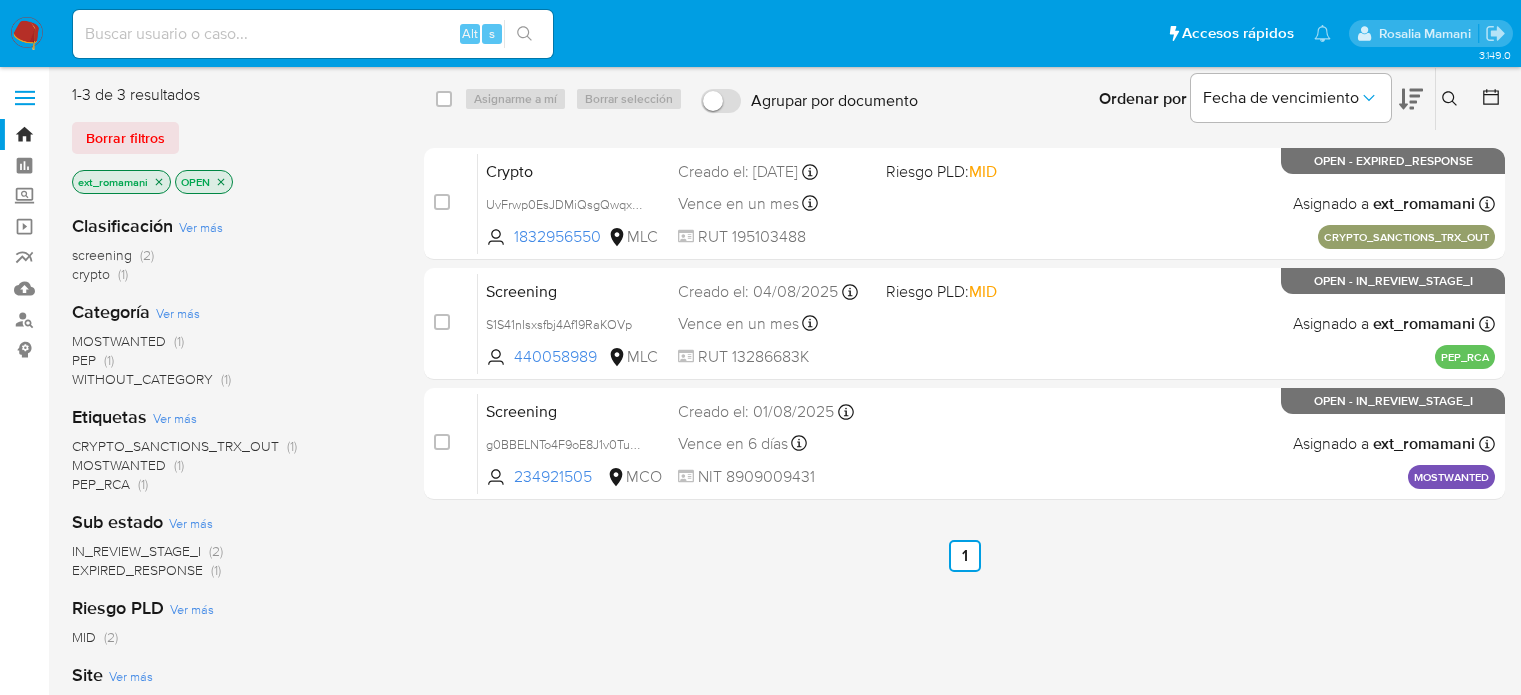 scroll, scrollTop: 0, scrollLeft: 0, axis: both 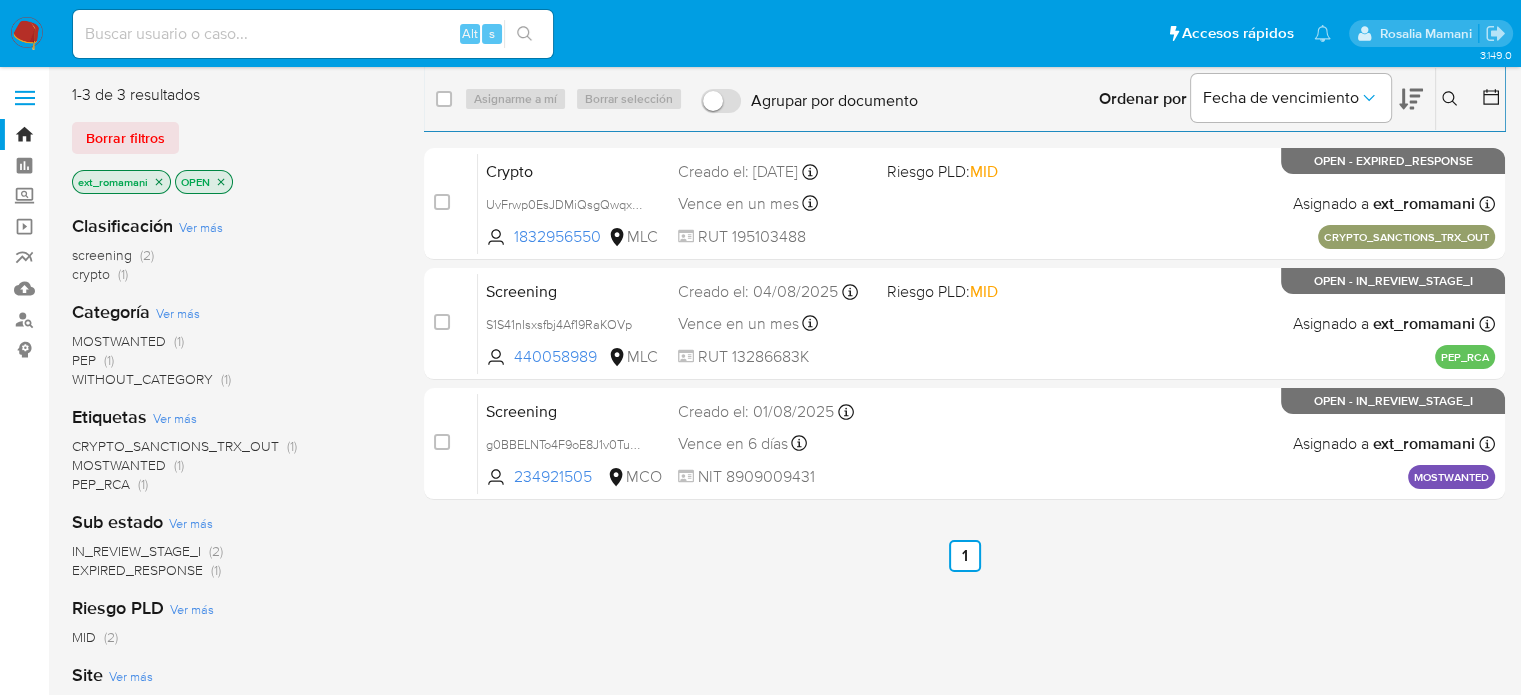 click on "Screening g0BBELNTo4F9oE8J1v0Tu6AL 234921505 MCO Creado el: 01/08/2025   Creado el: 01/08/2025 13:15:22 Vence en 6 días   Vence el 12/08/2025 13:15:22 NIT   8909009431 Asignado a   ext_romamani   Asignado el: 04/08/2025 08:19:47 MOSTWANTED OPEN - IN_REVIEW_STAGE_I" at bounding box center [986, 443] 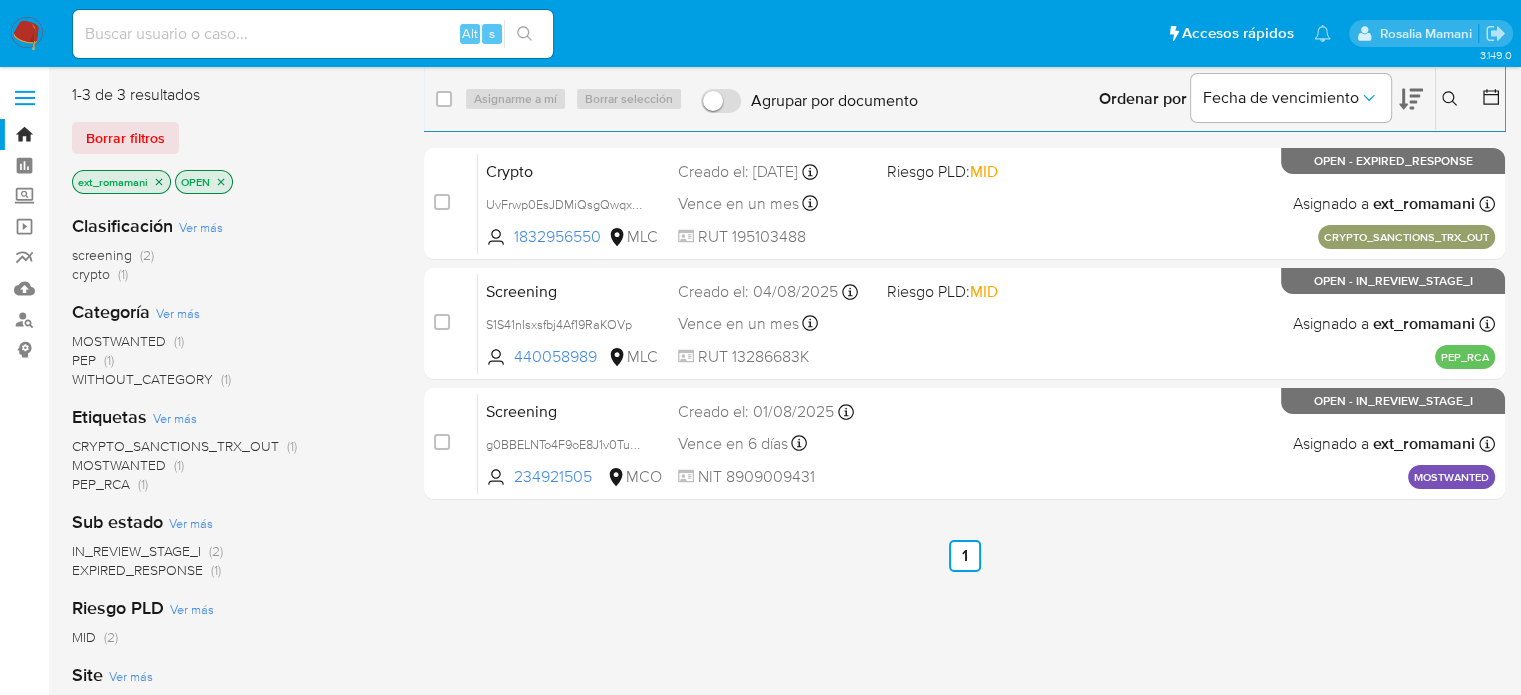 click at bounding box center (27, 34) 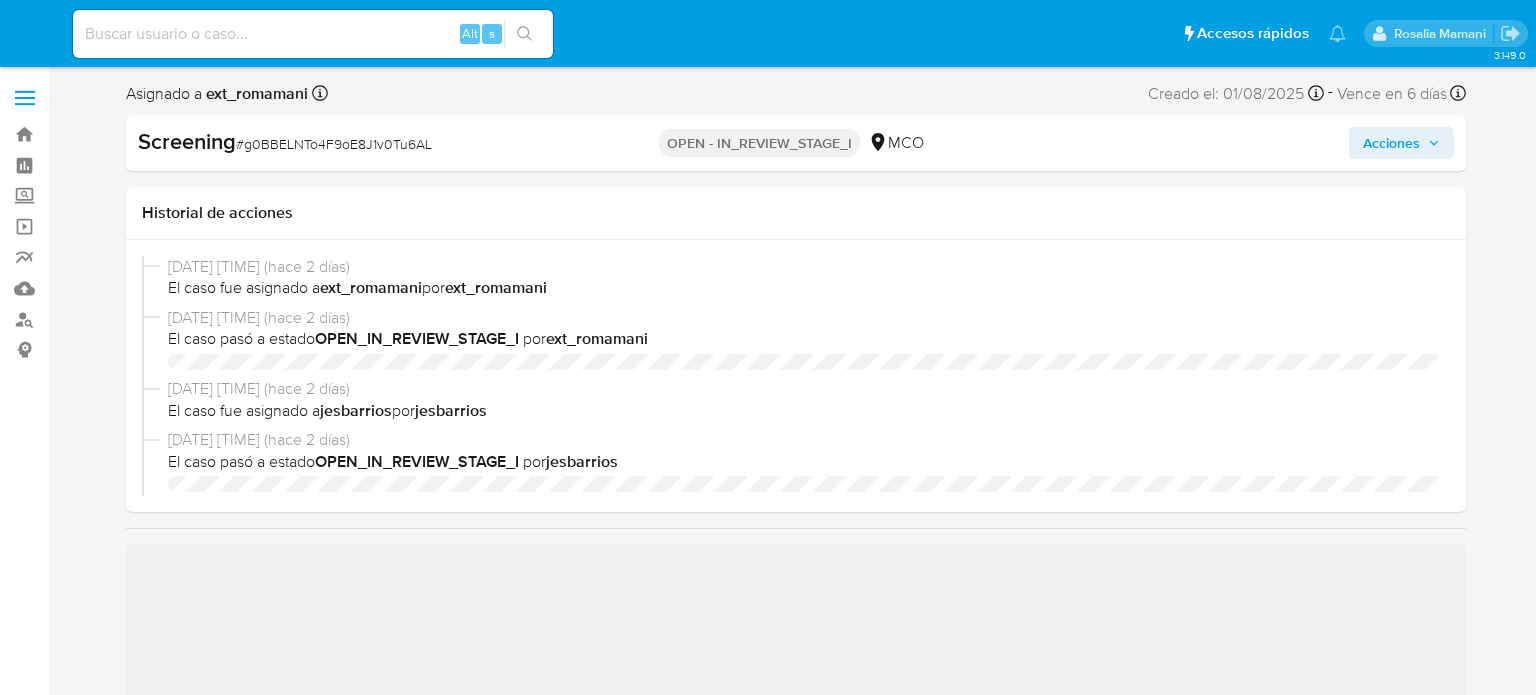 select on "10" 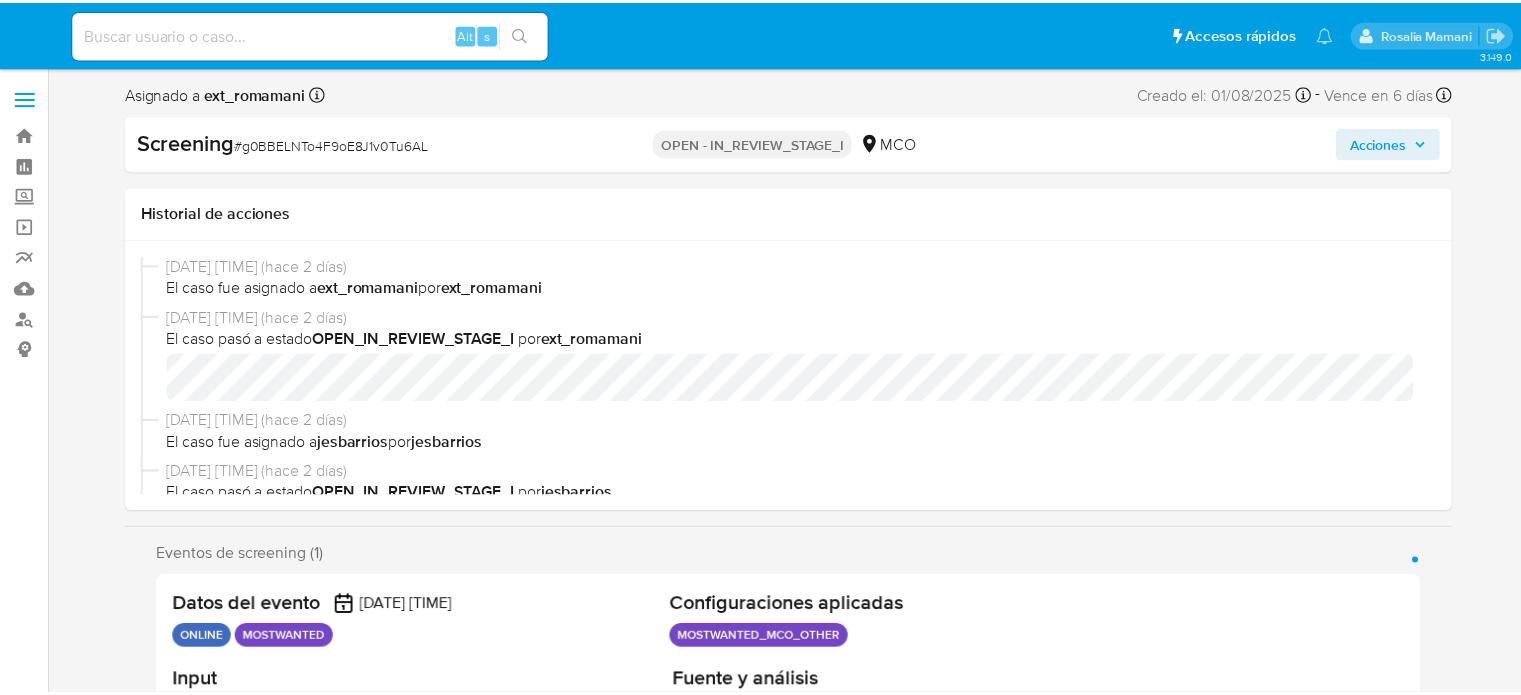 scroll, scrollTop: 0, scrollLeft: 0, axis: both 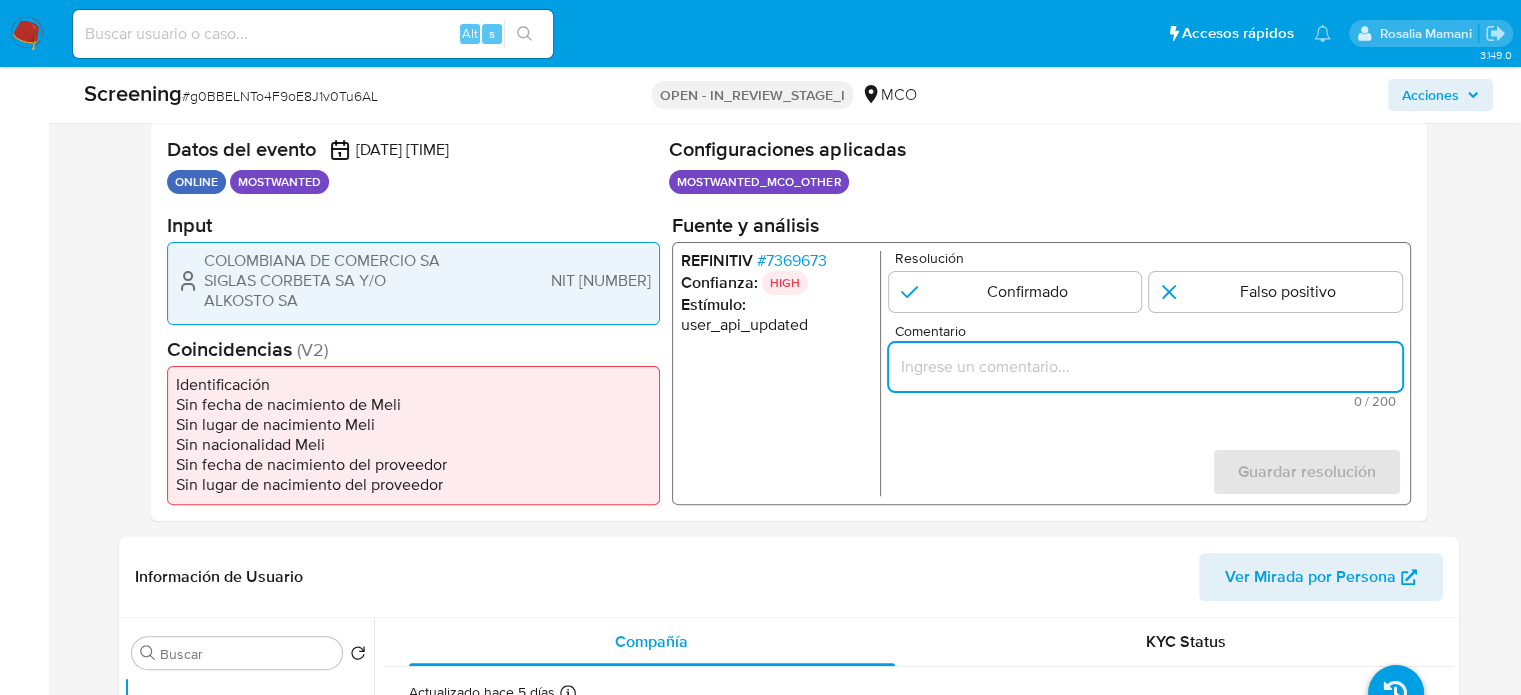 click at bounding box center [1144, 366] 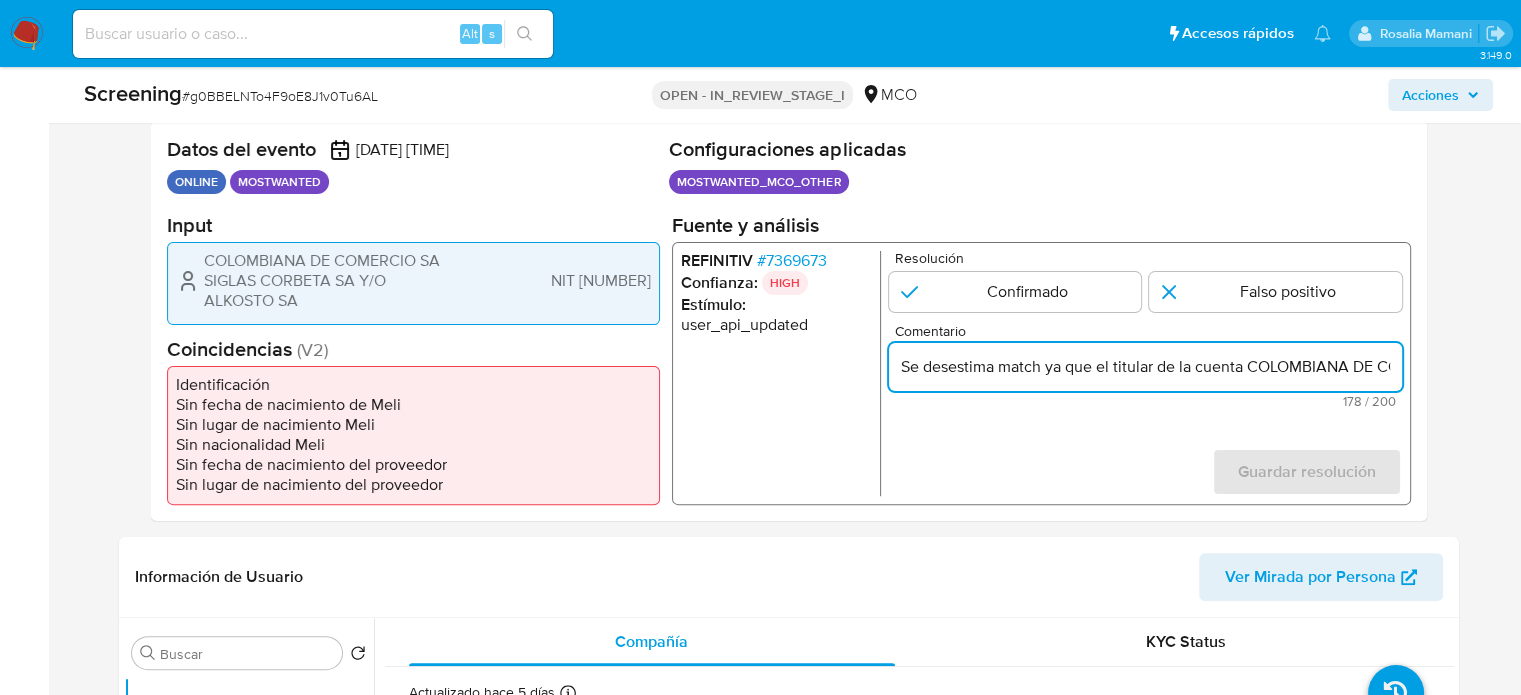 scroll, scrollTop: 0, scrollLeft: 885, axis: horizontal 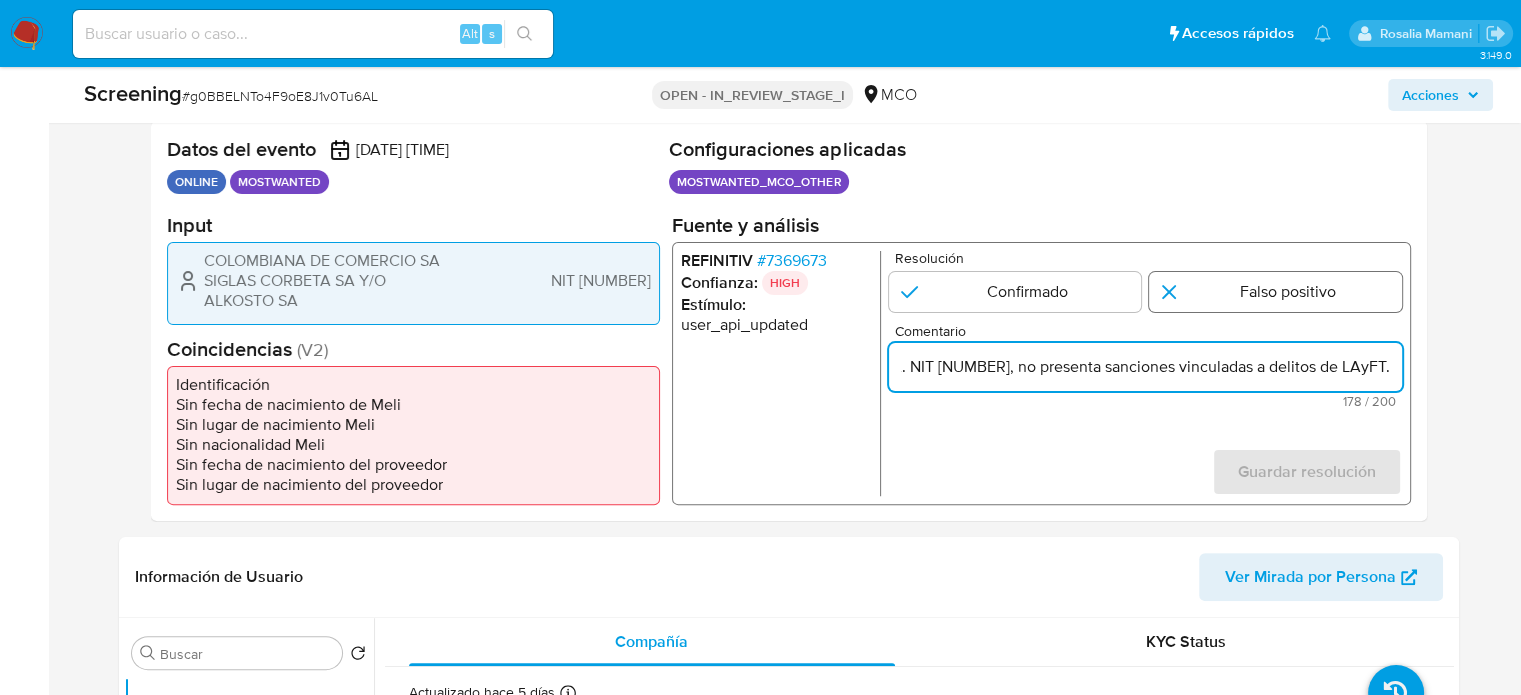 type on "Se desestima match ya que el titular de la cuenta COLOMBIANA DE COMERCIO SA SIGLAS CORBETA SA Y/O ALKOSTO SA. NIT 8909009431, no presenta sanciones vinculadas a delitos de LAyFT." 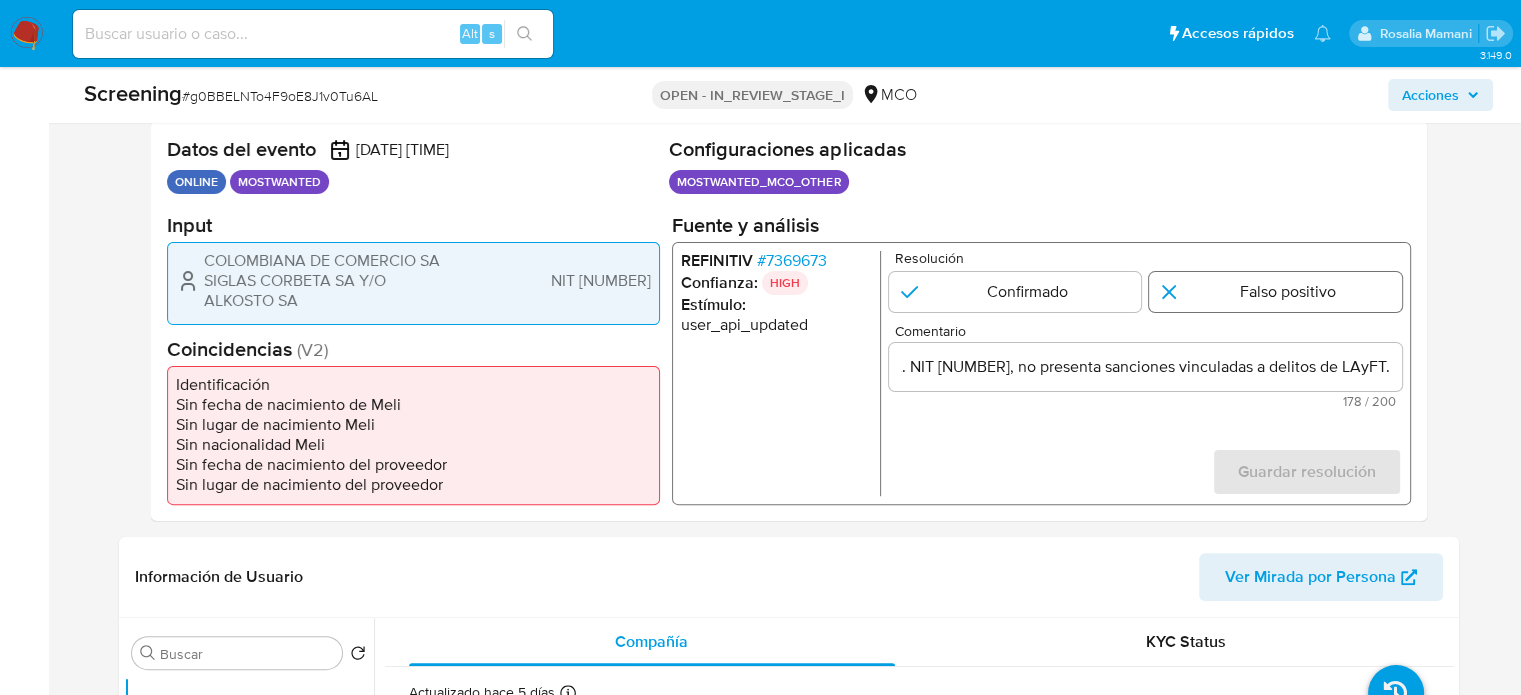 scroll, scrollTop: 0, scrollLeft: 0, axis: both 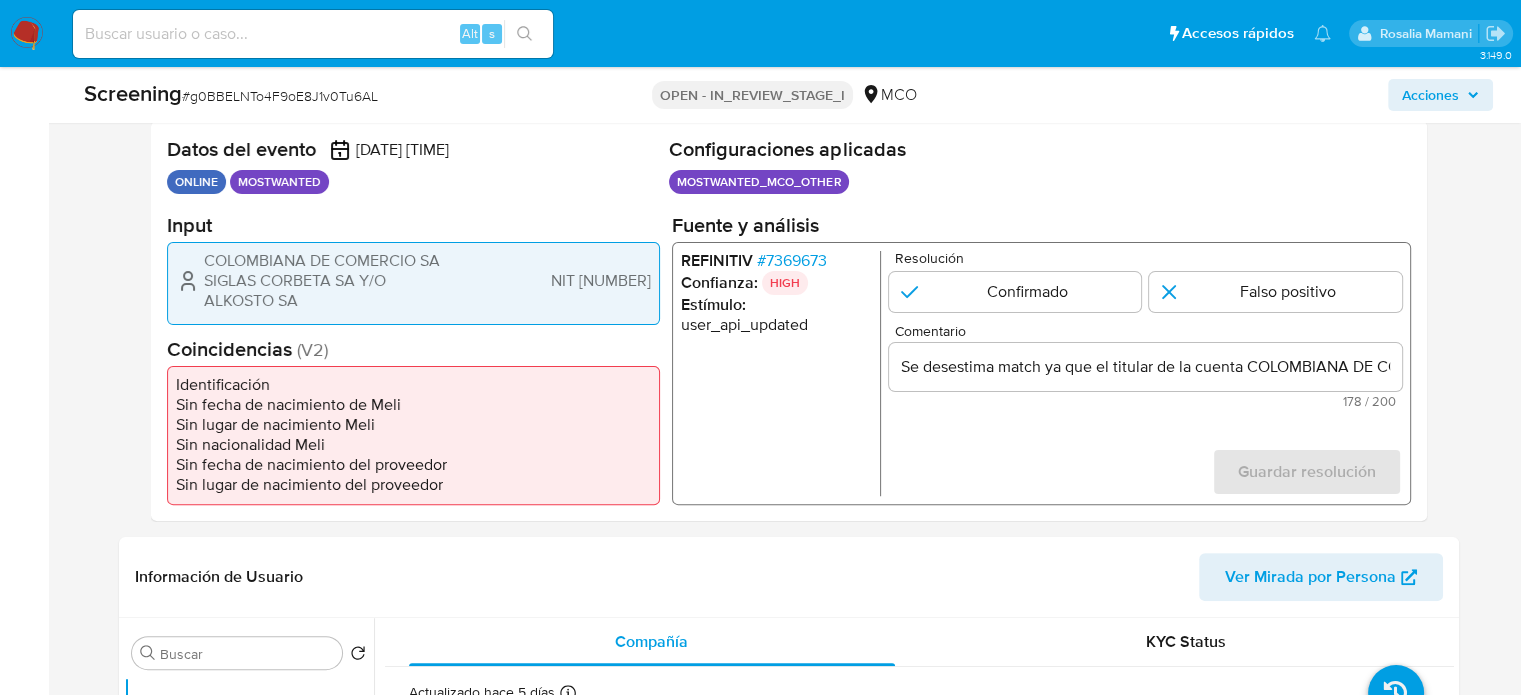 drag, startPoint x: 1246, startPoint y: 288, endPoint x: 1284, endPoint y: 416, distance: 133.52153 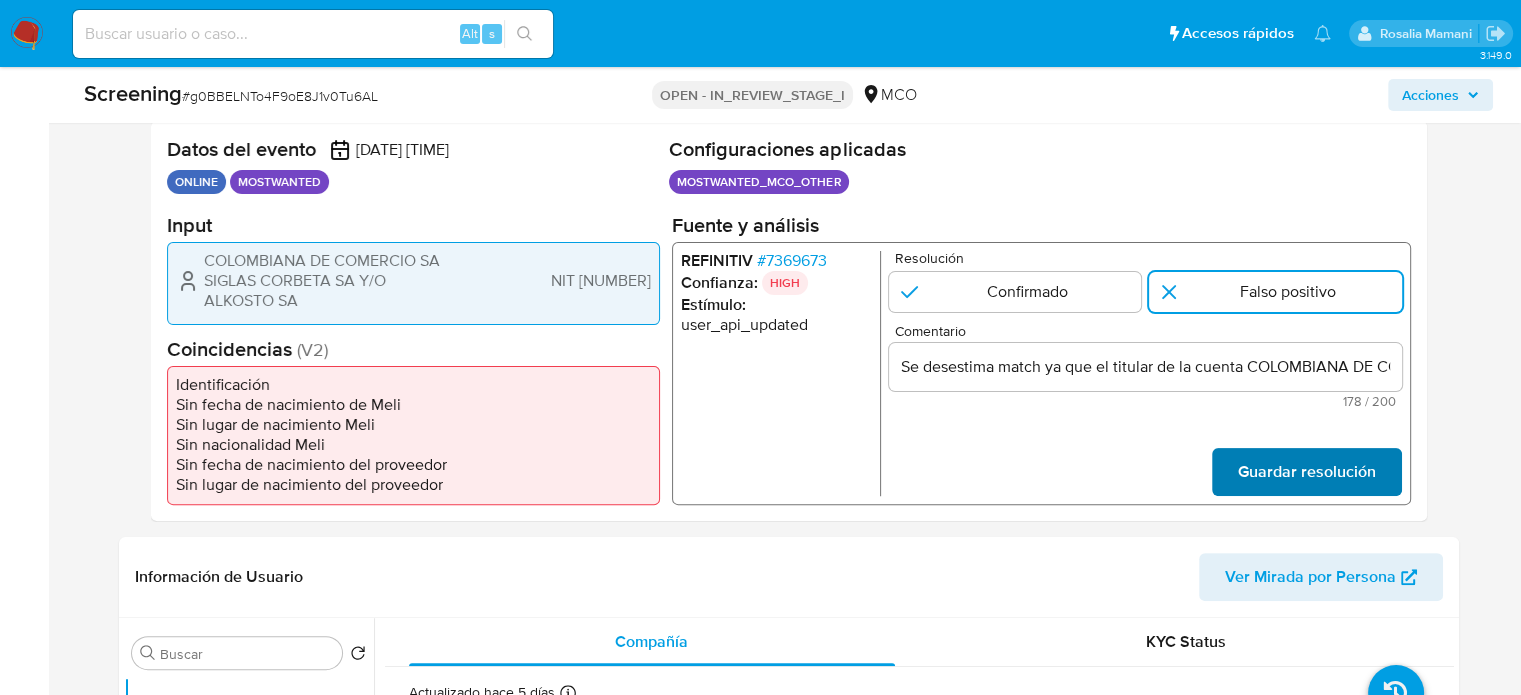 click on "Guardar resolución" at bounding box center (1306, 472) 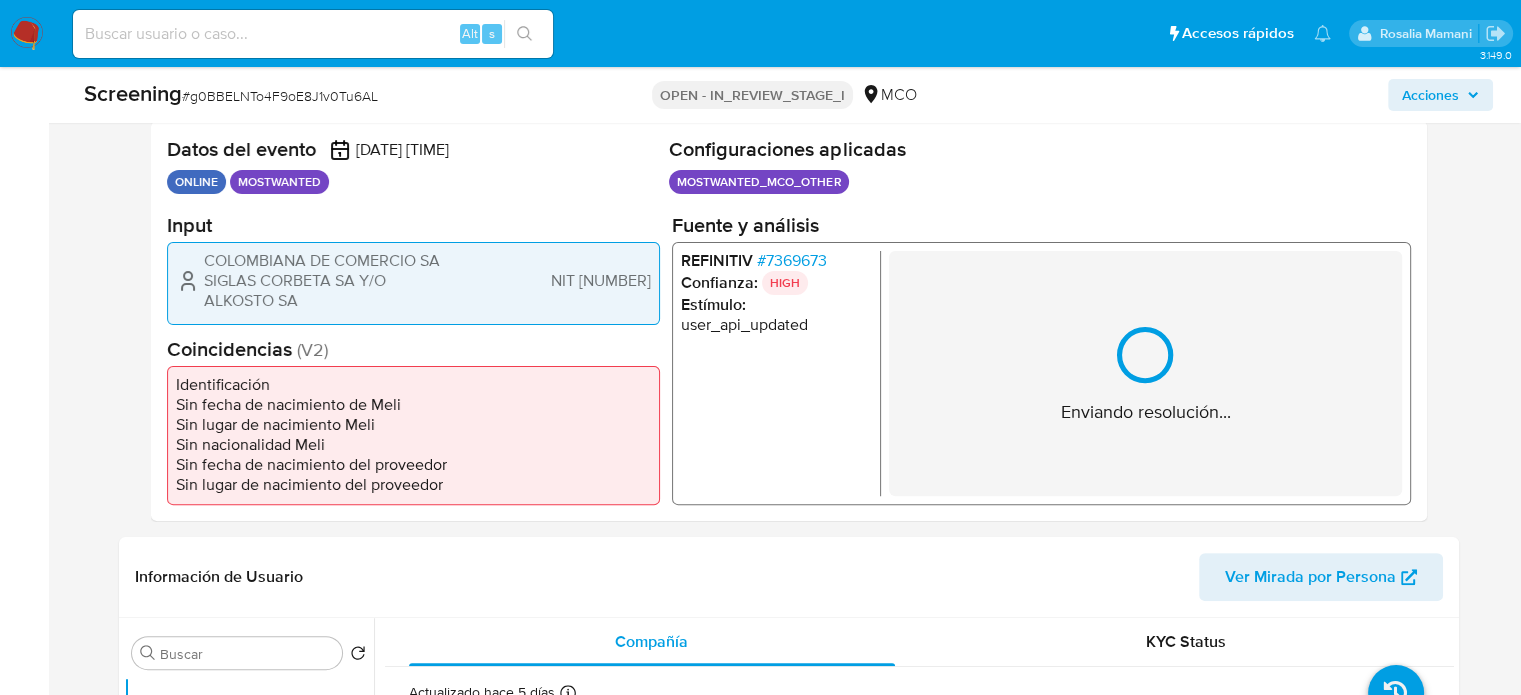 scroll, scrollTop: 377, scrollLeft: 0, axis: vertical 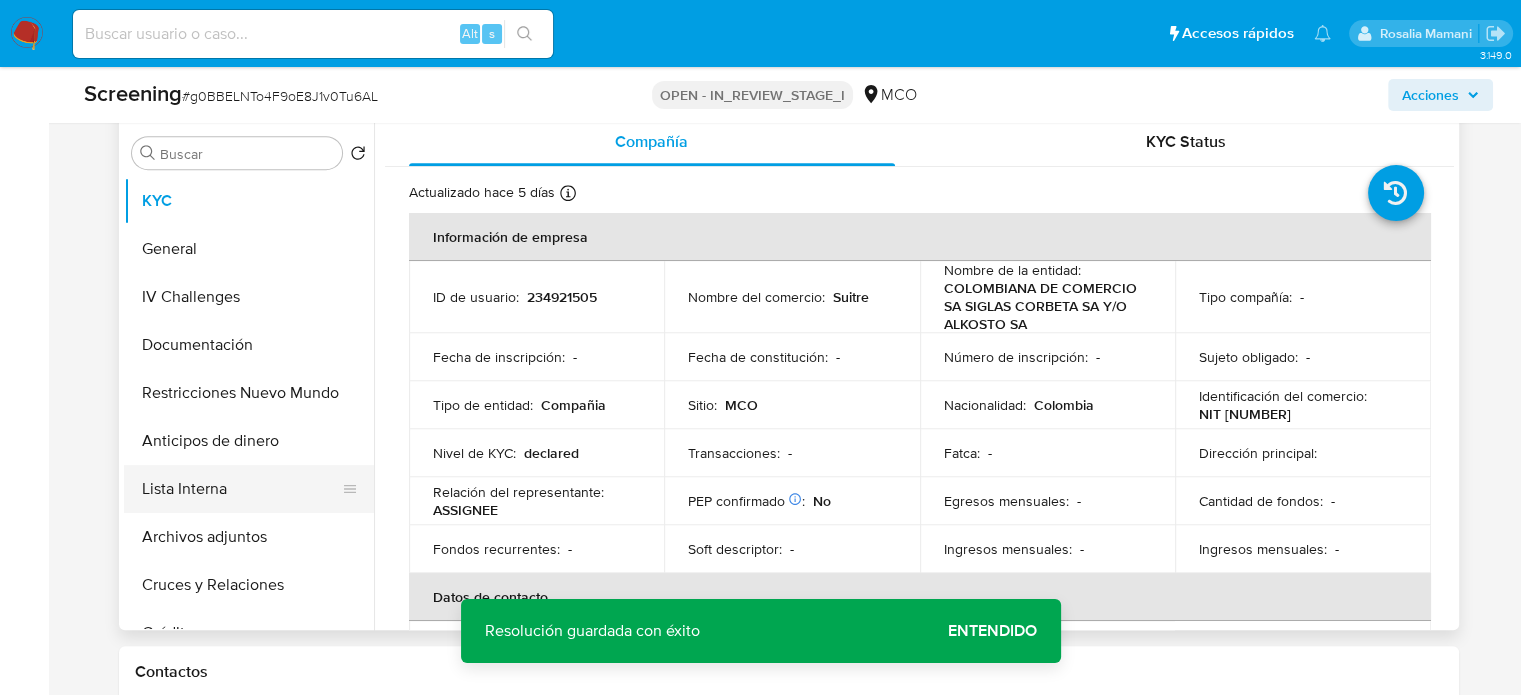 click on "Lista Interna" at bounding box center [241, 489] 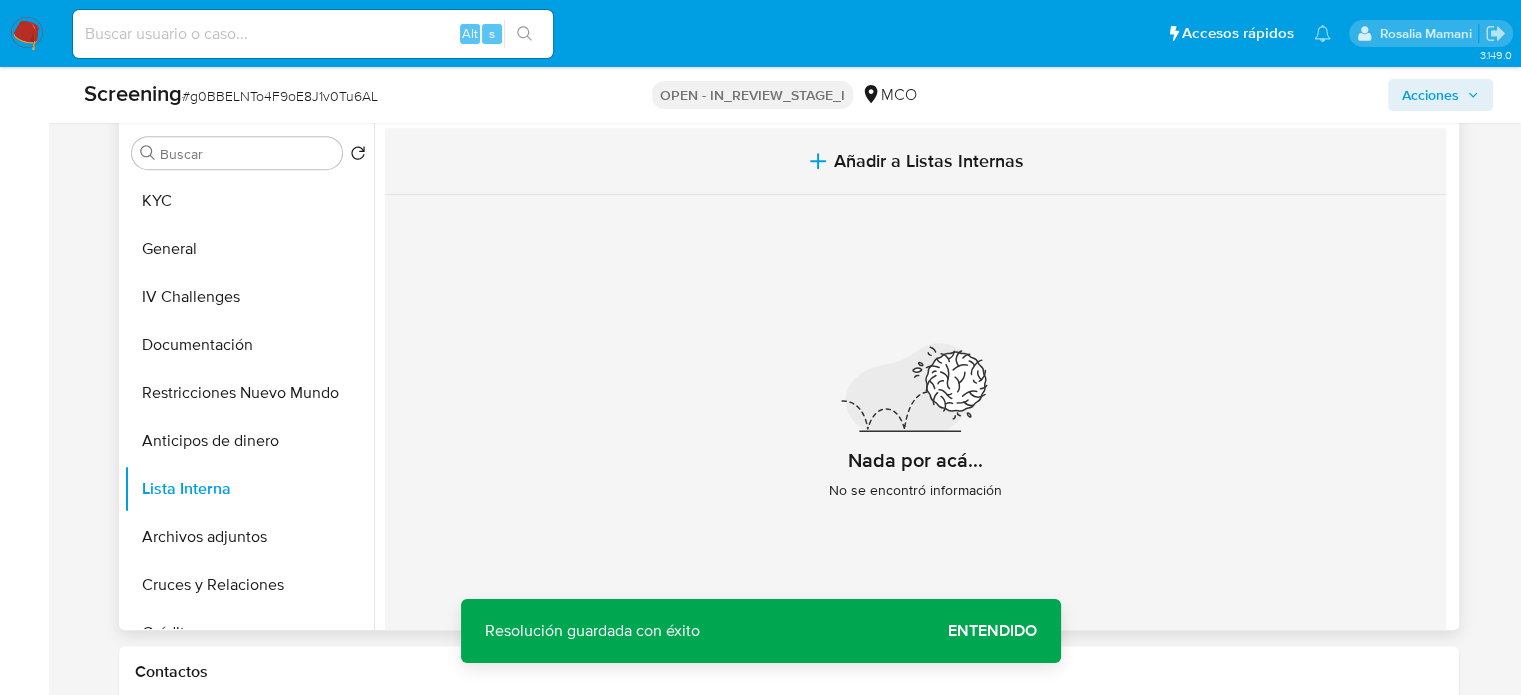 click 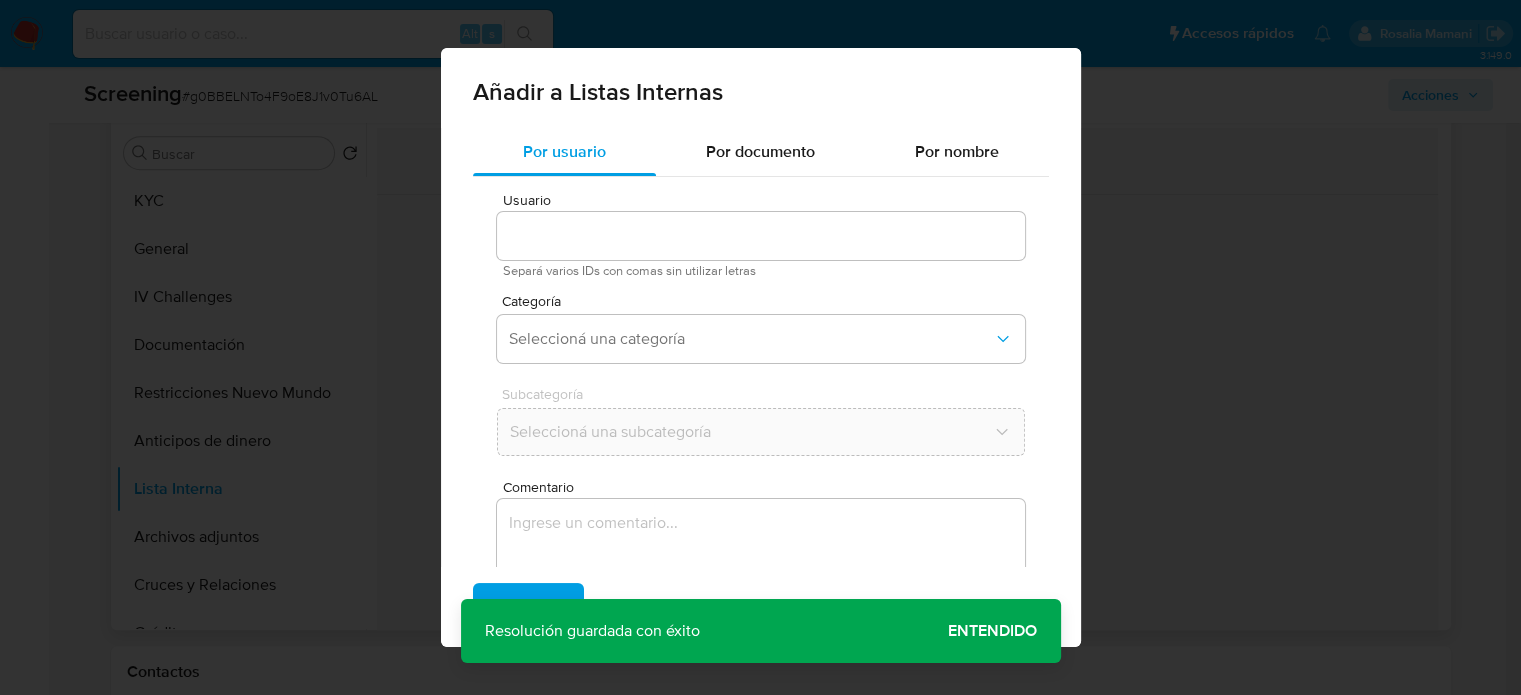 type on "234921505" 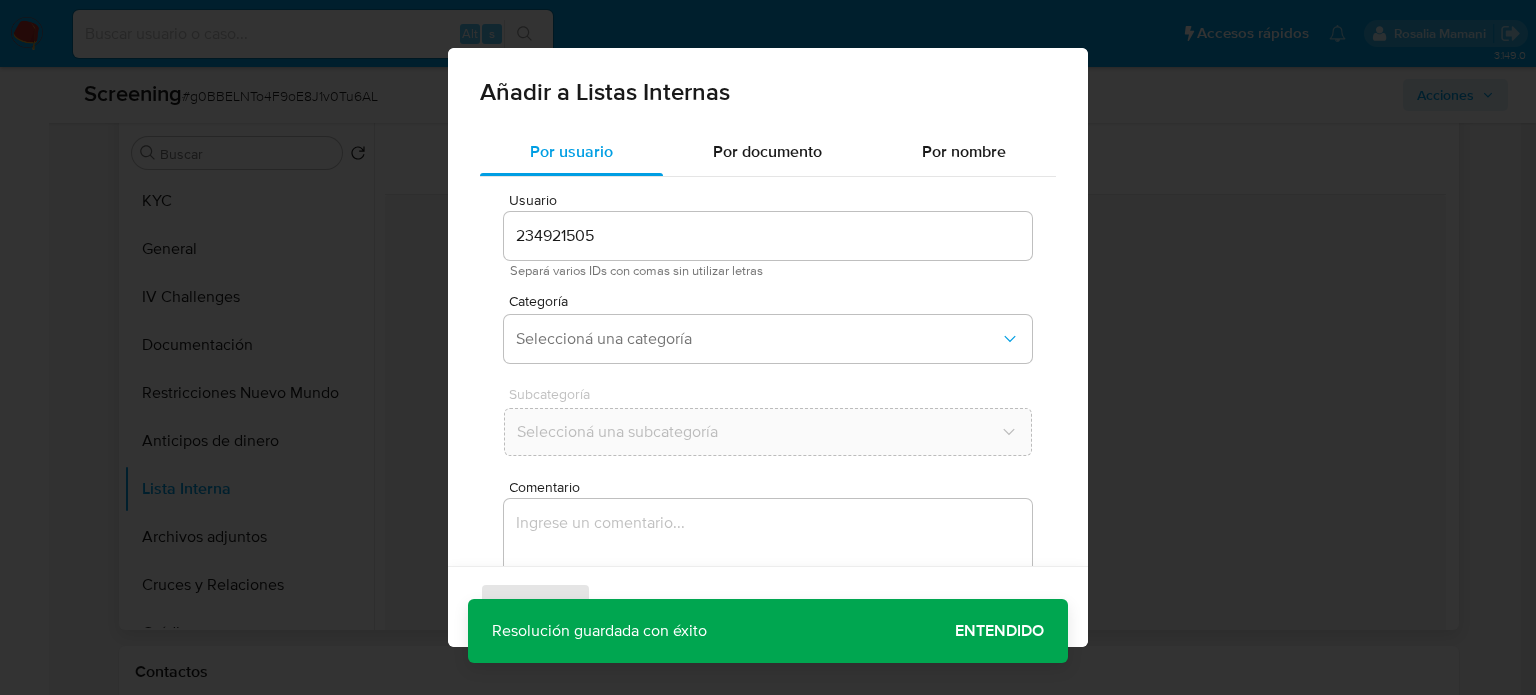 scroll, scrollTop: 84, scrollLeft: 0, axis: vertical 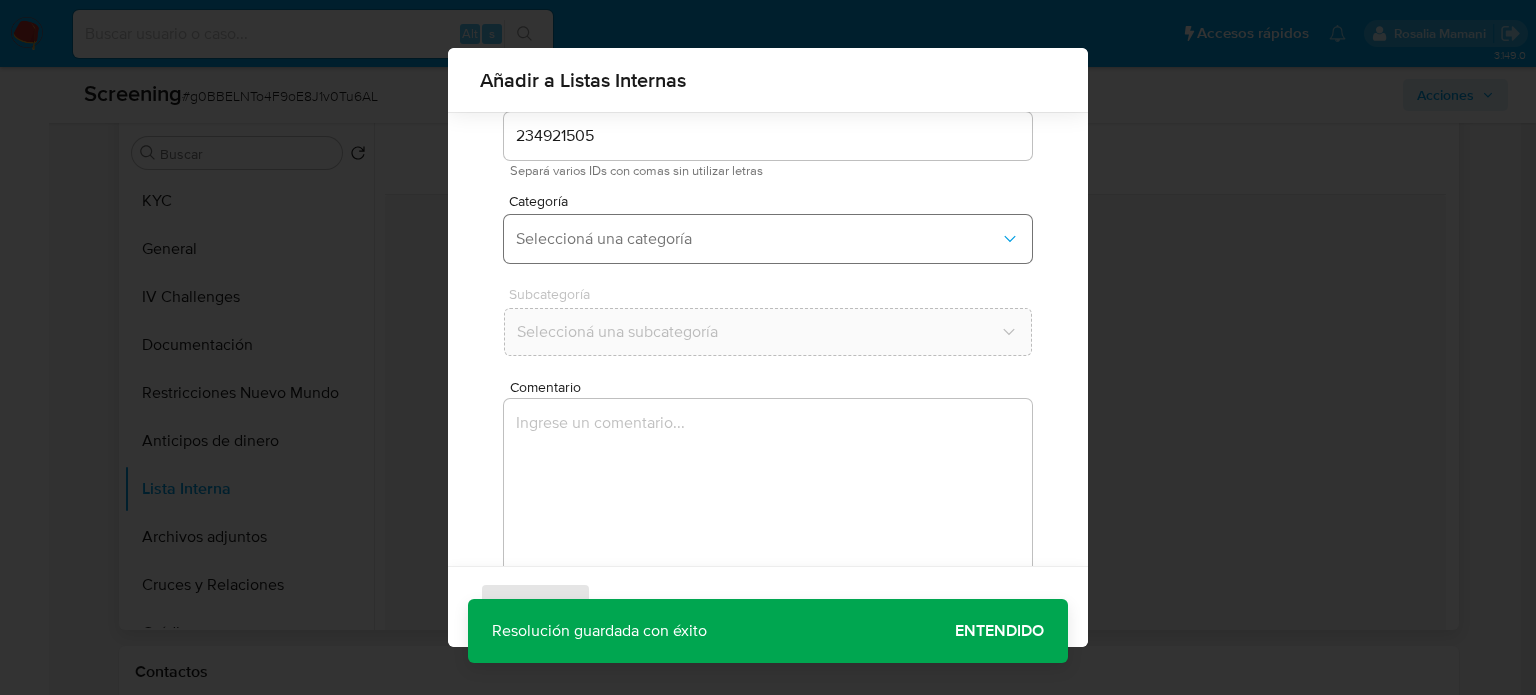 click on "Seleccioná una categoría" at bounding box center [758, 239] 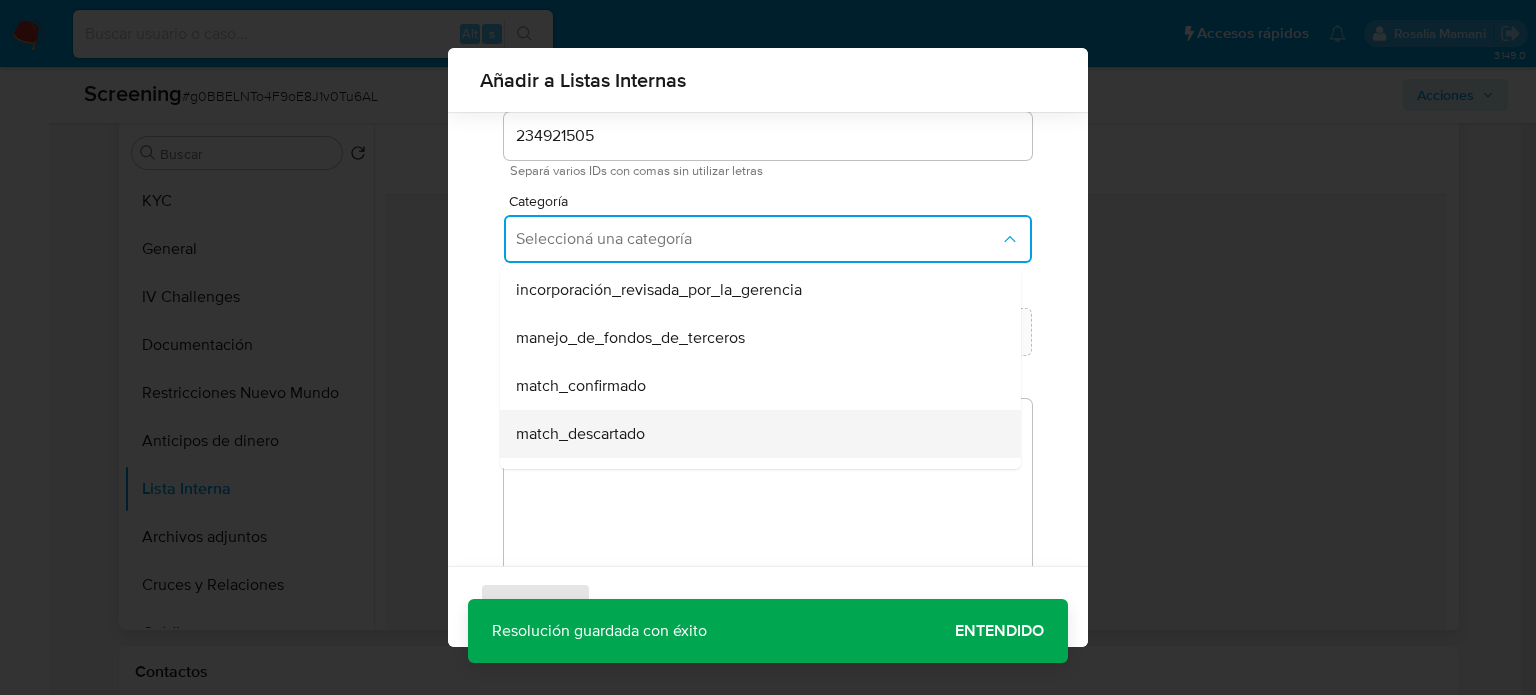 scroll, scrollTop: 100, scrollLeft: 0, axis: vertical 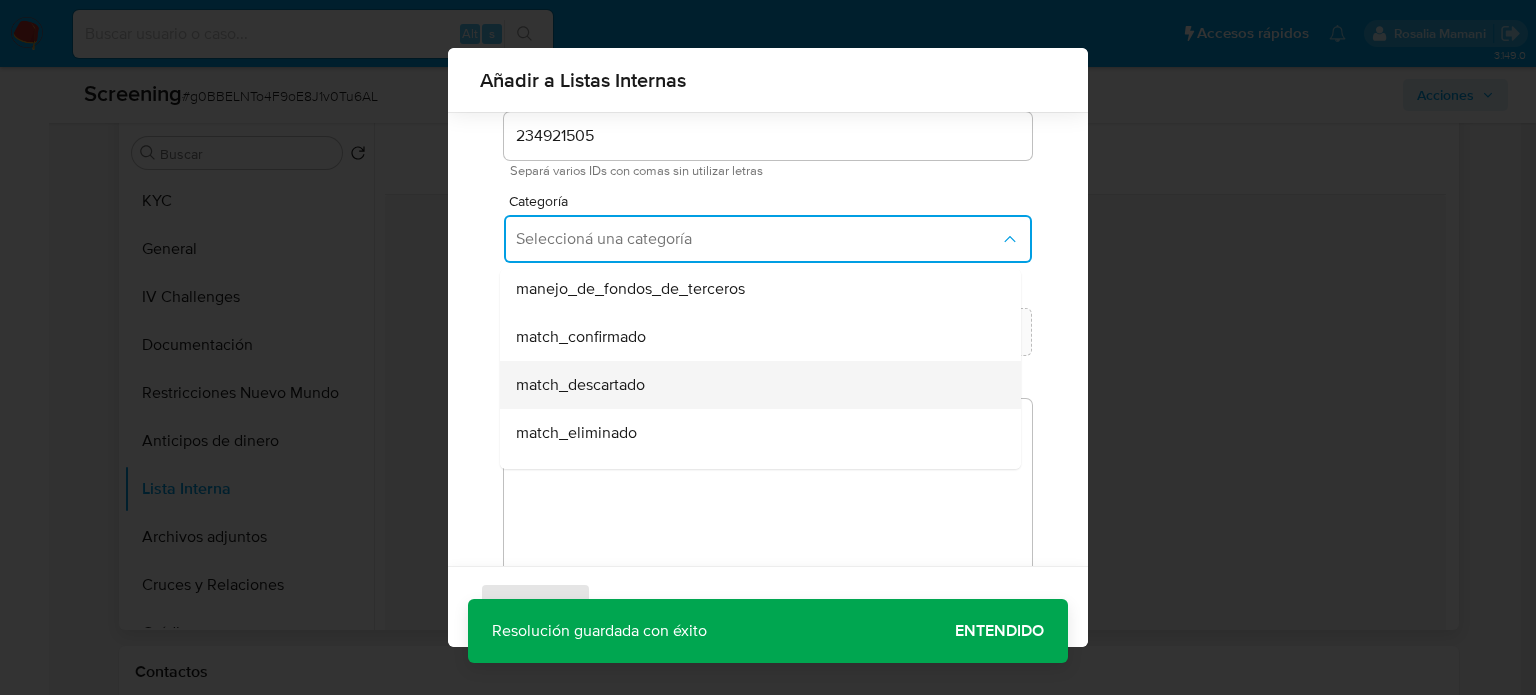 click on "match_descartado" at bounding box center (580, 385) 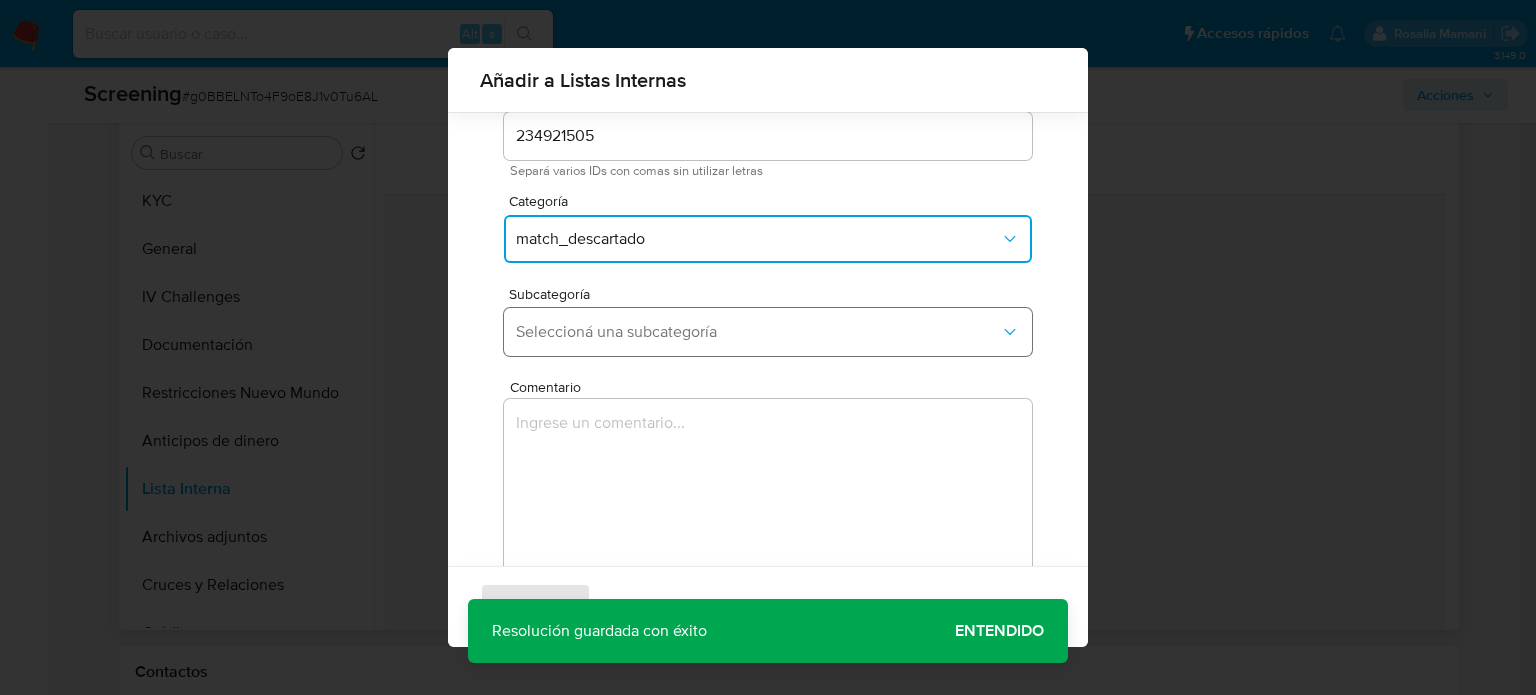 click on "Seleccioná una subcategoría" at bounding box center [758, 332] 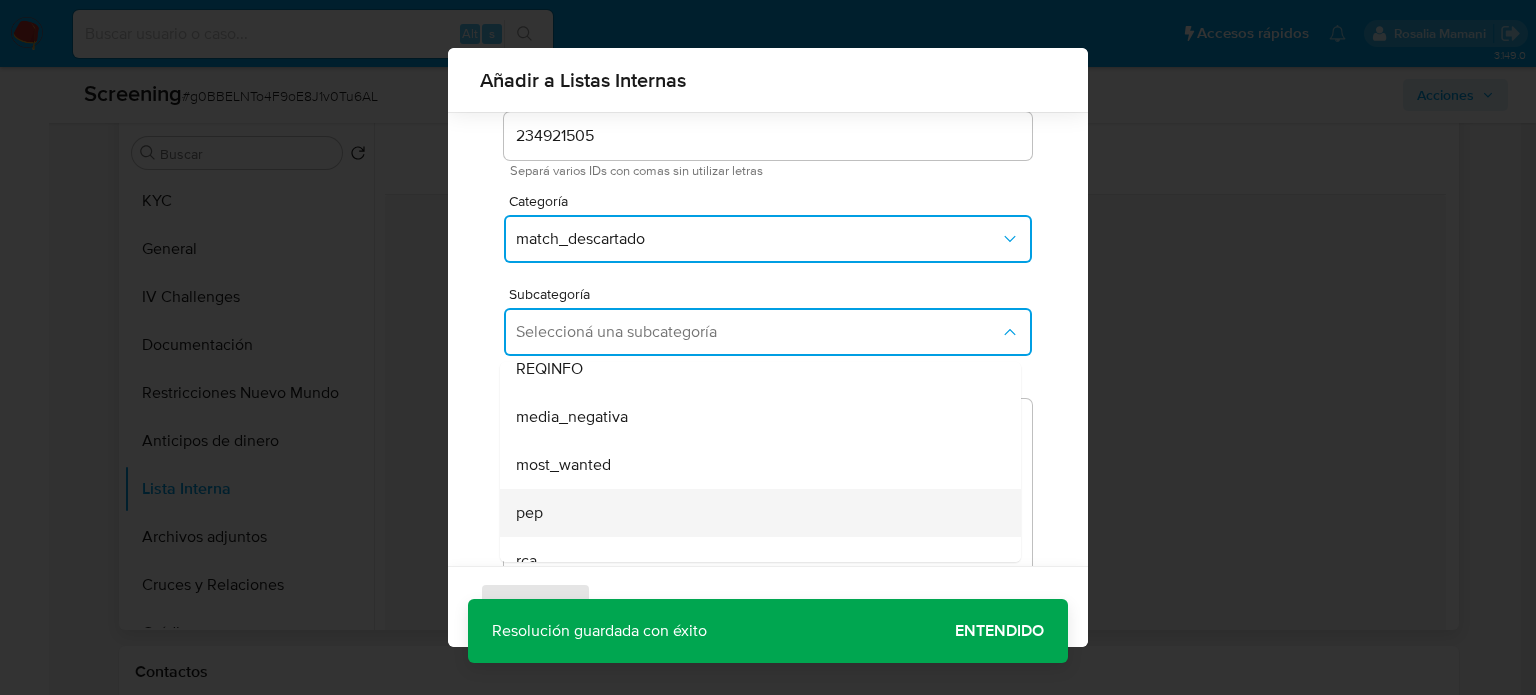 scroll, scrollTop: 136, scrollLeft: 0, axis: vertical 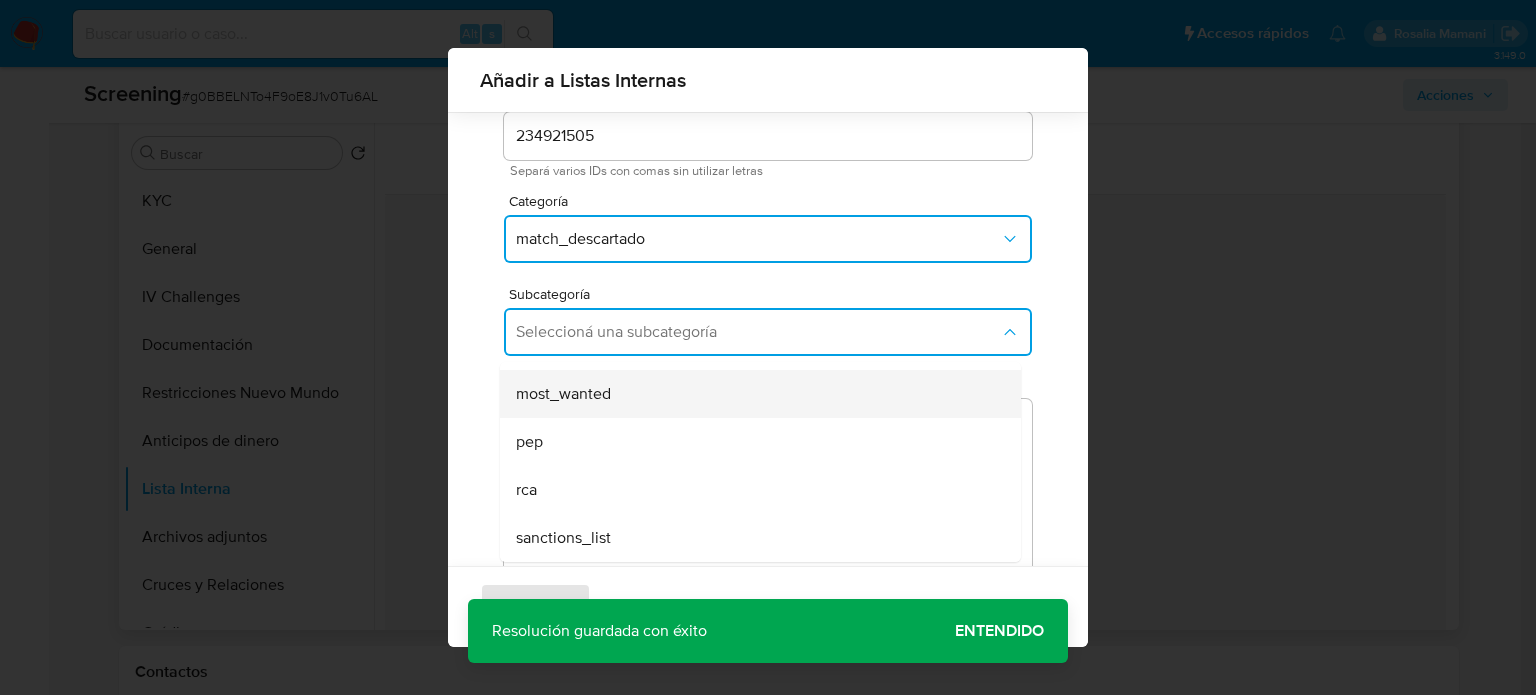 click on "most_wanted" at bounding box center [563, 394] 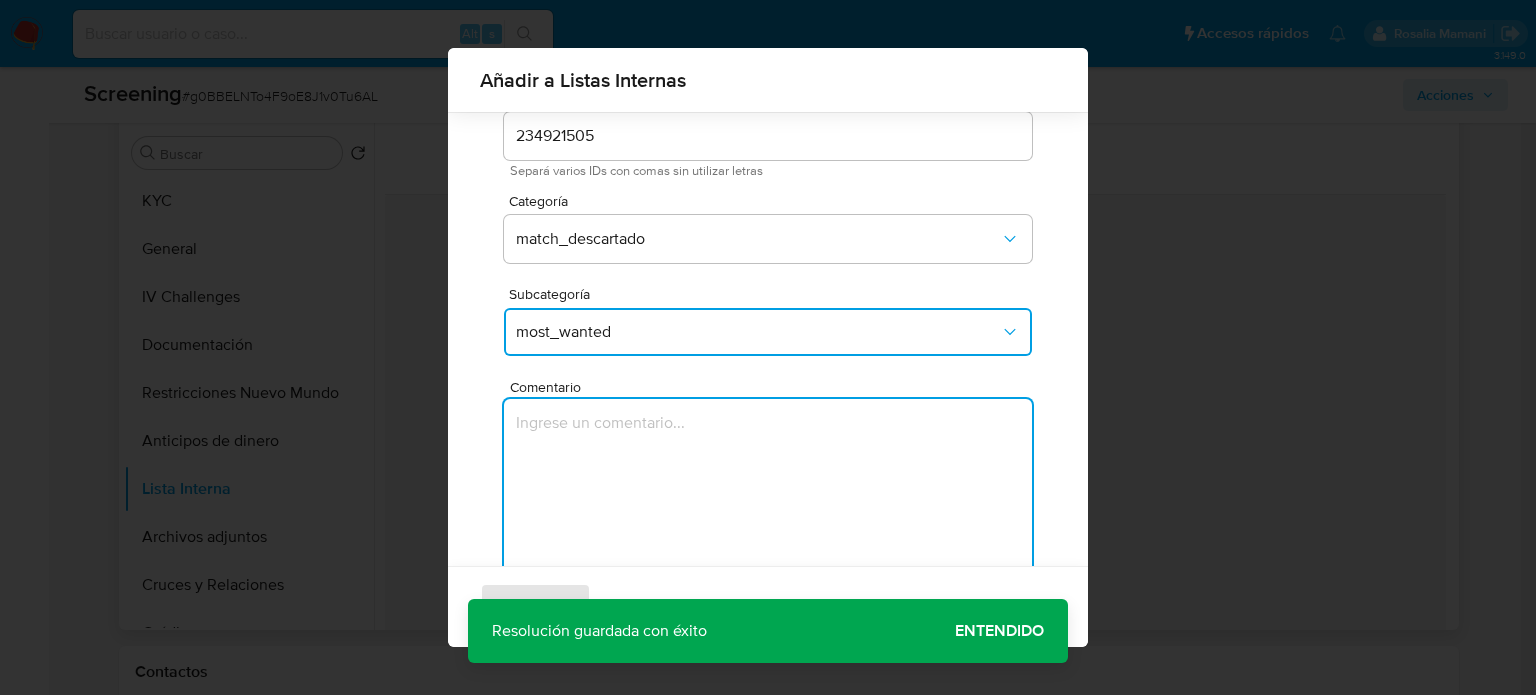 click at bounding box center (768, 495) 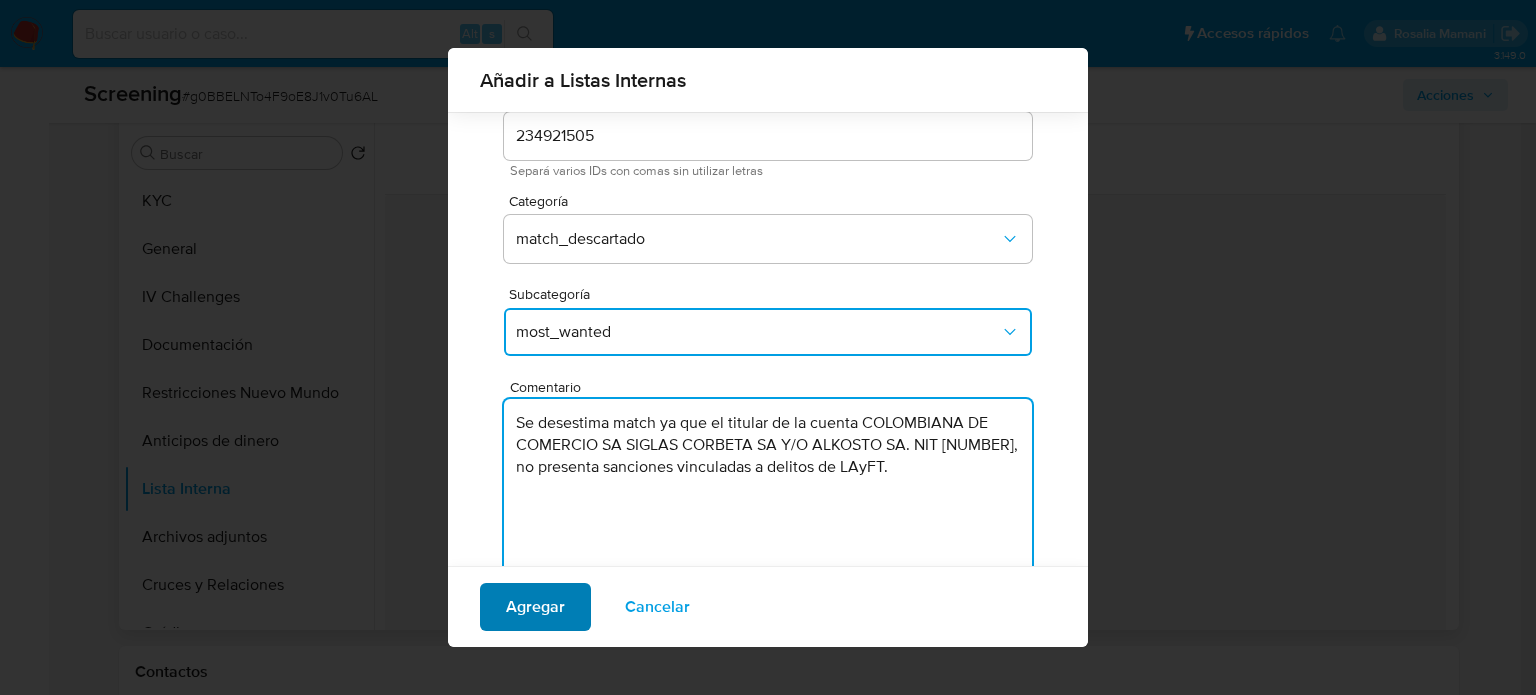 type on "Se desestima match ya que el titular de la cuenta COLOMBIANA DE COMERCIO SA SIGLAS CORBETA SA Y/O ALKOSTO SA. NIT 8909009431, no presenta sanciones vinculadas a delitos de LAyFT." 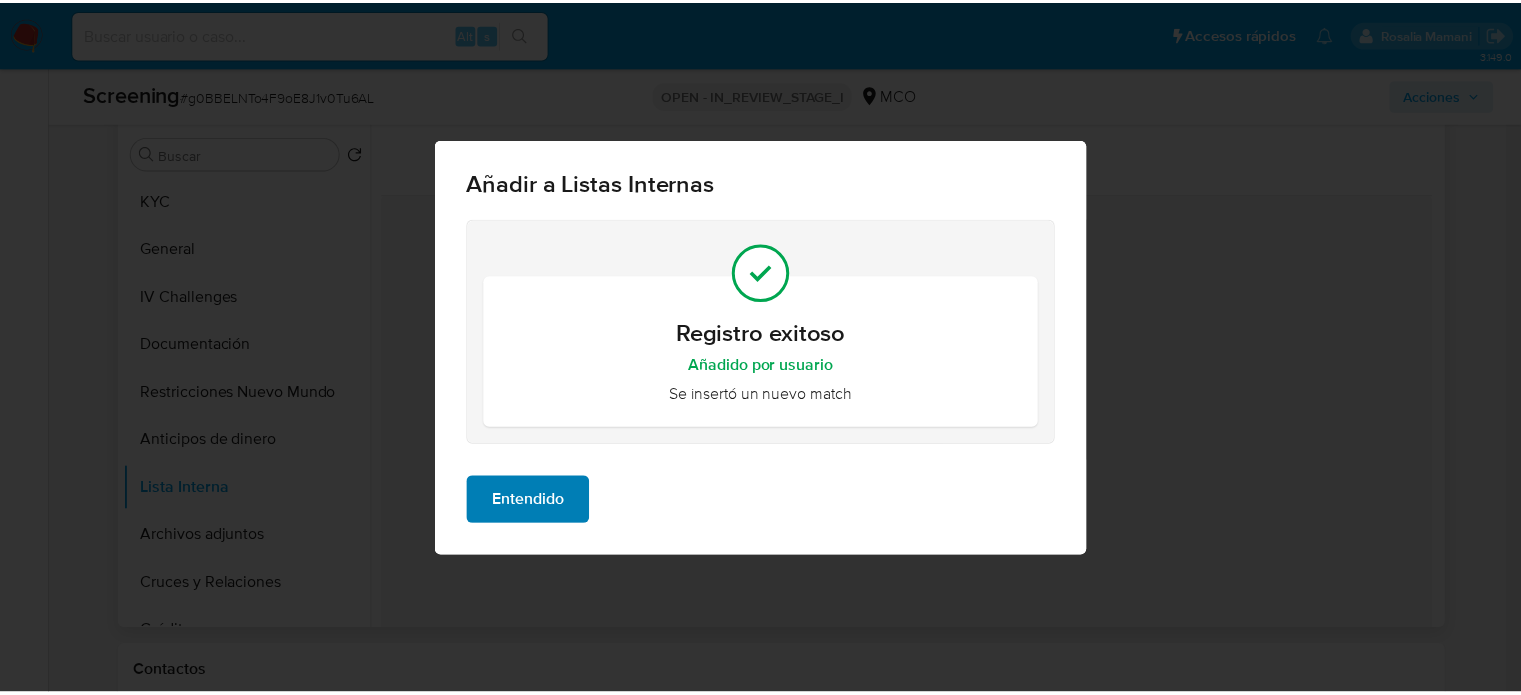 scroll, scrollTop: 0, scrollLeft: 0, axis: both 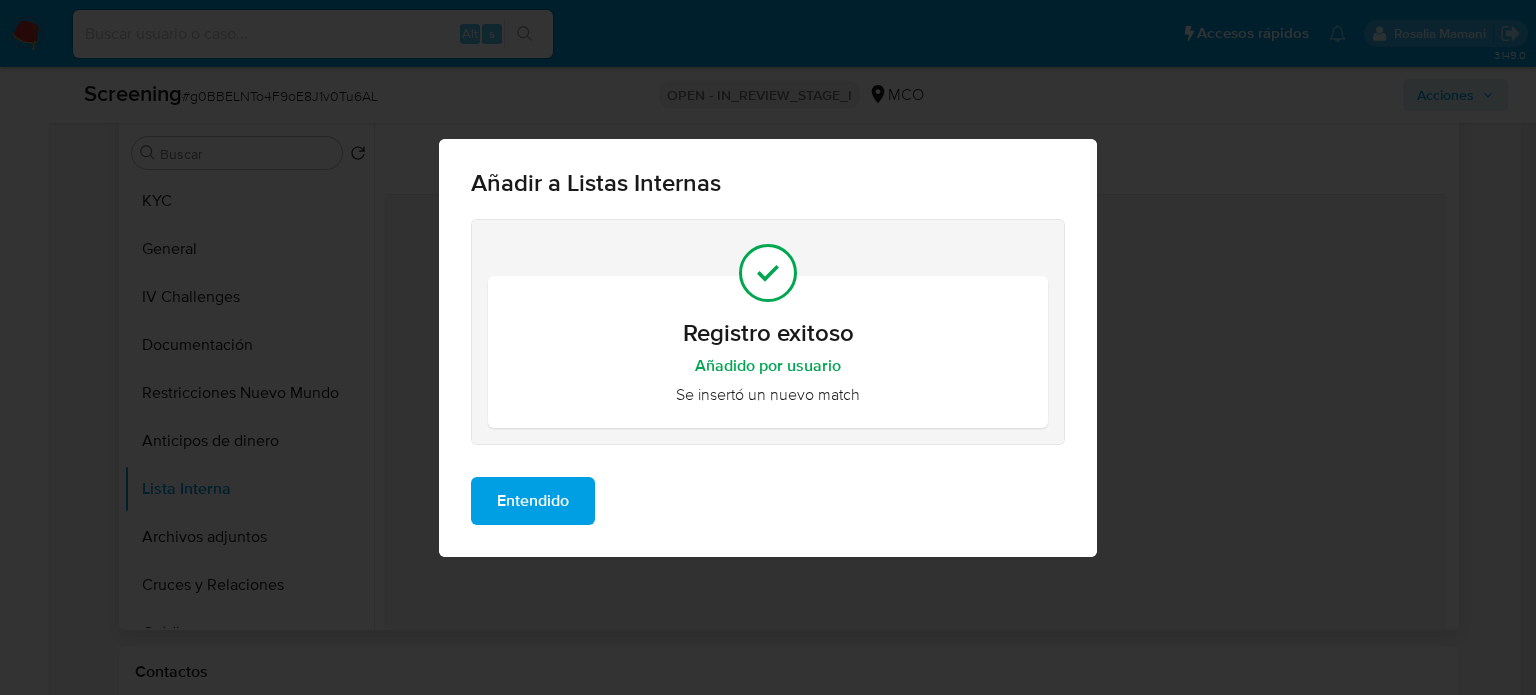 click on "Entendido" at bounding box center [533, 501] 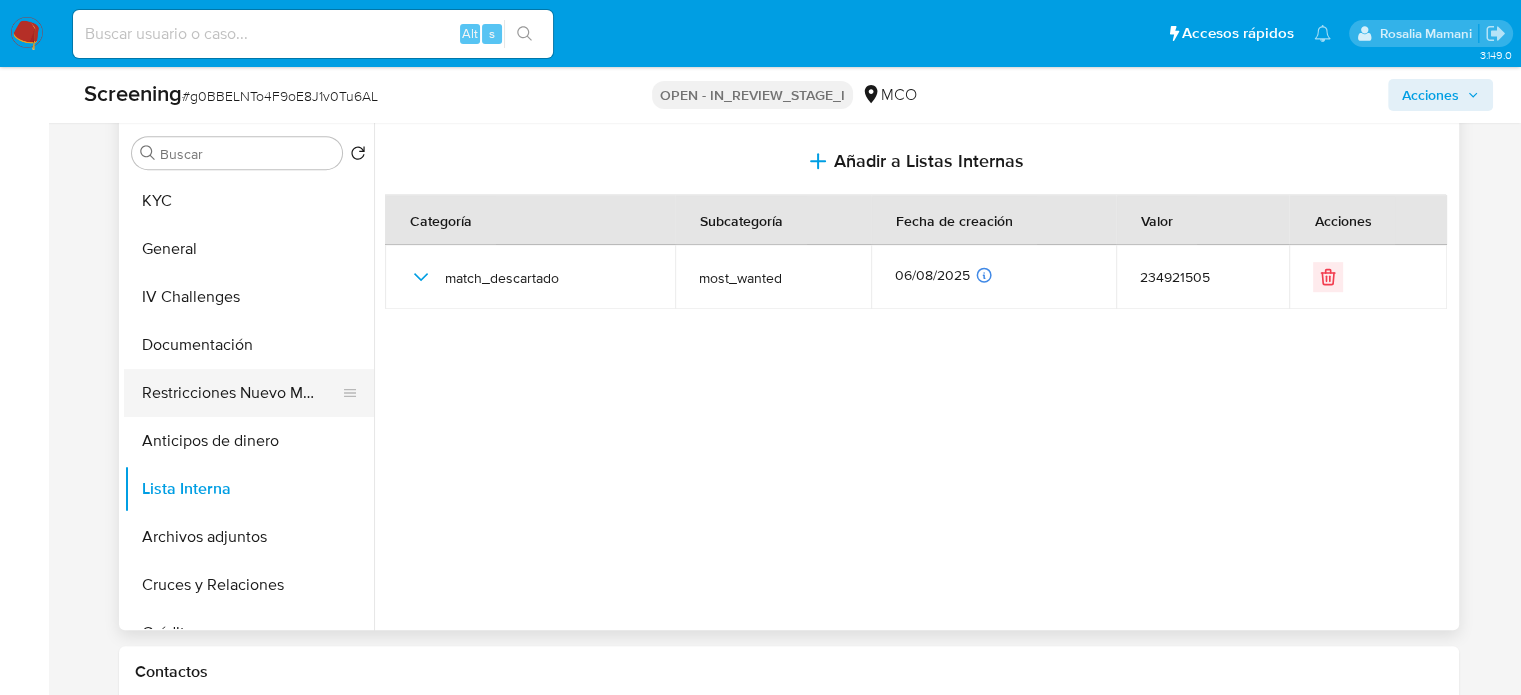 click on "Restricciones Nuevo Mundo" at bounding box center [241, 393] 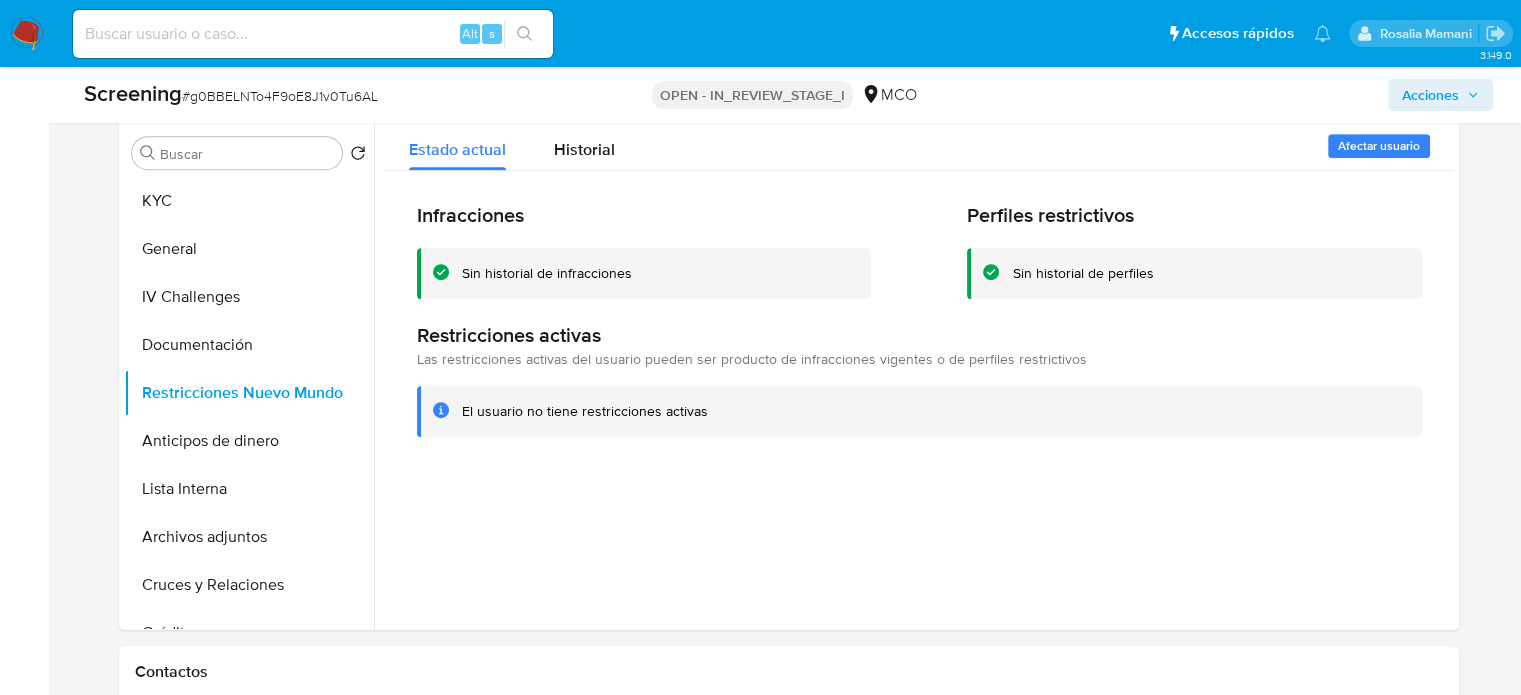 type 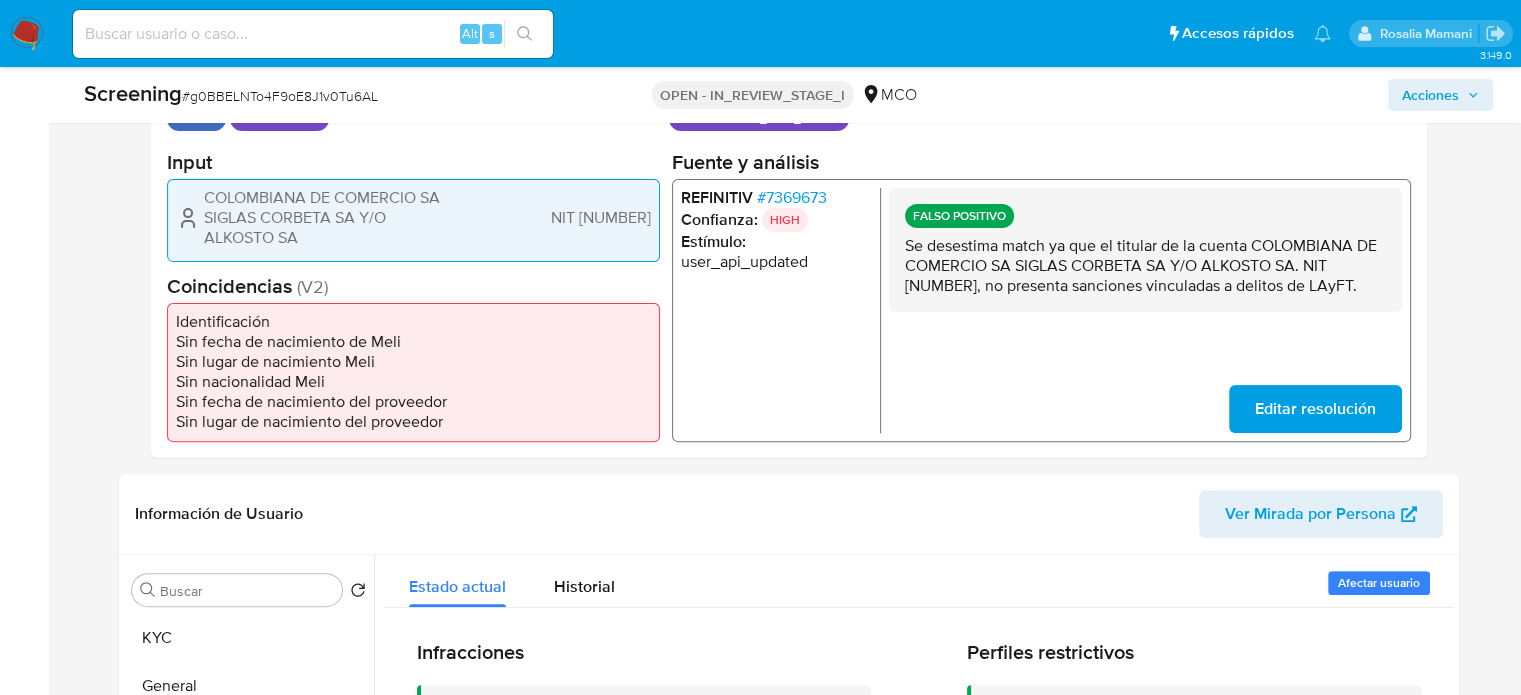scroll, scrollTop: 500, scrollLeft: 0, axis: vertical 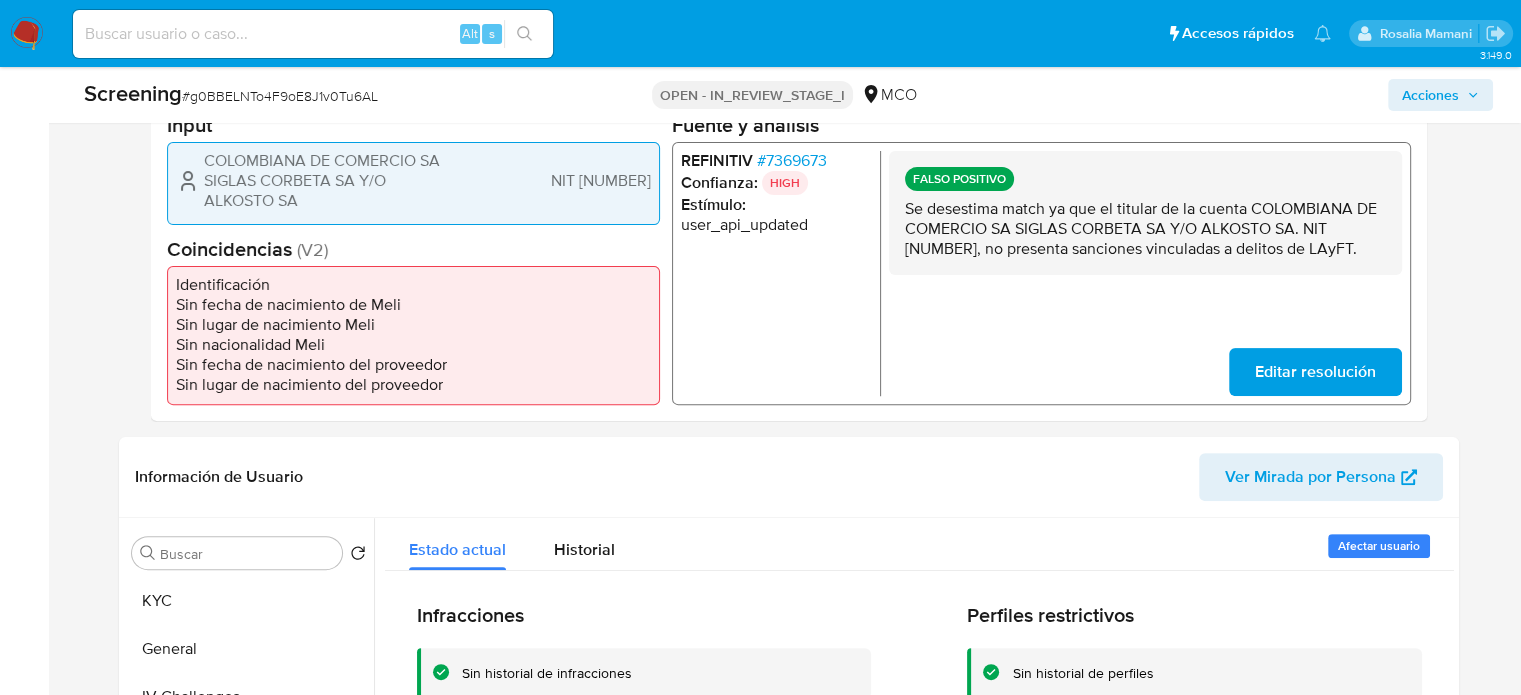 drag, startPoint x: 1252, startPoint y: 212, endPoint x: 1292, endPoint y: 234, distance: 45.65085 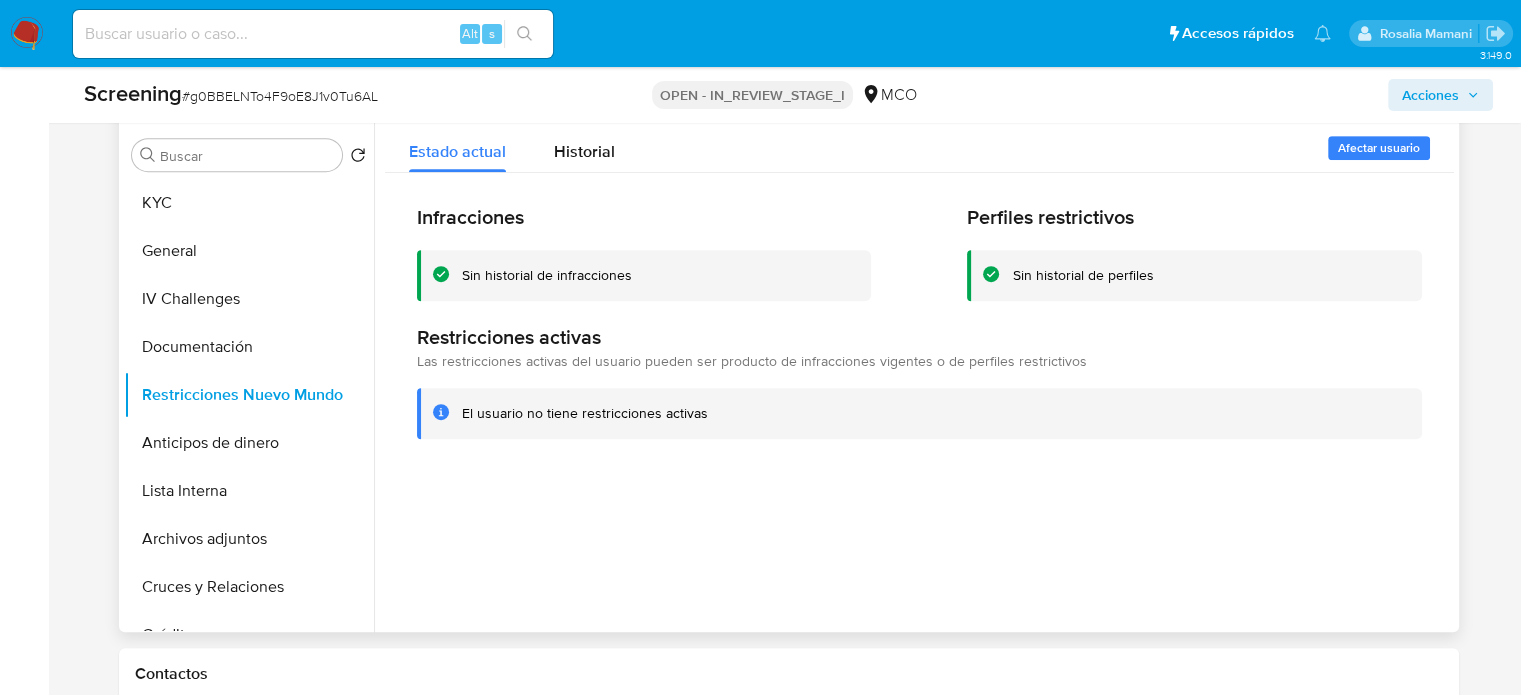scroll, scrollTop: 900, scrollLeft: 0, axis: vertical 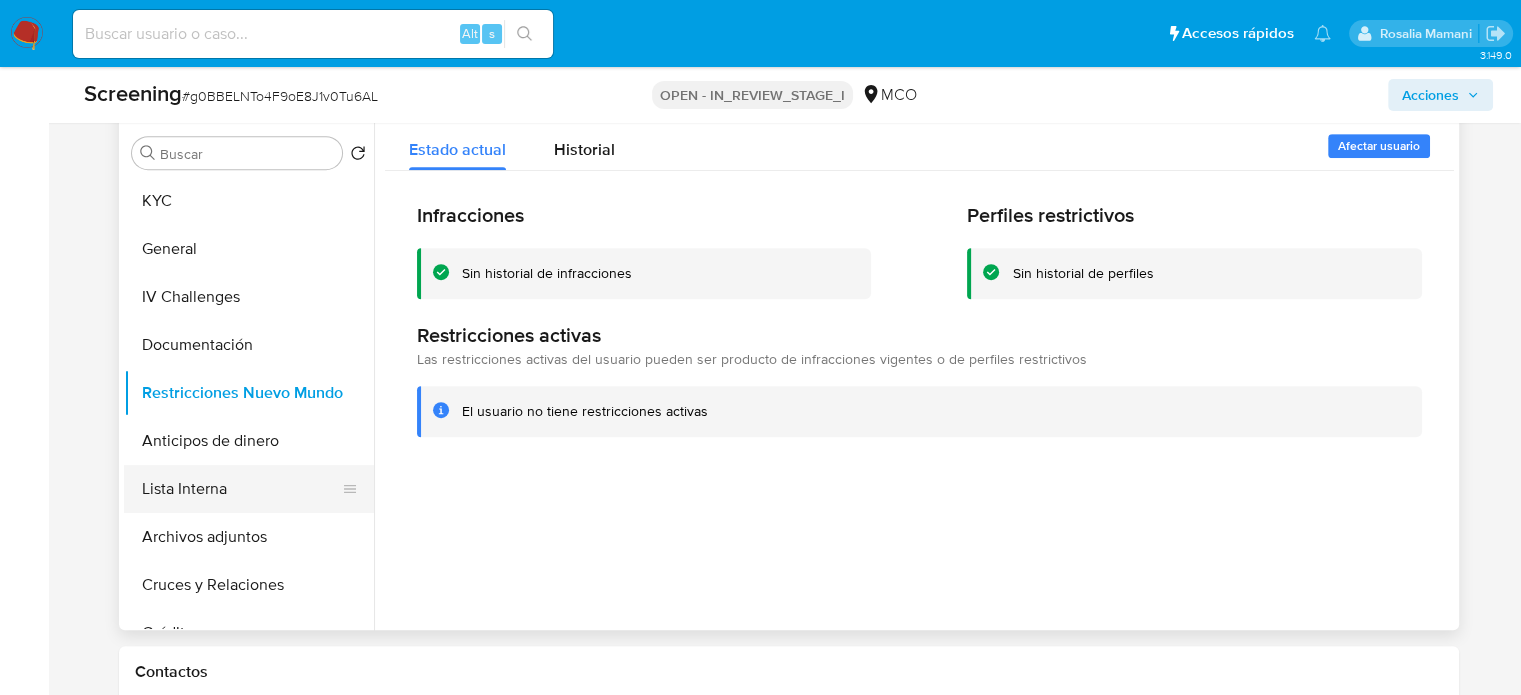 click on "Lista Interna" at bounding box center (241, 489) 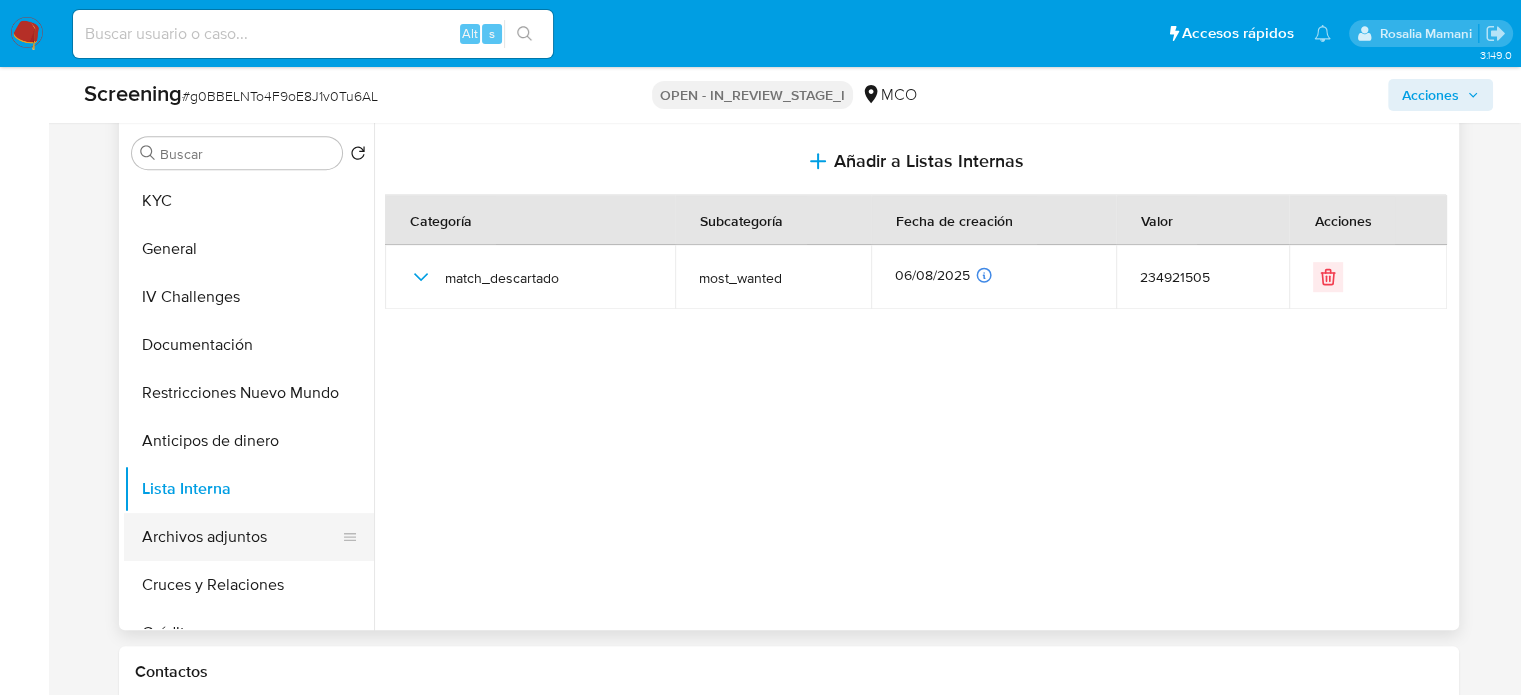 click on "Archivos adjuntos" at bounding box center (241, 537) 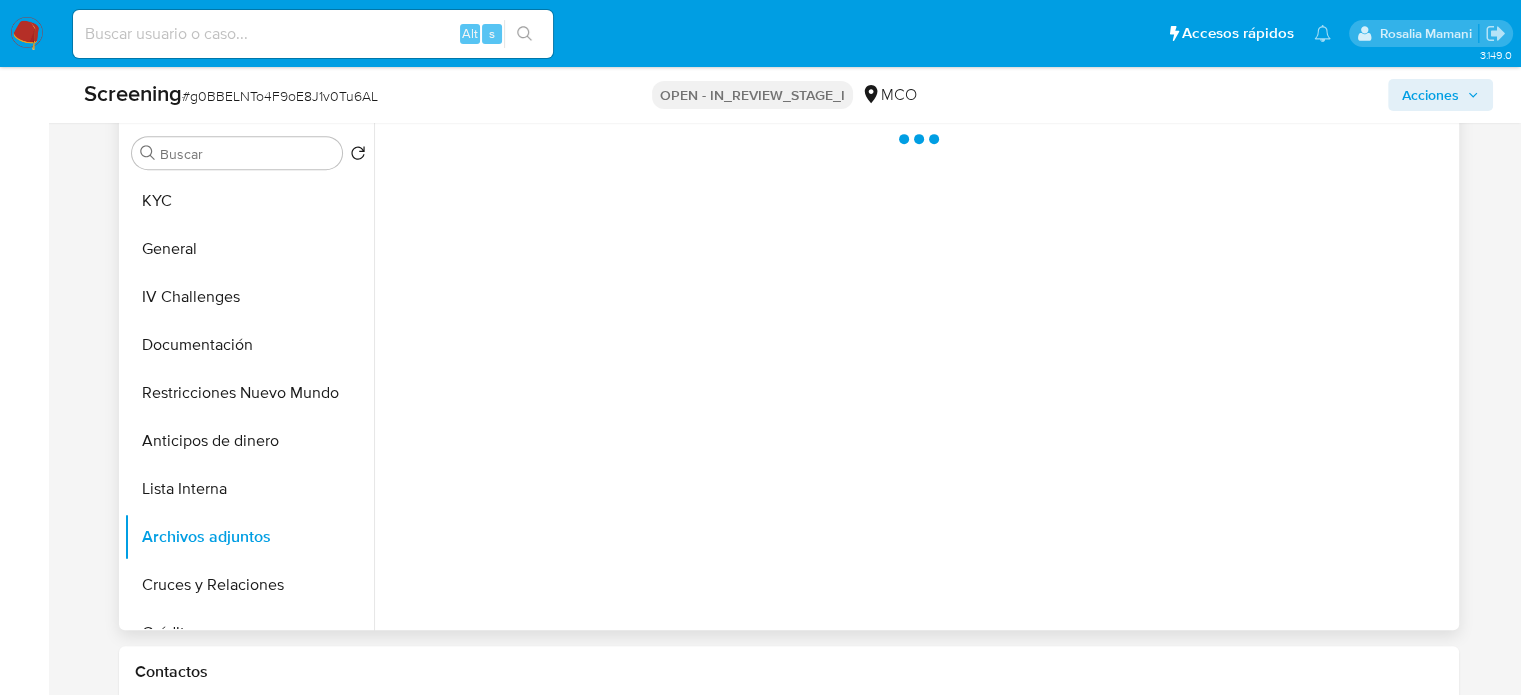 type 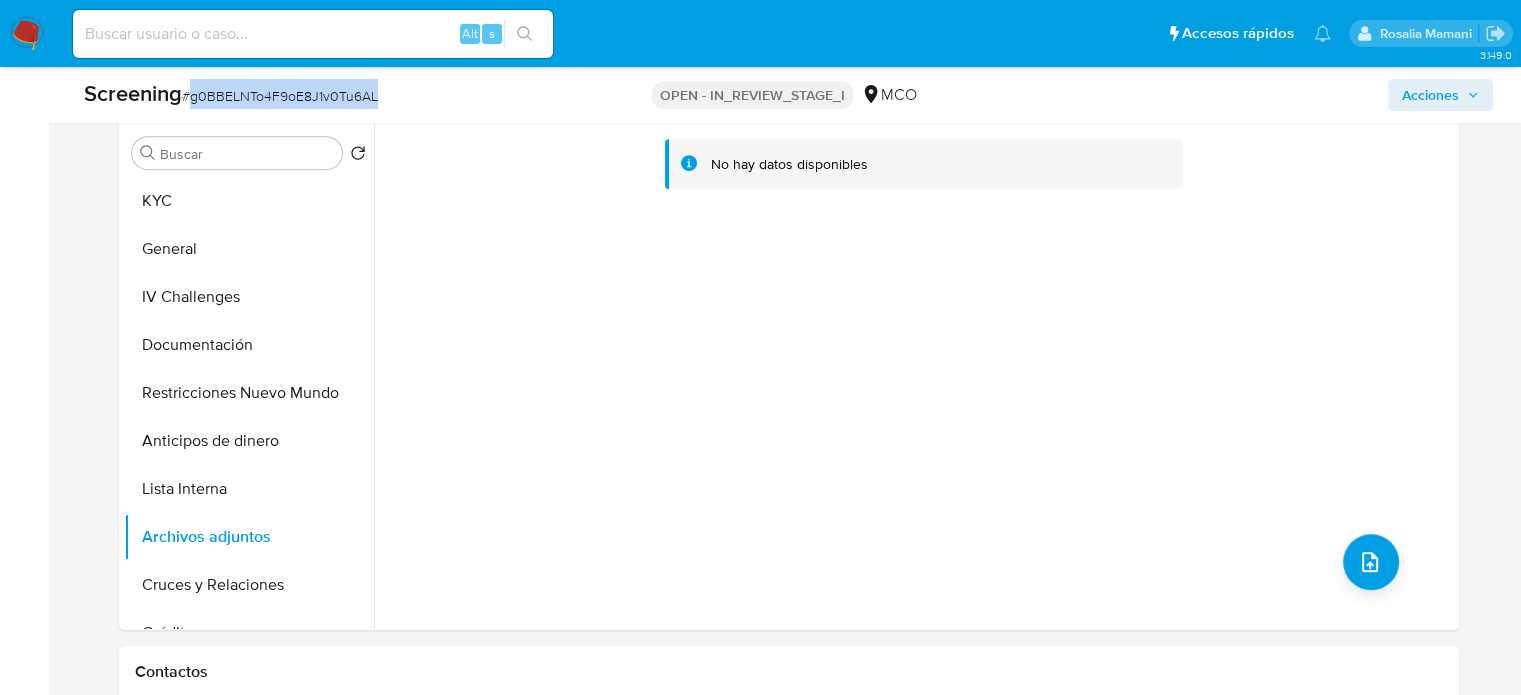 drag, startPoint x: 392, startPoint y: 98, endPoint x: 190, endPoint y: 112, distance: 202.48457 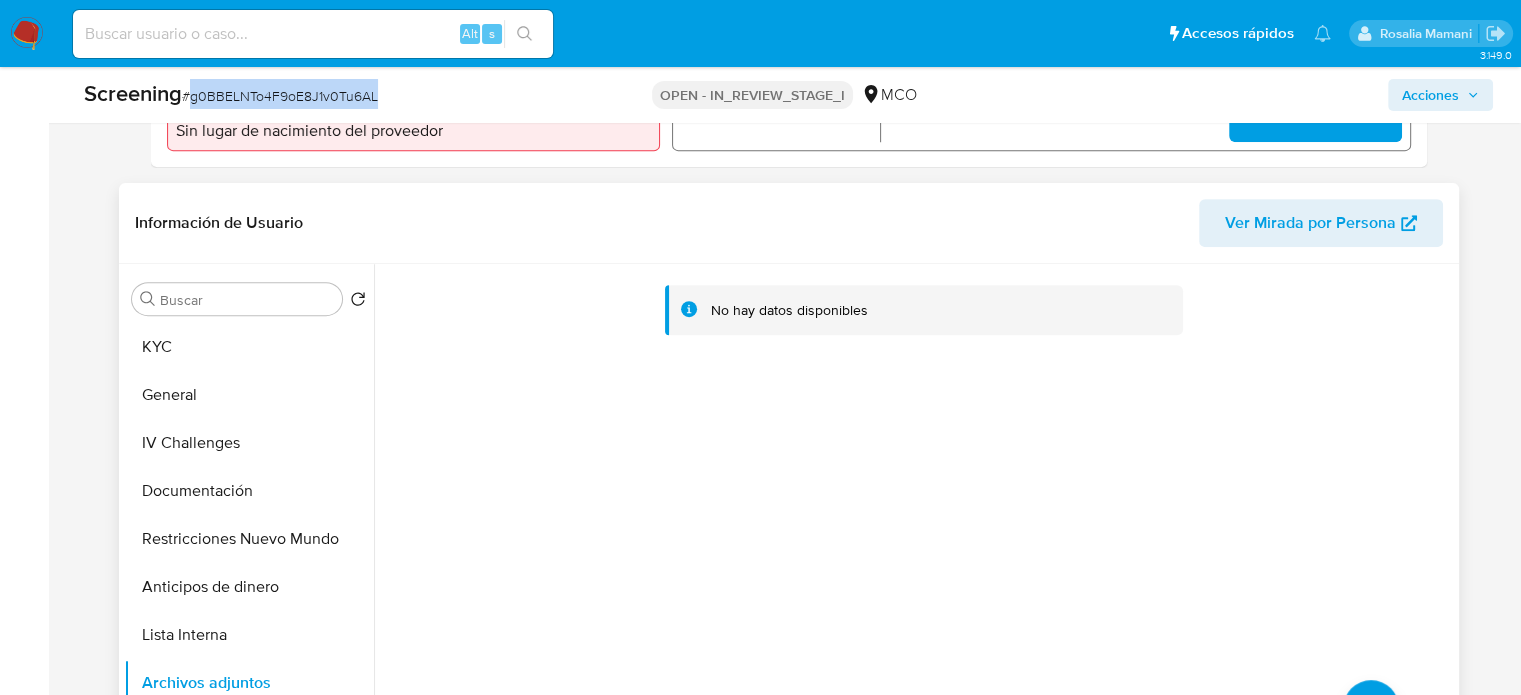 scroll, scrollTop: 900, scrollLeft: 0, axis: vertical 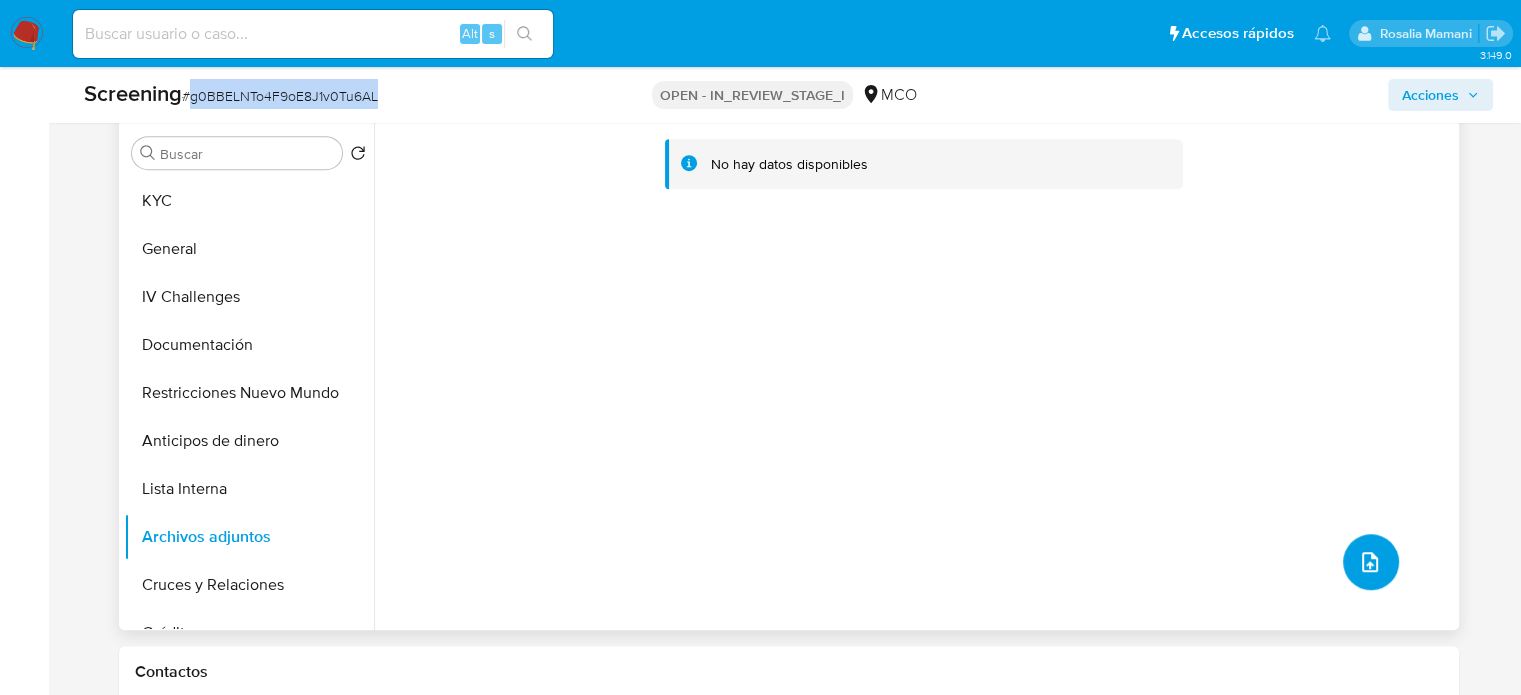 click 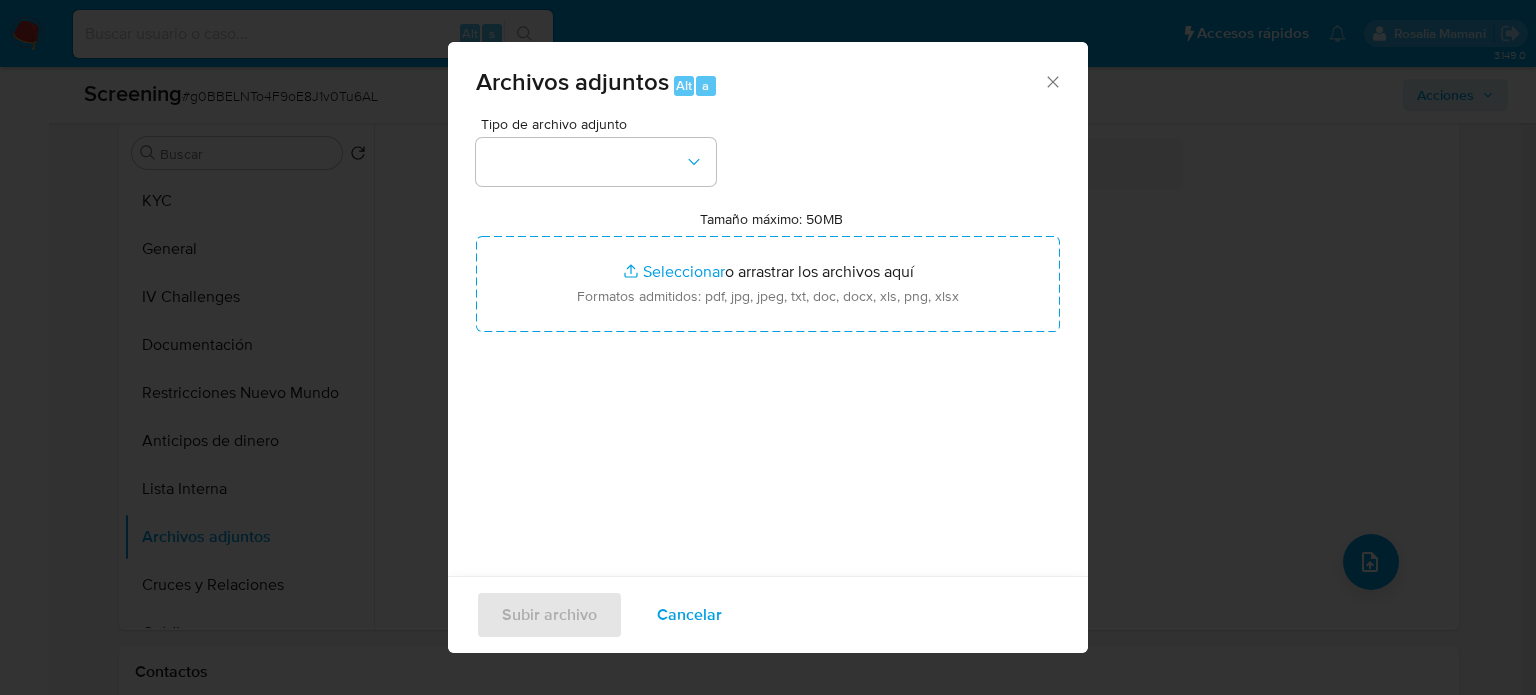 click on "Tamaño máximo: 50MB Seleccionar archivos" at bounding box center [768, 284] 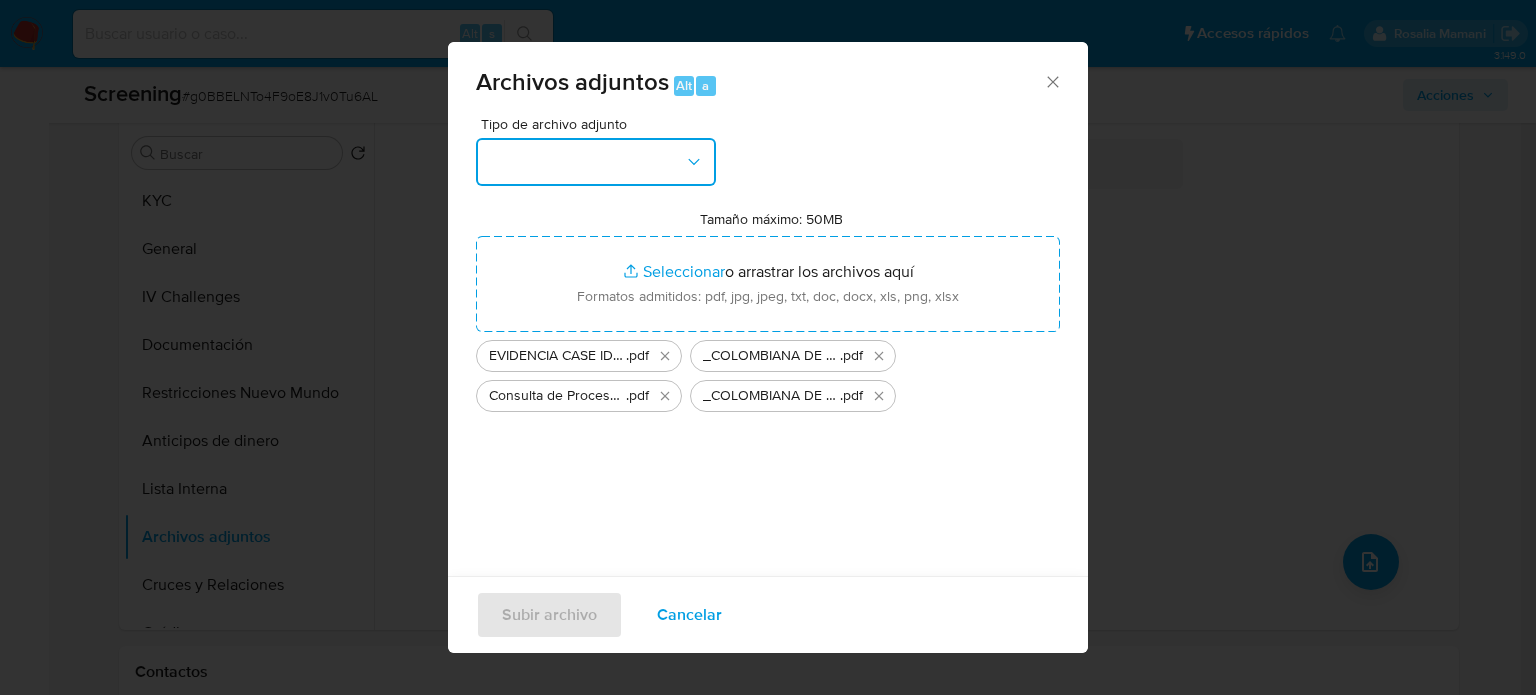 click at bounding box center (596, 162) 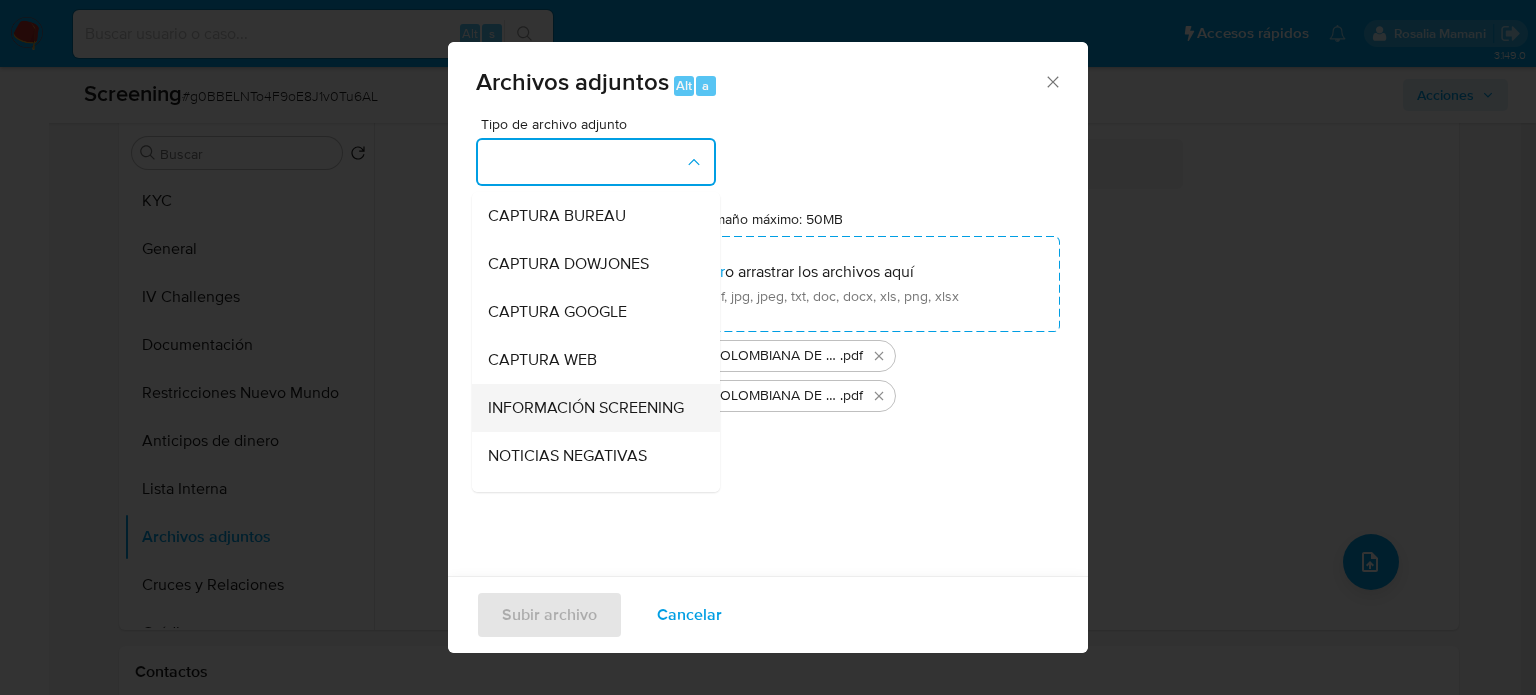 click on "INFORMACIÓN SCREENING" at bounding box center [586, 408] 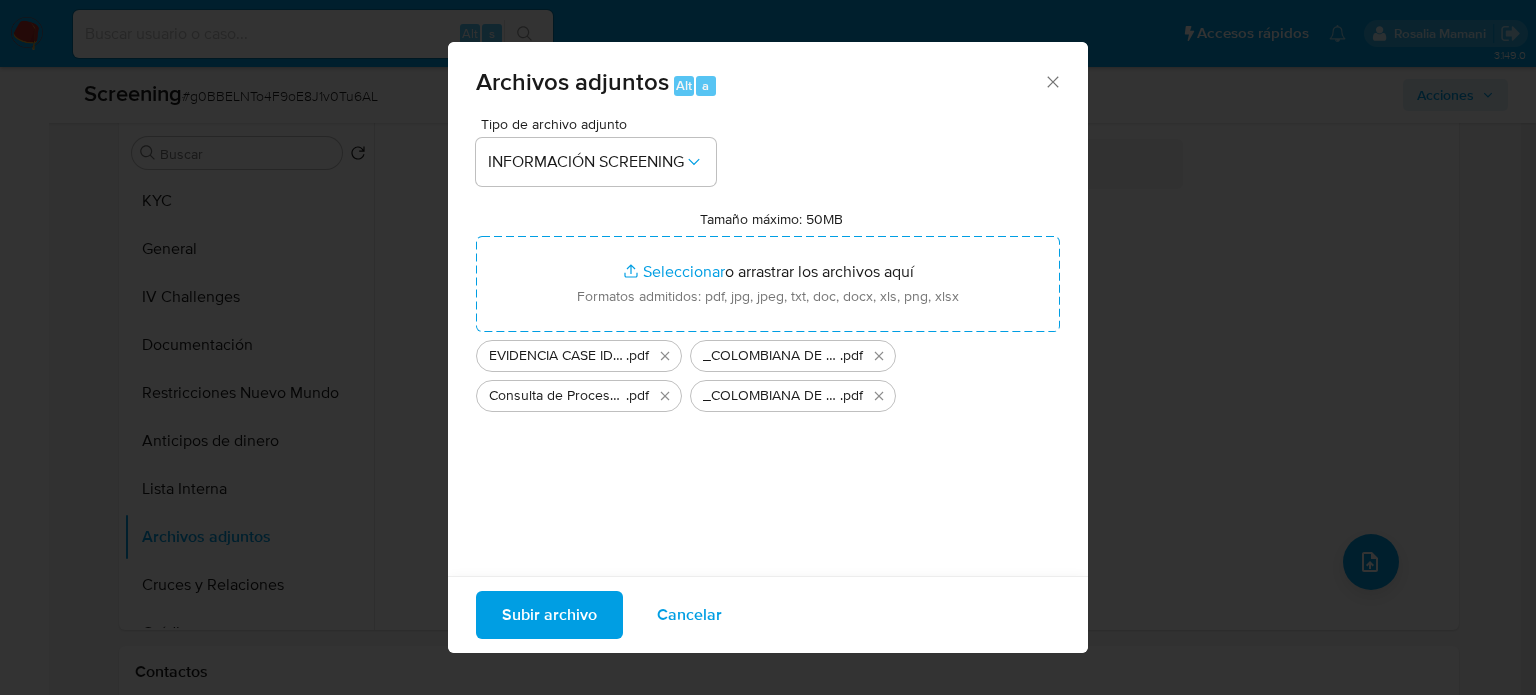 click on "Subir archivo" at bounding box center [549, 615] 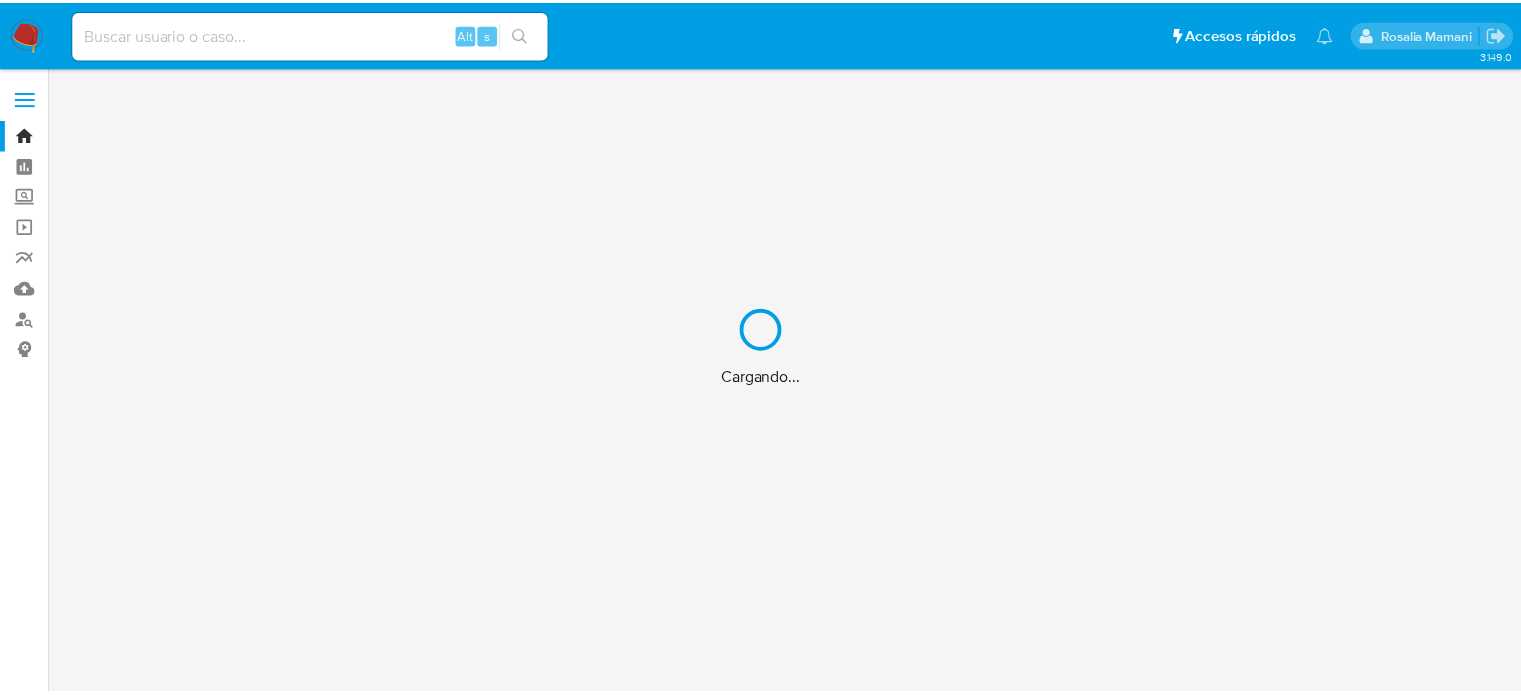 scroll, scrollTop: 0, scrollLeft: 0, axis: both 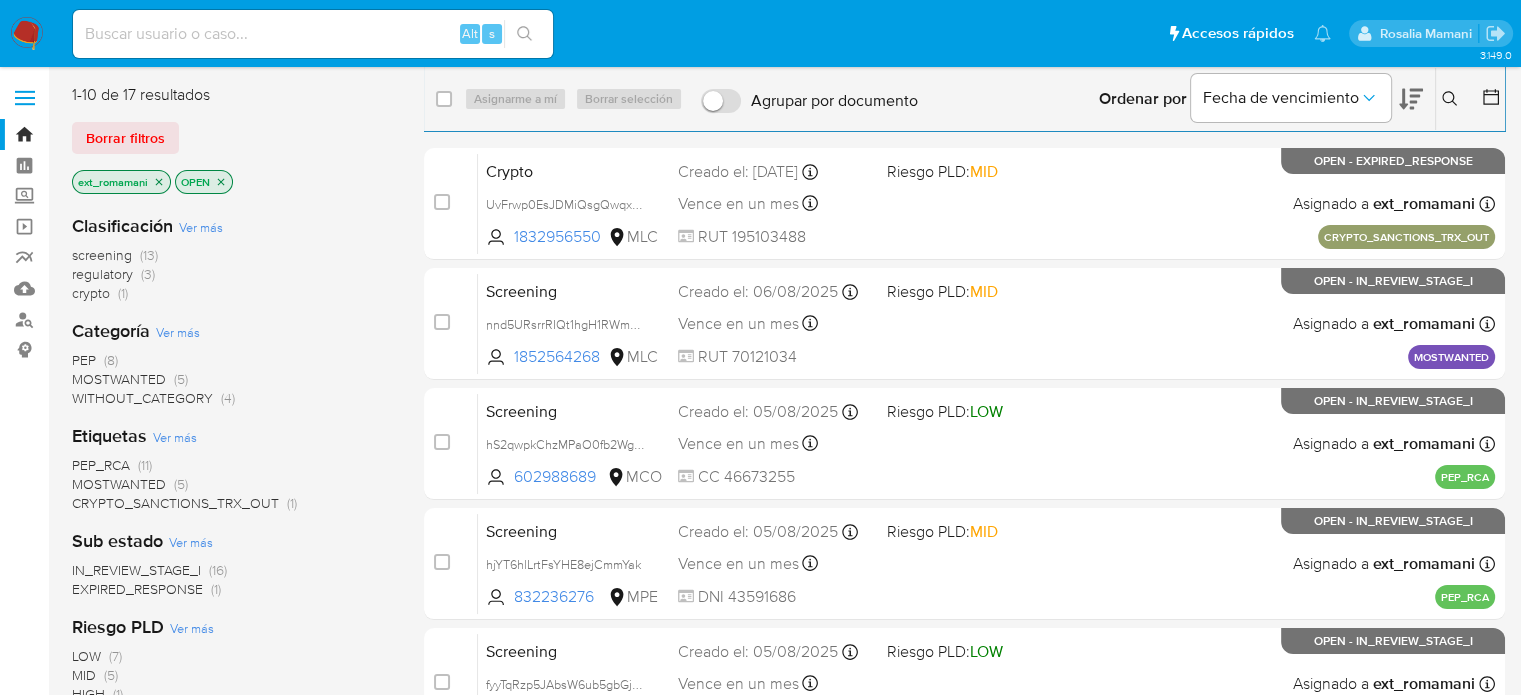 click at bounding box center (27, 34) 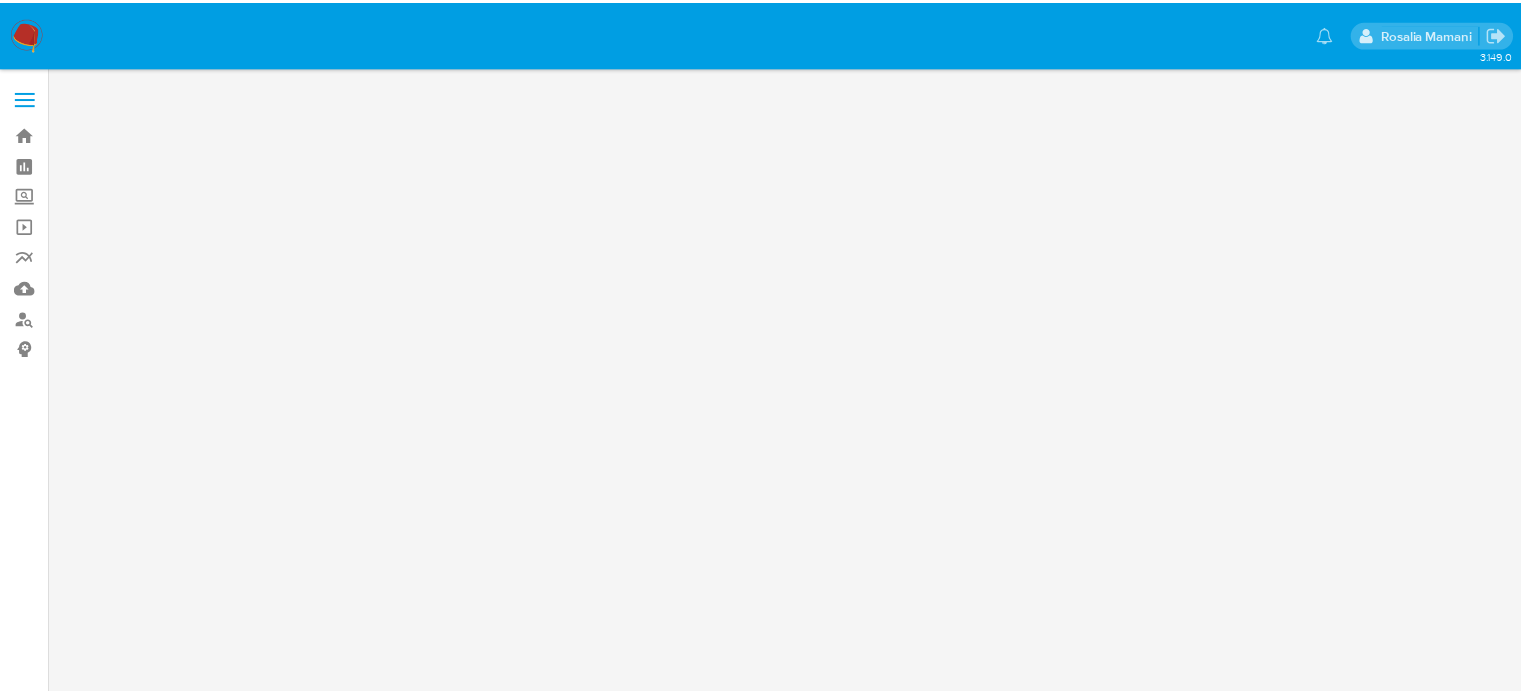 scroll, scrollTop: 0, scrollLeft: 0, axis: both 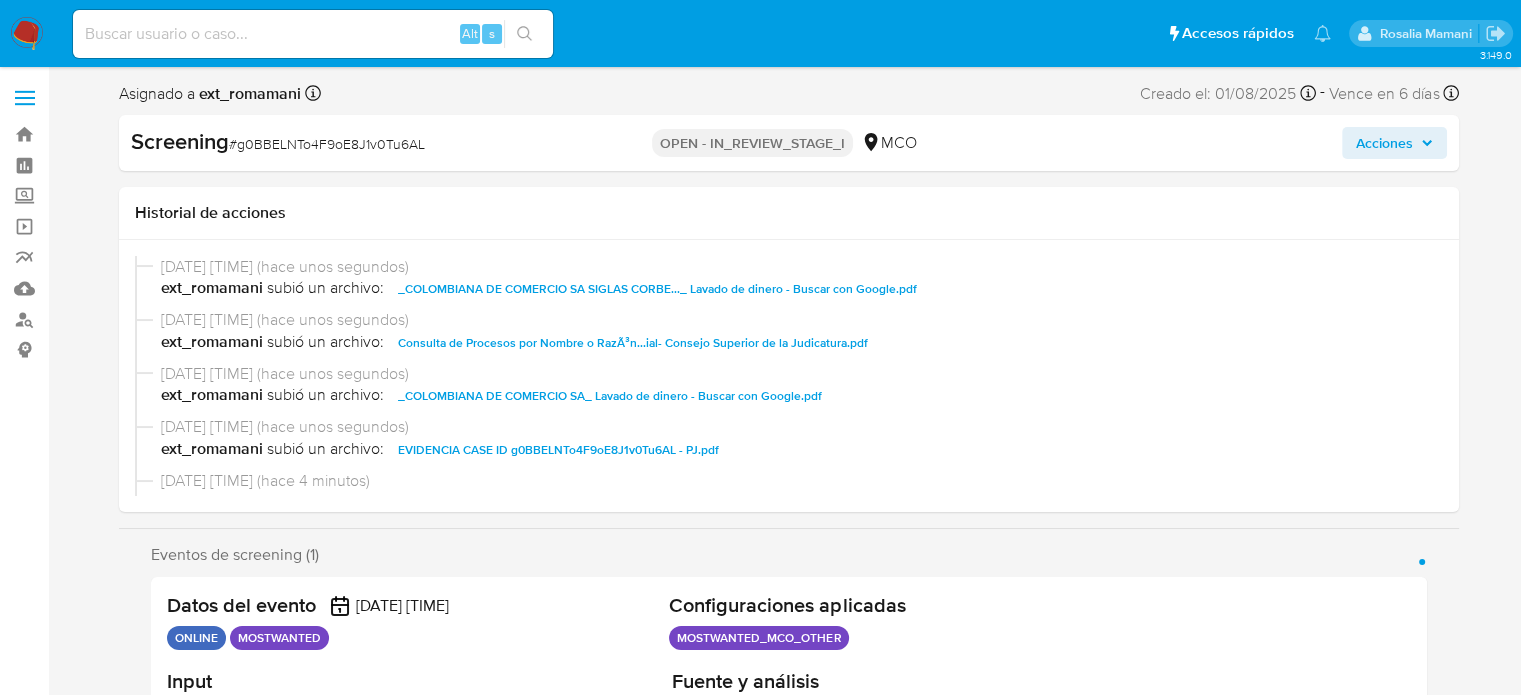 select on "10" 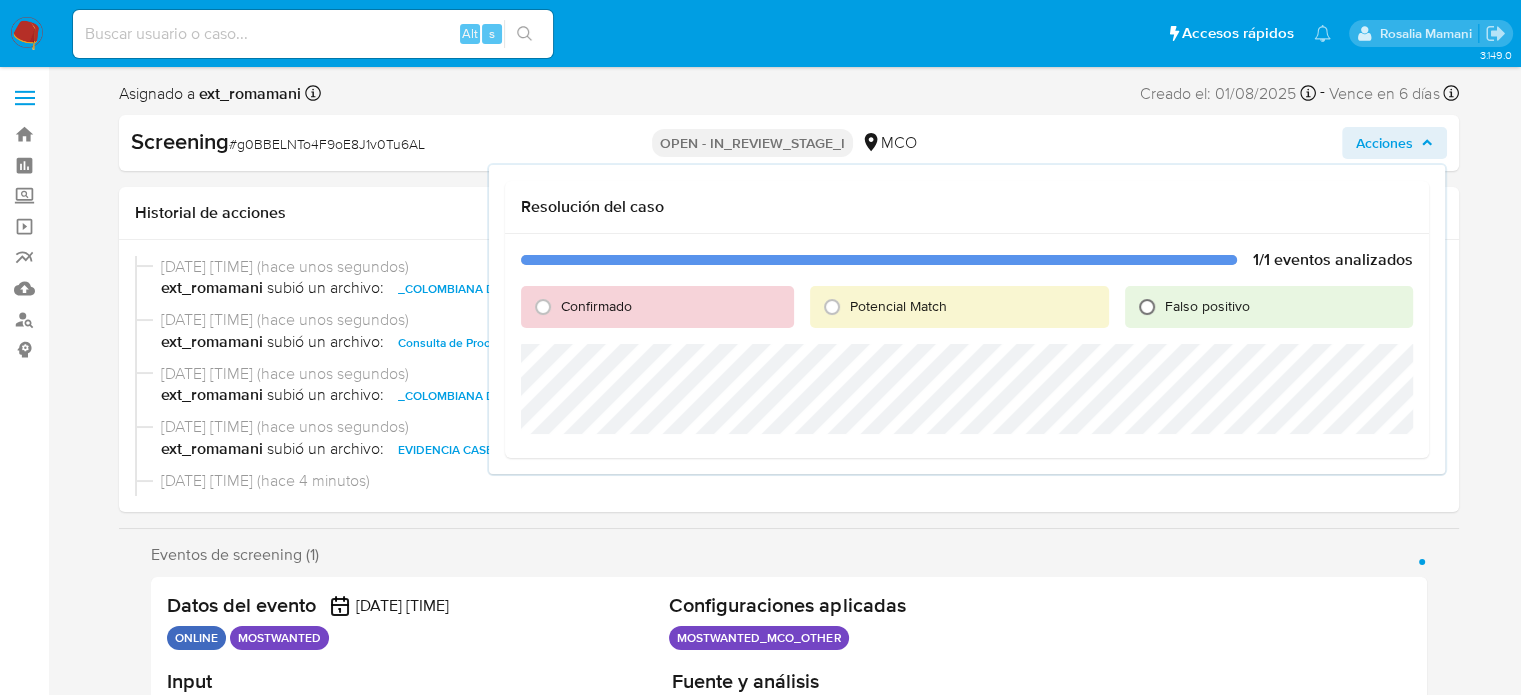 click on "Falso positivo" at bounding box center (1147, 307) 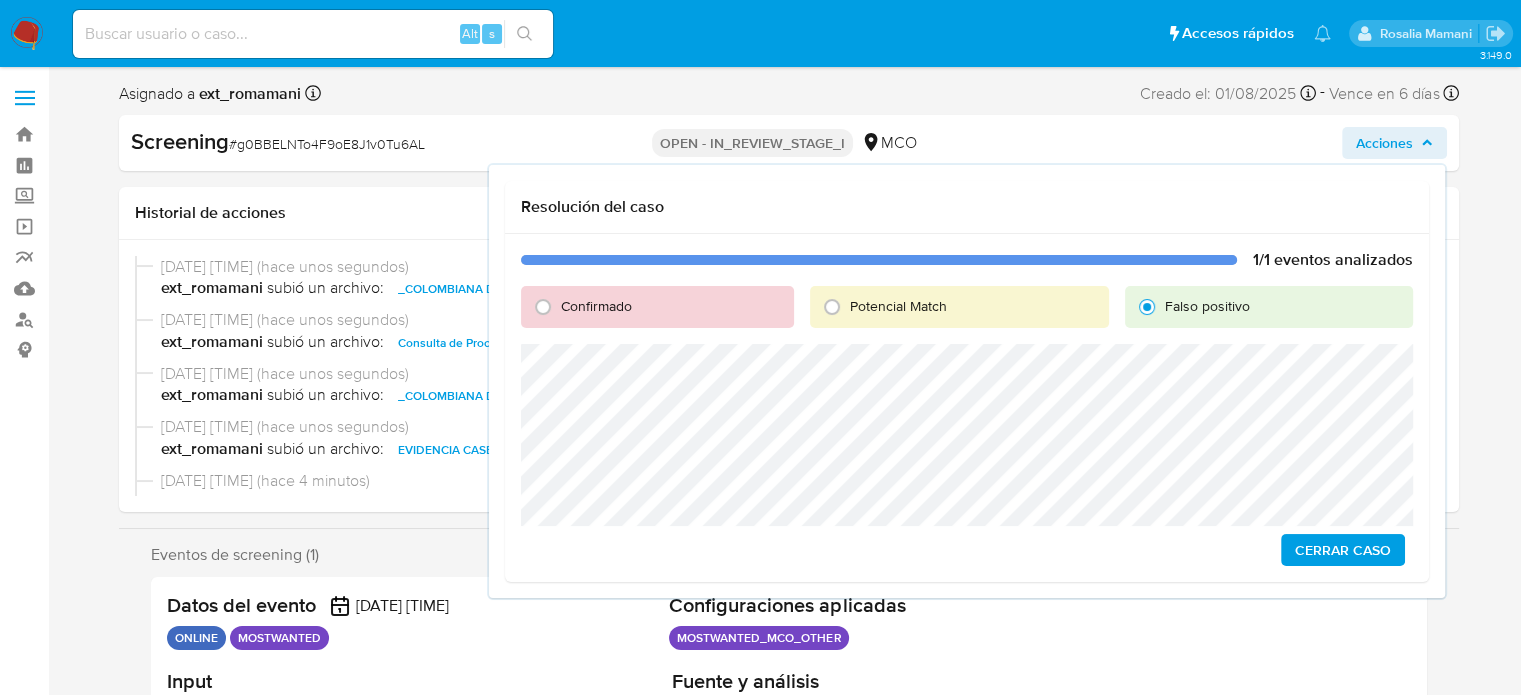 click on "Cerrar Caso" at bounding box center (1343, 550) 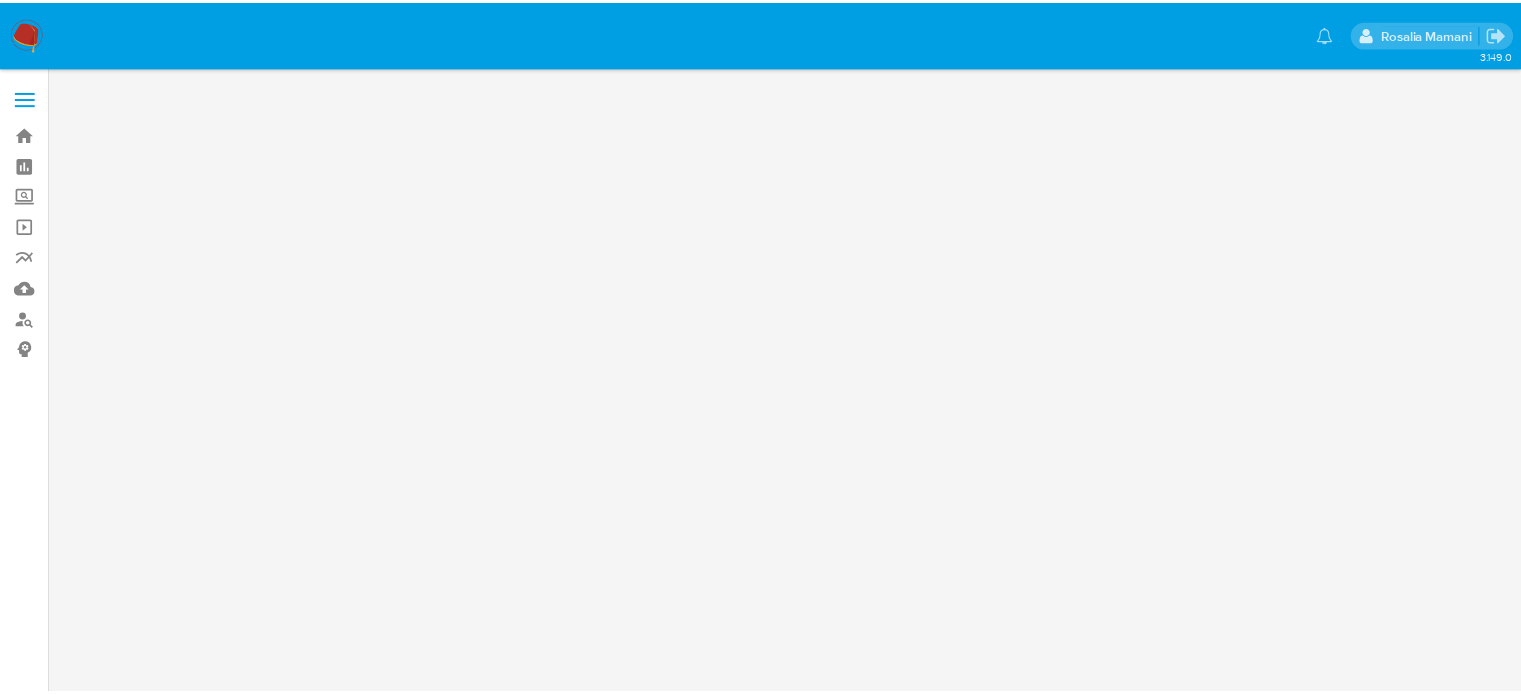 scroll, scrollTop: 0, scrollLeft: 0, axis: both 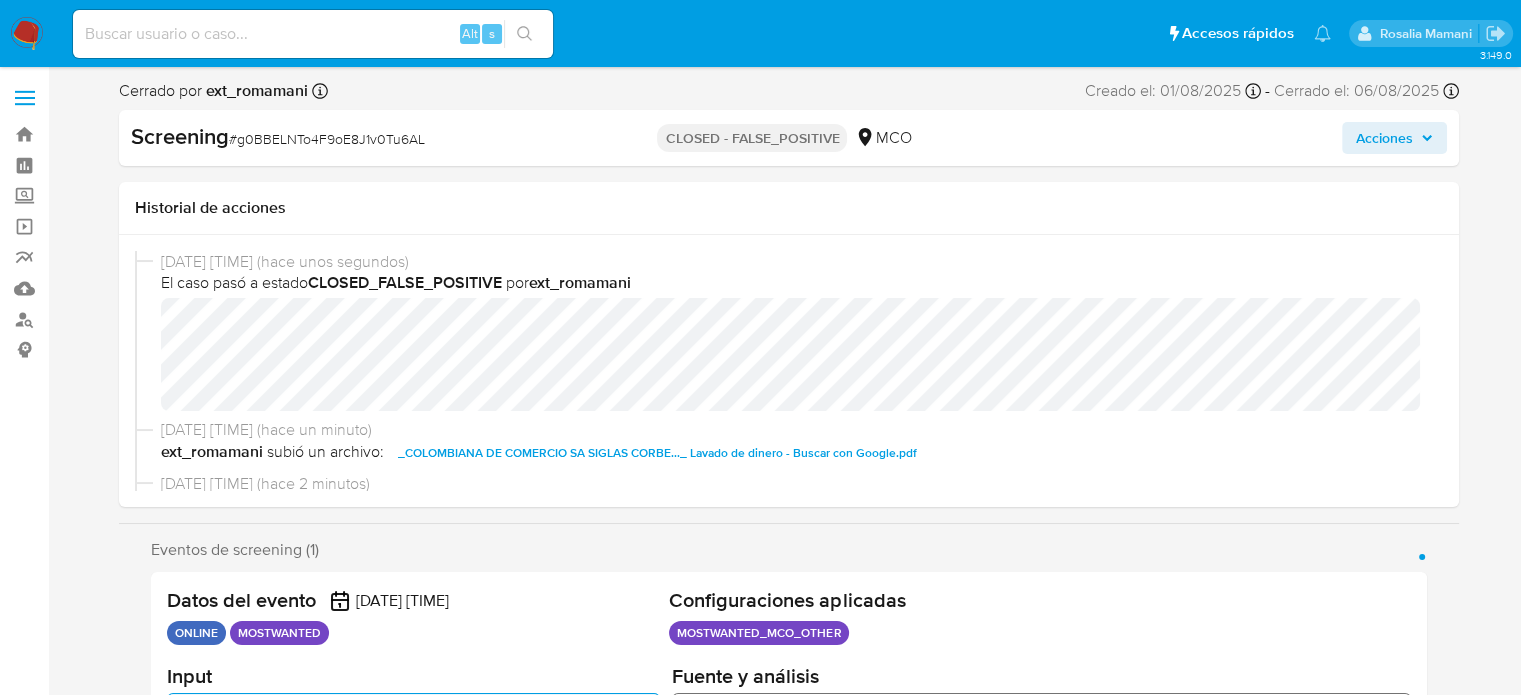 select on "10" 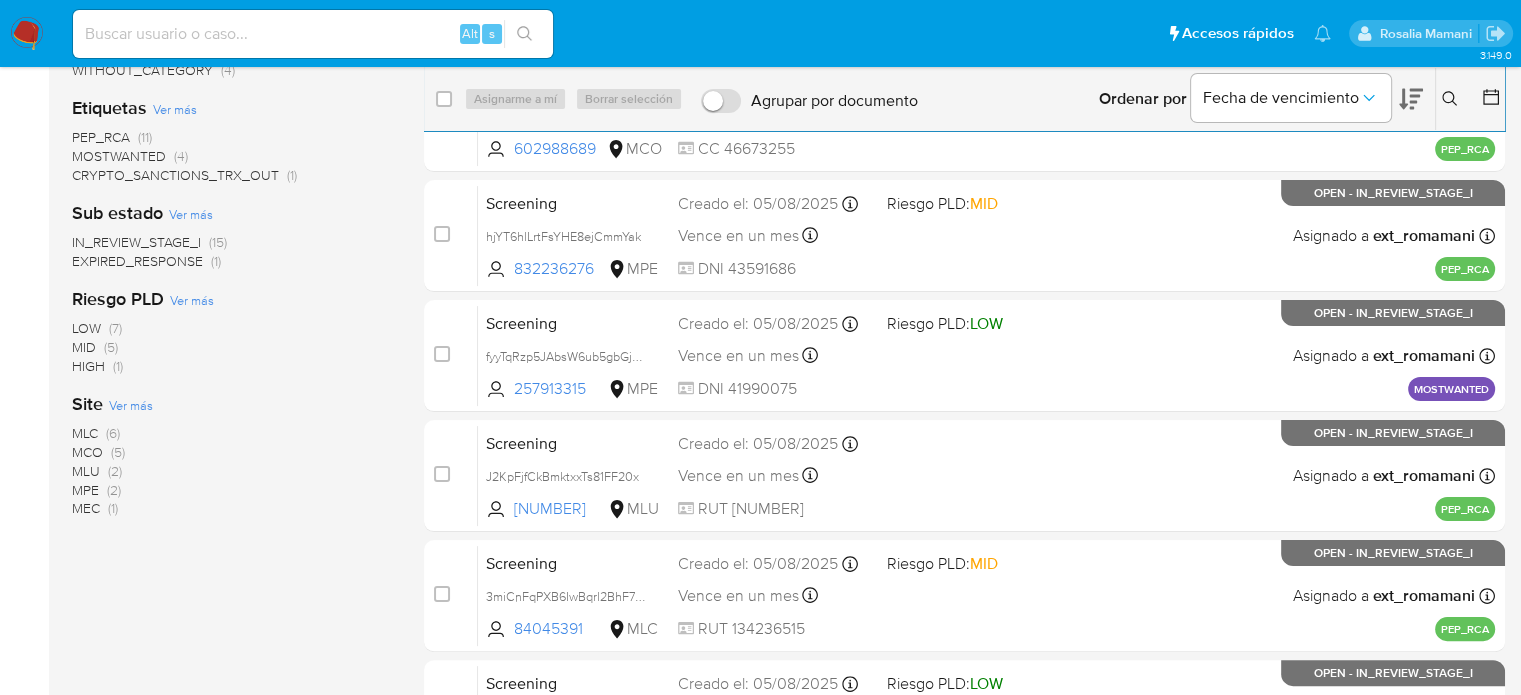 scroll, scrollTop: 100, scrollLeft: 0, axis: vertical 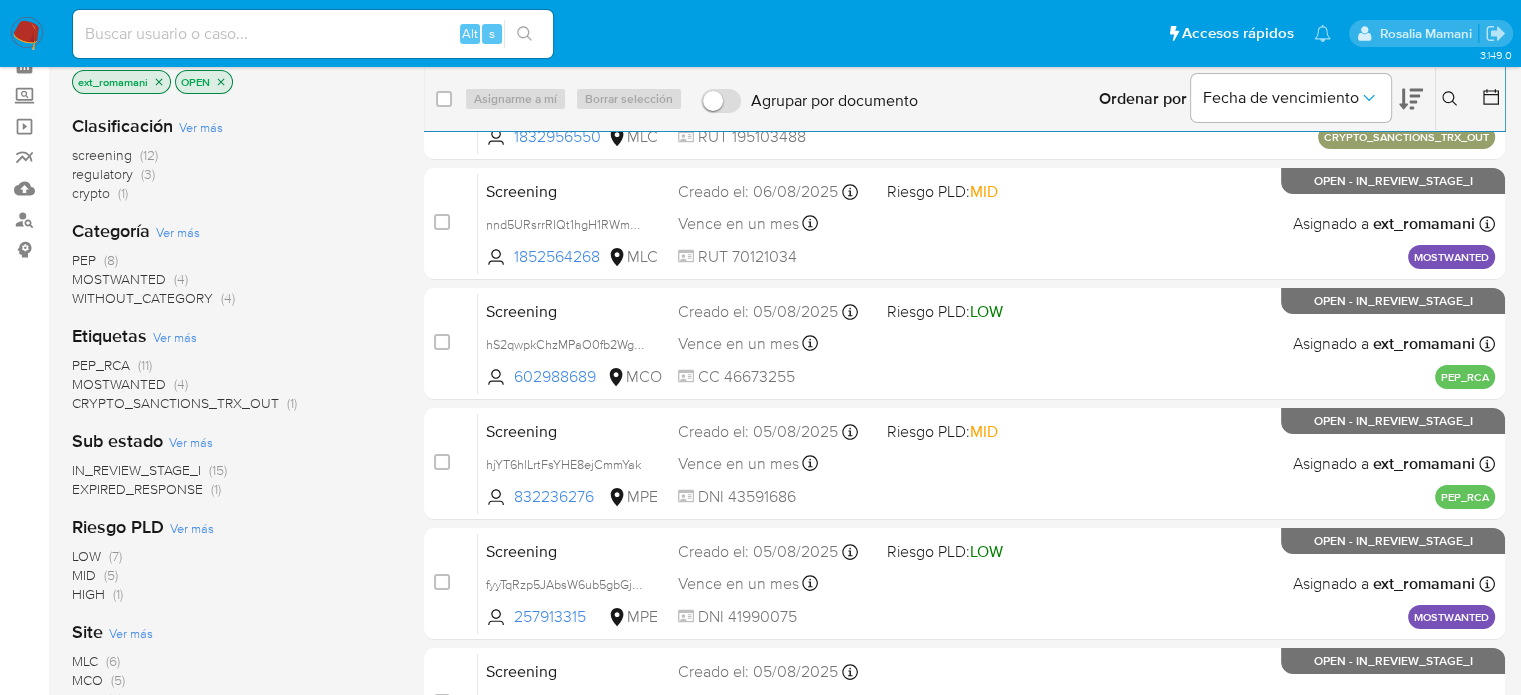 click on "MOSTWANTED" at bounding box center [119, 279] 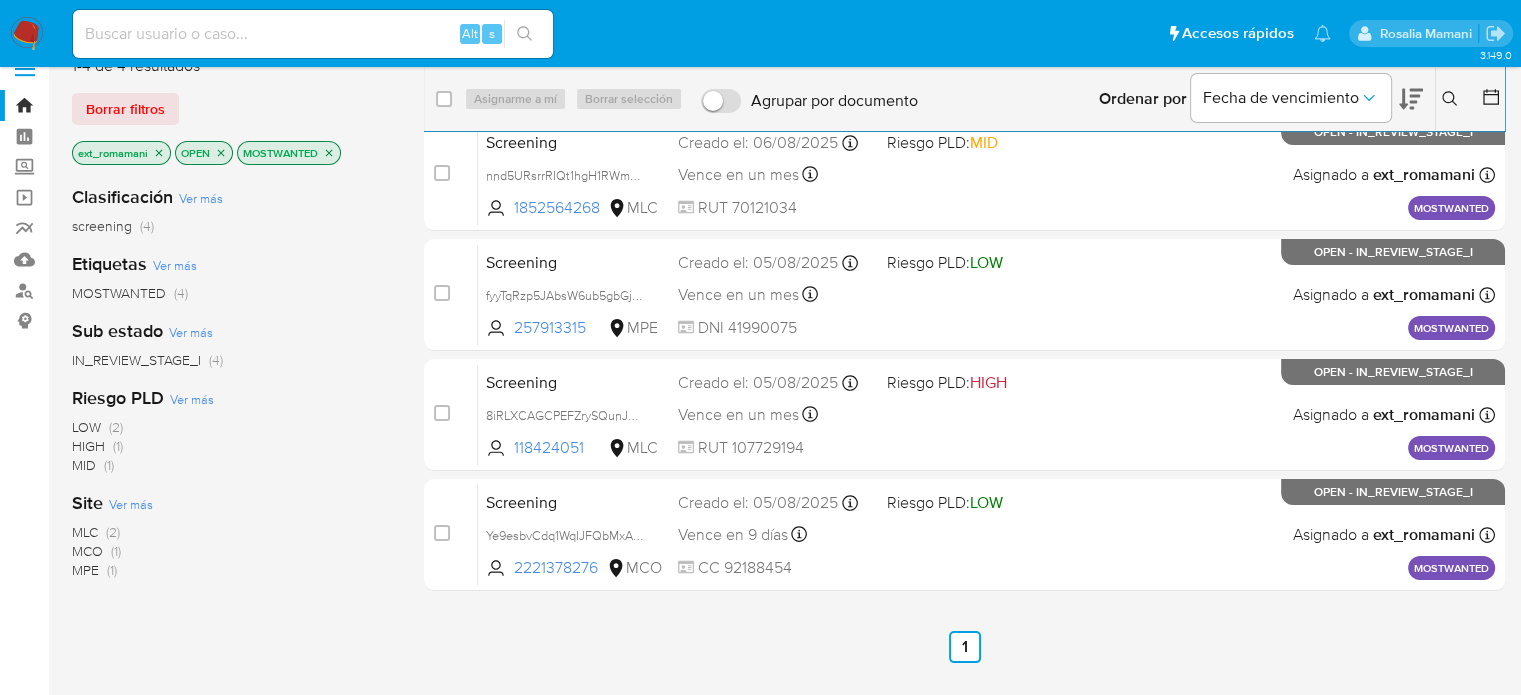 scroll, scrollTop: 0, scrollLeft: 0, axis: both 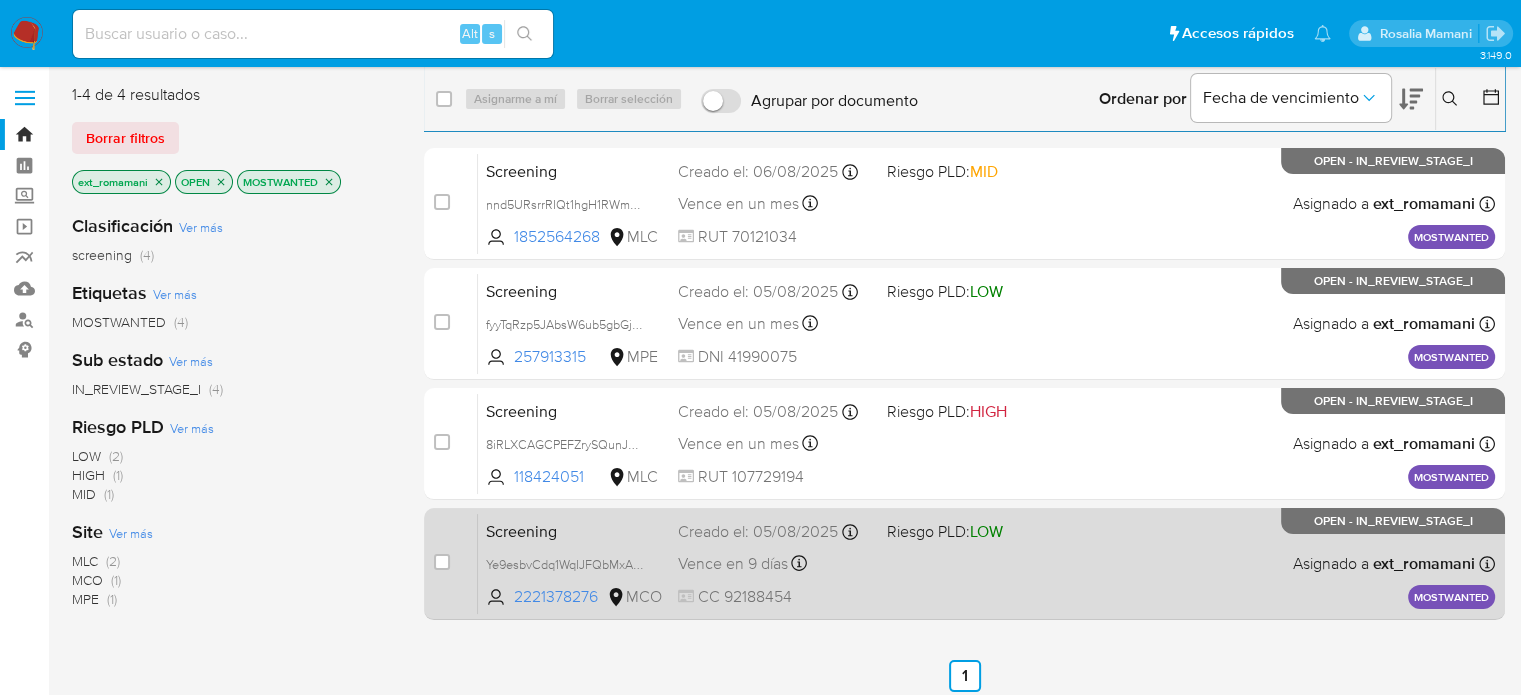 click on "Screening Ye9esbvCdq1WqIJFQbMxABRJ [NUMBER] MCO Riesgo PLD:  LOW Creado el: [DATE]   Creado el: [DATE] [TIME] Vence en 9 días   Vence el [DATE] [TIME] CC   [NUMBER] Asignado a   [USERNAME]   Asignado el: [DATE] [TIME] MOSTWANTED OPEN - IN_REVIEW_STAGE_I" at bounding box center [986, 563] 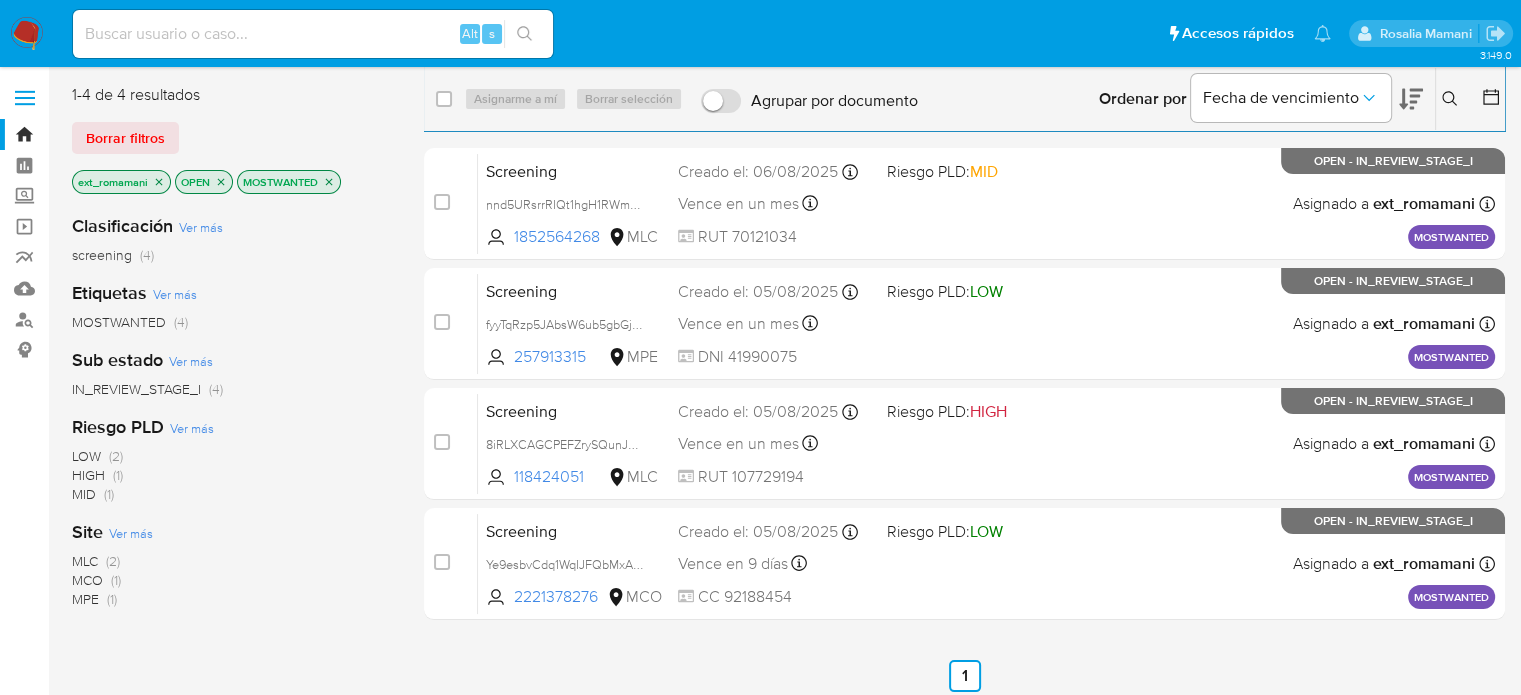 click at bounding box center (27, 34) 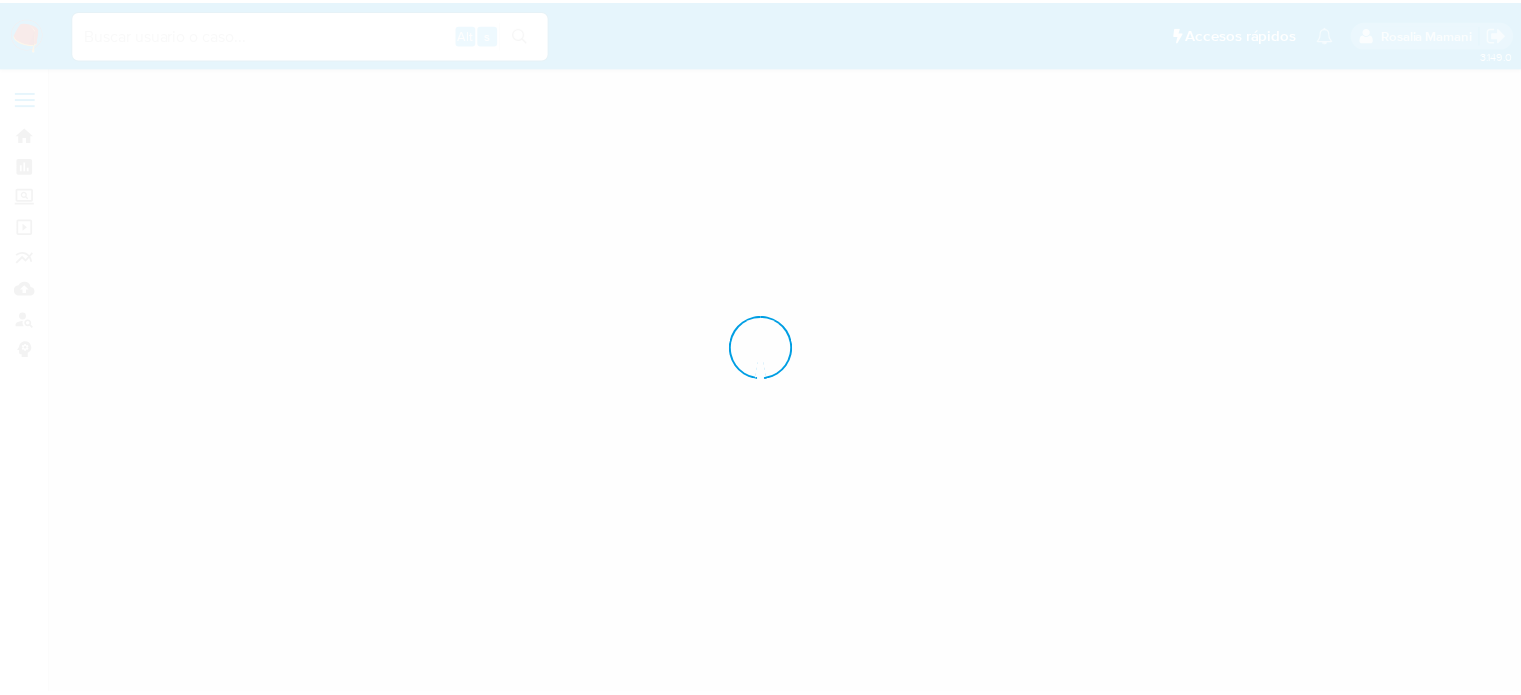 scroll, scrollTop: 0, scrollLeft: 0, axis: both 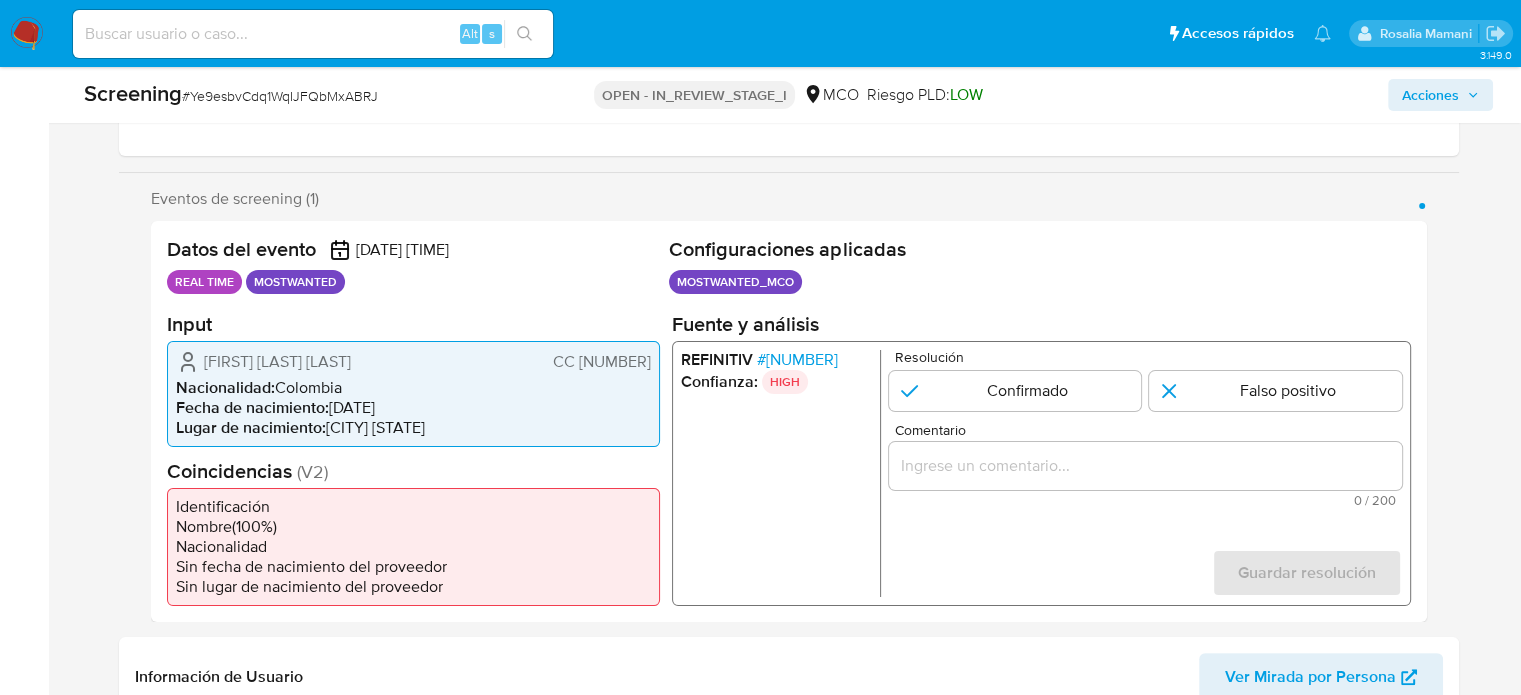 select on "10" 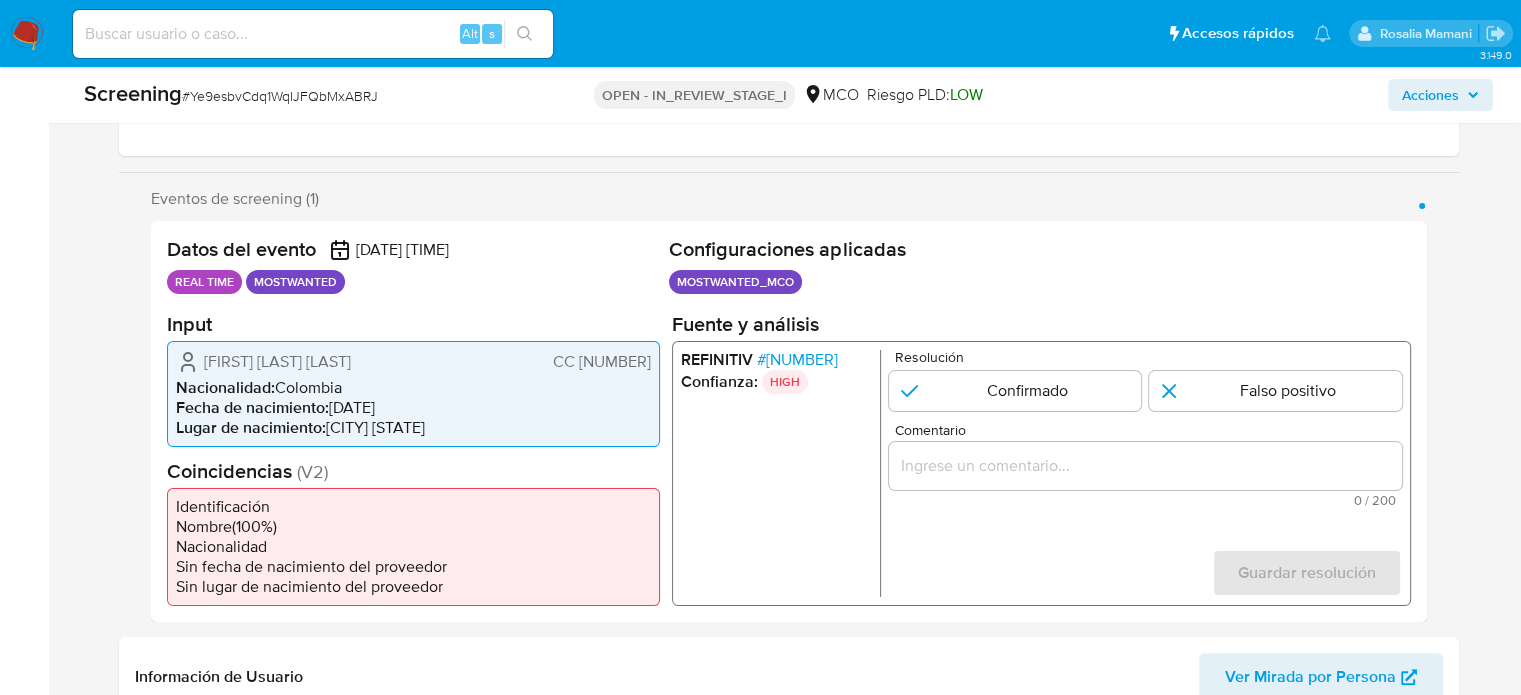 drag, startPoint x: 652, startPoint y: 359, endPoint x: 541, endPoint y: 368, distance: 111.364265 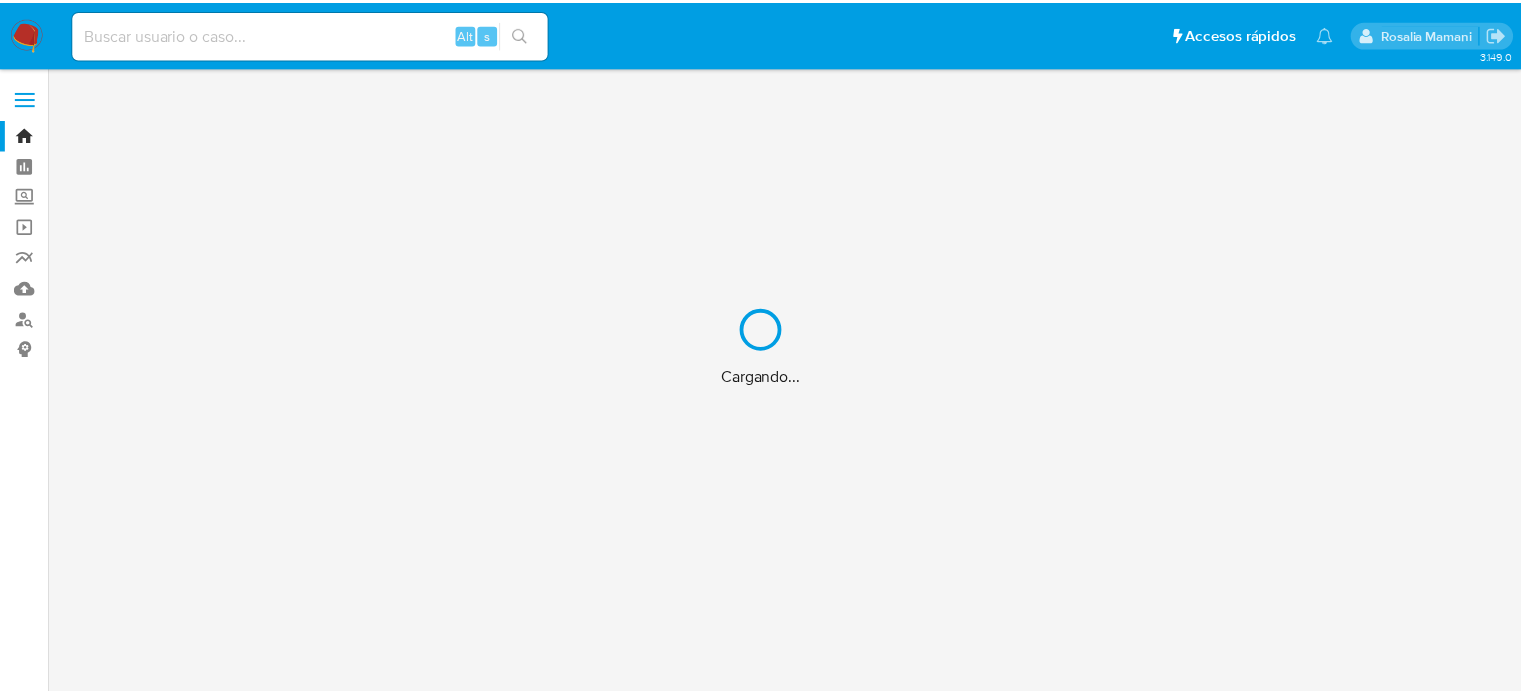 scroll, scrollTop: 0, scrollLeft: 0, axis: both 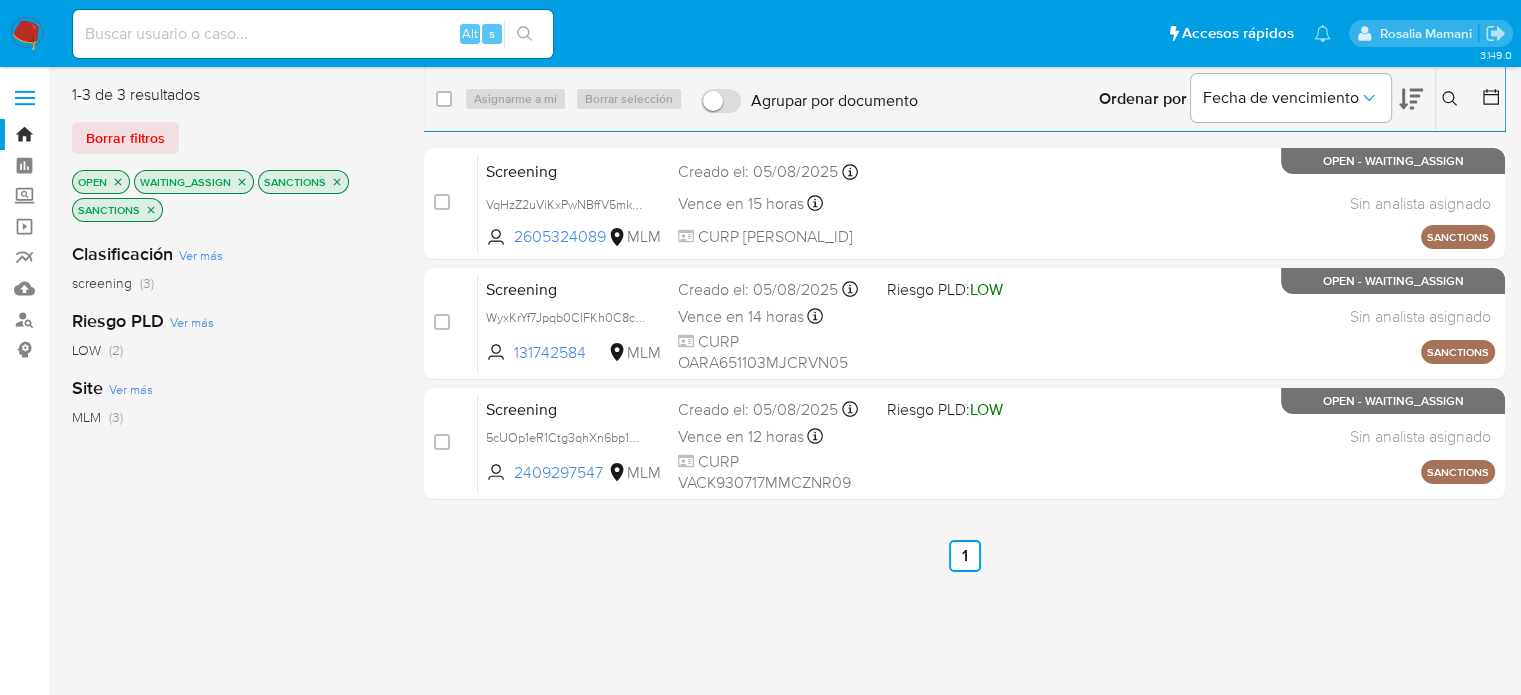 click 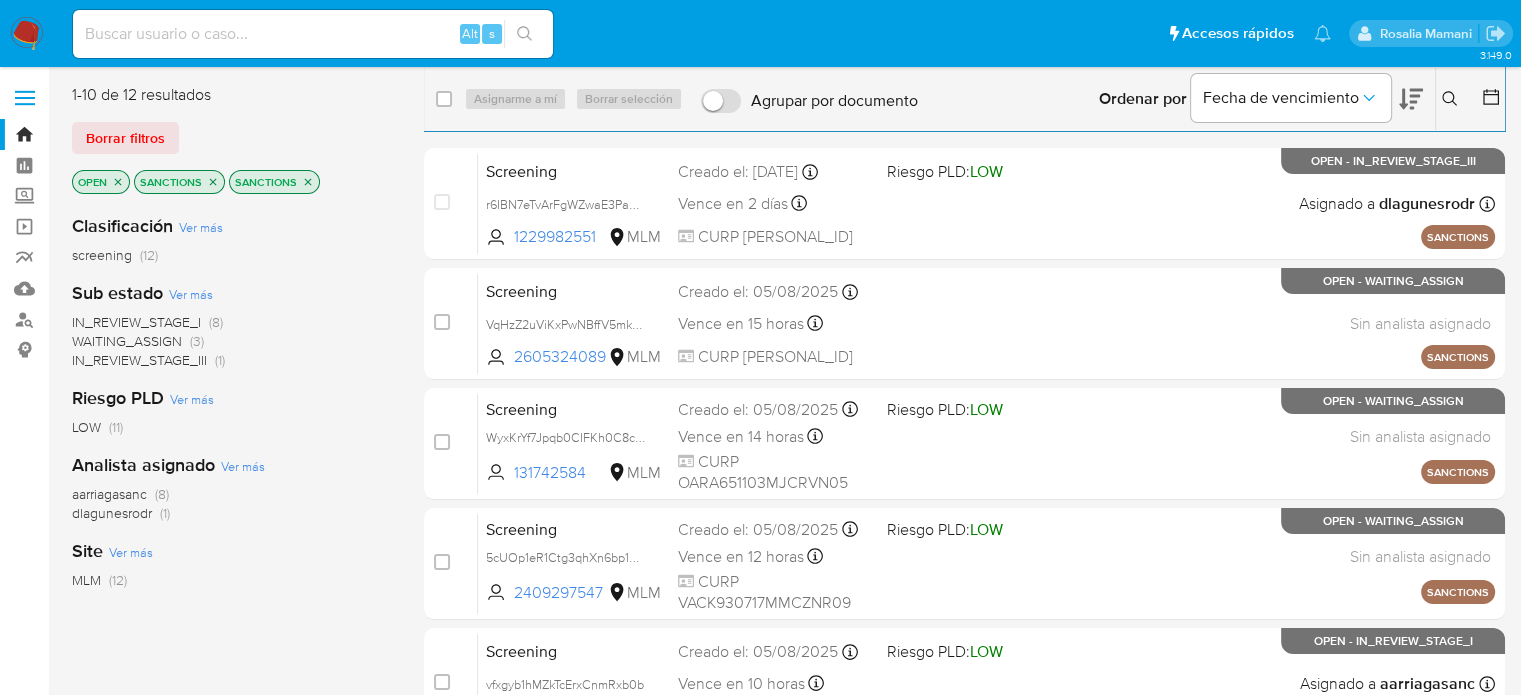 click on "Bandeja Tablero Screening Búsqueda en Listas Watchlist Herramientas Operaciones masivas Reportes Mulan Buscador de personas Consolidado" at bounding box center (24, 712) 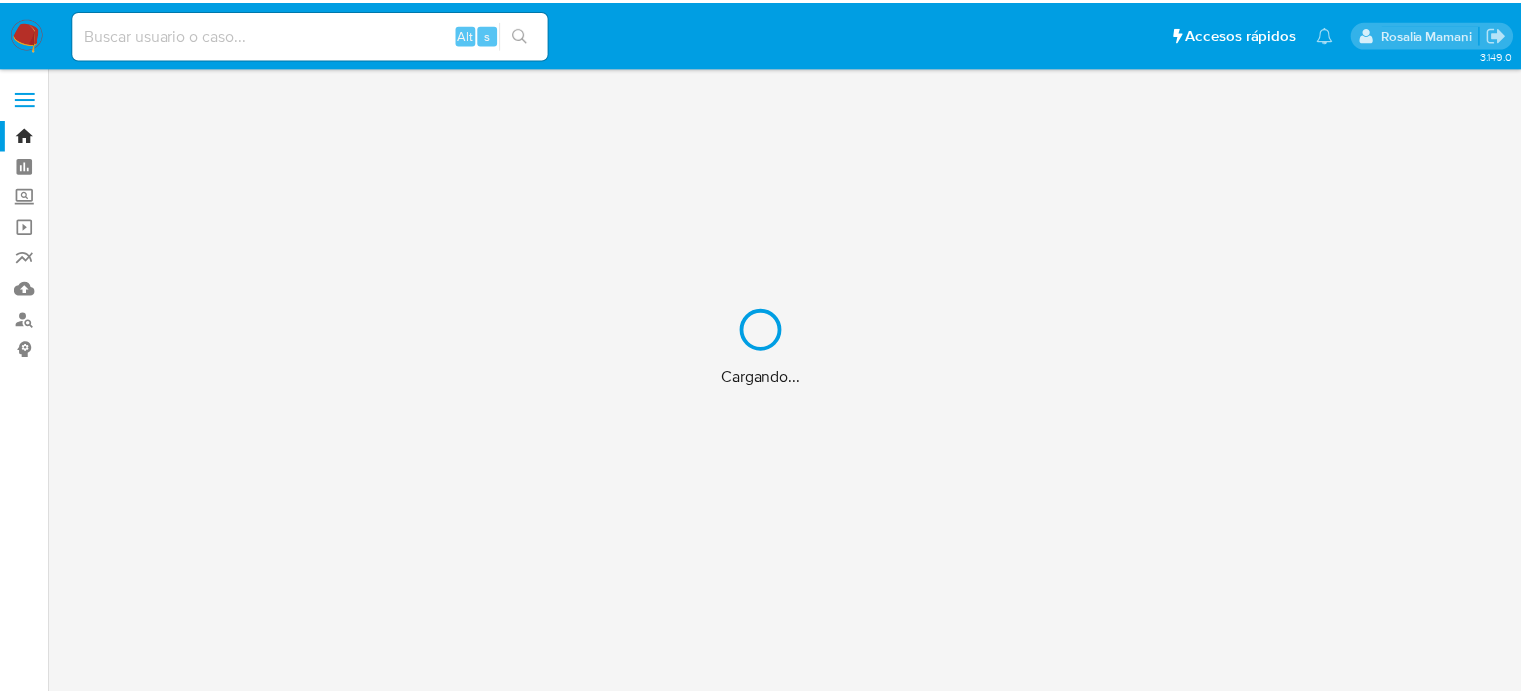 scroll, scrollTop: 0, scrollLeft: 0, axis: both 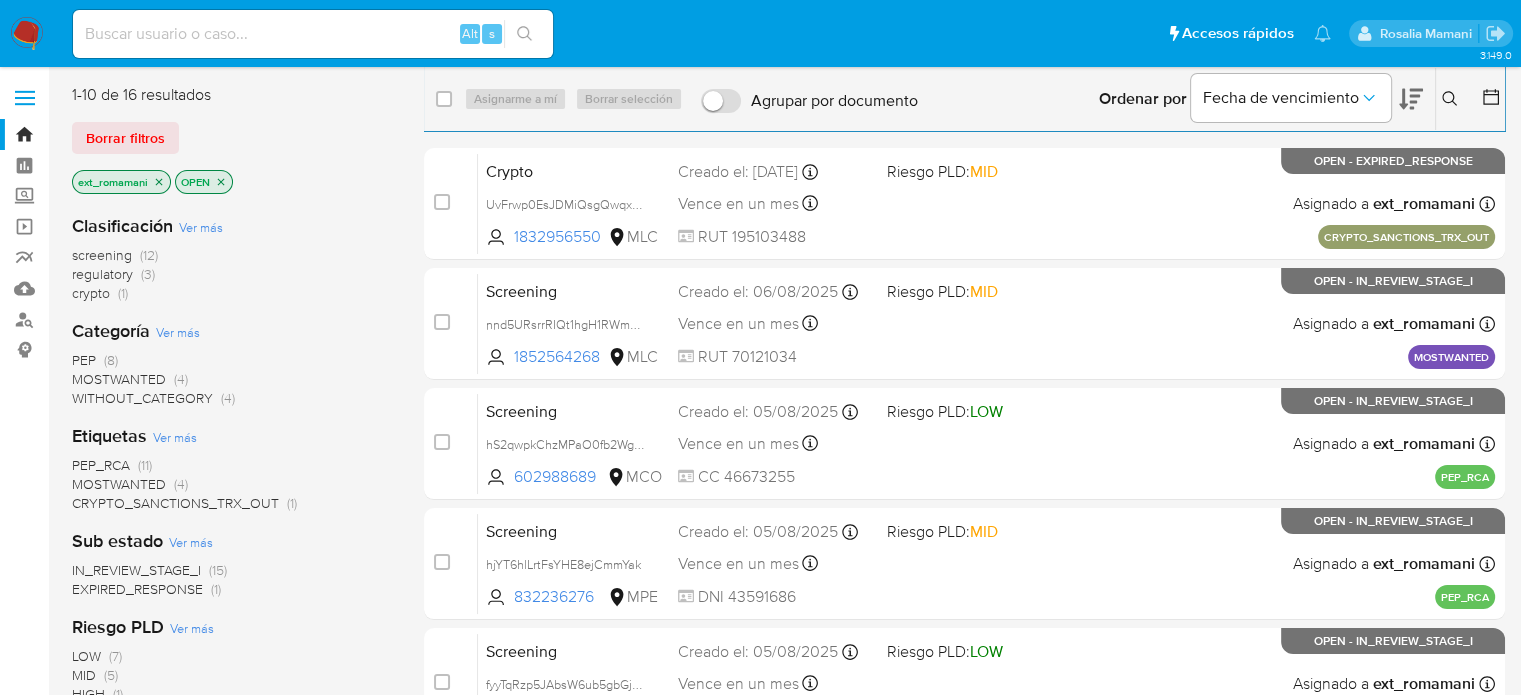 click on "regulatory" at bounding box center (102, 274) 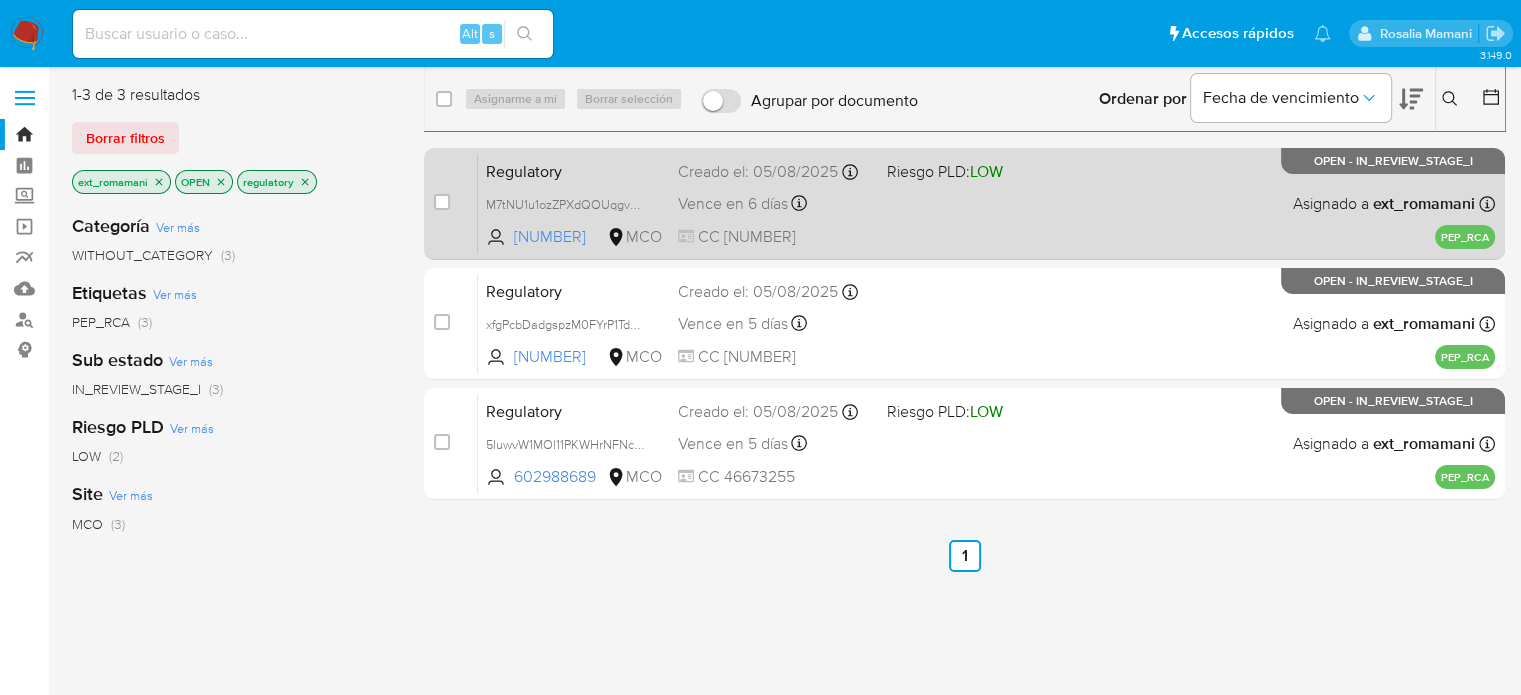 click on "Regulatory M7tNU1u1ozZPXdQOUqgv8VA5 571315046 MCO Riesgo PLD:  LOW Creado el: 05/08/2025   Creado el: 05/08/2025 21:38:03 Vence en 6 días   Vence el 11/08/2025 21:38:03 CC   1133154183 Asignado a   ext_romamani   Asignado el: 06/08/2025 08:30:20 PEP_RCA OPEN - IN_REVIEW_STAGE_I" at bounding box center (986, 203) 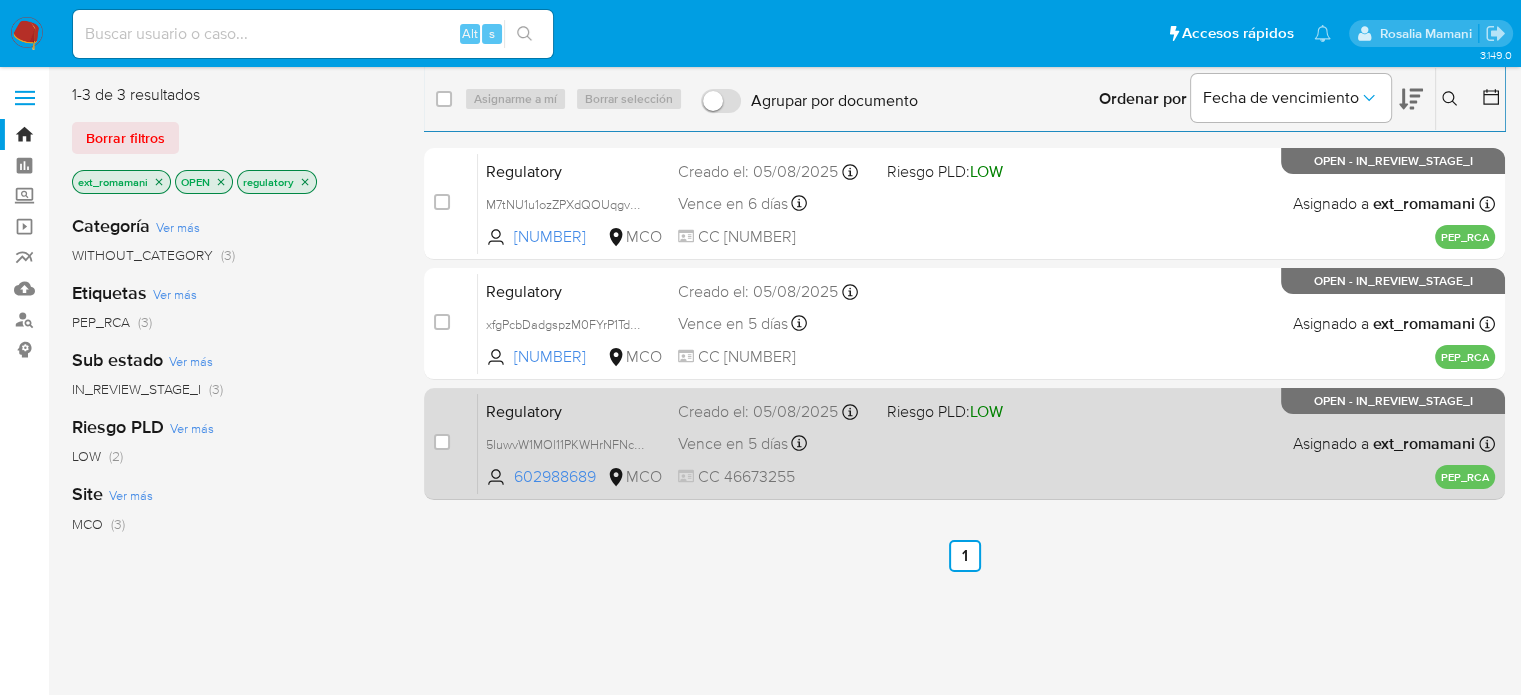 drag, startPoint x: 936, startPoint y: 323, endPoint x: 936, endPoint y: 435, distance: 112 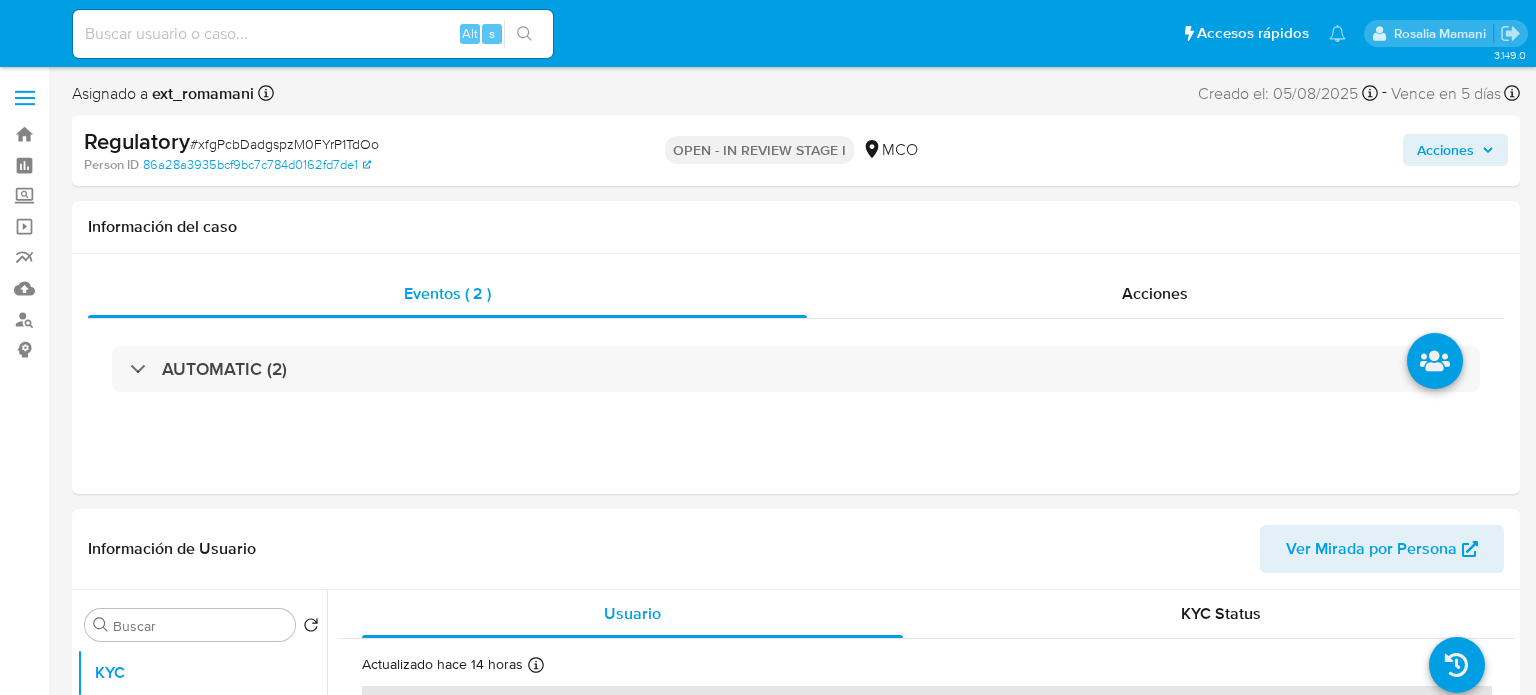 select on "10" 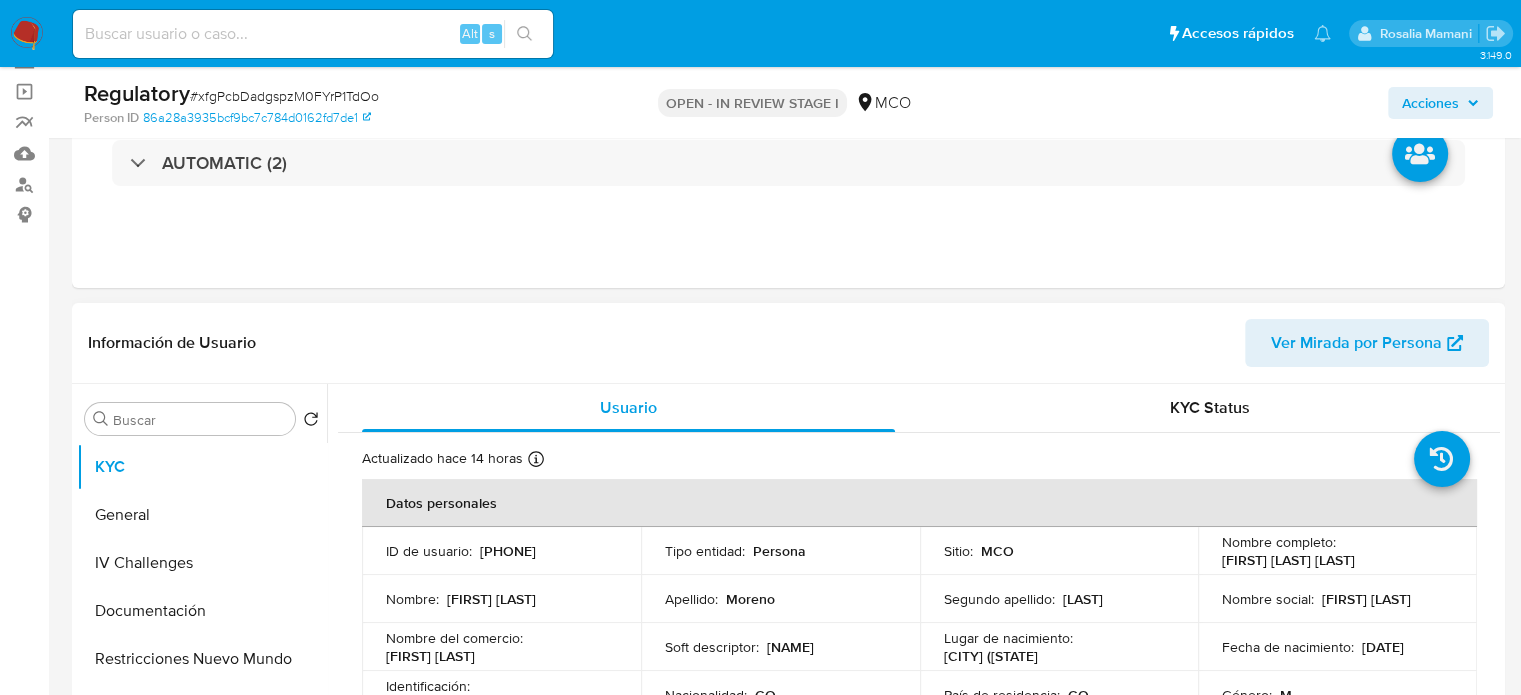 scroll, scrollTop: 300, scrollLeft: 0, axis: vertical 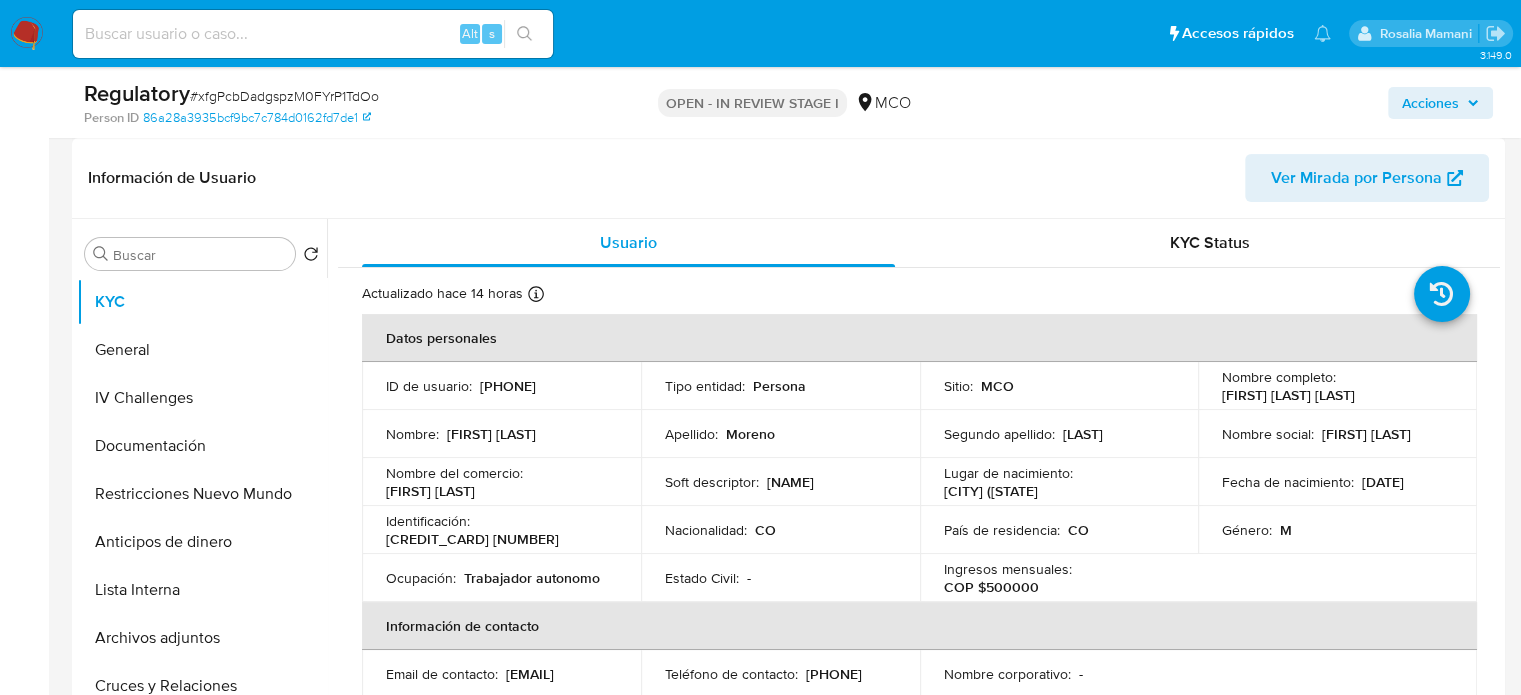 drag, startPoint x: 1405, startPoint y: 395, endPoint x: 1208, endPoint y: 404, distance: 197.20547 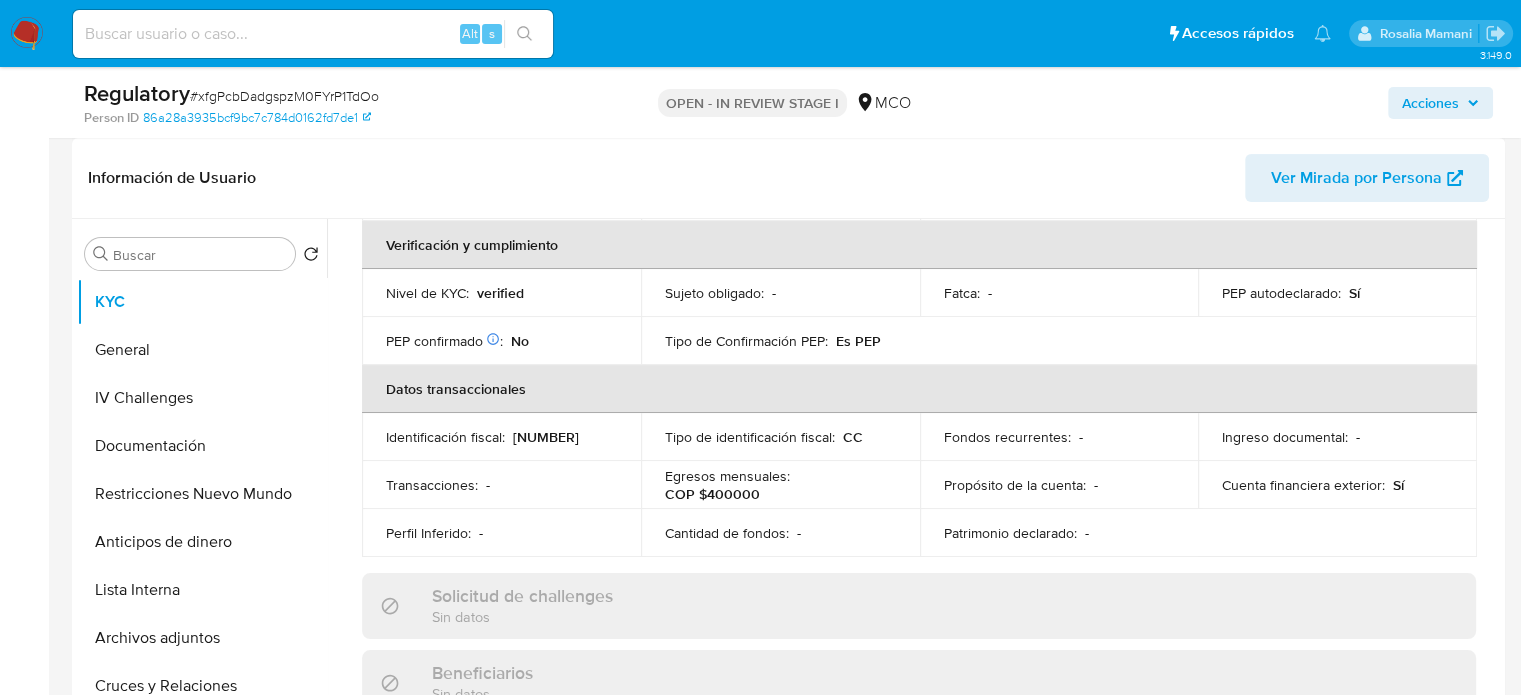scroll, scrollTop: 800, scrollLeft: 0, axis: vertical 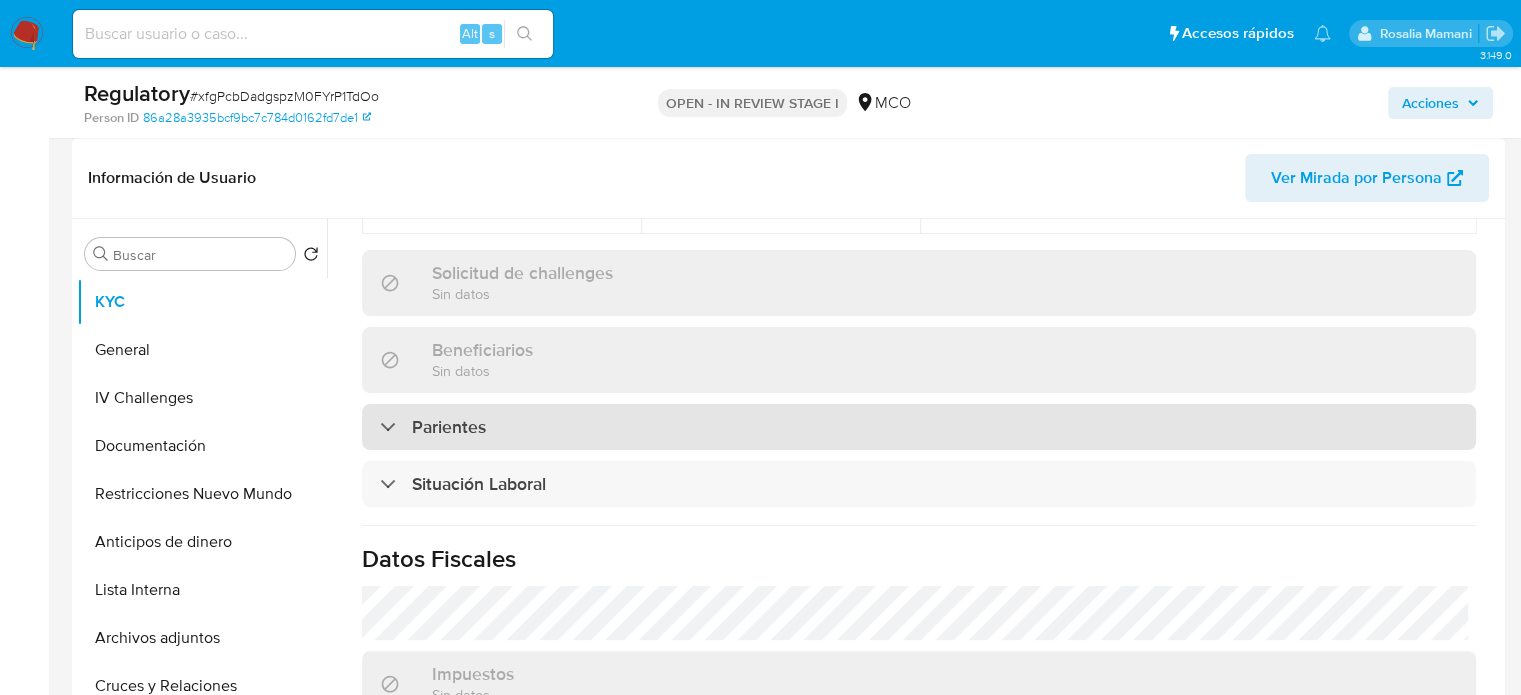 click on "Parientes" at bounding box center [449, 427] 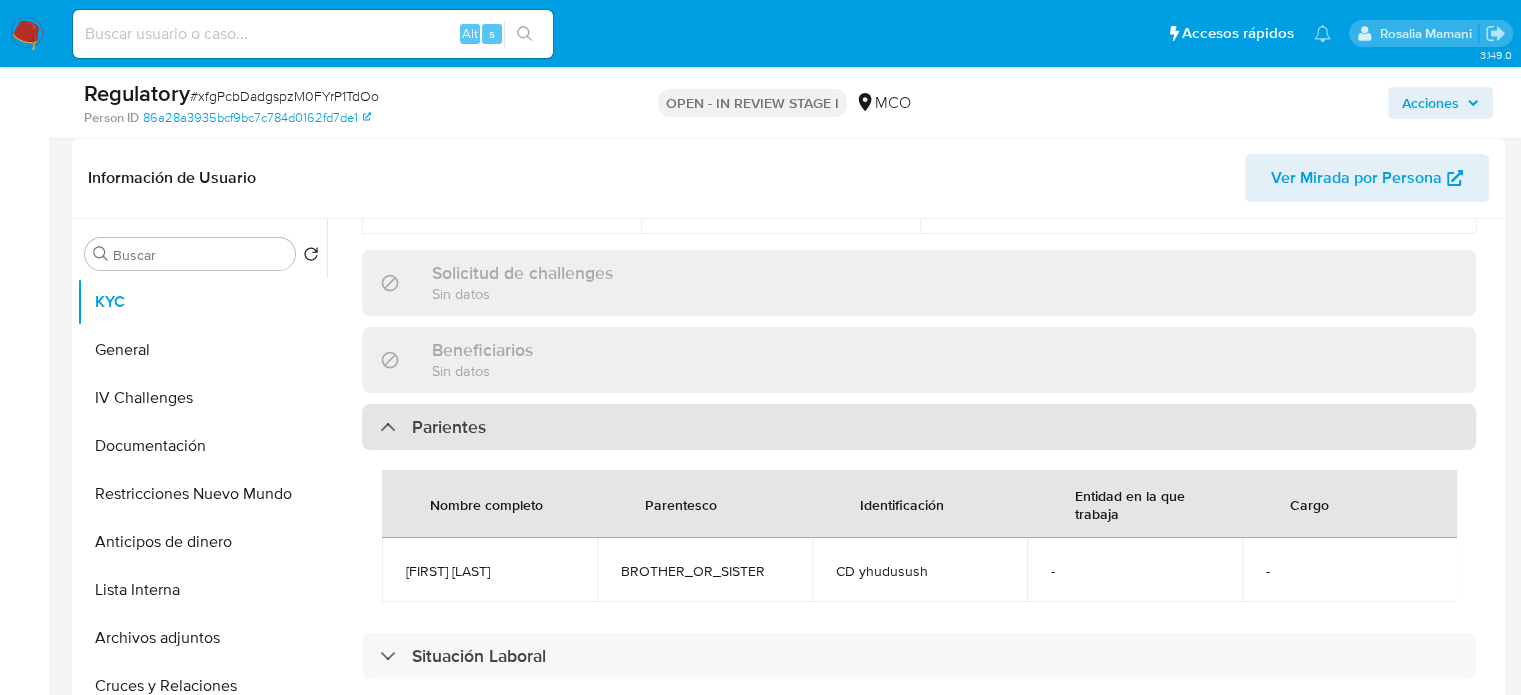click on "Parientes" at bounding box center (449, 427) 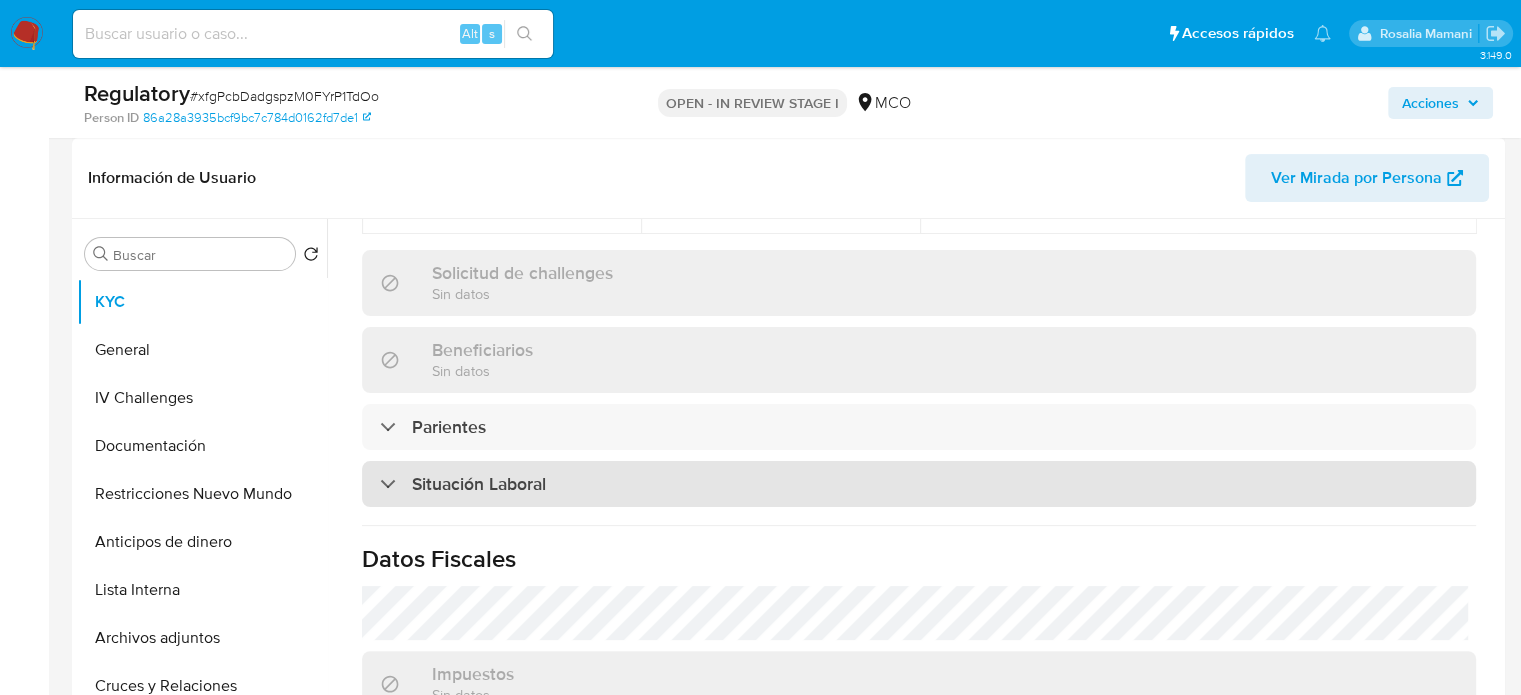 click on "Situación Laboral" at bounding box center (479, 484) 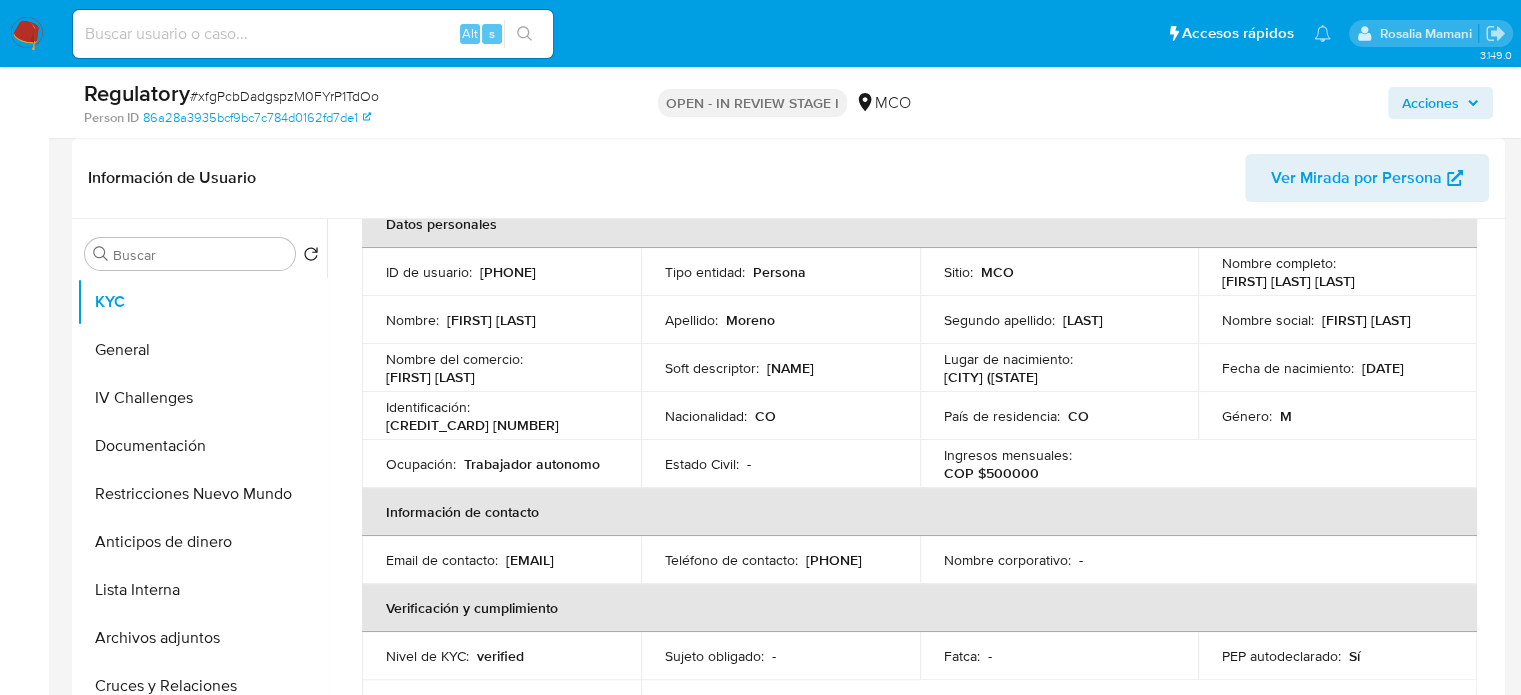 scroll, scrollTop: 100, scrollLeft: 0, axis: vertical 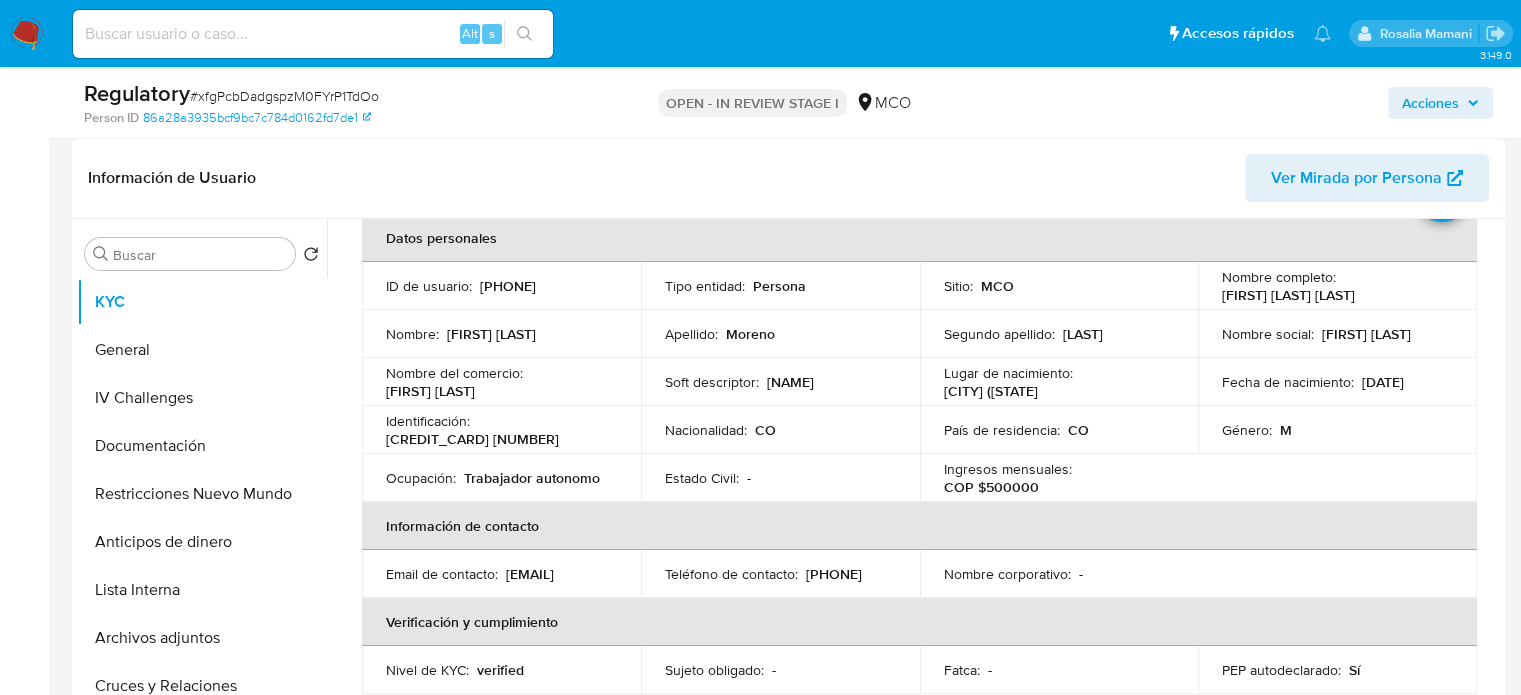 drag, startPoint x: 1412, startPoint y: 290, endPoint x: 1212, endPoint y: 295, distance: 200.06248 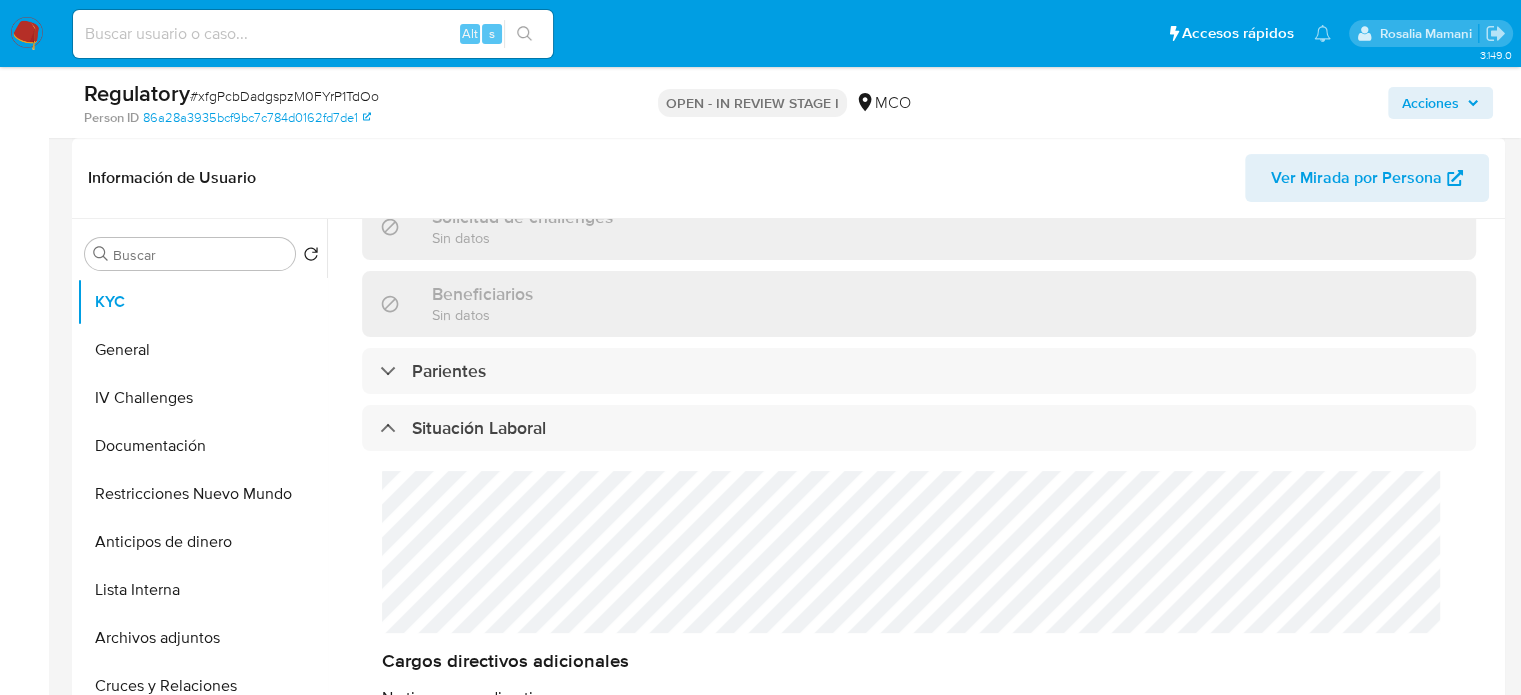 scroll, scrollTop: 900, scrollLeft: 0, axis: vertical 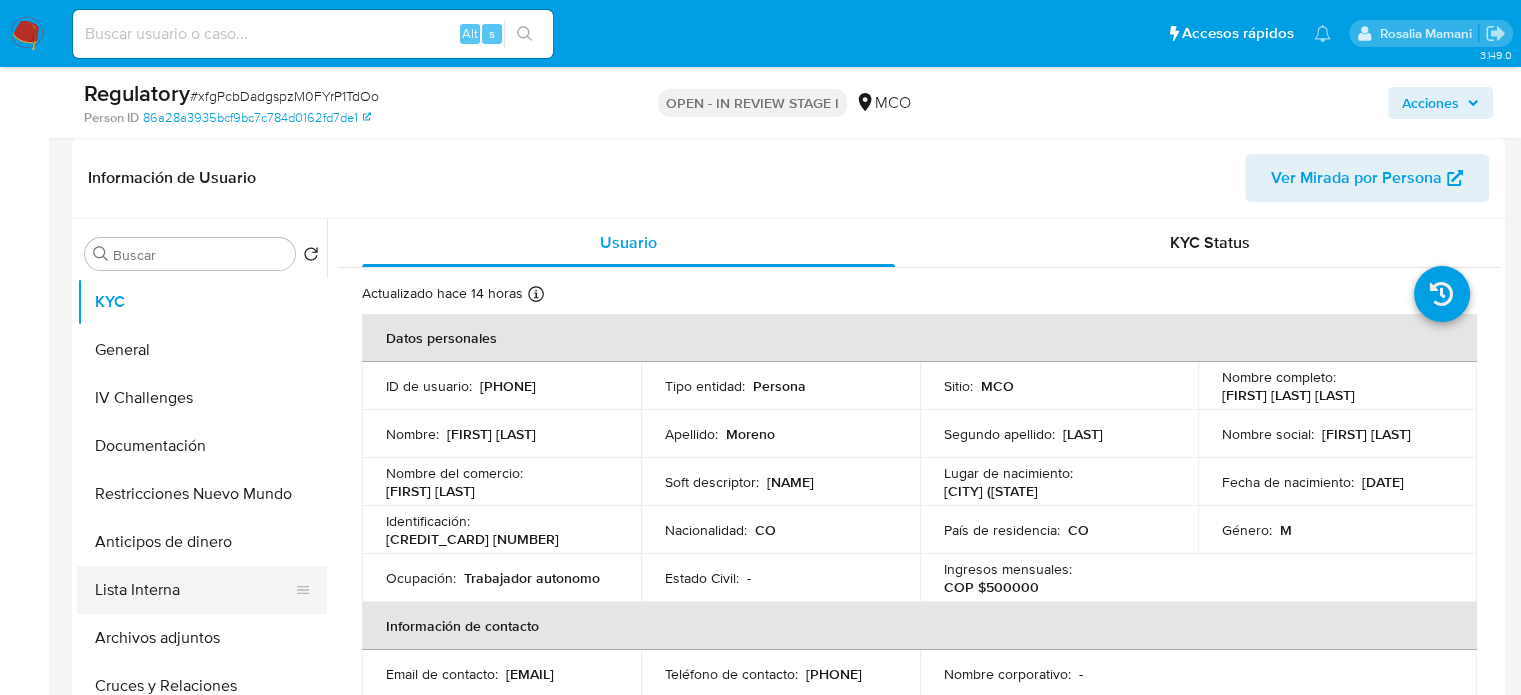 click on "Lista Interna" at bounding box center [194, 590] 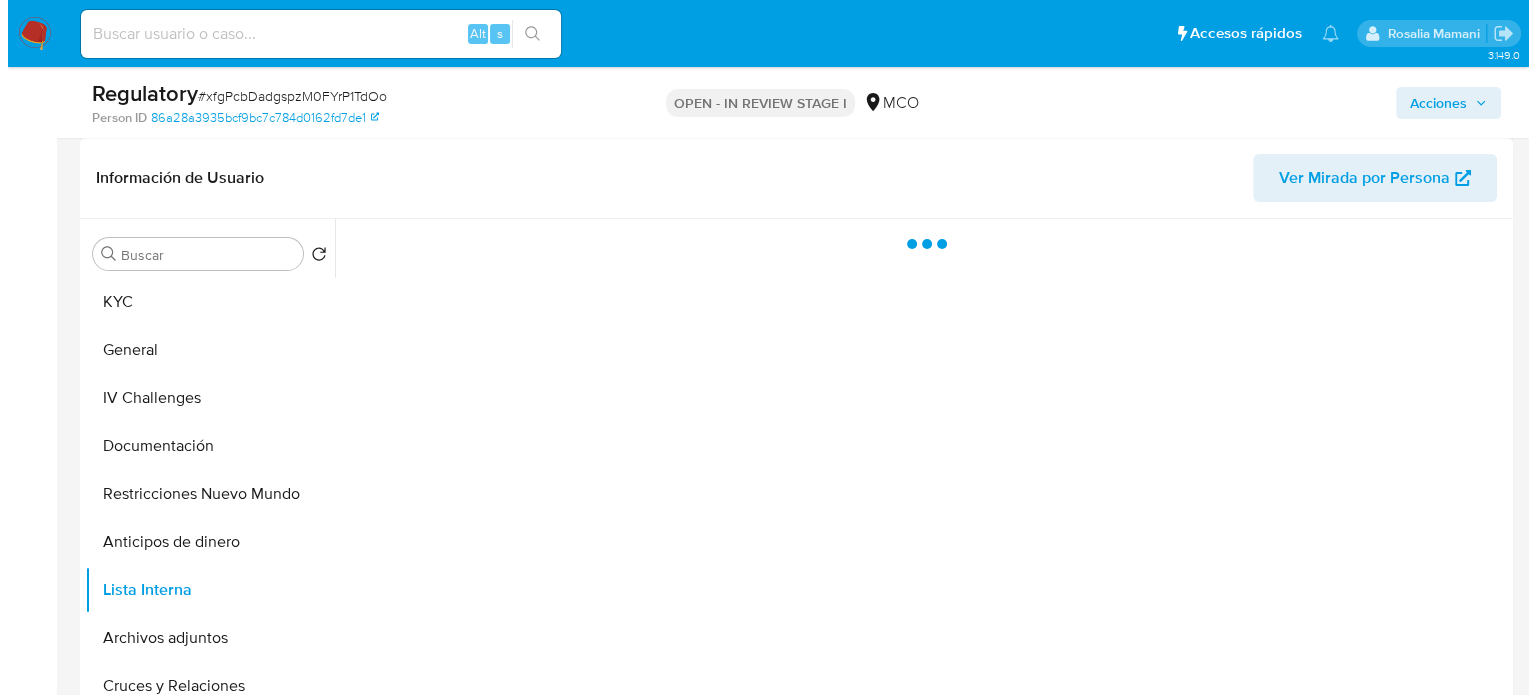 scroll, scrollTop: 400, scrollLeft: 0, axis: vertical 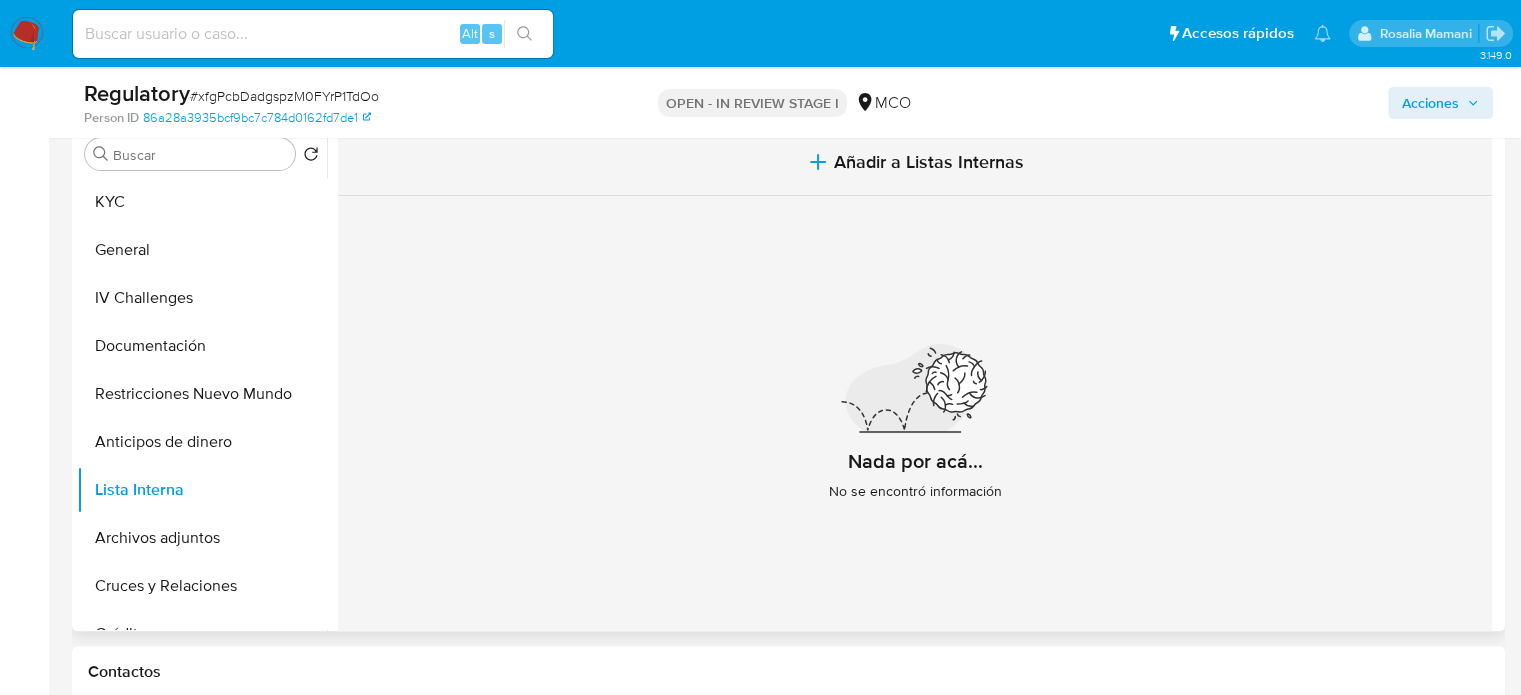 click on "Añadir a Listas Internas" at bounding box center (915, 162) 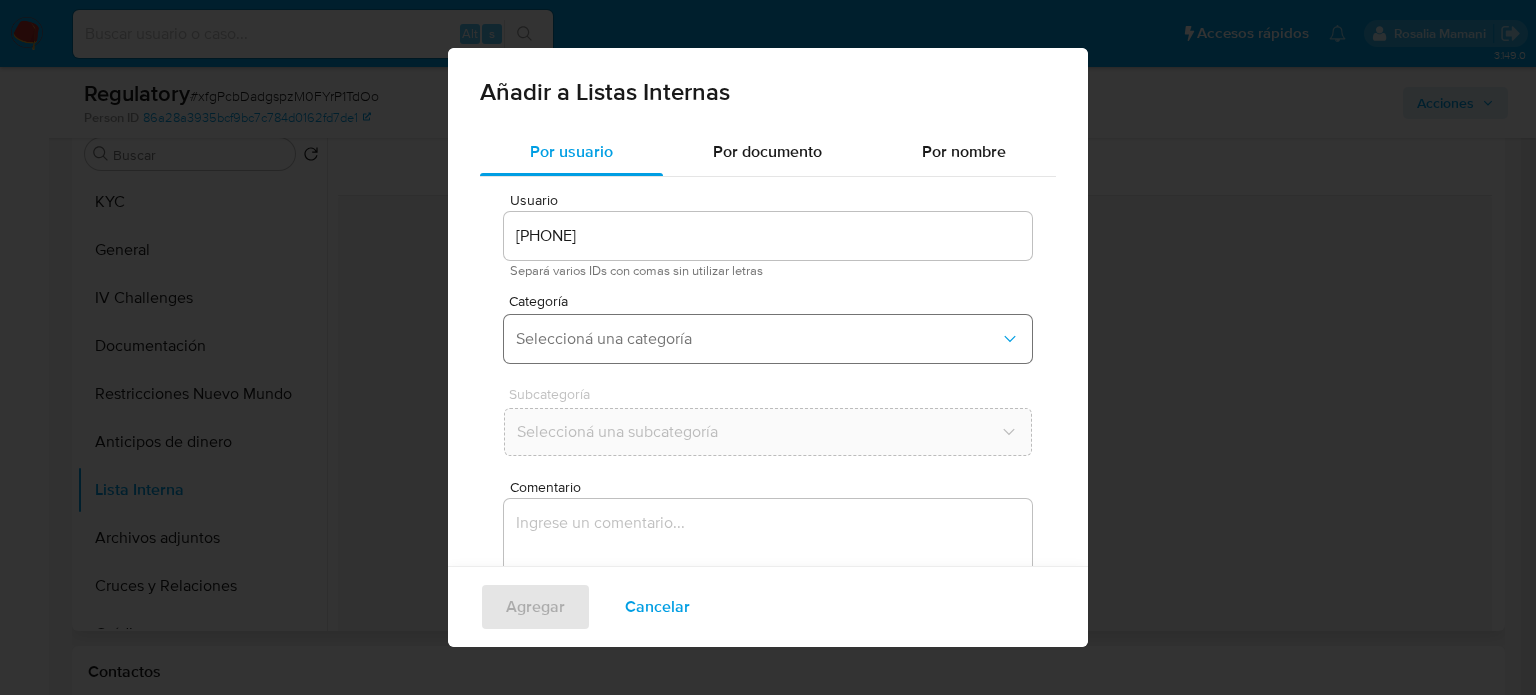 click on "Seleccioná una categoría" at bounding box center [768, 339] 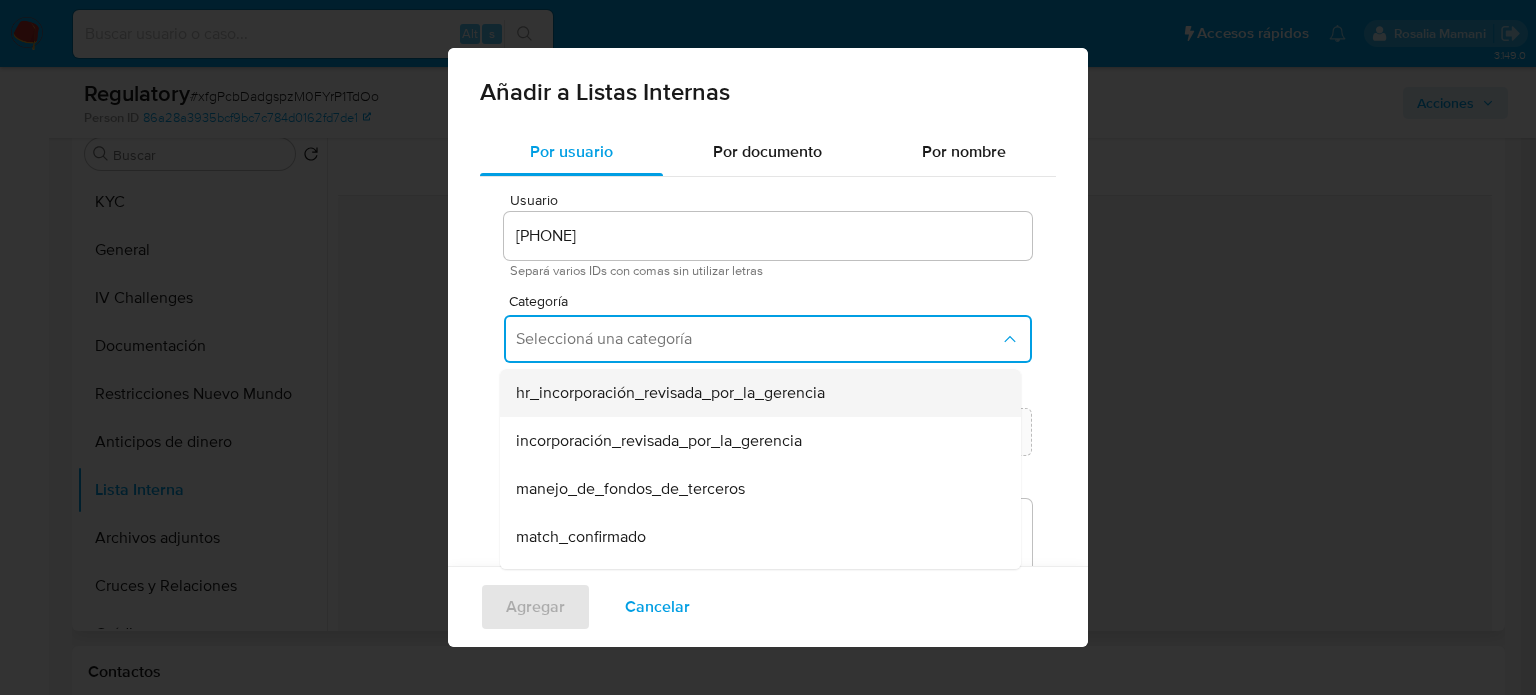 scroll, scrollTop: 100, scrollLeft: 0, axis: vertical 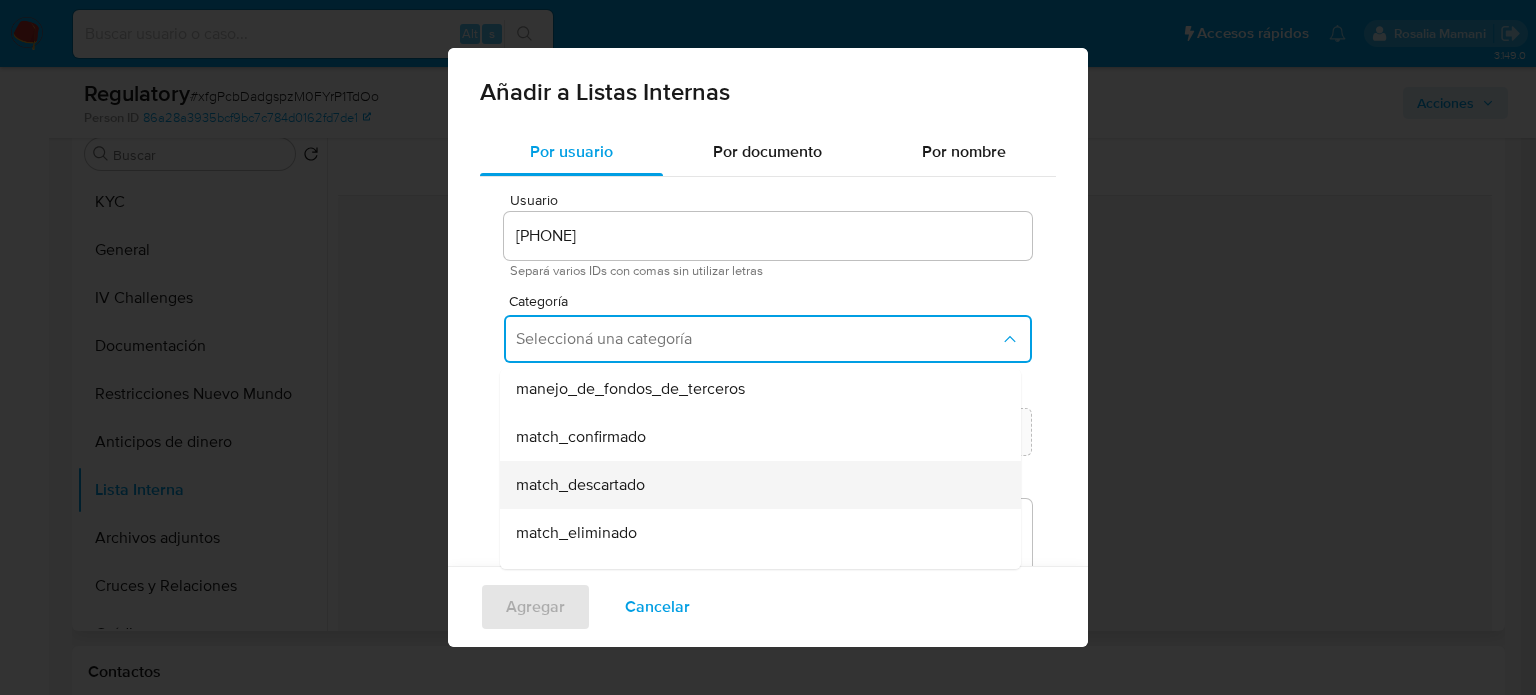 click on "match_descartado" at bounding box center (580, 485) 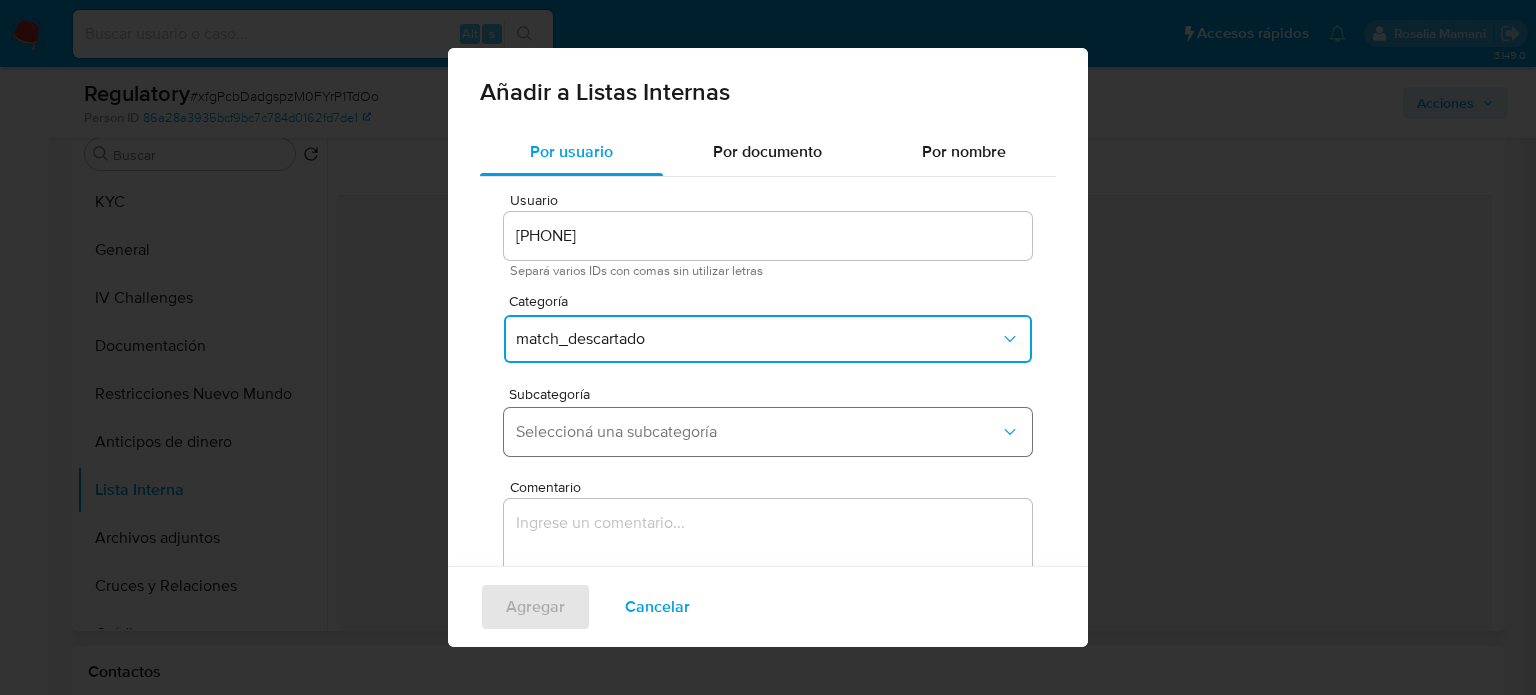 click on "Seleccioná una subcategoría" at bounding box center (758, 432) 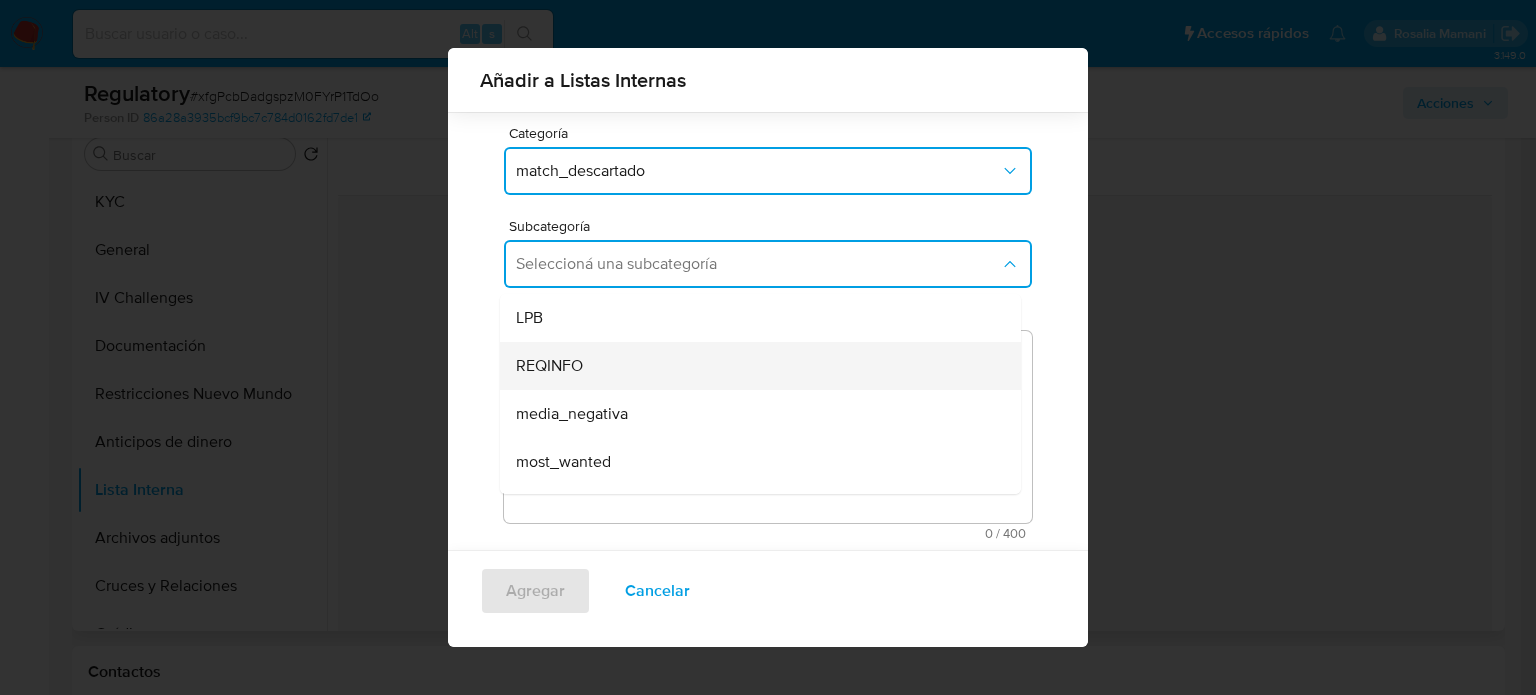 scroll, scrollTop: 157, scrollLeft: 0, axis: vertical 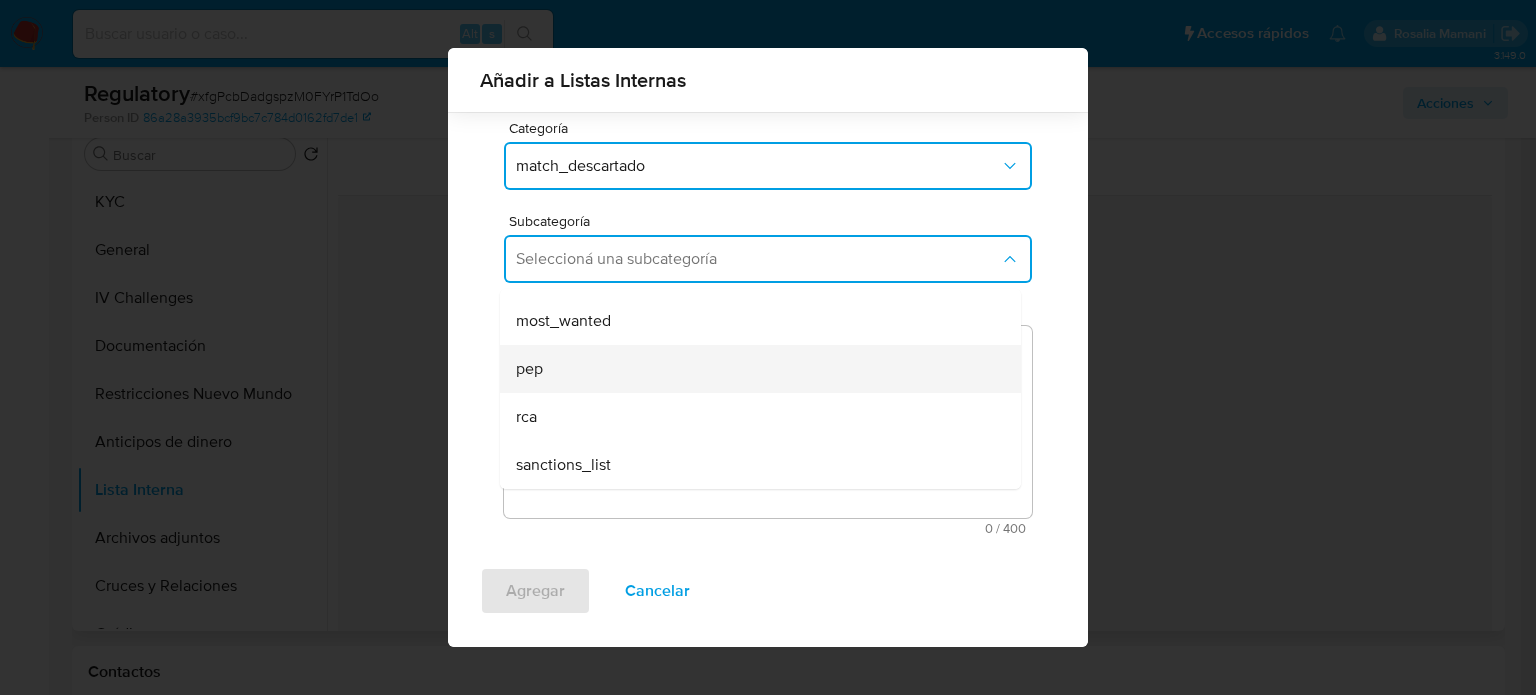 click on "pep" at bounding box center (754, 369) 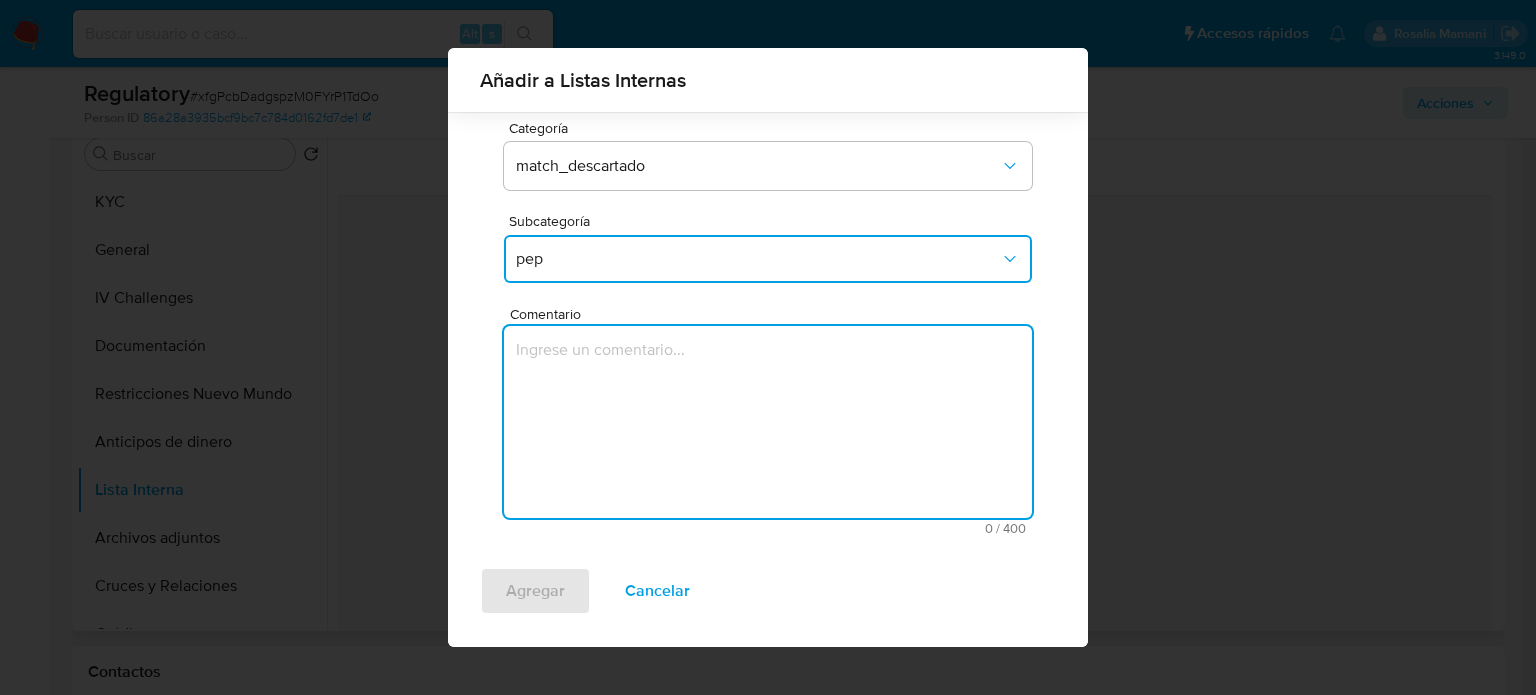 click at bounding box center [768, 422] 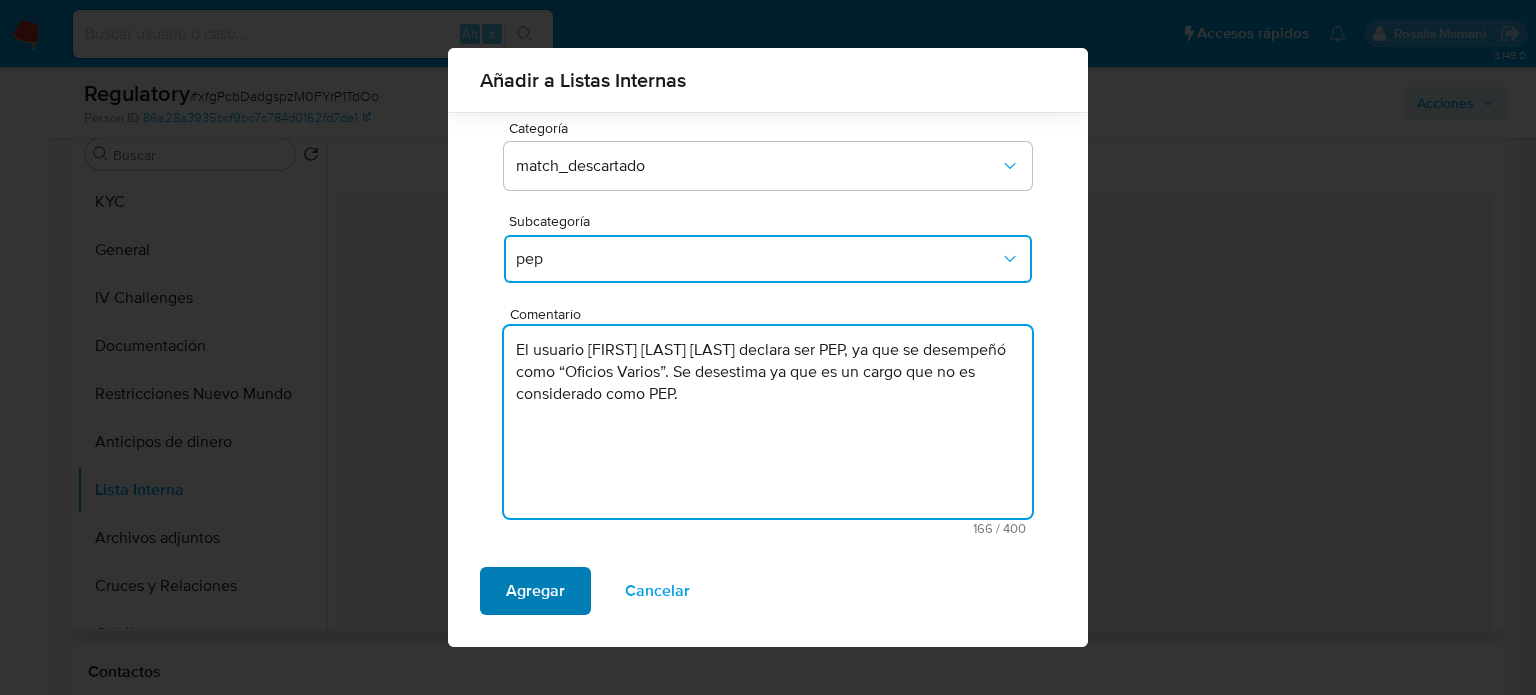 type on "El usuario Victor Alfonso Moreno Osorio declara ser PEP, ya que se desempeñó como “Oficios Varios”. Se desestima ya que es un cargo que no es considerado como PEP." 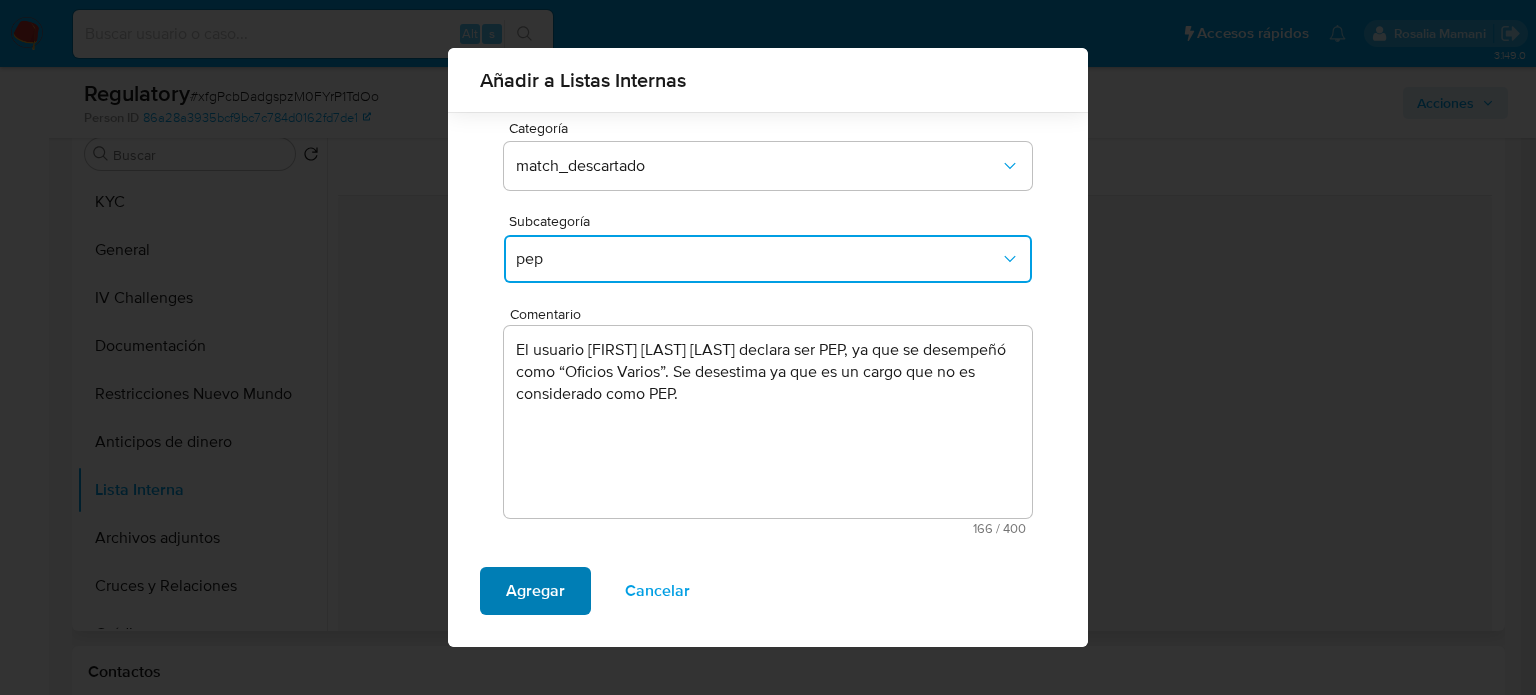 click on "Agregar" at bounding box center [535, 591] 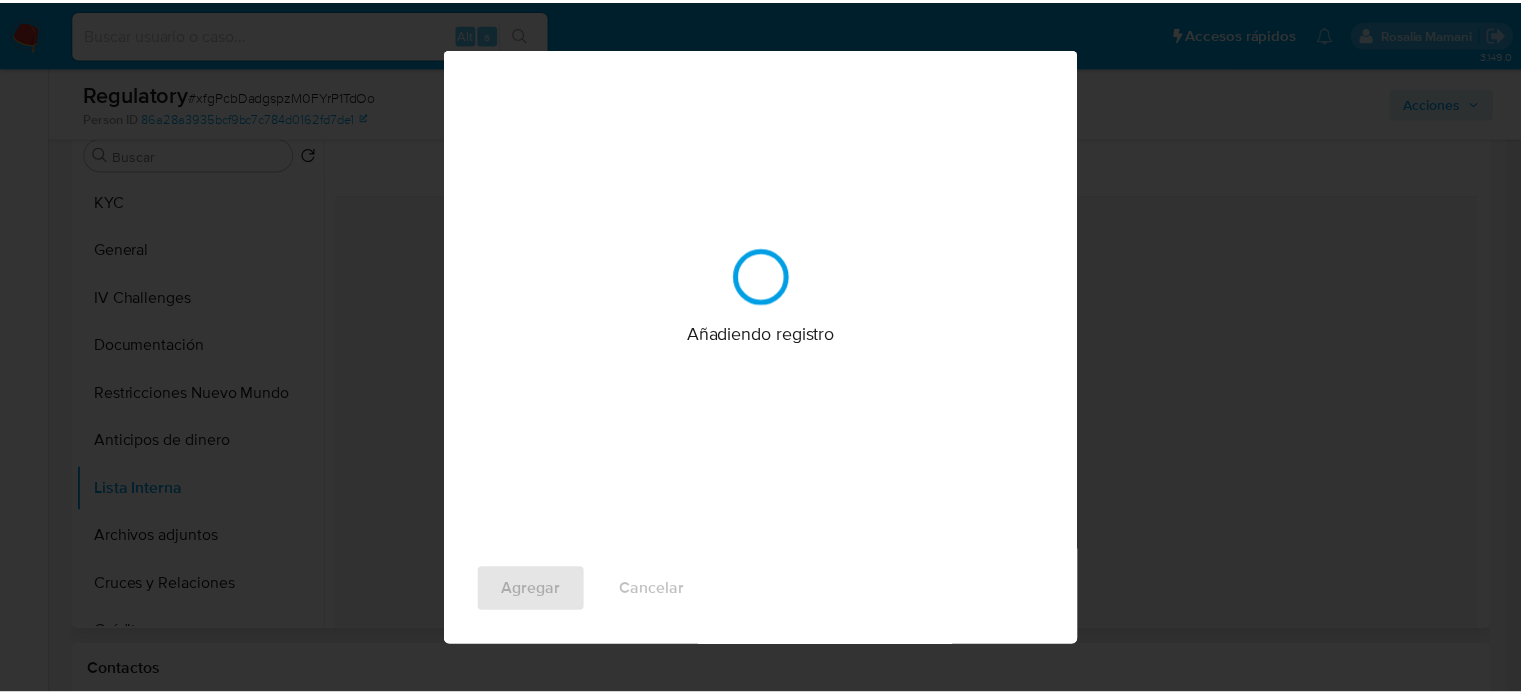 scroll, scrollTop: 0, scrollLeft: 0, axis: both 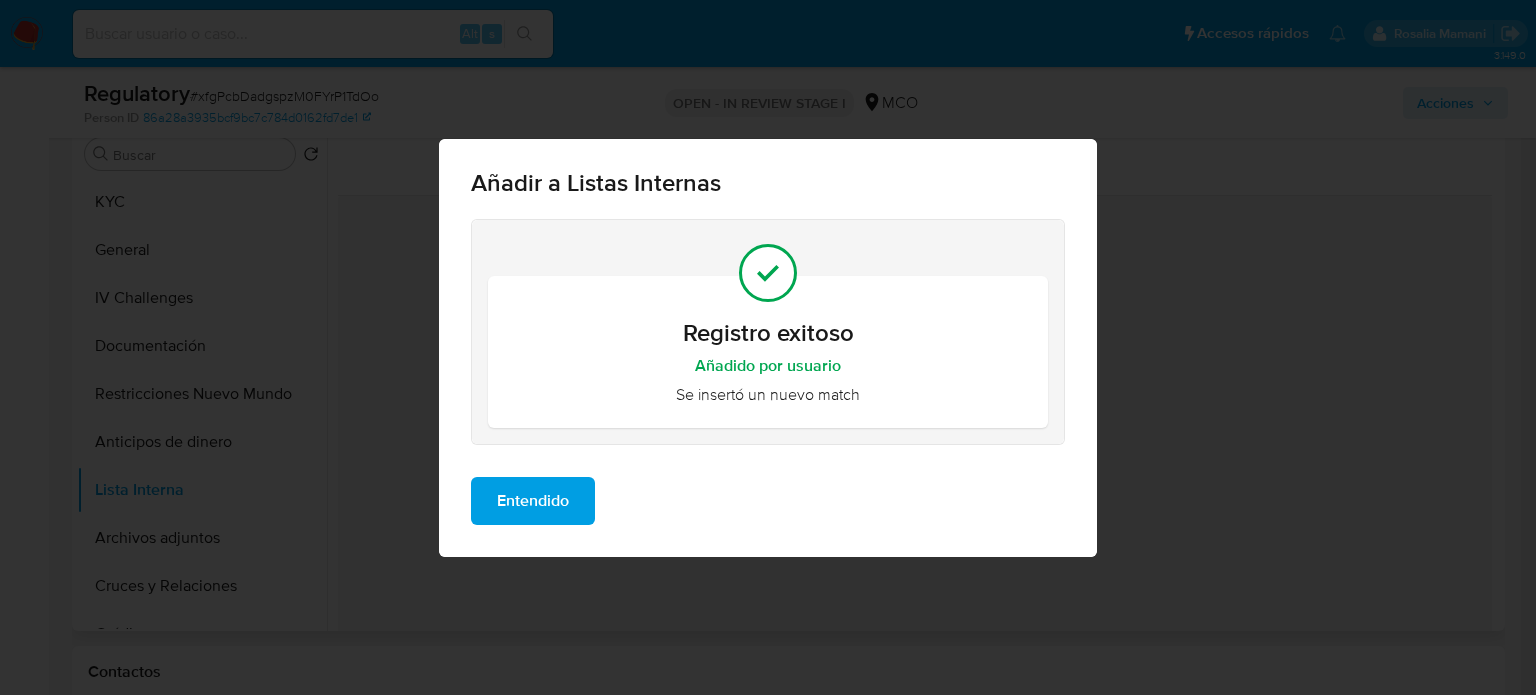 click on "Entendido" at bounding box center [533, 501] 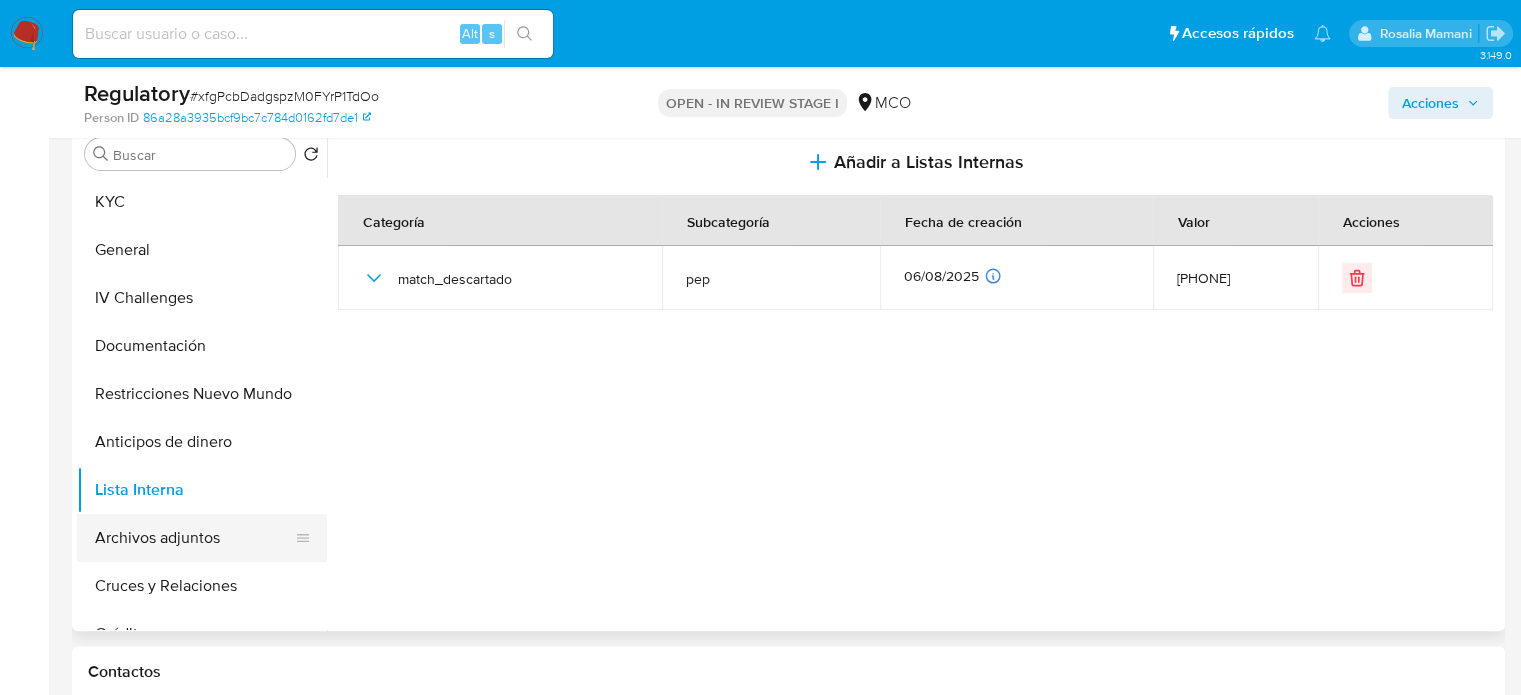 click on "Archivos adjuntos" at bounding box center [194, 538] 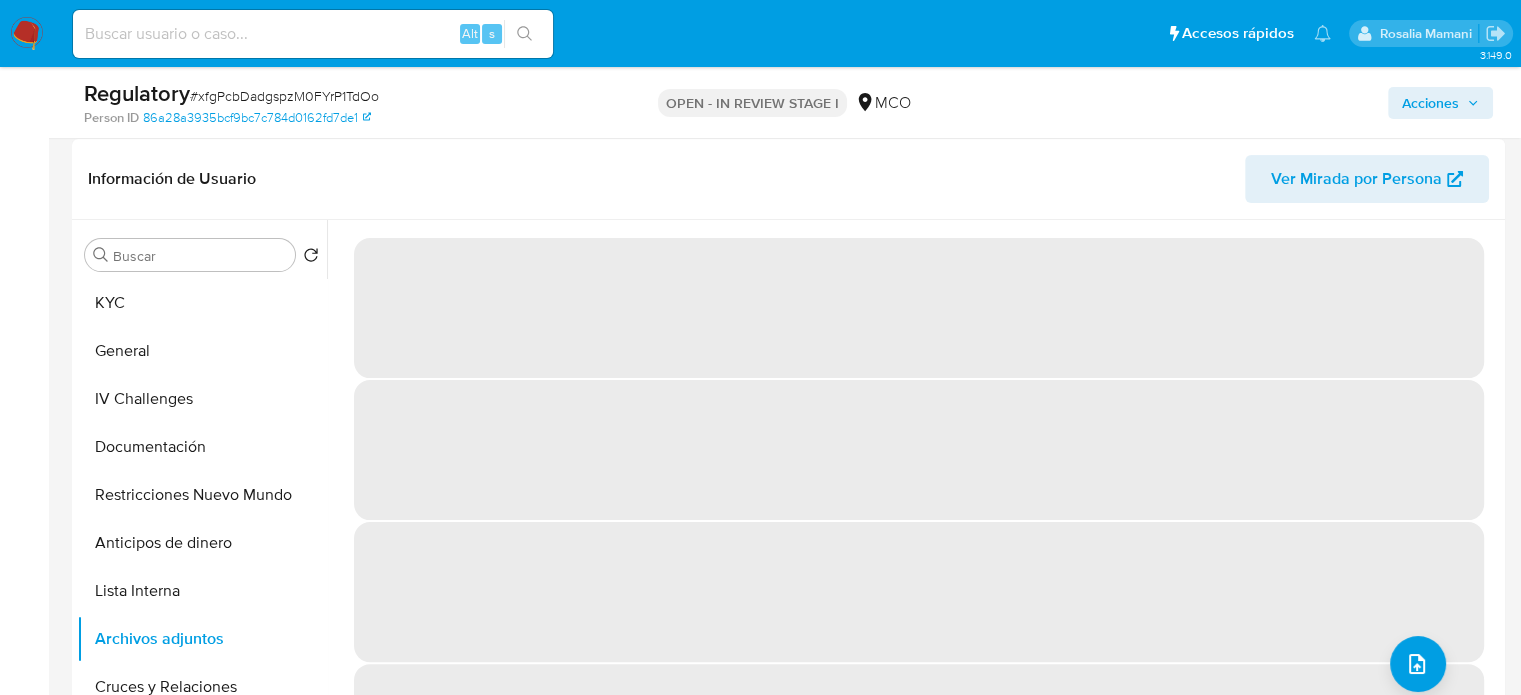 scroll, scrollTop: 300, scrollLeft: 0, axis: vertical 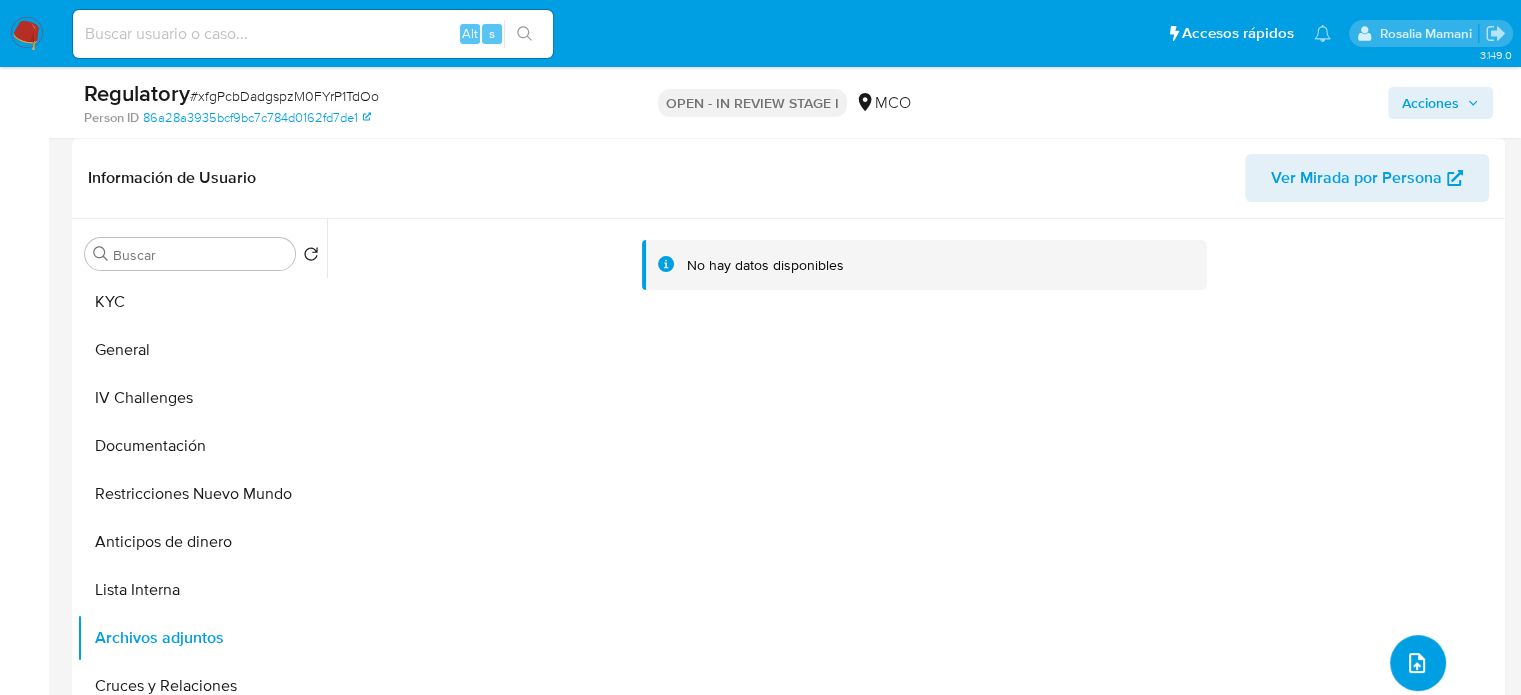 click 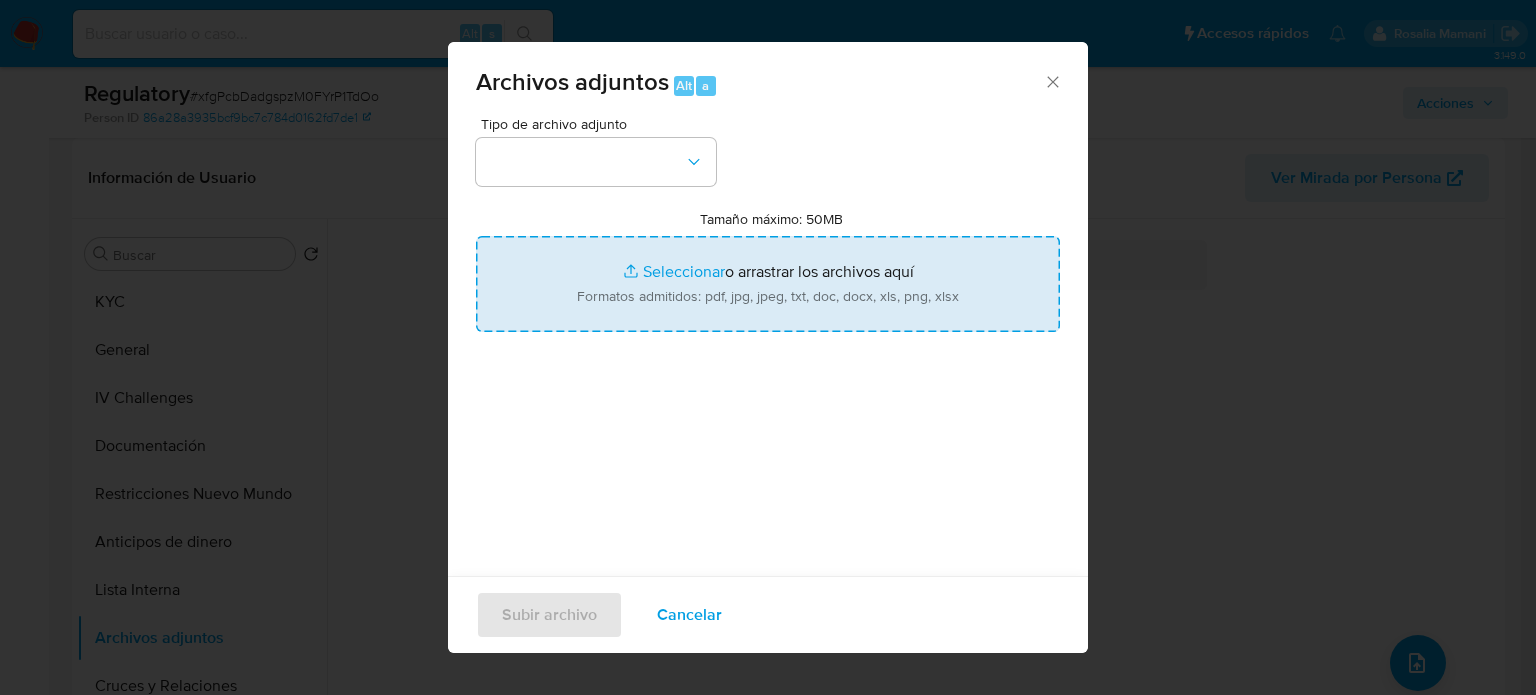 click on "Tamaño máximo: 50MB Seleccionar archivos" at bounding box center [768, 284] 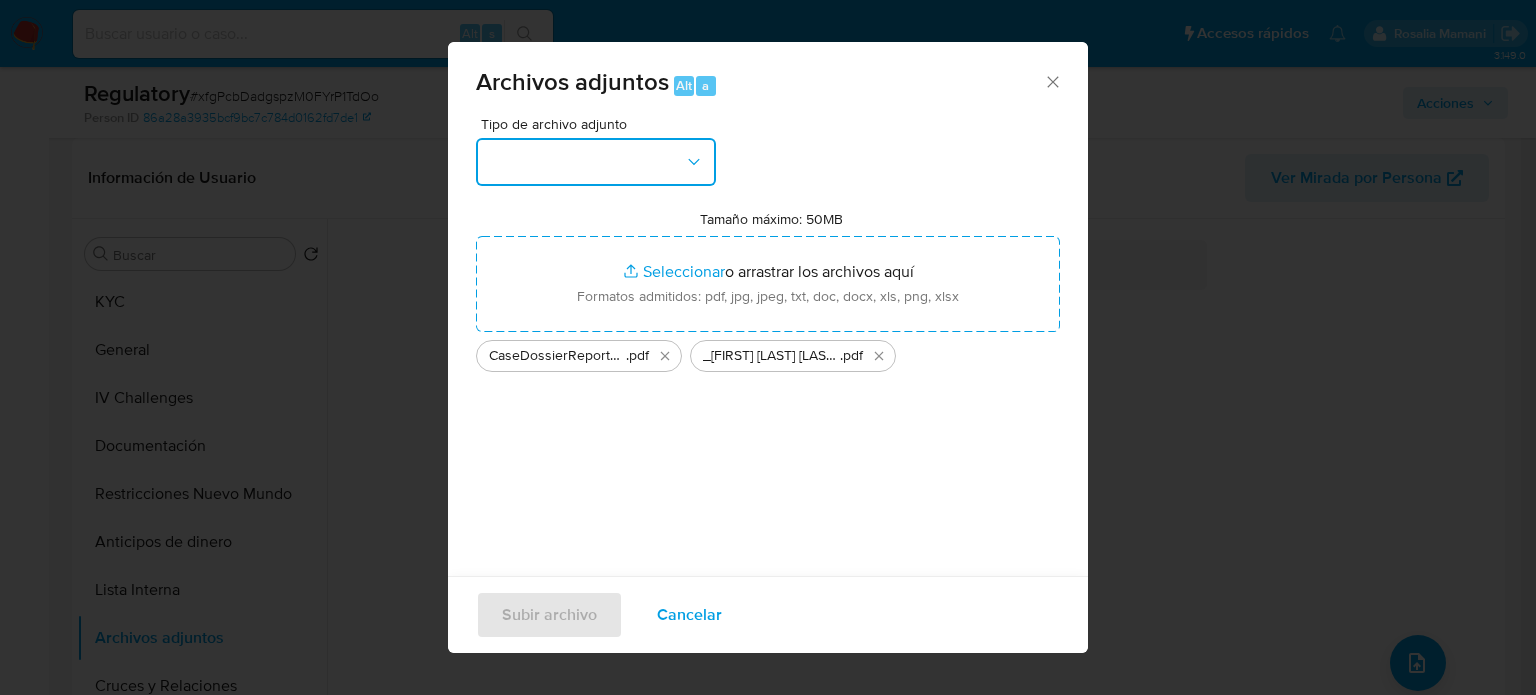 click at bounding box center [596, 162] 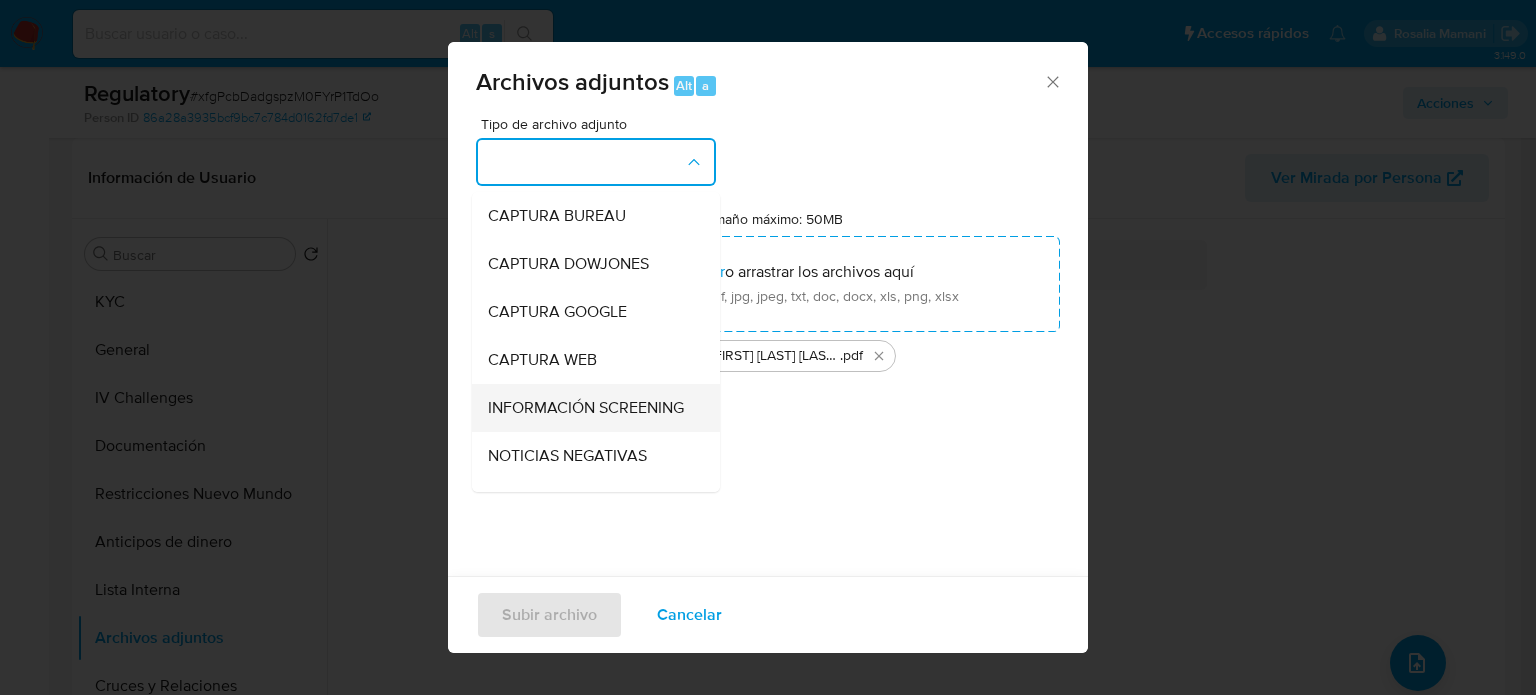 click on "INFORMACIÓN SCREENING" at bounding box center (586, 408) 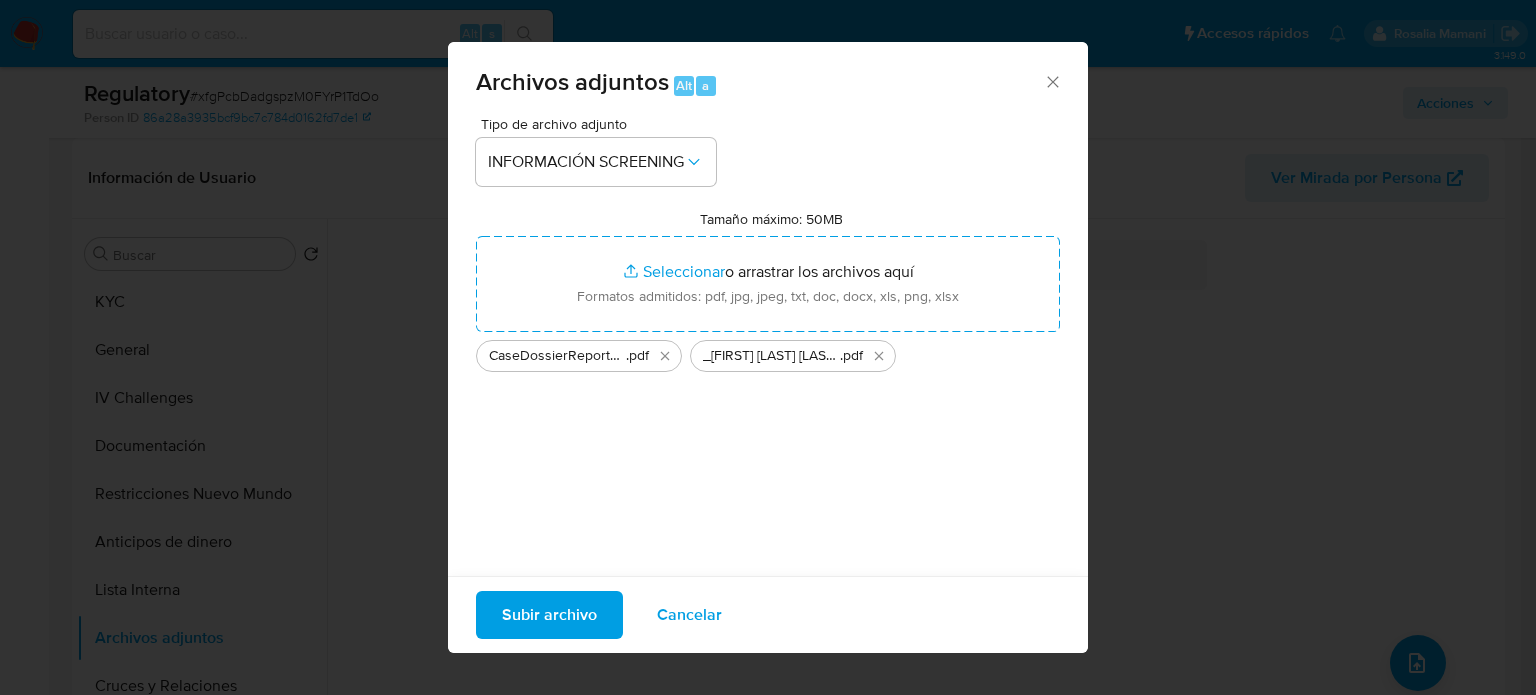 click on "Subir archivo" at bounding box center (549, 615) 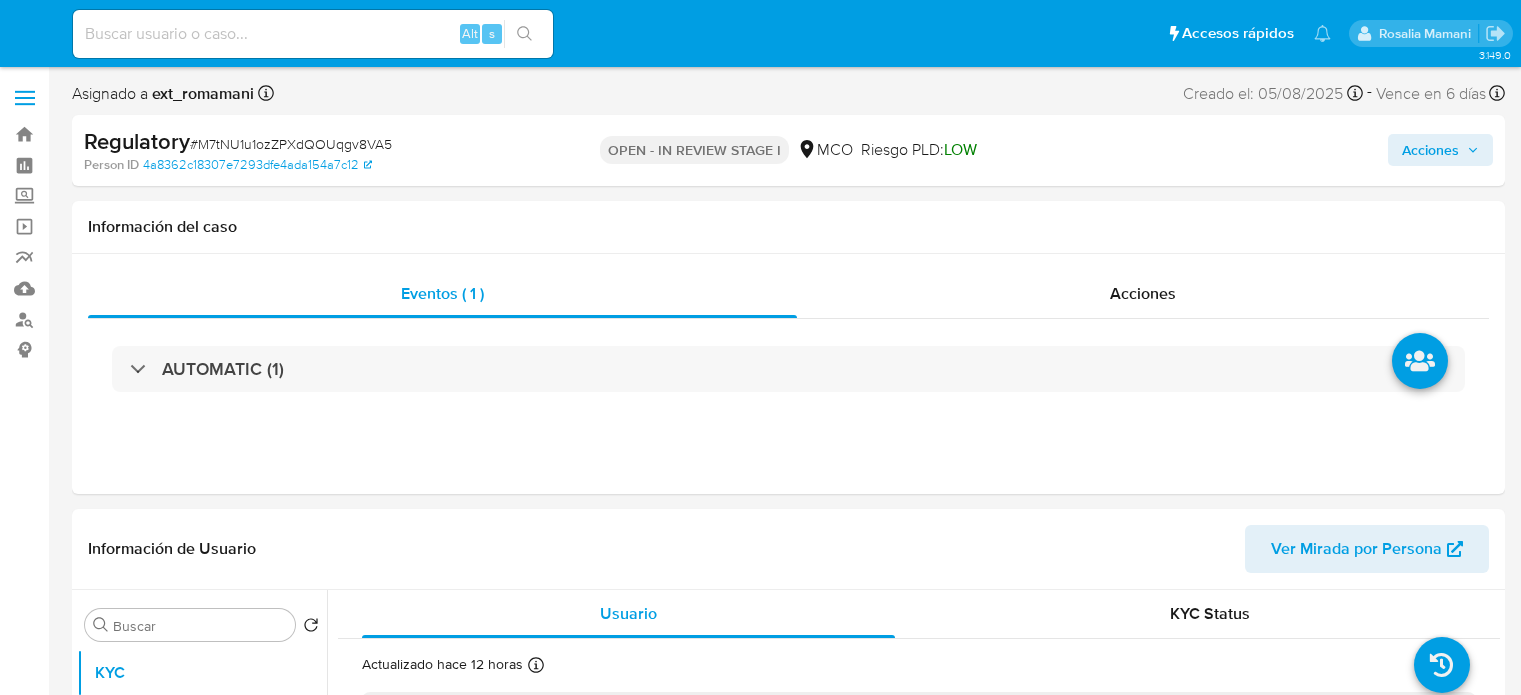 select on "10" 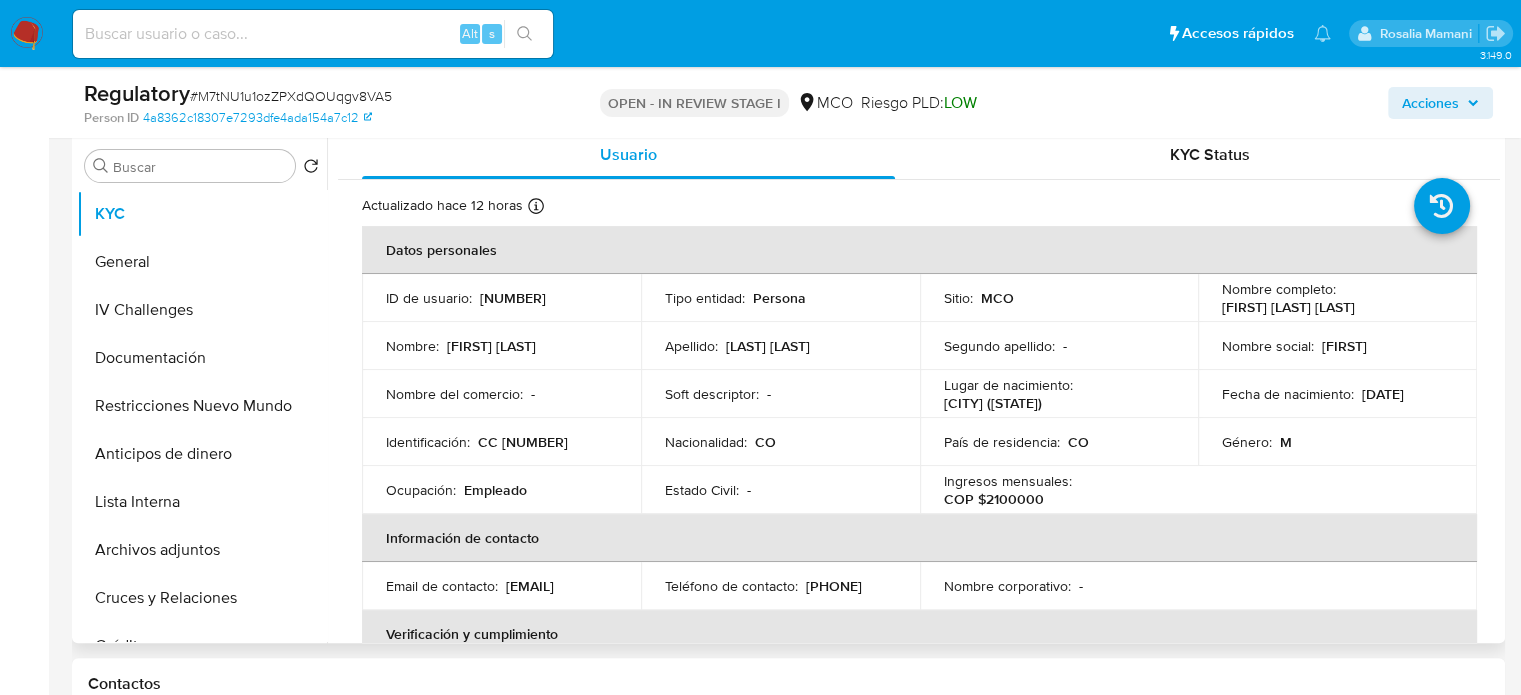 scroll, scrollTop: 400, scrollLeft: 0, axis: vertical 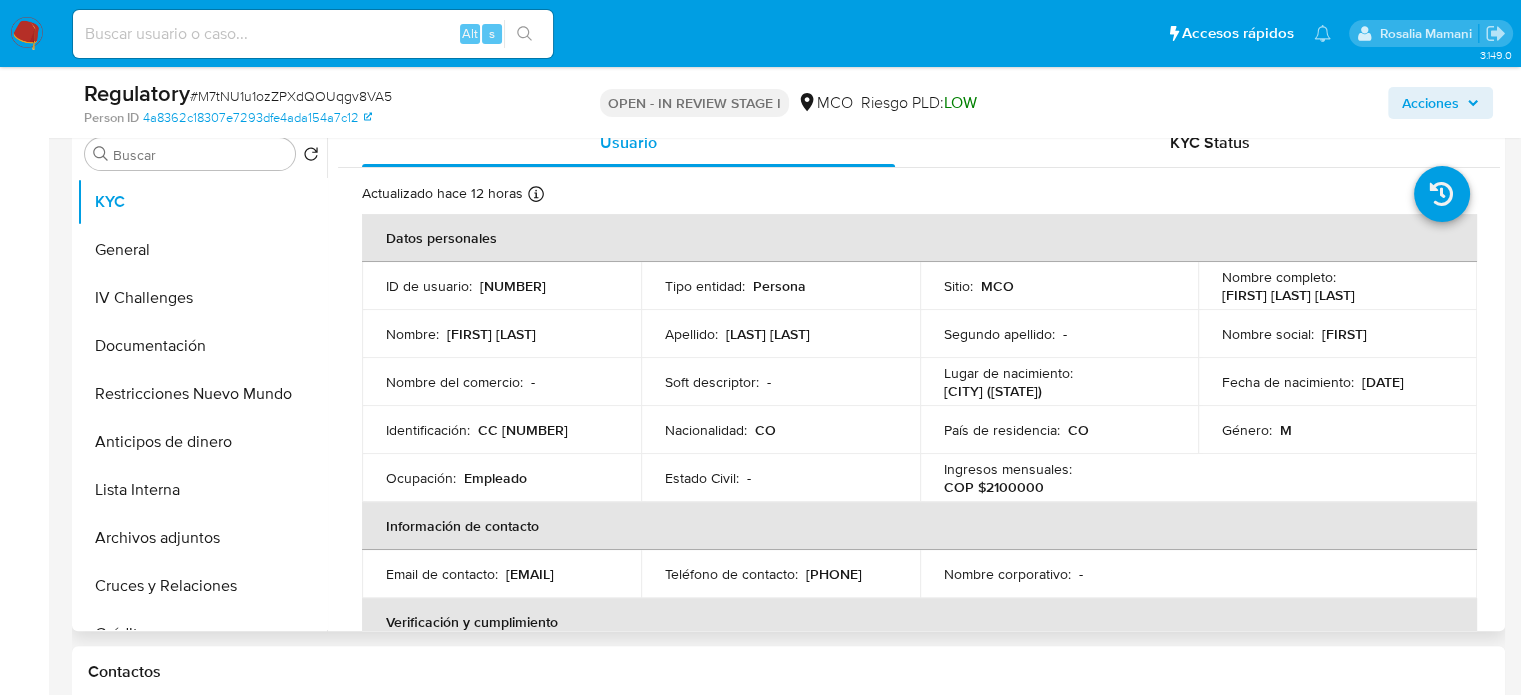 drag, startPoint x: 1403, startPoint y: 290, endPoint x: 1209, endPoint y: 306, distance: 194.65868 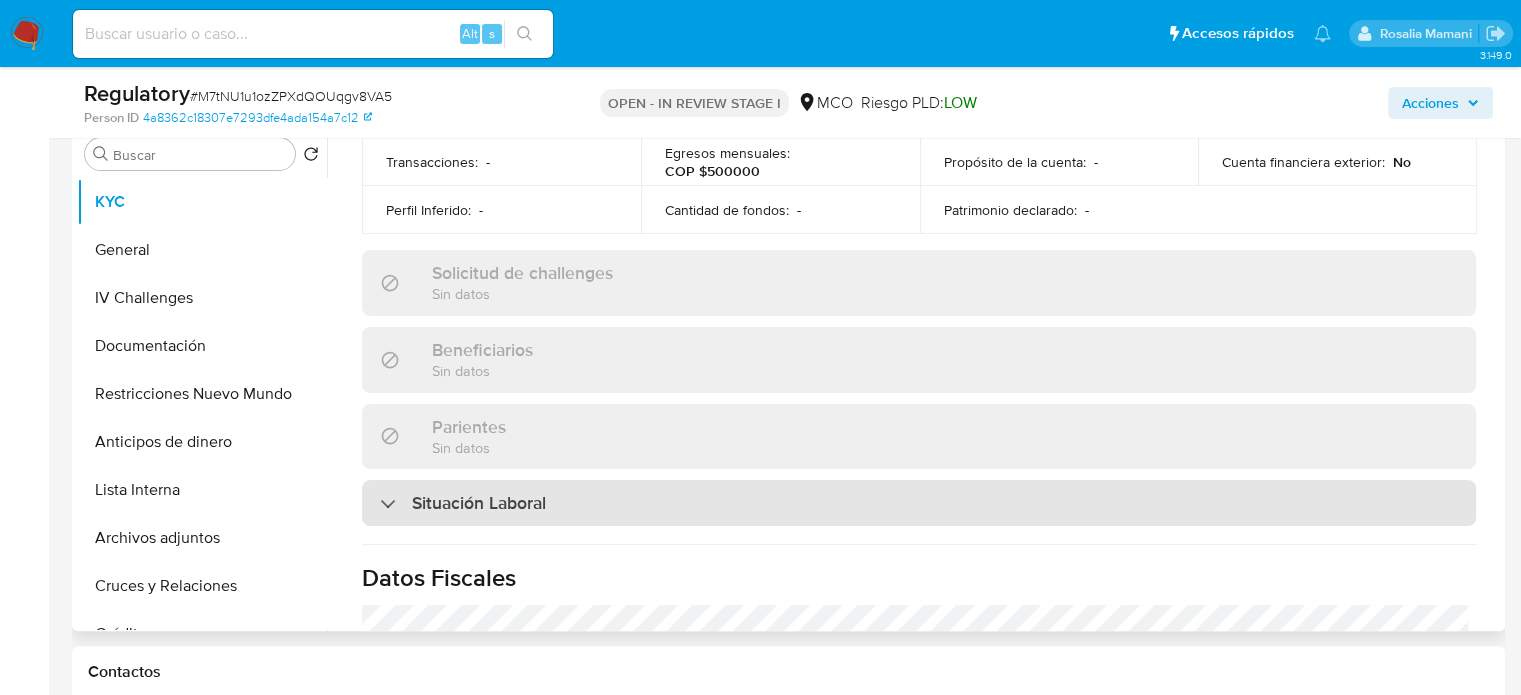 click on "Situación Laboral" at bounding box center (919, 503) 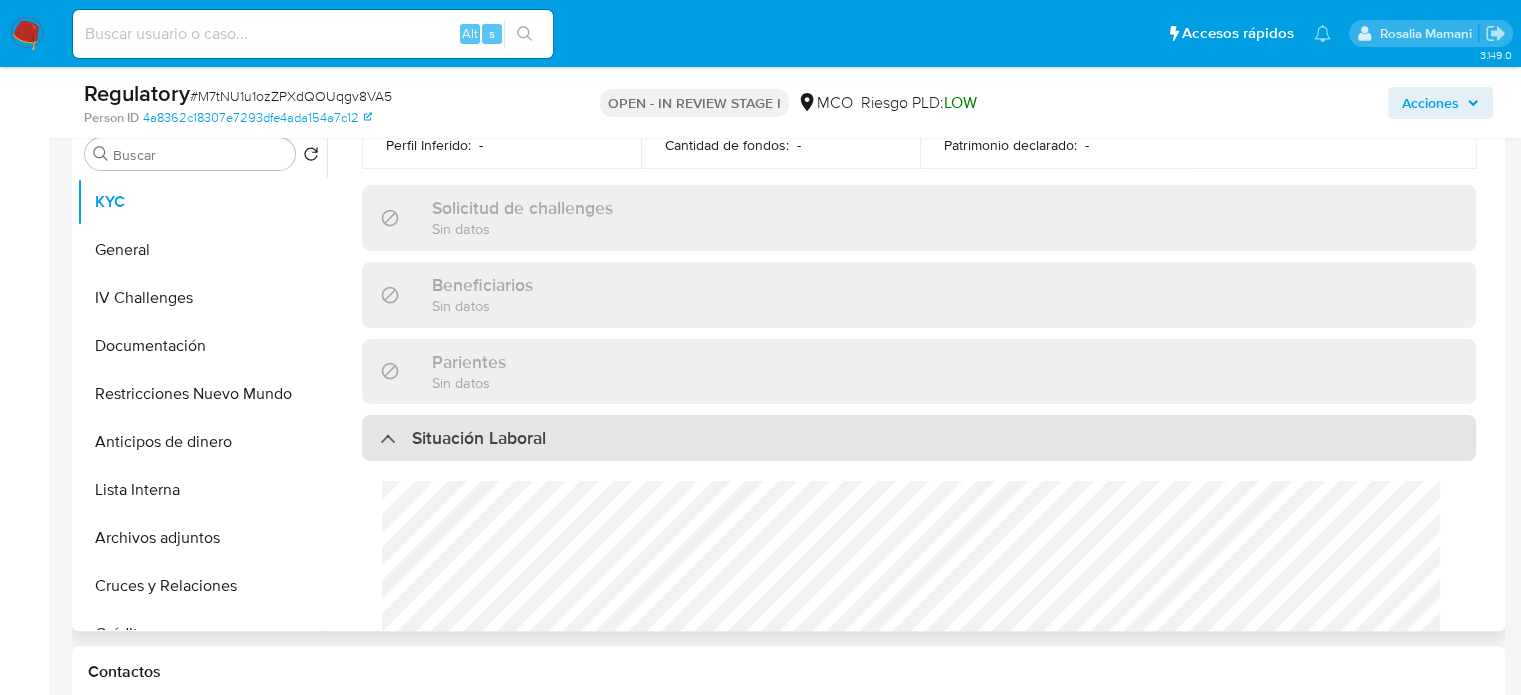 scroll, scrollTop: 800, scrollLeft: 0, axis: vertical 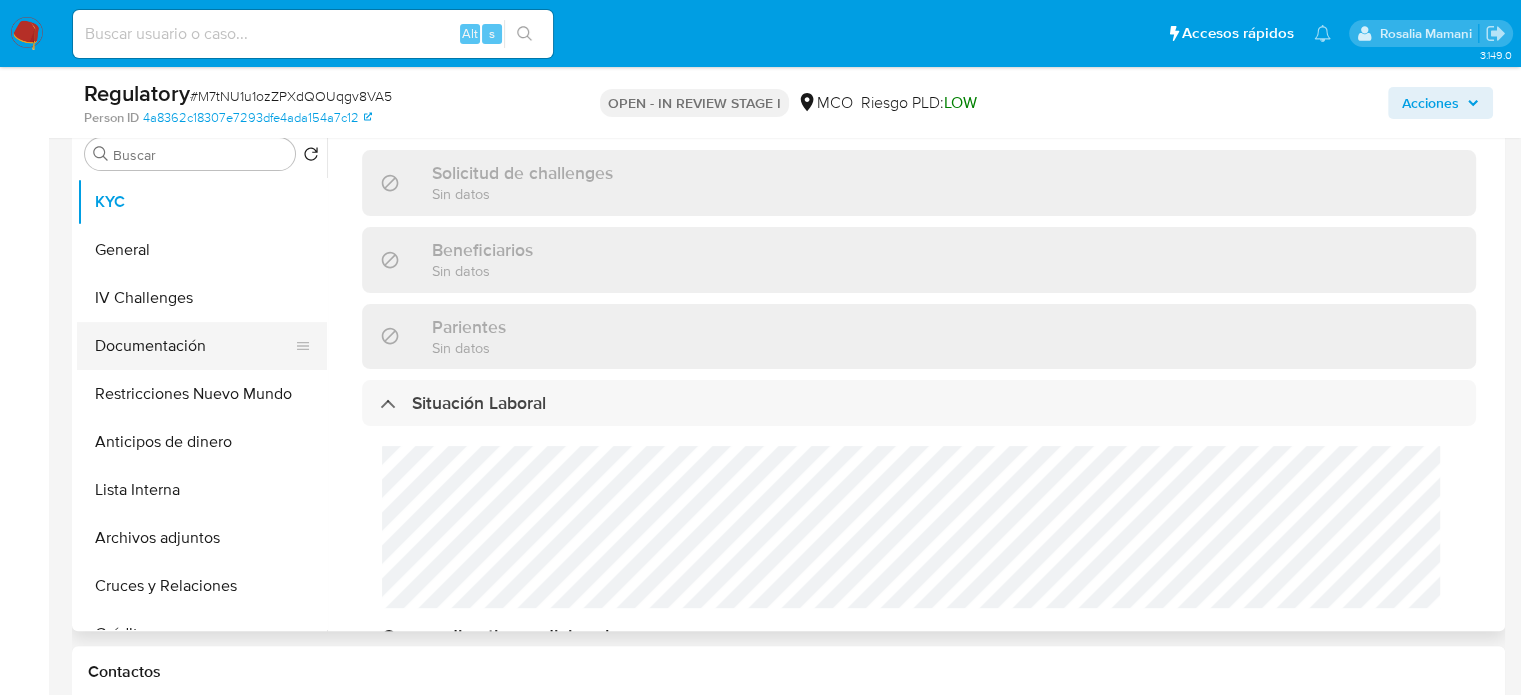 click on "Documentación" at bounding box center (194, 346) 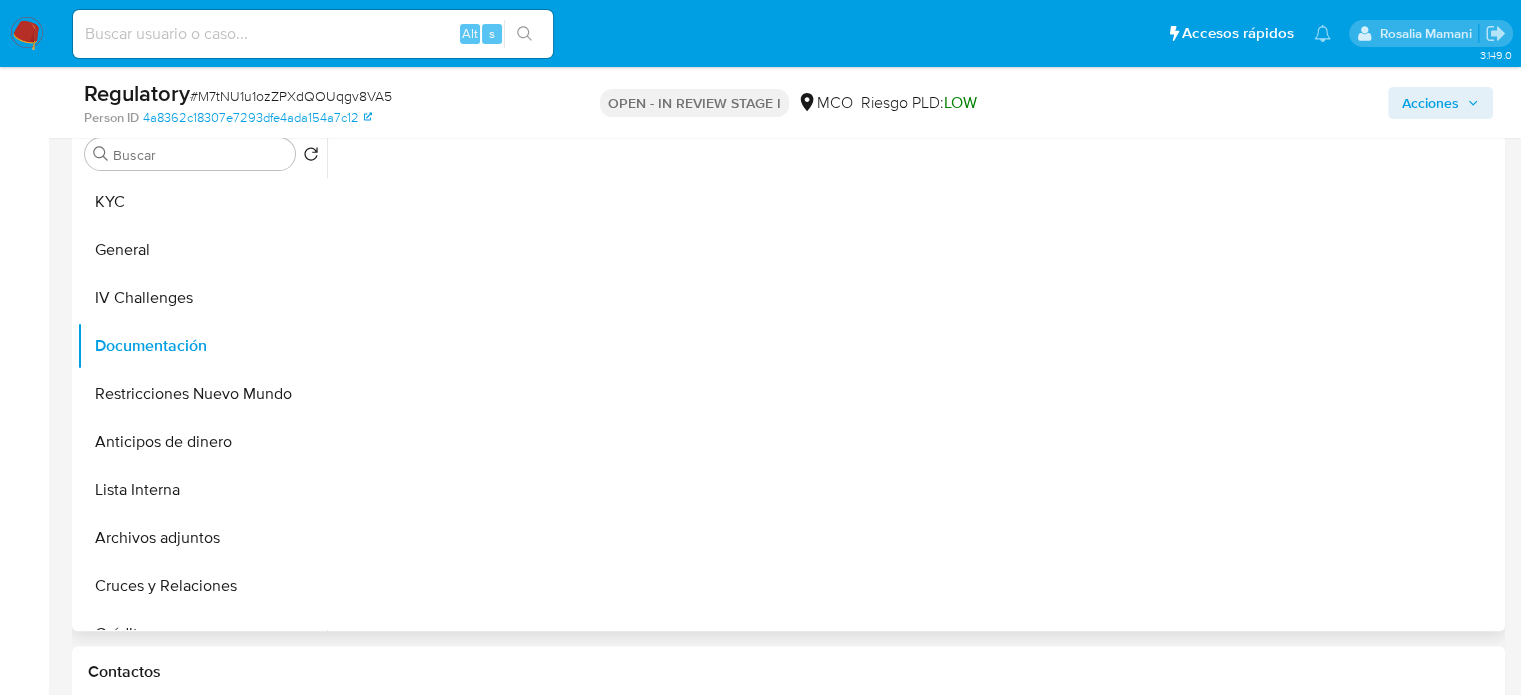 scroll, scrollTop: 0, scrollLeft: 0, axis: both 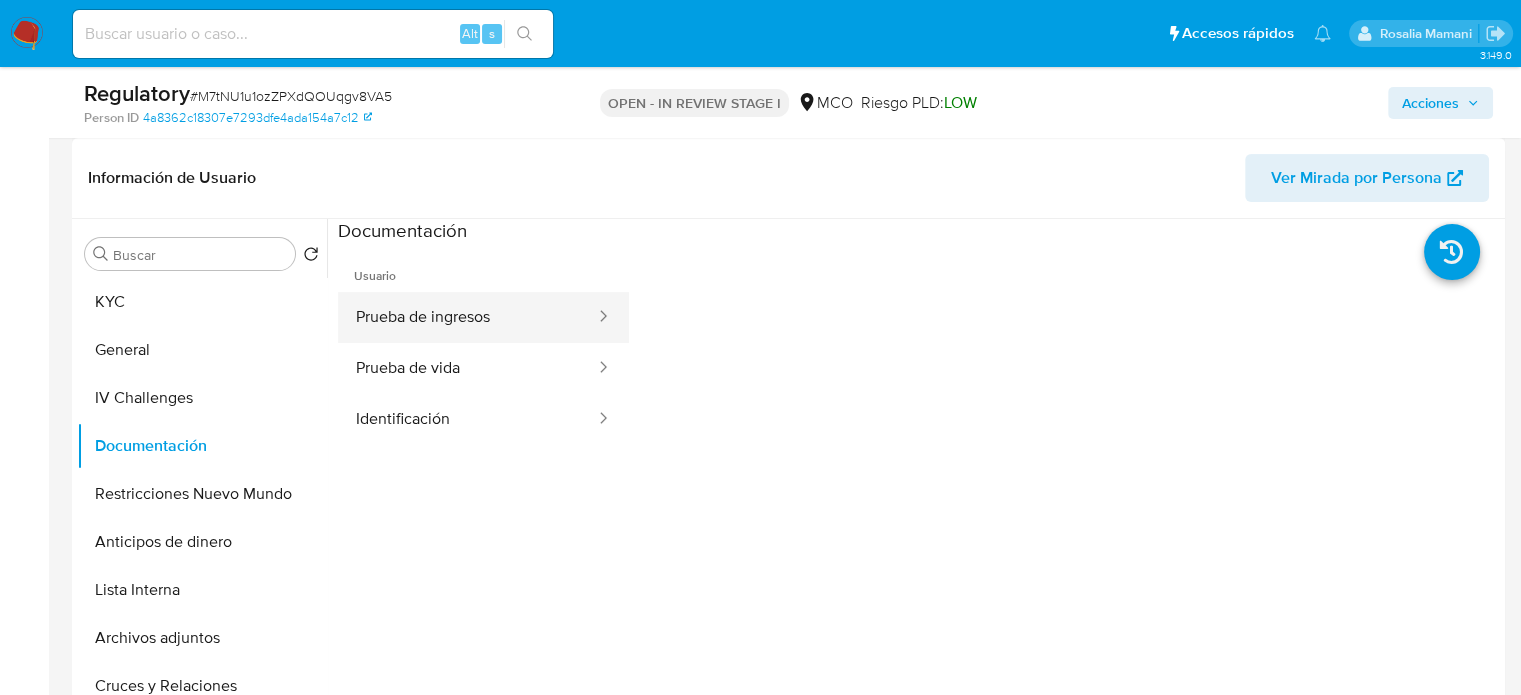 click on "Prueba de ingresos" at bounding box center (467, 317) 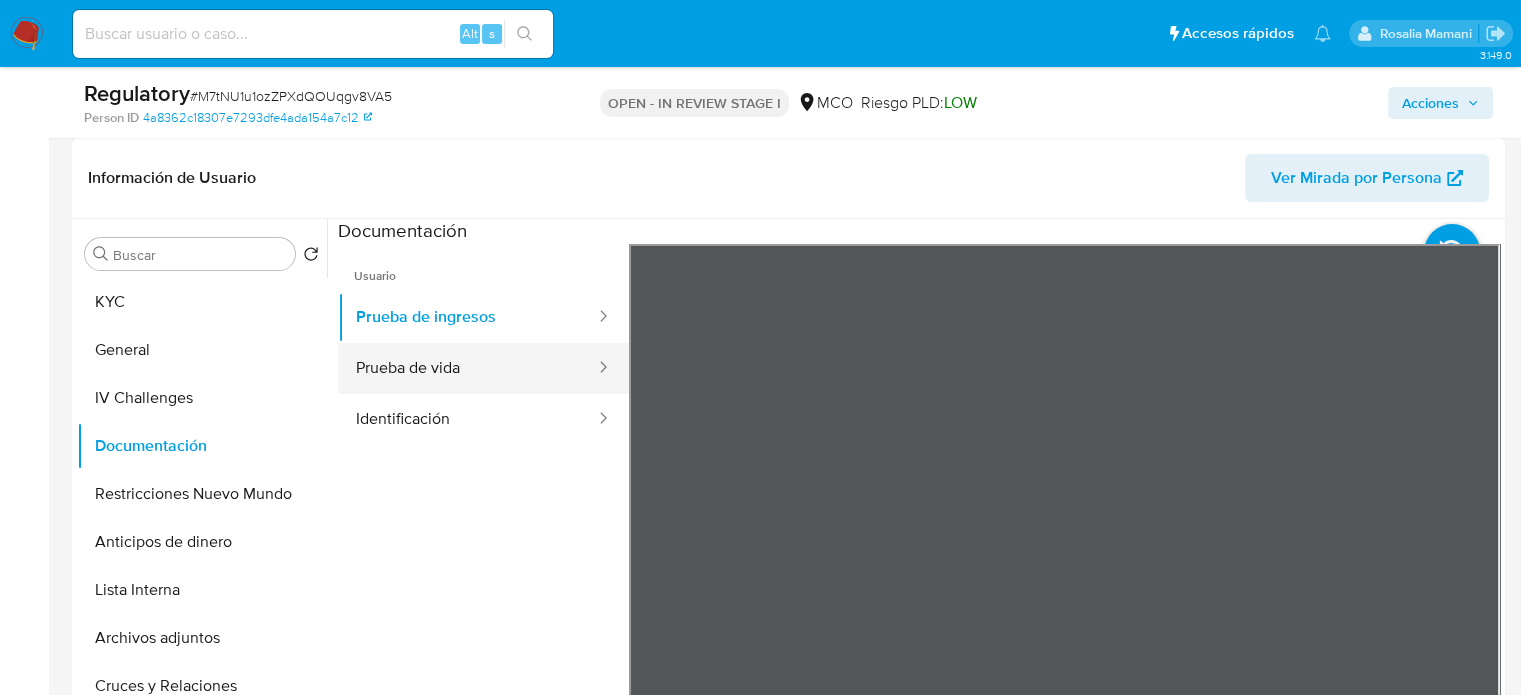 click on "Prueba de vida" at bounding box center [467, 368] 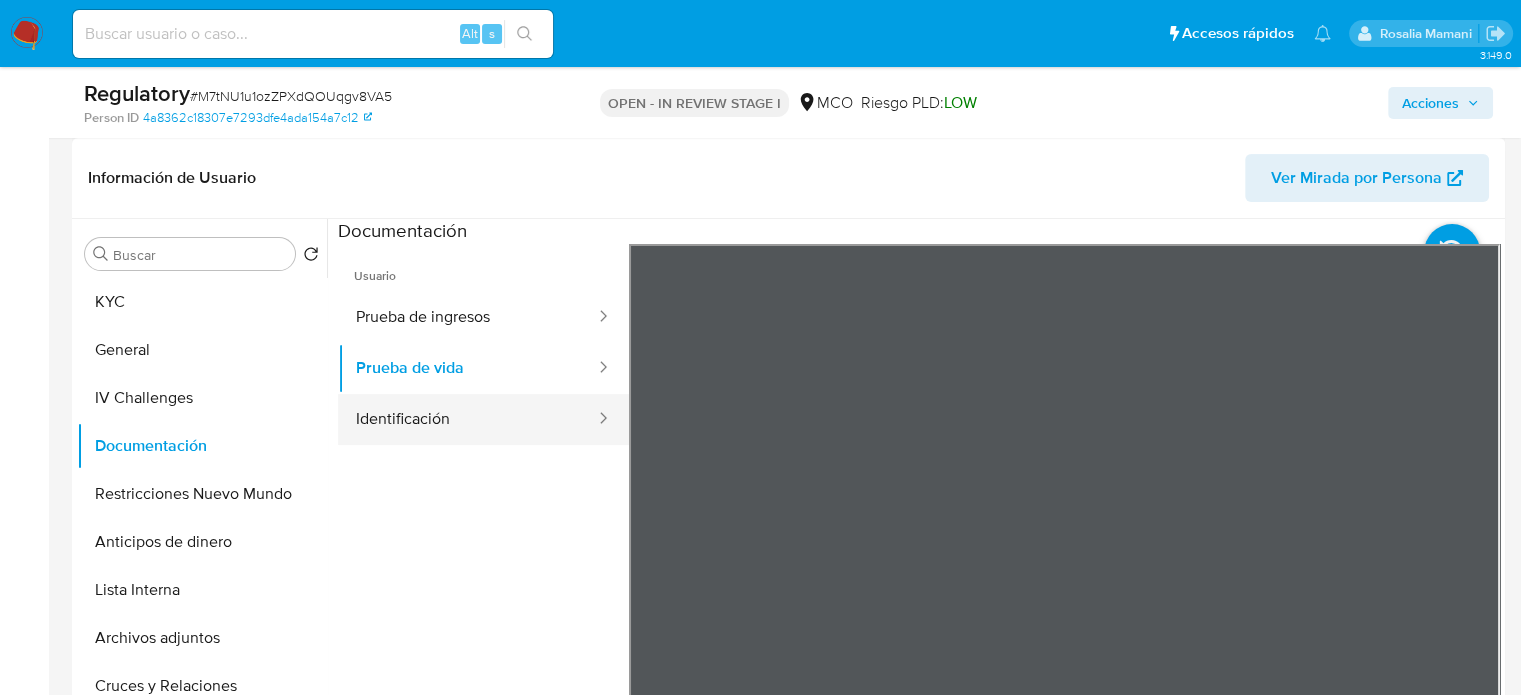 click on "Identificación" at bounding box center (467, 419) 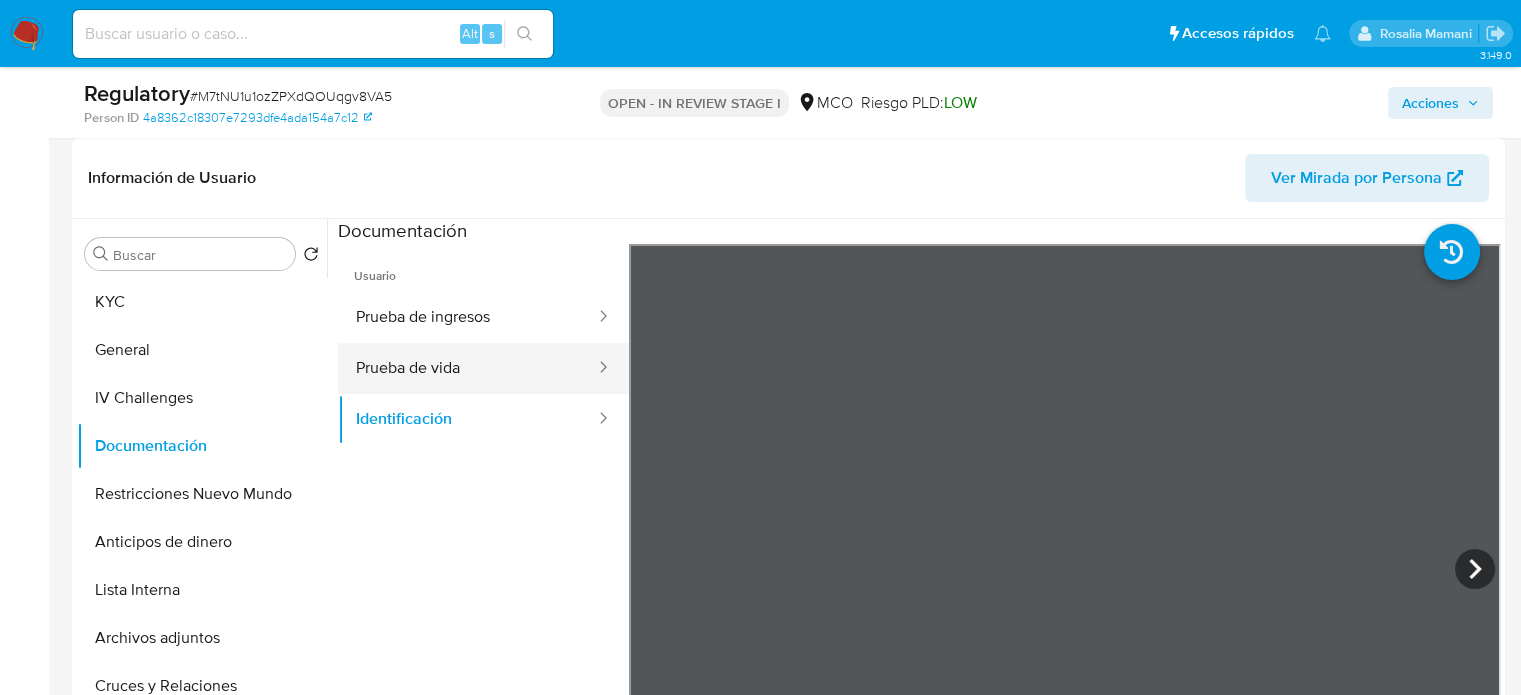 click on "Prueba de vida" at bounding box center (467, 368) 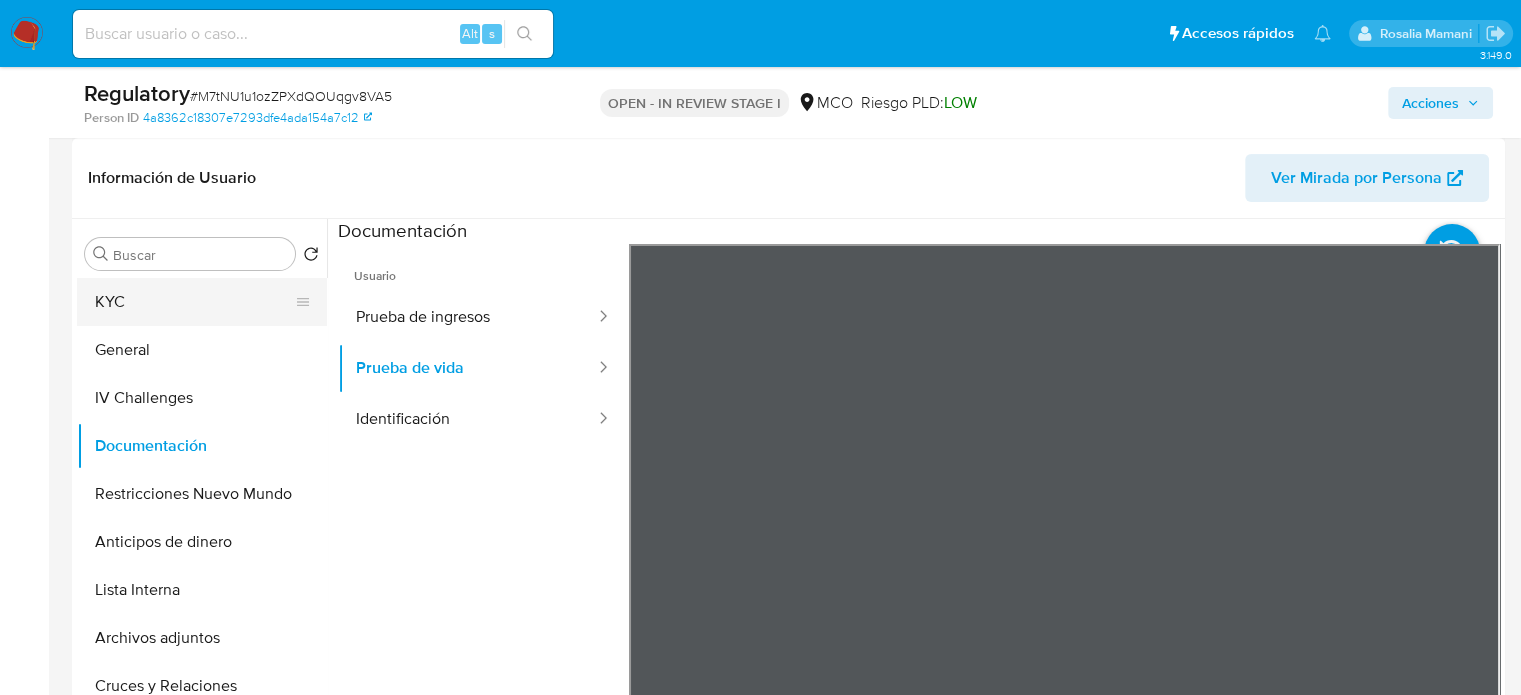 click on "KYC" at bounding box center [194, 302] 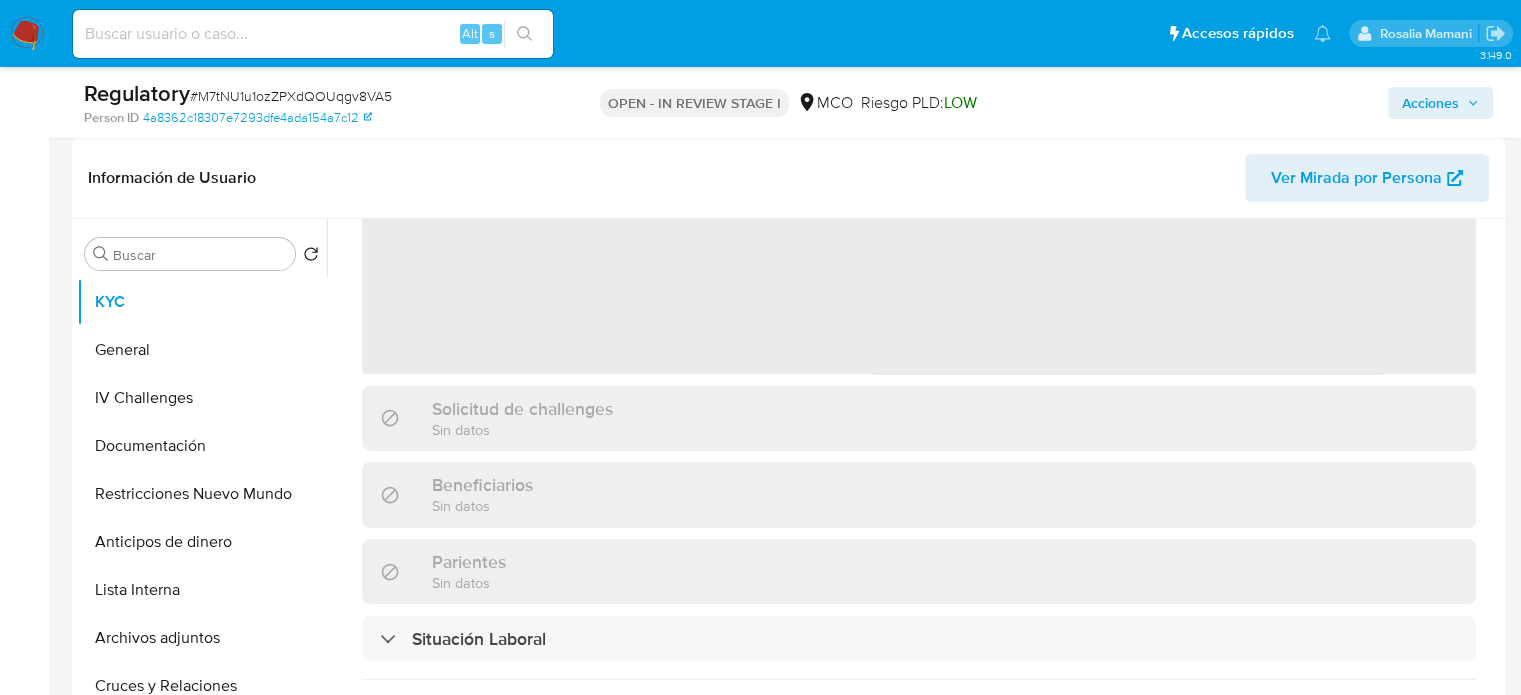 scroll, scrollTop: 200, scrollLeft: 0, axis: vertical 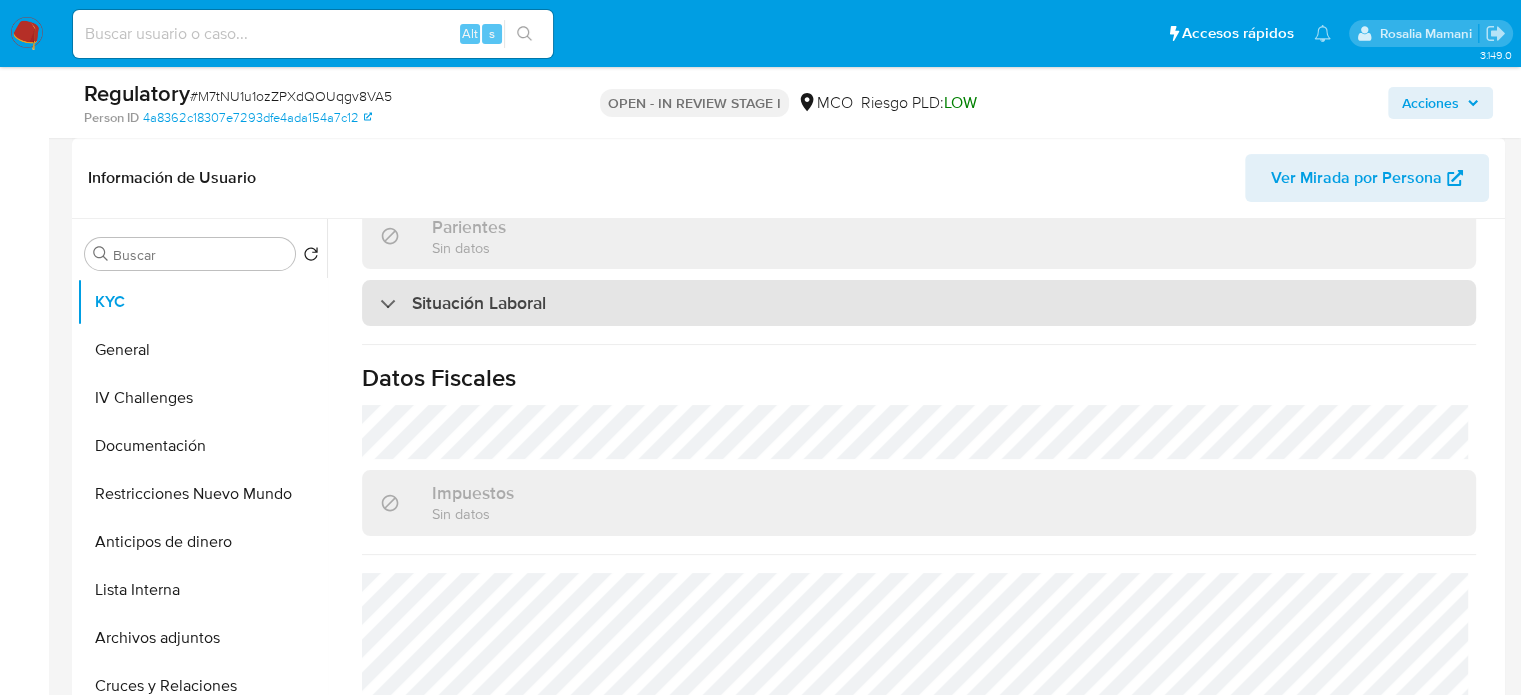 click on "Situación Laboral" at bounding box center [479, 303] 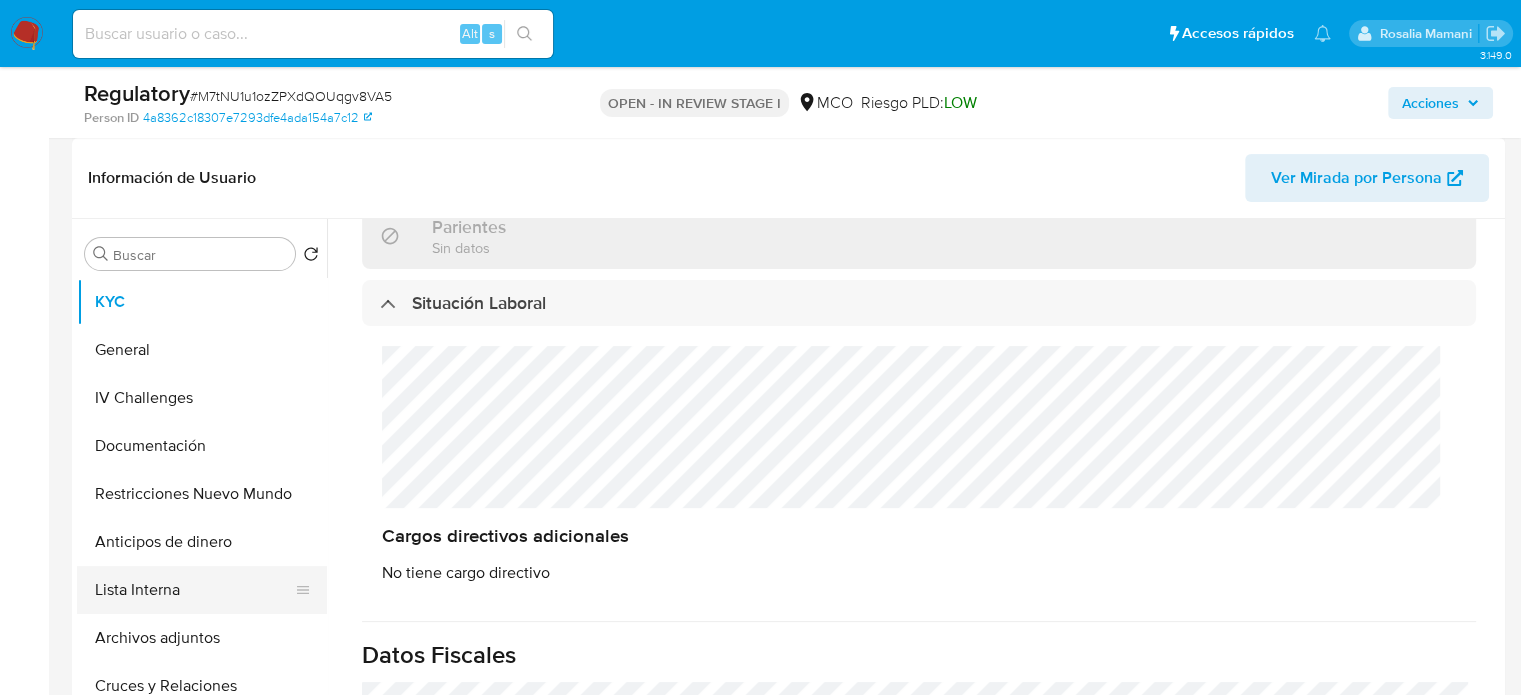 click on "Lista Interna" at bounding box center (194, 590) 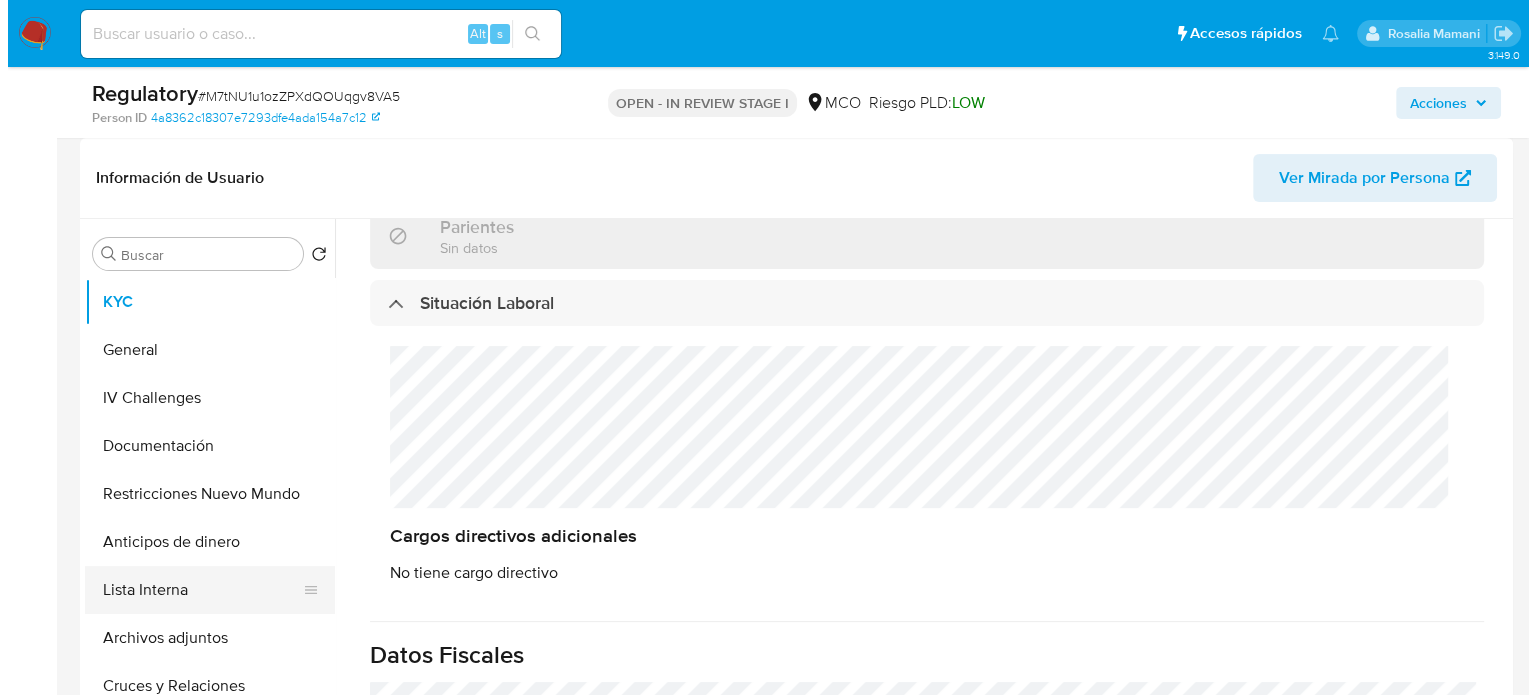 scroll, scrollTop: 0, scrollLeft: 0, axis: both 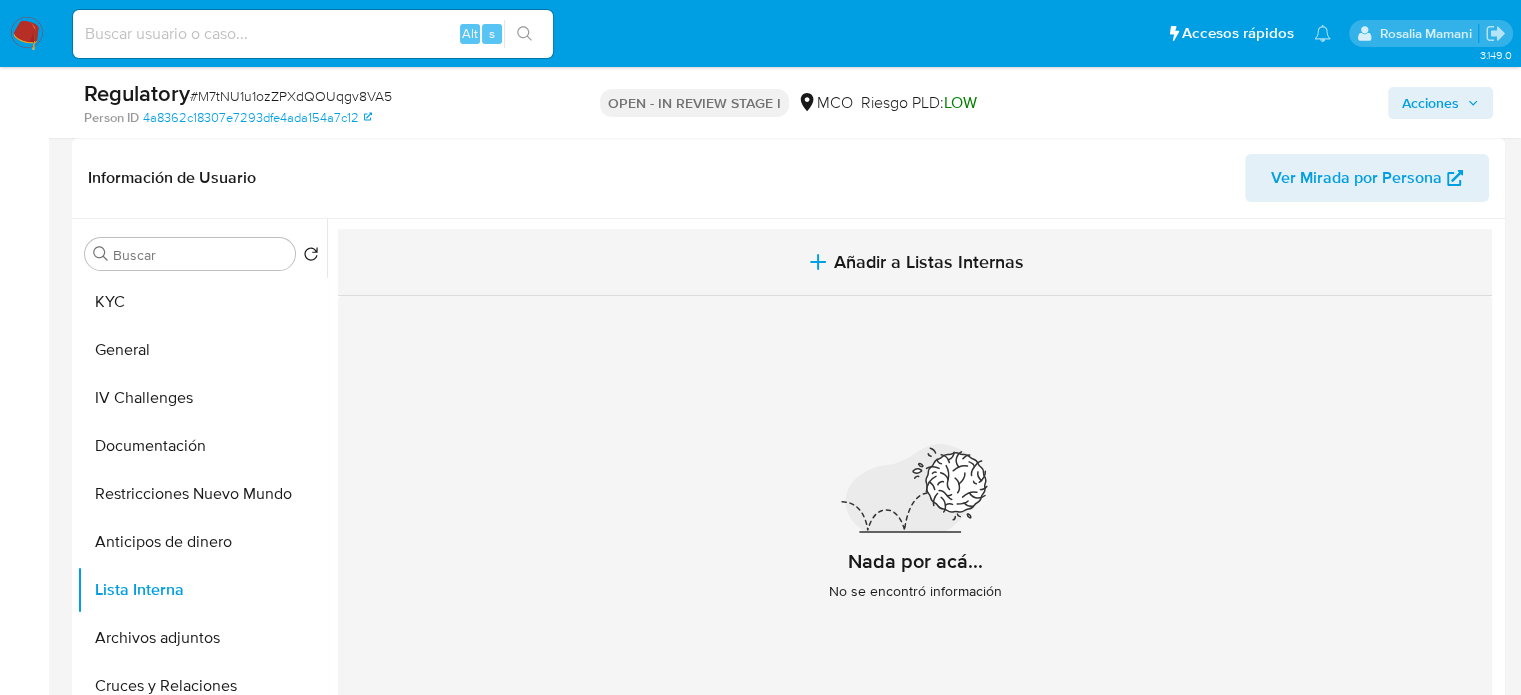 click 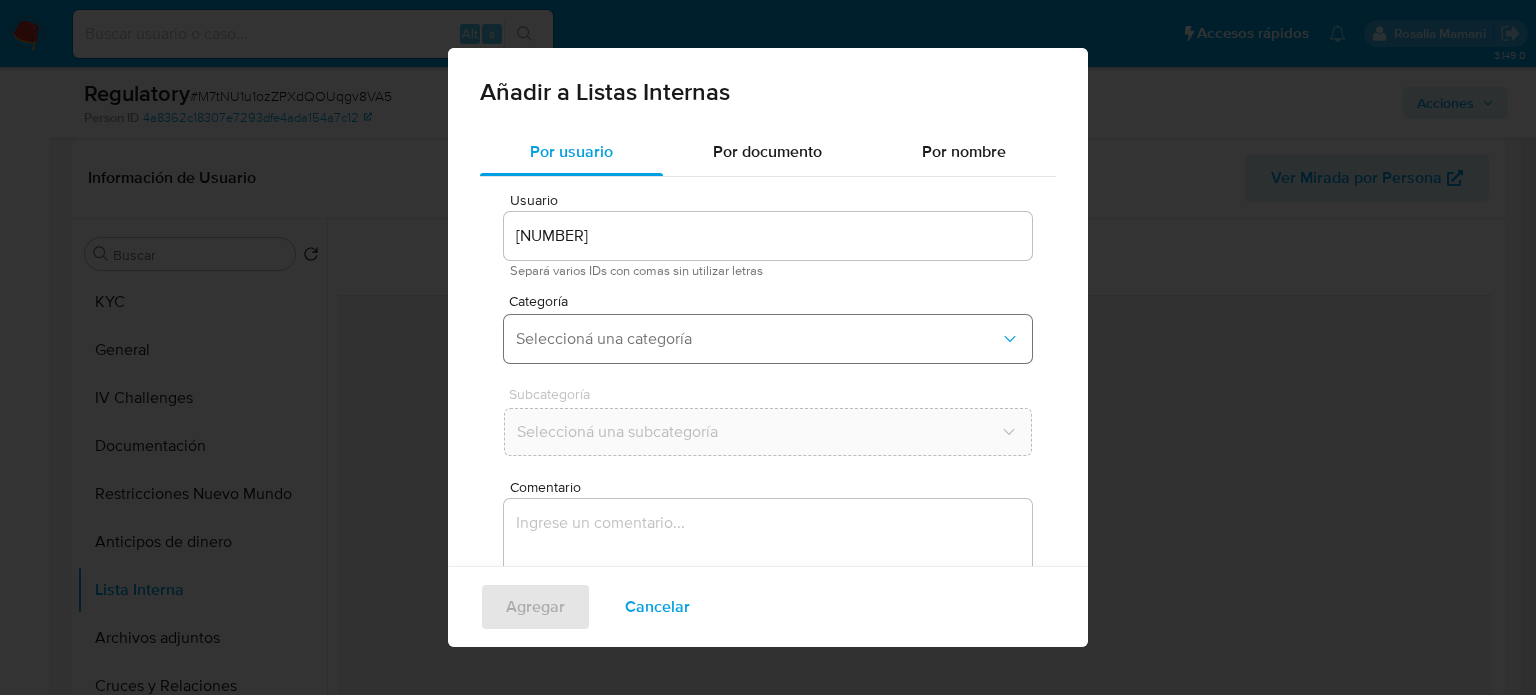 click on "Seleccioná una categoría" at bounding box center (758, 339) 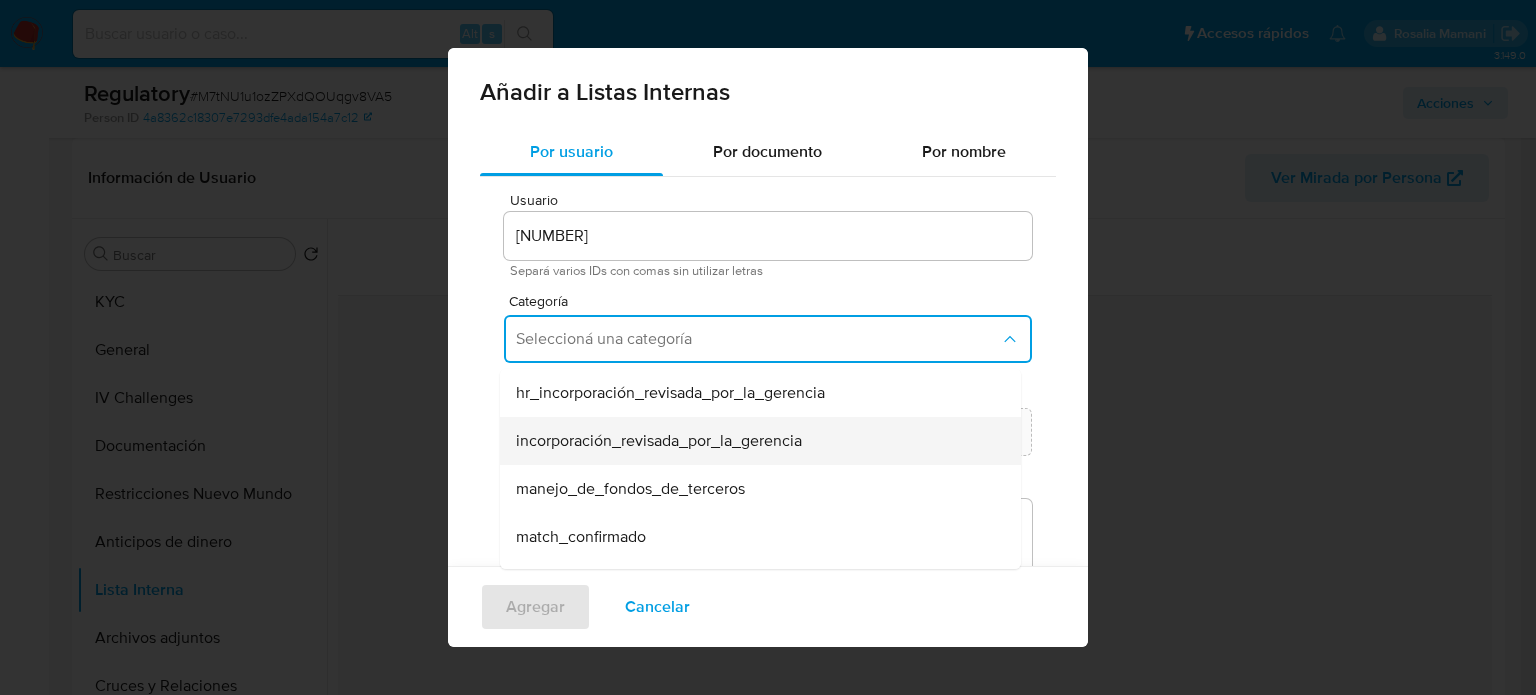 scroll, scrollTop: 100, scrollLeft: 0, axis: vertical 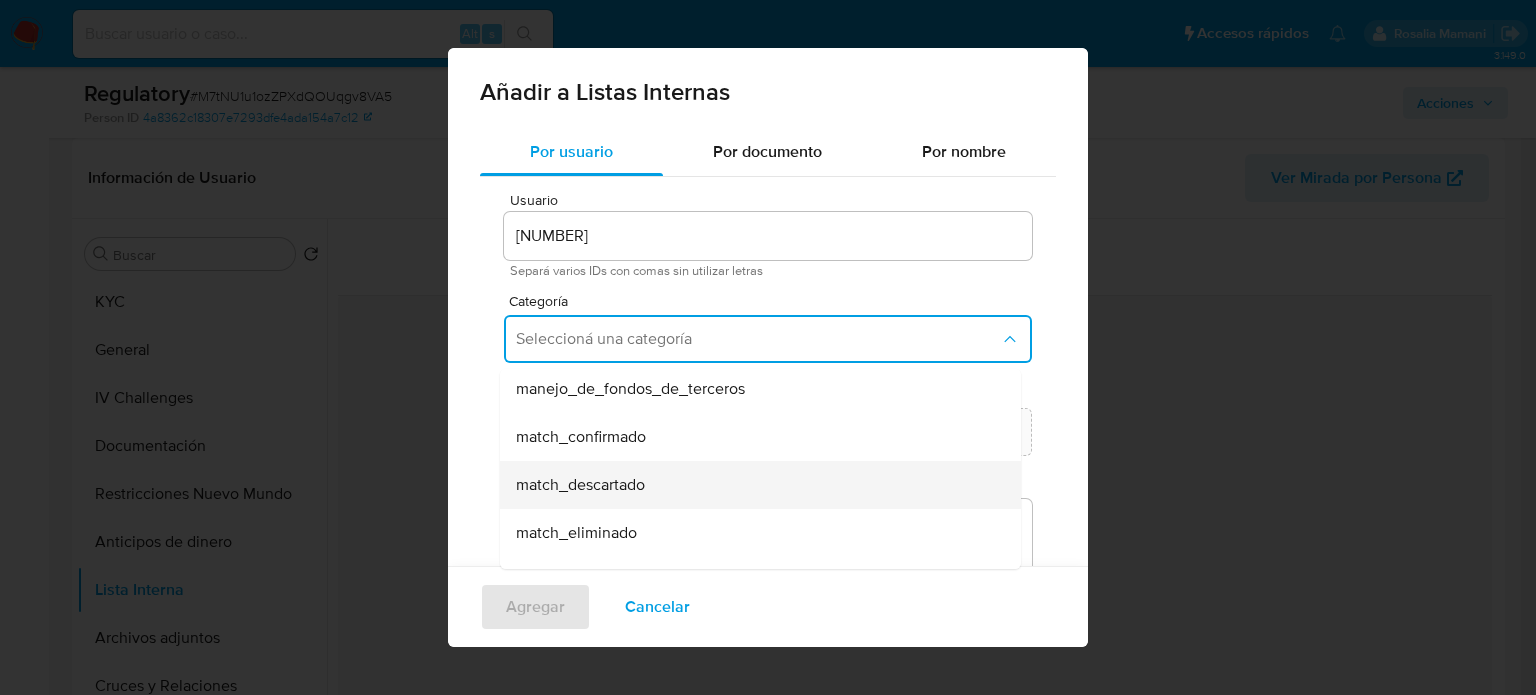 click on "match_descartado" at bounding box center [580, 485] 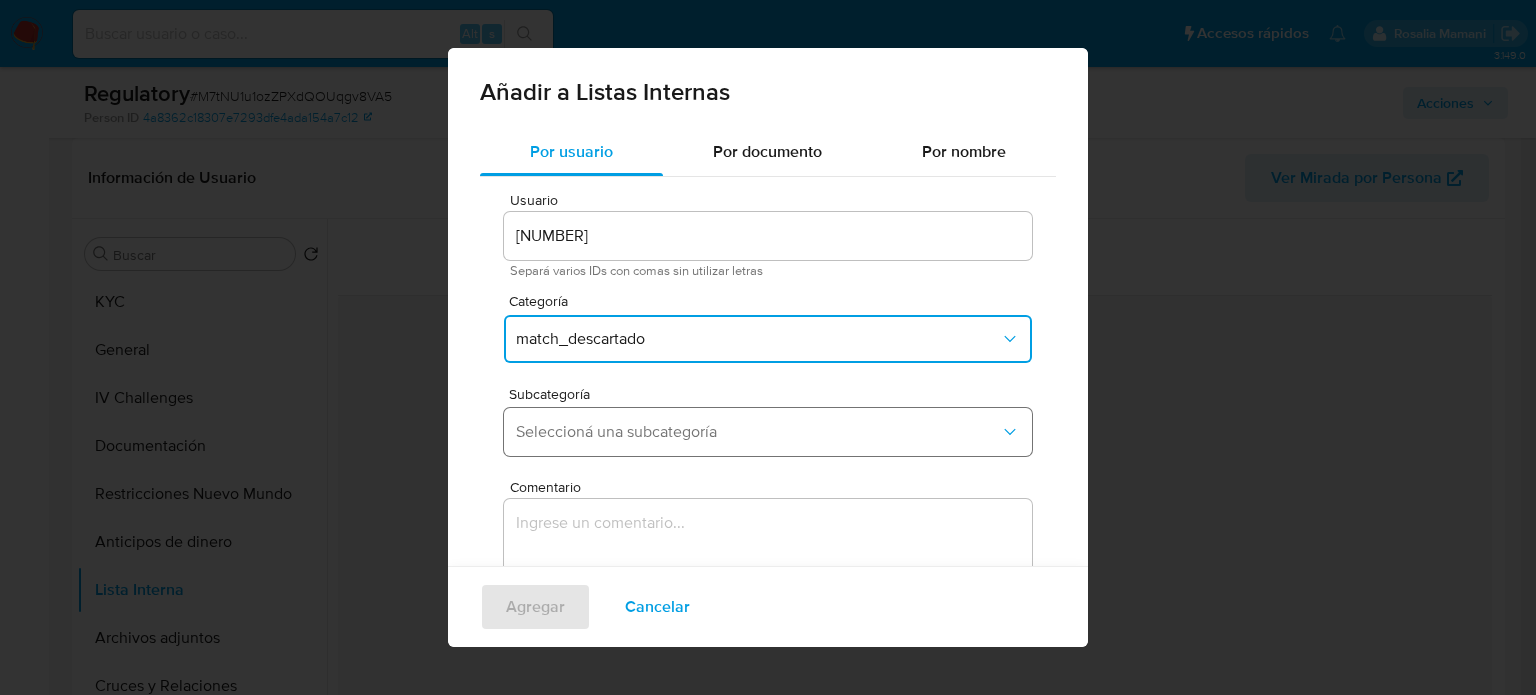 click on "Seleccioná una subcategoría" at bounding box center [758, 432] 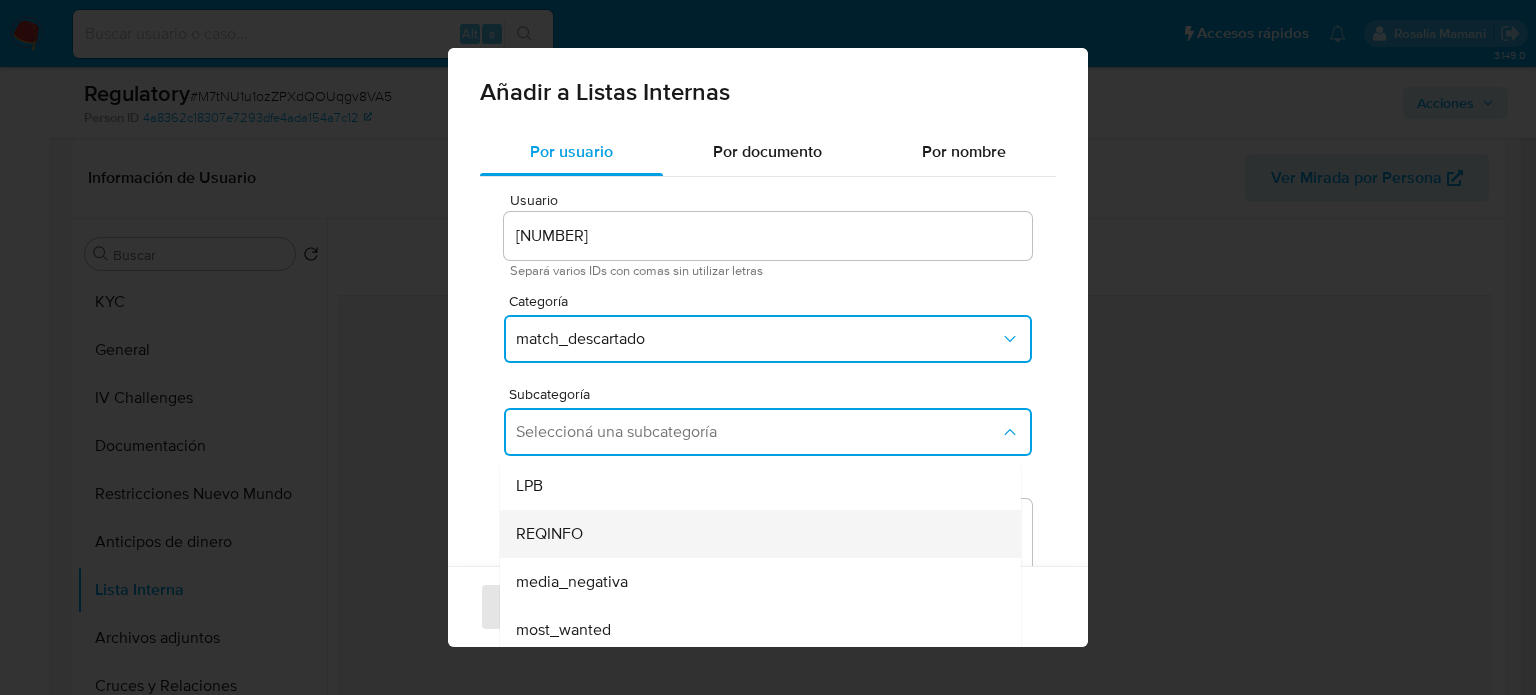 scroll, scrollTop: 100, scrollLeft: 0, axis: vertical 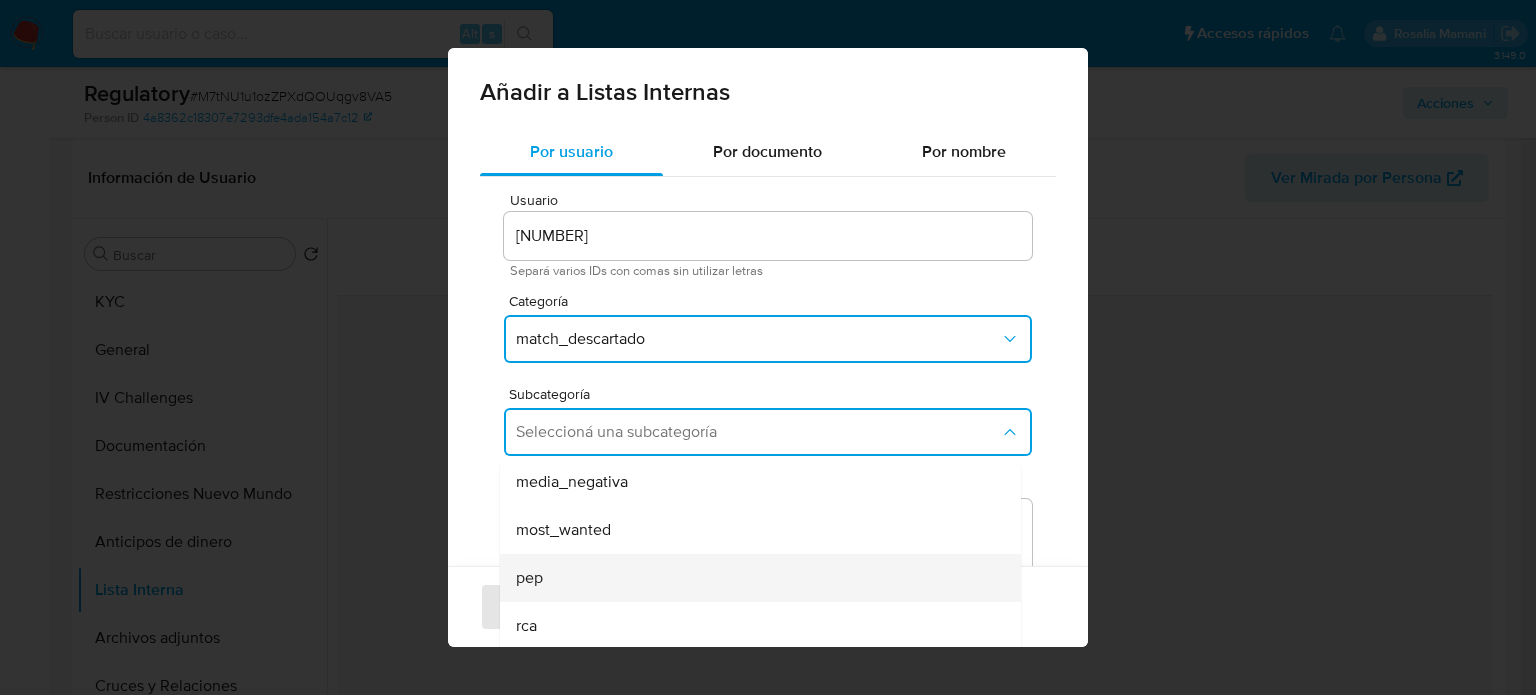 click on "pep" at bounding box center (754, 578) 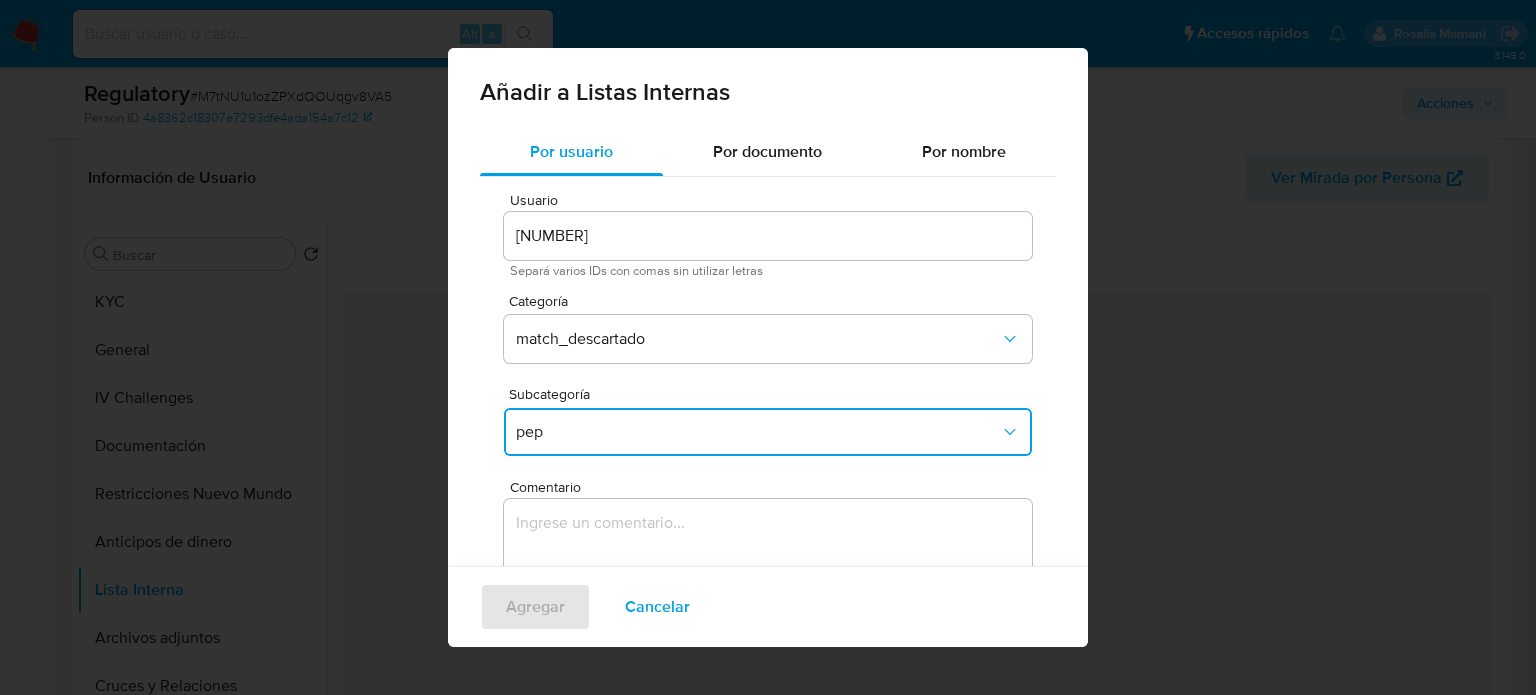 scroll, scrollTop: 84, scrollLeft: 0, axis: vertical 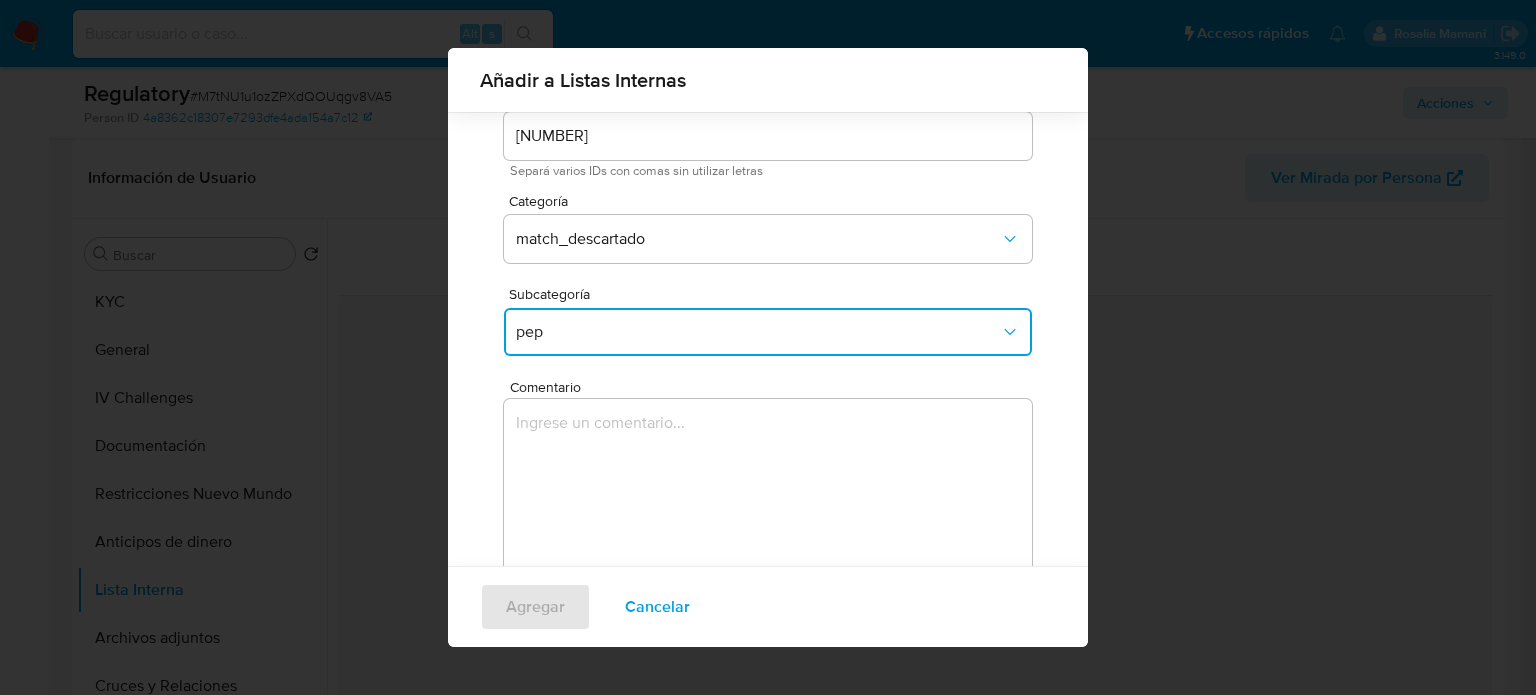 click at bounding box center [768, 495] 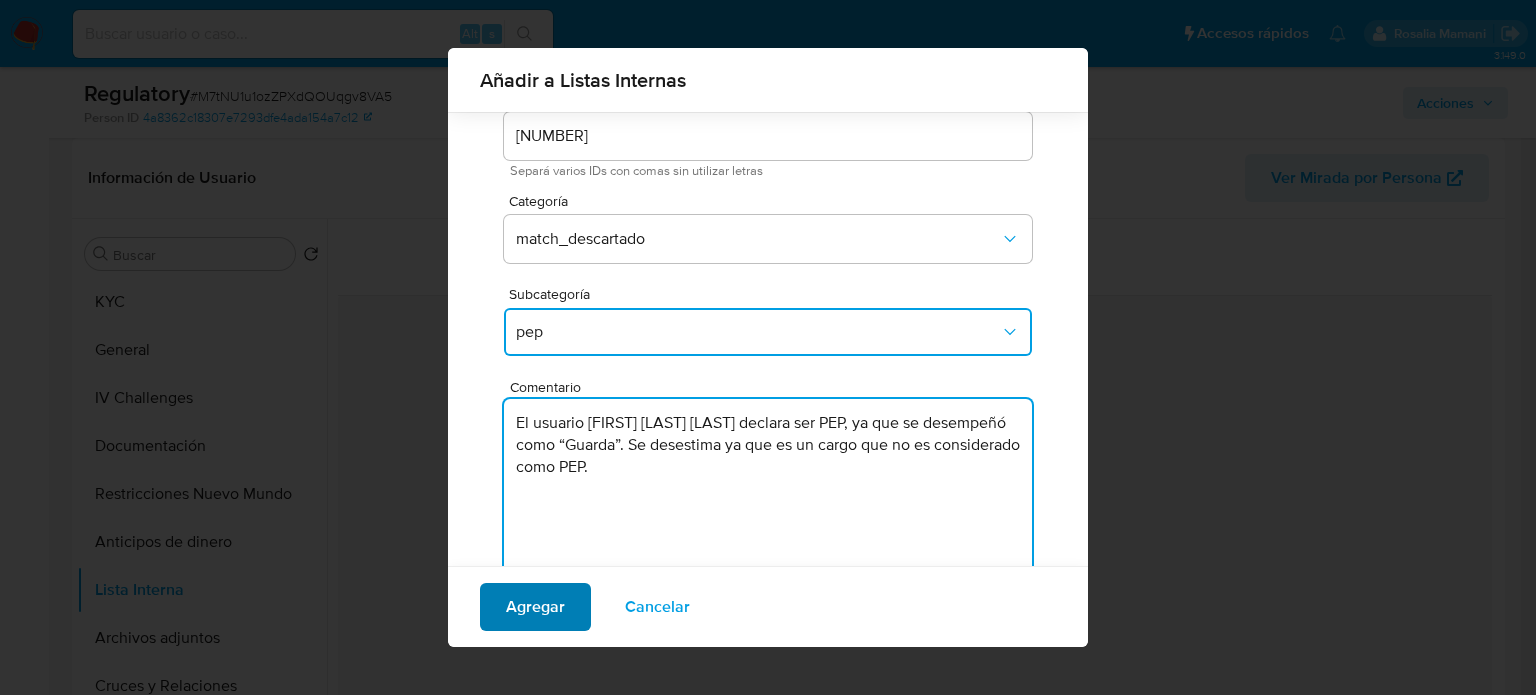 type on "El usuario [FIRST] [LAST] [LAST] declara ser PEP, ya que se desempeñó como “Guarda”. Se desestima ya que es un cargo que no es considerado como PEP." 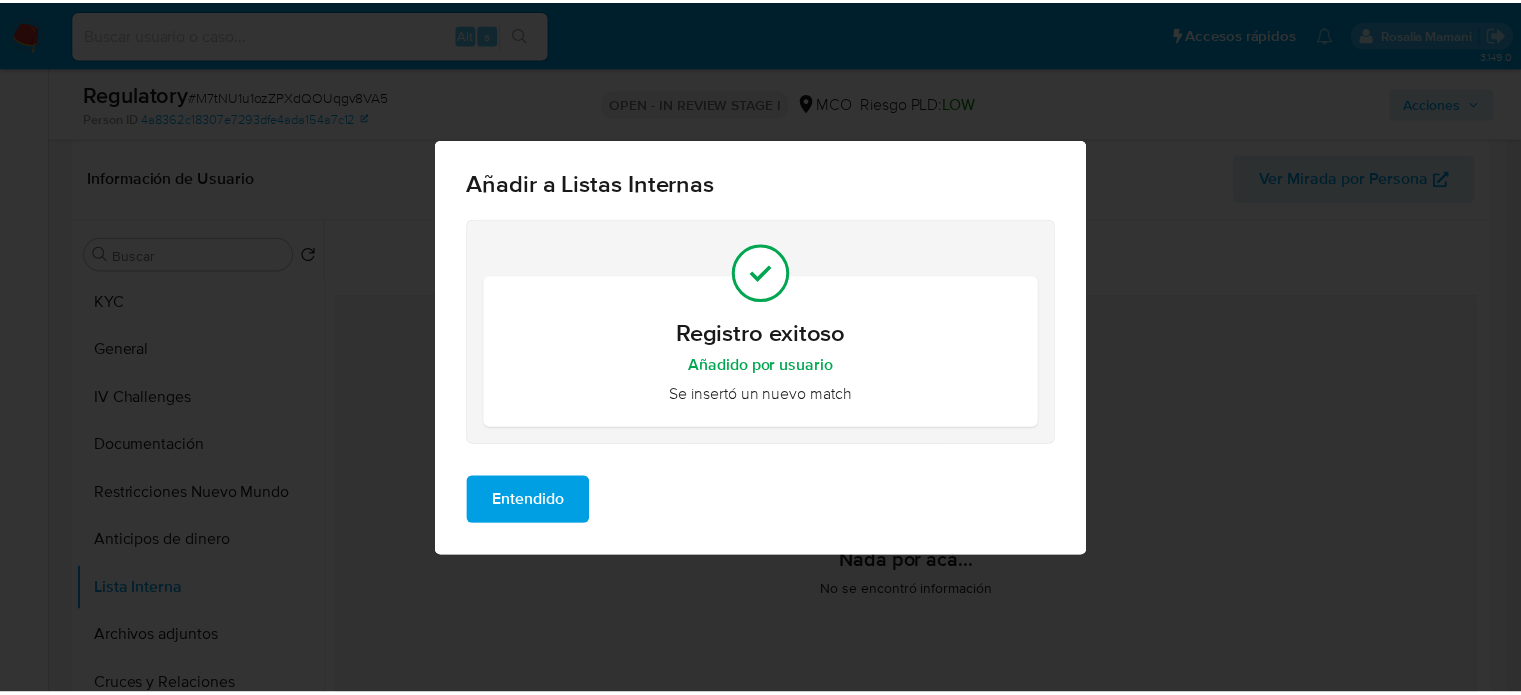 scroll, scrollTop: 0, scrollLeft: 0, axis: both 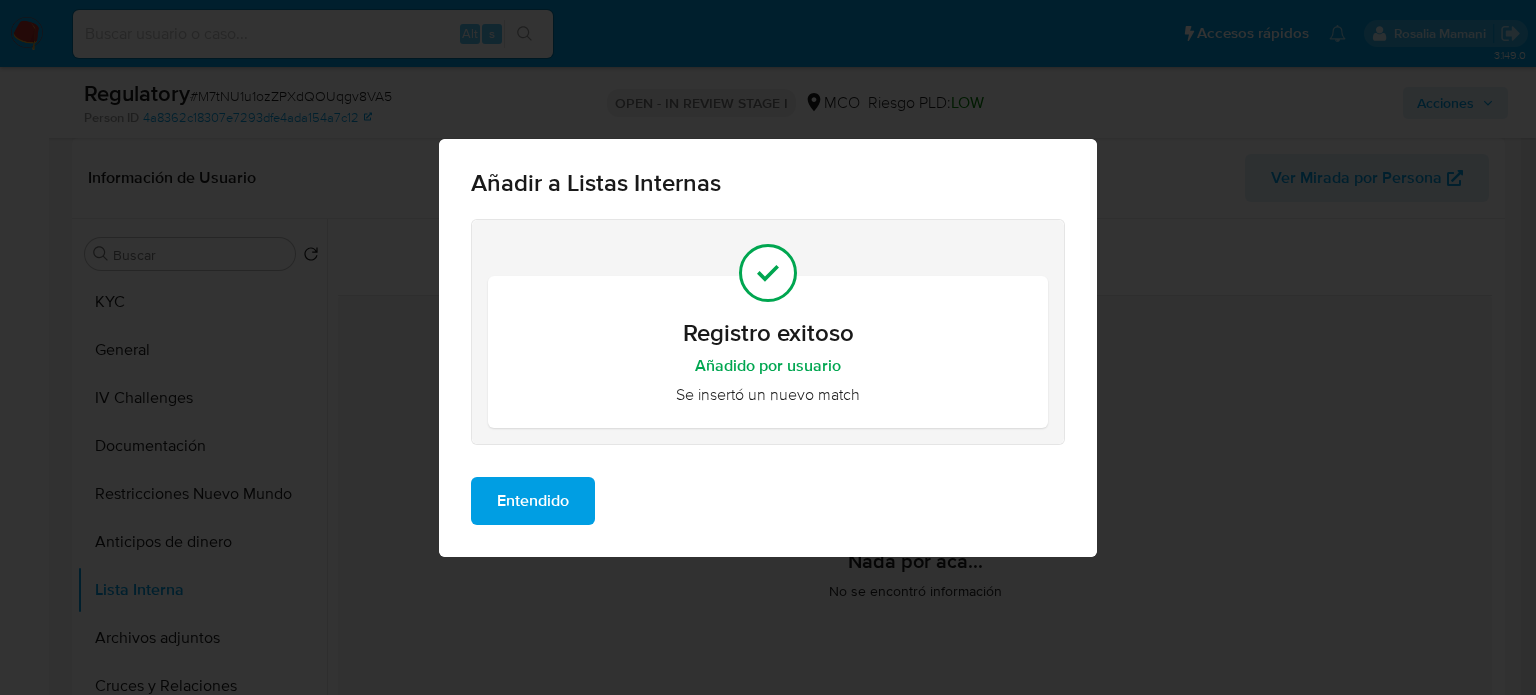 click on "Entendido" at bounding box center [533, 501] 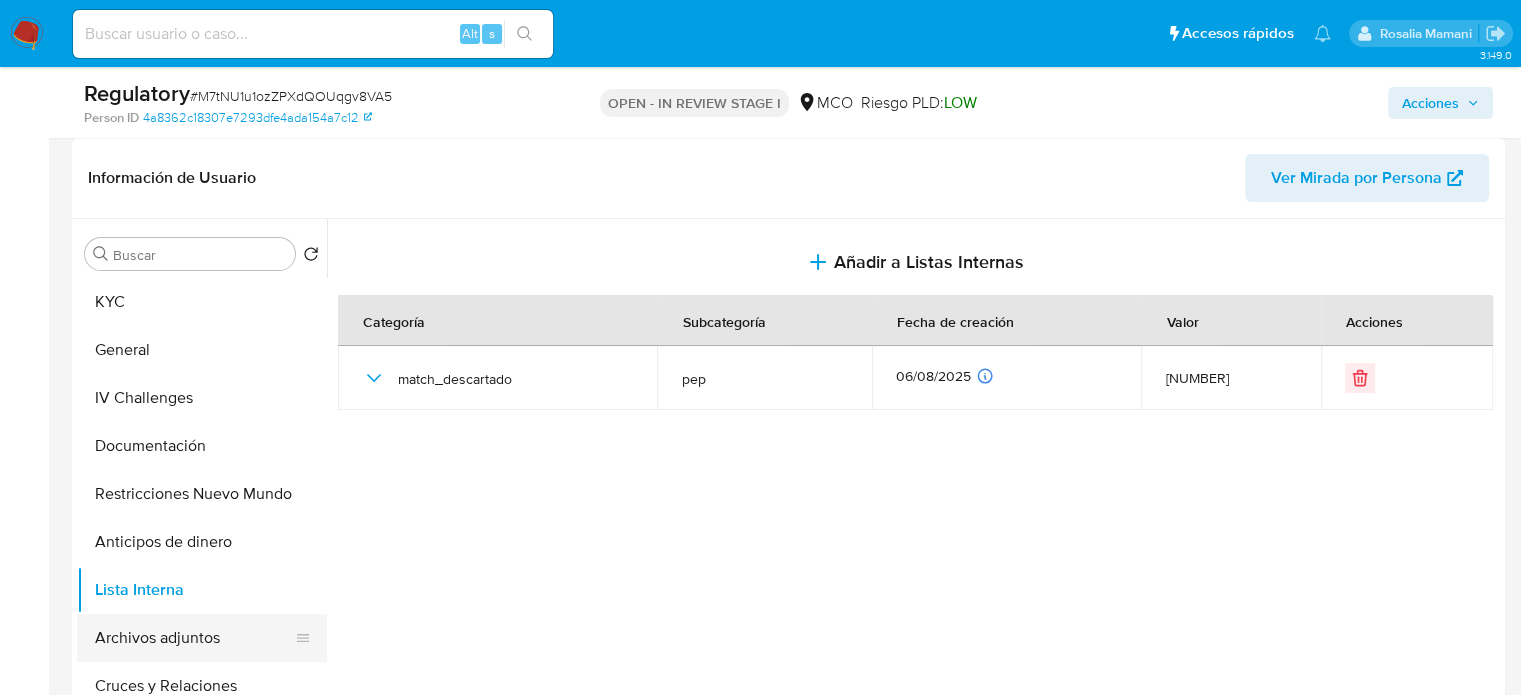 click on "Archivos adjuntos" at bounding box center [194, 638] 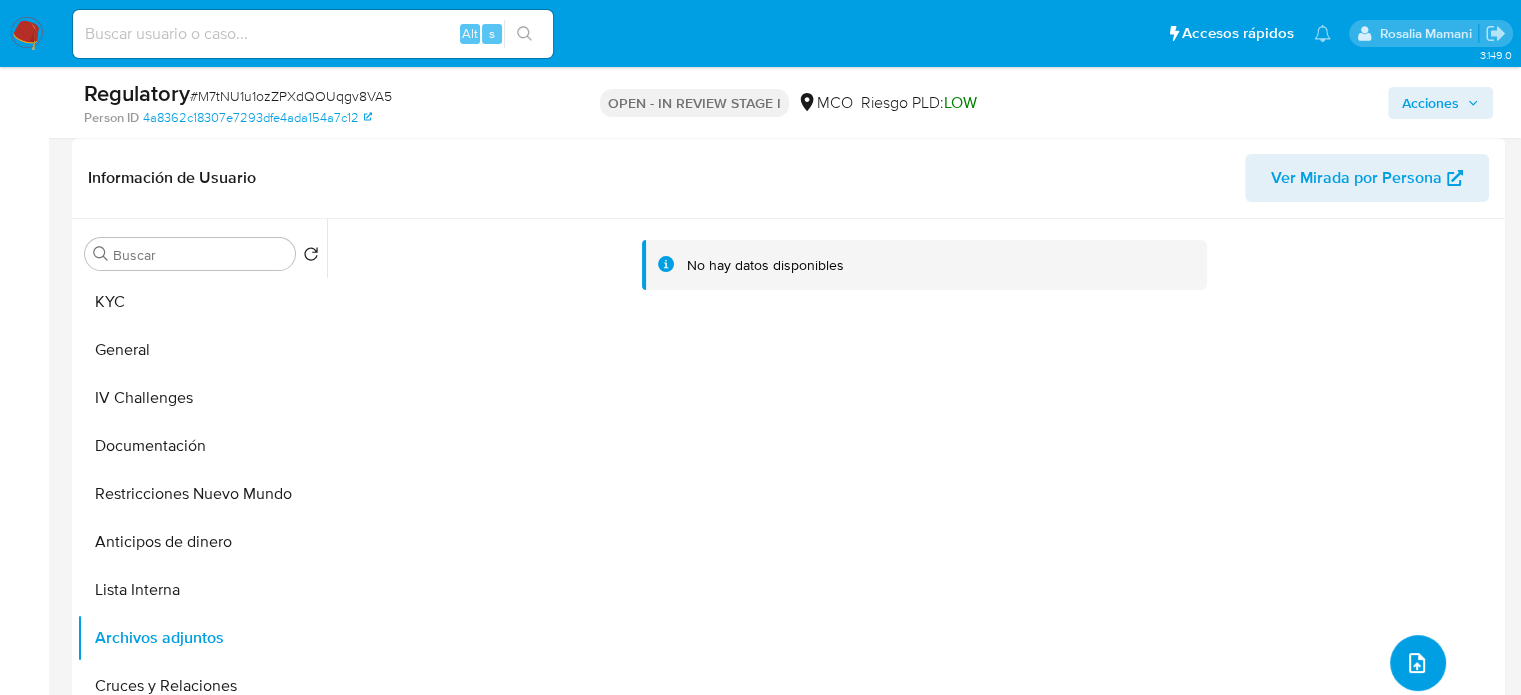 click at bounding box center (1418, 663) 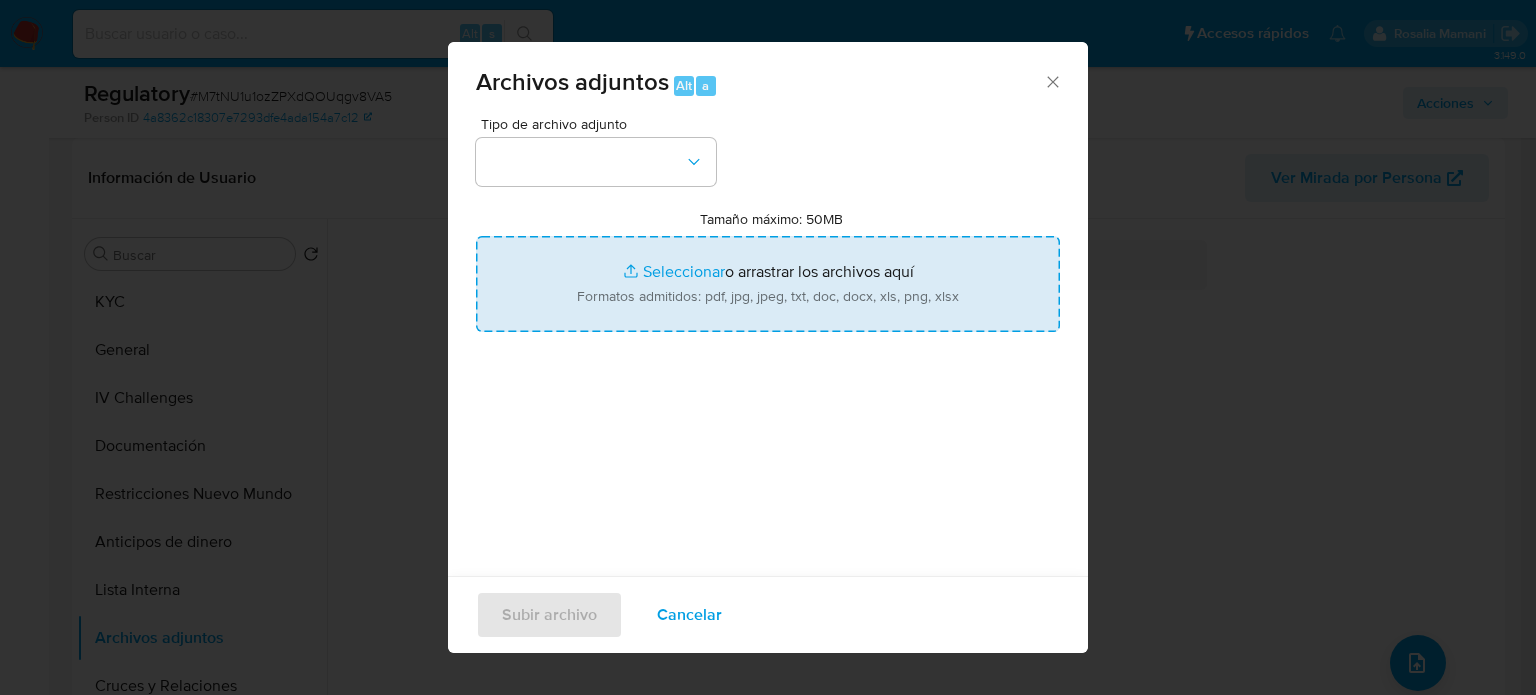 click on "Tamaño máximo: 50MB Seleccionar archivos" at bounding box center (768, 284) 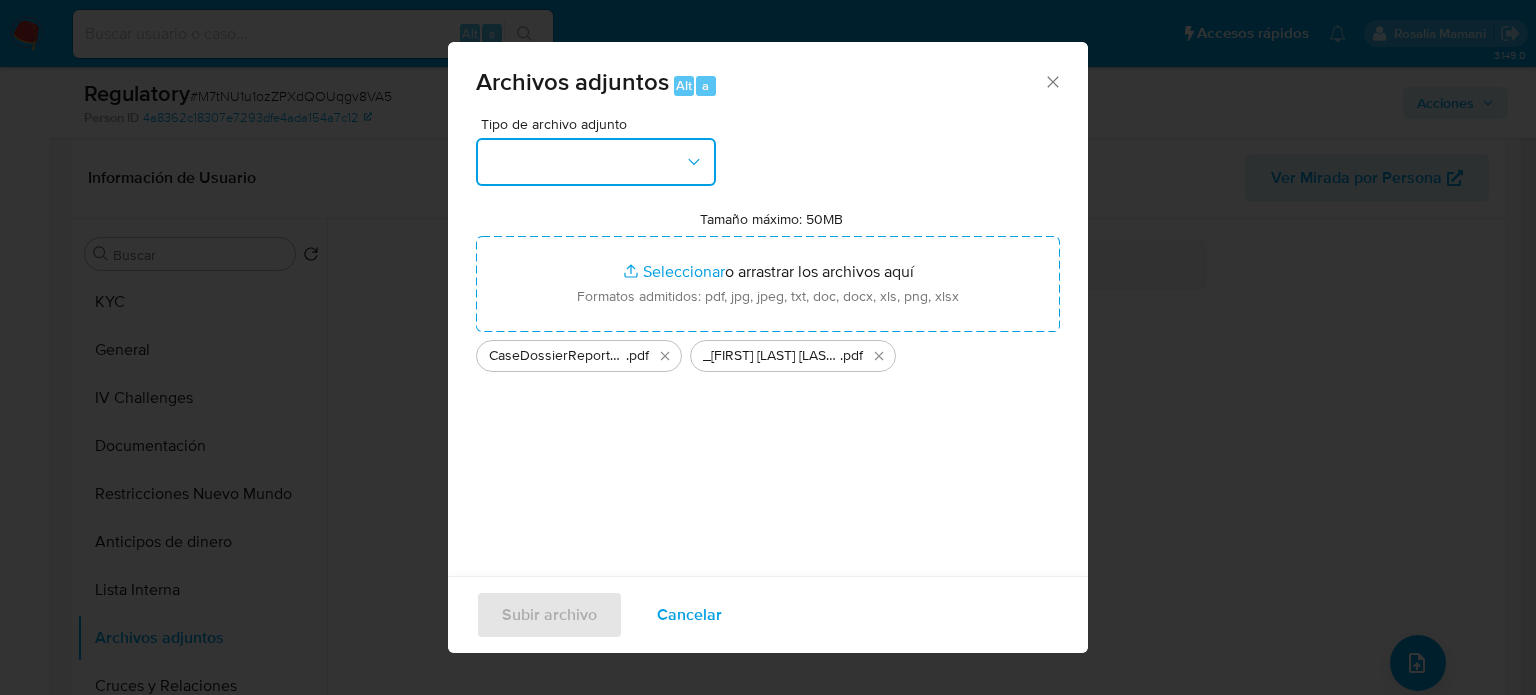 drag, startPoint x: 807, startPoint y: 290, endPoint x: 515, endPoint y: 169, distance: 316.0775 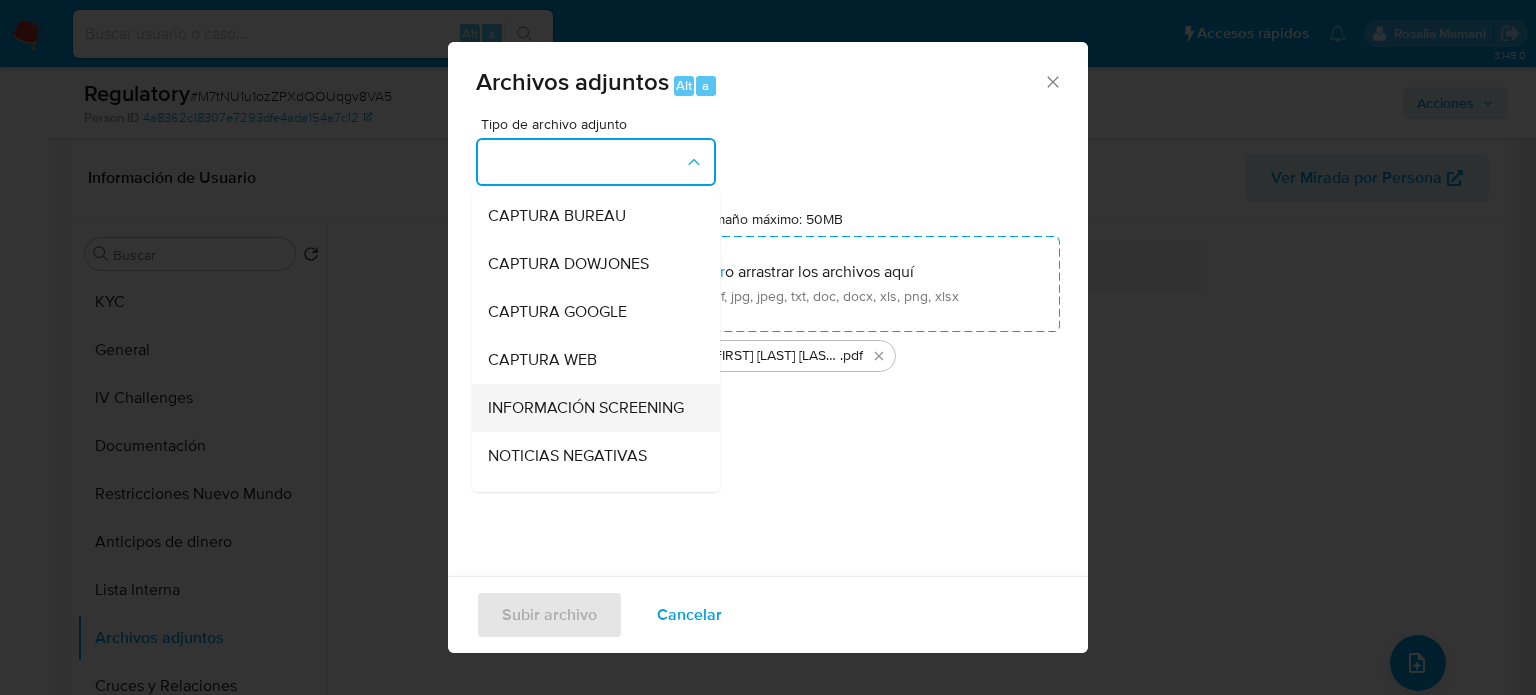 click on "INFORMACIÓN SCREENING" at bounding box center (586, 408) 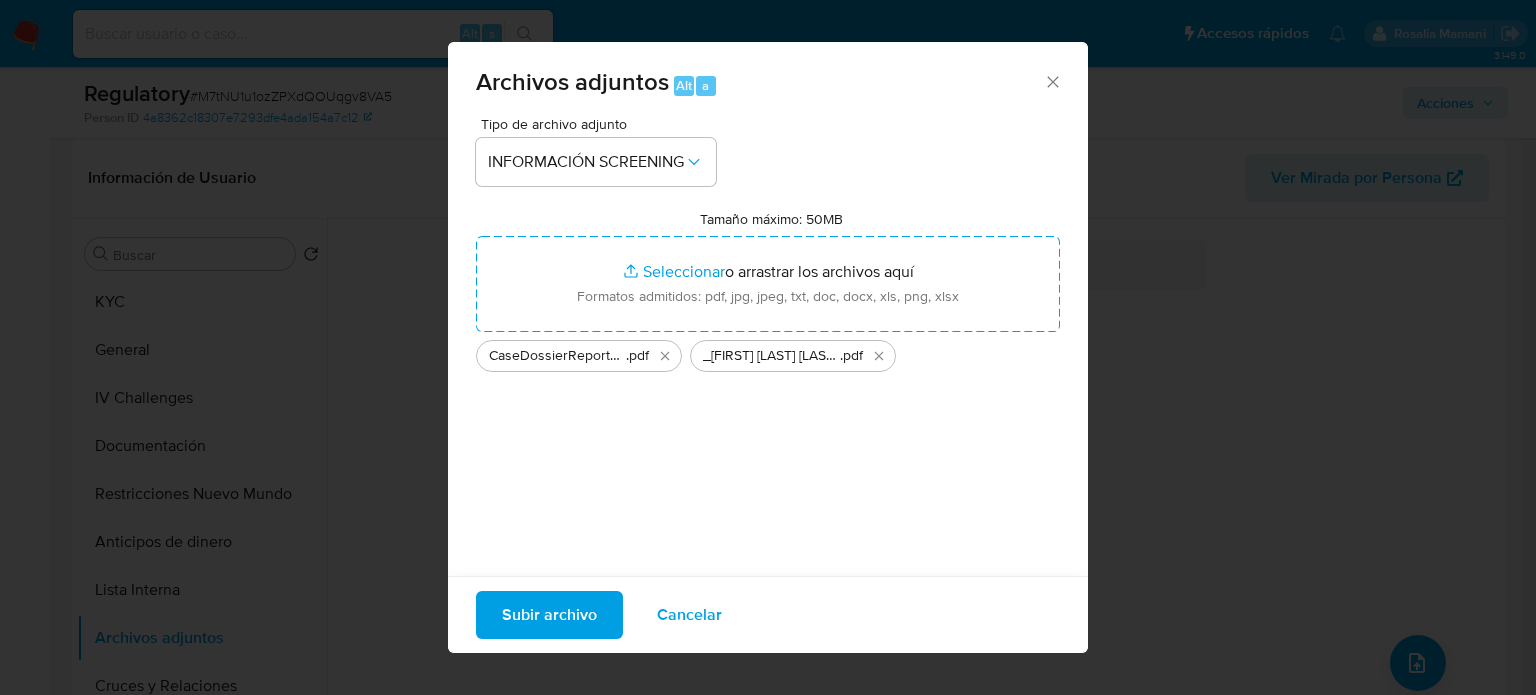 click on "Subir archivo" at bounding box center (549, 615) 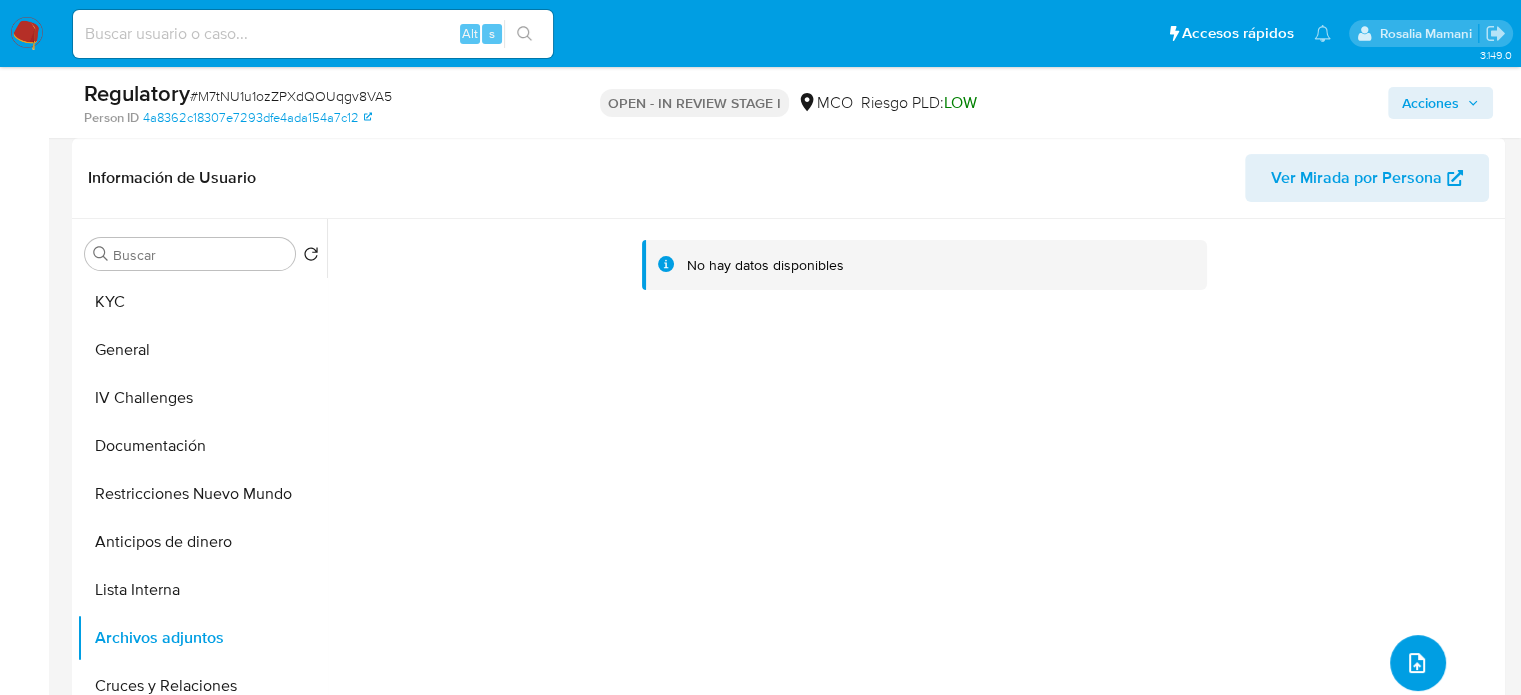 type 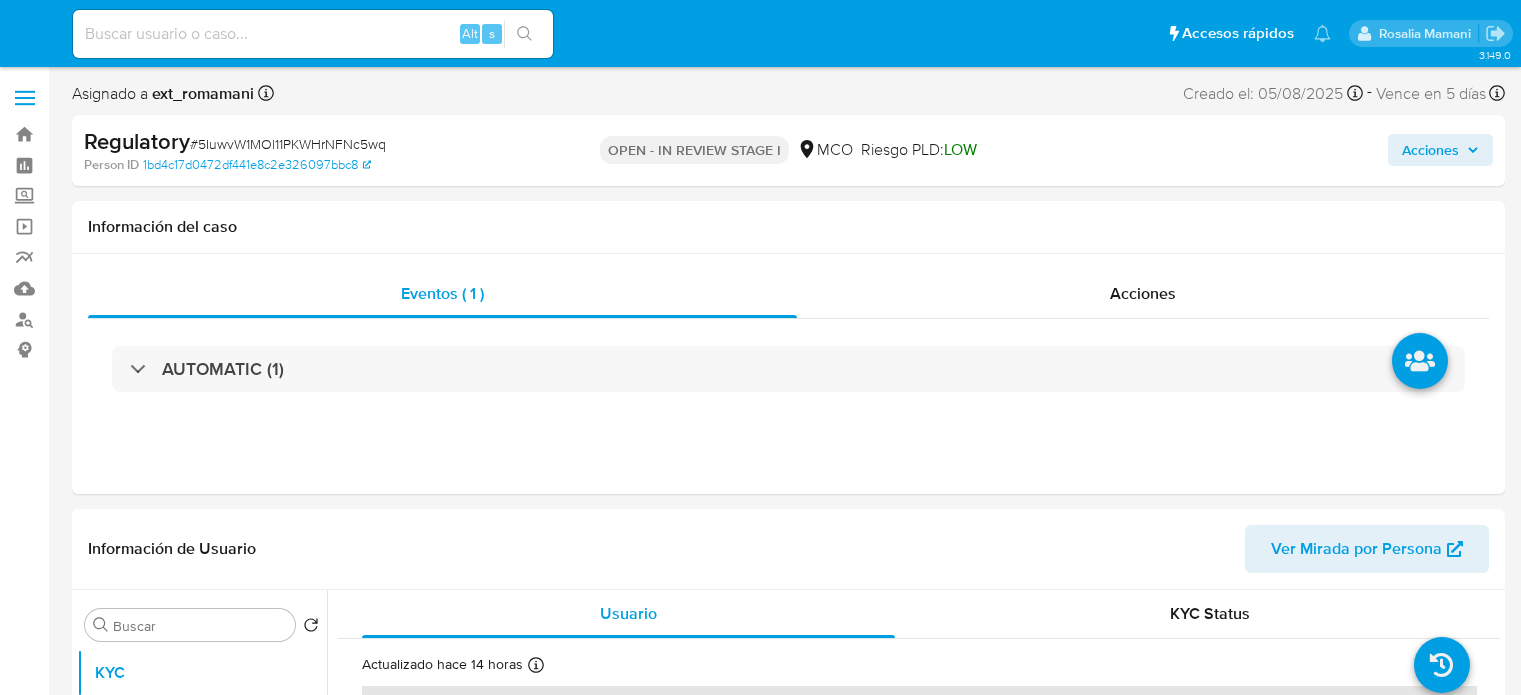 select on "10" 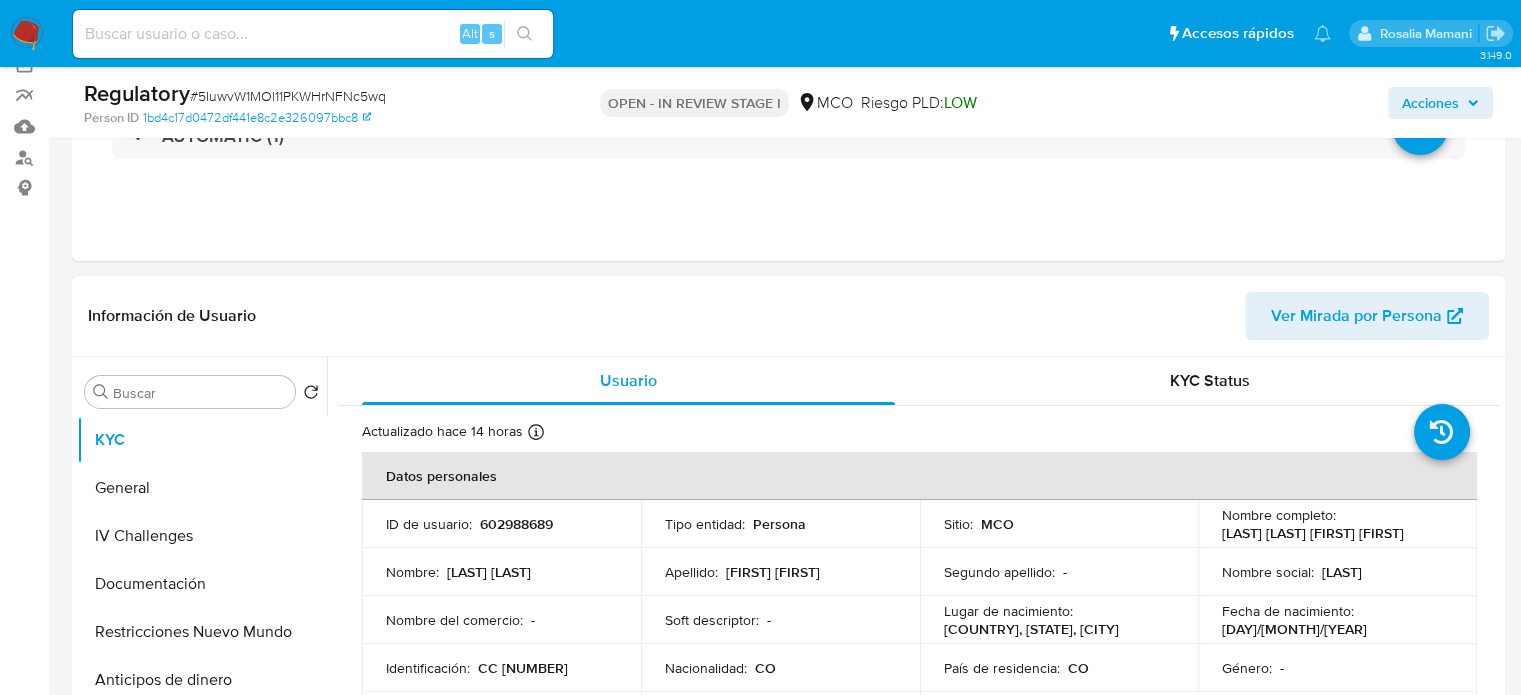 scroll, scrollTop: 200, scrollLeft: 0, axis: vertical 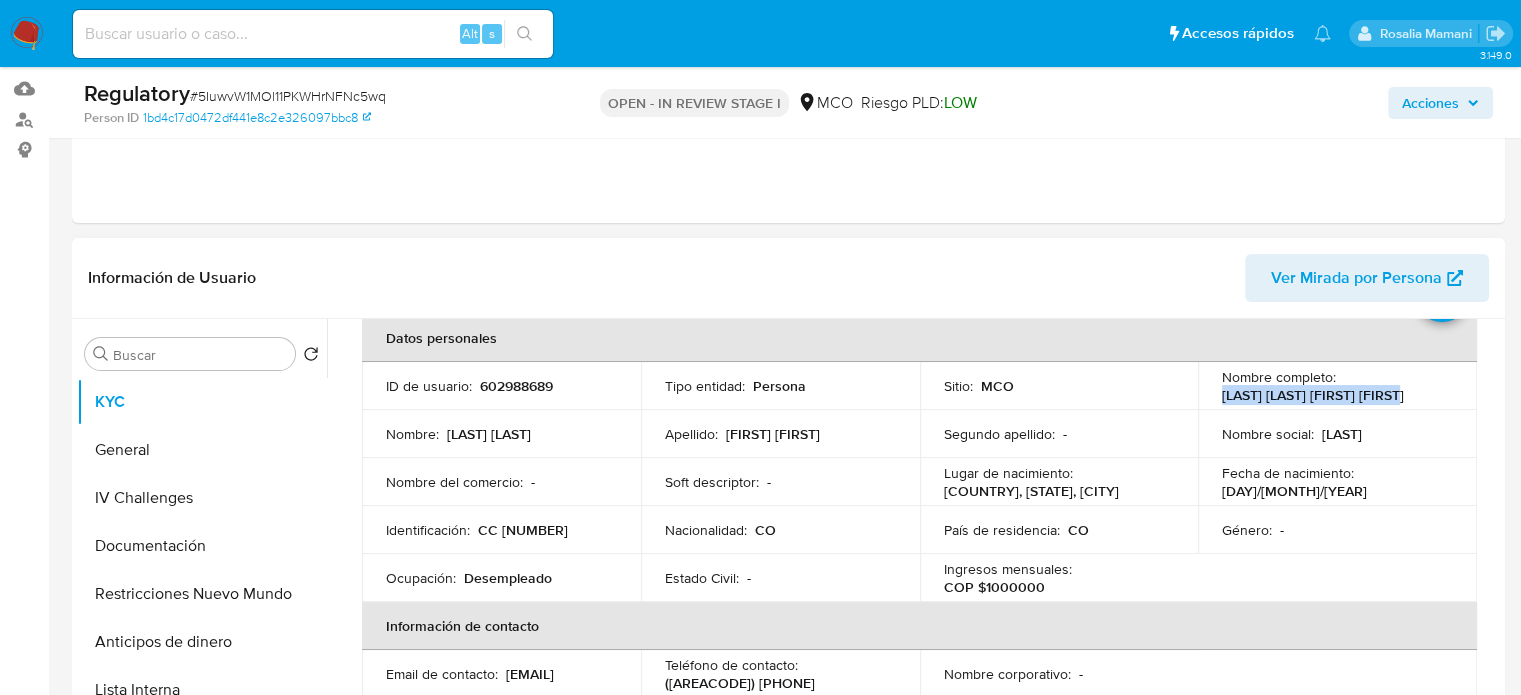 drag, startPoint x: 1428, startPoint y: 396, endPoint x: 1214, endPoint y: 401, distance: 214.05841 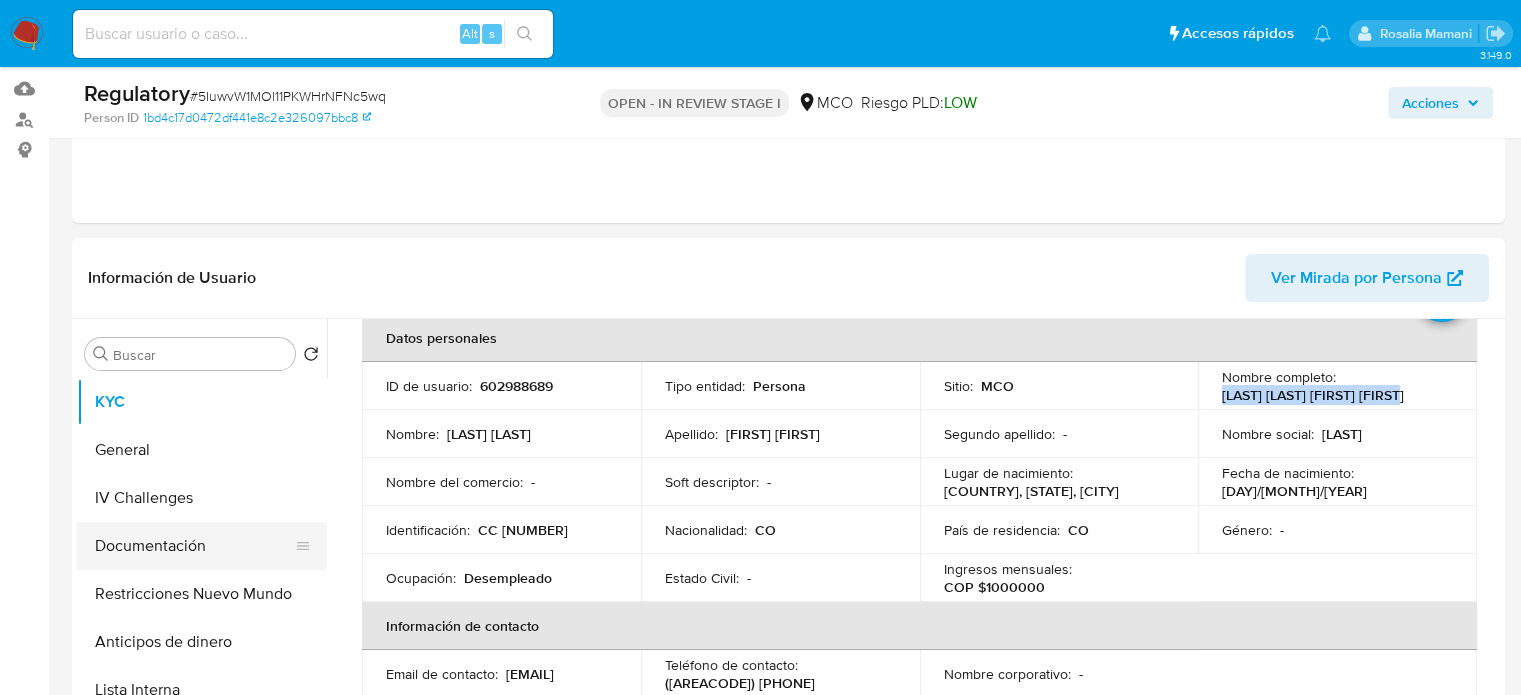 click on "Documentación" at bounding box center [194, 546] 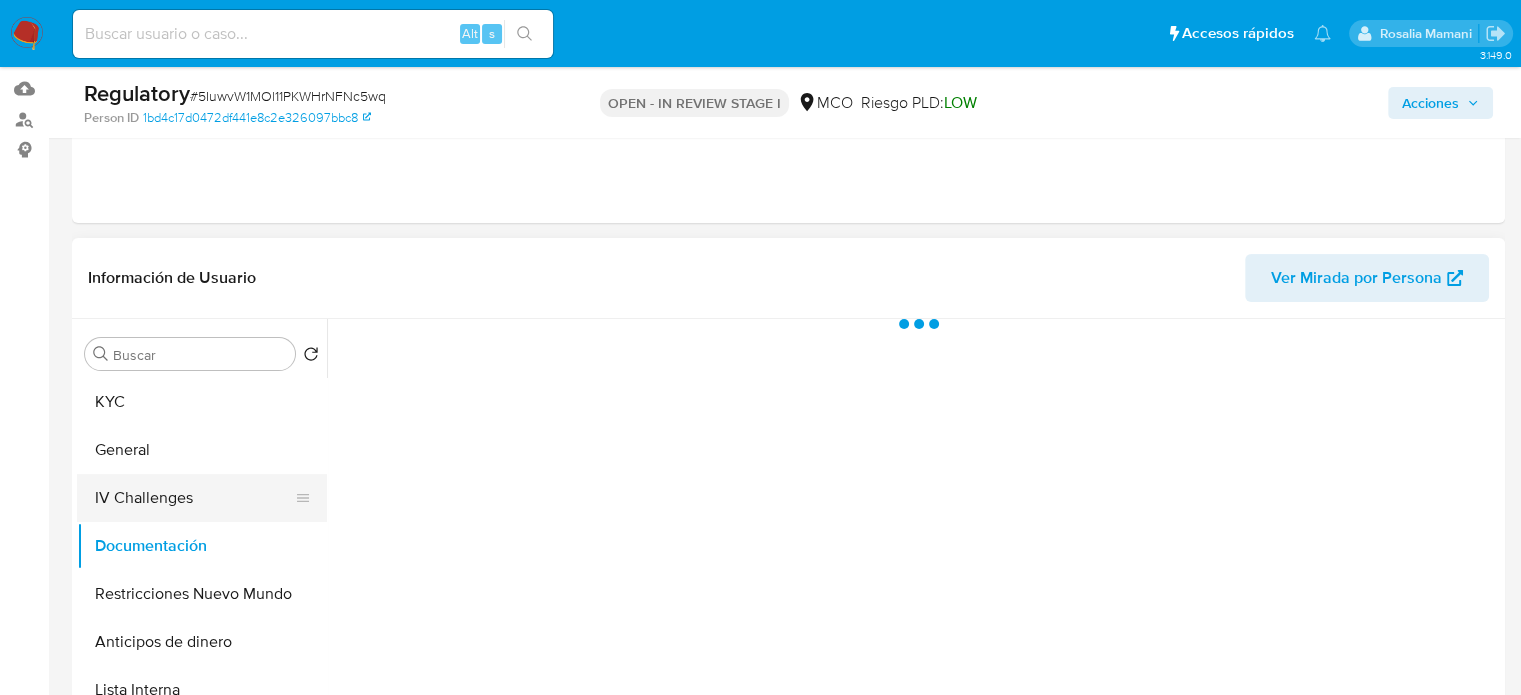 scroll, scrollTop: 0, scrollLeft: 0, axis: both 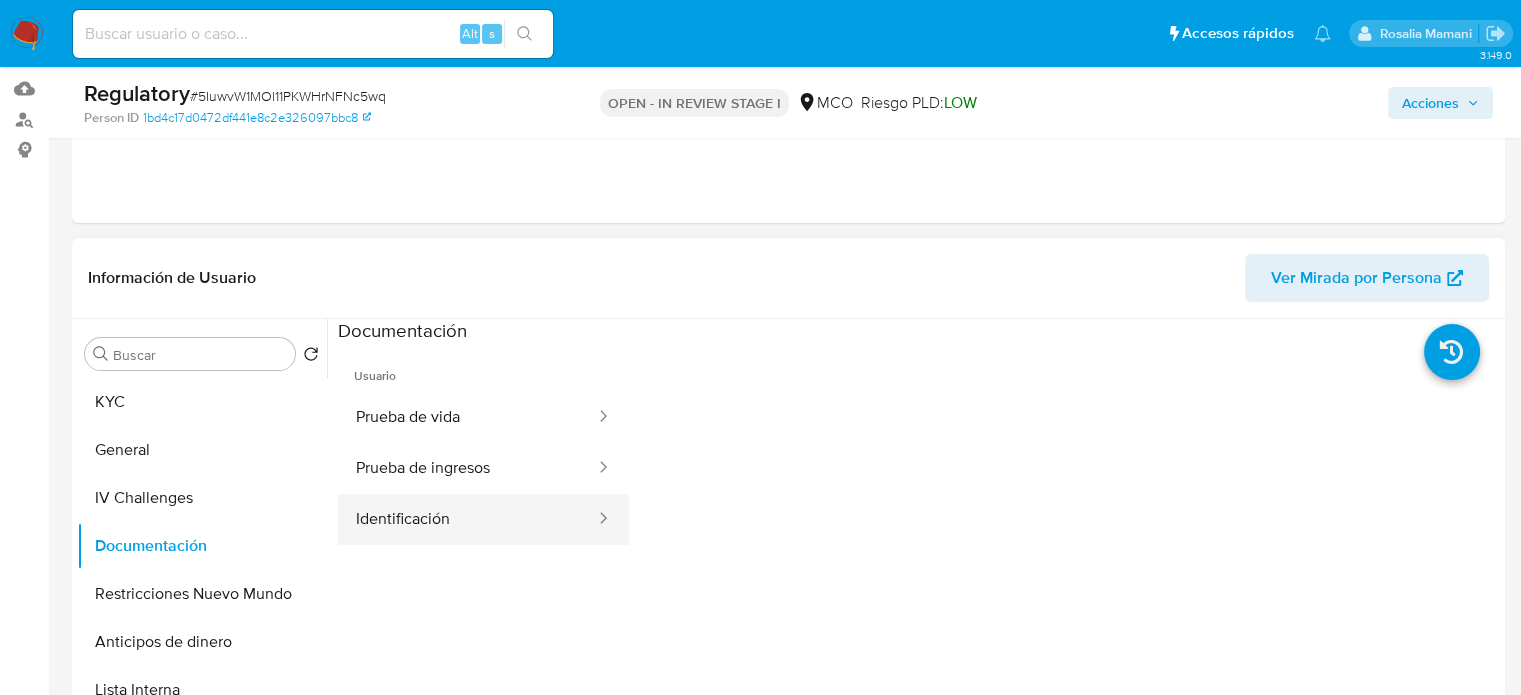 click on "Identificación" at bounding box center [467, 519] 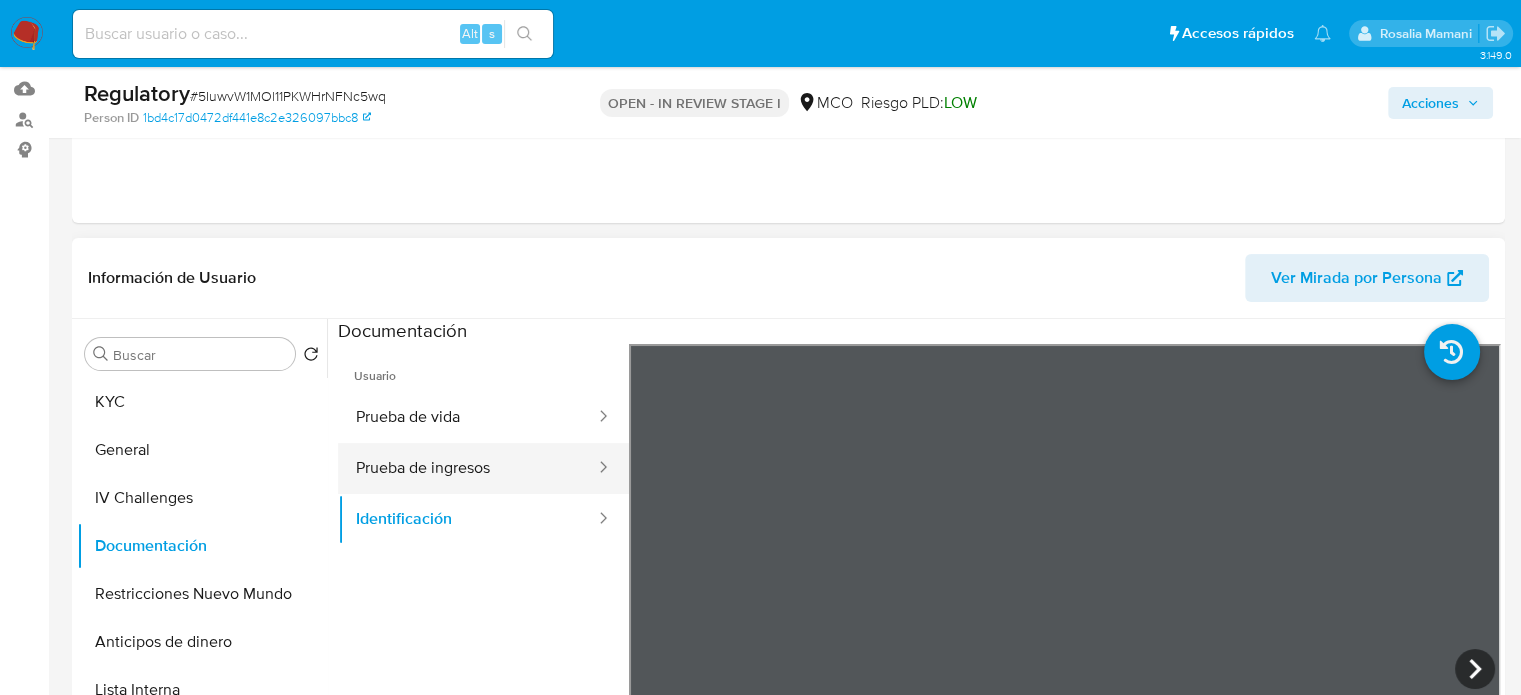 click on "Prueba de ingresos" at bounding box center [467, 468] 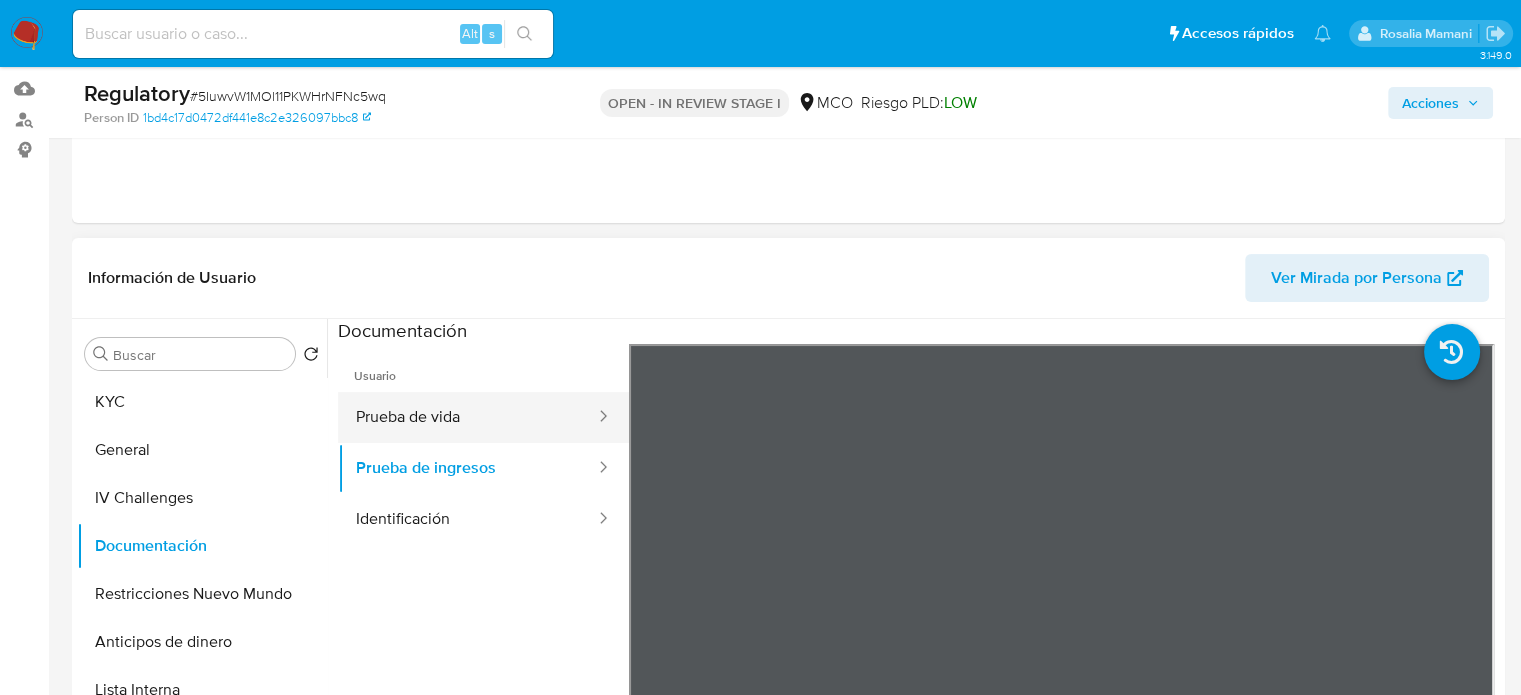 click on "Prueba de vida" at bounding box center [467, 417] 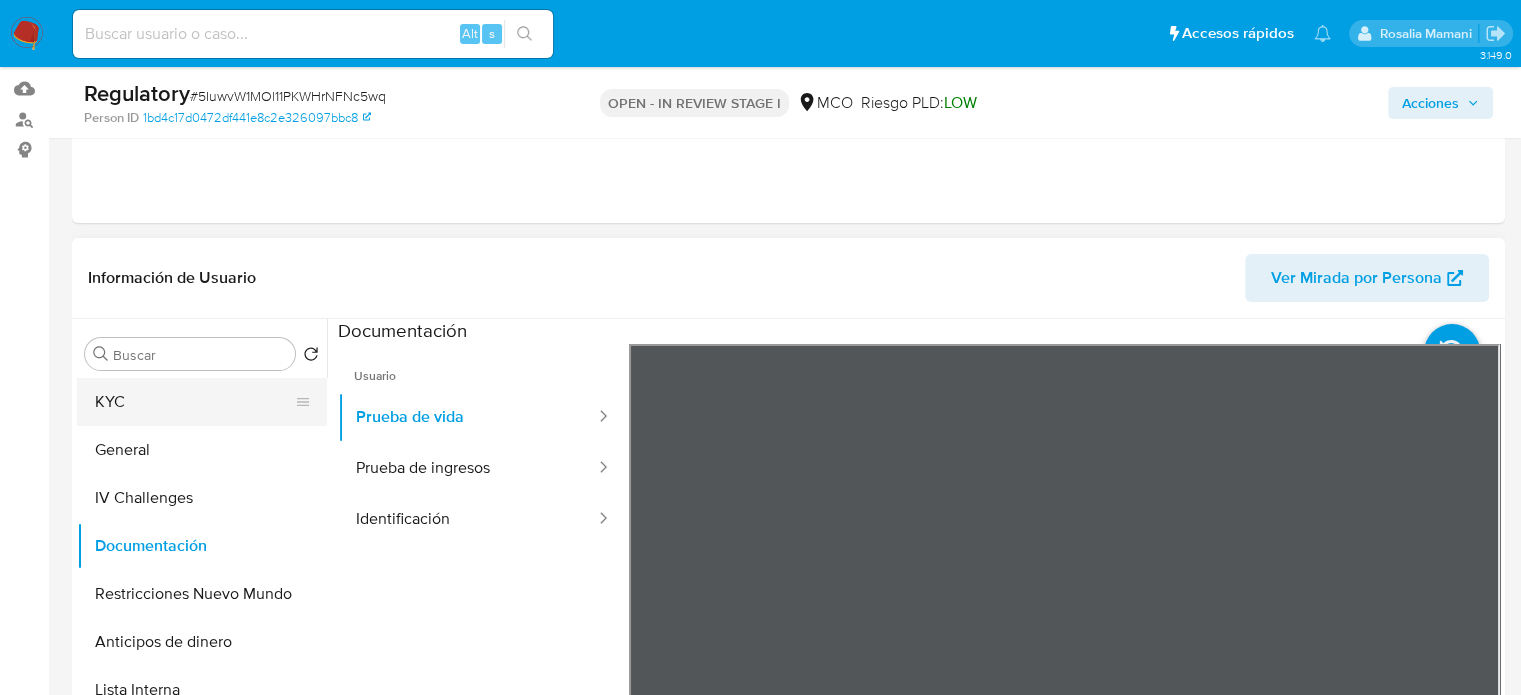 click on "KYC" at bounding box center (194, 402) 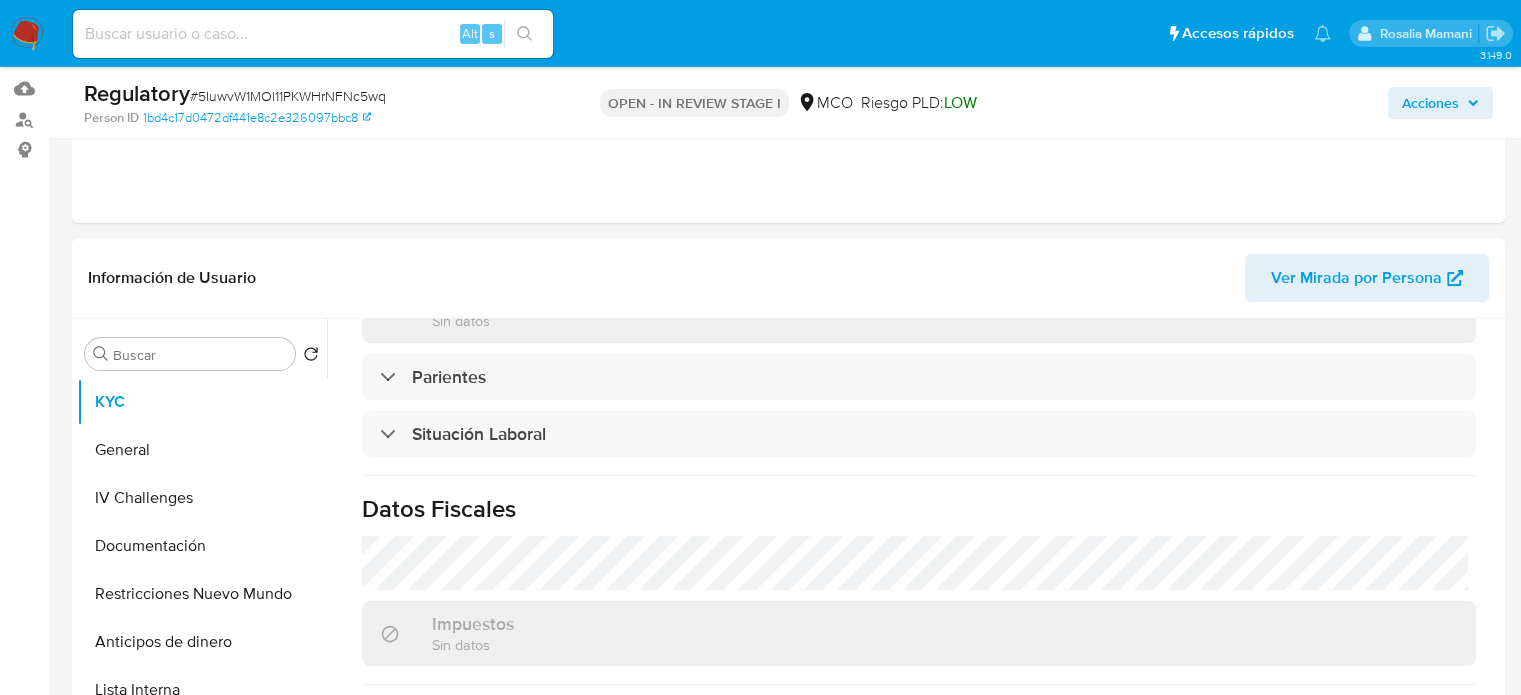 scroll, scrollTop: 1000, scrollLeft: 0, axis: vertical 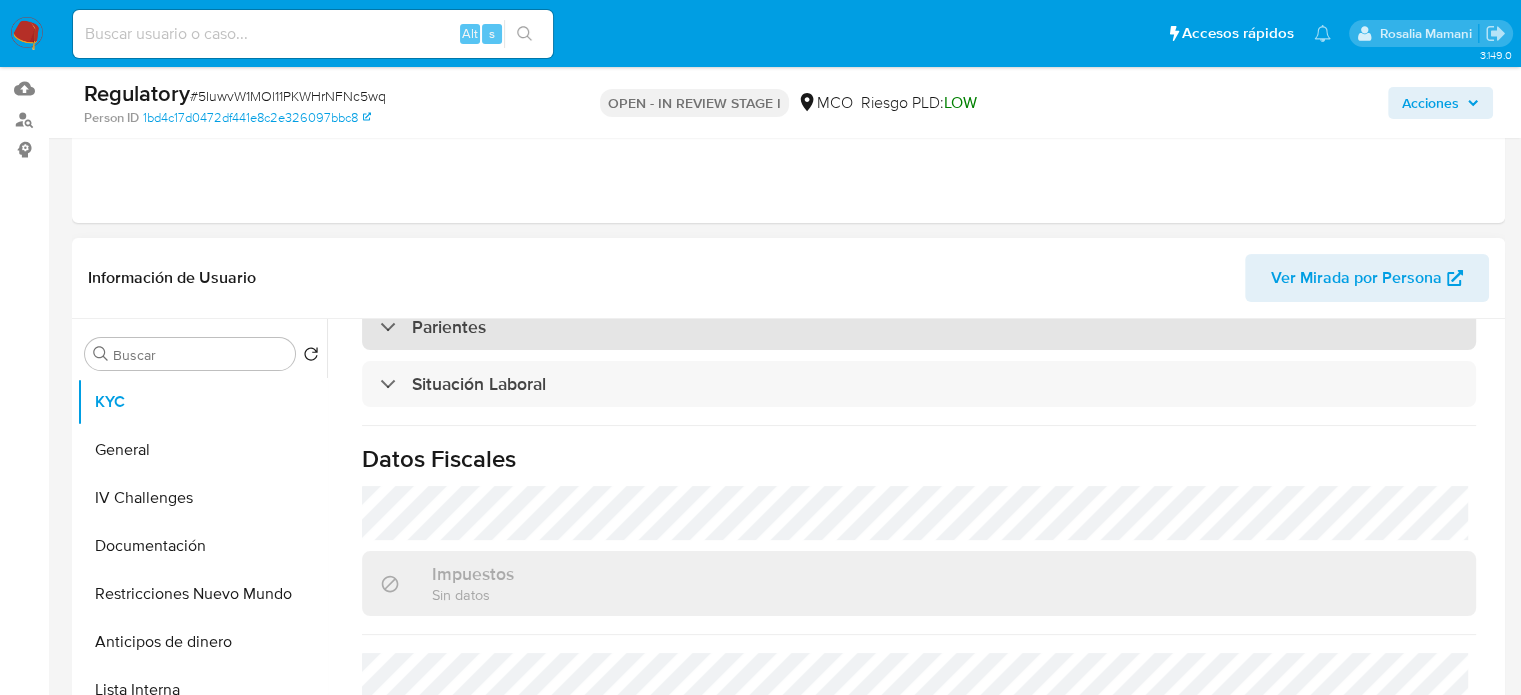 click on "Parientes" at bounding box center (449, 327) 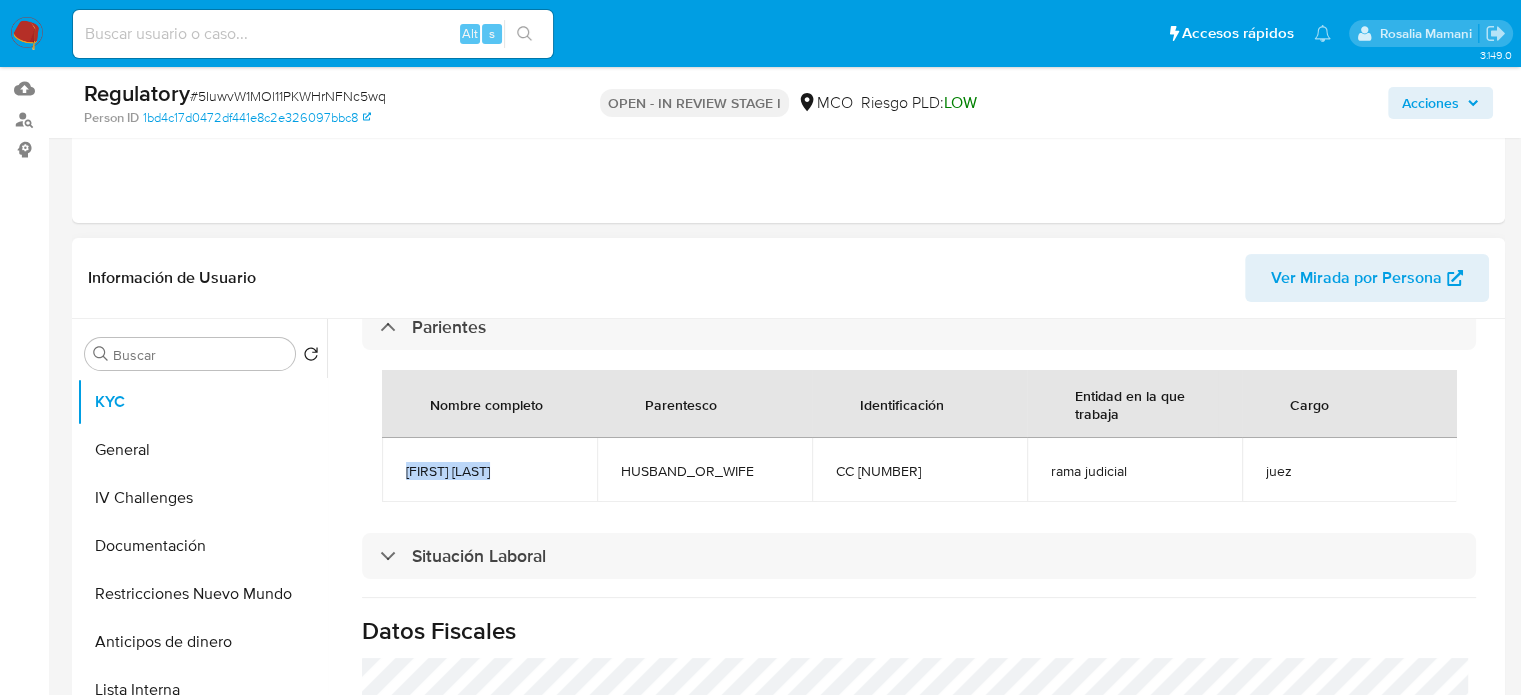 drag, startPoint x: 508, startPoint y: 475, endPoint x: 405, endPoint y: 477, distance: 103.01942 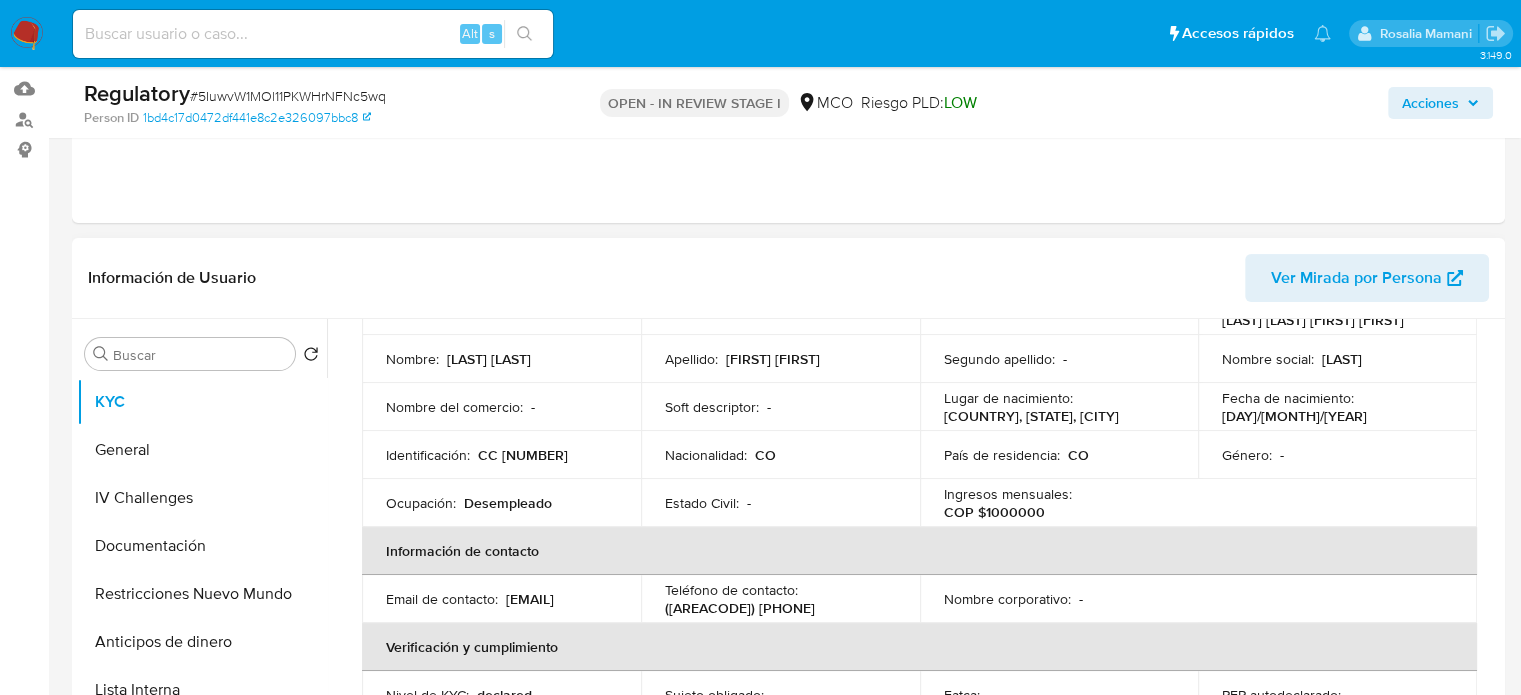 scroll, scrollTop: 100, scrollLeft: 0, axis: vertical 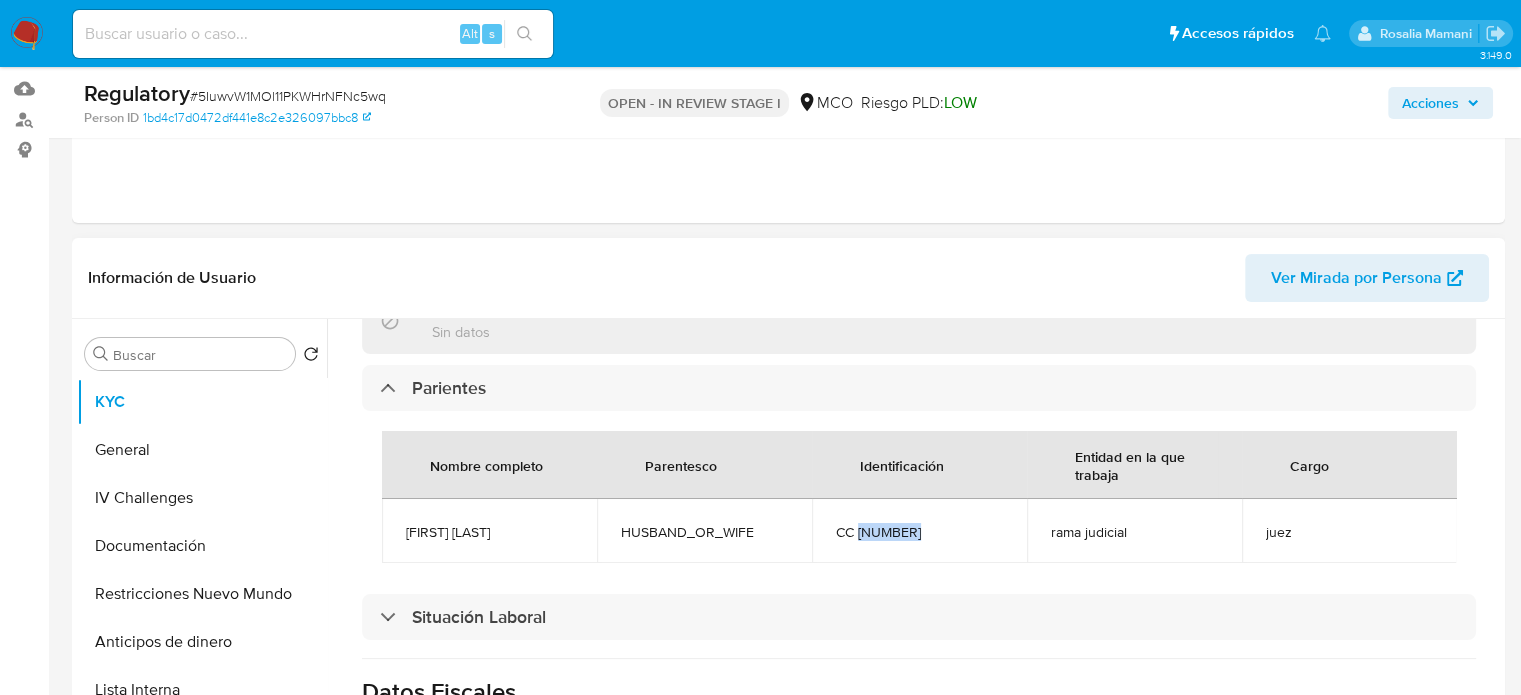 drag, startPoint x: 927, startPoint y: 527, endPoint x: 855, endPoint y: 539, distance: 72.99315 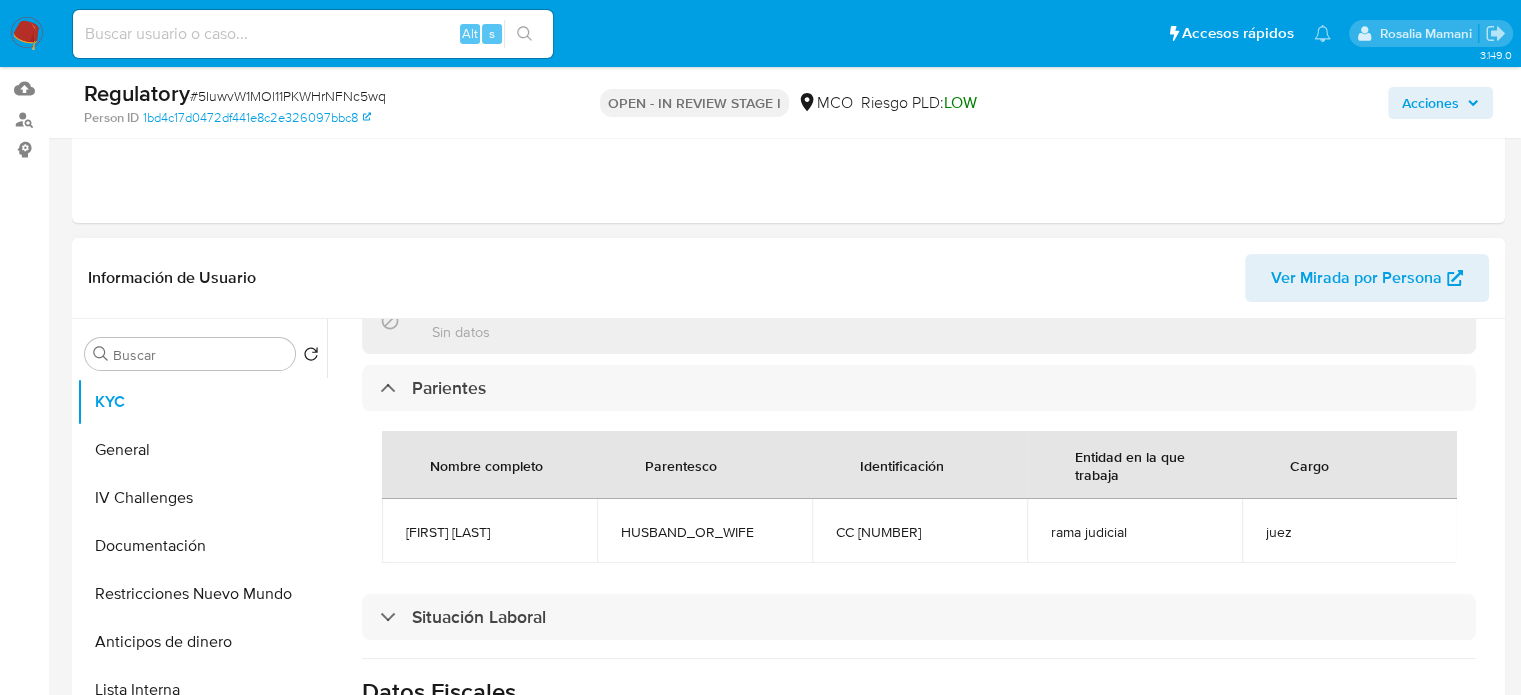 click on "rama judicial" at bounding box center (1134, 531) 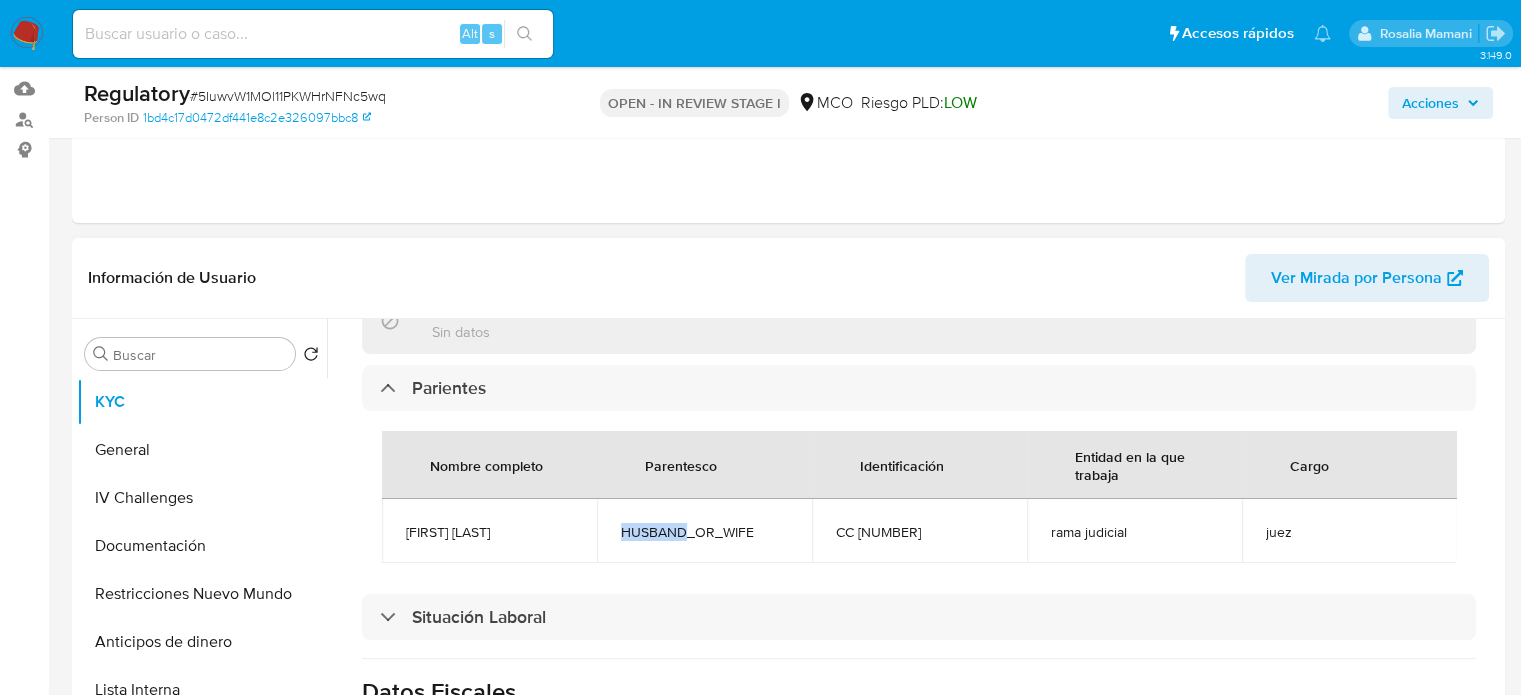 drag, startPoint x: 613, startPoint y: 537, endPoint x: 684, endPoint y: 538, distance: 71.00704 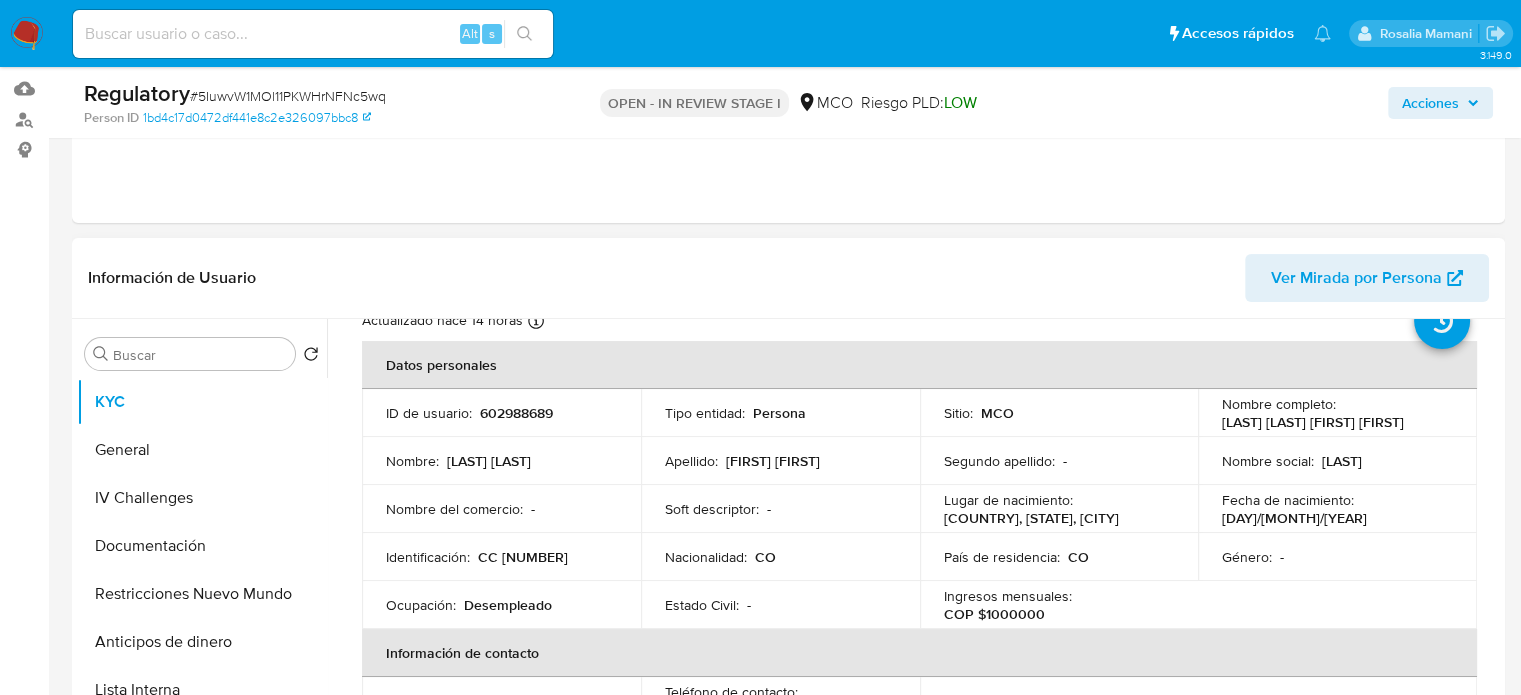 scroll, scrollTop: 39, scrollLeft: 0, axis: vertical 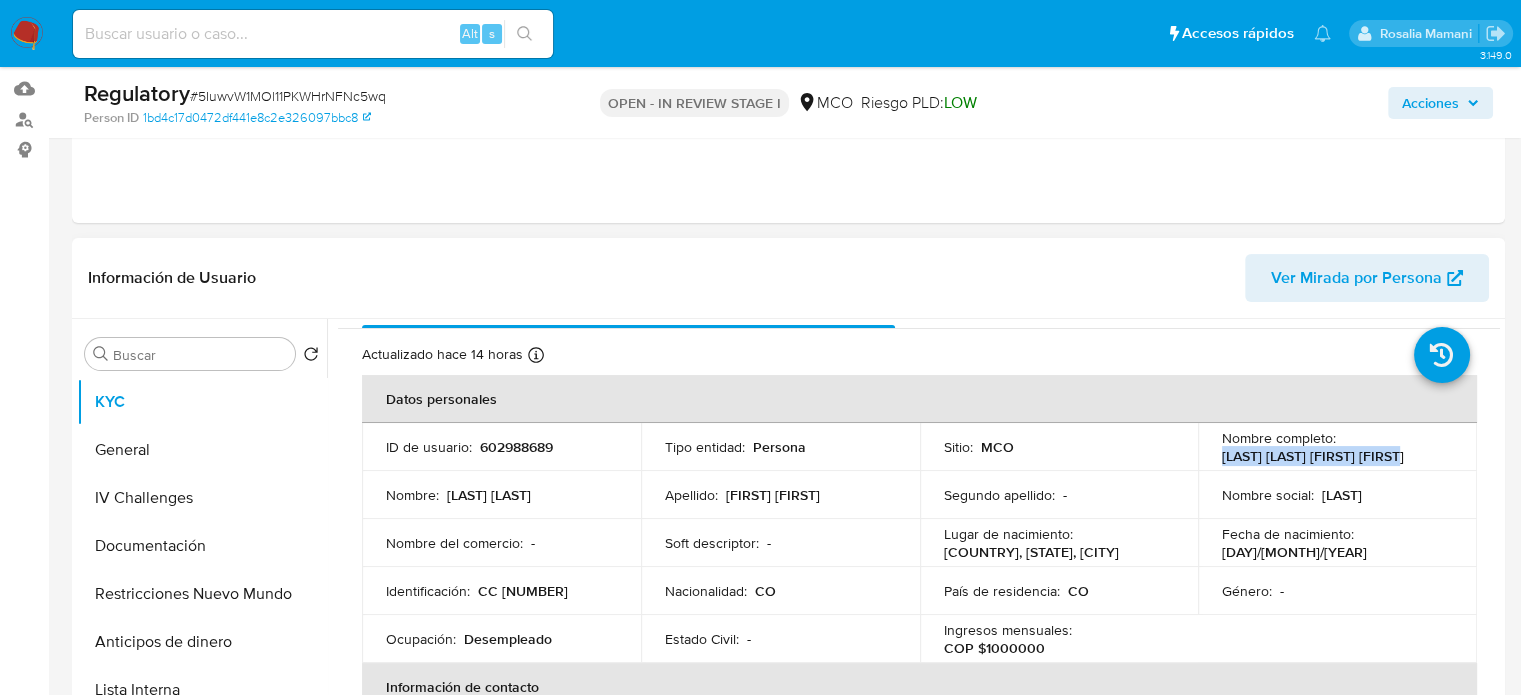 drag, startPoint x: 1408, startPoint y: 459, endPoint x: 1213, endPoint y: 461, distance: 195.01025 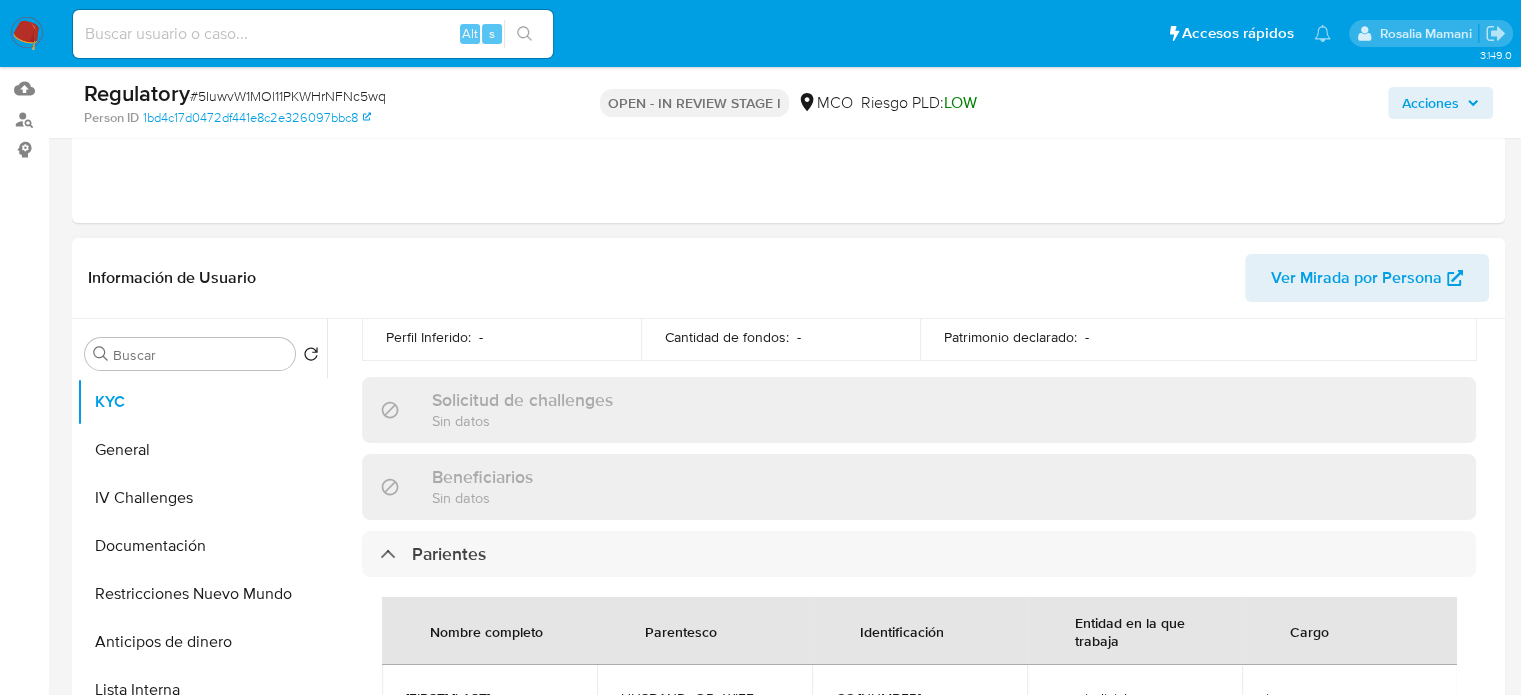 scroll, scrollTop: 939, scrollLeft: 0, axis: vertical 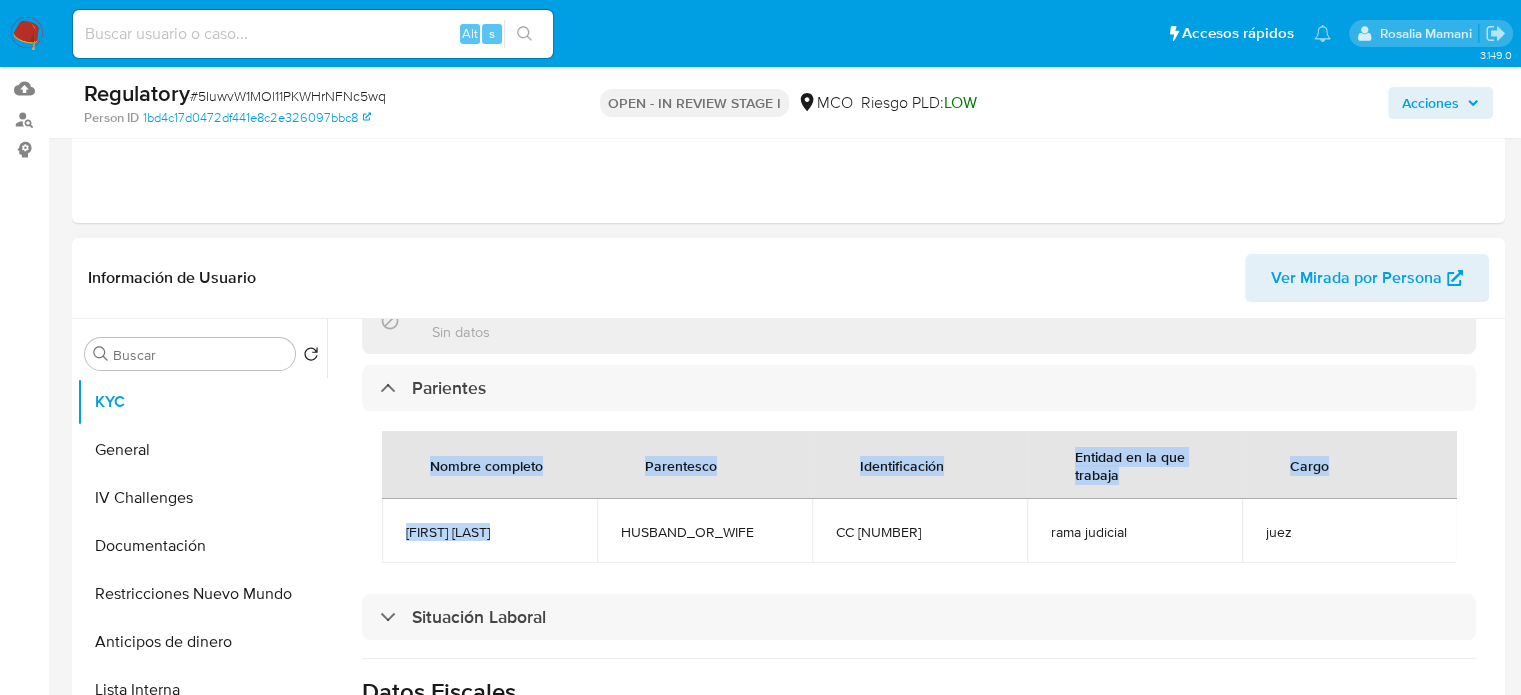 drag, startPoint x: 514, startPoint y: 531, endPoint x: 380, endPoint y: 543, distance: 134.53624 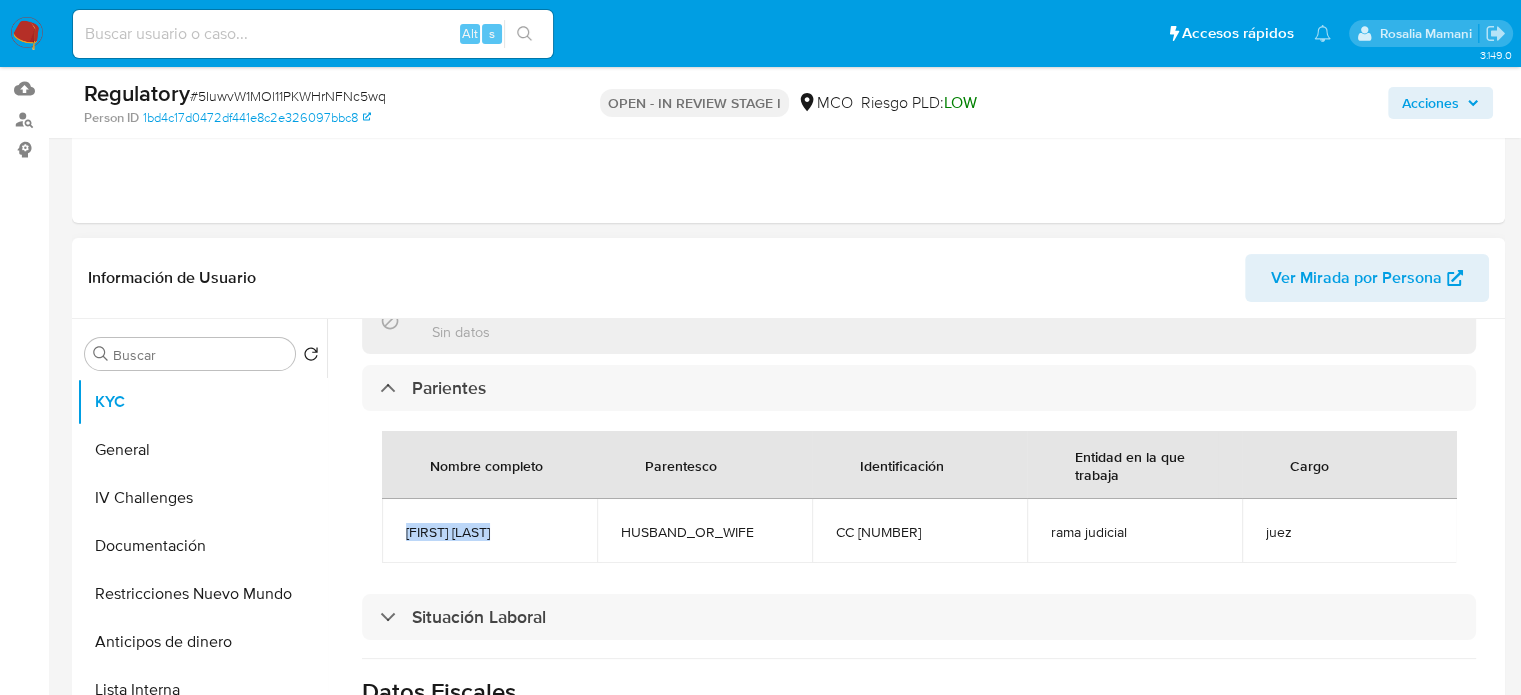 drag, startPoint x: 420, startPoint y: 544, endPoint x: 398, endPoint y: 547, distance: 22.203604 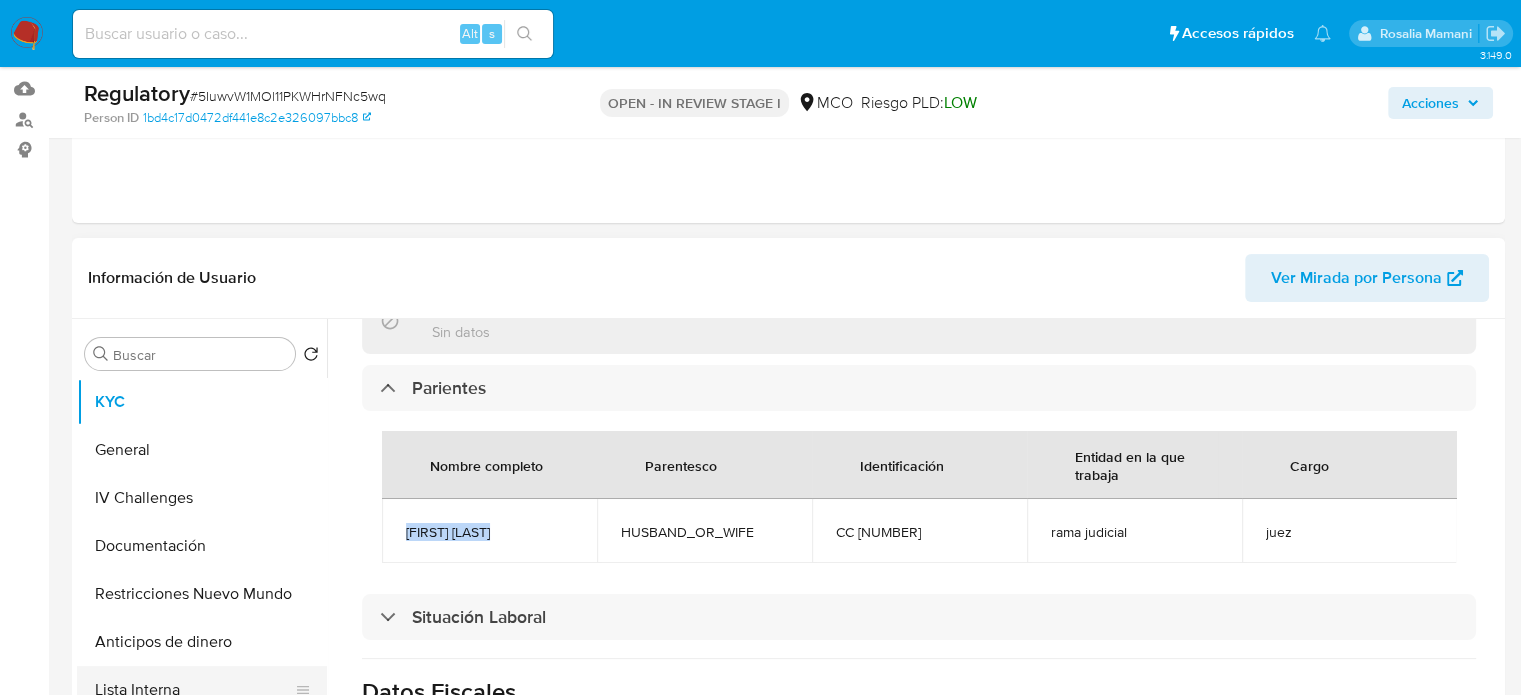 click on "Lista Interna" at bounding box center (194, 690) 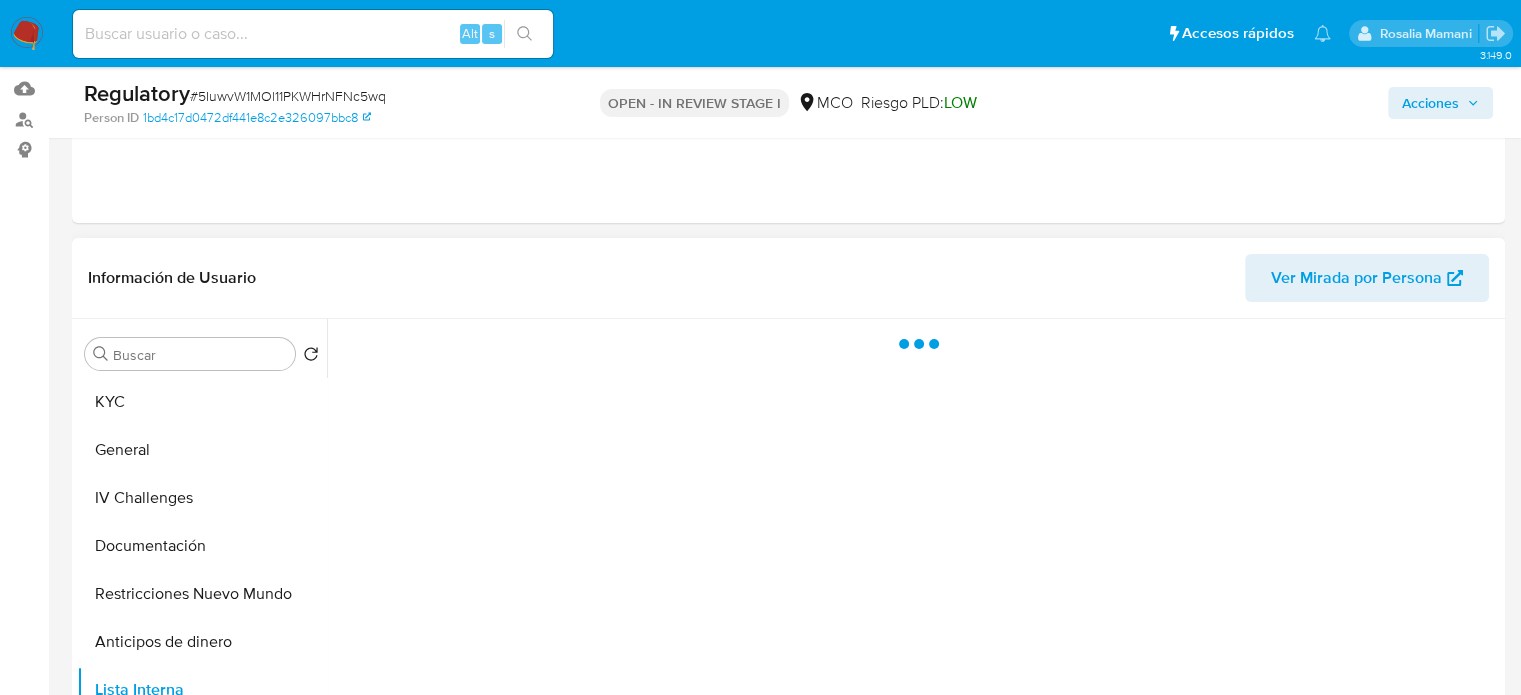 scroll, scrollTop: 0, scrollLeft: 0, axis: both 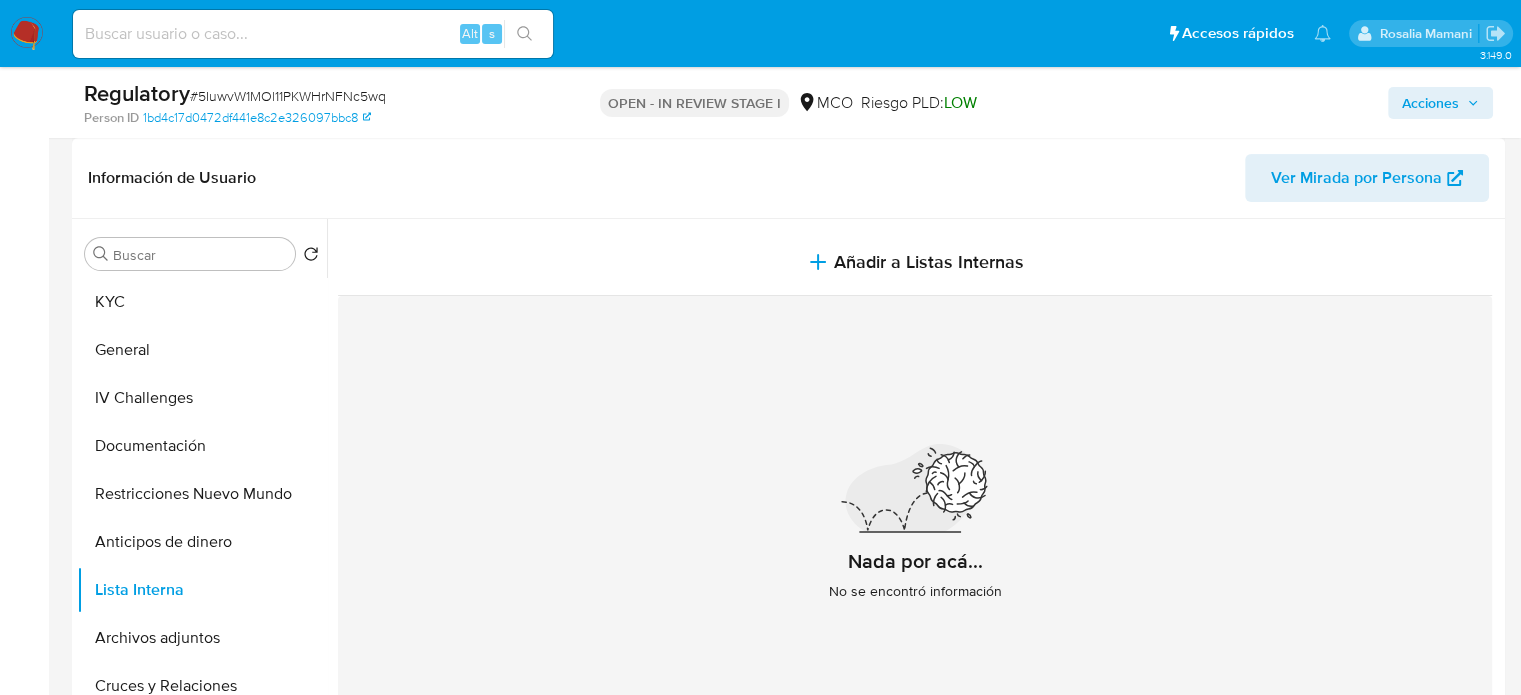 click on "Añadir a Listas Internas" at bounding box center (929, 262) 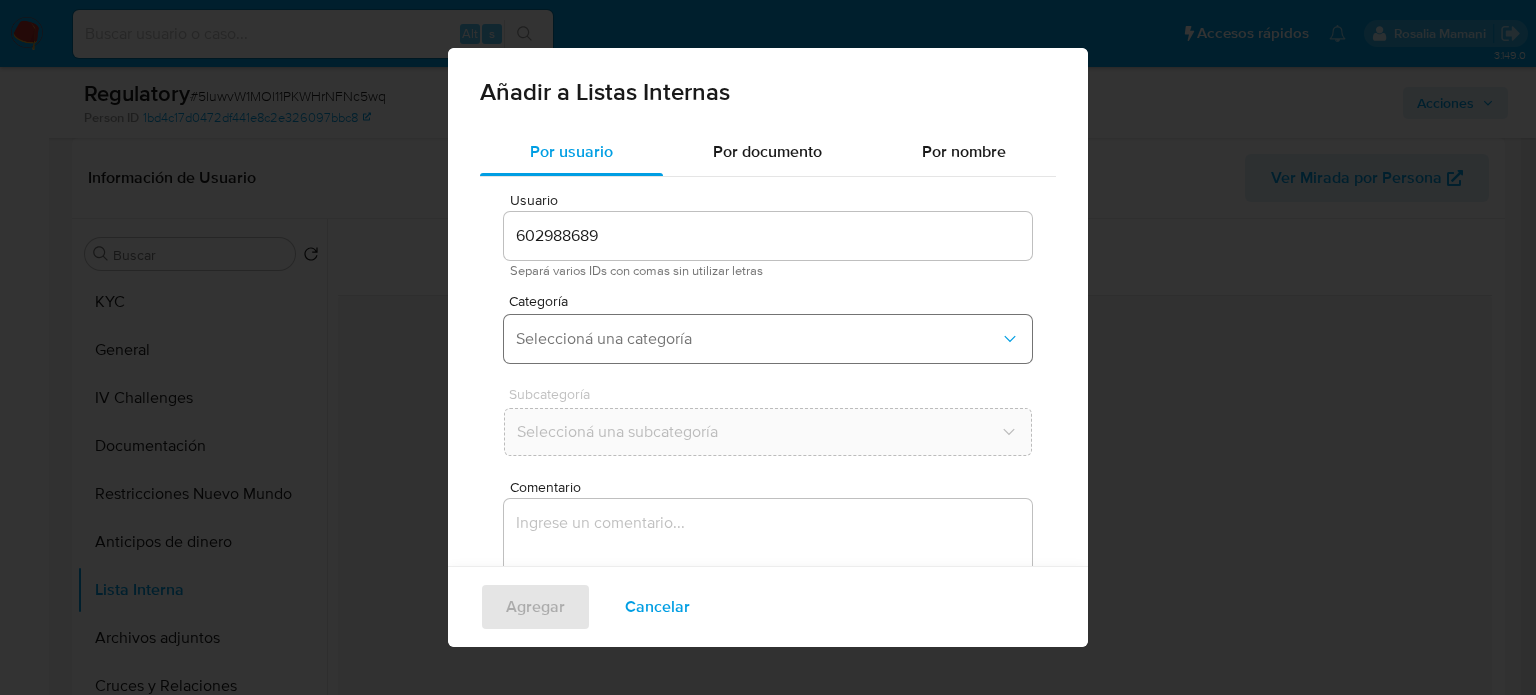 click on "Seleccioná una categoría" at bounding box center (758, 339) 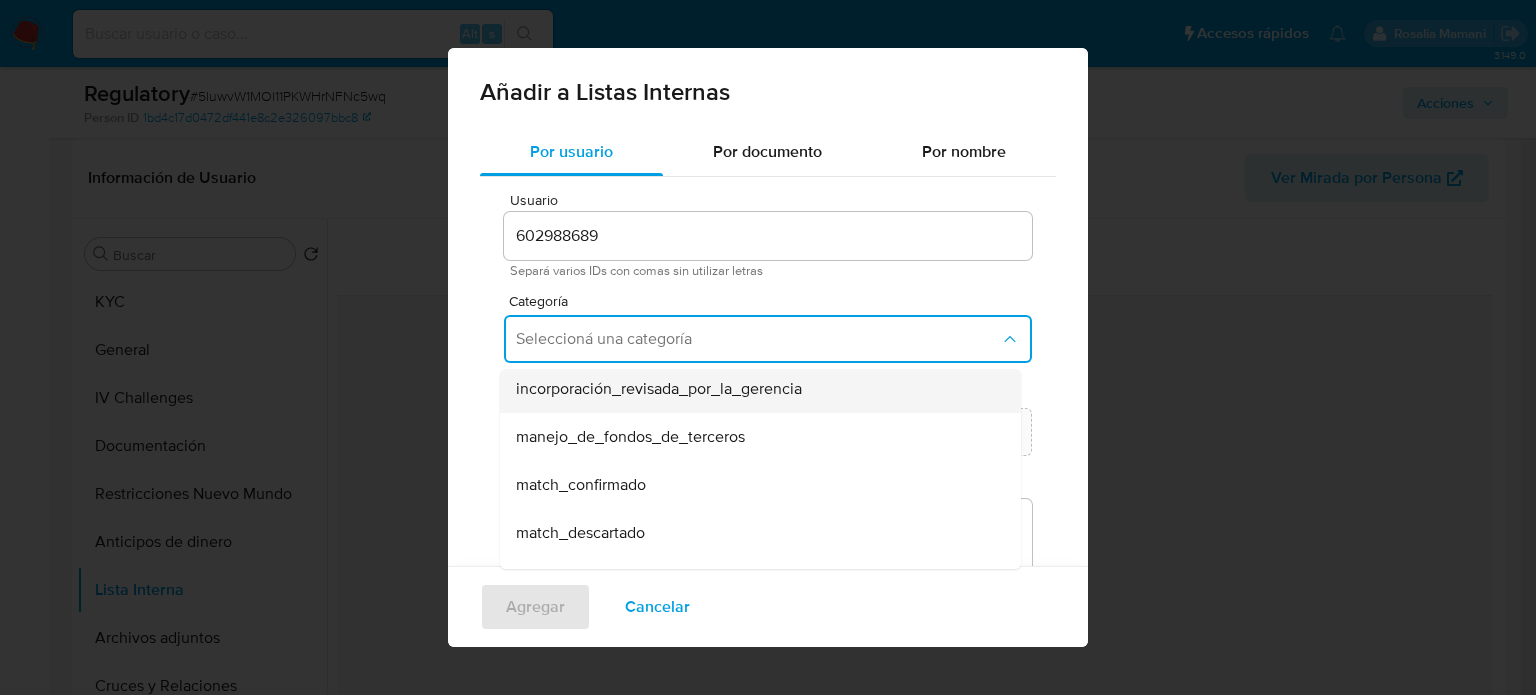 scroll, scrollTop: 100, scrollLeft: 0, axis: vertical 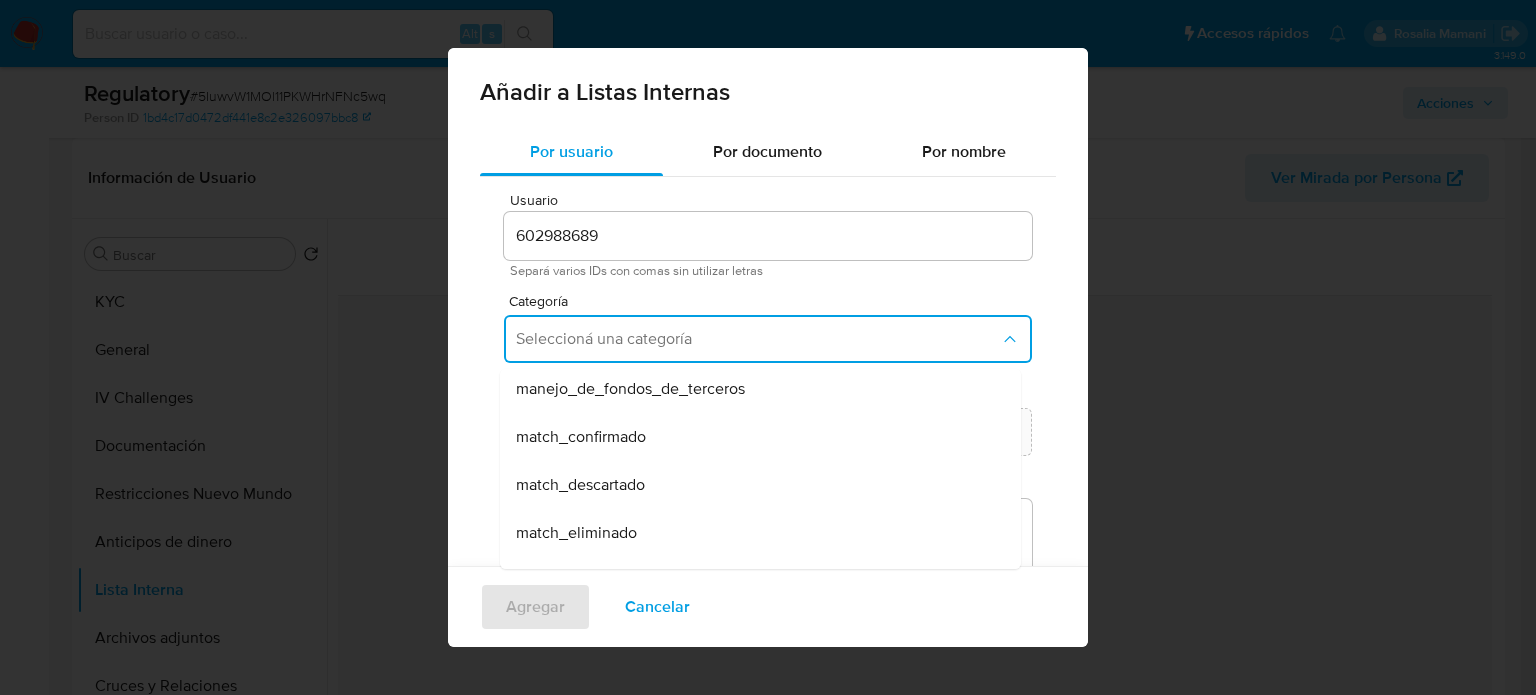 click on "match_confirmado" at bounding box center [581, 437] 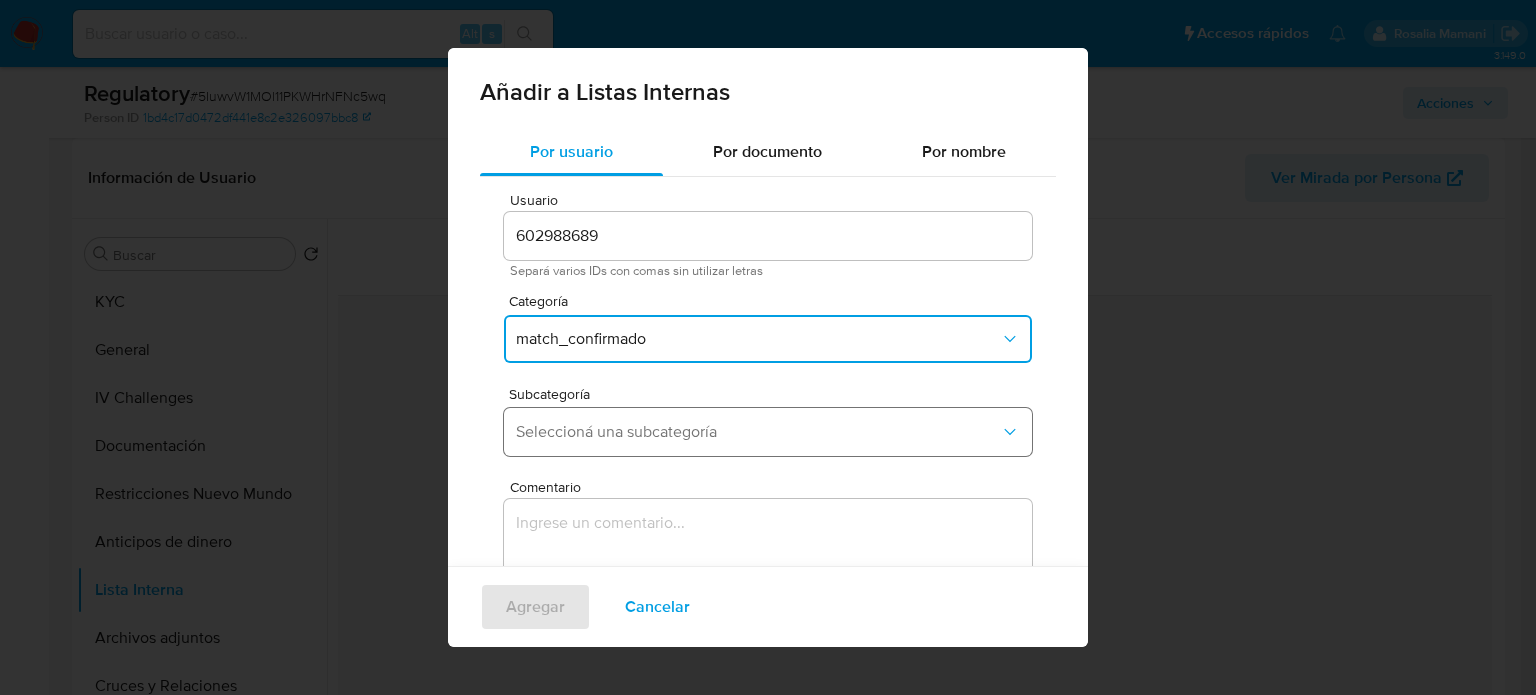 click on "Seleccioná una subcategoría" at bounding box center [758, 432] 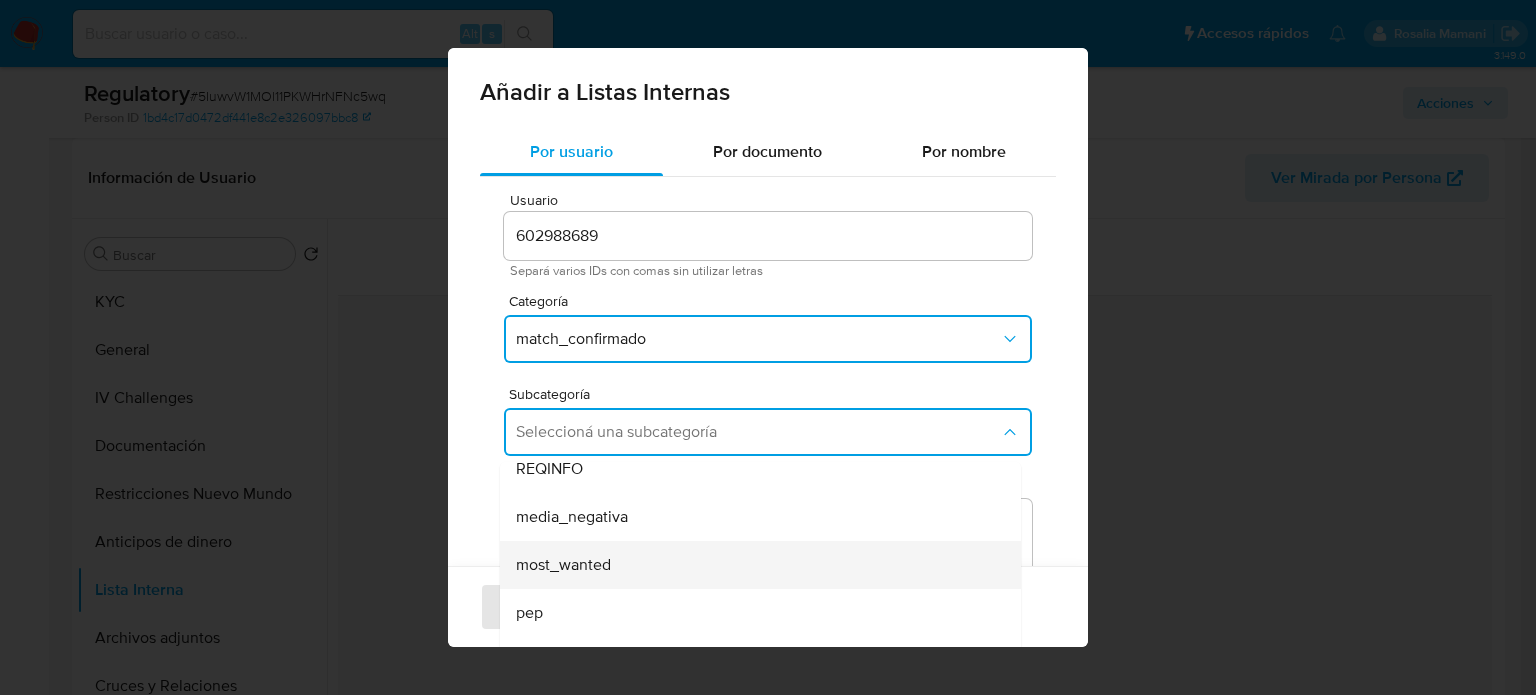 scroll, scrollTop: 100, scrollLeft: 0, axis: vertical 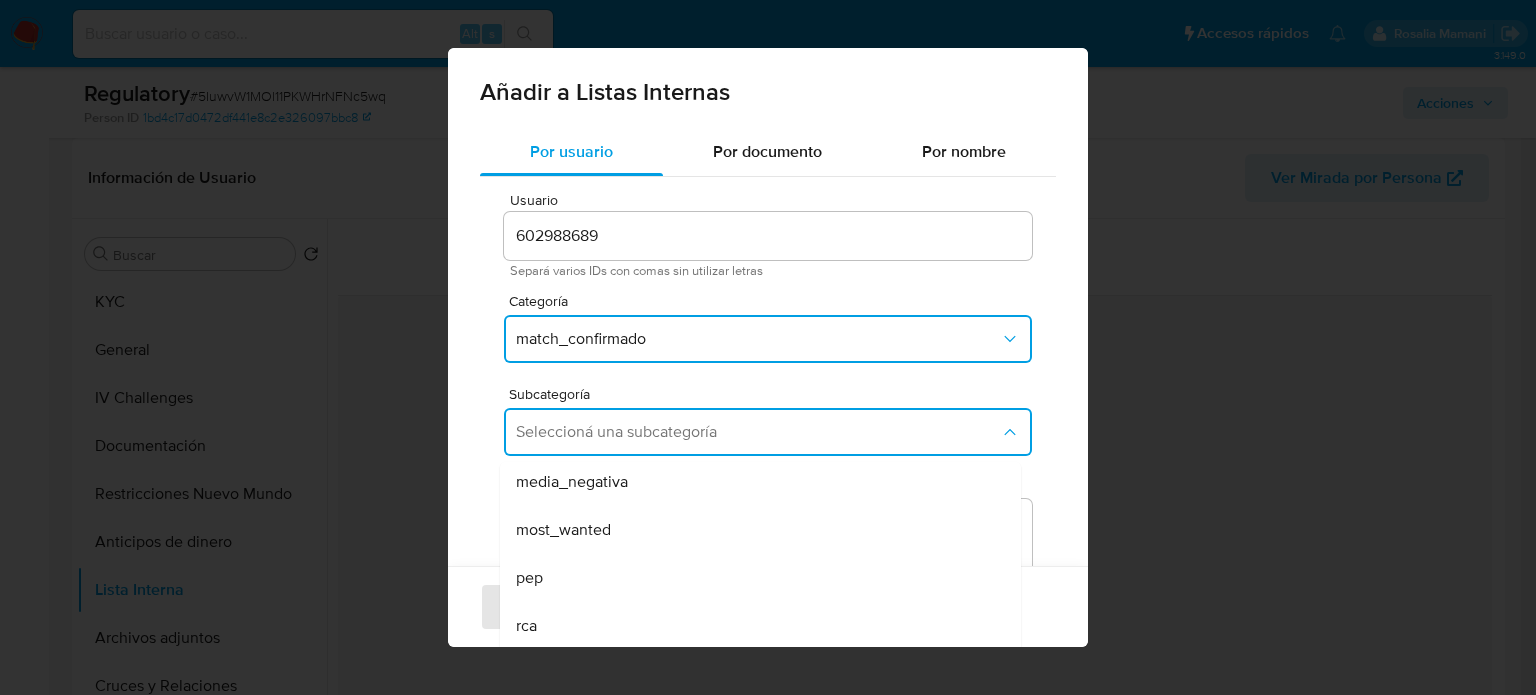 drag, startPoint x: 536, startPoint y: 623, endPoint x: 552, endPoint y: 532, distance: 92.39589 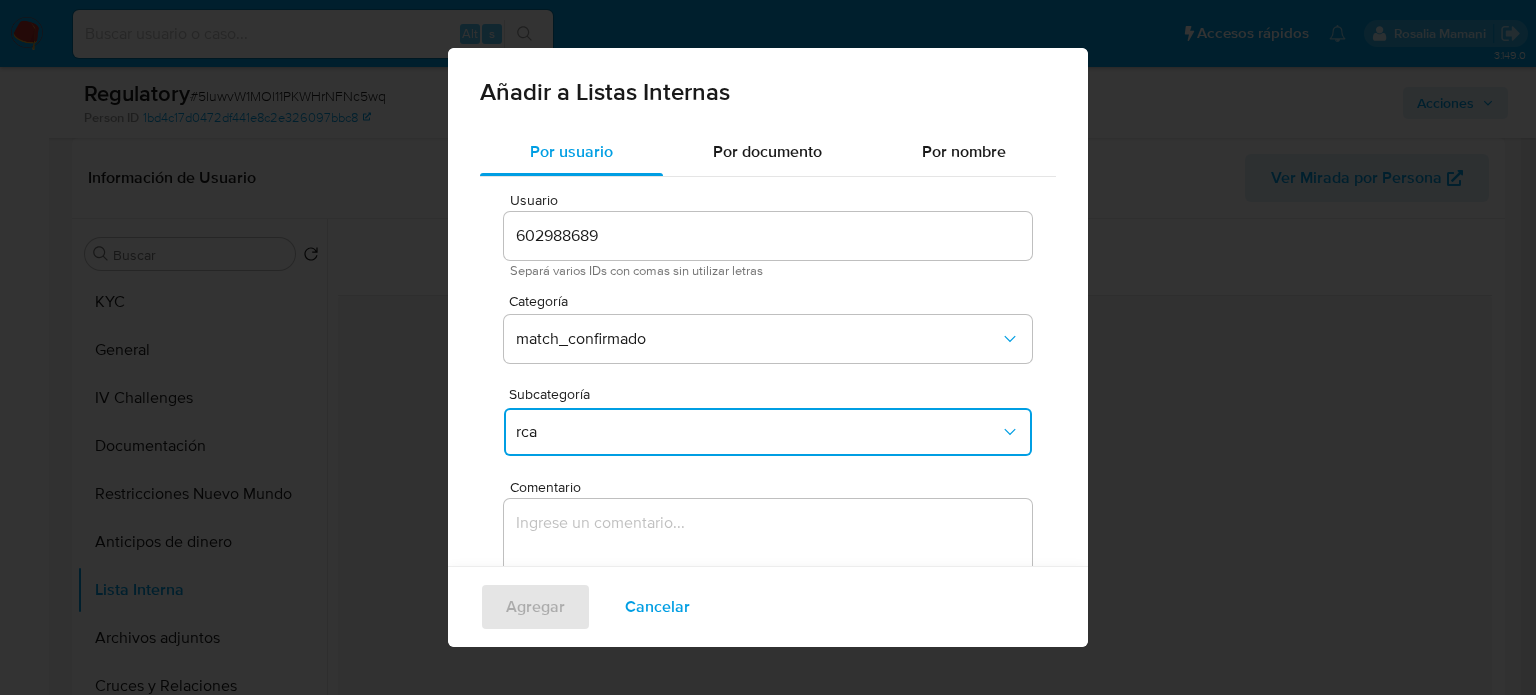 click at bounding box center [768, 595] 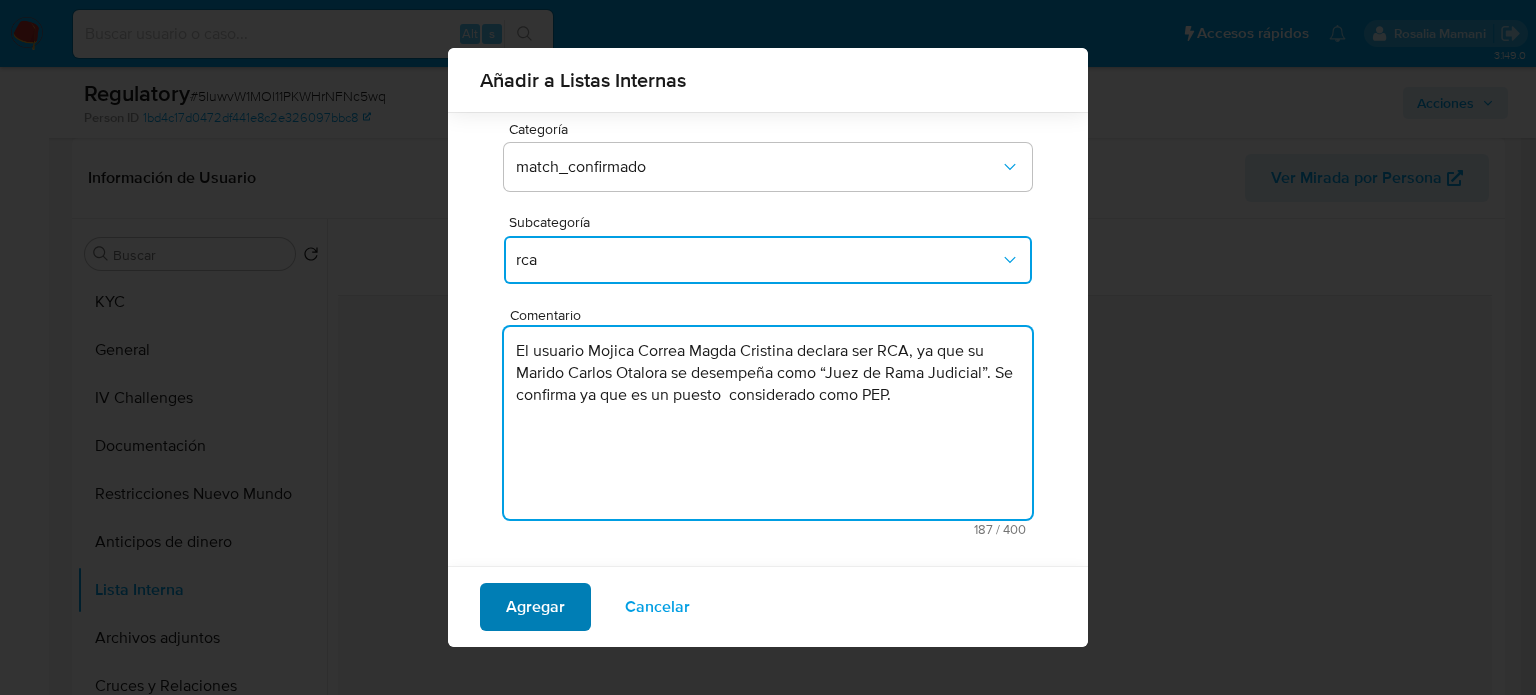 scroll, scrollTop: 157, scrollLeft: 0, axis: vertical 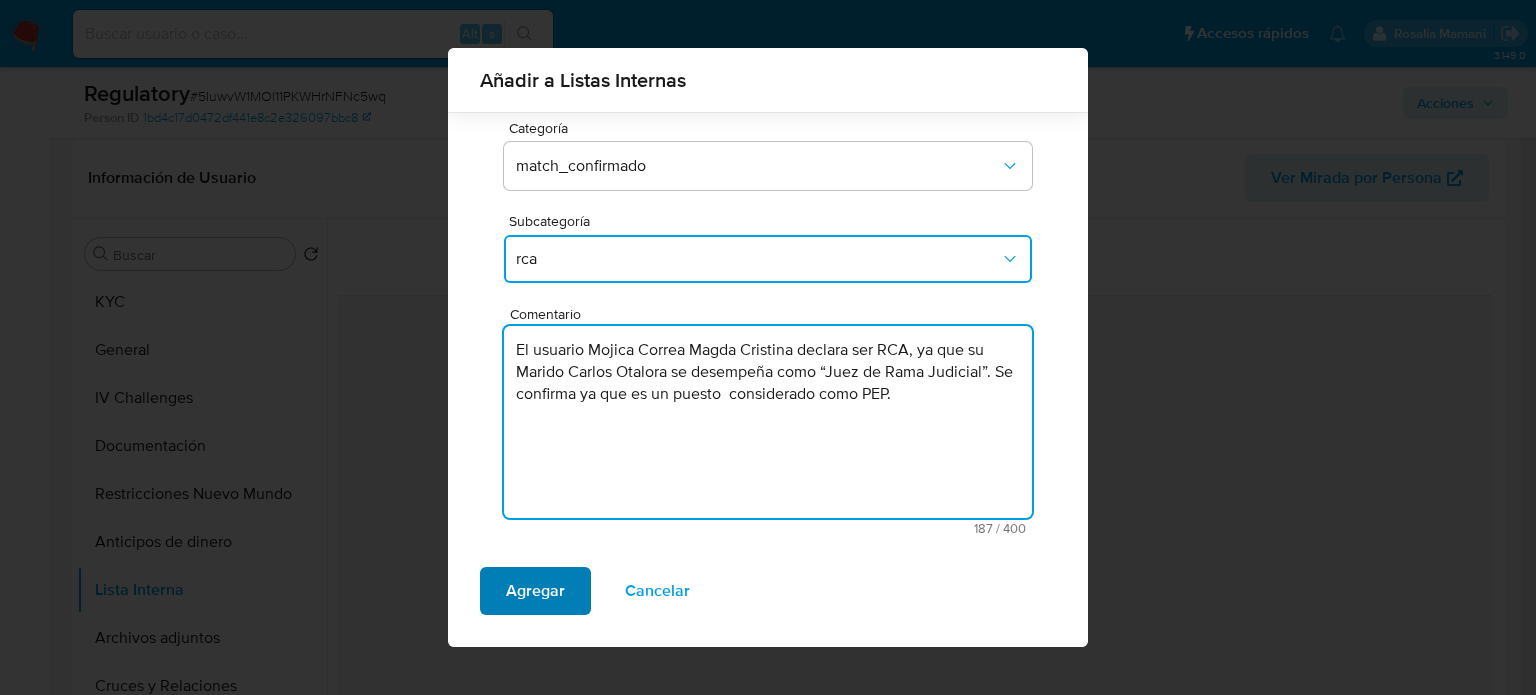 type on "El usuario Mojica Correa Magda Cristina declara ser RCA, ya que su Marido Carlos Otalora se desempeña como “Juez de Rama Judicial”. Se confirma ya que es un puesto  considerado como PEP." 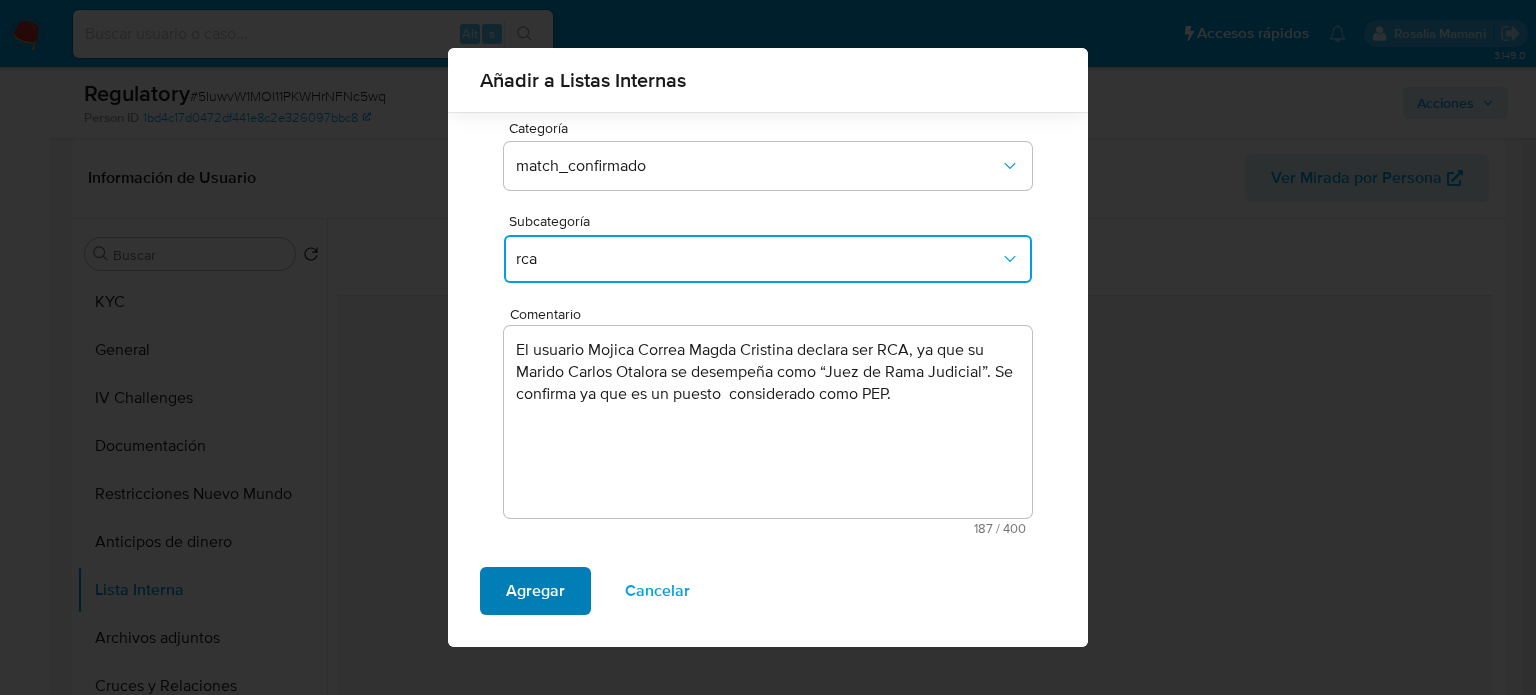 click on "Agregar" at bounding box center (535, 591) 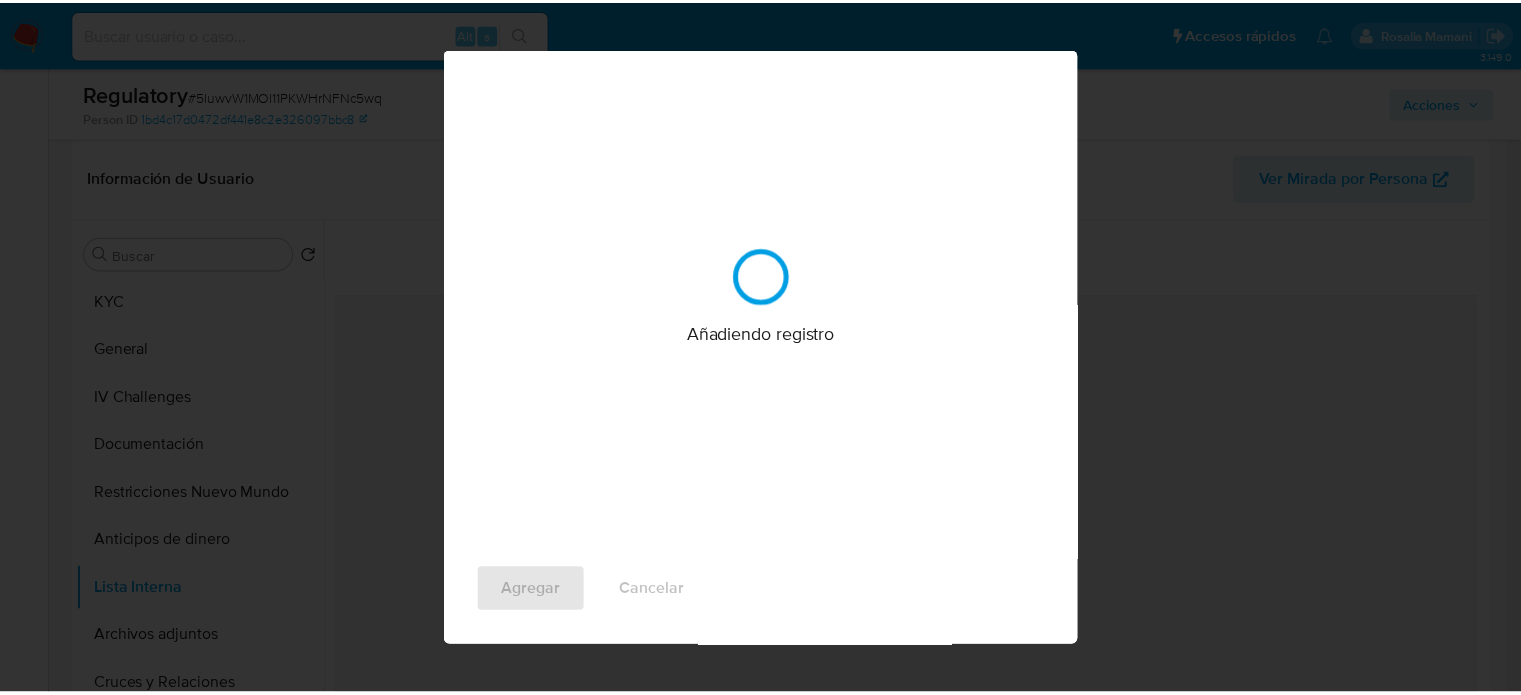 scroll, scrollTop: 0, scrollLeft: 0, axis: both 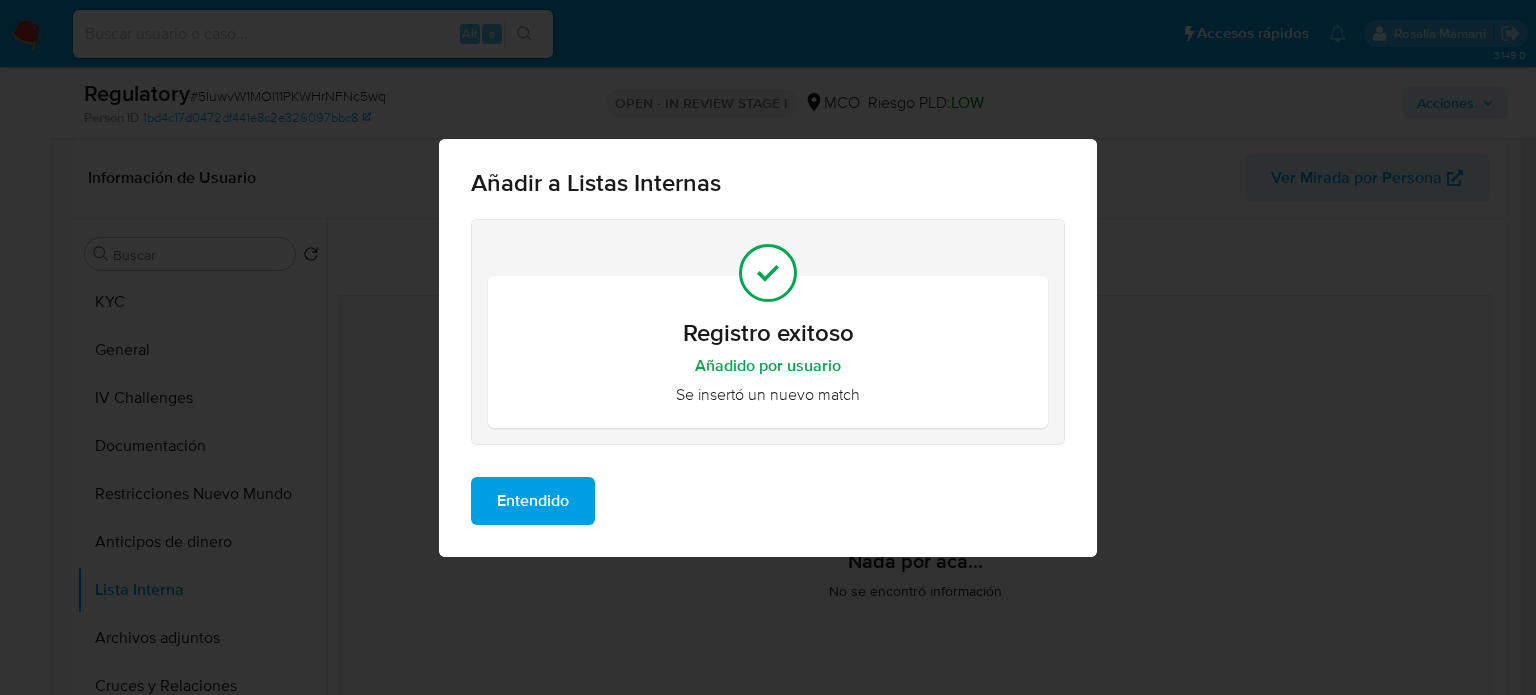 click on "Entendido" at bounding box center [533, 501] 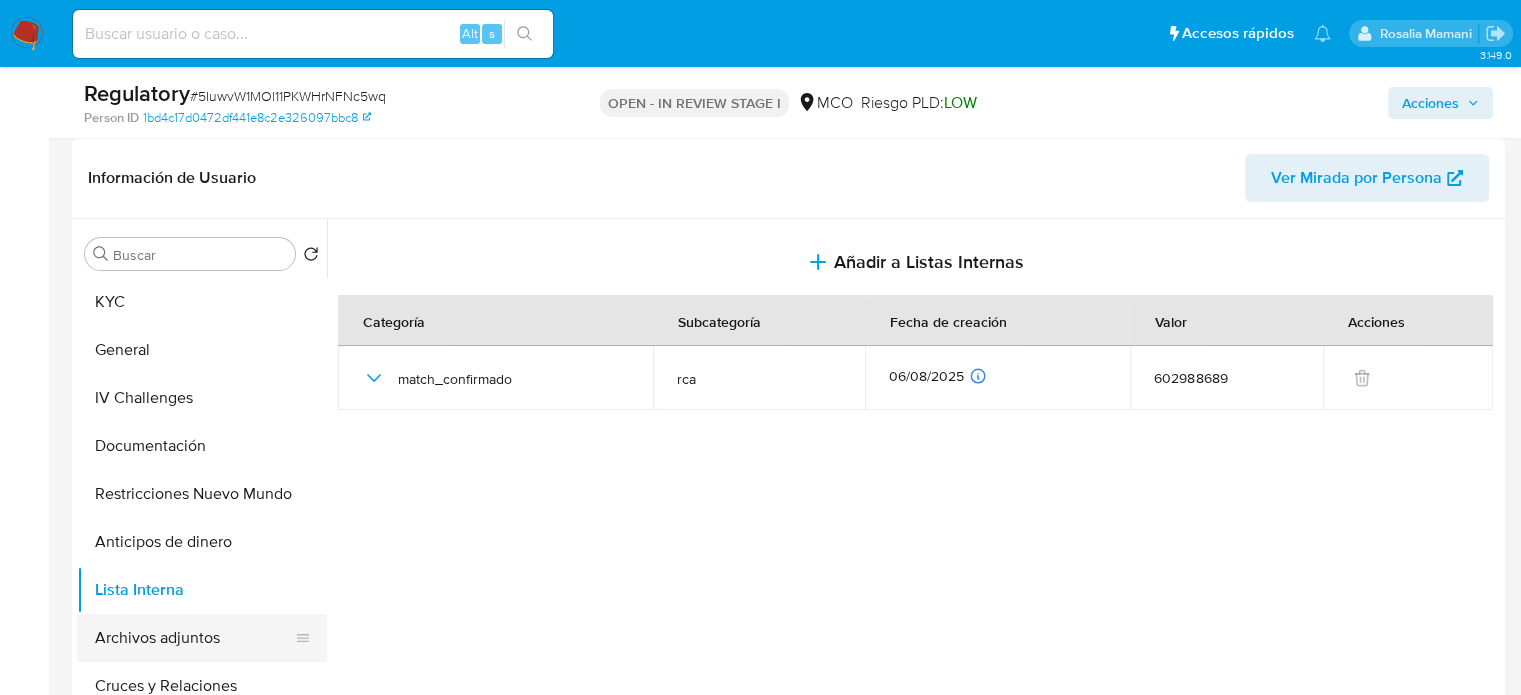 click on "Archivos adjuntos" at bounding box center (194, 638) 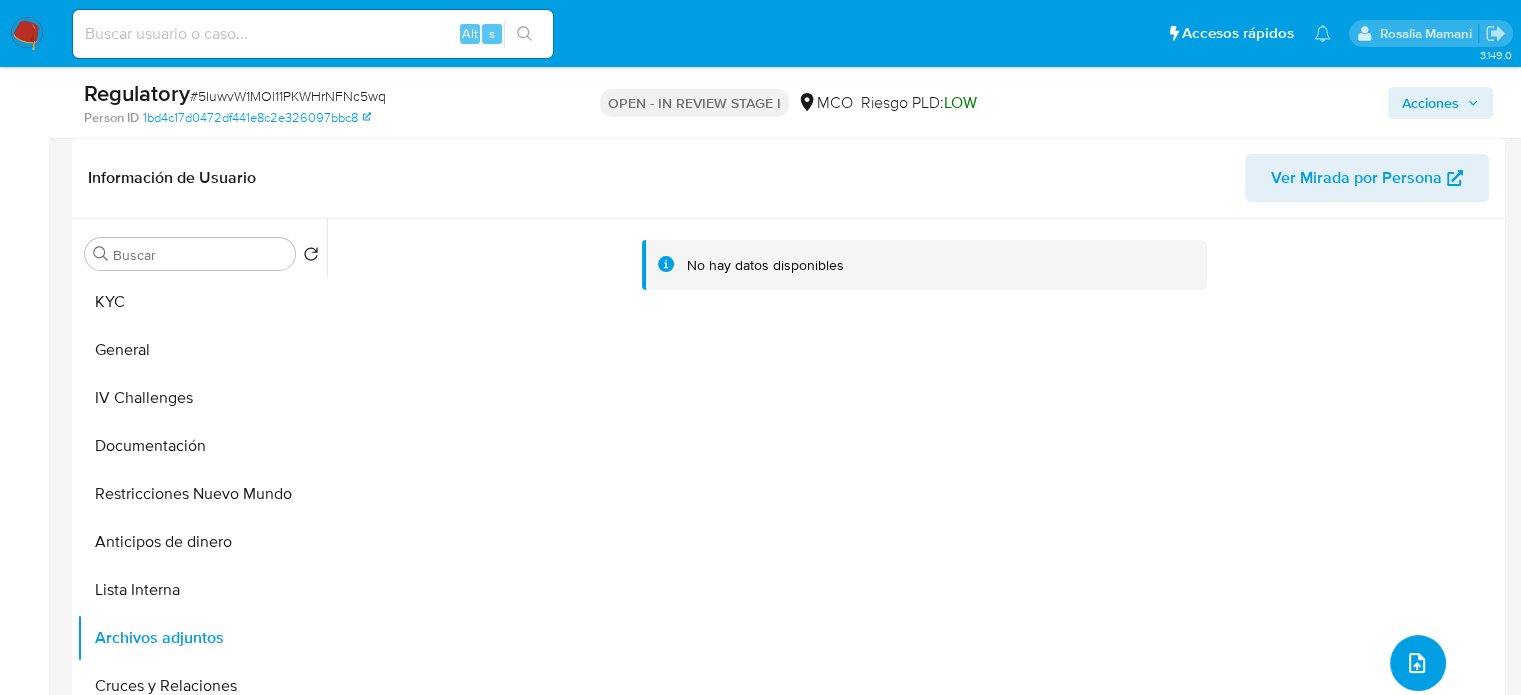 click 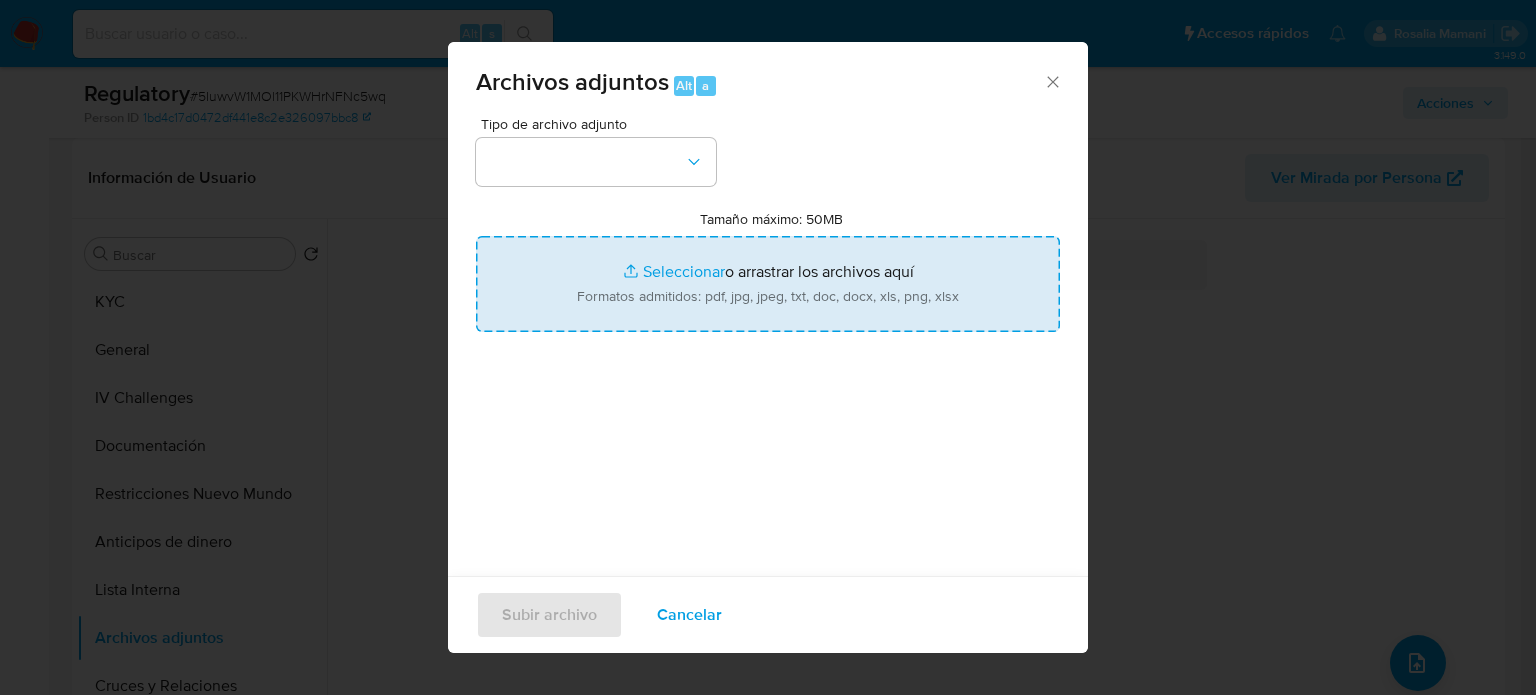 click on "Tamaño máximo: 50MB Seleccionar archivos" at bounding box center (768, 284) 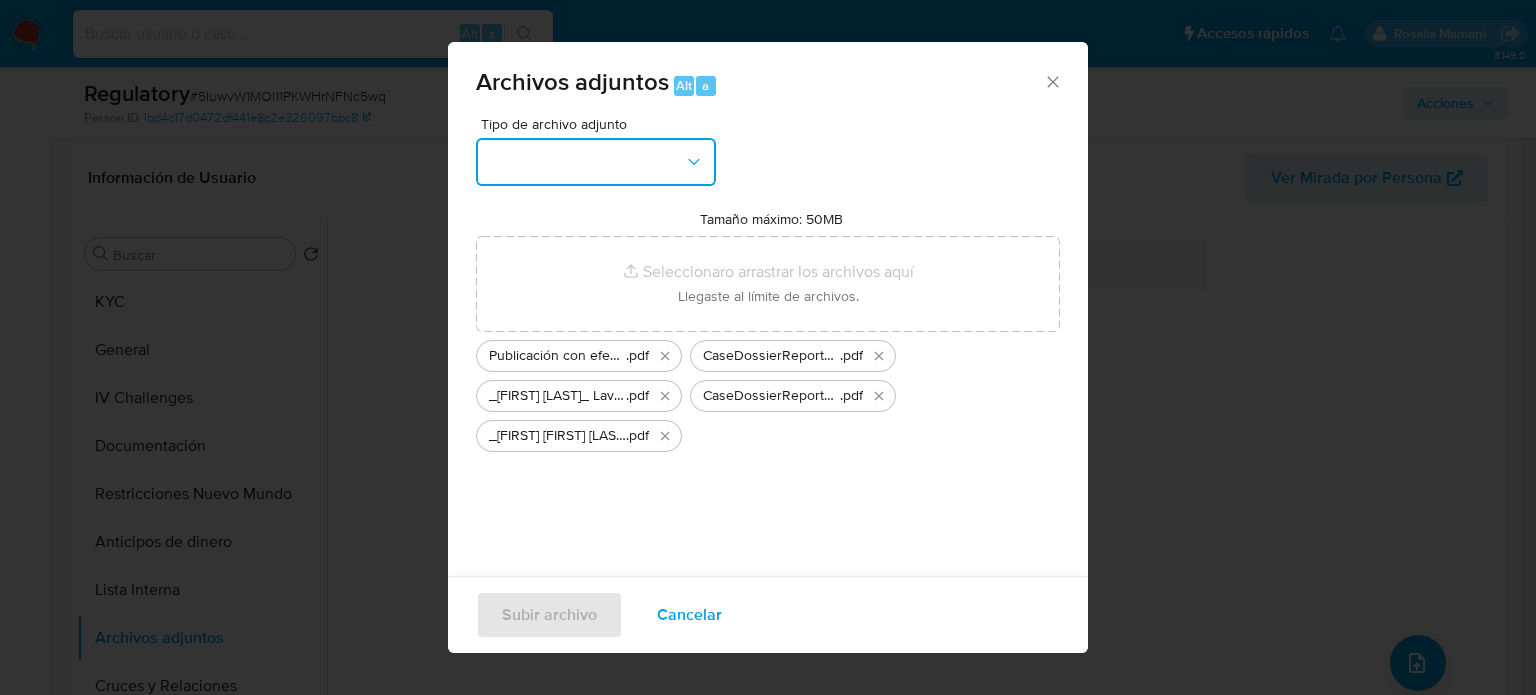 click at bounding box center [596, 162] 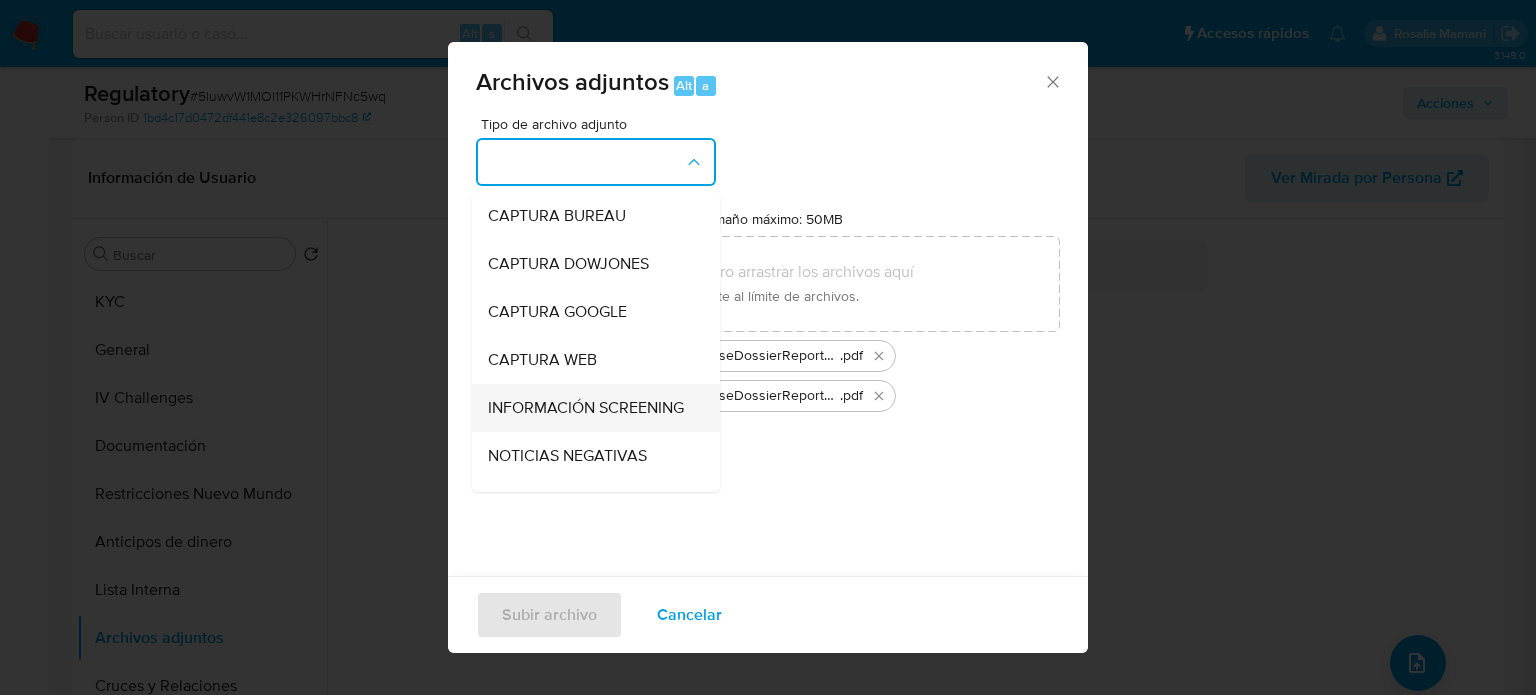 click on "INFORMACIÓN SCREENING" at bounding box center [586, 408] 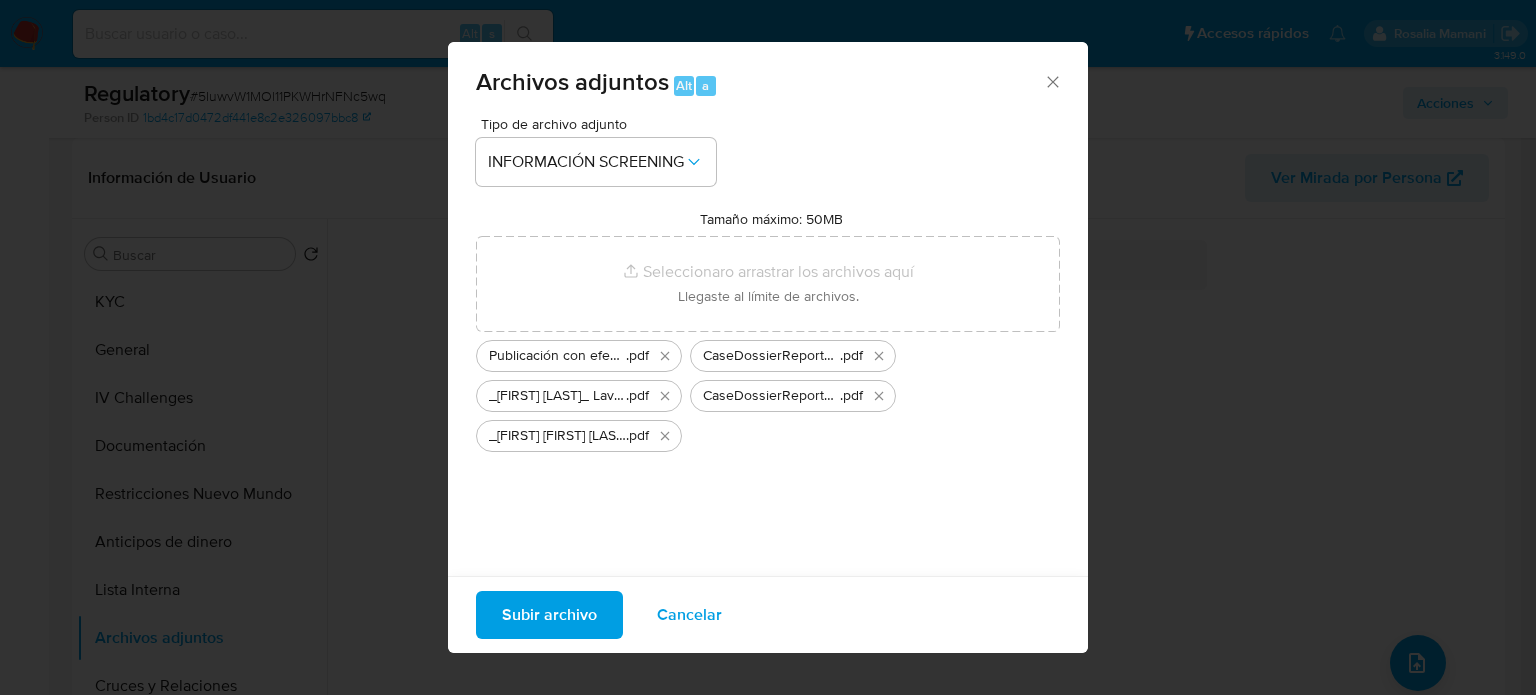 click on "Subir archivo" at bounding box center [549, 615] 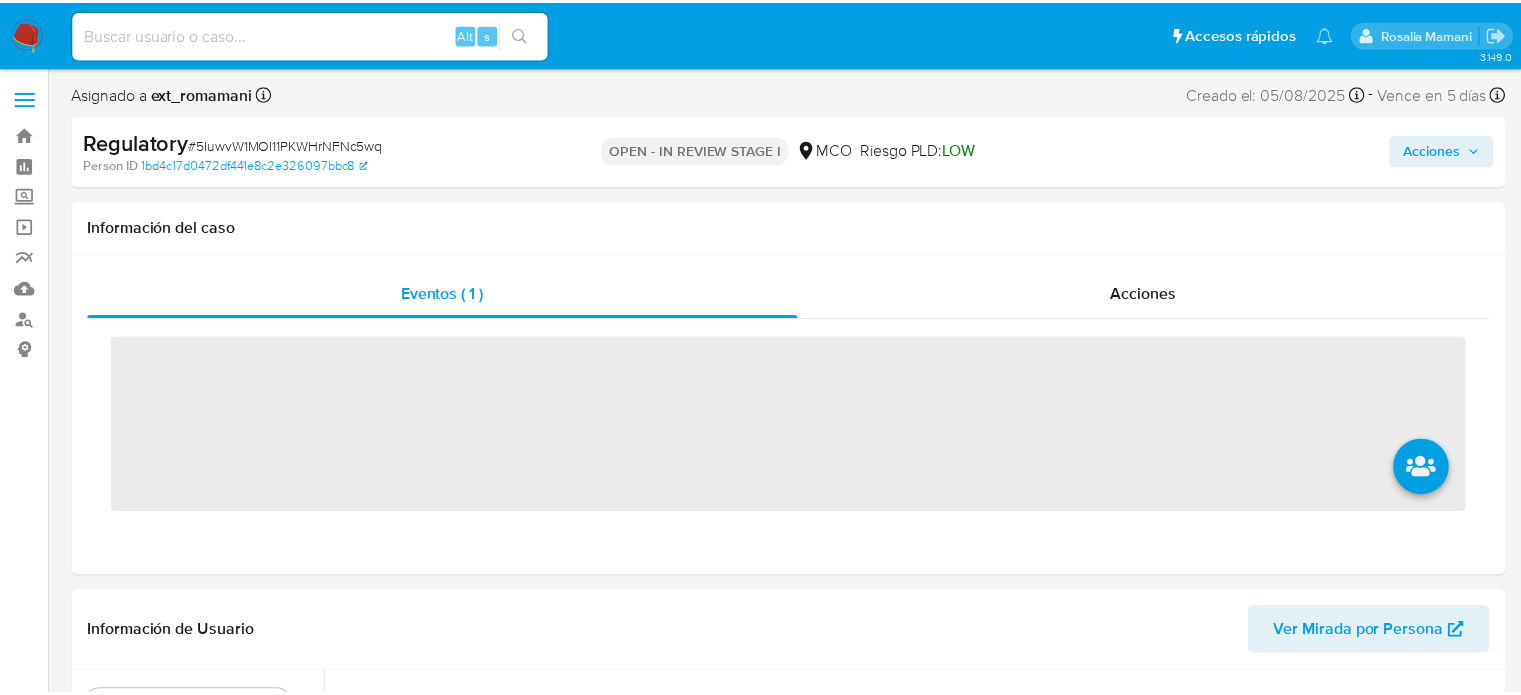 scroll, scrollTop: 0, scrollLeft: 0, axis: both 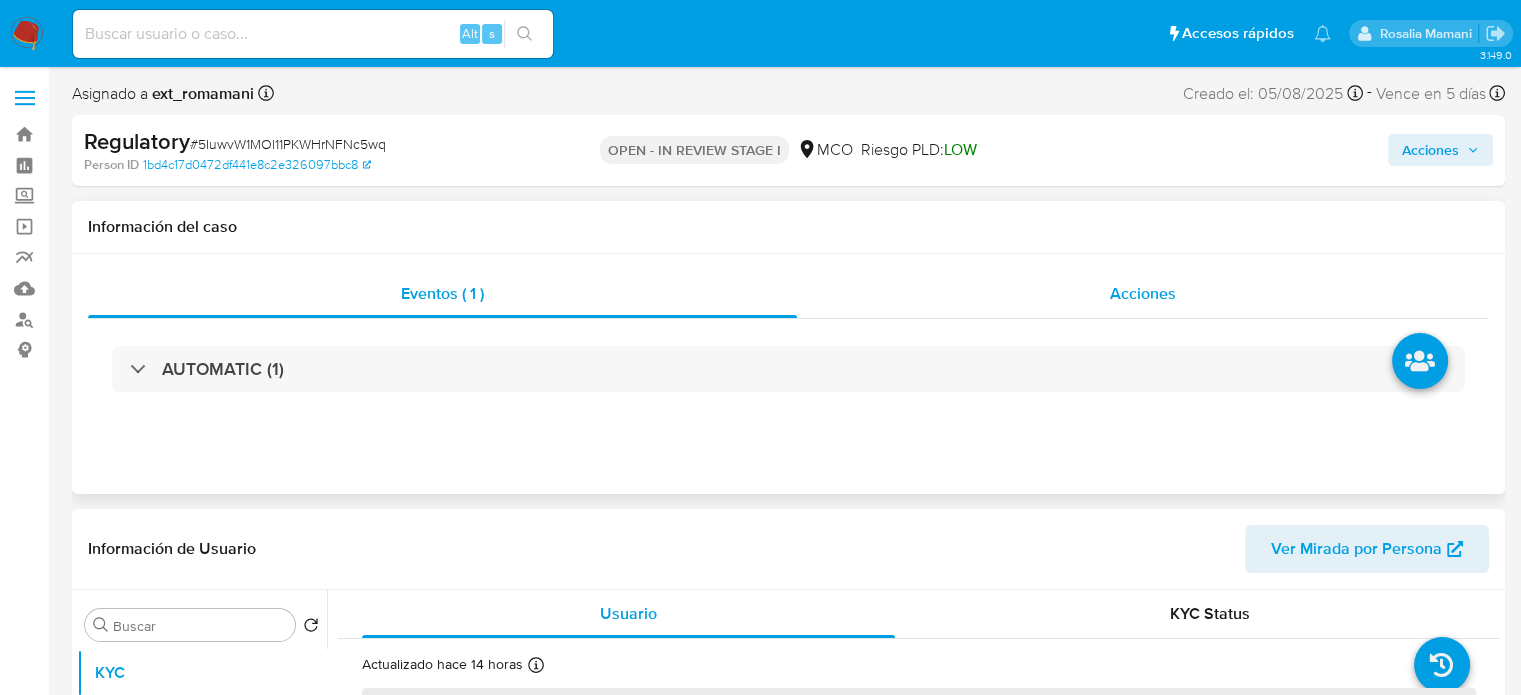 click on "Acciones" at bounding box center (1143, 294) 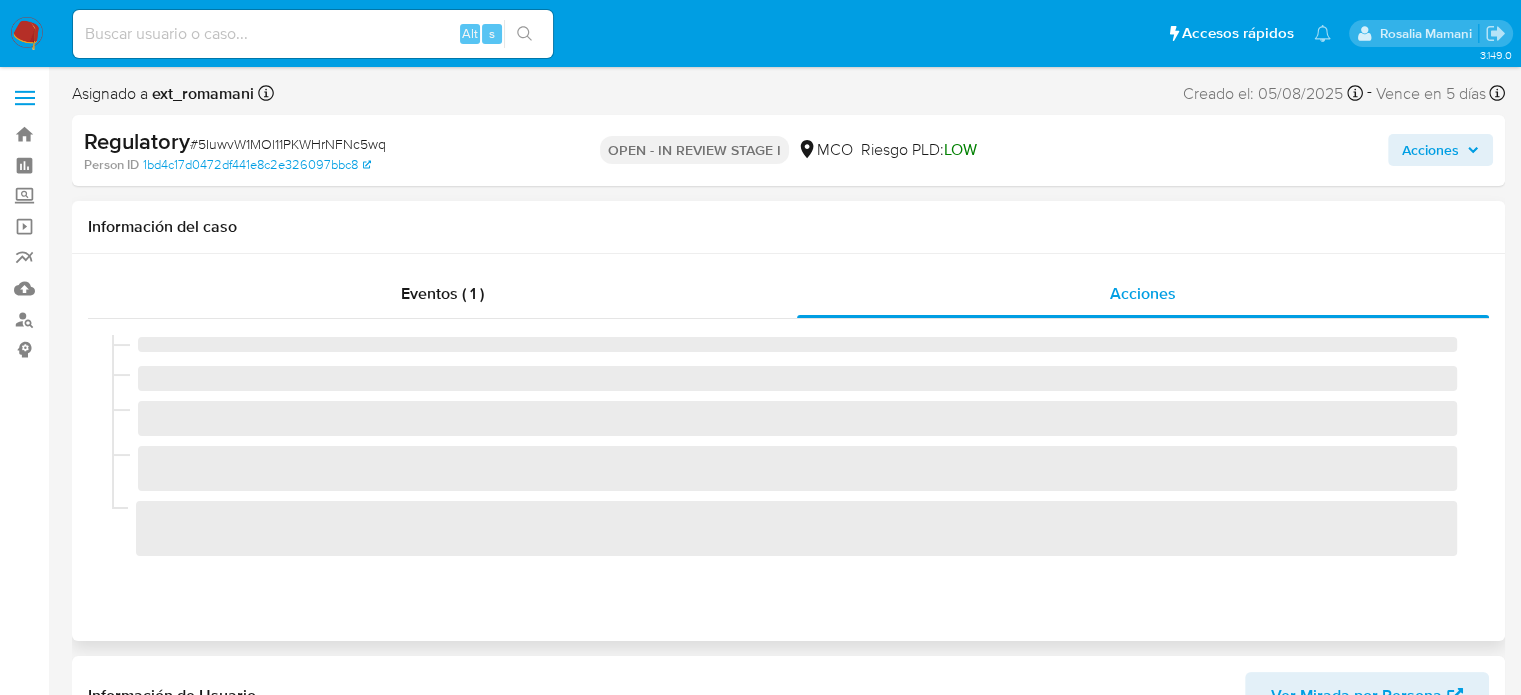 select on "10" 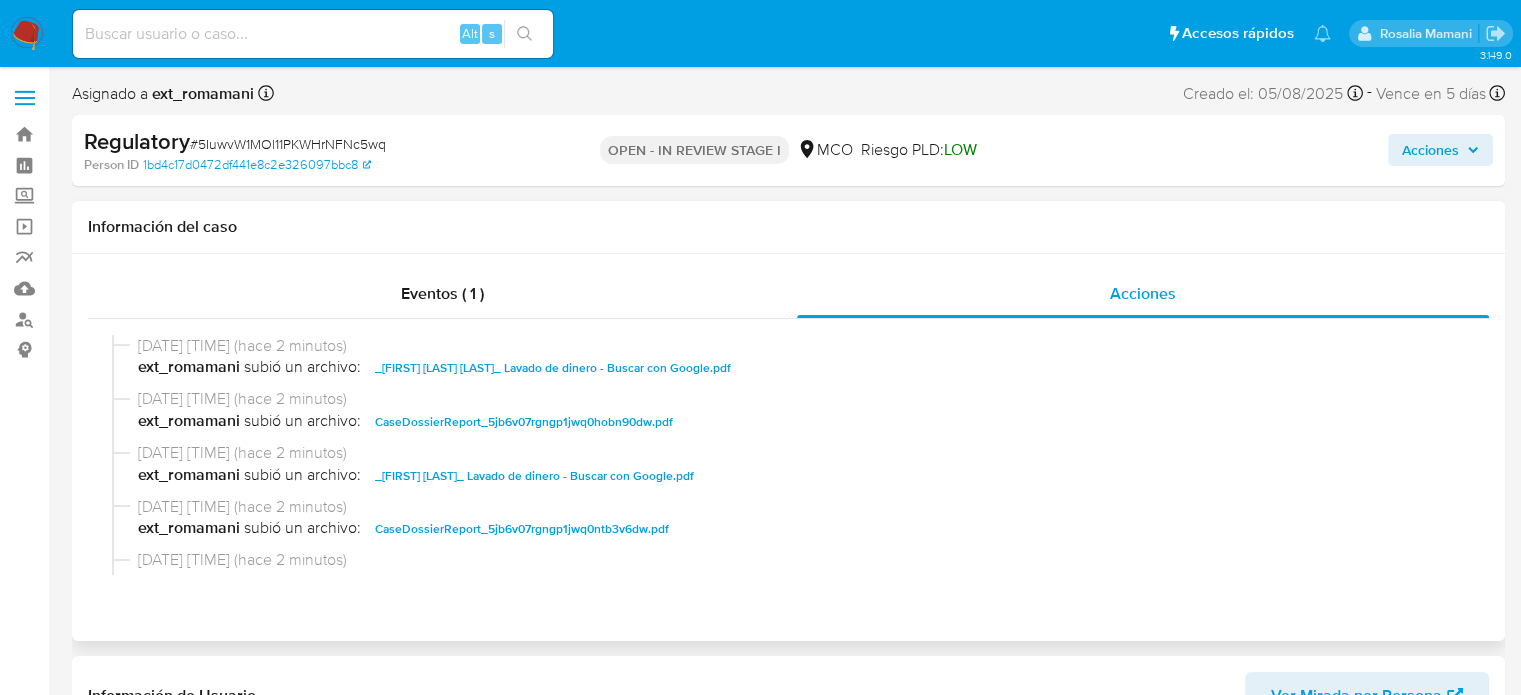 type 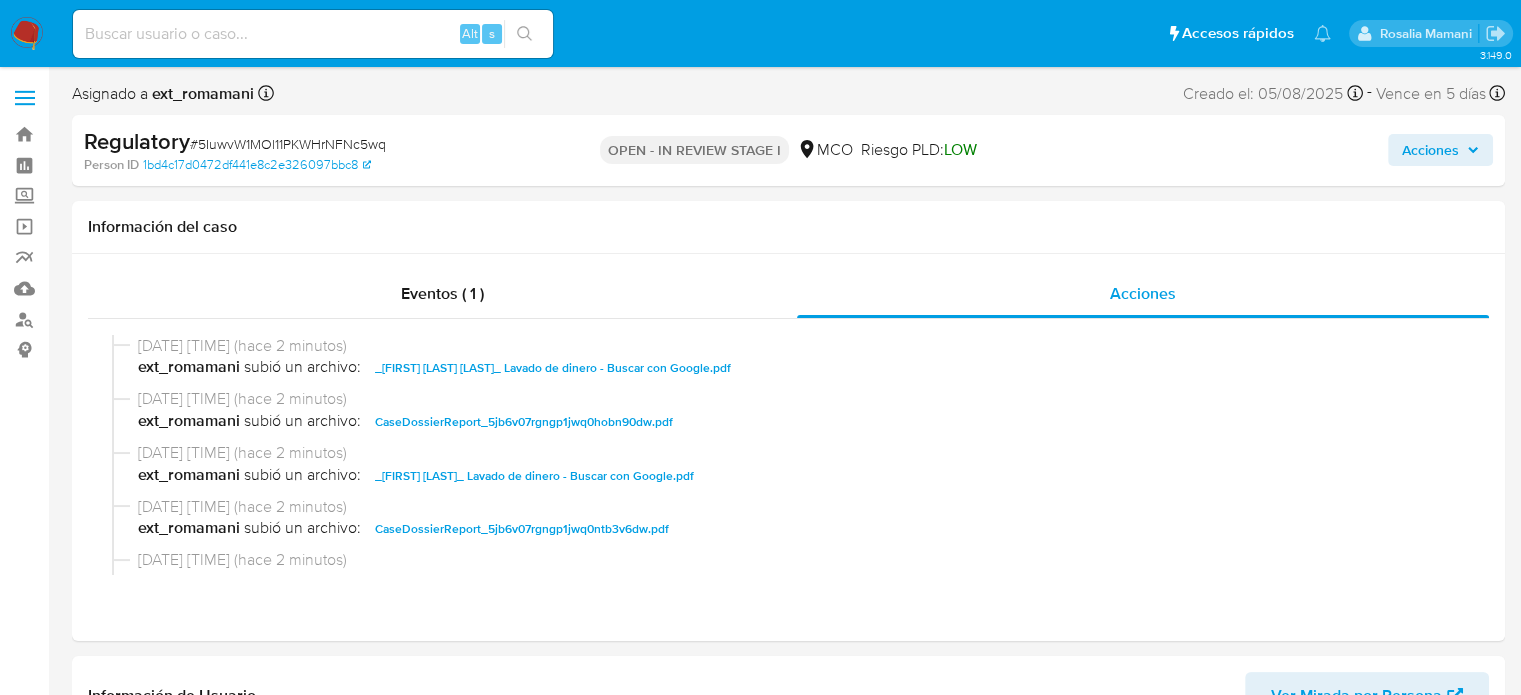 click on "Acciones" at bounding box center [1440, 150] 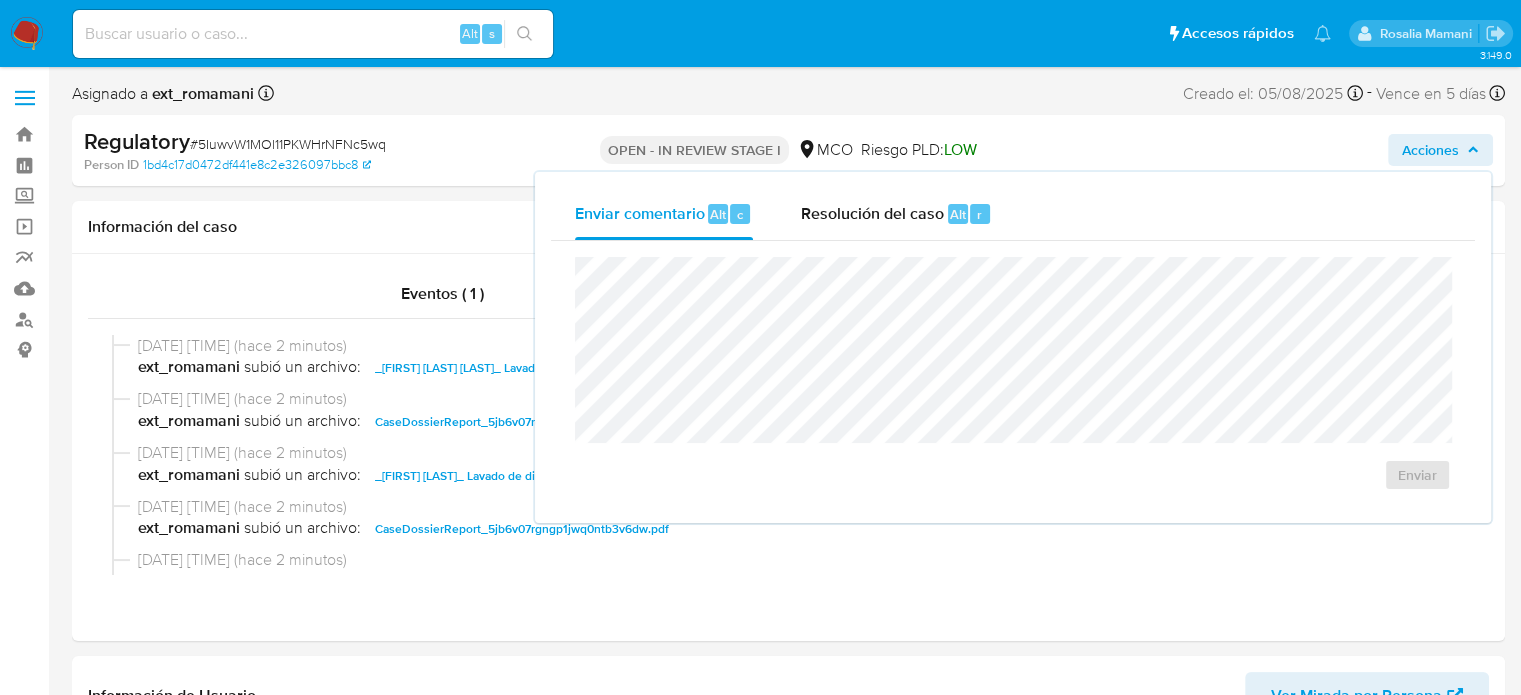 click on "Enviar comentario Alt c Resolución del caso Alt r Enviar" at bounding box center [1013, 347] 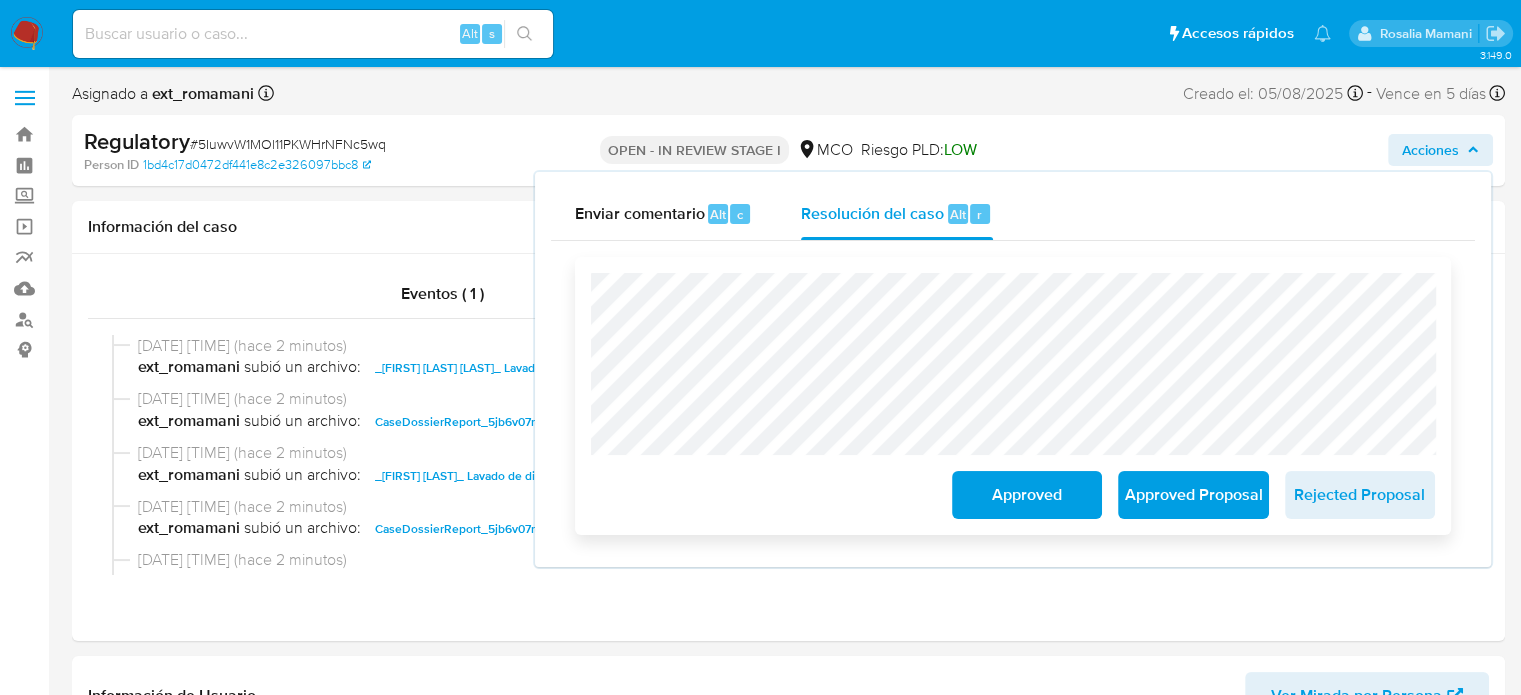 click on "Approved Proposal" at bounding box center (1193, 495) 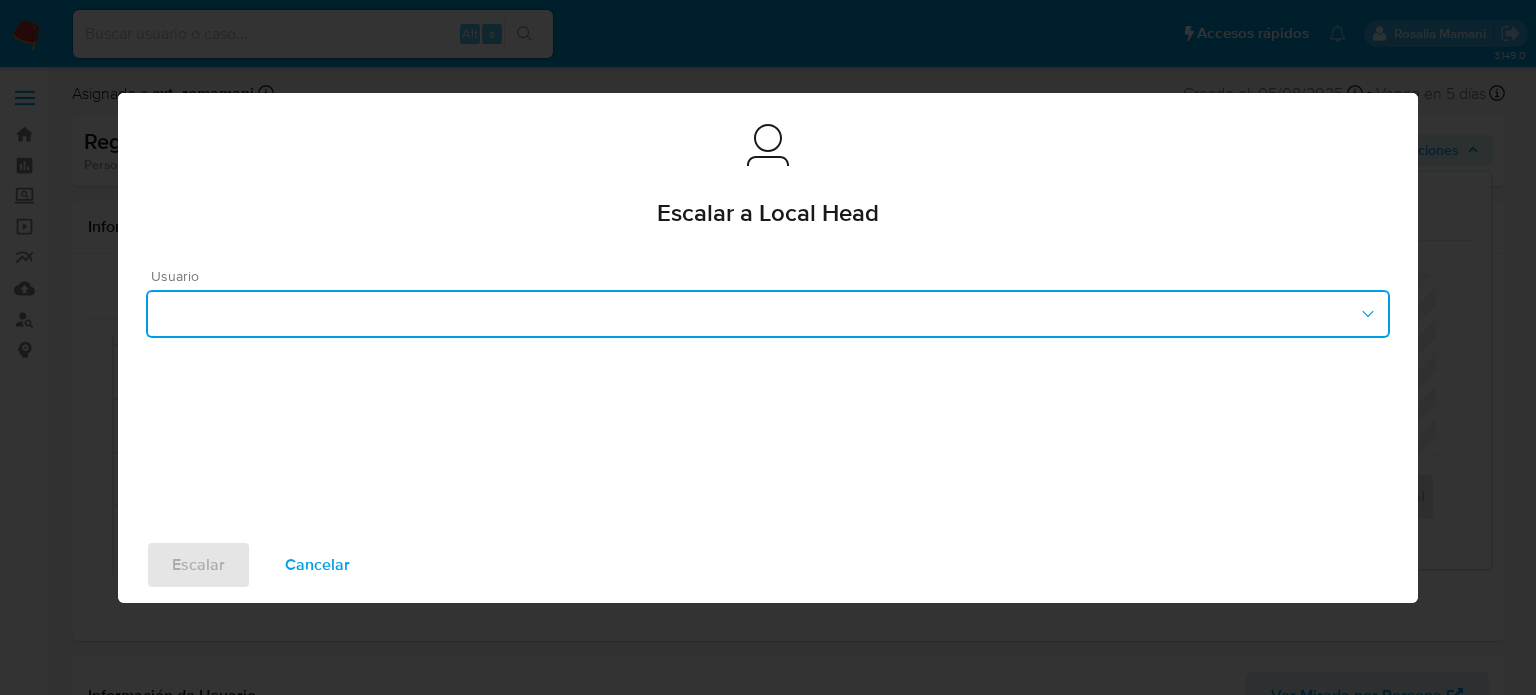 click at bounding box center [768, 314] 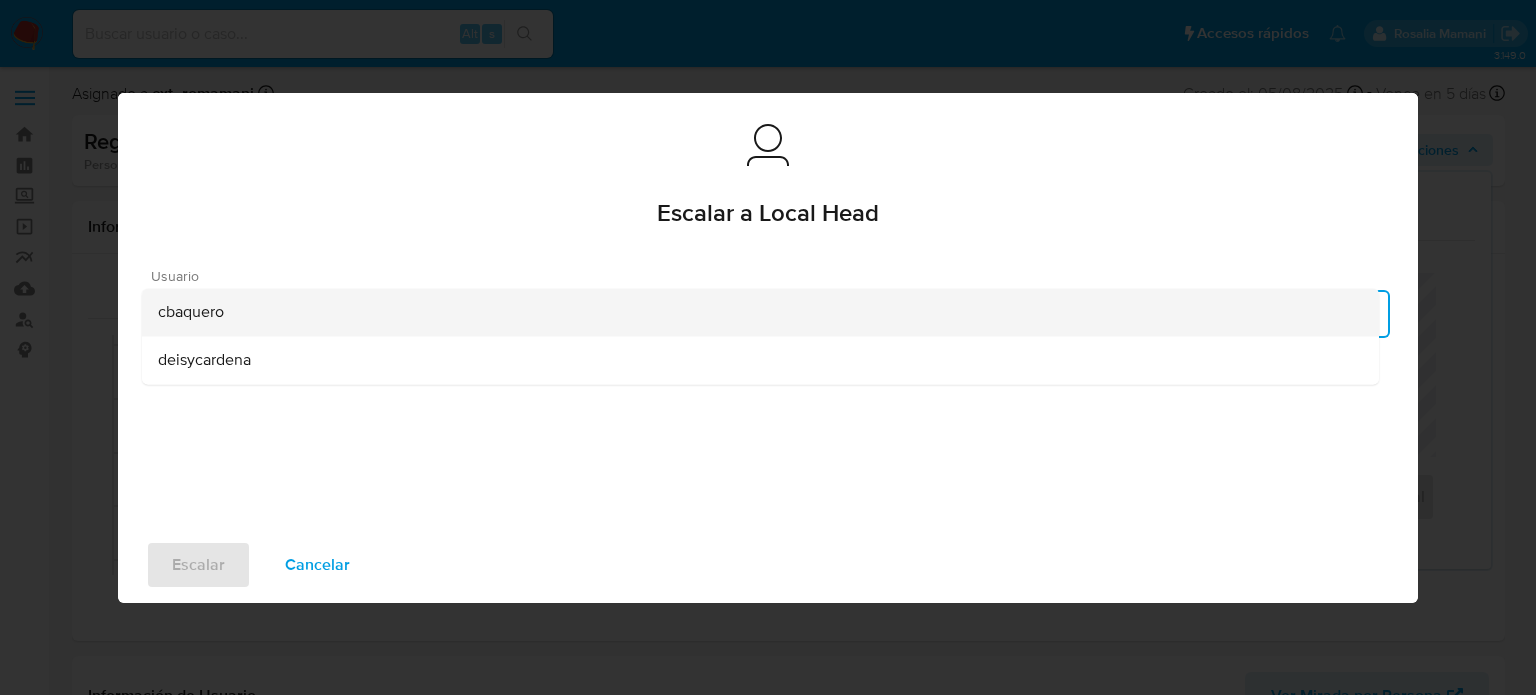 click on "cbaquero" at bounding box center [191, 312] 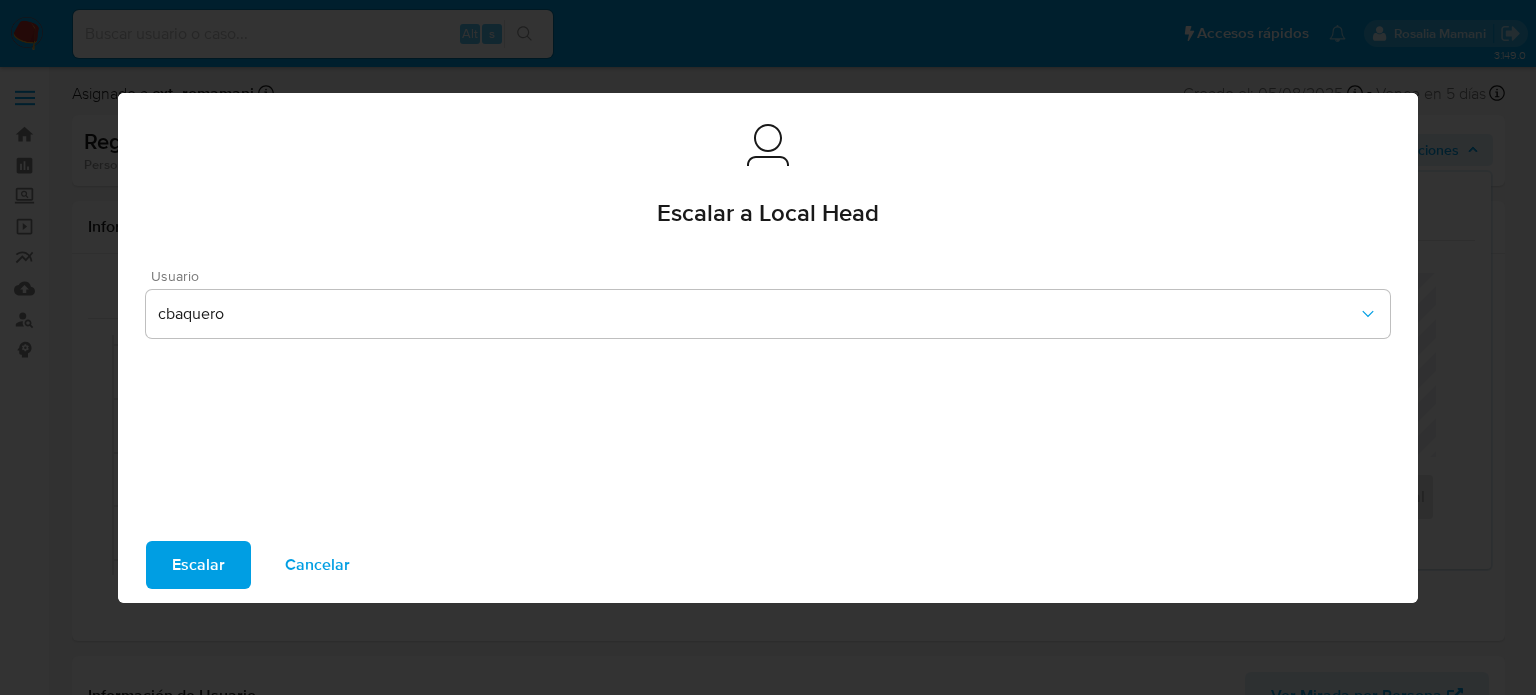 click on "Escalar" at bounding box center (198, 565) 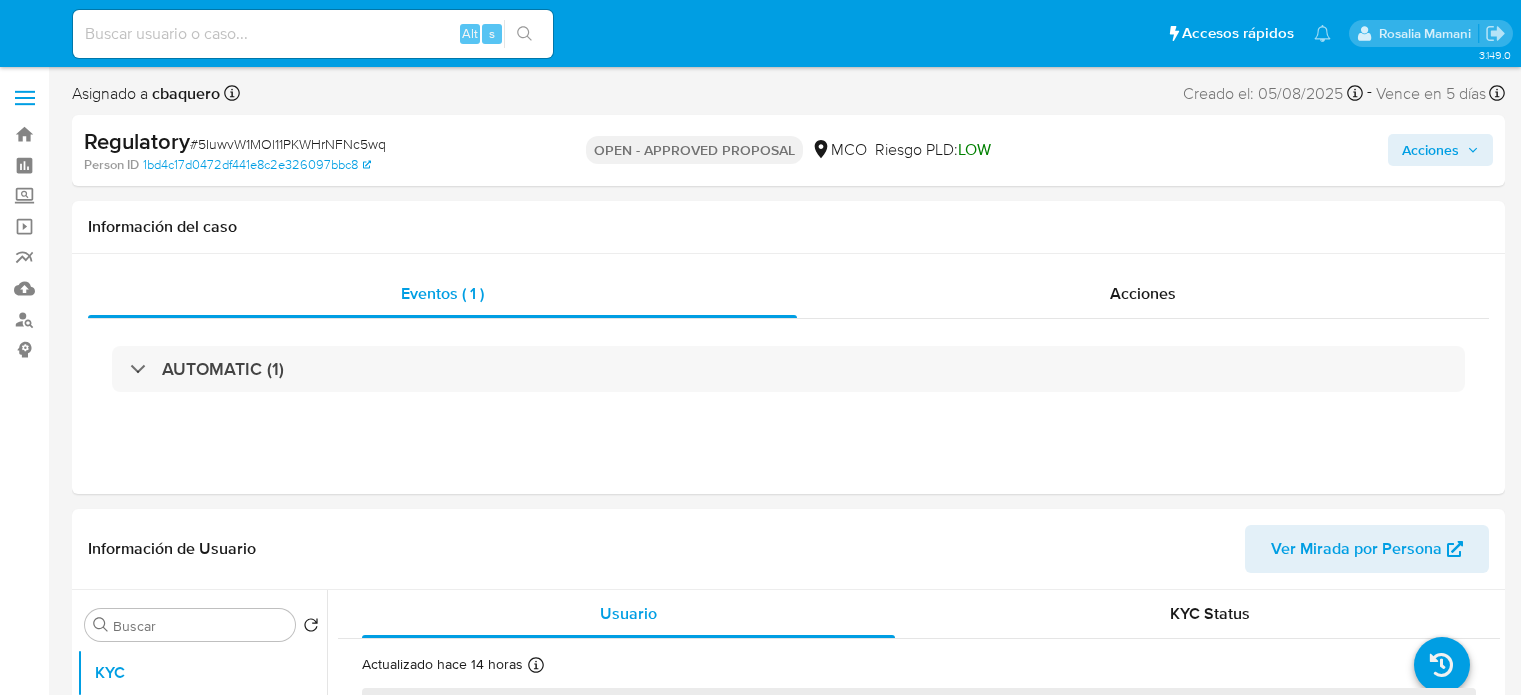 select on "10" 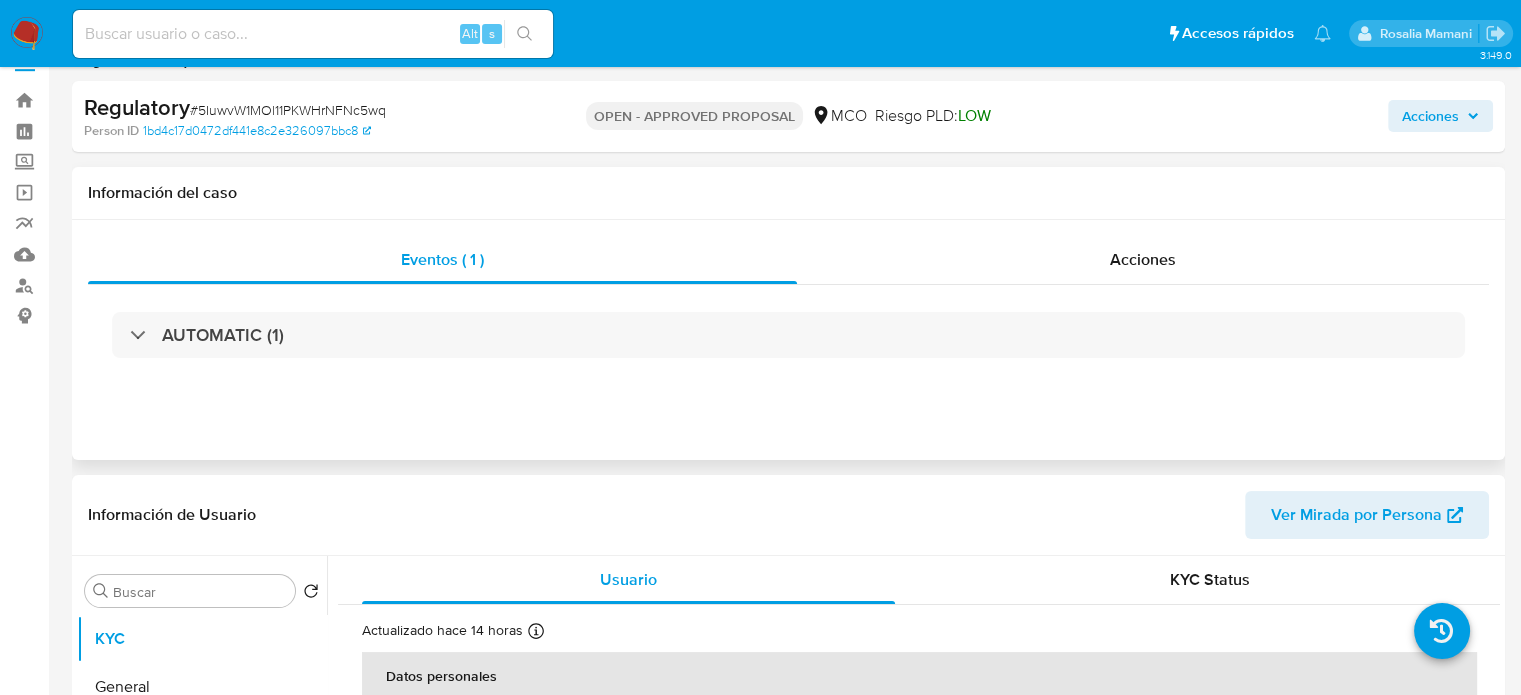 scroll, scrollTop: 0, scrollLeft: 0, axis: both 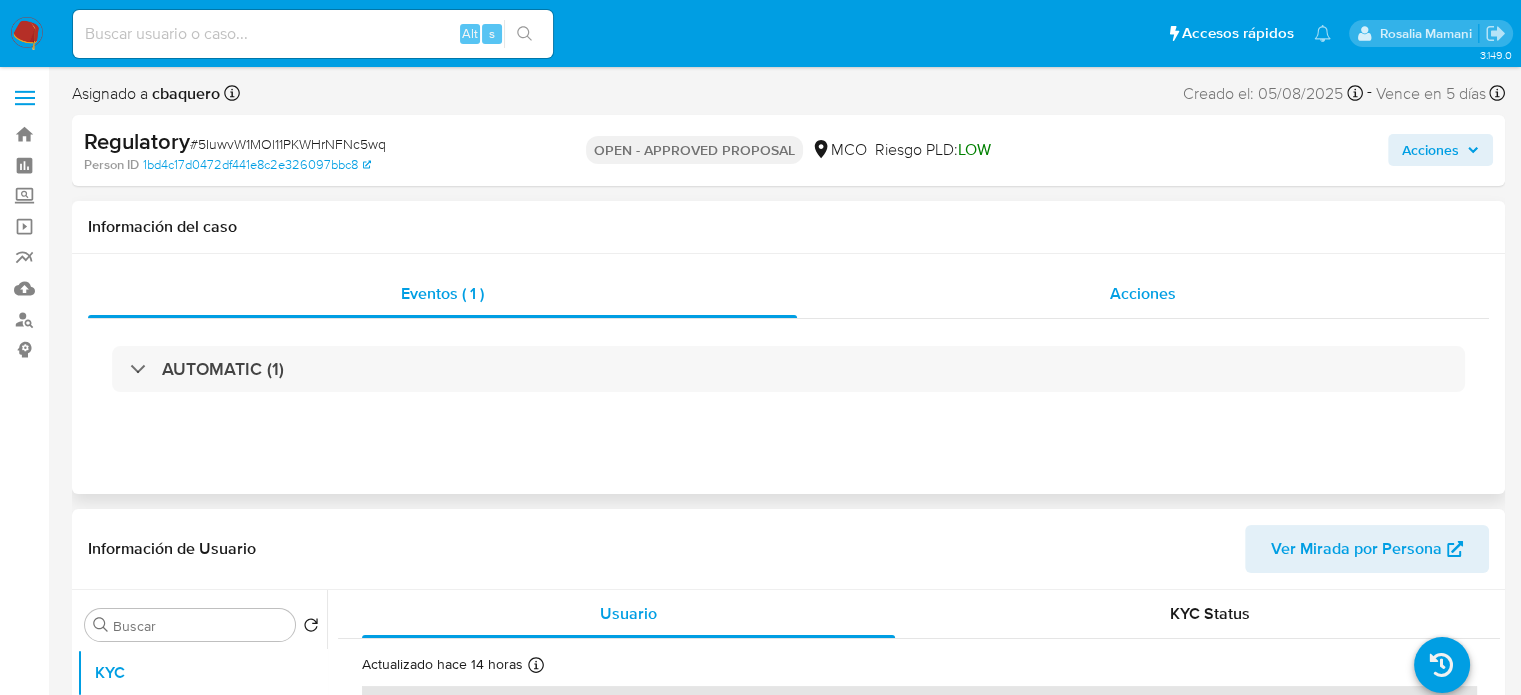 click on "Acciones" at bounding box center [1143, 293] 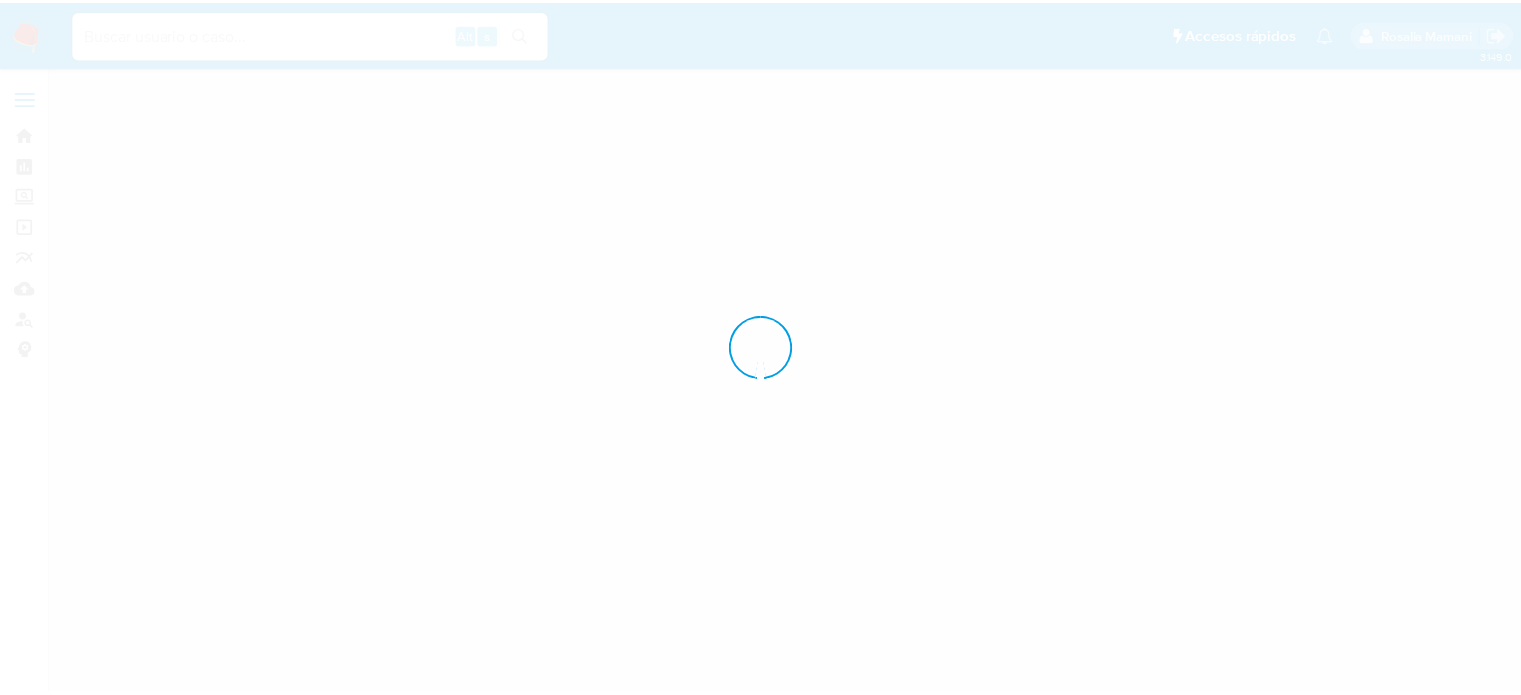 scroll, scrollTop: 0, scrollLeft: 0, axis: both 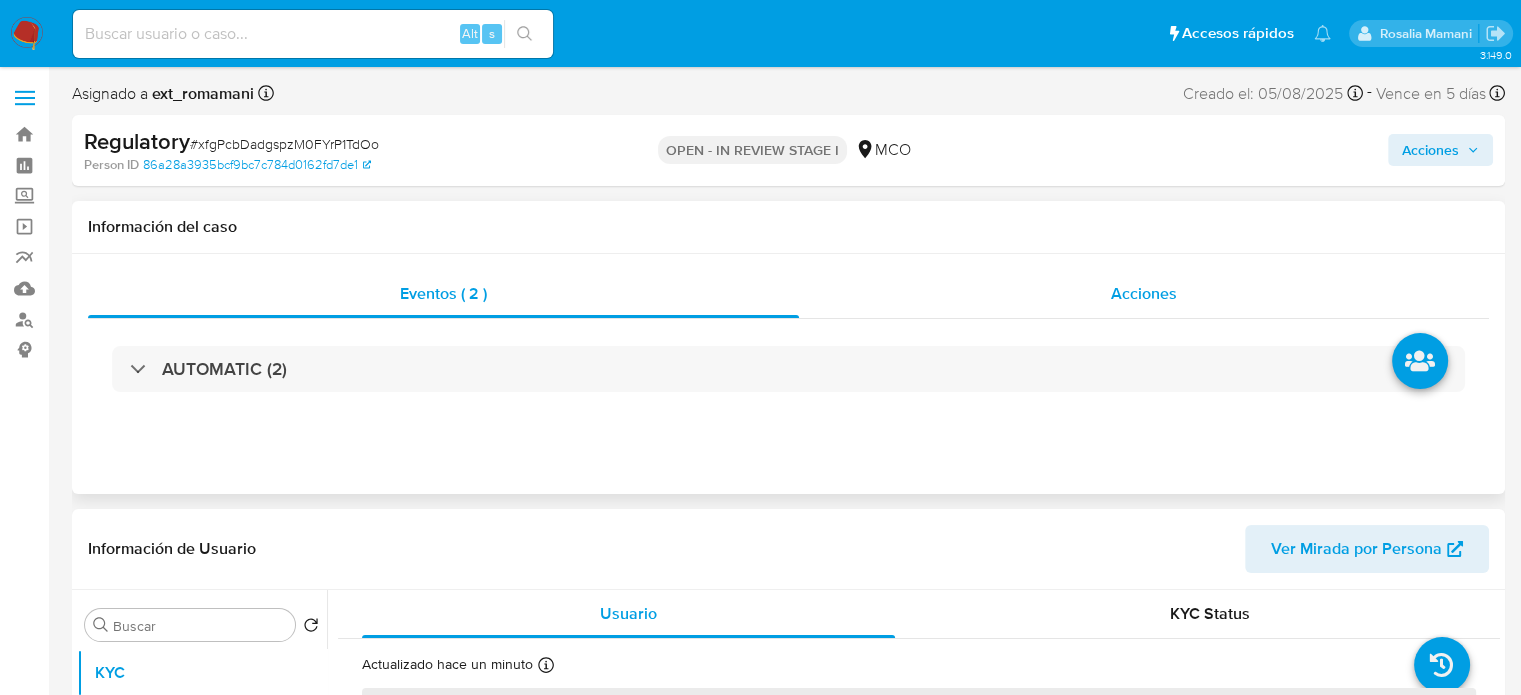 click on "Acciones" at bounding box center (1144, 294) 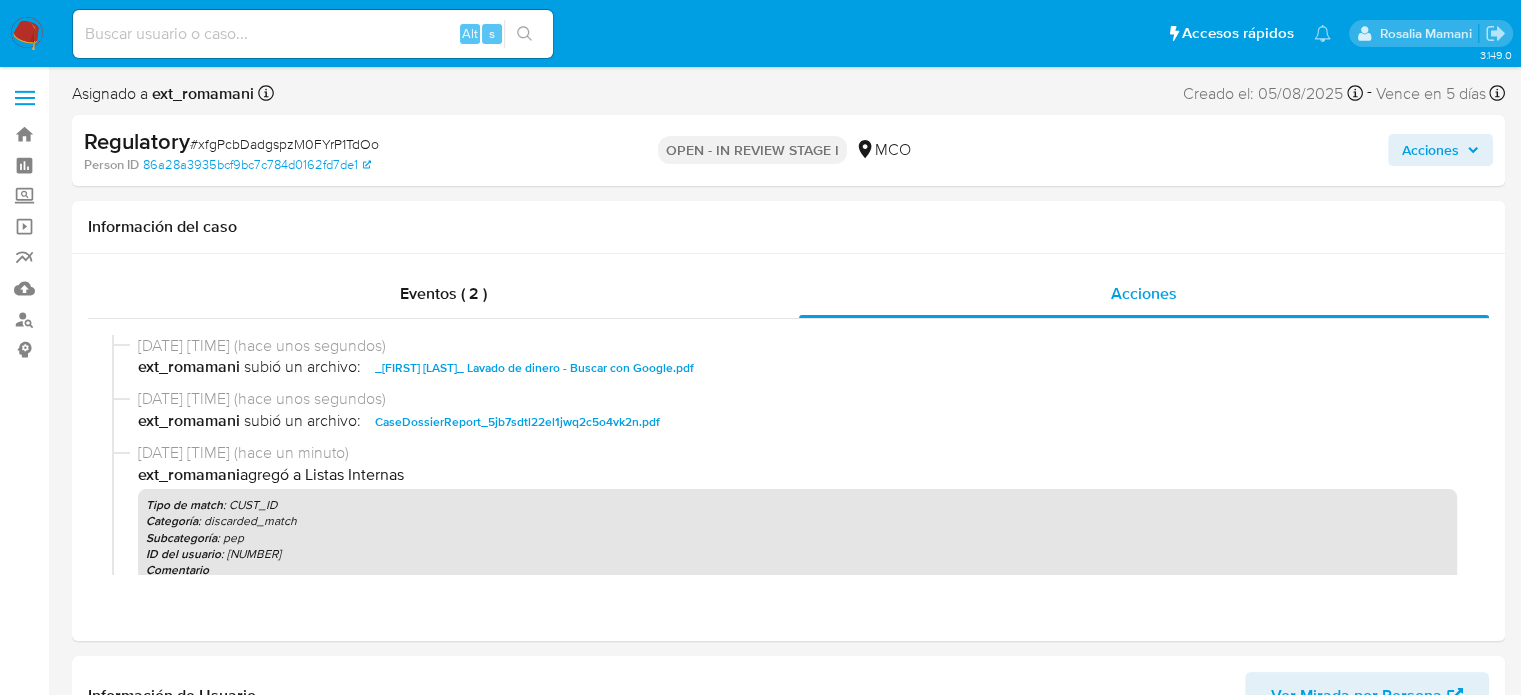 select on "10" 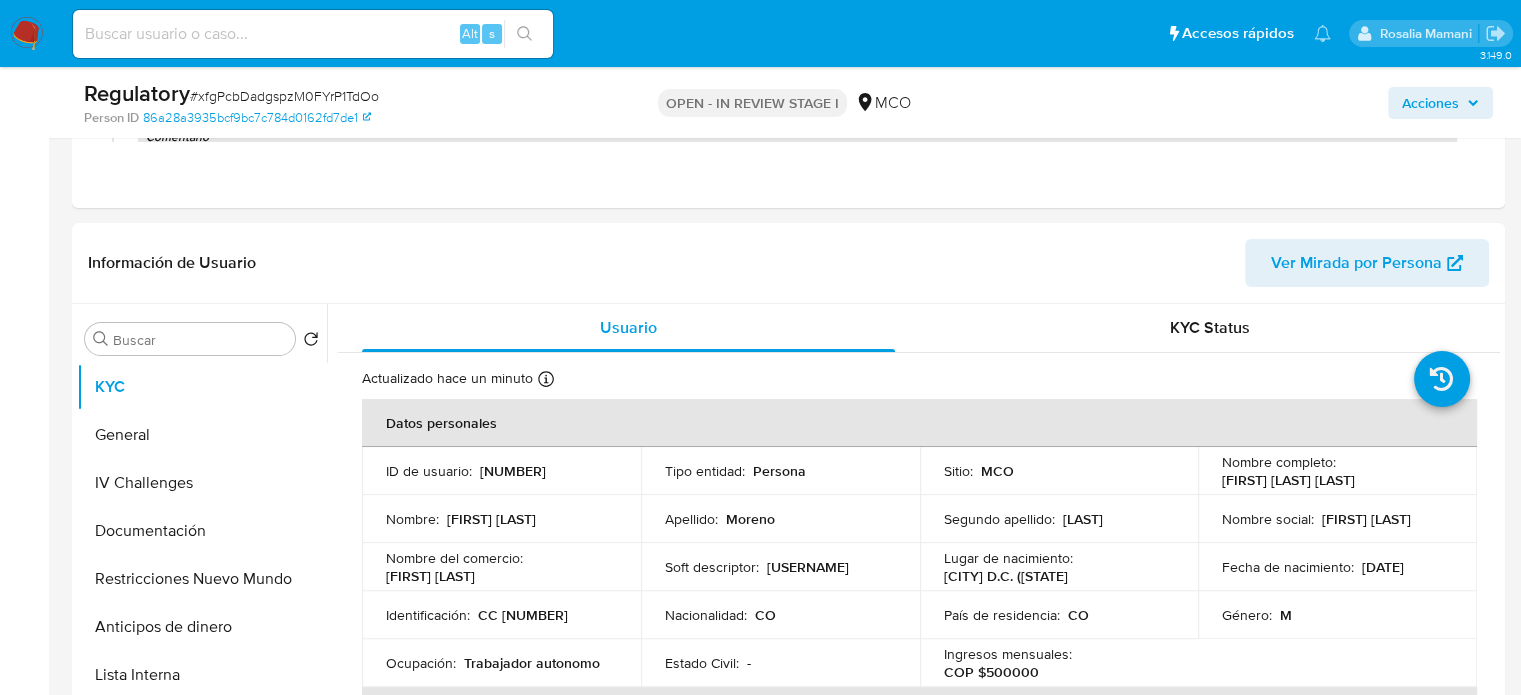 scroll, scrollTop: 100, scrollLeft: 0, axis: vertical 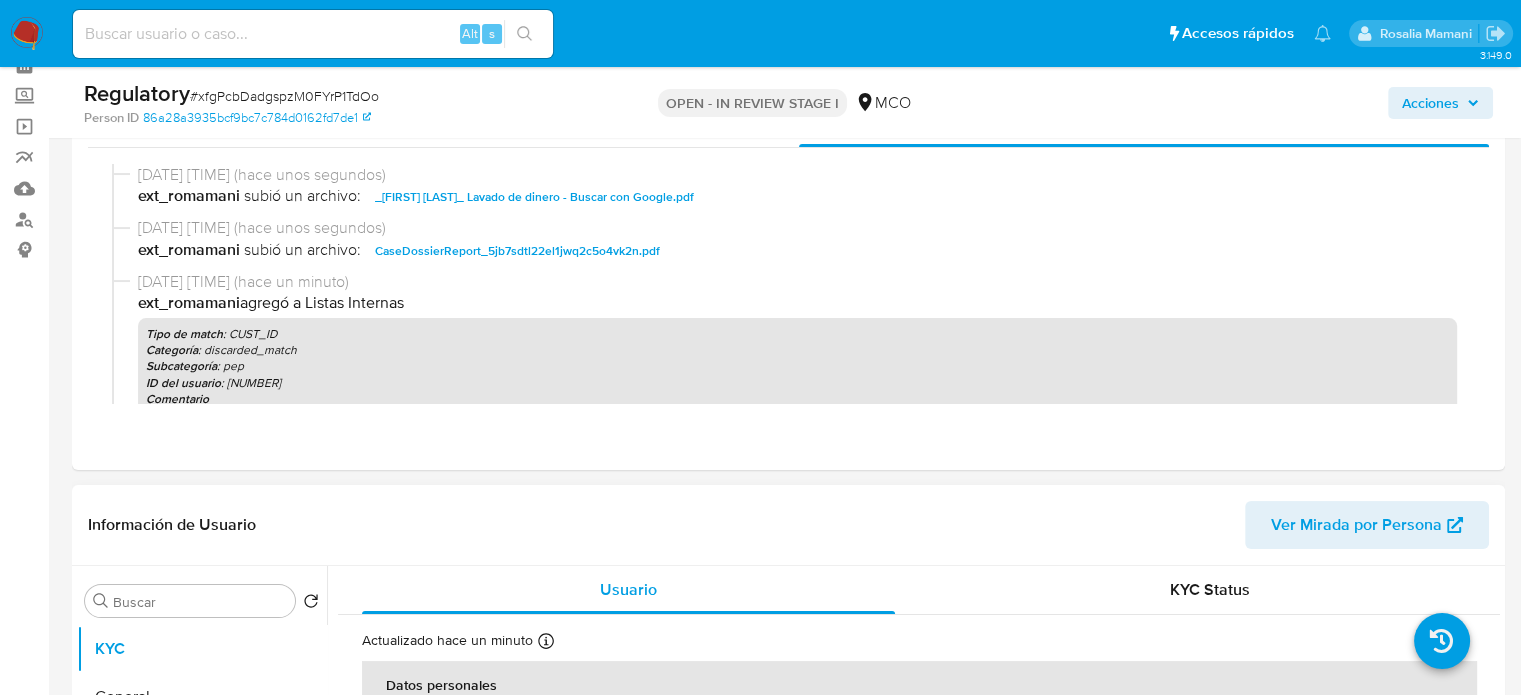 type 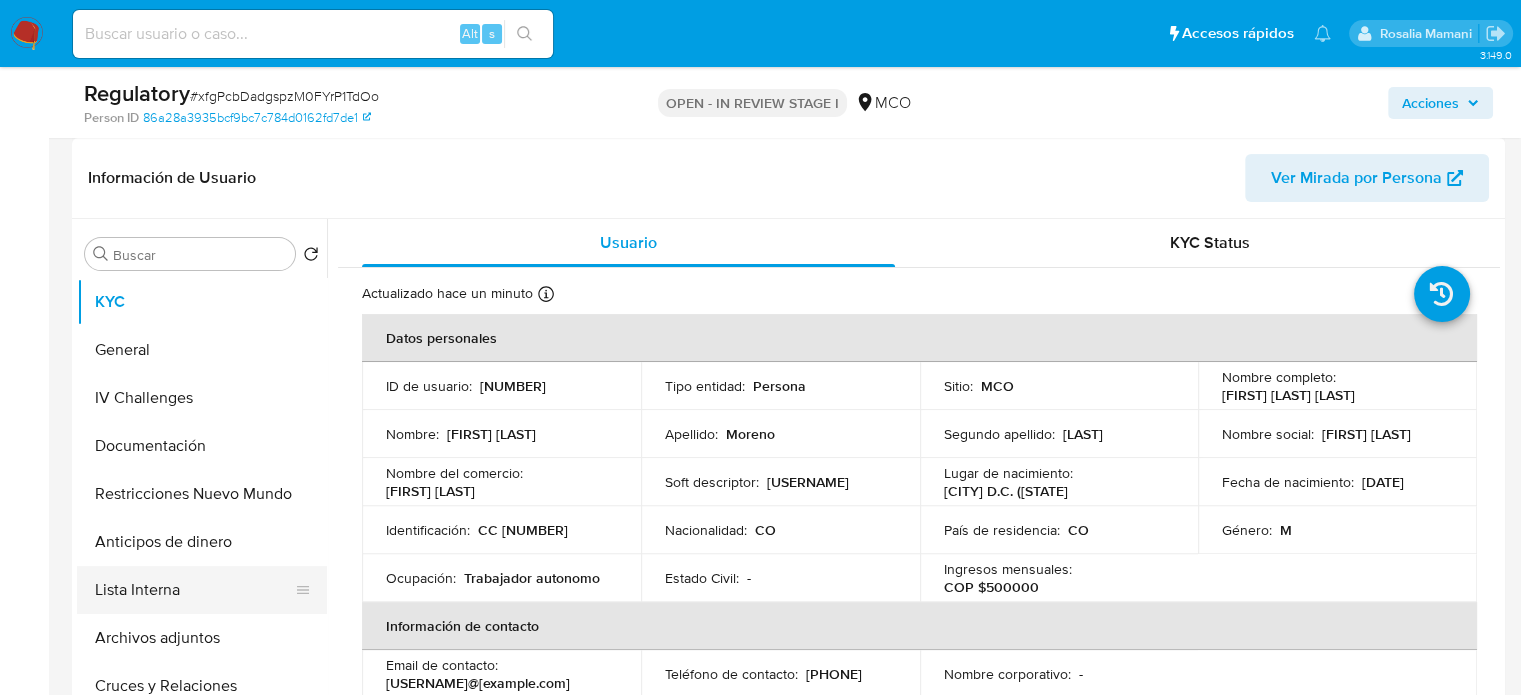 scroll, scrollTop: 500, scrollLeft: 0, axis: vertical 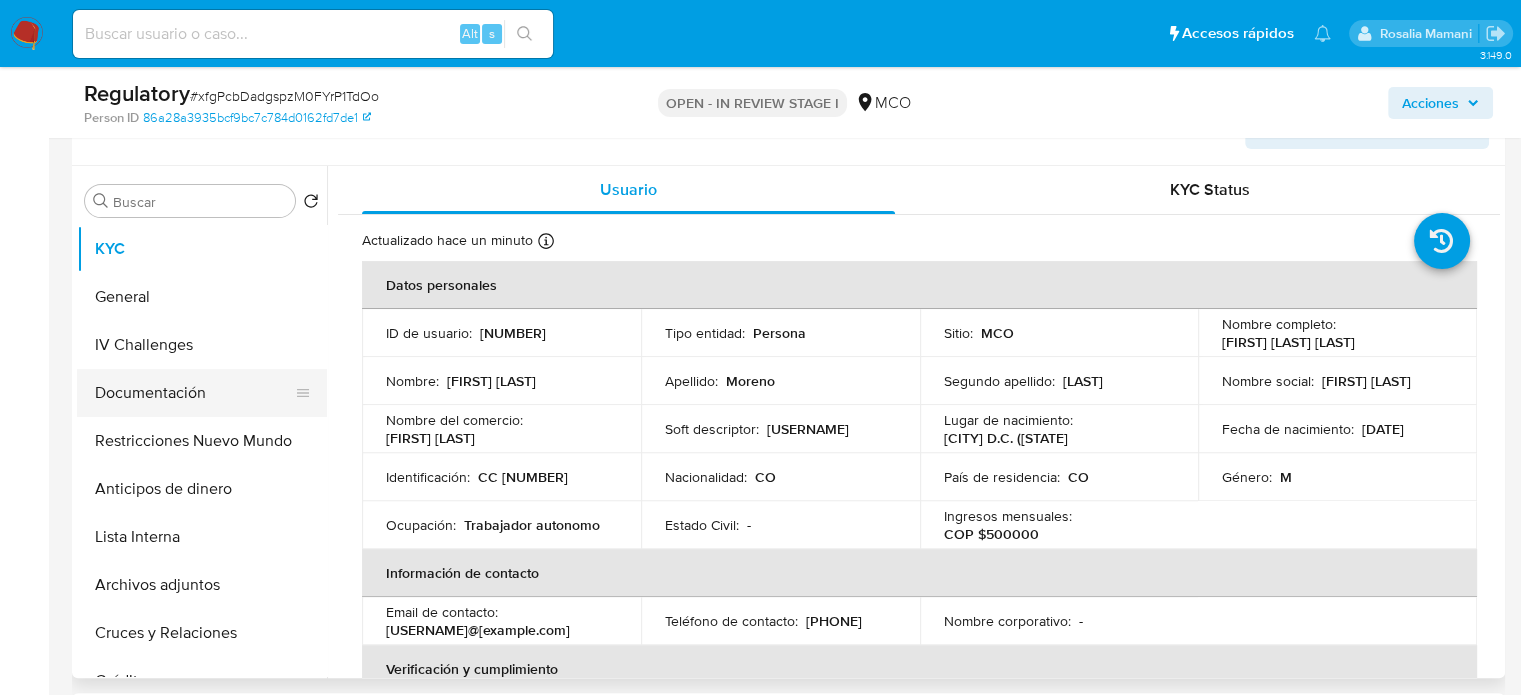 click on "Documentación" at bounding box center (194, 393) 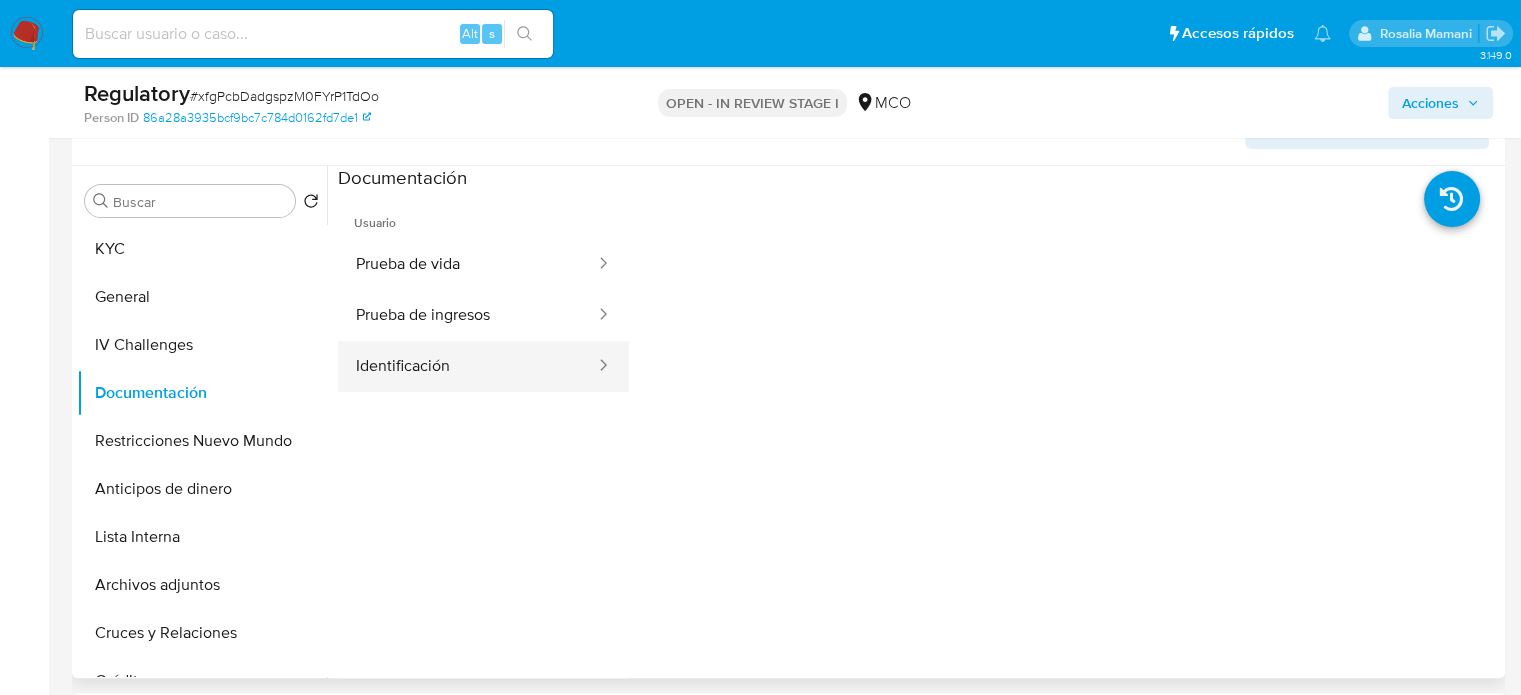 click on "Identificación" at bounding box center [467, 366] 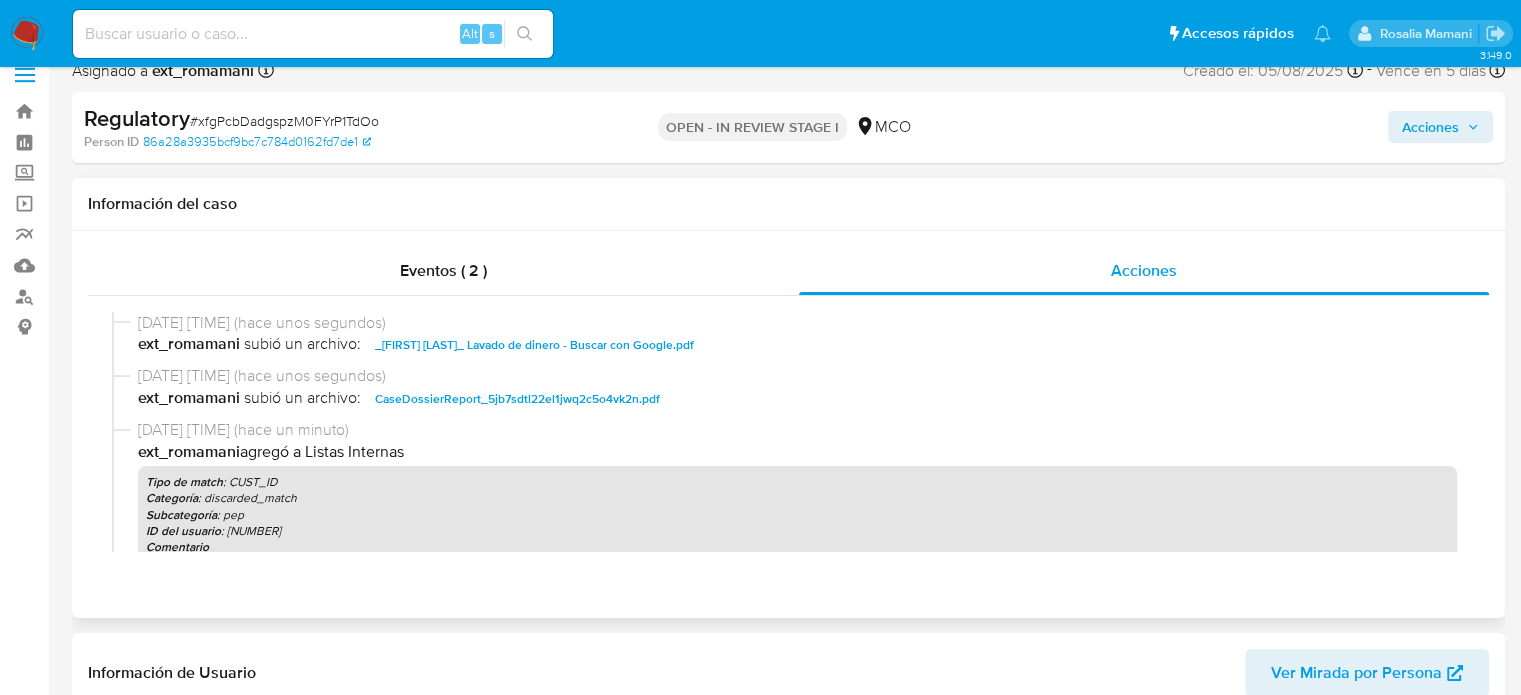 scroll, scrollTop: 0, scrollLeft: 0, axis: both 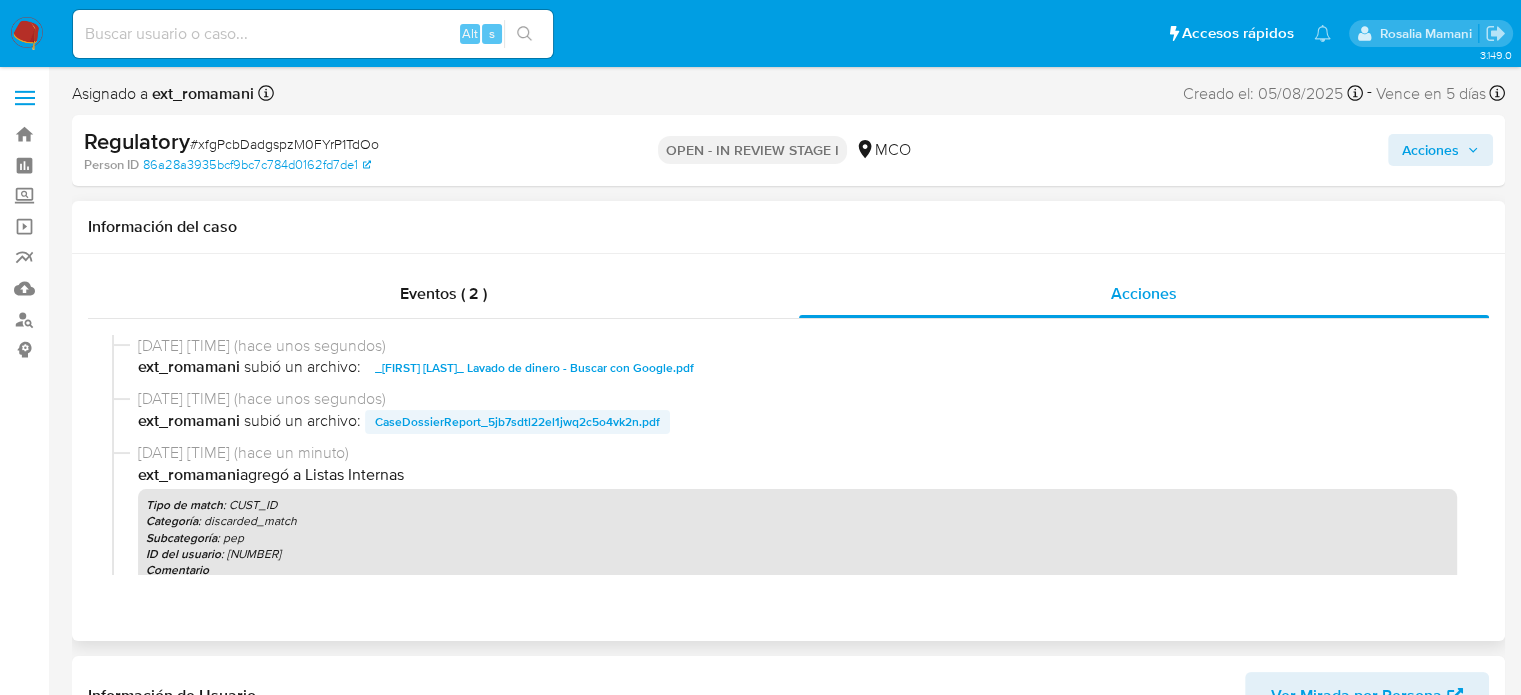 type 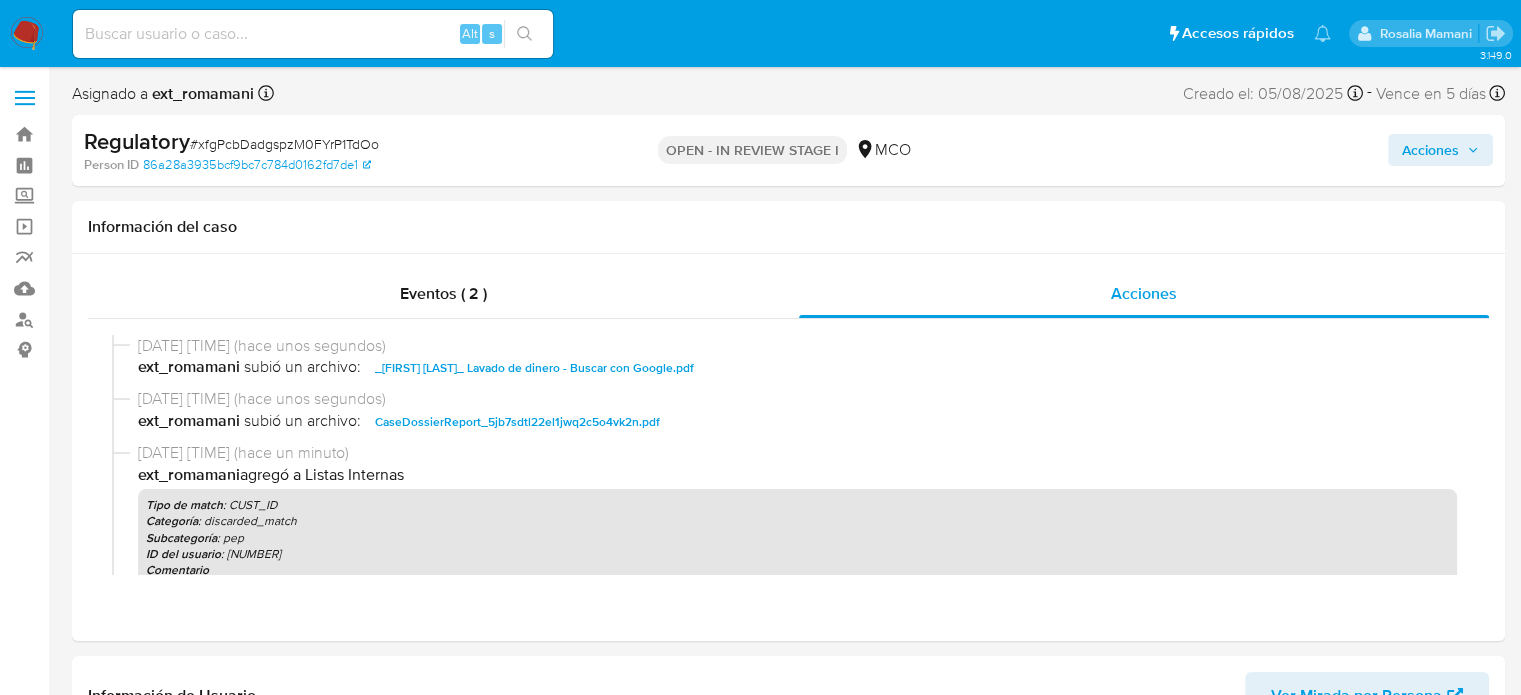click on "Acciones" at bounding box center [1430, 150] 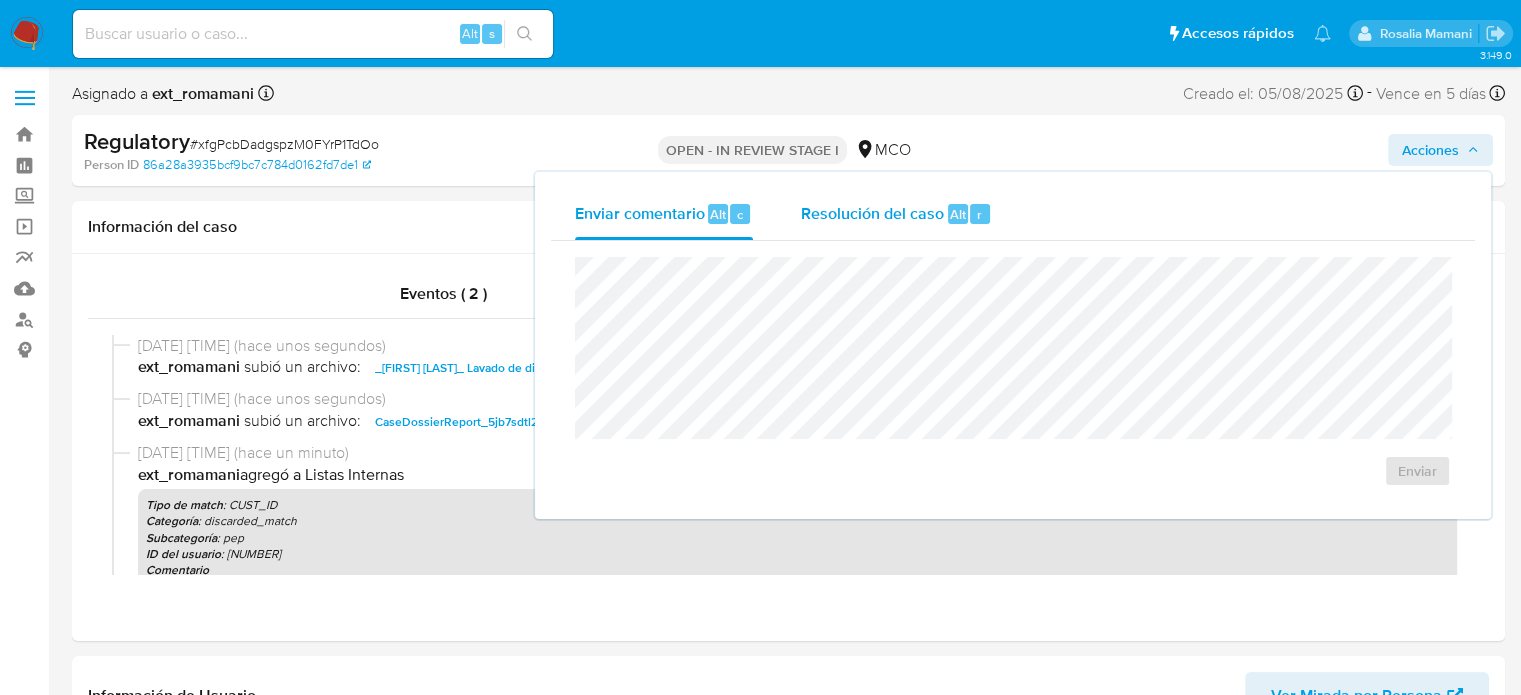click on "Resolución del caso Alt r" at bounding box center (896, 214) 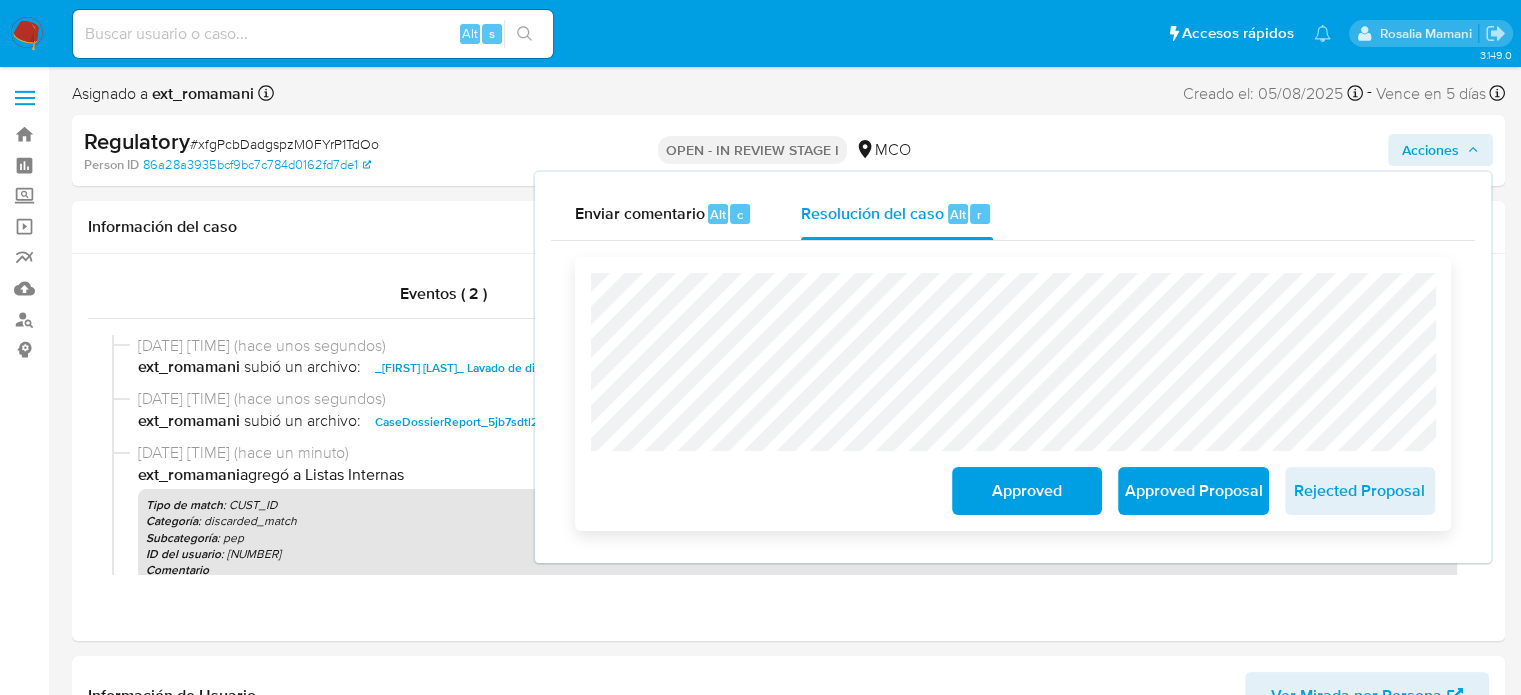 click on "Approved" at bounding box center [1027, 491] 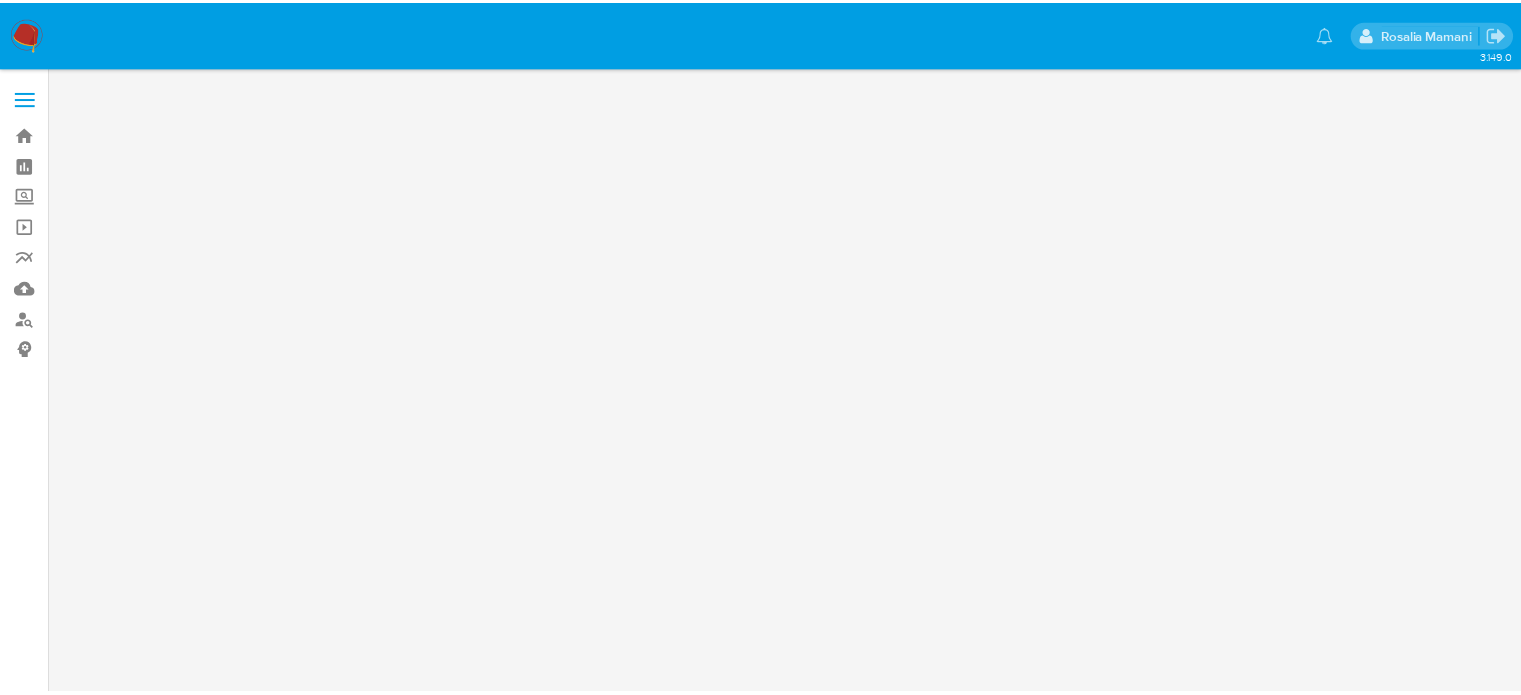 scroll, scrollTop: 0, scrollLeft: 0, axis: both 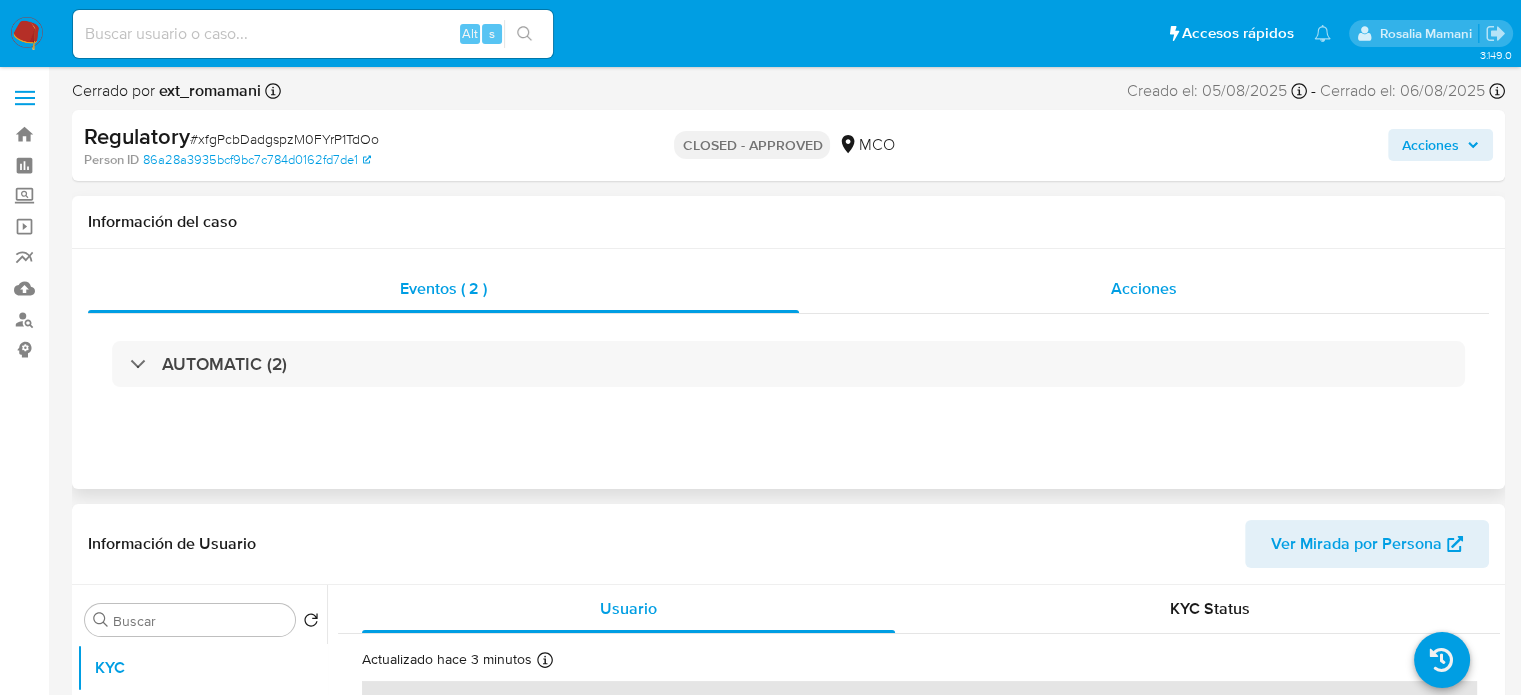 click on "Acciones" at bounding box center [1144, 289] 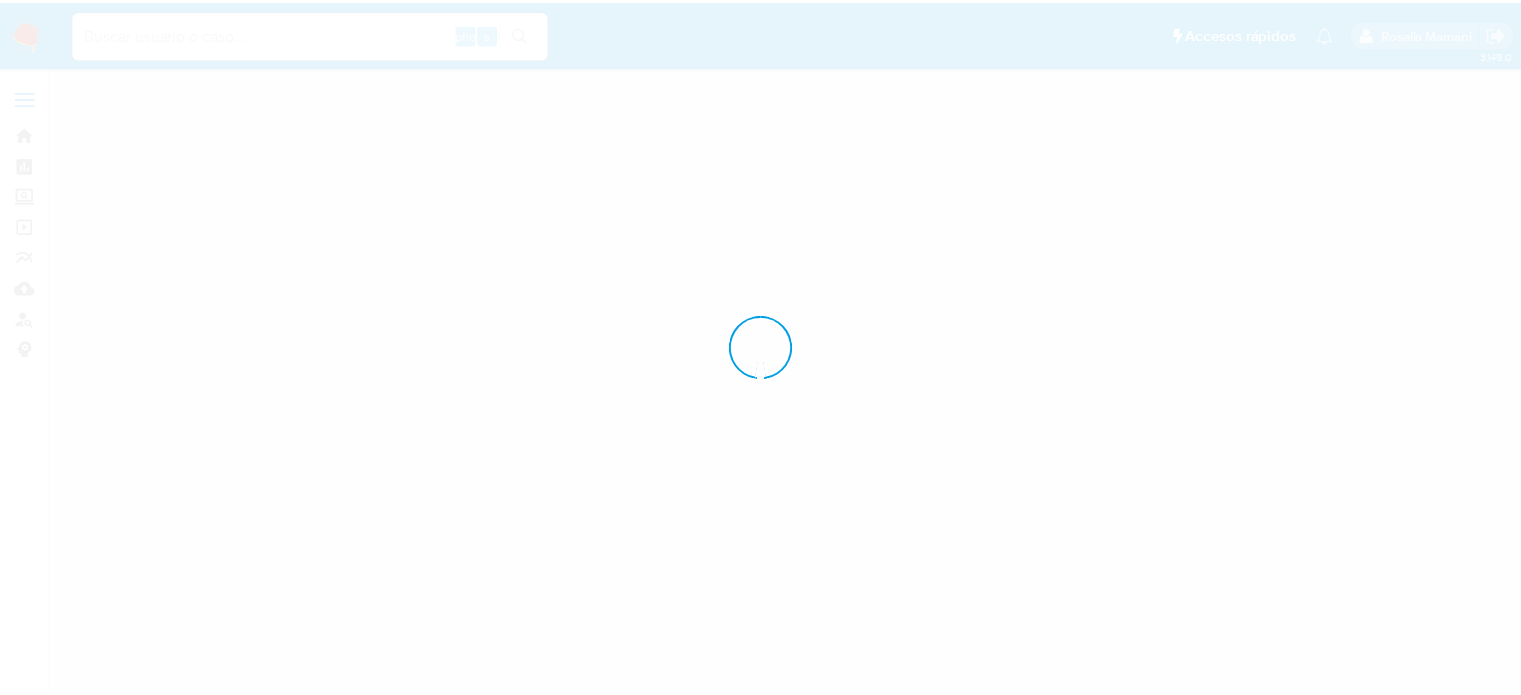 scroll, scrollTop: 0, scrollLeft: 0, axis: both 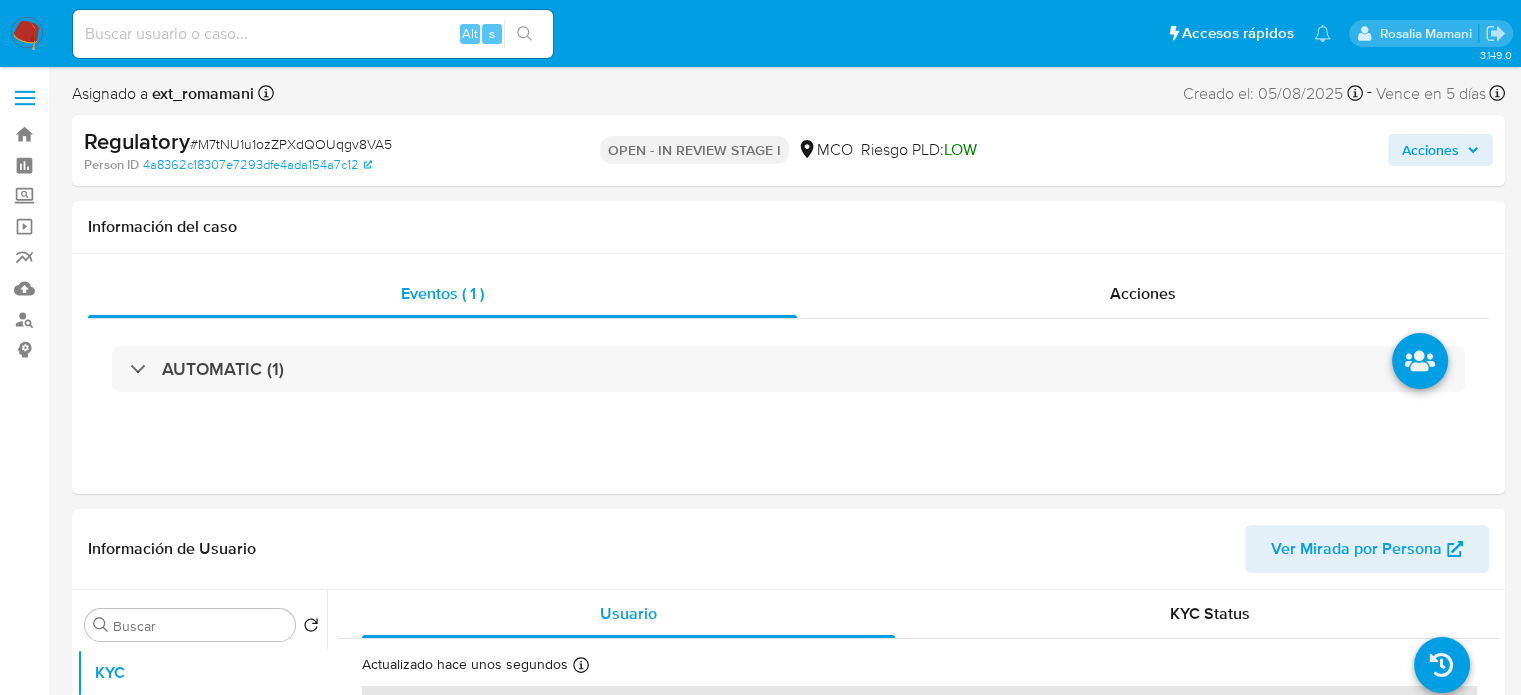 select on "10" 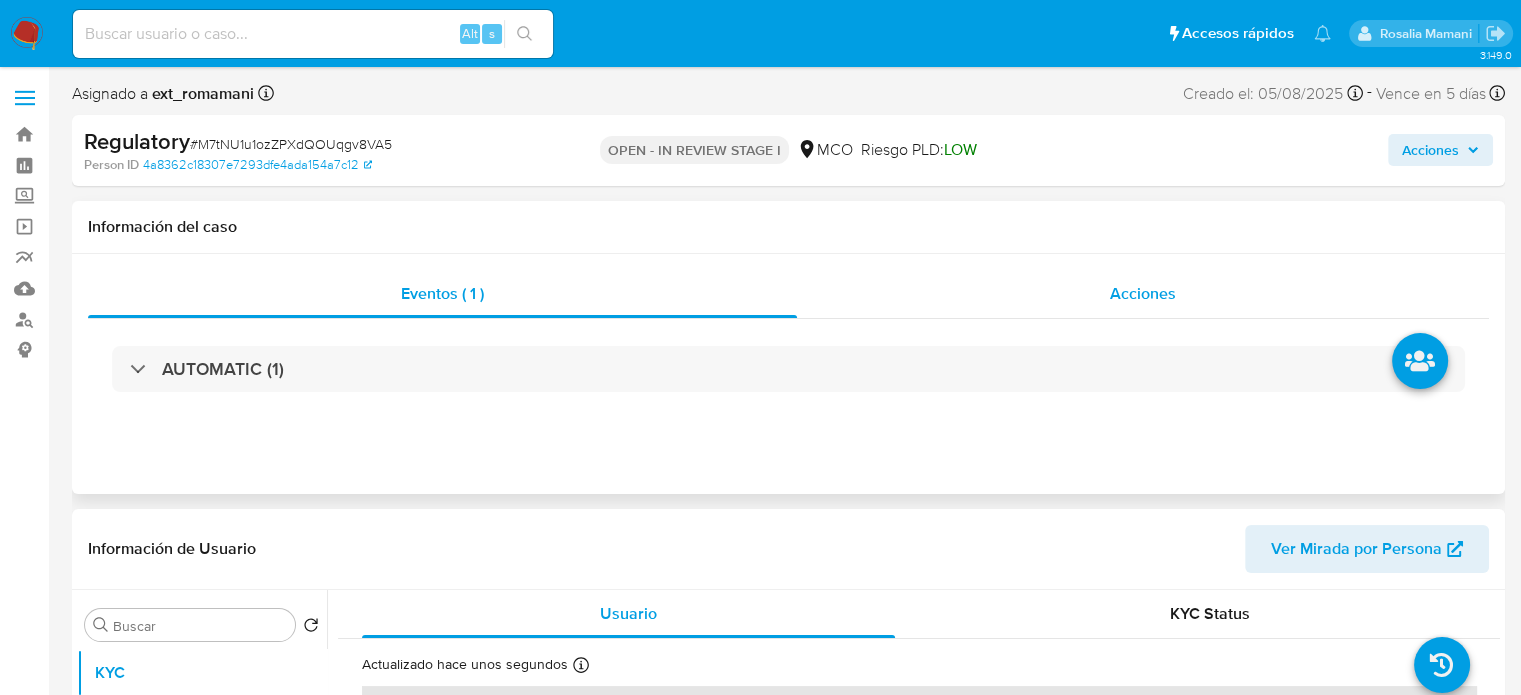 click on "Acciones" at bounding box center [1143, 293] 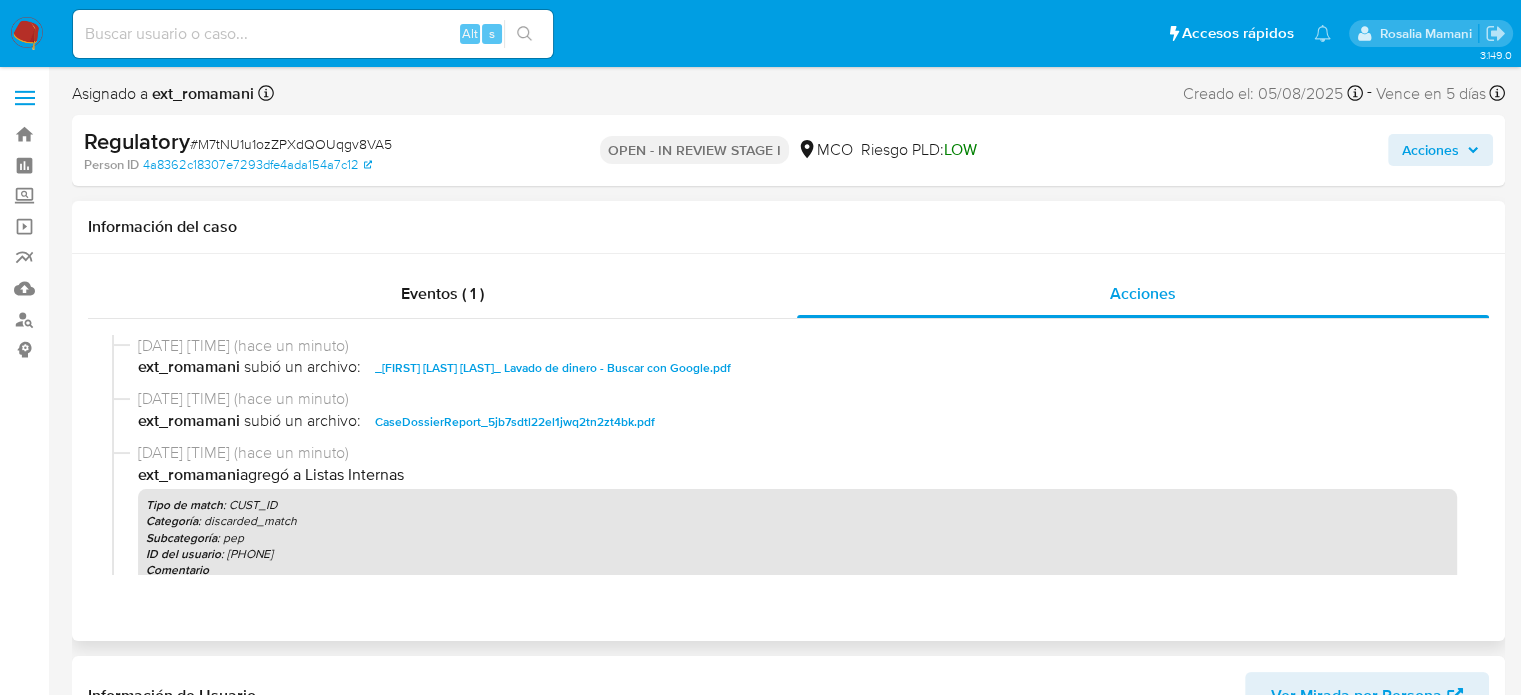 type 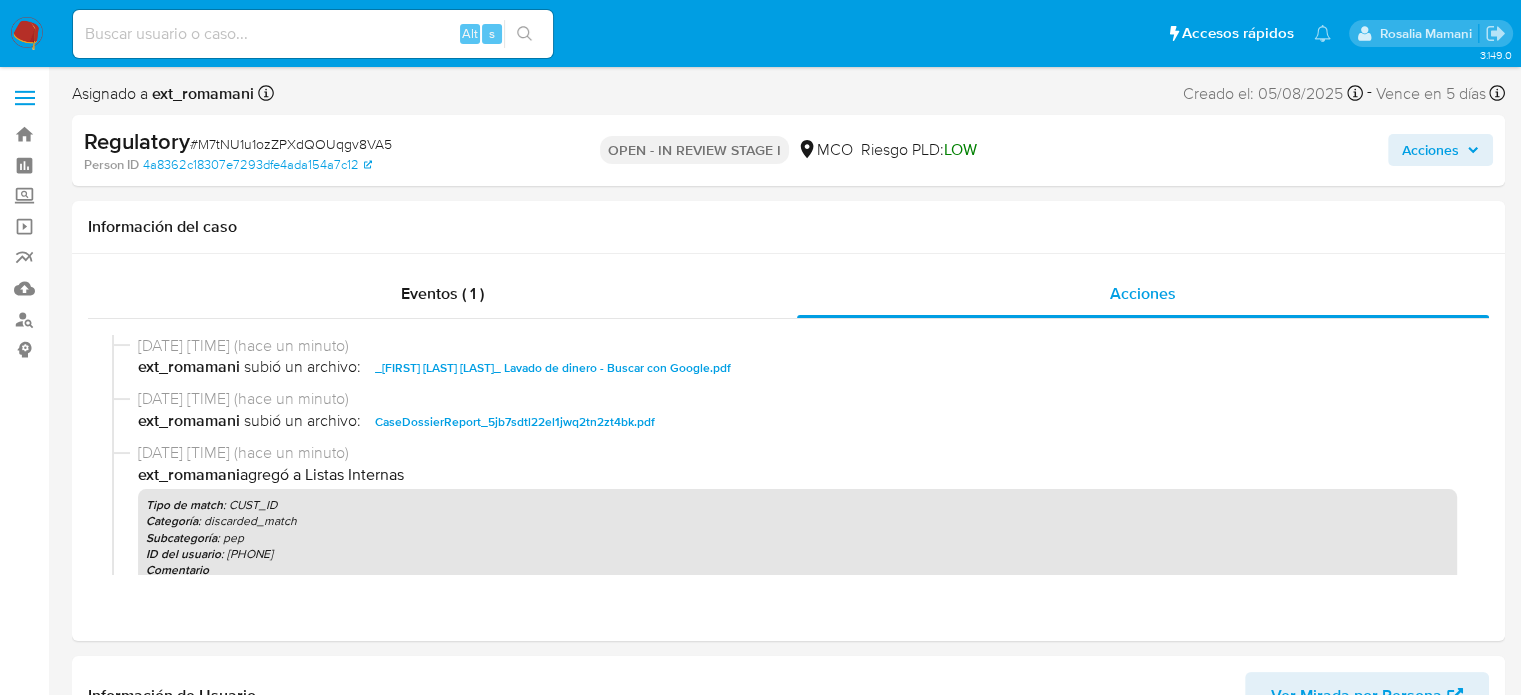 click on "Acciones" at bounding box center (1430, 150) 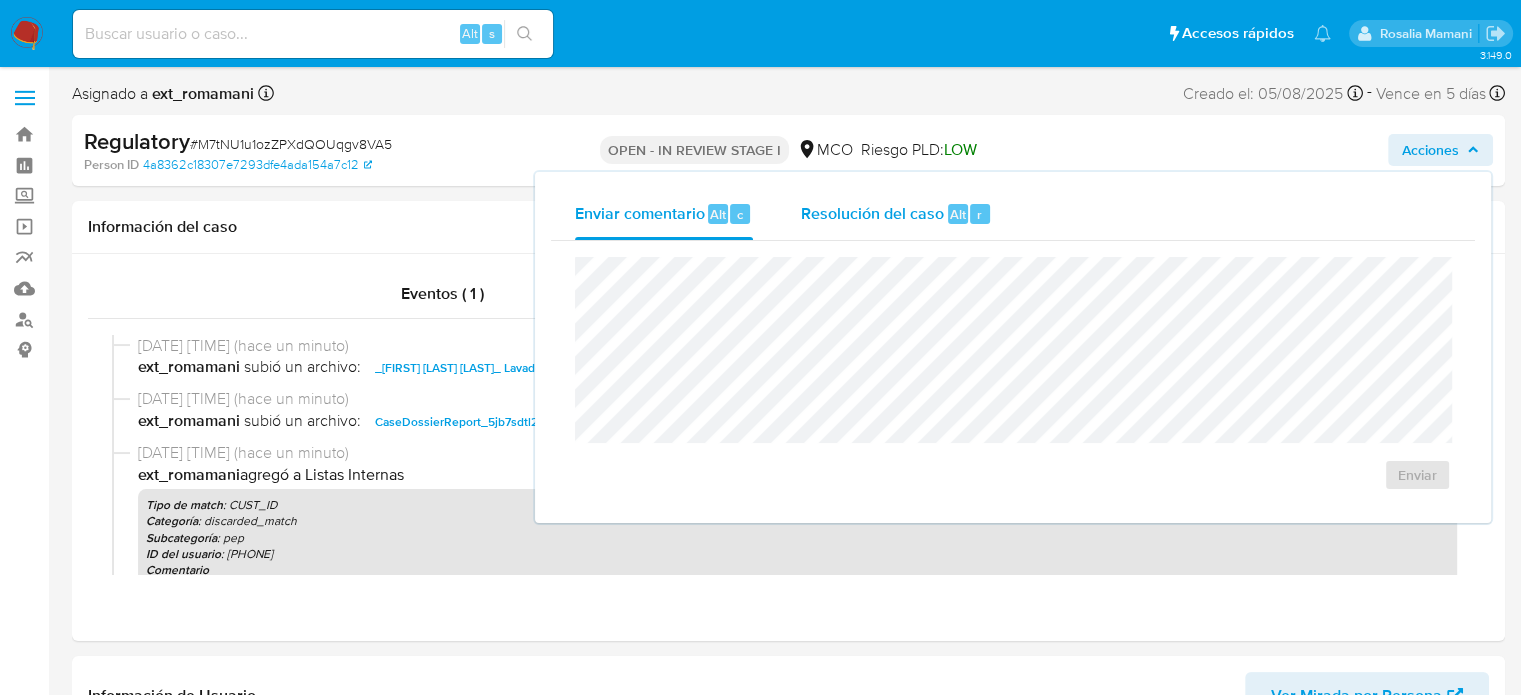 click on "Resolución del caso" at bounding box center (872, 213) 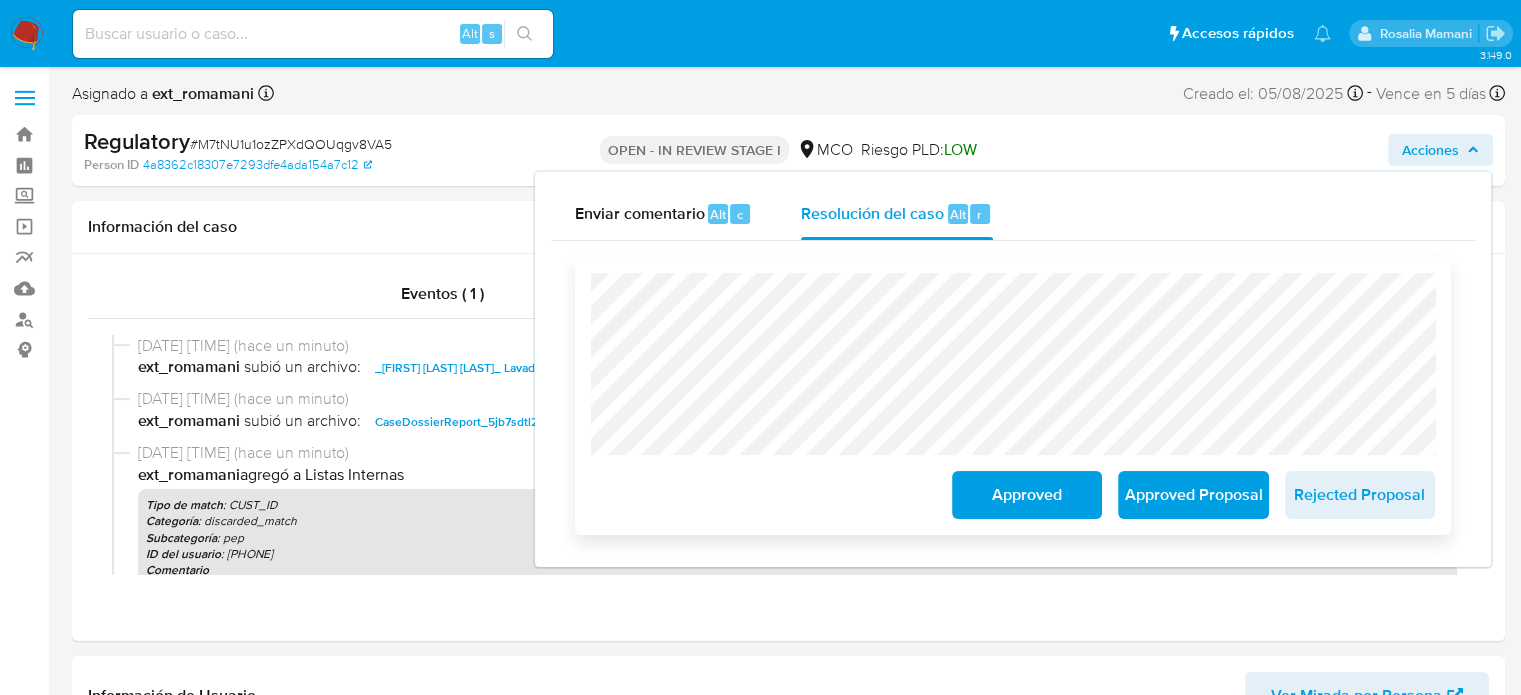 click on "Approved" at bounding box center (1027, 495) 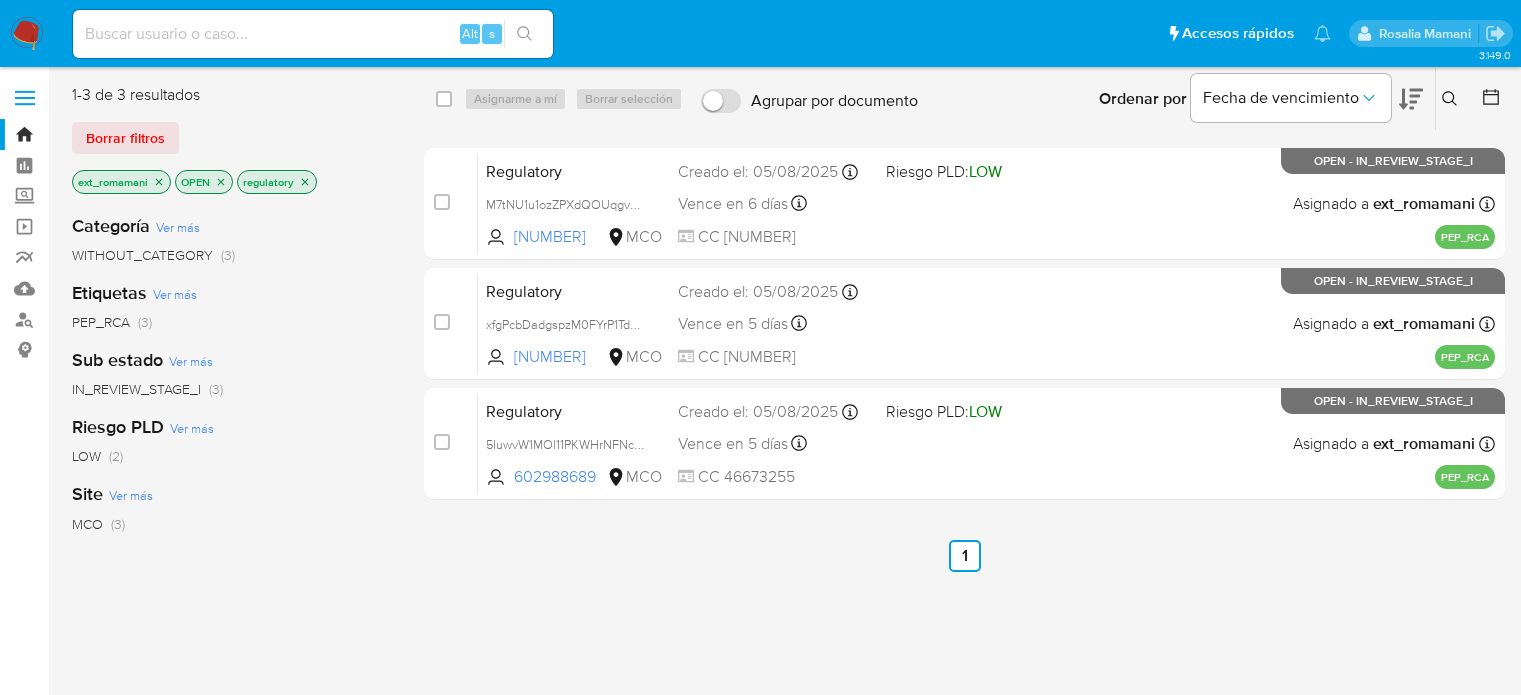 scroll, scrollTop: 0, scrollLeft: 0, axis: both 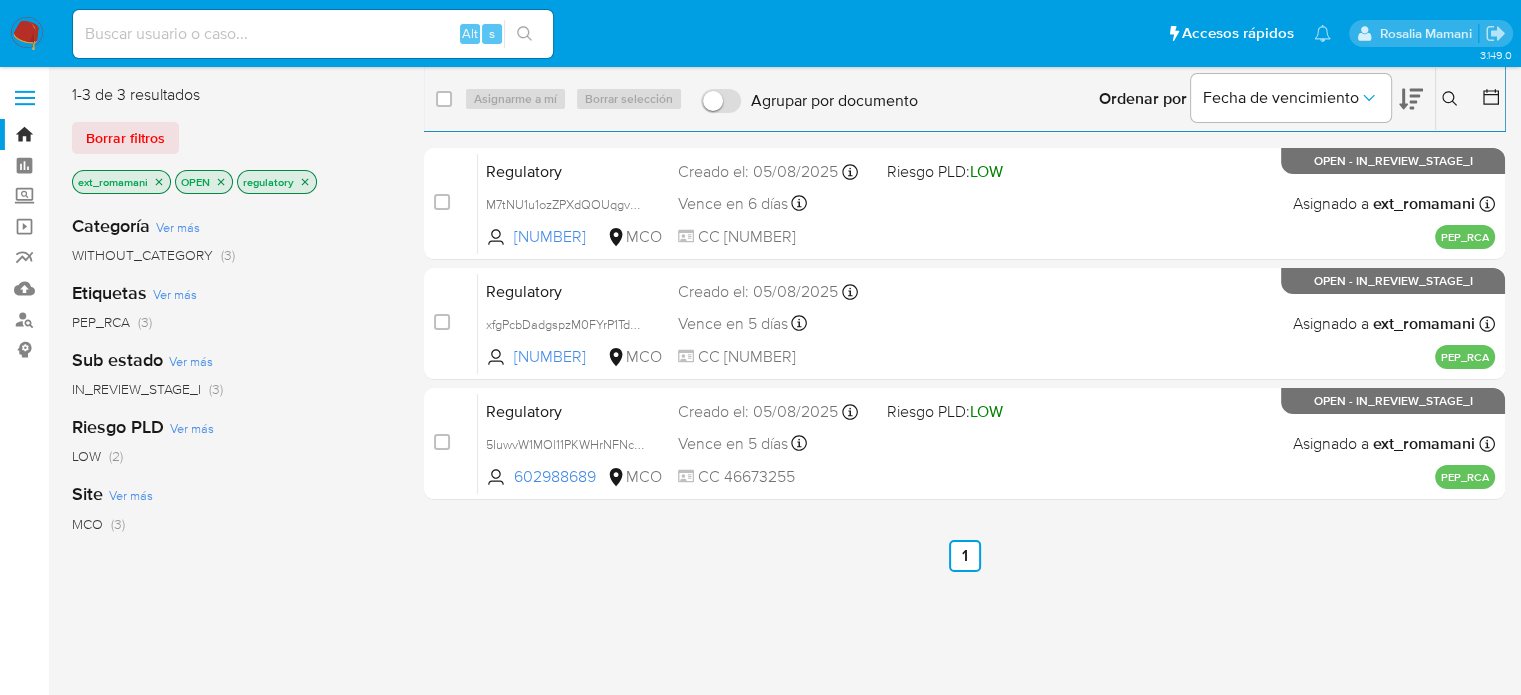 click at bounding box center (27, 34) 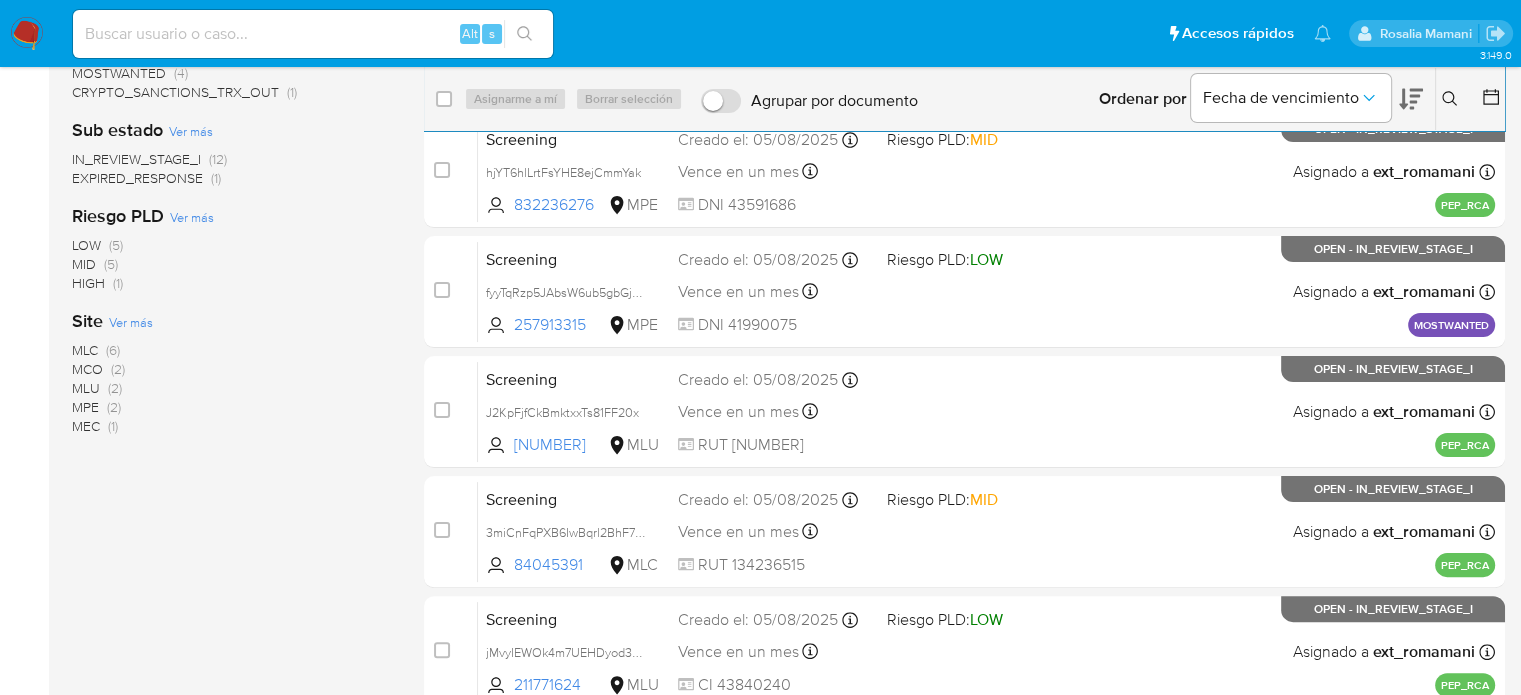 scroll, scrollTop: 400, scrollLeft: 0, axis: vertical 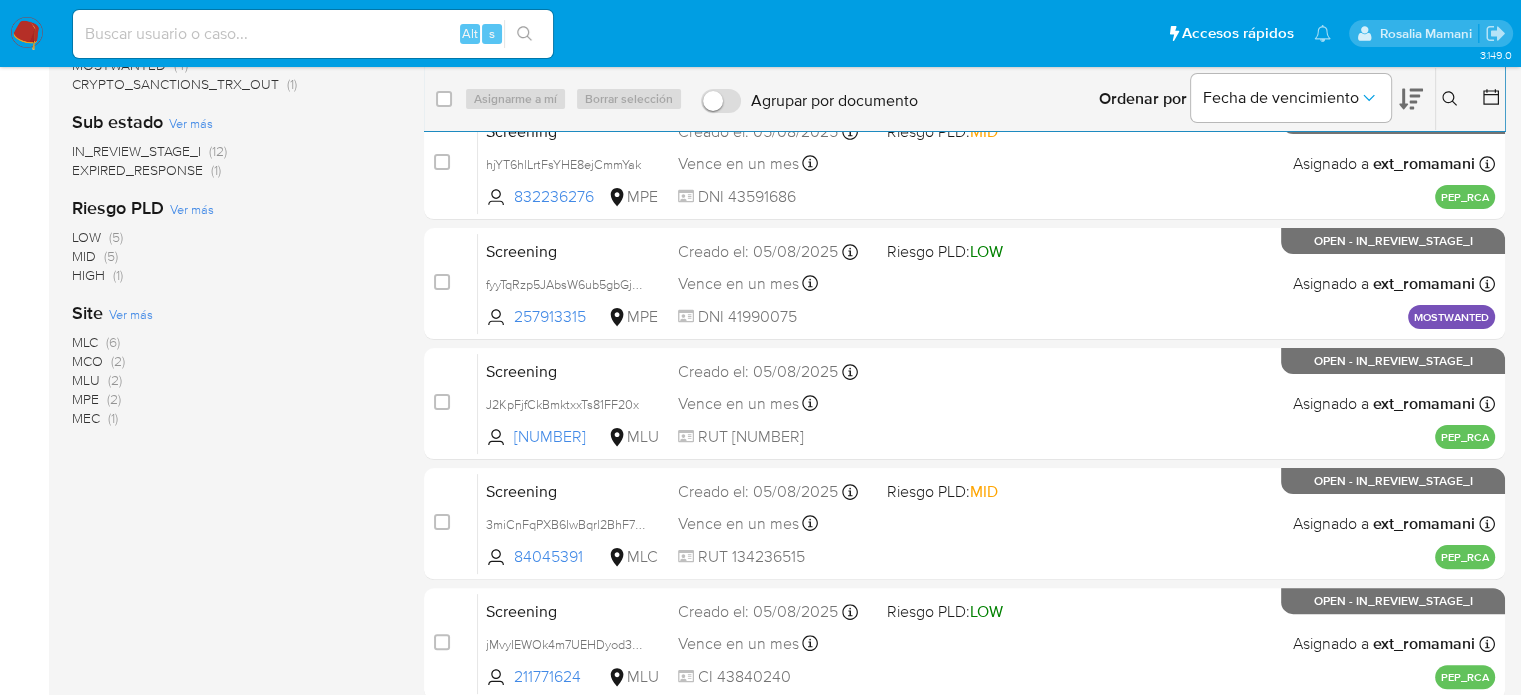 click on "(2)" at bounding box center (118, 361) 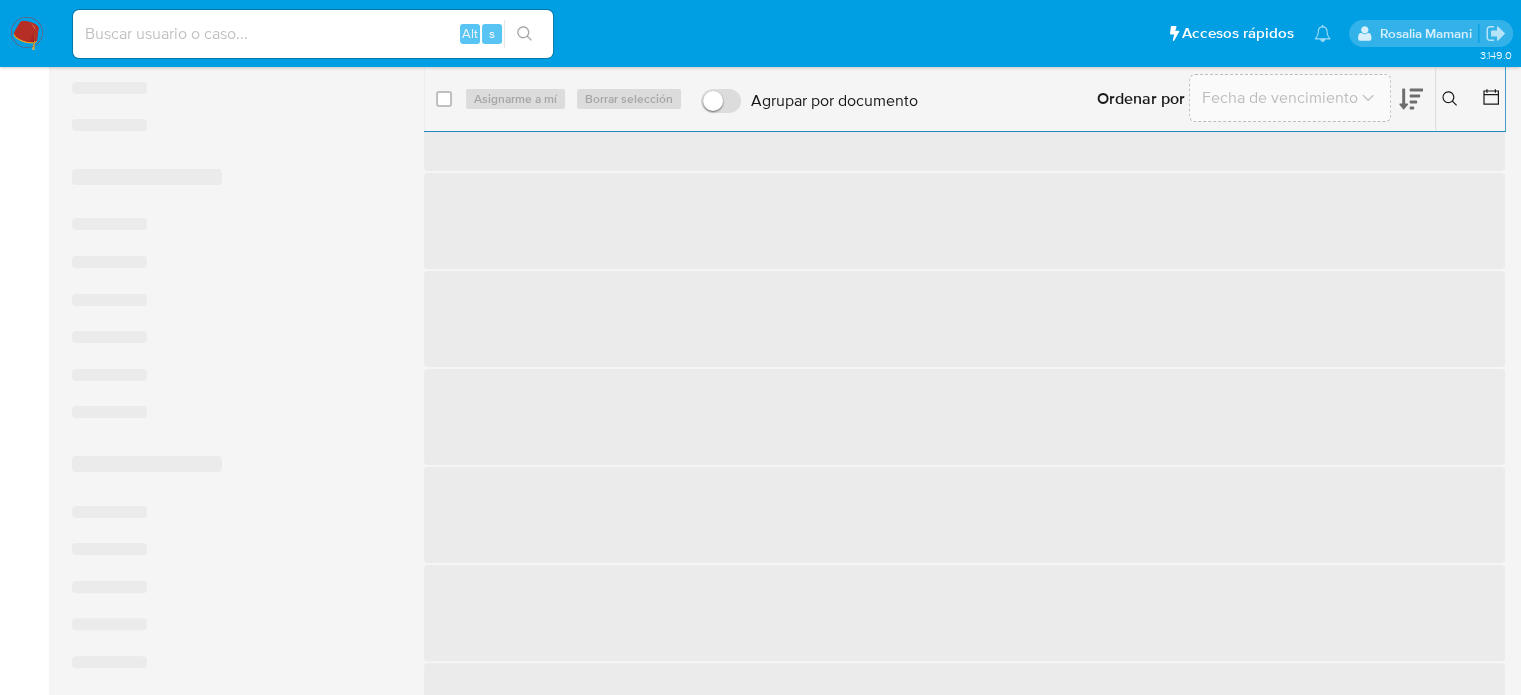 scroll, scrollTop: 0, scrollLeft: 0, axis: both 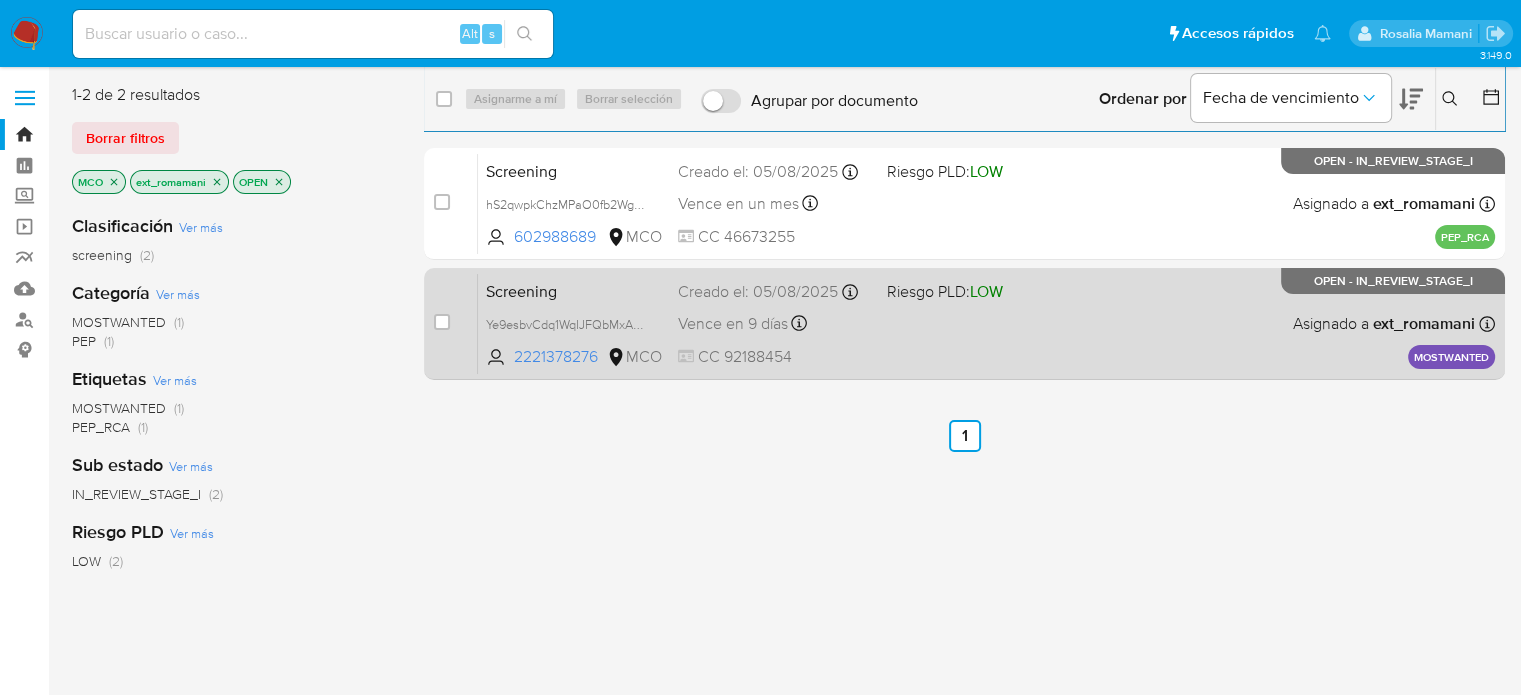 click on "Screening Ye9esbvCdq1WqIJFQbMxABRJ 2221378276 MCO Riesgo PLD:  LOW Creado el: 05/08/2025   Creado el: 05/08/2025 22:37:44 Vence en 9 días   Vence el 14/08/2025 22:37:44 CC   92188454 Asignado a   ext_romamani   Asignado el: 06/08/2025 08:31:11 MOSTWANTED OPEN - IN_REVIEW_STAGE_I" at bounding box center [986, 323] 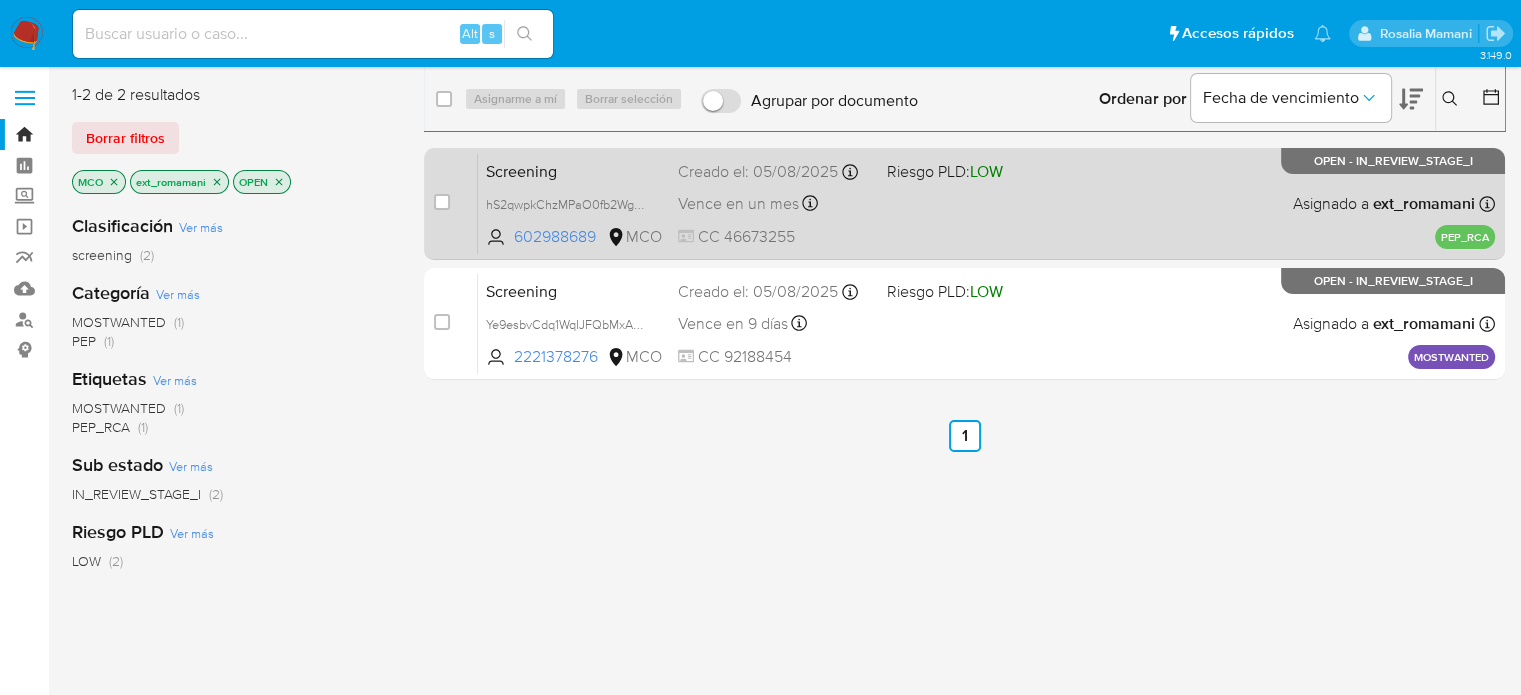 click on "Screening hS2qwpkChzMPaO0fb2WgiZzI 602988689 MCO Riesgo PLD:  LOW Creado el: 05/08/2025   Creado el: 05/08/2025 18:33:09 Vence en un mes   Vence el 04/09/2025 18:33:10 CC   46673255 Asignado a   ext_romamani   Asignado el: 06/08/2025 08:32:19 PEP_RCA OPEN - IN_REVIEW_STAGE_I" at bounding box center (986, 203) 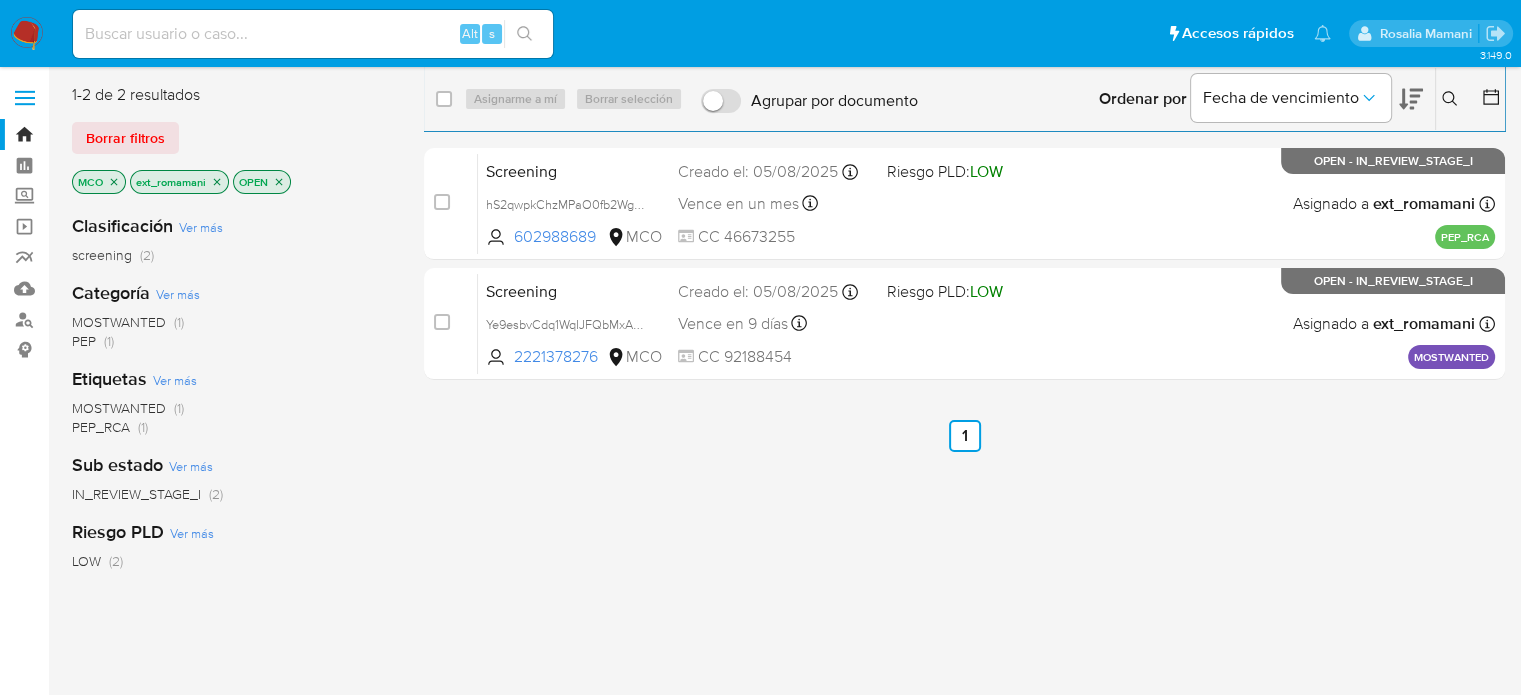 click at bounding box center (27, 34) 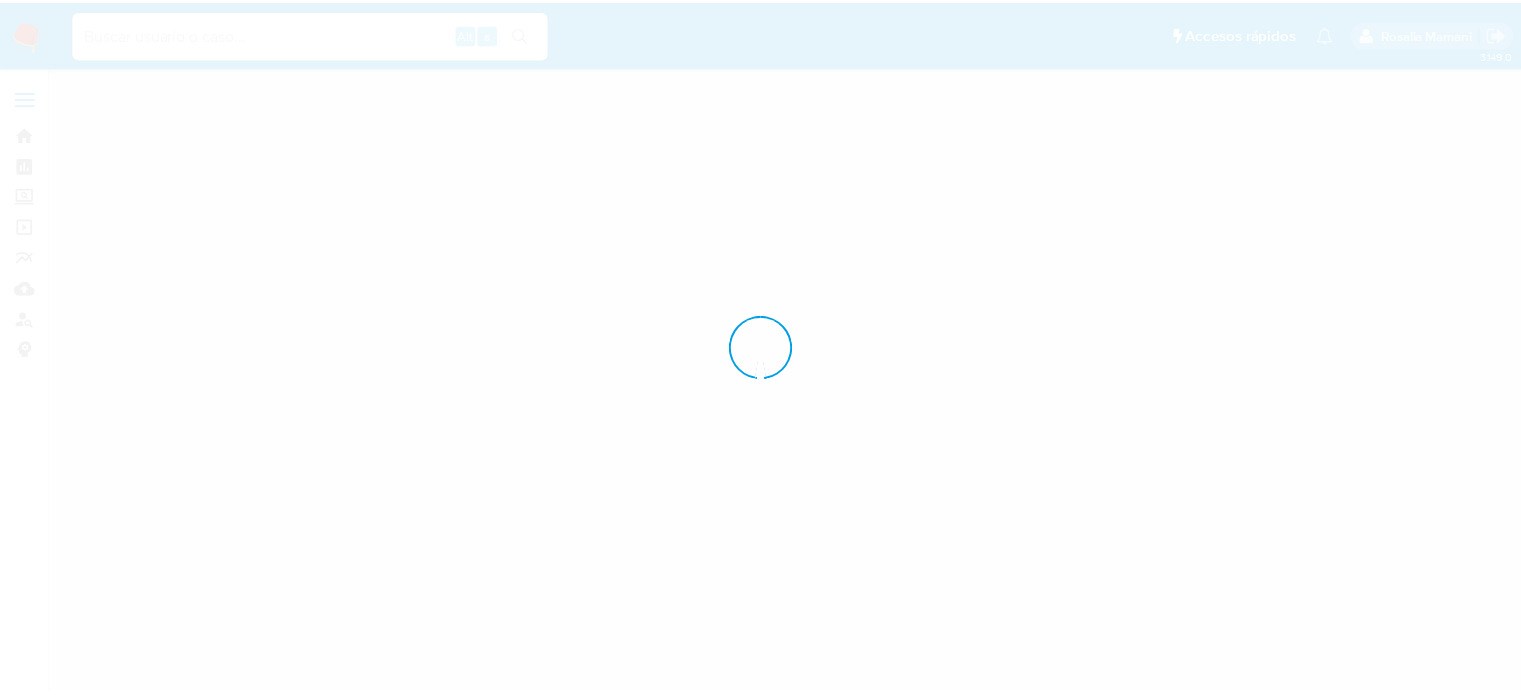 scroll, scrollTop: 0, scrollLeft: 0, axis: both 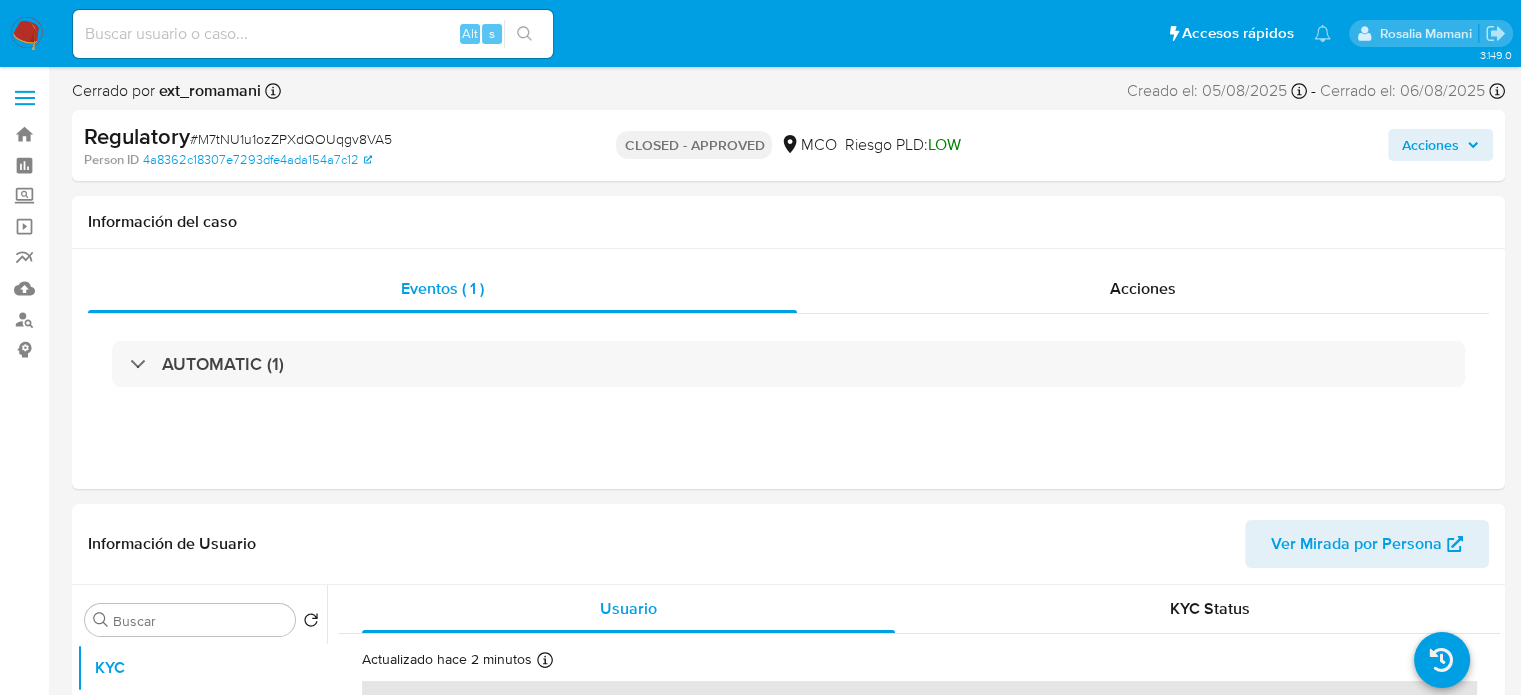 select on "10" 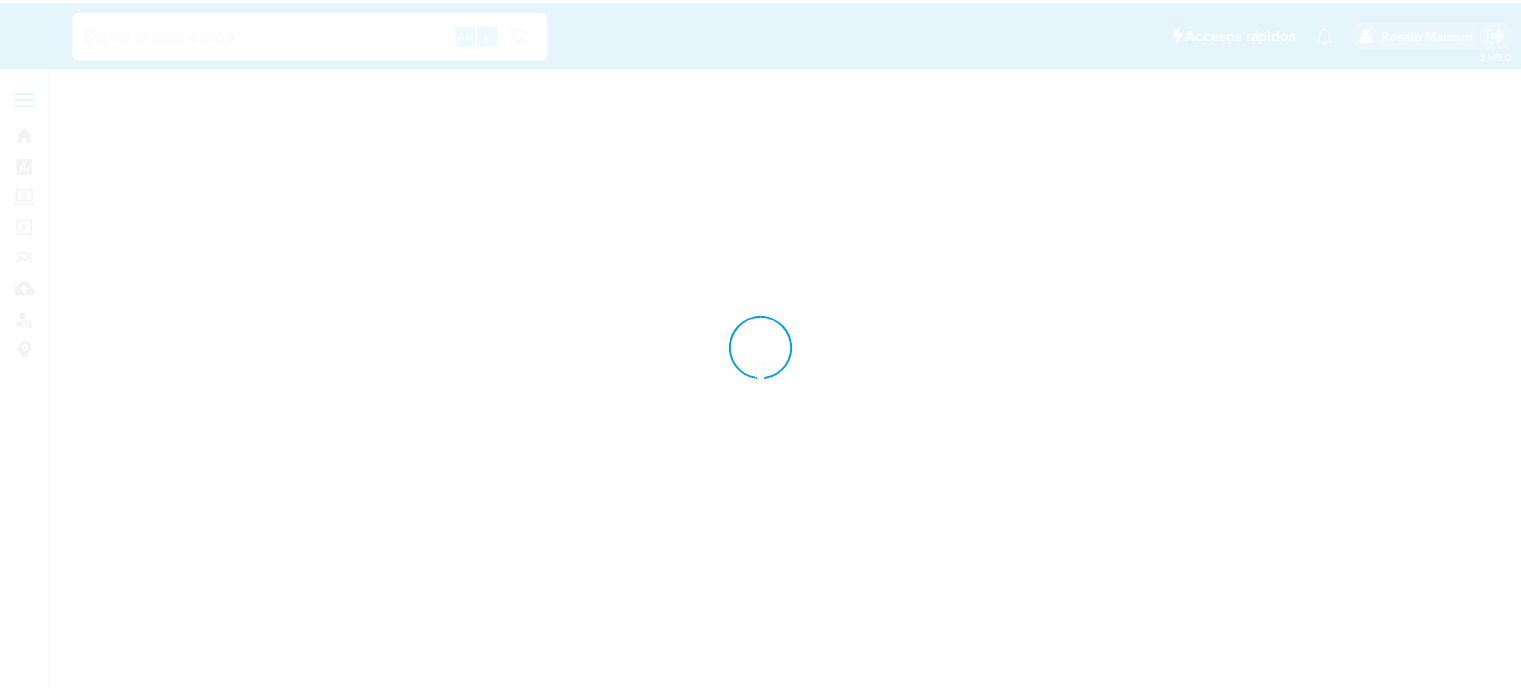 scroll, scrollTop: 0, scrollLeft: 0, axis: both 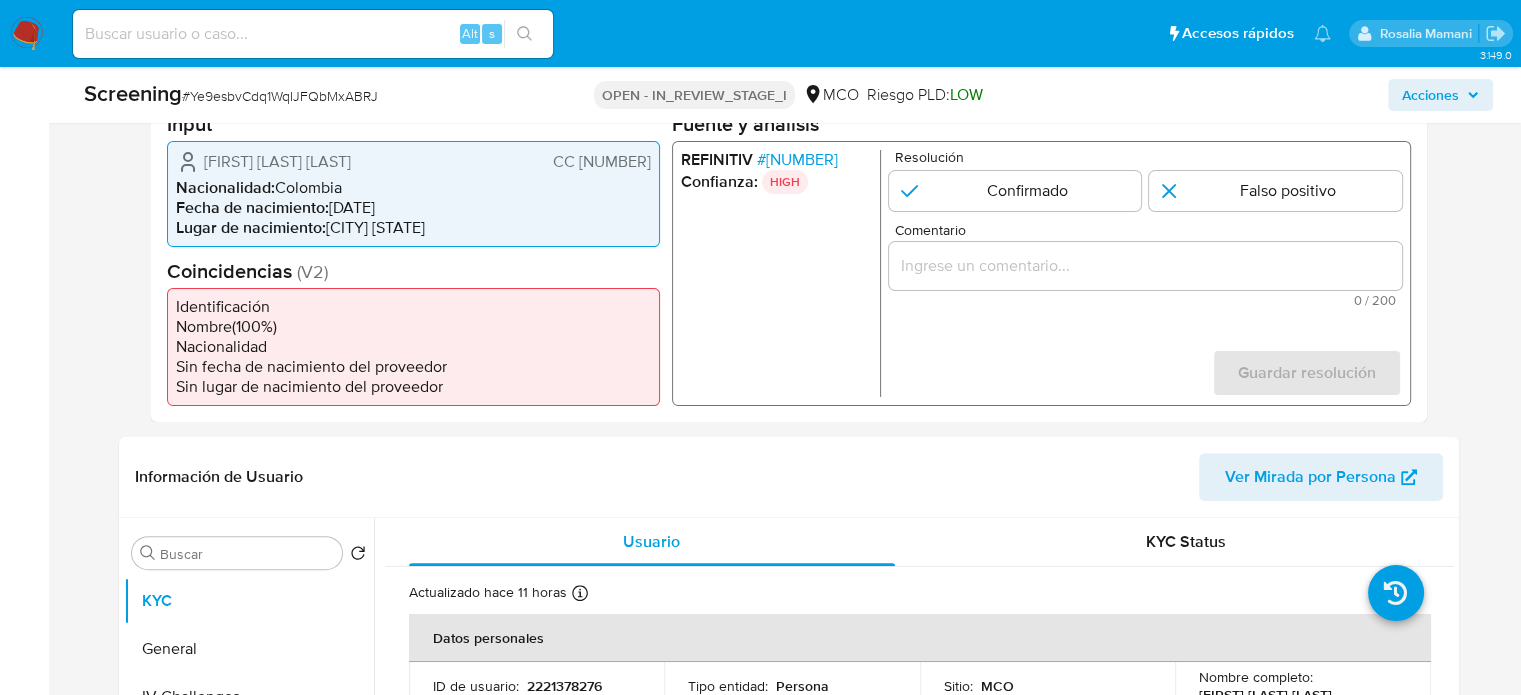 select on "10" 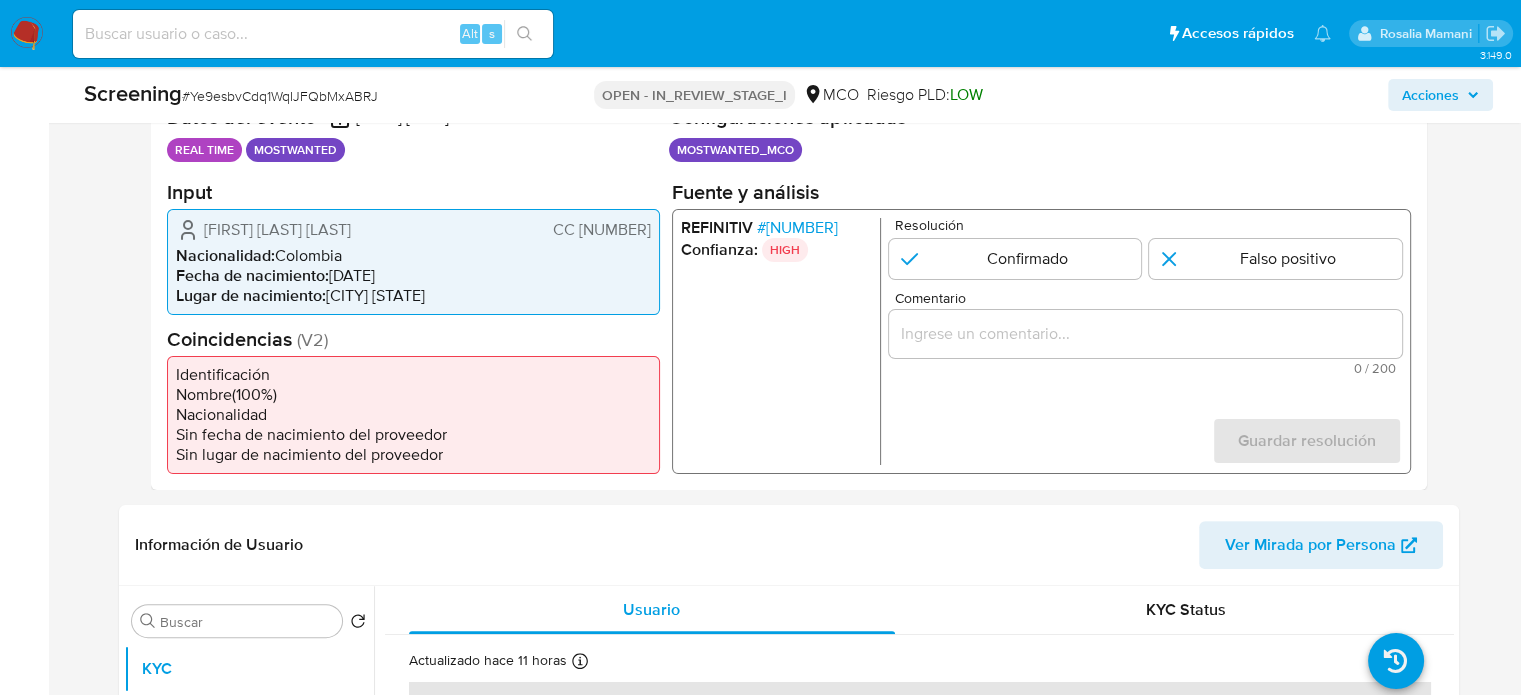 scroll, scrollTop: 400, scrollLeft: 0, axis: vertical 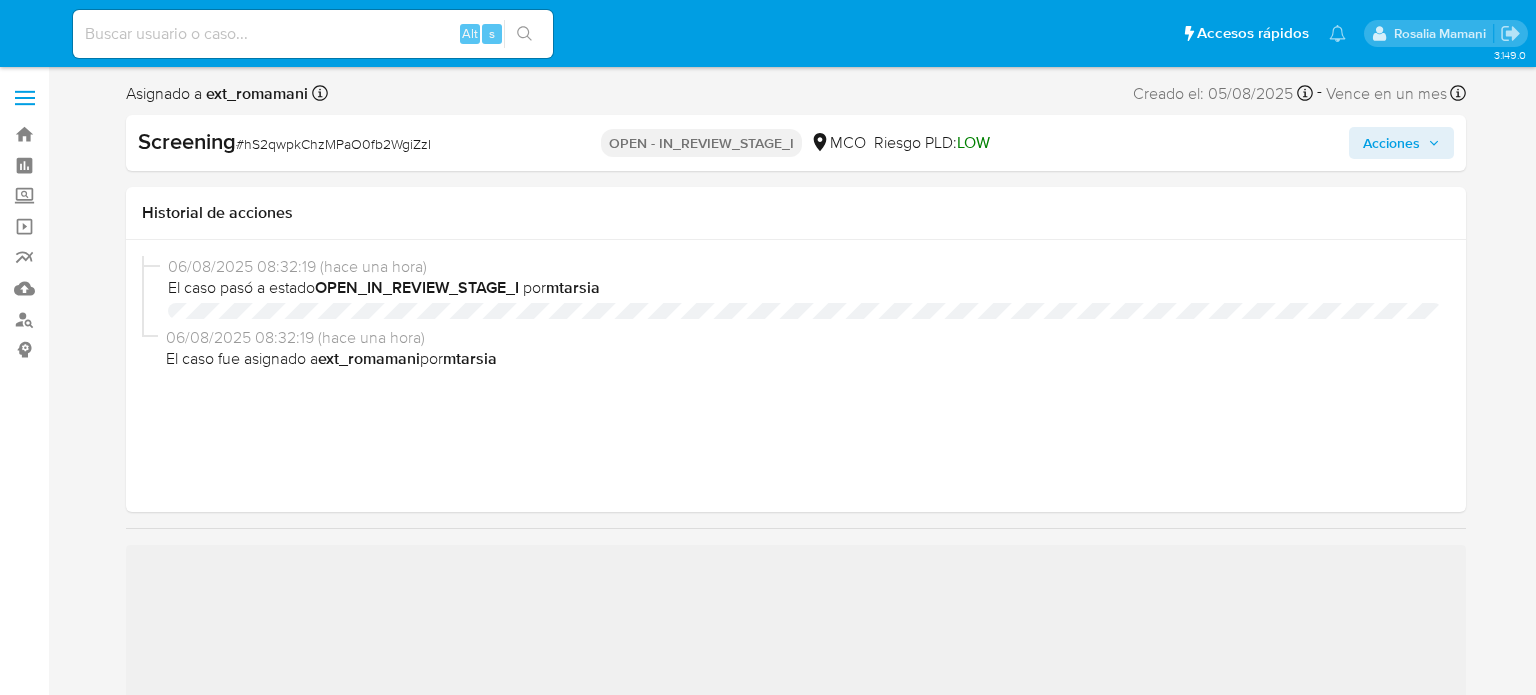 select on "10" 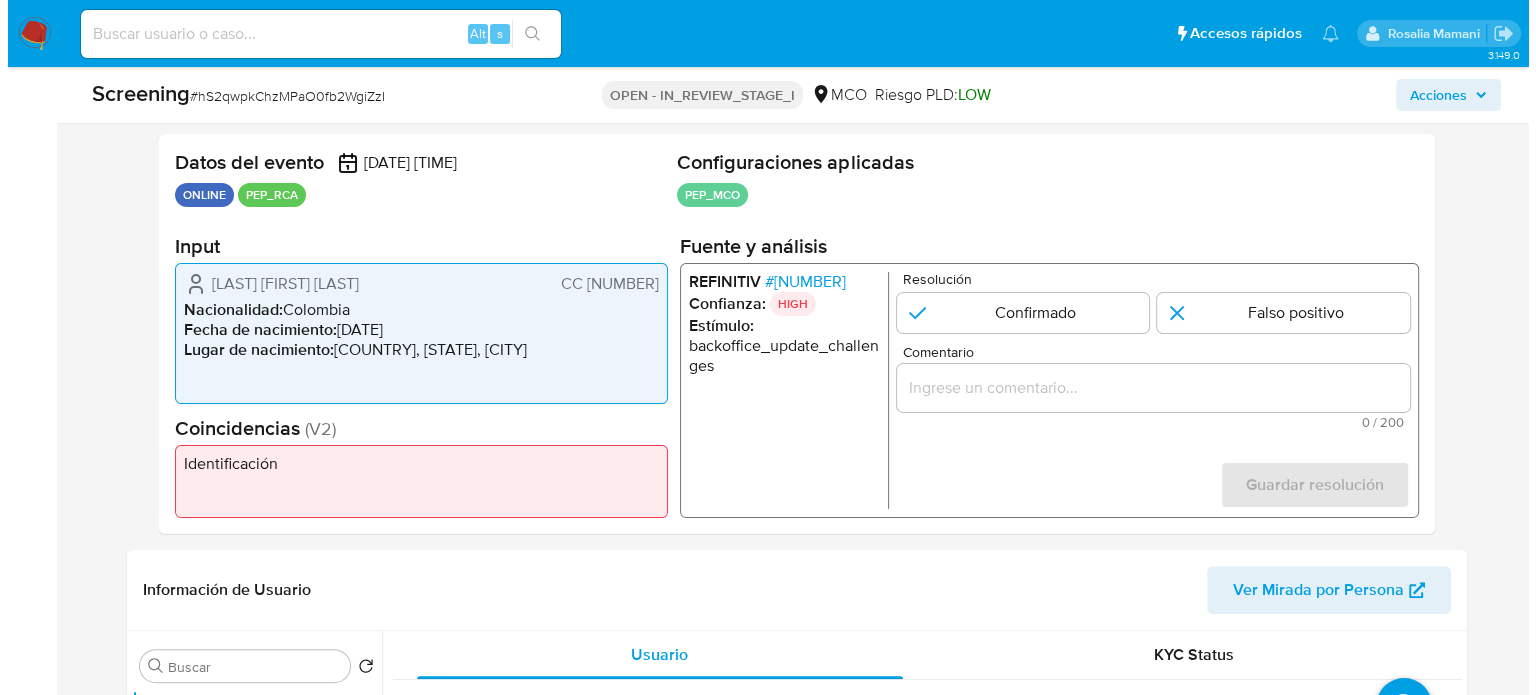 scroll, scrollTop: 400, scrollLeft: 0, axis: vertical 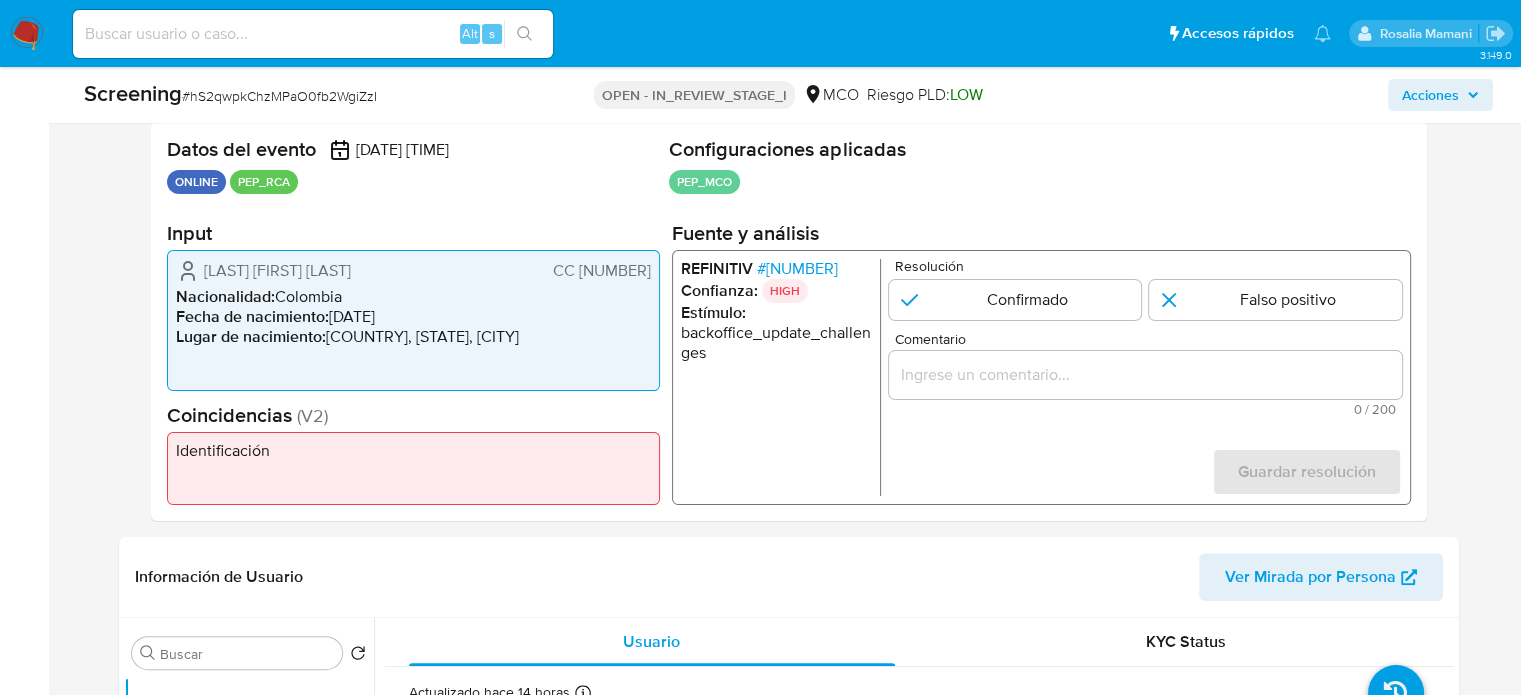 click at bounding box center (1144, 375) 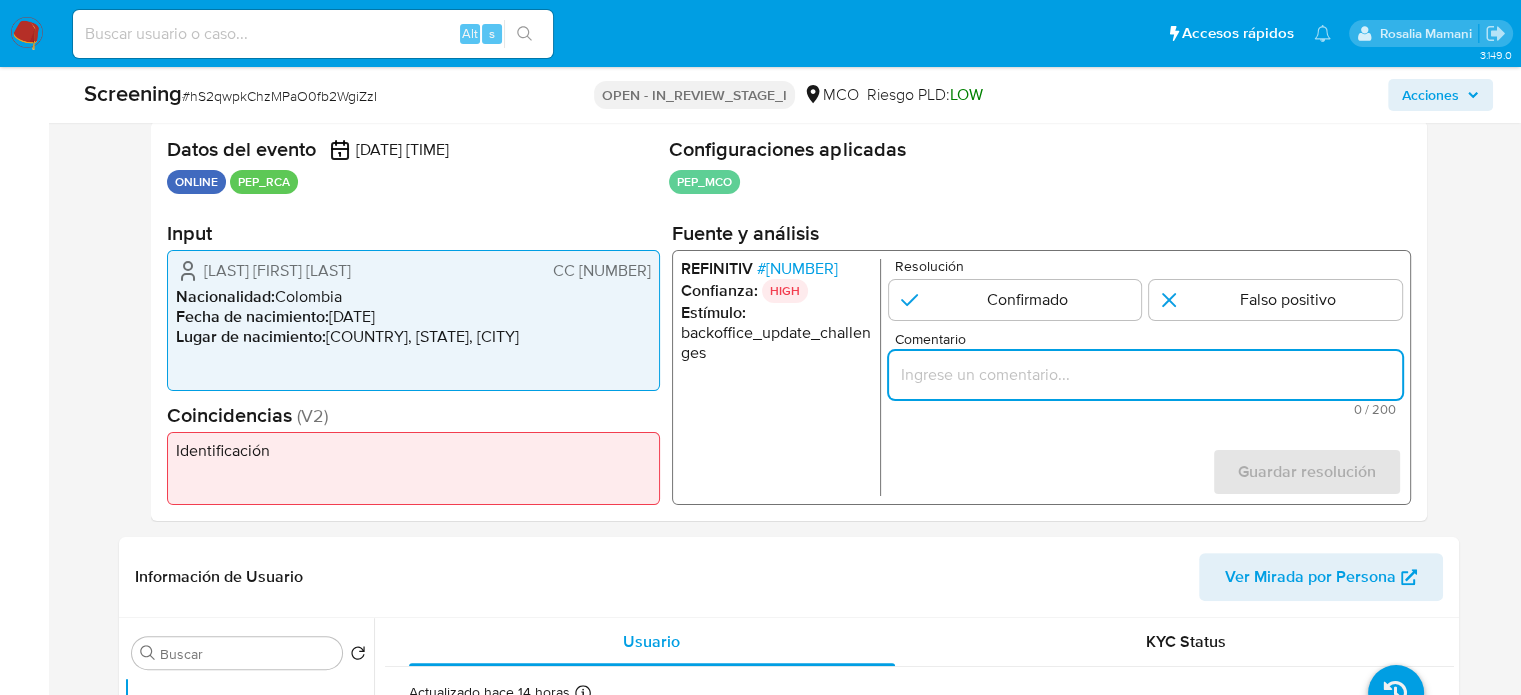 paste on "Titular de cuenta  sin coincidencias en listas activas." 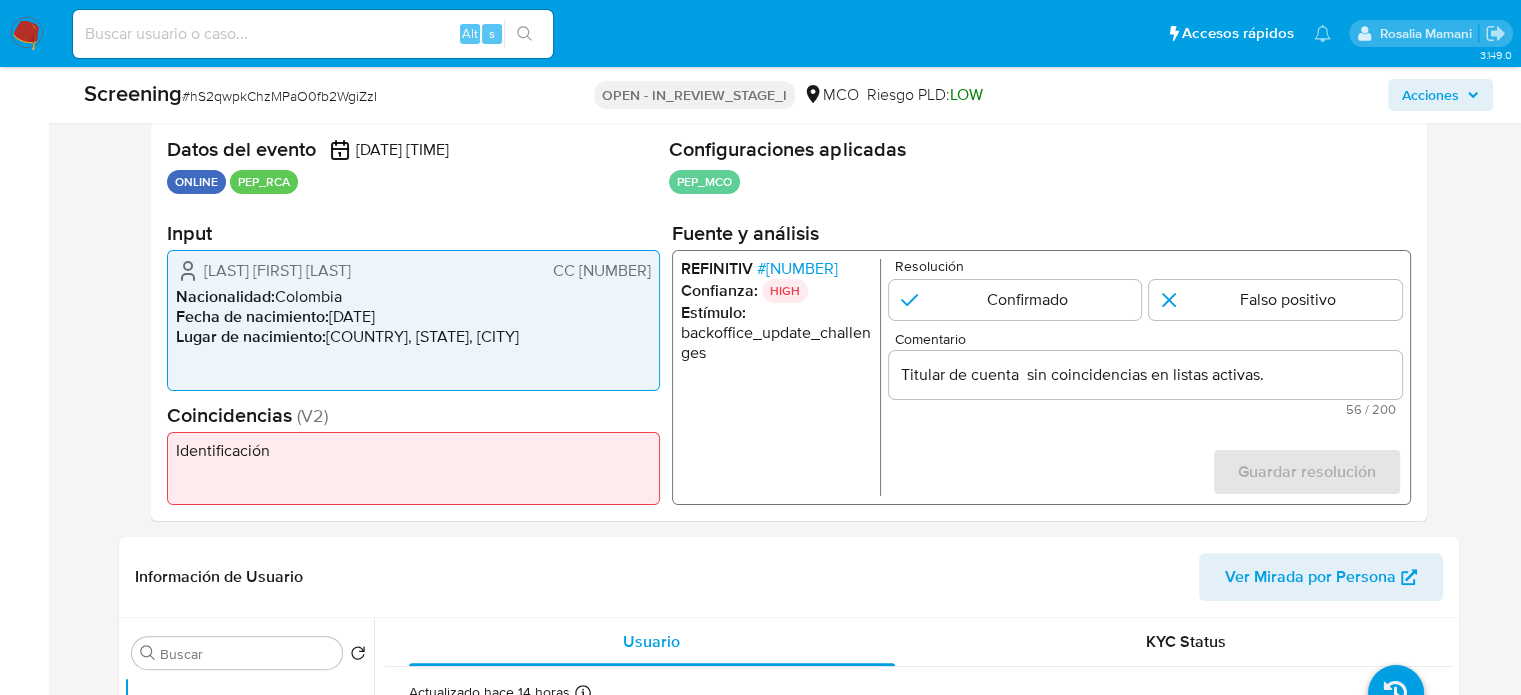 drag, startPoint x: 200, startPoint y: 265, endPoint x: 656, endPoint y: 273, distance: 456.07016 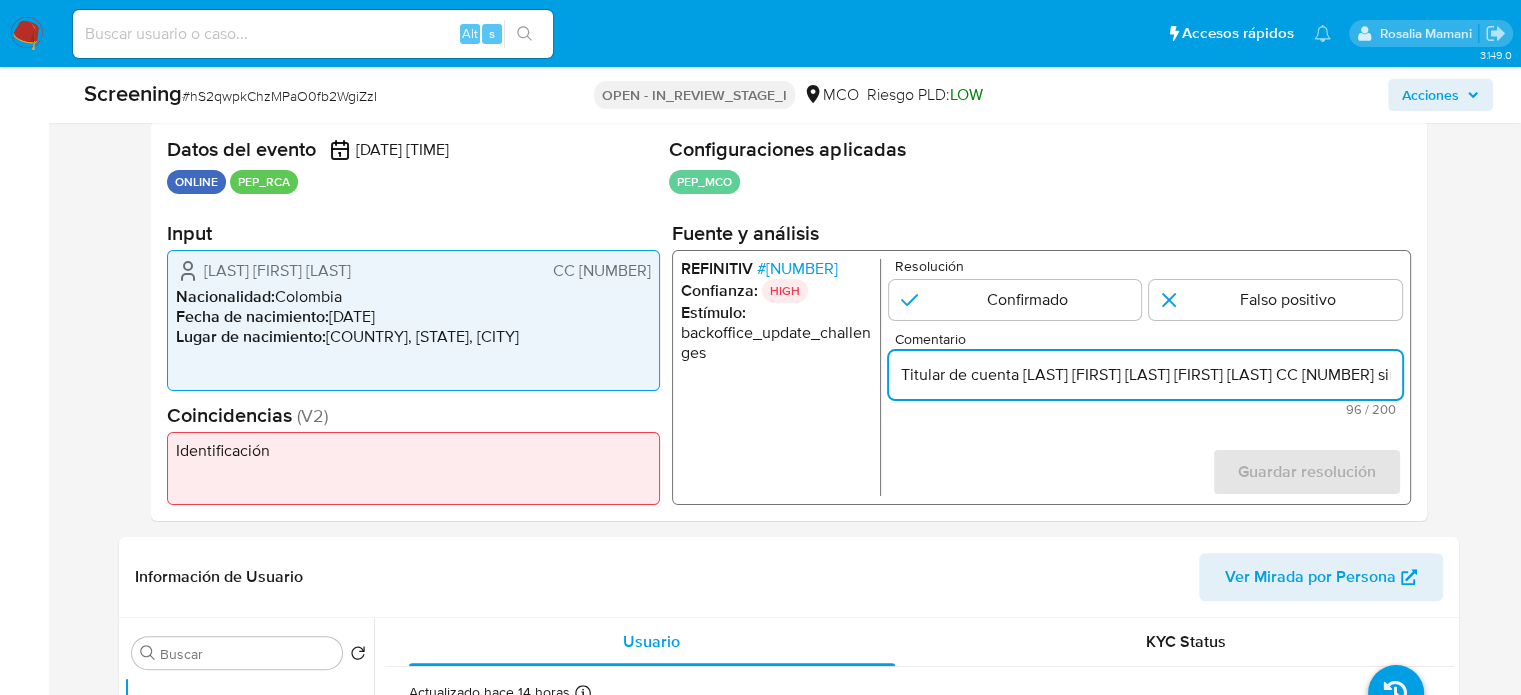 type on "Titular de cuenta Mojica Correa Magda Cristina CC 46673255 sin coincidencias en listas activas." 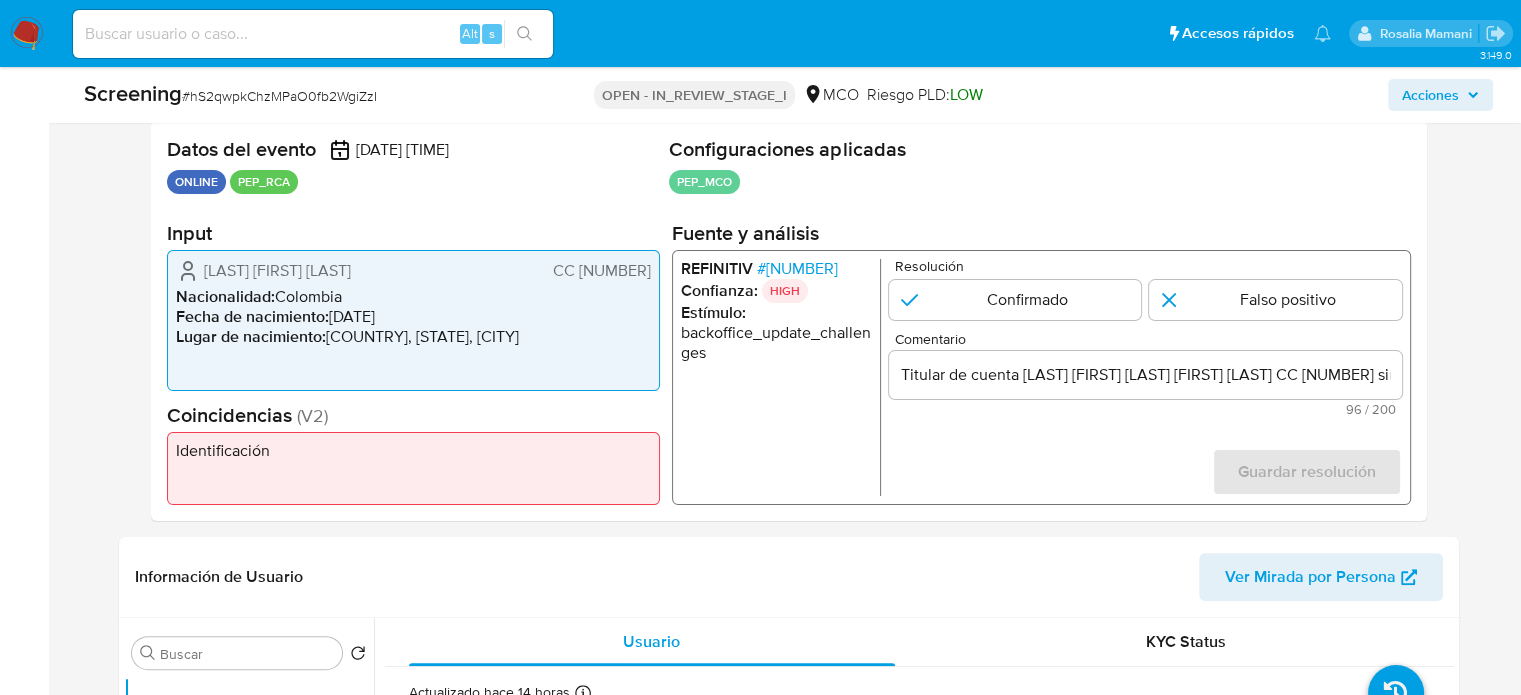 click on "# 2736970" at bounding box center [796, 269] 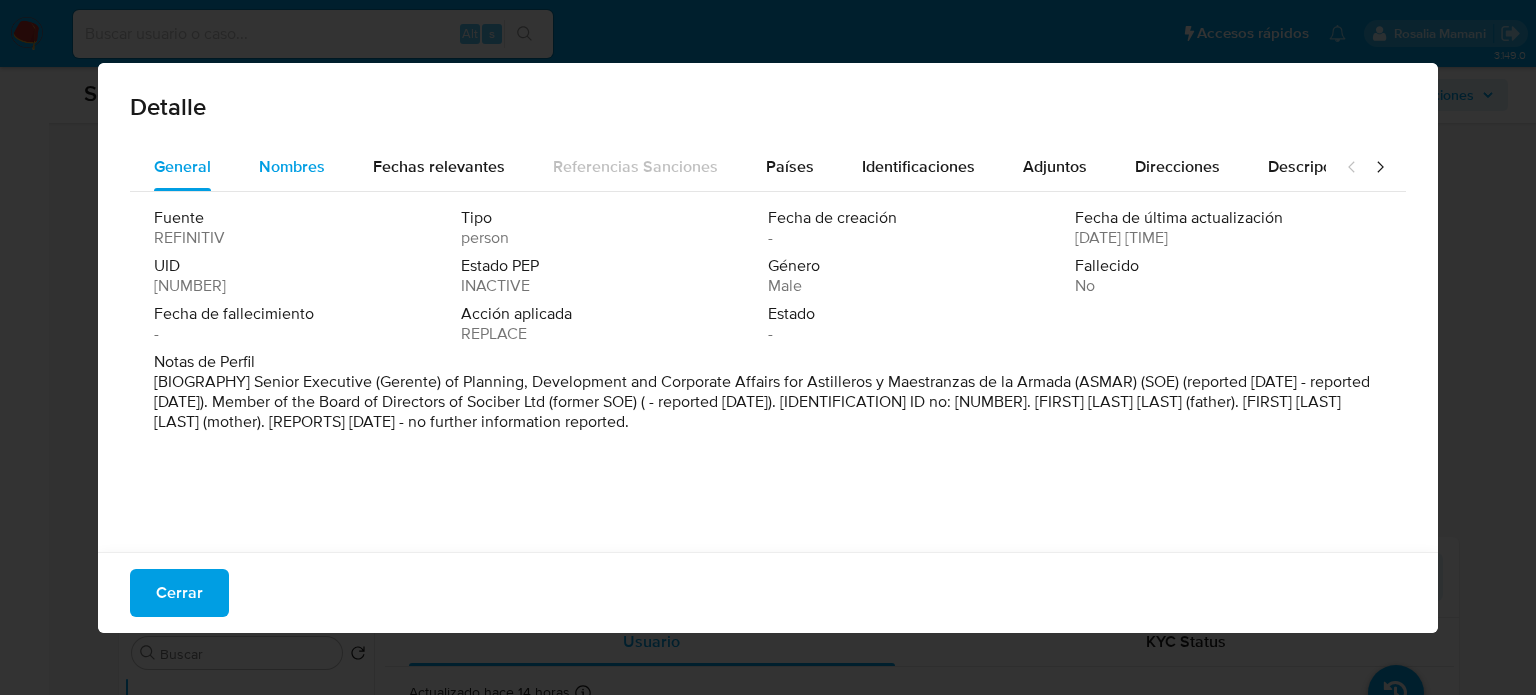 click on "Nombres" at bounding box center (292, 166) 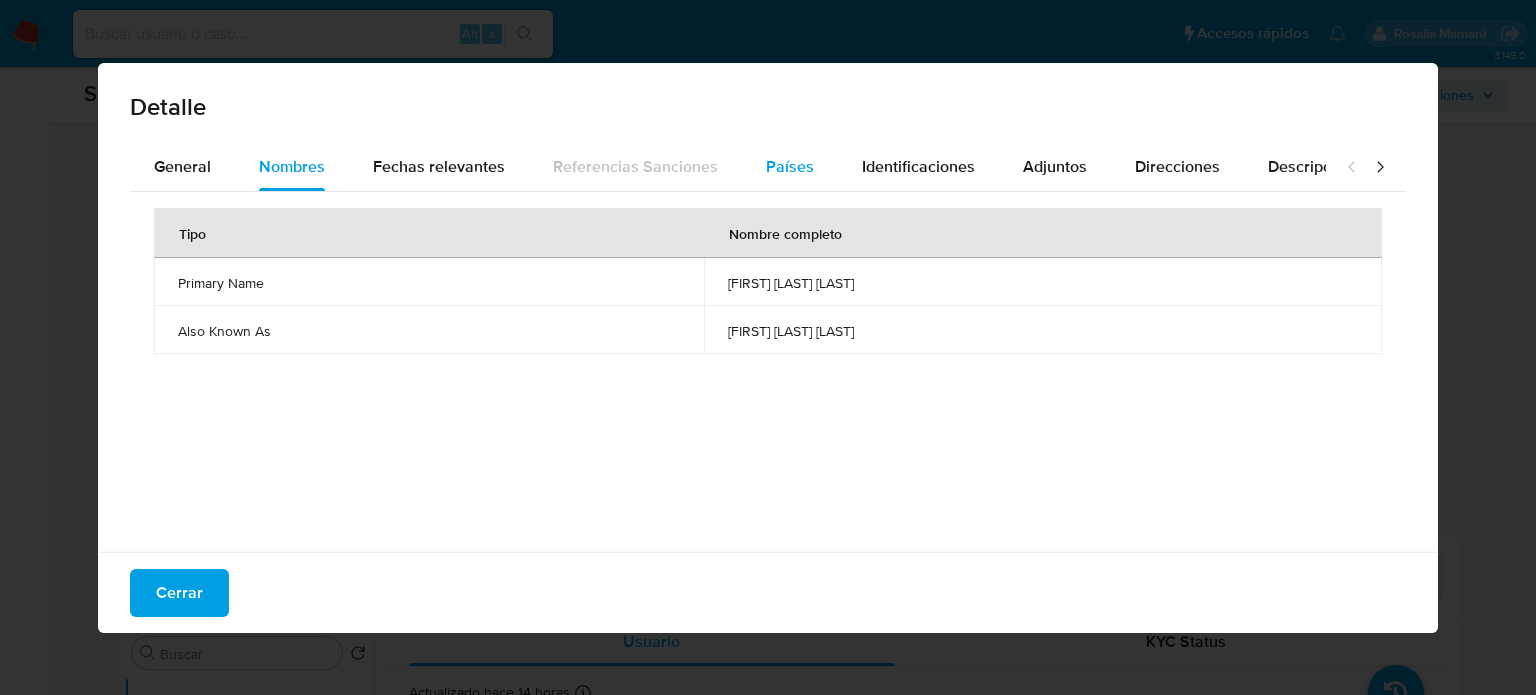 click on "Países" at bounding box center [790, 166] 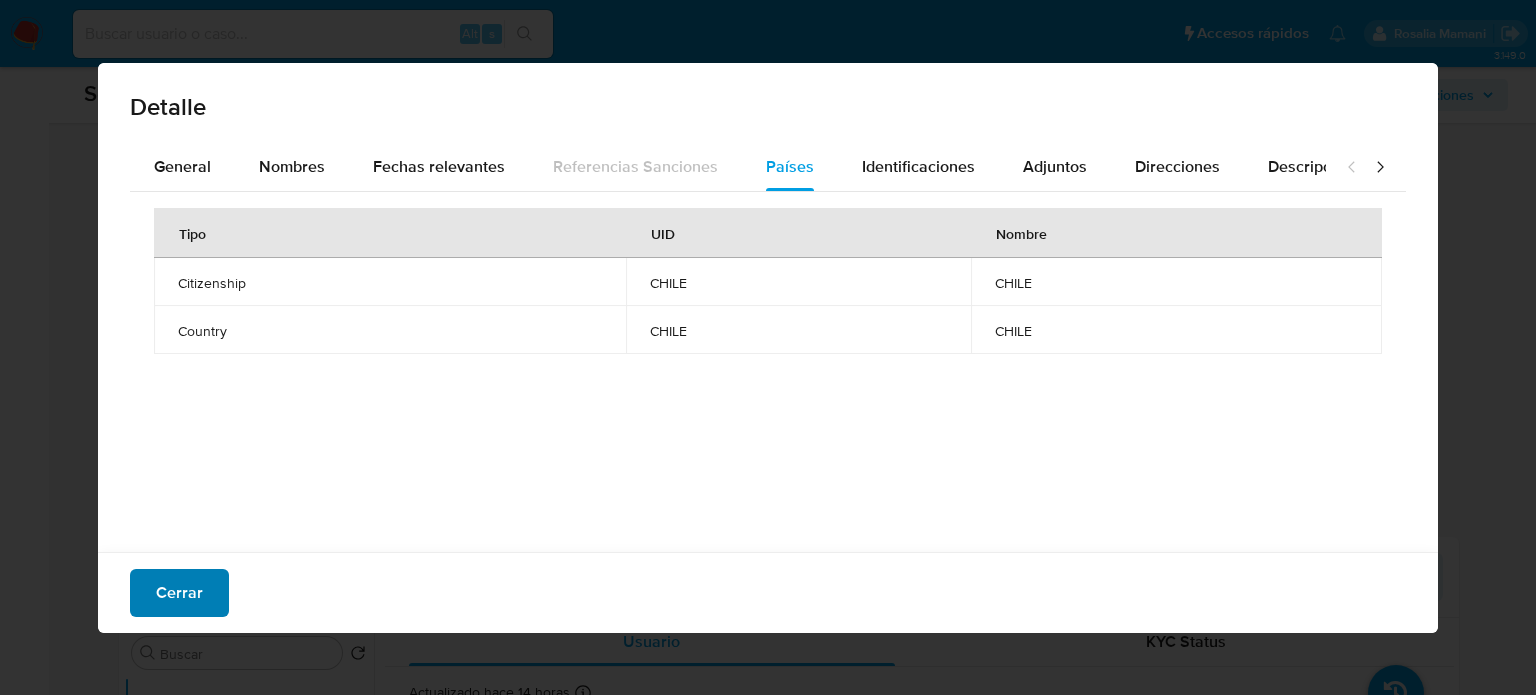 click on "Cerrar" at bounding box center (179, 593) 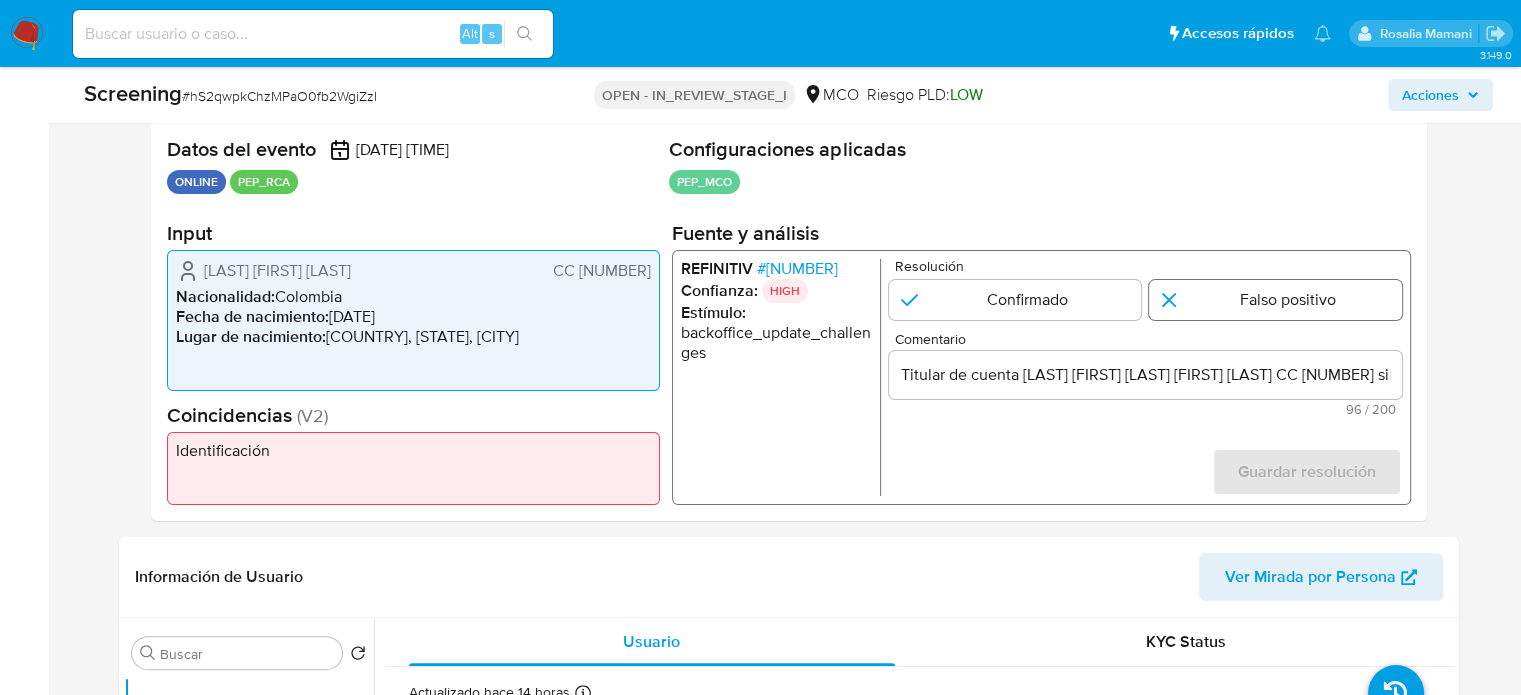 click at bounding box center (1275, 300) 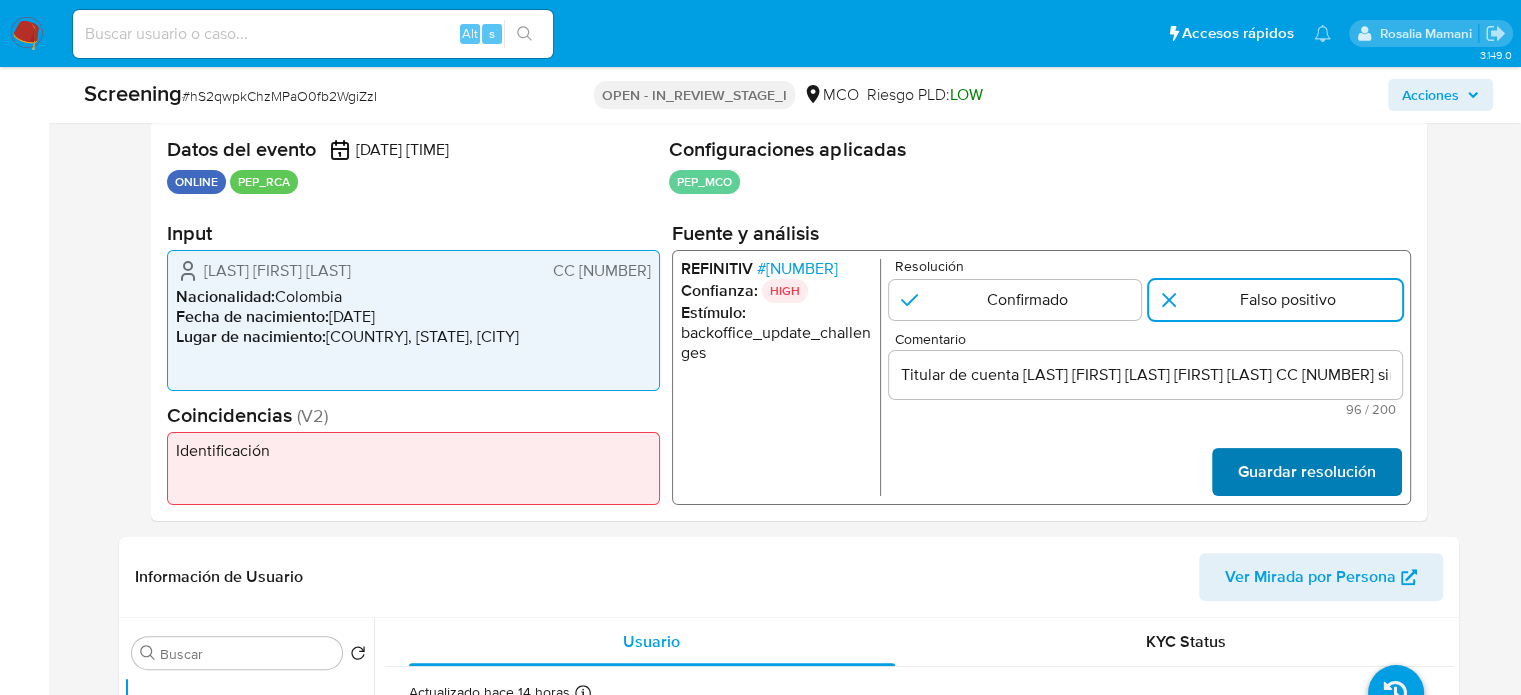 click on "Guardar resolución" at bounding box center [1306, 472] 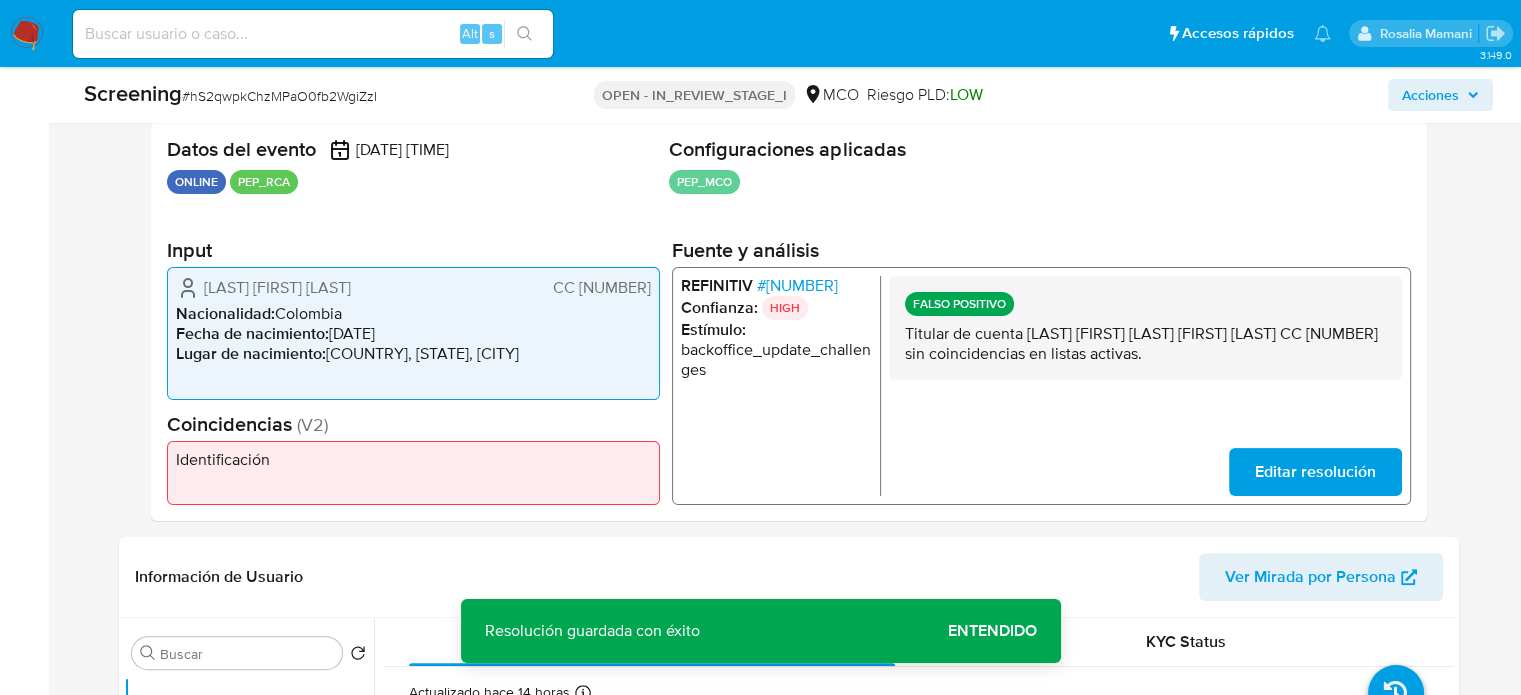 drag, startPoint x: 480, startPoint y: 285, endPoint x: 199, endPoint y: 287, distance: 281.0071 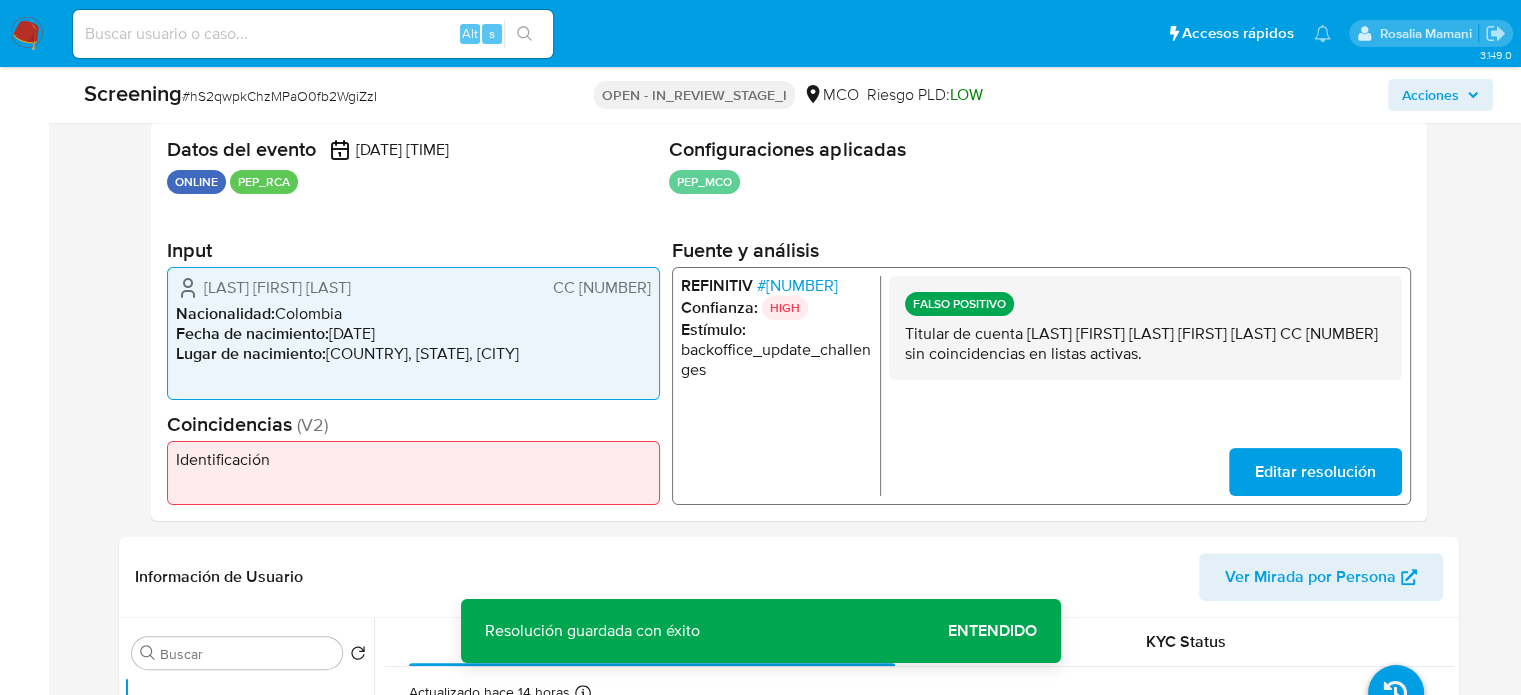 click on "# 2736970" at bounding box center [796, 286] 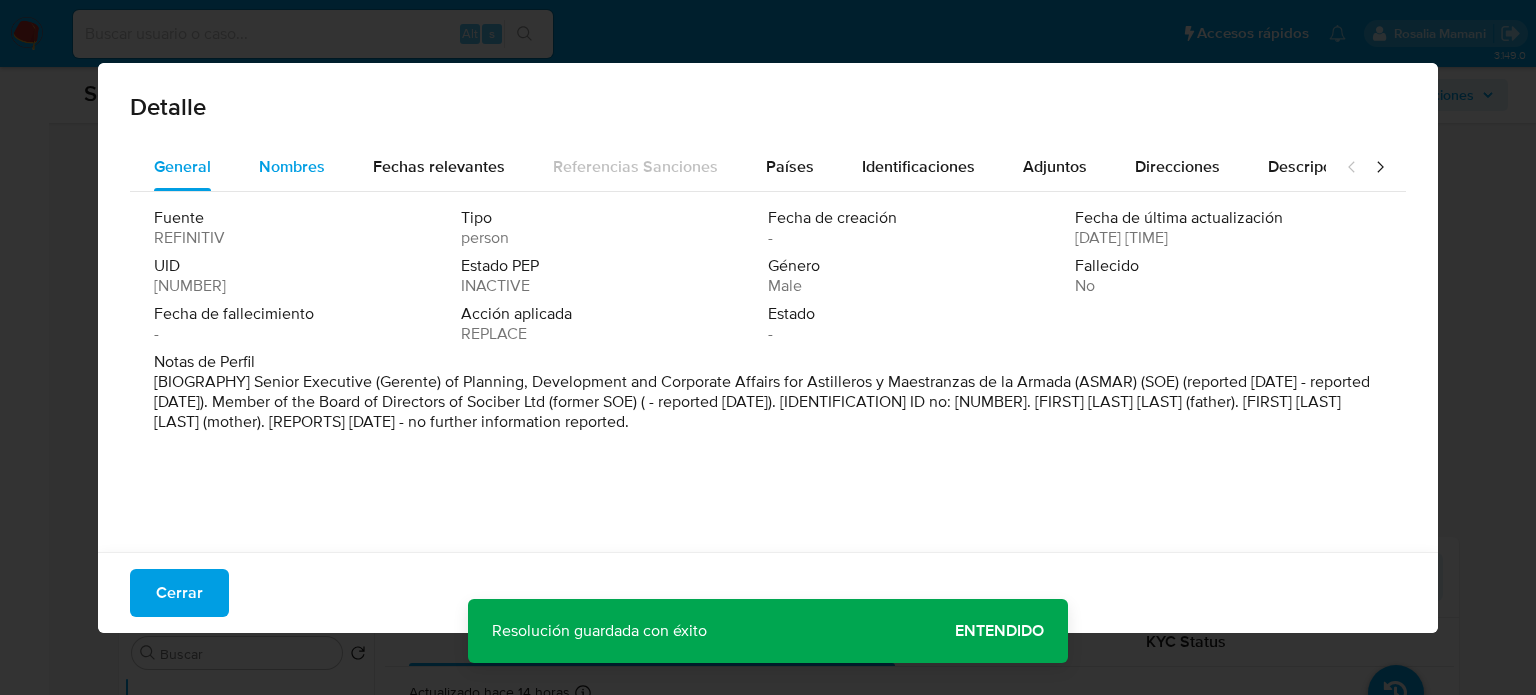click on "Nombres" at bounding box center [292, 166] 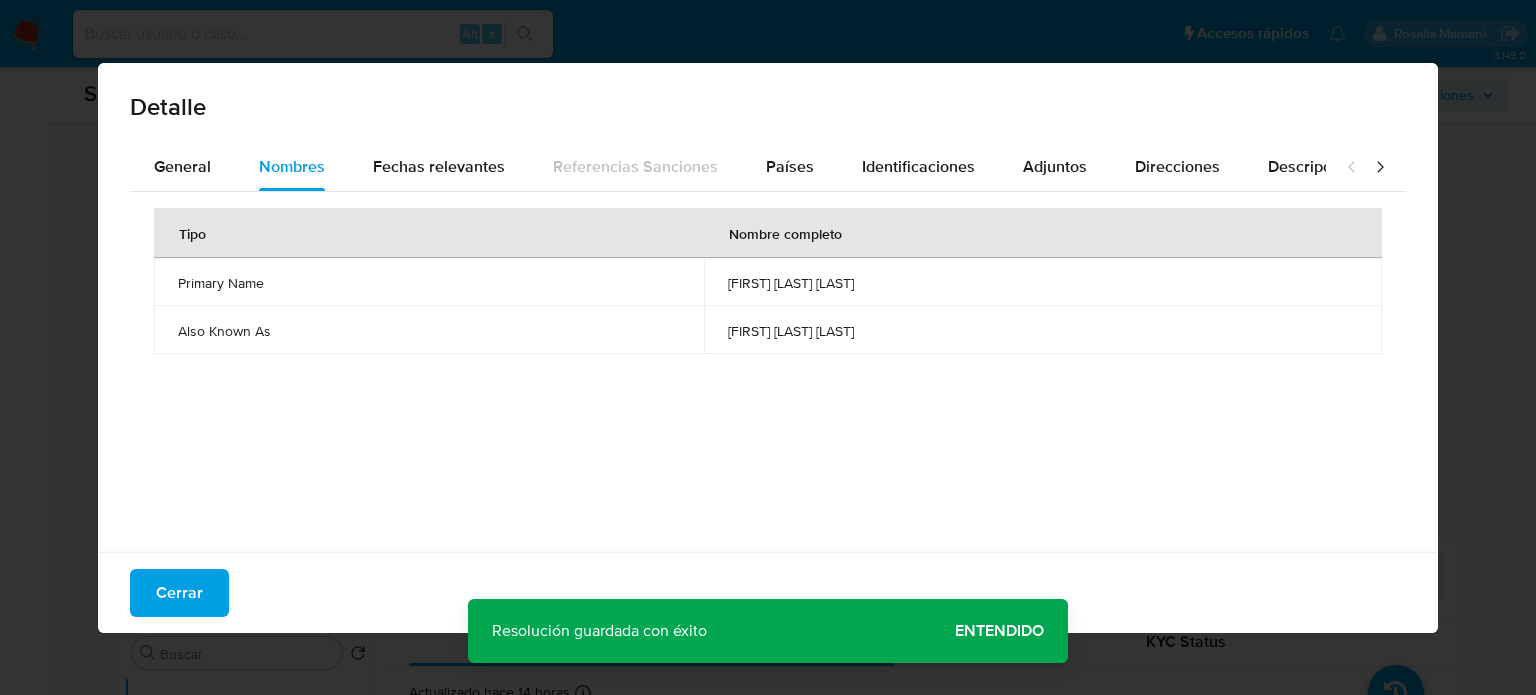 drag, startPoint x: 623, startPoint y: 280, endPoint x: 825, endPoint y: 301, distance: 203.08865 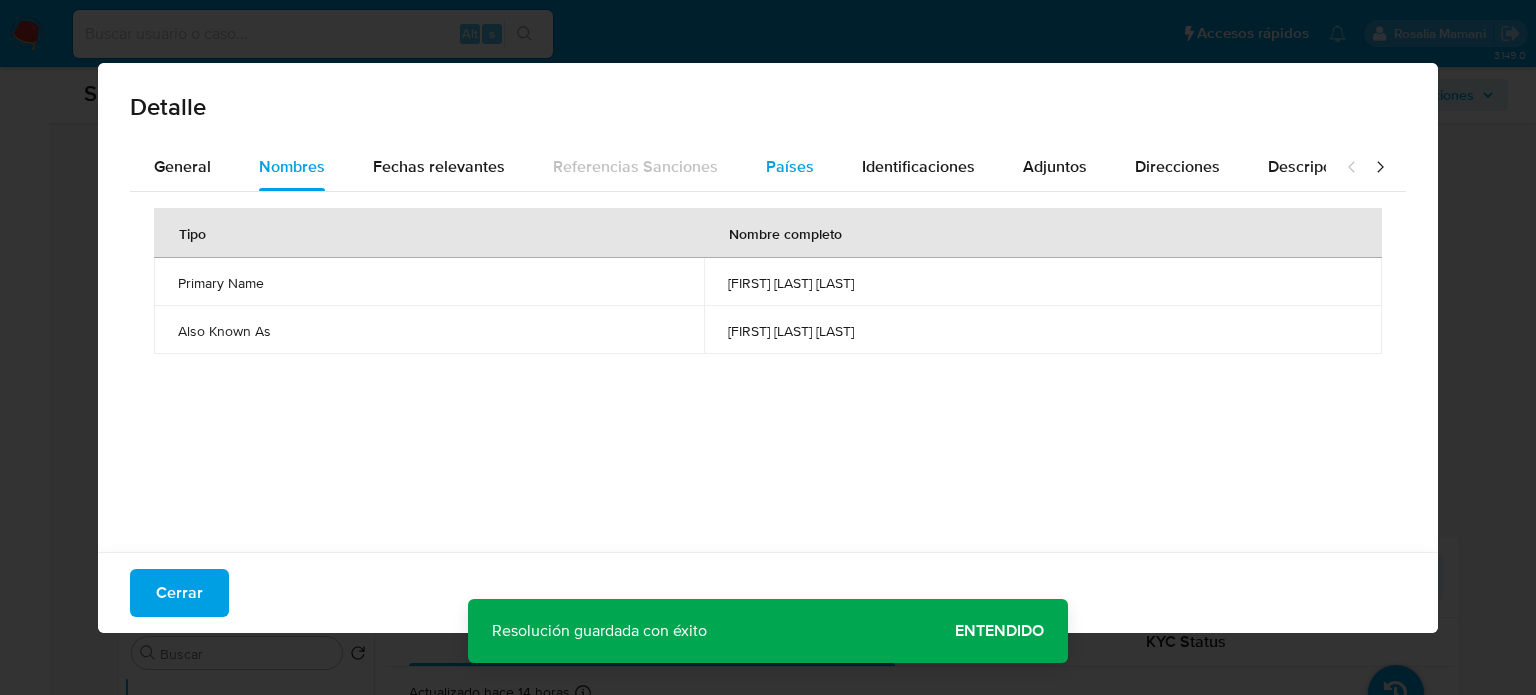 type 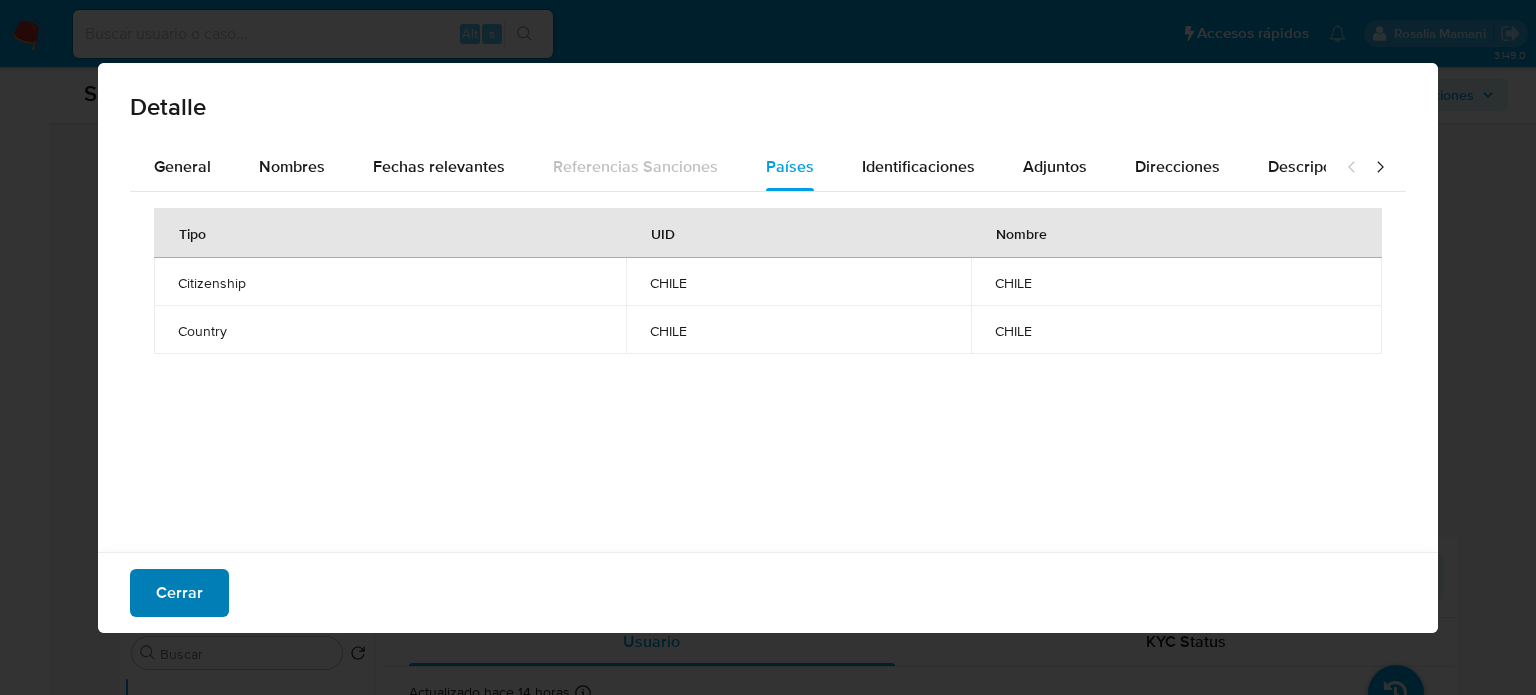 click on "Cerrar" at bounding box center [179, 593] 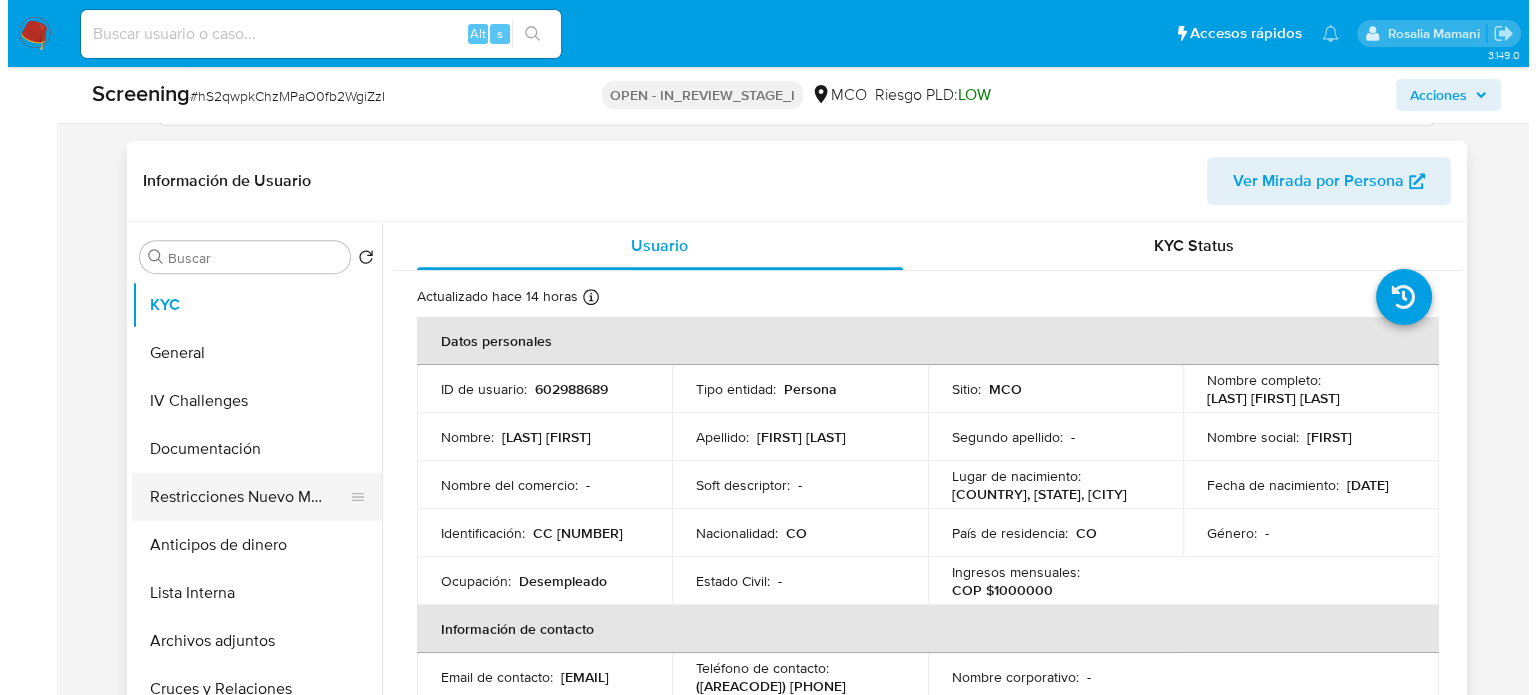 scroll, scrollTop: 800, scrollLeft: 0, axis: vertical 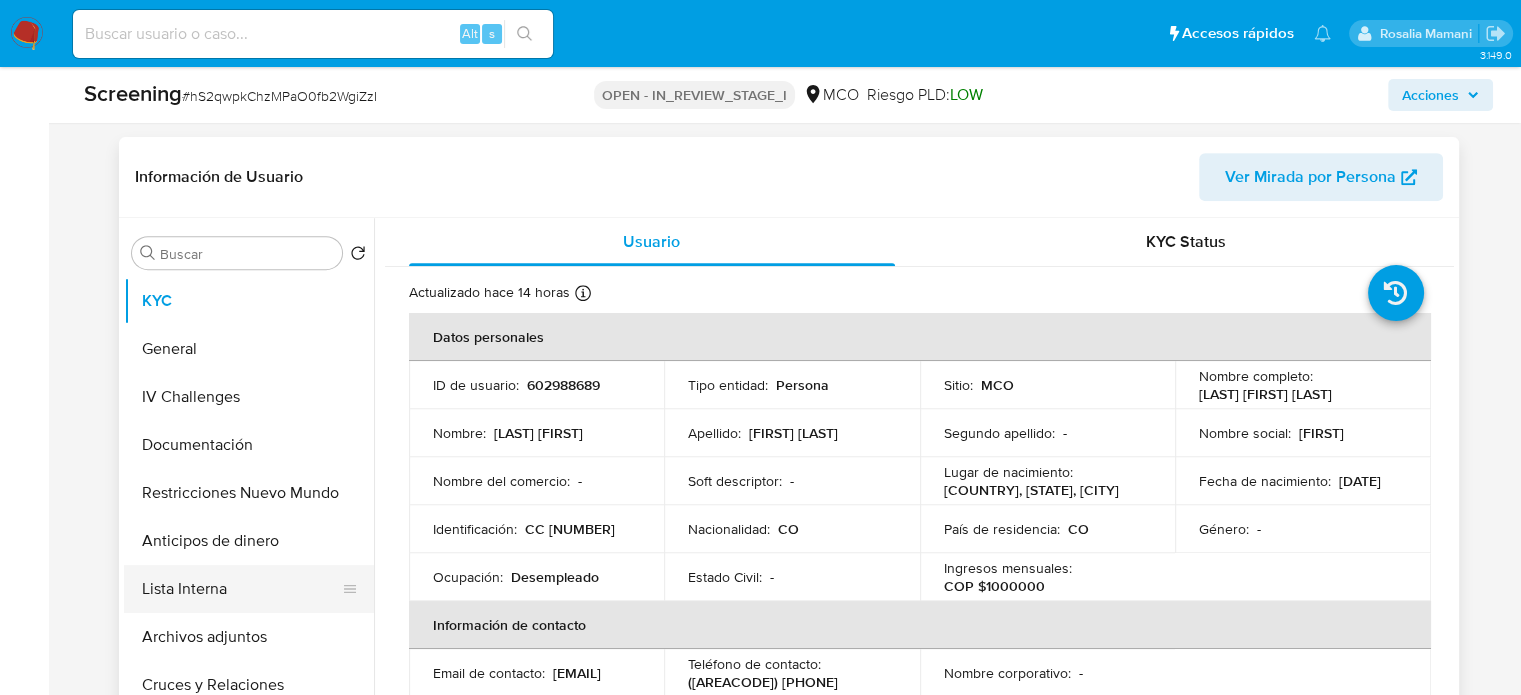 click on "Lista Interna" at bounding box center [241, 589] 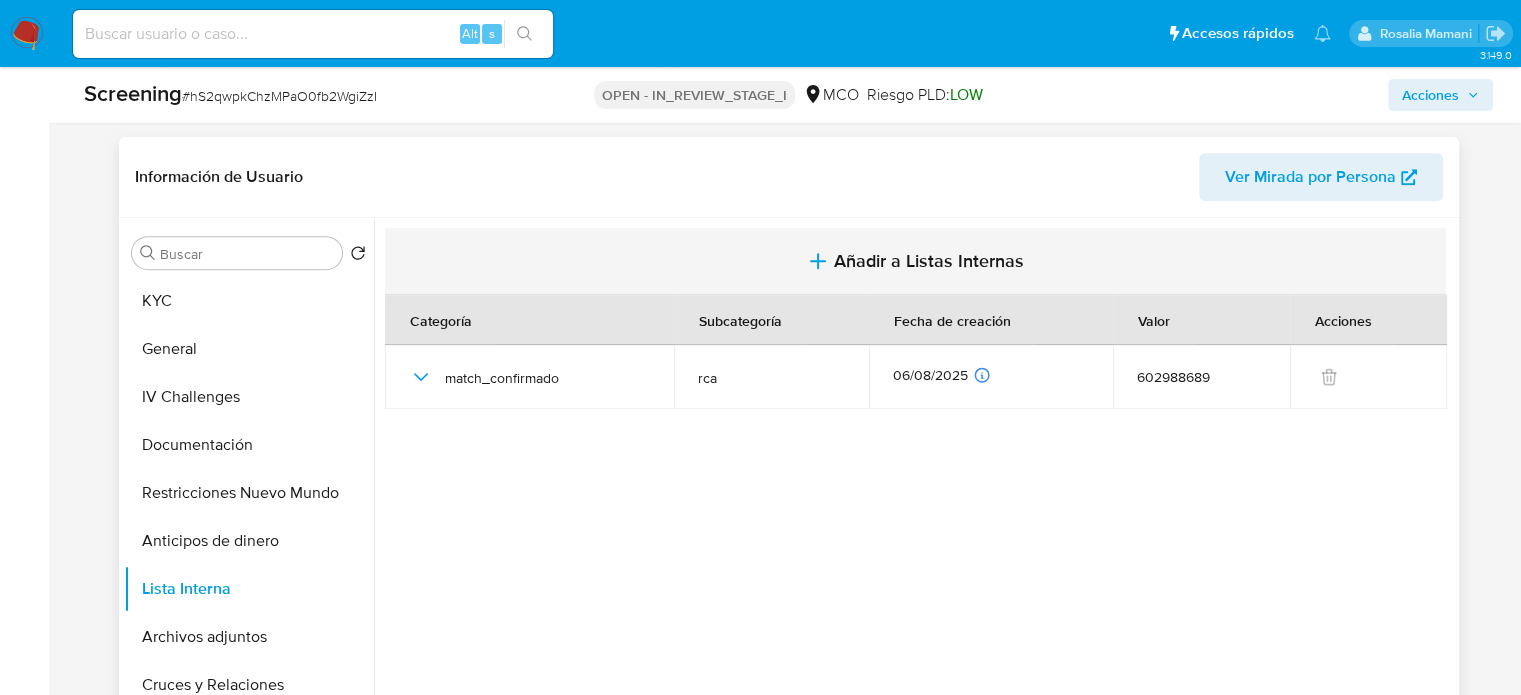 click on "Añadir a Listas Internas" at bounding box center [915, 261] 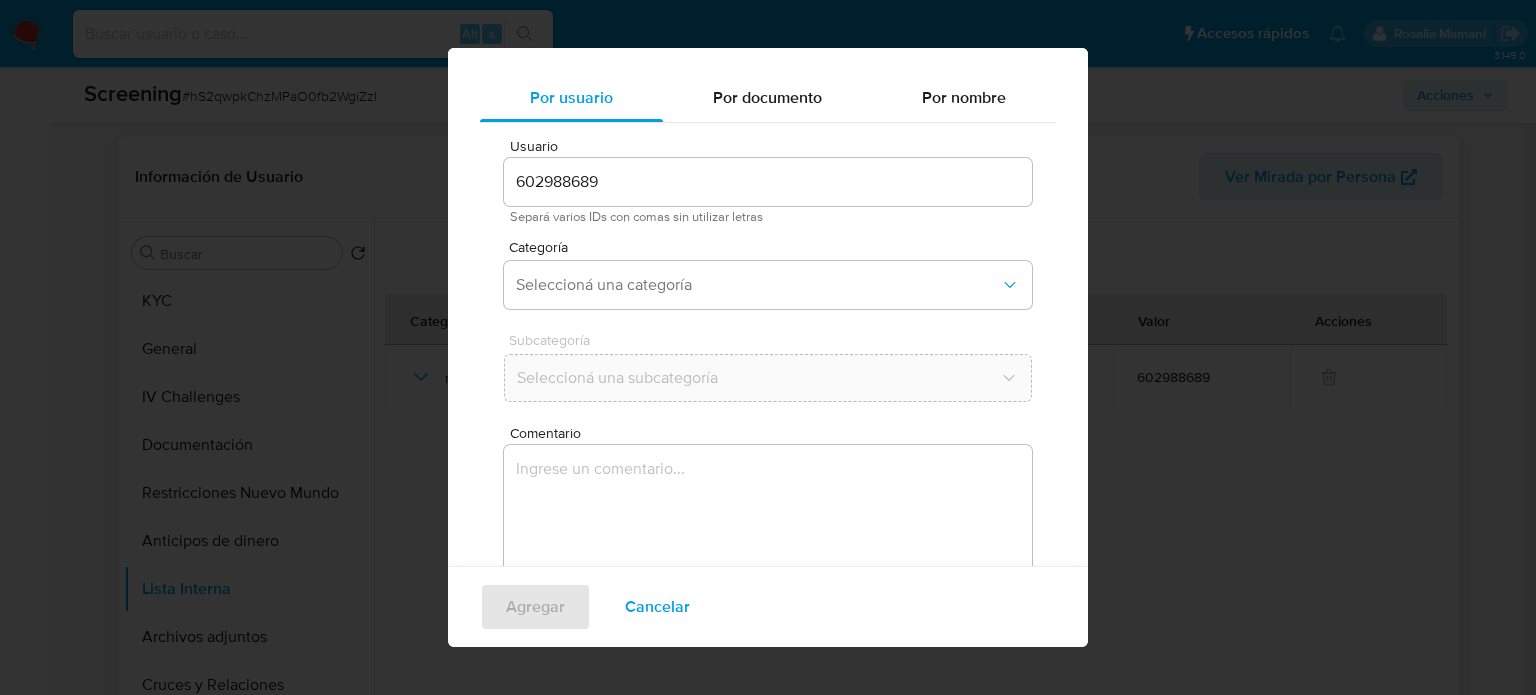 scroll, scrollTop: 84, scrollLeft: 0, axis: vertical 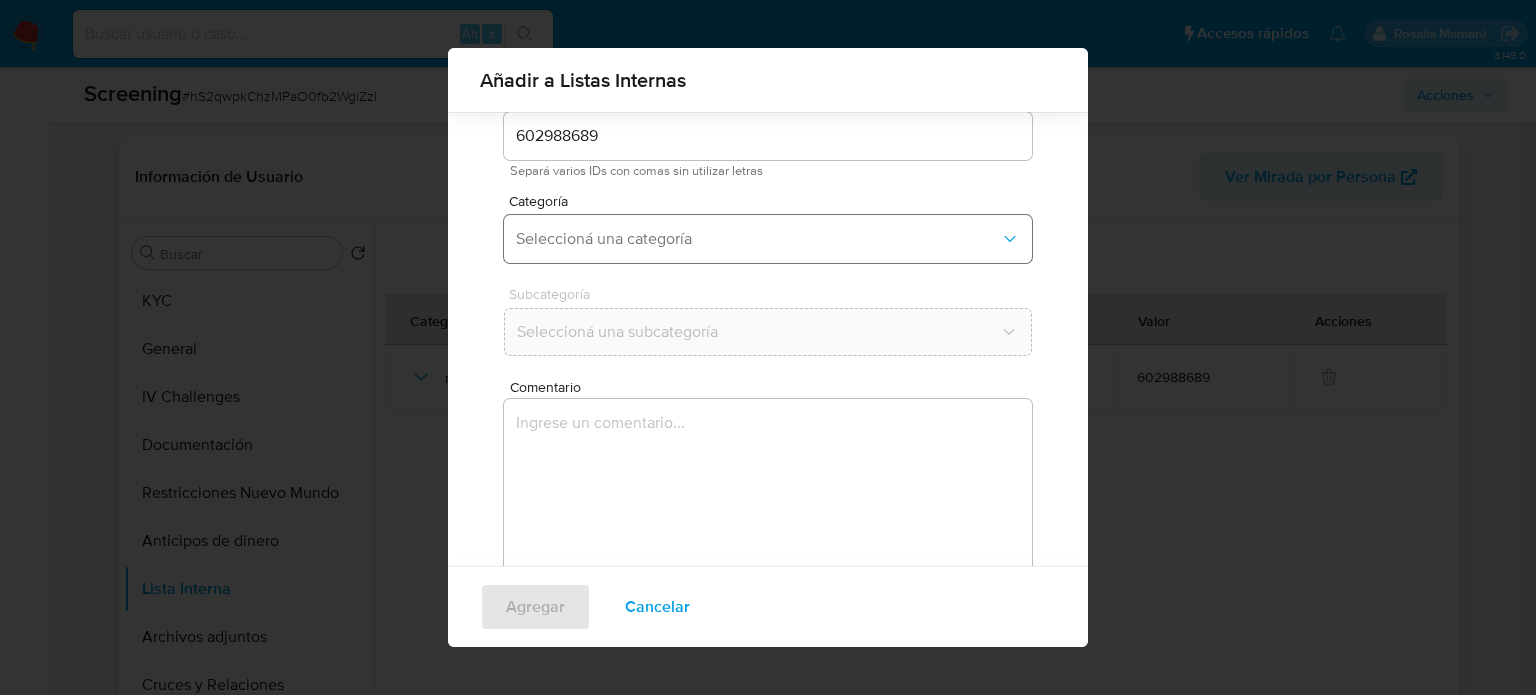 click on "Seleccioná una categoría" at bounding box center (768, 239) 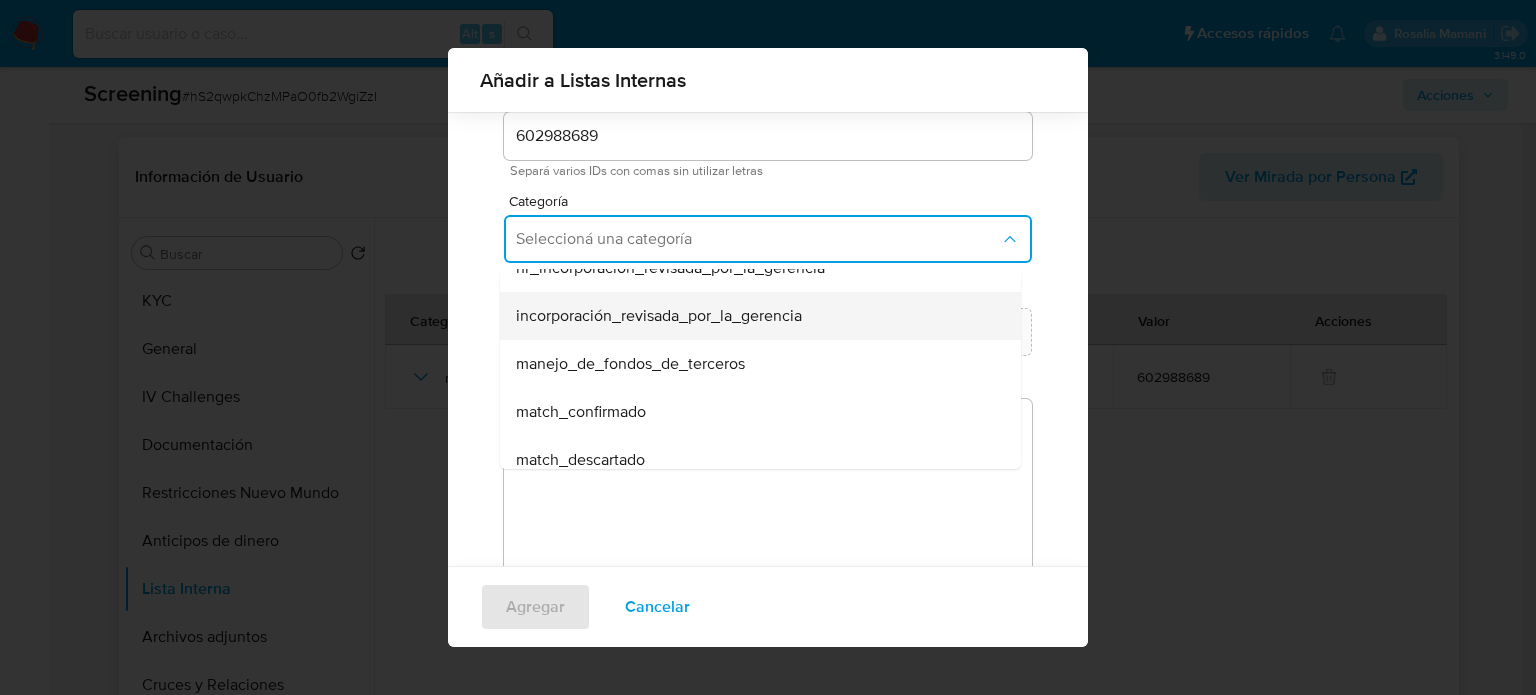 scroll, scrollTop: 100, scrollLeft: 0, axis: vertical 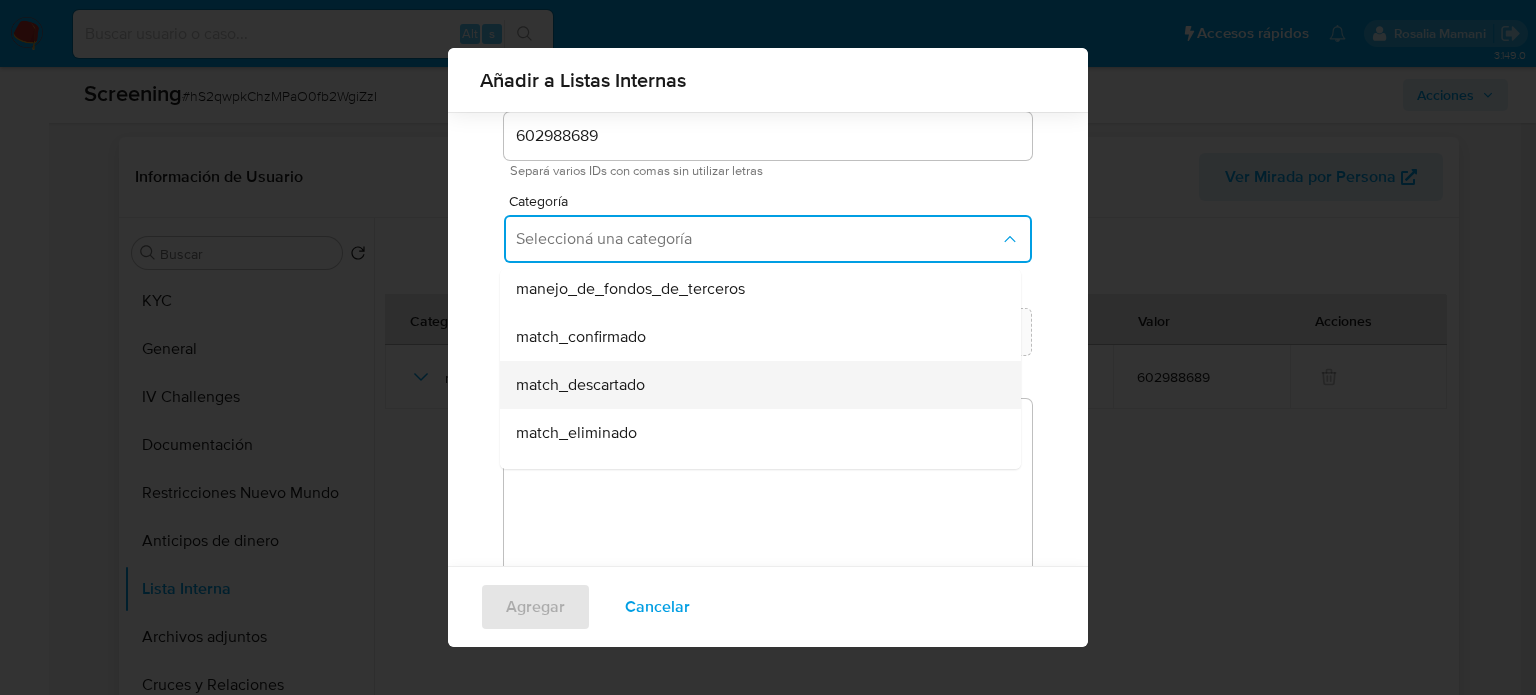 click on "match_descartado" at bounding box center (580, 385) 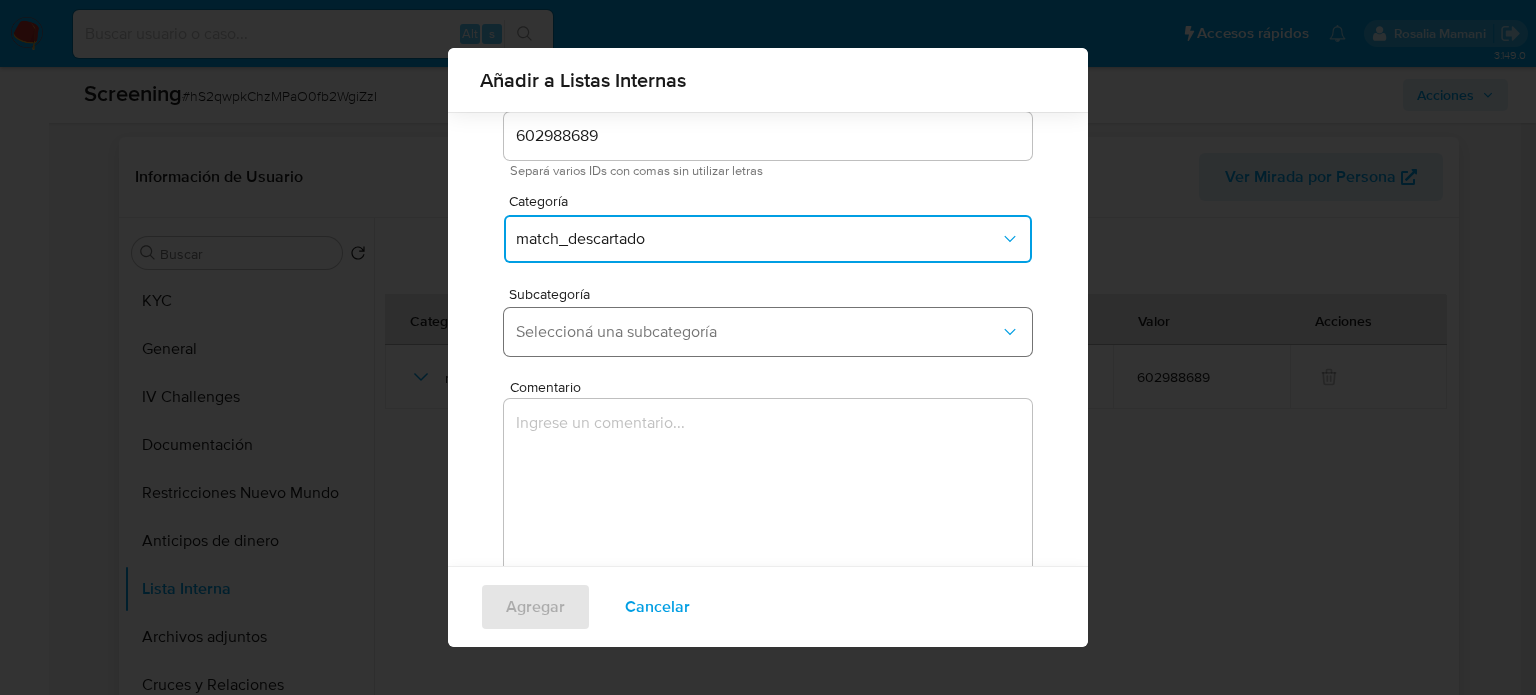 click on "Seleccioná una subcategoría" at bounding box center [758, 332] 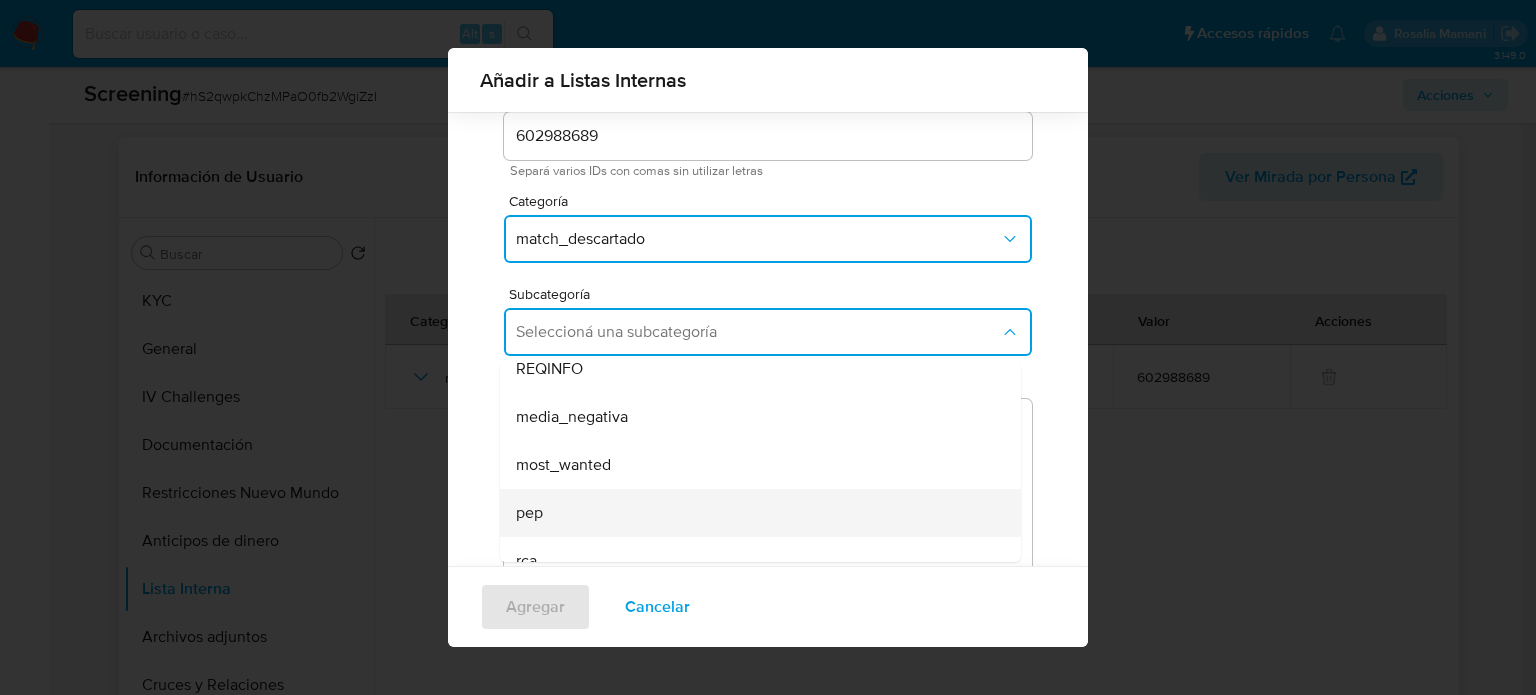 scroll, scrollTop: 100, scrollLeft: 0, axis: vertical 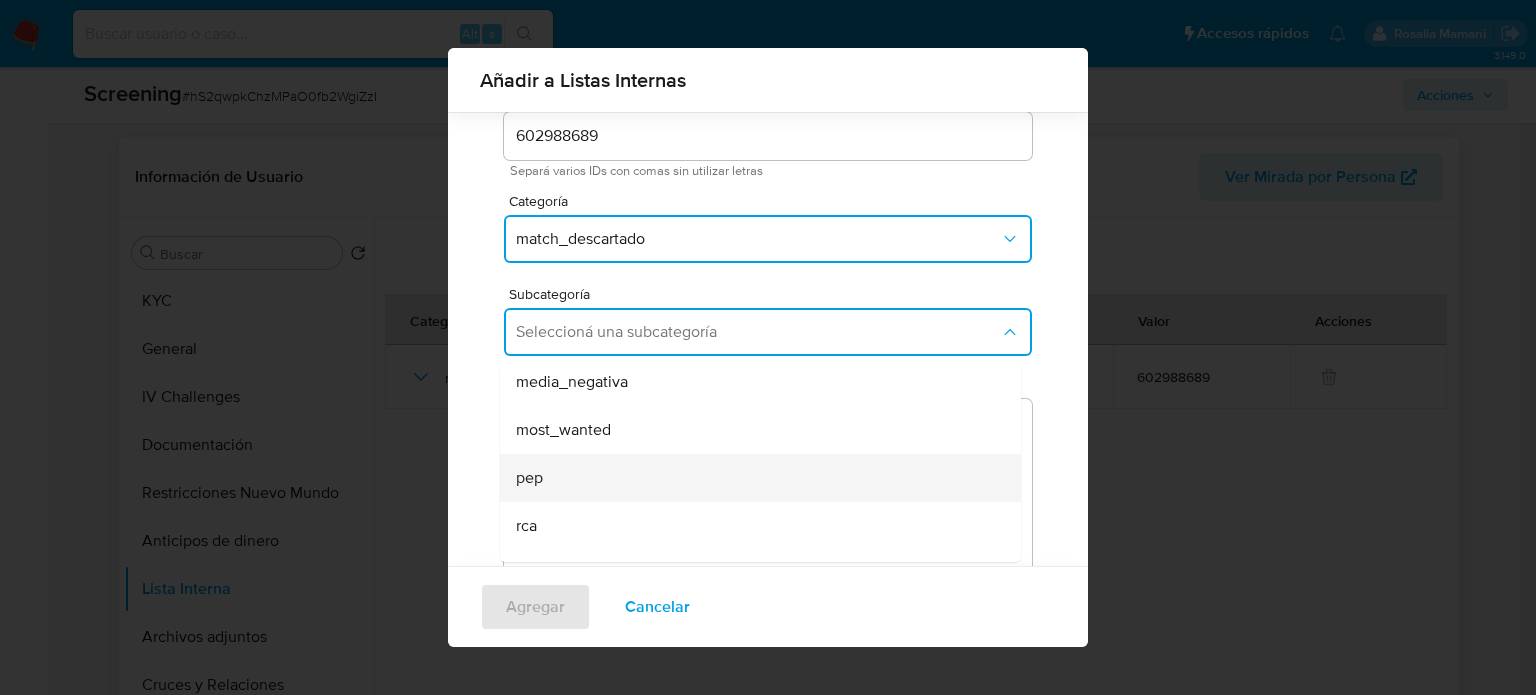 click on "pep" at bounding box center [754, 478] 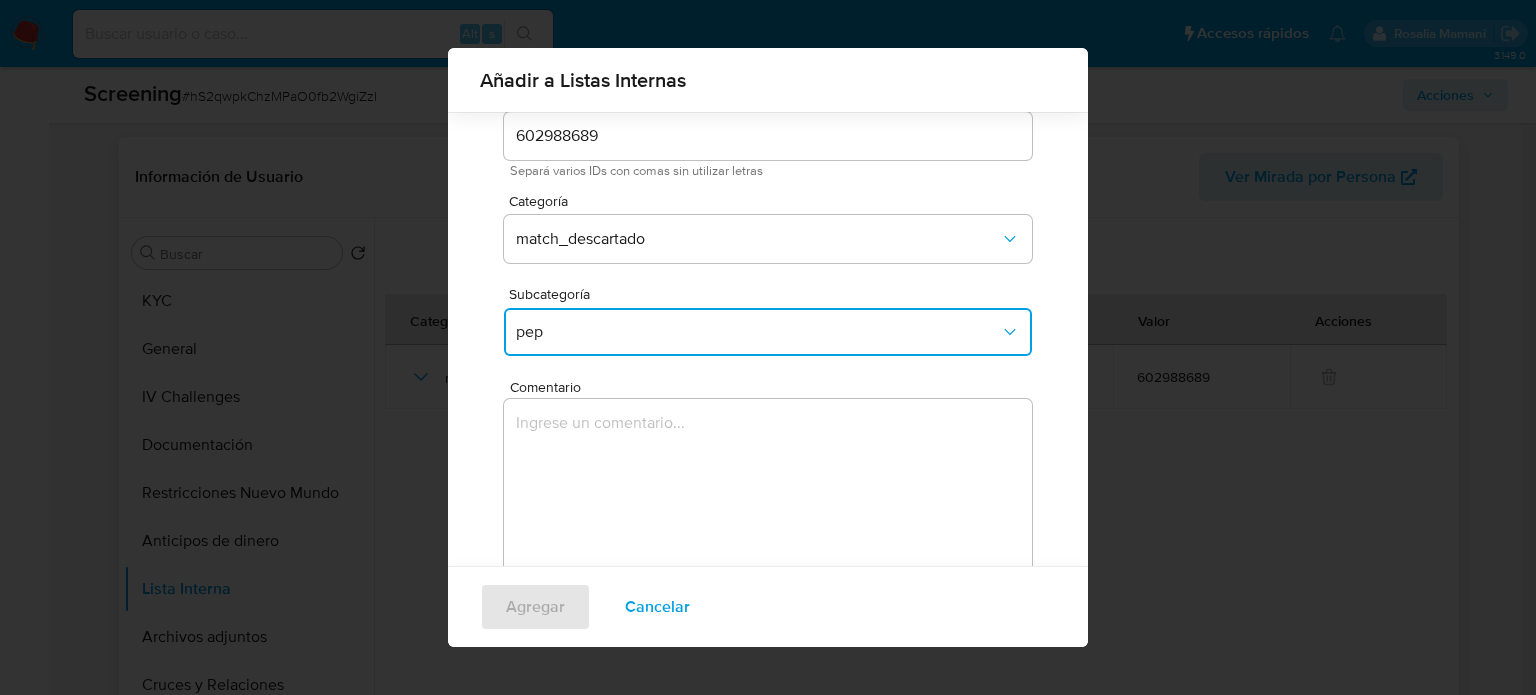 click at bounding box center [768, 495] 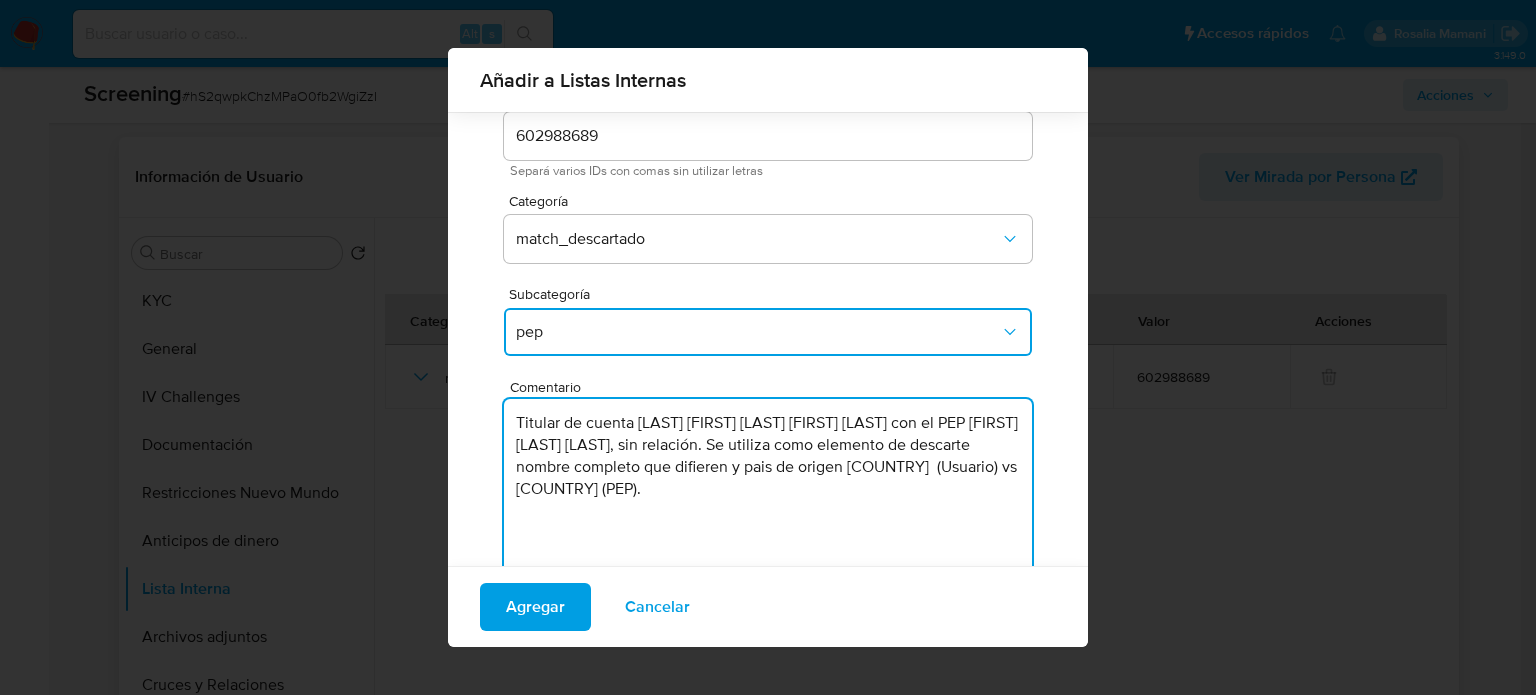 click on "Titular de cuenta Mojica Correa Magda Cristina con el PEP Cristian Jose Cifuentes Cabello, sin relación. Se utiliza como elemento de descarte nombre completo que difieren y pais de origen Colombiana  (Usuario) vs Chilena (PEP)." at bounding box center [768, 495] 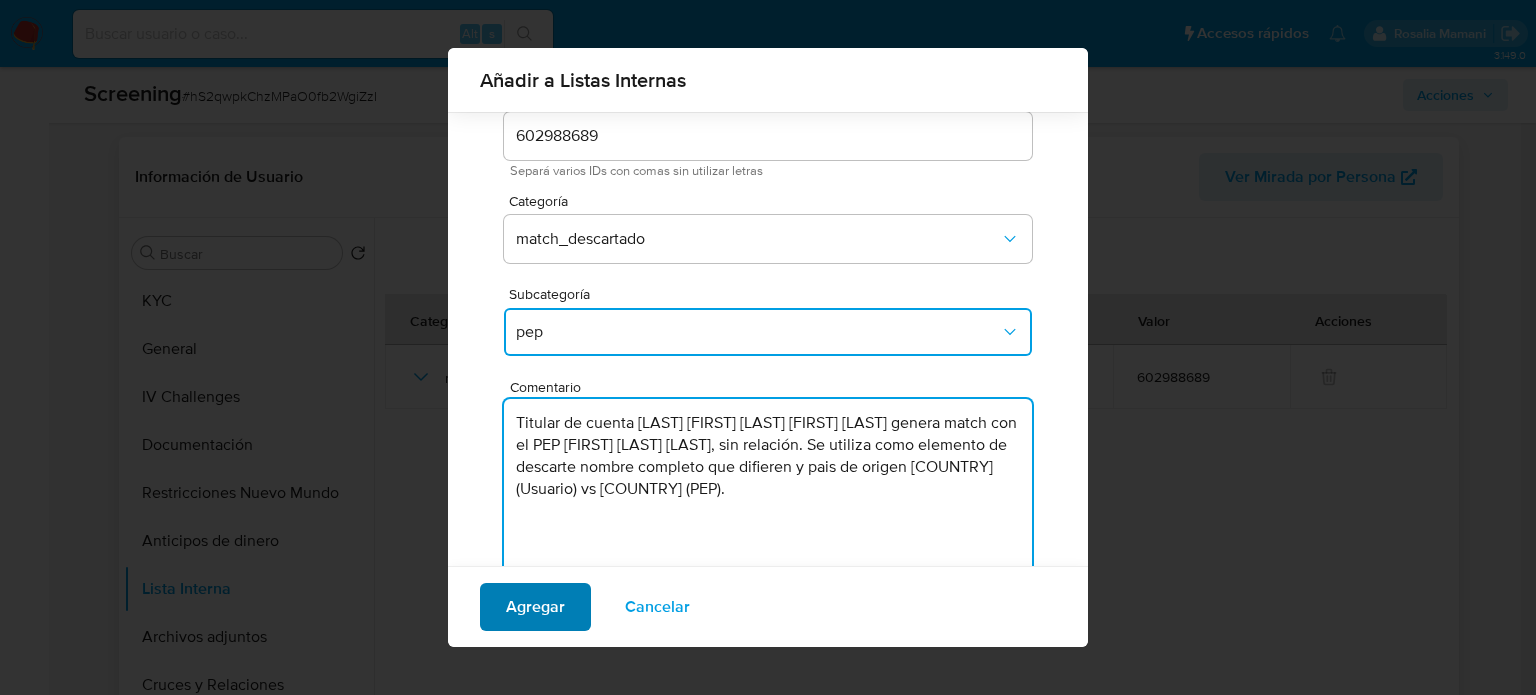 type on "Titular de cuenta Mojica Correa Magda Cristina genera match con el PEP Cristian Jose Cifuentes Cabello, sin relación. Se utiliza como elemento de descarte nombre completo que difieren y pais de origen Colombiana  (Usuario) vs Chilena (PEP)." 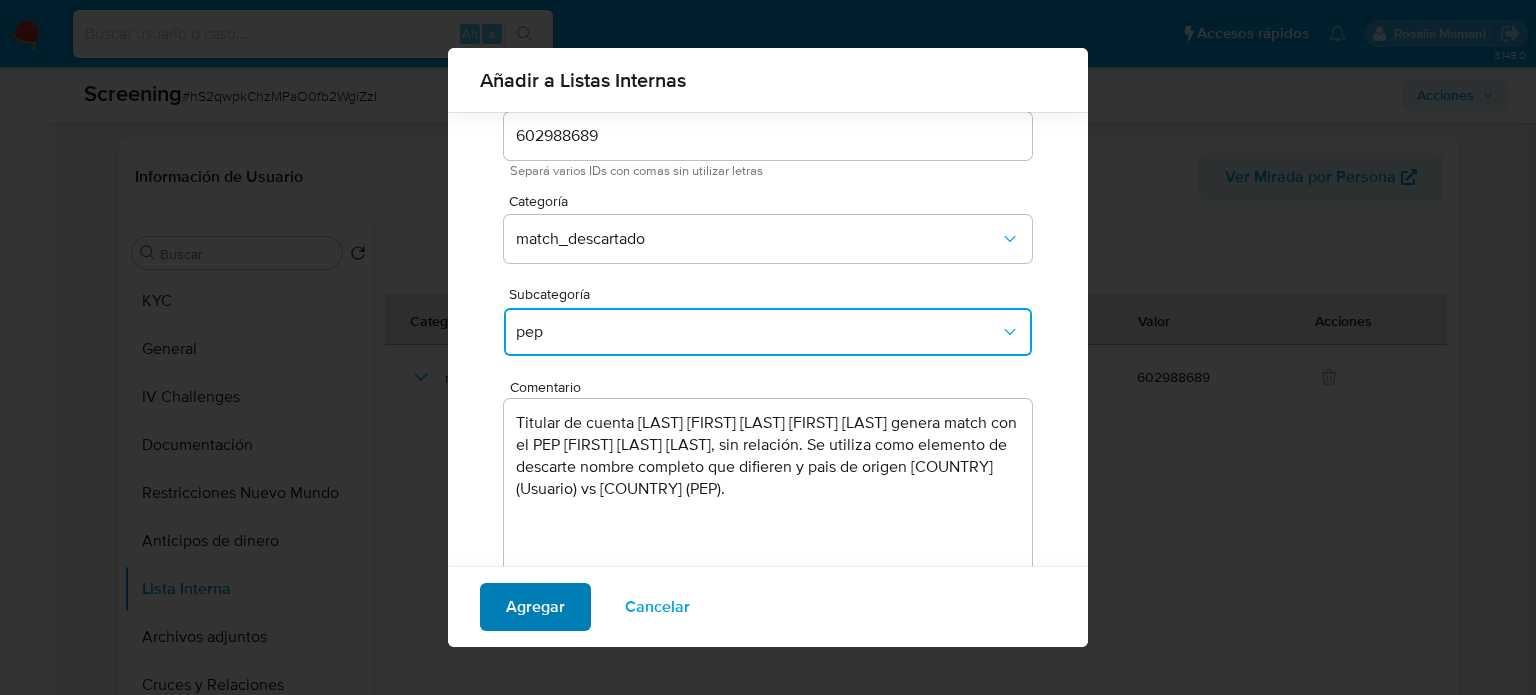 click on "Agregar" at bounding box center (535, 607) 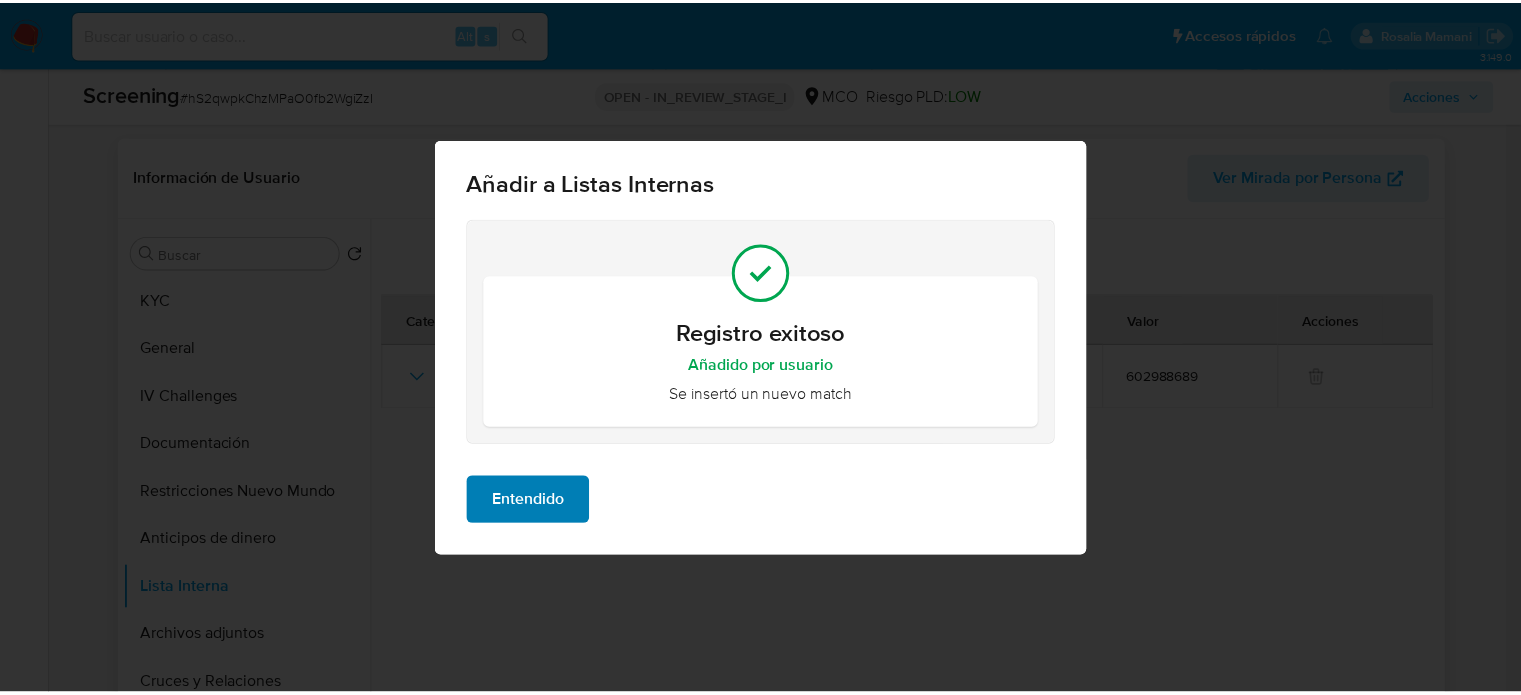 scroll, scrollTop: 0, scrollLeft: 0, axis: both 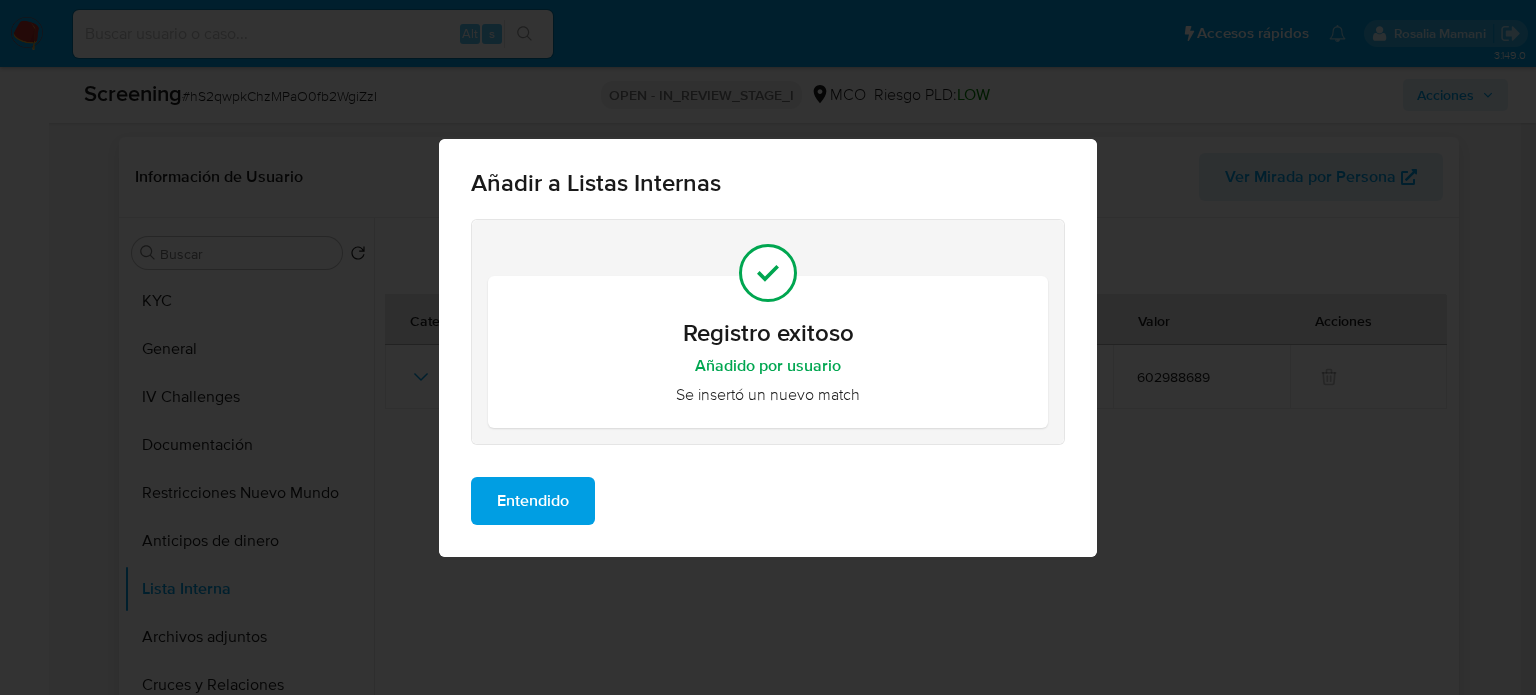 click on "Entendido" at bounding box center (533, 501) 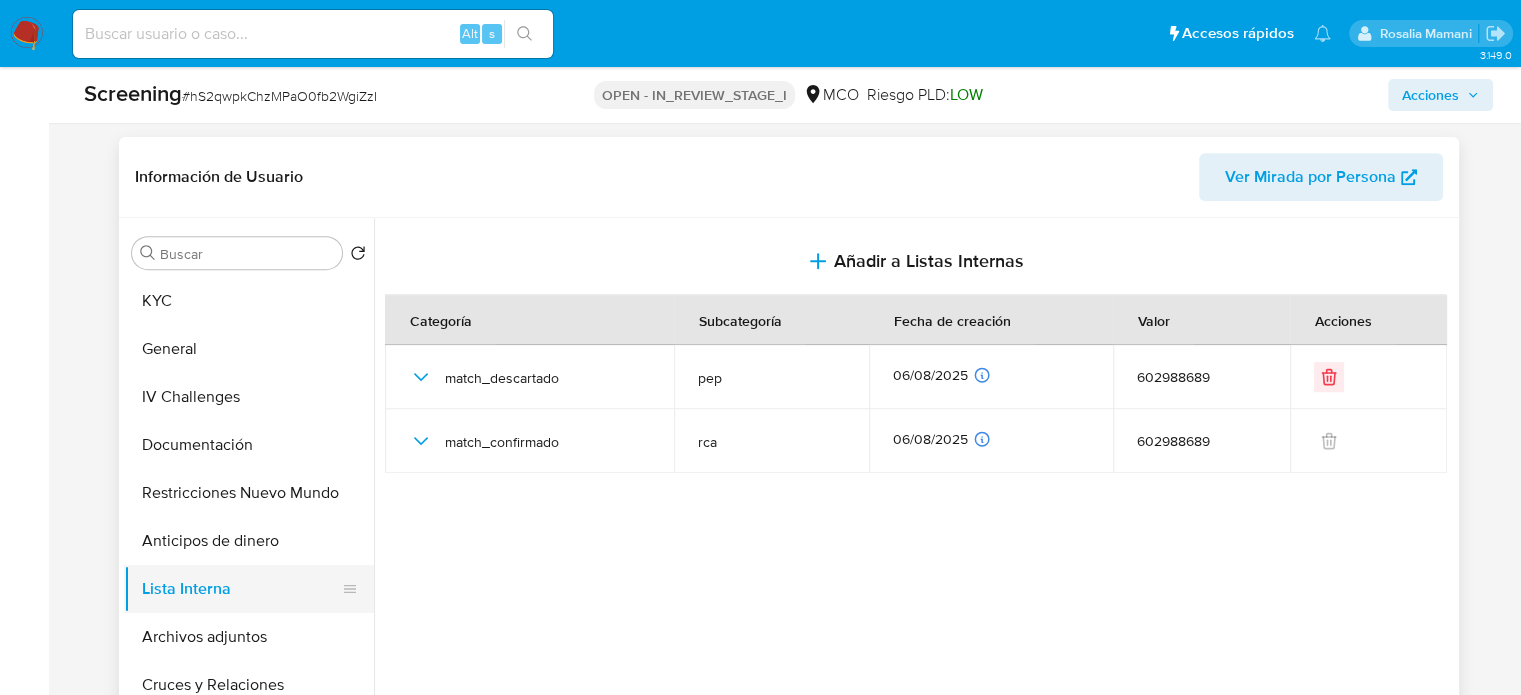 type 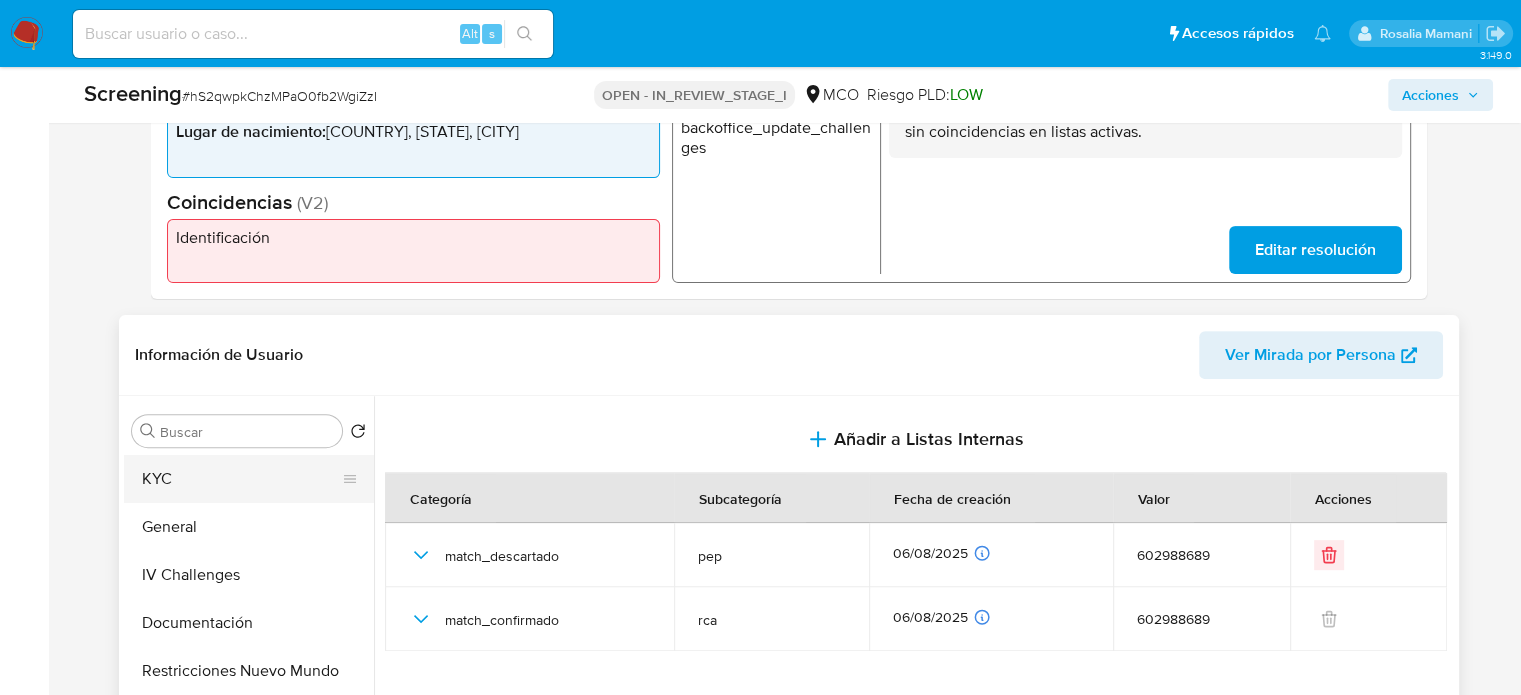 scroll, scrollTop: 400, scrollLeft: 0, axis: vertical 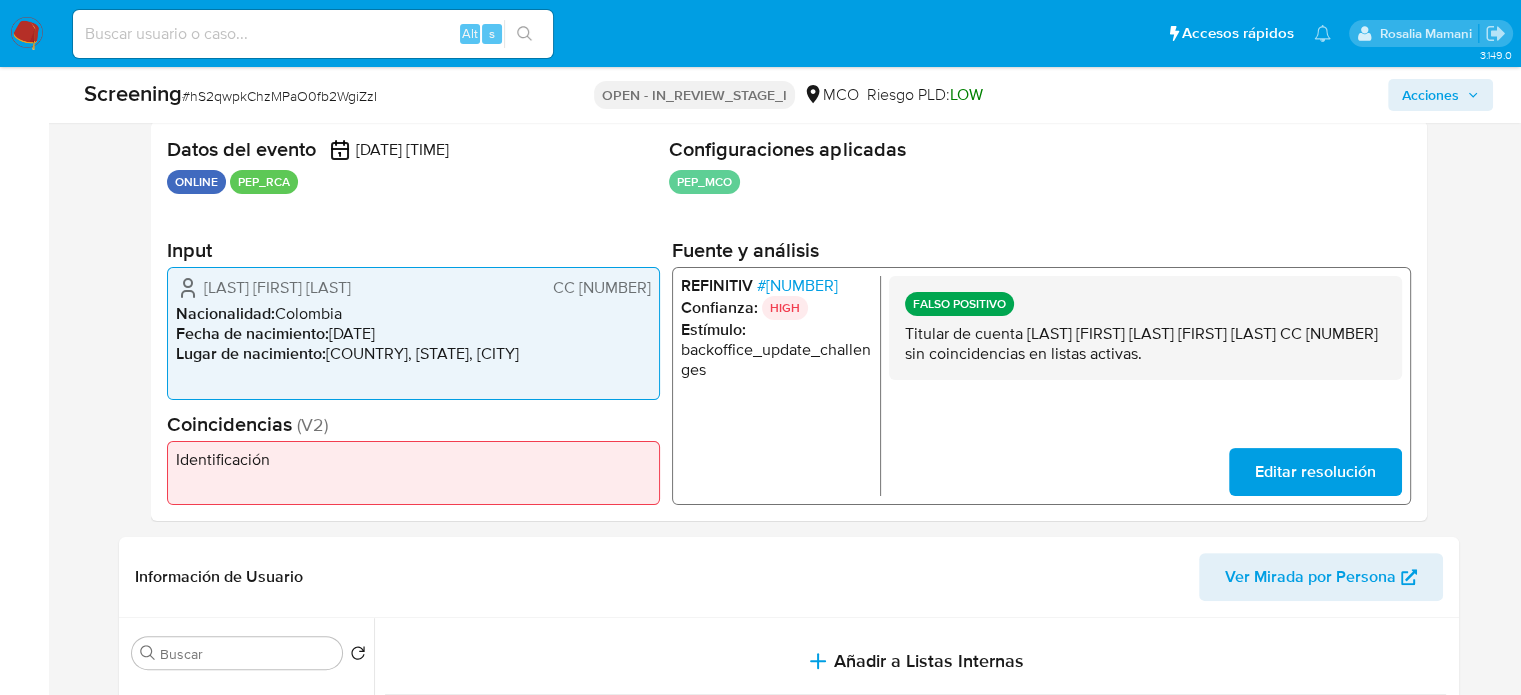 click on "Acciones" at bounding box center (1430, 95) 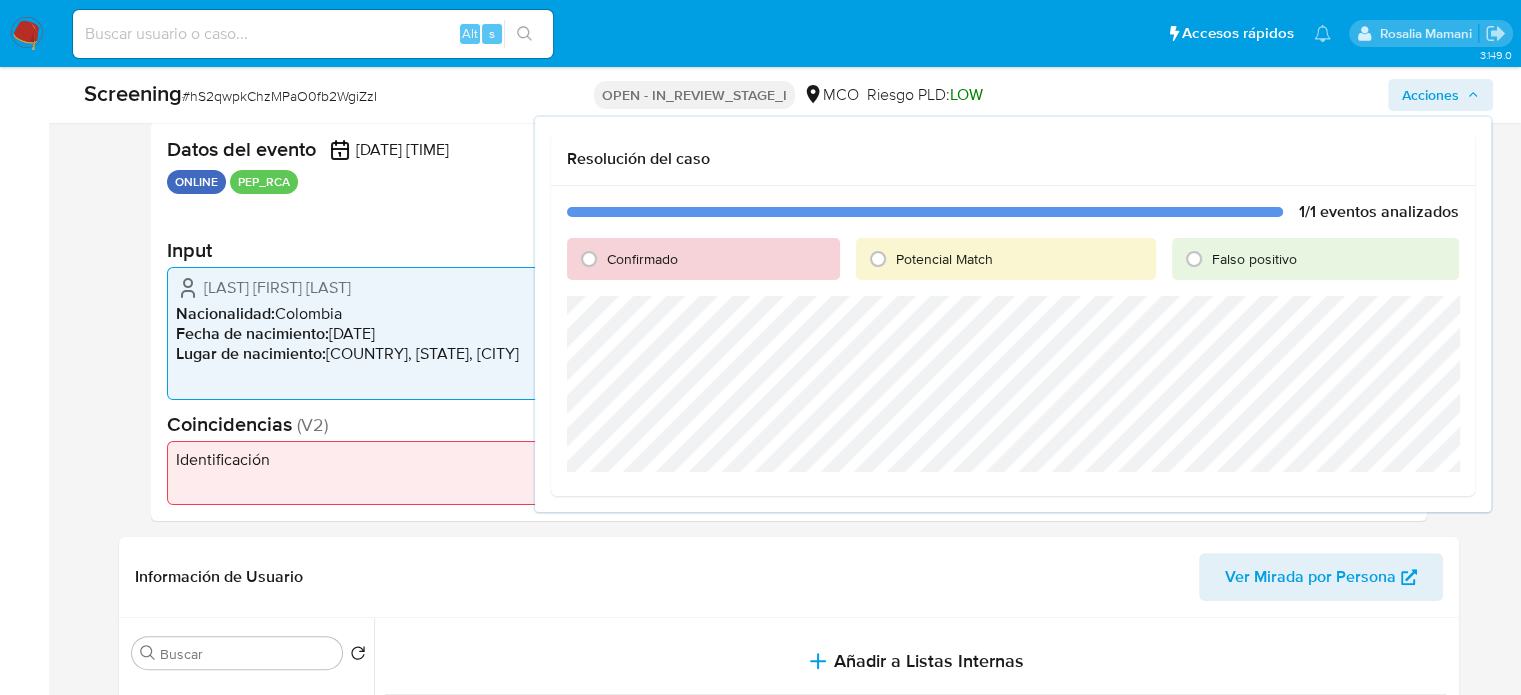 click on "Falso positivo" at bounding box center [1253, 259] 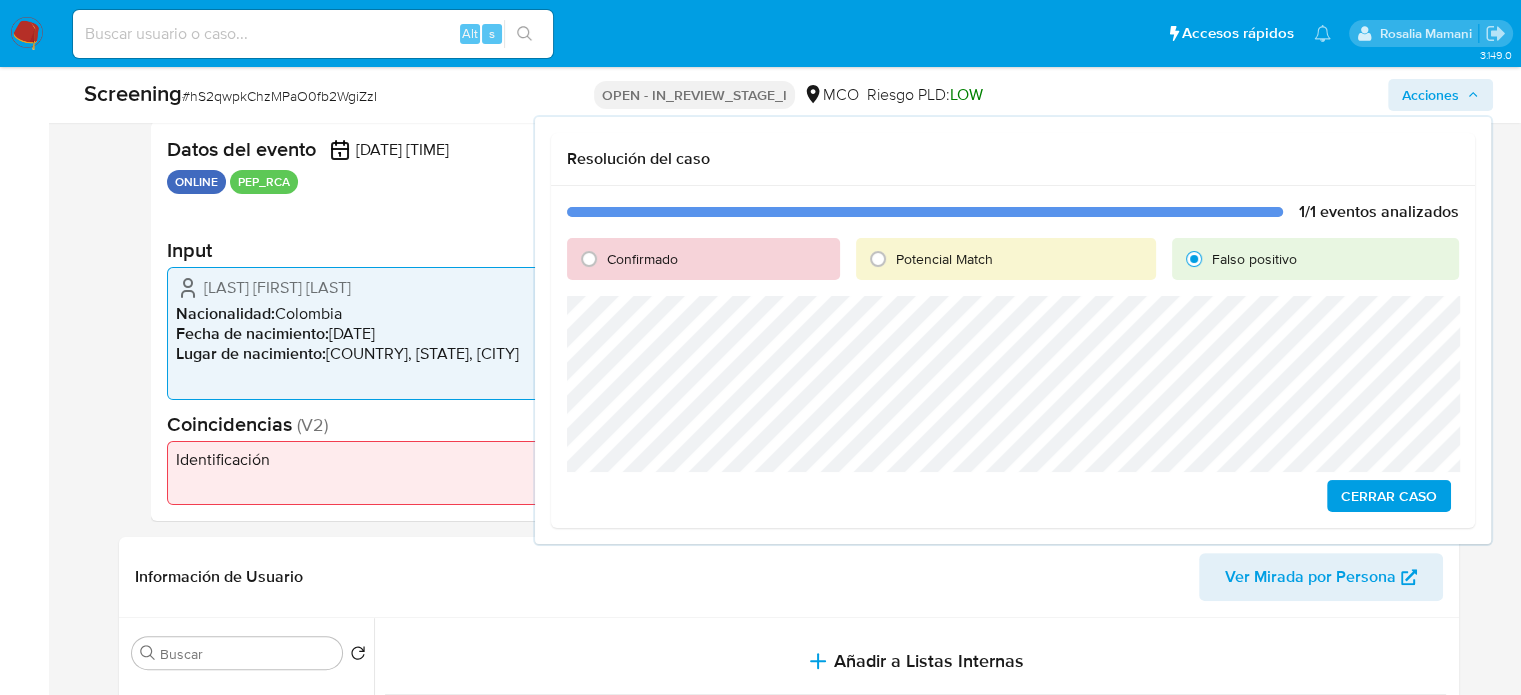 click on "Cerrar Caso" at bounding box center [1389, 496] 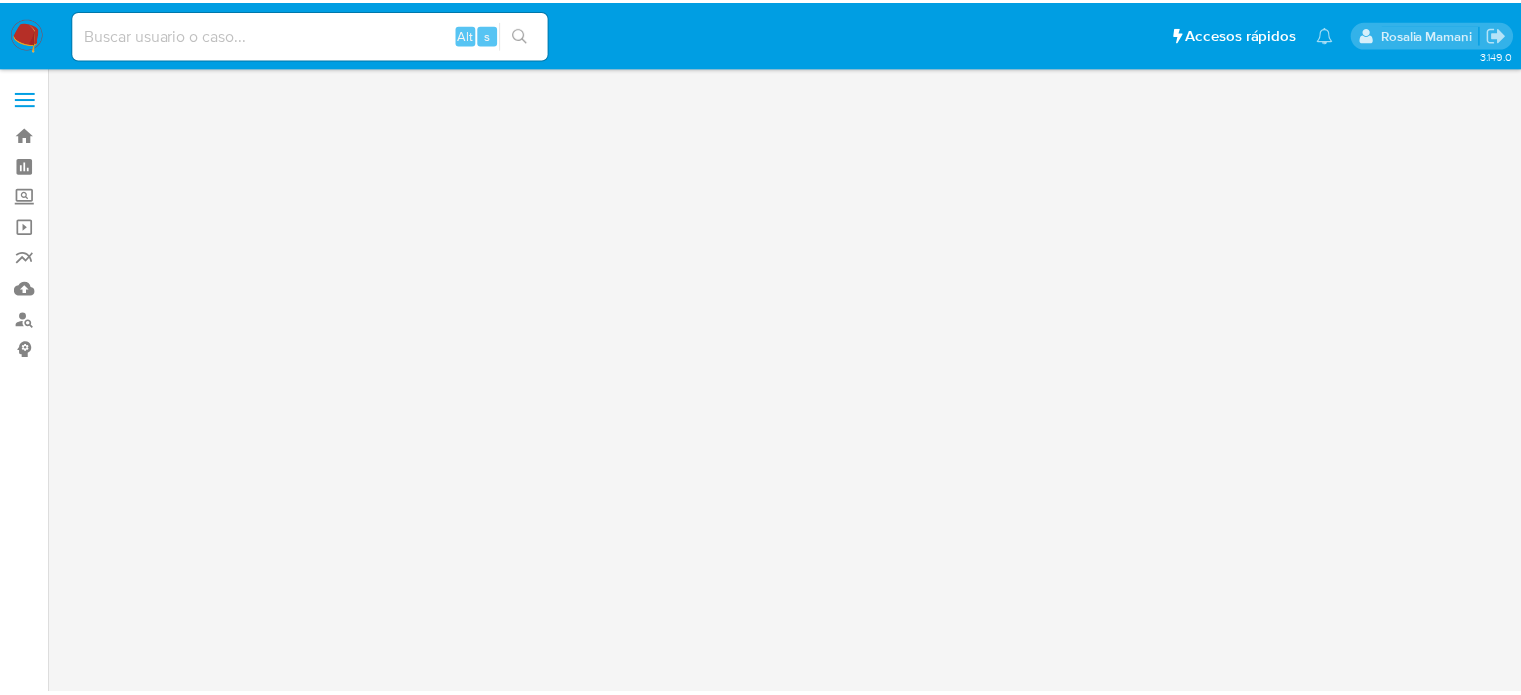 scroll, scrollTop: 0, scrollLeft: 0, axis: both 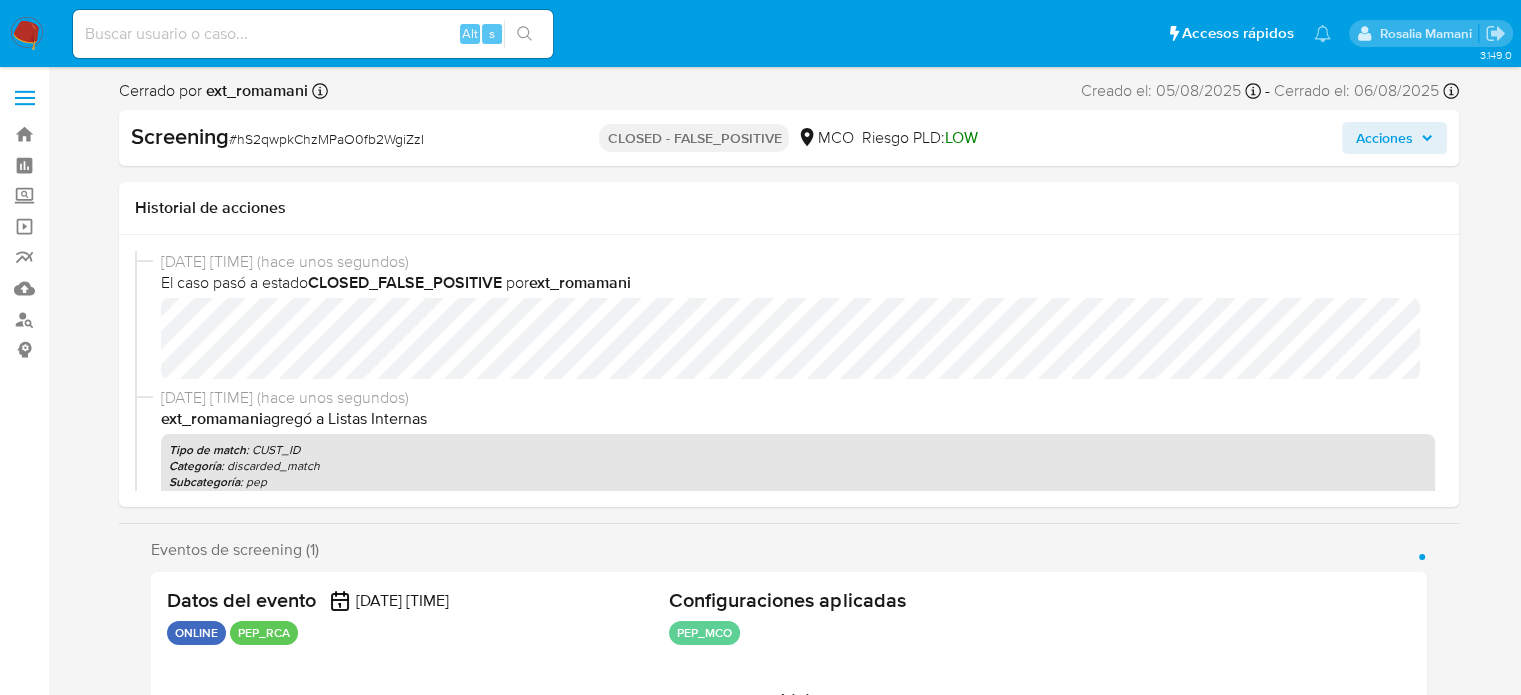 select on "10" 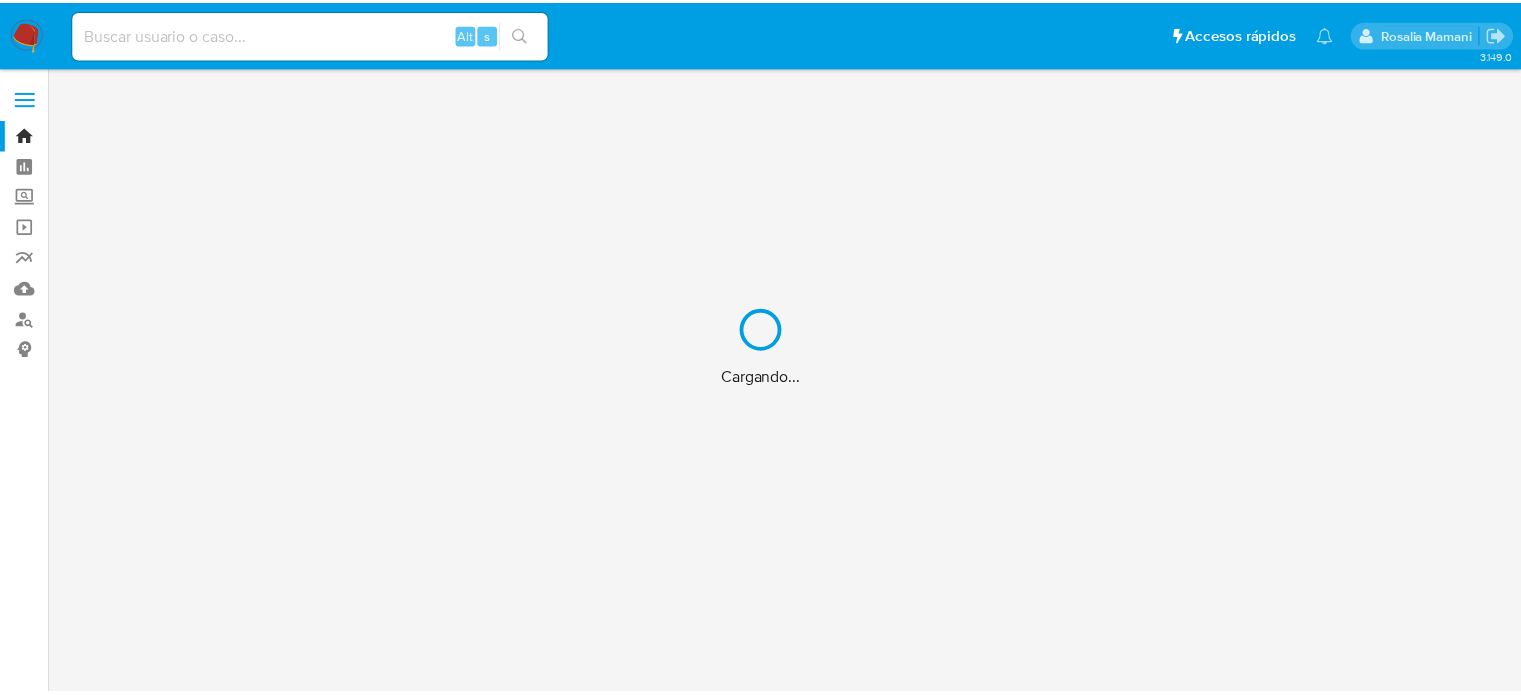 scroll, scrollTop: 0, scrollLeft: 0, axis: both 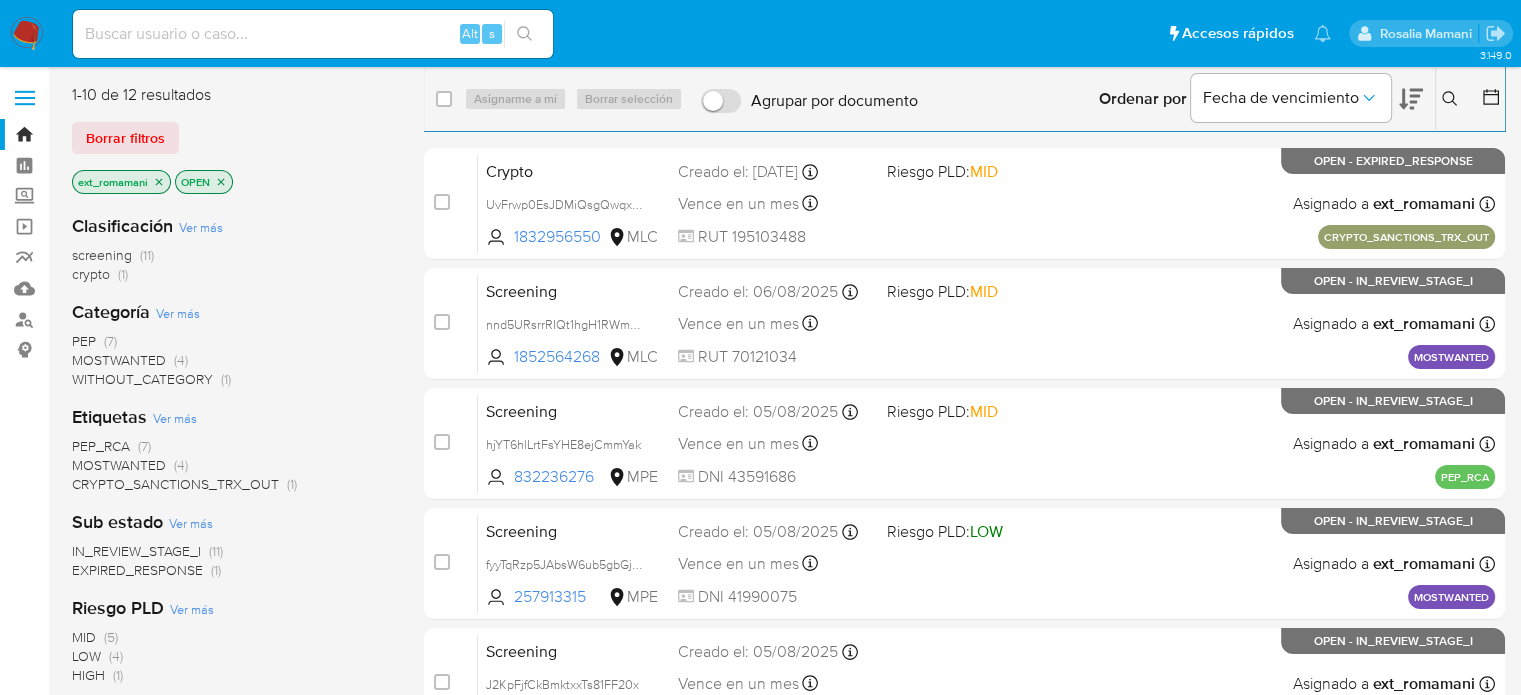 click on "PEP" at bounding box center (84, 341) 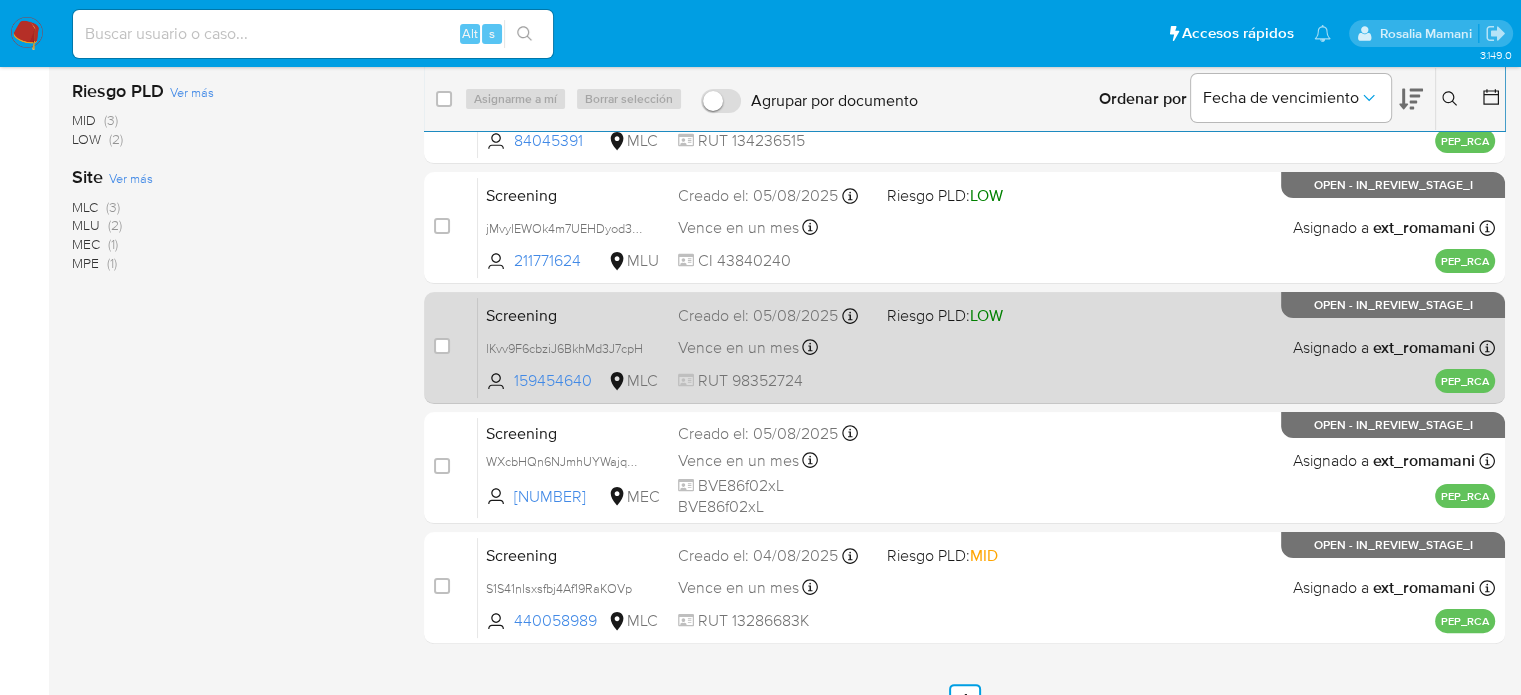 scroll, scrollTop: 369, scrollLeft: 0, axis: vertical 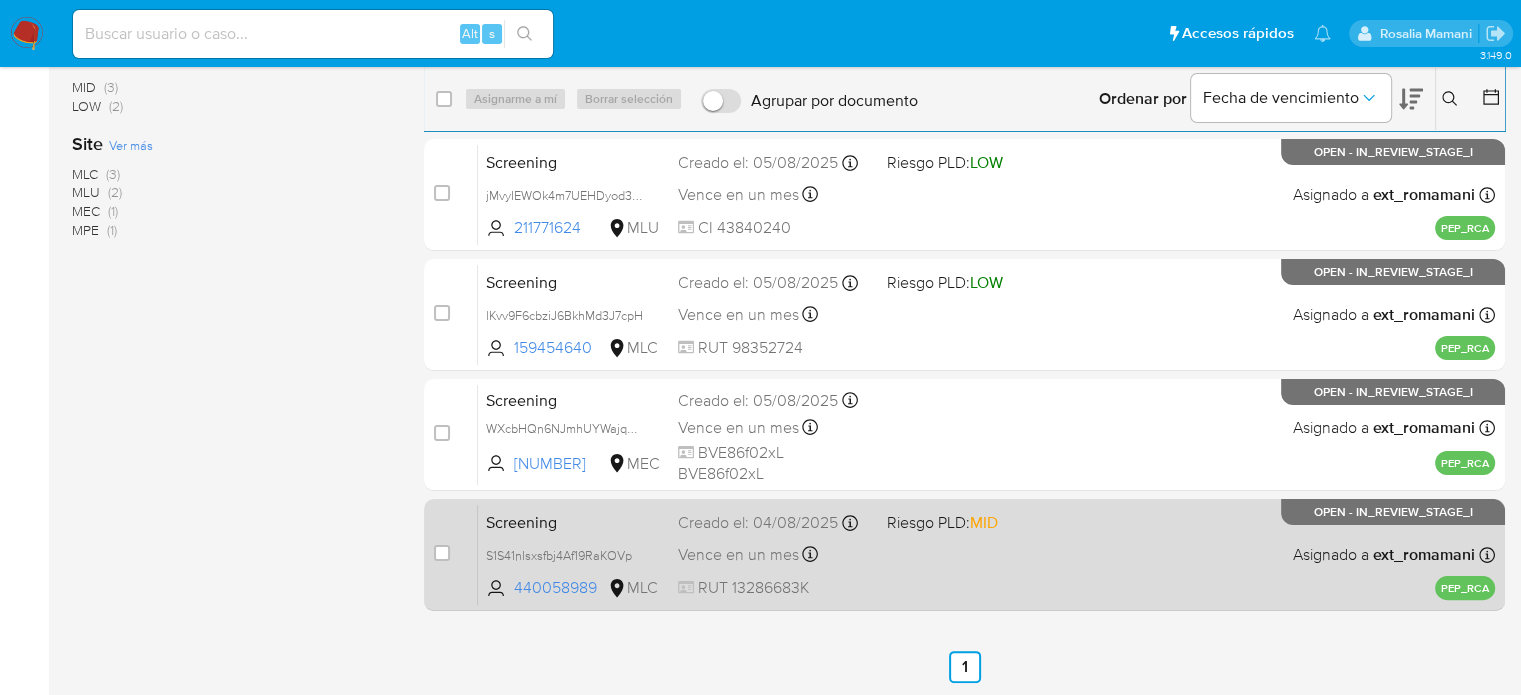click on "Screening S1S41nIsxsfbj4Af19RaKOVp [NUMBER] MLC Riesgo PLD:  MID Creado el: [DATE]   Creado el: [DATE] [TIME] Vence en un mes   Vence el [DATE] [TIME] RUT   [NUMBER] Asignado a   ext_romamani   Asignado el: [DATE] [TIME] PEP_RCA OPEN - IN_REVIEW_STAGE_I" at bounding box center [986, 554] 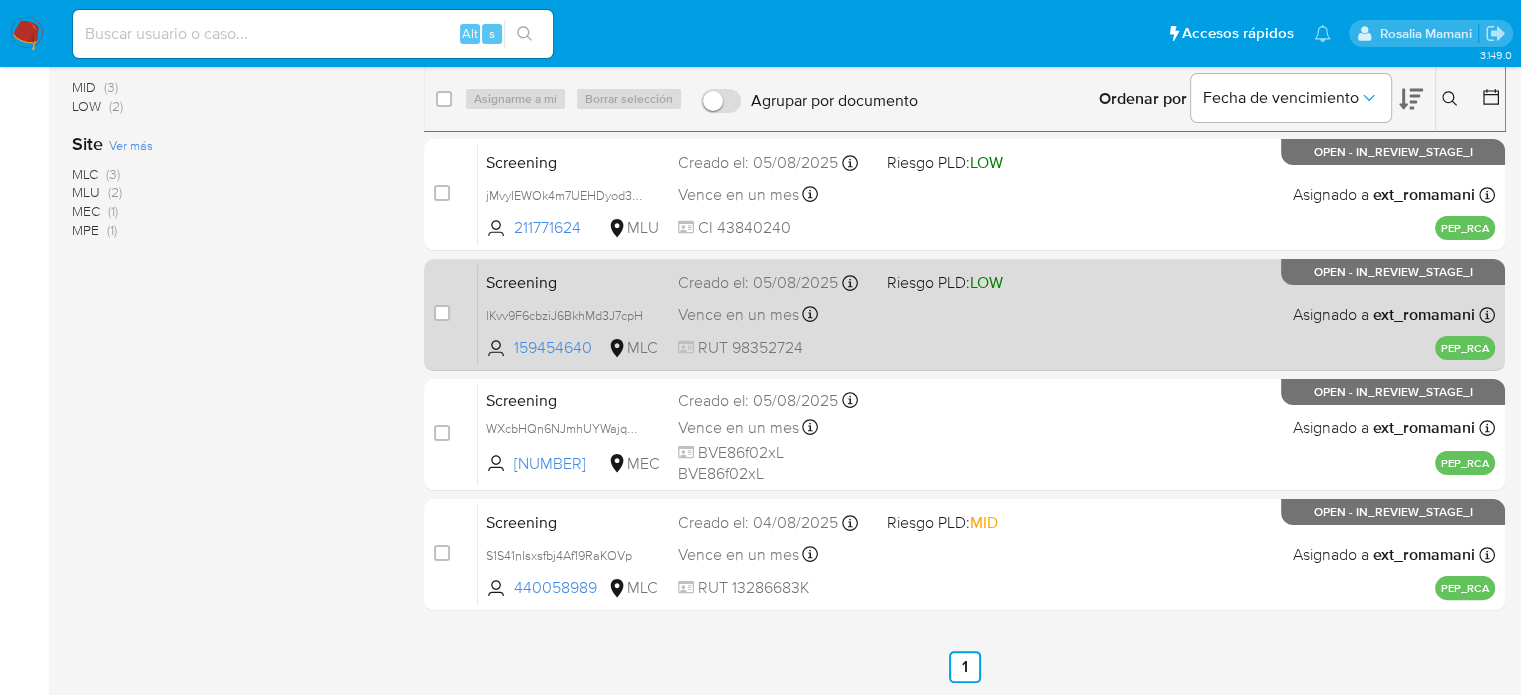 click on "Screening lKvv9F6cbziJ6BkhMd3J7cpH [NUMBER] MLC Riesgo PLD:  LOW Creado el: [DATE]   Creado el: [DATE] [TIME] Vence en un mes   Vence el [DATE] [TIME] RUT   [NUMBER] Asignado a   ext_romamani   Asignado el: [DATE] [TIME] PEP_RCA OPEN - IN_REVIEW_STAGE_I" at bounding box center (986, 314) 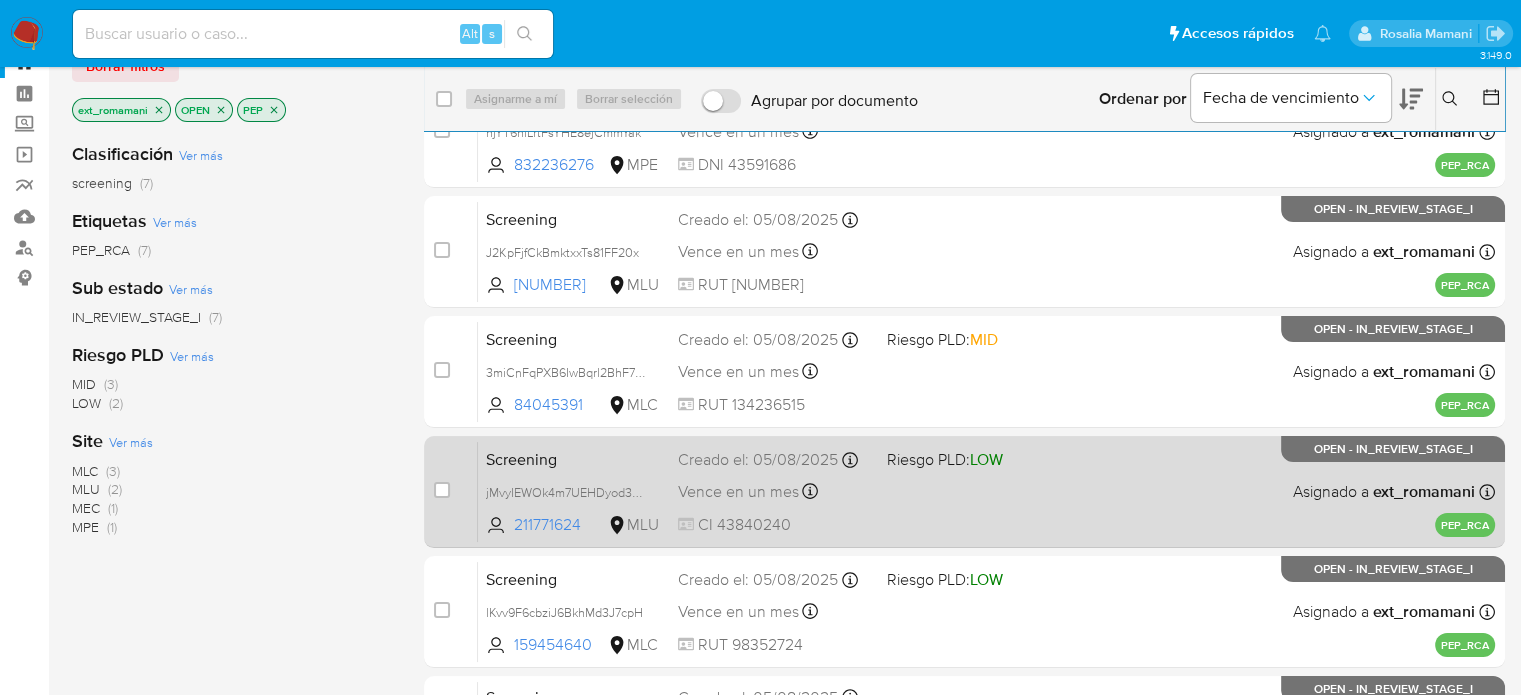scroll, scrollTop: 0, scrollLeft: 0, axis: both 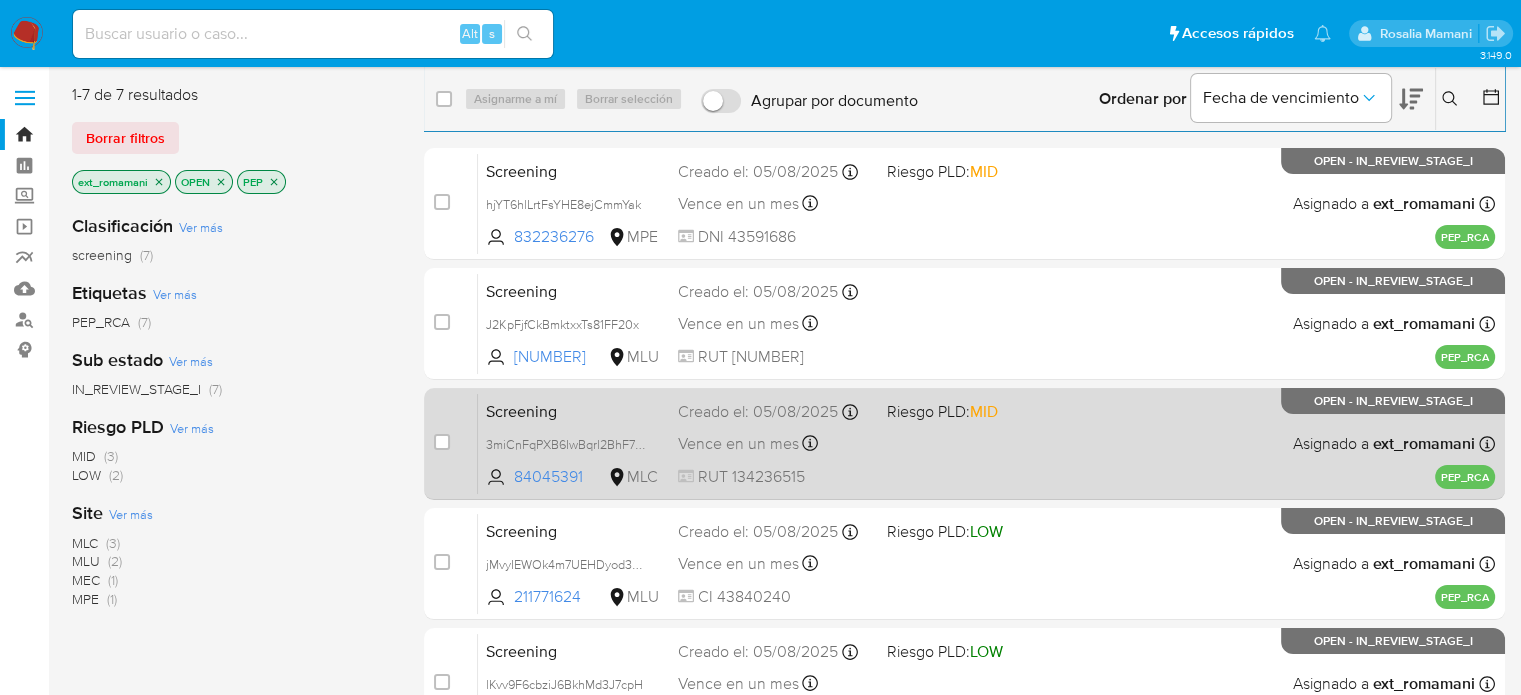 click on "Screening 3miCnFqPXB6IwBqrl2BhF7Ny [NUMBER] MLC Riesgo PLD:  MID Creado el: [DATE]   Creado el: [DATE] [TIME] Vence en un mes   Vence el [DATE] [TIME] RUT   [NUMBER] Asignado a   ext_romamani   Asignado el: [DATE] [TIME] PEP_RCA OPEN - IN_REVIEW_STAGE_I" at bounding box center [986, 443] 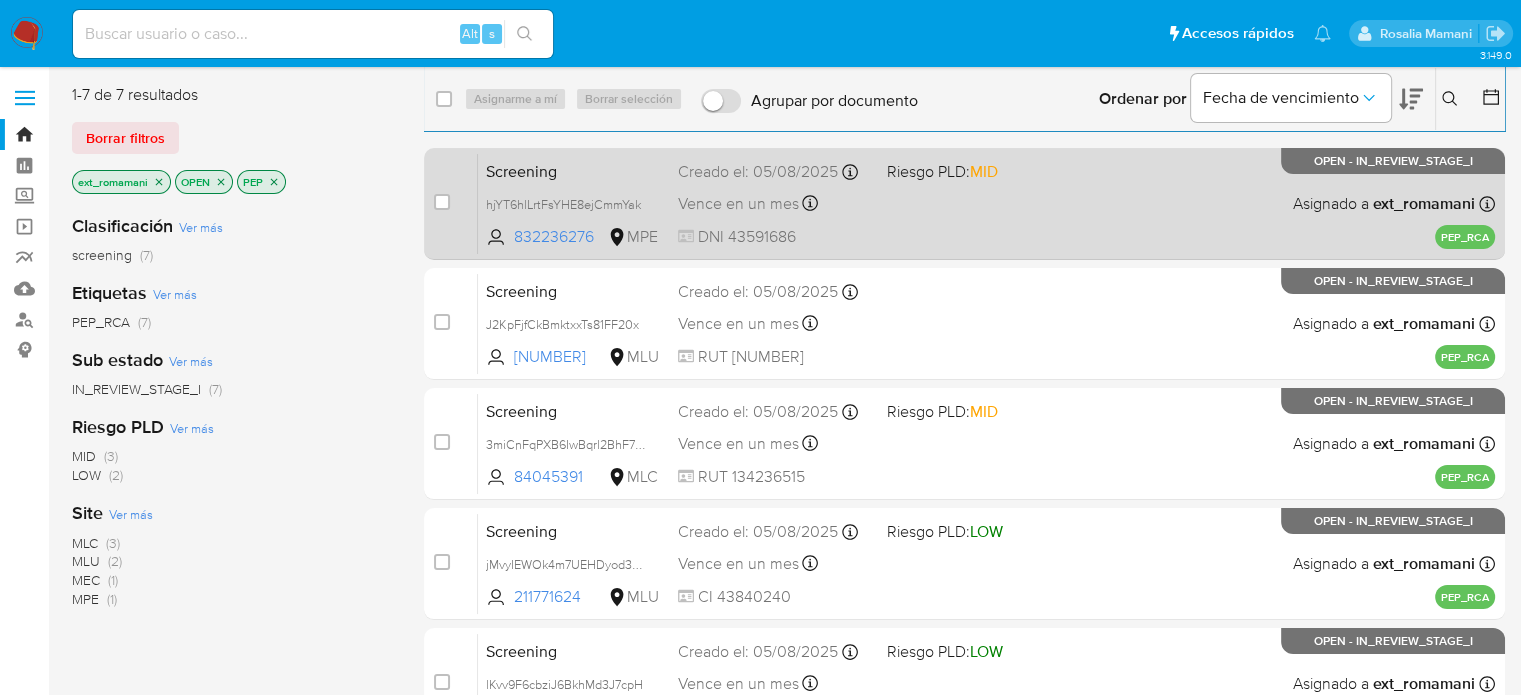 click on "Vence en un mes   Vence el [DATE] [TIME]" at bounding box center [774, 203] 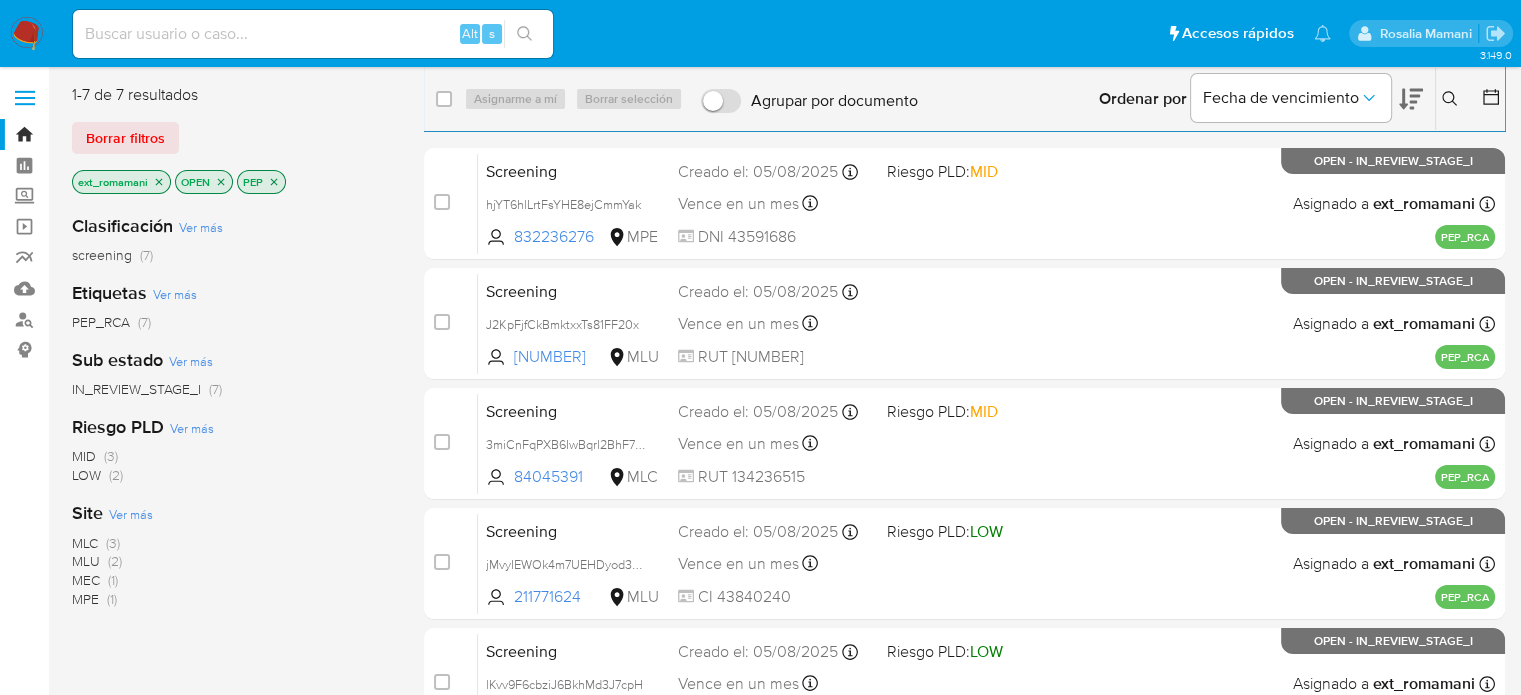 click at bounding box center [27, 34] 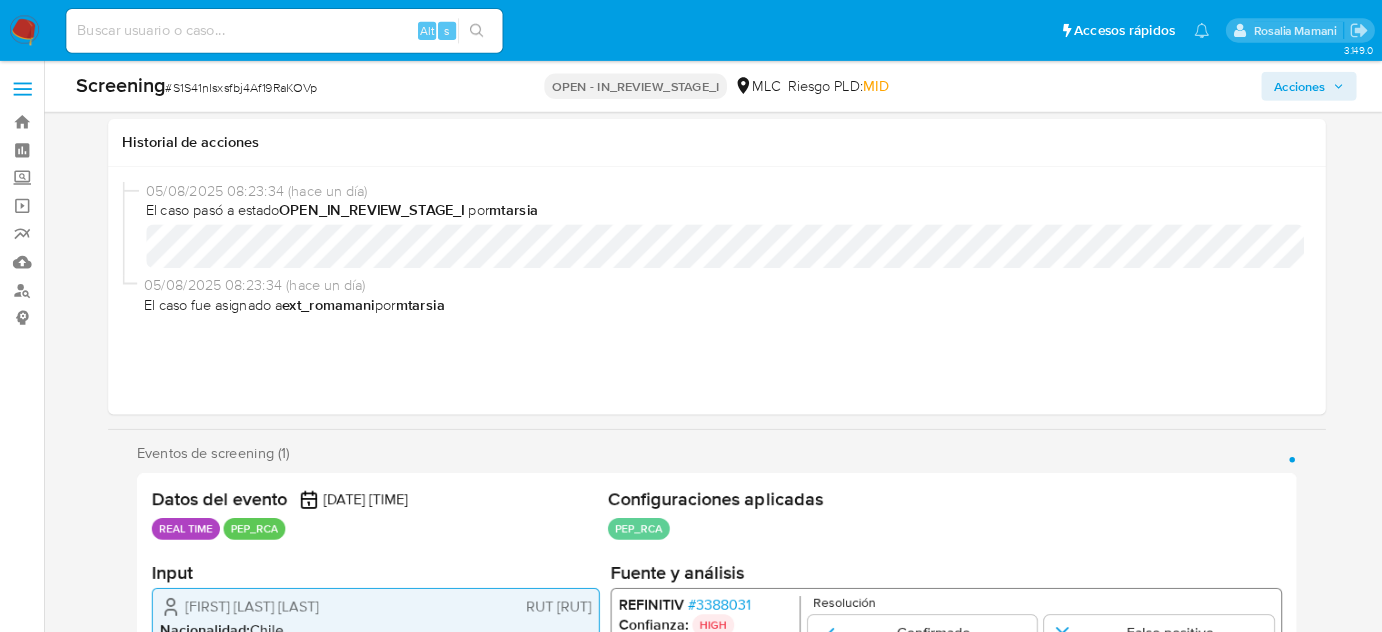 scroll, scrollTop: 400, scrollLeft: 0, axis: vertical 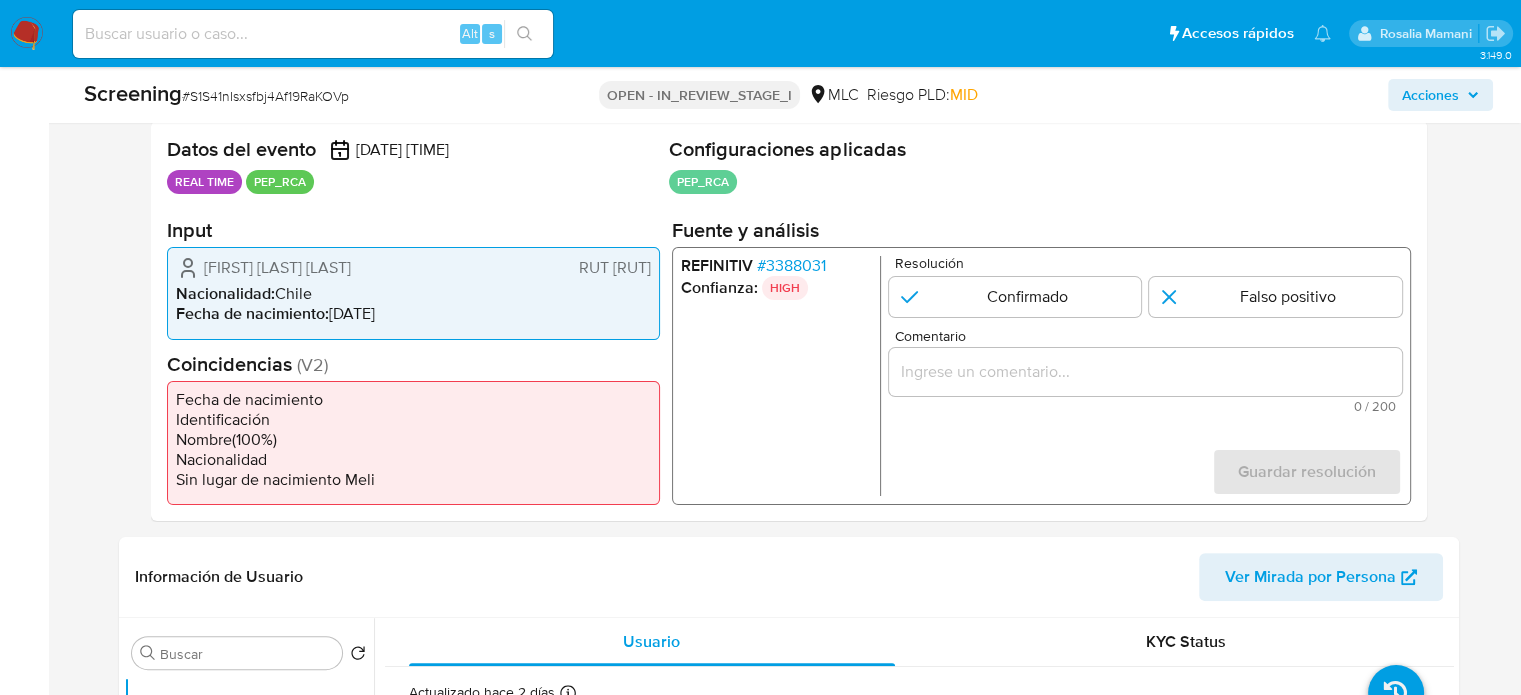 select on "10" 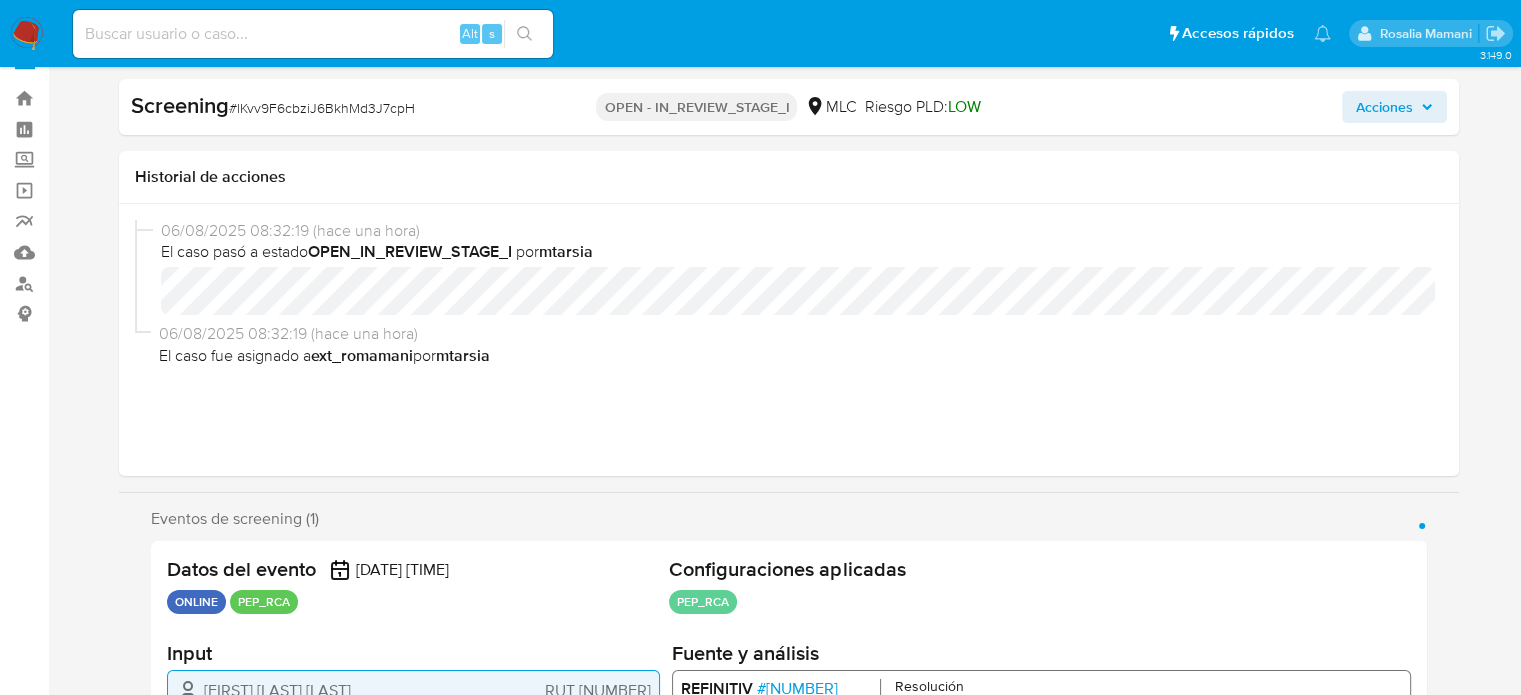 select on "10" 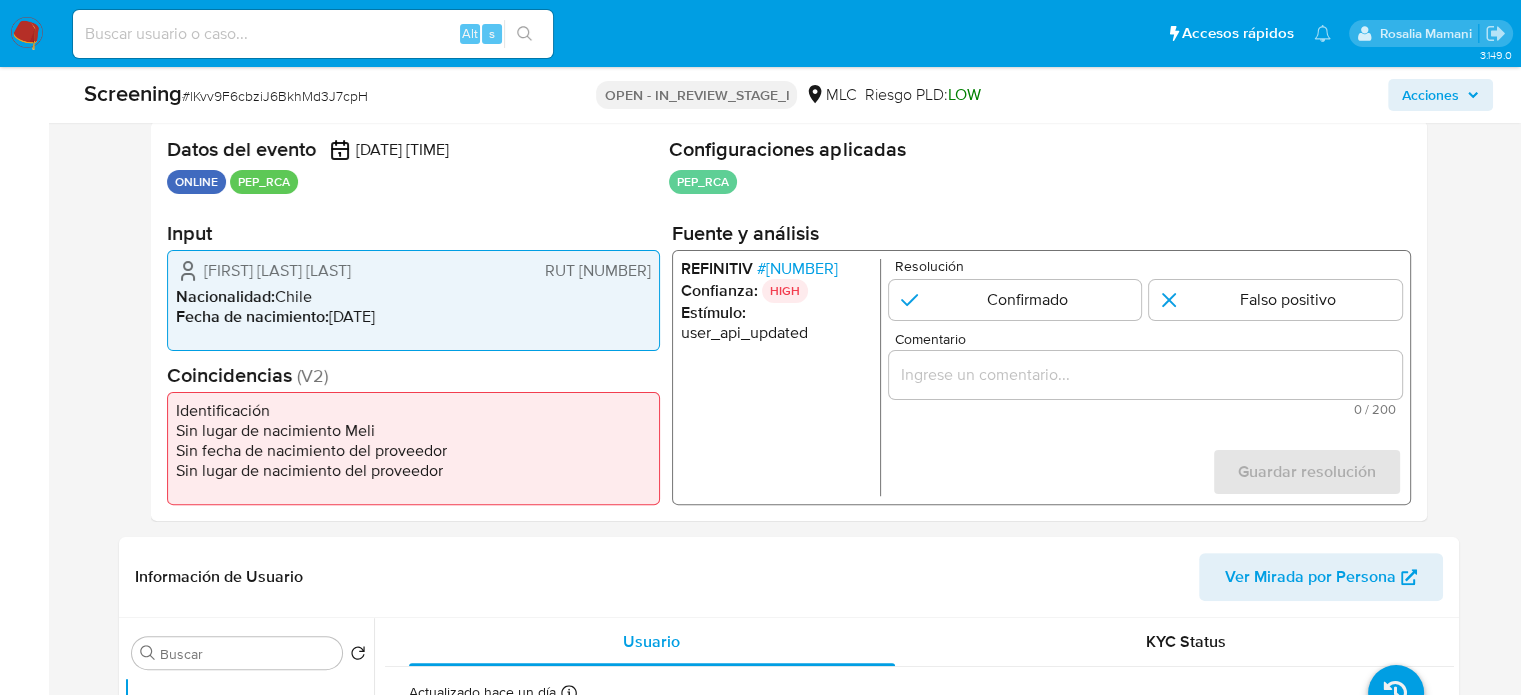 click on "# [NUMBER]" at bounding box center (796, 269) 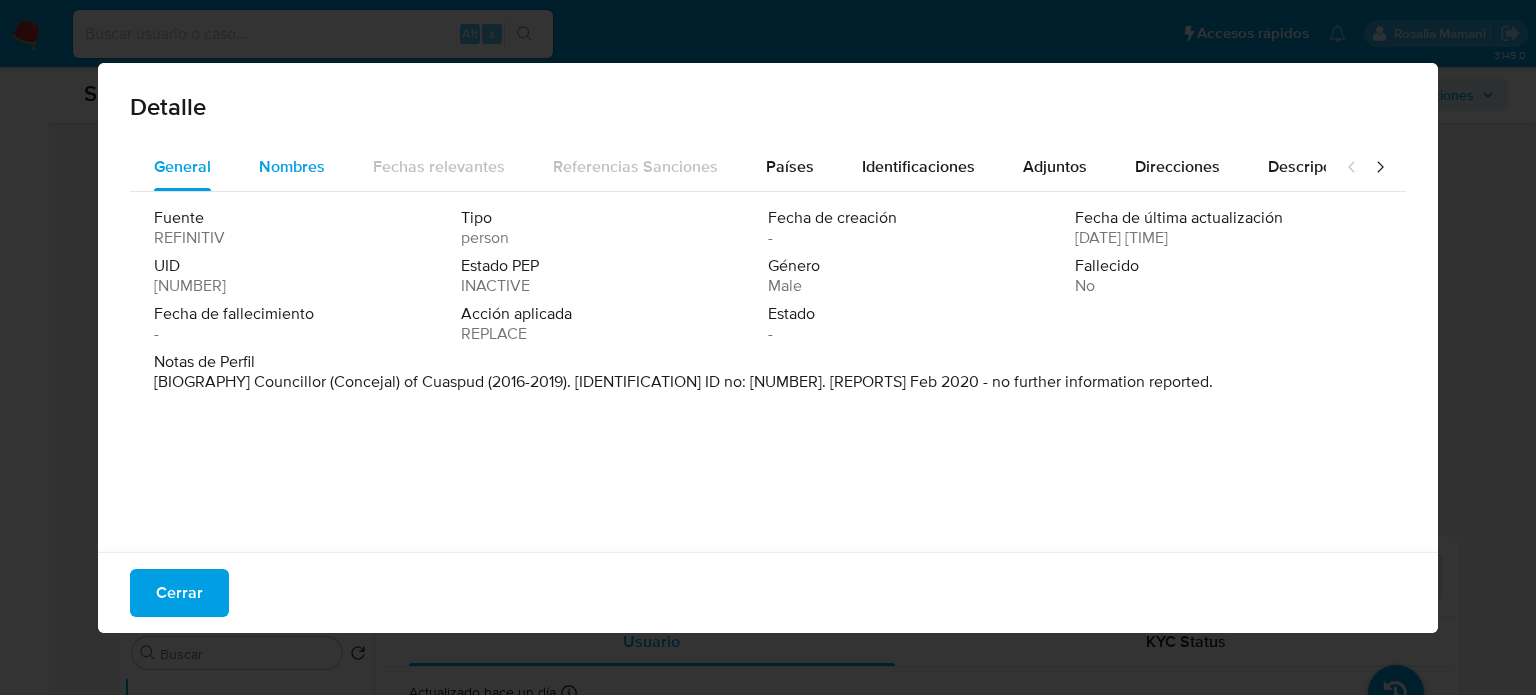 click on "Nombres" at bounding box center [292, 166] 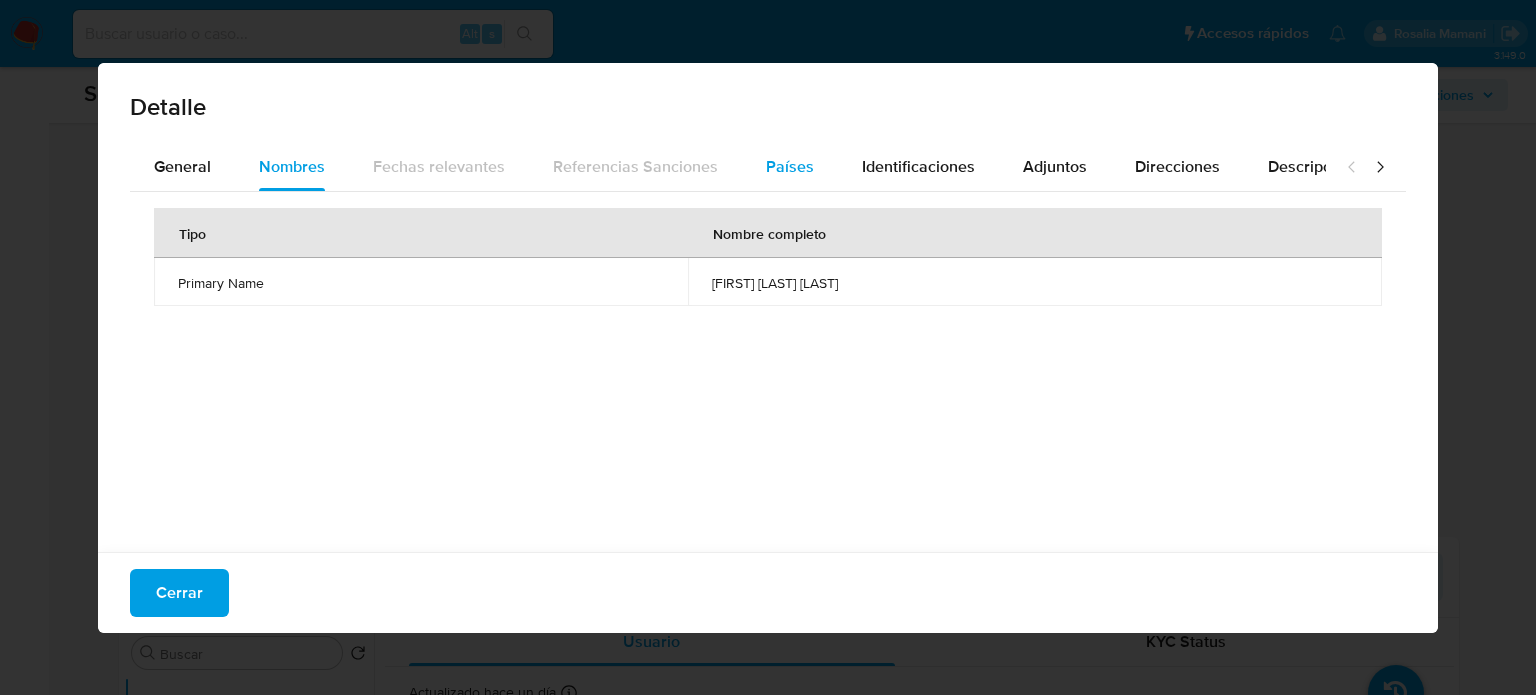 click on "Países" at bounding box center [790, 166] 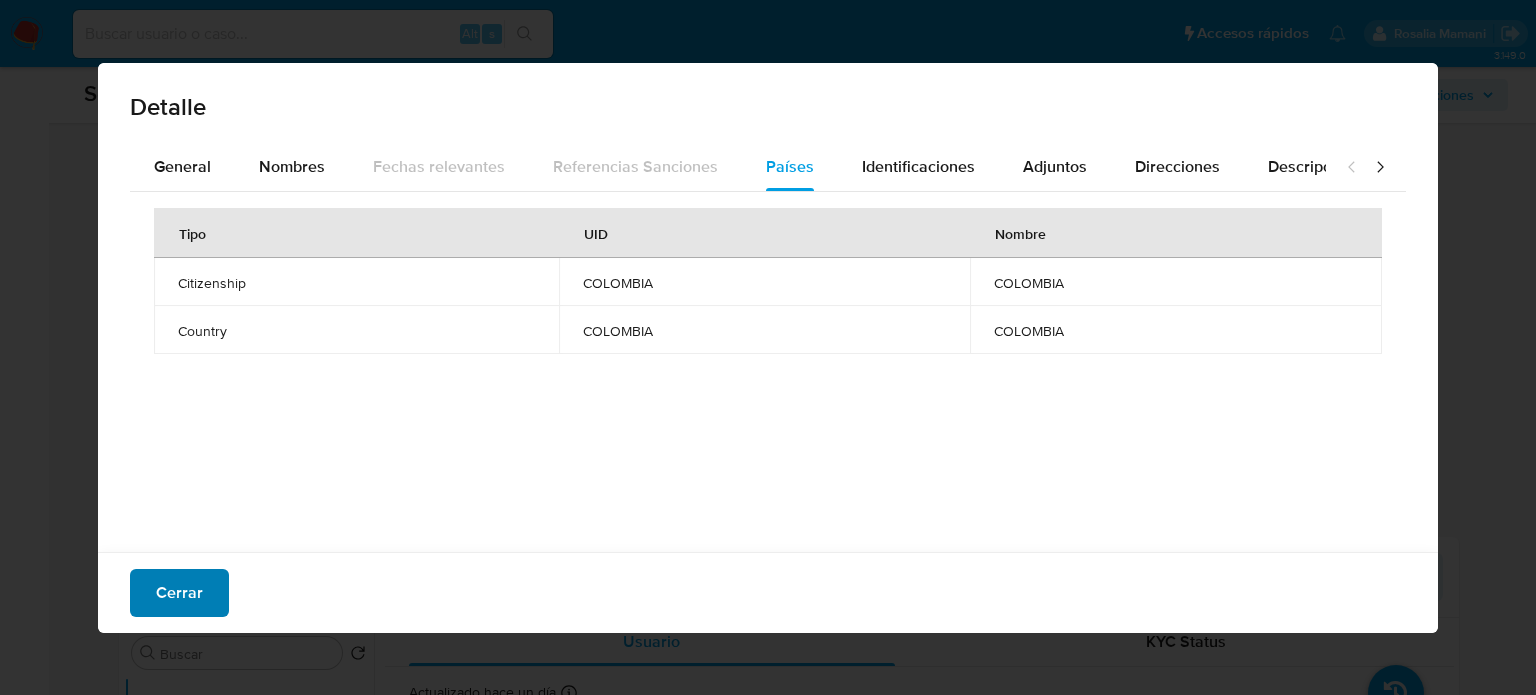 click on "Cerrar" at bounding box center [179, 593] 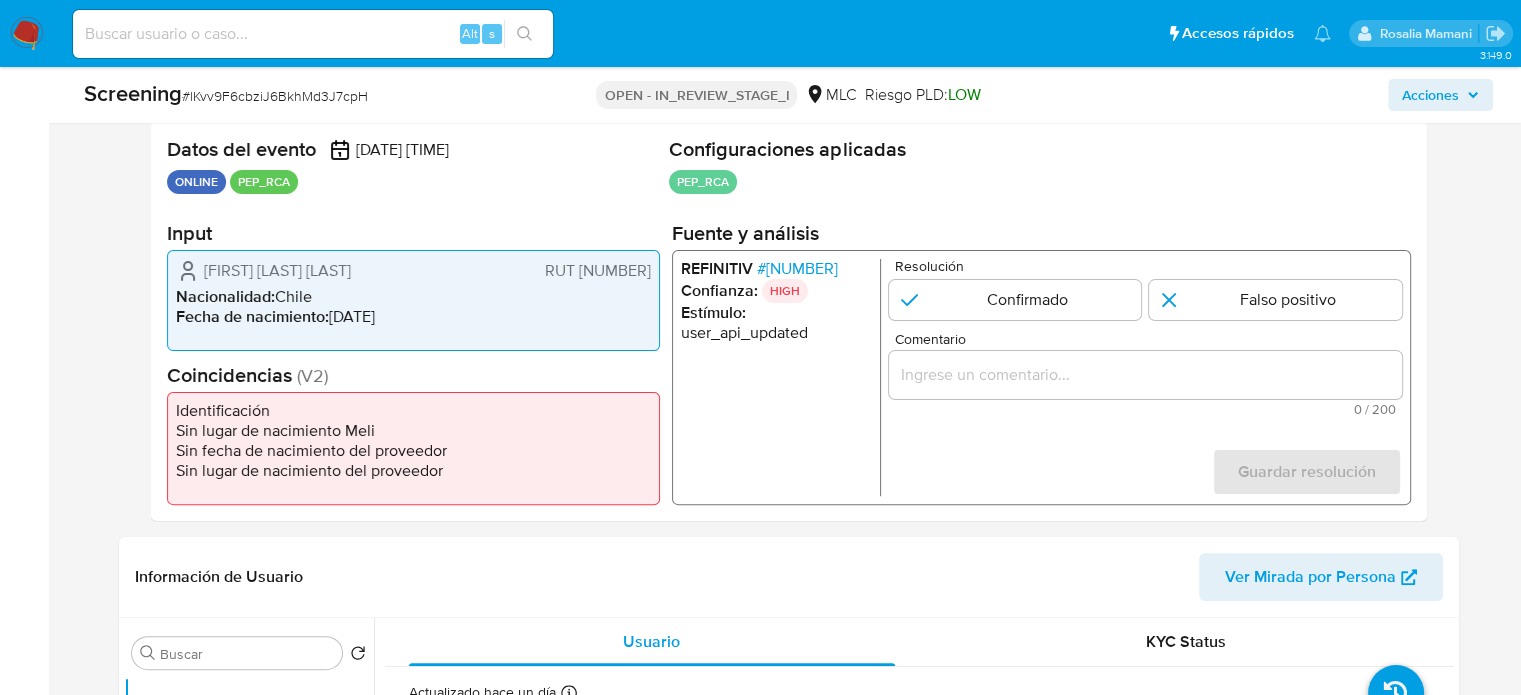 click at bounding box center [1144, 375] 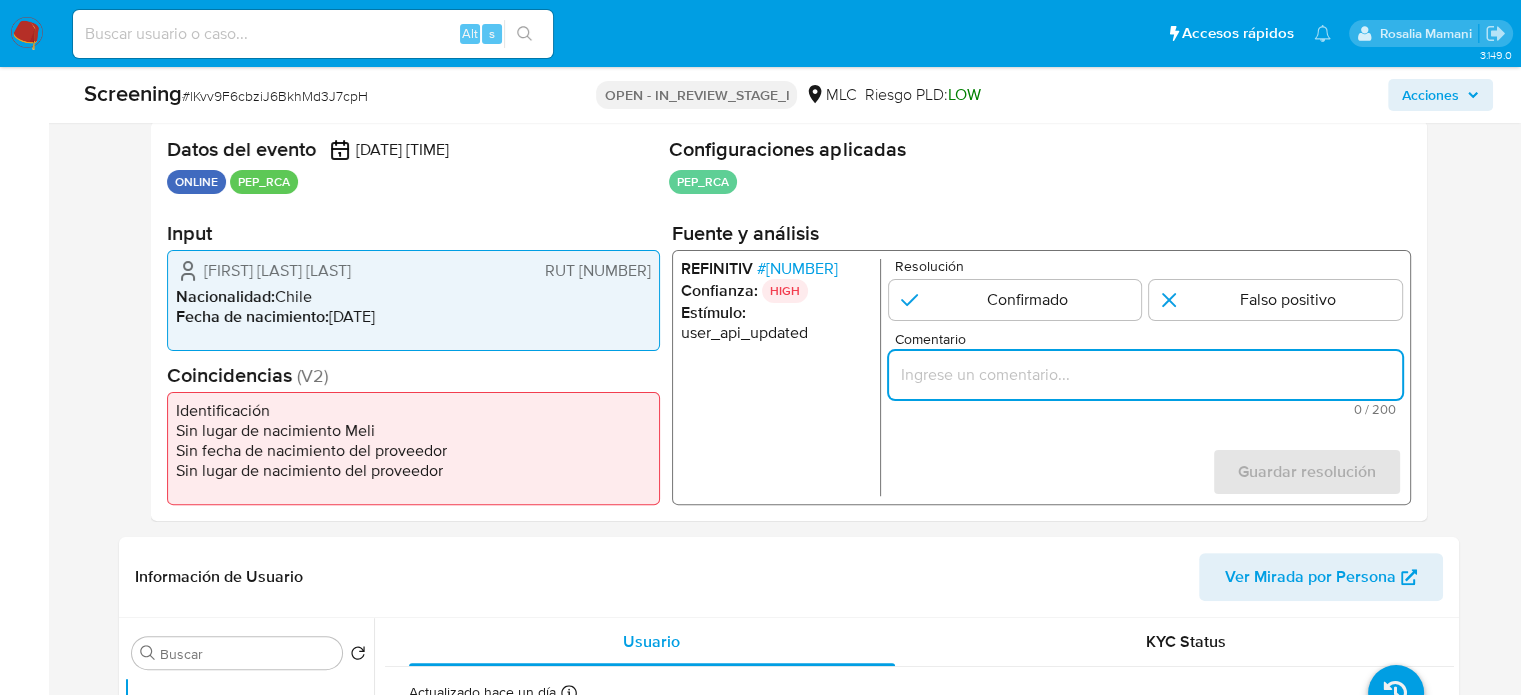 paste on "Titular de cuenta  sin coincidencias en listas activas." 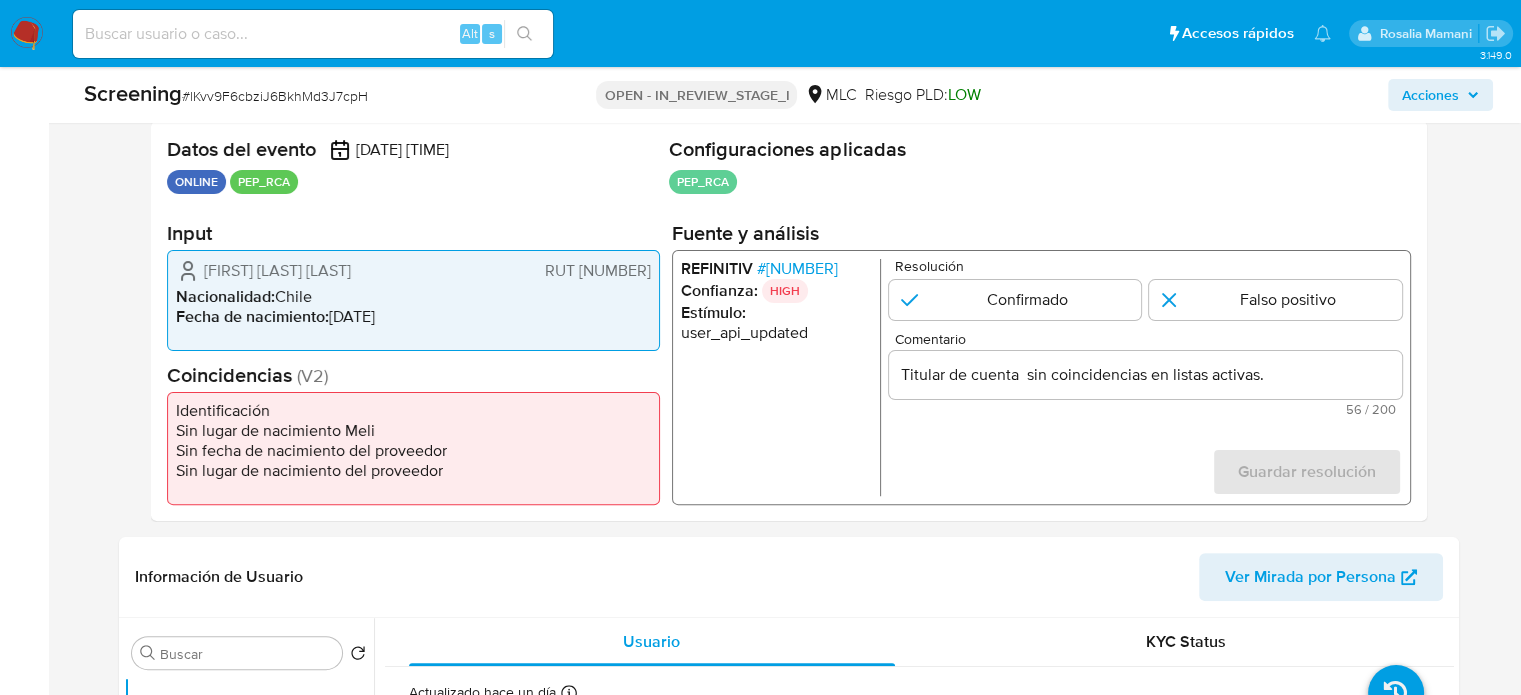 drag, startPoint x: 200, startPoint y: 271, endPoint x: 653, endPoint y: 275, distance: 453.01767 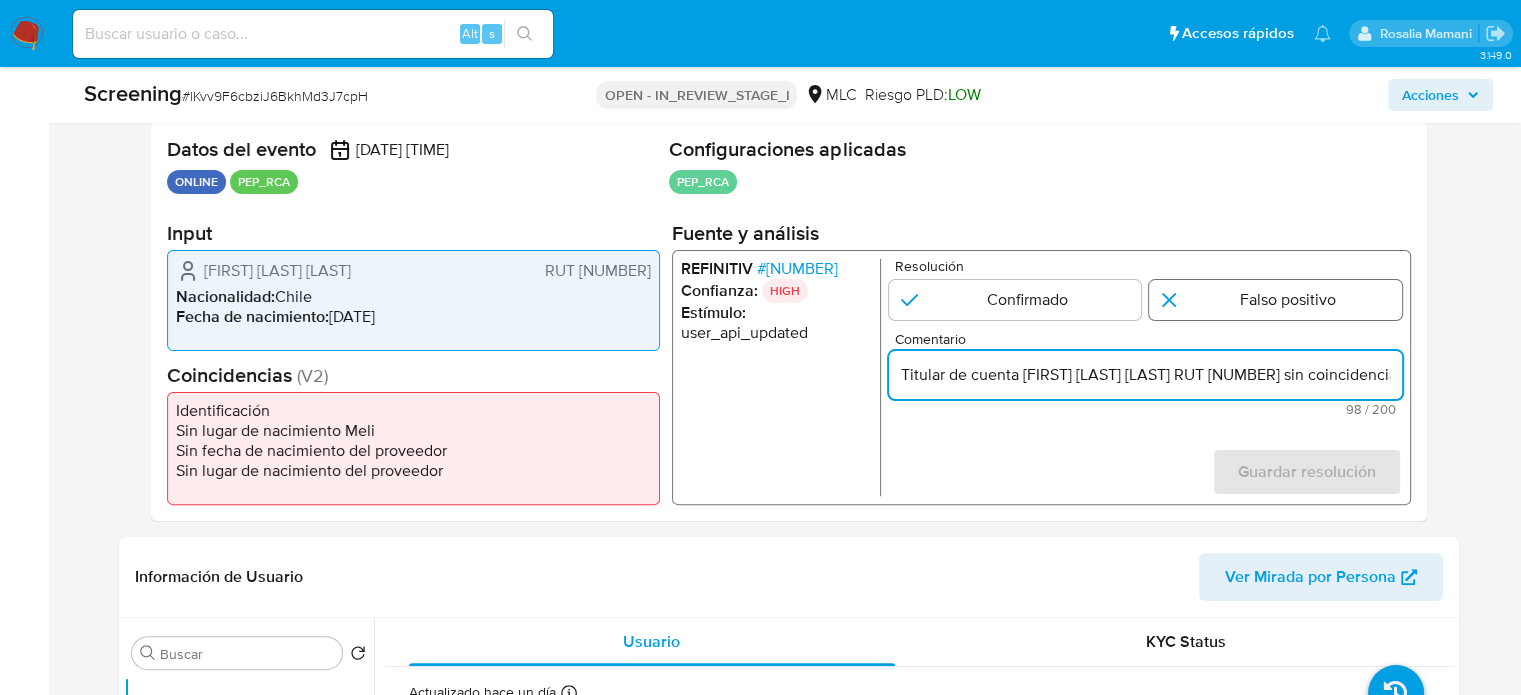 type on "Titular de cuenta [FIRST] [LAST] [LAST] RUT [NUMBER] sin coincidencias en listas activas." 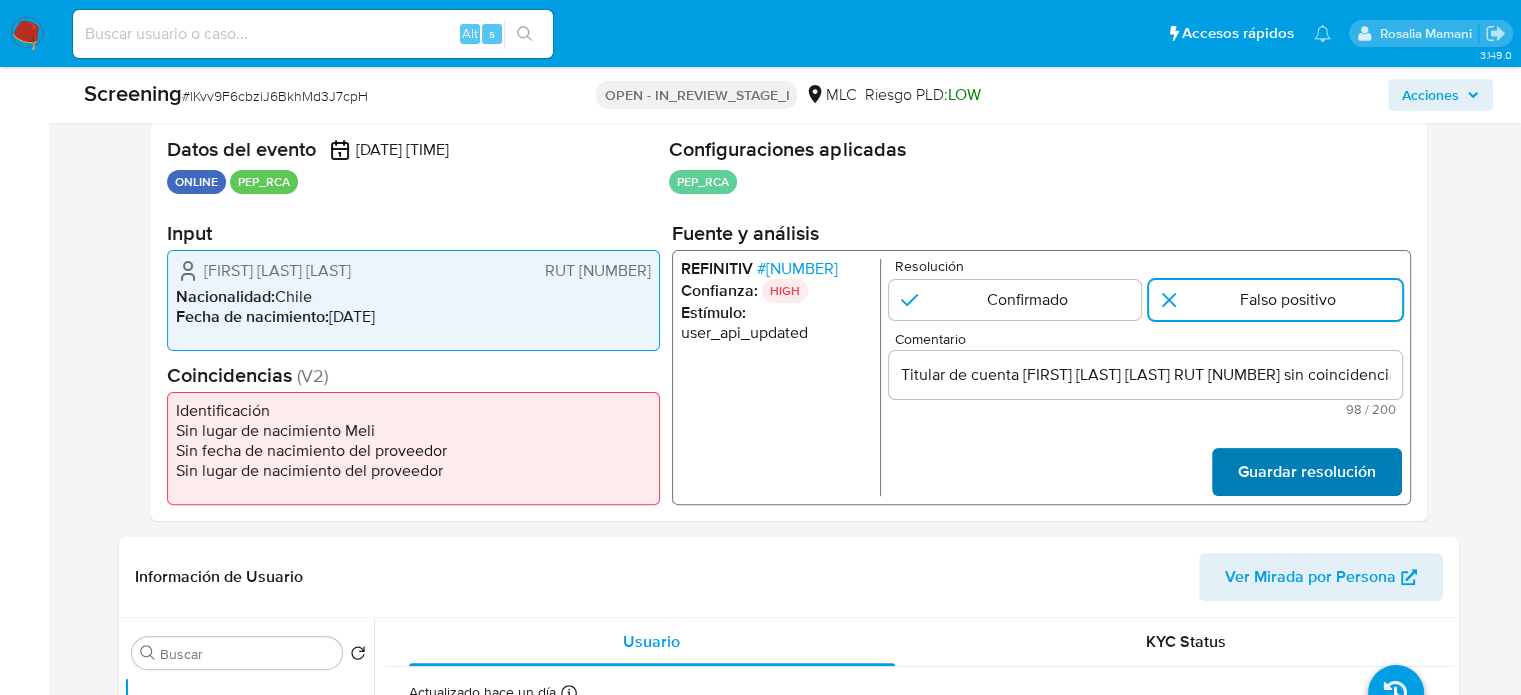 click on "Guardar resolución" at bounding box center (1306, 472) 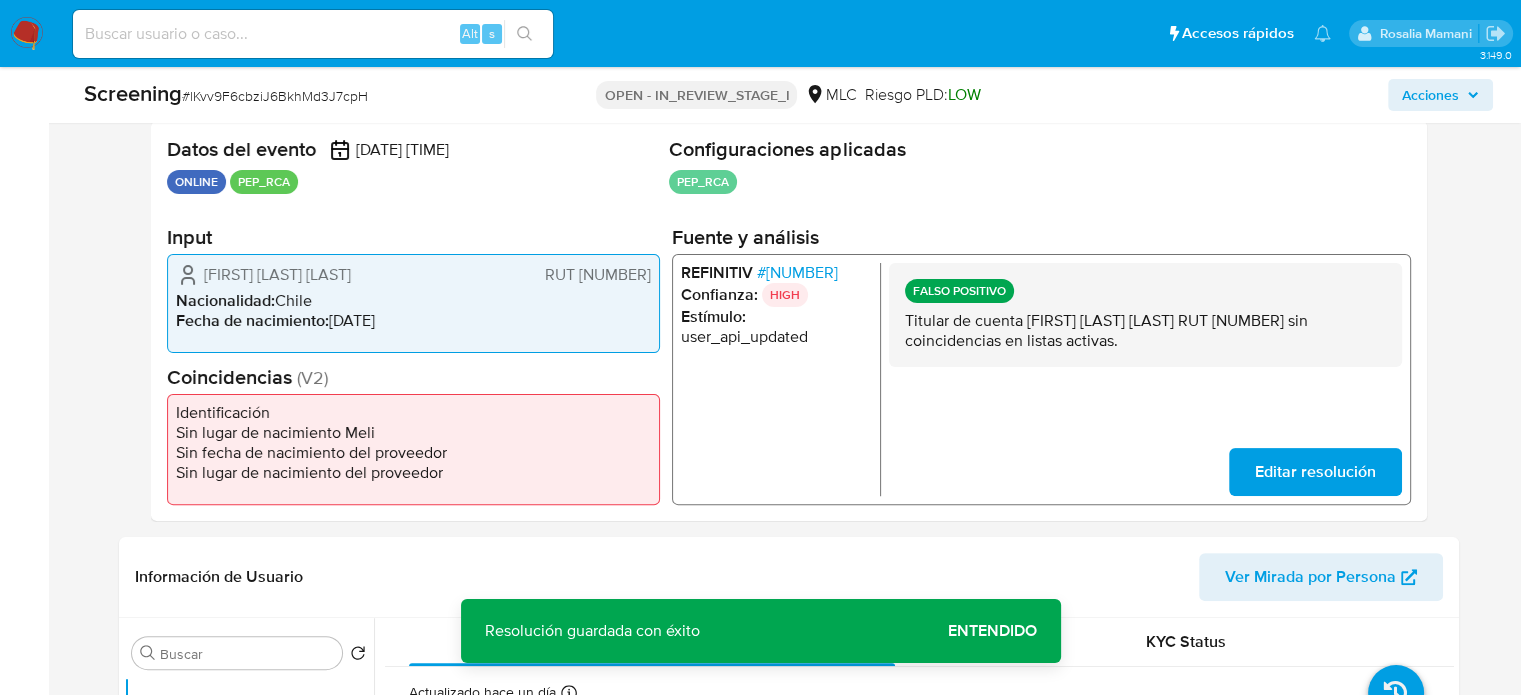 drag, startPoint x: 455, startPoint y: 273, endPoint x: 199, endPoint y: 276, distance: 256.01758 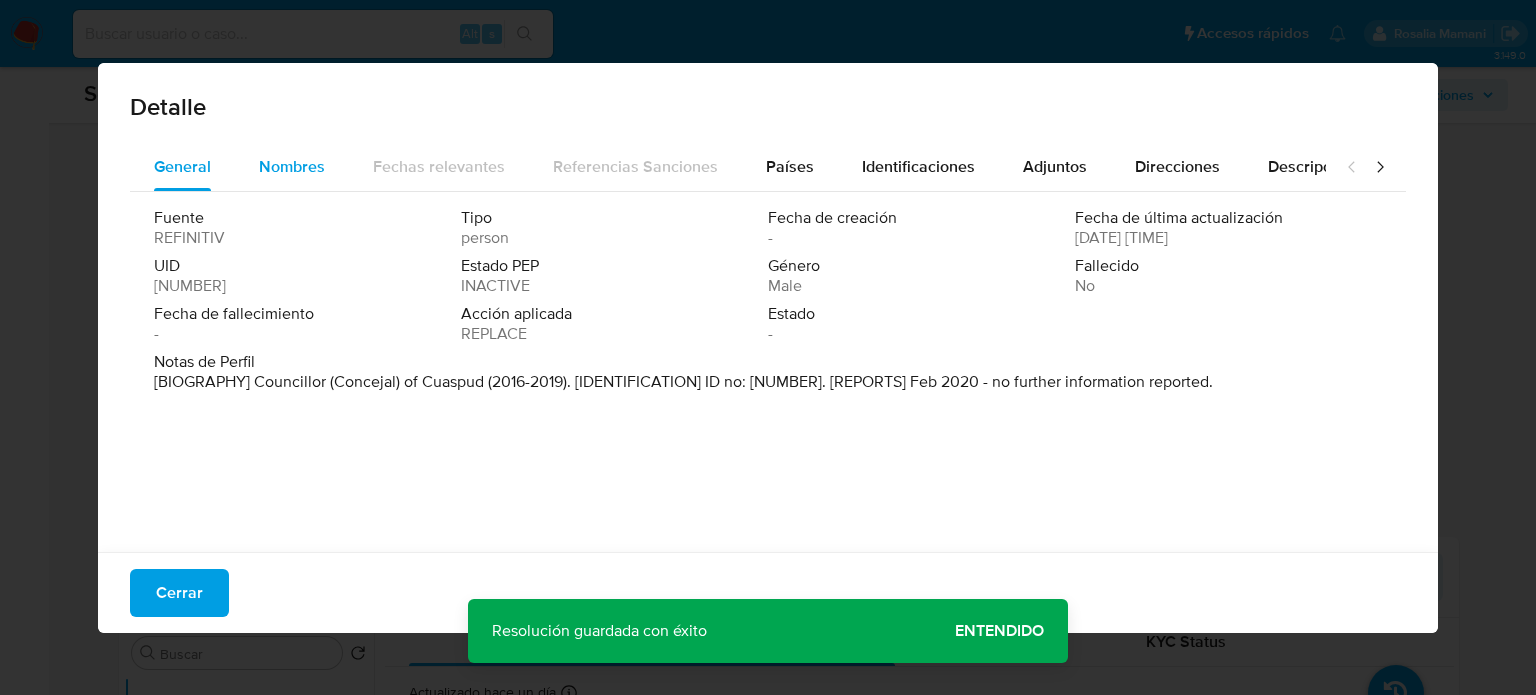 click on "Nombres" at bounding box center (292, 167) 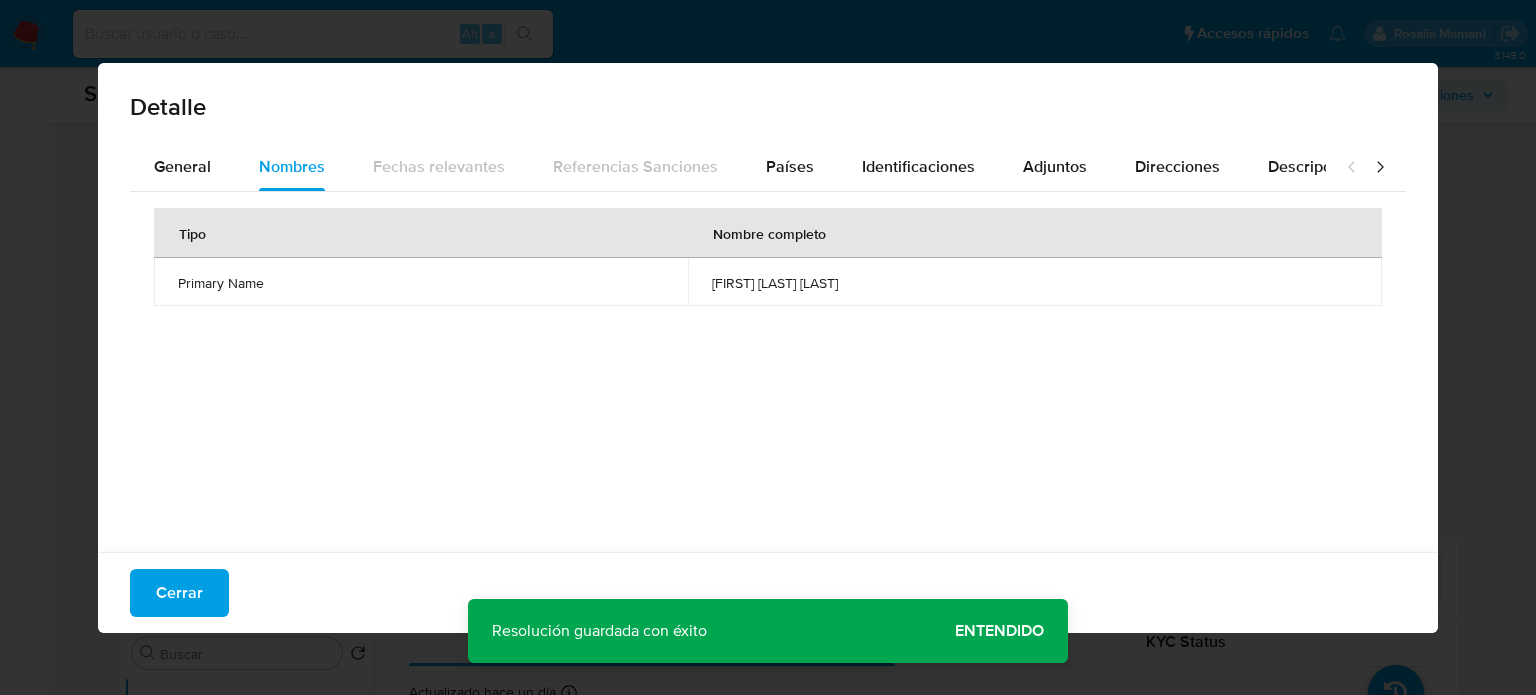 drag, startPoint x: 715, startPoint y: 282, endPoint x: 852, endPoint y: 294, distance: 137.52454 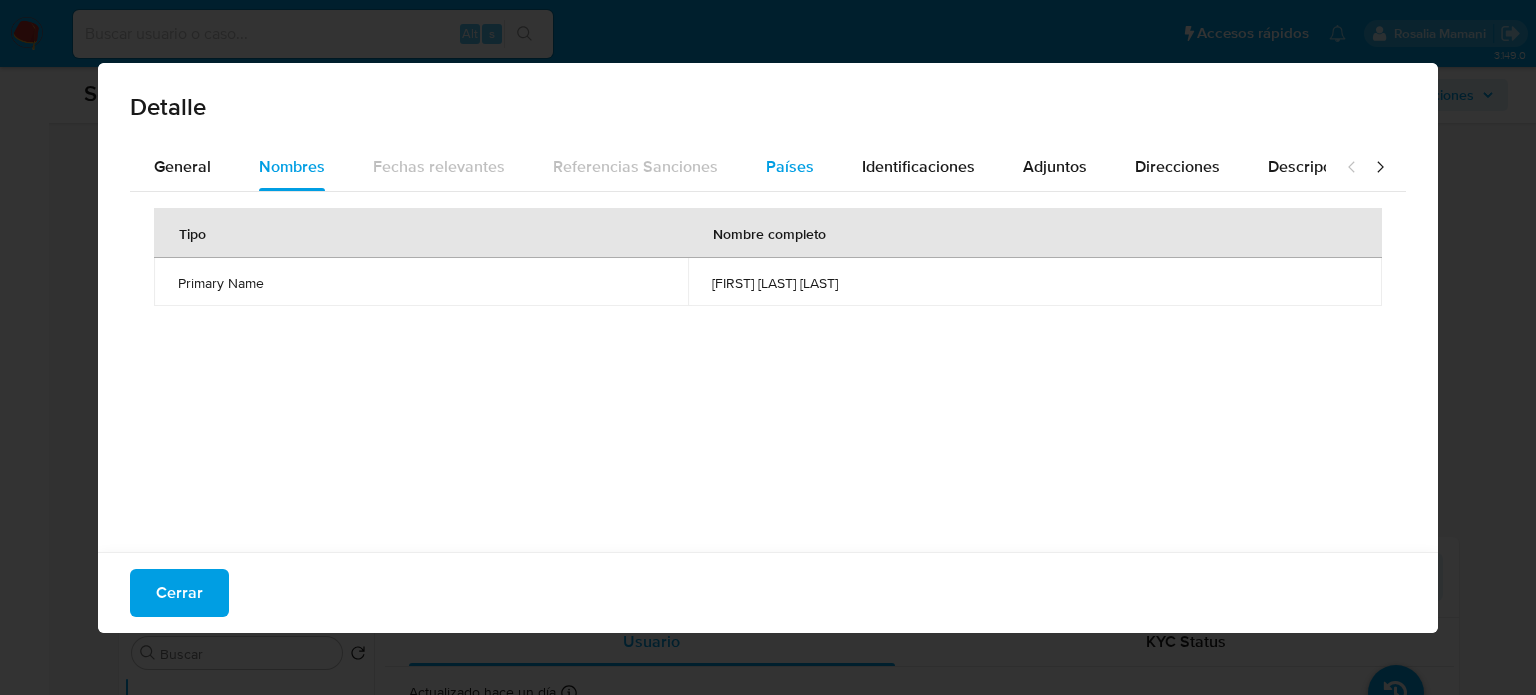 click on "Países" at bounding box center [790, 167] 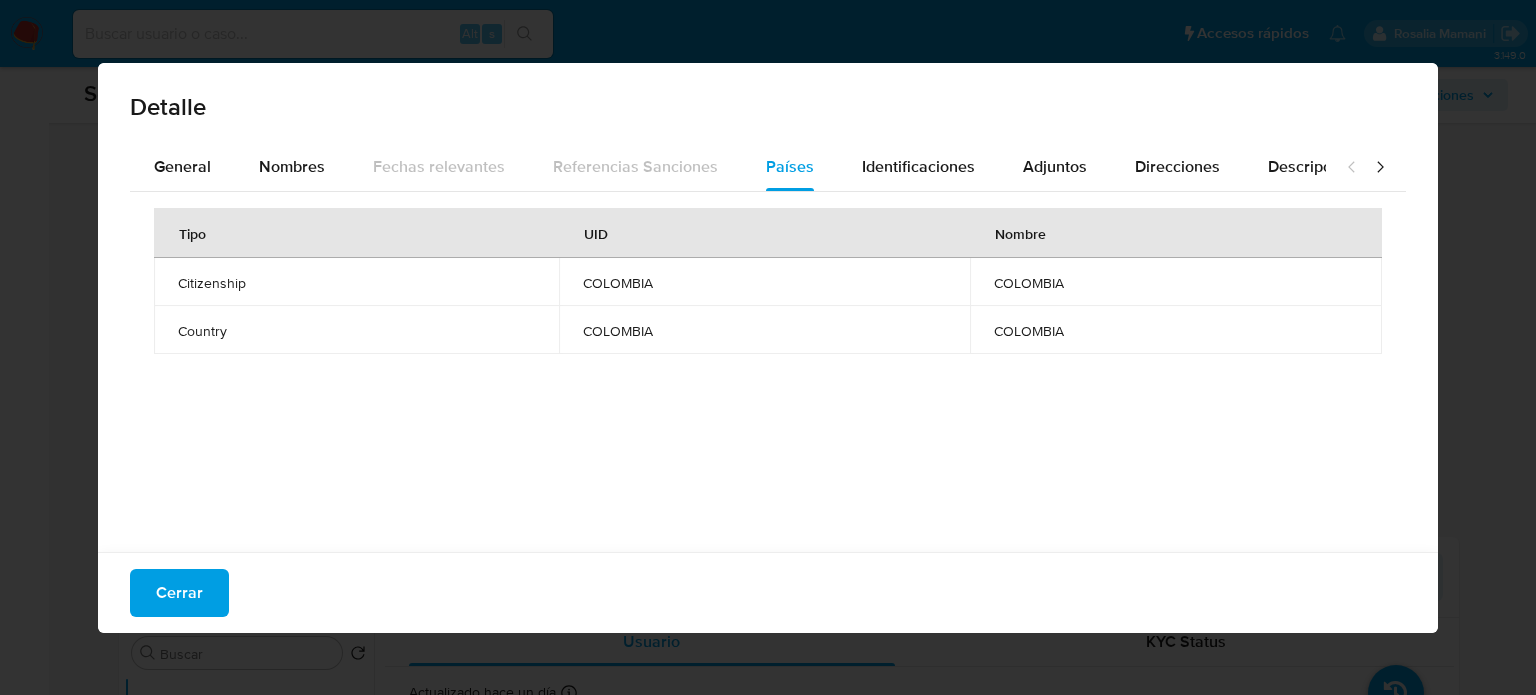 type 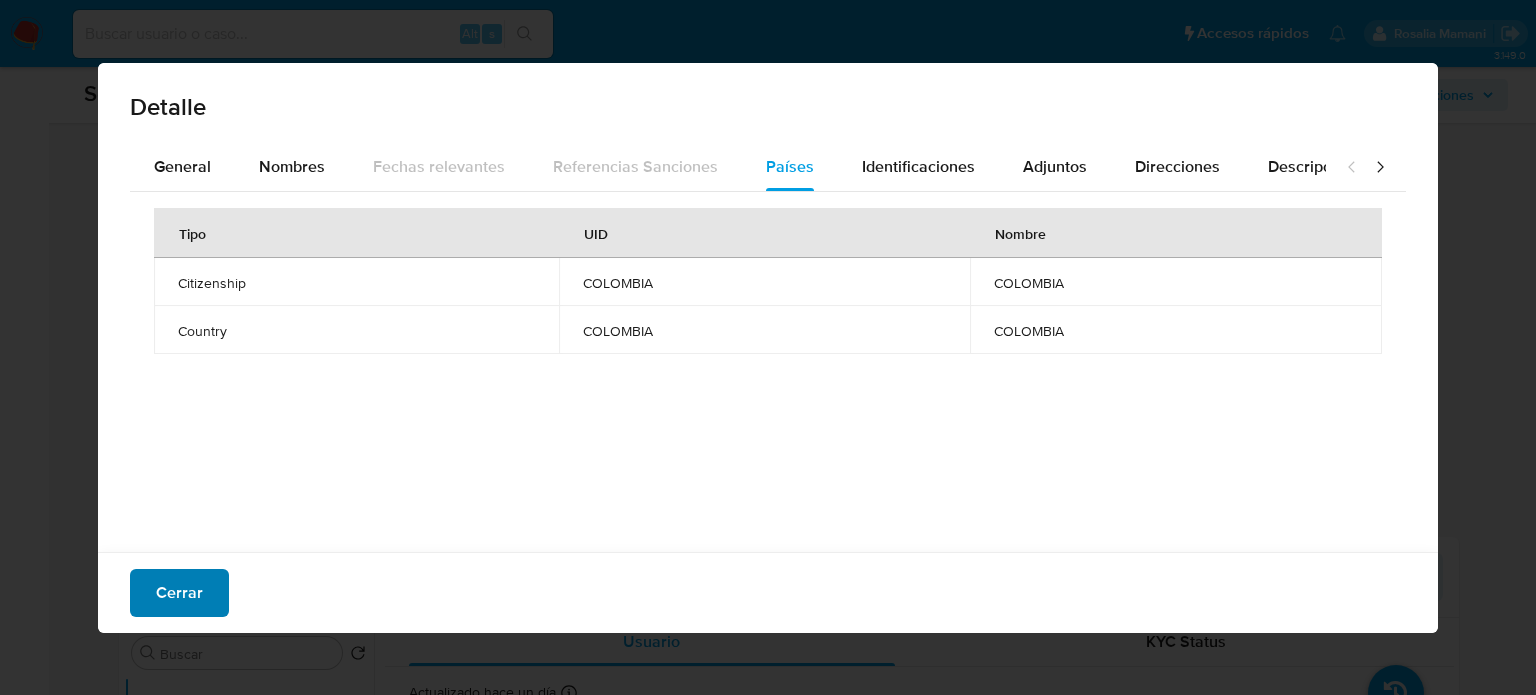 click on "Cerrar" at bounding box center (179, 593) 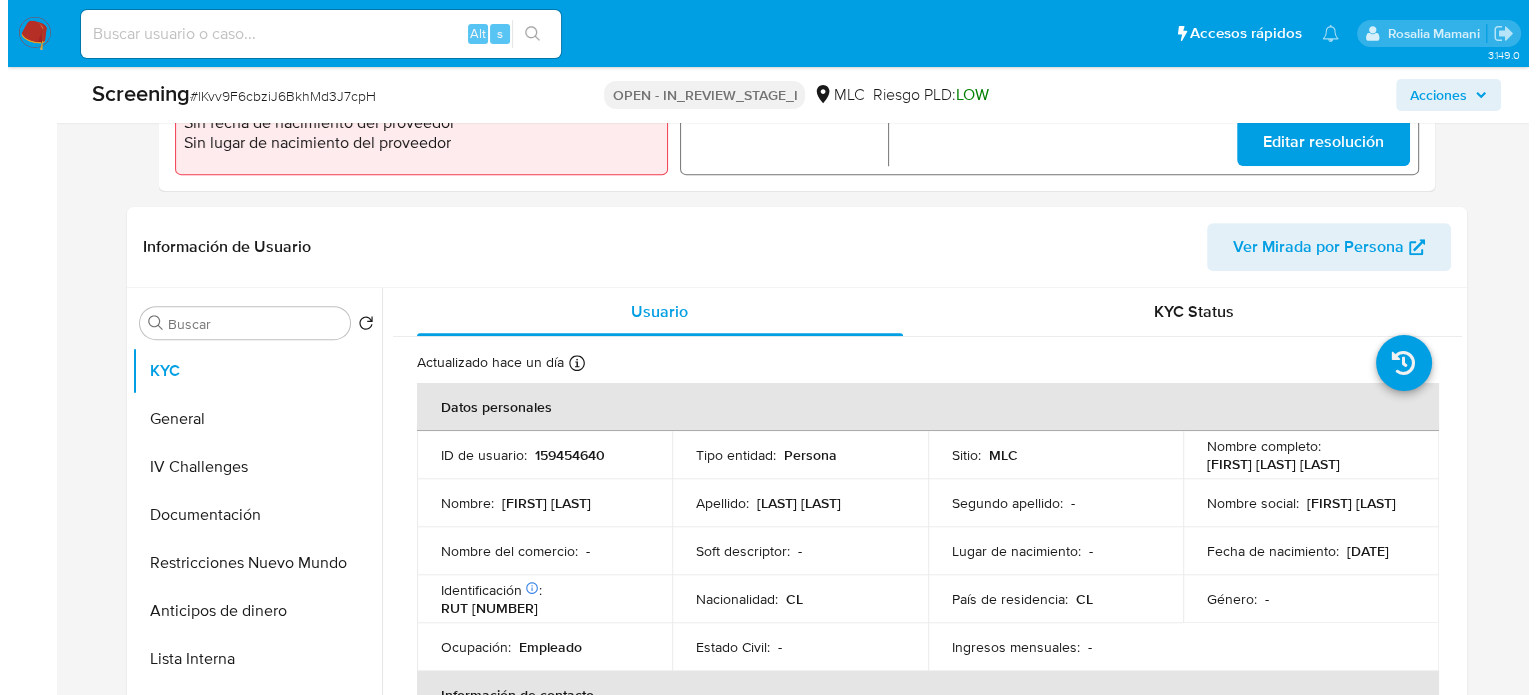 scroll, scrollTop: 900, scrollLeft: 0, axis: vertical 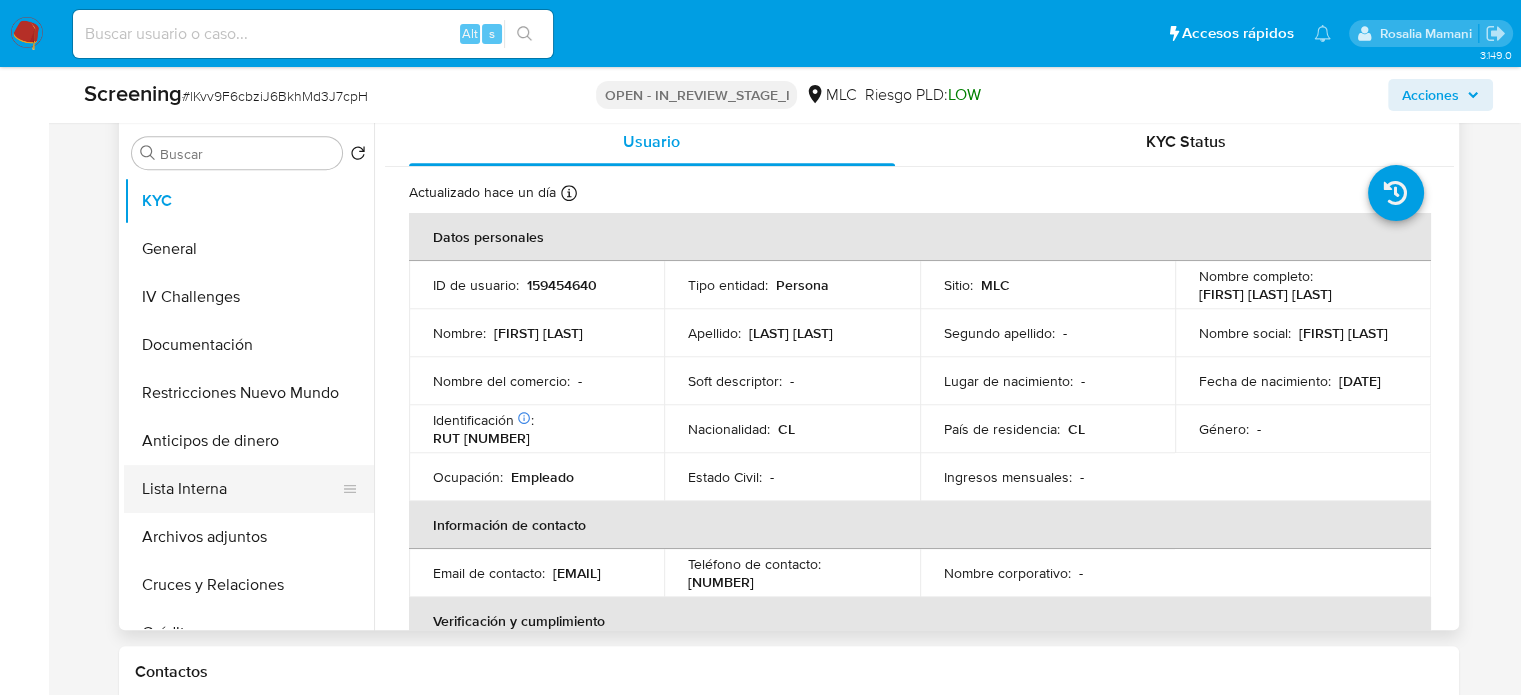 click on "Lista Interna" at bounding box center (241, 489) 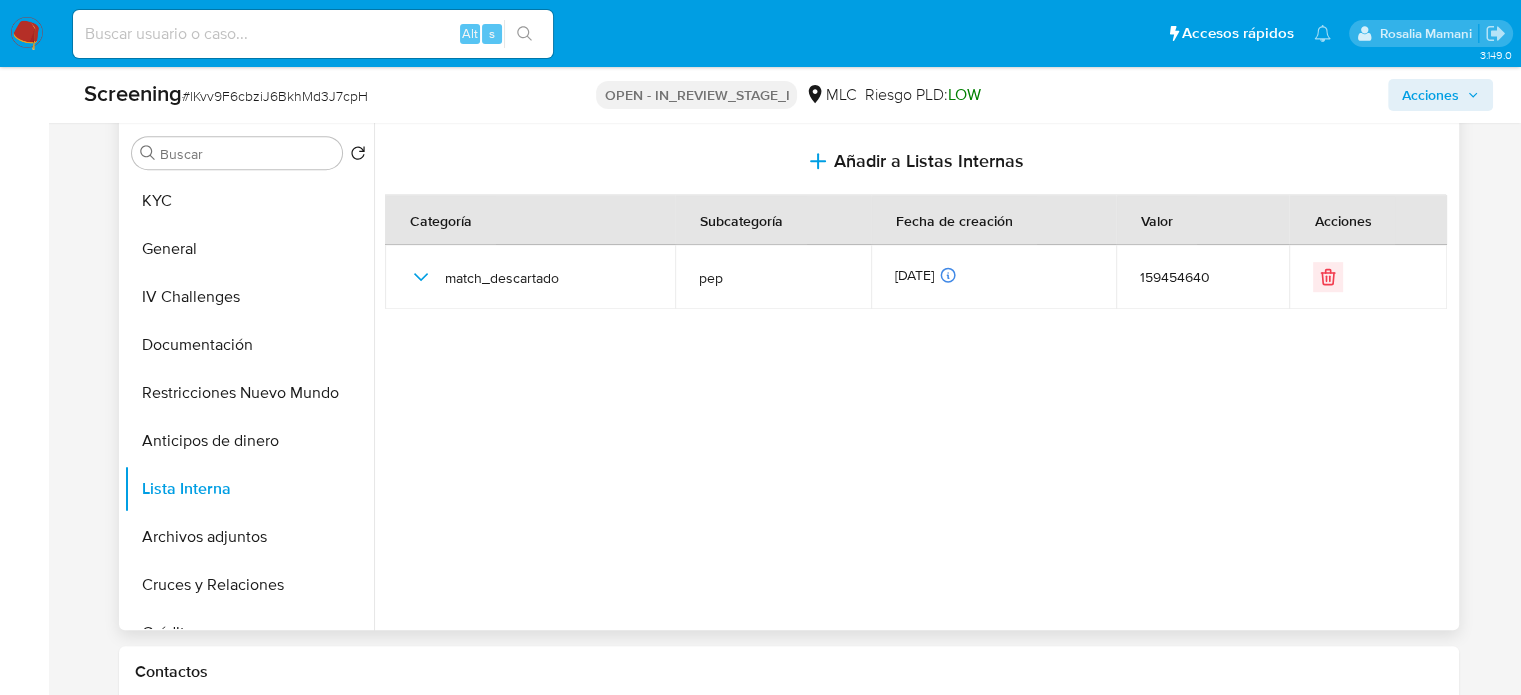 type 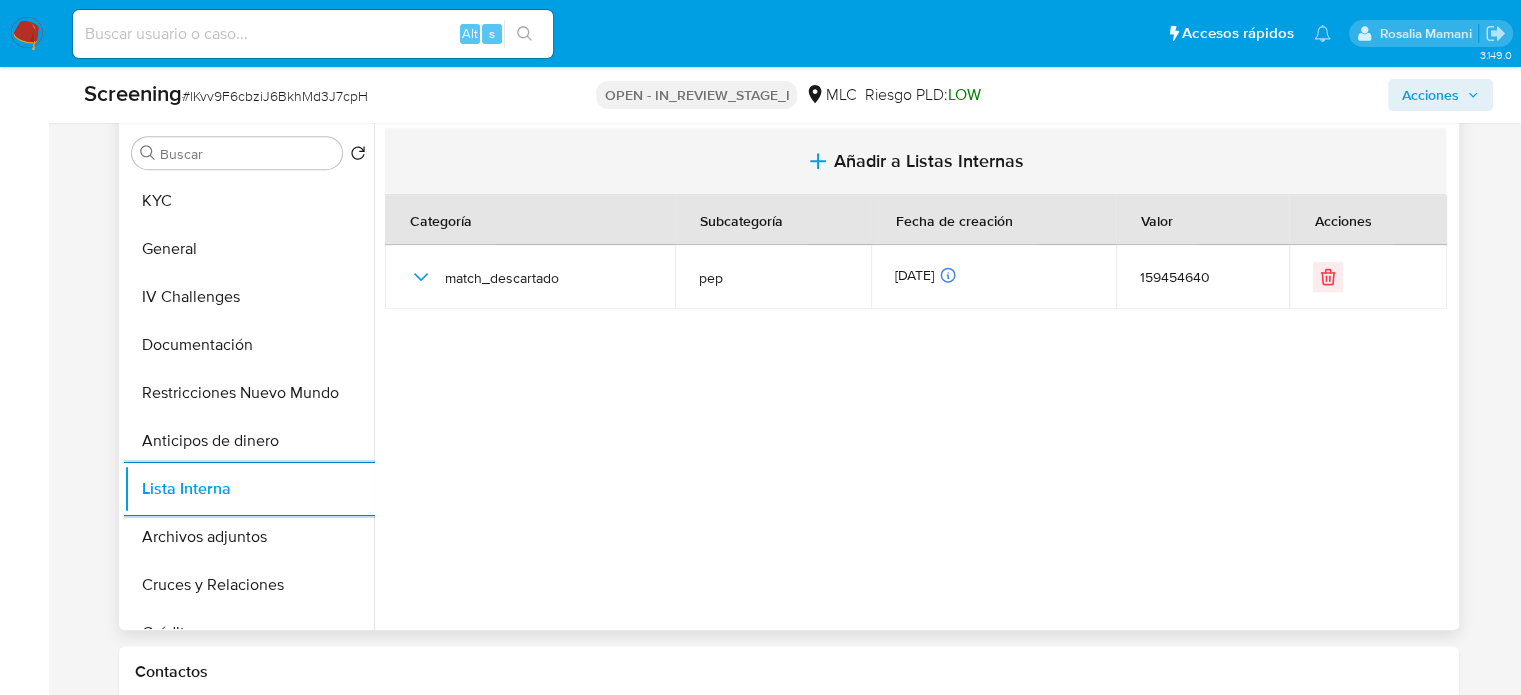 click on "Añadir a Listas Internas" at bounding box center [929, 161] 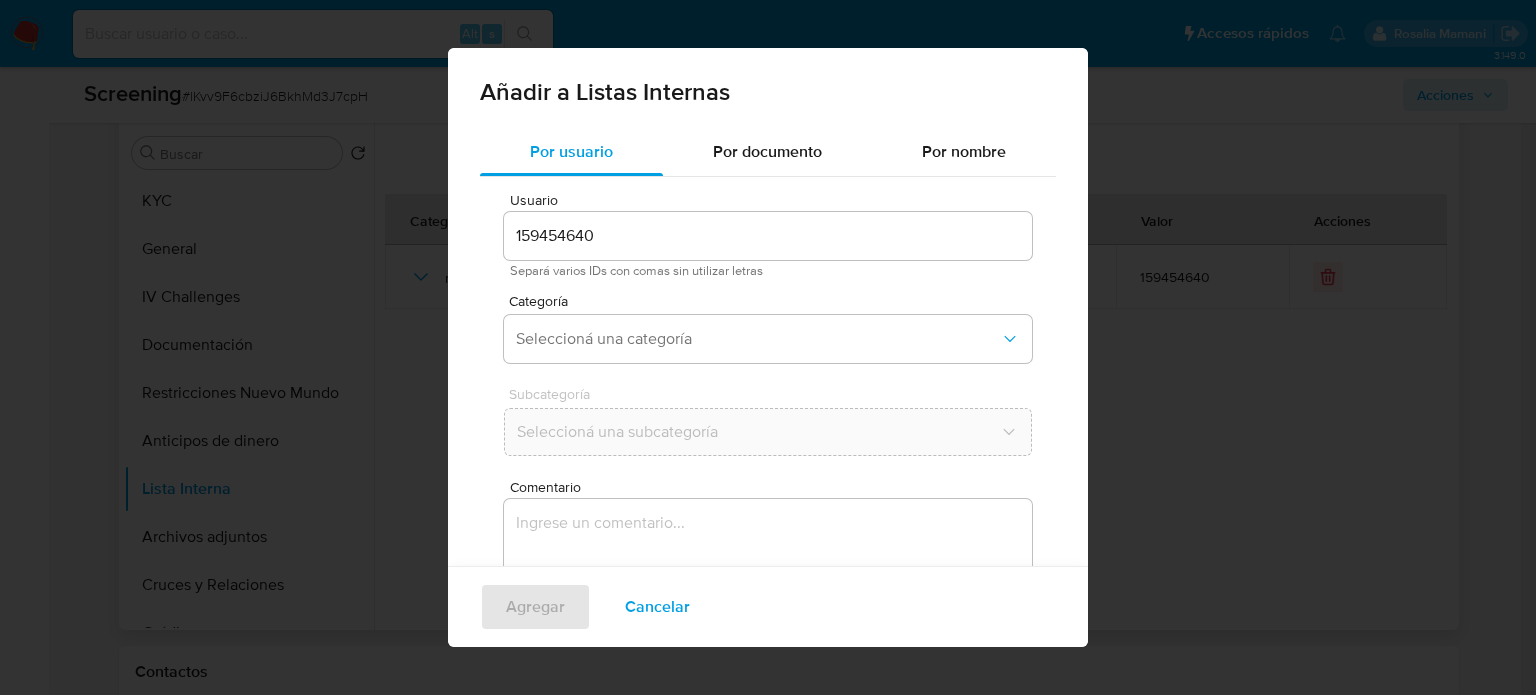 scroll, scrollTop: 84, scrollLeft: 0, axis: vertical 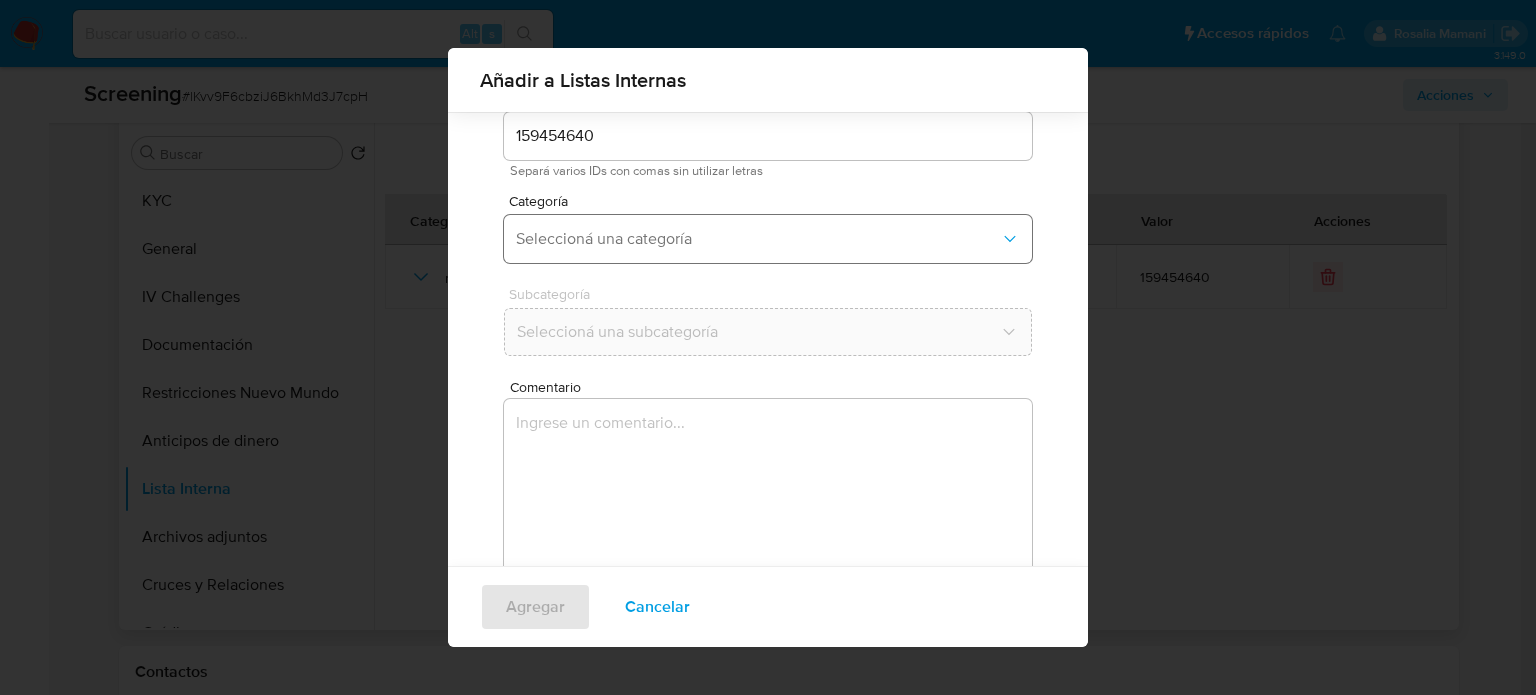click on "Seleccioná una categoría" at bounding box center (758, 239) 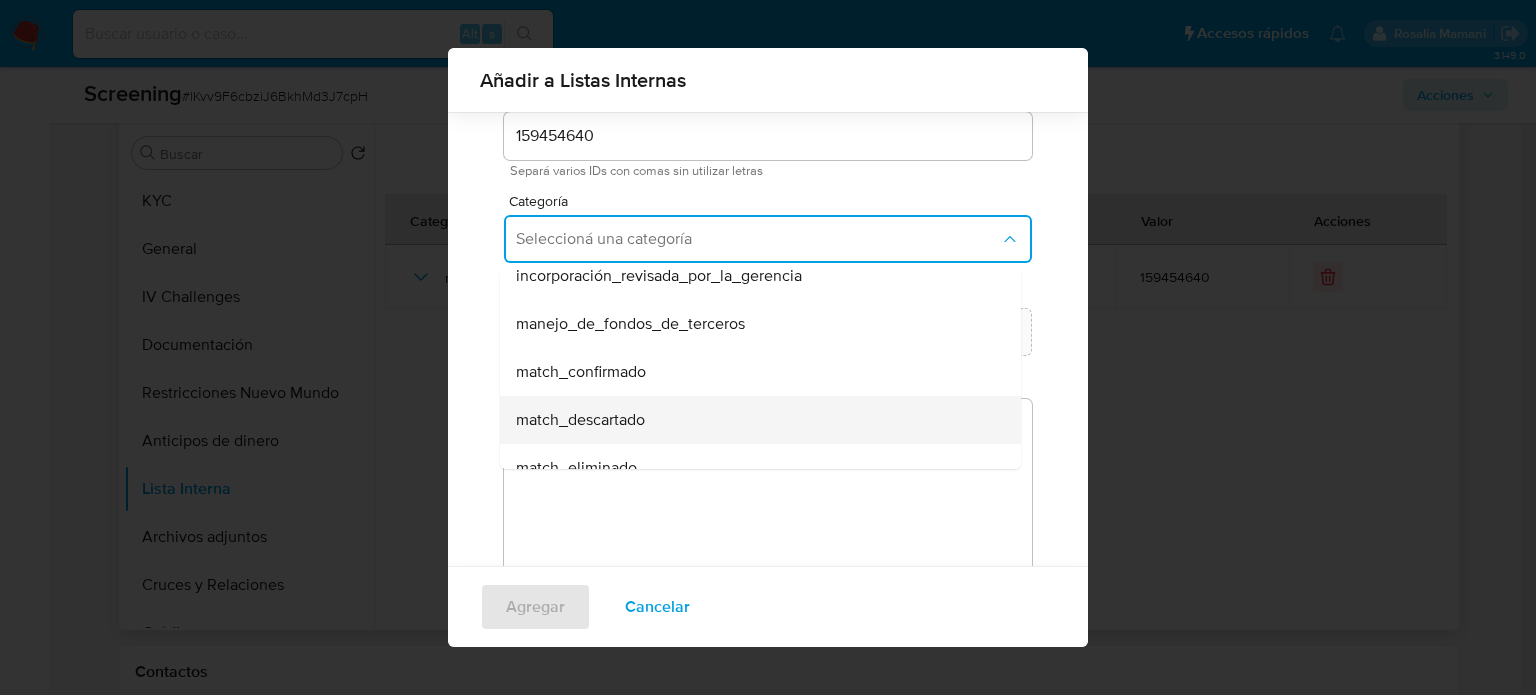 scroll, scrollTop: 100, scrollLeft: 0, axis: vertical 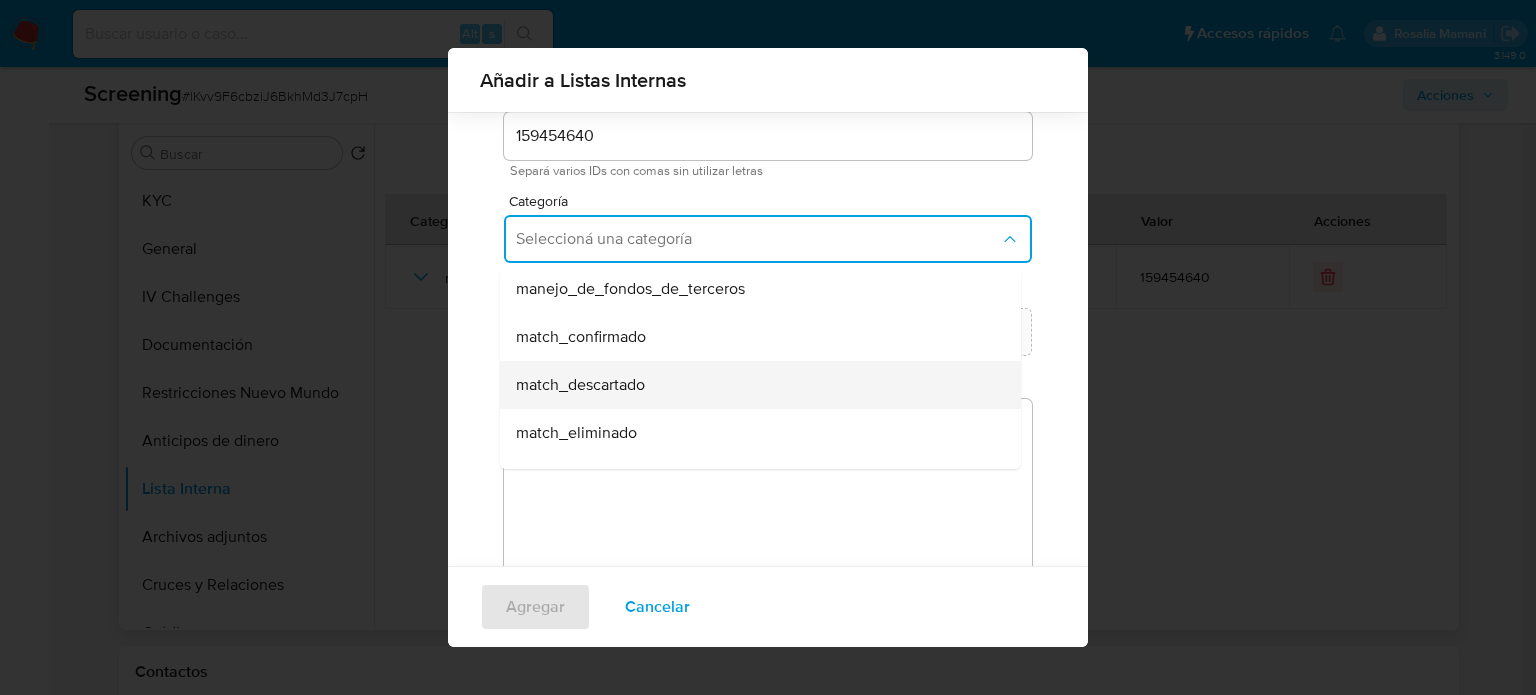 click on "match_descartado" at bounding box center (580, 385) 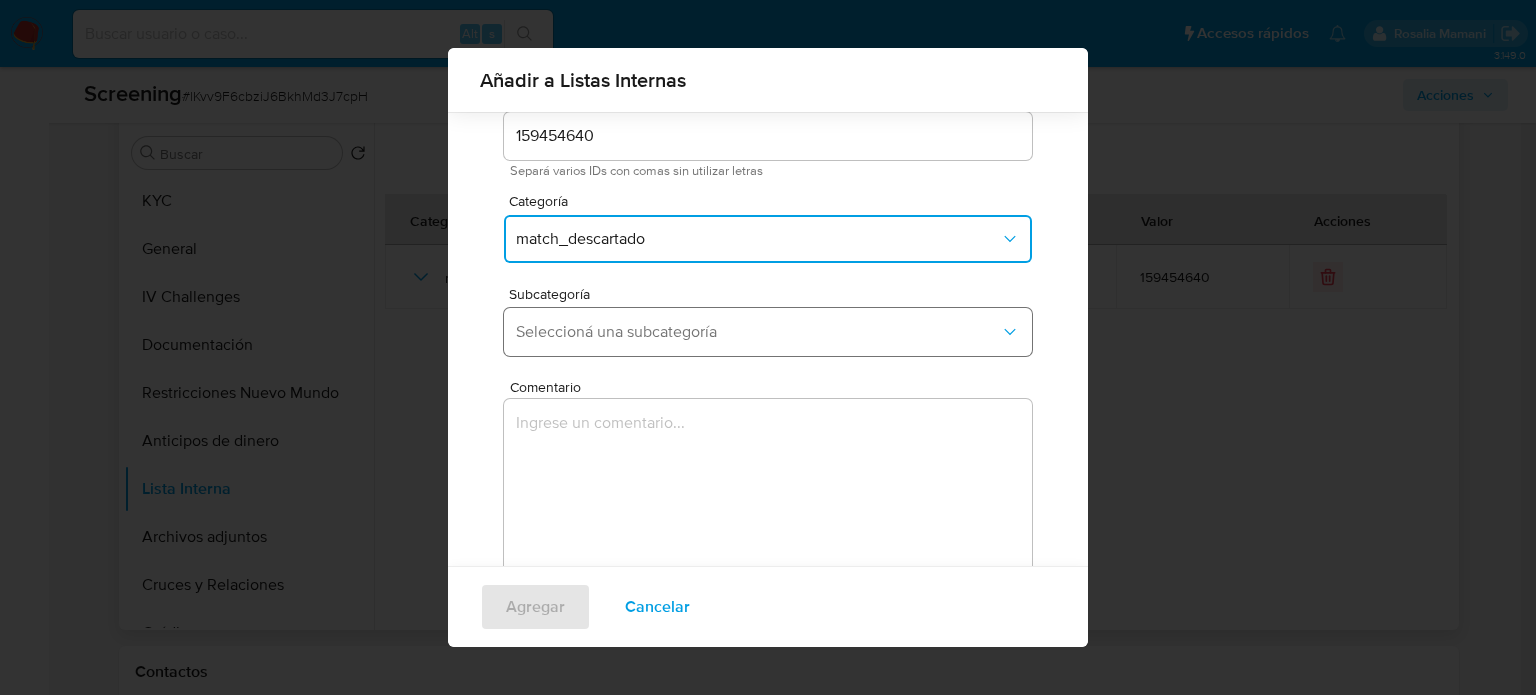 click on "Seleccioná una subcategoría" at bounding box center (758, 332) 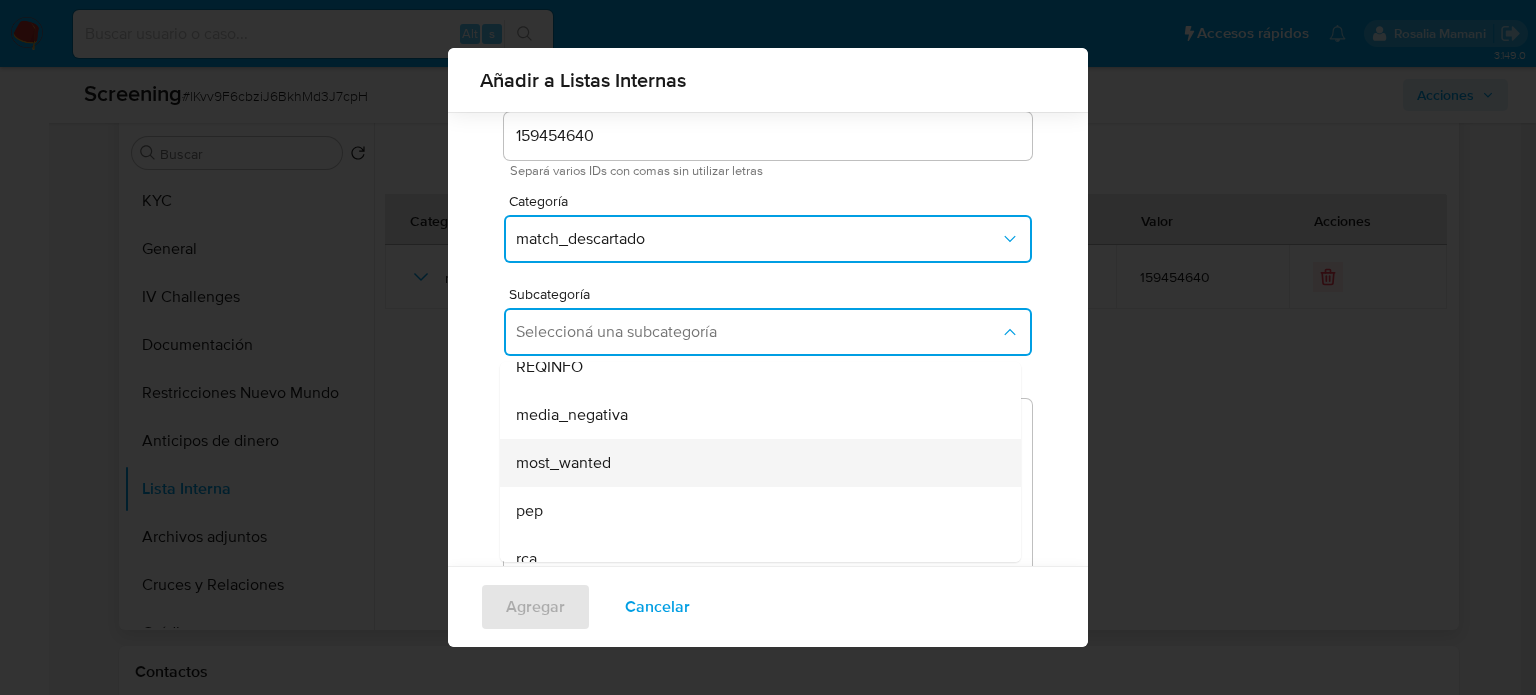 scroll, scrollTop: 100, scrollLeft: 0, axis: vertical 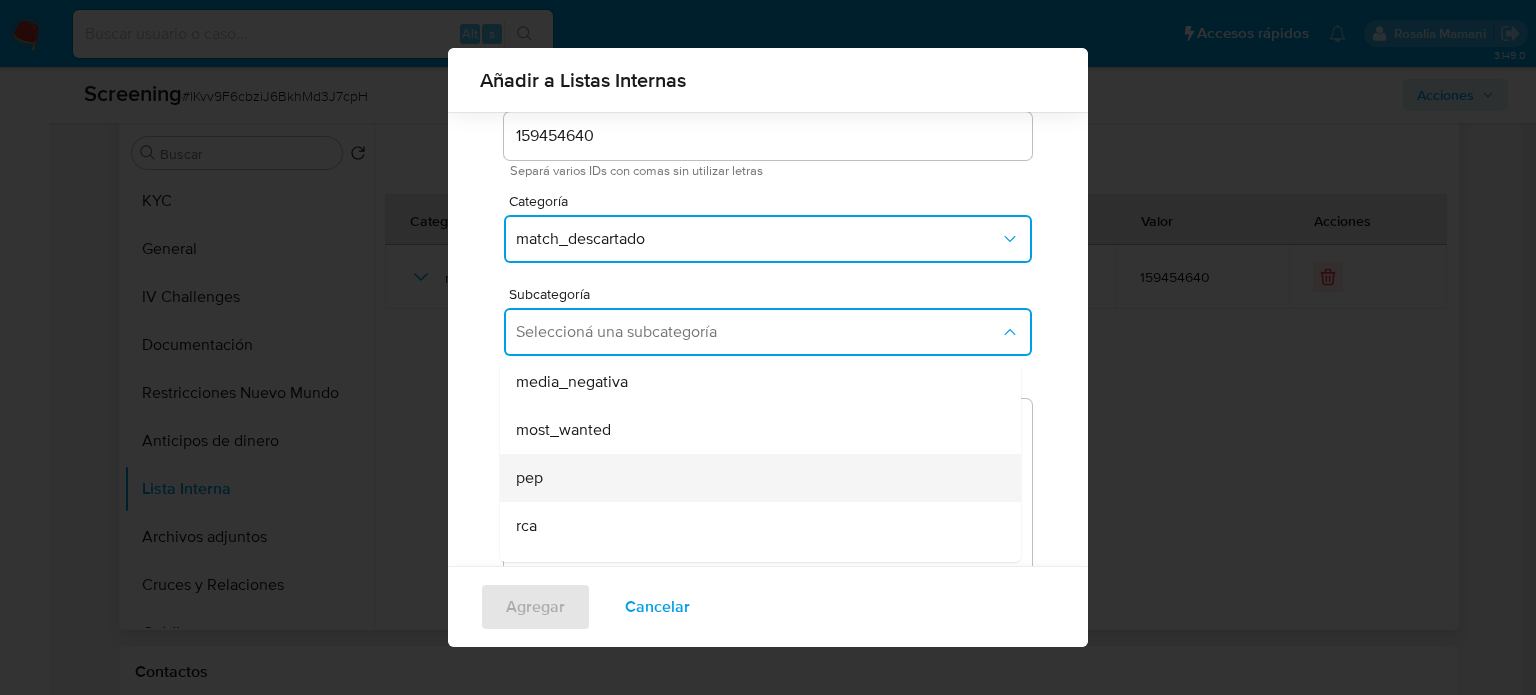 click on "pep" at bounding box center [754, 478] 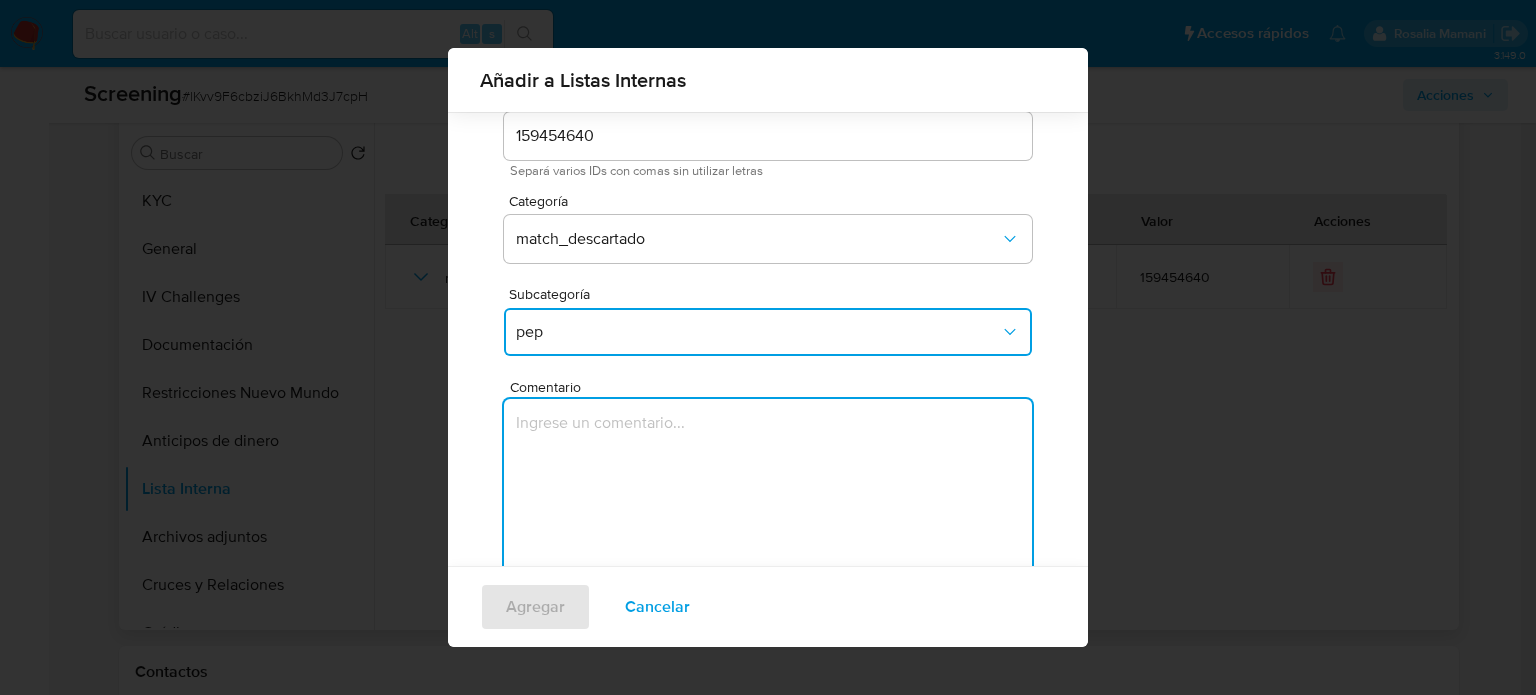 click at bounding box center [768, 495] 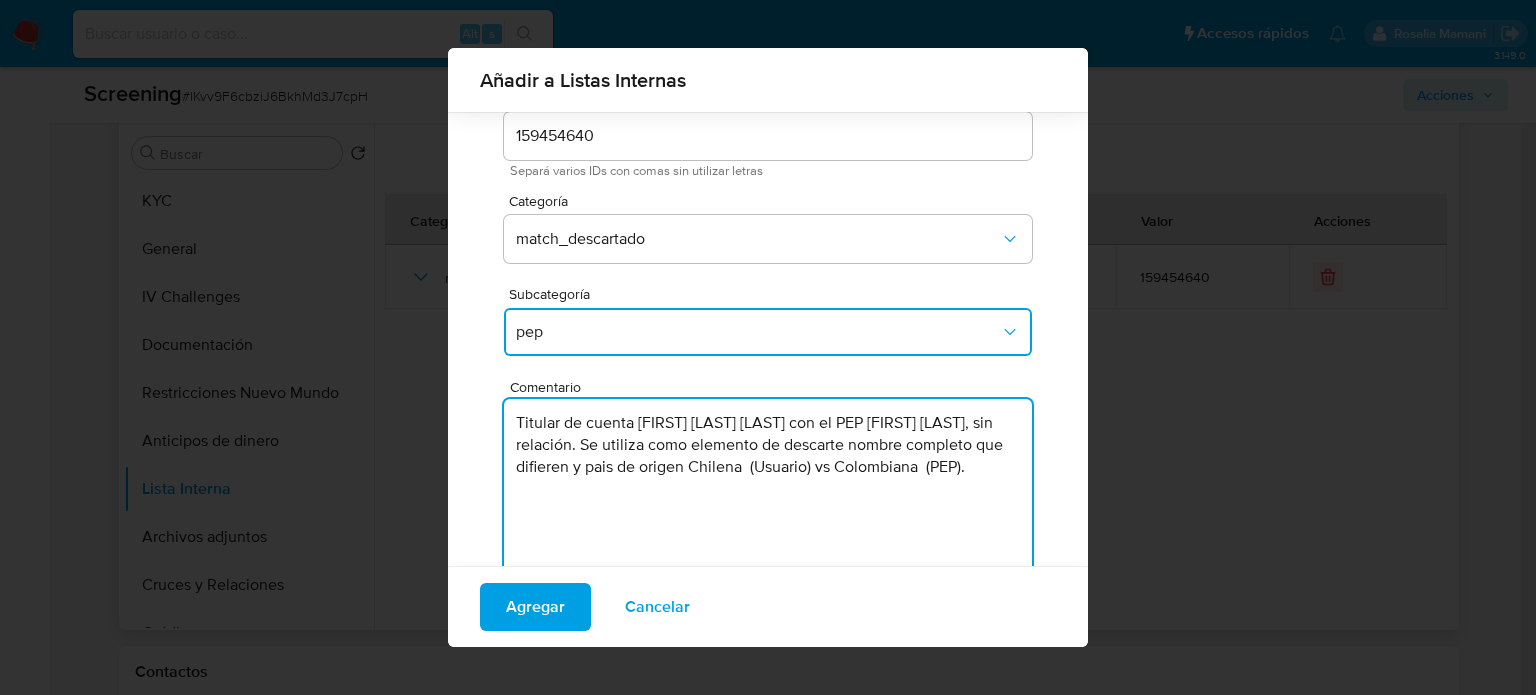 click on "Titular de cuenta Marcel Waldemar Madrid Bustos con el PEP Alberto Reina Sarchi, sin relación. Se utiliza como elemento de descarte nombre completo que difieren y pais de origen Chilena  (Usuario) vs Colombiana  (PEP)." at bounding box center [768, 495] 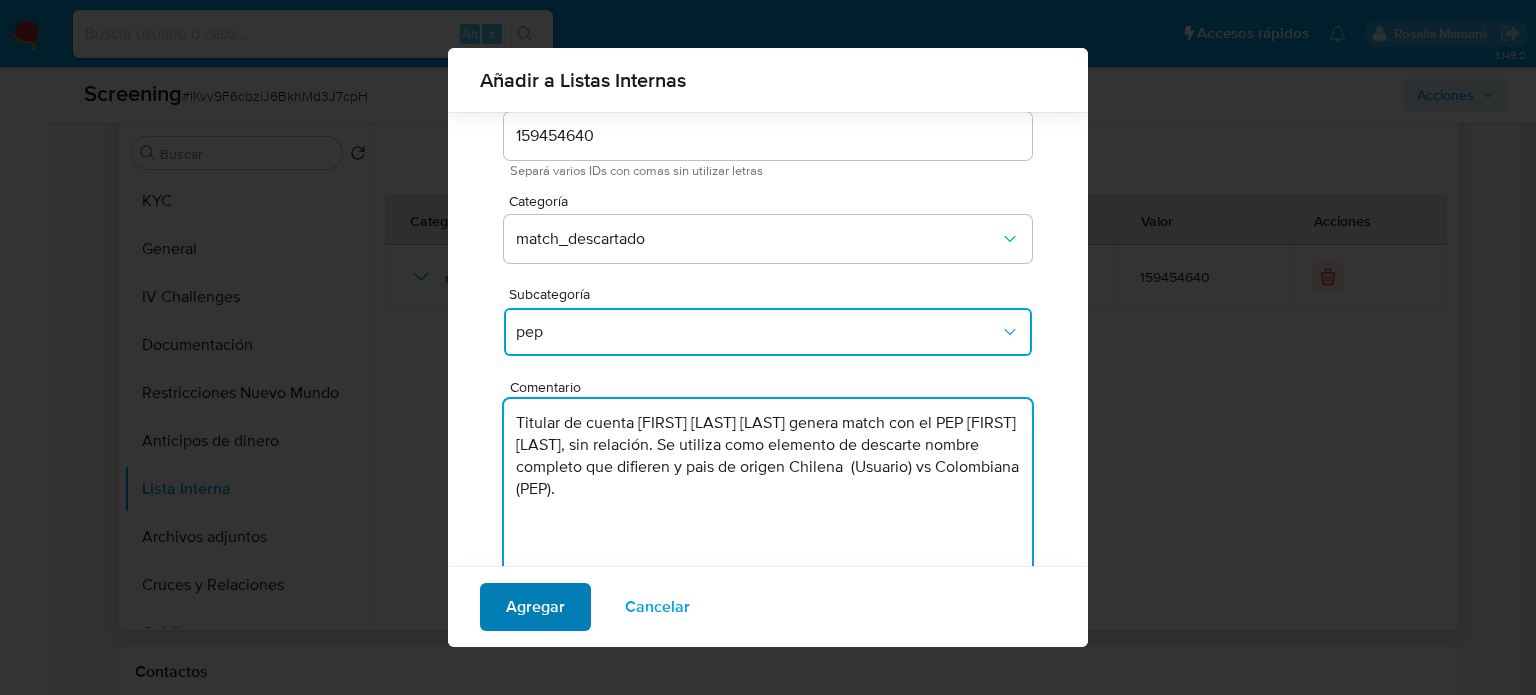 type on "Titular de cuenta Marcel Waldemar Madrid Bustos genera match con el PEP Alberto Reina Sarchi, sin relación. Se utiliza como elemento de descarte nombre completo que difieren y pais de origen Chilena  (Usuario) vs Colombiana  (PEP)." 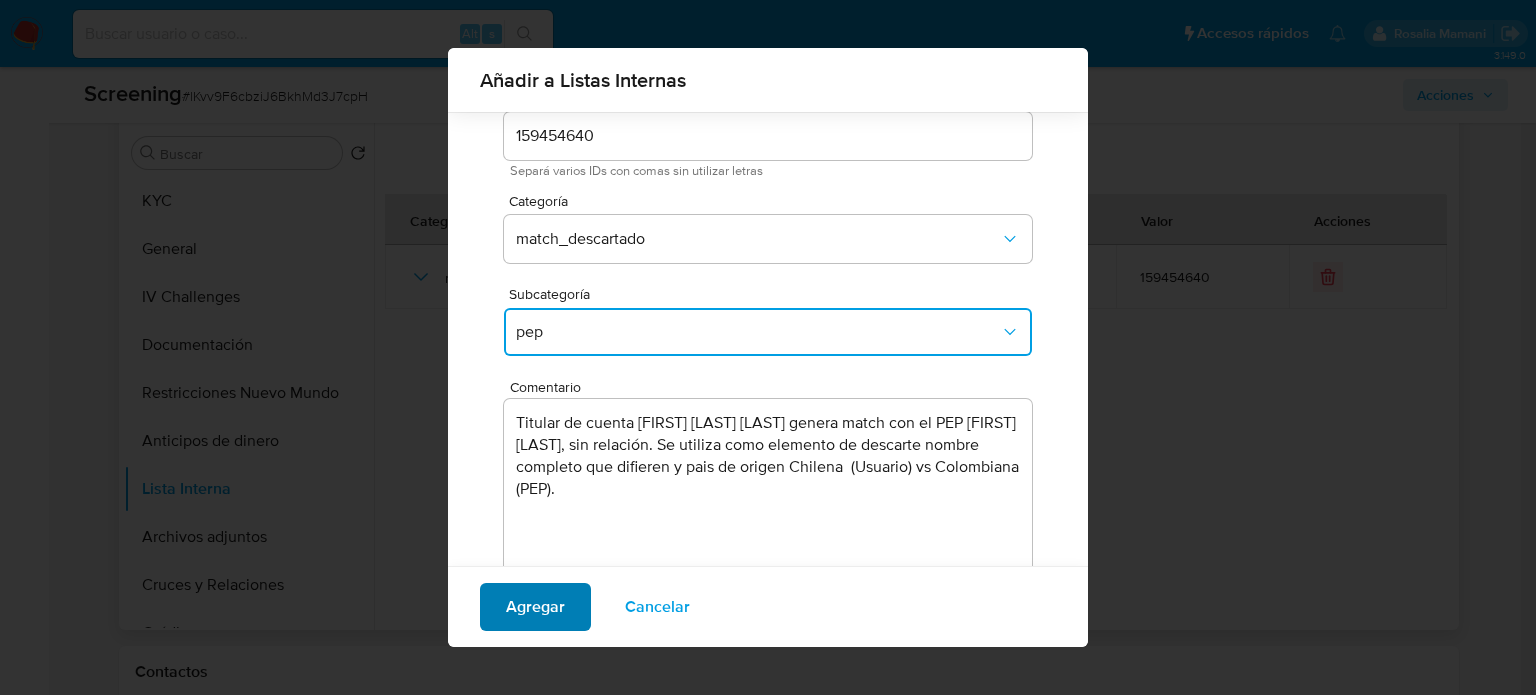 click on "Agregar" at bounding box center [535, 607] 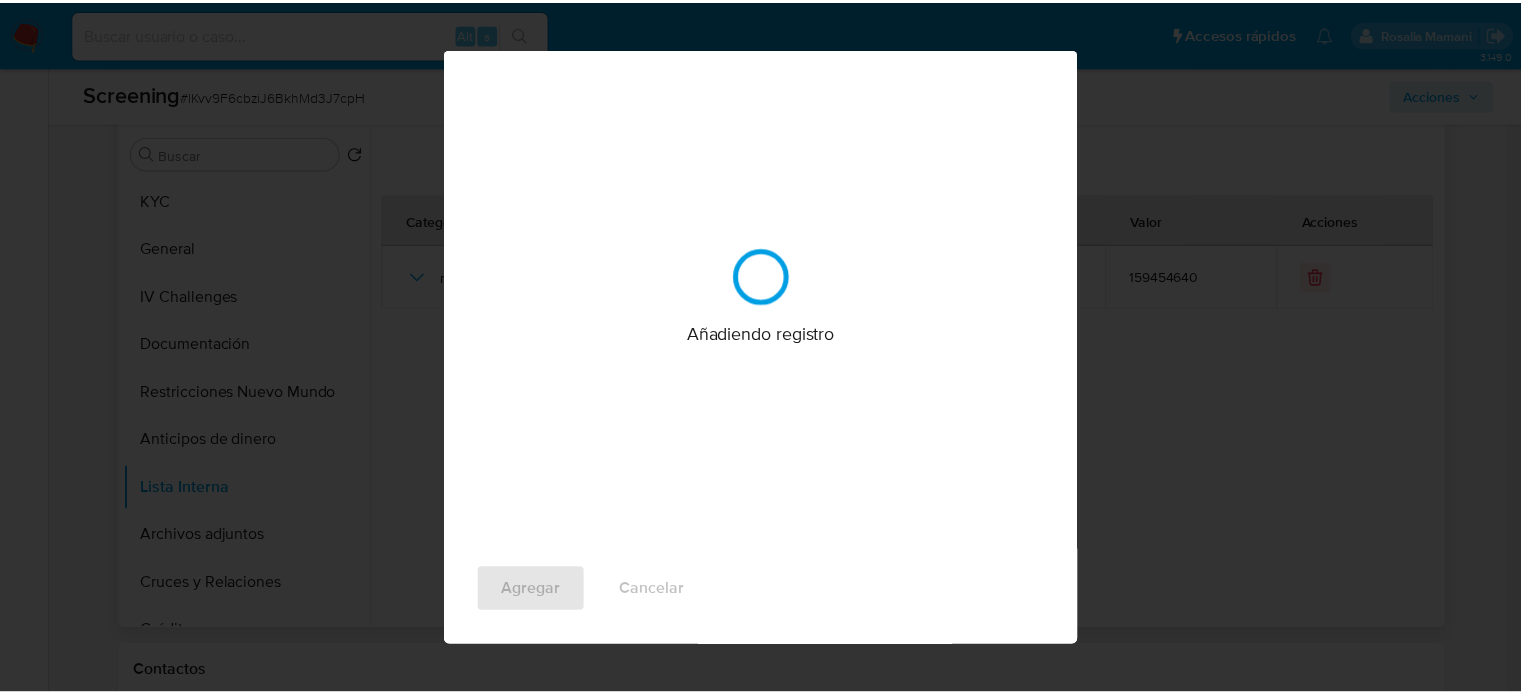 scroll, scrollTop: 0, scrollLeft: 0, axis: both 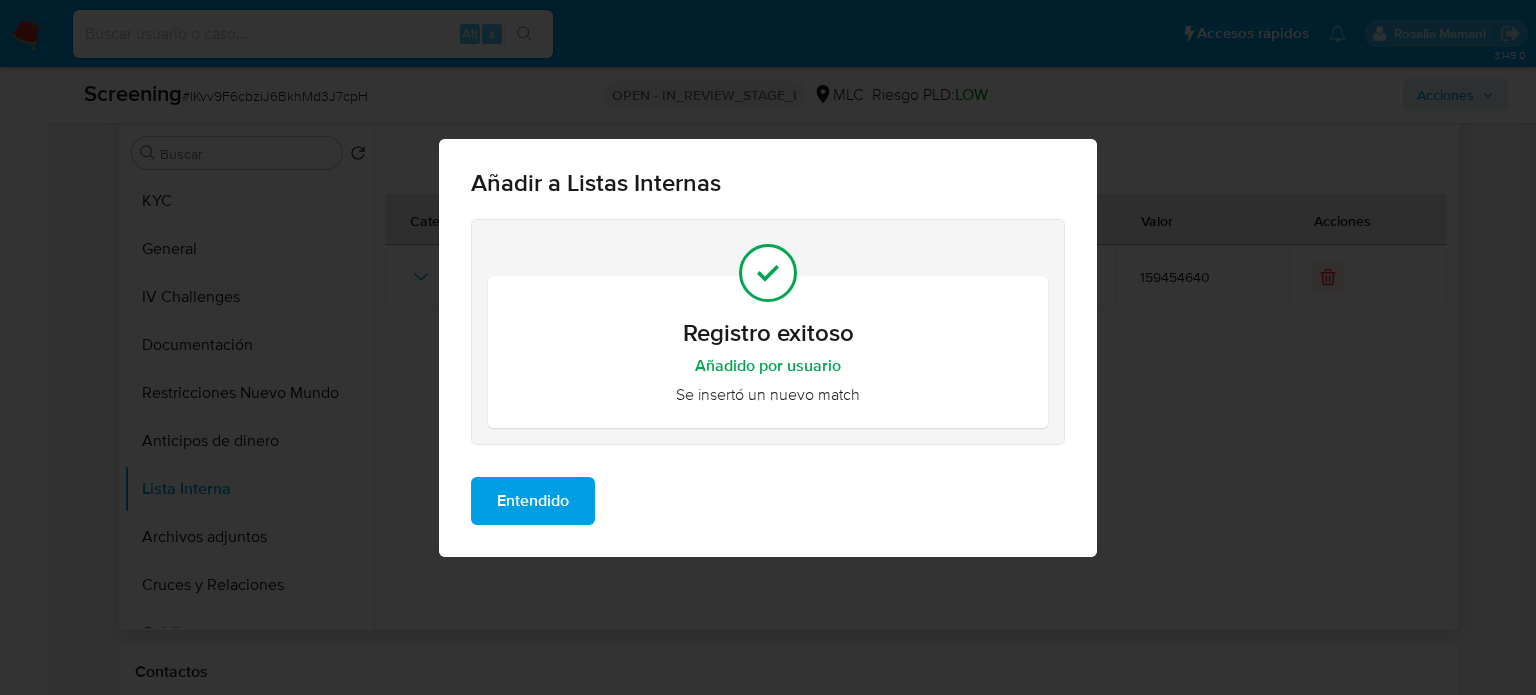 click on "Entendido" at bounding box center [533, 501] 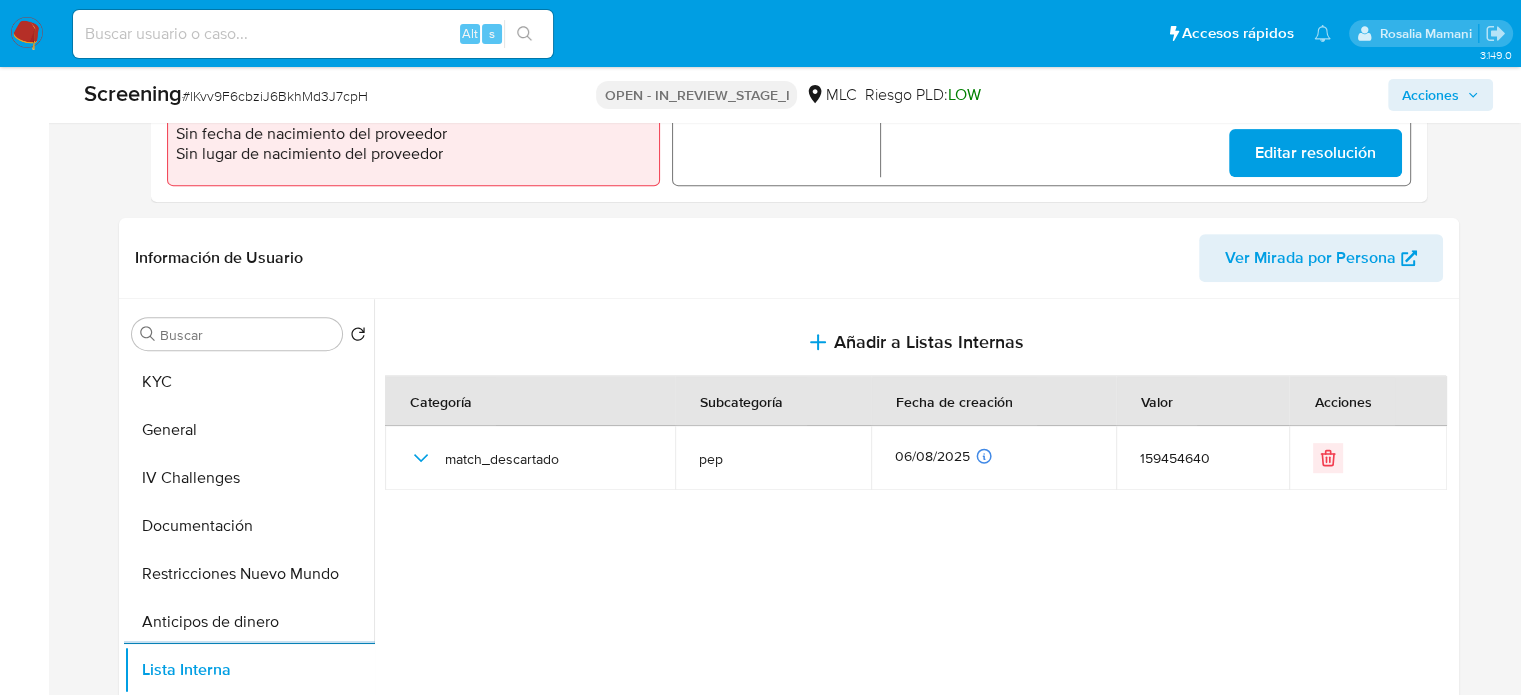 scroll, scrollTop: 500, scrollLeft: 0, axis: vertical 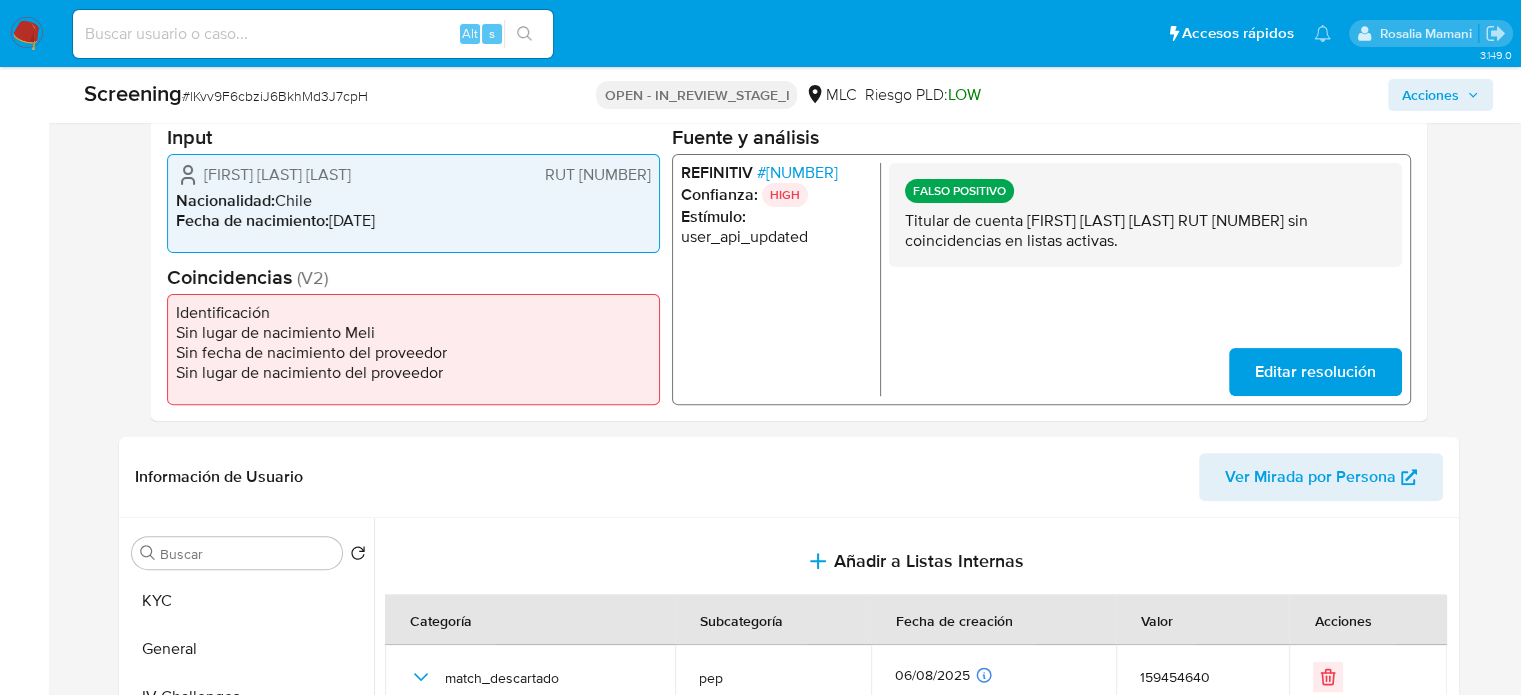 click on "Acciones" at bounding box center (1430, 95) 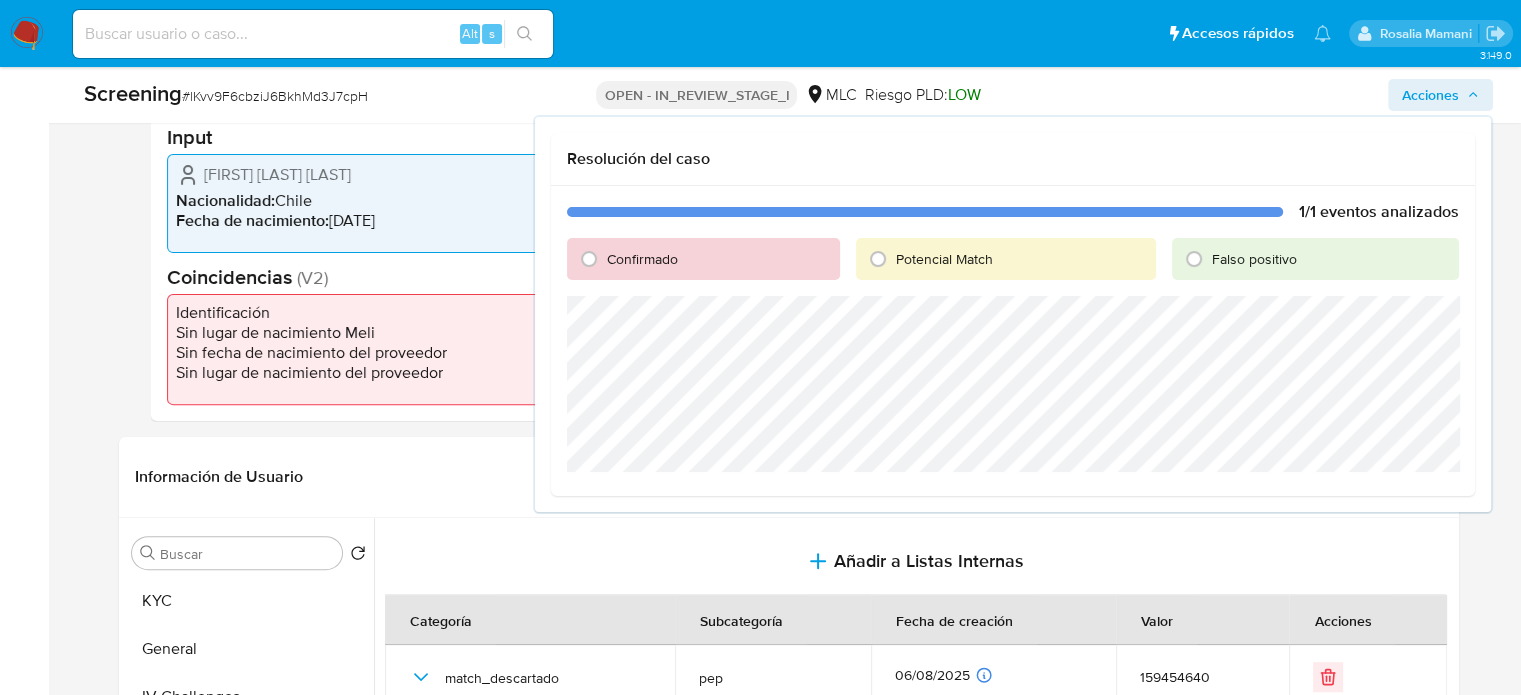click on "Falso positivo" at bounding box center [1315, 259] 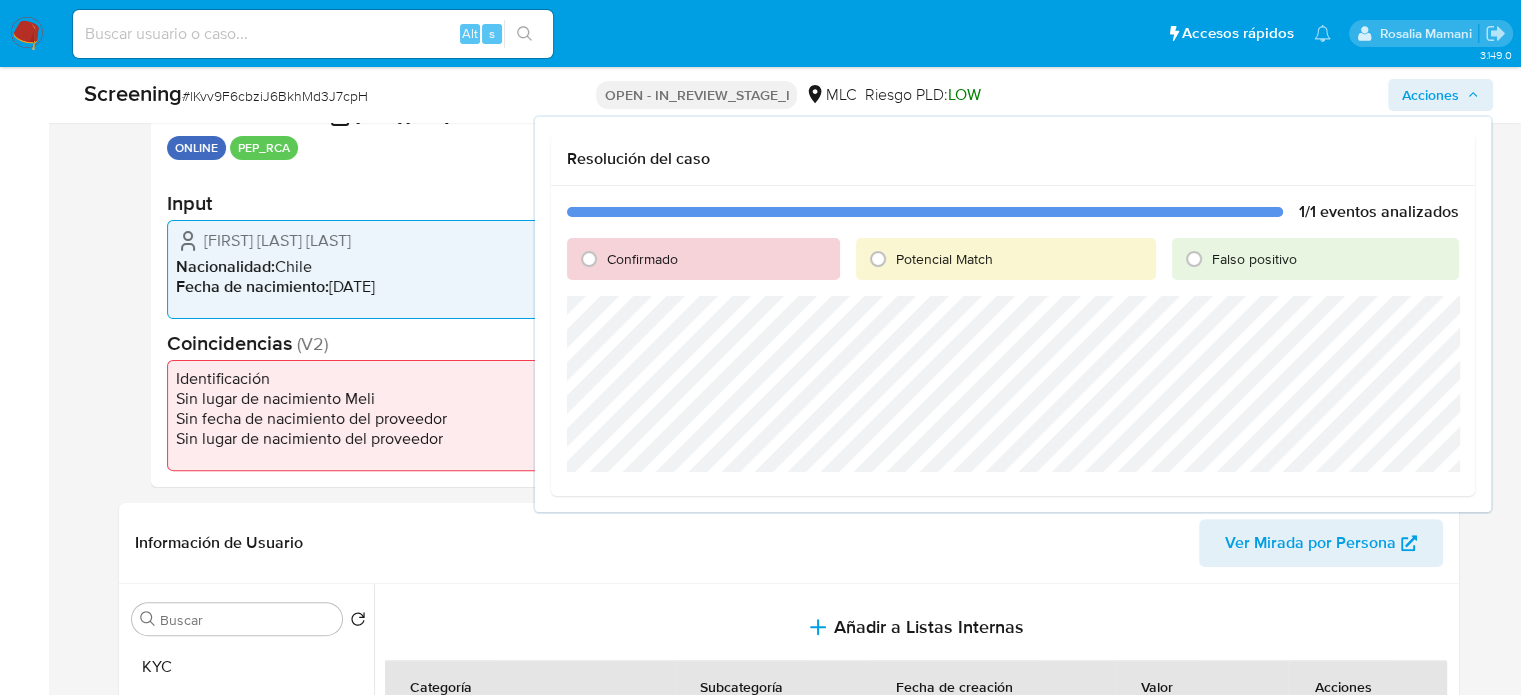scroll, scrollTop: 400, scrollLeft: 0, axis: vertical 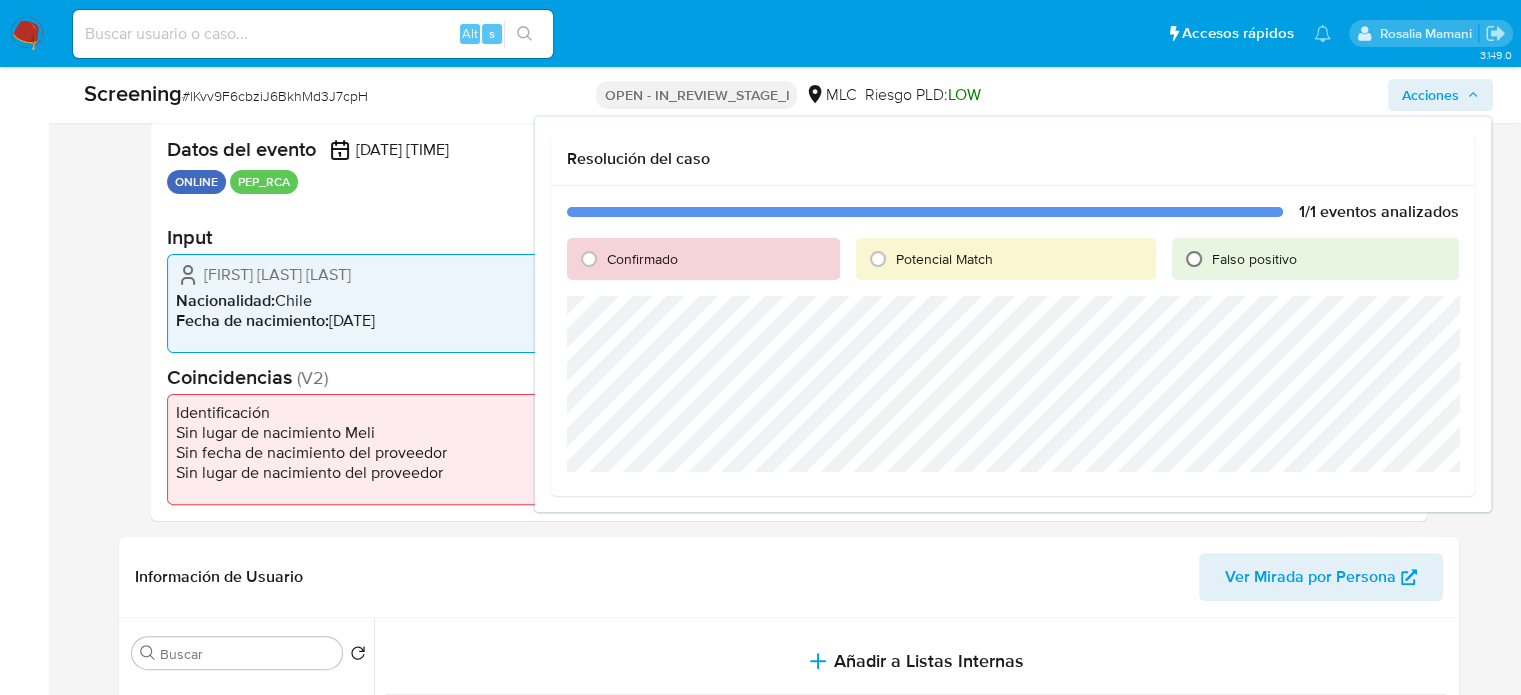 click on "Falso positivo" at bounding box center [1194, 259] 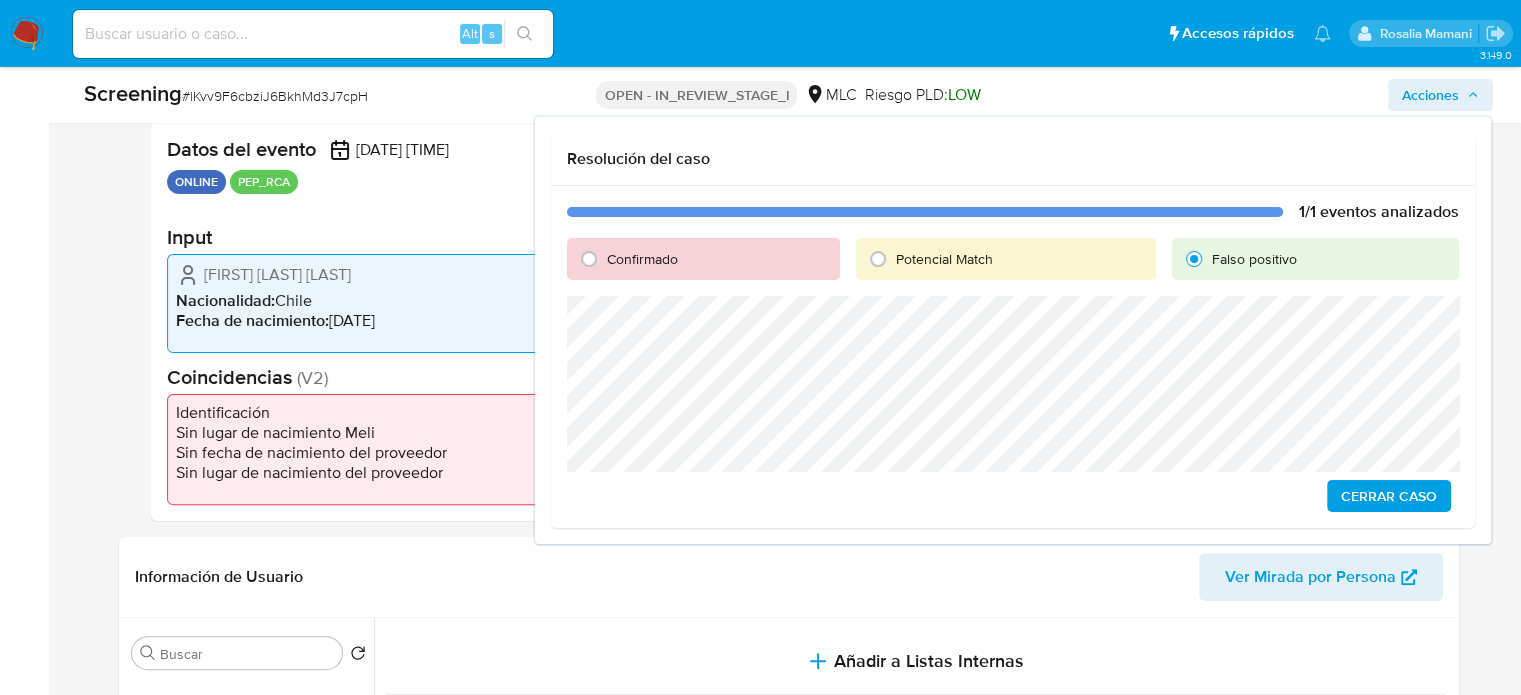 click on "Cerrar Caso" at bounding box center [1389, 496] 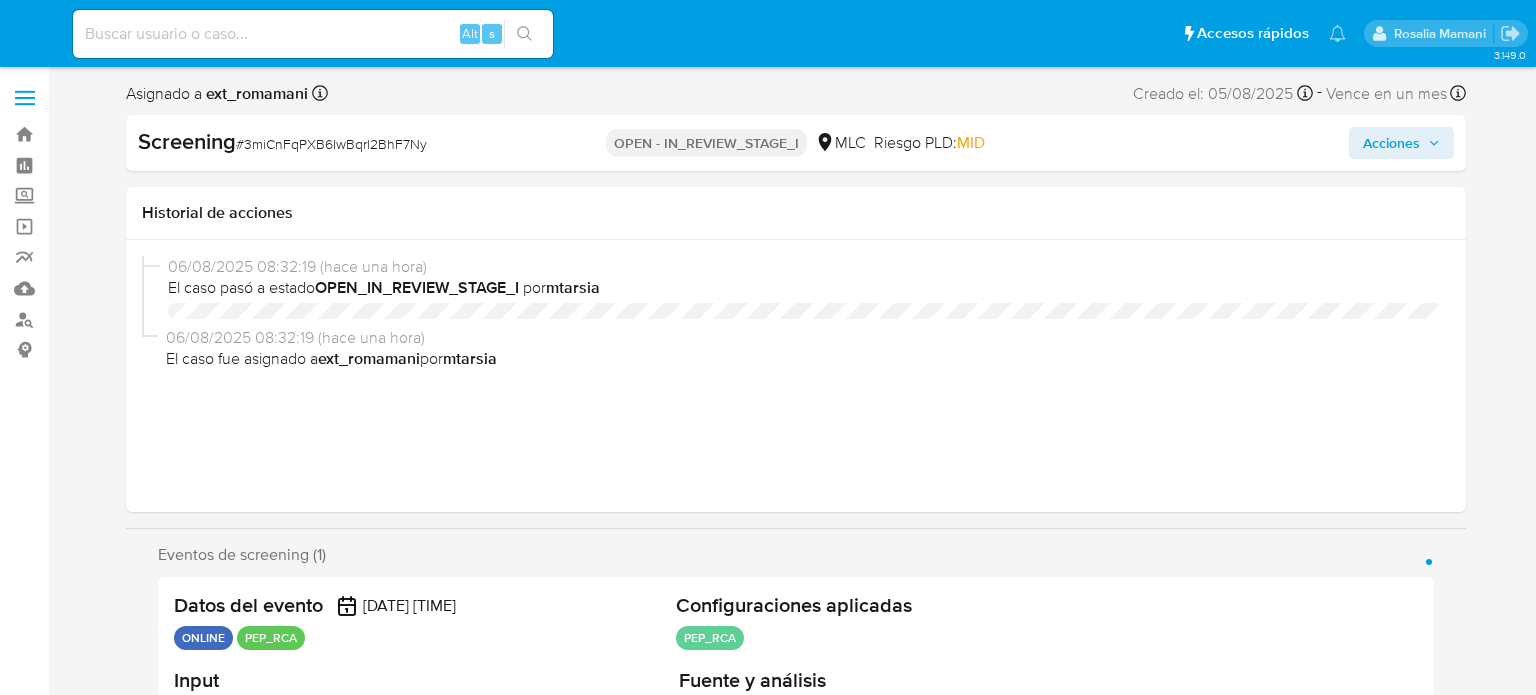 select on "10" 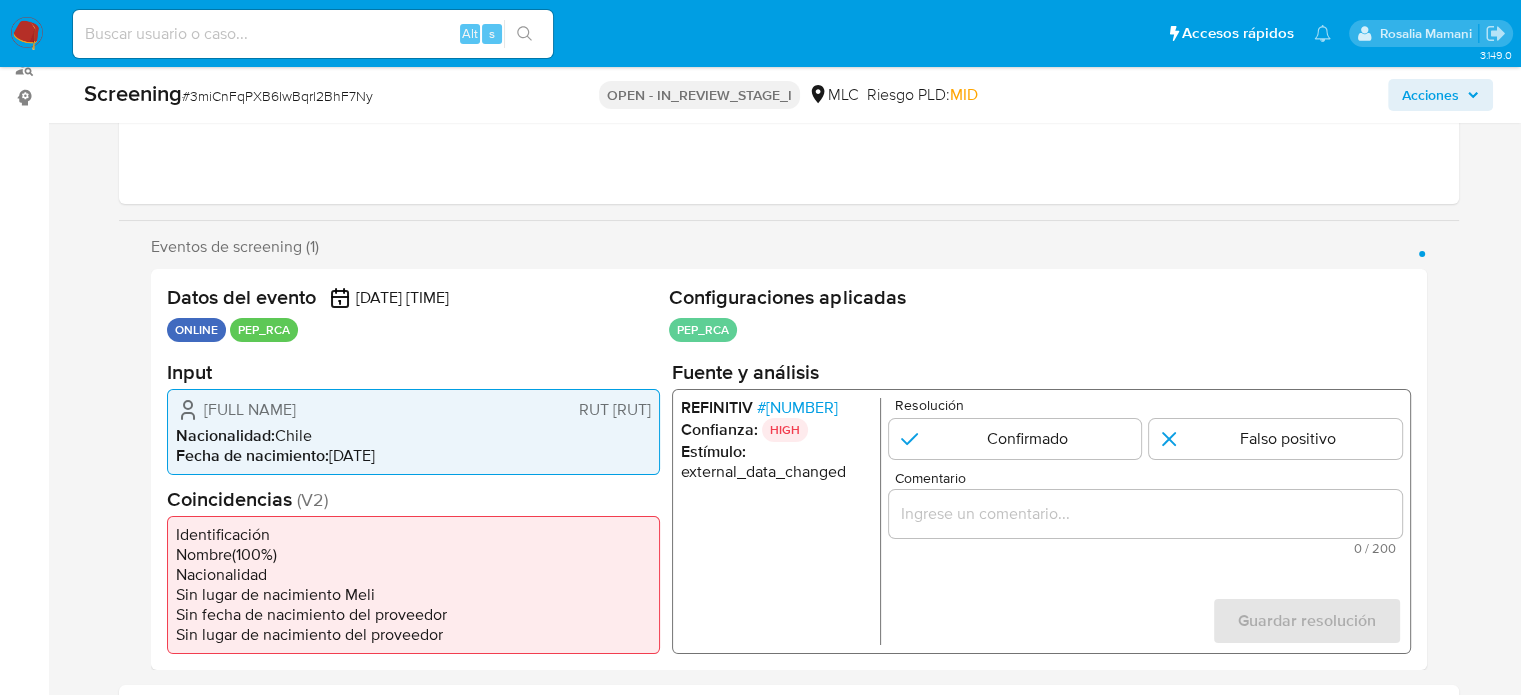 scroll, scrollTop: 300, scrollLeft: 0, axis: vertical 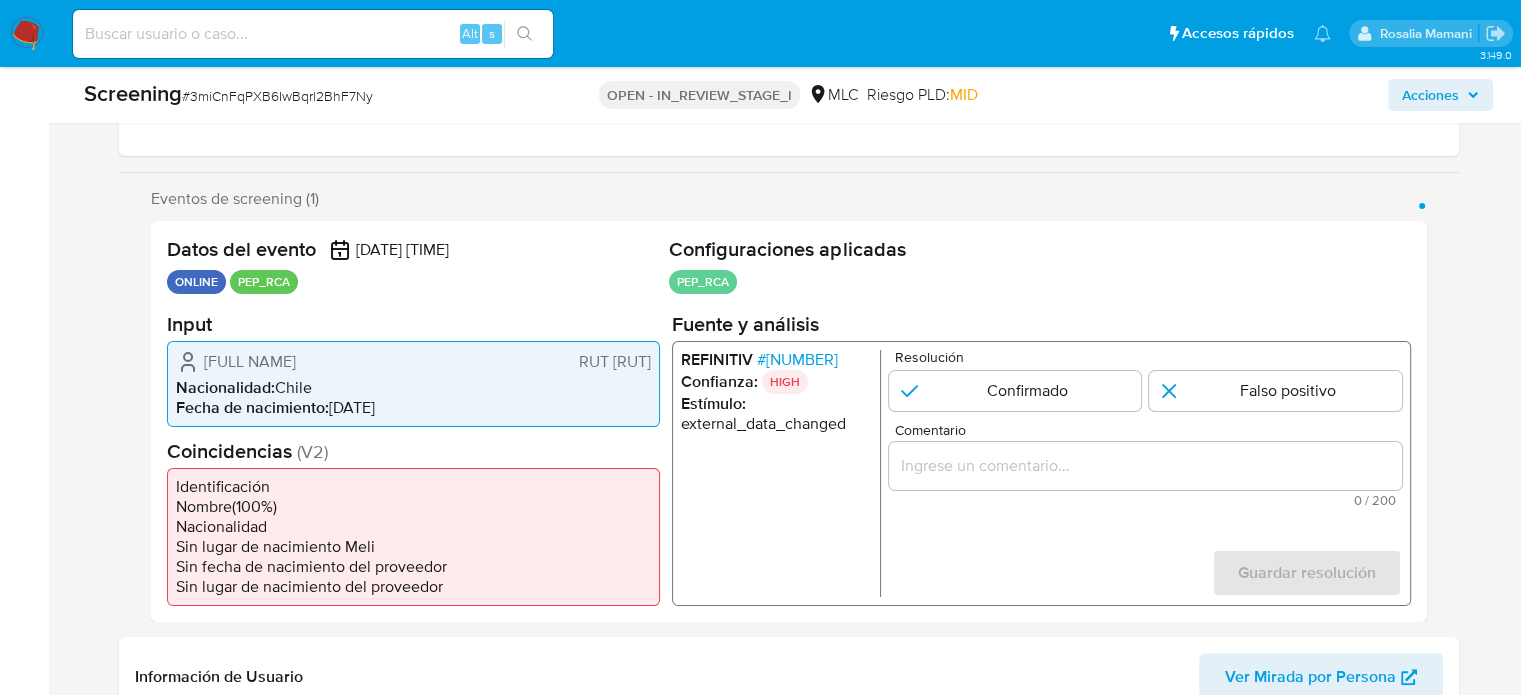 drag, startPoint x: 283, startPoint y: 380, endPoint x: 200, endPoint y: 361, distance: 85.146935 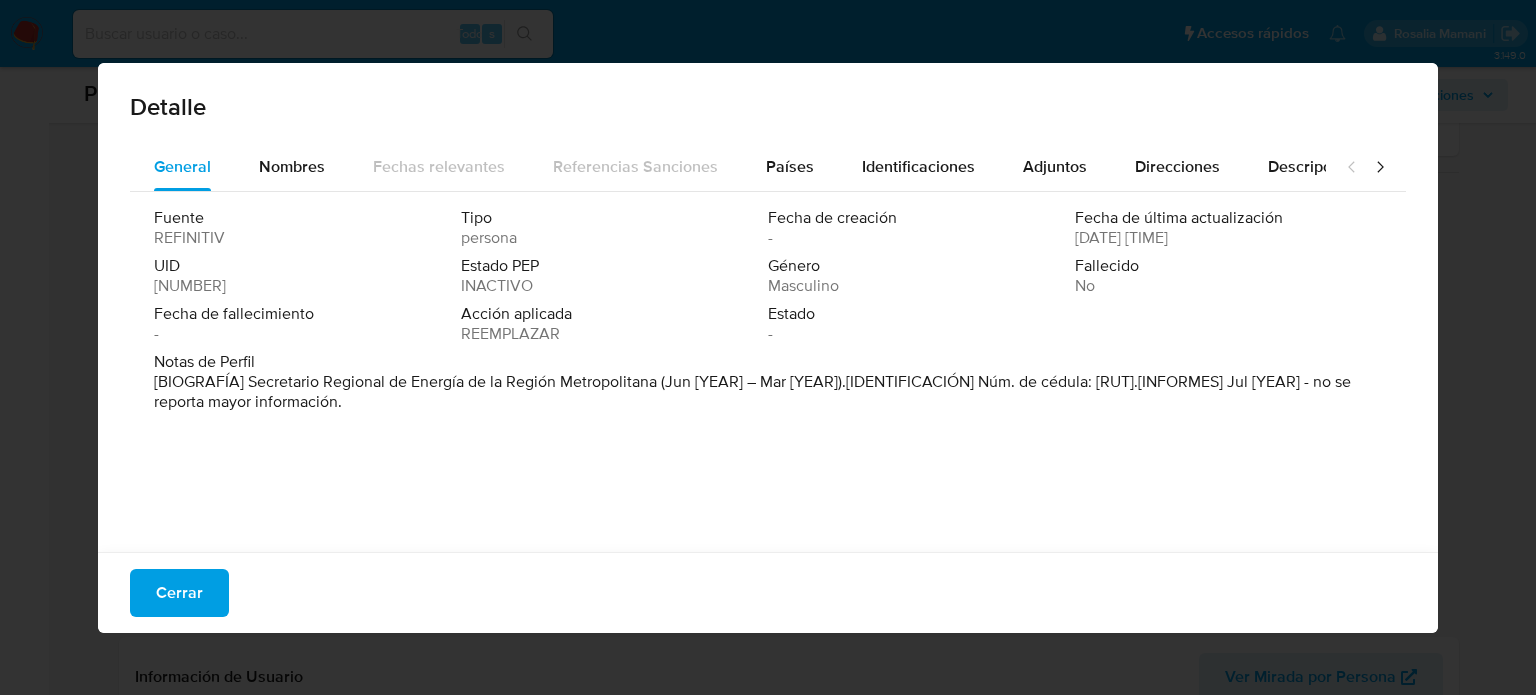 drag, startPoint x: 247, startPoint y: 383, endPoint x: 656, endPoint y: 389, distance: 409.044 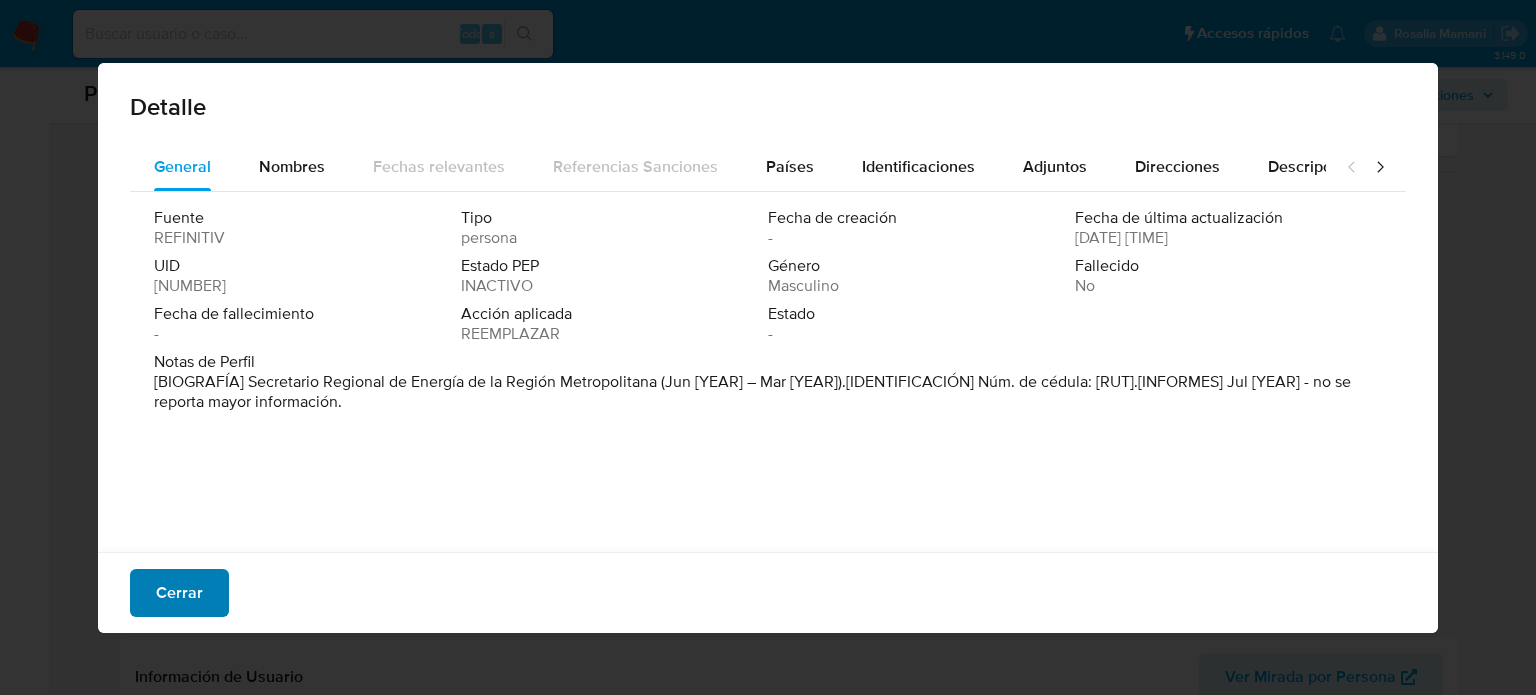 click on "Cerrar" at bounding box center (179, 593) 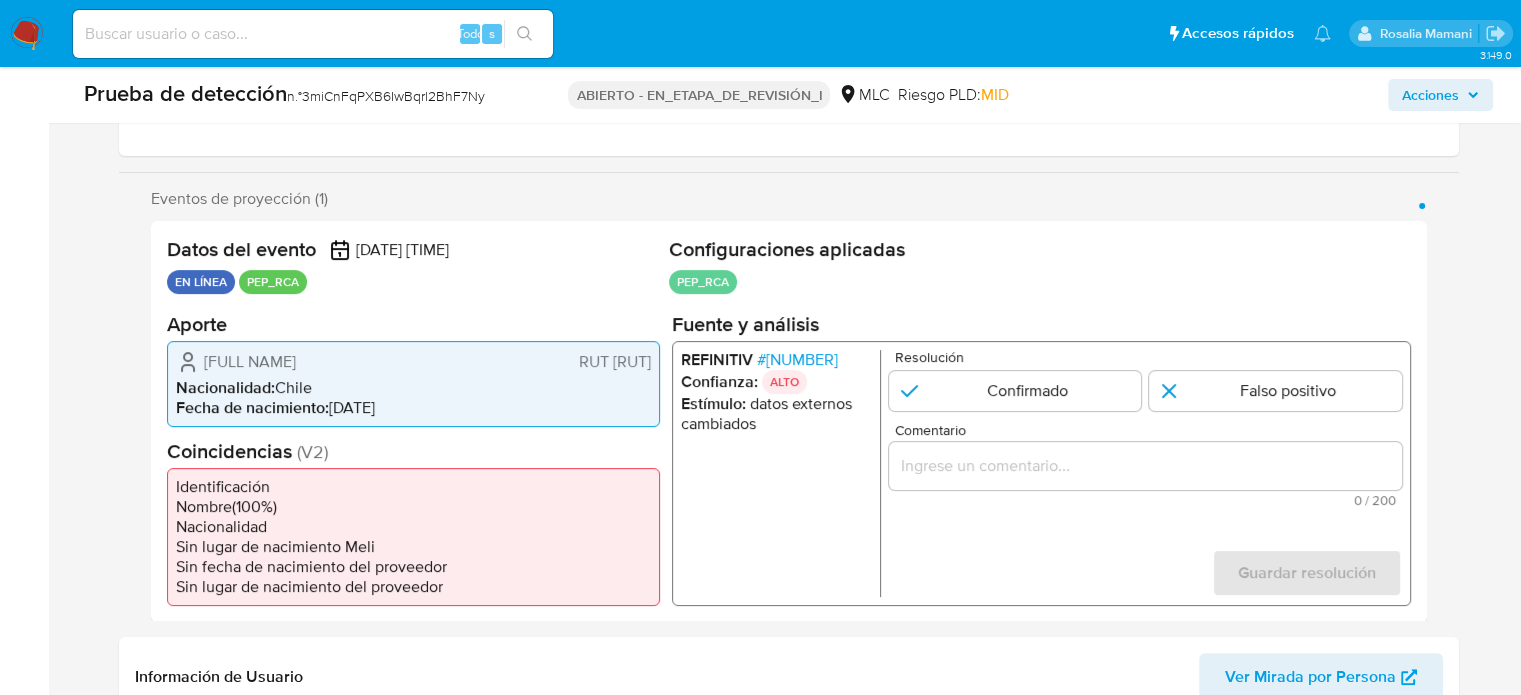 click at bounding box center (1144, 465) 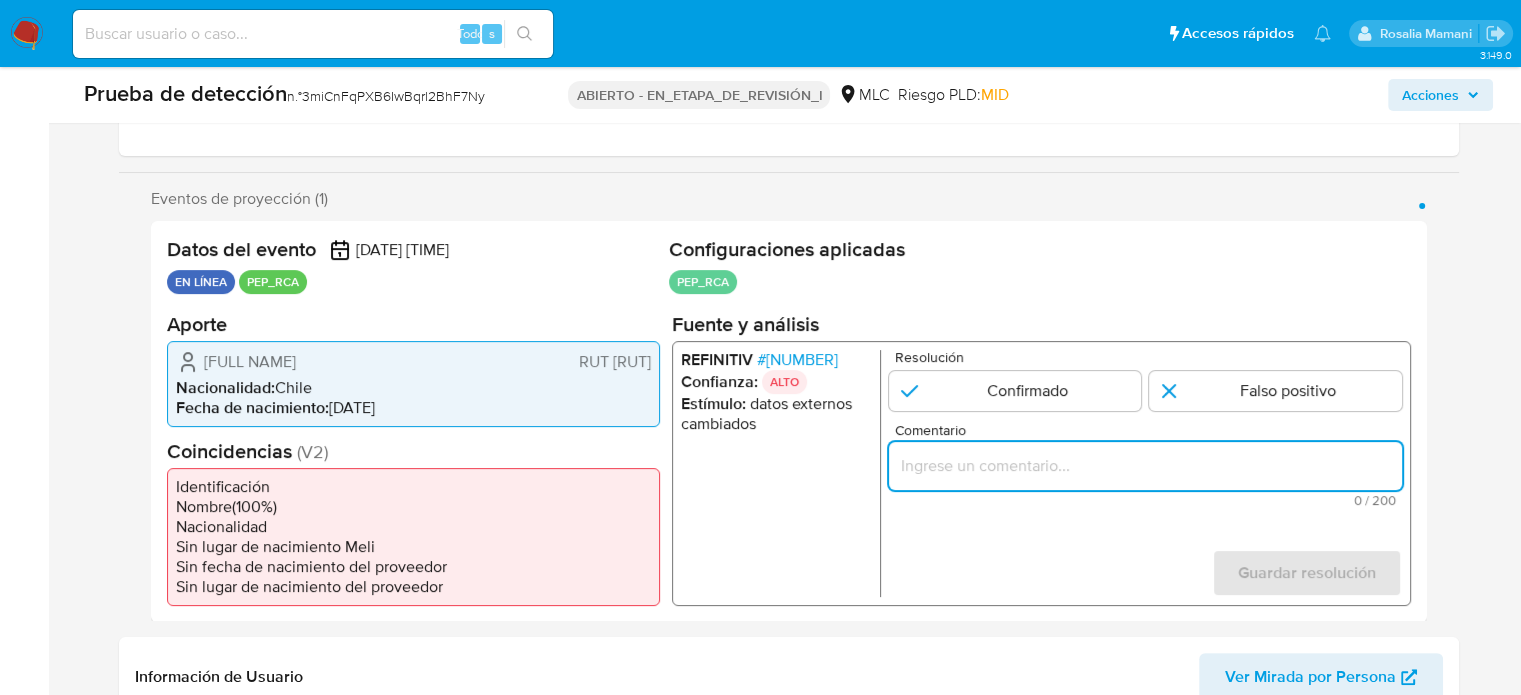 paste on "Titular de cuenta  se desempeño como No configurando PEP." 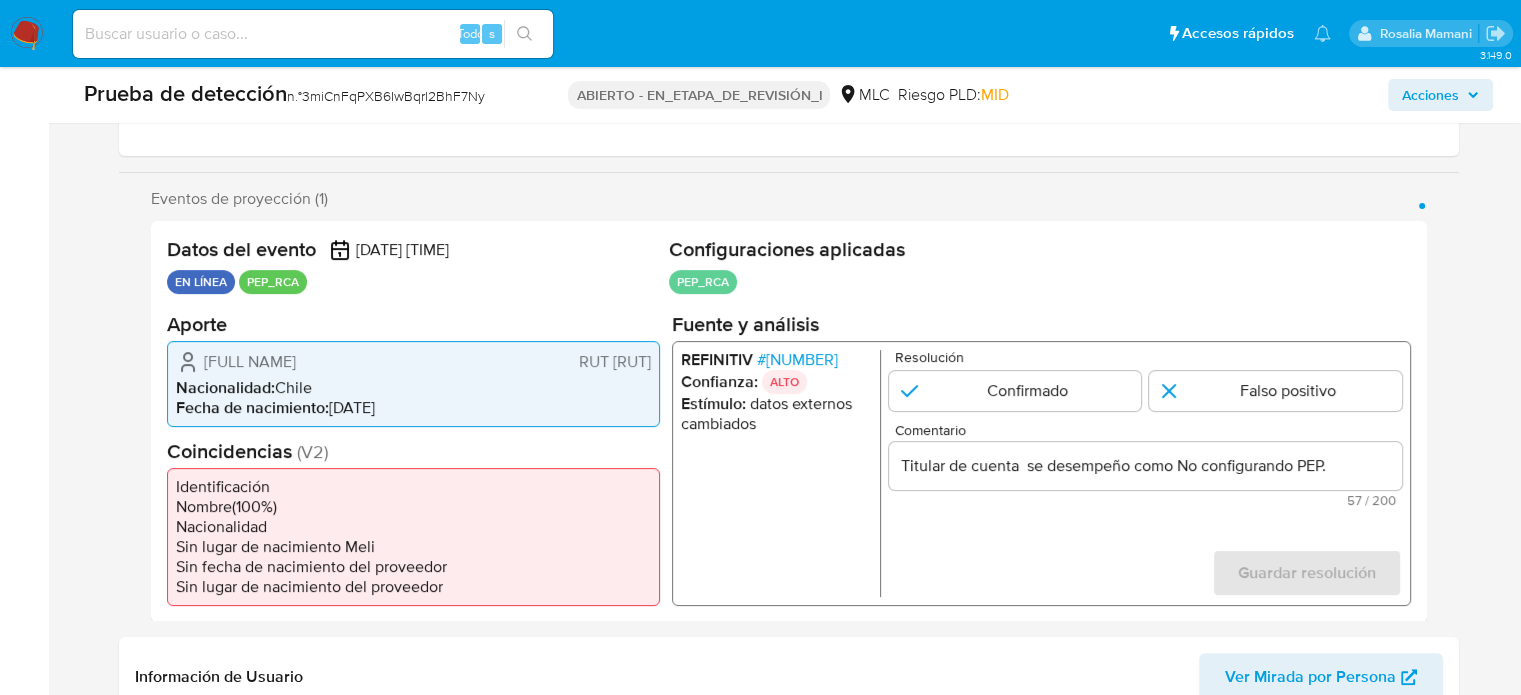 drag, startPoint x: 228, startPoint y: 360, endPoint x: 652, endPoint y: 372, distance: 424.16977 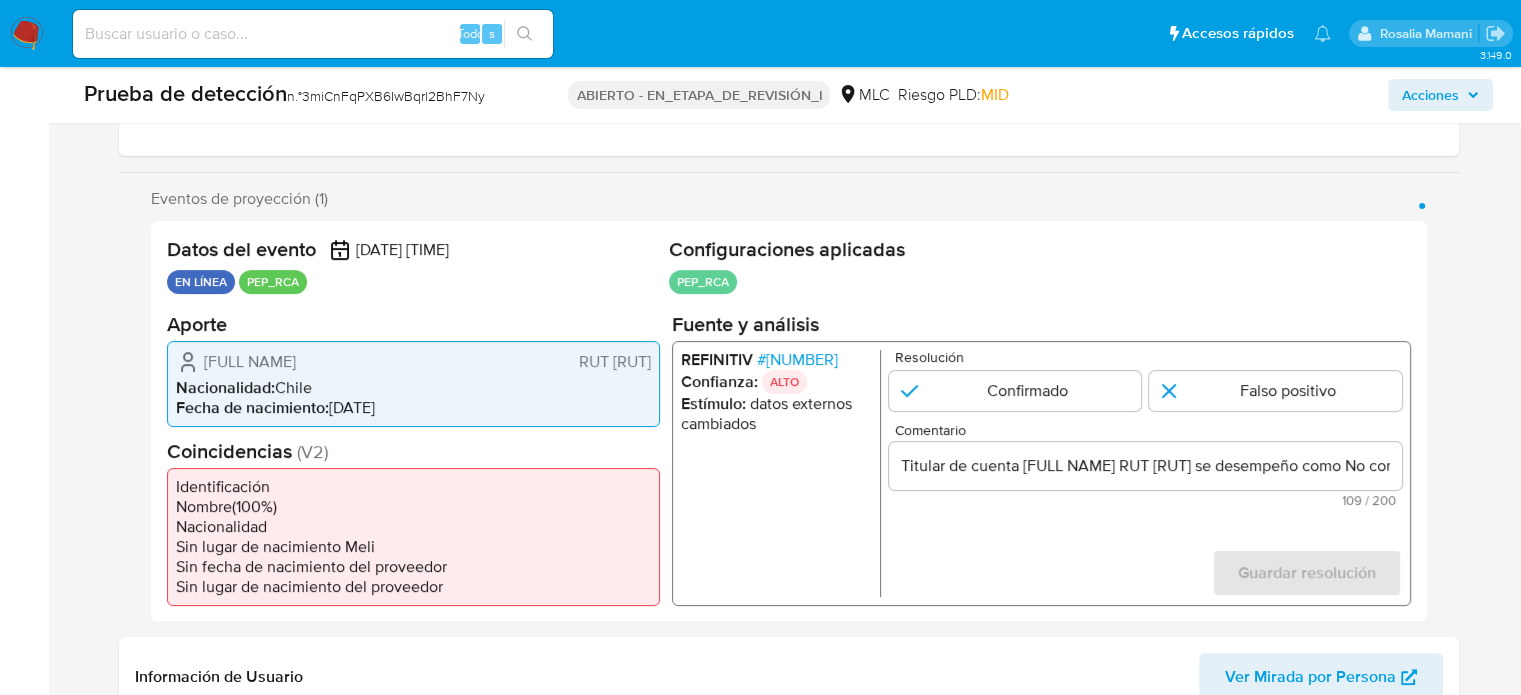 click on "Resolución Confirmado Falso positivo Comentario Titular de cuenta [FULL NAME] RUT [RUT] se desempeño como No configurando PEP. 109 / 200 91 caracteres restantes Guardar resolución   Completa ambos campos" at bounding box center [1144, 472] 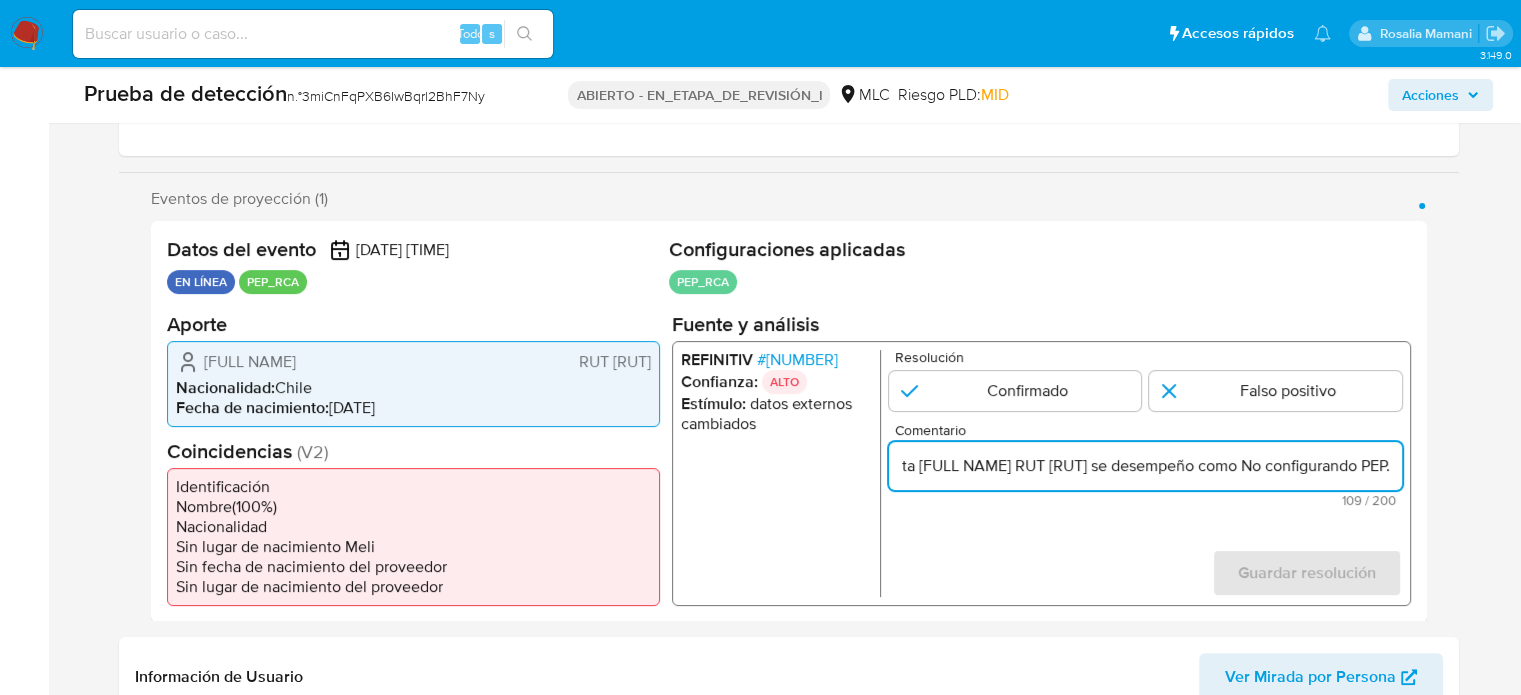 scroll, scrollTop: 0, scrollLeft: 342, axis: horizontal 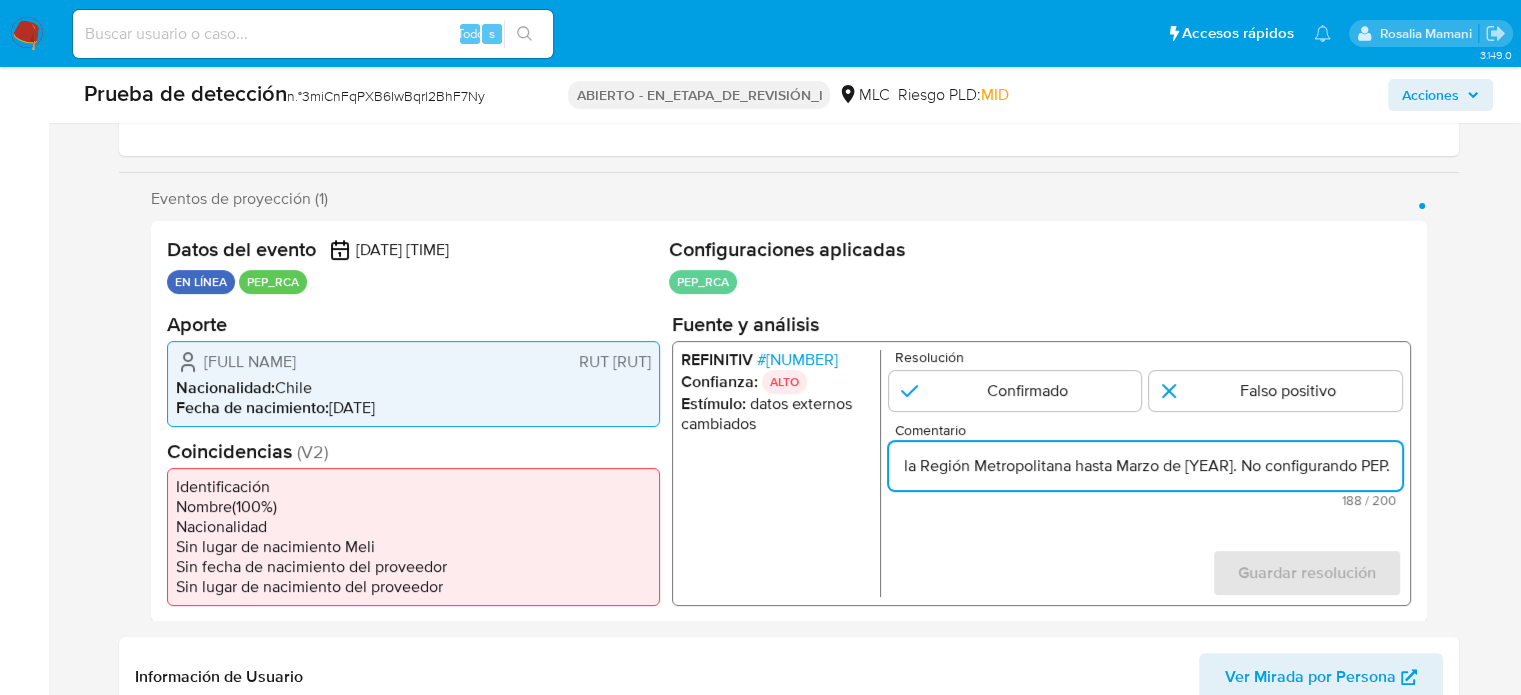 type on "Titular de cuenta [FULL NAME] RUT [RUT] se desempeño como Secretario Regional de Energía de la Región Metropolitana hasta Marzo de [YEAR]. No configurando PEP." 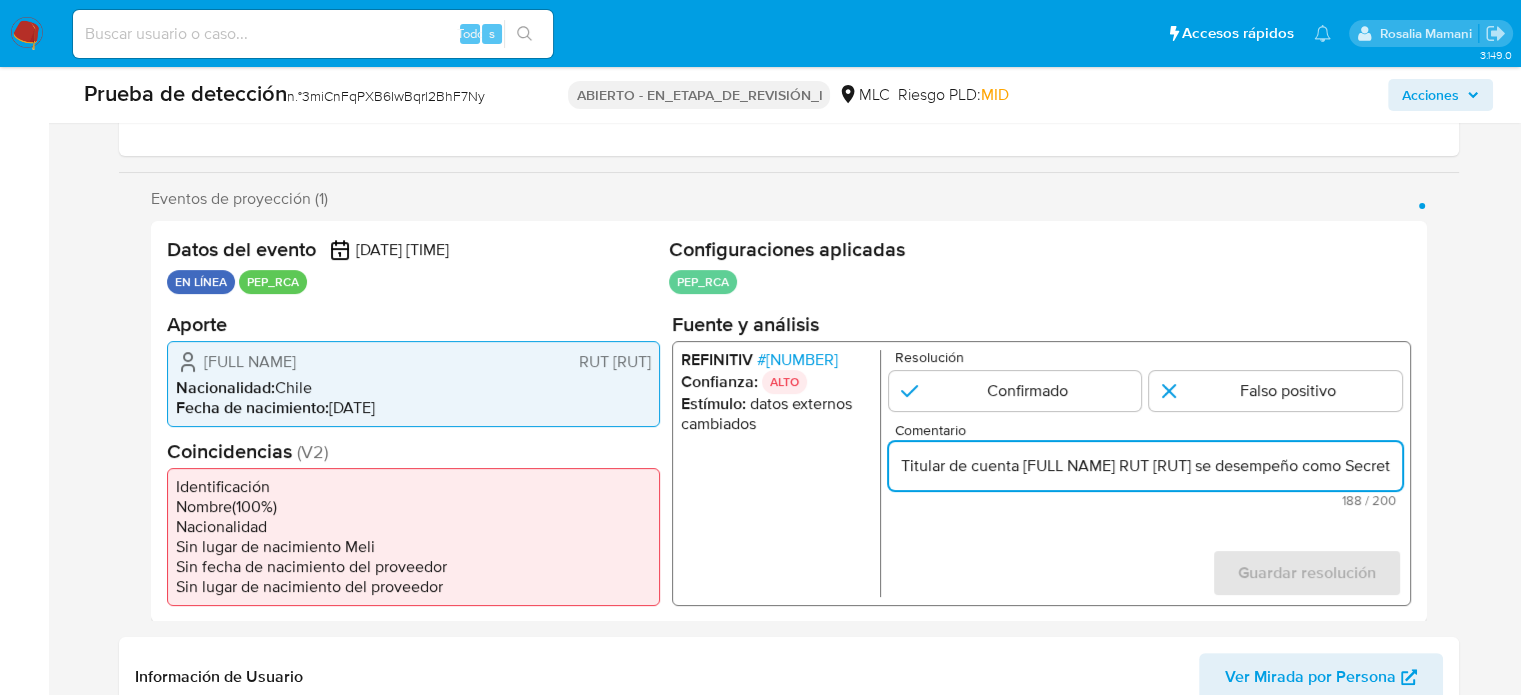 click on "Resolución Confirmado Falso positivo Comentario Titular de cuenta [FULL NAME] RUT [RUT] se desempeño como Secretario Regional de Energía de la Región Metropolitana hasta Marzo de [YEAR]. No configurando PEP. 188 / 200 12 caracteres restantes Guardar resolución   Completa ambos campos" at bounding box center [1144, 472] 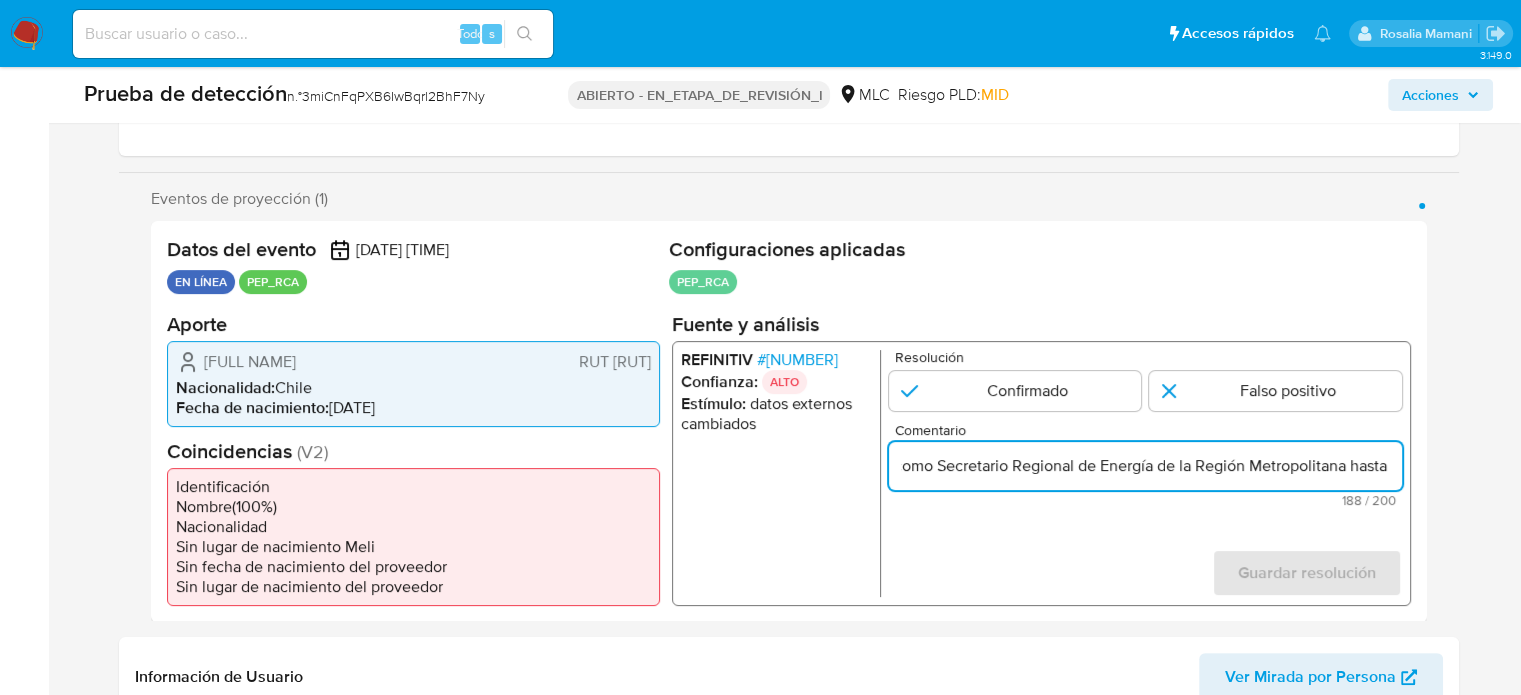 scroll, scrollTop: 0, scrollLeft: 909, axis: horizontal 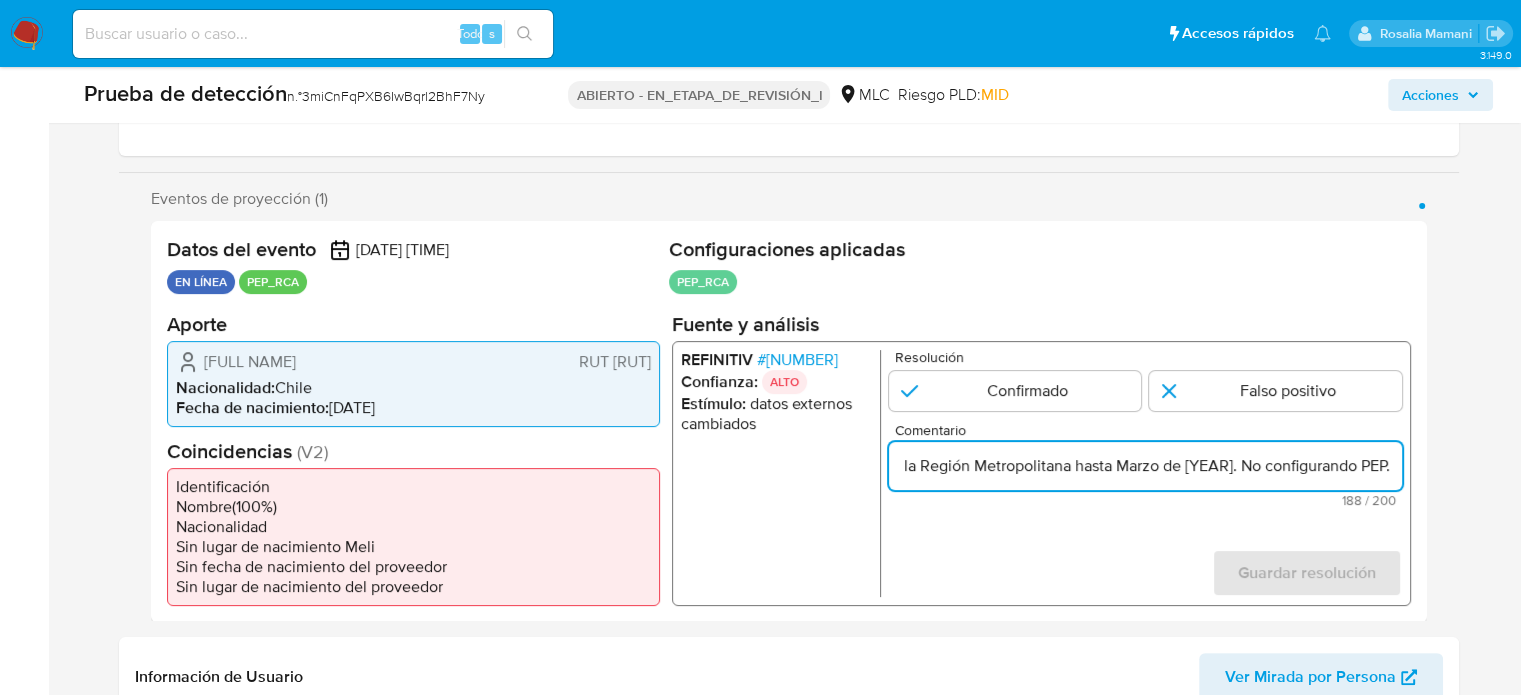 drag, startPoint x: 1340, startPoint y: 469, endPoint x: 1443, endPoint y: 479, distance: 103.4843 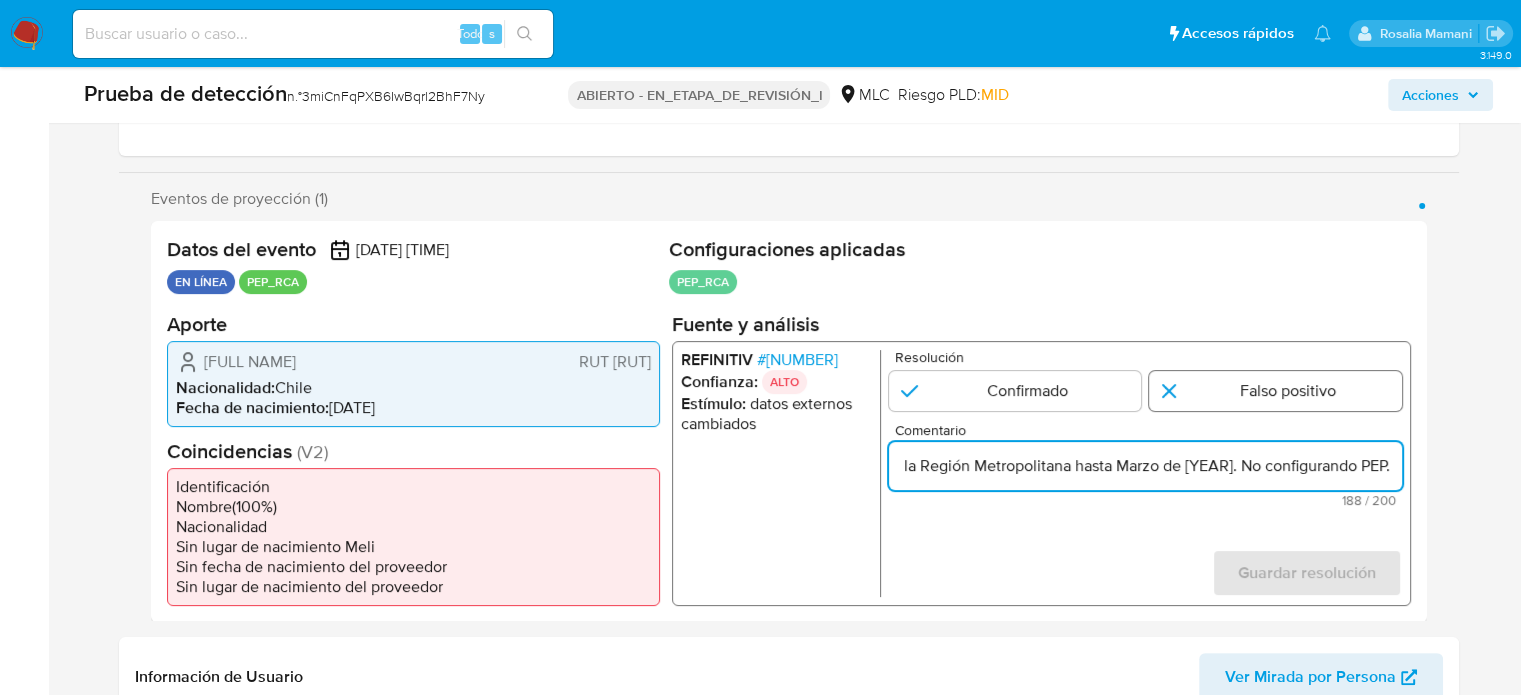 click at bounding box center [1275, 390] 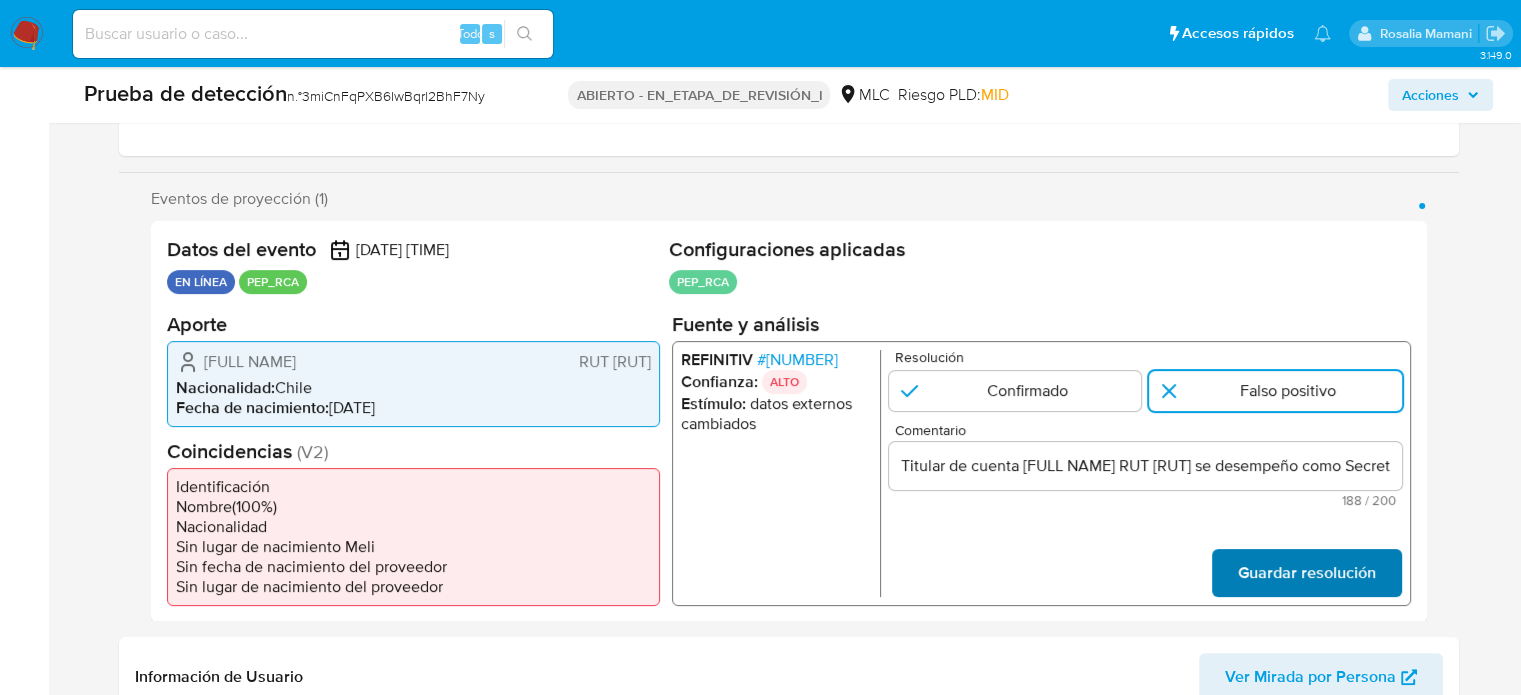 click on "Guardar resolución" at bounding box center [1306, 572] 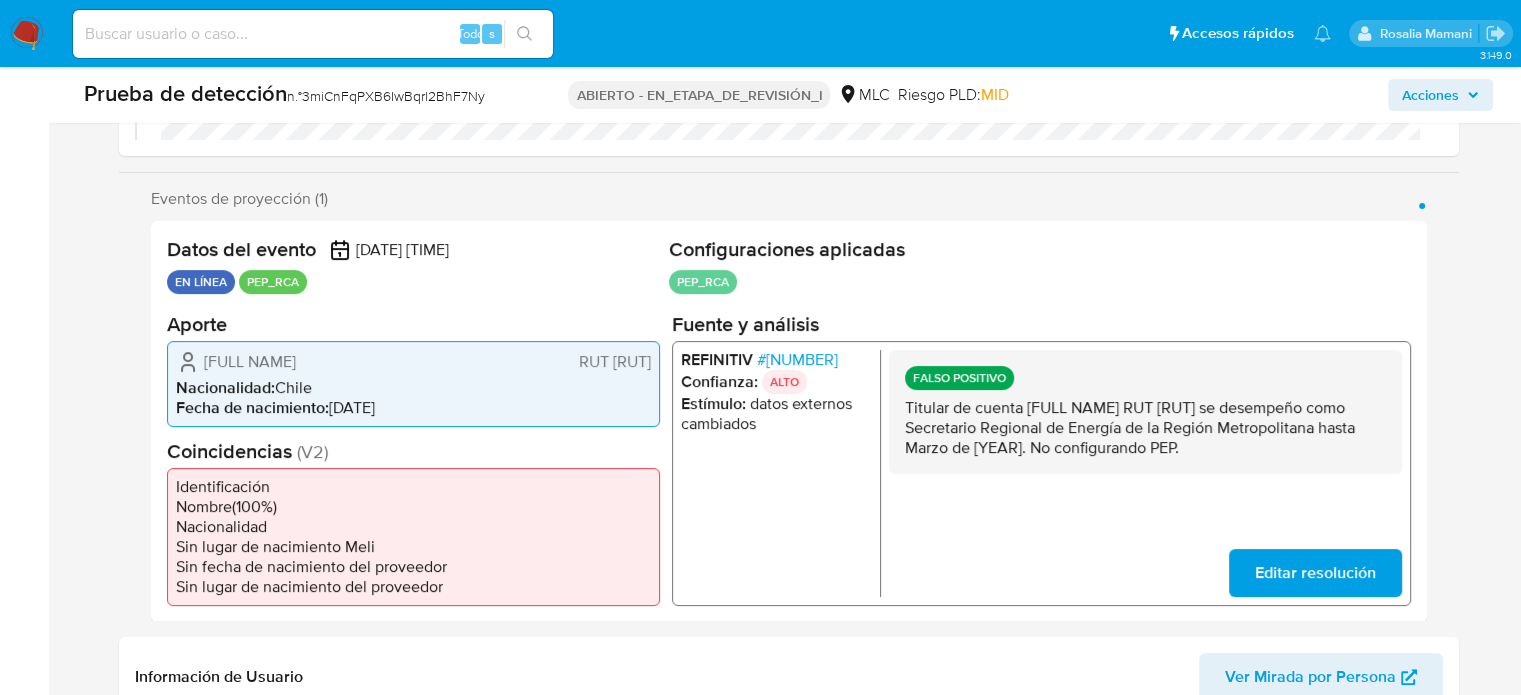 drag, startPoint x: 1394, startPoint y: 446, endPoint x: 893, endPoint y: 413, distance: 502.08566 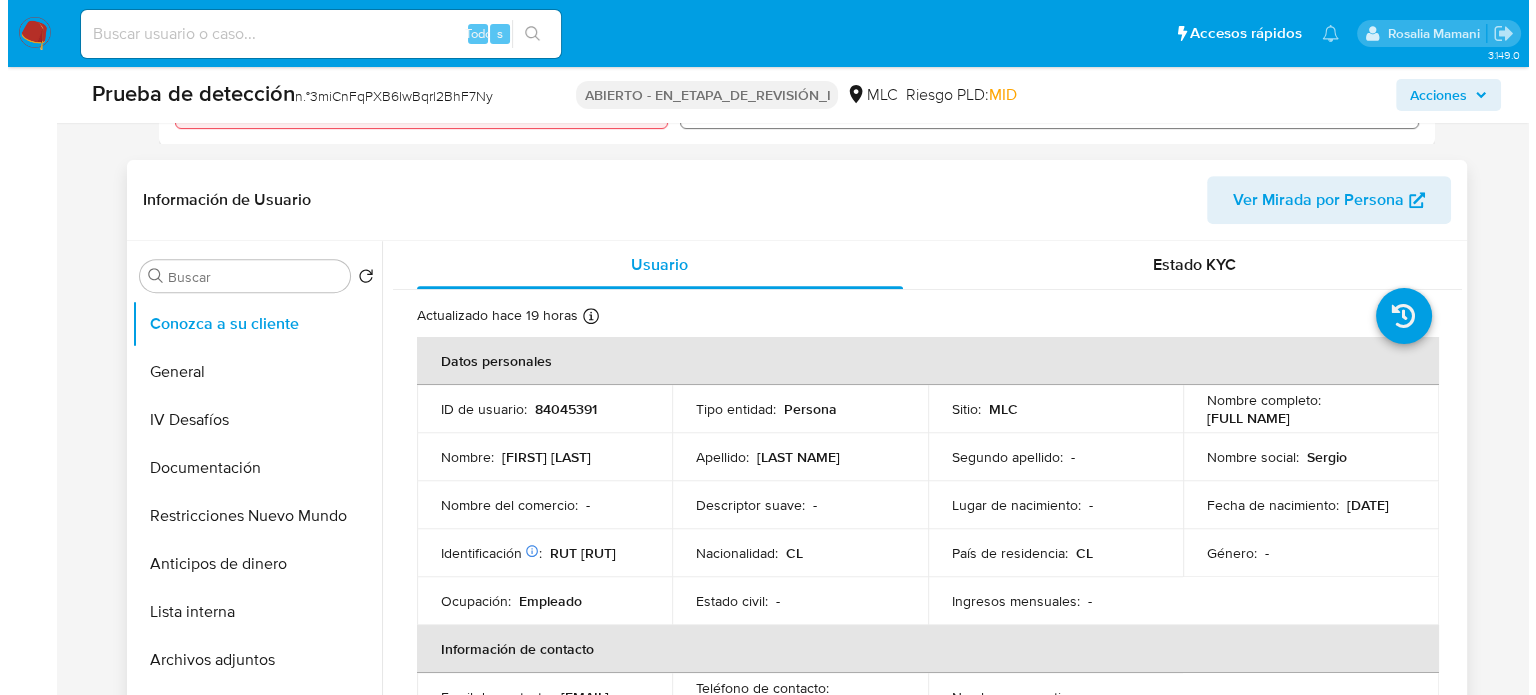 scroll, scrollTop: 900, scrollLeft: 0, axis: vertical 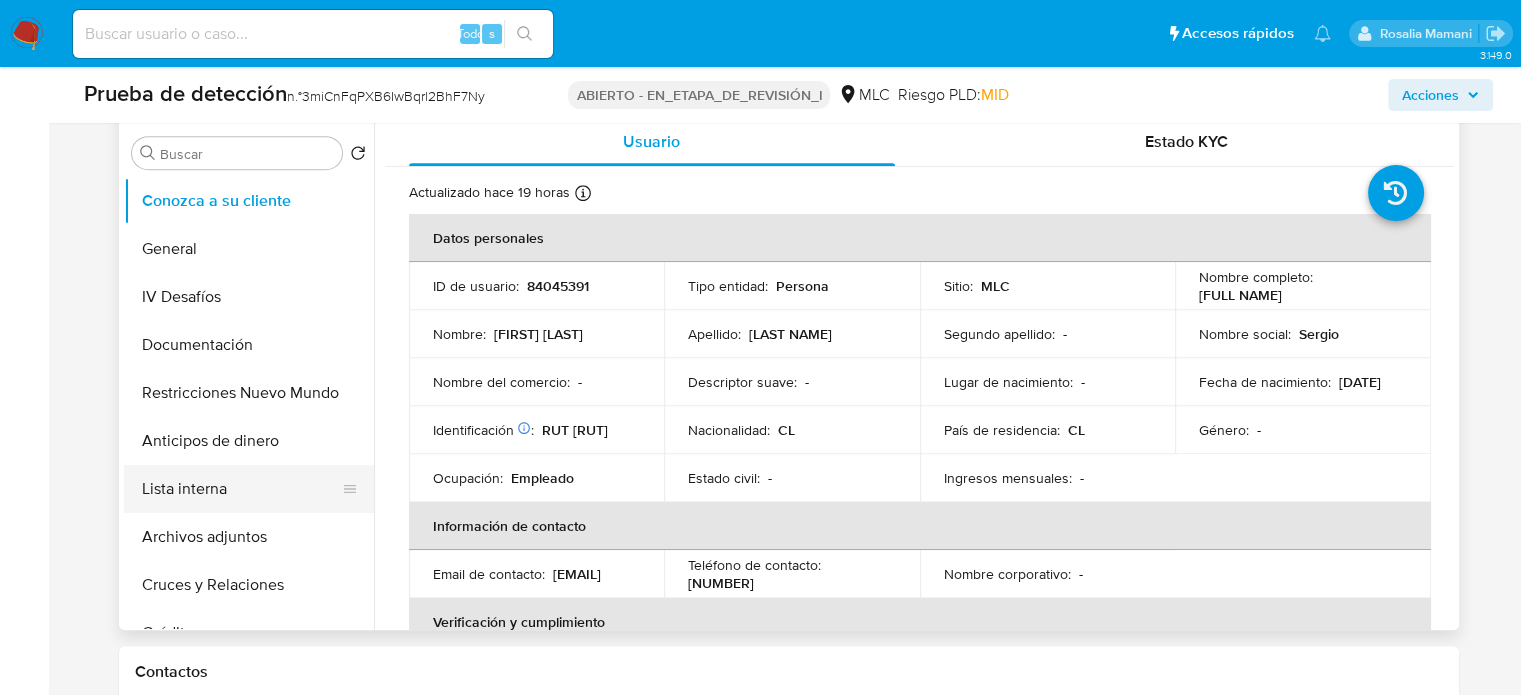 click on "Lista interna" at bounding box center [241, 489] 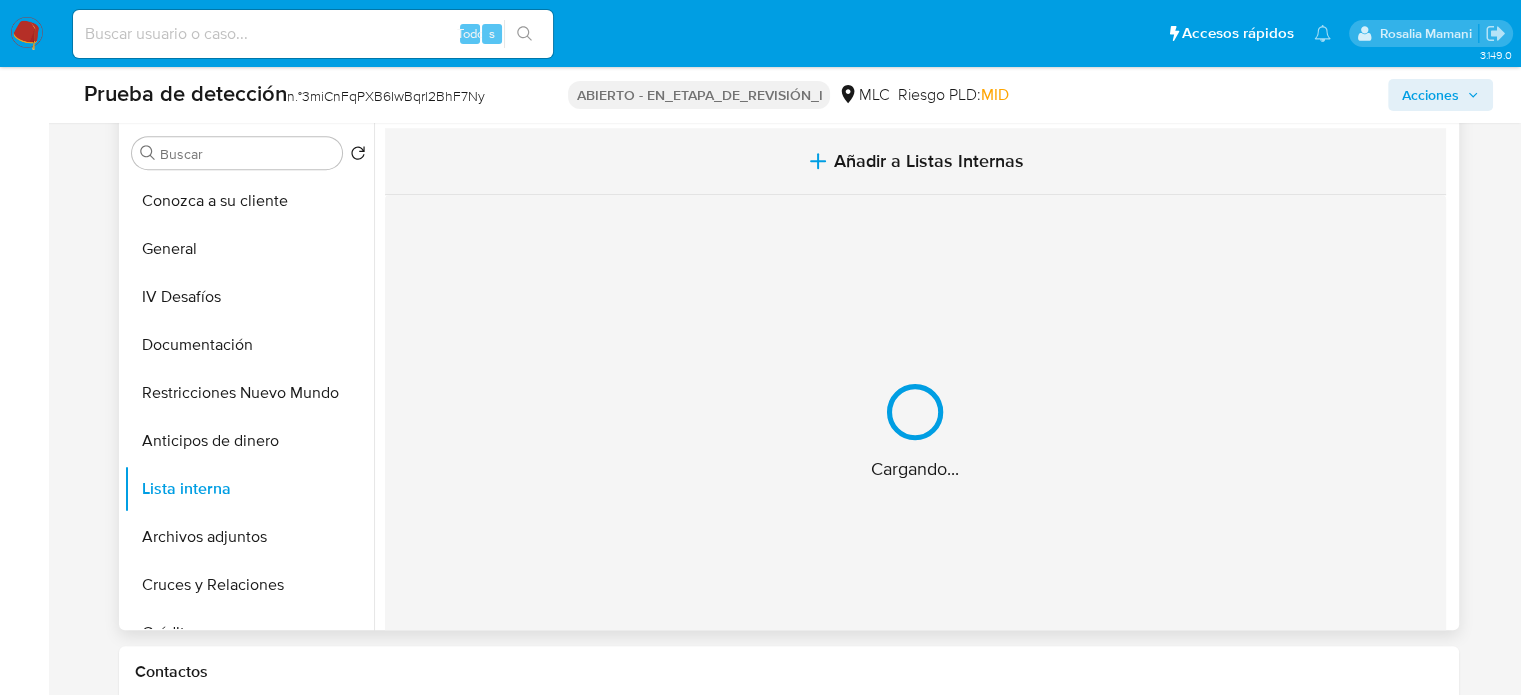 click on "Añadir a Listas Internas" at bounding box center (929, 161) 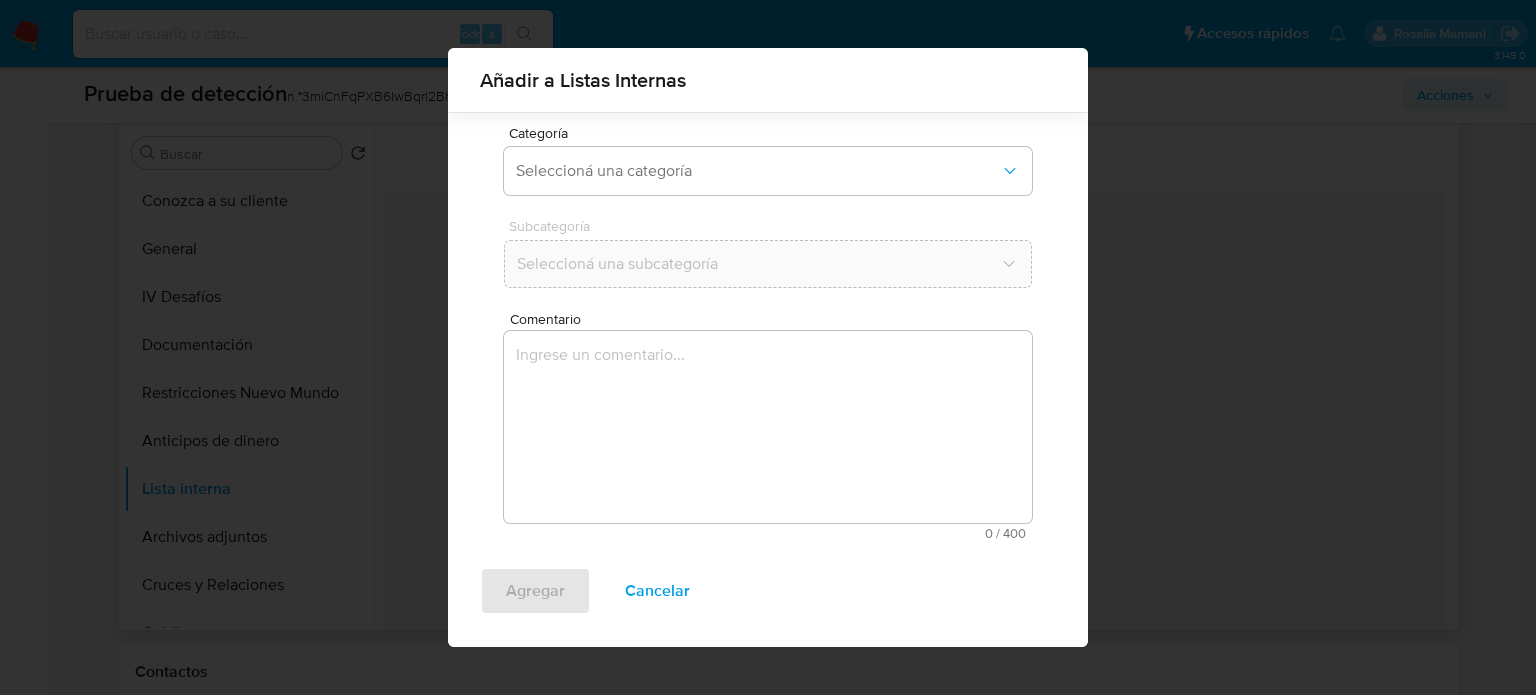 scroll, scrollTop: 157, scrollLeft: 0, axis: vertical 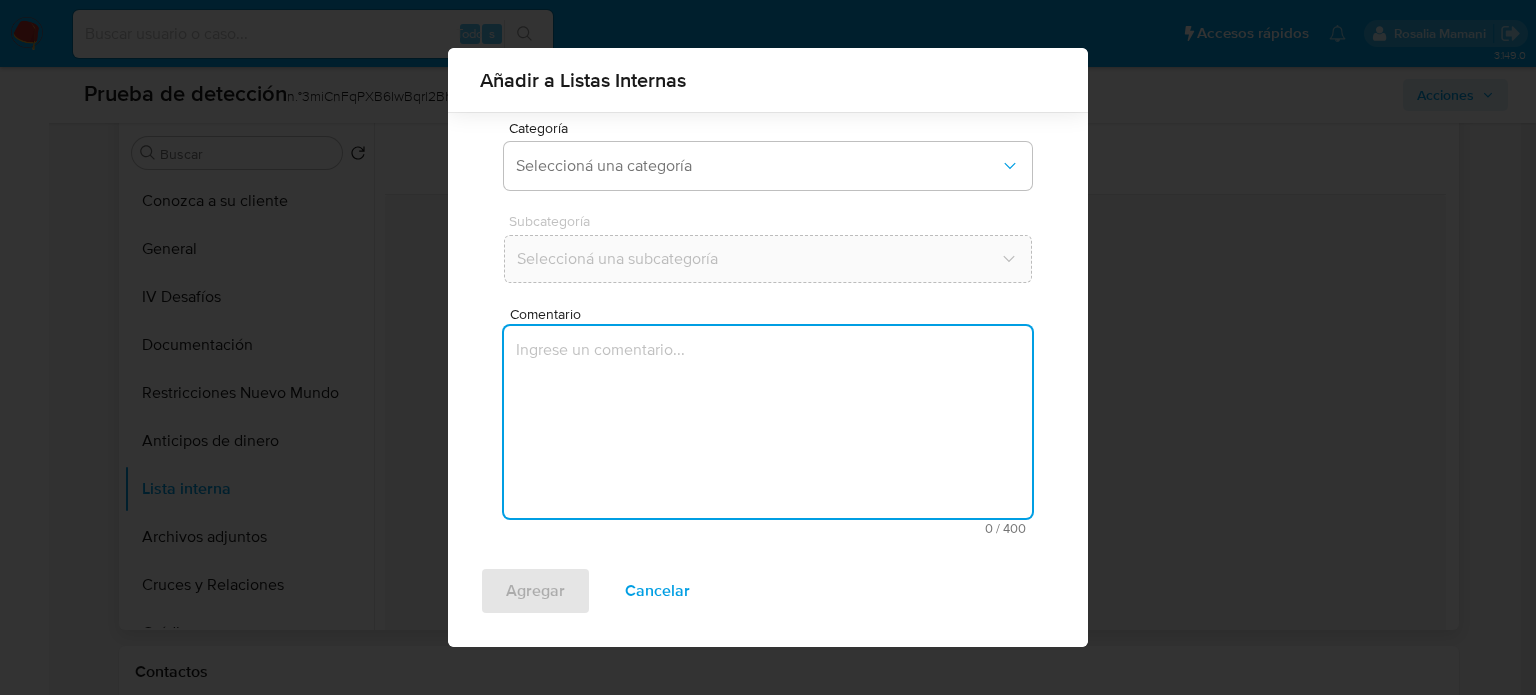 click at bounding box center [768, 422] 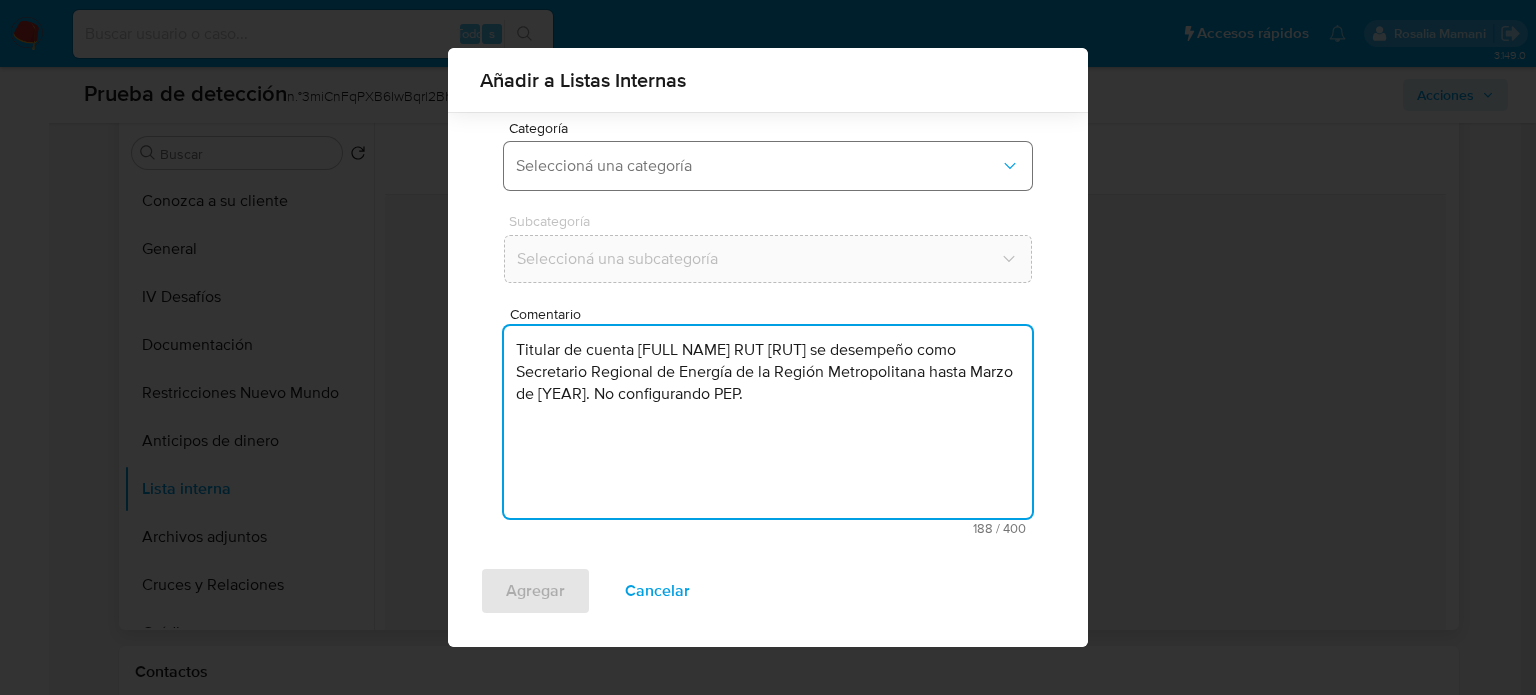 click on "Seleccioná una categoría" at bounding box center (758, 166) 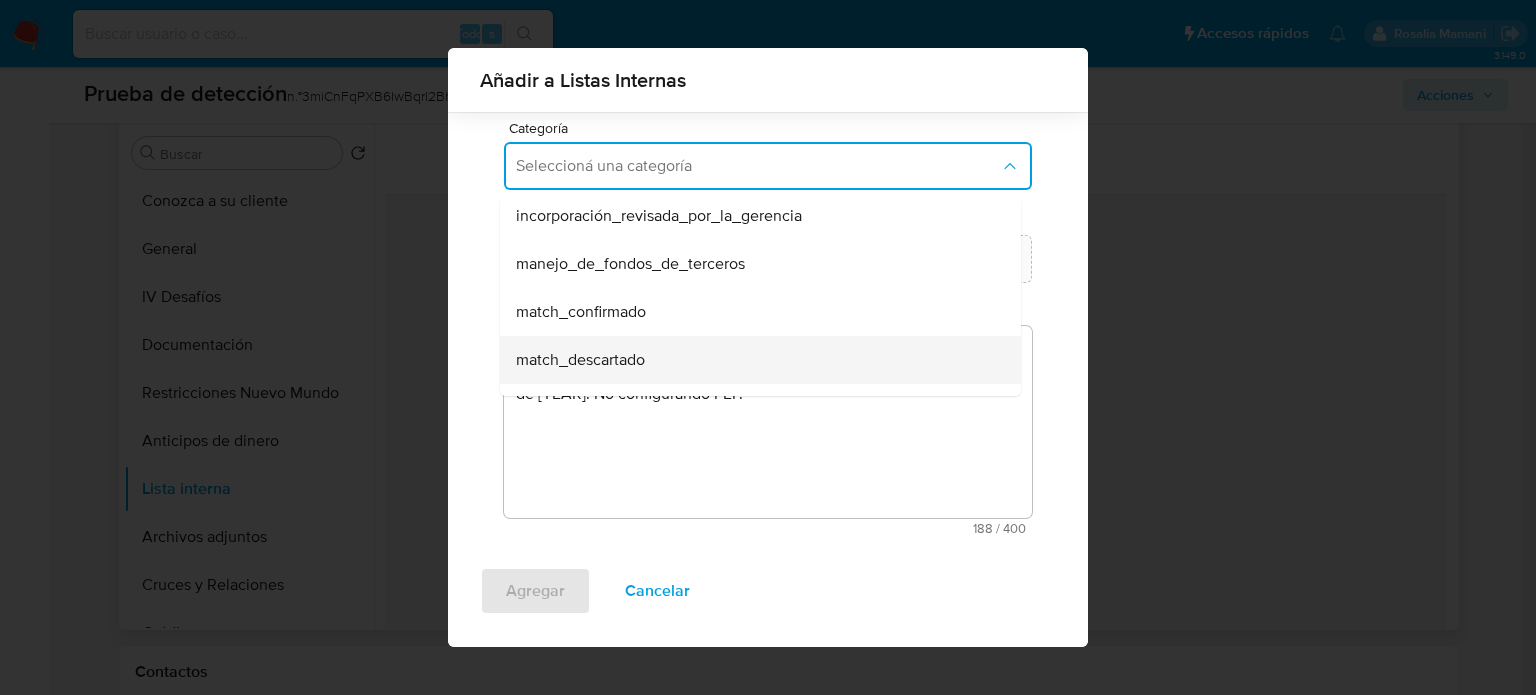 scroll, scrollTop: 100, scrollLeft: 0, axis: vertical 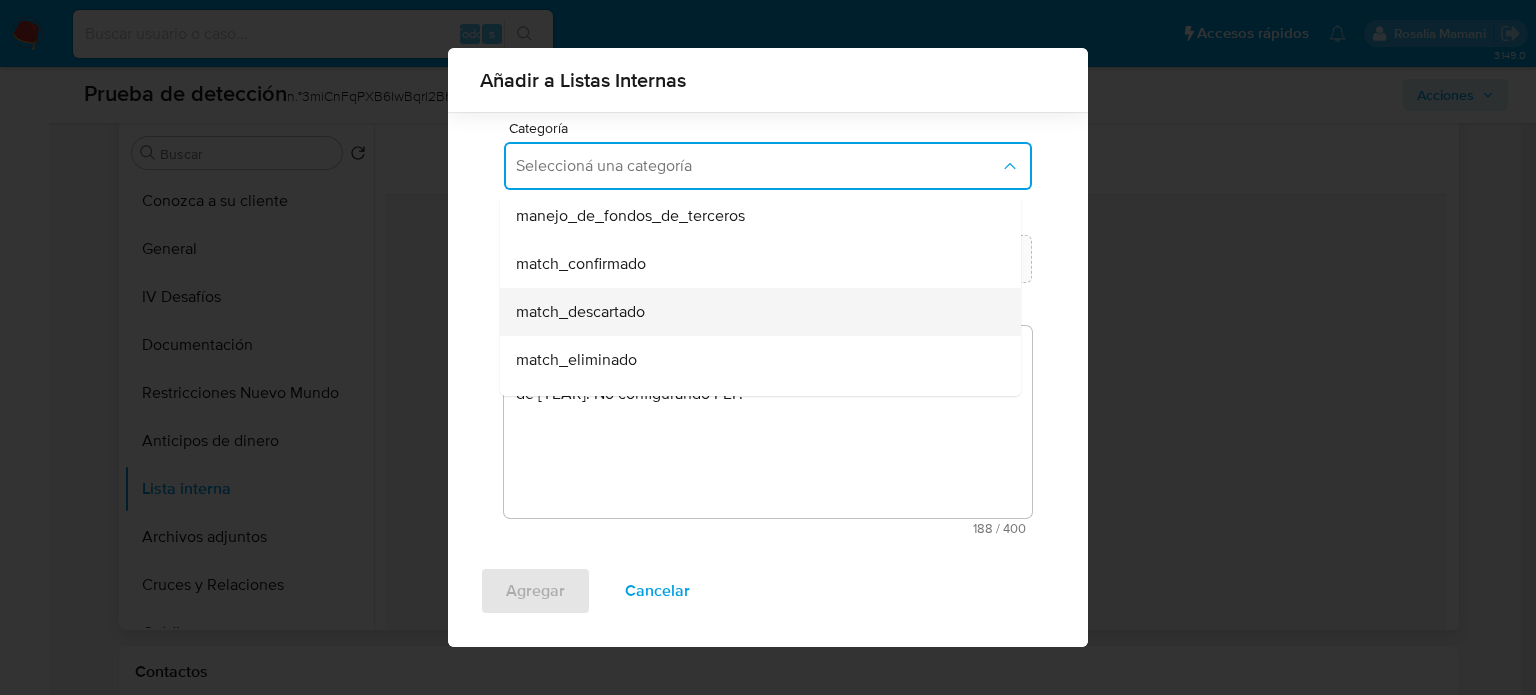 click on "match_descartado" at bounding box center [580, 312] 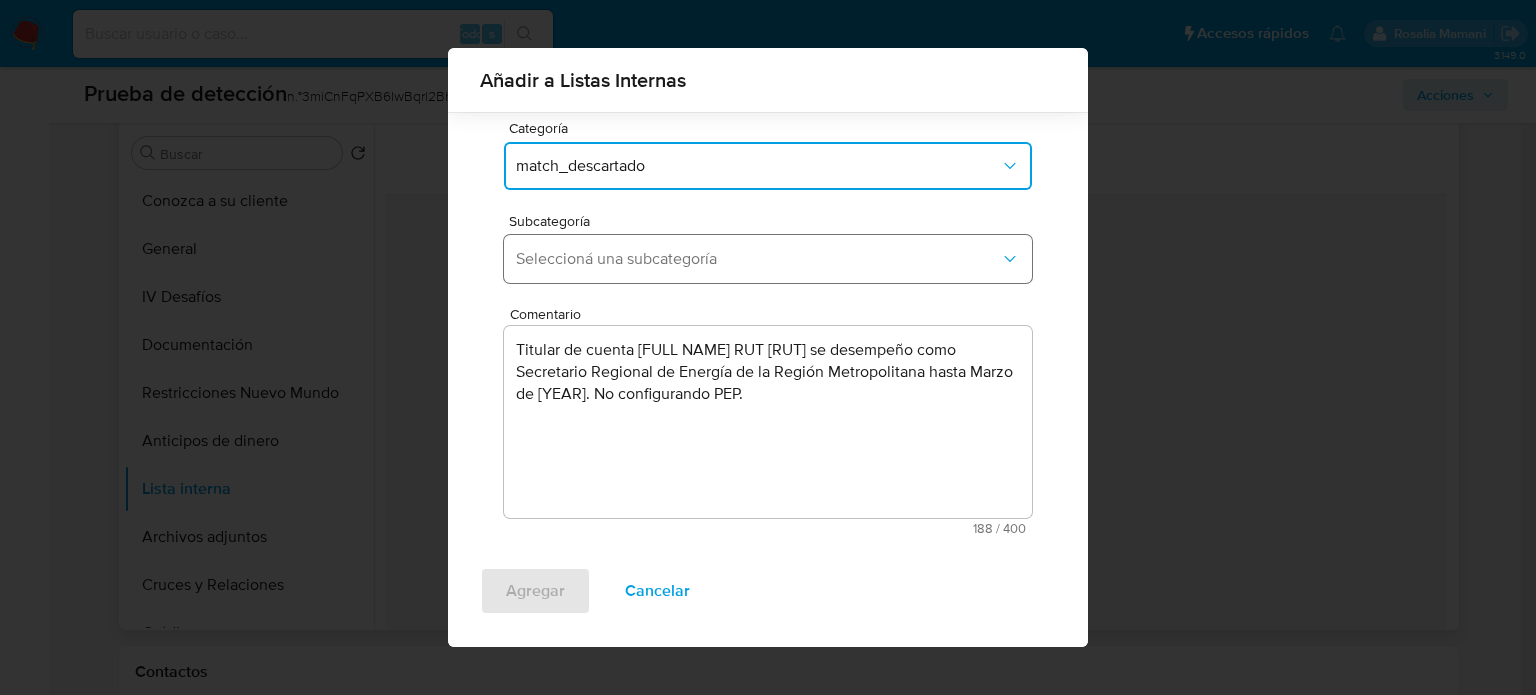click on "Seleccioná una subcategoría" at bounding box center [758, 259] 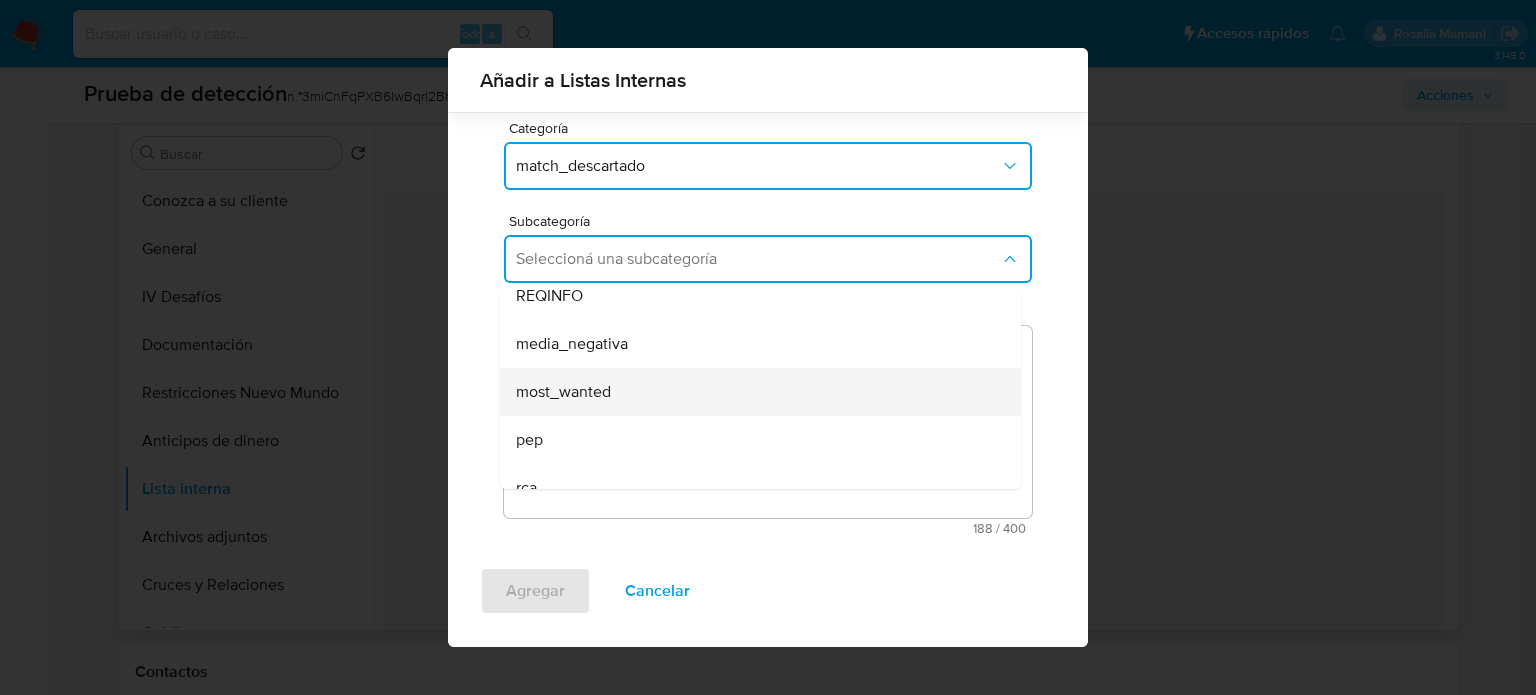 scroll, scrollTop: 100, scrollLeft: 0, axis: vertical 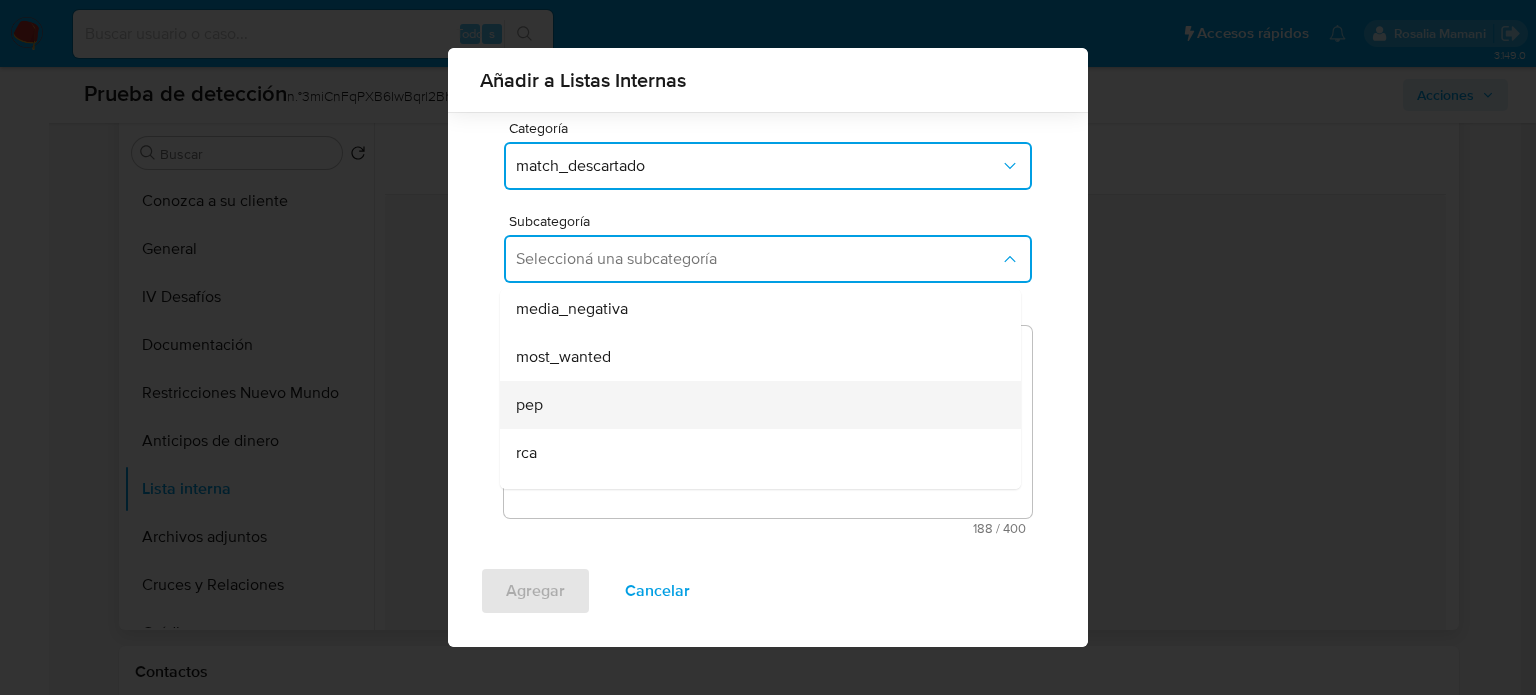 click on "pep" at bounding box center [754, 405] 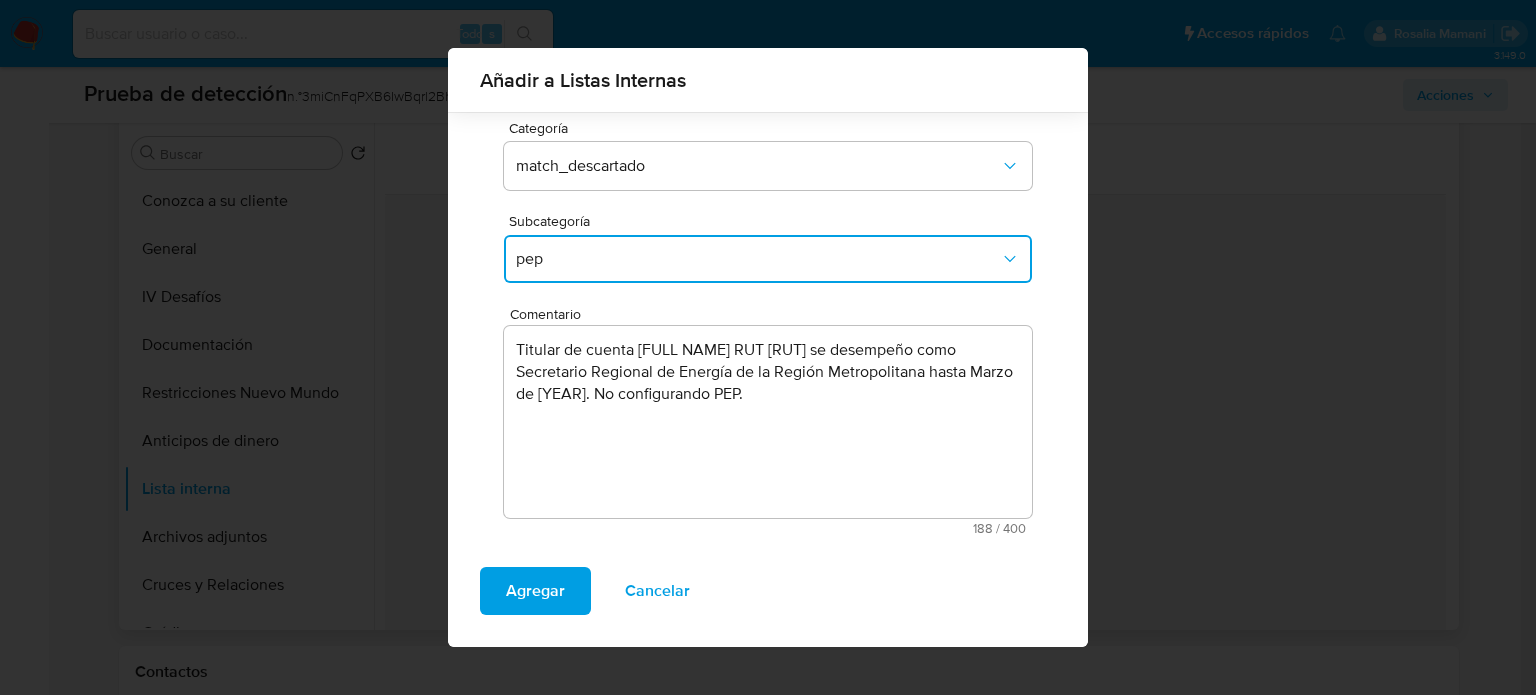click on "Titular de cuenta [FULL NAME] RUT [RUT] se desempeño como Secretario Regional de Energía de la Región Metropolitana hasta Marzo de [YEAR]. No configurando PEP." at bounding box center (768, 422) 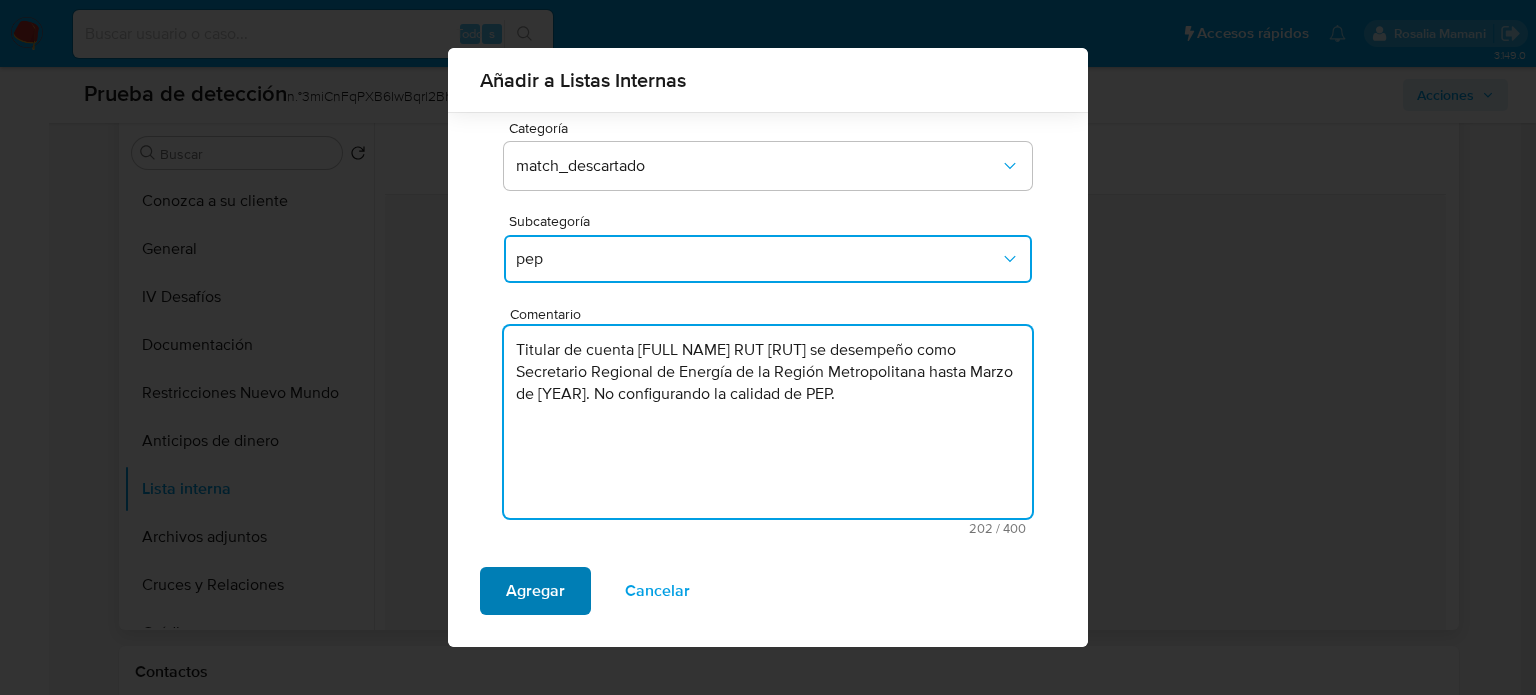 type on "Titular de cuenta [FULL NAME] RUT [RUT] se desempeño como Secretario Regional de Energía de la Región Metropolitana hasta Marzo de [YEAR]. No configurando la calidad de PEP." 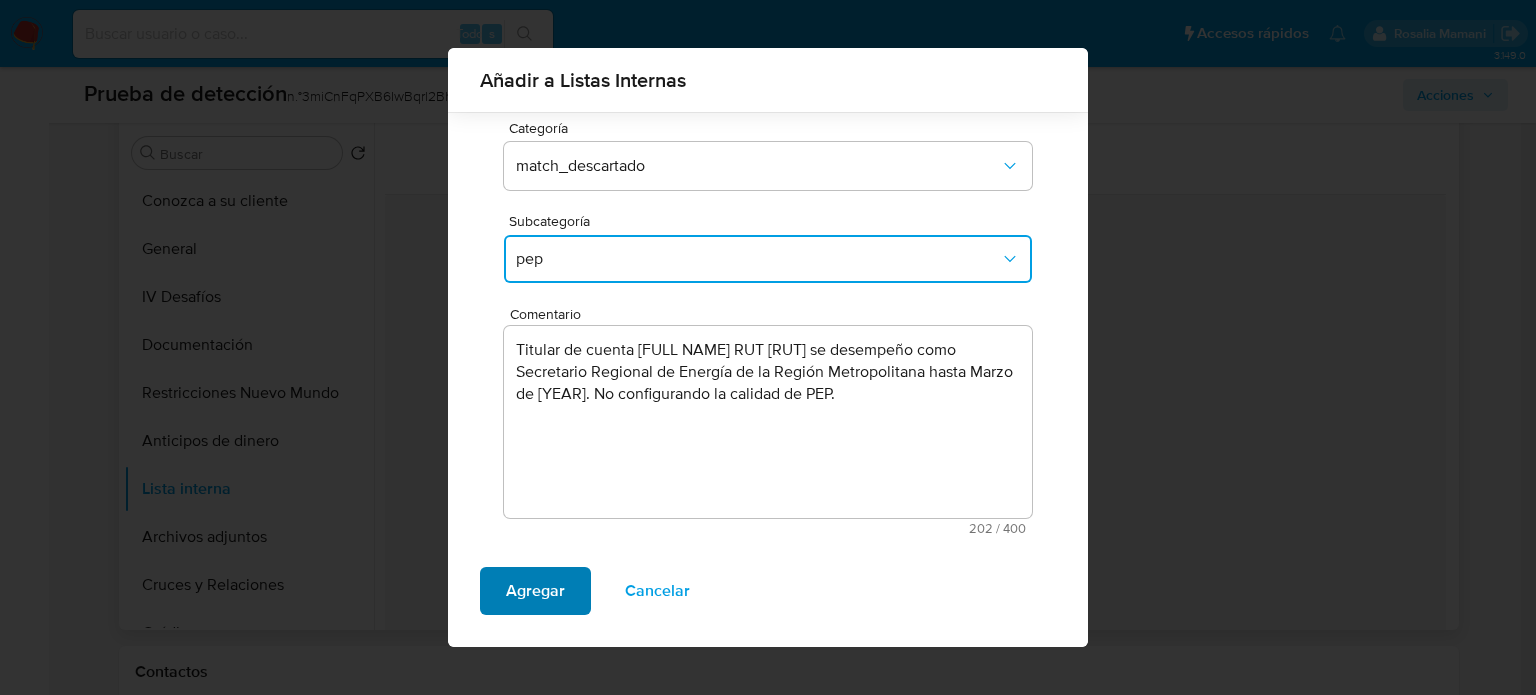 click on "Agregar" at bounding box center [535, 591] 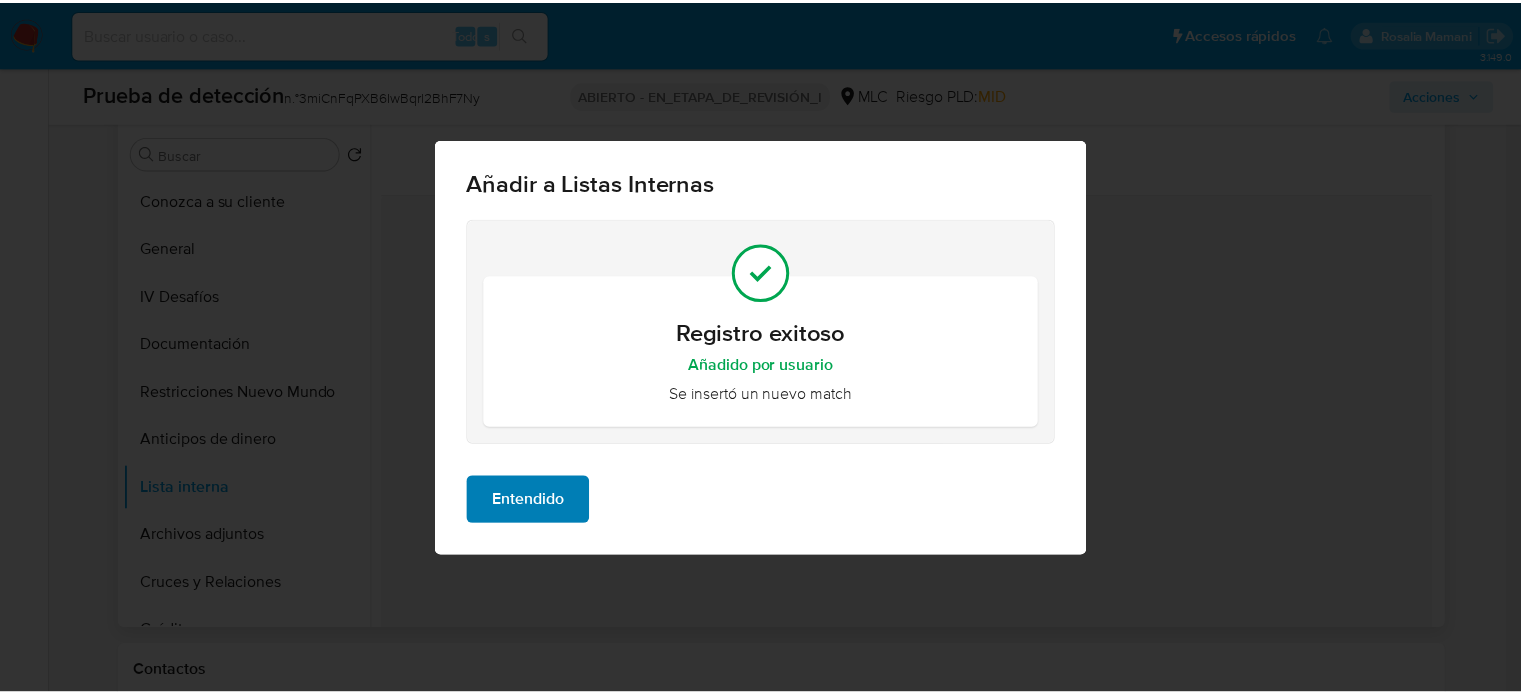 scroll, scrollTop: 0, scrollLeft: 0, axis: both 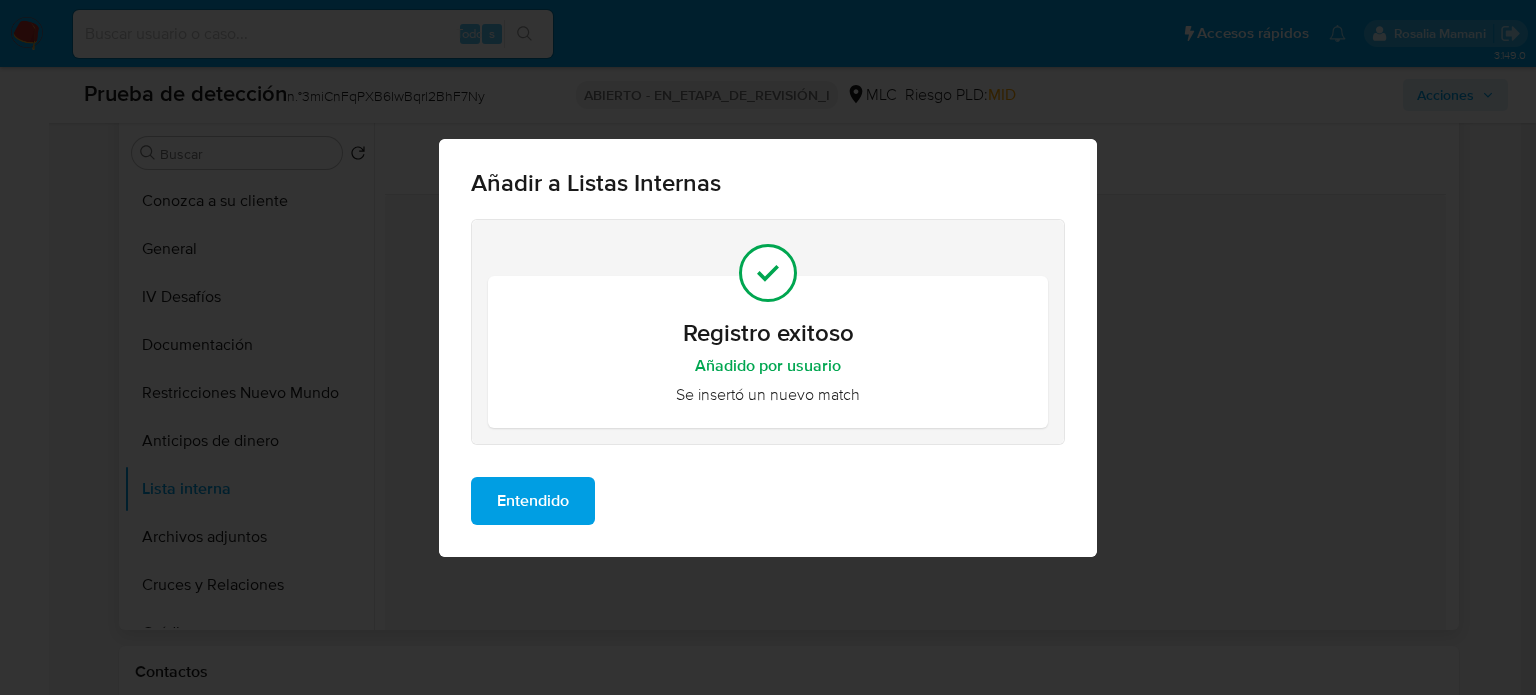 click on "Entendido" at bounding box center [533, 501] 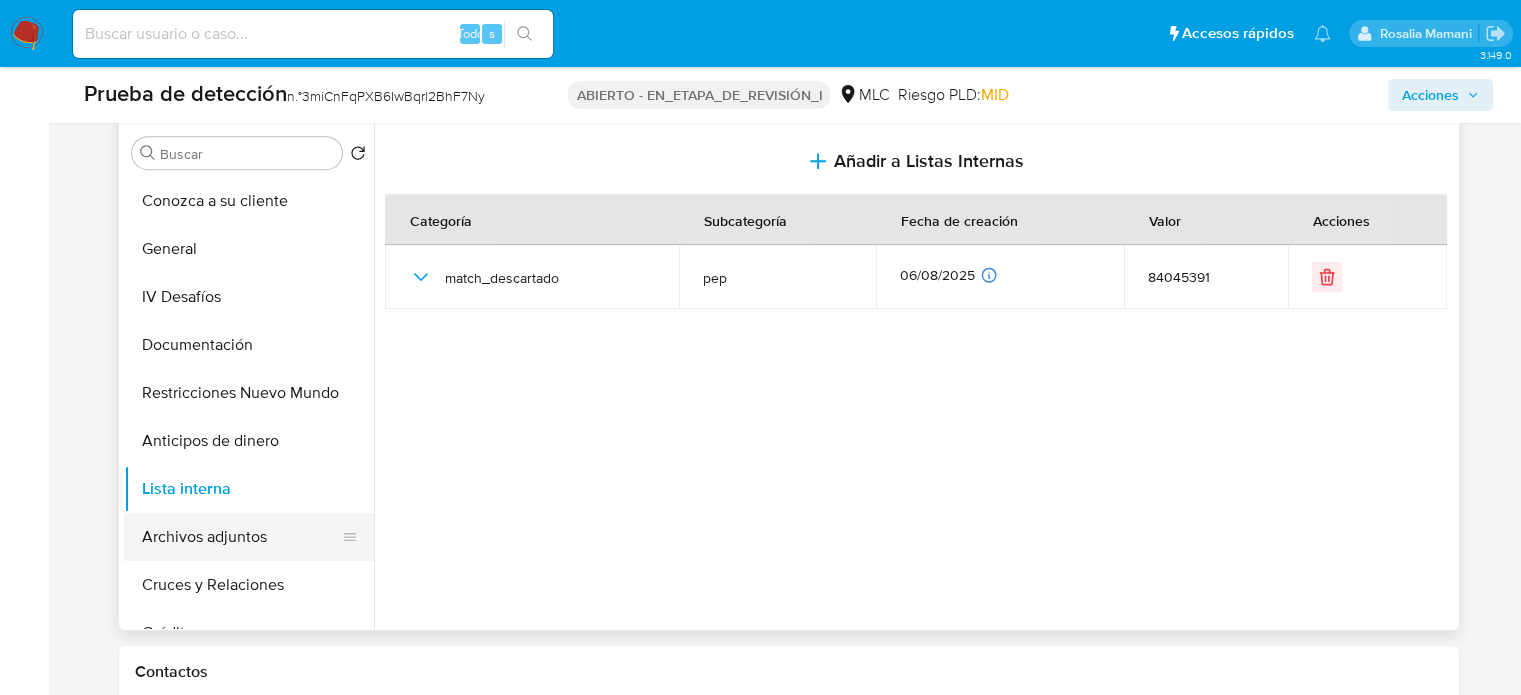 click on "Archivos adjuntos" at bounding box center (241, 537) 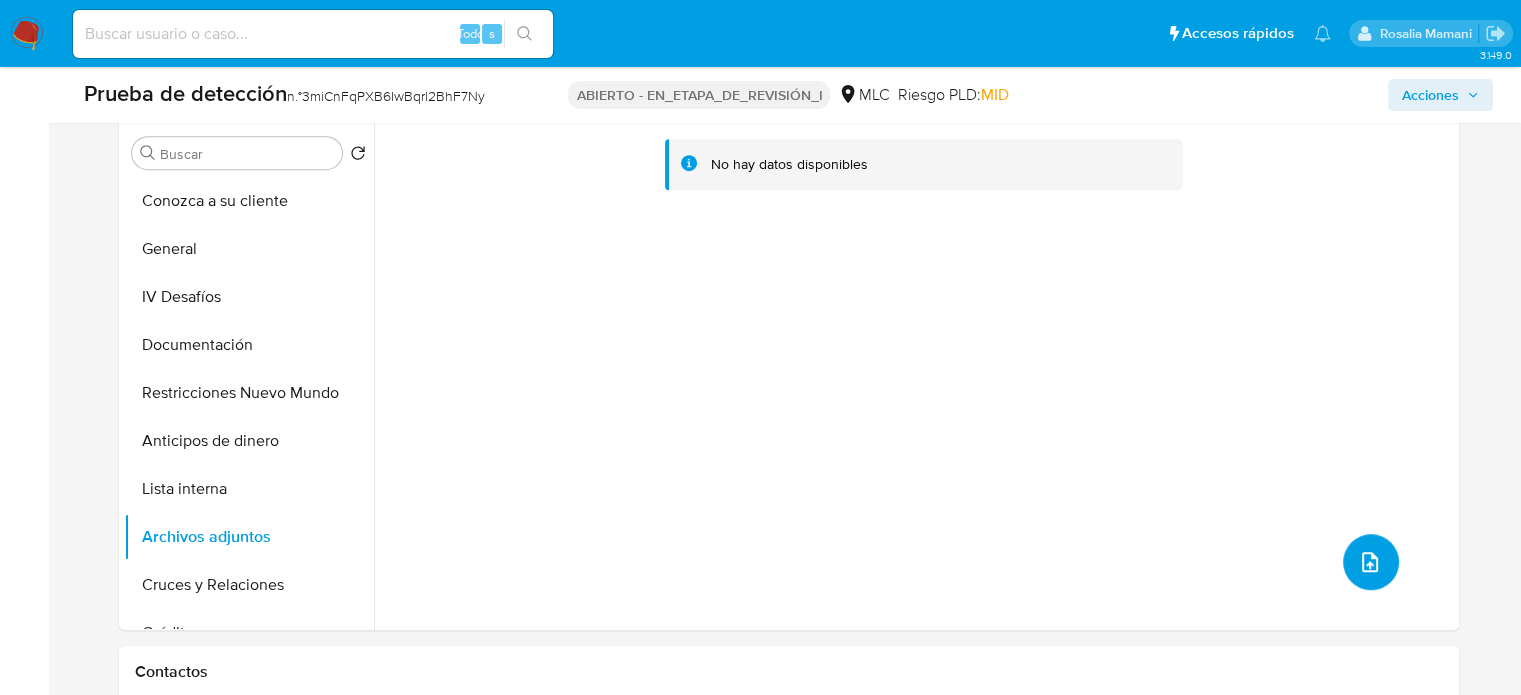 click 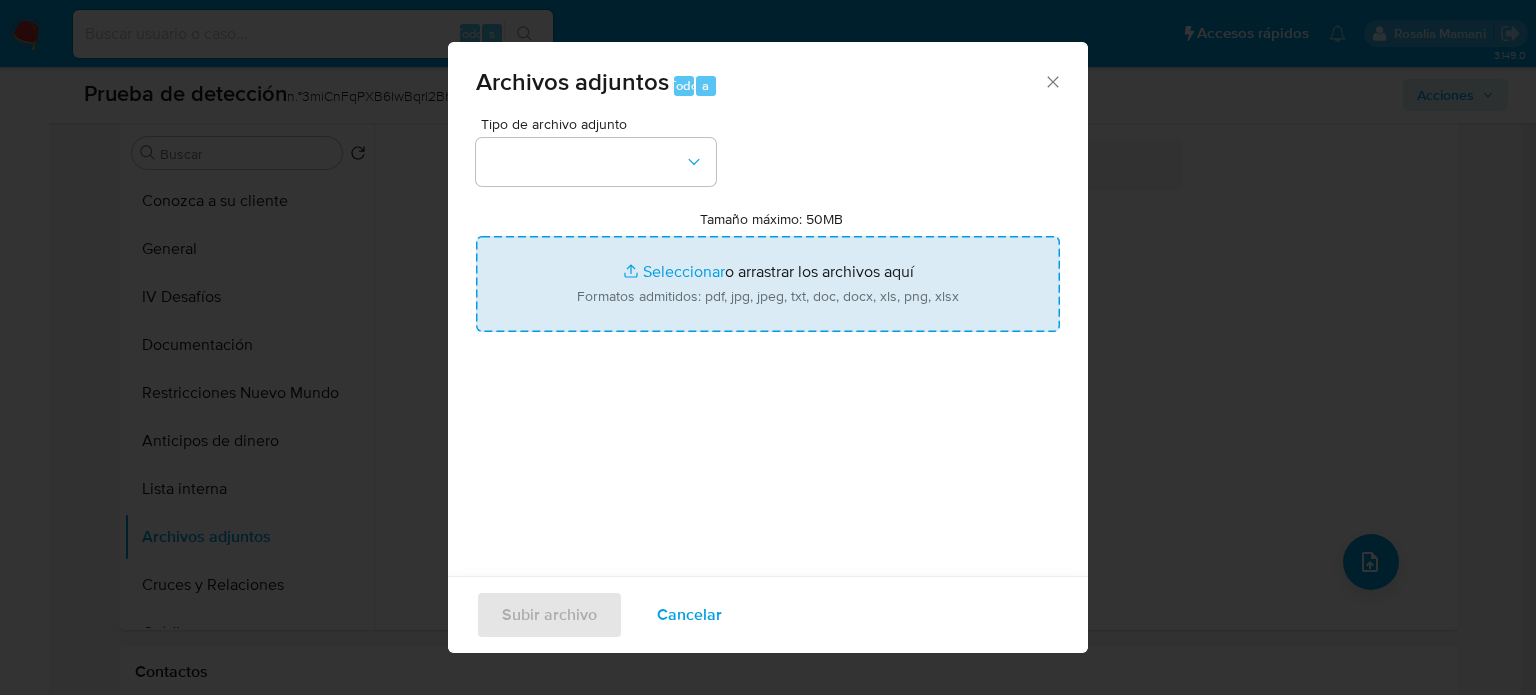 click on "Tamaño máximo: 50MB Seleccionar archivos" at bounding box center (768, 284) 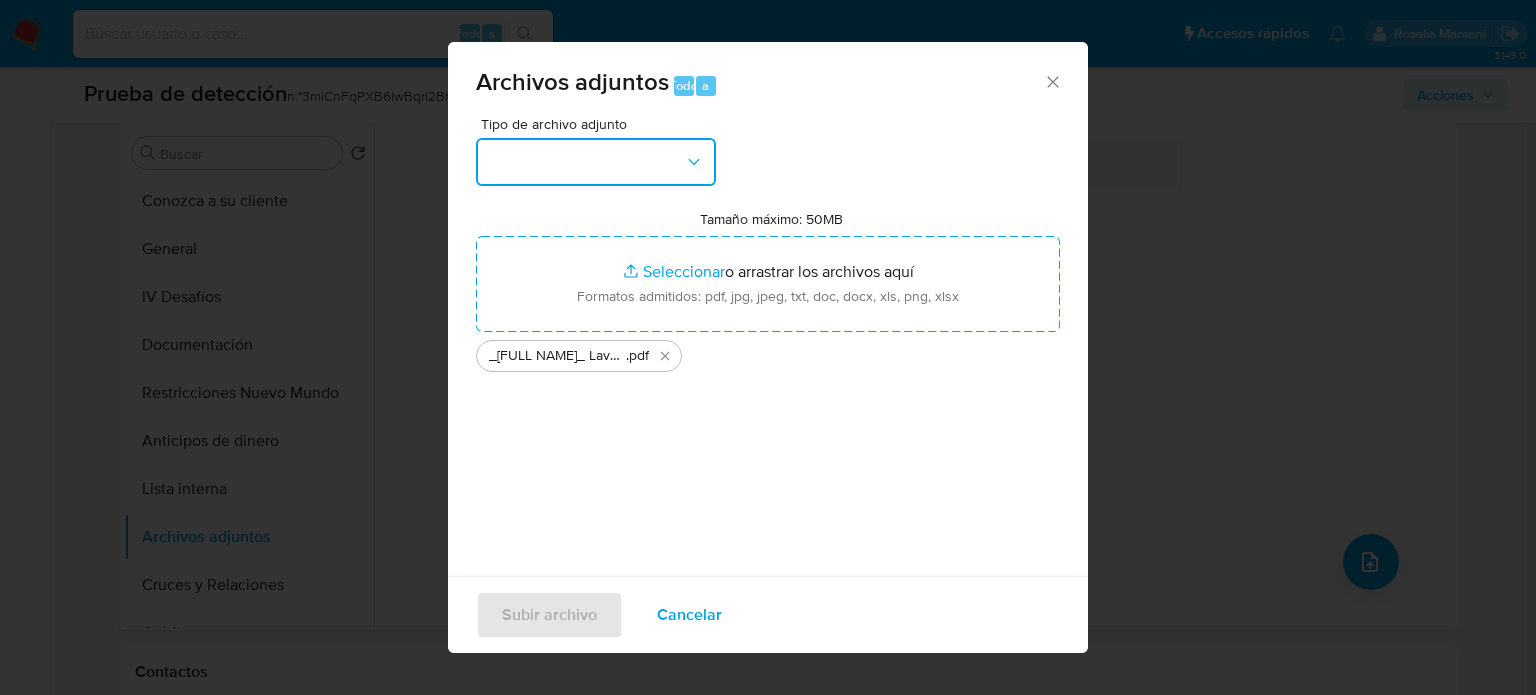 click at bounding box center (596, 162) 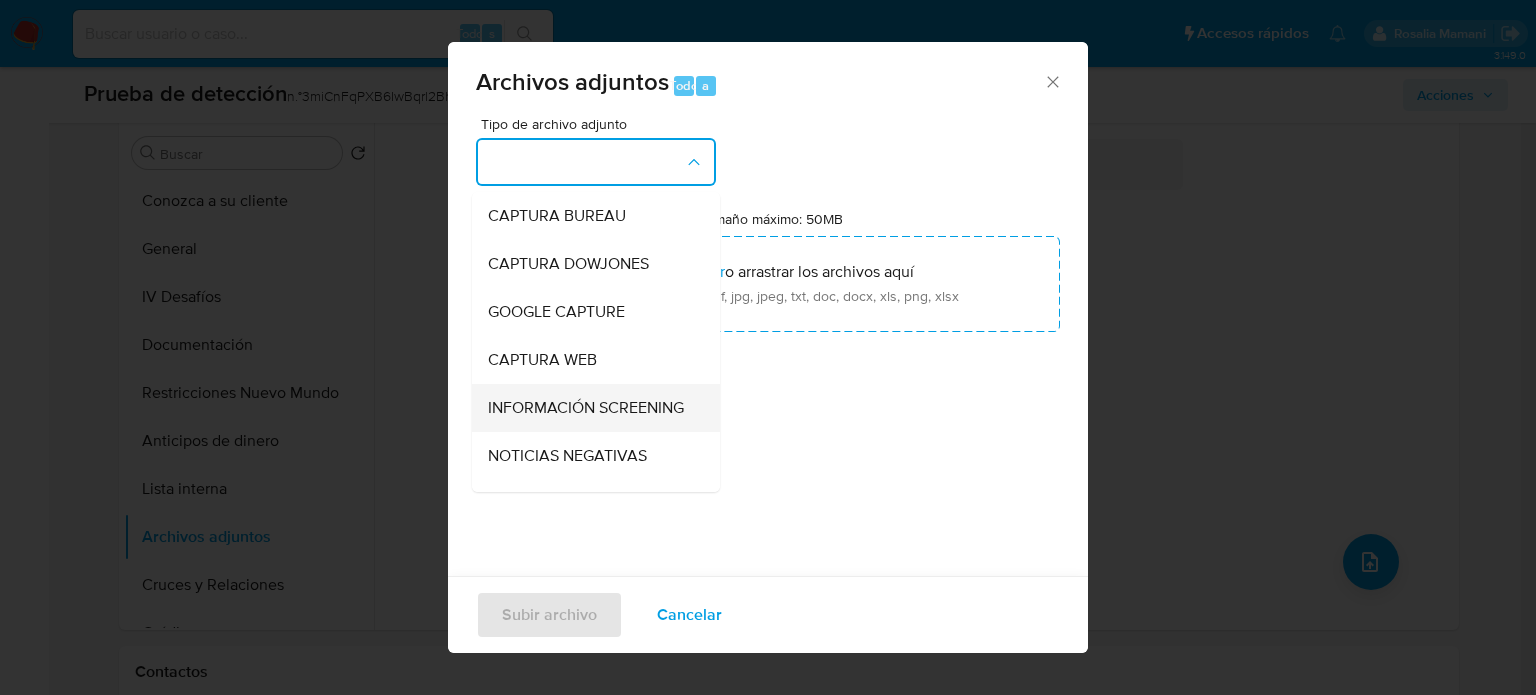 click on "INFORMACIÓN SCREENING" at bounding box center [586, 408] 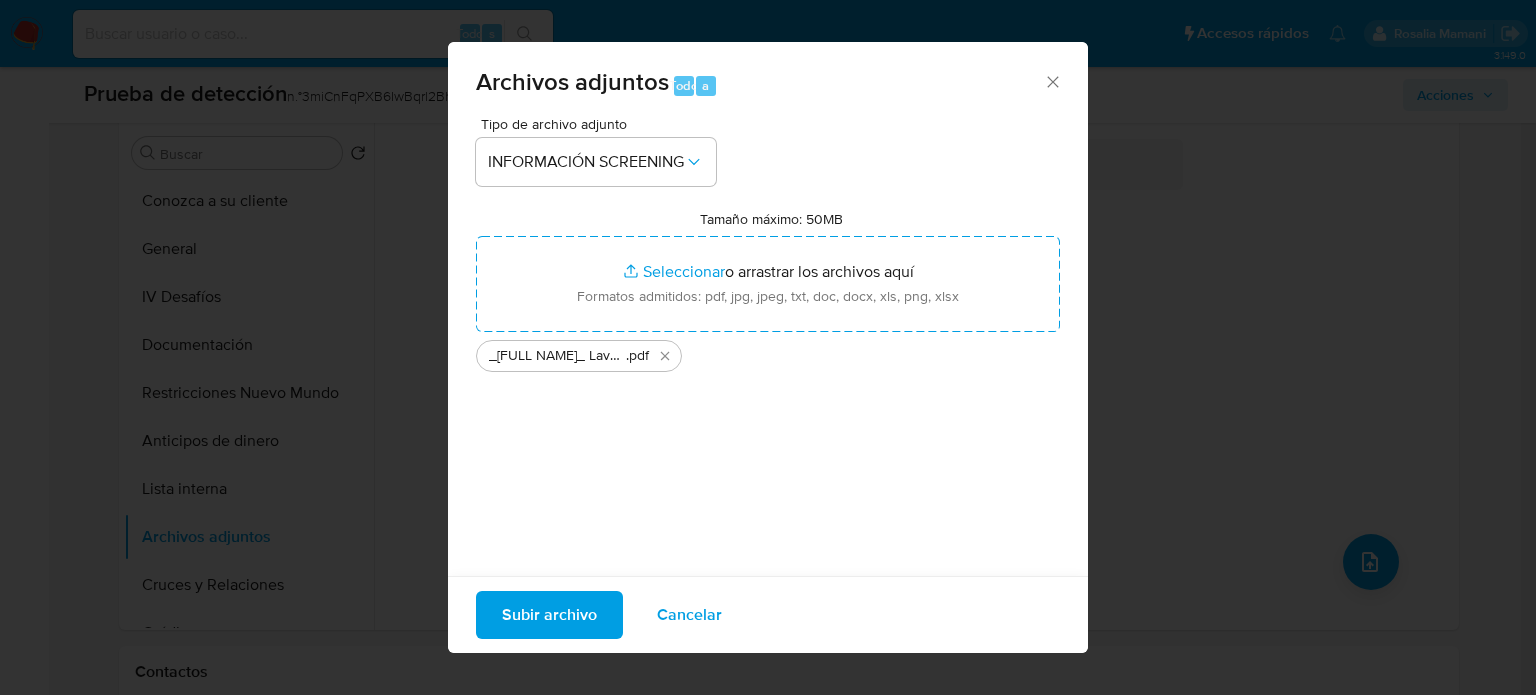 click on "Subir archivo" at bounding box center [549, 615] 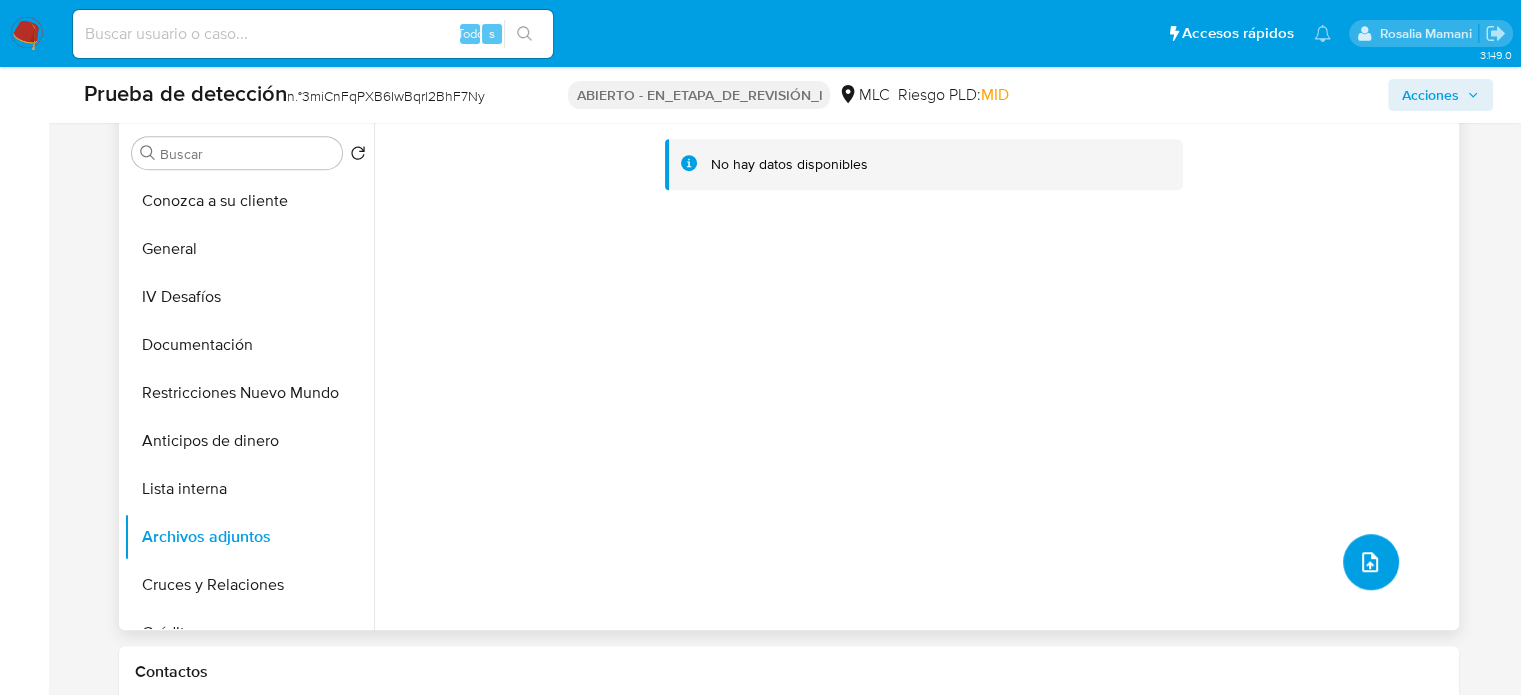 type 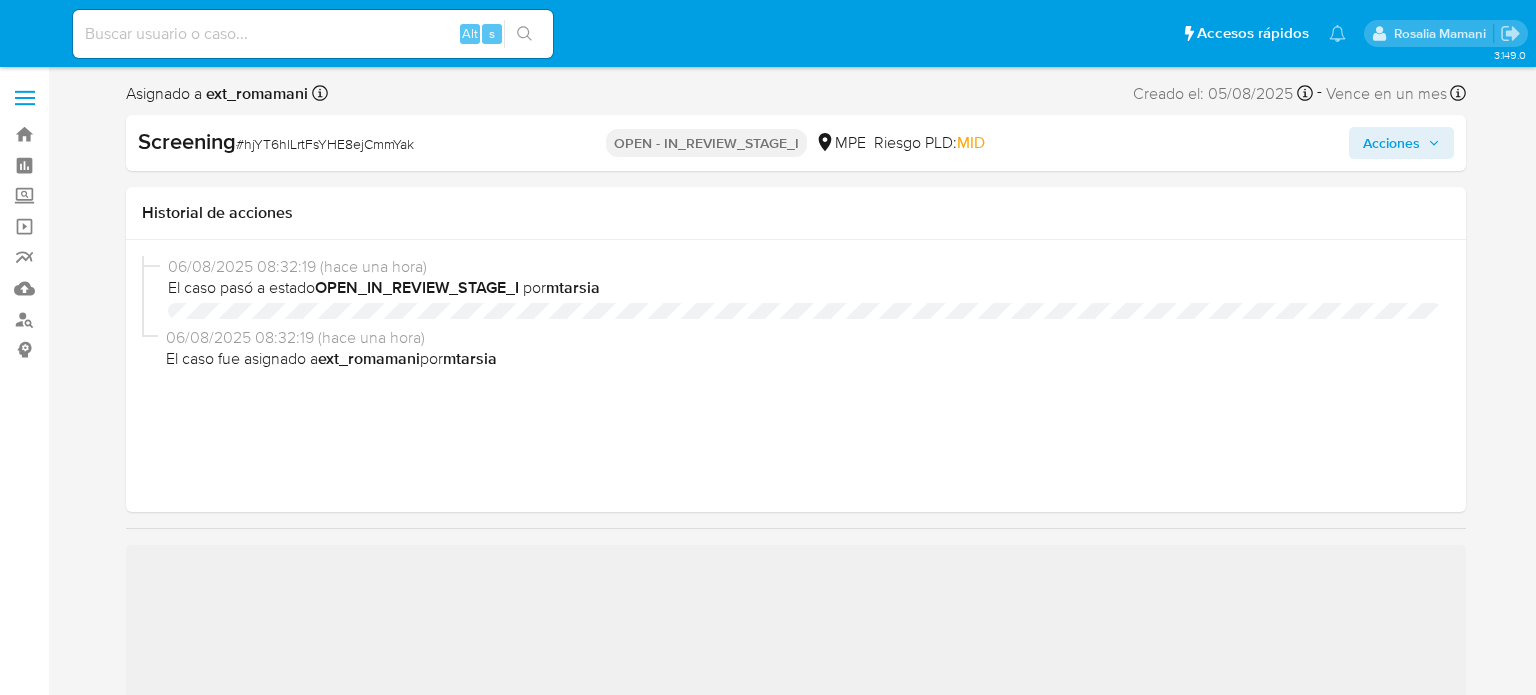 select on "10" 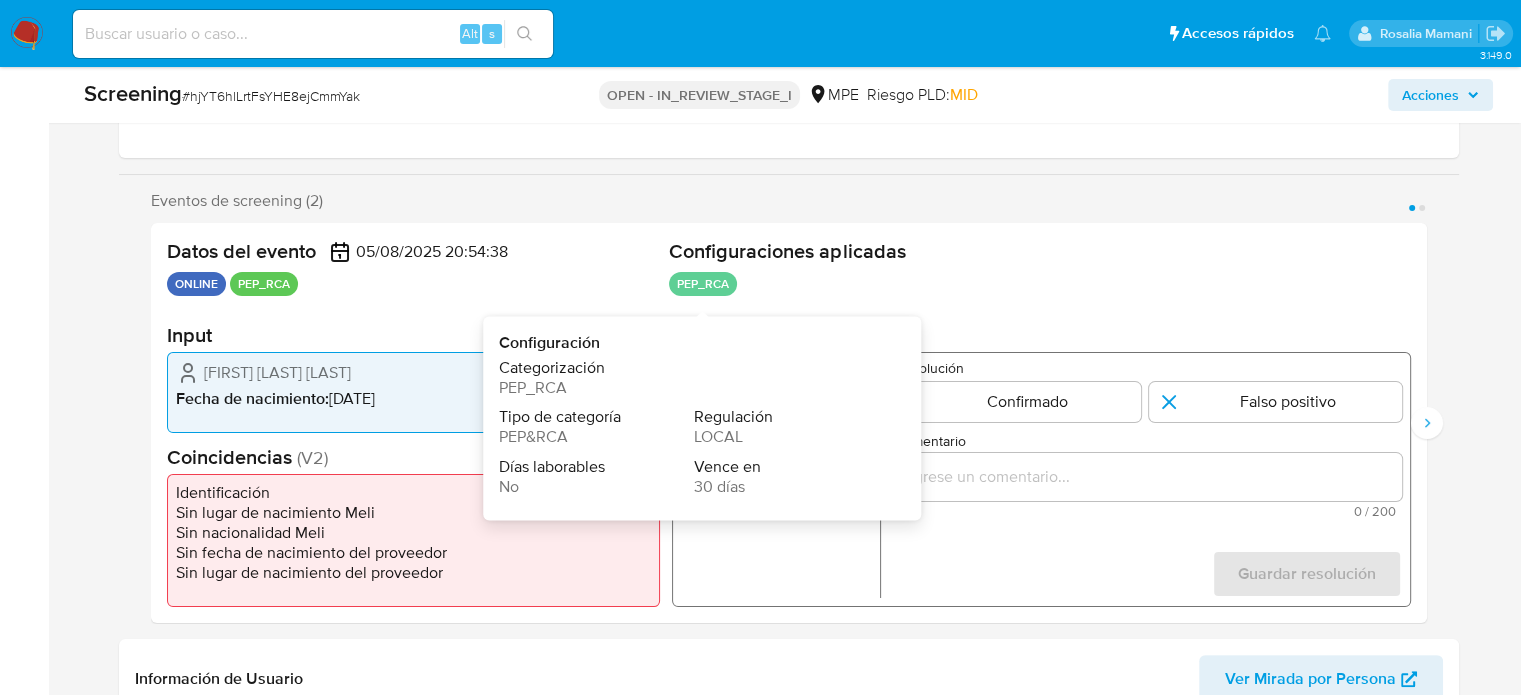 scroll, scrollTop: 300, scrollLeft: 0, axis: vertical 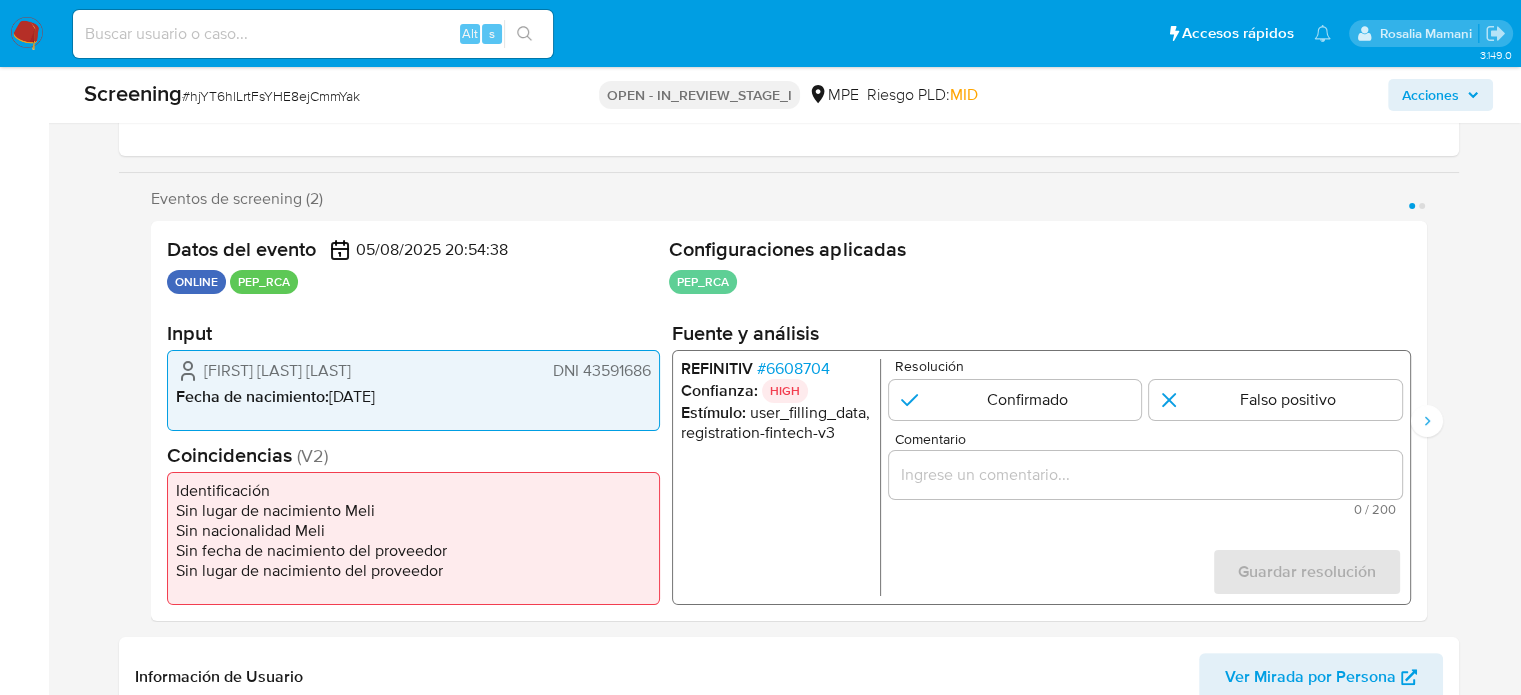 click on "# 6608704" at bounding box center (792, 369) 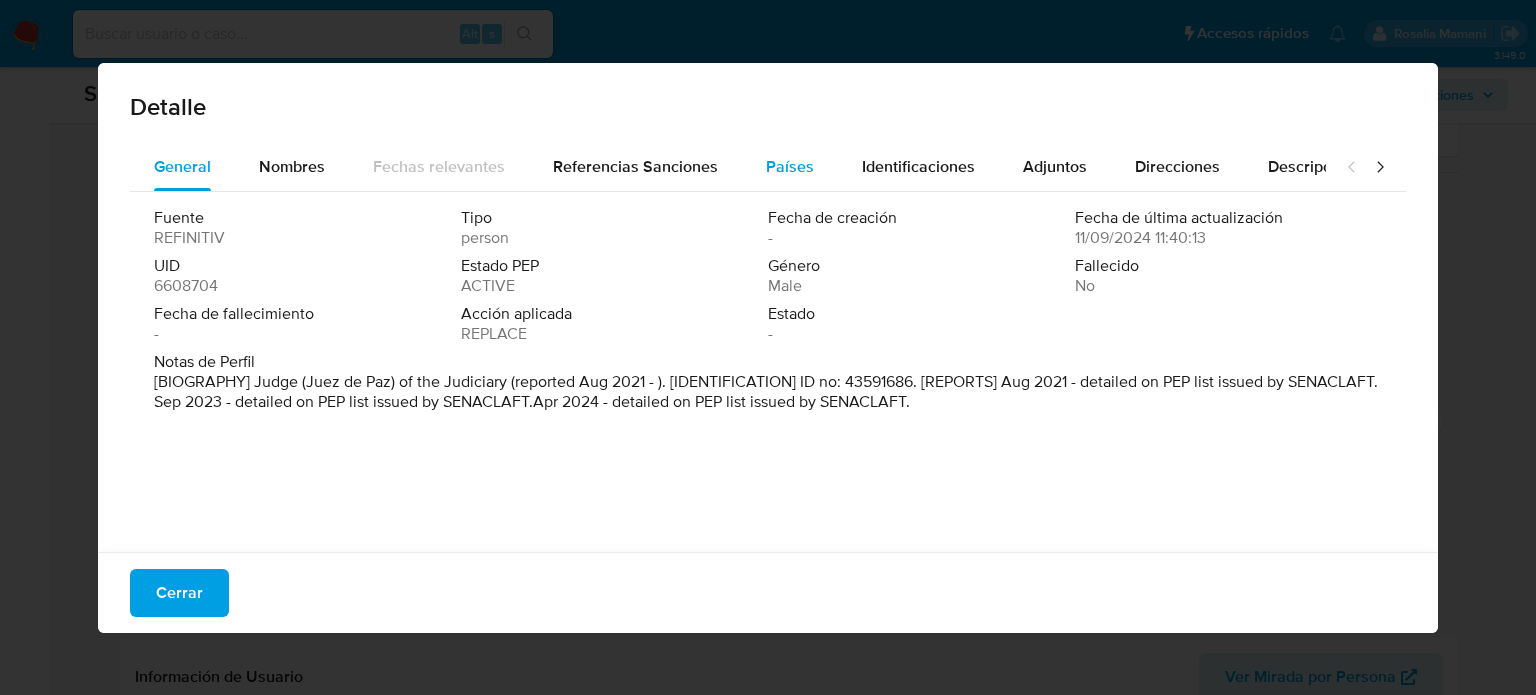 click on "Países" at bounding box center (790, 166) 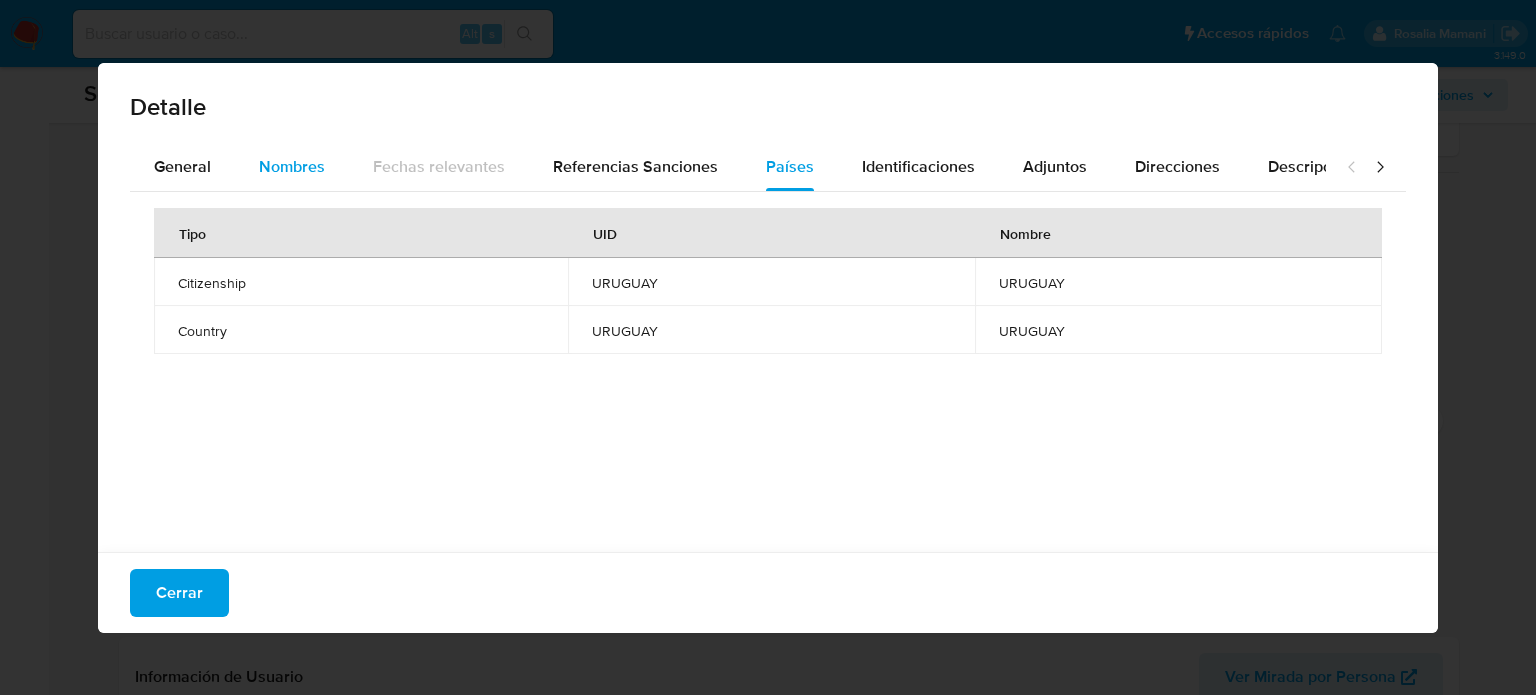 click on "Nombres" at bounding box center [292, 166] 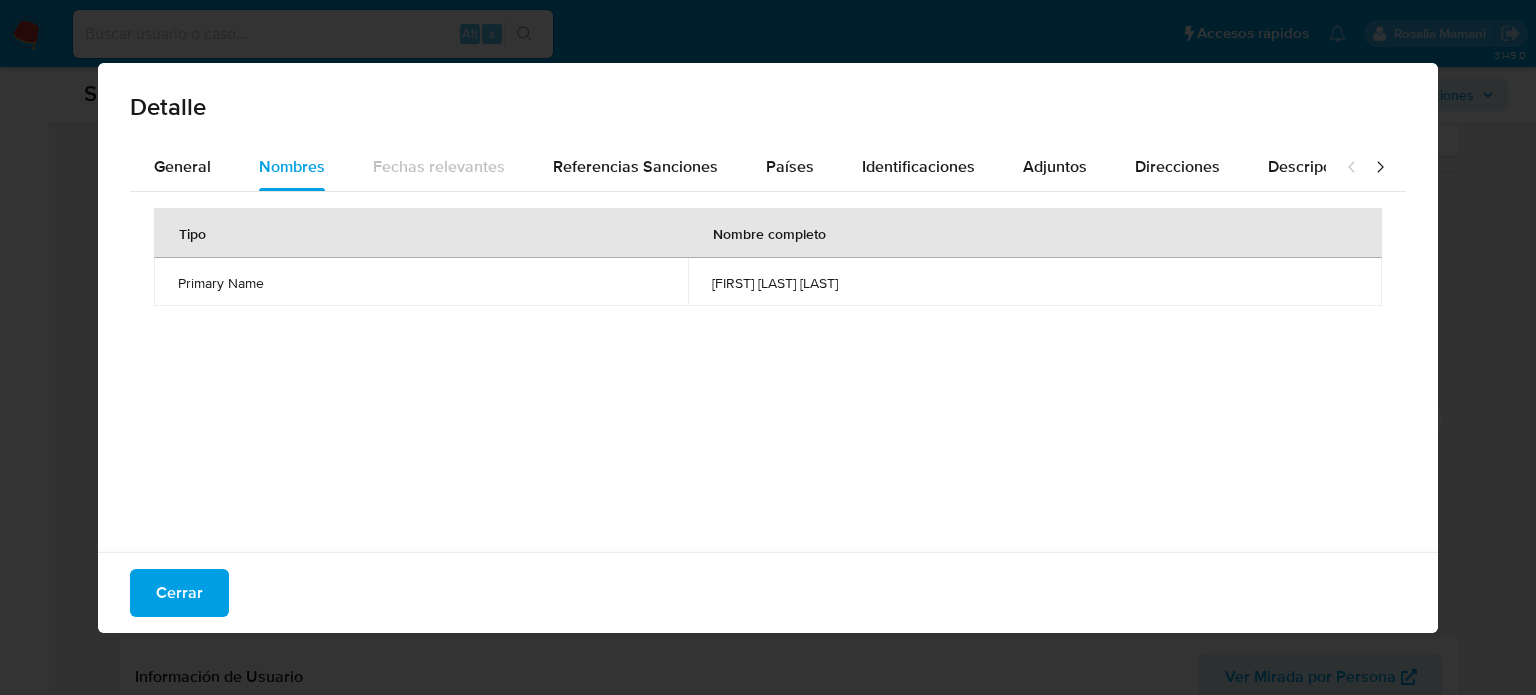 drag, startPoint x: 176, startPoint y: 583, endPoint x: 523, endPoint y: 521, distance: 352.4954 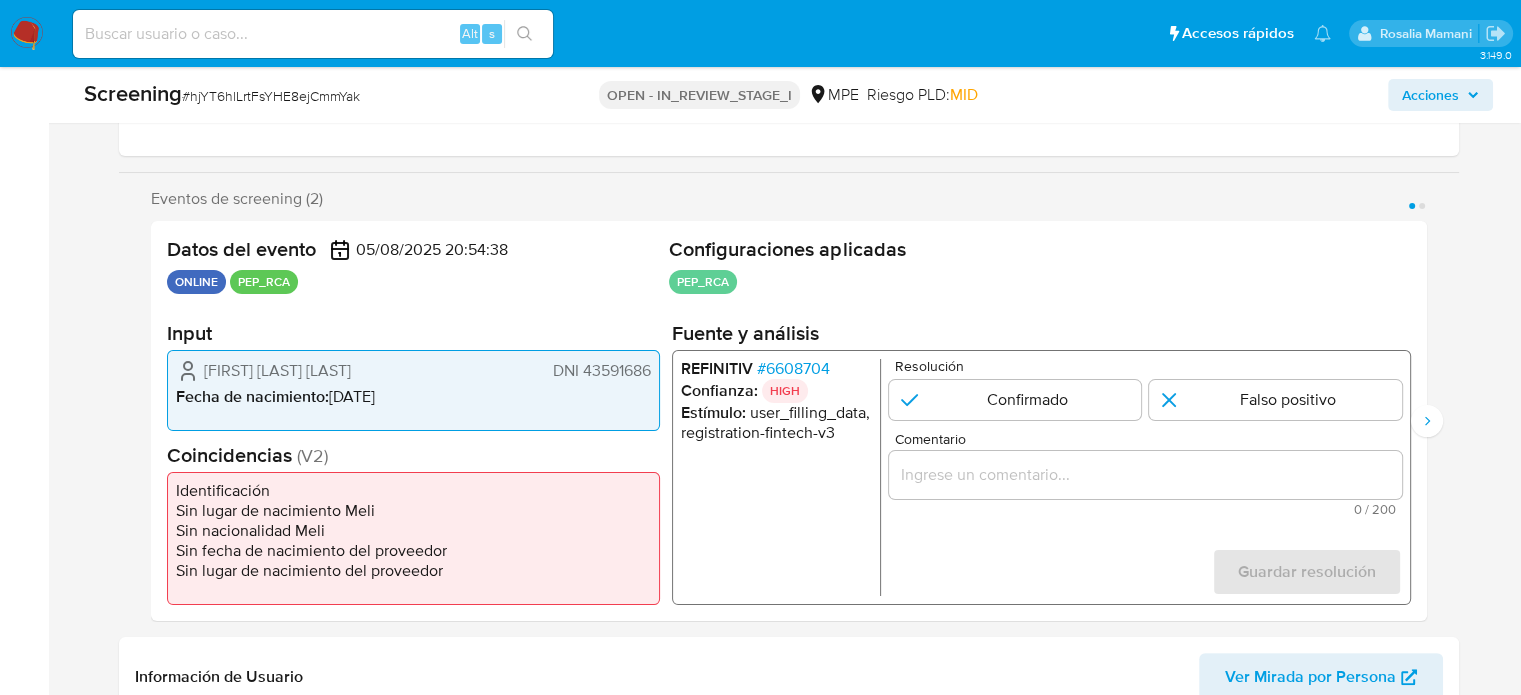 click at bounding box center [1144, 475] 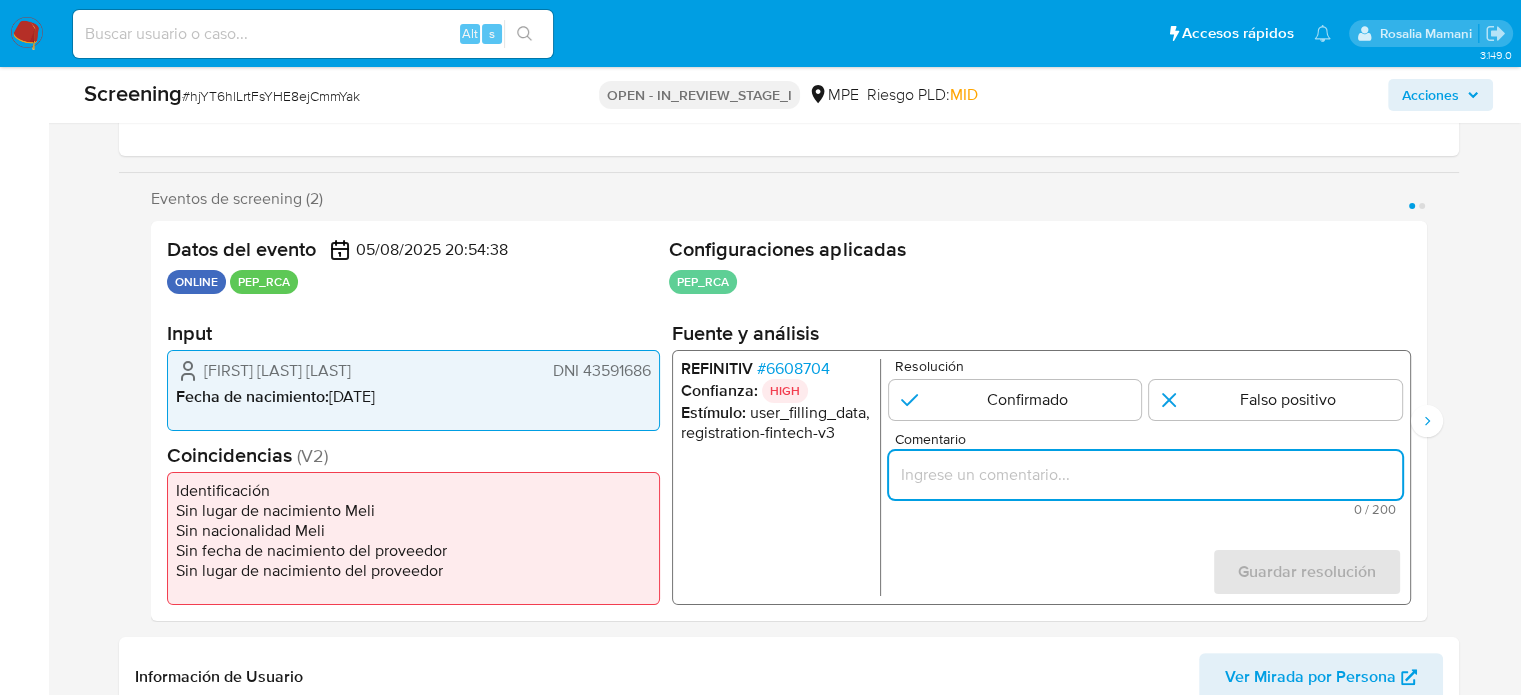 paste on "Titular de cuenta  sin coincidencias en listas activas." 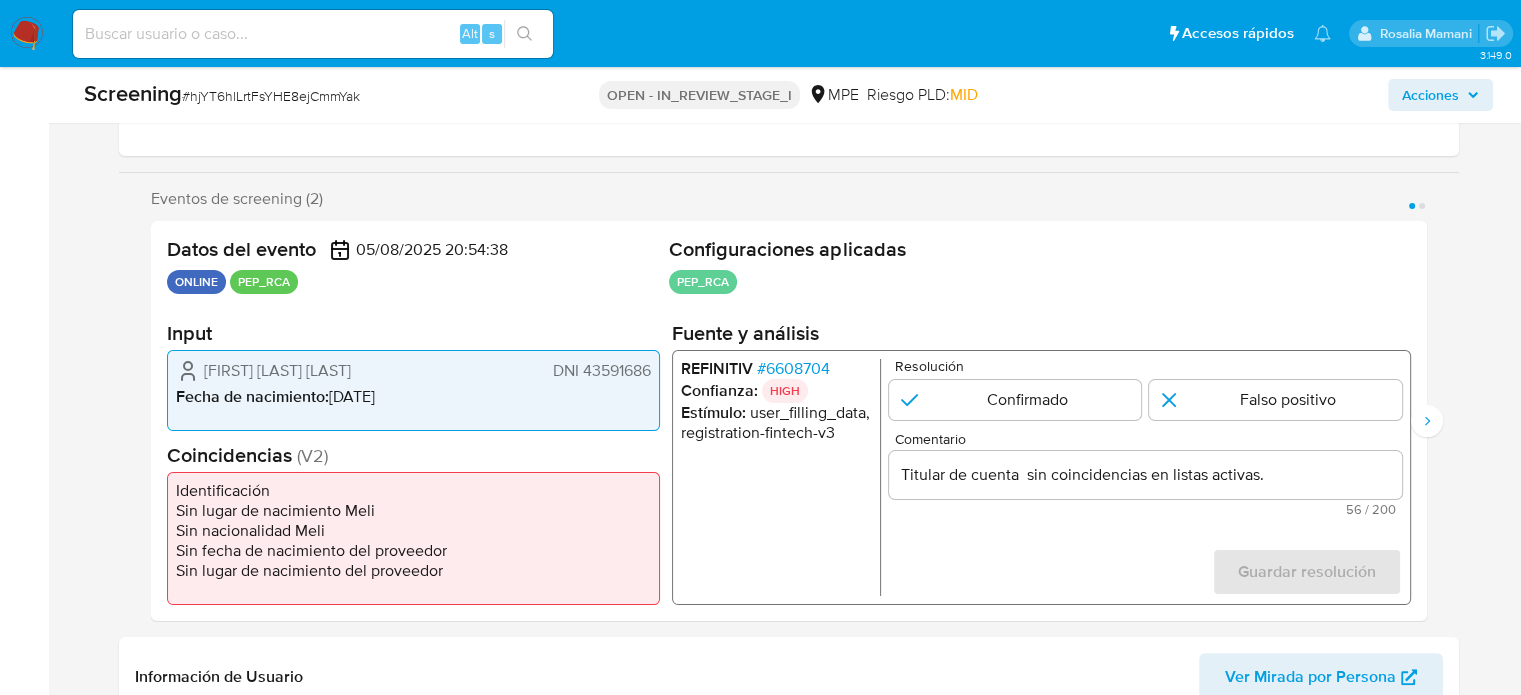 drag, startPoint x: 202, startPoint y: 375, endPoint x: 653, endPoint y: 375, distance: 451 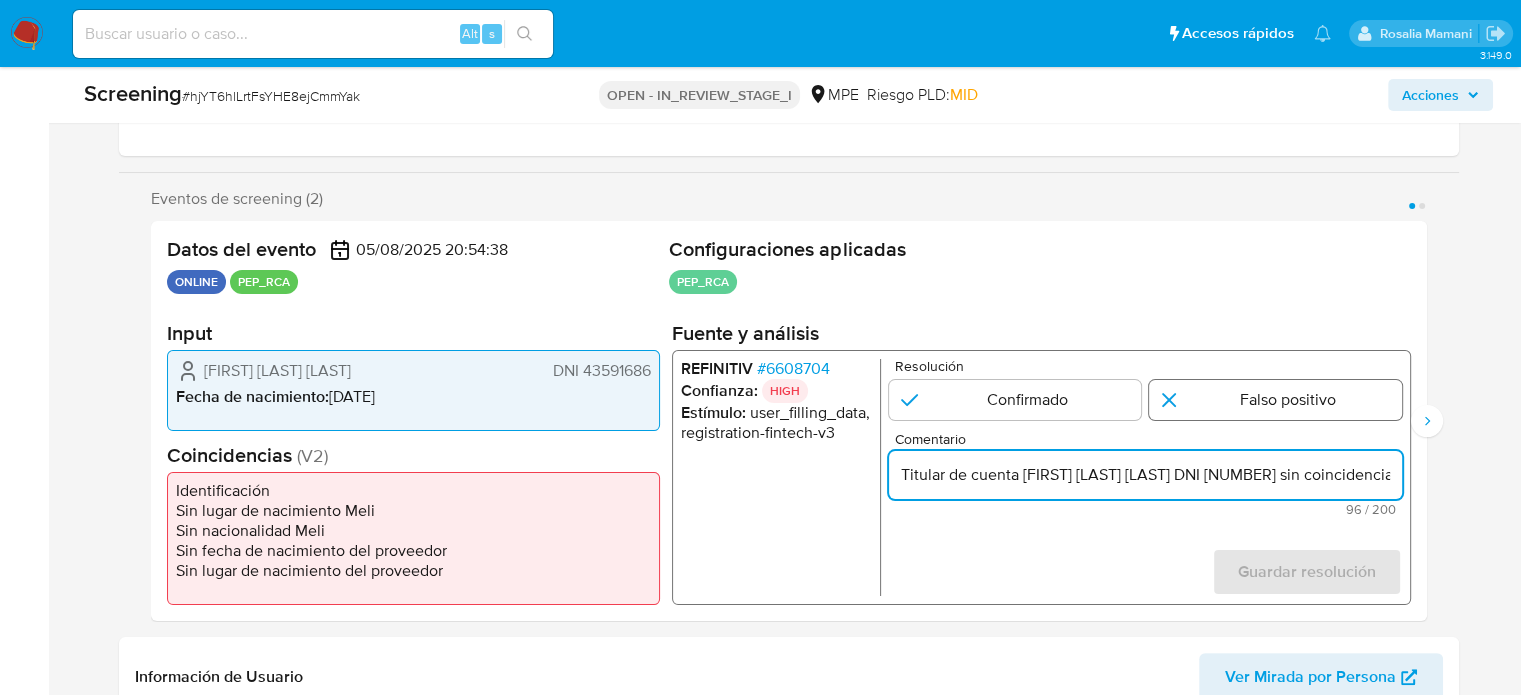 type on "Titular de cuenta Liliana Leonor Loayza Reyes DNI 43591686 sin coincidencias en listas activas." 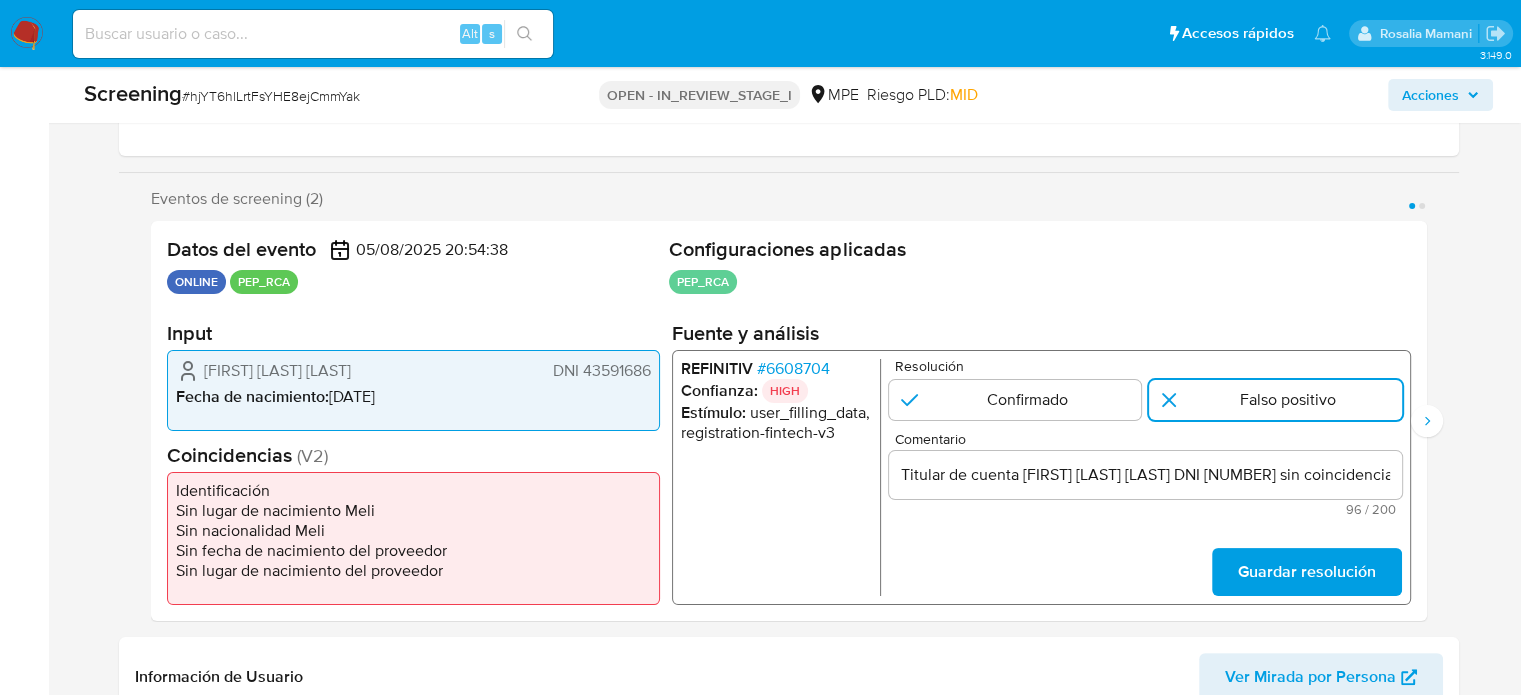 click on "Titular de cuenta Liliana Leonor Loayza Reyes DNI 43591686 sin coincidencias en listas activas." at bounding box center (1144, 475) 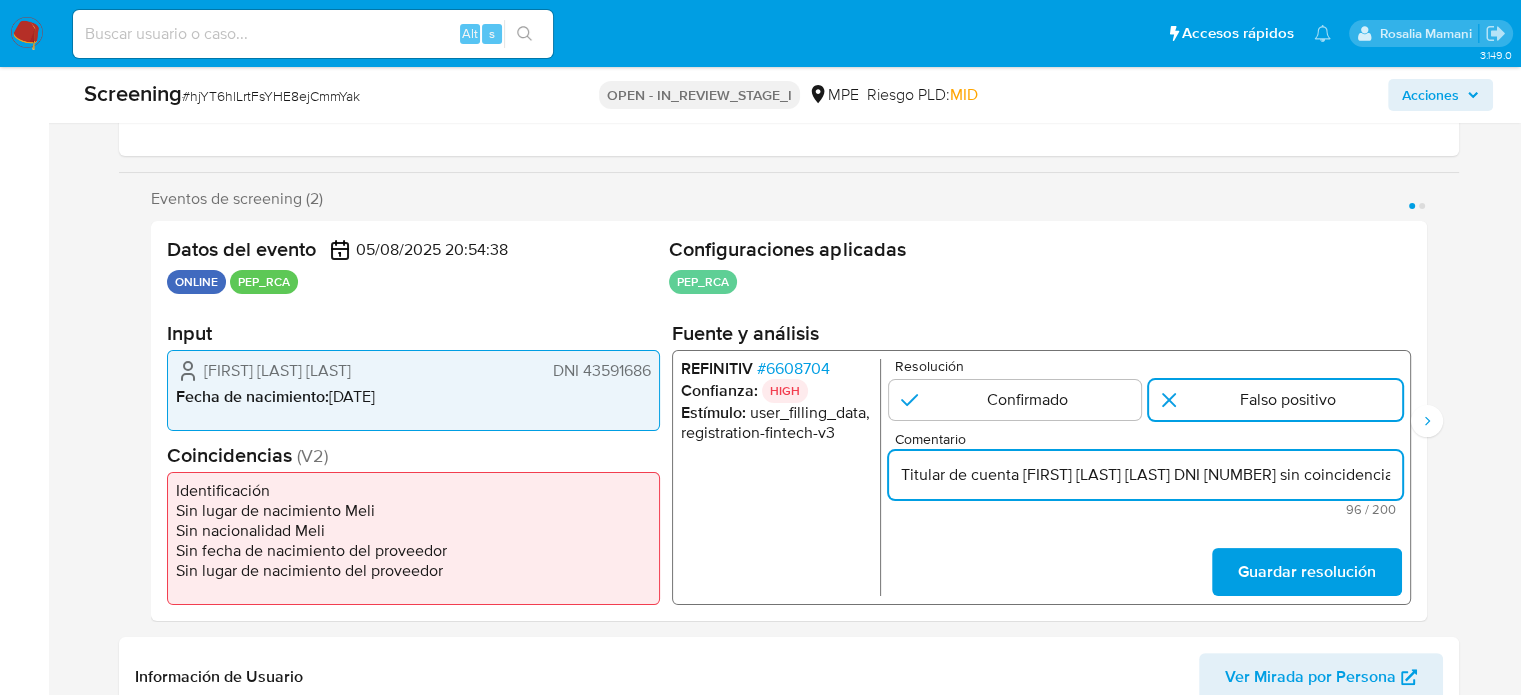 click on "Titular de cuenta Liliana Leonor Loayza Reyes DNI 43591686 sin coincidencias en listas activas." at bounding box center [1144, 475] 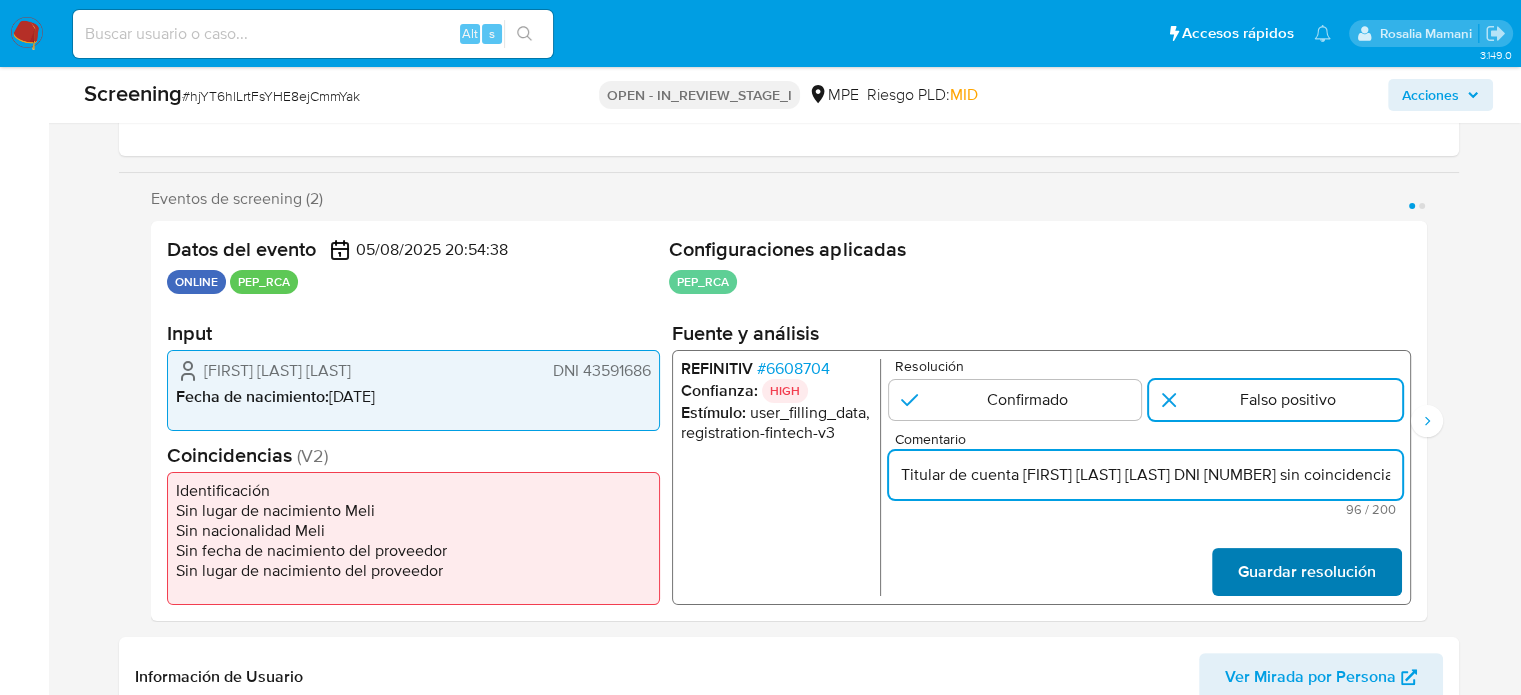 click on "Guardar resolución" at bounding box center [1306, 572] 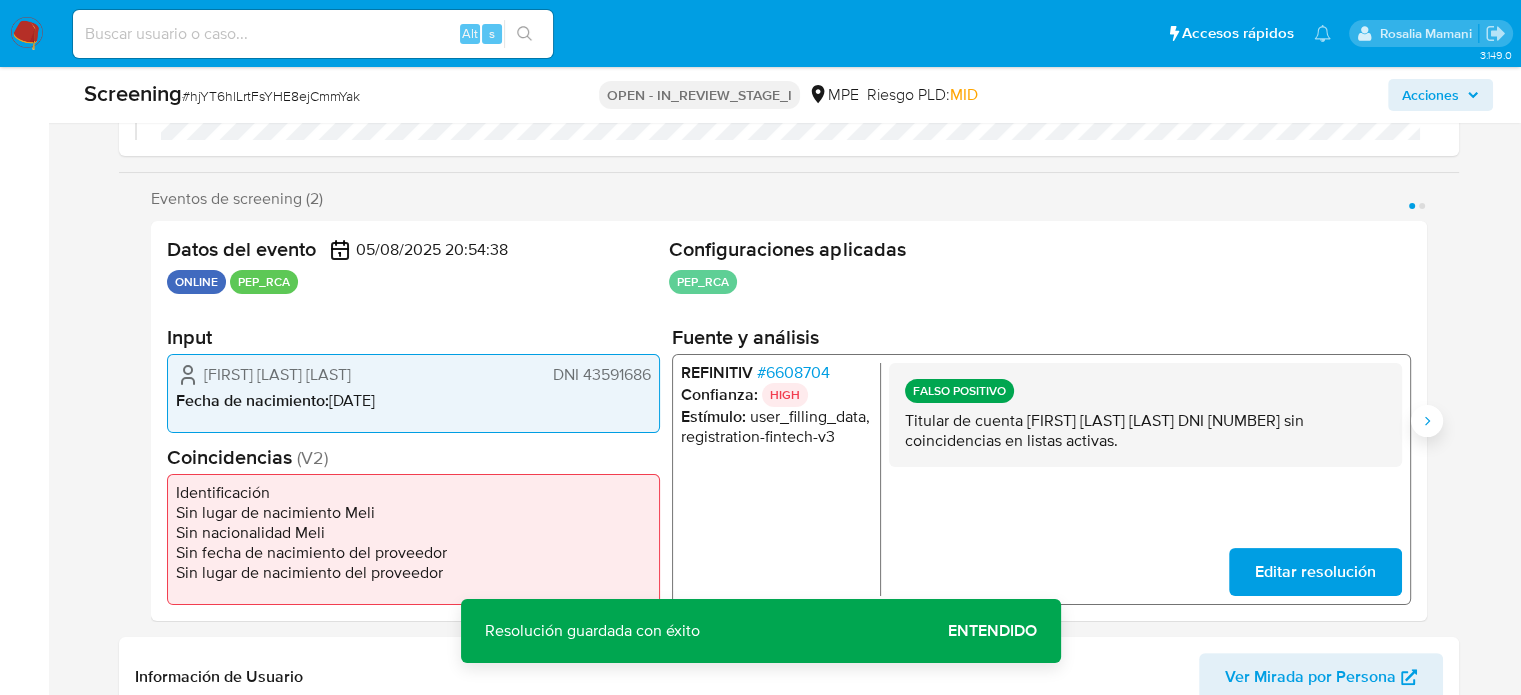 click at bounding box center [1427, 421] 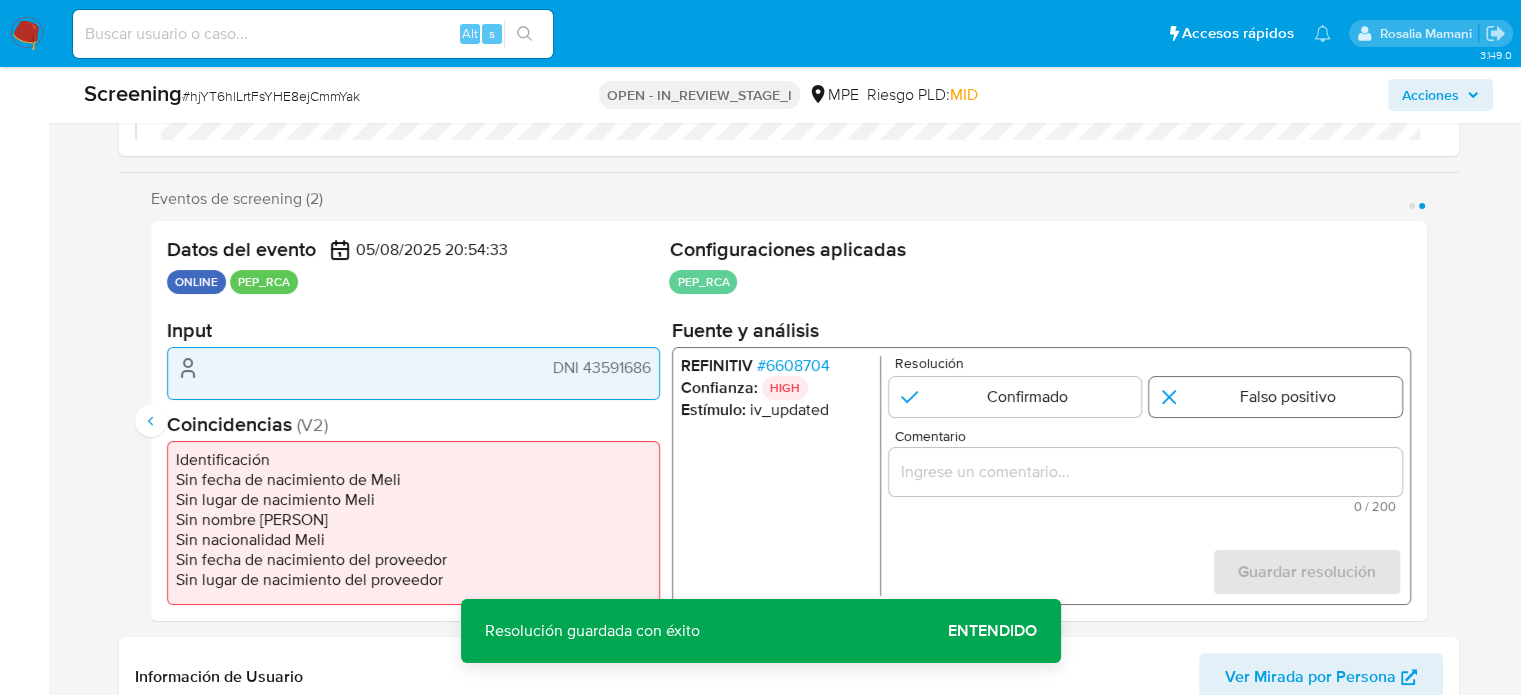 click at bounding box center [1275, 397] 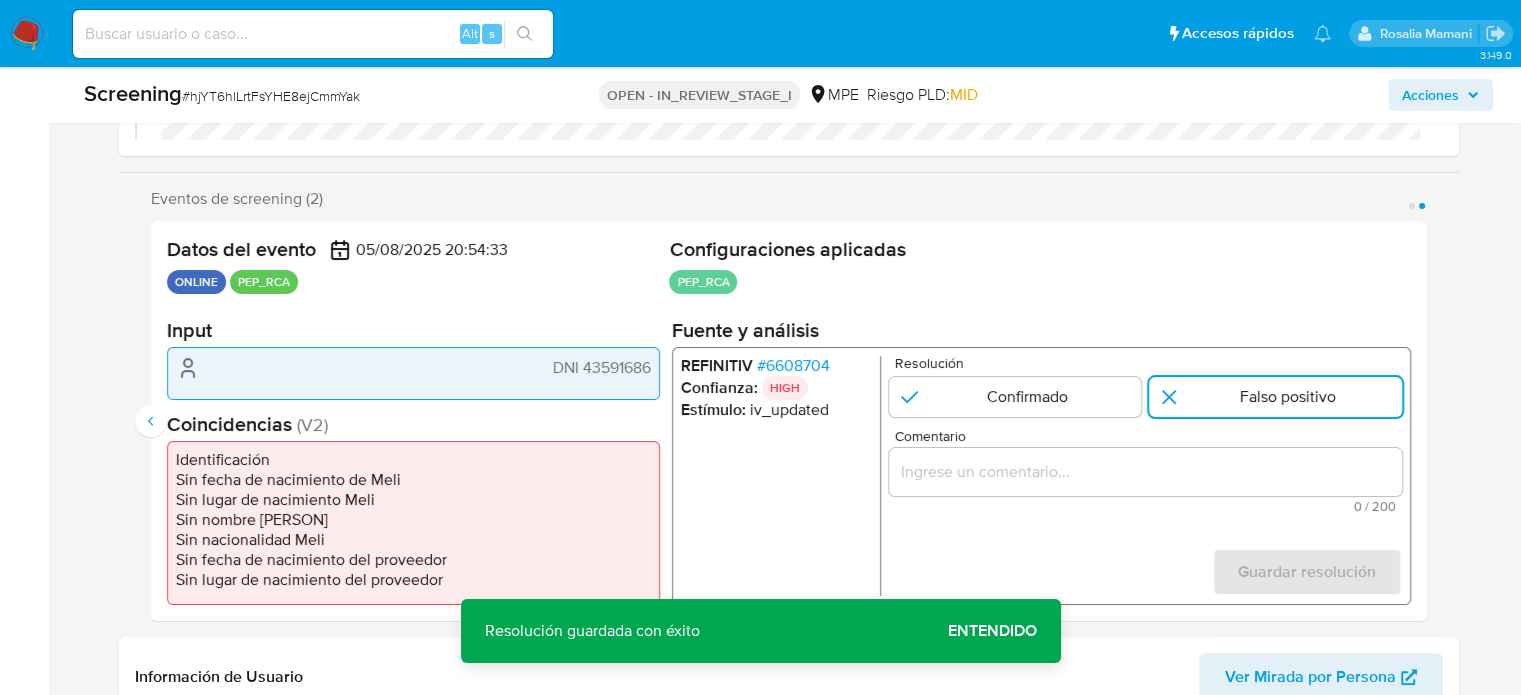 click at bounding box center [1144, 472] 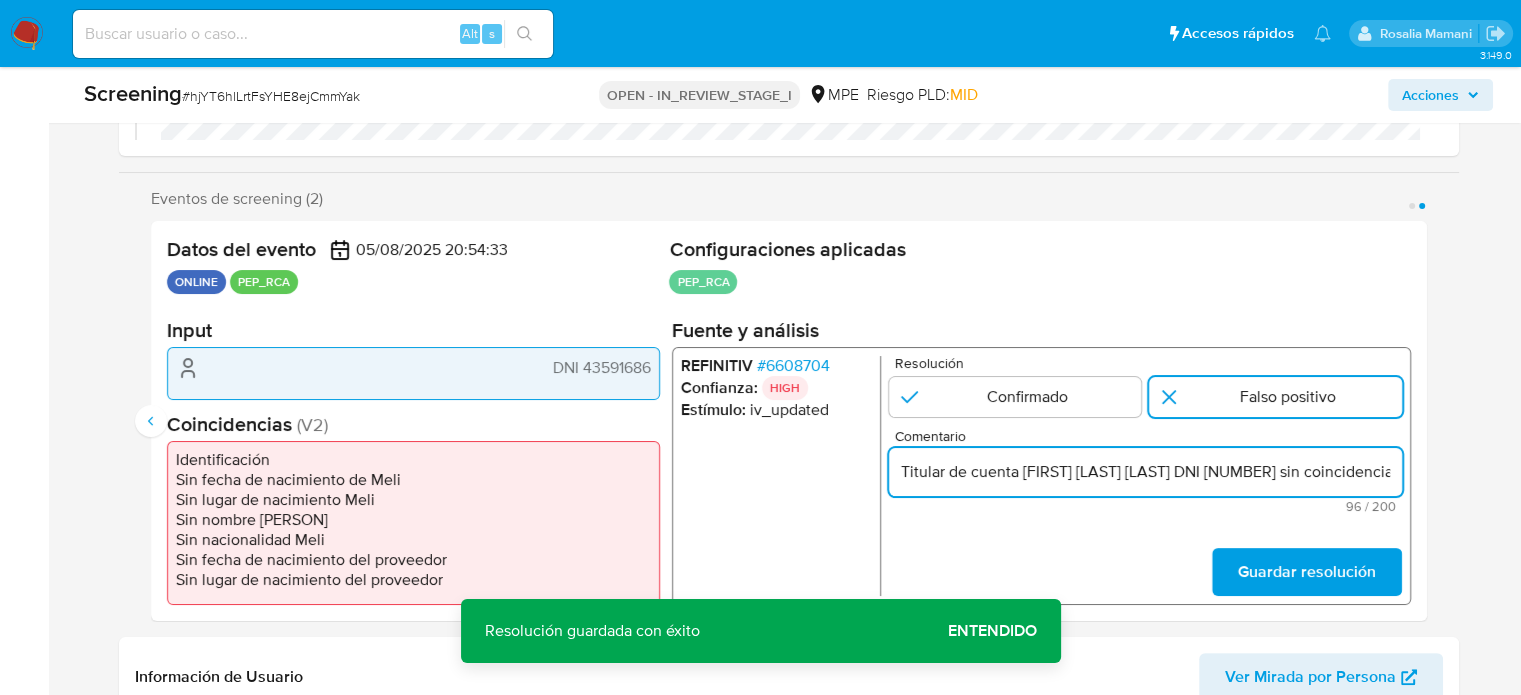 scroll, scrollTop: 0, scrollLeft: 180, axis: horizontal 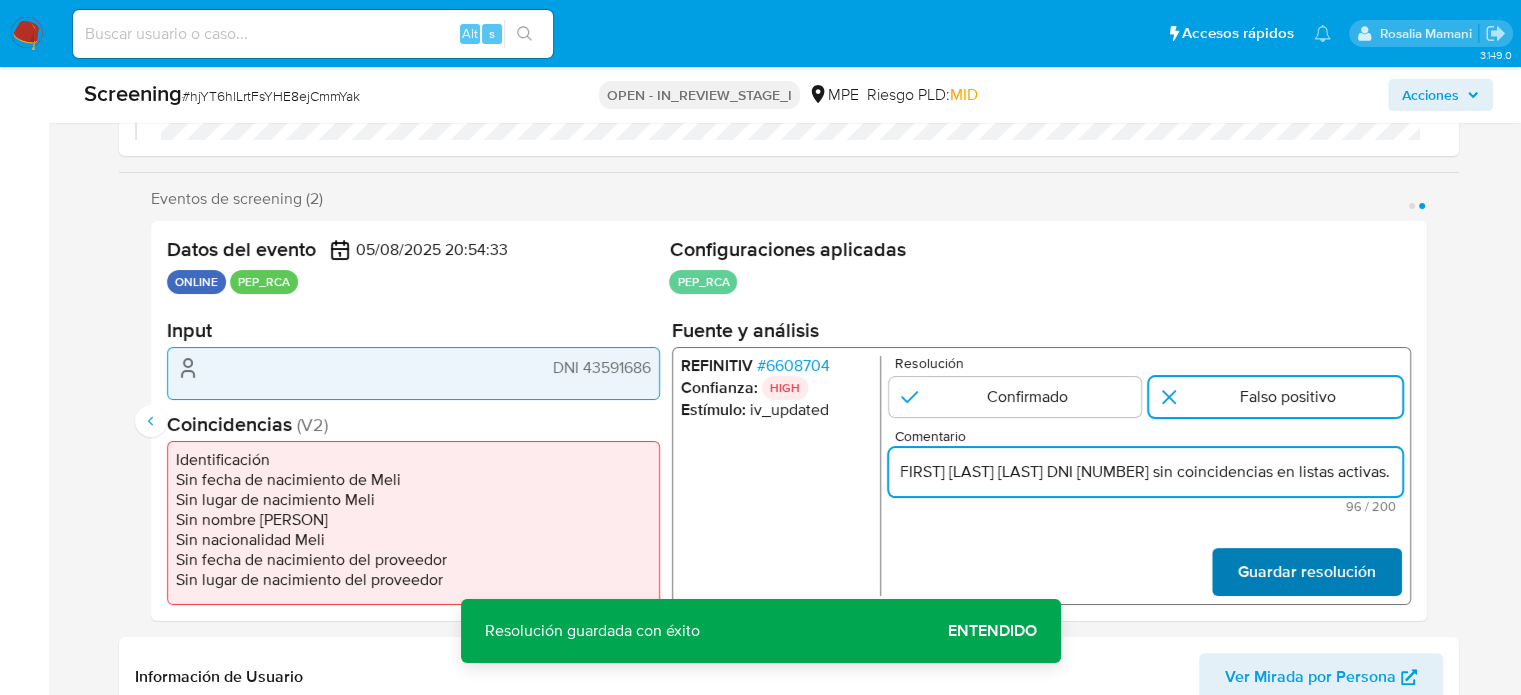 type on "Titular de cuenta Liliana Leonor Loayza Reyes DNI 43591686 sin coincidencias en listas activas." 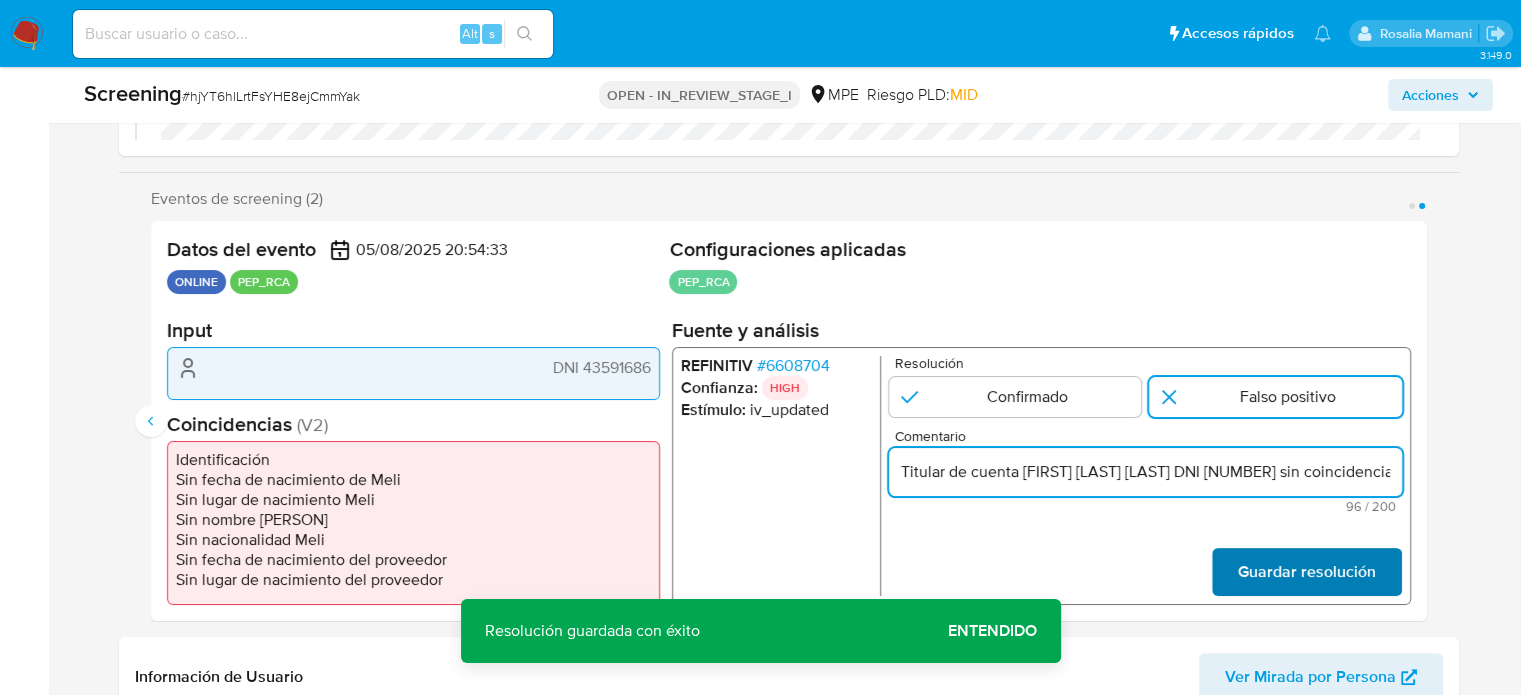 click on "Guardar resolución" at bounding box center [1306, 572] 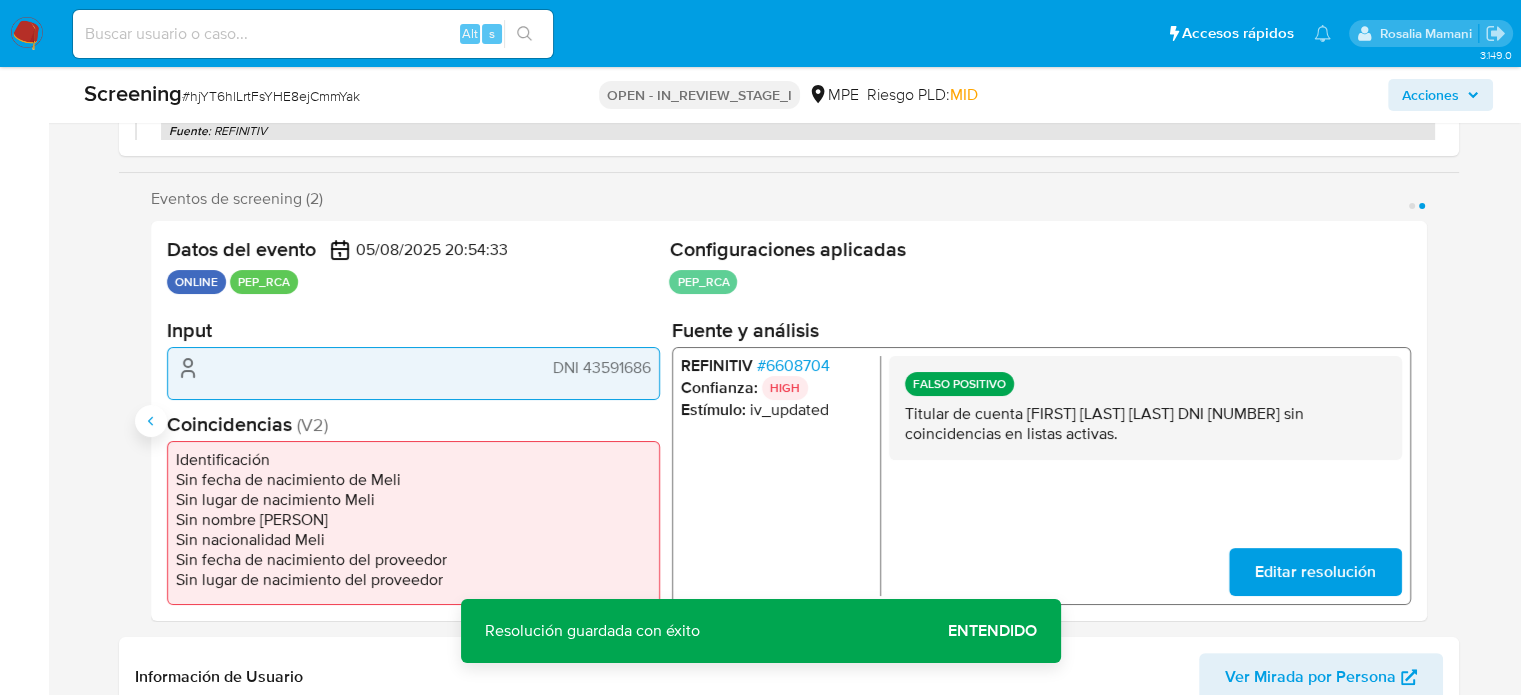 click 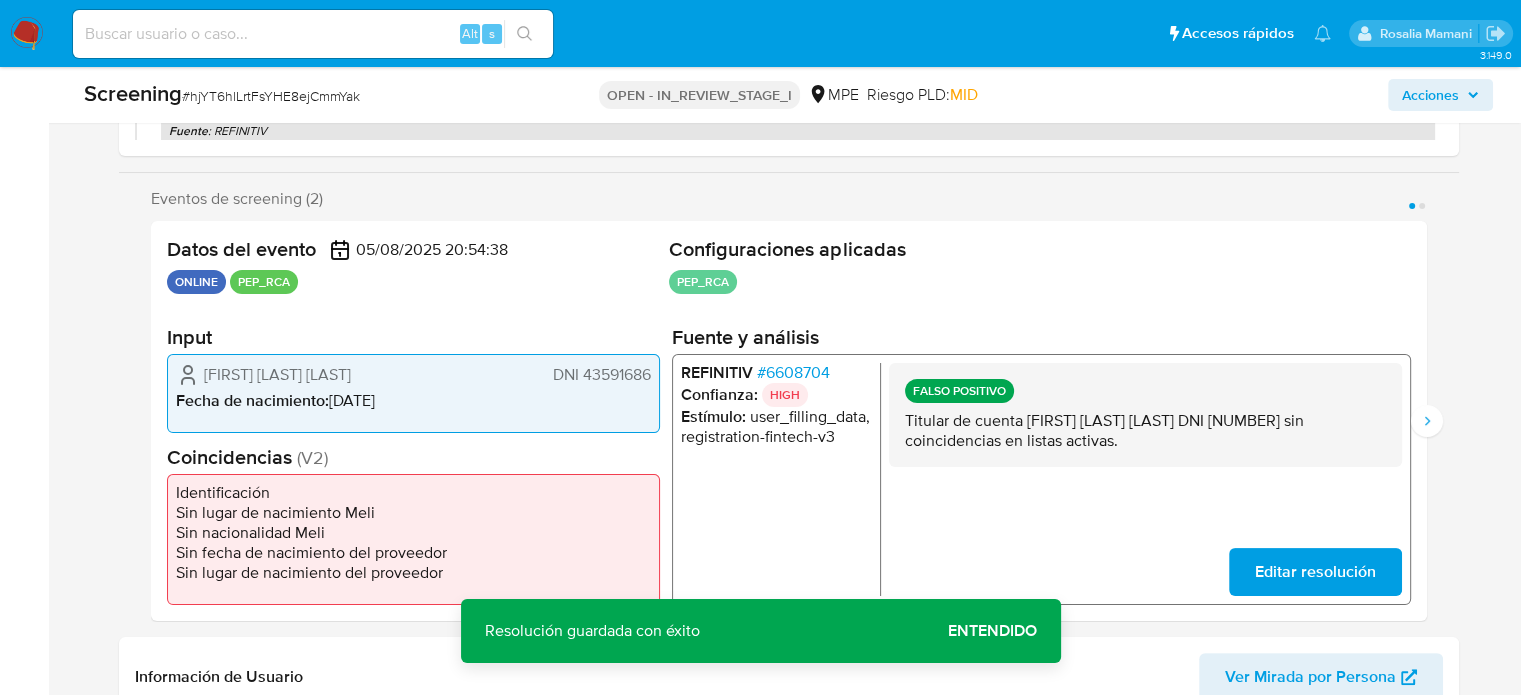drag, startPoint x: 465, startPoint y: 367, endPoint x: 185, endPoint y: 371, distance: 280.02856 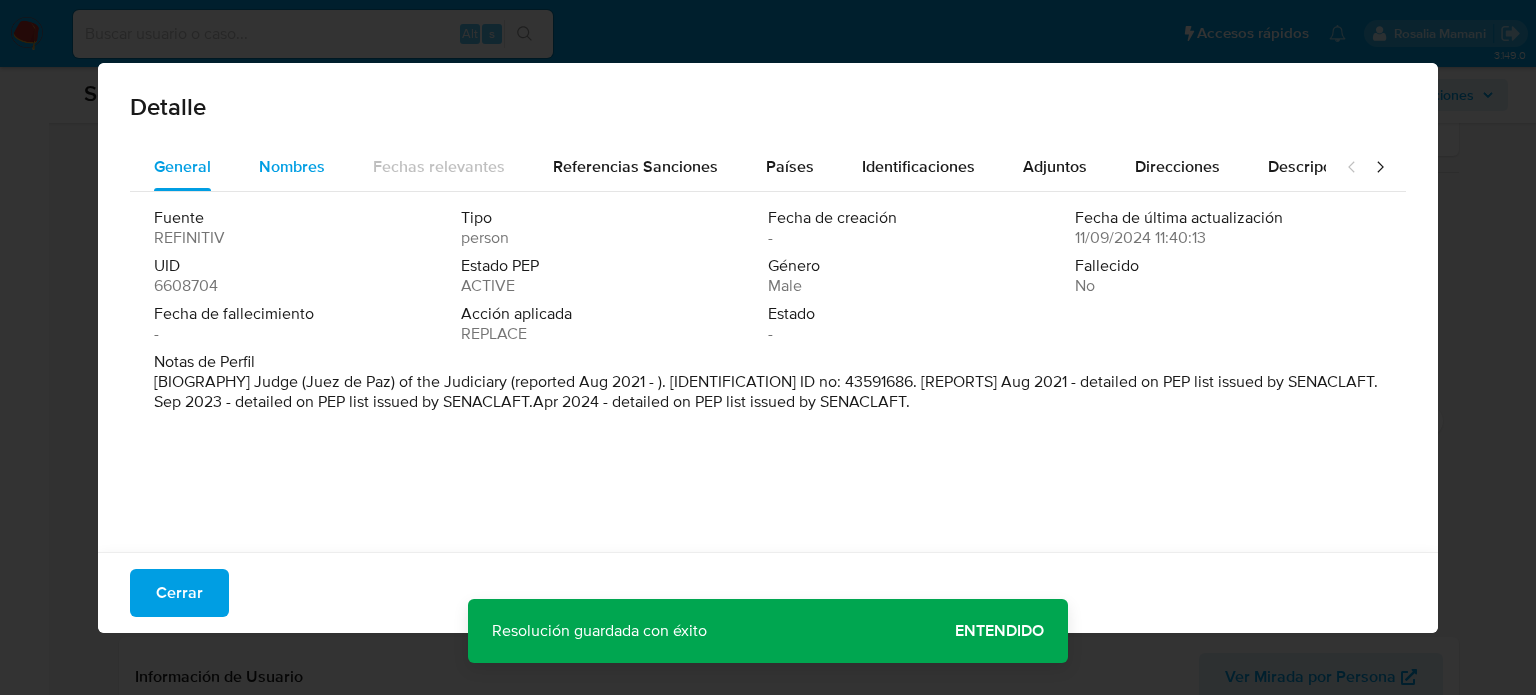 click on "Nombres" at bounding box center [292, 166] 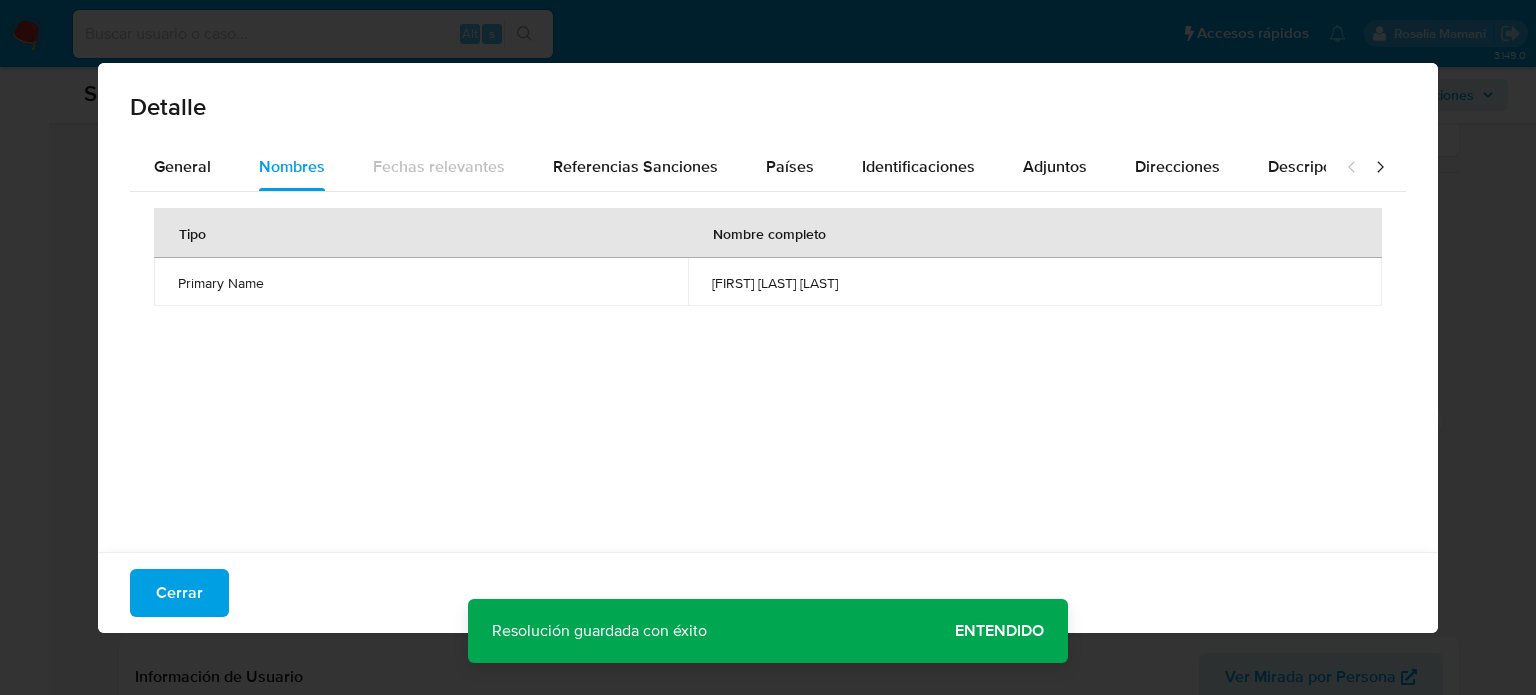 drag, startPoint x: 573, startPoint y: 285, endPoint x: 814, endPoint y: 286, distance: 241.00208 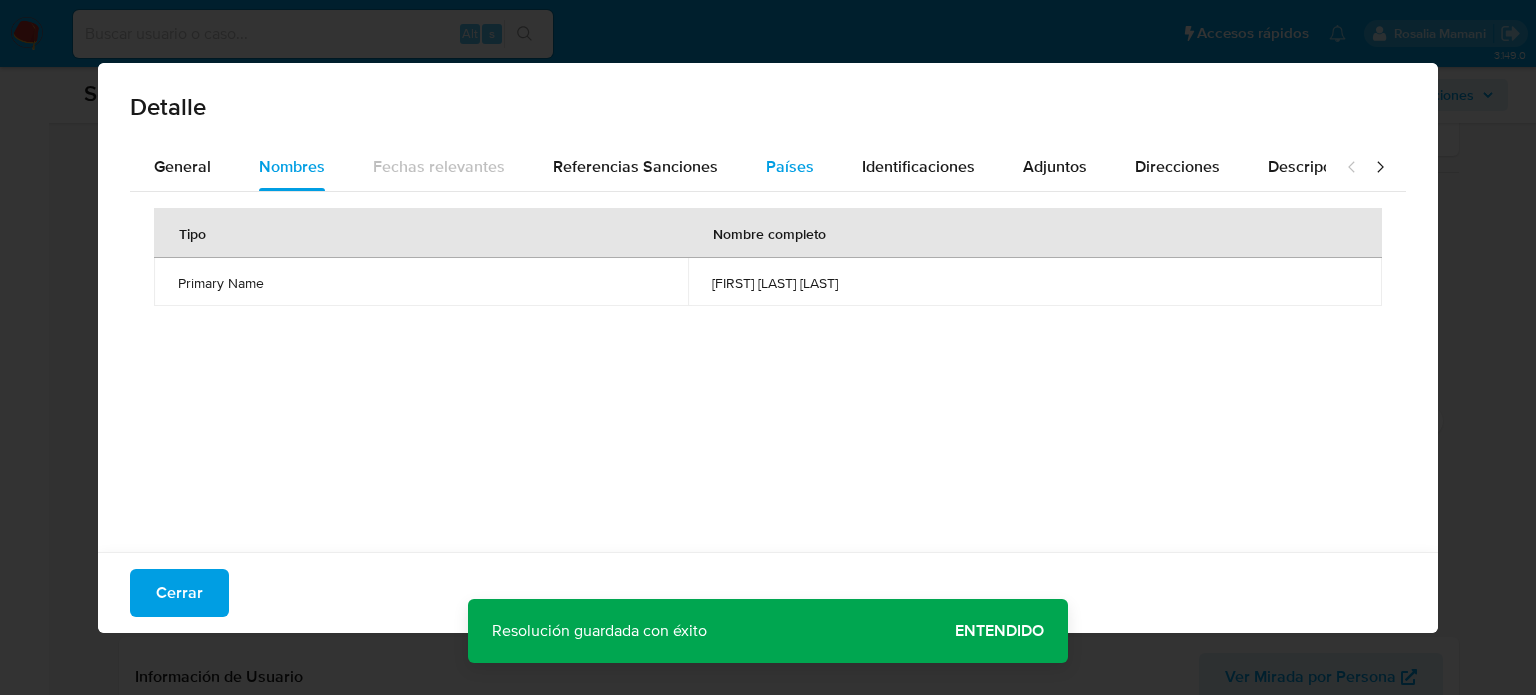 click on "Países" at bounding box center (790, 166) 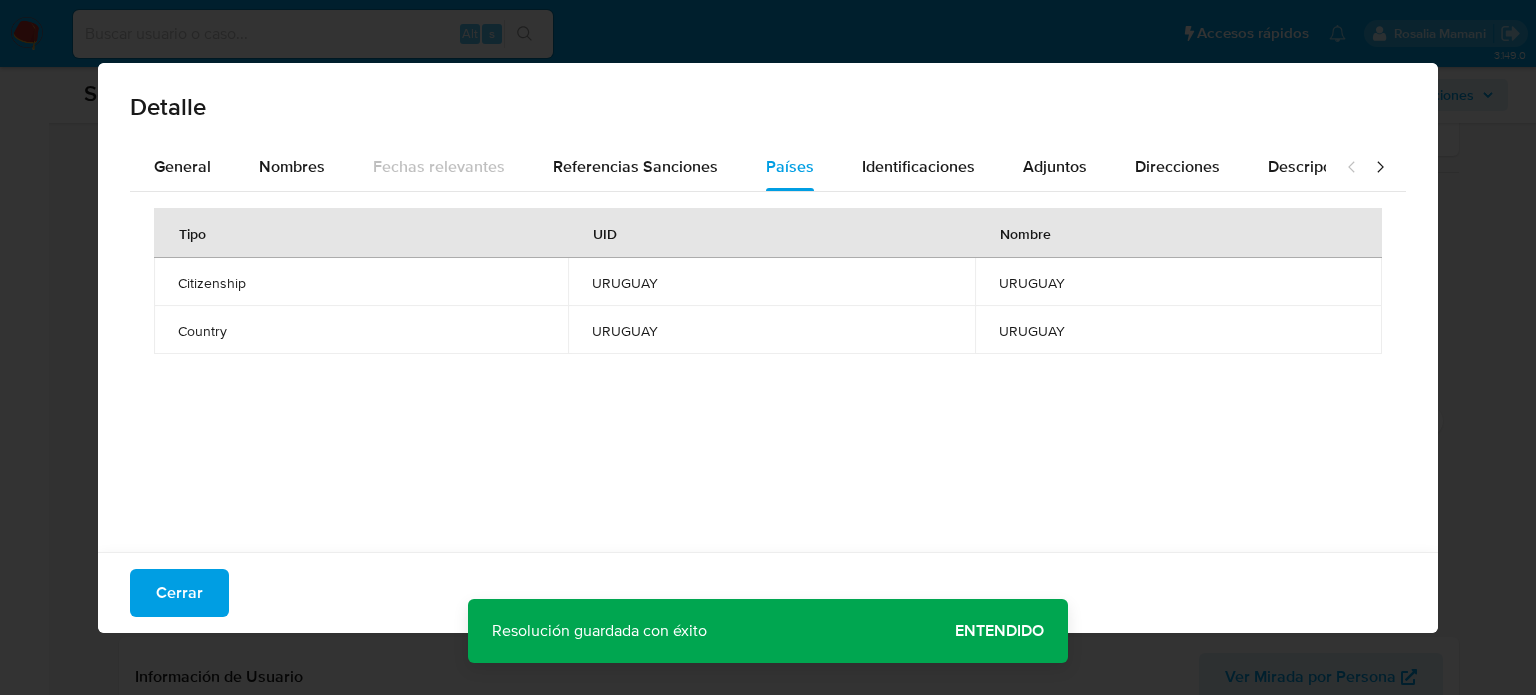 type 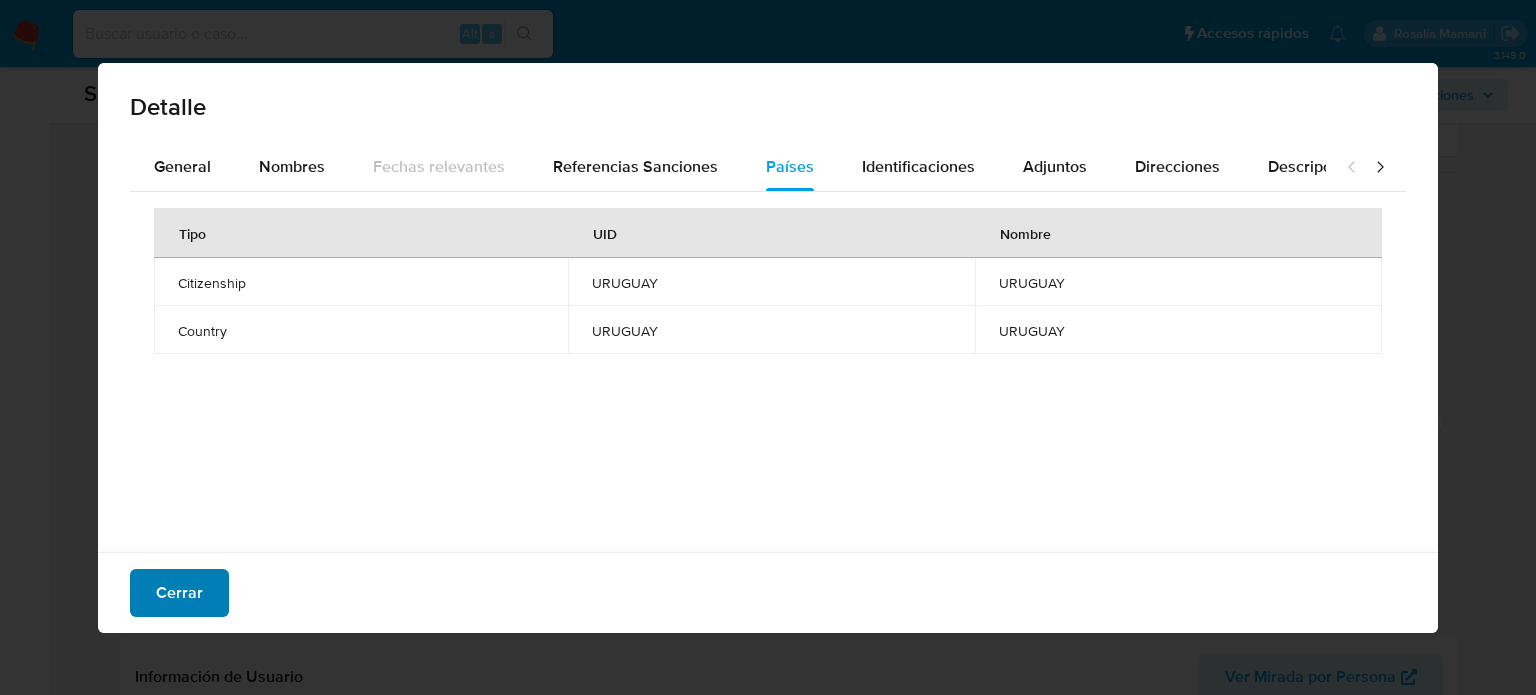 click on "Cerrar" at bounding box center (179, 593) 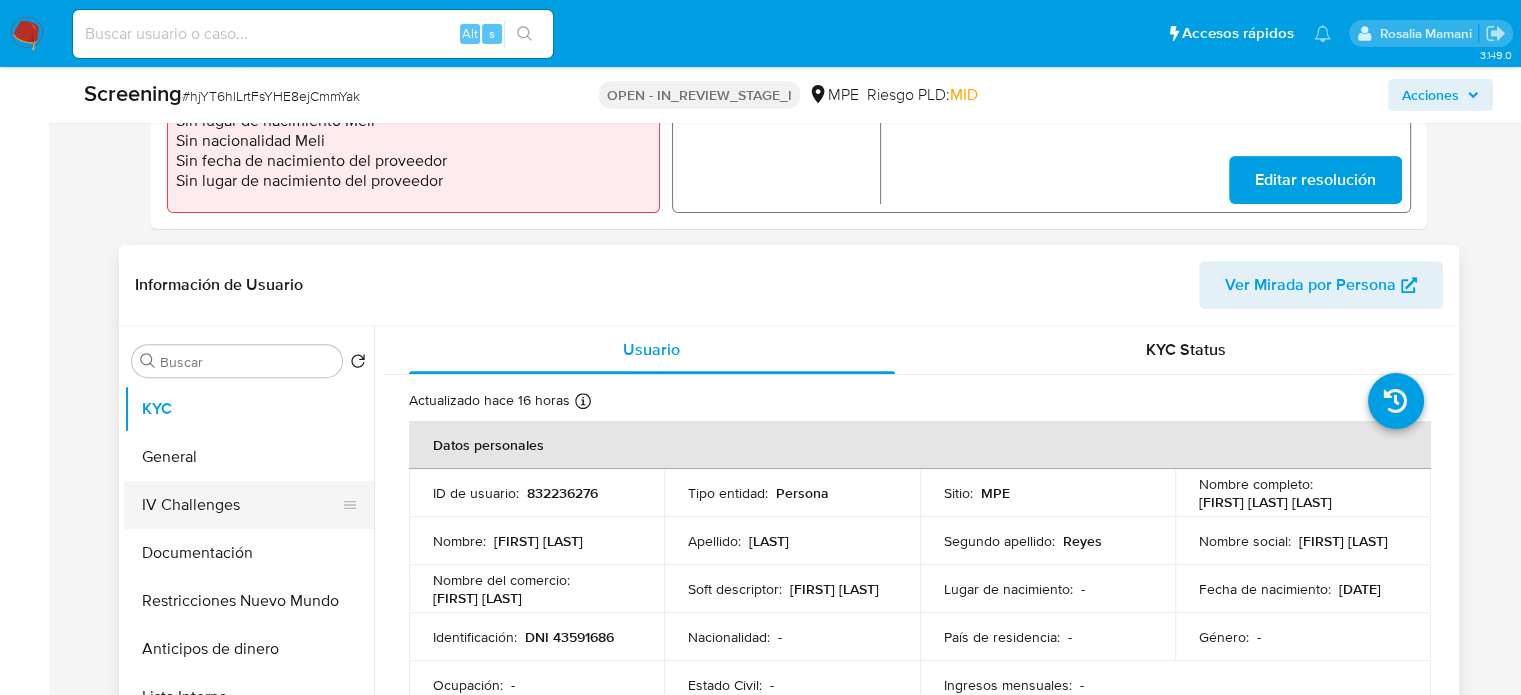 scroll, scrollTop: 700, scrollLeft: 0, axis: vertical 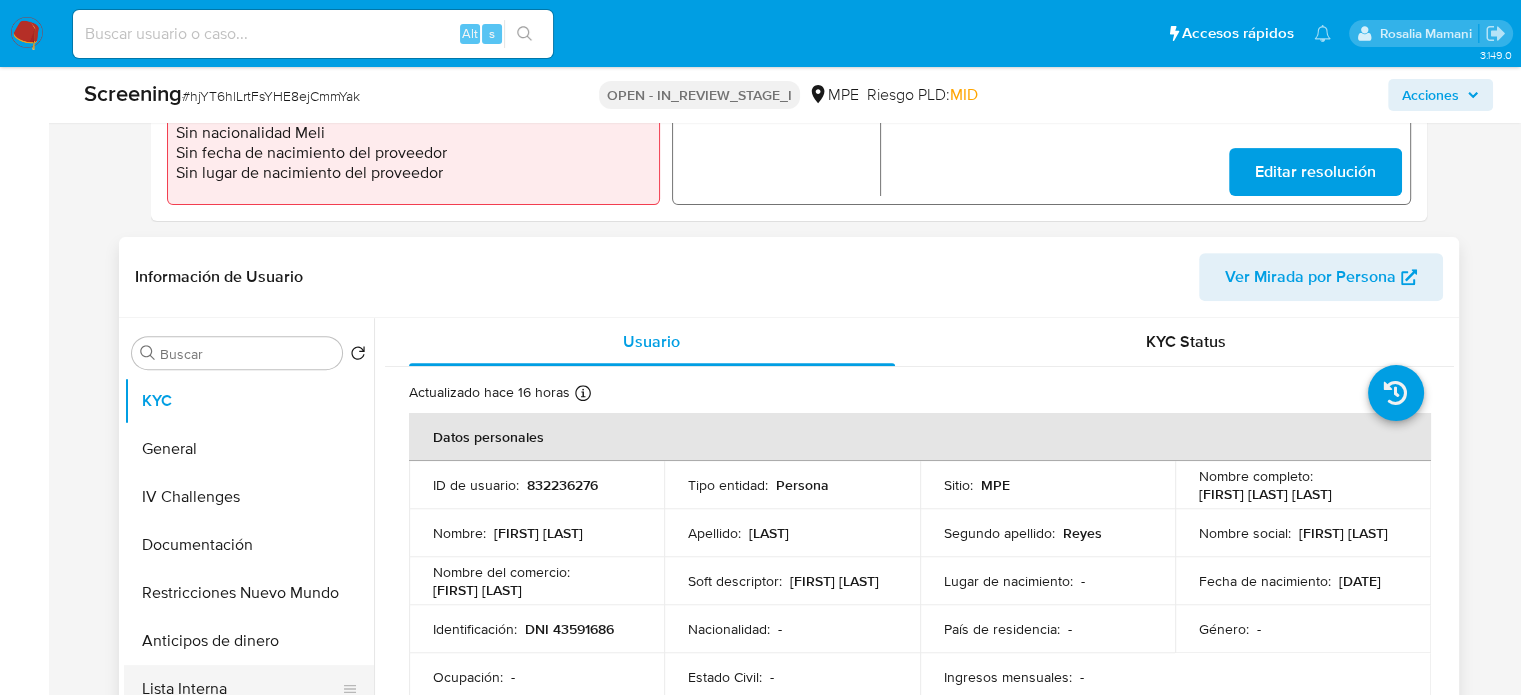 click on "Lista Interna" at bounding box center [241, 689] 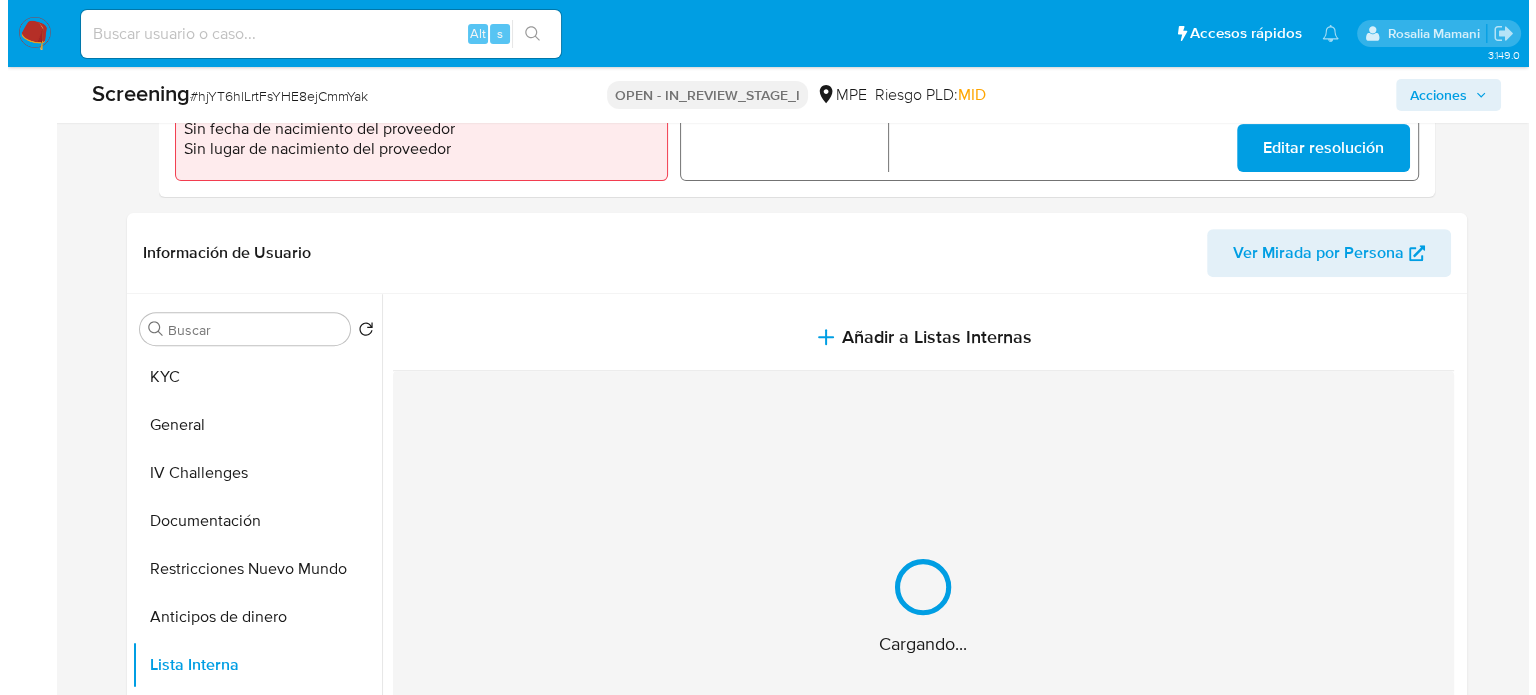 scroll, scrollTop: 800, scrollLeft: 0, axis: vertical 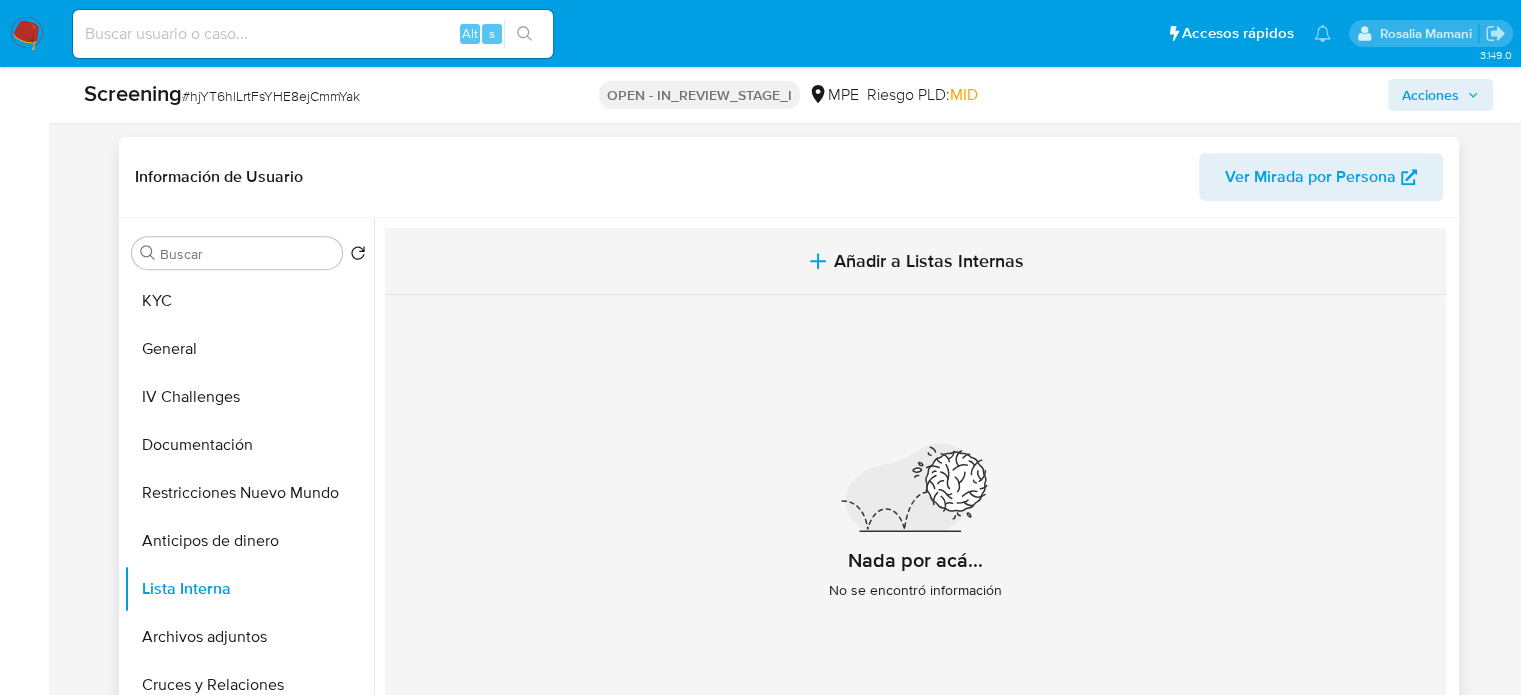 click on "Añadir a Listas Internas" at bounding box center [915, 261] 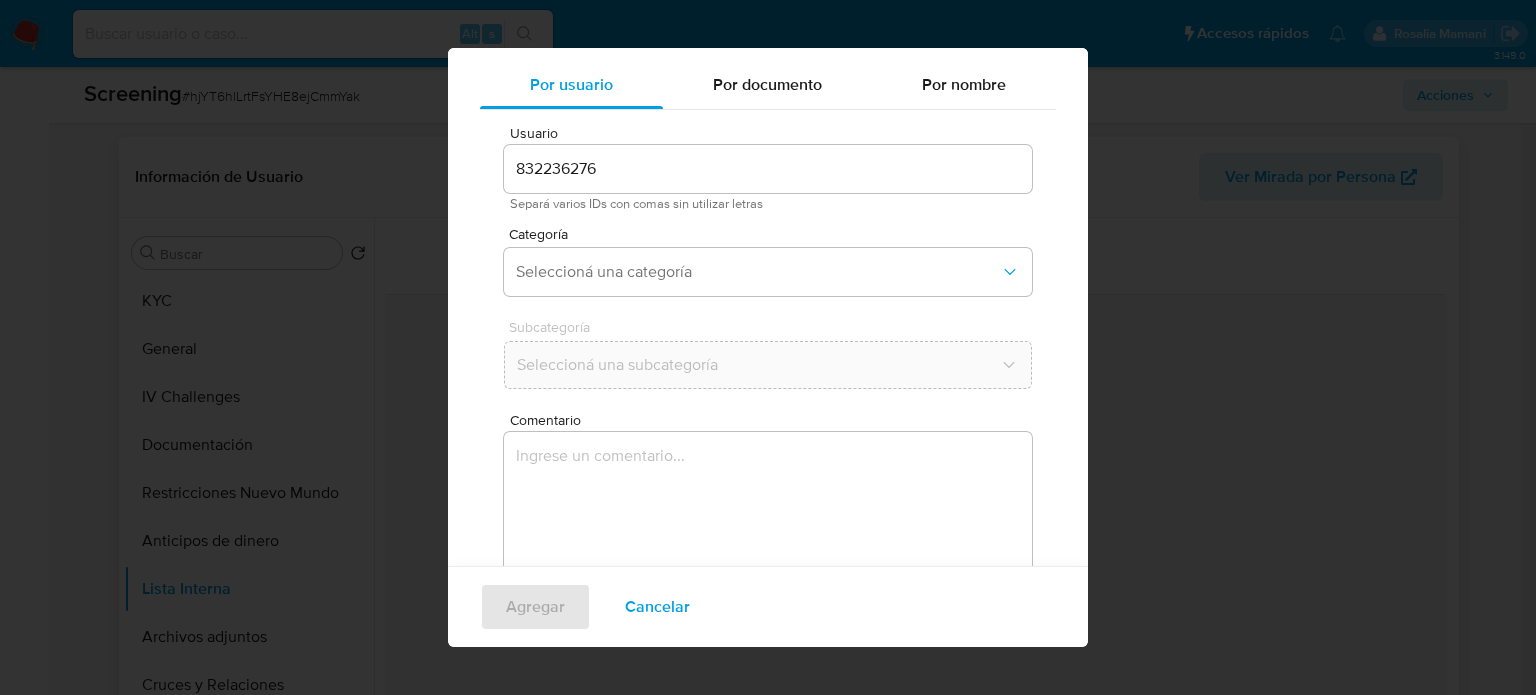 scroll, scrollTop: 84, scrollLeft: 0, axis: vertical 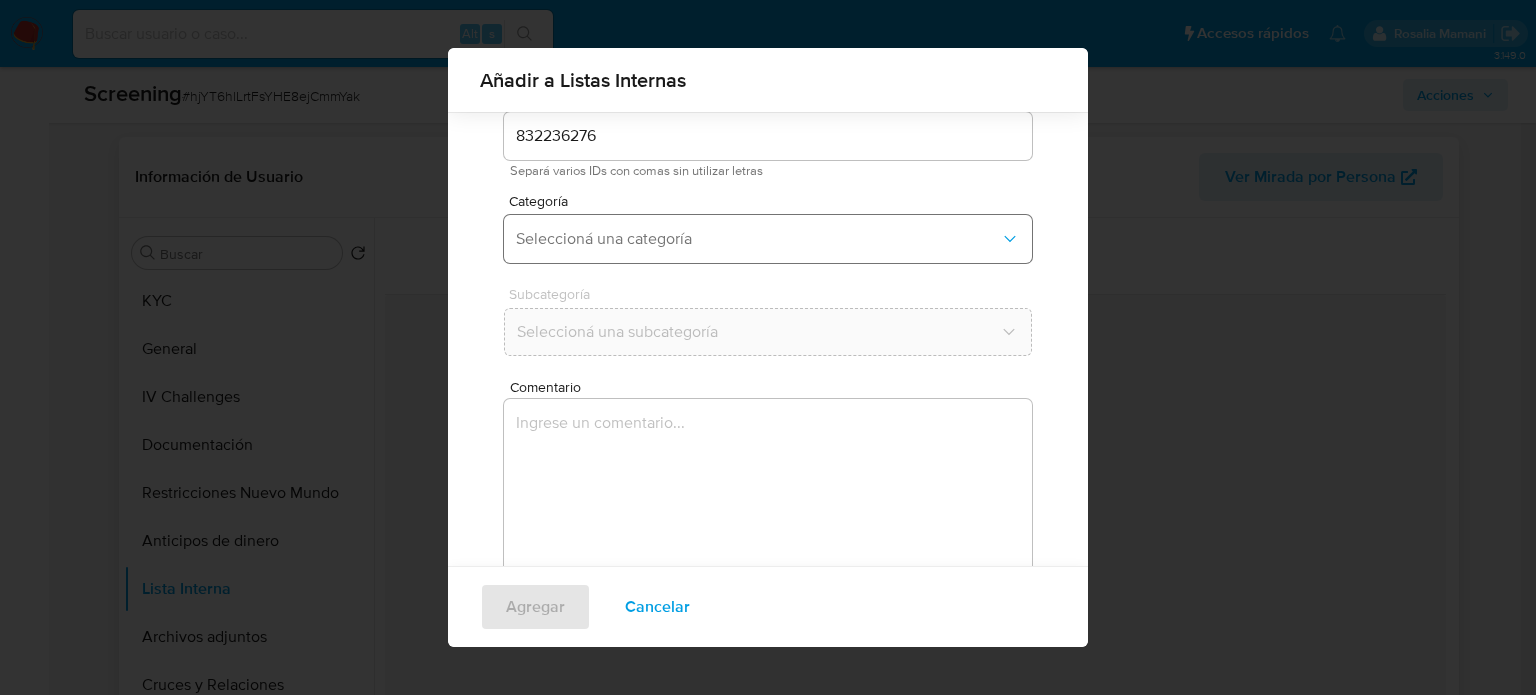 click on "Seleccioná una categoría" at bounding box center [758, 239] 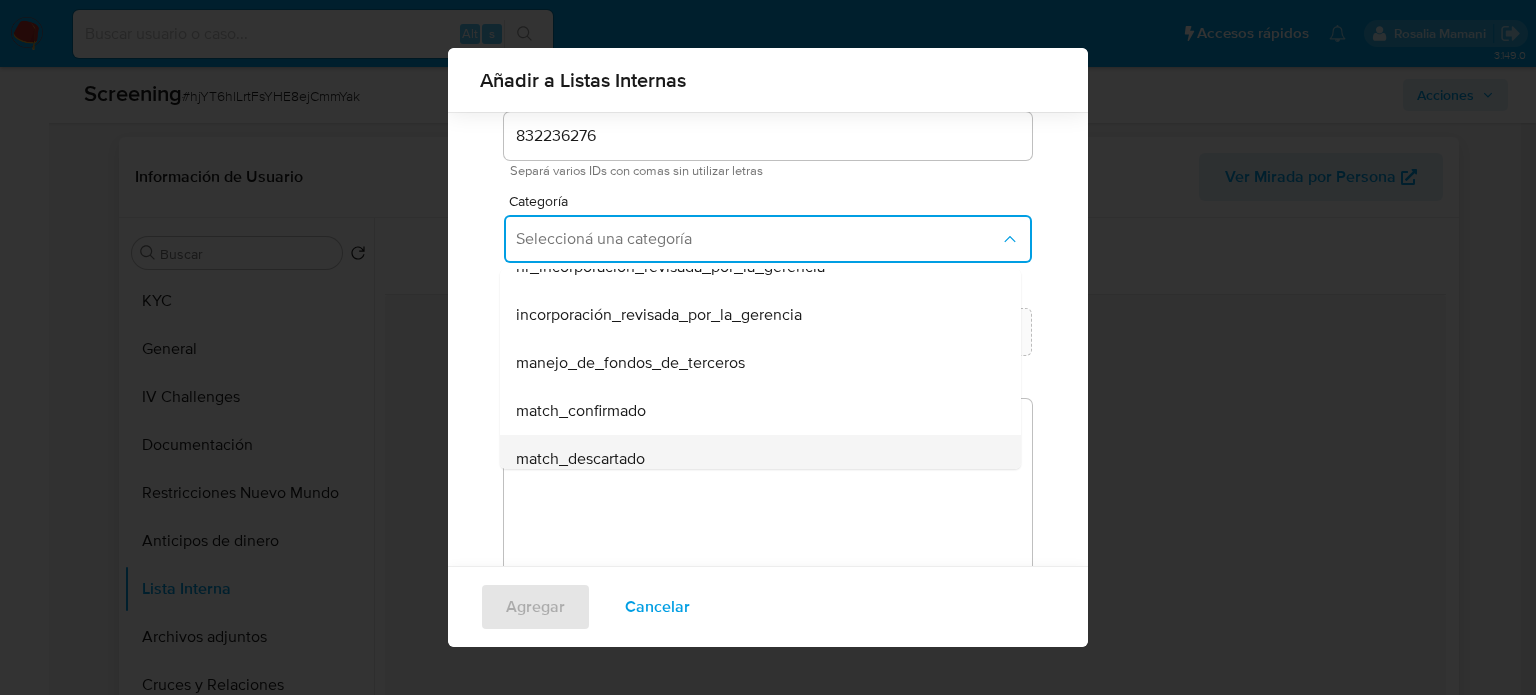scroll, scrollTop: 100, scrollLeft: 0, axis: vertical 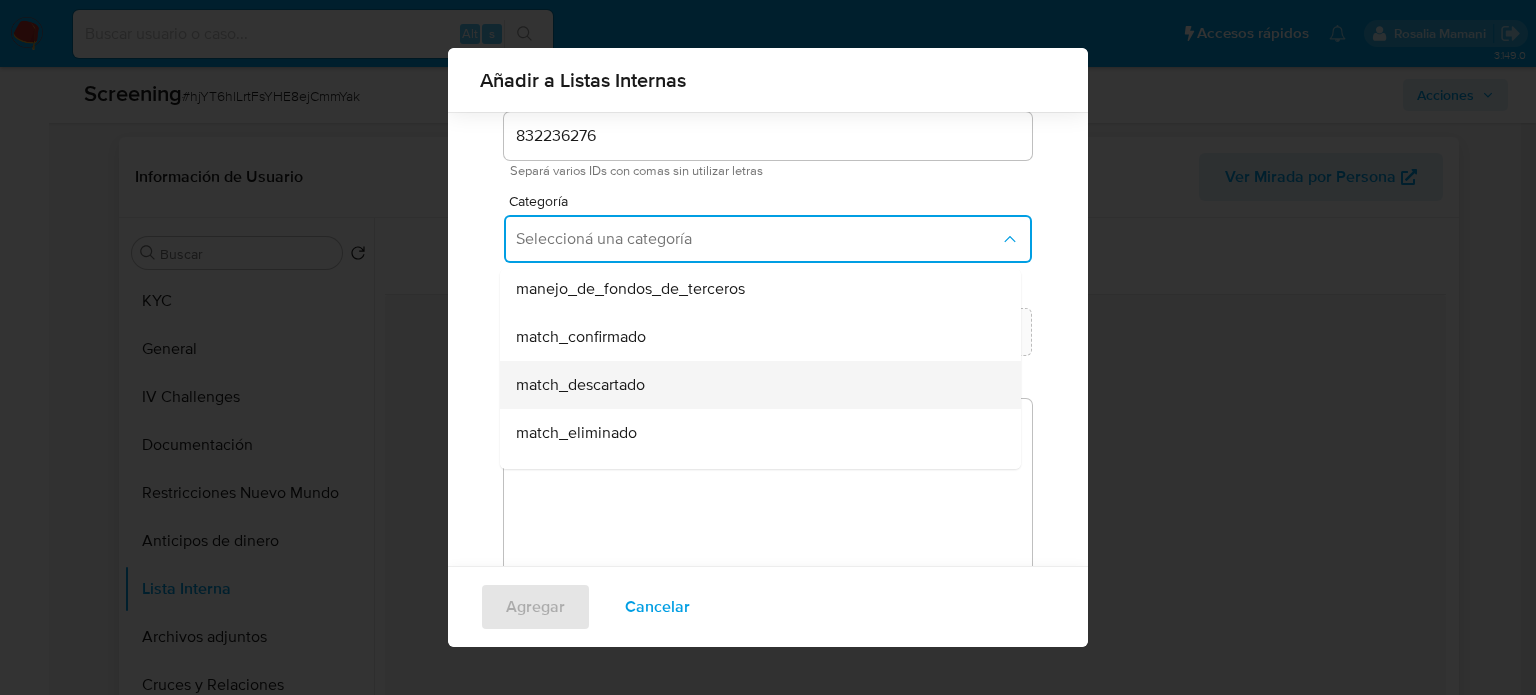 click on "match_descartado" at bounding box center [580, 385] 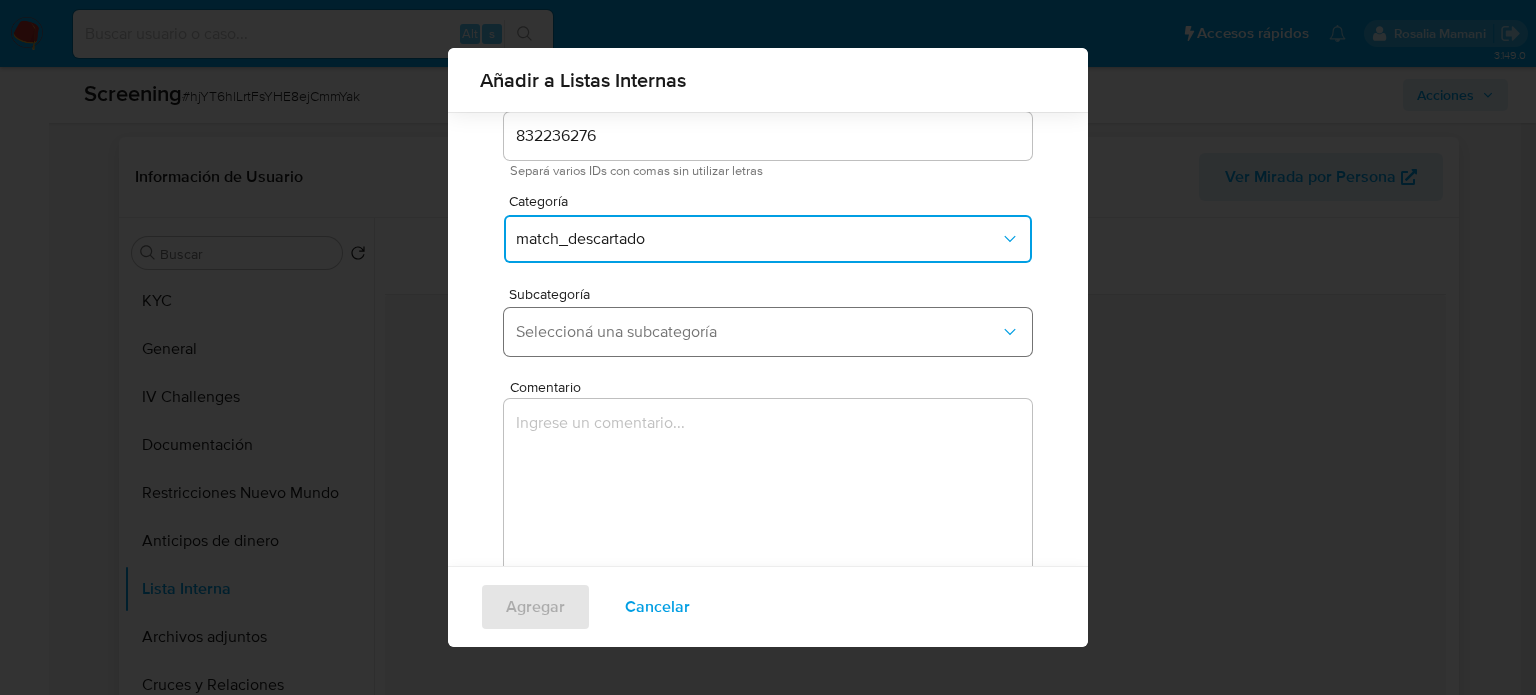 click on "Seleccioná una subcategoría" at bounding box center [758, 332] 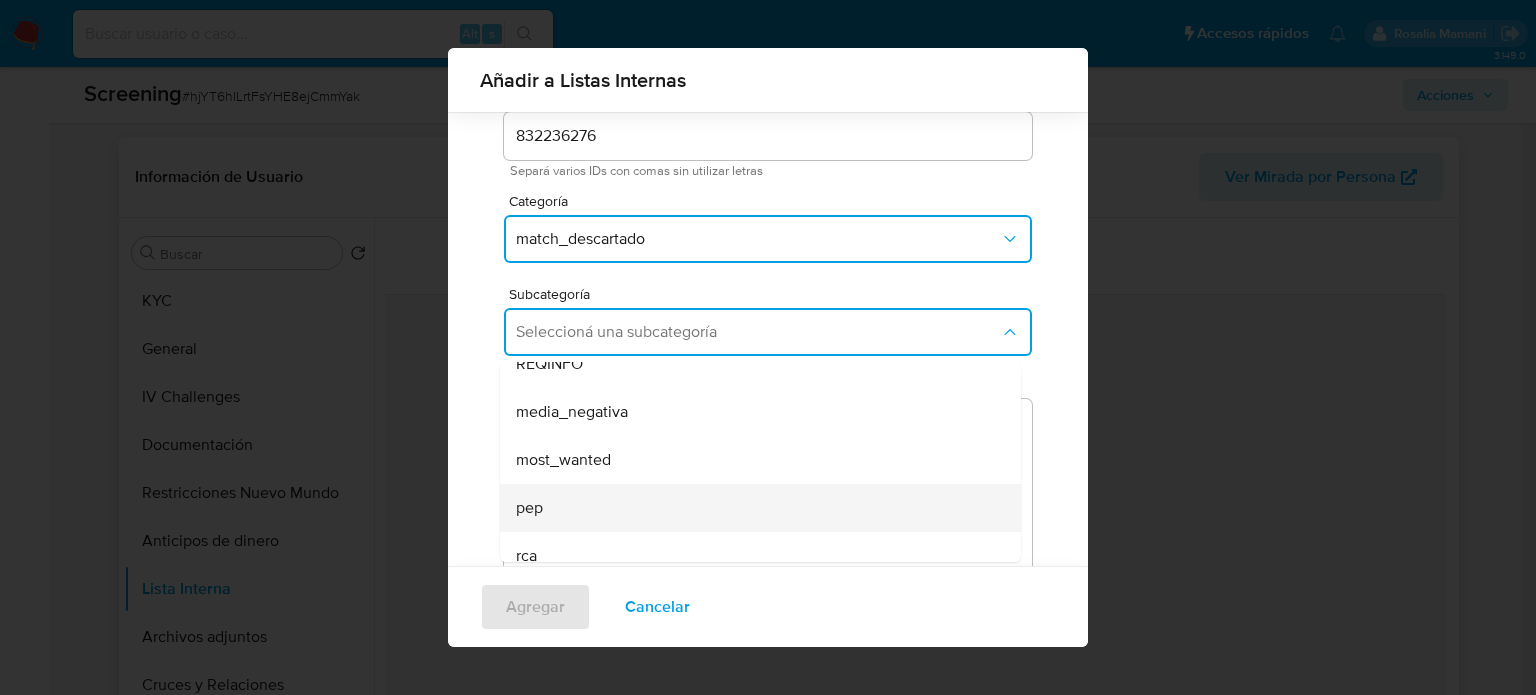scroll, scrollTop: 100, scrollLeft: 0, axis: vertical 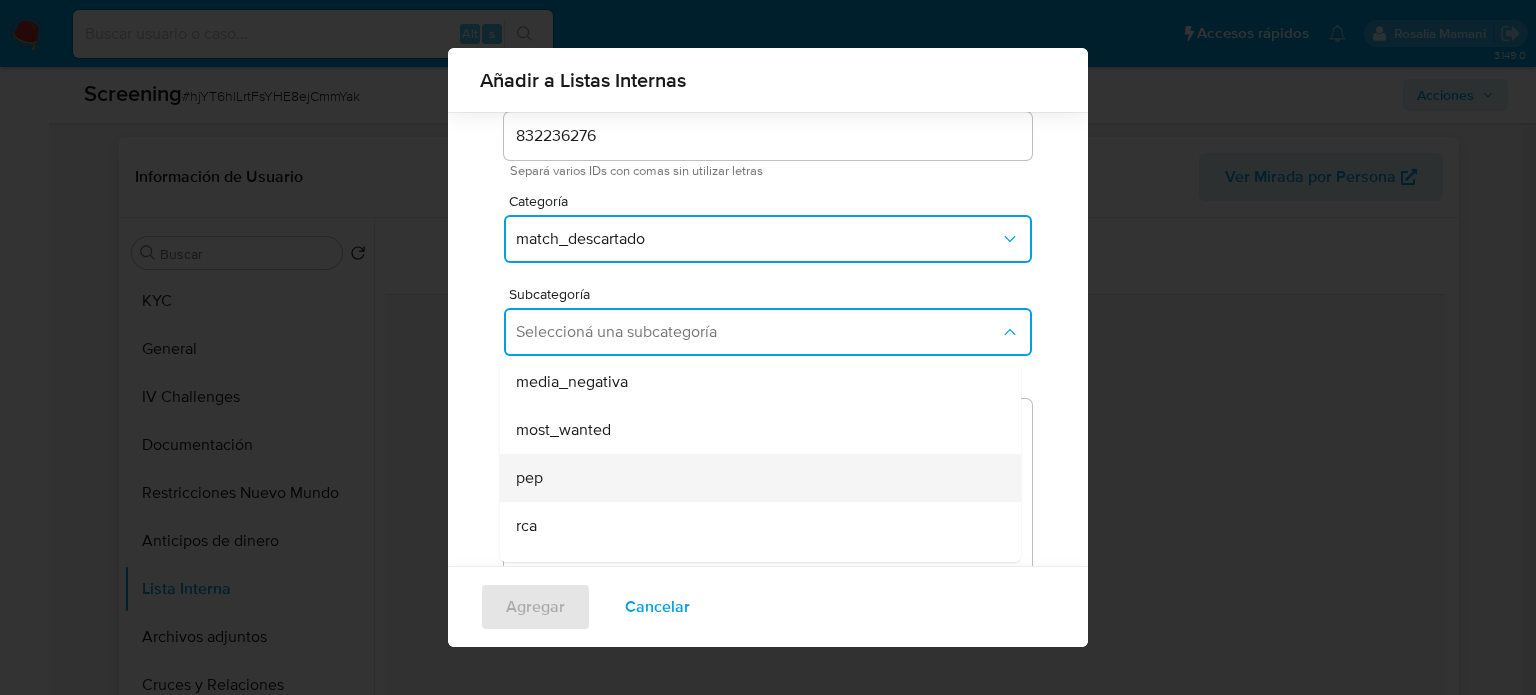 click on "pep" at bounding box center (754, 478) 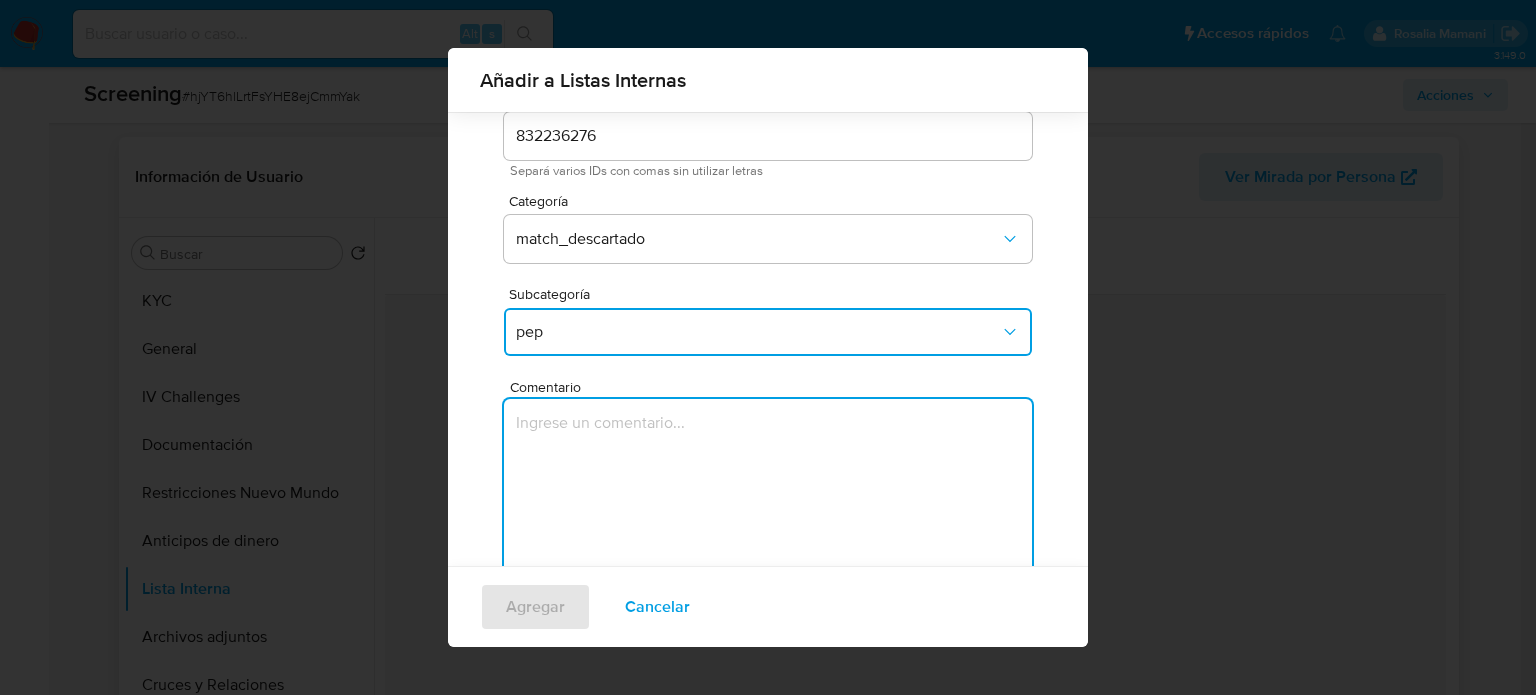 click at bounding box center (768, 495) 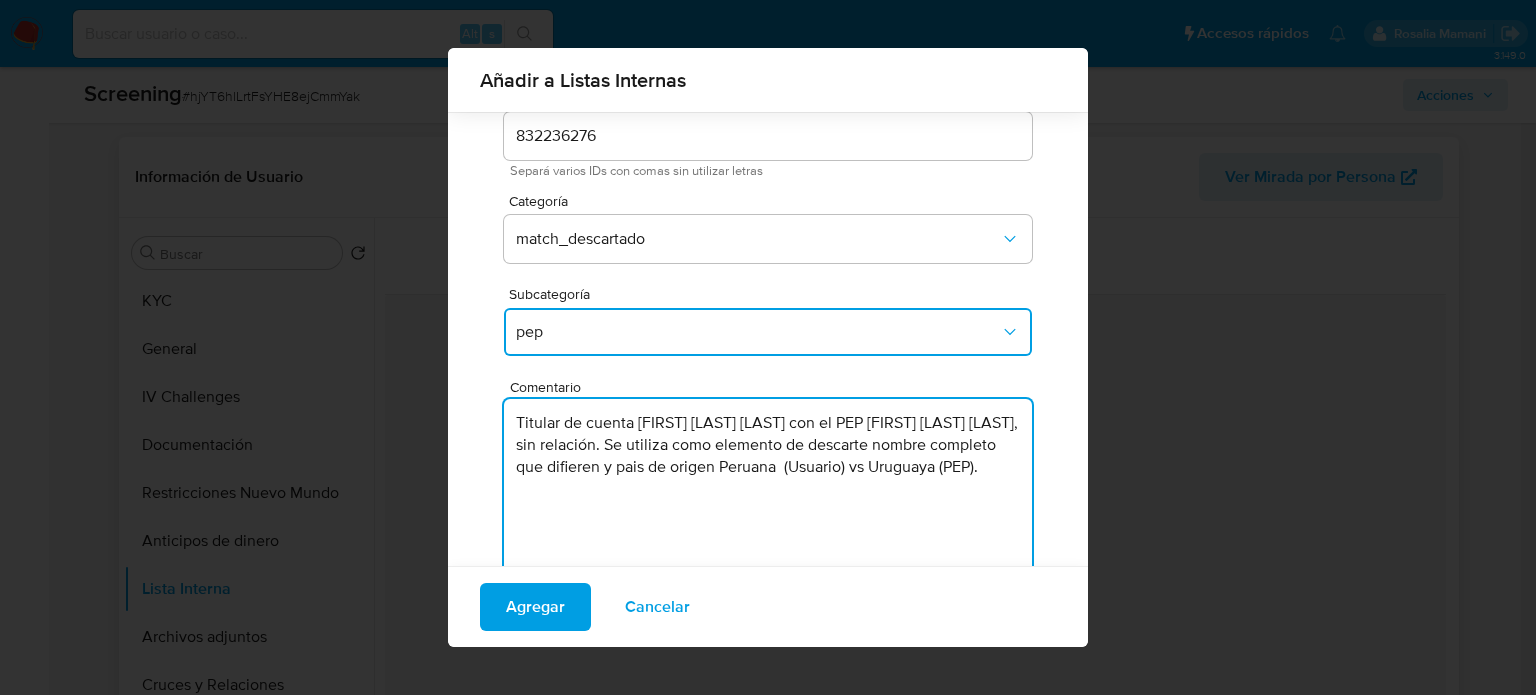click on "Titular de cuenta Liliana Leonor Loayza Reyes con el PEP William Javier Harguindeguy Figueroa, sin relación. Se utiliza como elemento de descarte nombre completo que difieren y pais de origen Peruana  (Usuario) vs Uruguaya (PEP)." at bounding box center (768, 495) 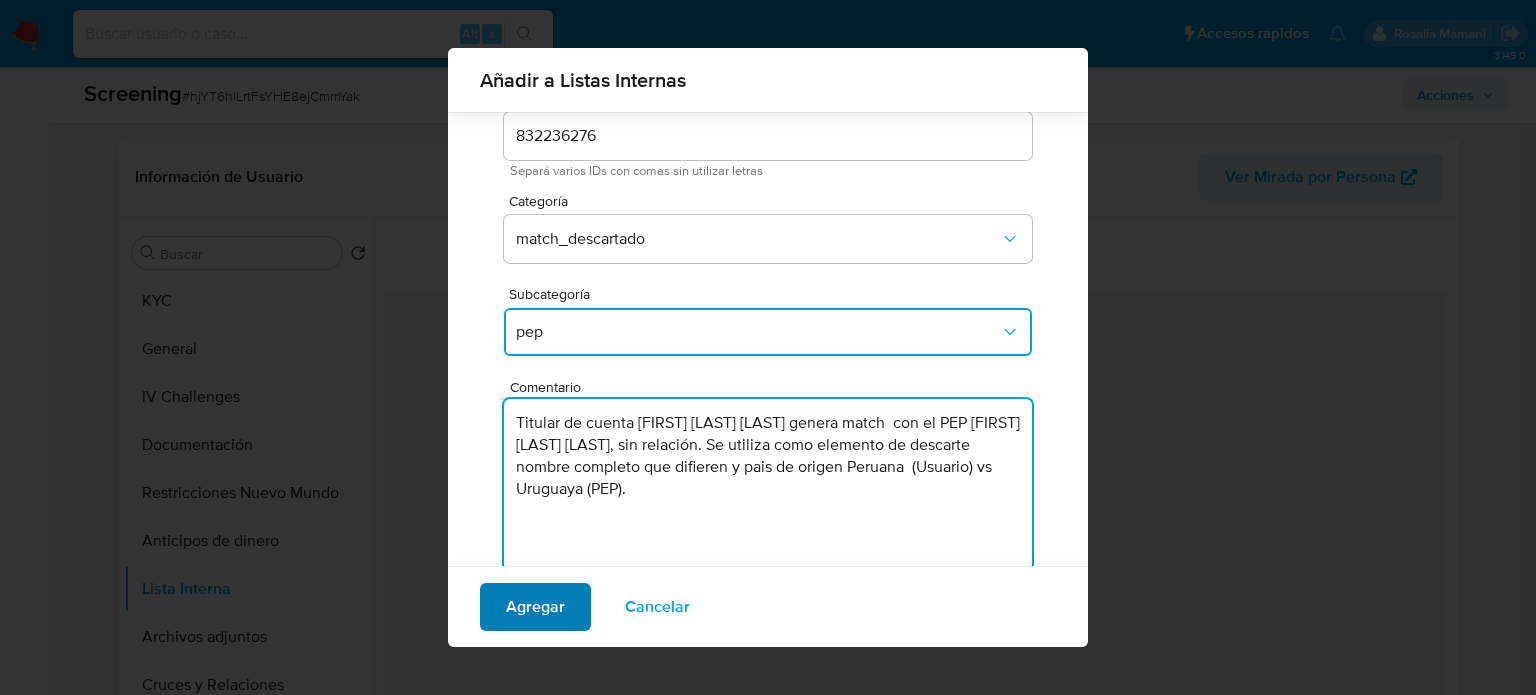 type on "Titular de cuenta Liliana Leonor Loayza Reyes genera match  con el PEP William Javier Harguindeguy Figueroa, sin relación. Se utiliza como elemento de descarte nombre completo que difieren y pais de origen Peruana  (Usuario) vs Uruguaya (PEP)." 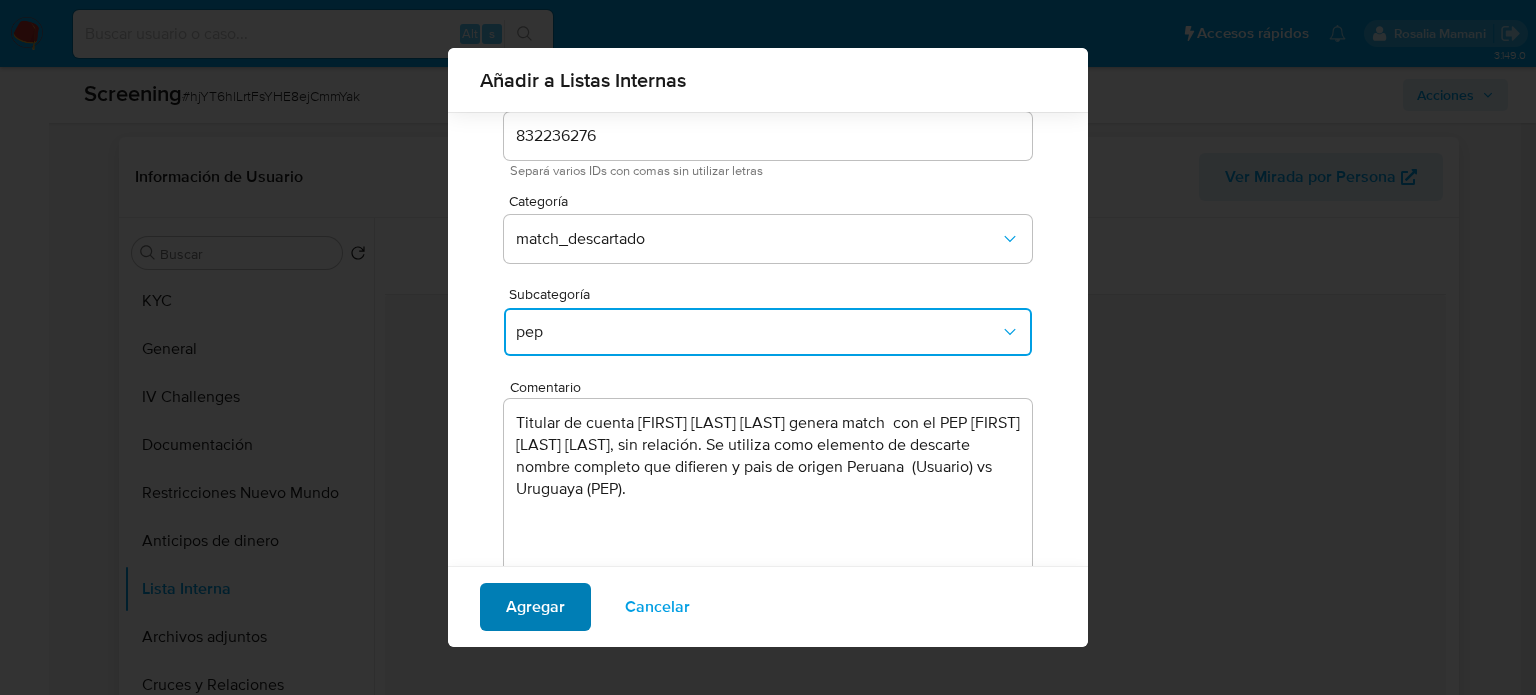 click on "Agregar" at bounding box center (535, 607) 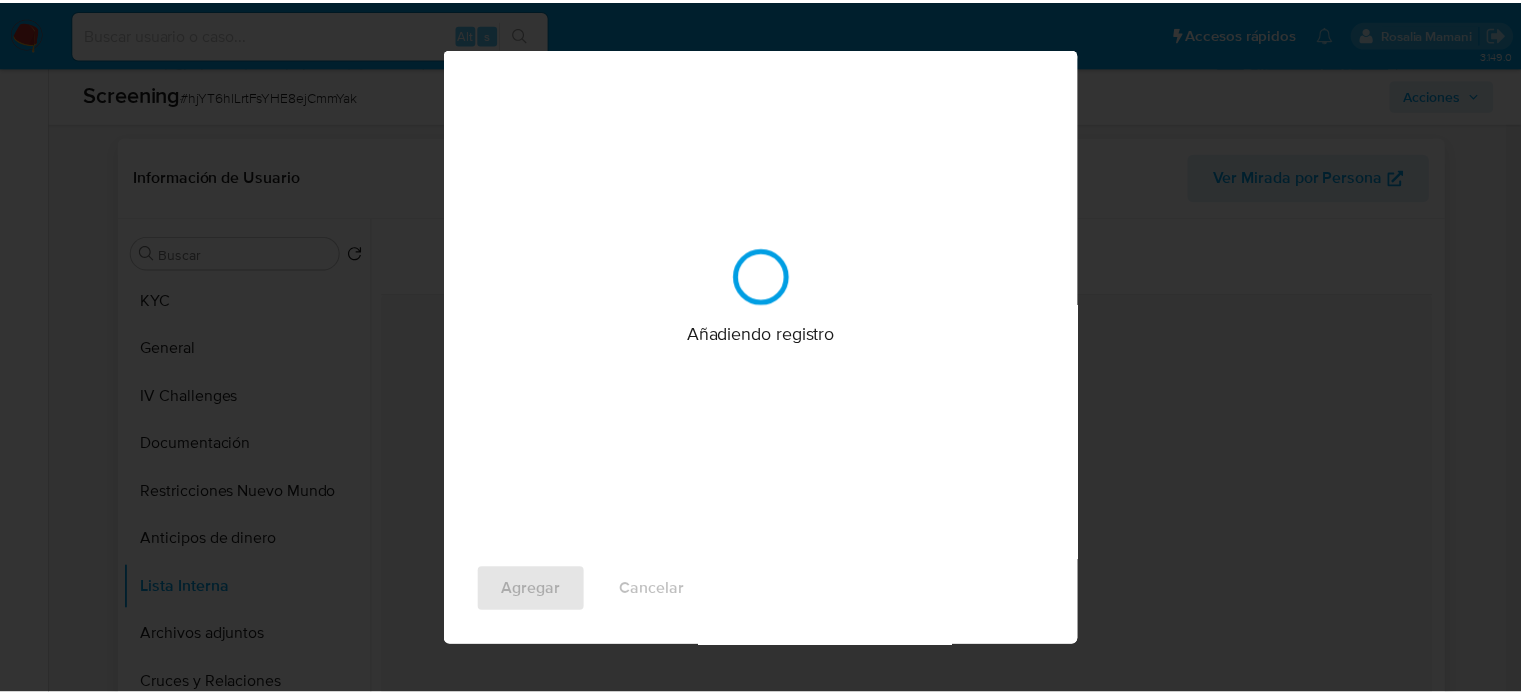 scroll, scrollTop: 0, scrollLeft: 0, axis: both 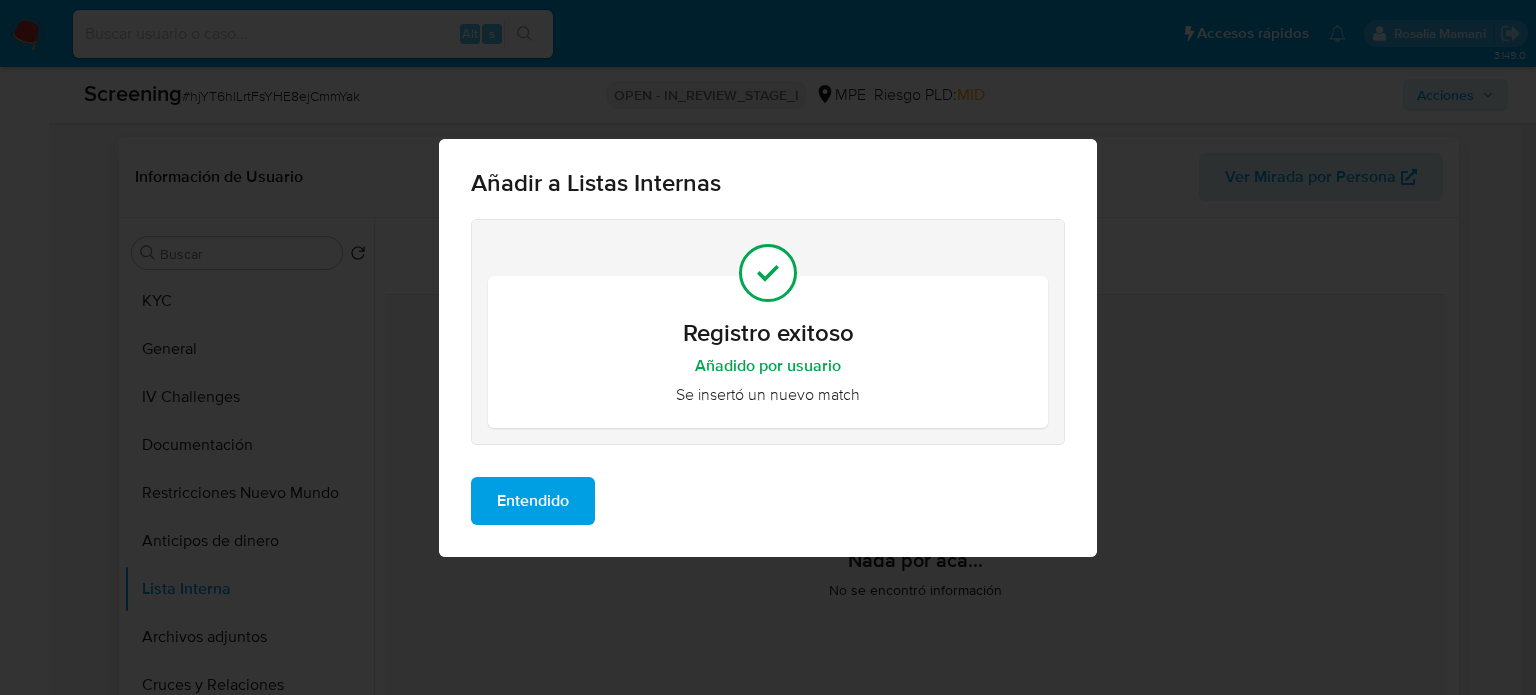 click on "Entendido" at bounding box center (533, 501) 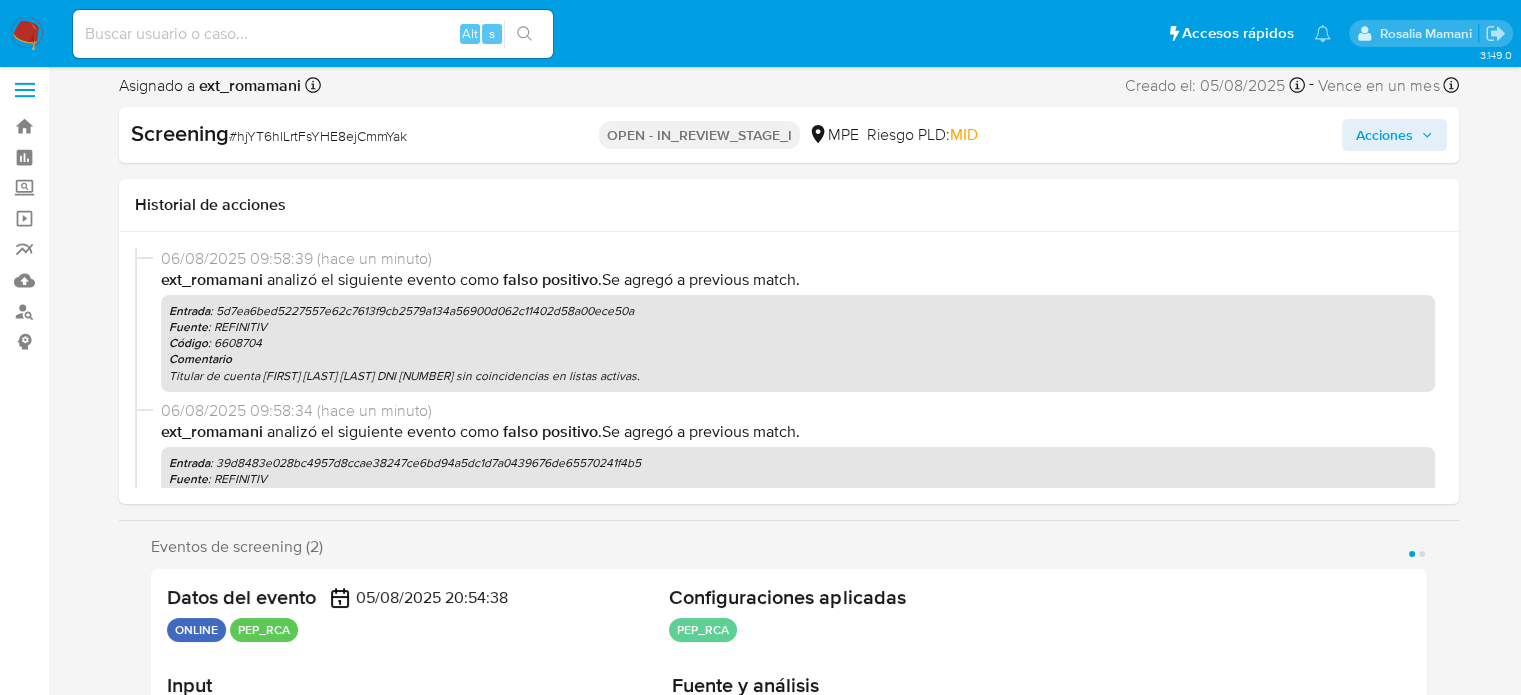 scroll, scrollTop: 0, scrollLeft: 0, axis: both 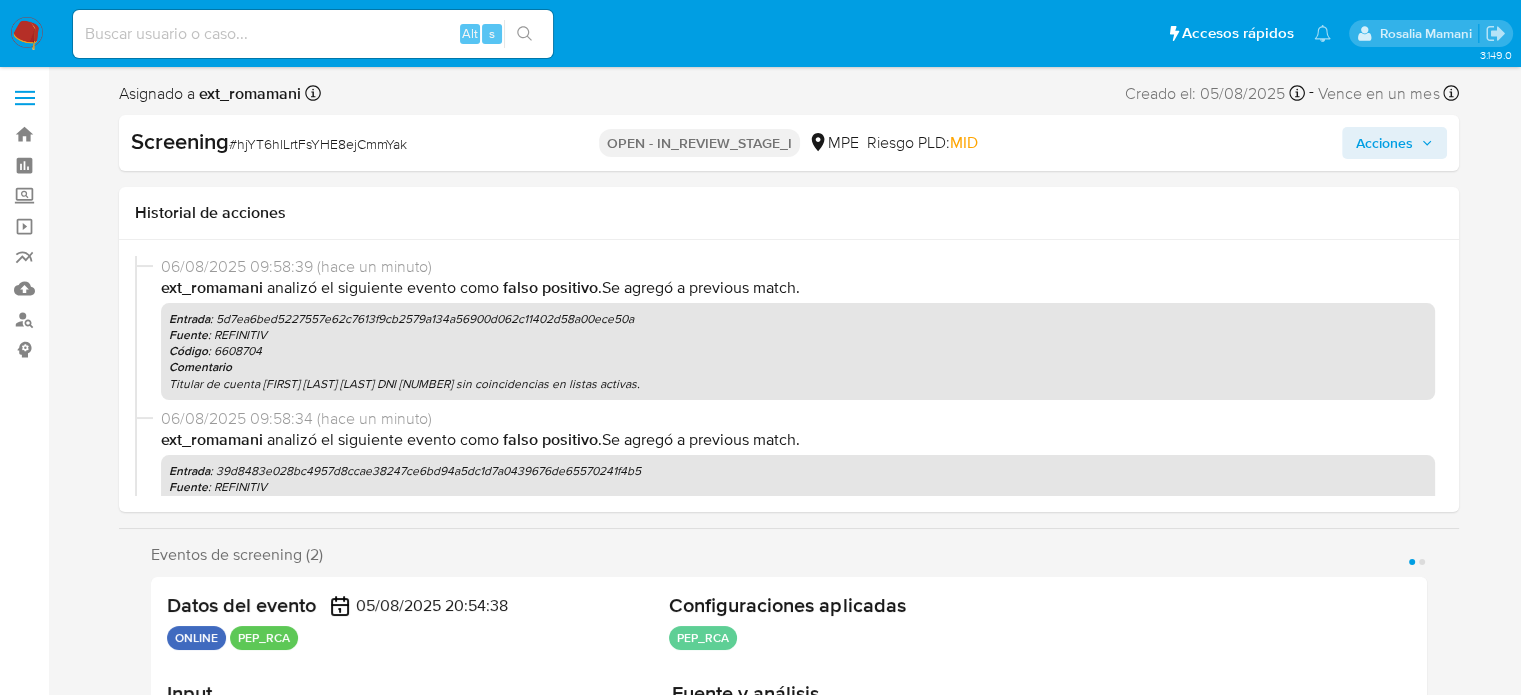 click on "Acciones" at bounding box center [1384, 143] 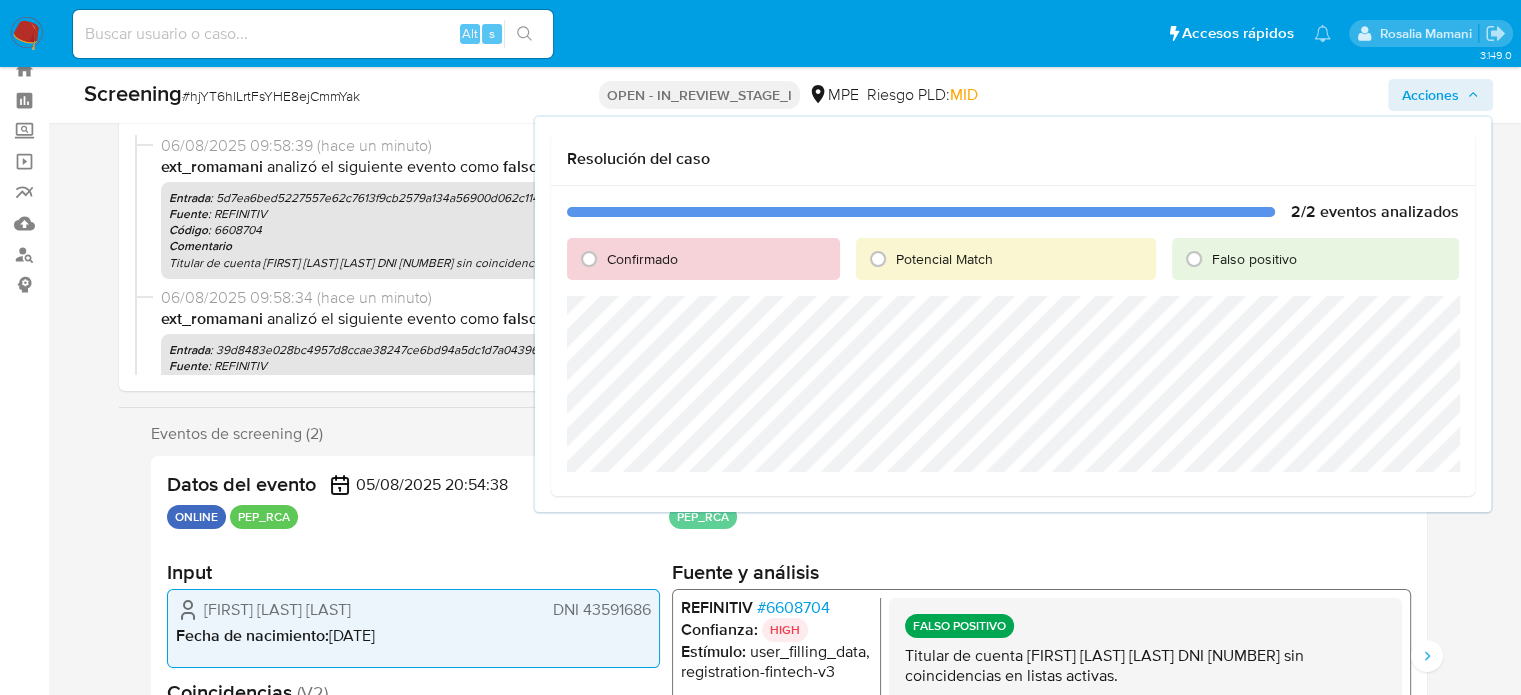 scroll, scrollTop: 100, scrollLeft: 0, axis: vertical 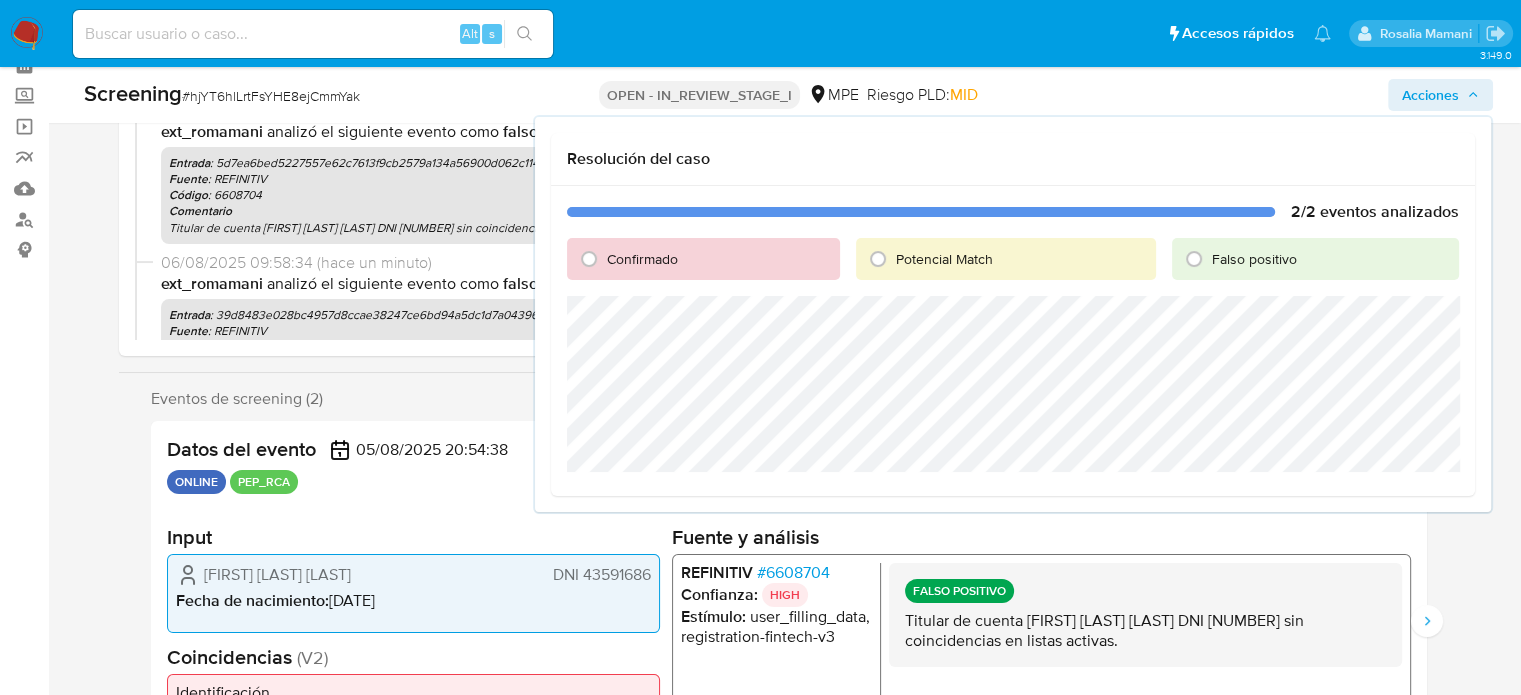 click on "Falso positivo" at bounding box center (1254, 259) 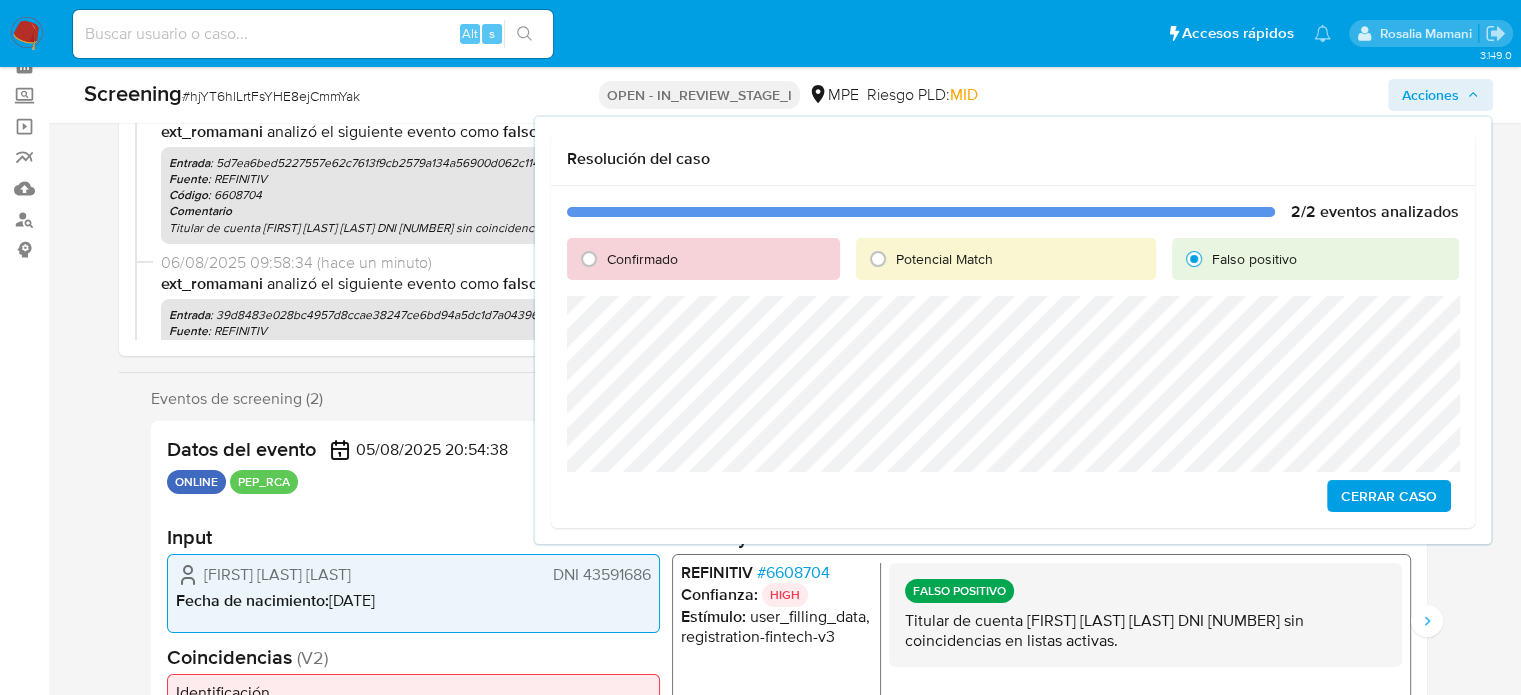 click on "Cerrar Caso" at bounding box center (1389, 496) 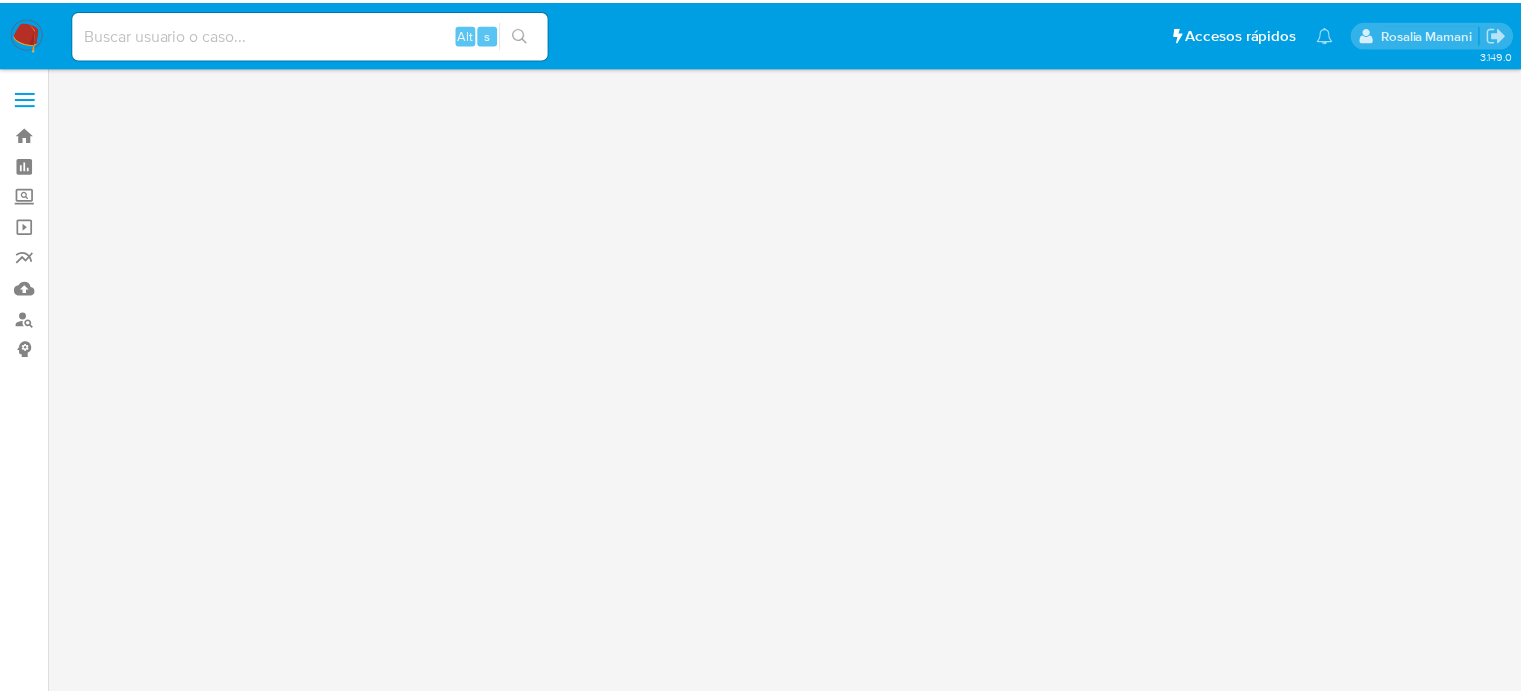 scroll, scrollTop: 0, scrollLeft: 0, axis: both 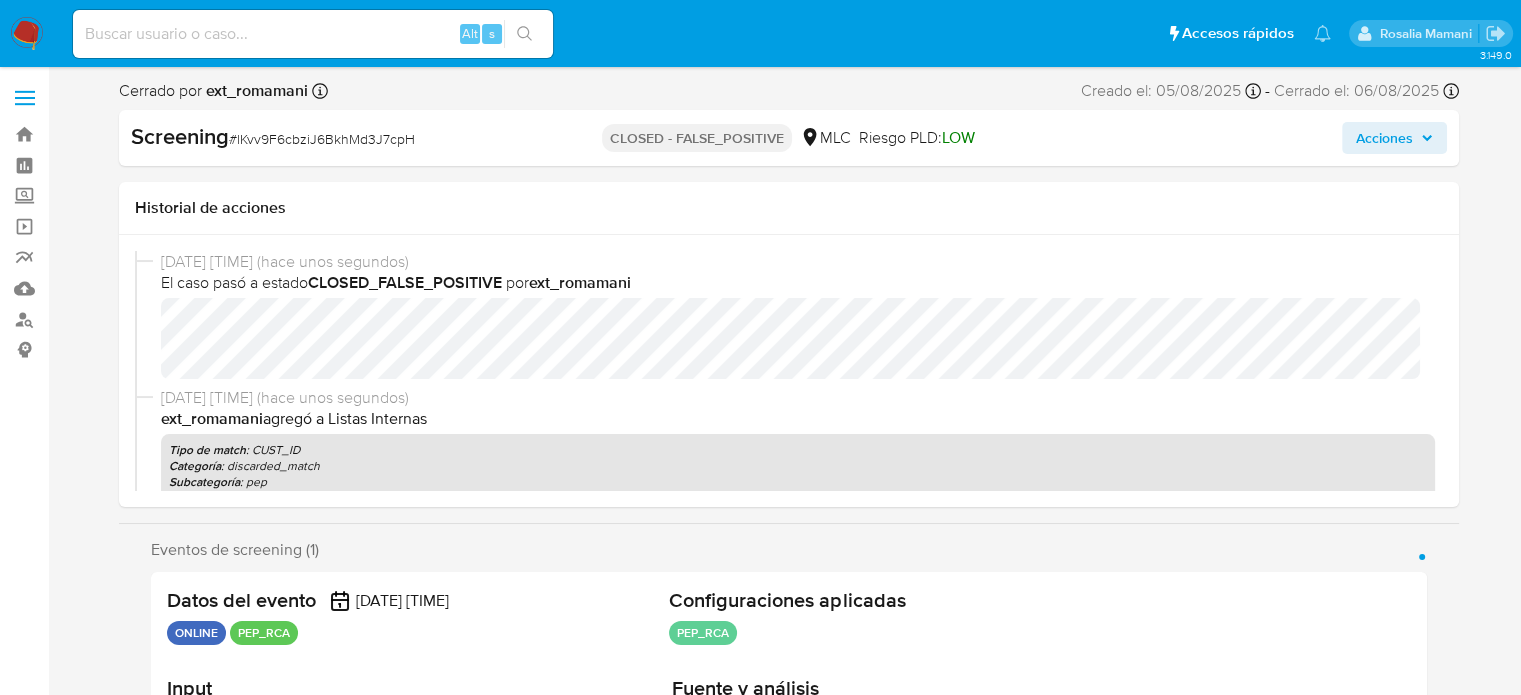 select on "10" 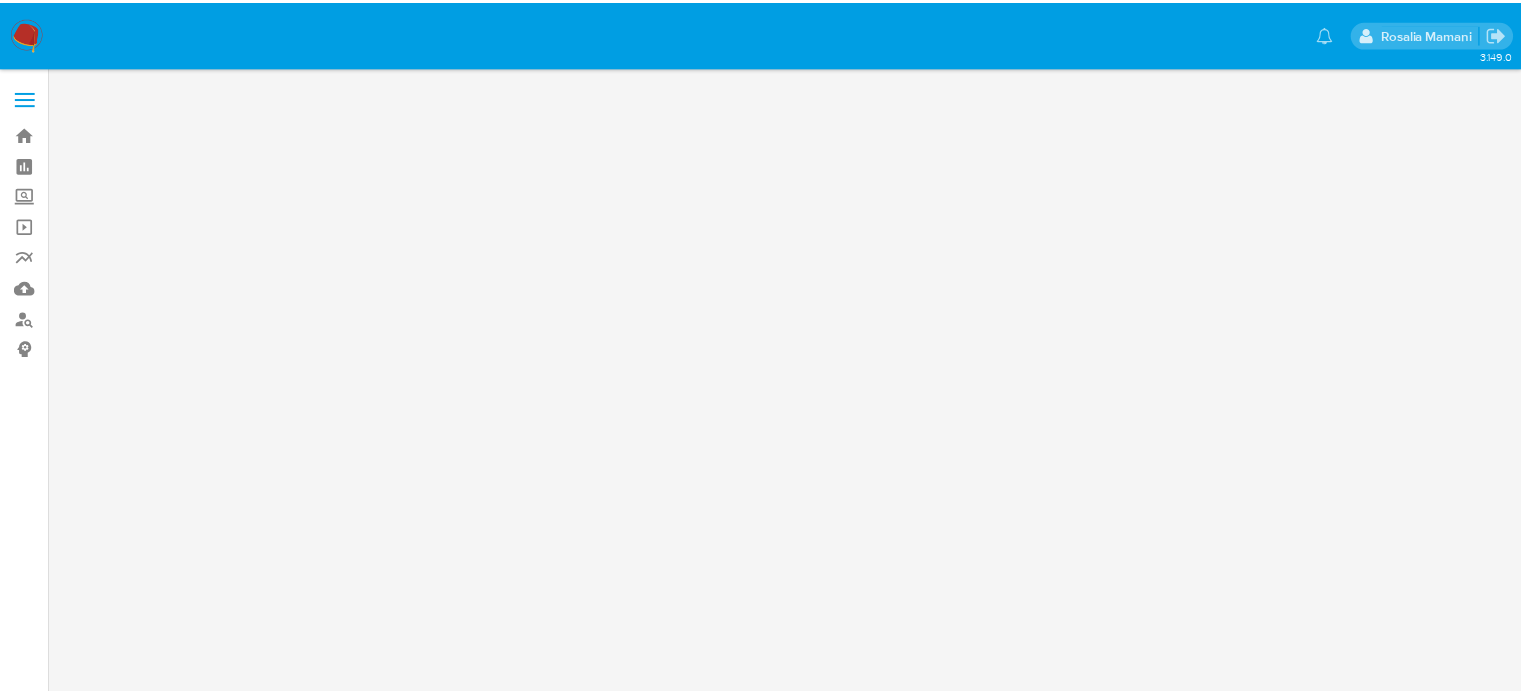 scroll, scrollTop: 0, scrollLeft: 0, axis: both 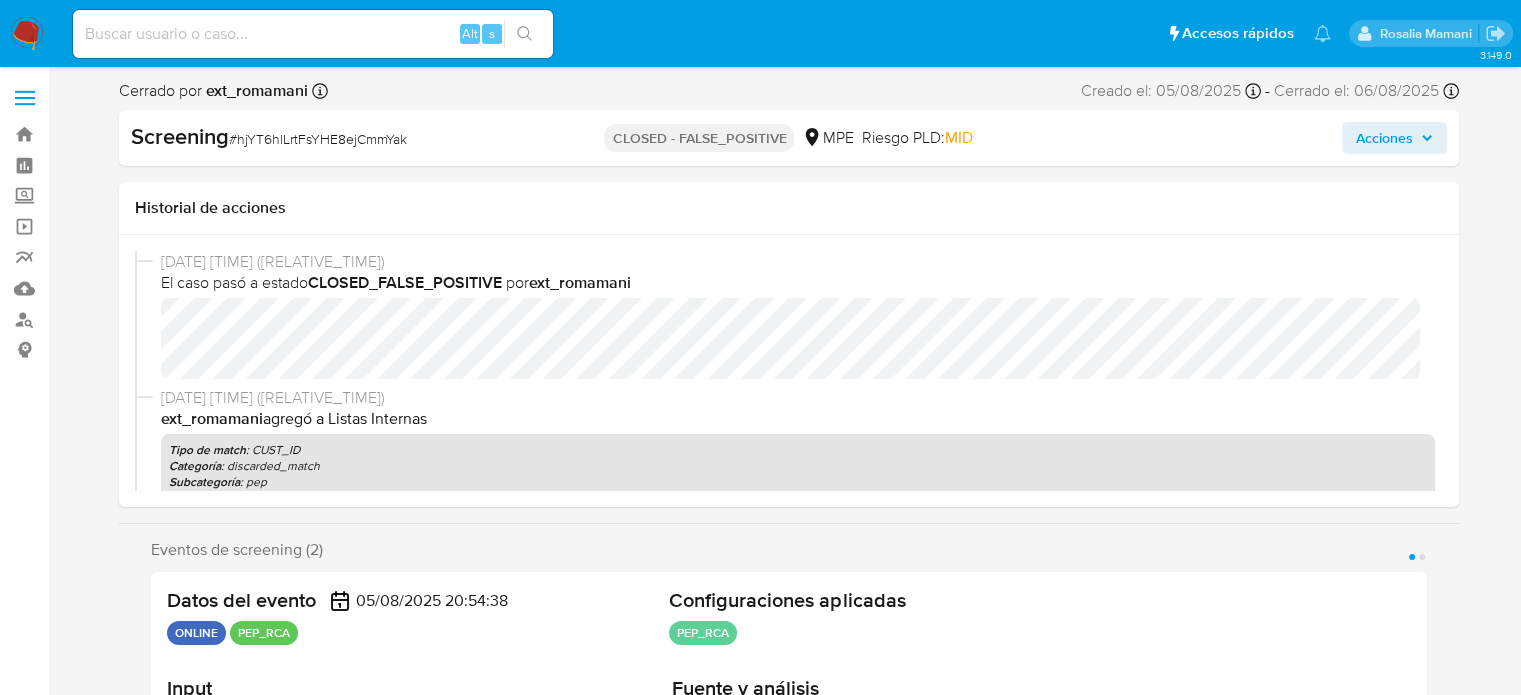select on "10" 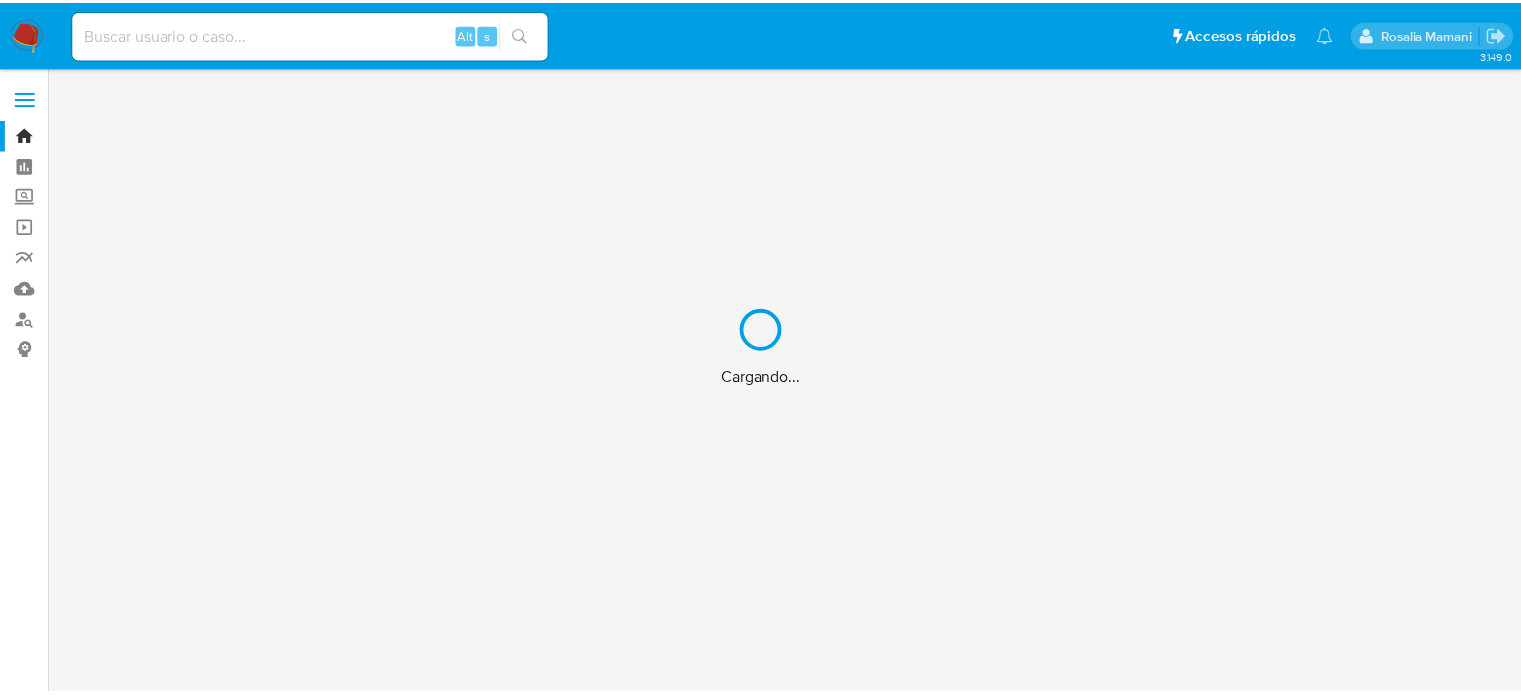 scroll, scrollTop: 0, scrollLeft: 0, axis: both 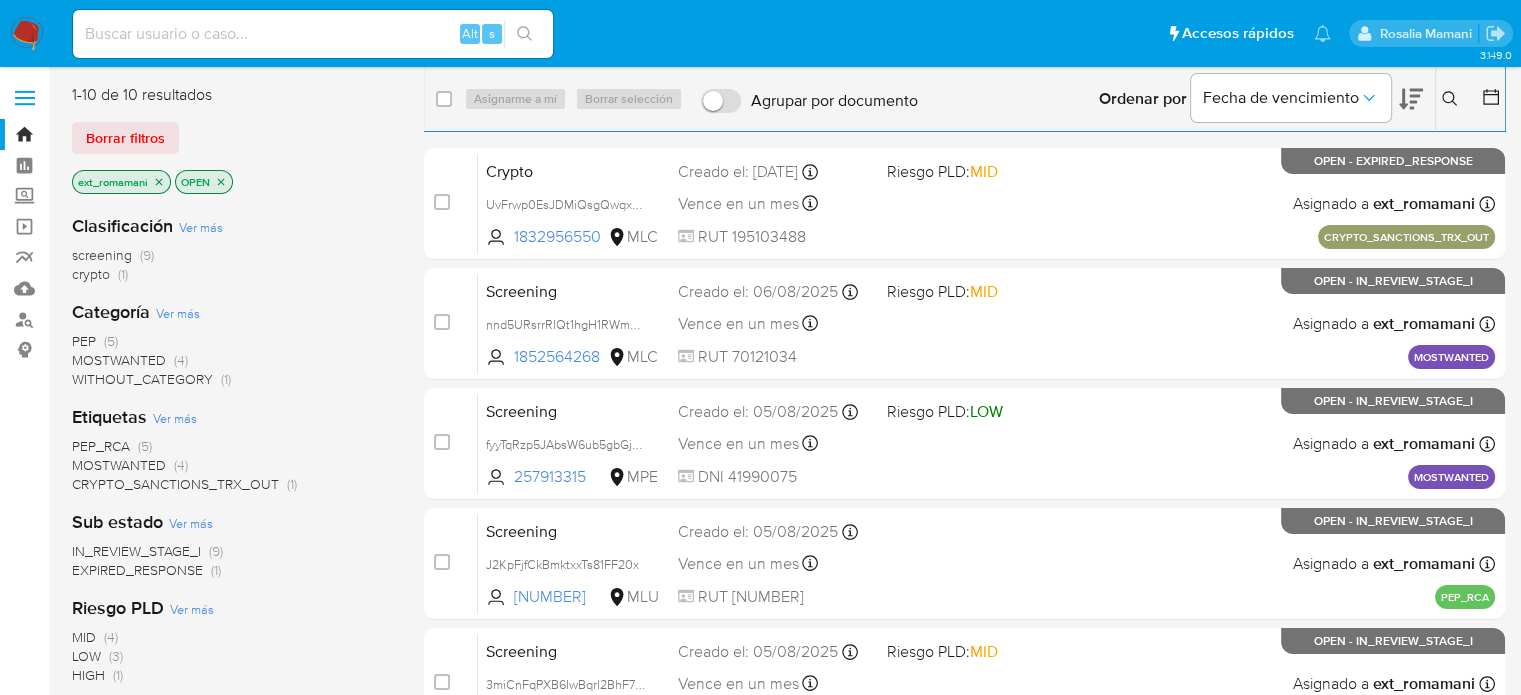 click at bounding box center (27, 34) 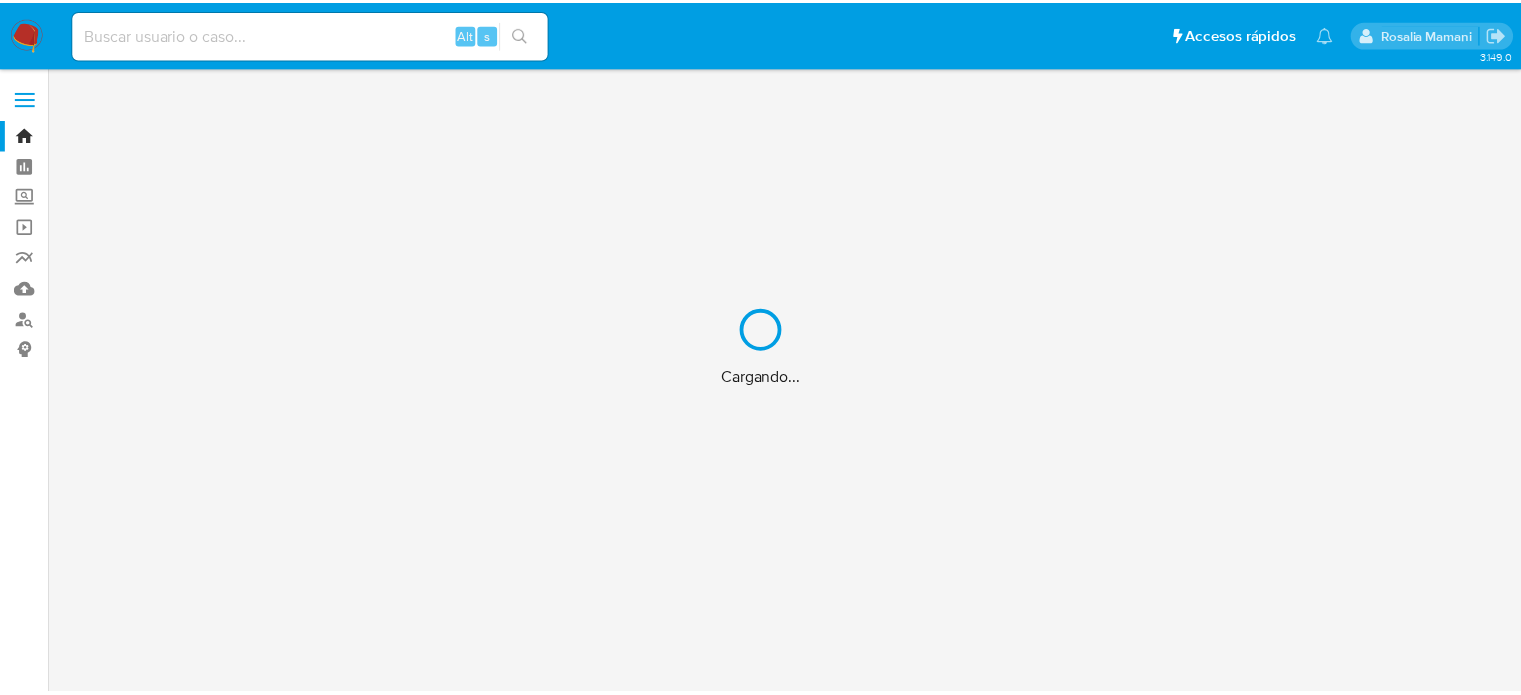 scroll, scrollTop: 0, scrollLeft: 0, axis: both 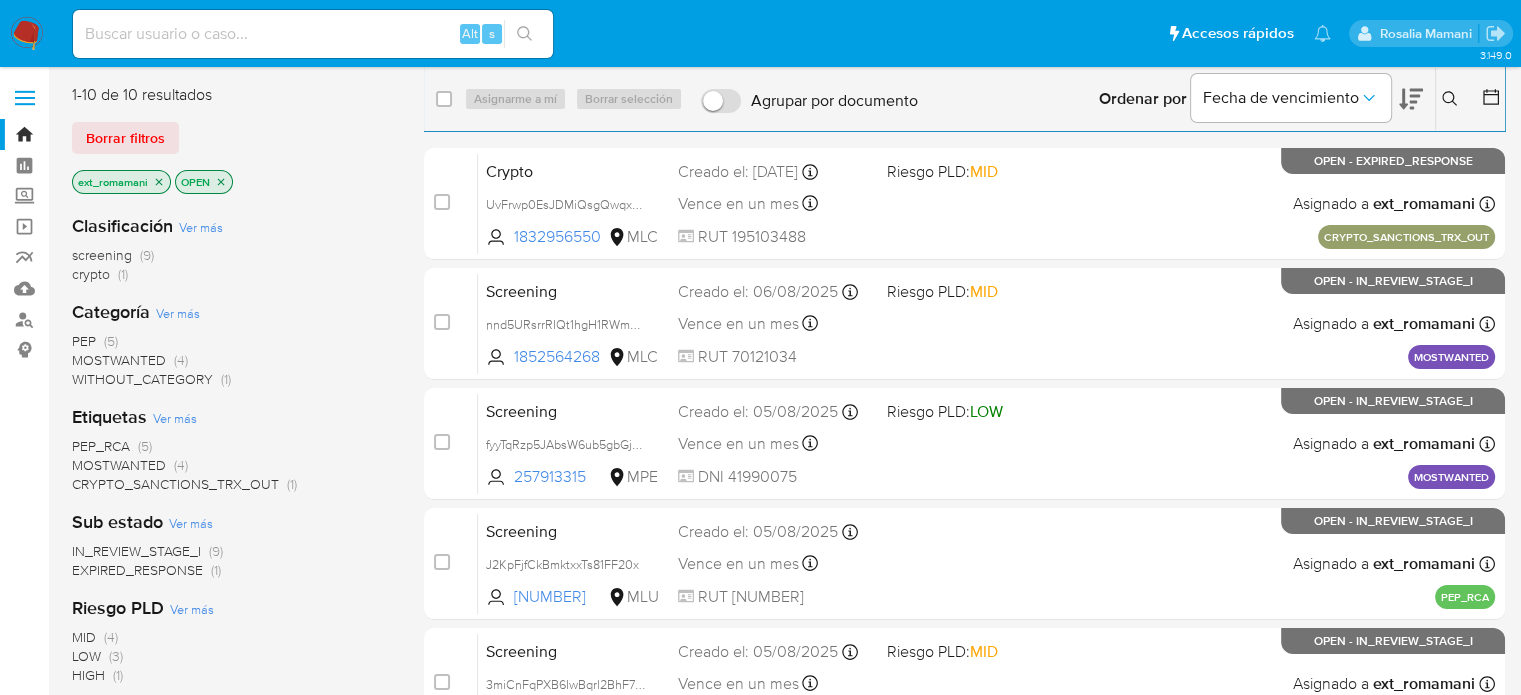 click at bounding box center (27, 34) 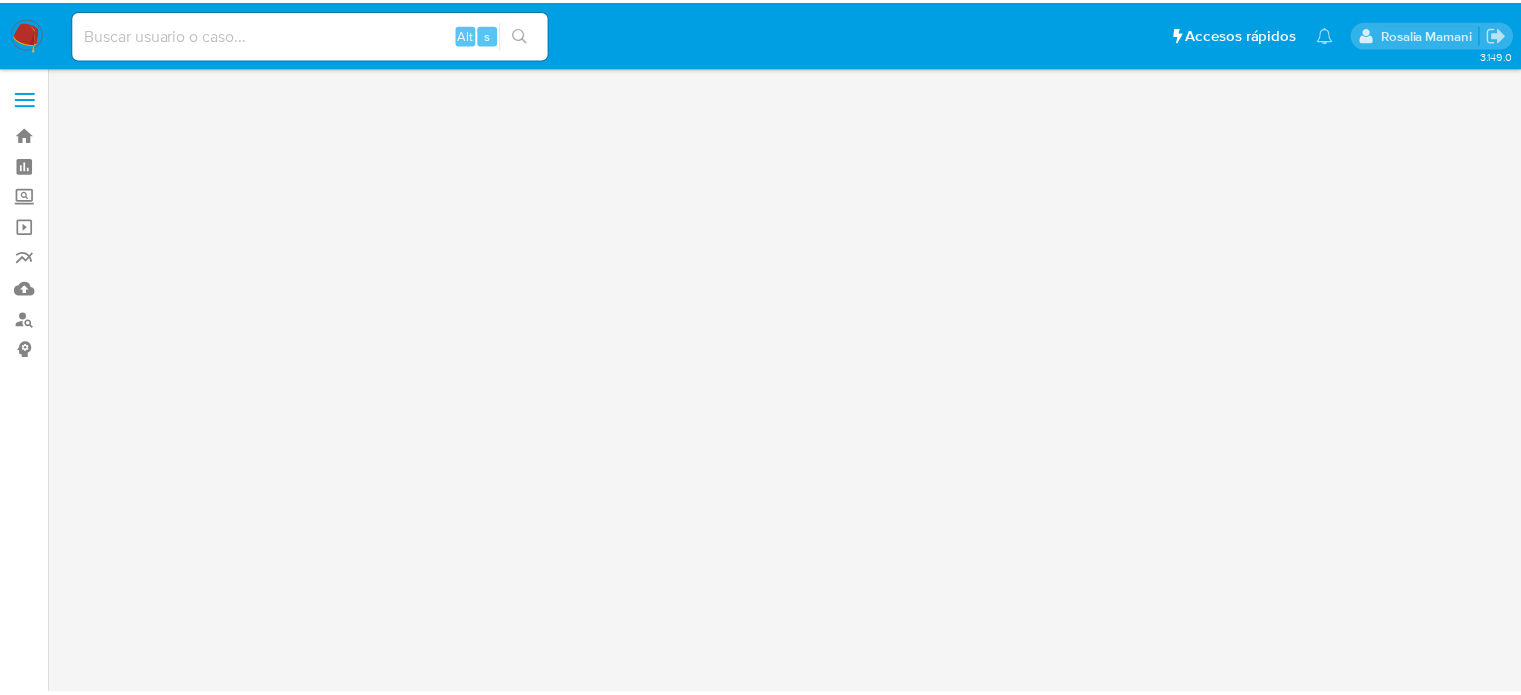 scroll, scrollTop: 0, scrollLeft: 0, axis: both 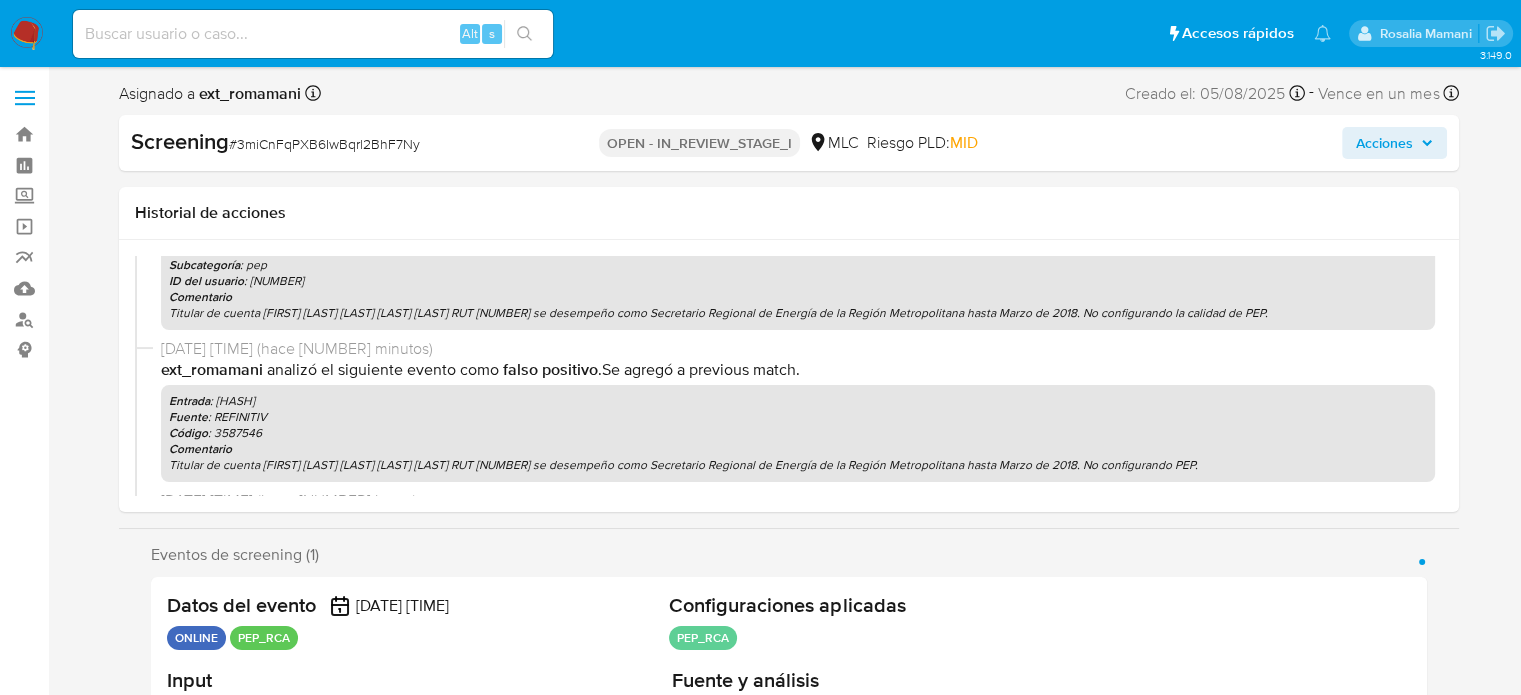 select on "10" 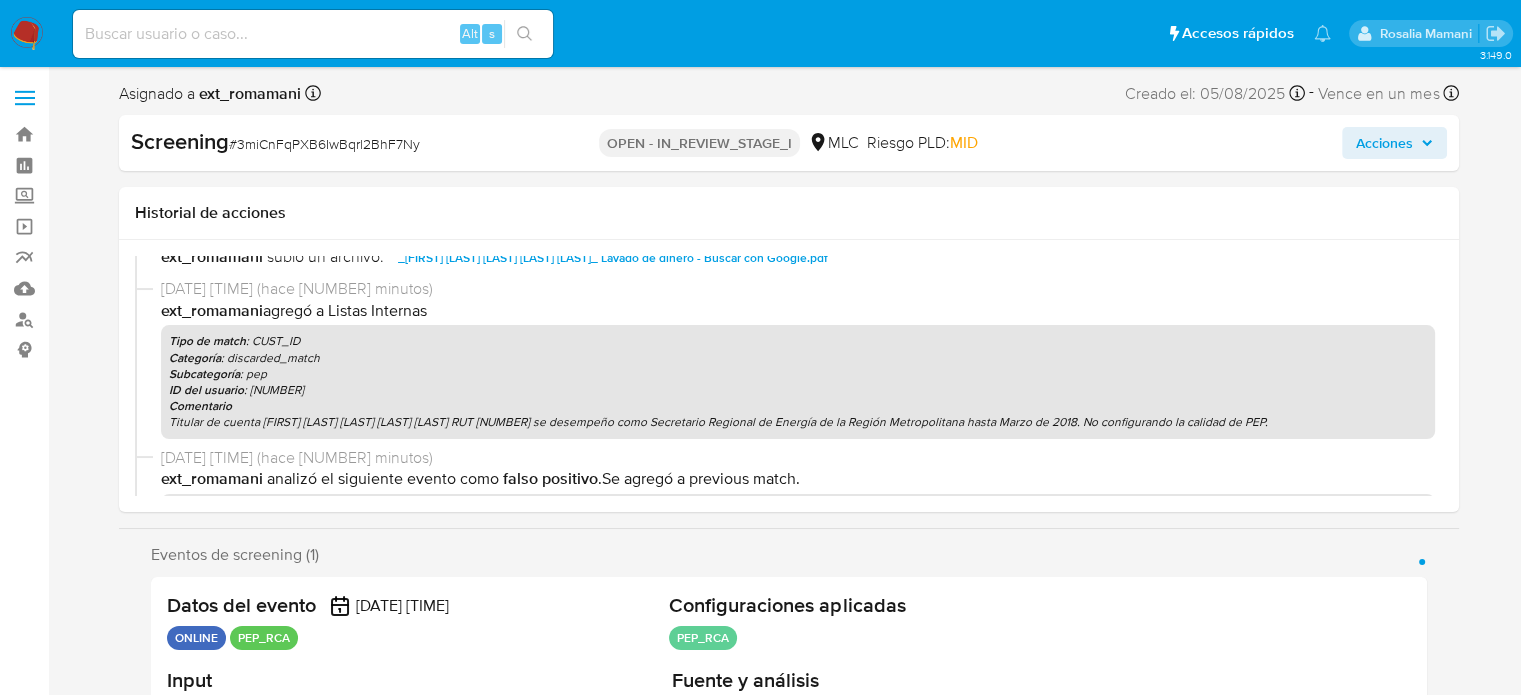 scroll, scrollTop: 0, scrollLeft: 0, axis: both 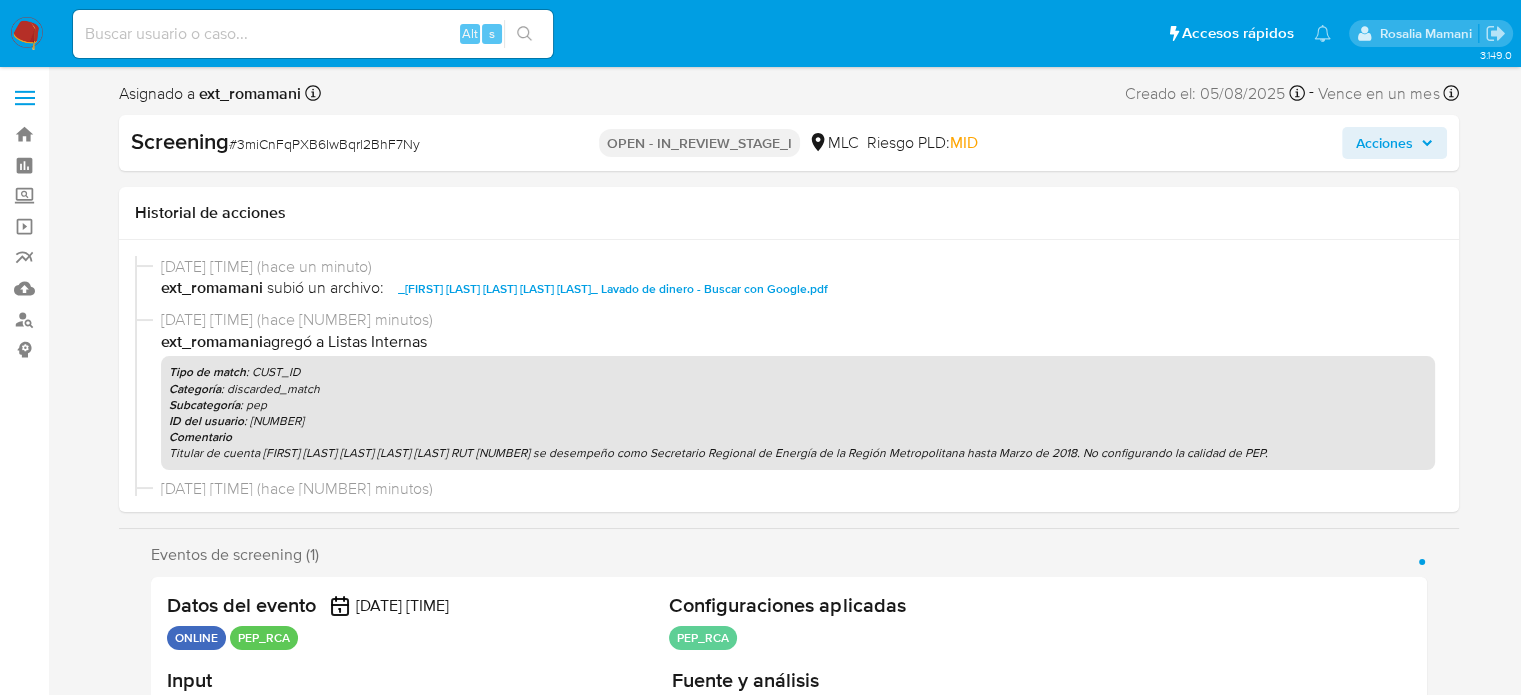 click on "Acciones" at bounding box center (1384, 143) 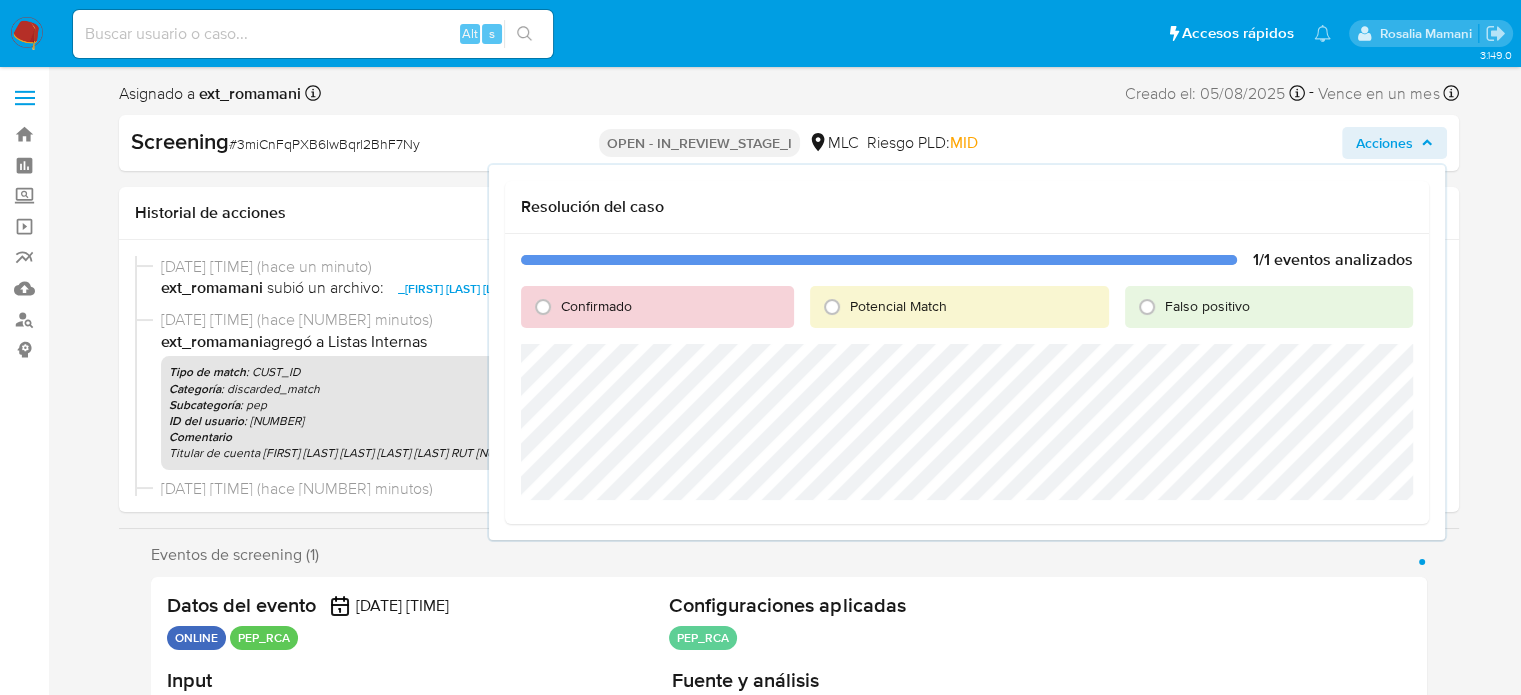 click on "Falso positivo" at bounding box center [1207, 306] 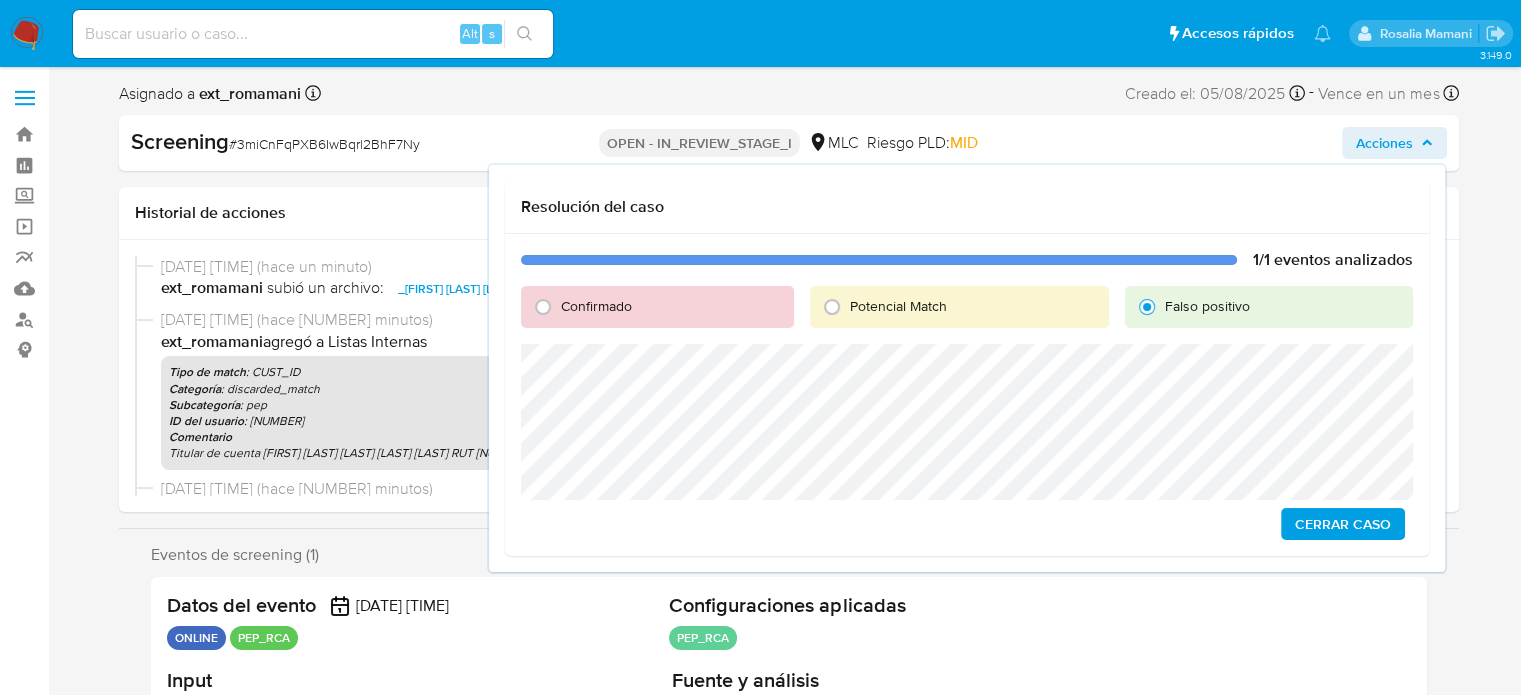 click on "Cerrar Caso" at bounding box center [1343, 524] 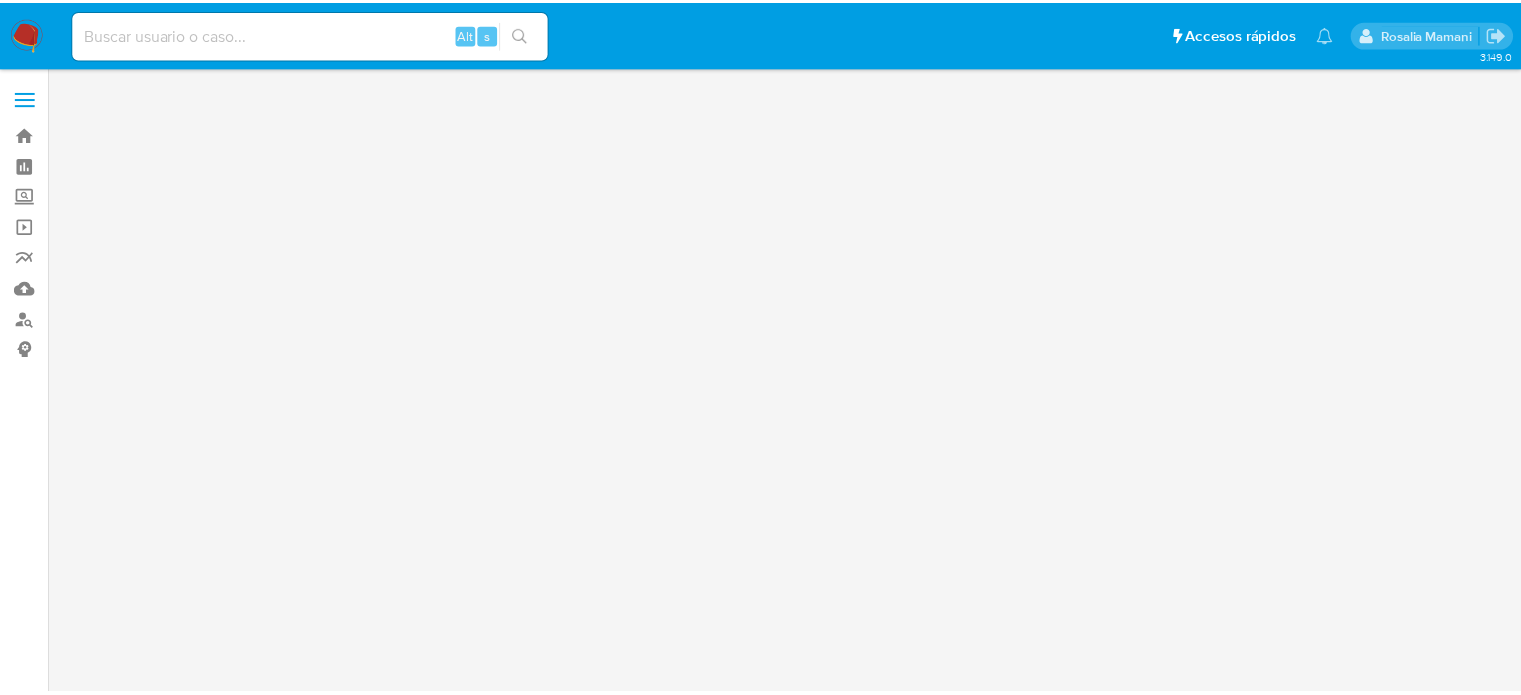 scroll, scrollTop: 0, scrollLeft: 0, axis: both 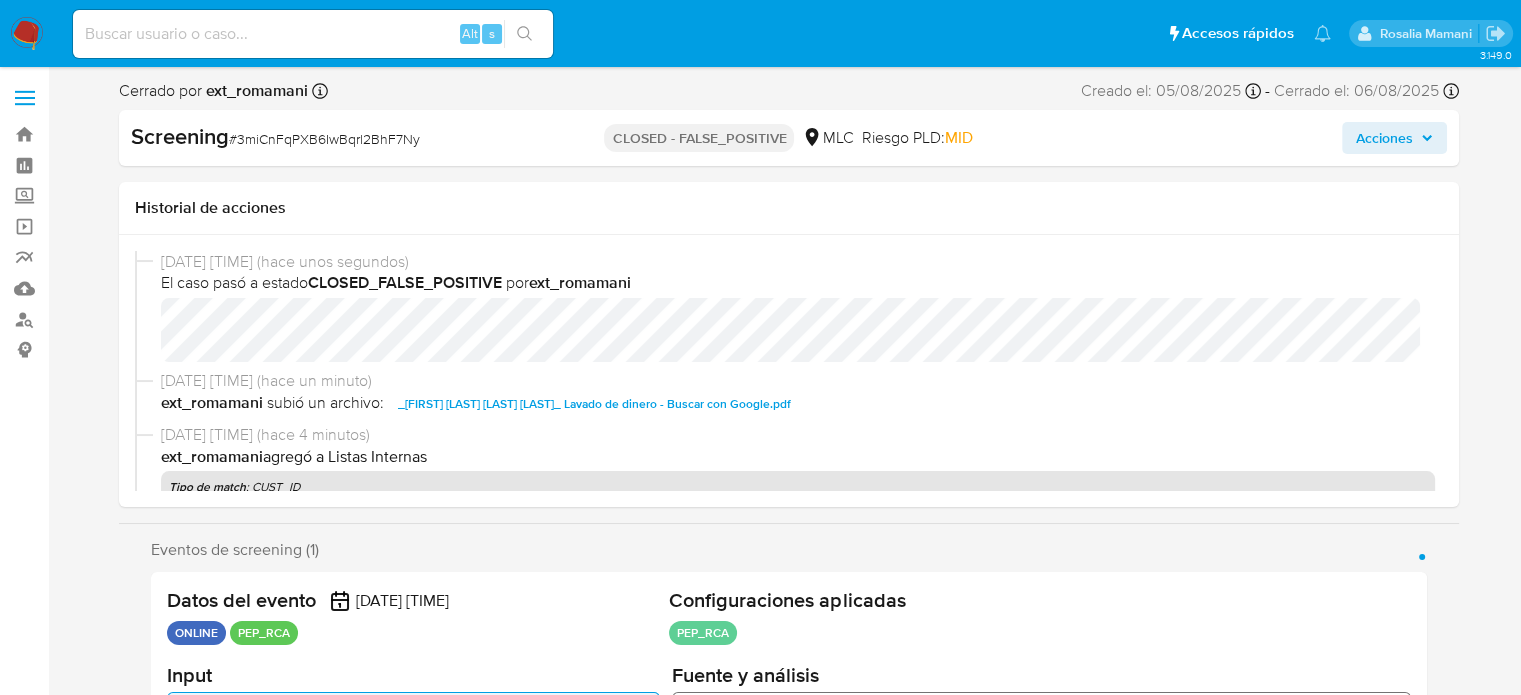 select on "10" 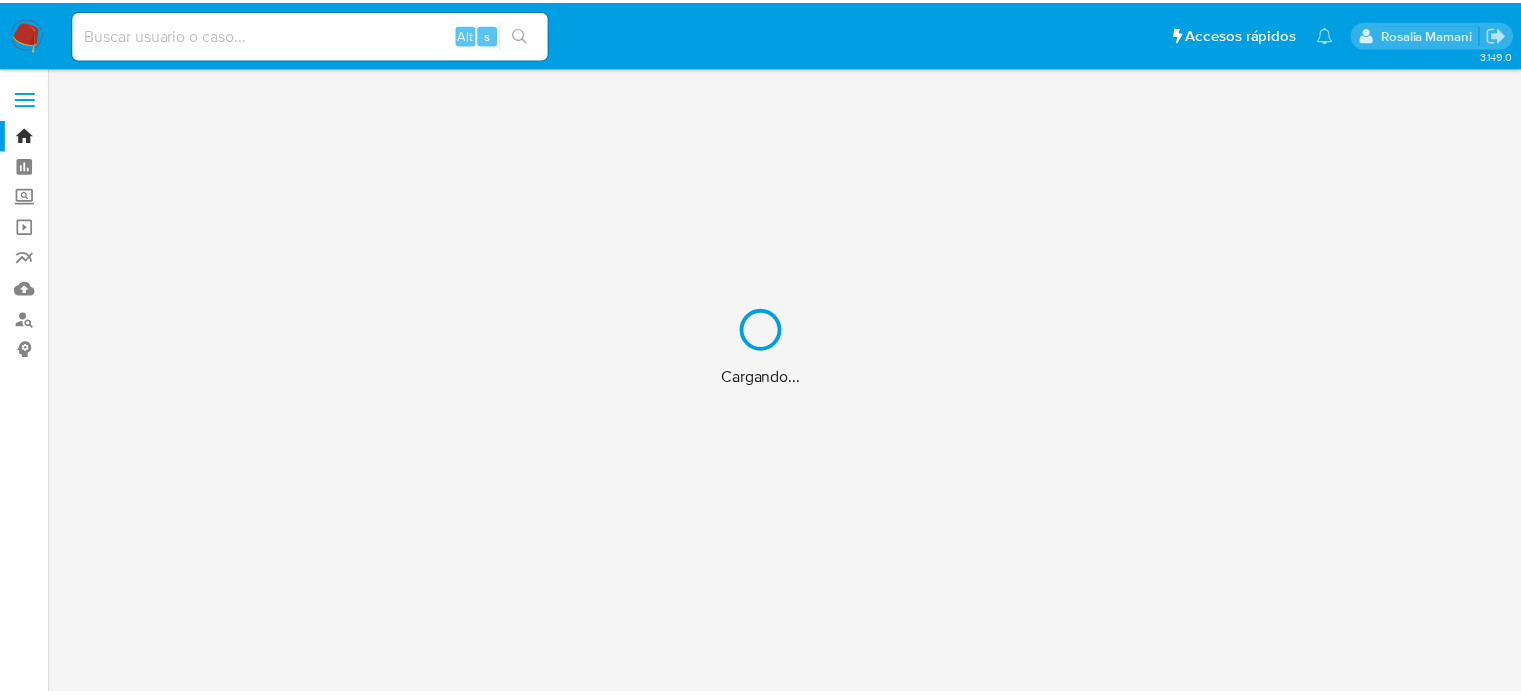 scroll, scrollTop: 0, scrollLeft: 0, axis: both 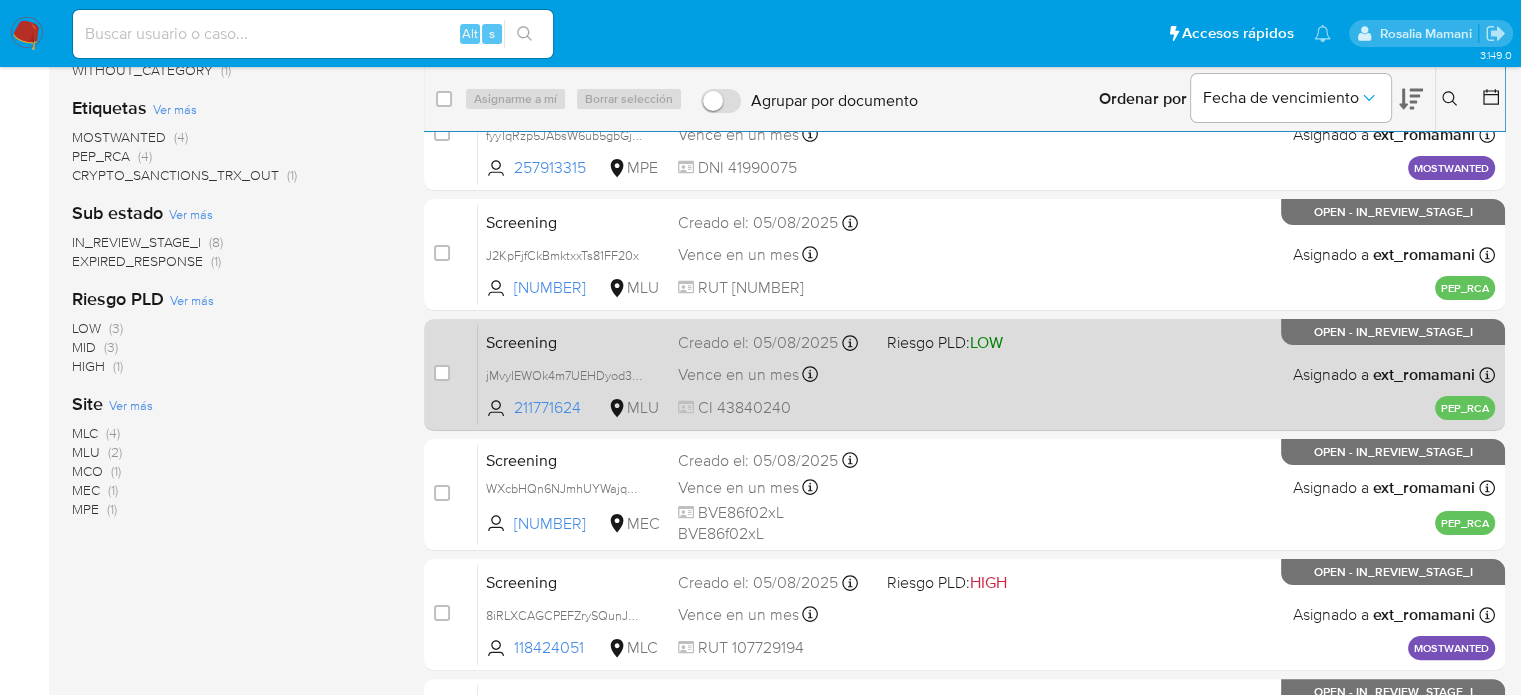 click on "Screening jMvyIEWOk4m7UEHDyod3qDkO [NUMBER] MLU Riesgo PLD:  LOW Creado el: [DATE]   Creado el: [DATE] [TIME] Vence en un mes   Vence el [DATE] [TIME] CI   [NUMBER] Asignado a   ext_[NAME]   Asignado el: [DATE] [TIME] PEP_RCA OPEN - IN_REVIEW_STAGE_I" at bounding box center [986, 374] 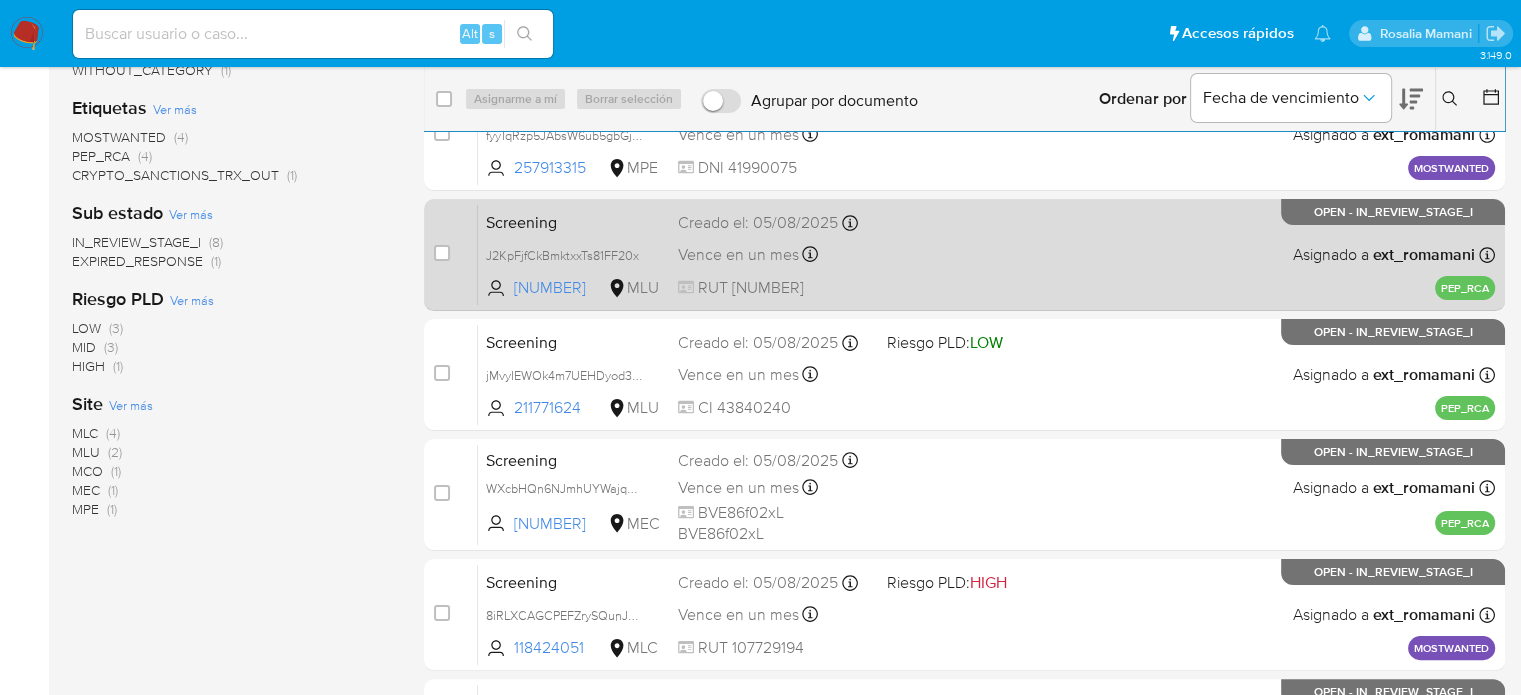 click on "Screening J2KpFjfCkBmktxxTs81FF20x [NUMBER] MLU Creado el: [DATE]   Creado el: [DATE] [TIME] Vence en un mes   Vence el [DATE] [TIME] RUT   [NUMBER] Asignado a   ext_[NAME]   Asignado el: [DATE] [TIME] PEP_RCA OPEN - IN_REVIEW_STAGE_I" at bounding box center [986, 254] 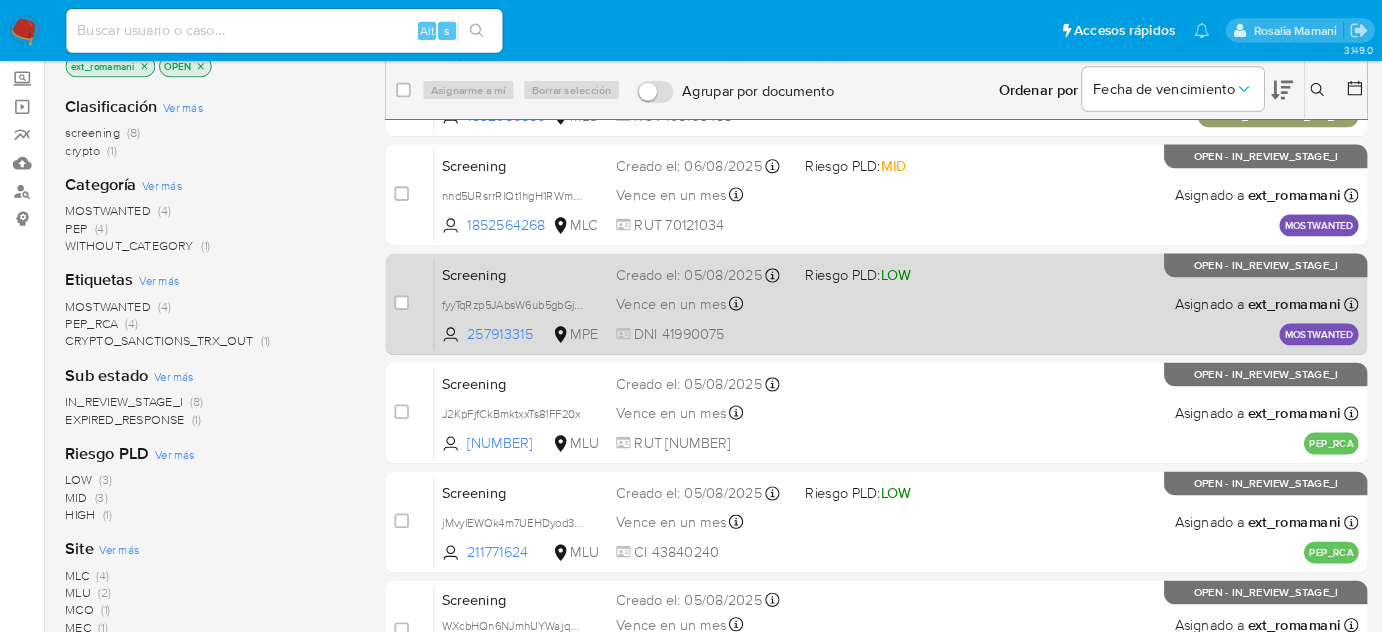 scroll, scrollTop: 0, scrollLeft: 0, axis: both 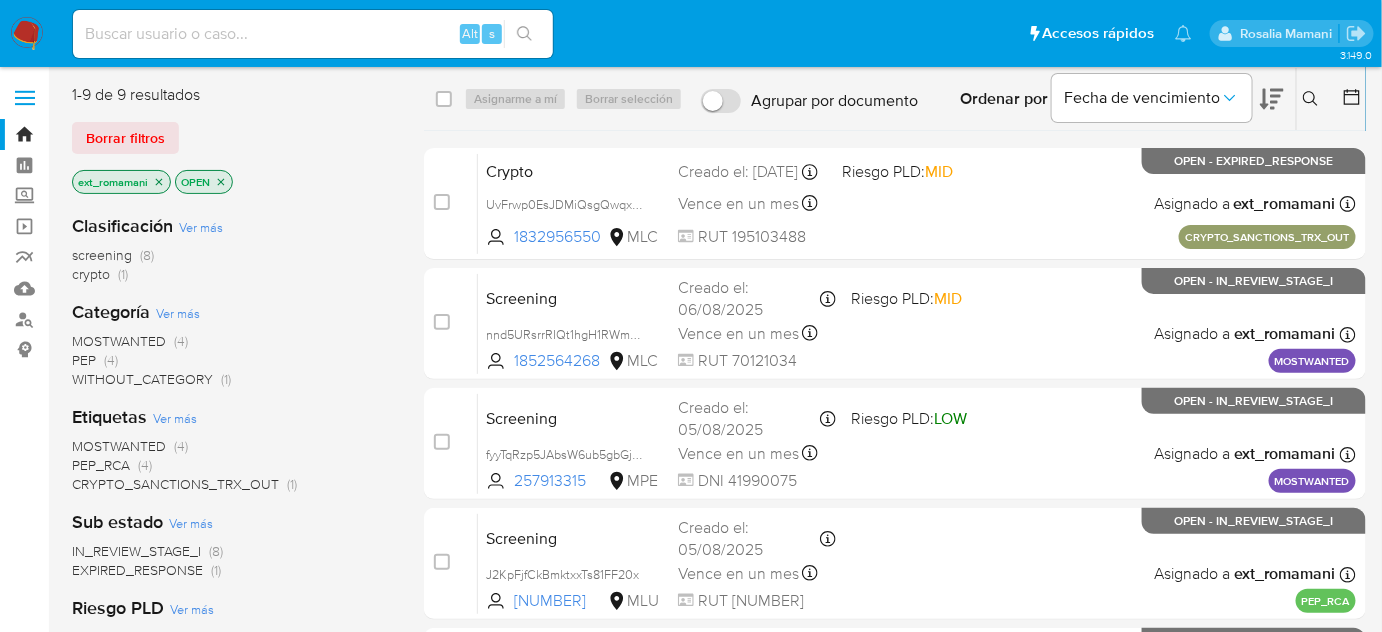 click at bounding box center [27, 34] 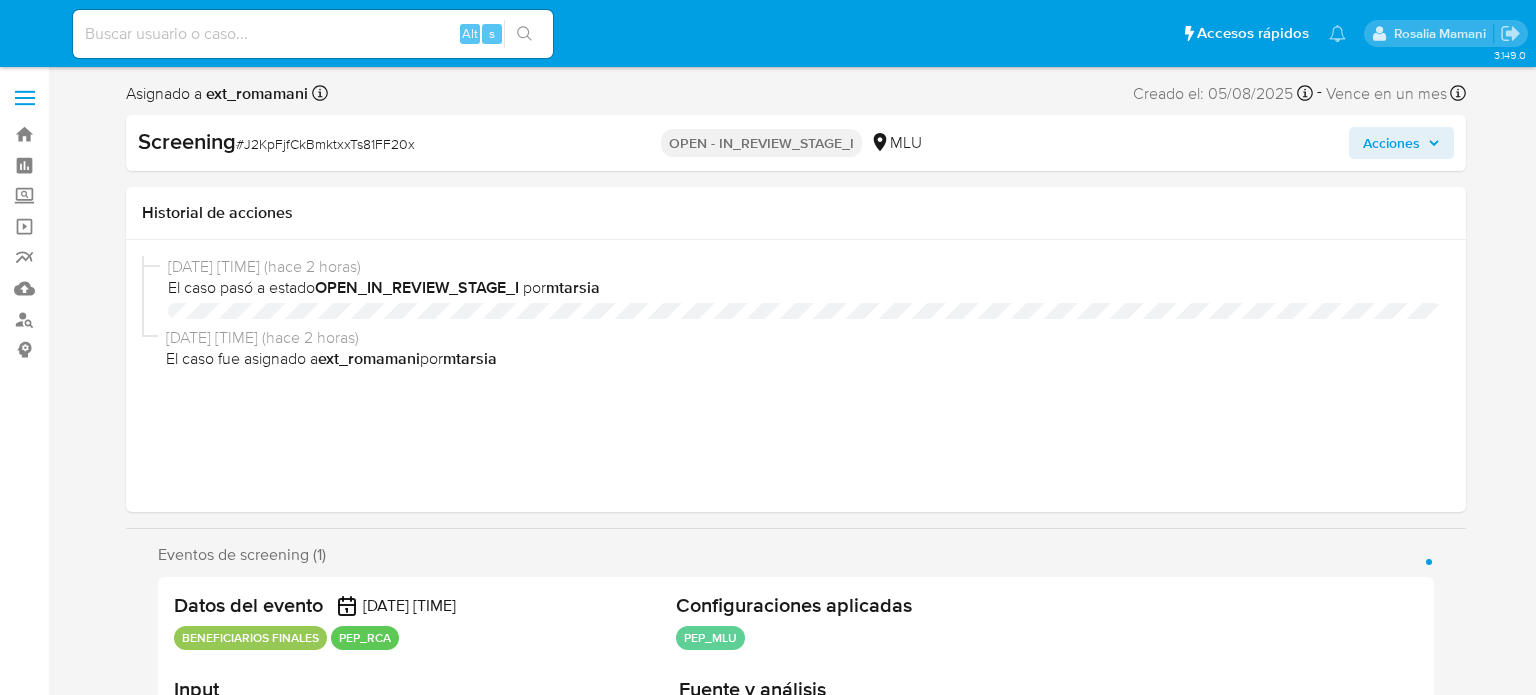 select on "10" 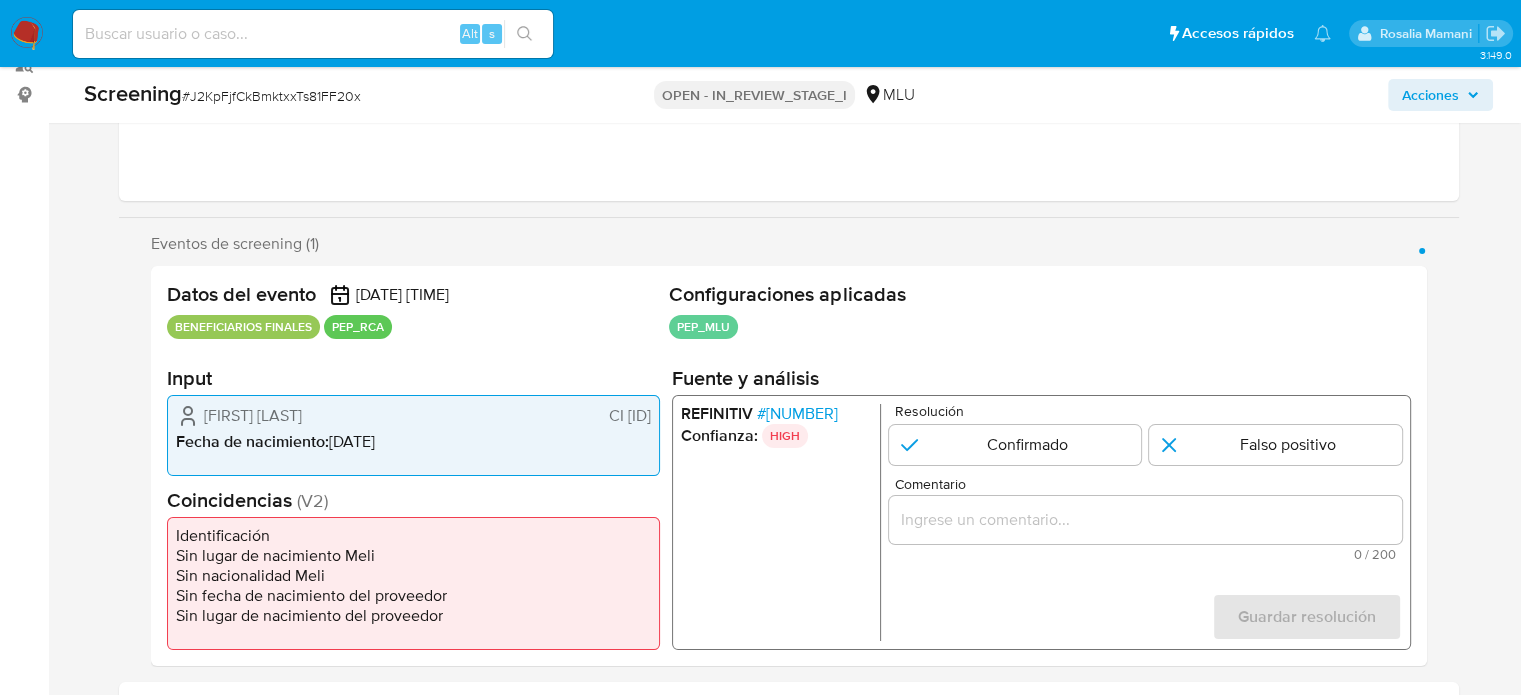 scroll, scrollTop: 300, scrollLeft: 0, axis: vertical 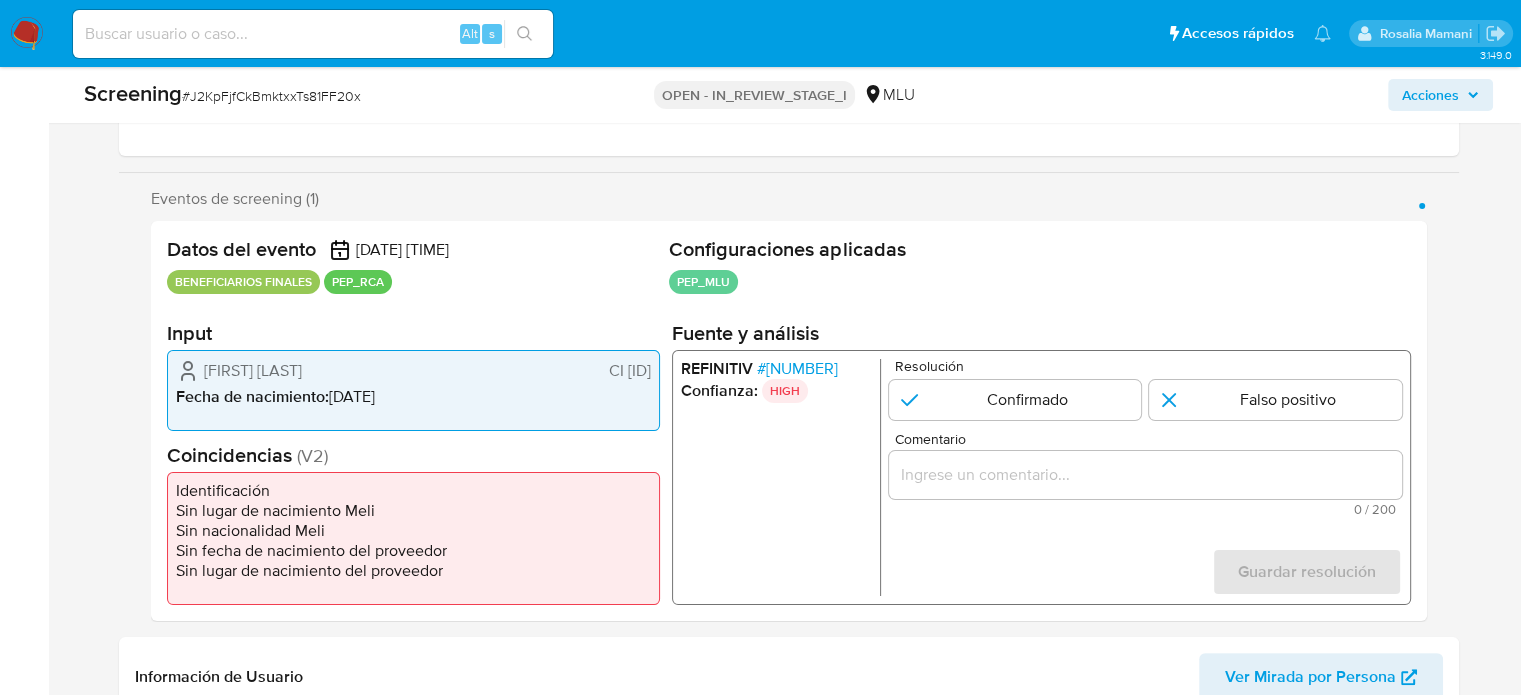 drag, startPoint x: 653, startPoint y: 374, endPoint x: 584, endPoint y: 383, distance: 69.58448 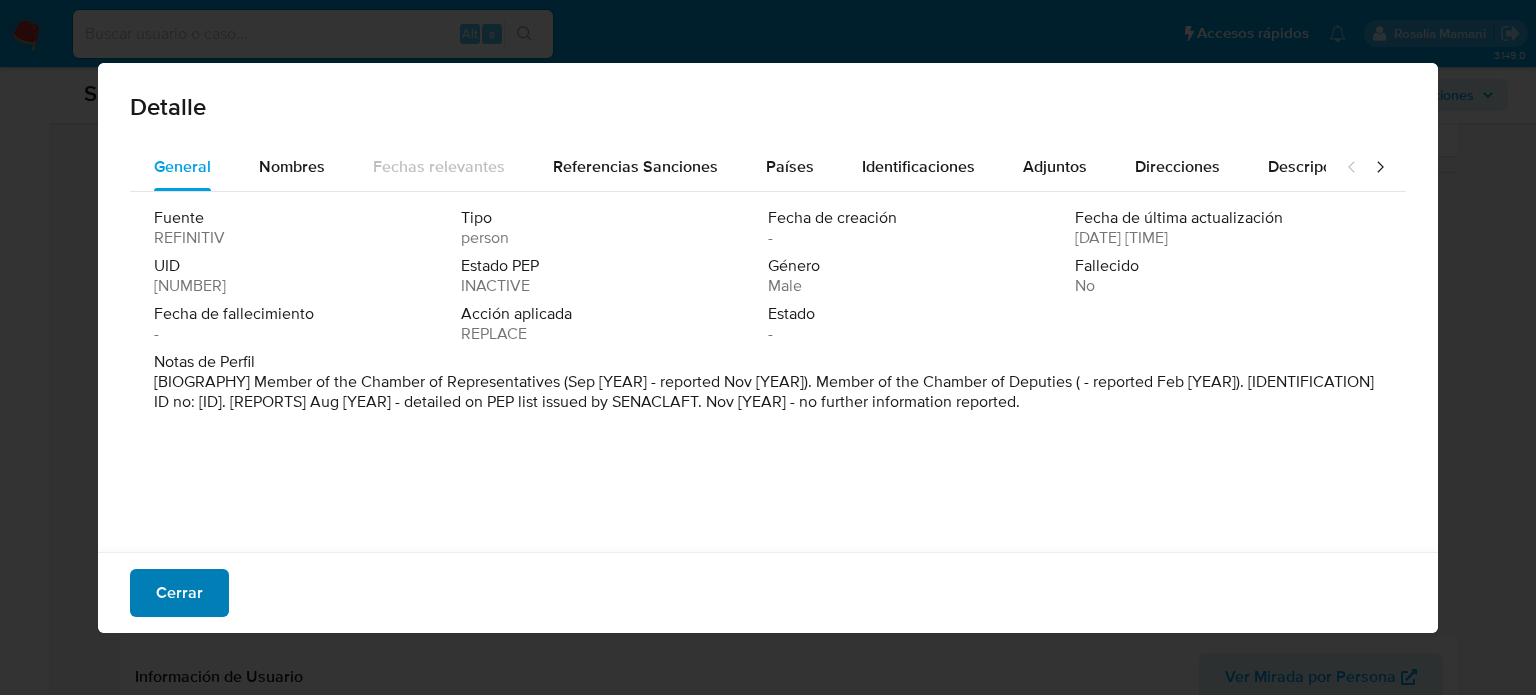click on "Cerrar" at bounding box center [179, 593] 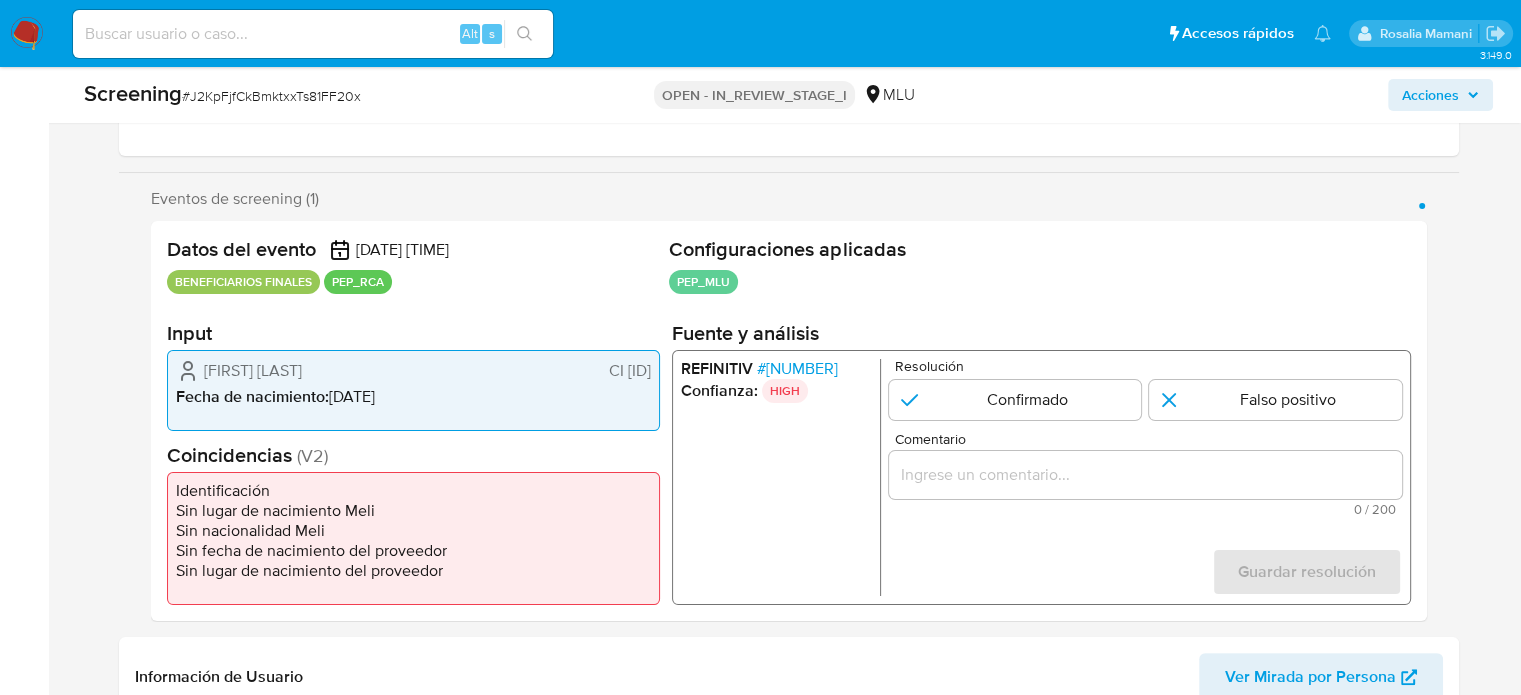 click at bounding box center [1144, 475] 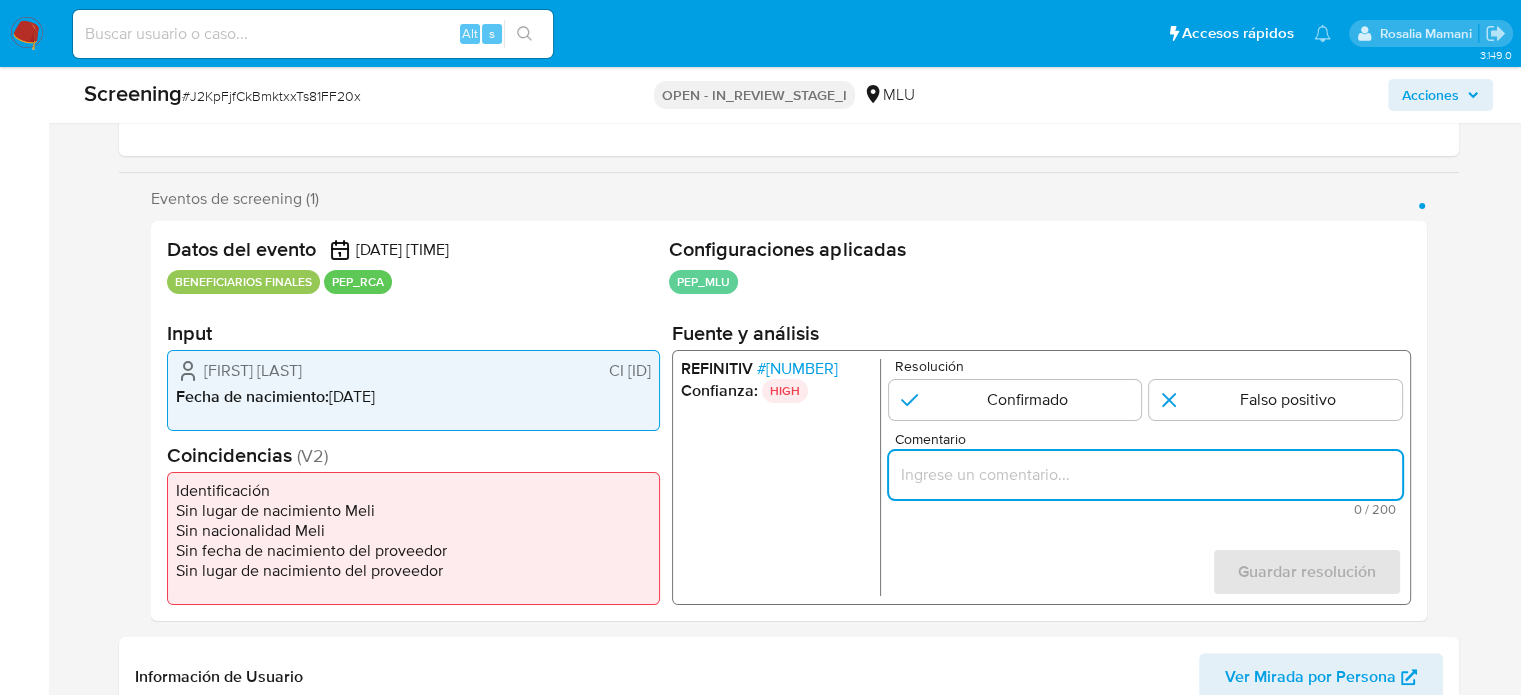paste on "Titular de cuenta  se desempeña como   Configurando calidad PEP." 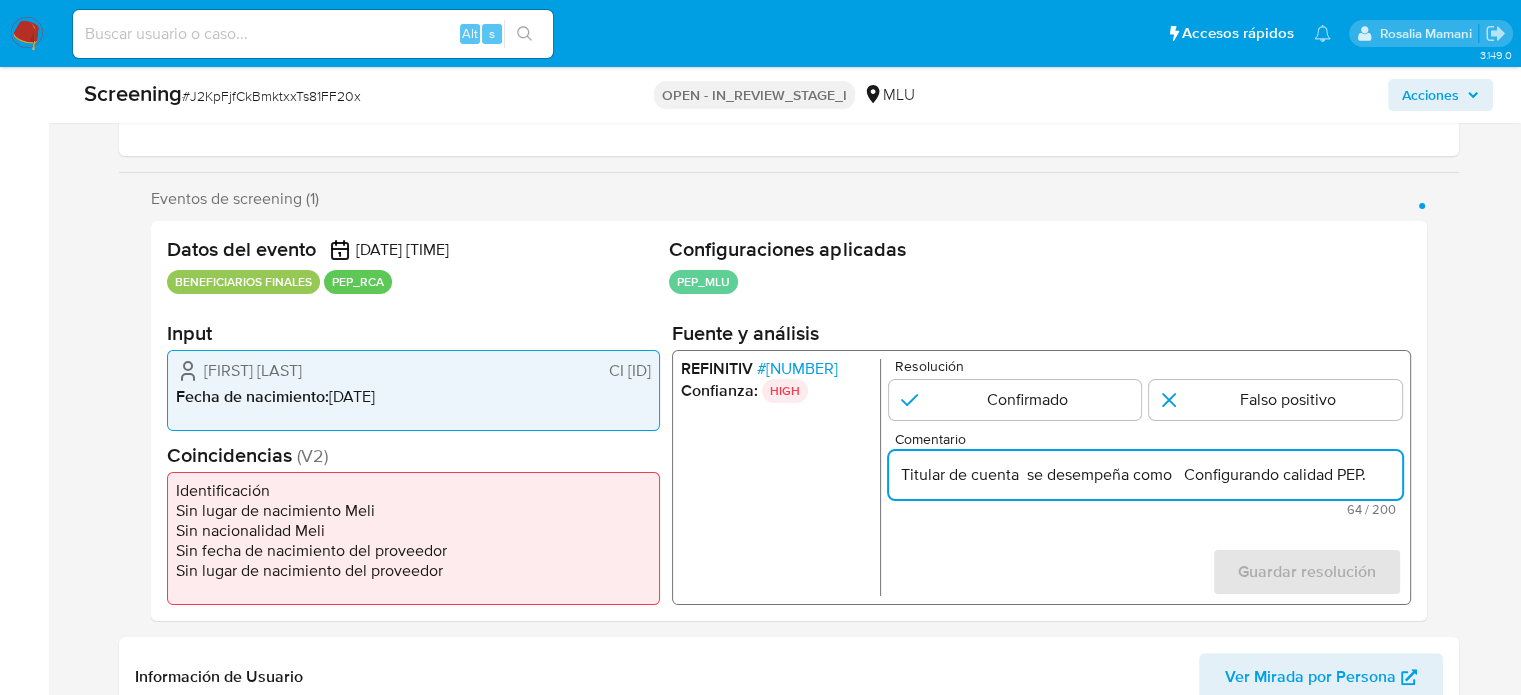 click on "# [NUMBER]" at bounding box center [796, 369] 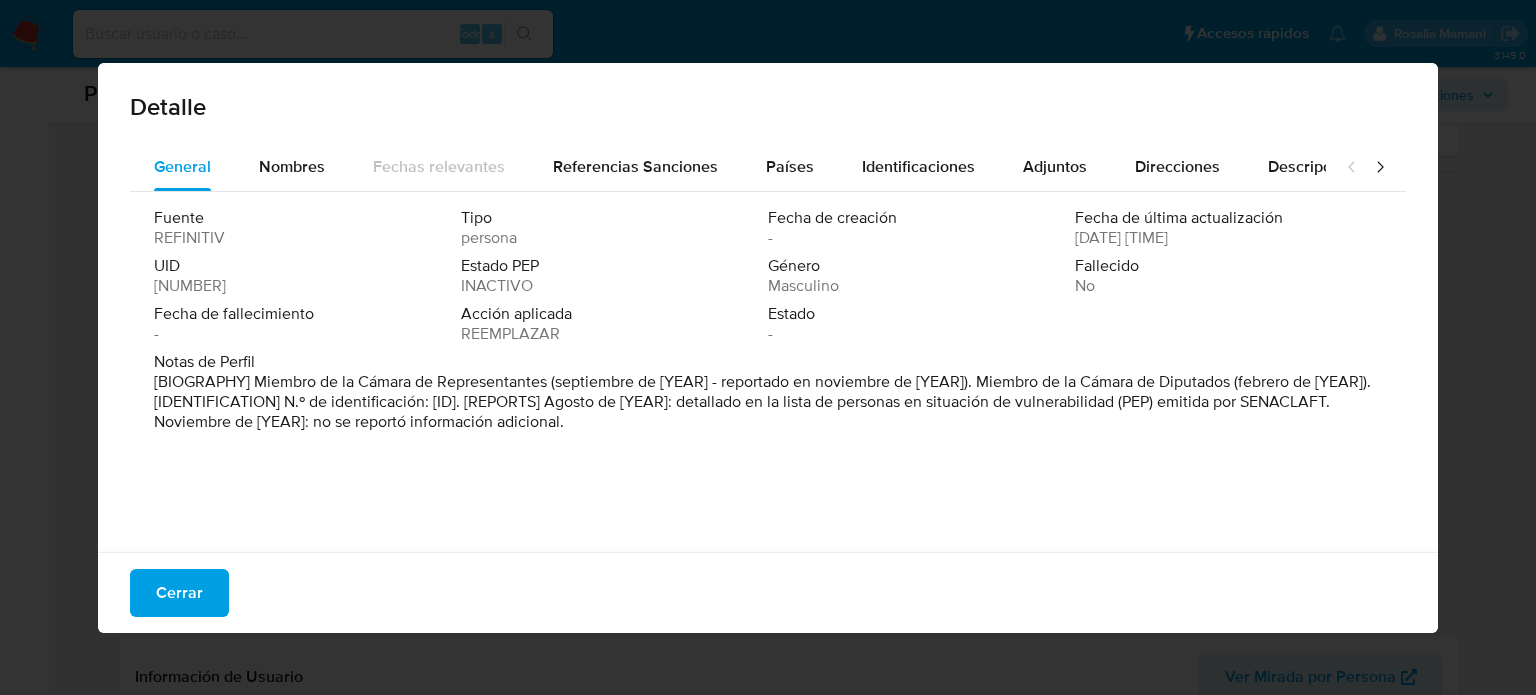 drag, startPoint x: 250, startPoint y: 387, endPoint x: 546, endPoint y: 393, distance: 296.0608 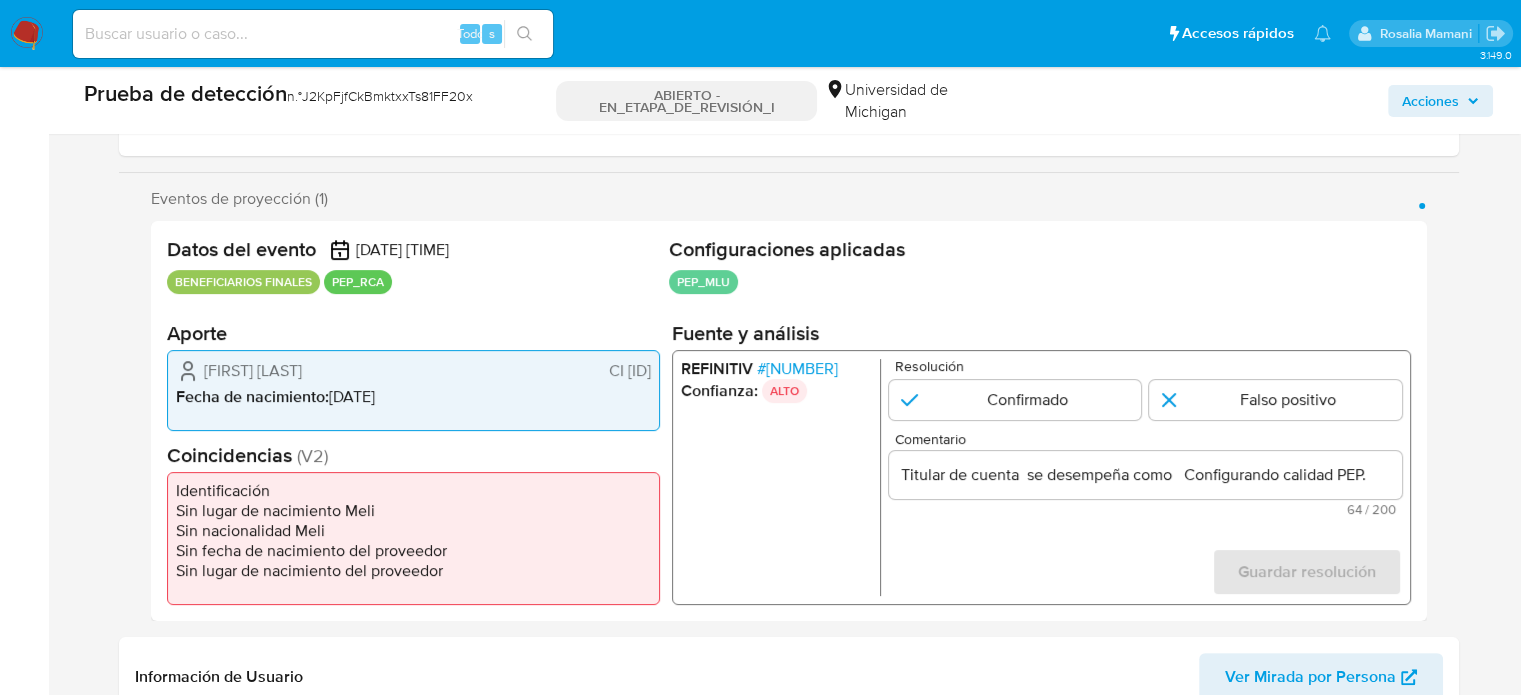 click on "Titular de cuenta  se desempeña como   Configurando calidad PEP." at bounding box center [1144, 475] 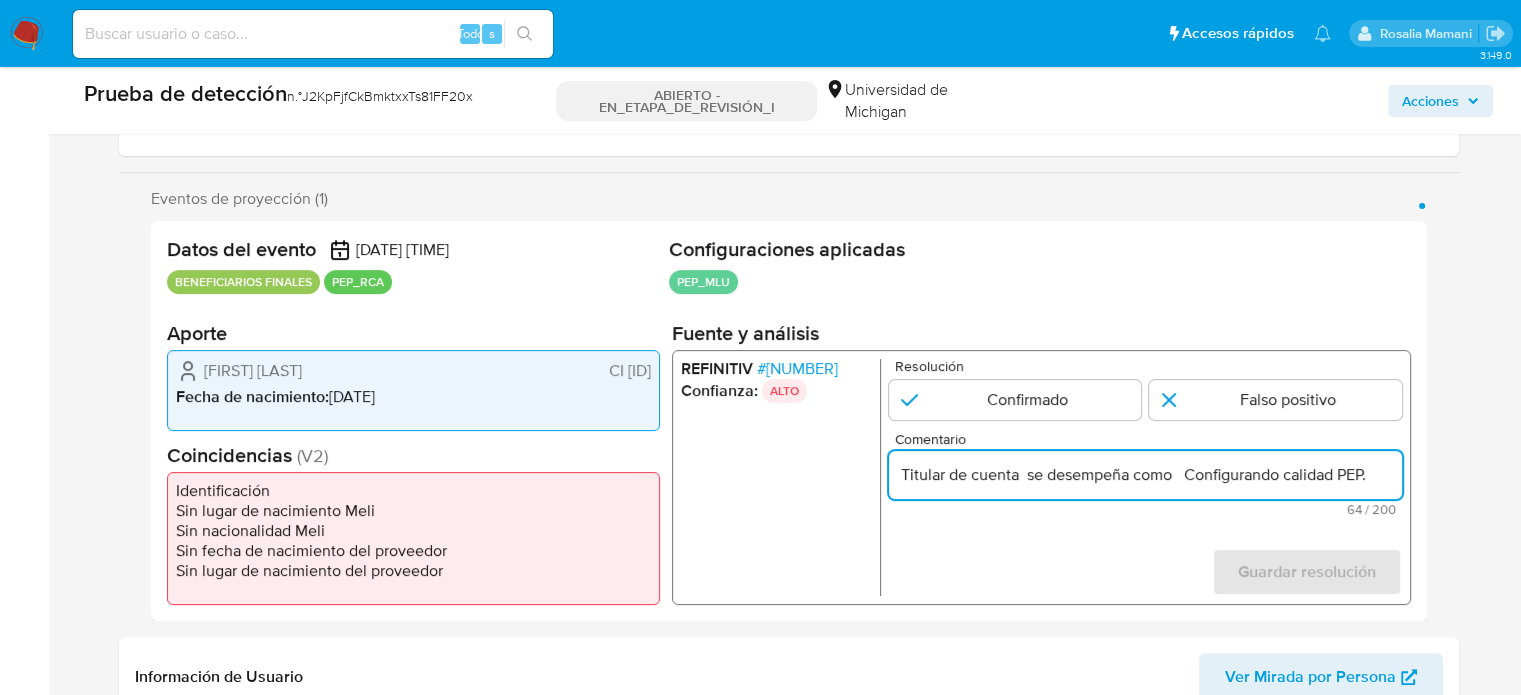 paste on "Miembro de la Cámara de Representantes" 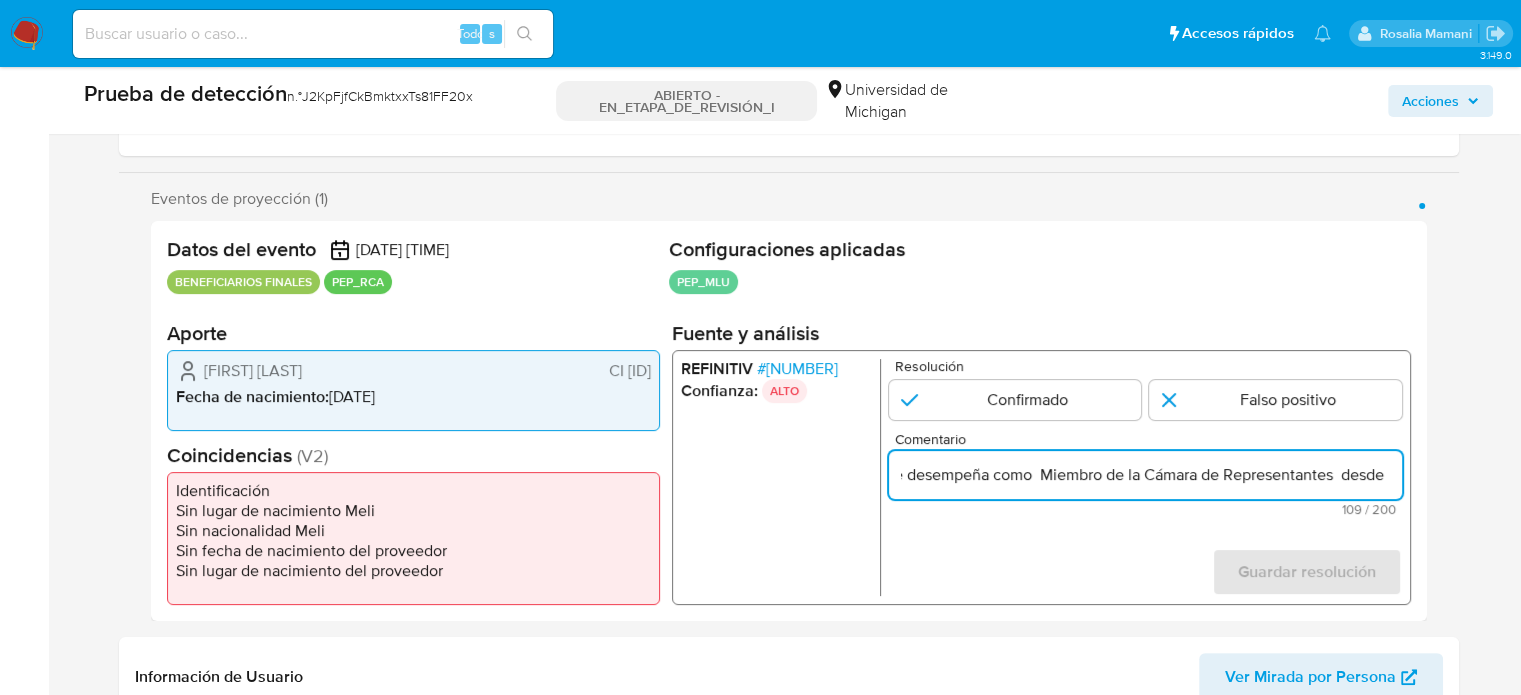 scroll, scrollTop: 0, scrollLeft: 144, axis: horizontal 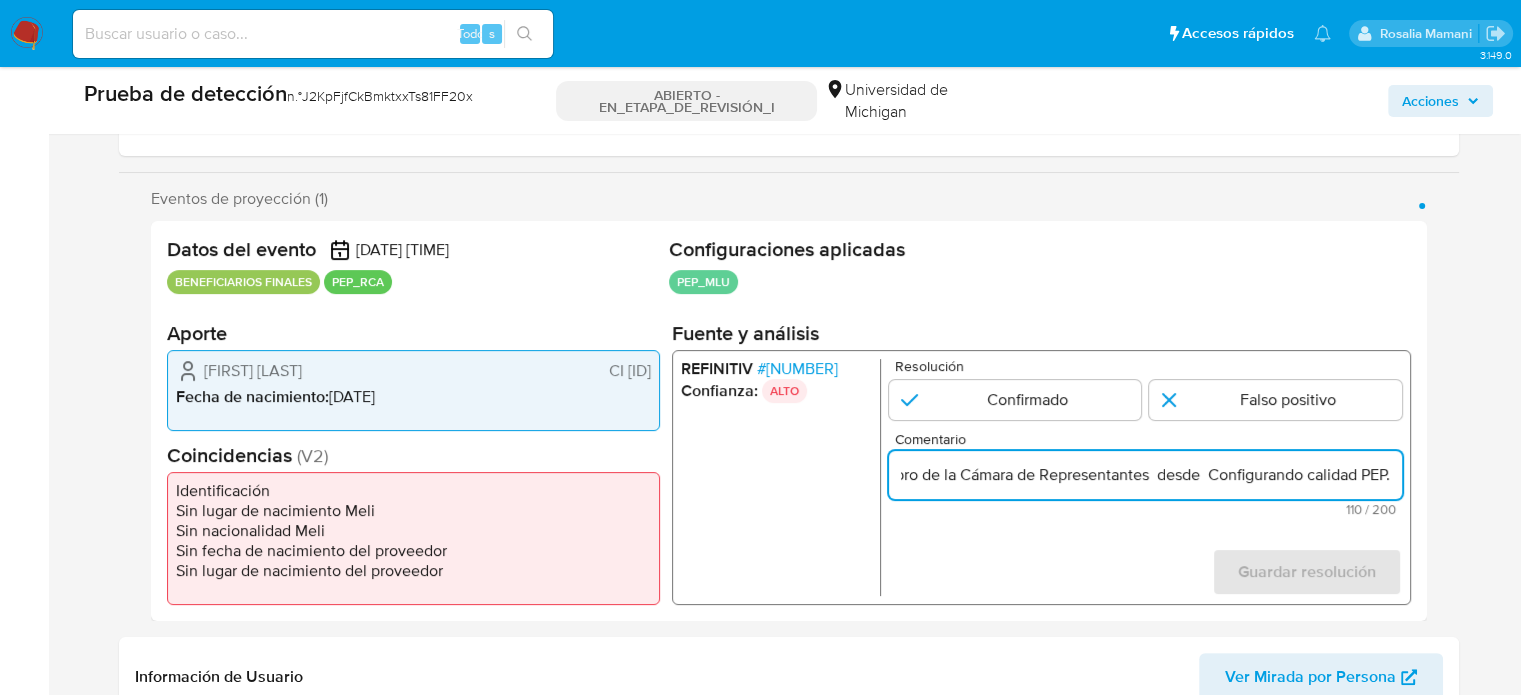 drag, startPoint x: 1351, startPoint y: 480, endPoint x: 1391, endPoint y: 483, distance: 40.112343 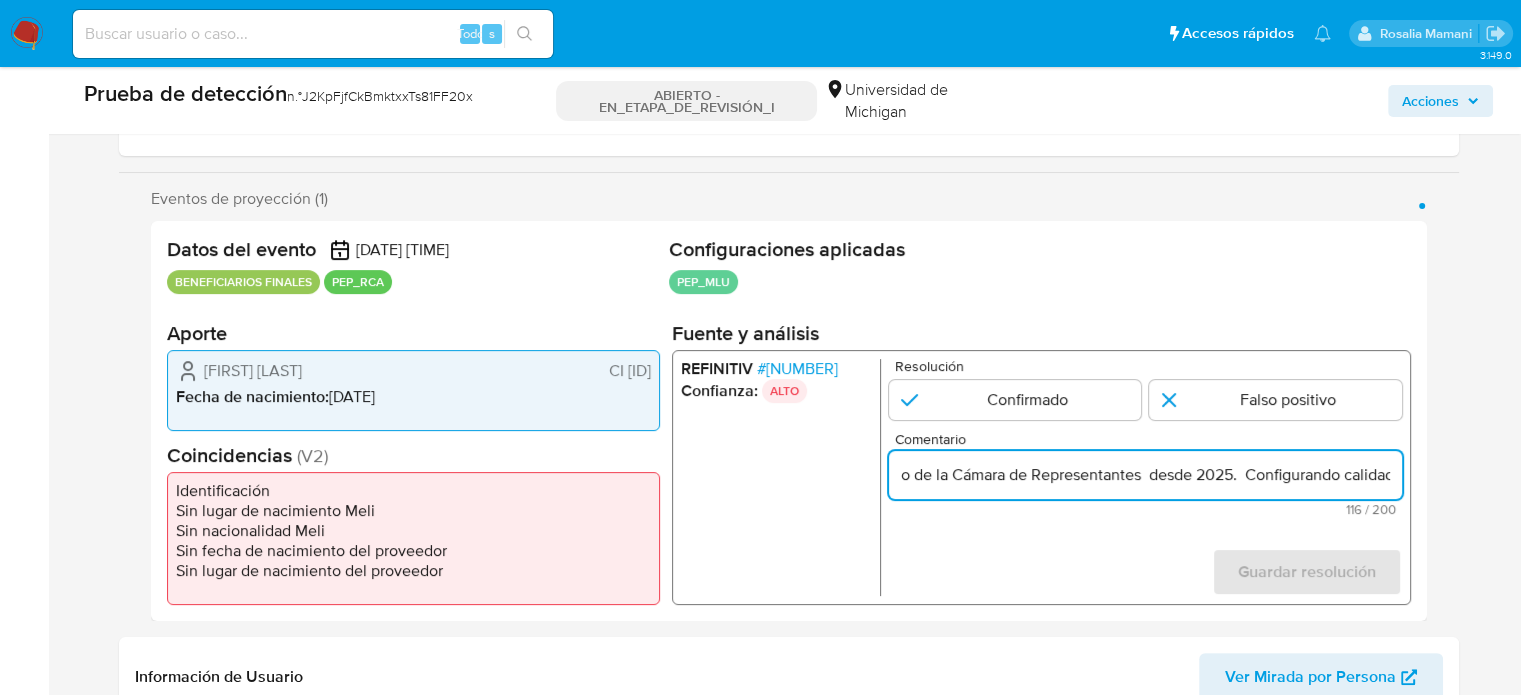 click on "Titular de cuenta  se desempeña como  Miembro de la Cámara de Representantes  desde 2025.  Configurando calidad PEP." at bounding box center (1144, 475) 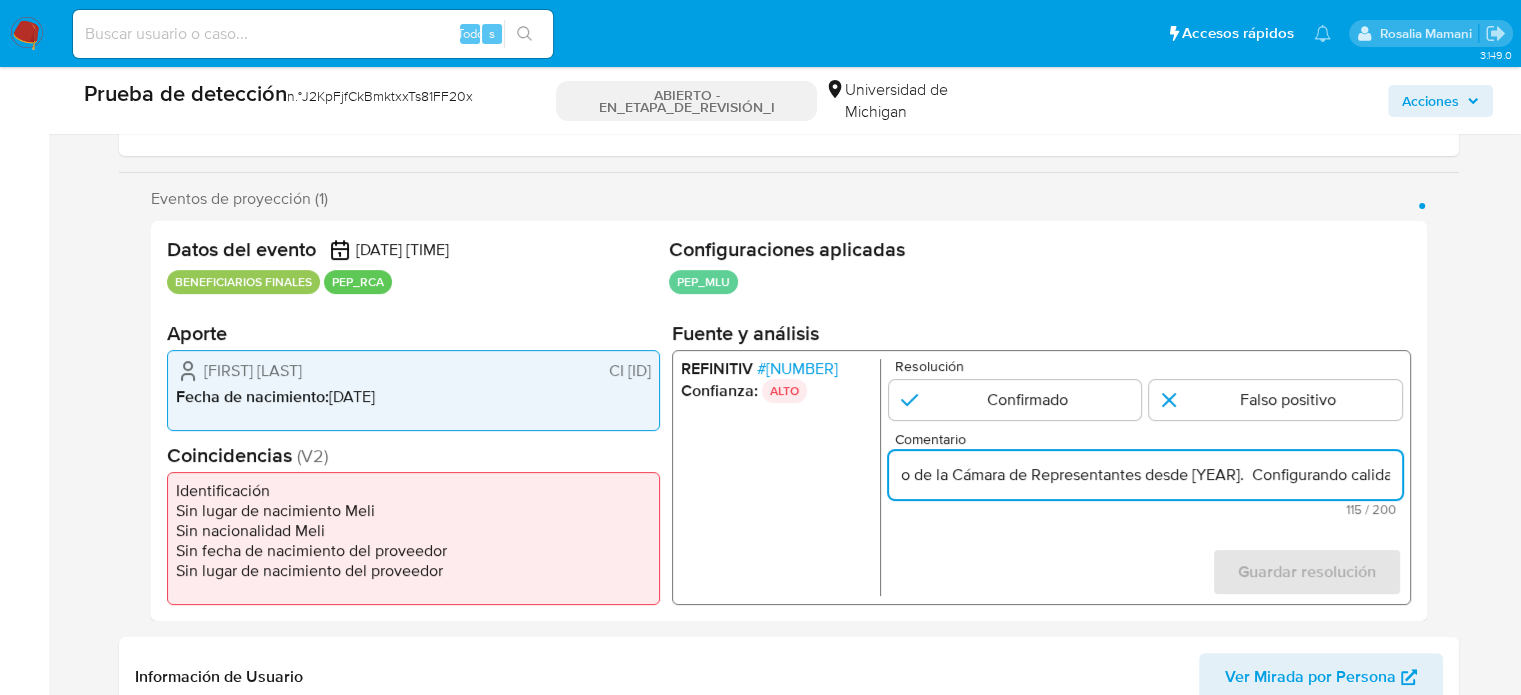 click on "Resolución Confirmado Falso positivo Comentario Titular de cuenta  se desempeña como  Miembro de la Cámara de Representantes desde 2025.  Configurando calidad PEP. 115 / 200 85 caracteres restantes Guardar resolución   Completa ambos campos" at bounding box center [1144, 477] 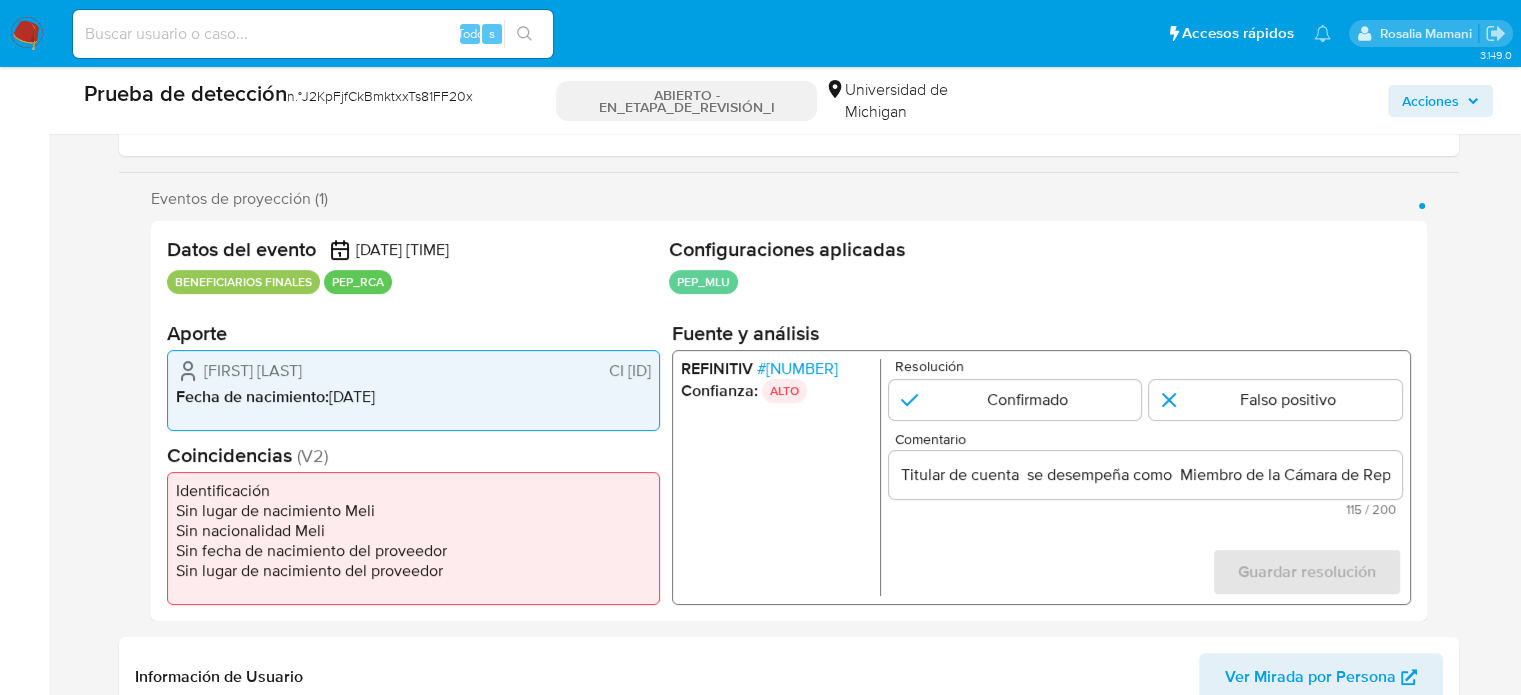 drag, startPoint x: 200, startPoint y: 371, endPoint x: 656, endPoint y: 379, distance: 456.07016 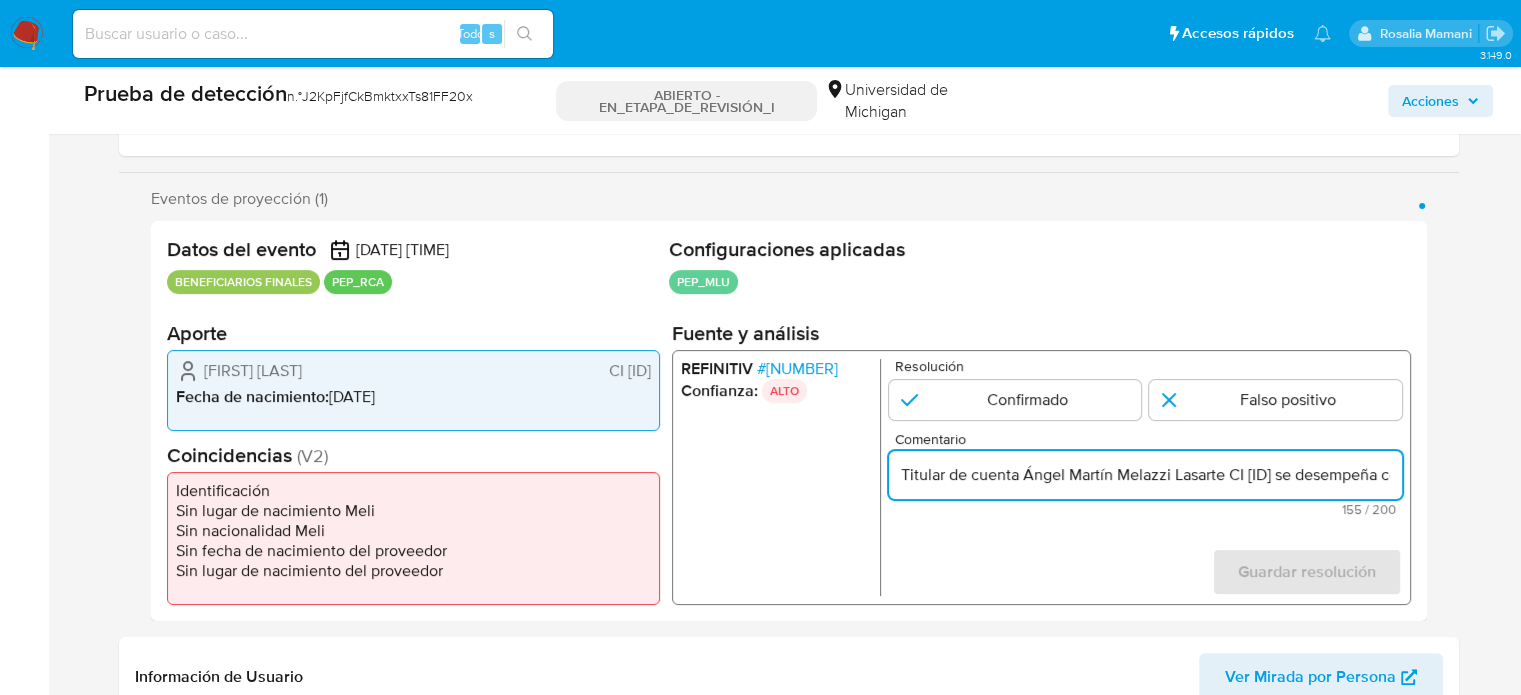 click on "Resolución Confirmado Falso positivo Comentario Titular de cuenta Ángel Martín Melazzi Lasarte CI [ID] se desempeña como  Miembro de la Cámara de Representantes desde [YEAR].  Configurando calidad PEP. 155 / 200 45 caracteres restantes Guardar resolución   Completa ambos campos" at bounding box center [1144, 477] 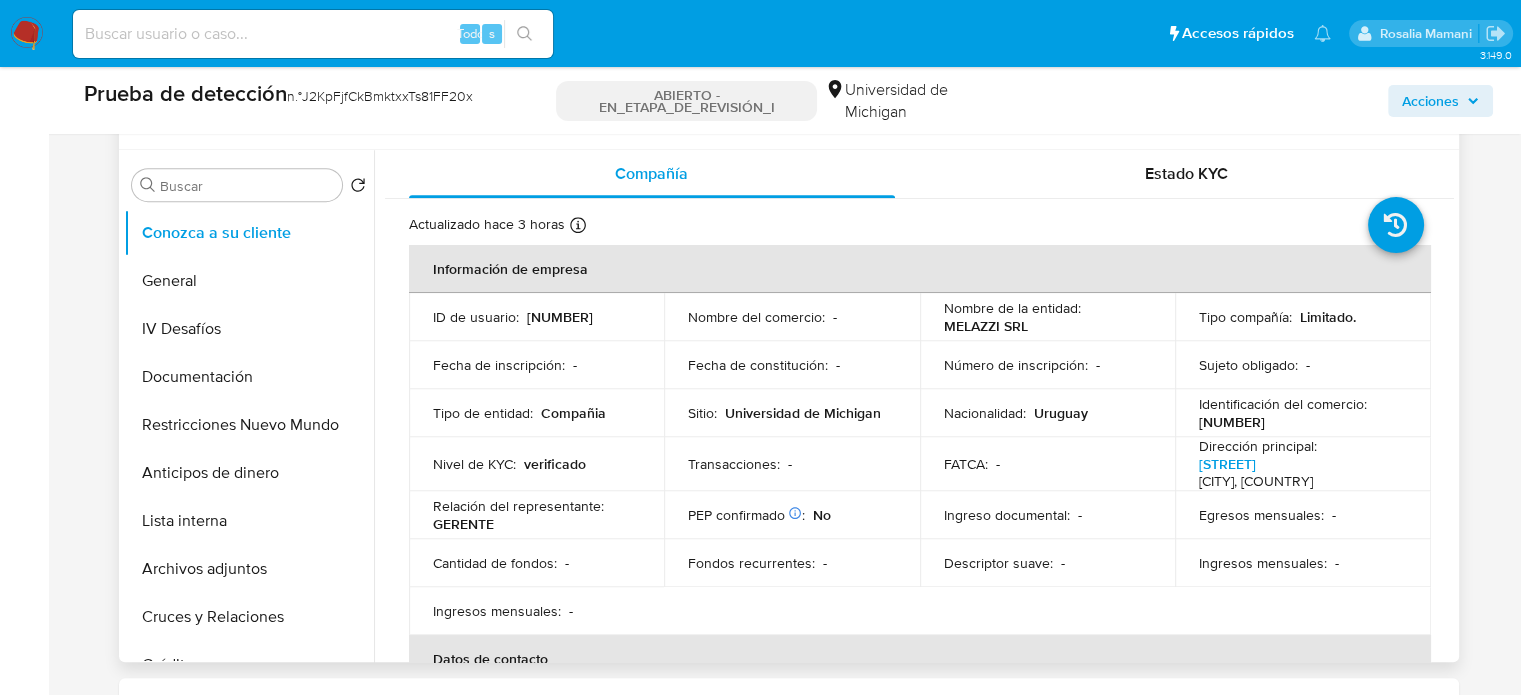 scroll, scrollTop: 900, scrollLeft: 0, axis: vertical 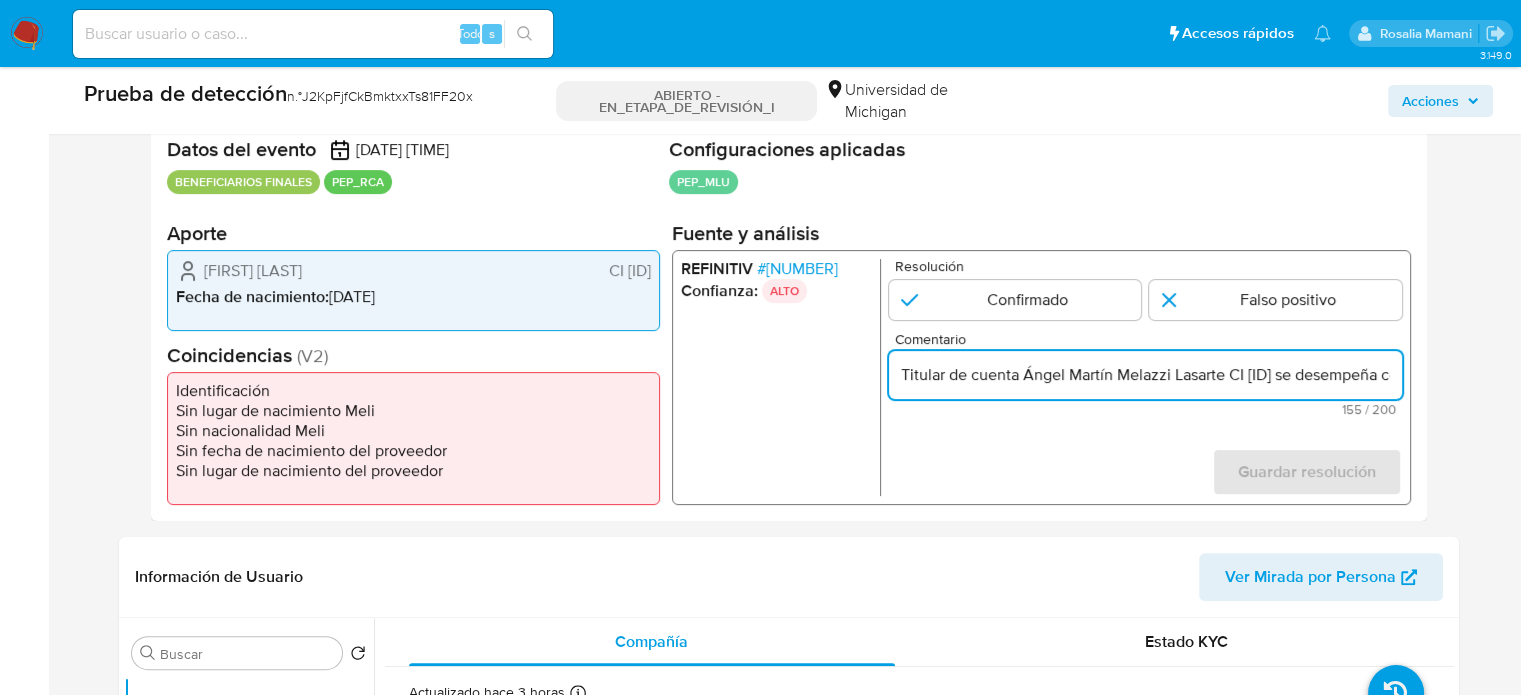 drag, startPoint x: 1018, startPoint y: 372, endPoint x: 869, endPoint y: 372, distance: 149 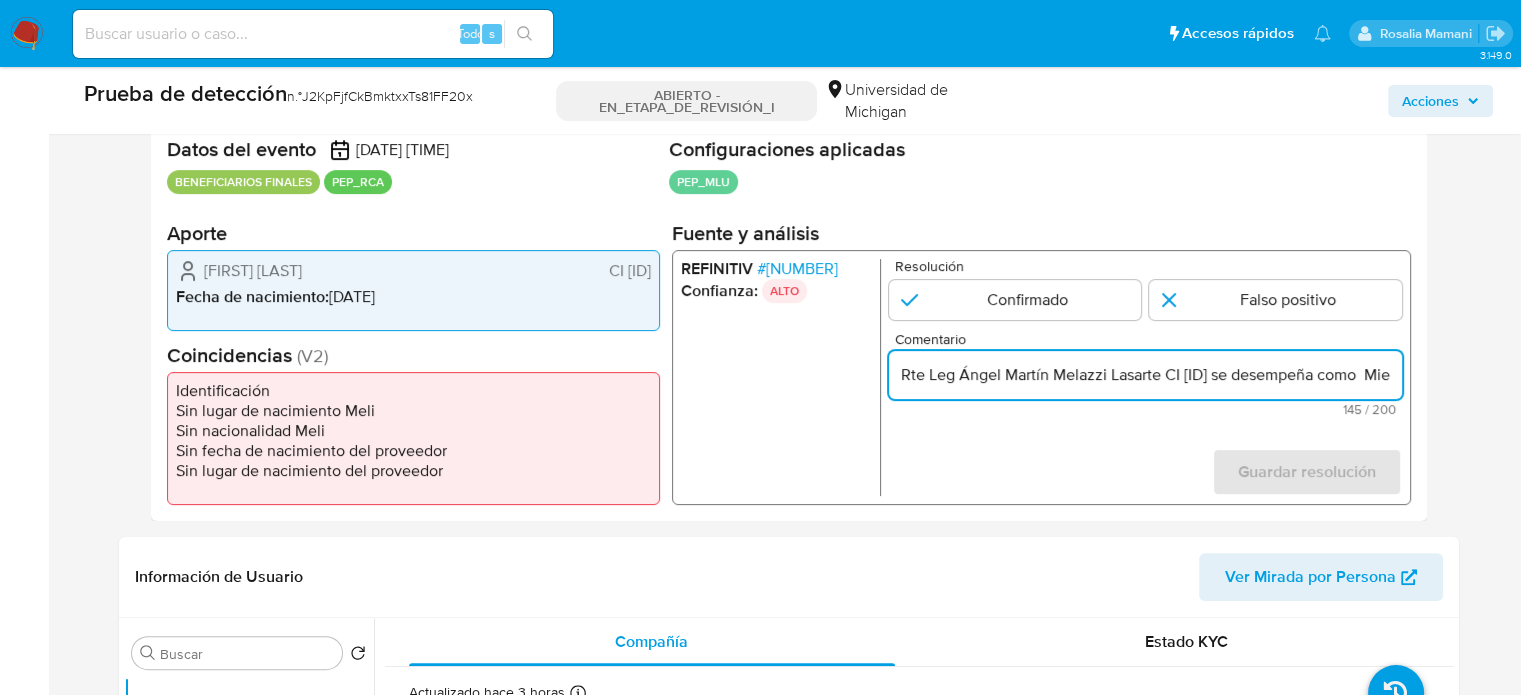 click on "Rte Leg Ángel Martín Melazzi Lasarte CI 34387614 se desempeña como  Miembro de la Cámara de Representantes desde 2025.  Configurando calidad PEP." at bounding box center (1144, 375) 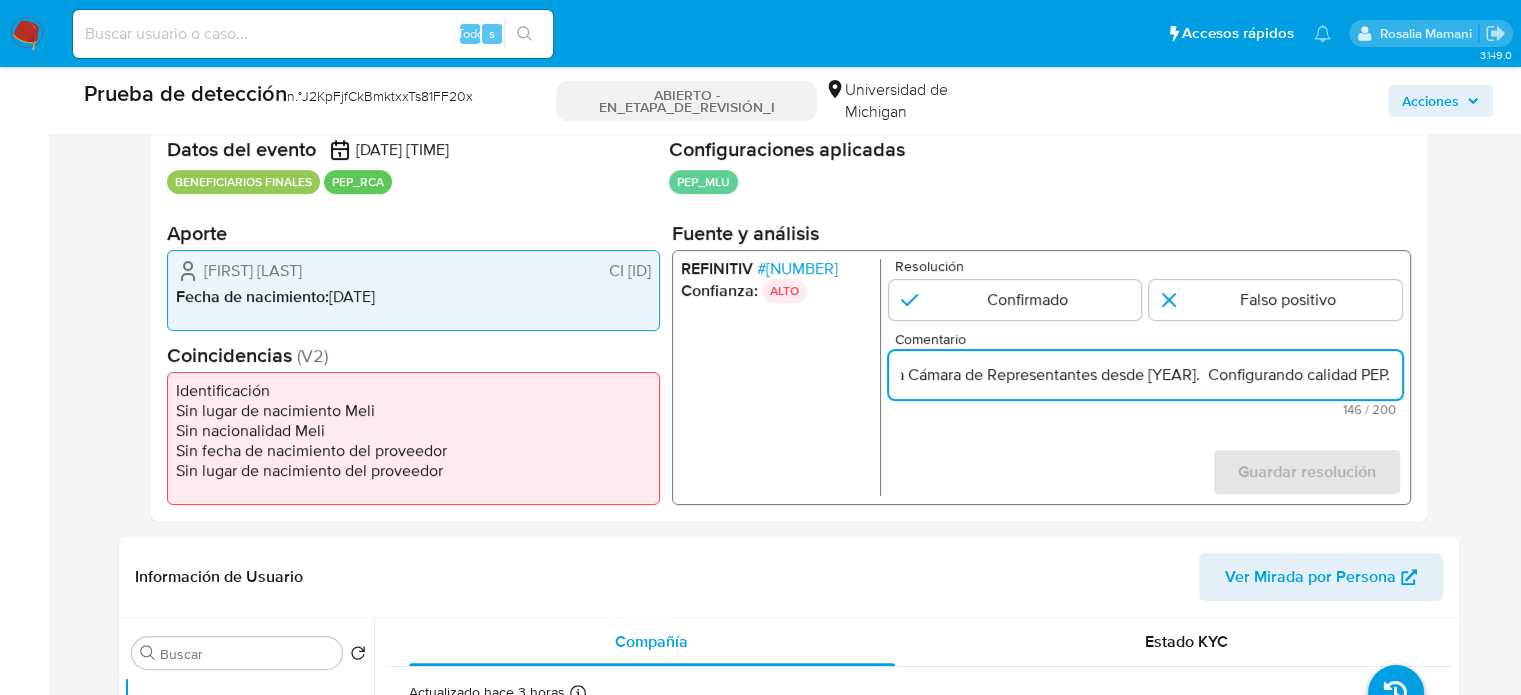 scroll, scrollTop: 0, scrollLeft: 605, axis: horizontal 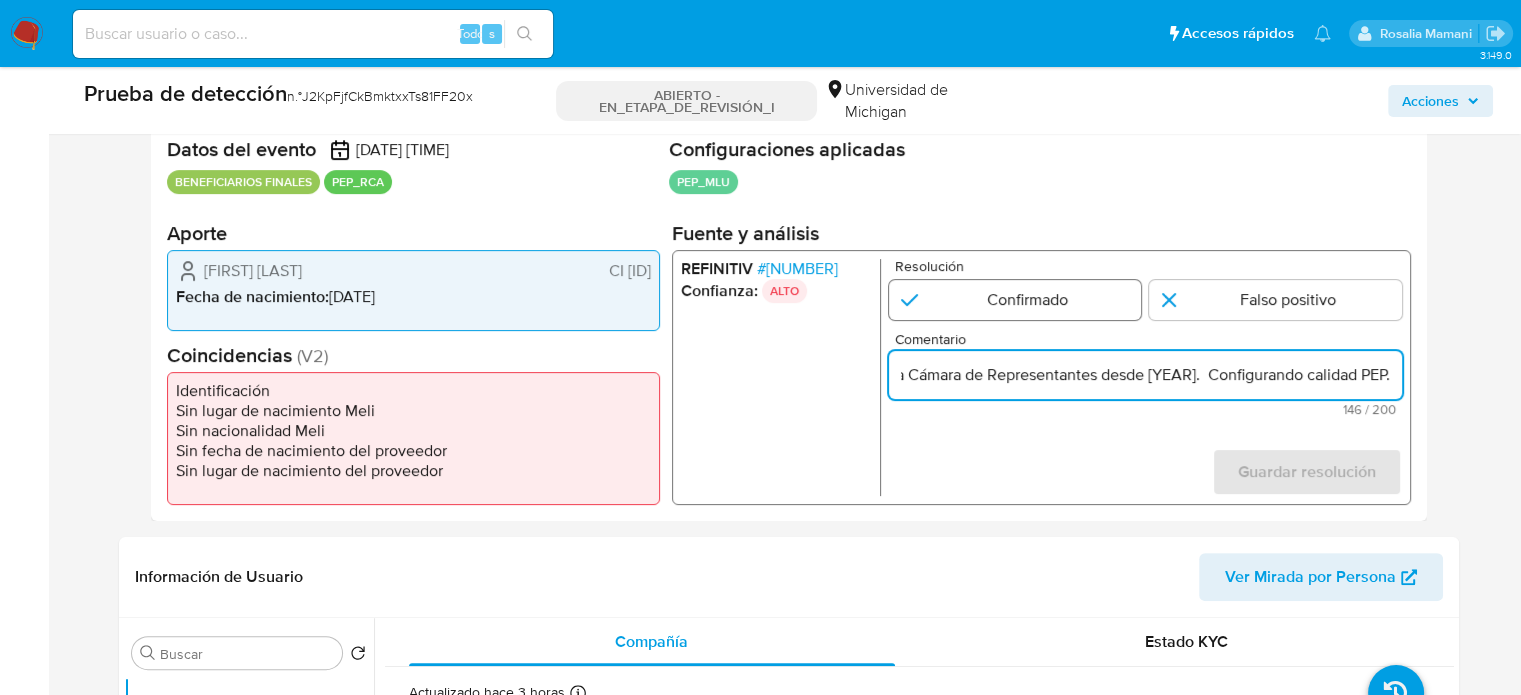 type on "Rte Leg [FIRST] [LAST], CI [ID_NUMBER] se desempeña como  Miembro de la Cámara de Representantes desde [YEAR].  Configurando calidad PEP." 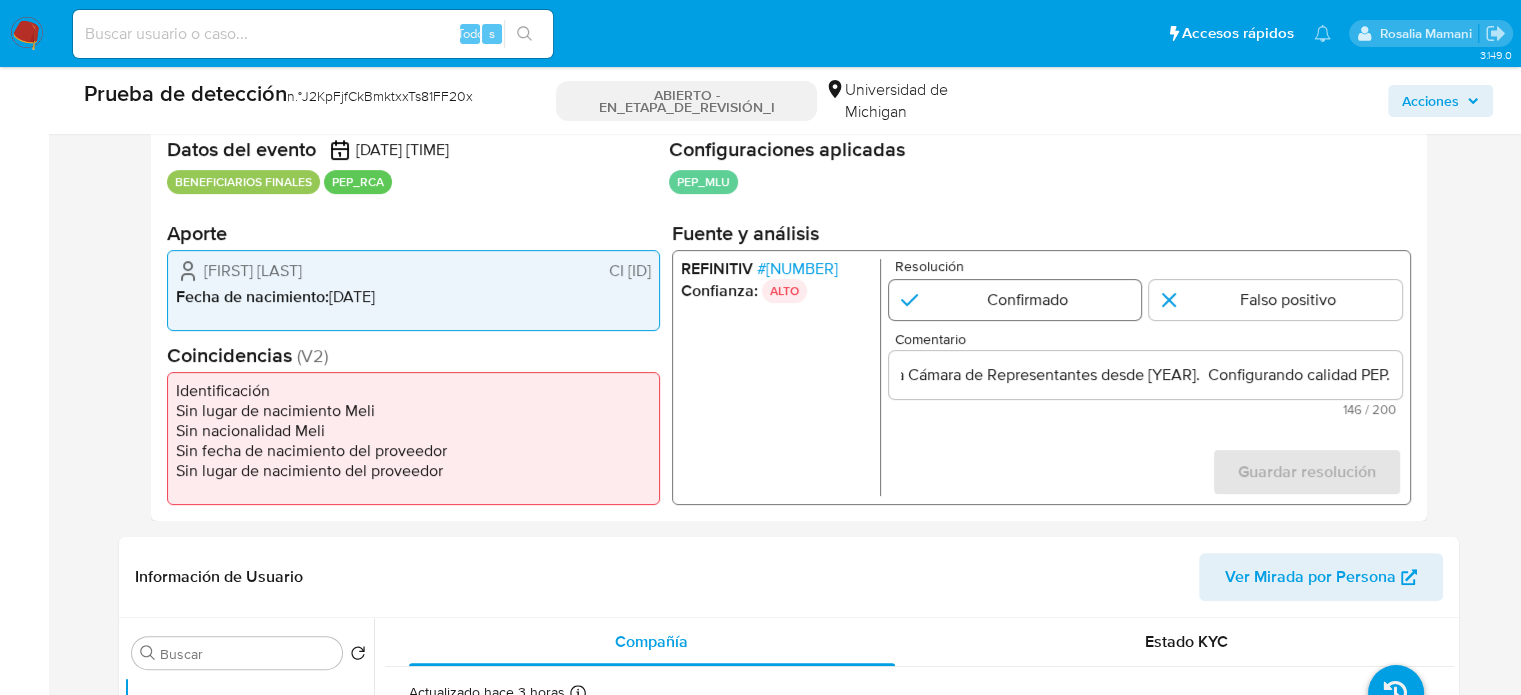 scroll, scrollTop: 0, scrollLeft: 0, axis: both 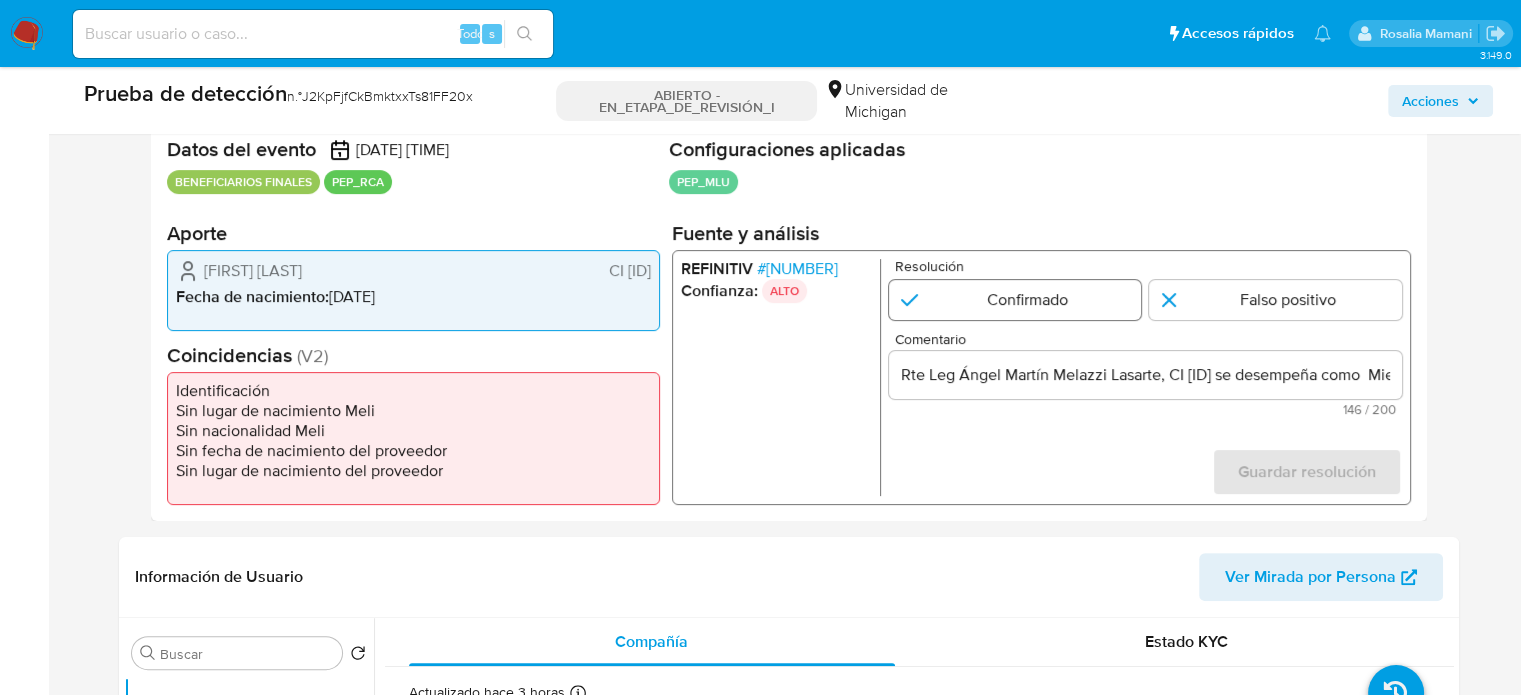 click at bounding box center [1014, 300] 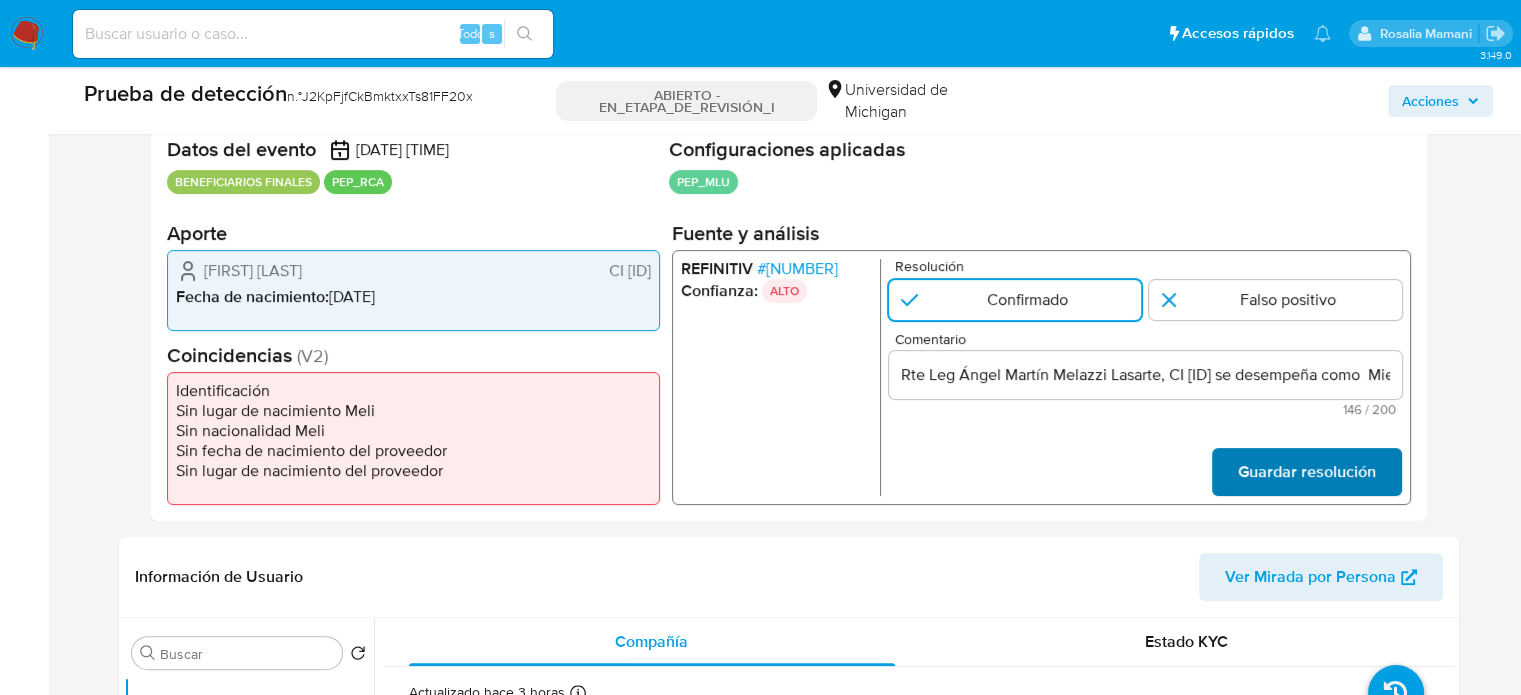 click on "Guardar resolución" at bounding box center (1306, 472) 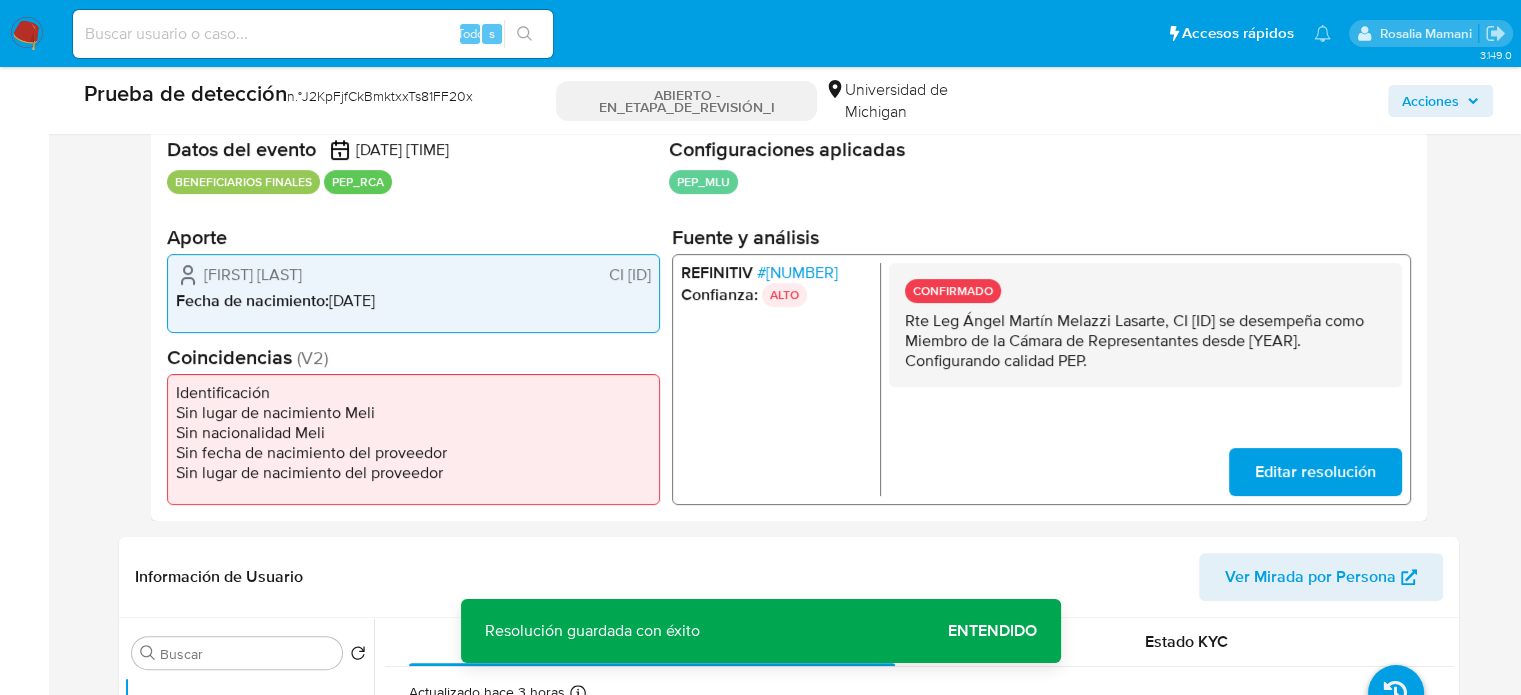 drag, startPoint x: 897, startPoint y: 319, endPoint x: 1128, endPoint y: 372, distance: 237.0021 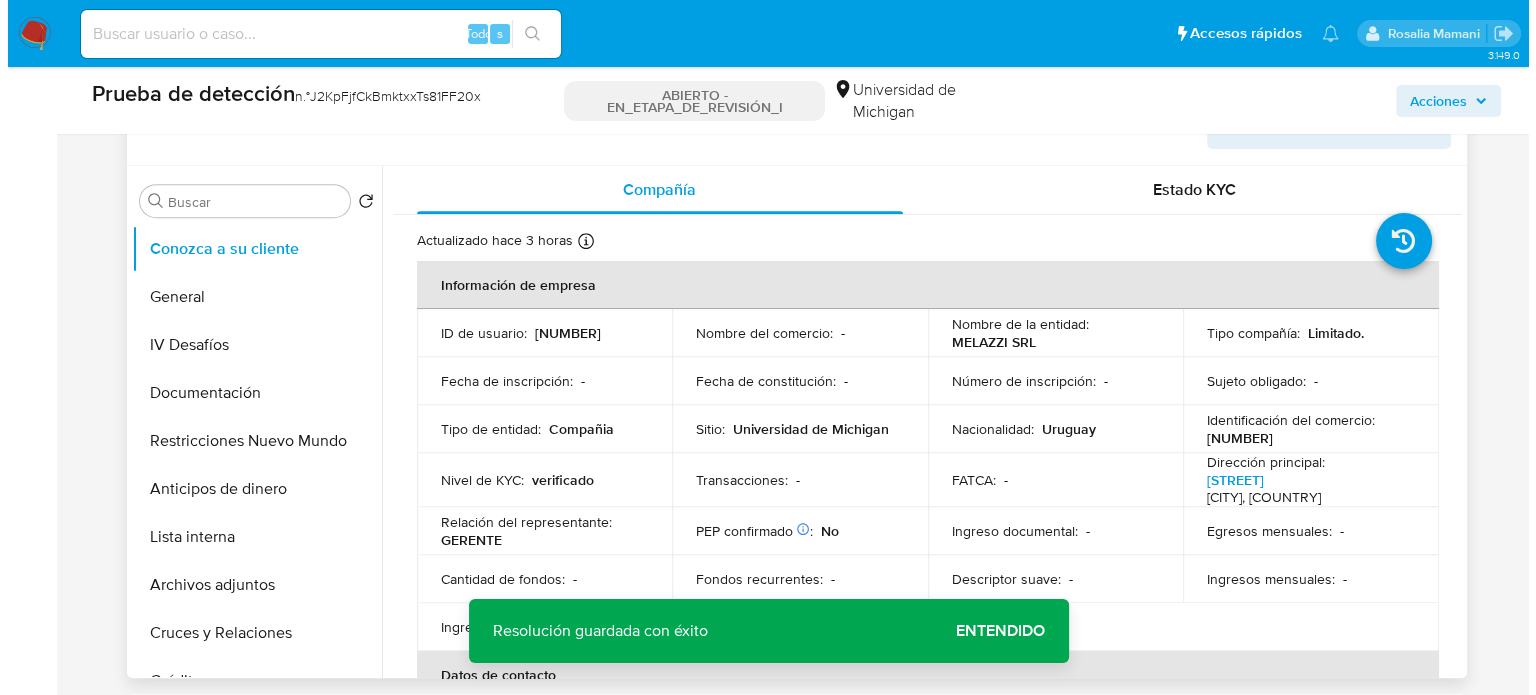 scroll, scrollTop: 900, scrollLeft: 0, axis: vertical 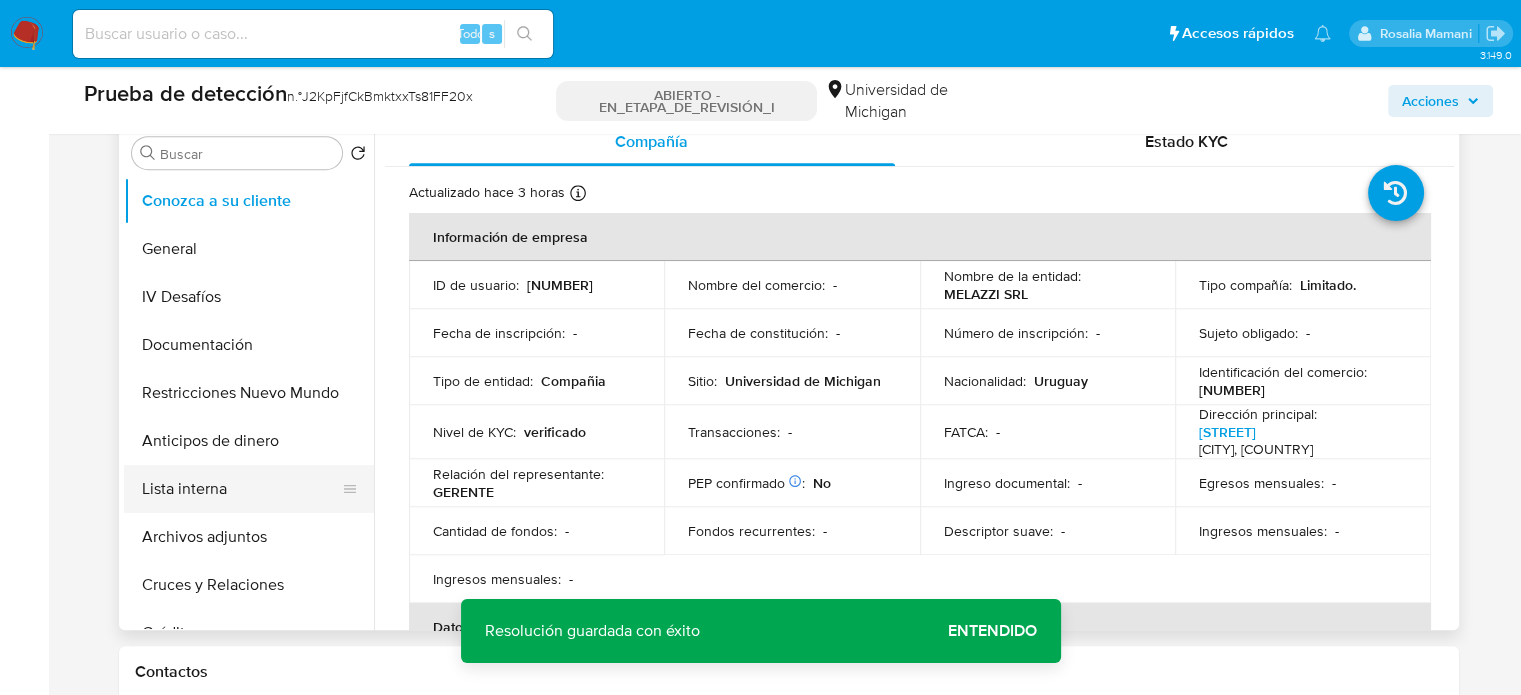 click on "Lista interna" at bounding box center [241, 489] 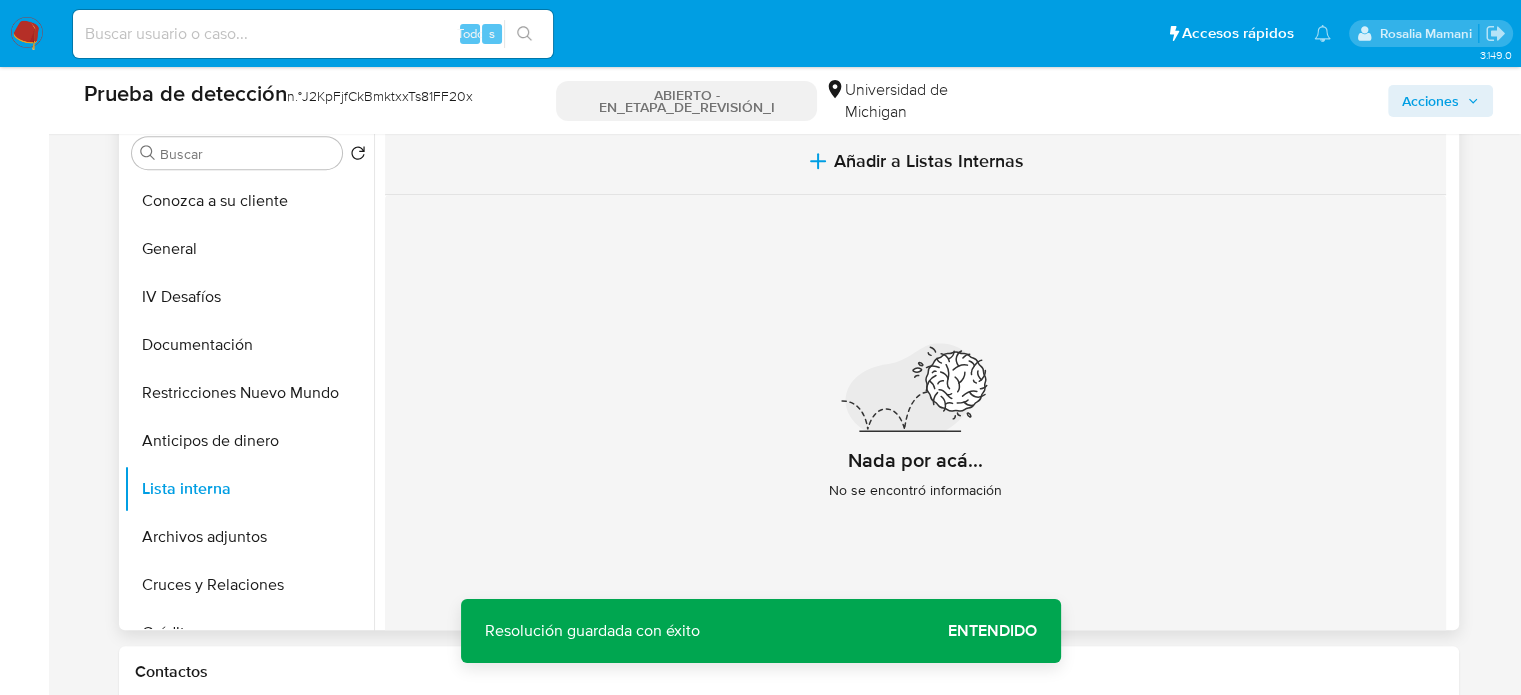 click on "Añadir a Listas Internas" at bounding box center [929, 161] 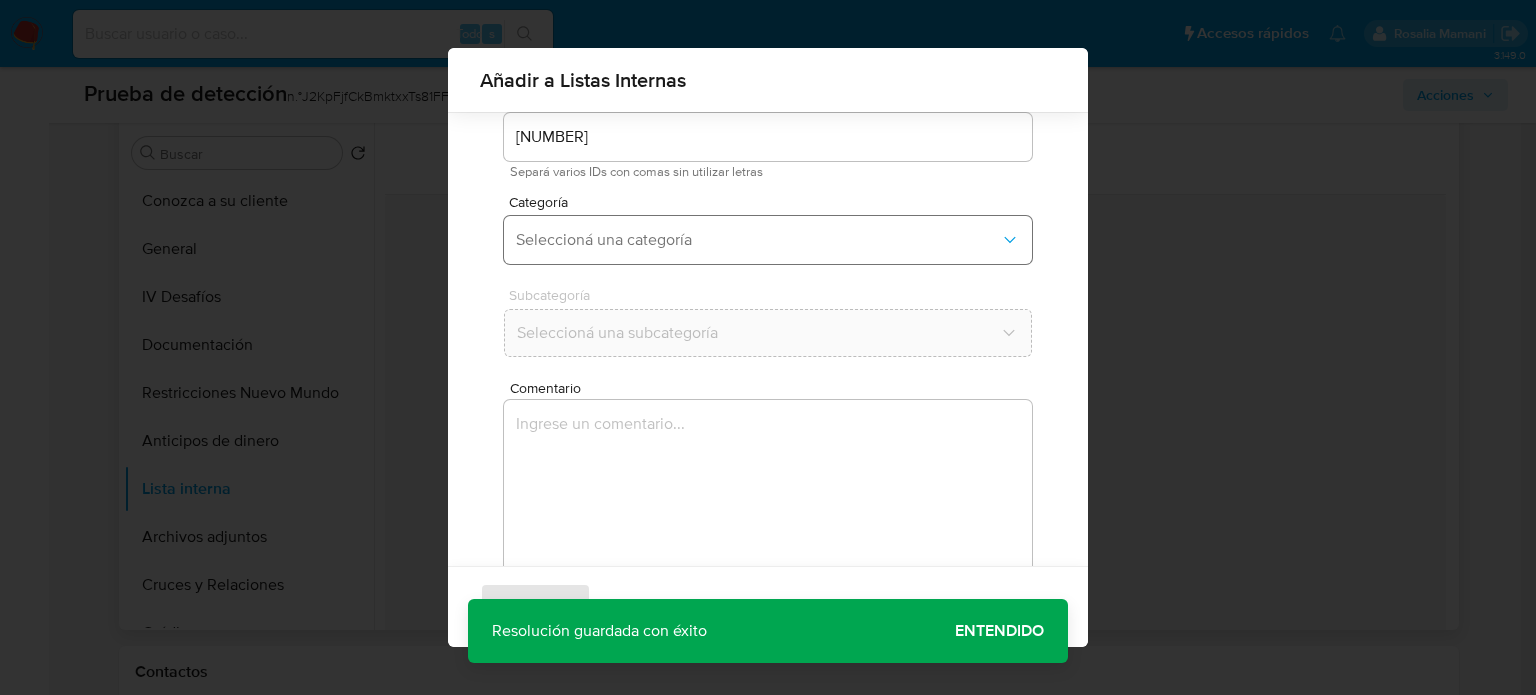 scroll, scrollTop: 84, scrollLeft: 0, axis: vertical 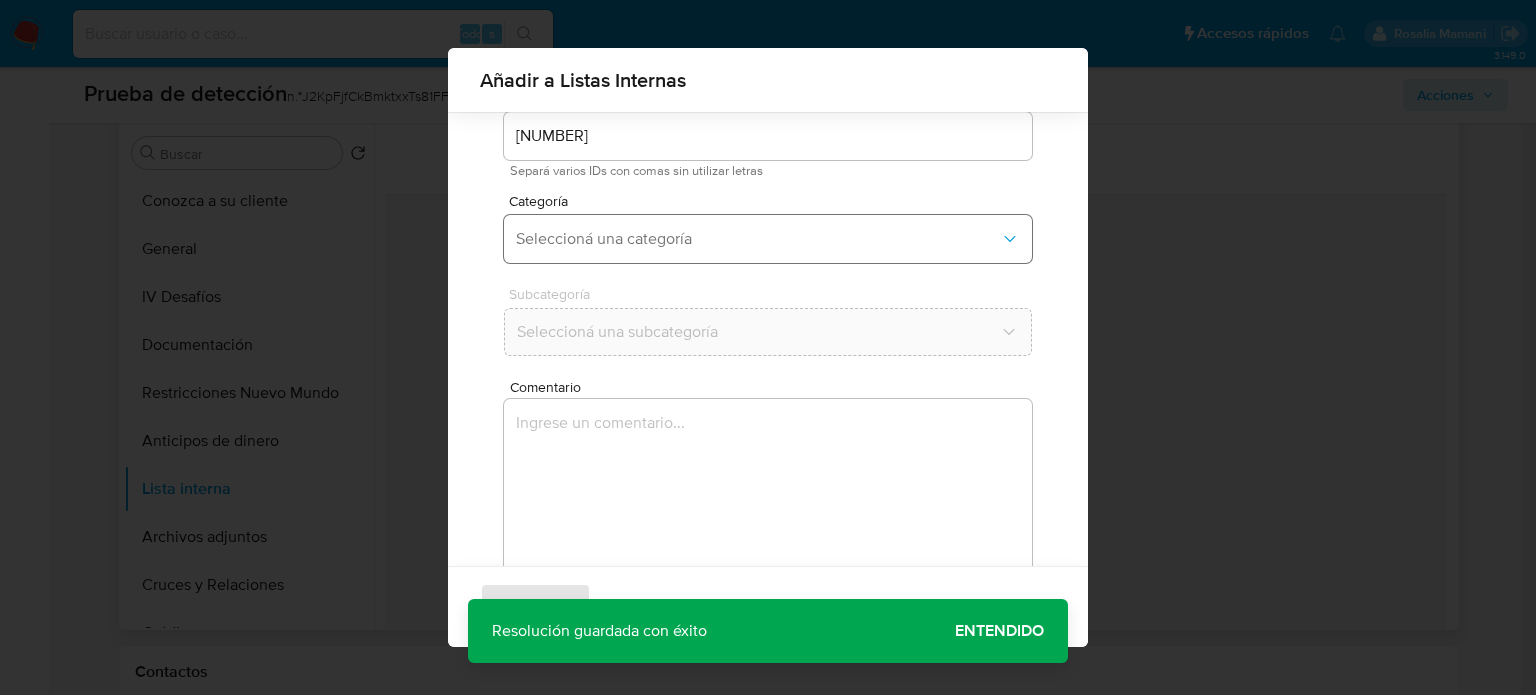 click on "Seleccioná una categoría" at bounding box center [768, 239] 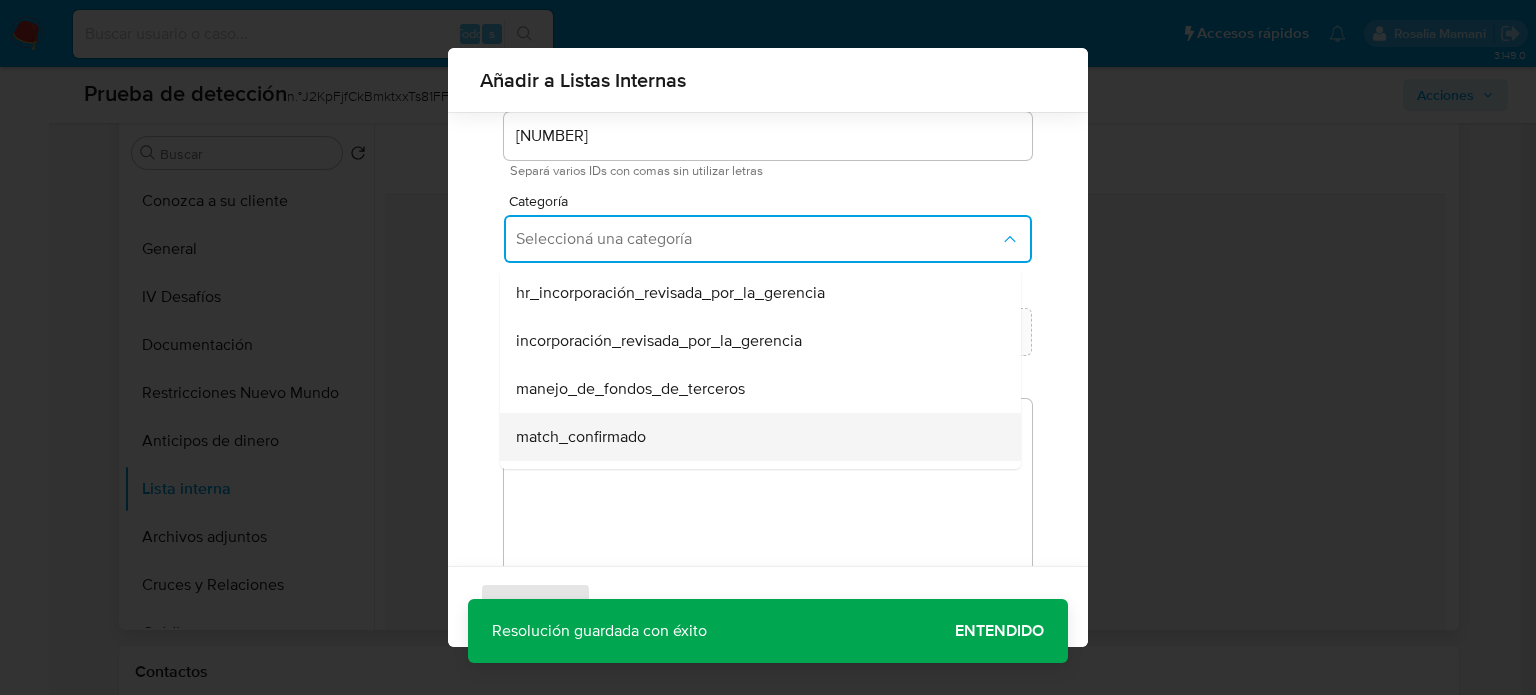 click on "match_confirmado" at bounding box center [754, 437] 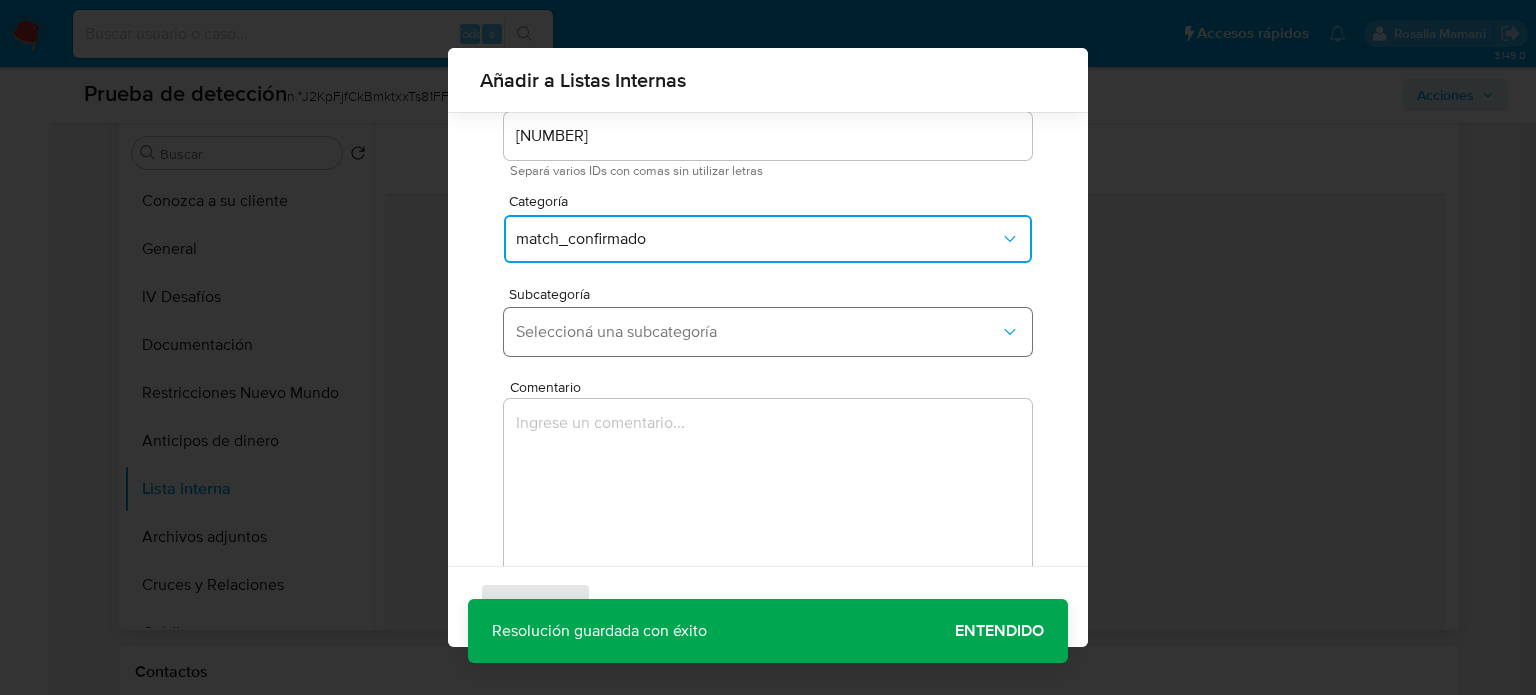 click on "Seleccioná una subcategoría" at bounding box center [758, 332] 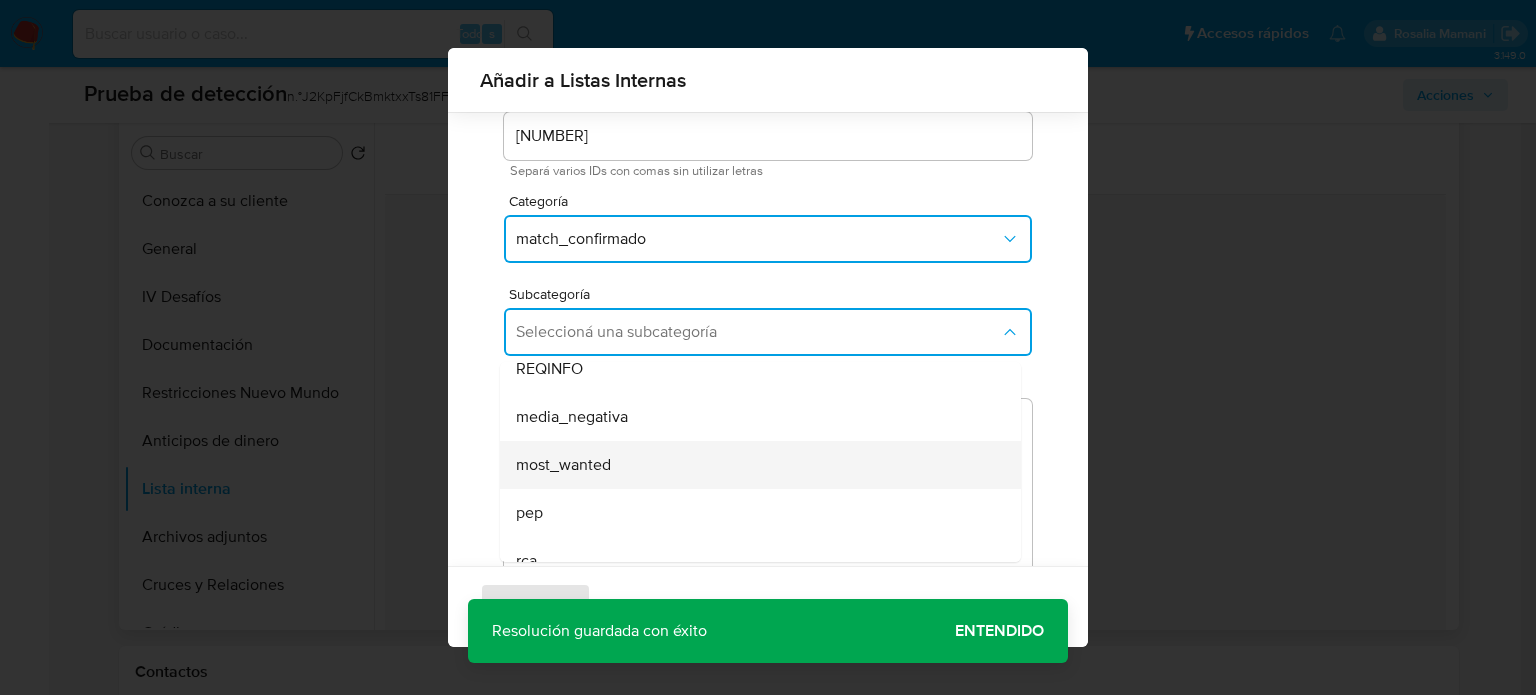 scroll, scrollTop: 100, scrollLeft: 0, axis: vertical 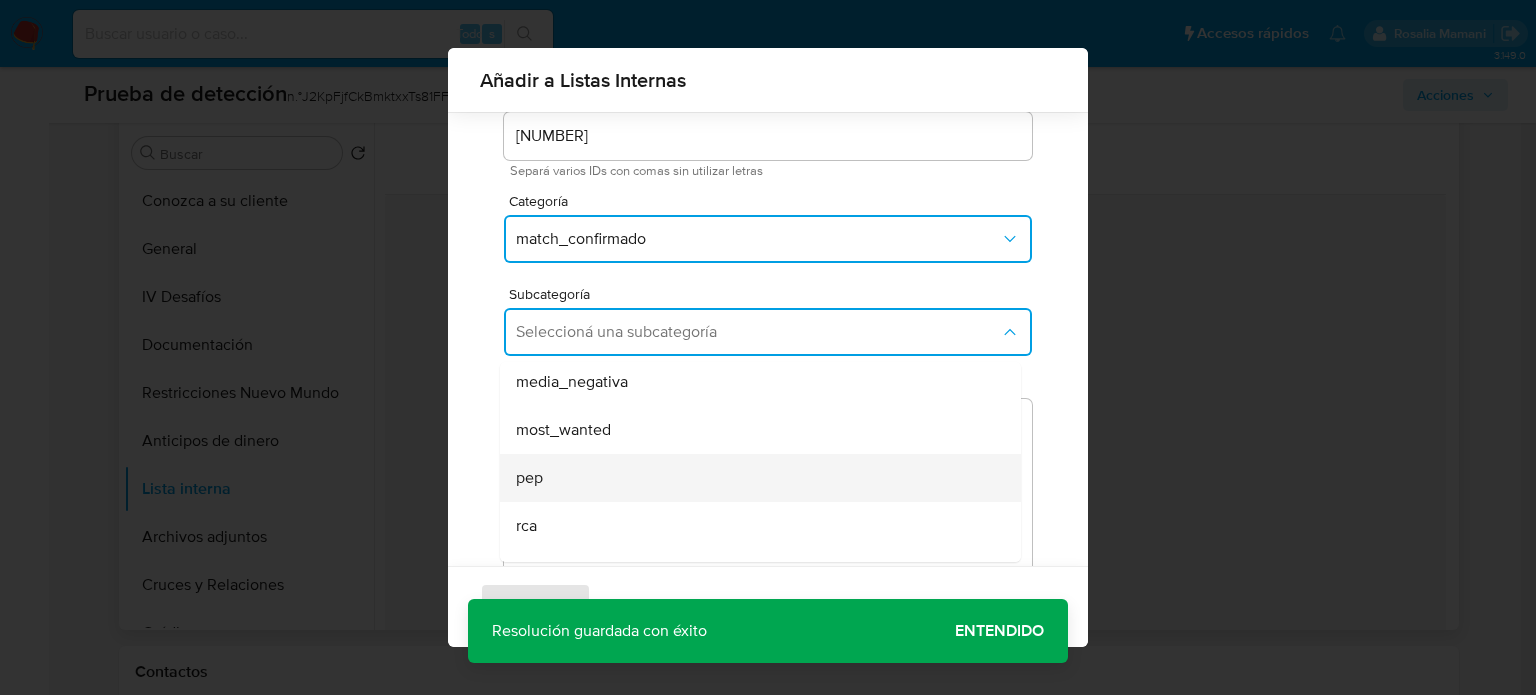 click on "pep" at bounding box center [529, 478] 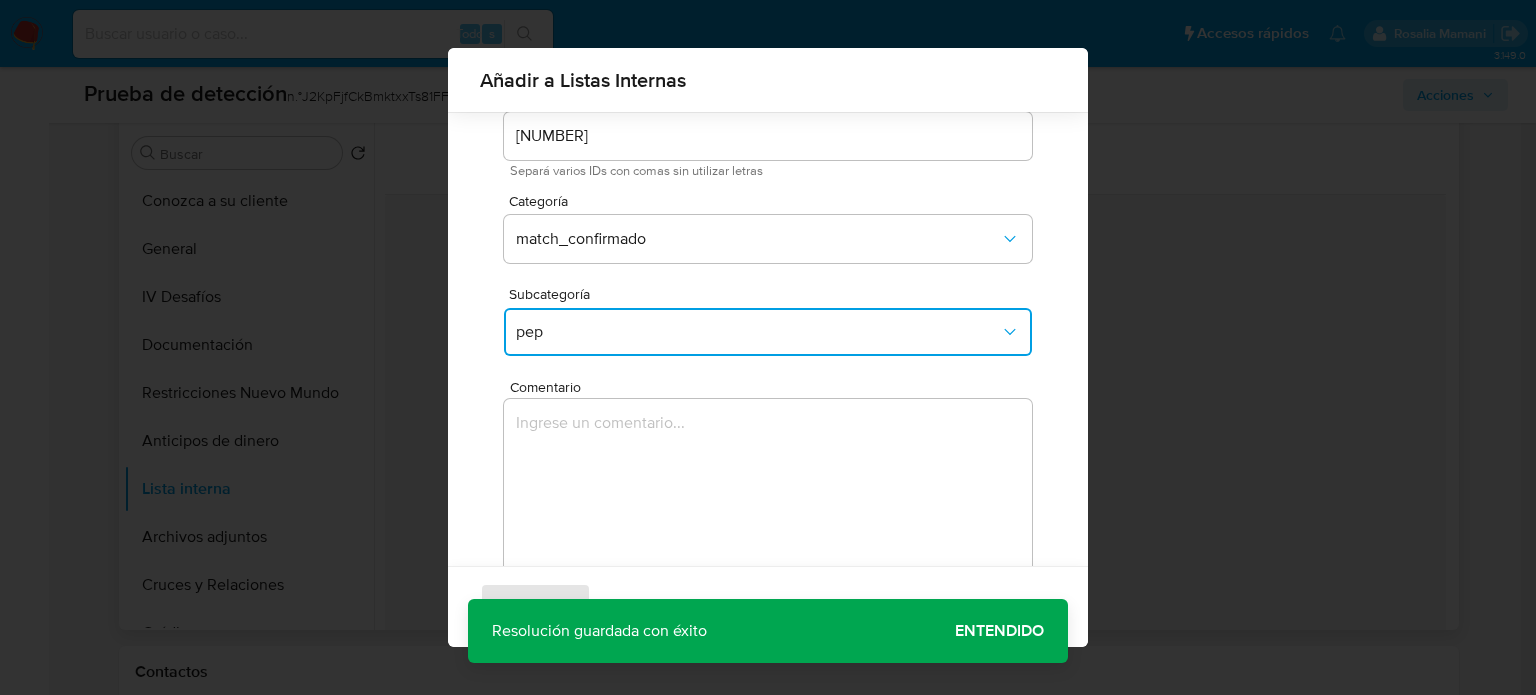 click at bounding box center (768, 495) 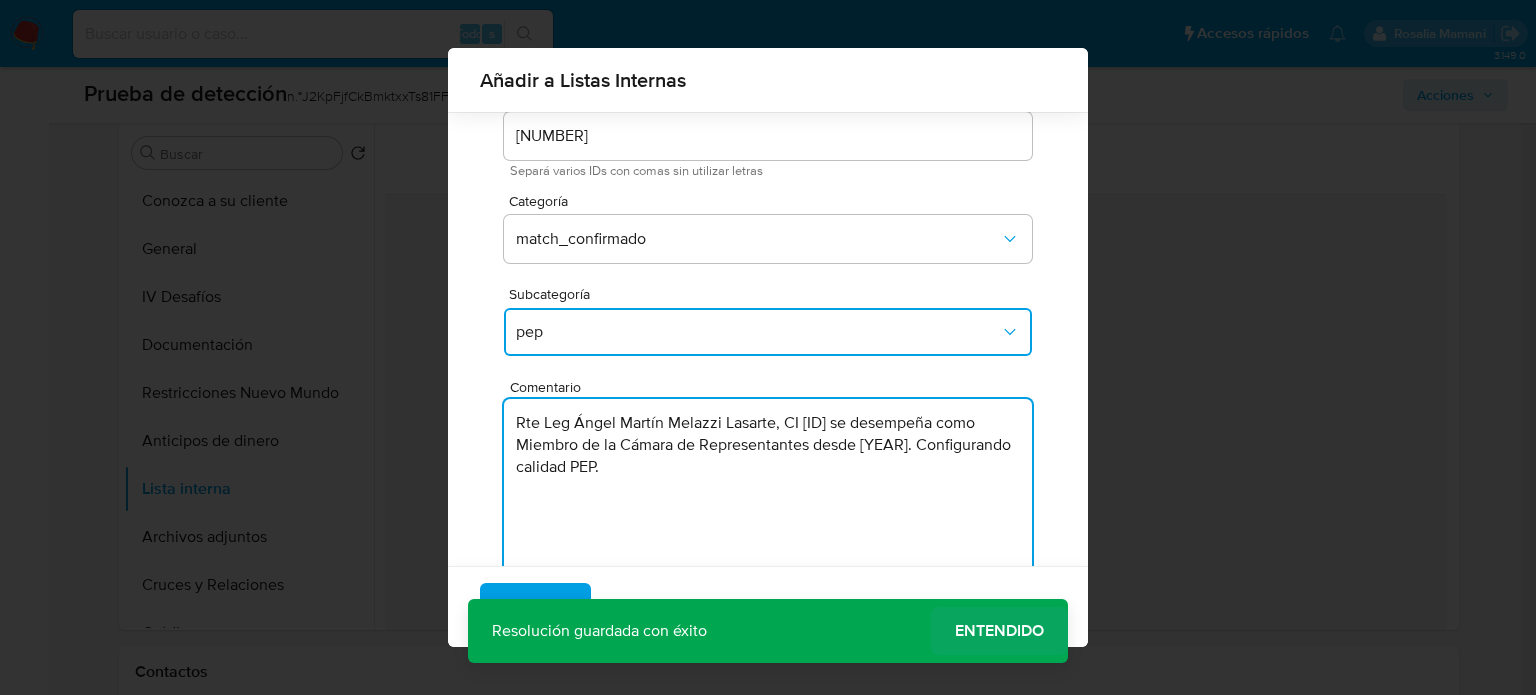 type on "Rte Leg Ángel Martín Melazzi Lasarte, CI 34387614 se desempeña como Miembro de la Cámara de Representantes desde 2025. Configurando calidad PEP." 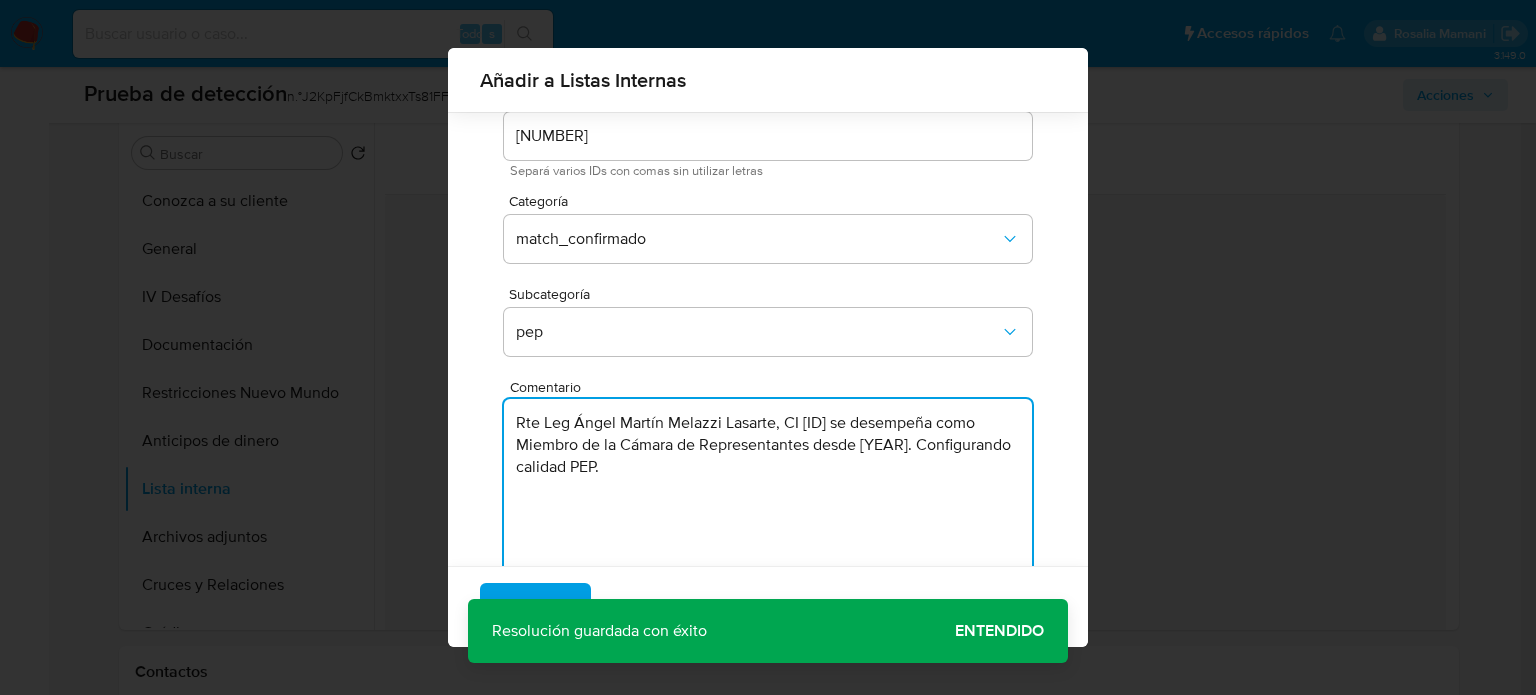 click on "Entendido" at bounding box center (999, 631) 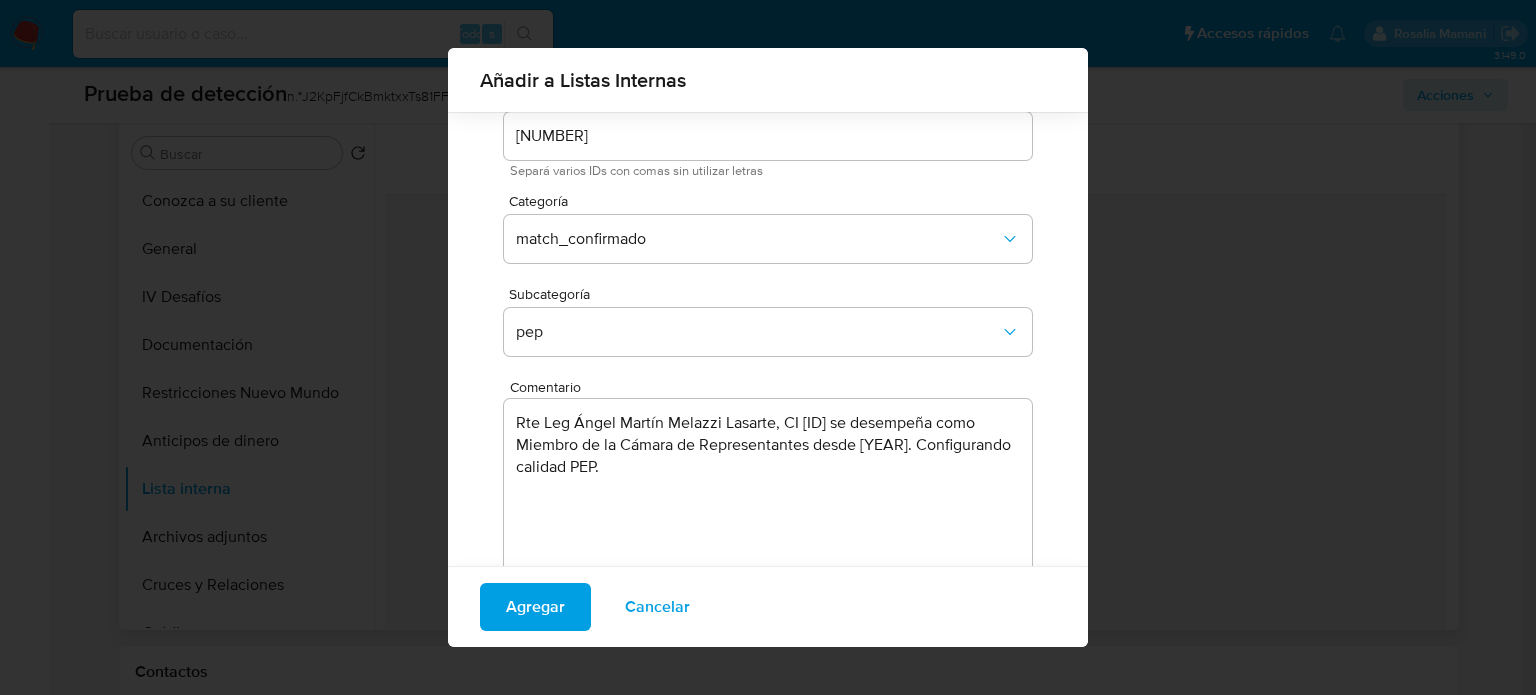 click on "Agregar" at bounding box center (535, 607) 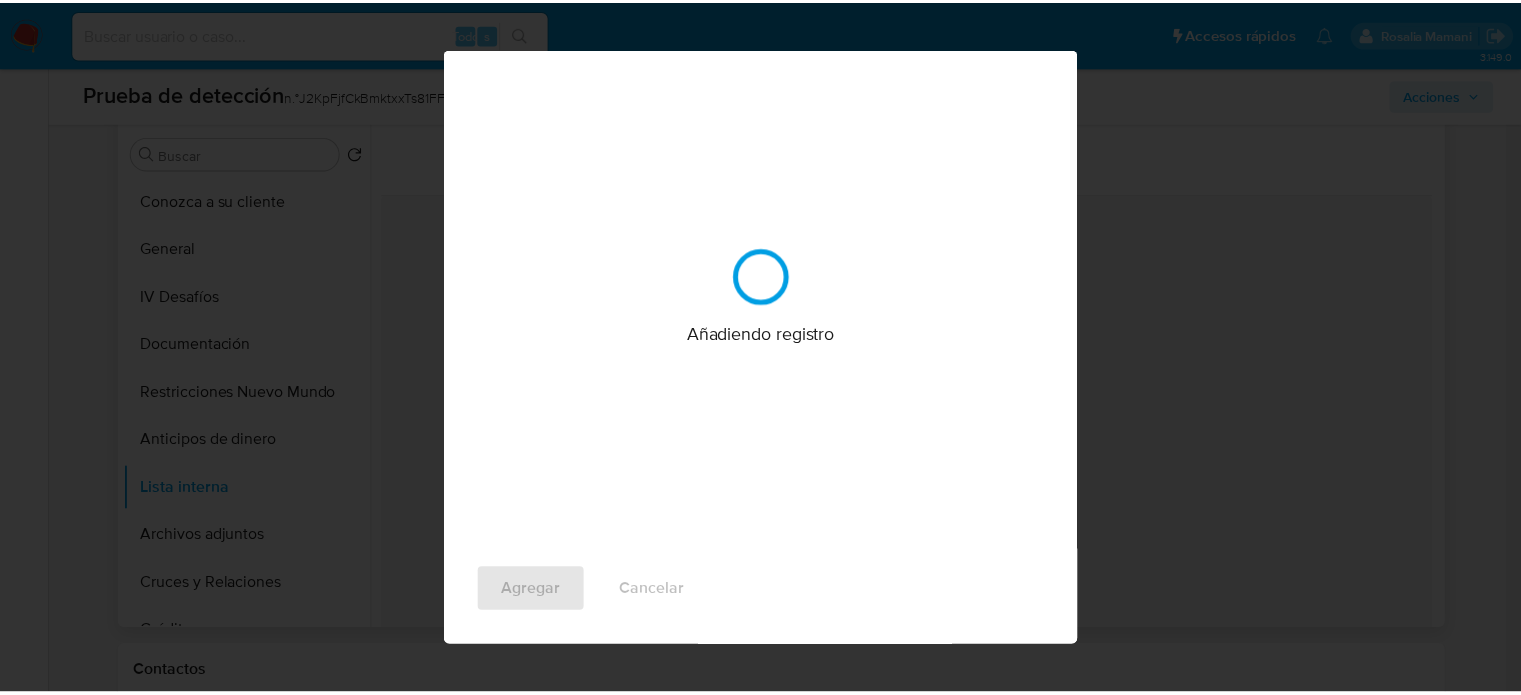 scroll, scrollTop: 0, scrollLeft: 0, axis: both 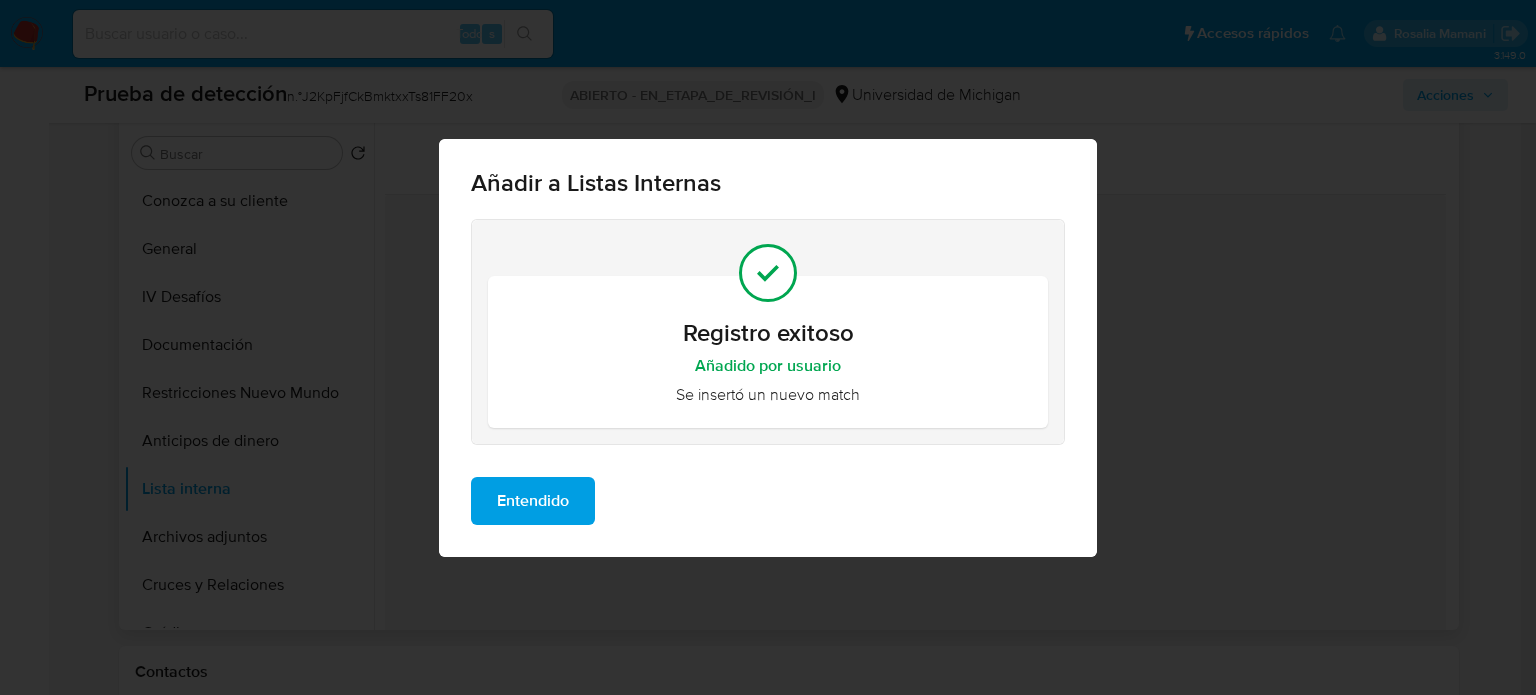 click on "Entendido" at bounding box center [533, 501] 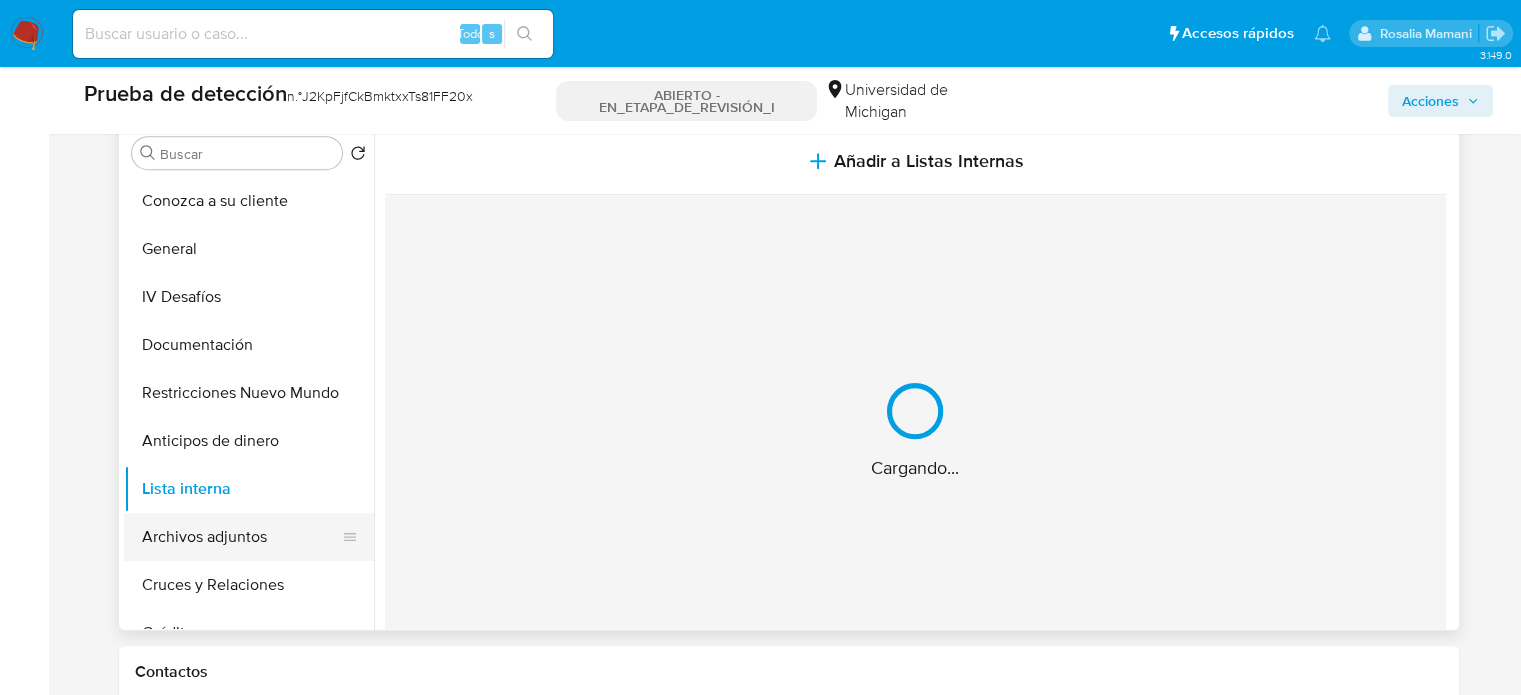 click on "Archivos adjuntos" at bounding box center (241, 537) 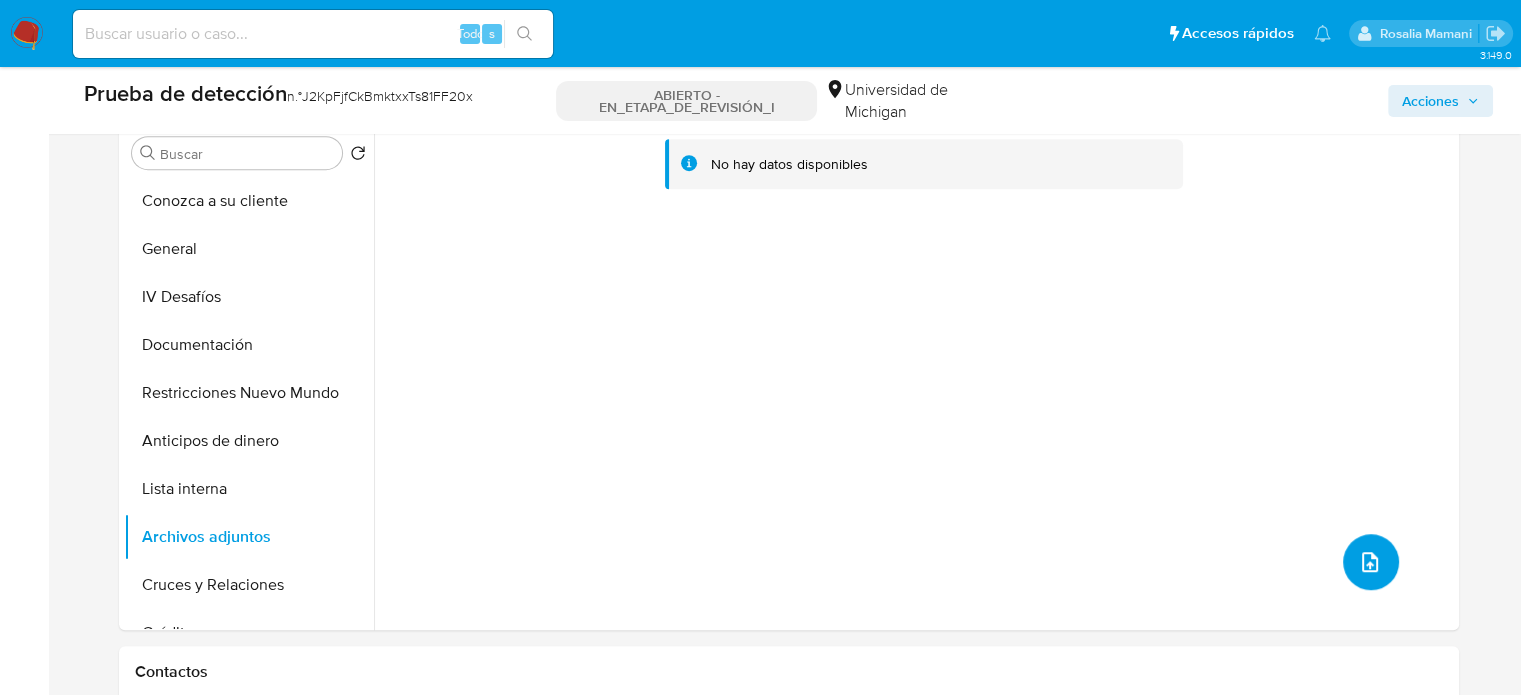 click 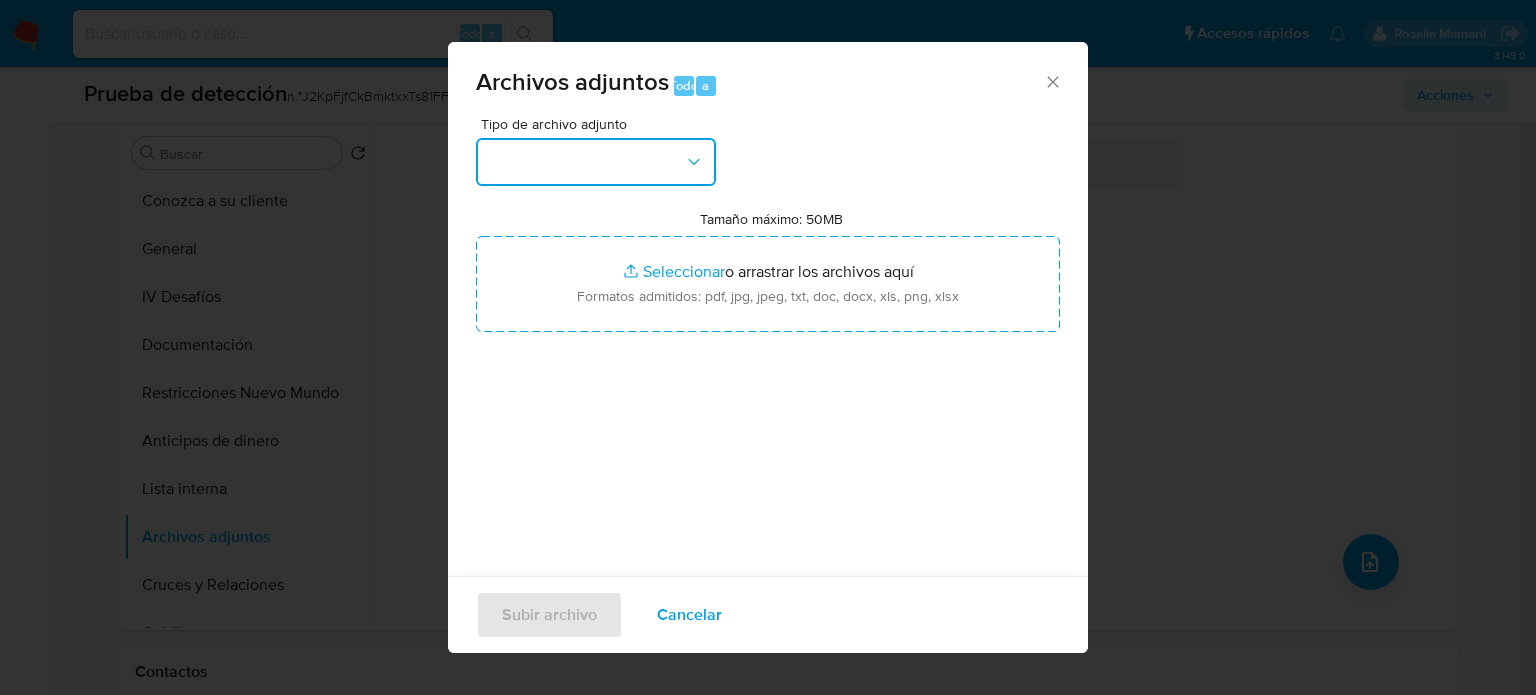 click at bounding box center (596, 162) 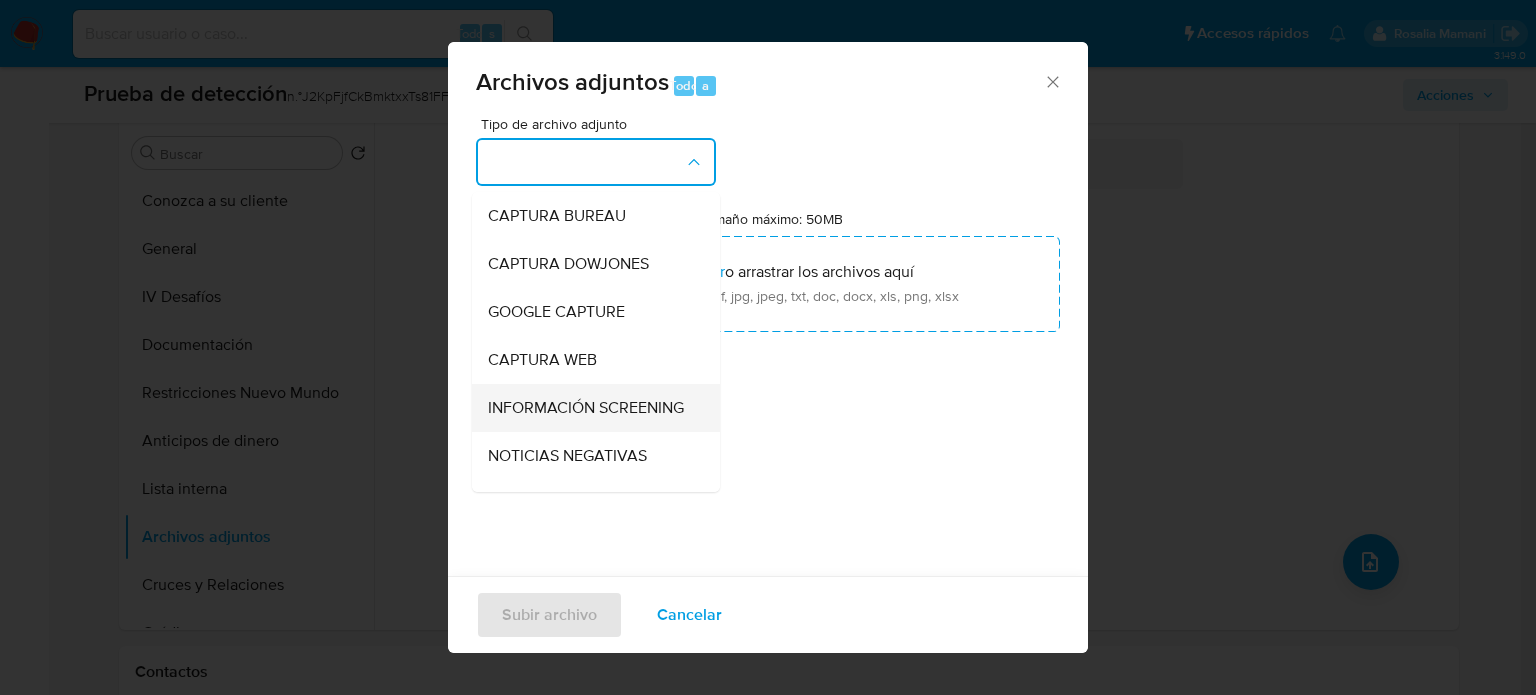 click on "INFORMACIÓN SCREENING" at bounding box center [586, 408] 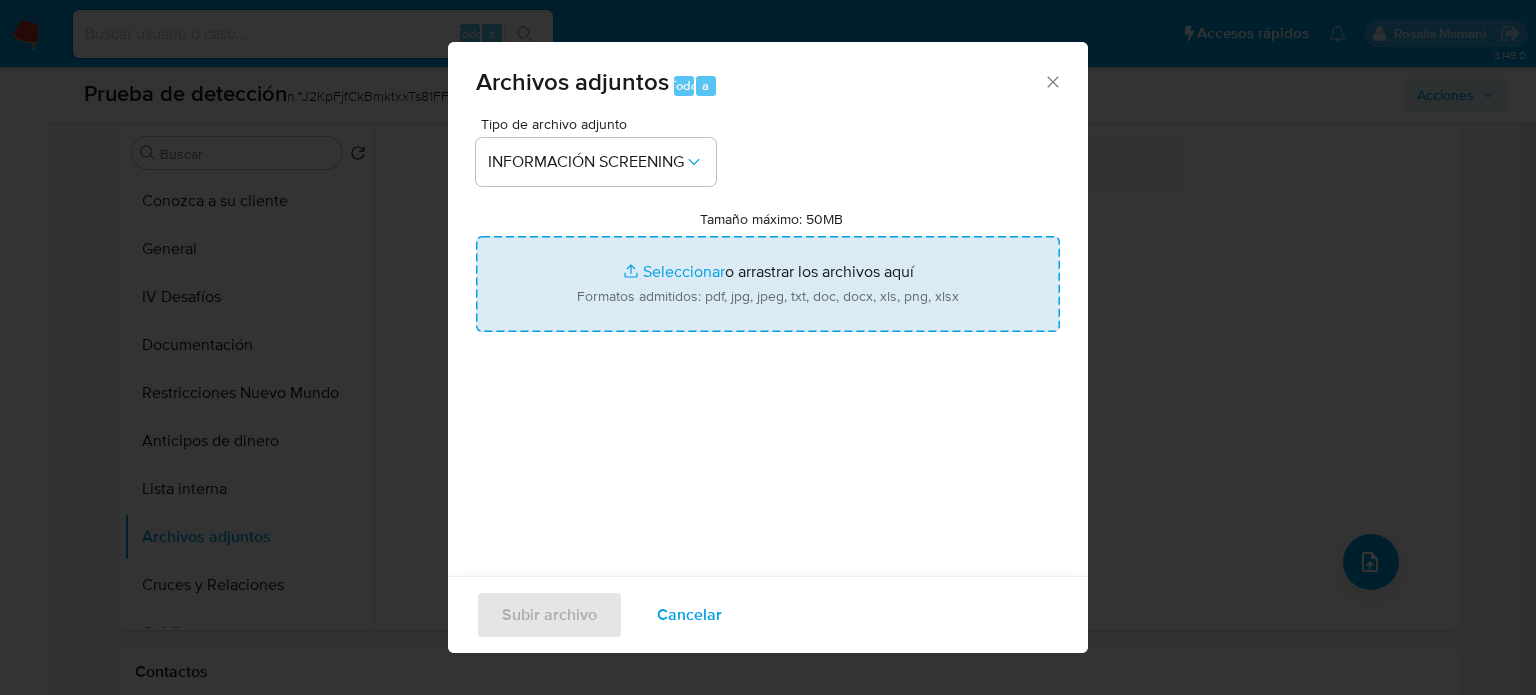 click on "Tamaño máximo: 50MB Seleccionar archivos" at bounding box center [768, 284] 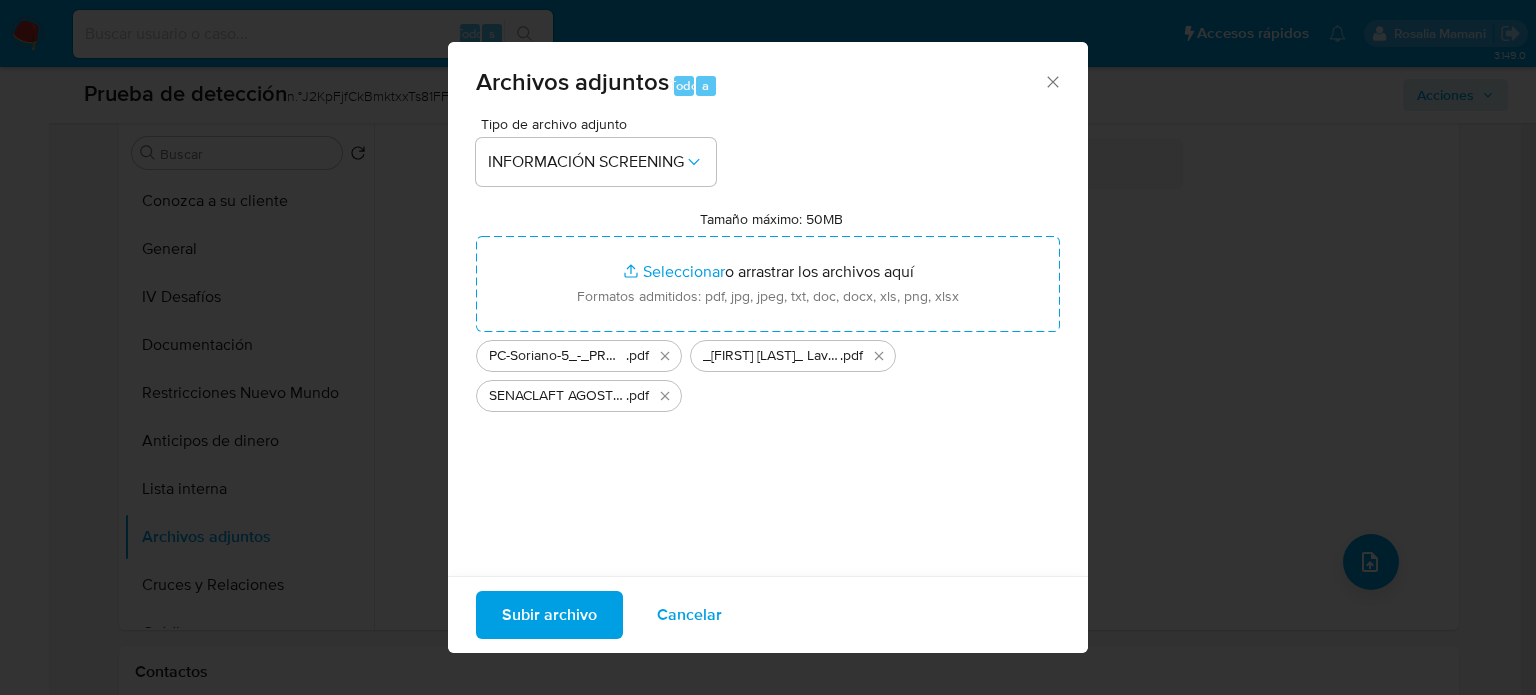 click on "Subir archivo" at bounding box center [549, 615] 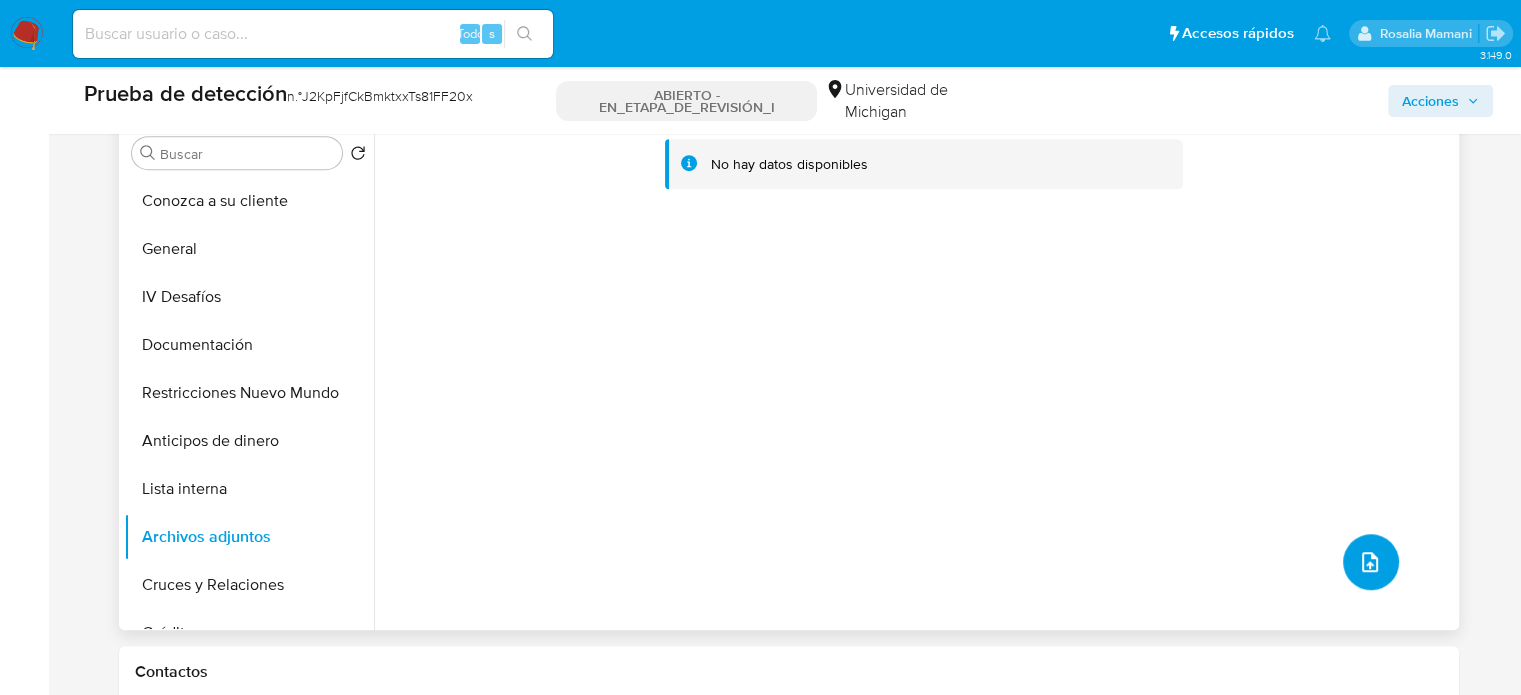 type 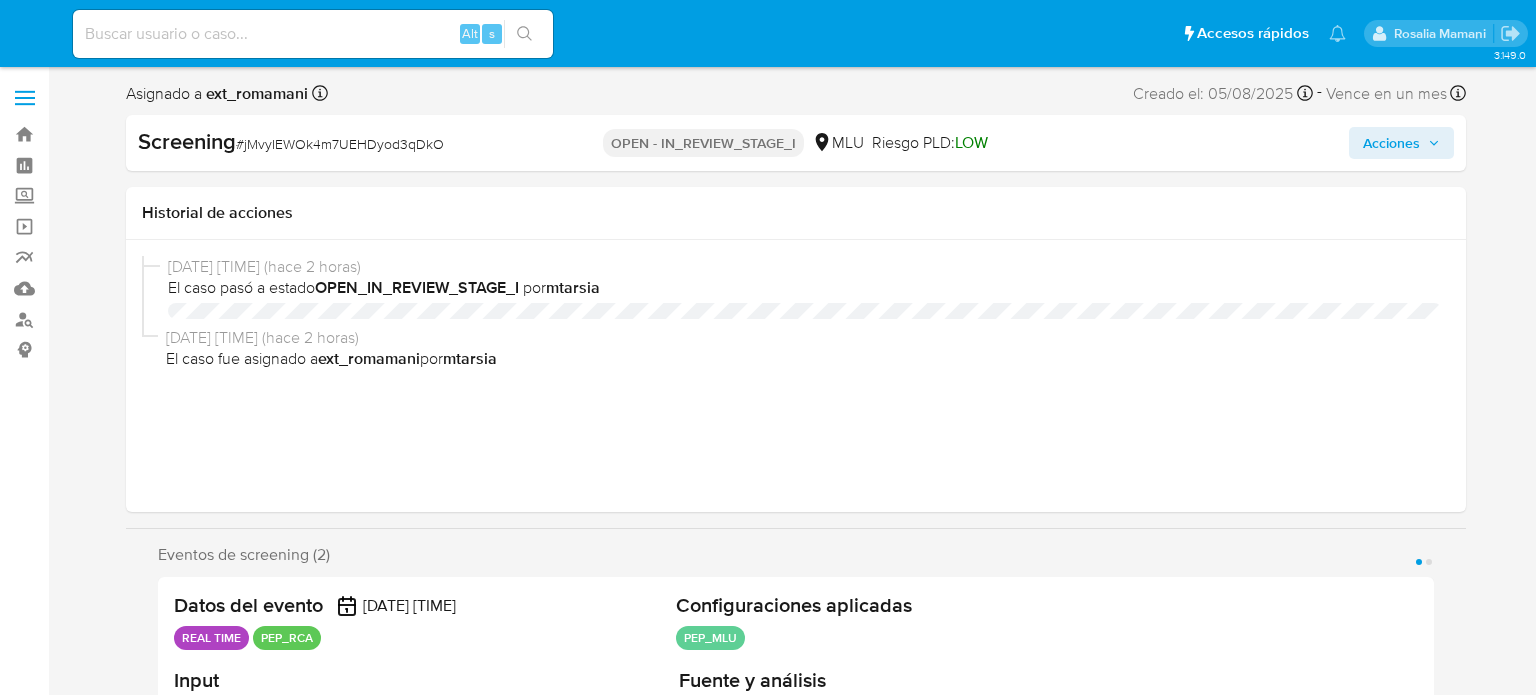 select on "10" 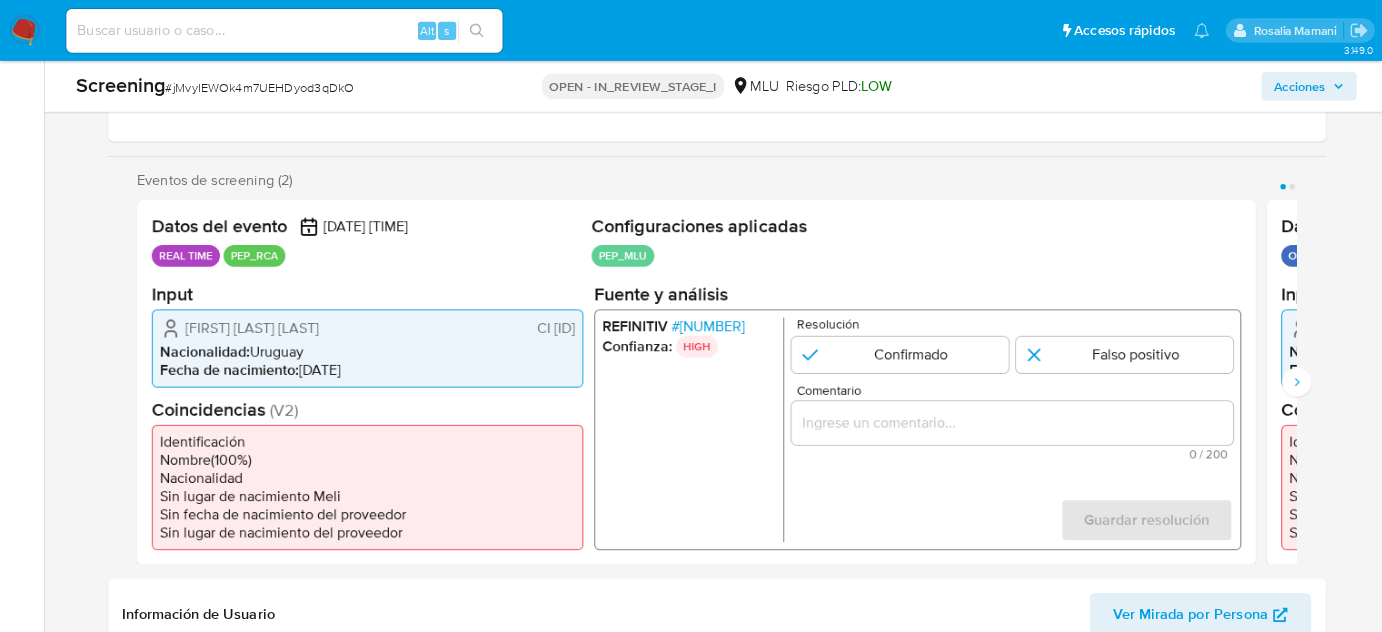 scroll, scrollTop: 300, scrollLeft: 0, axis: vertical 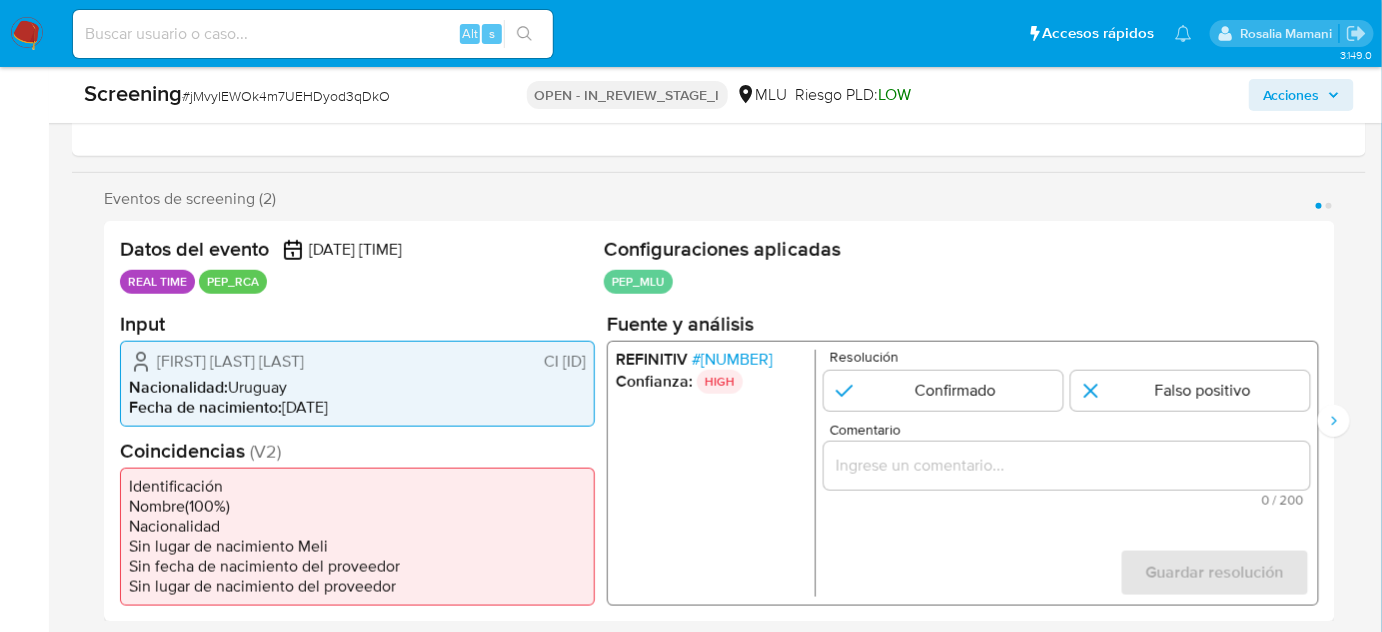 drag, startPoint x: 591, startPoint y: 356, endPoint x: 520, endPoint y: 367, distance: 71.84706 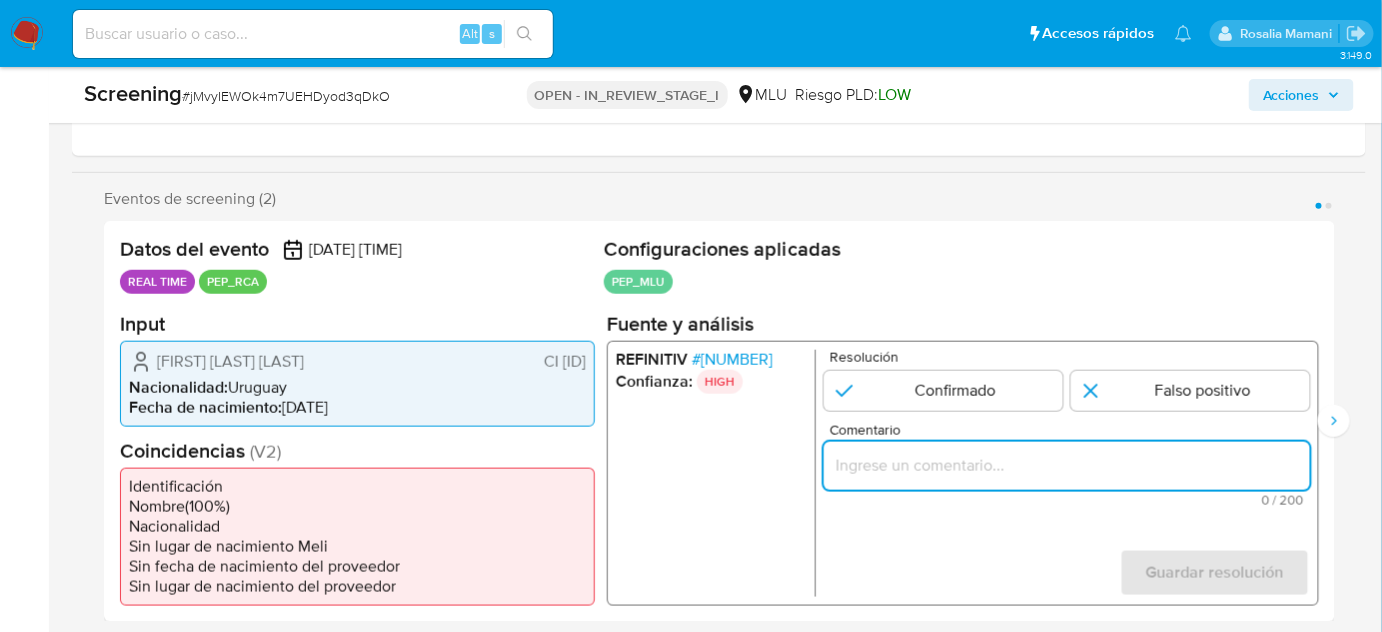 click at bounding box center (1067, 465) 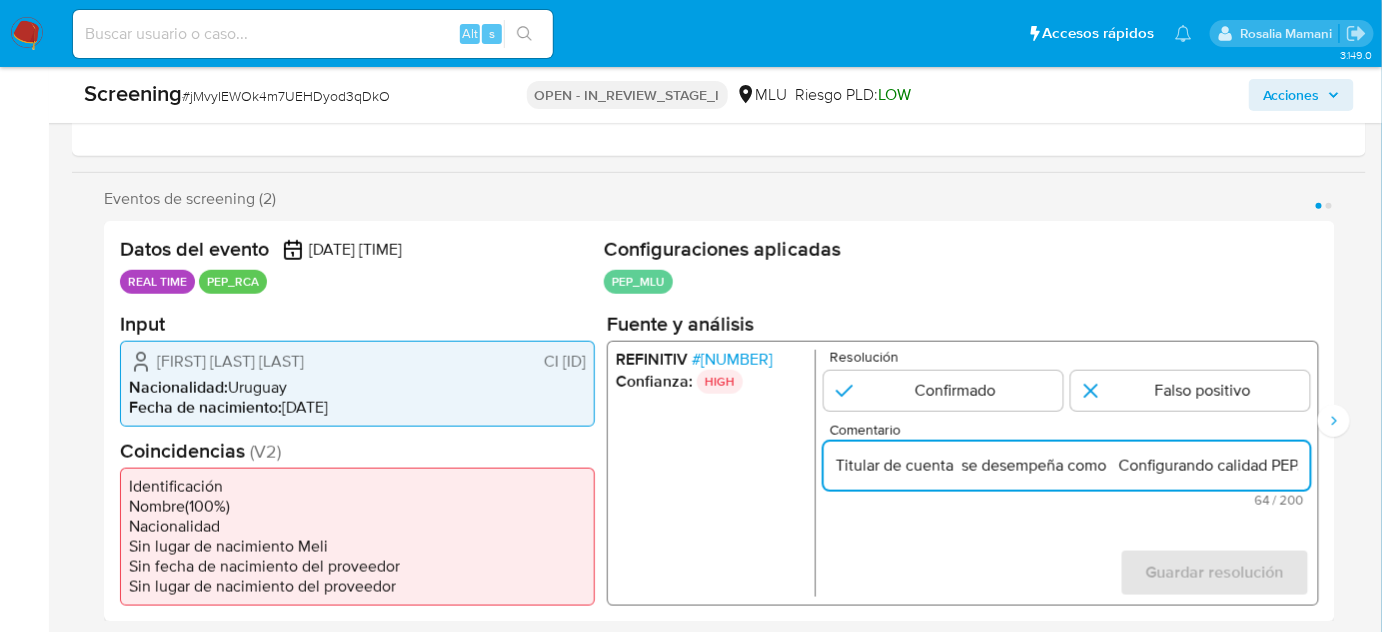 scroll, scrollTop: 0, scrollLeft: 7, axis: horizontal 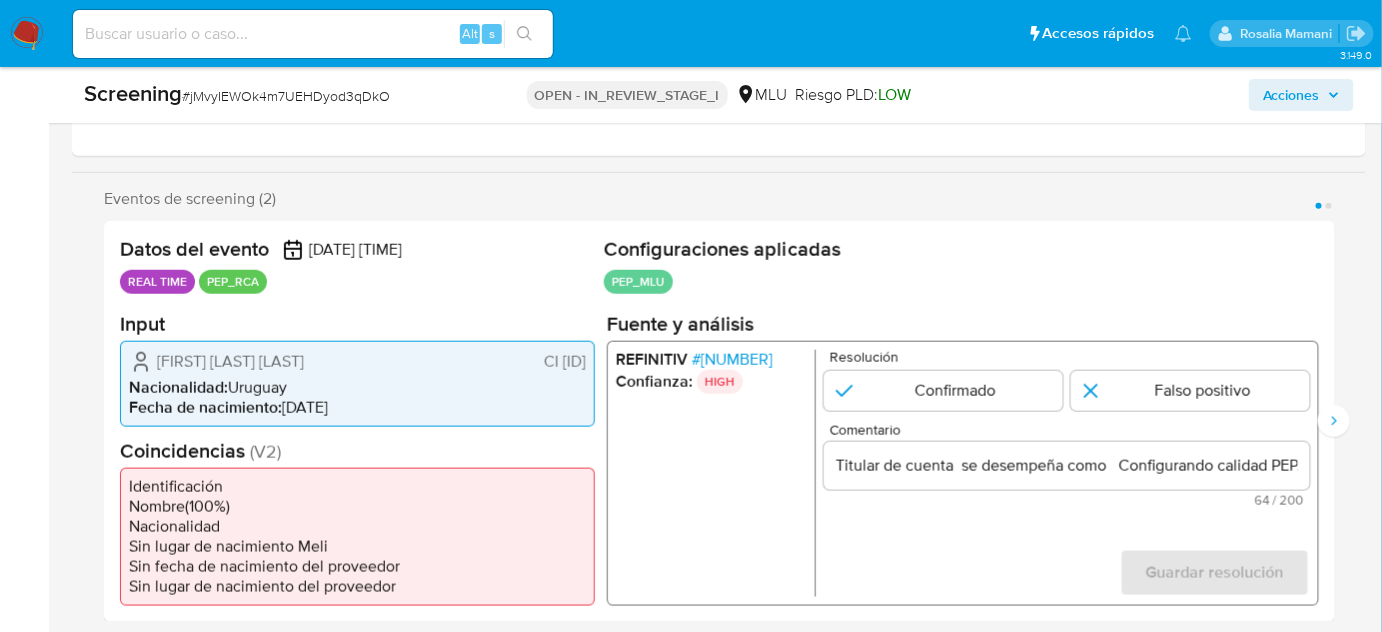 drag, startPoint x: 156, startPoint y: 366, endPoint x: 592, endPoint y: 360, distance: 436.0413 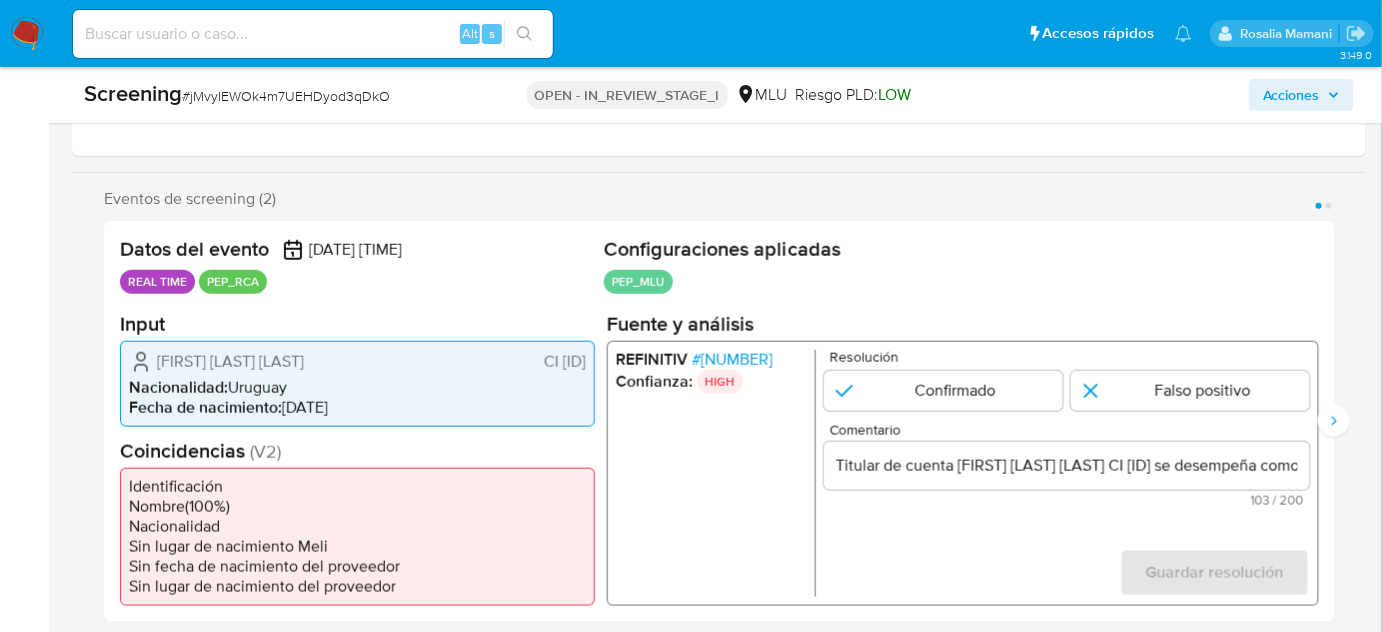 click on "Resolución Confirmado Falso positivo Comentario Titular de cuenta Lucia Noel Piñeyro Carbajal CI 43840241 se desempeña como   Configurando calidad PEP. 103 / 200 97 caracteres restantes Guardar resolución   Completa ambos campos" at bounding box center (1067, 472) 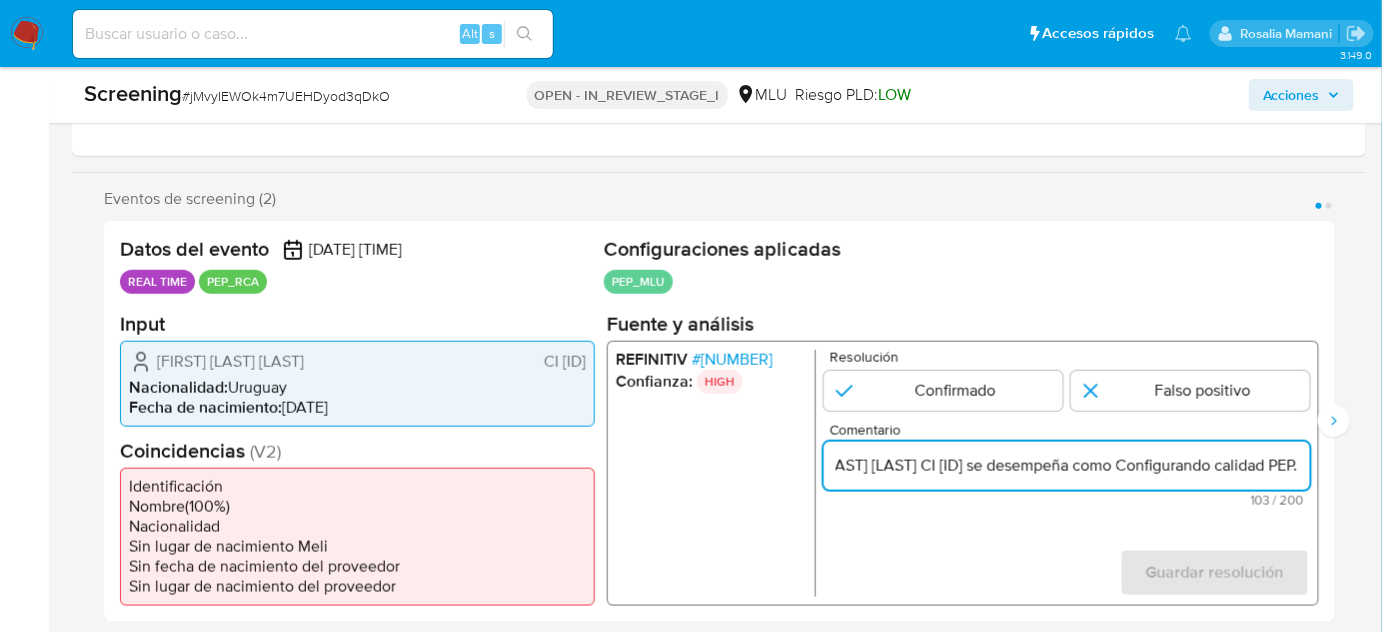 scroll, scrollTop: 0, scrollLeft: 293, axis: horizontal 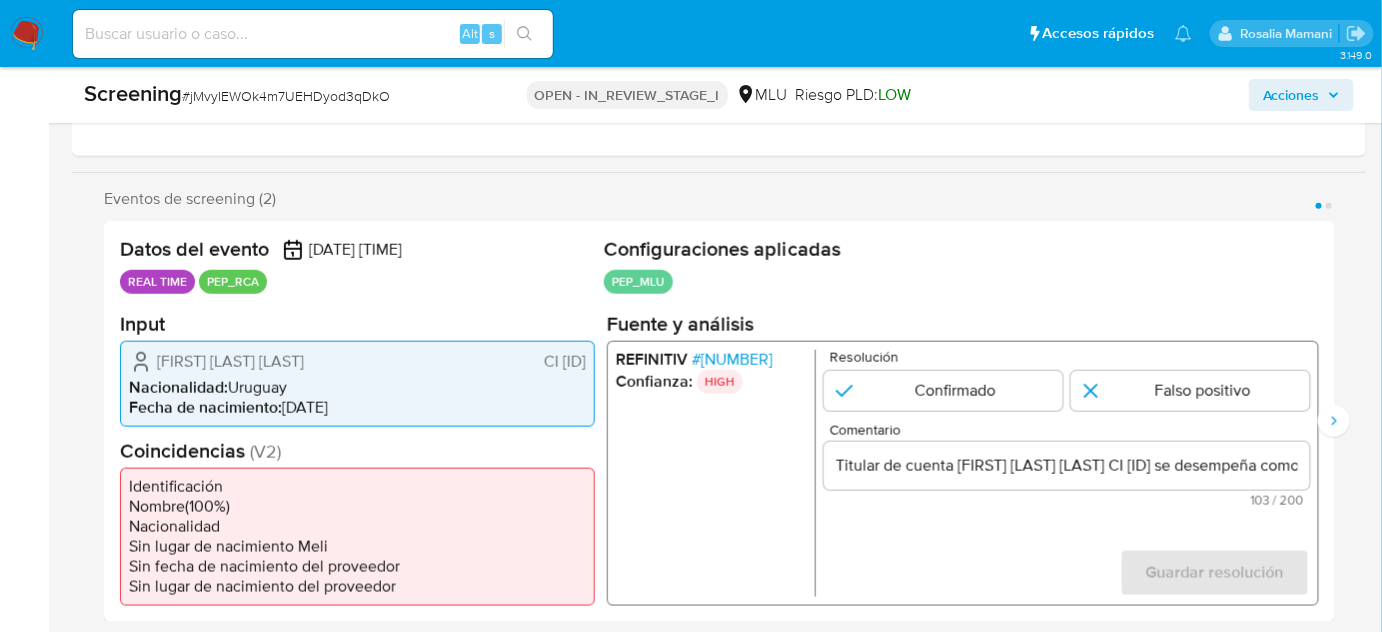 click on "# 6607457" at bounding box center [732, 359] 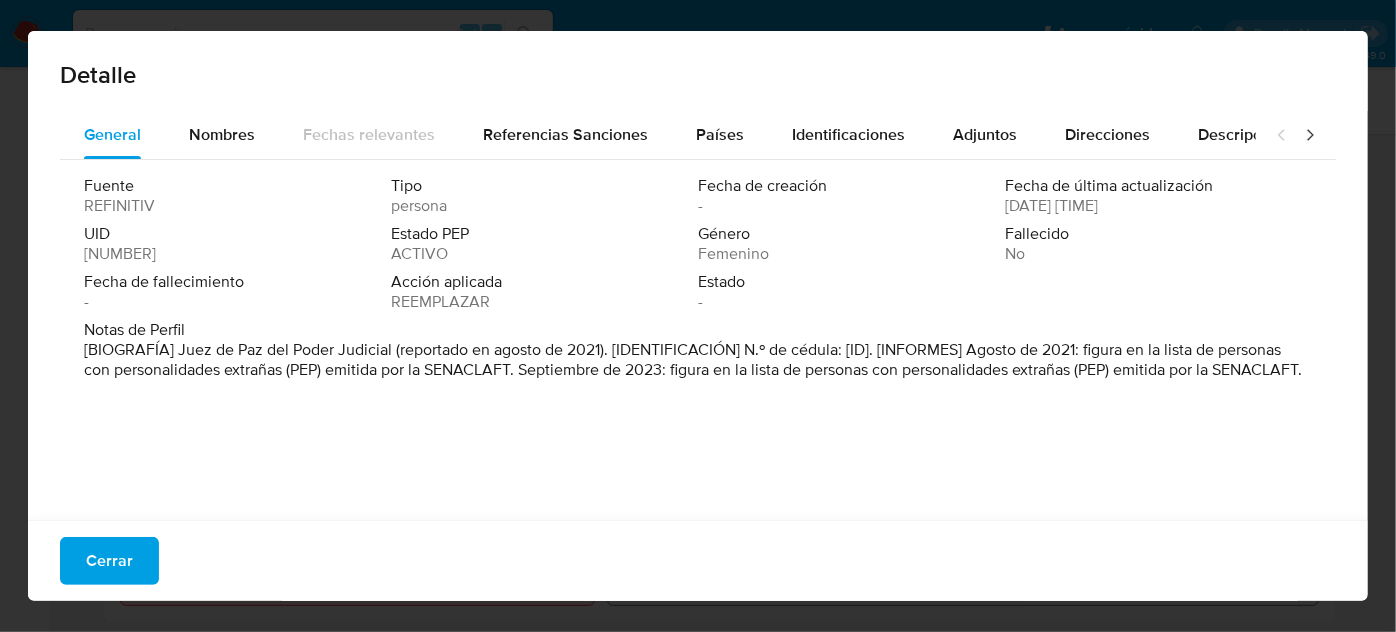 drag, startPoint x: 173, startPoint y: 354, endPoint x: 396, endPoint y: 351, distance: 223.02017 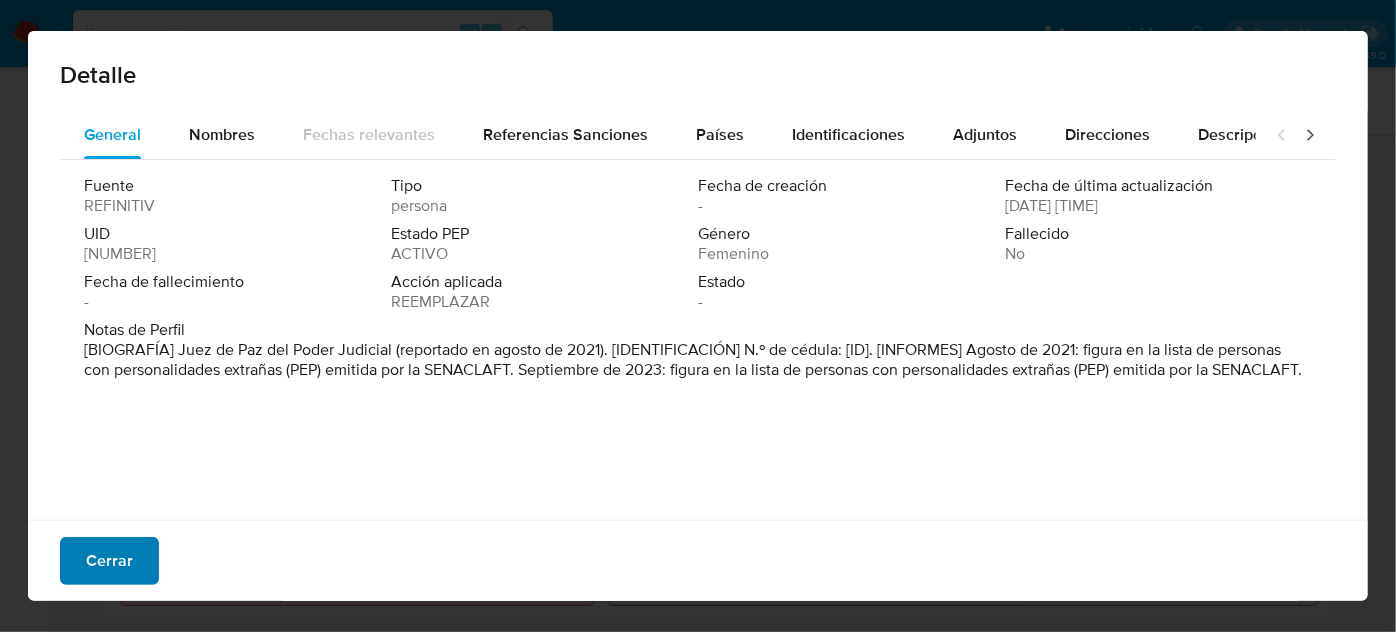 click on "Cerrar" at bounding box center (109, 561) 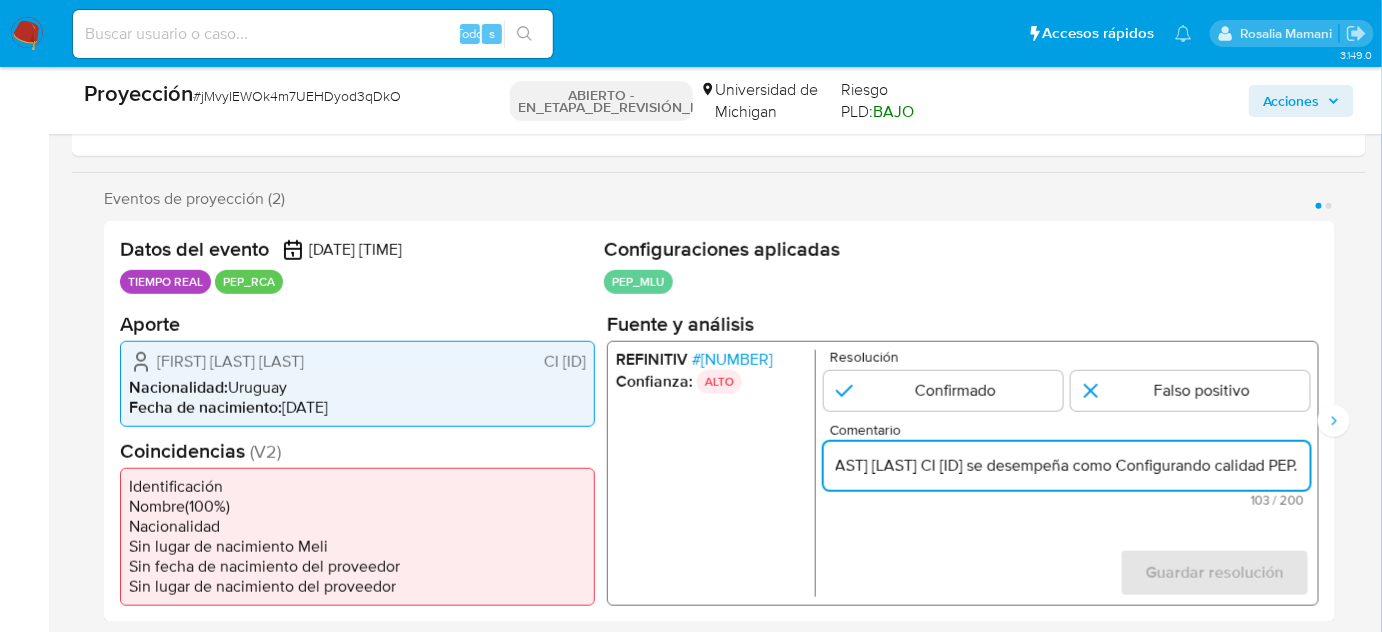scroll, scrollTop: 0, scrollLeft: 293, axis: horizontal 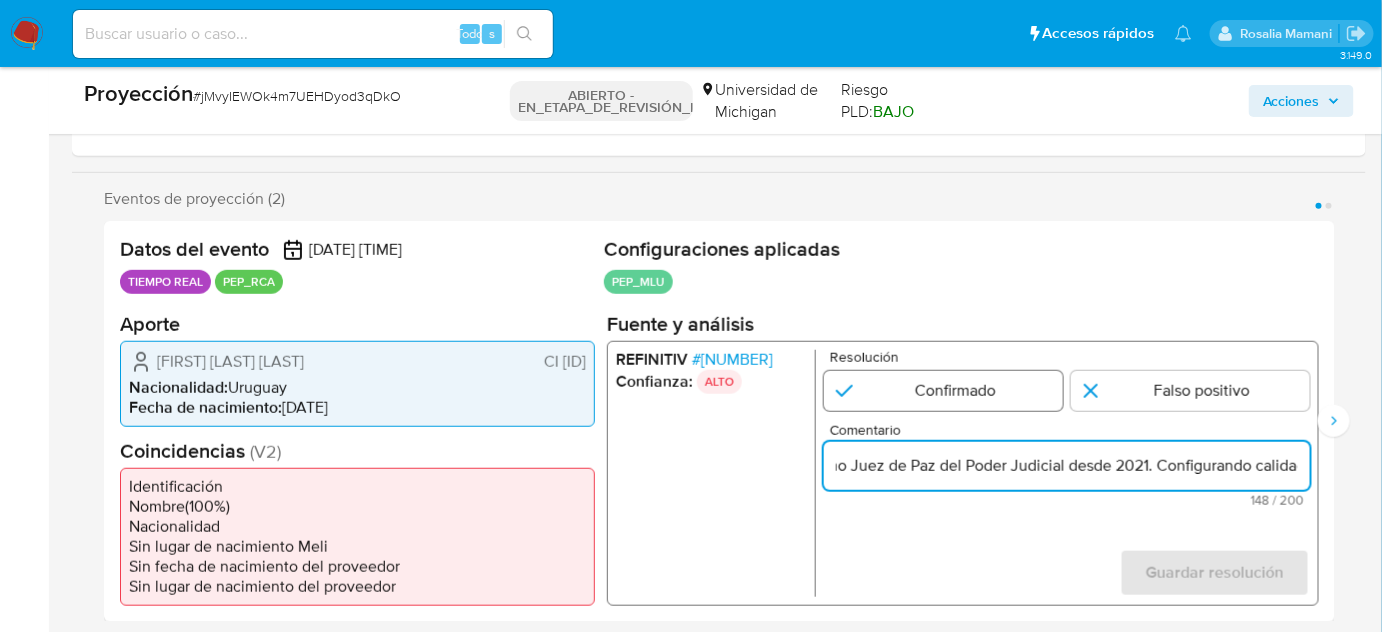 type on "Titular de cuenta Lucia Noel Piñeyro Carbajal CI 43840241 se desempeña como  Juez de Paz del Poder Judicial  desde 2021.   Configurando calidad PEP." 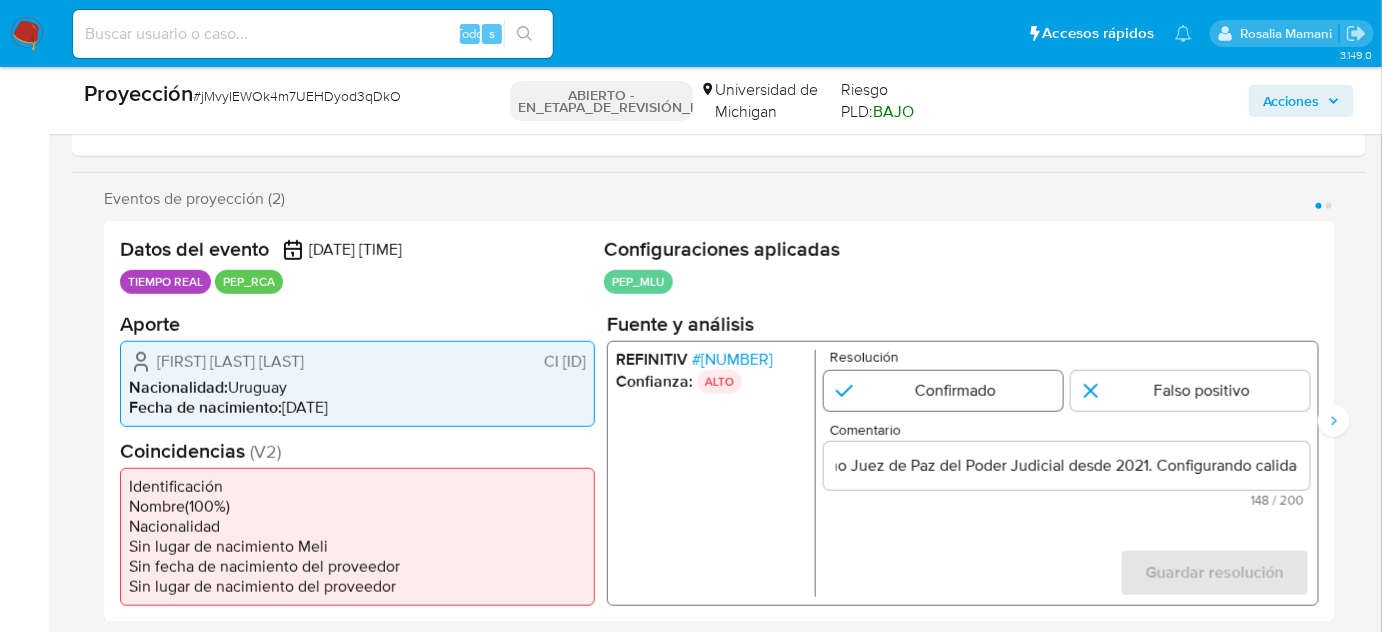 scroll, scrollTop: 0, scrollLeft: 0, axis: both 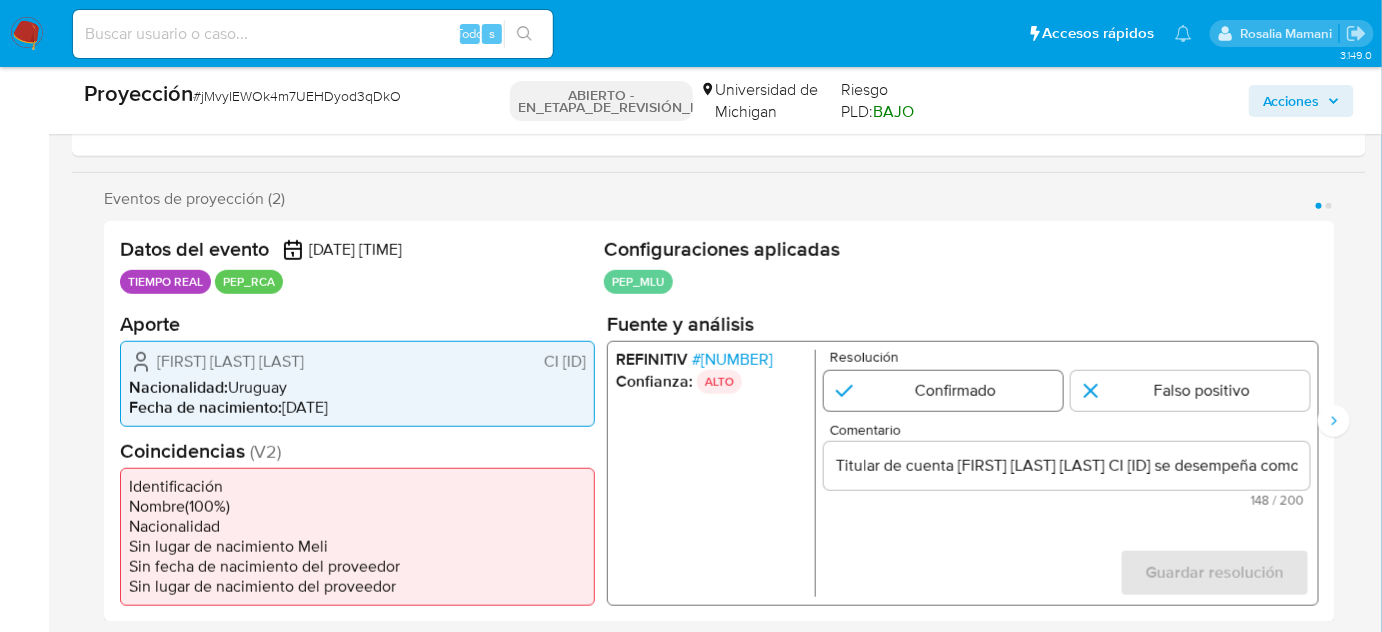 click at bounding box center [943, 390] 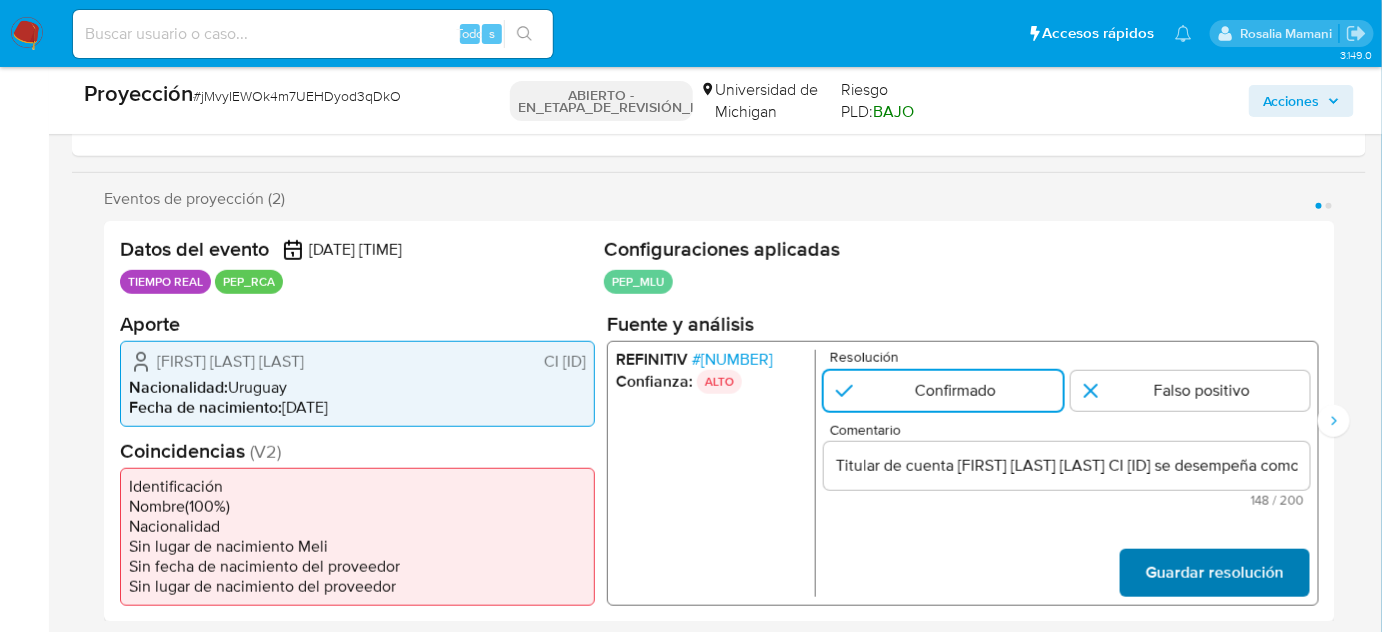 click on "Guardar resolución" at bounding box center (1215, 572) 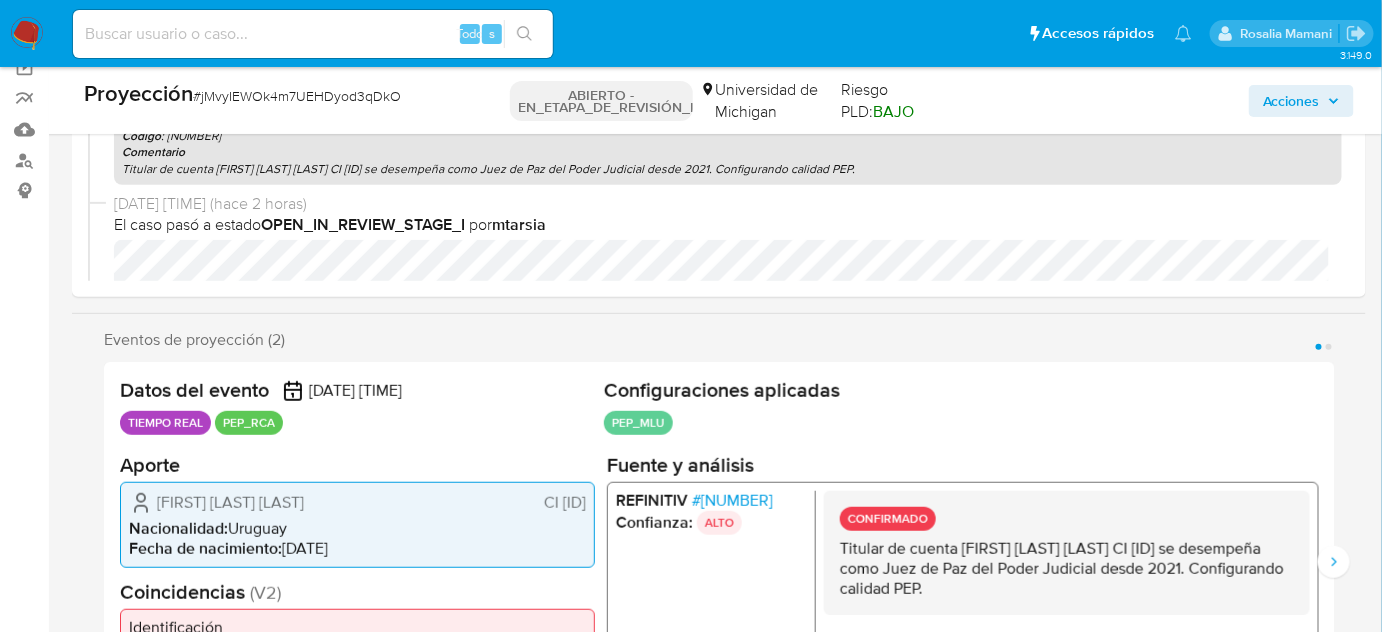 scroll, scrollTop: 0, scrollLeft: 0, axis: both 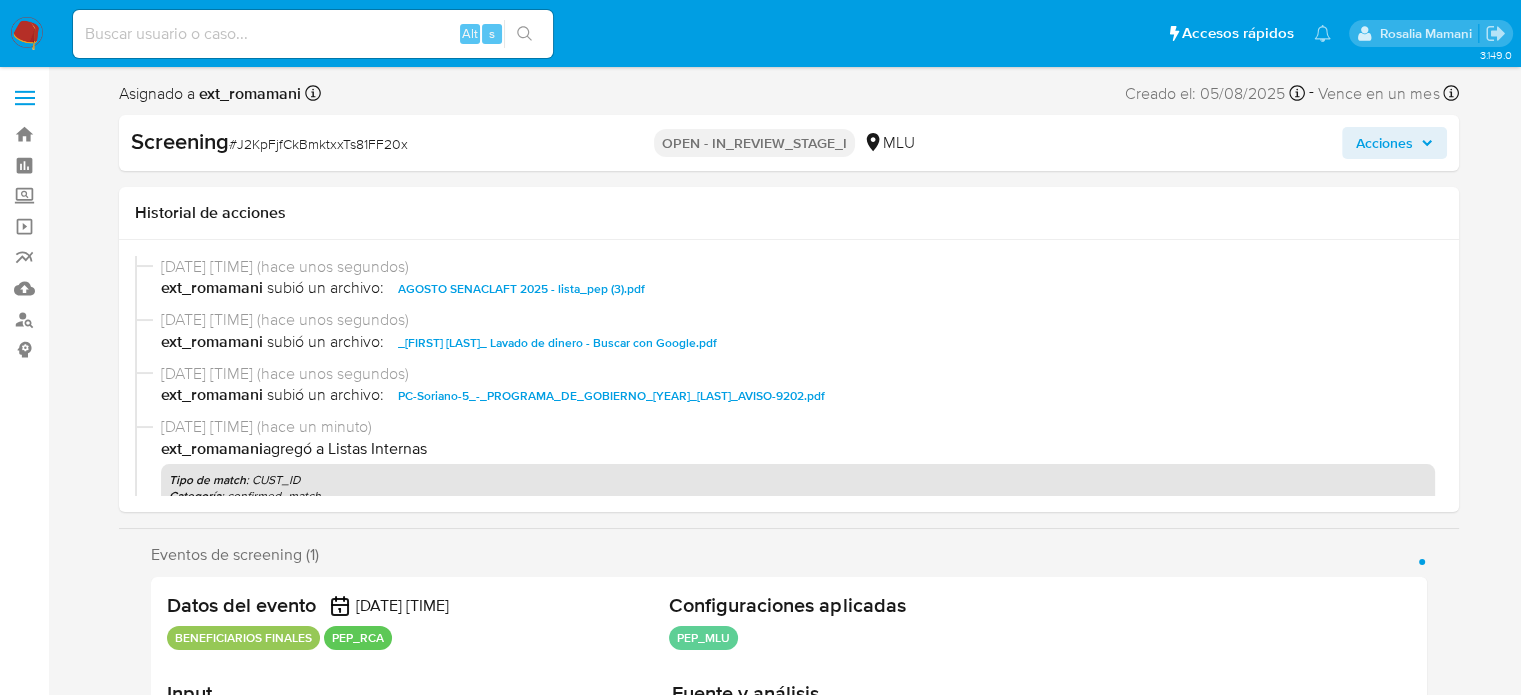 select on "10" 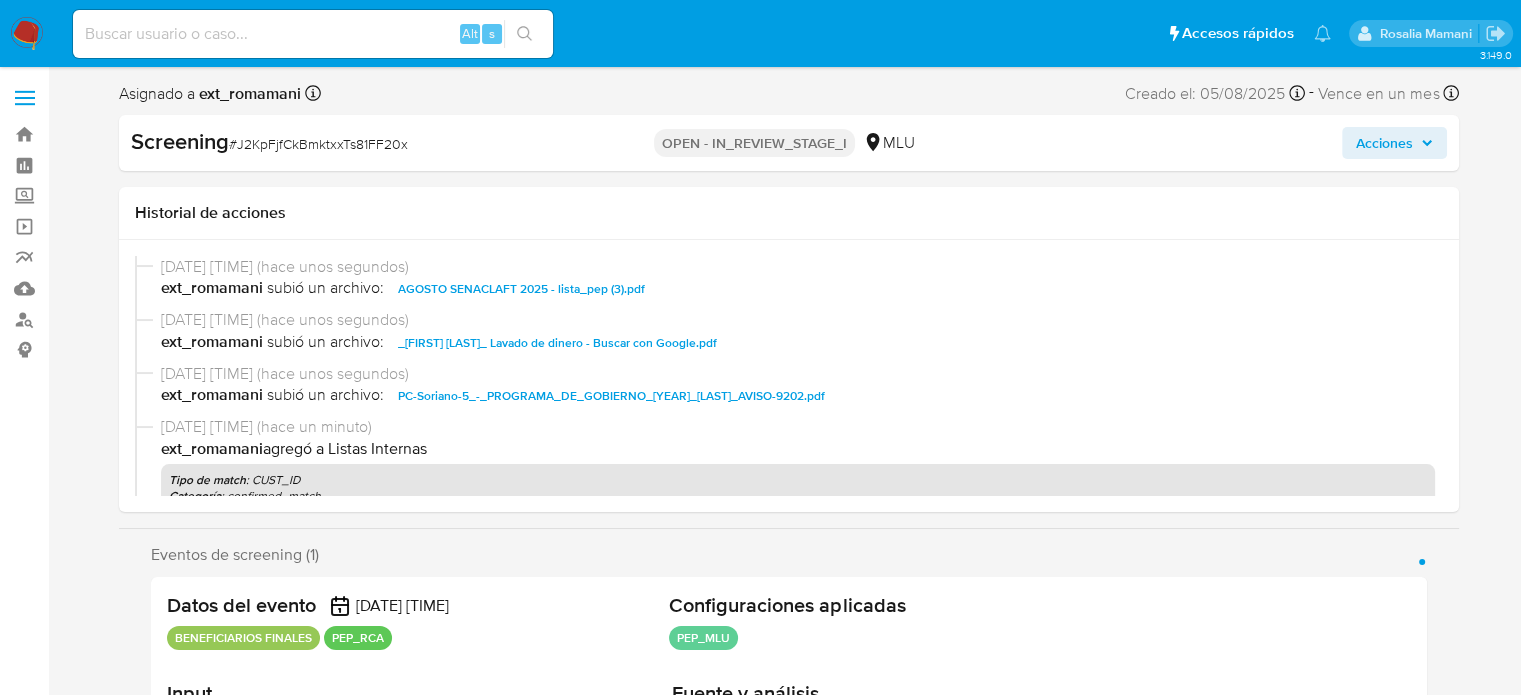 click on "Acciones" at bounding box center [1384, 143] 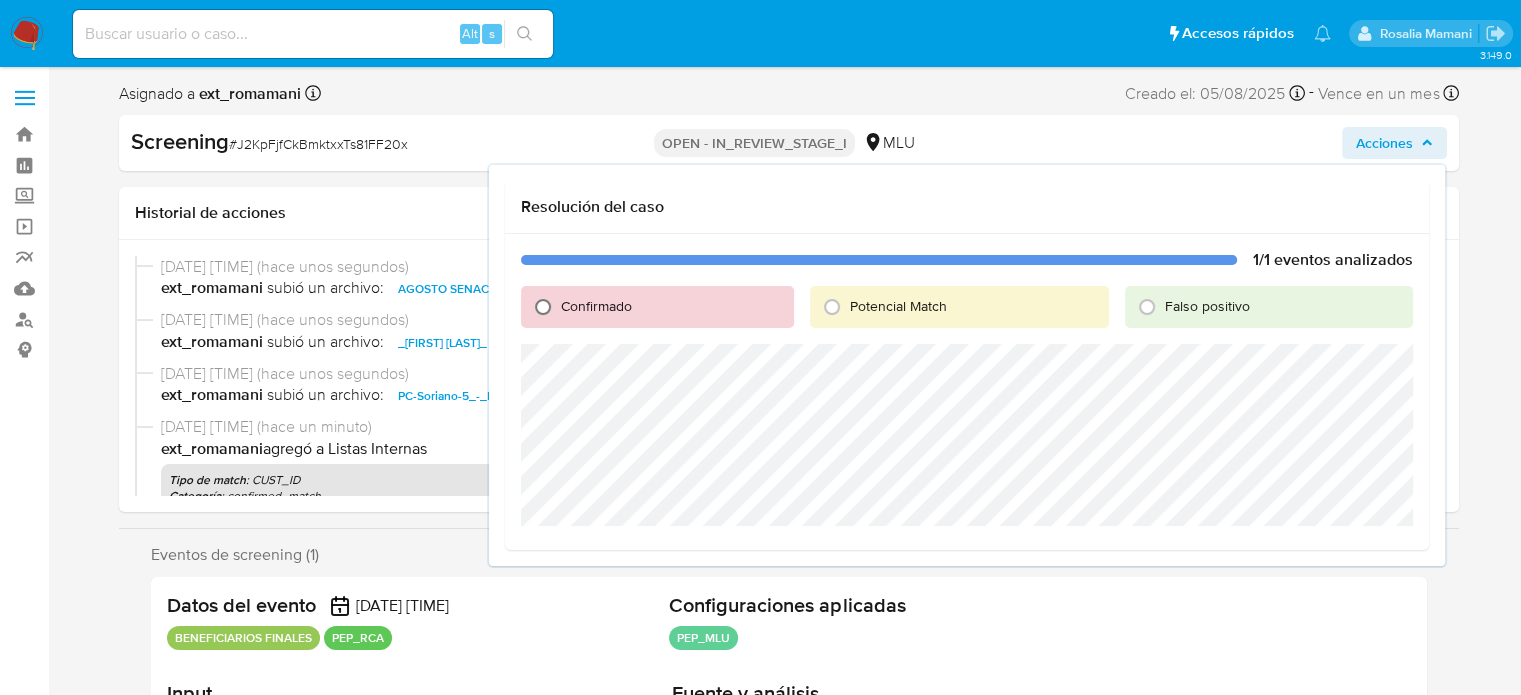 click on "Confirmado" at bounding box center (543, 307) 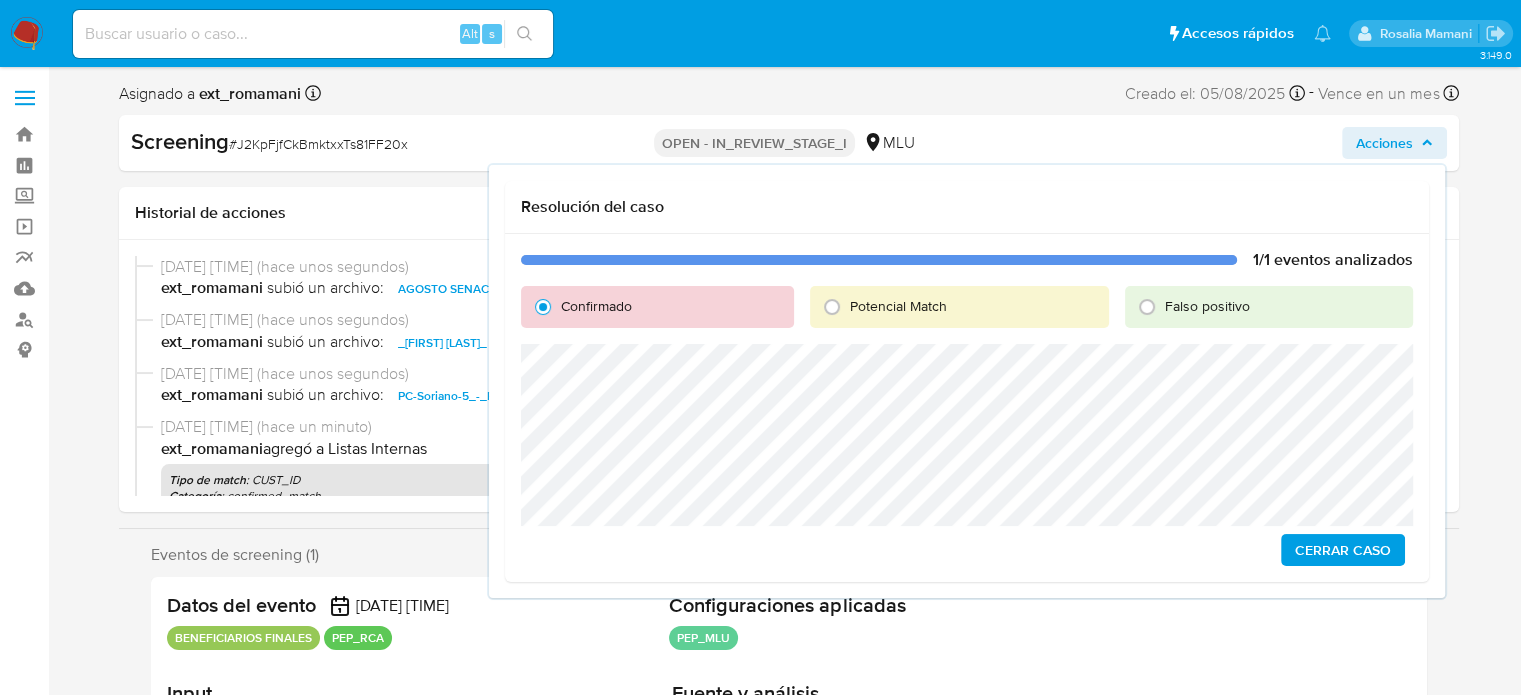 click on "Cerrar Caso" at bounding box center [1343, 550] 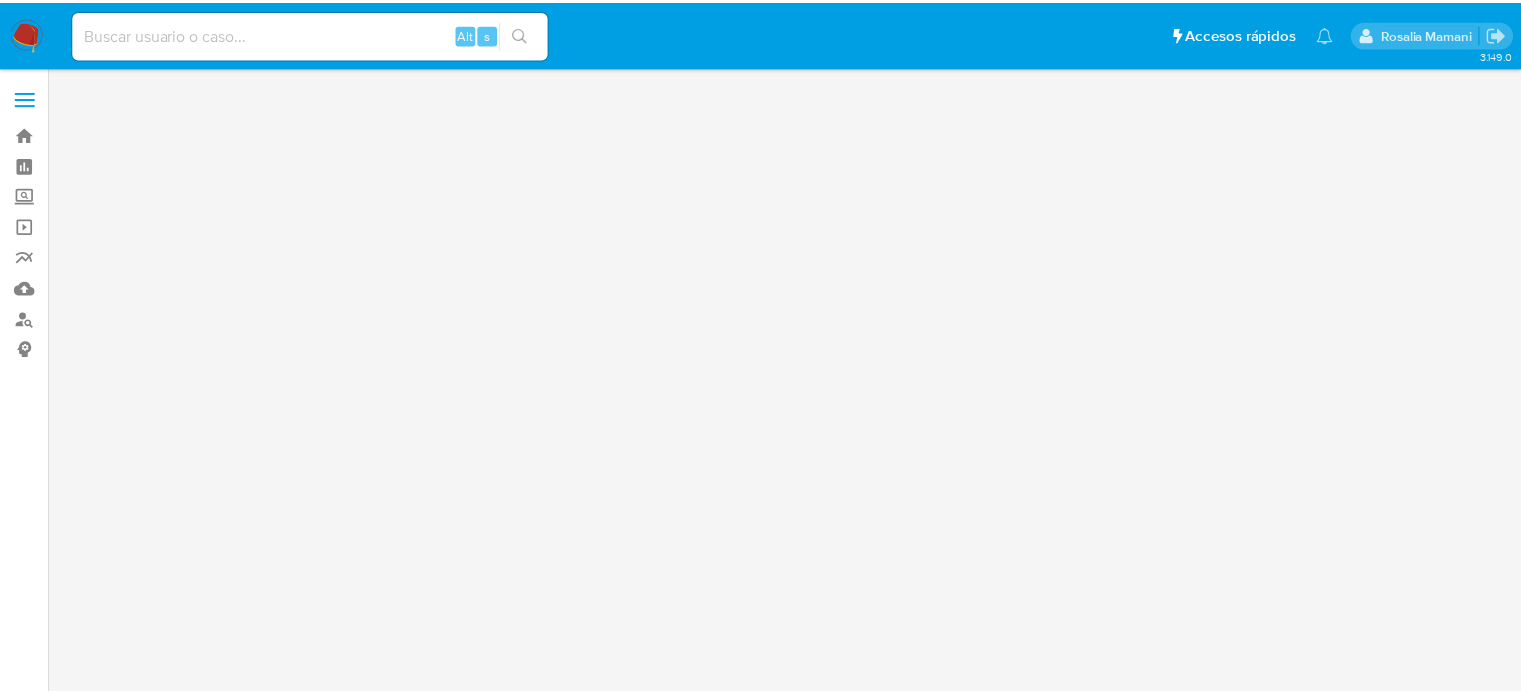 scroll, scrollTop: 0, scrollLeft: 0, axis: both 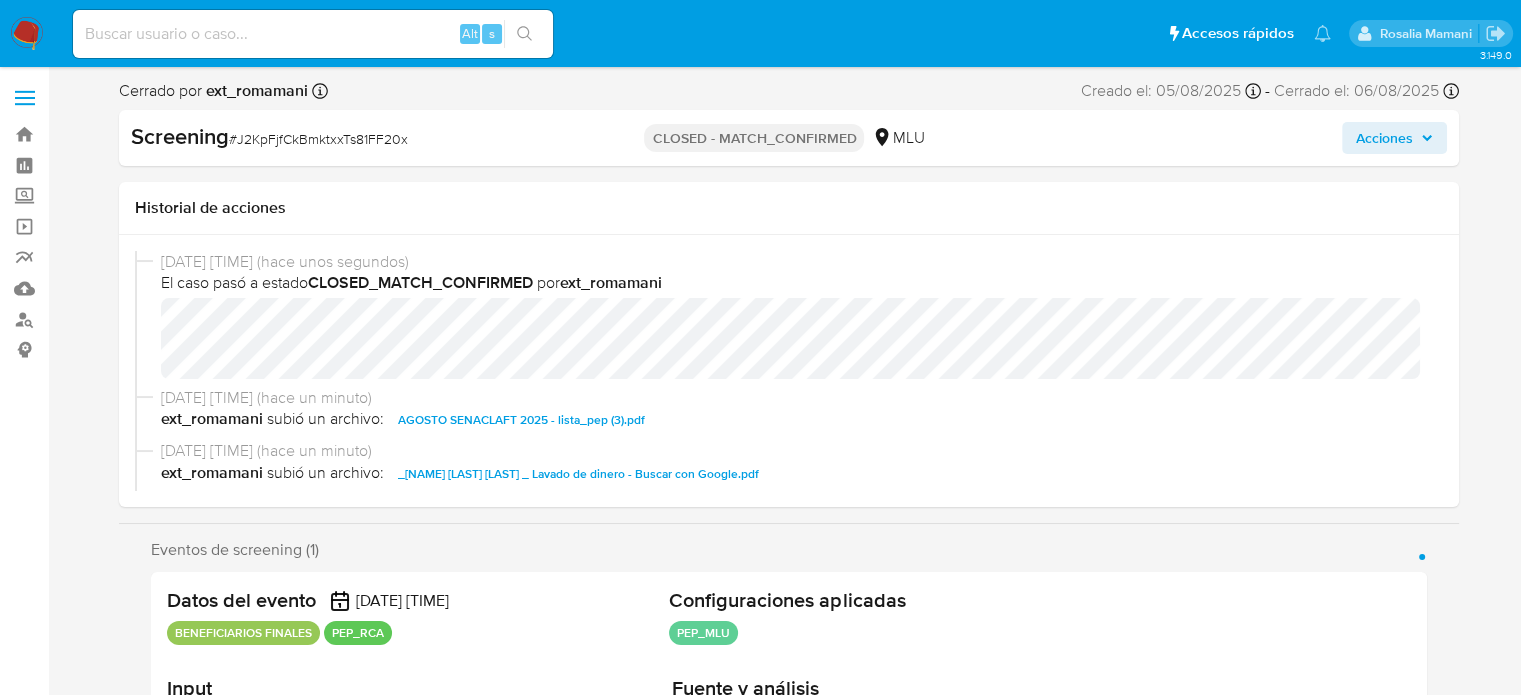 select on "10" 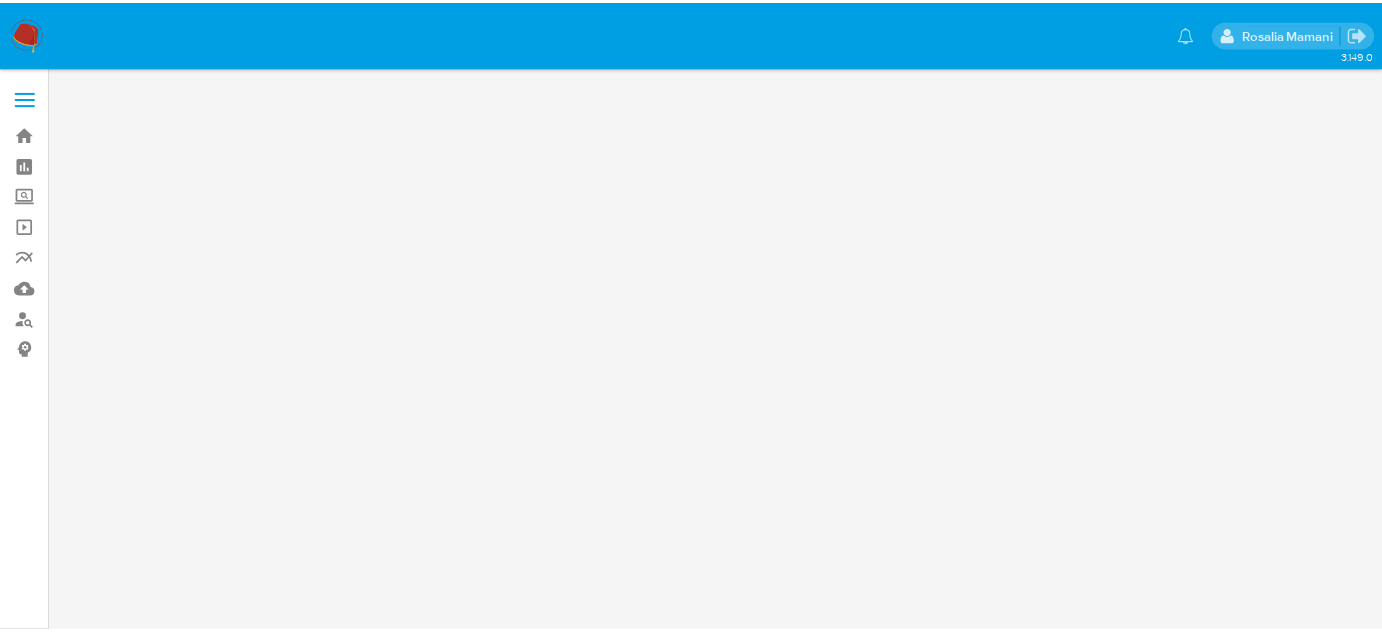 scroll, scrollTop: 0, scrollLeft: 0, axis: both 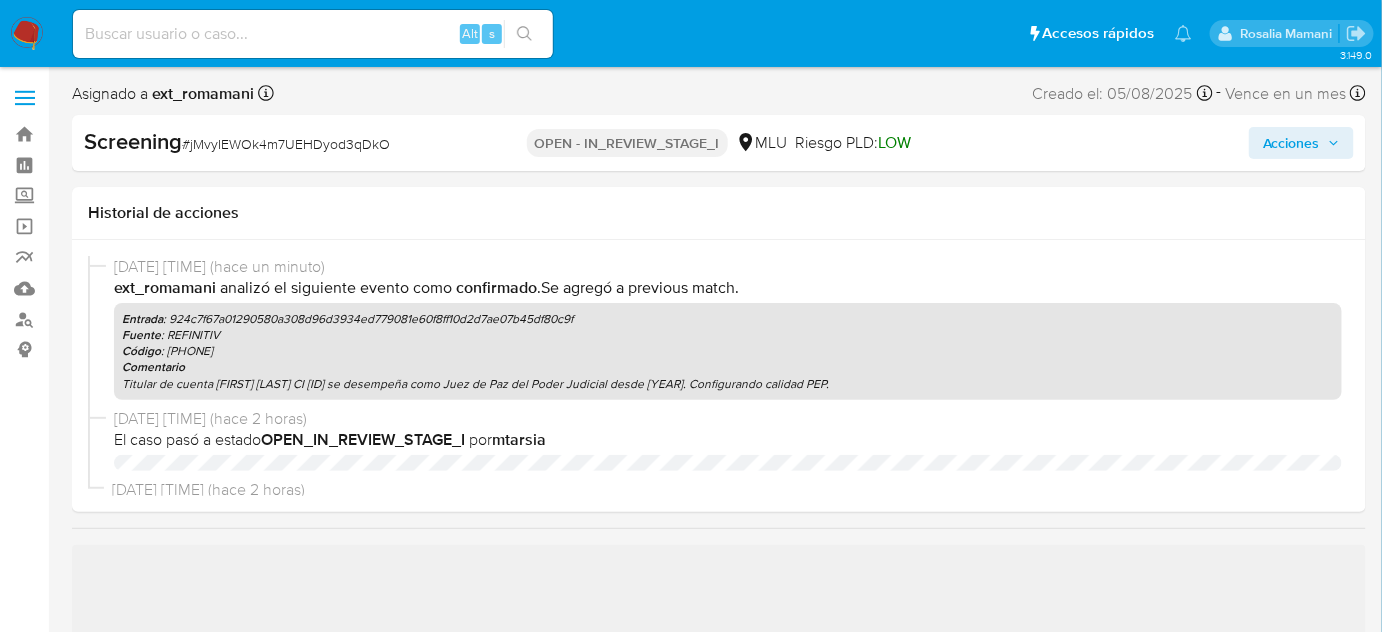 select on "10" 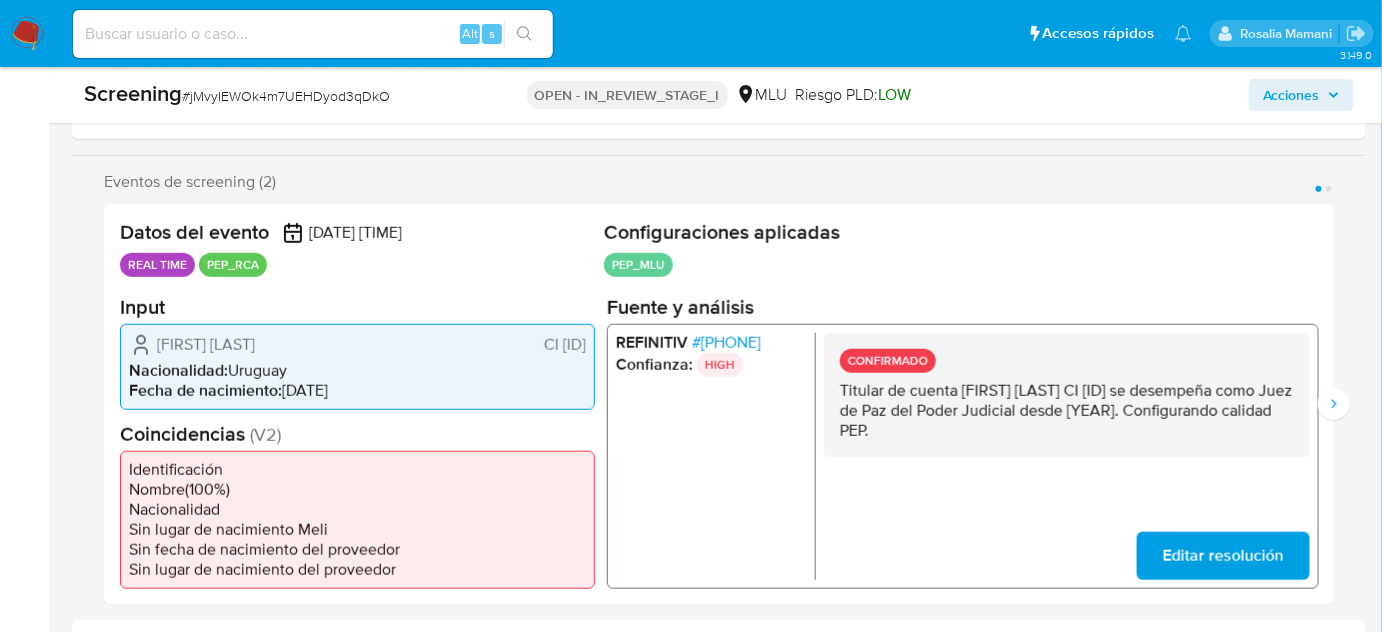 scroll, scrollTop: 363, scrollLeft: 0, axis: vertical 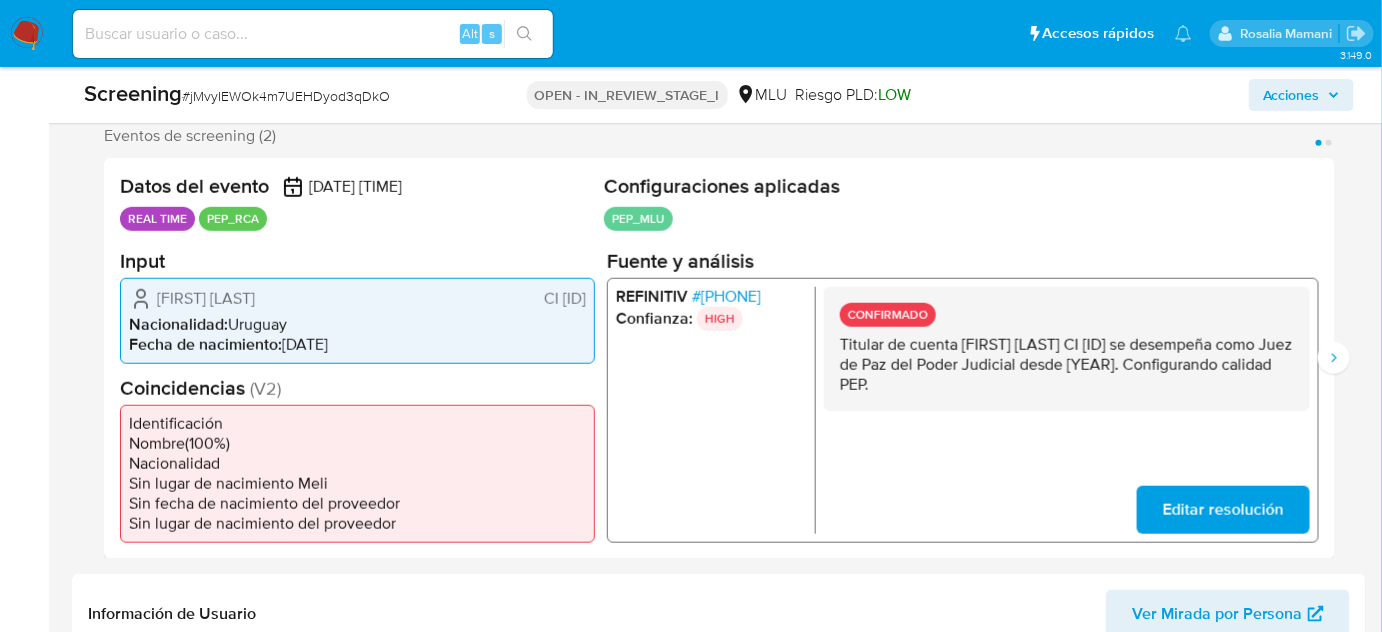 drag, startPoint x: 1064, startPoint y: 383, endPoint x: 830, endPoint y: 353, distance: 235.91524 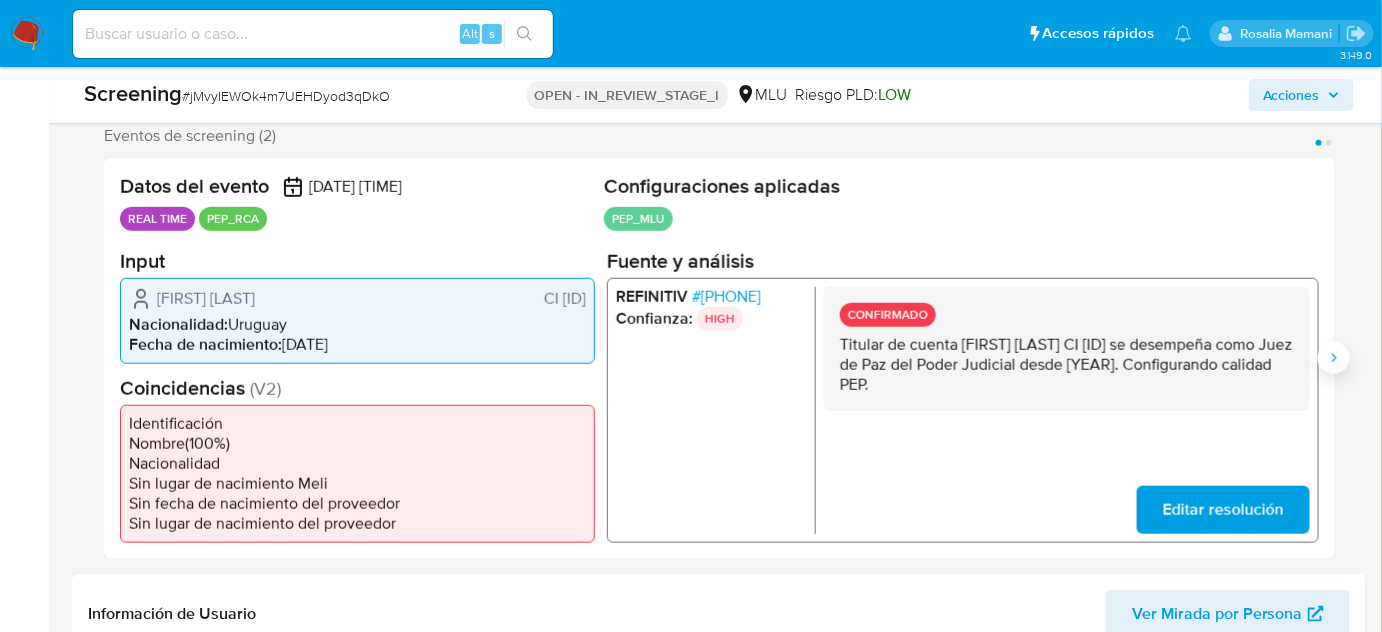 click 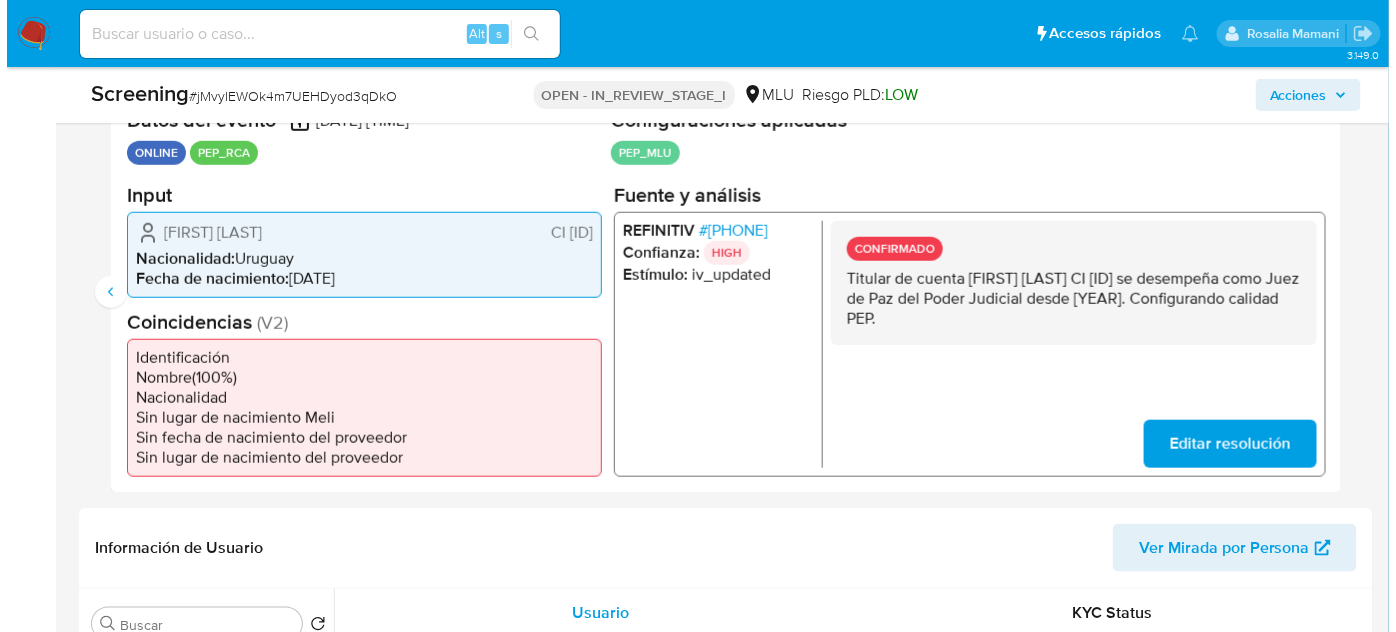 scroll, scrollTop: 818, scrollLeft: 0, axis: vertical 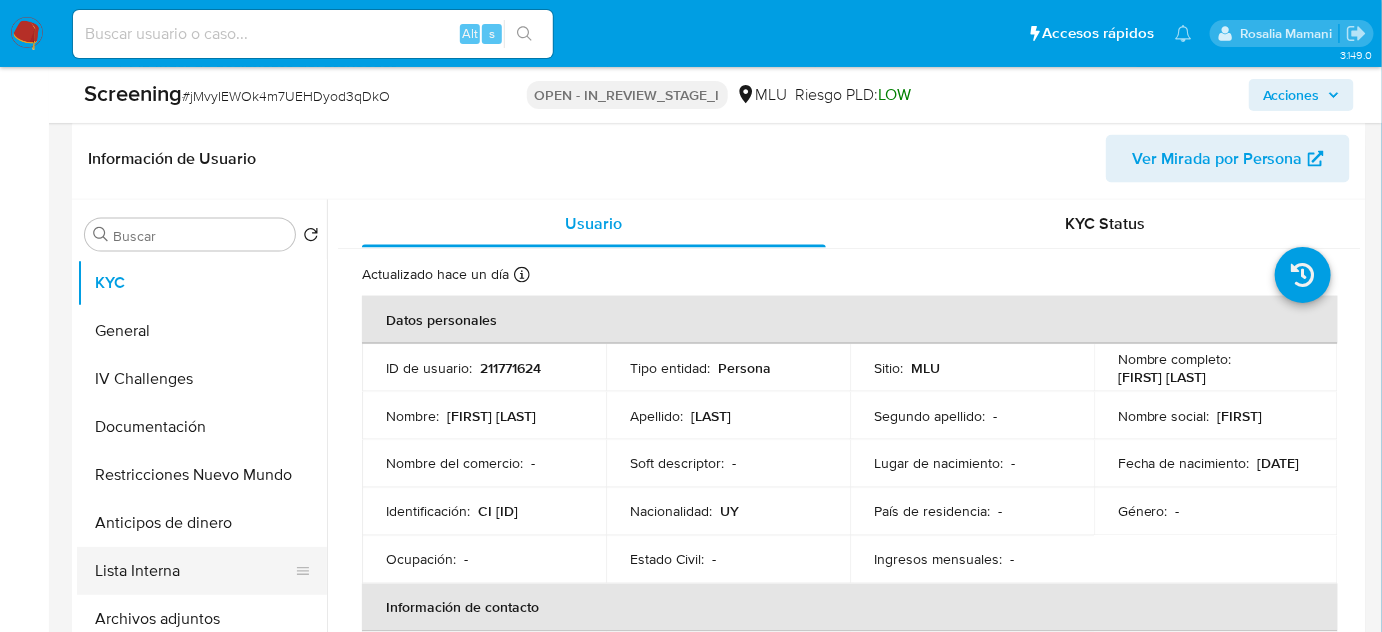 click on "Lista Interna" at bounding box center [194, 571] 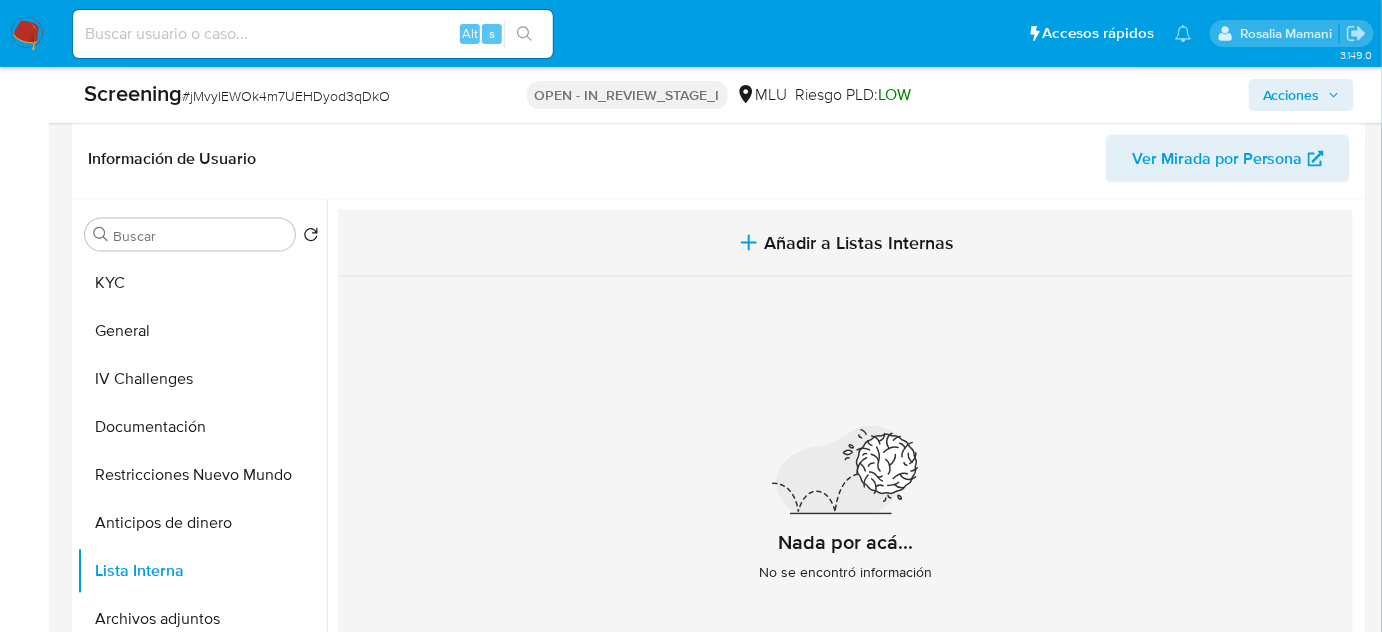 click on "Añadir a Listas Internas" at bounding box center [860, 243] 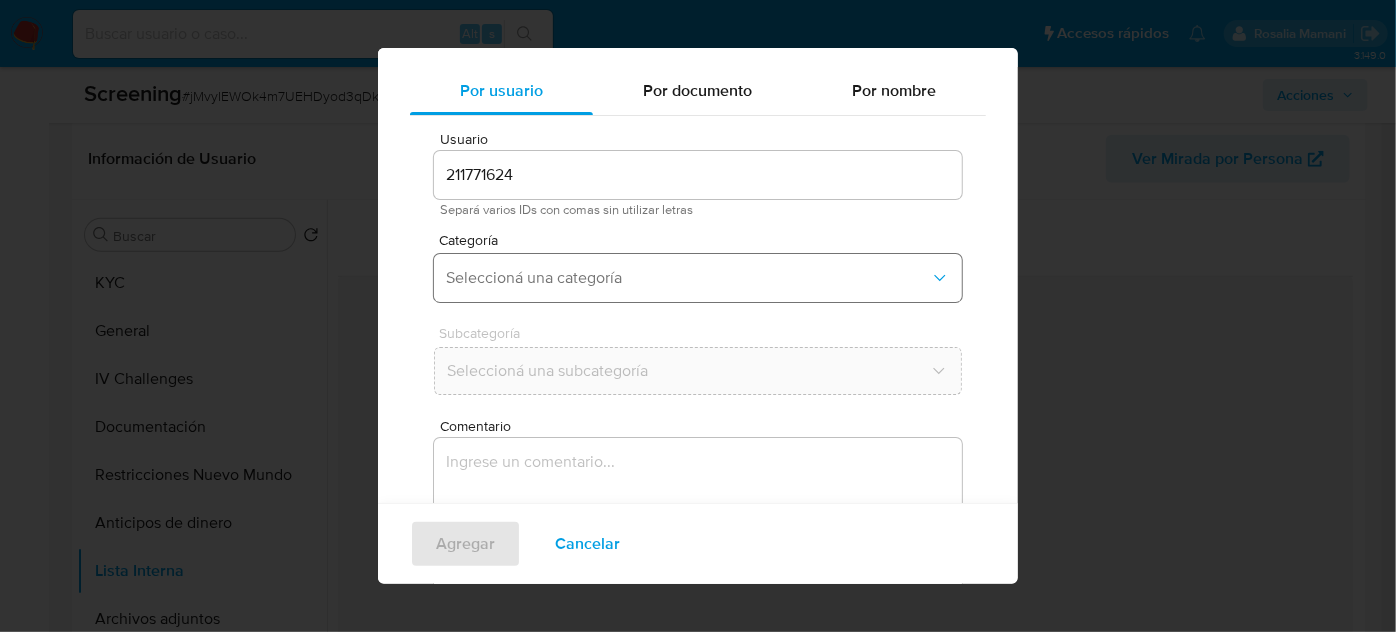scroll, scrollTop: 74, scrollLeft: 0, axis: vertical 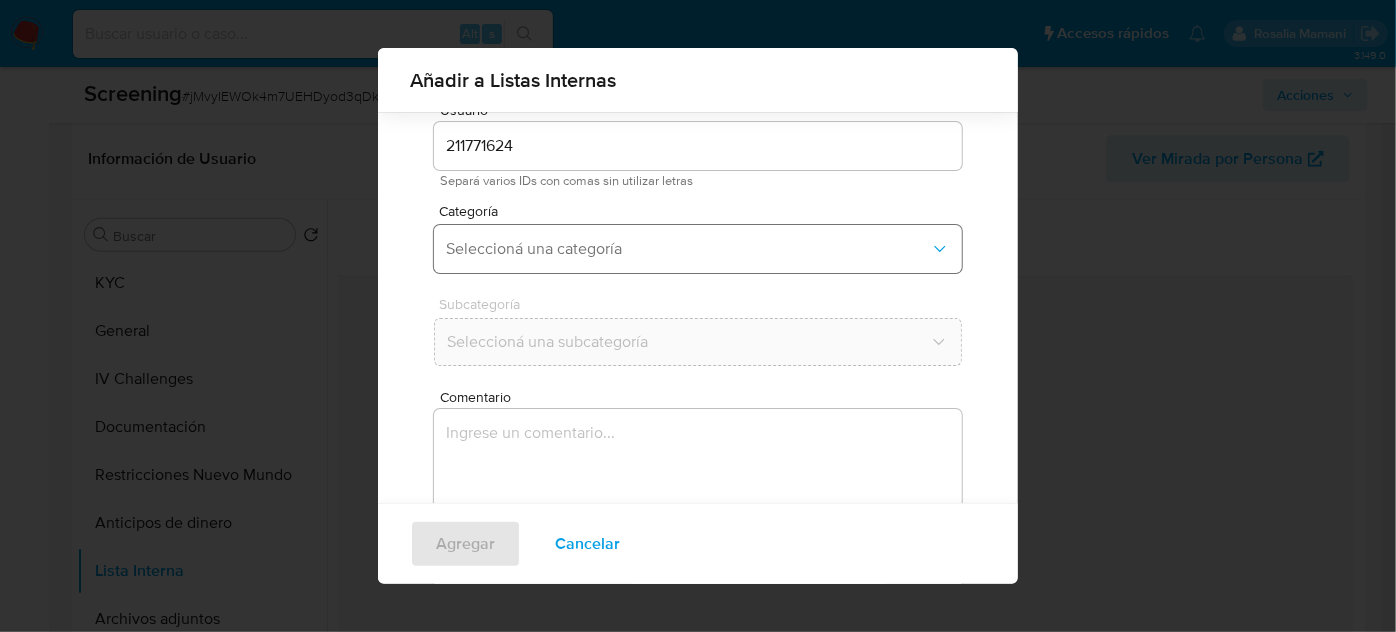 click on "Seleccioná una categoría" at bounding box center [688, 249] 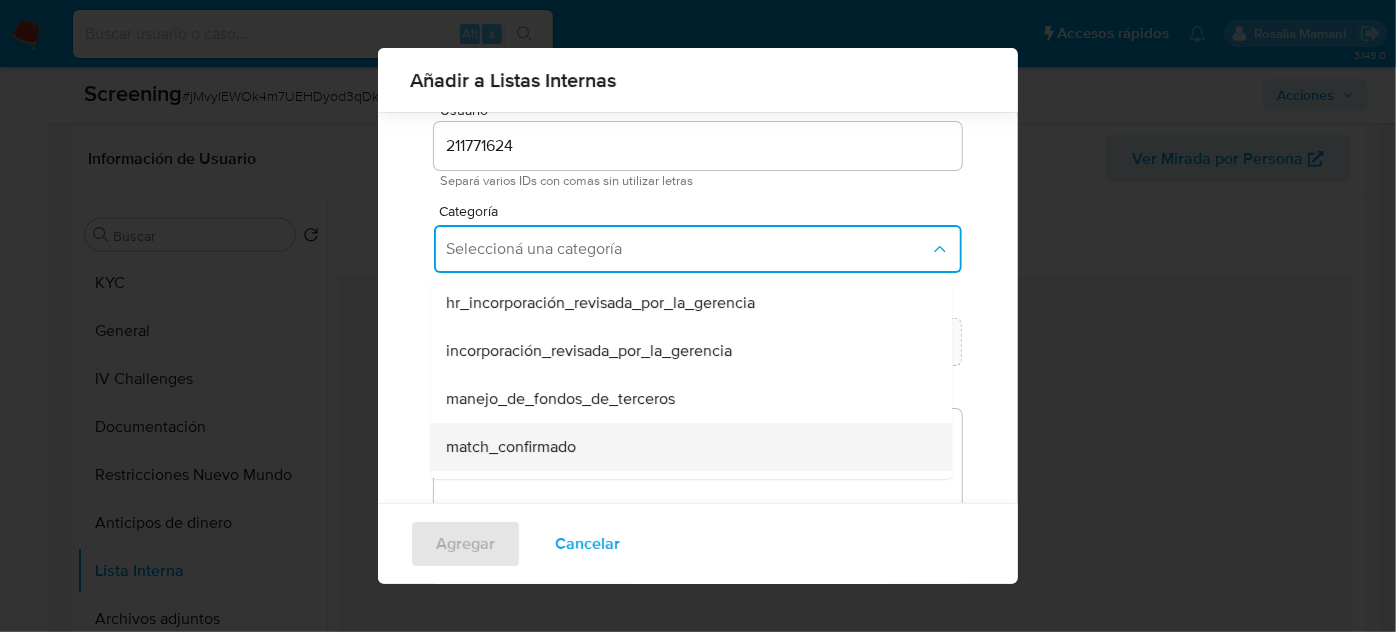 click on "match_confirmado" at bounding box center (511, 447) 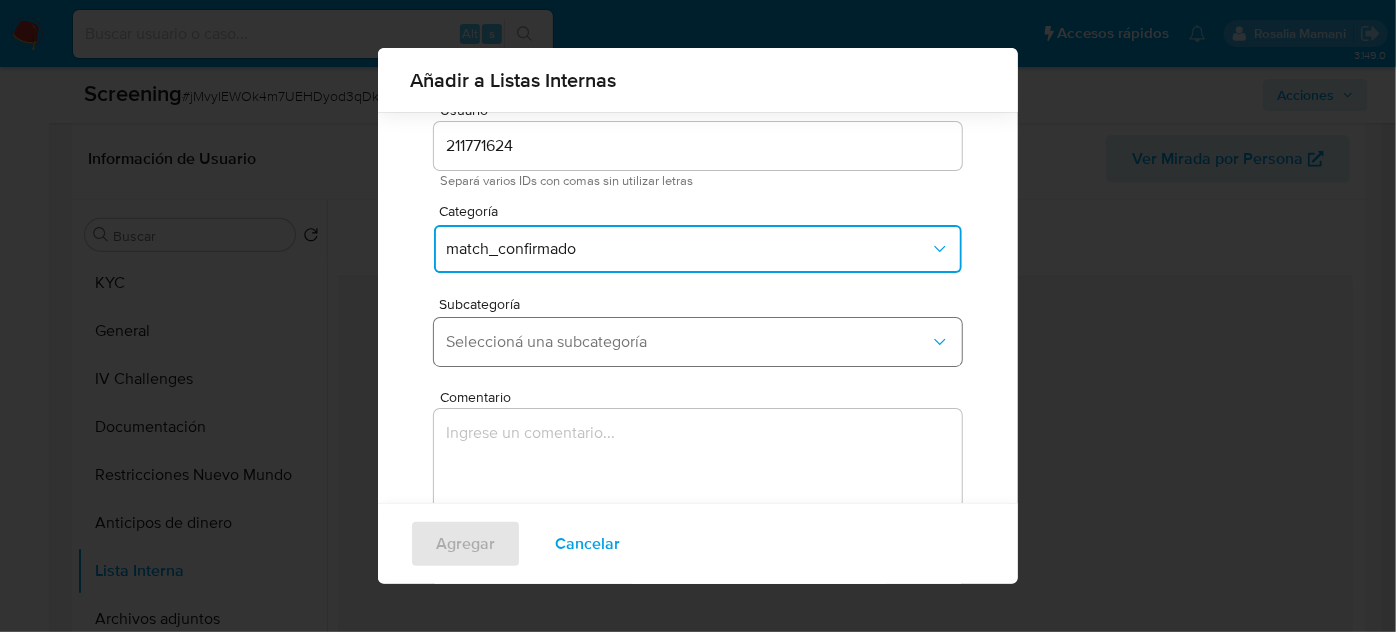 click on "Seleccioná una subcategoría" at bounding box center [698, 342] 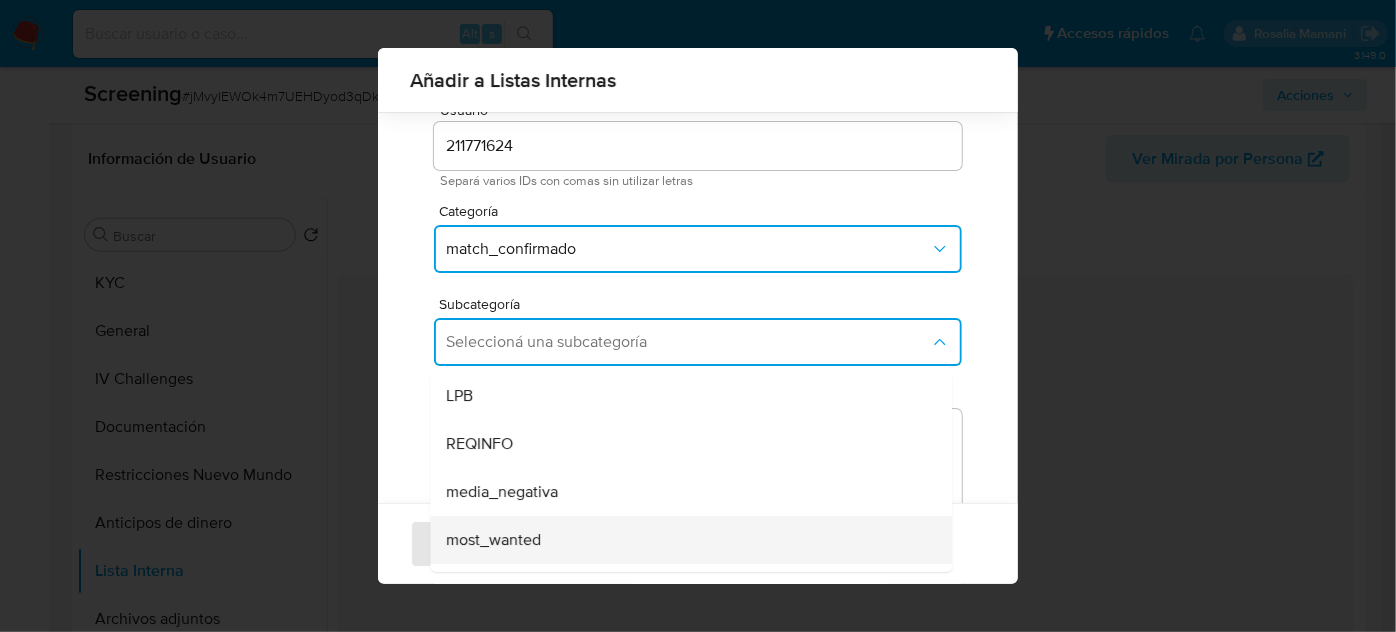 scroll, scrollTop: 90, scrollLeft: 0, axis: vertical 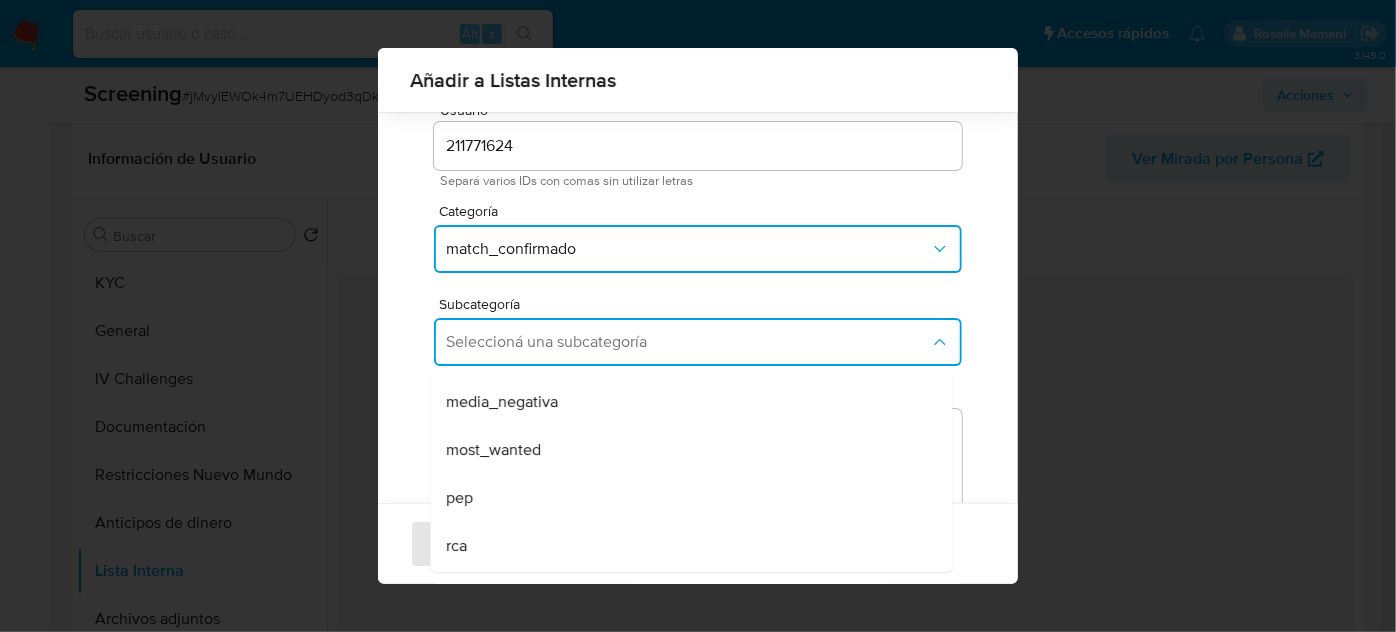 click on "pep" at bounding box center [685, 498] 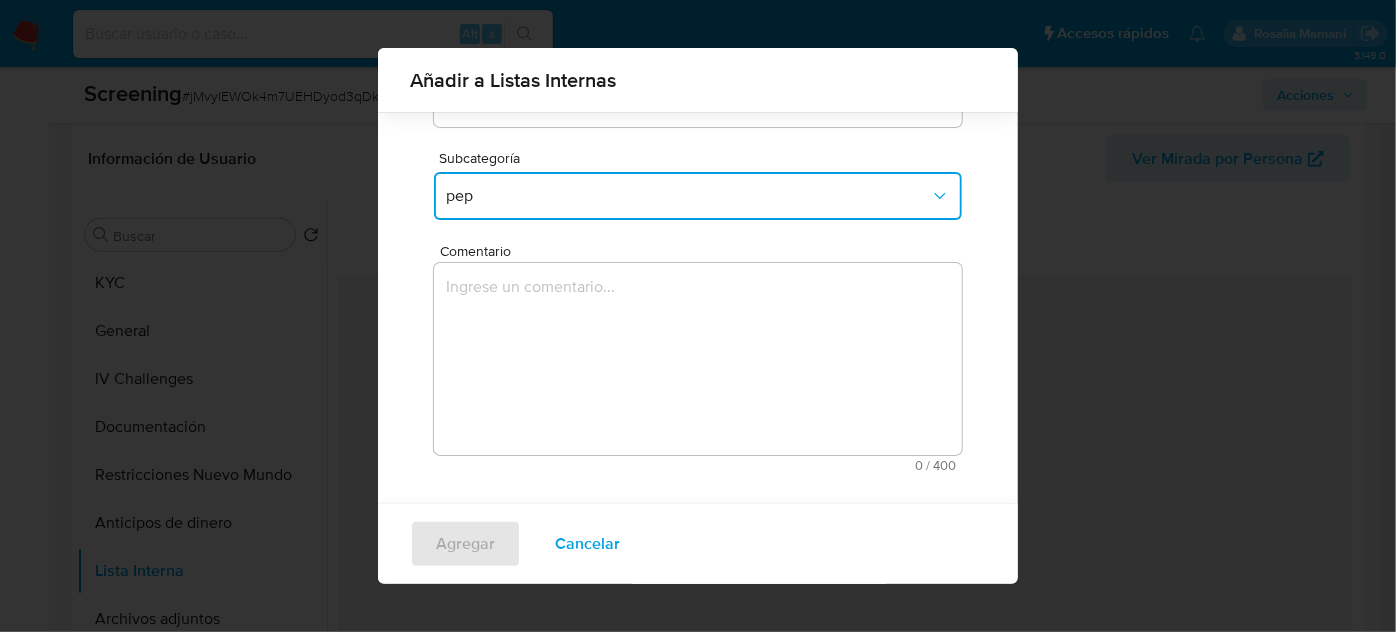 scroll, scrollTop: 221, scrollLeft: 0, axis: vertical 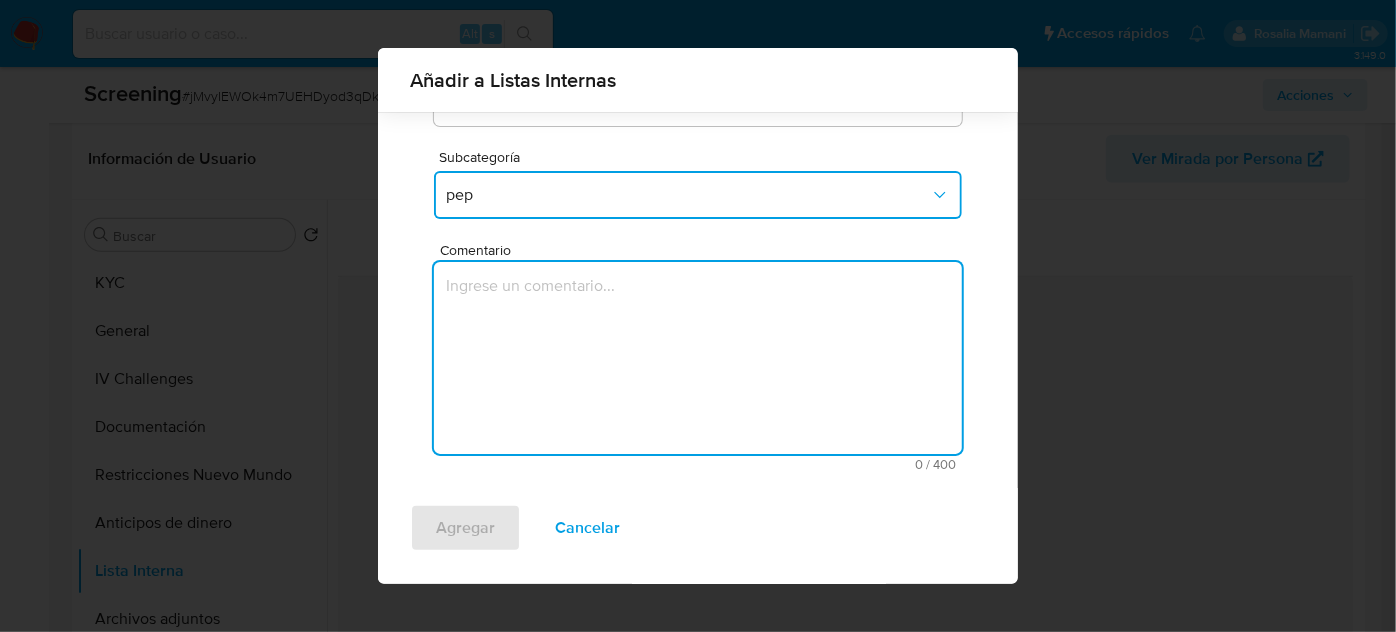 click at bounding box center [698, 358] 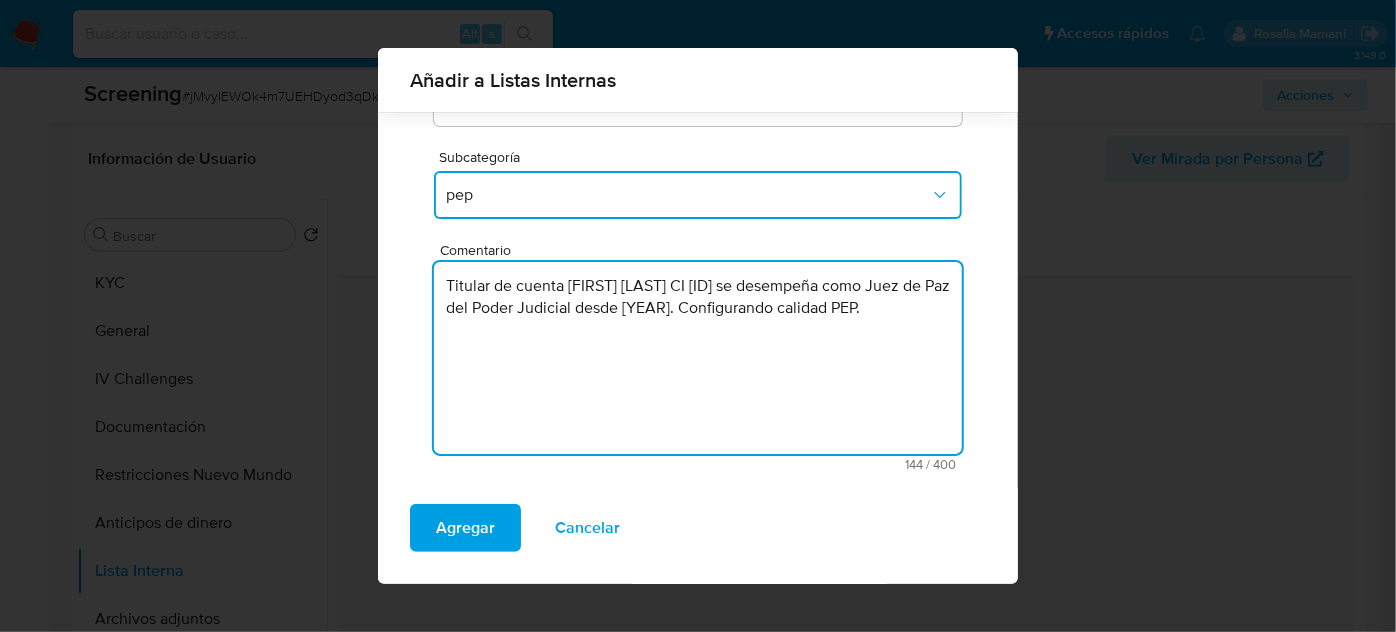 click on "Titular de cuenta [FIRST] [LAST] CI [ID] se desempeña como Juez de Paz del Poder Judicial desde [YEAR]. Configurando calidad PEP." at bounding box center (698, 358) 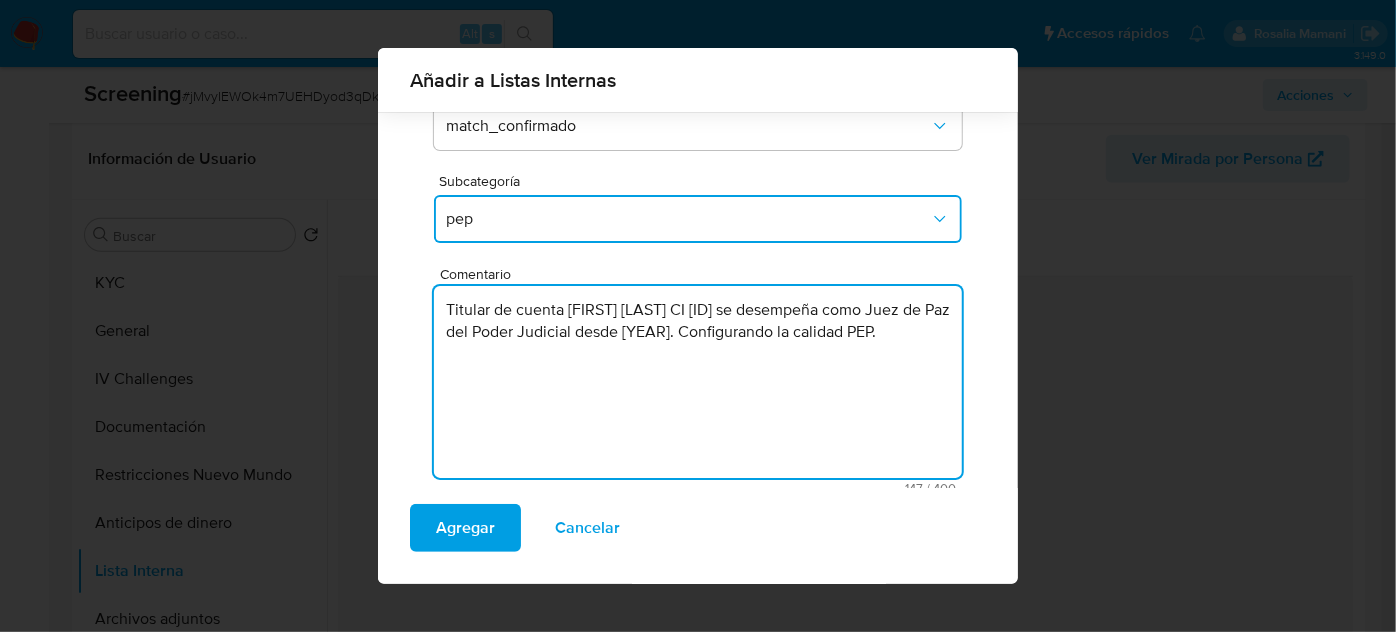 scroll, scrollTop: 130, scrollLeft: 0, axis: vertical 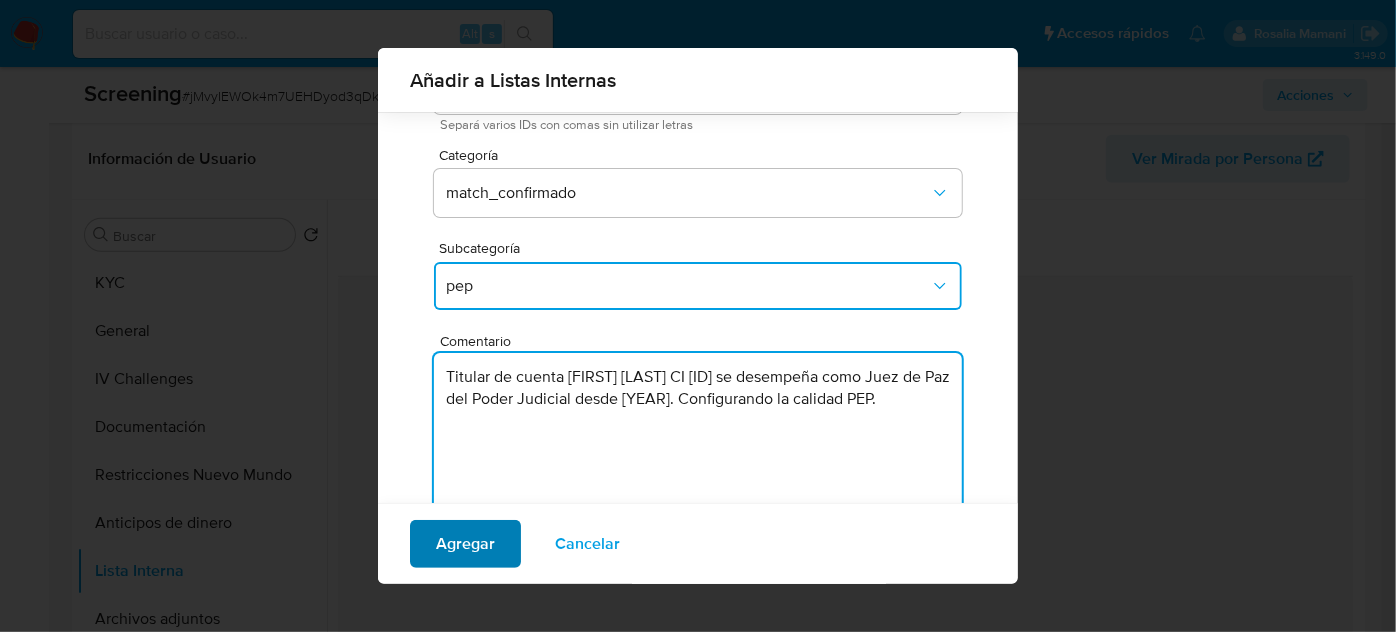 type on "Titular de cuenta [FIRST] [LAST] CI [ID] se desempeña como Juez de Paz del Poder Judicial desde [YEAR]. Configurando la calidad PEP." 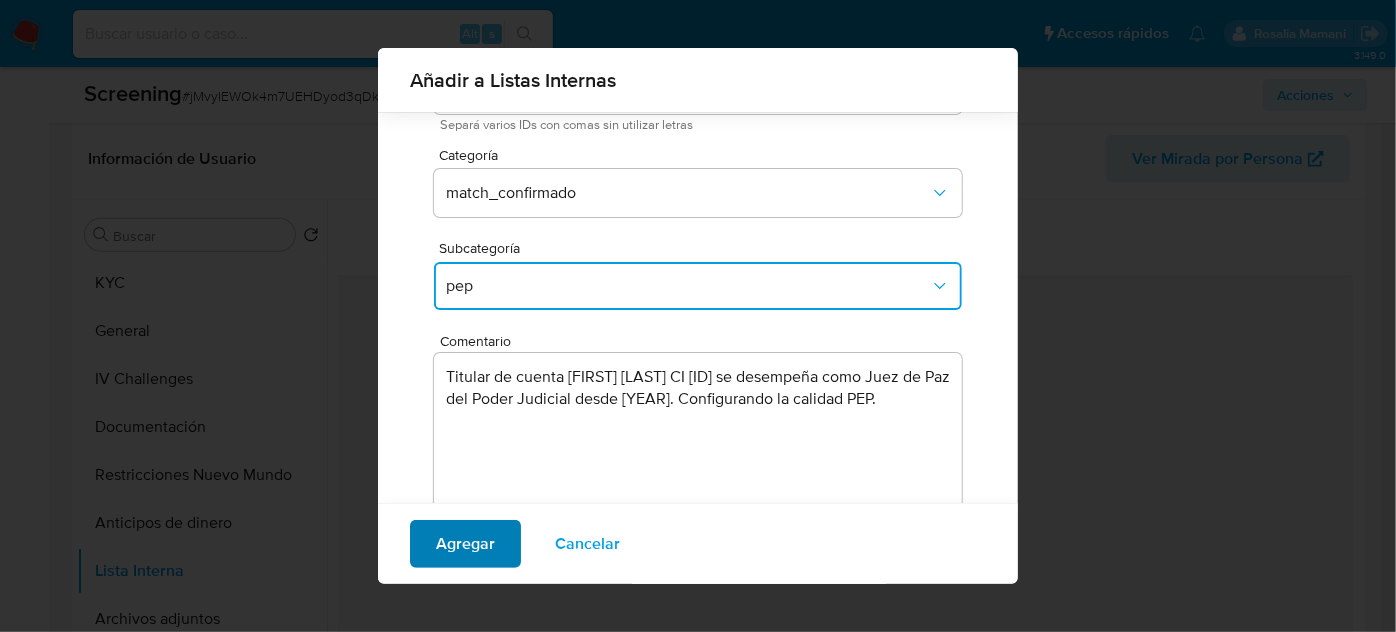 click on "Agregar" at bounding box center (465, 544) 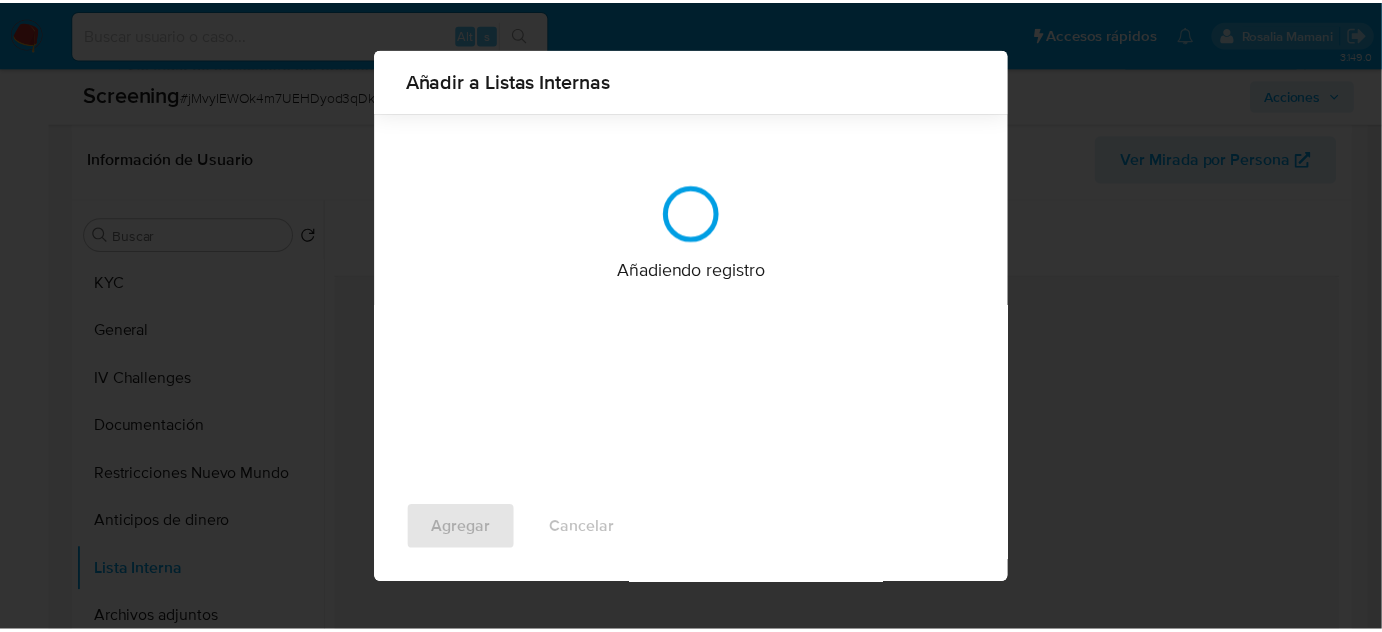 scroll, scrollTop: 0, scrollLeft: 0, axis: both 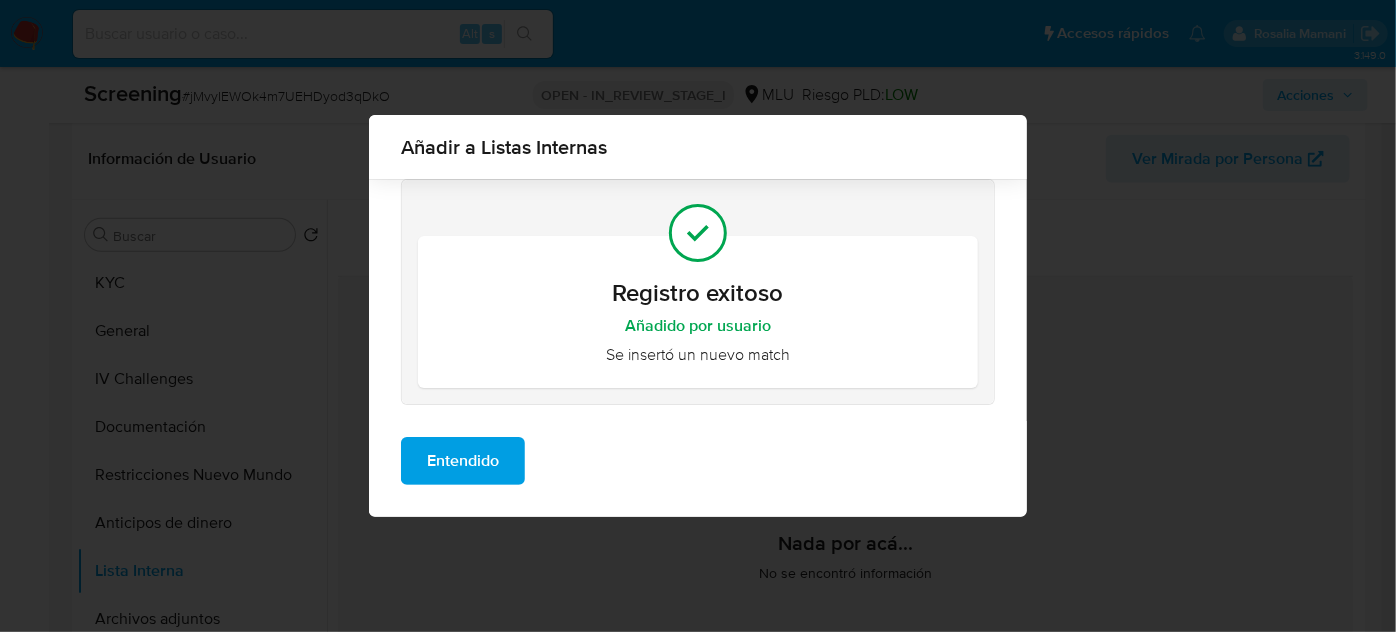 click on "Entendido" at bounding box center [463, 461] 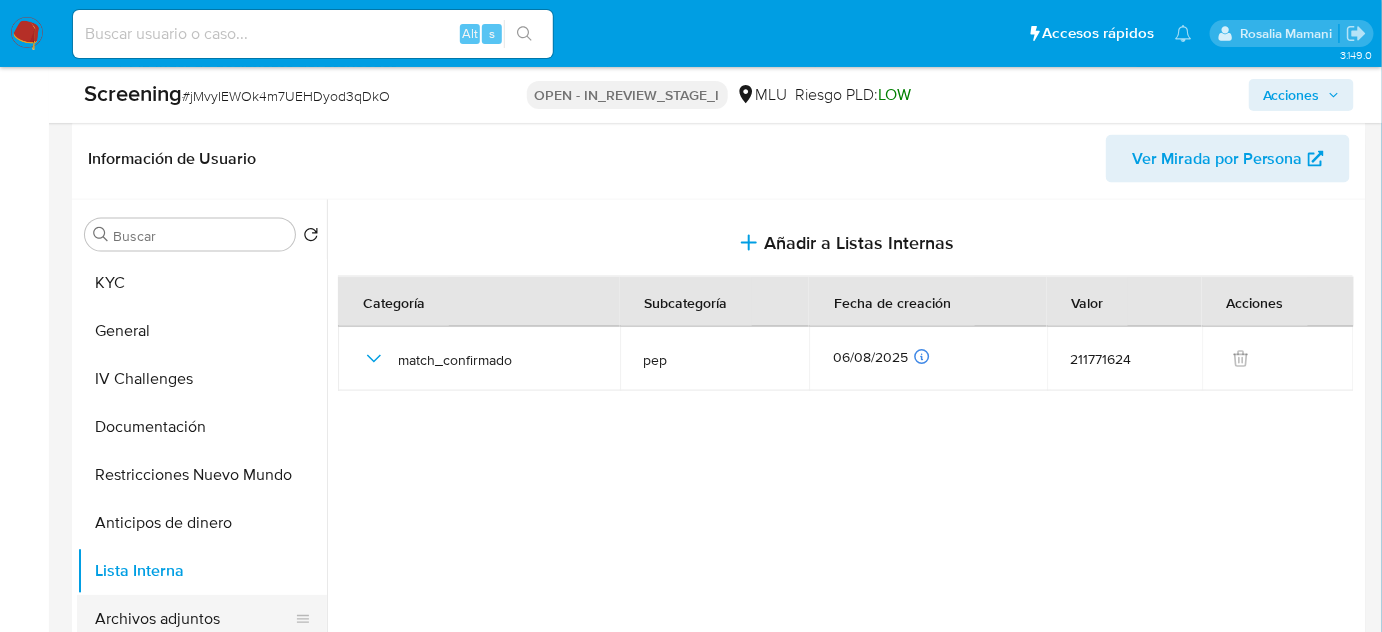 click on "Archivos adjuntos" at bounding box center [194, 619] 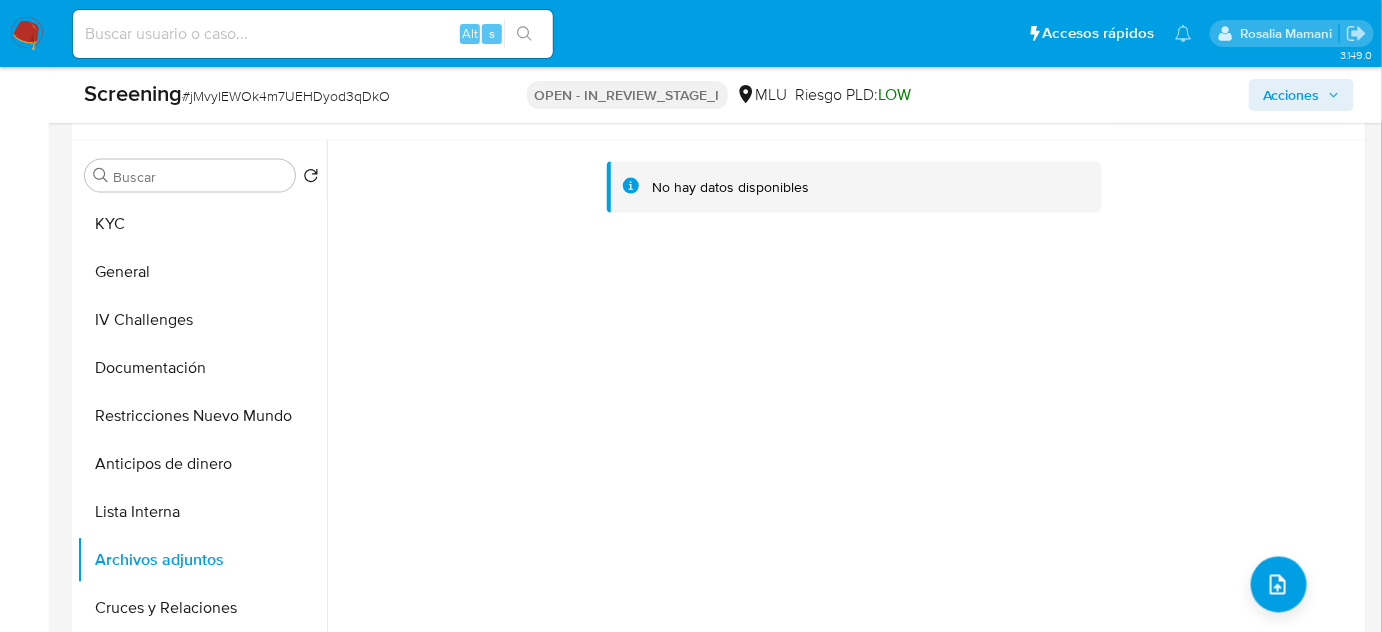 scroll, scrollTop: 909, scrollLeft: 0, axis: vertical 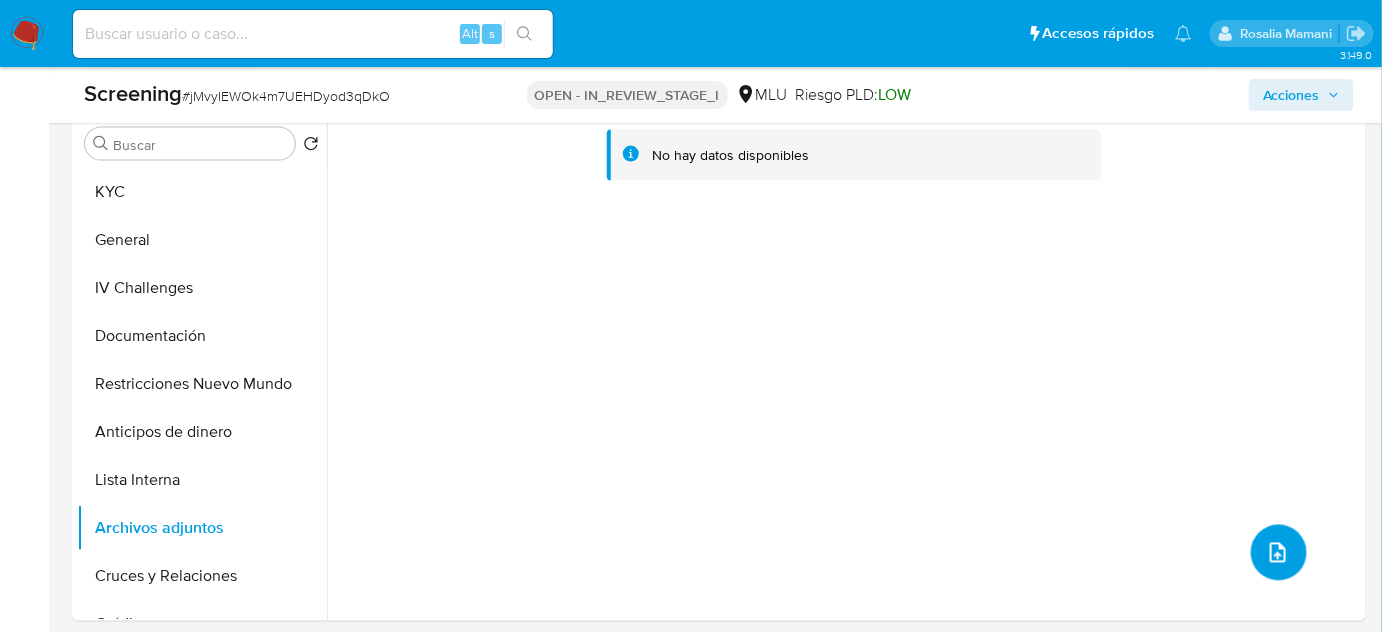 click 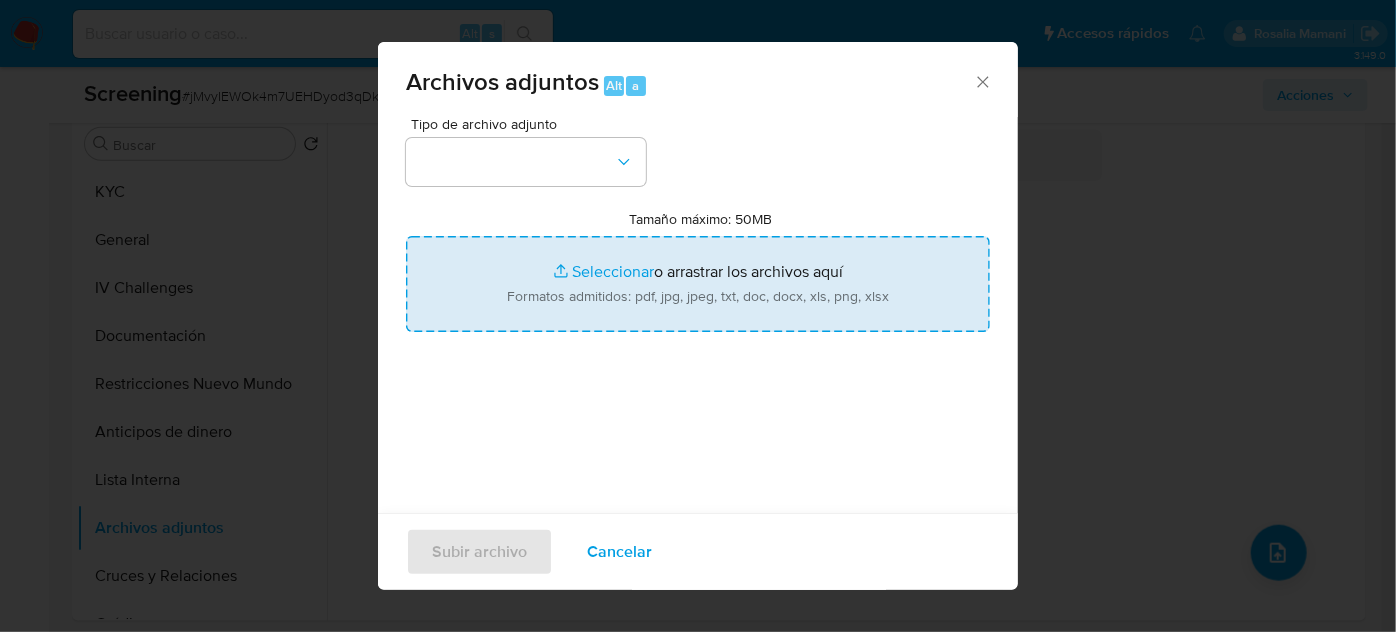 click on "Tamaño máximo: 50MB Seleccionar archivos" at bounding box center [698, 284] 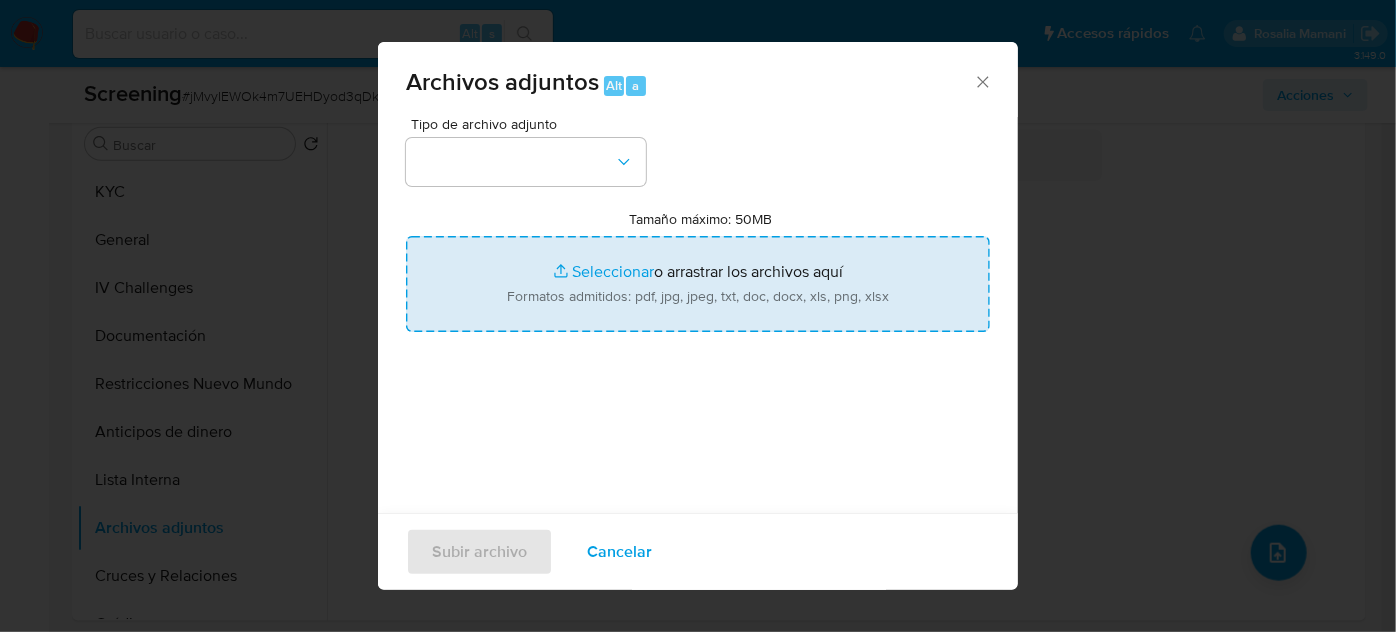 type on "C:\fakepath\Poder Judicial - Noticias institucional...scensos y dos traslados de magistrados.pdf" 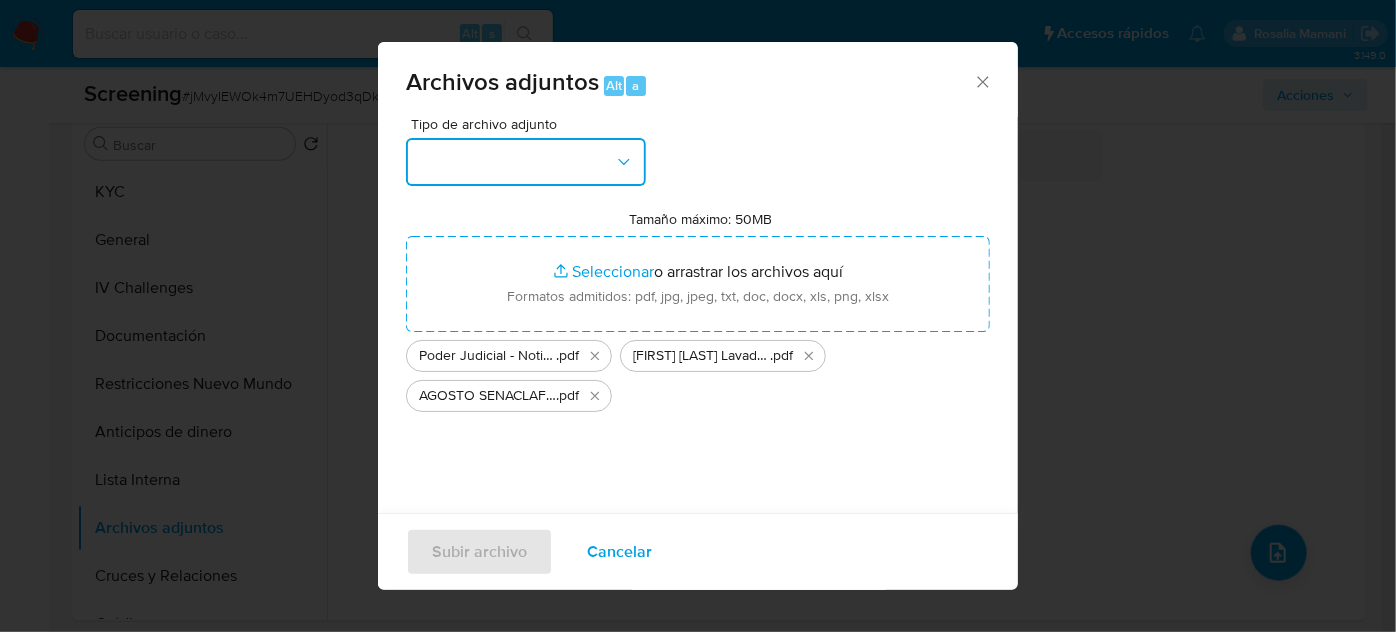 click at bounding box center [526, 162] 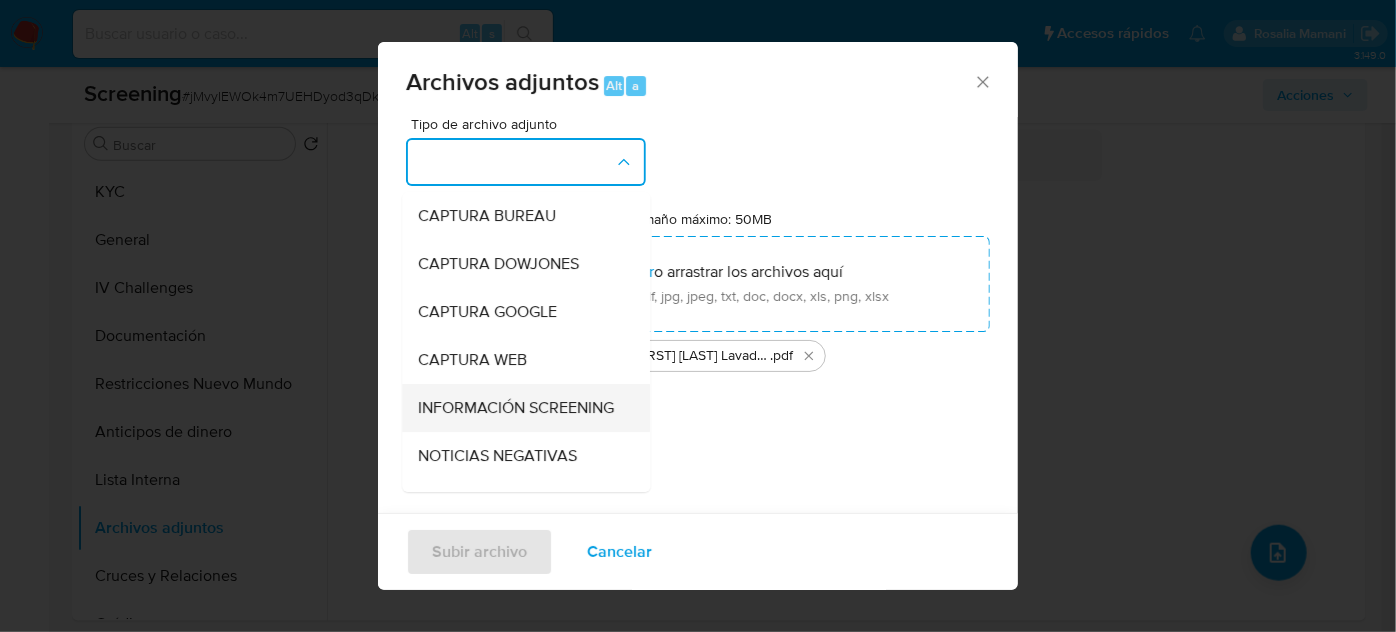click on "INFORMACIÓN SCREENING" at bounding box center [516, 408] 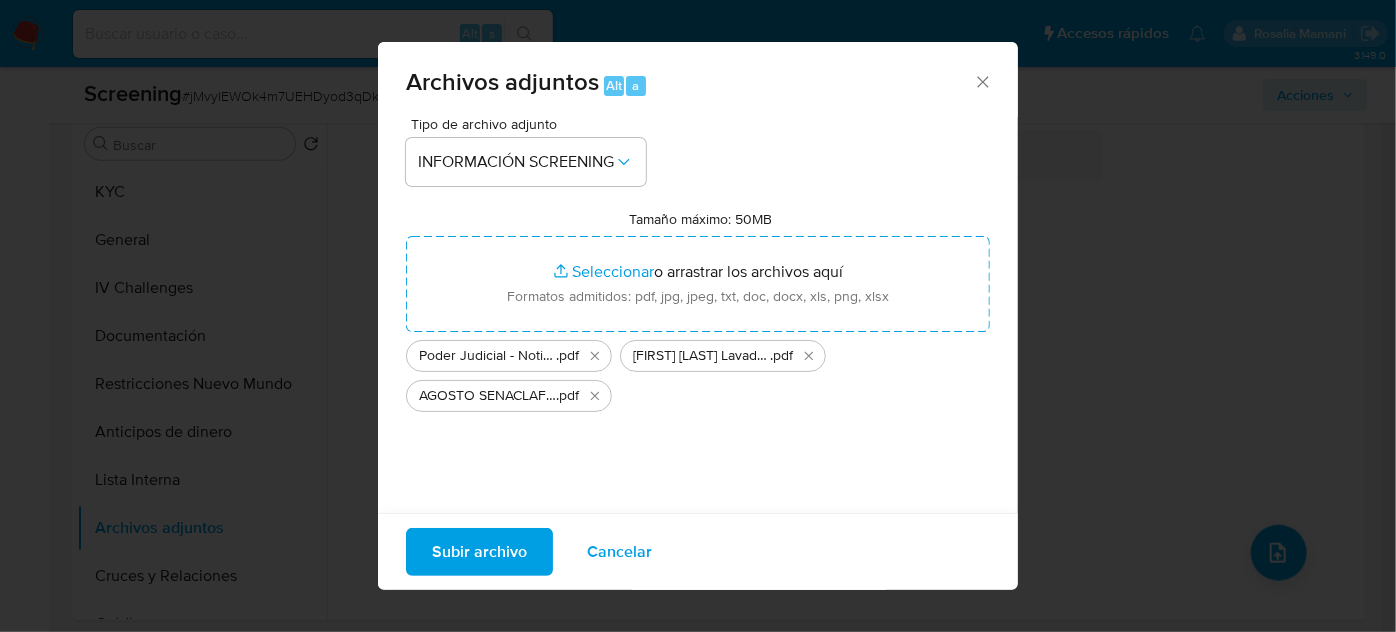 click on "Subir archivo" at bounding box center [479, 552] 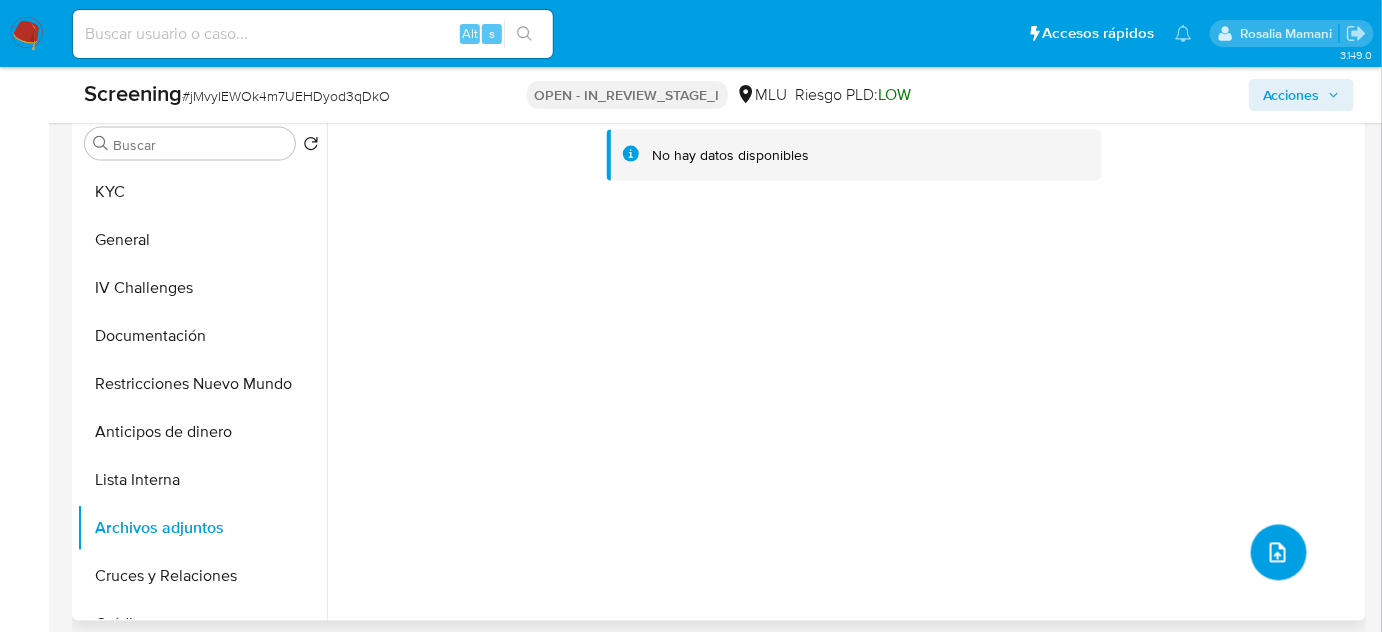 type 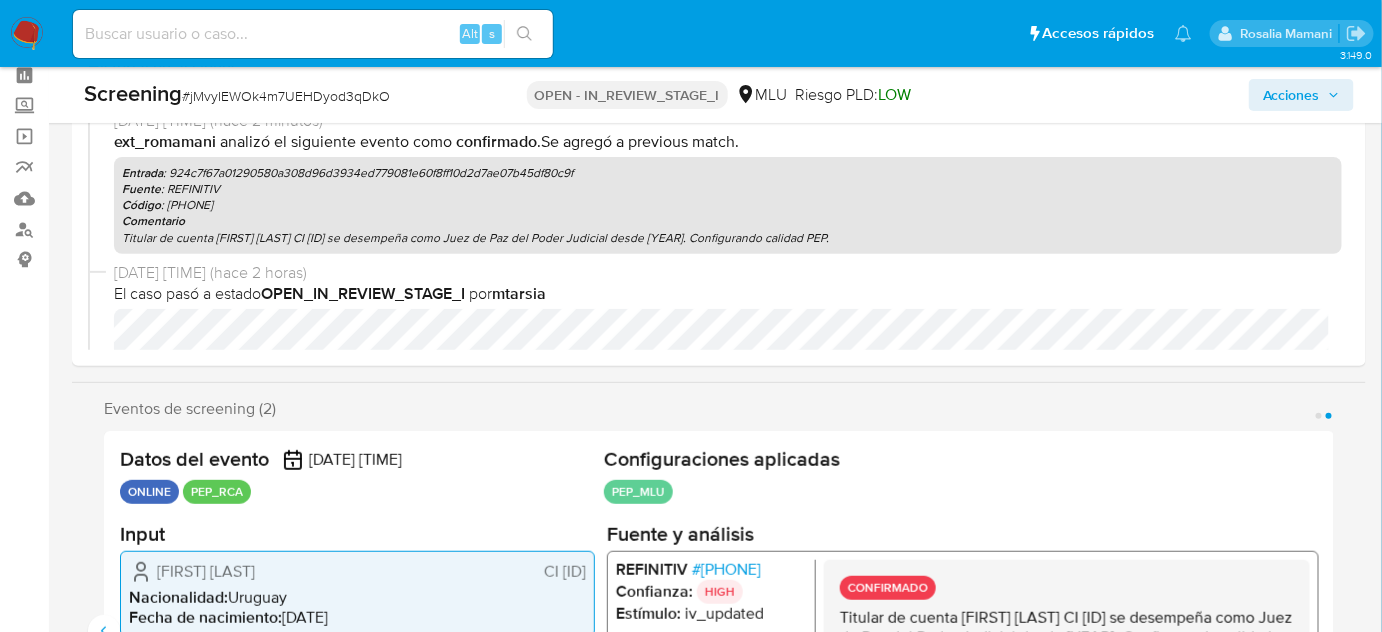 scroll, scrollTop: 0, scrollLeft: 0, axis: both 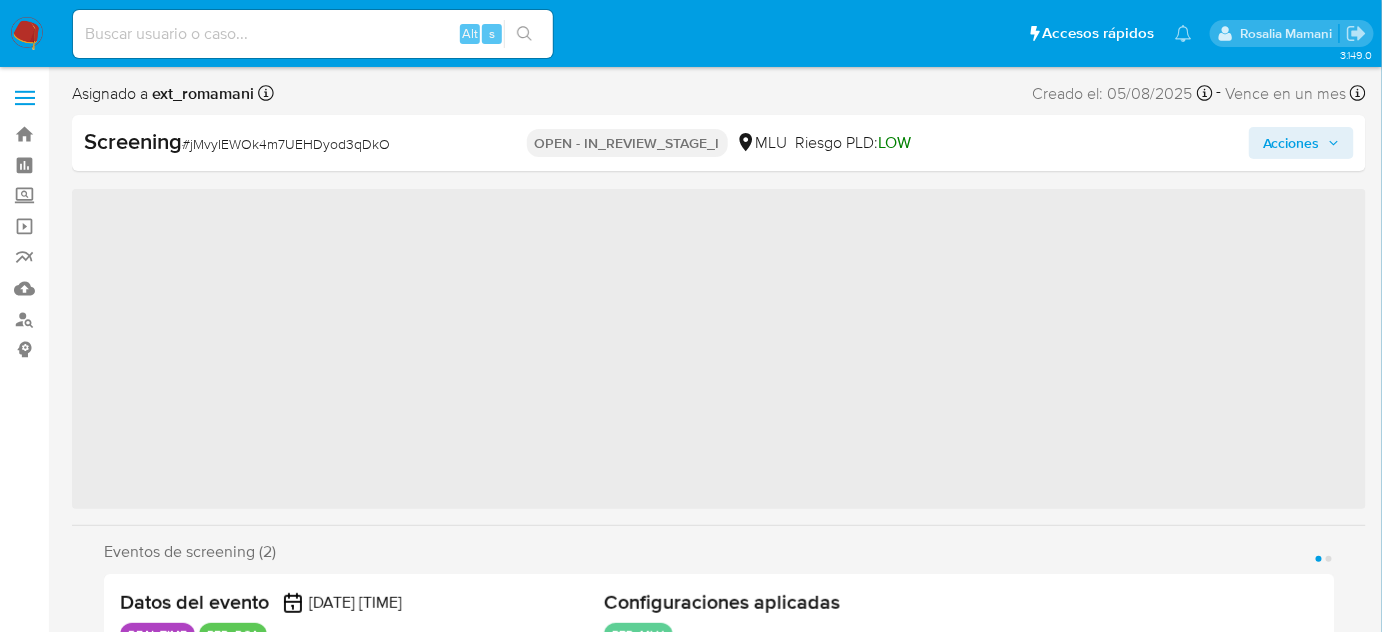 select on "10" 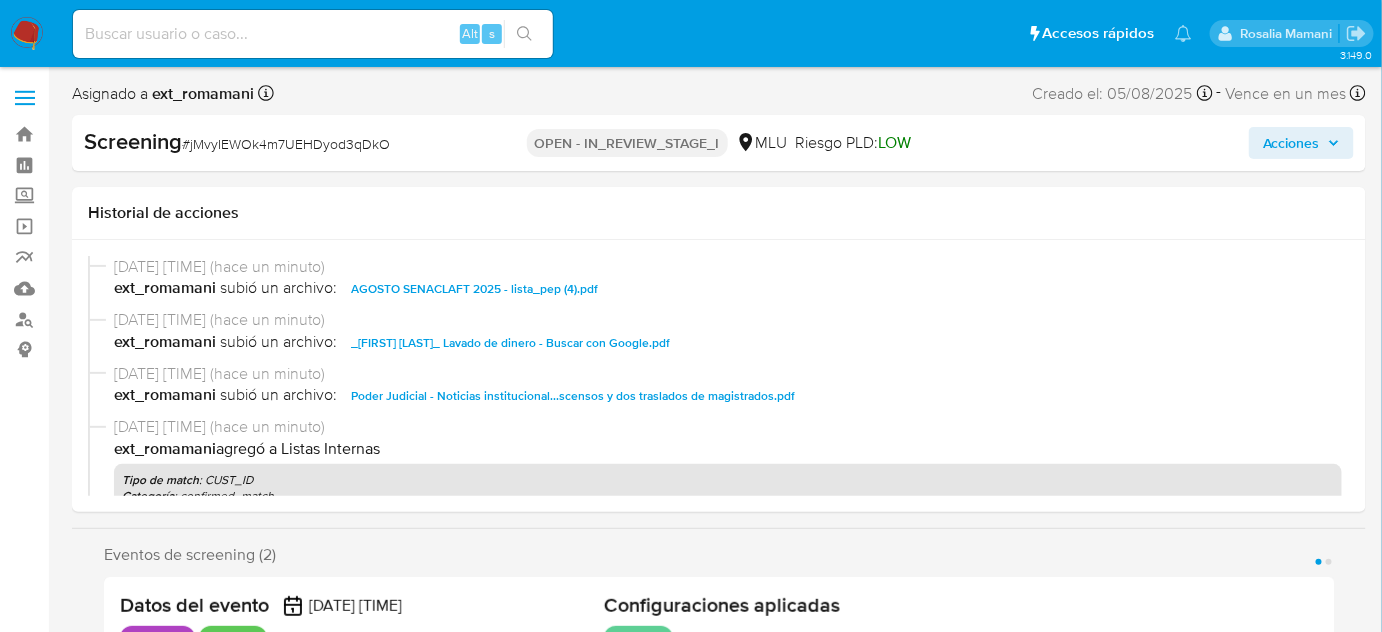 click on "Acciones" at bounding box center (1291, 143) 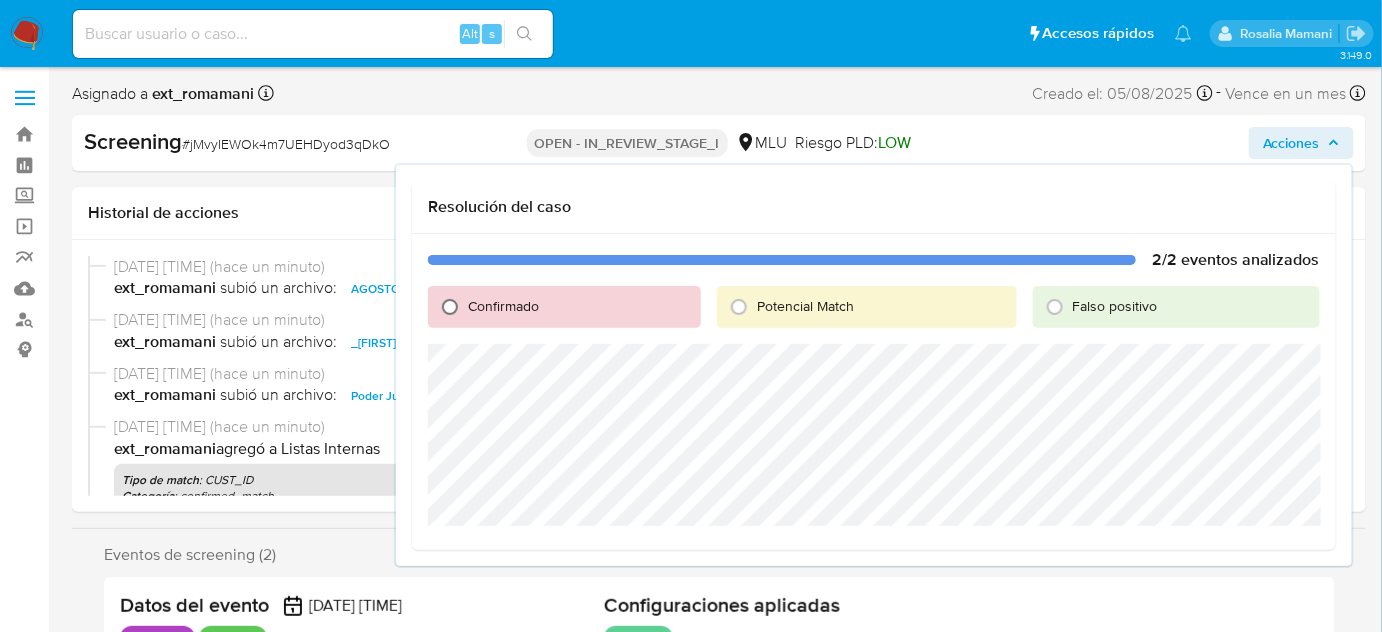 click on "Confirmado" at bounding box center [450, 307] 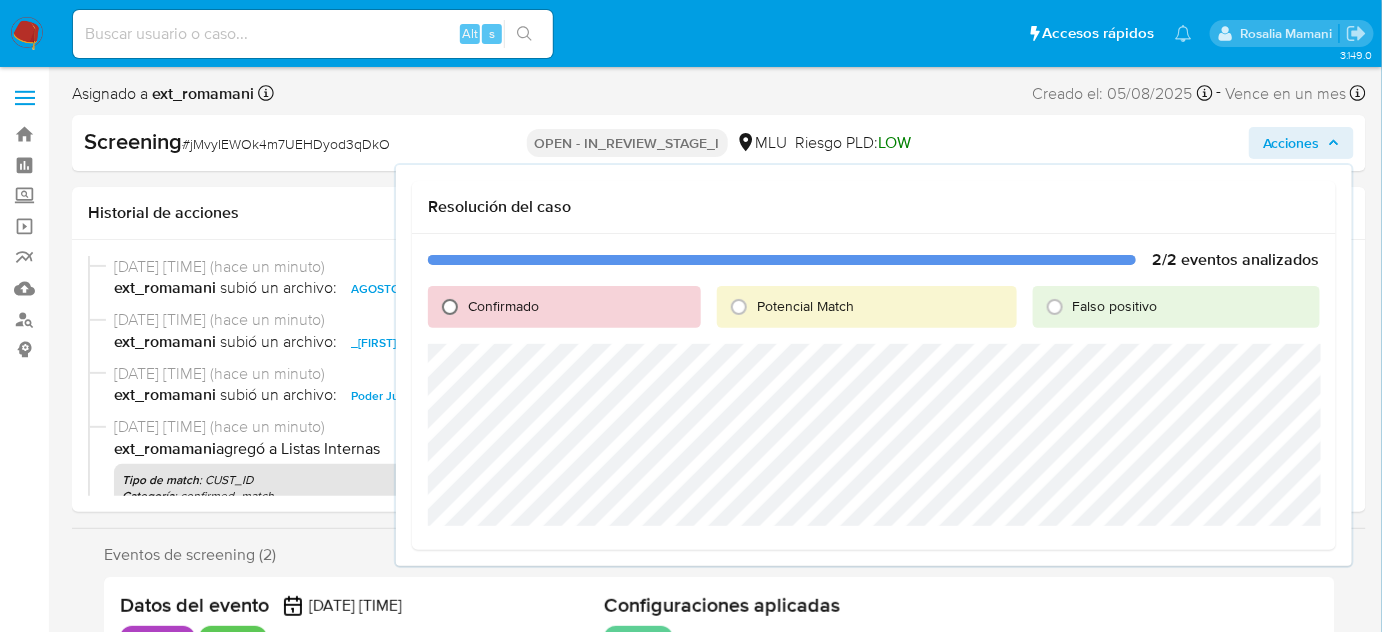 radio on "true" 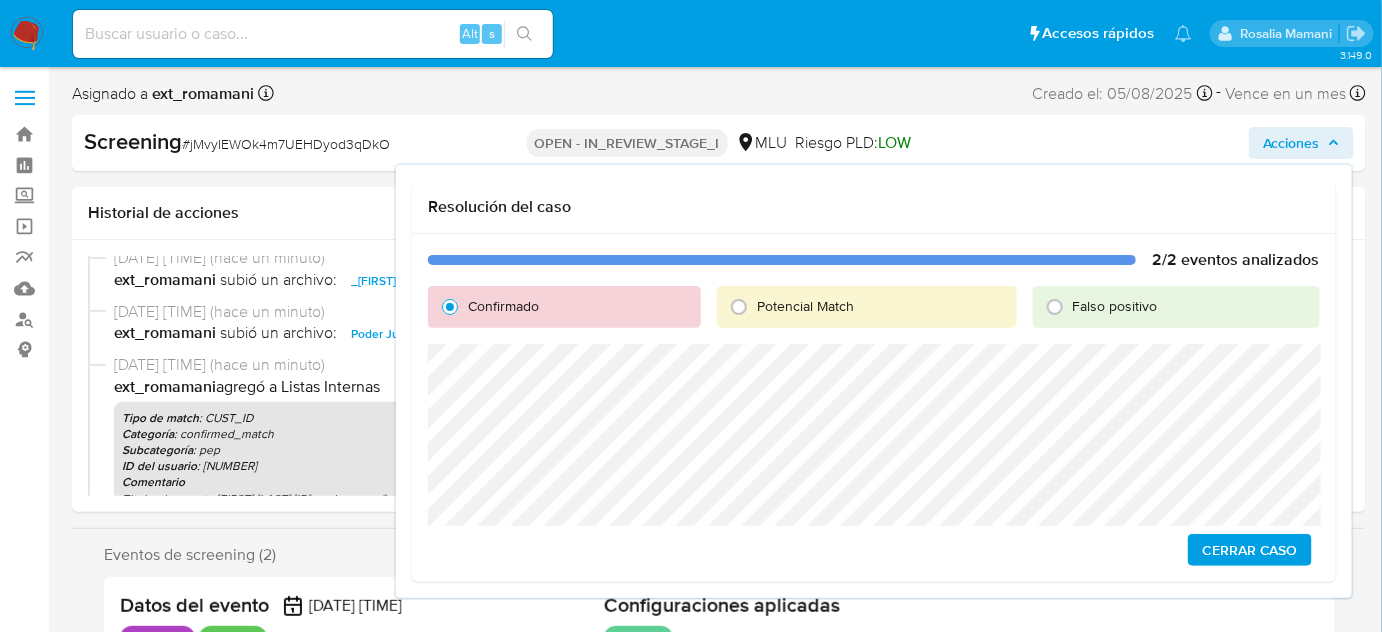 scroll, scrollTop: 90, scrollLeft: 0, axis: vertical 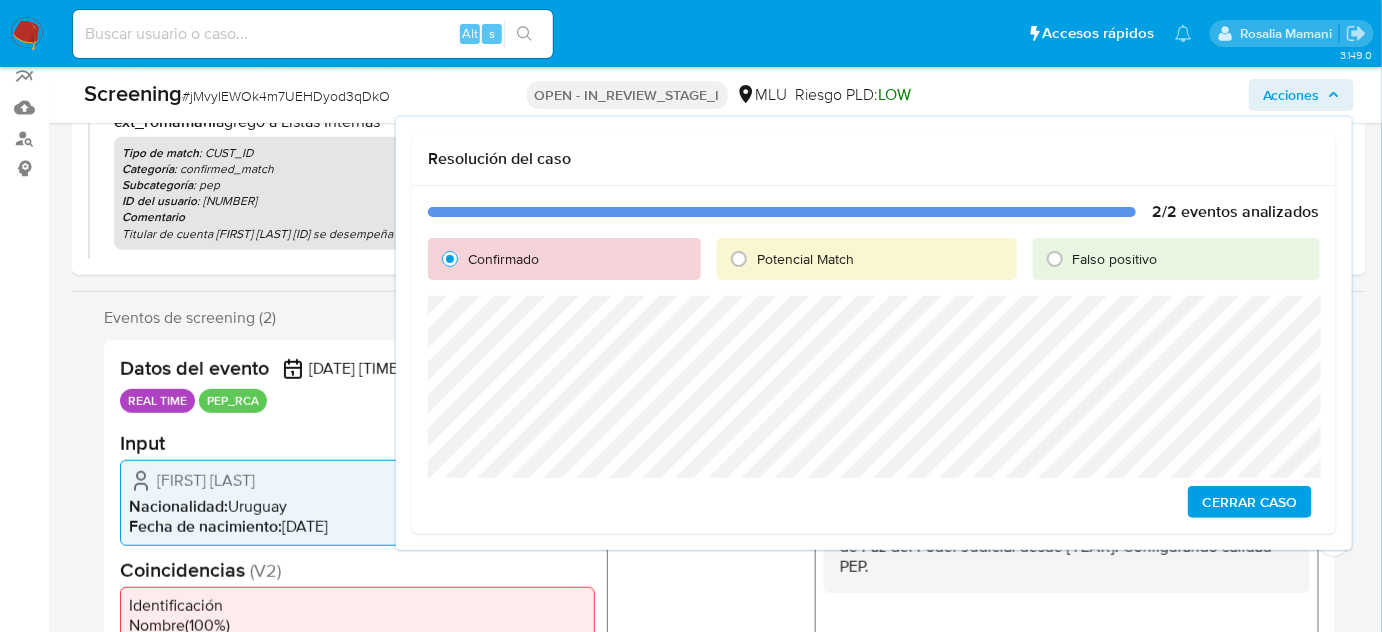 click on "Cerrar Caso" at bounding box center [1250, 502] 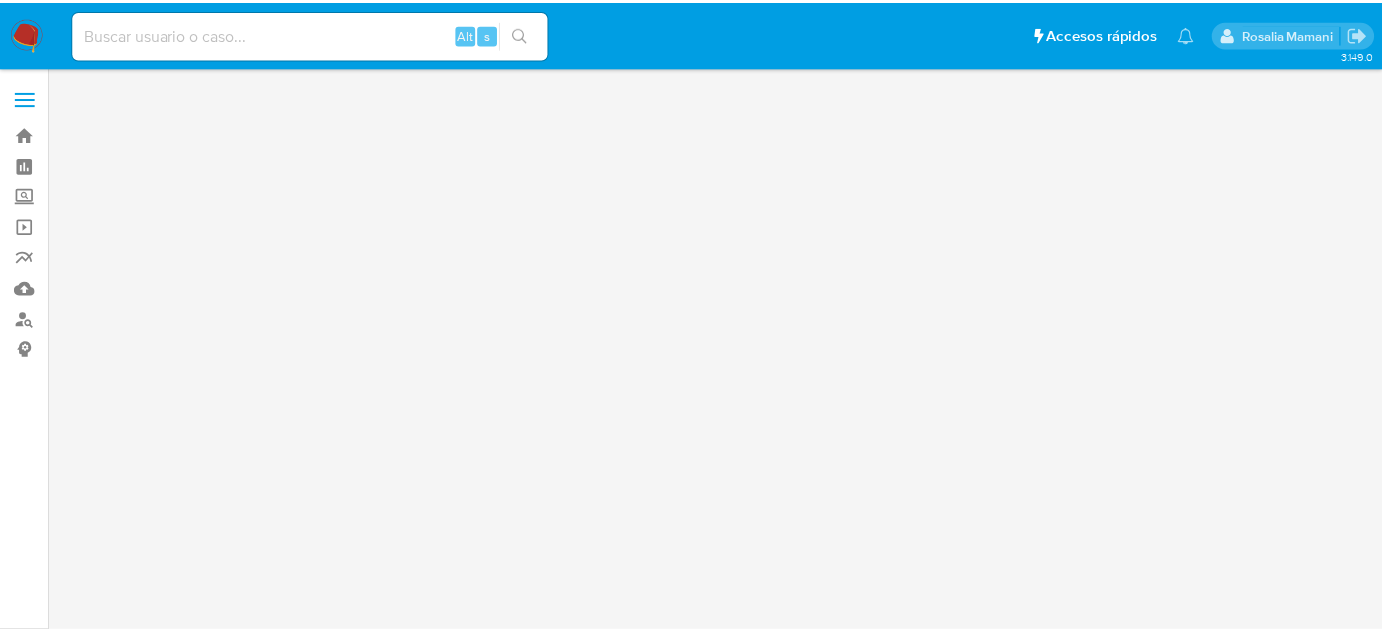 scroll, scrollTop: 0, scrollLeft: 0, axis: both 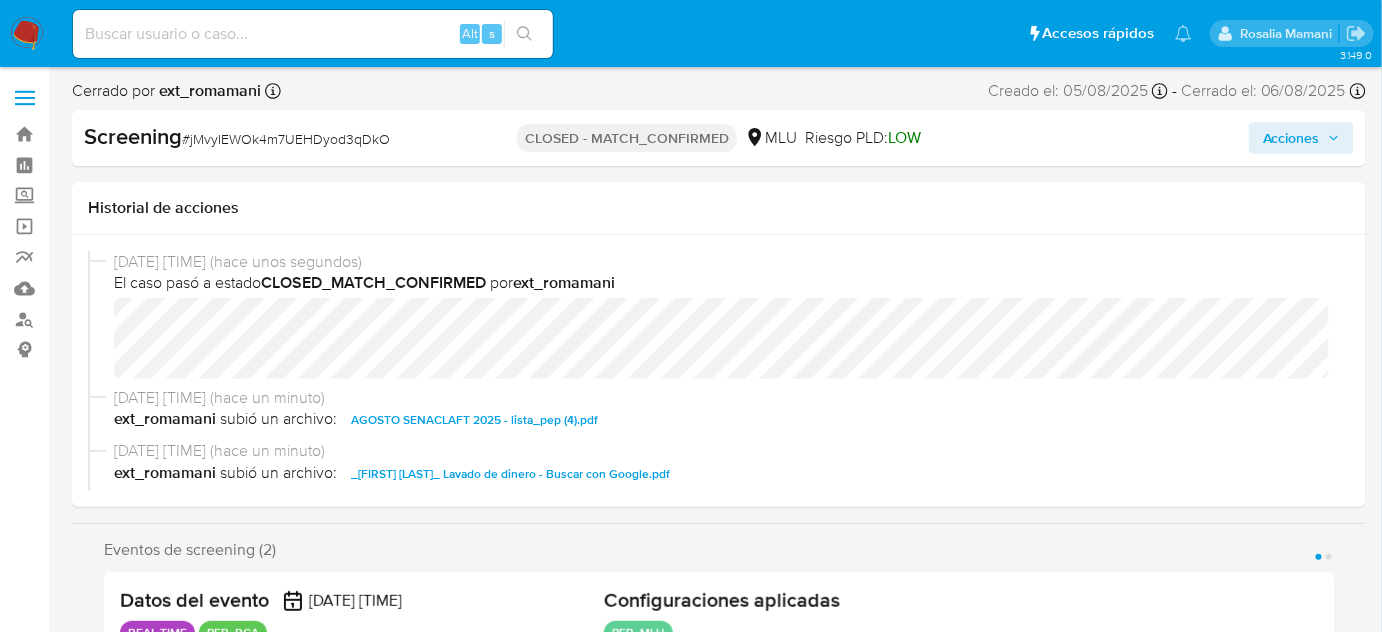 select on "10" 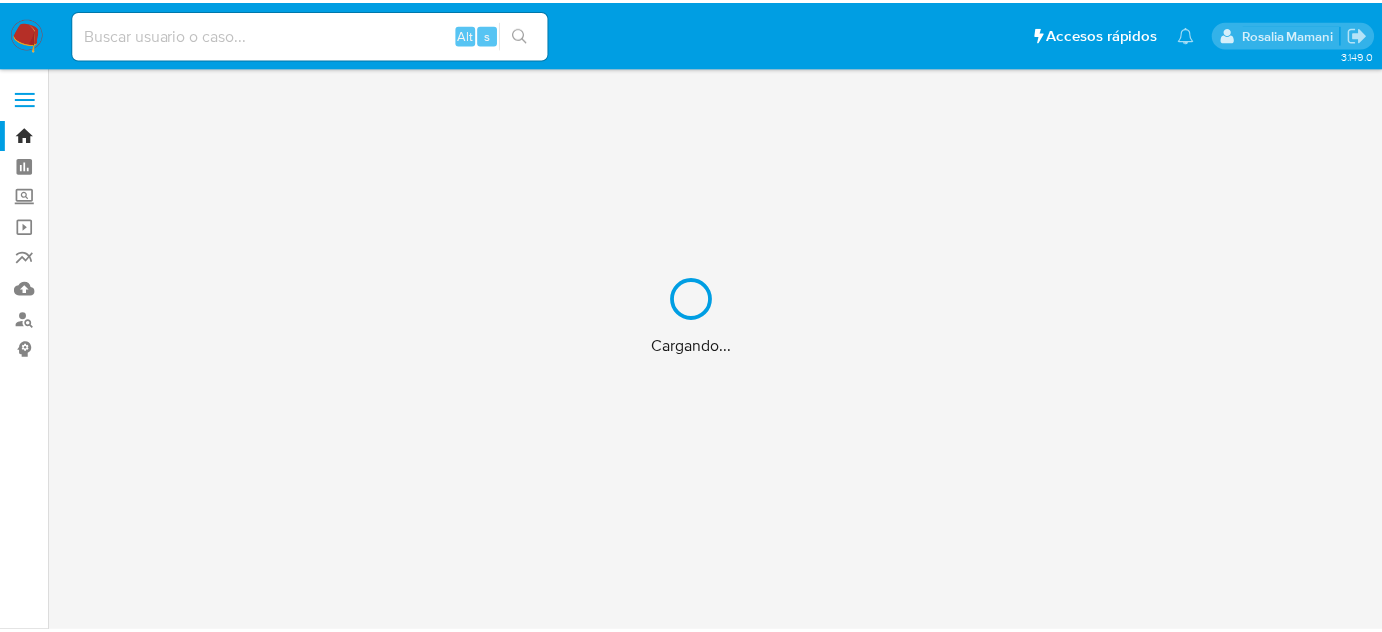 scroll, scrollTop: 0, scrollLeft: 0, axis: both 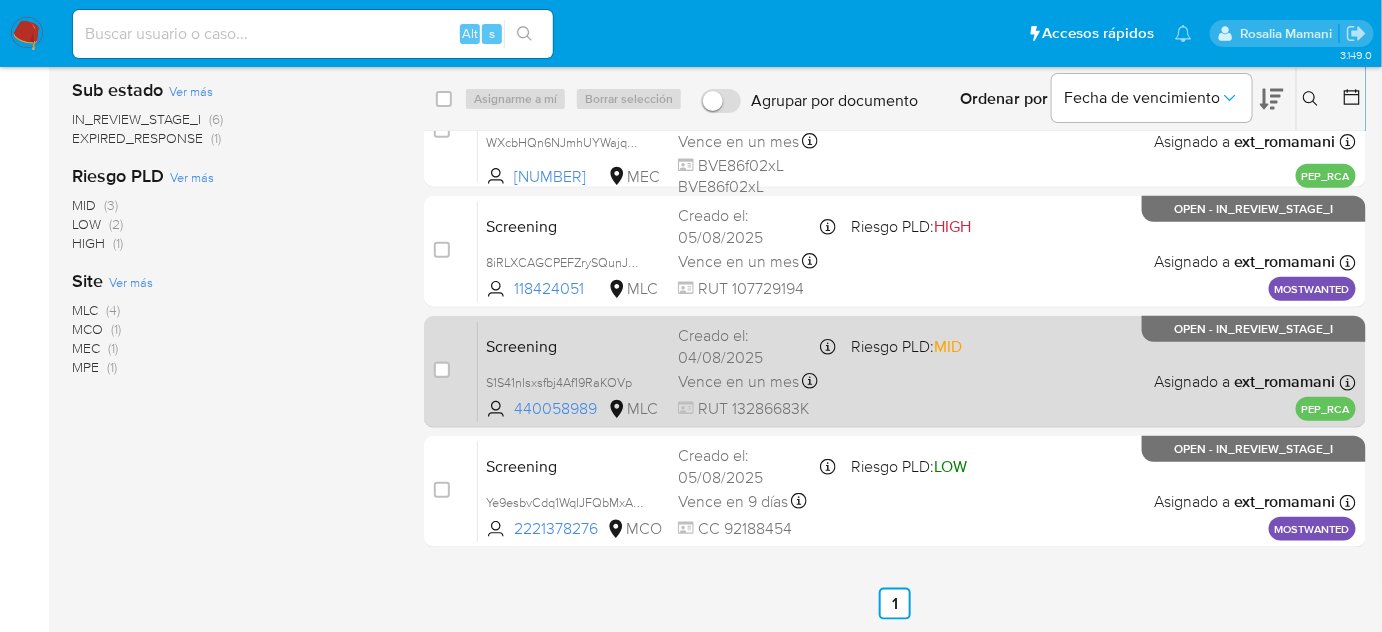 click on "Screening S1S41nIsxsfbj4Af19RaKOVp 440058989 MLC Riesgo PLD:  MID Creado el: [DATE]   Creado el: [DATE] [TIME] Vence en un mes   Vence el [DATE] [TIME] RUT   [NUMBER] Asignado a   [NAME]   Asignado el: [DATE] [TIME] PEP_RCA OPEN - IN_REVIEW_STAGE_I" at bounding box center (917, 371) 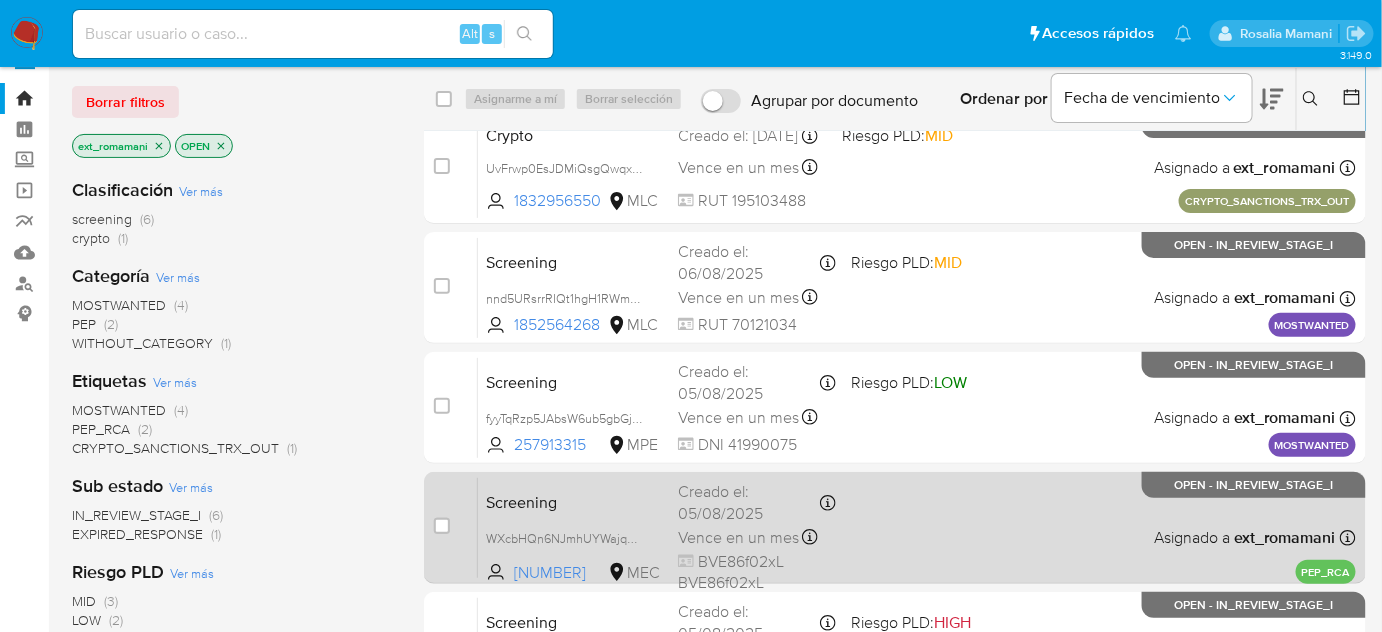 scroll, scrollTop: 0, scrollLeft: 0, axis: both 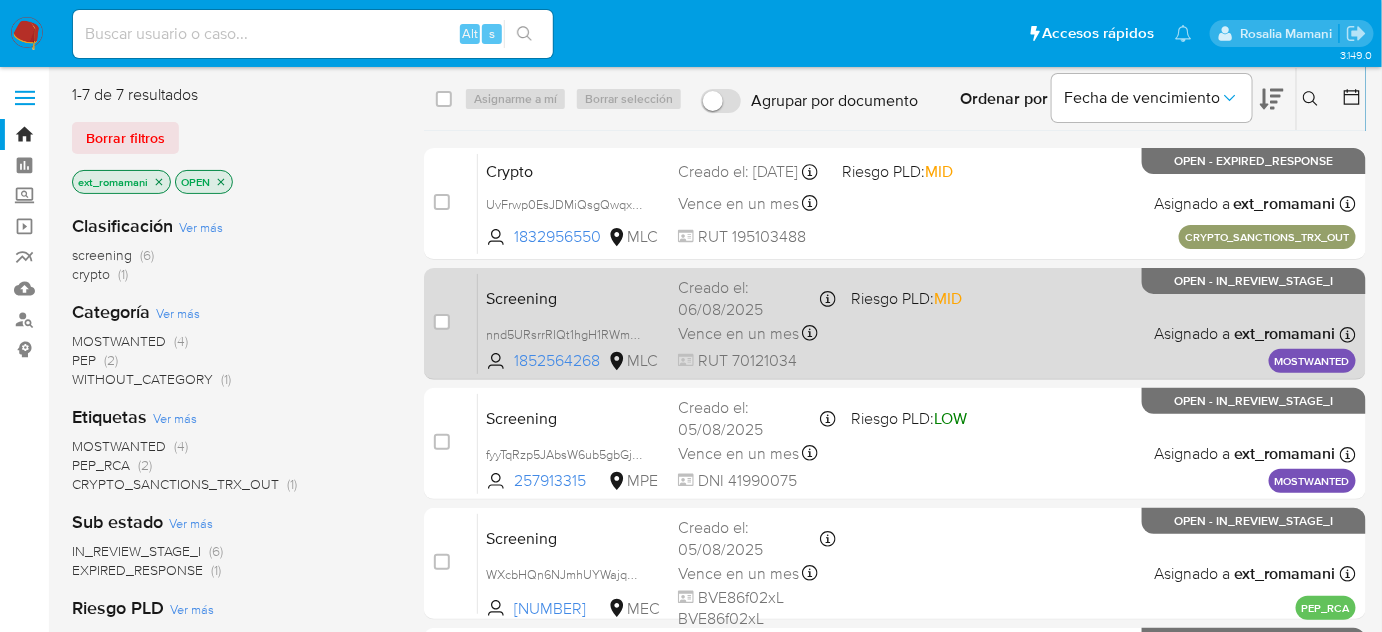 click on "Screening nnd5URsrrRIQt1hgH1RWmOYK [NUMBER] MLC Riesgo PLD:  MID Creado el: [DATE]   Creado el: [DATE] [TIME] Vence en un mes   Vence el [DATE] [TIME] RUT   [NUMBER] Asignado a   [USERNAME]   Asignado el: [DATE] [TIME] MOSTWANTED OPEN - IN_REVIEW_STAGE_I" at bounding box center [917, 323] 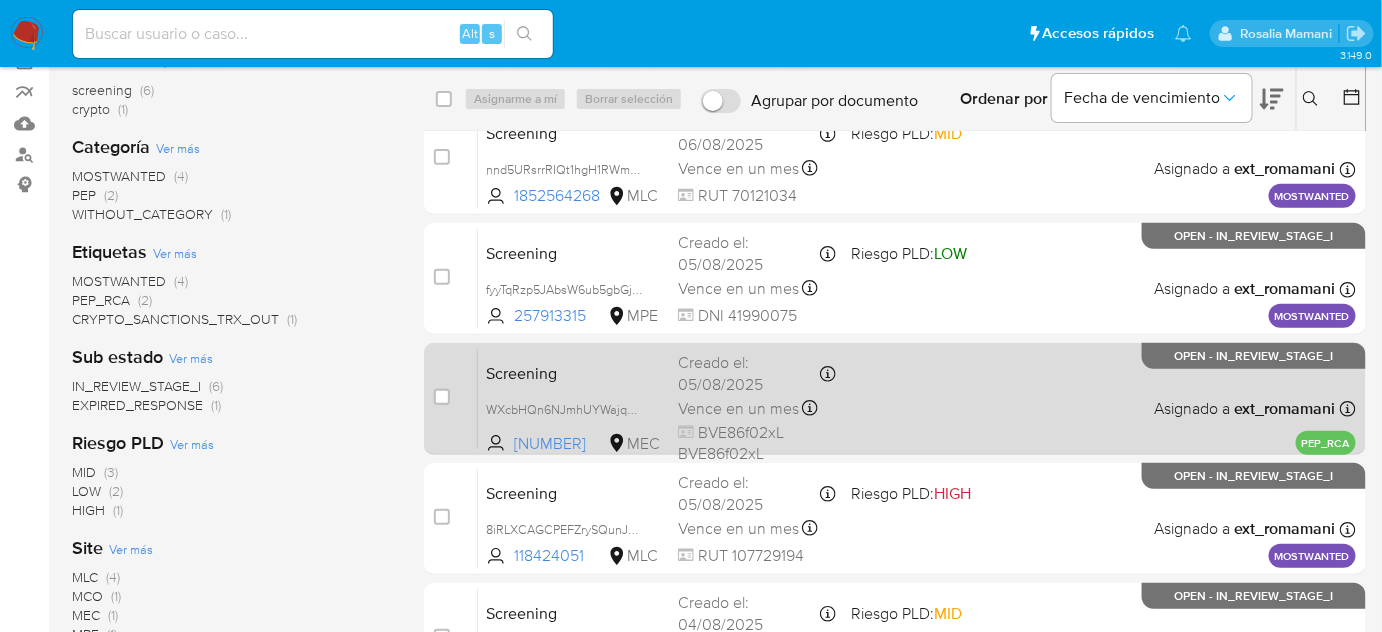 scroll, scrollTop: 181, scrollLeft: 0, axis: vertical 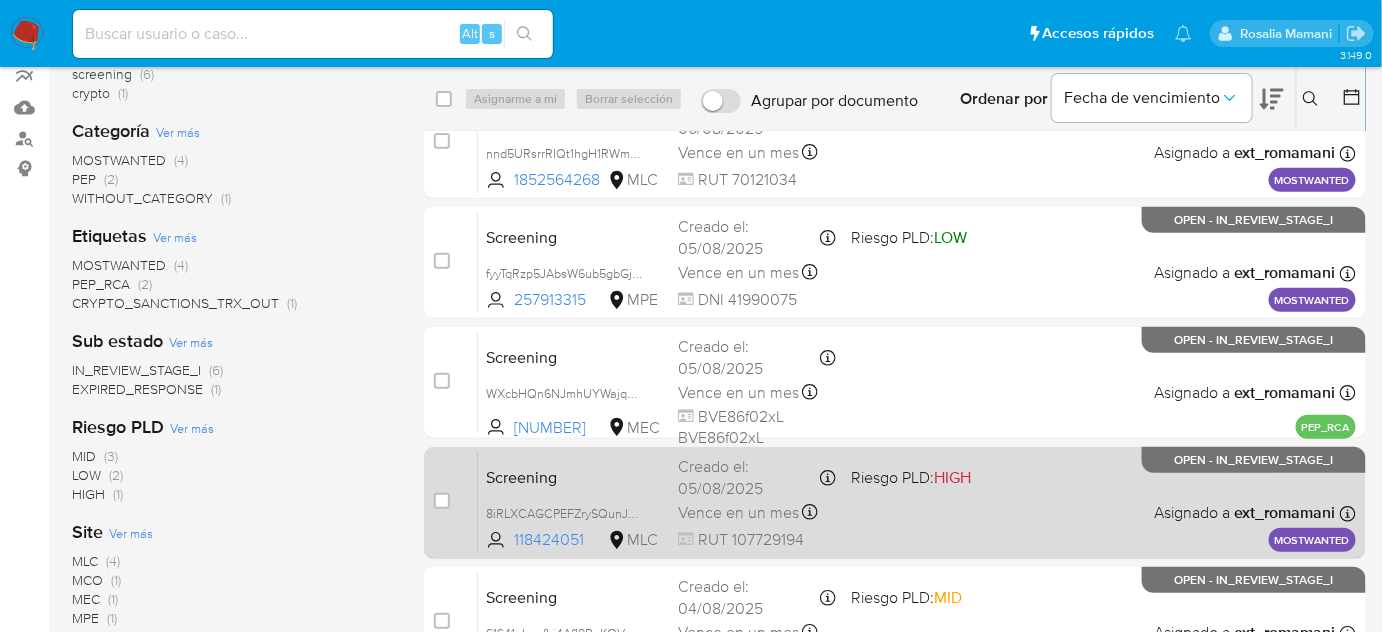 click on "Vence en un mes   Vence el [DATE] [TIME]" at bounding box center [756, 512] 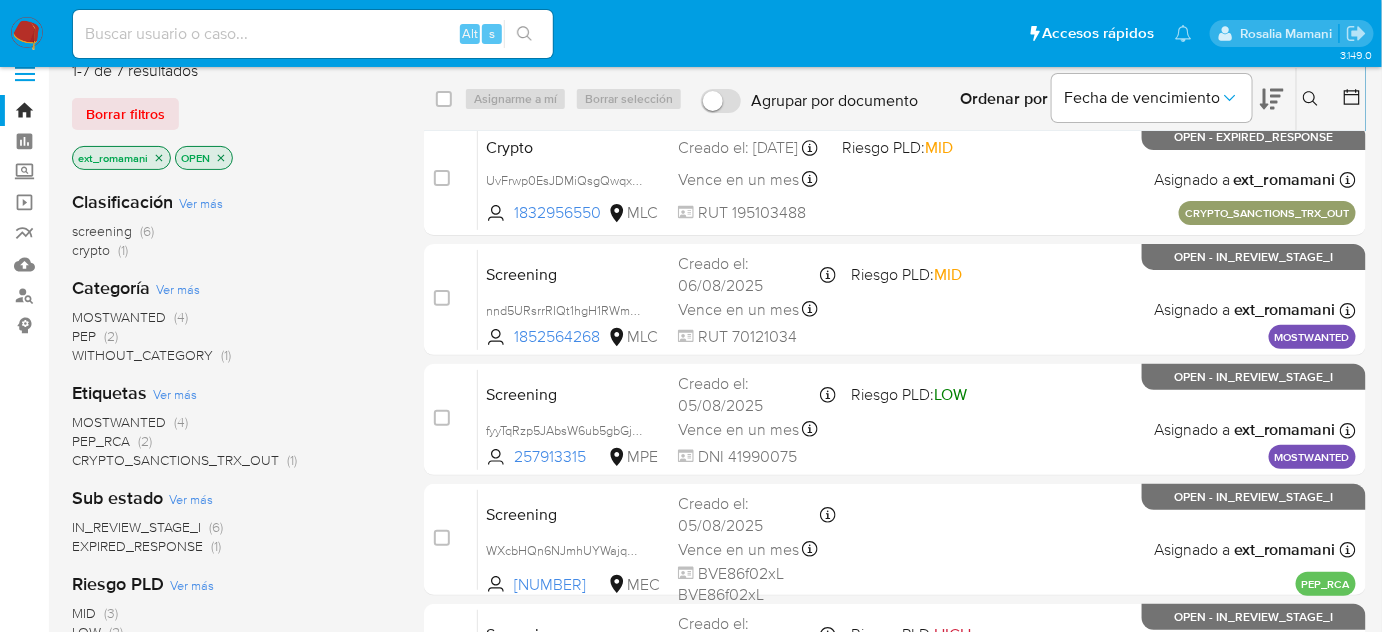 scroll, scrollTop: 0, scrollLeft: 0, axis: both 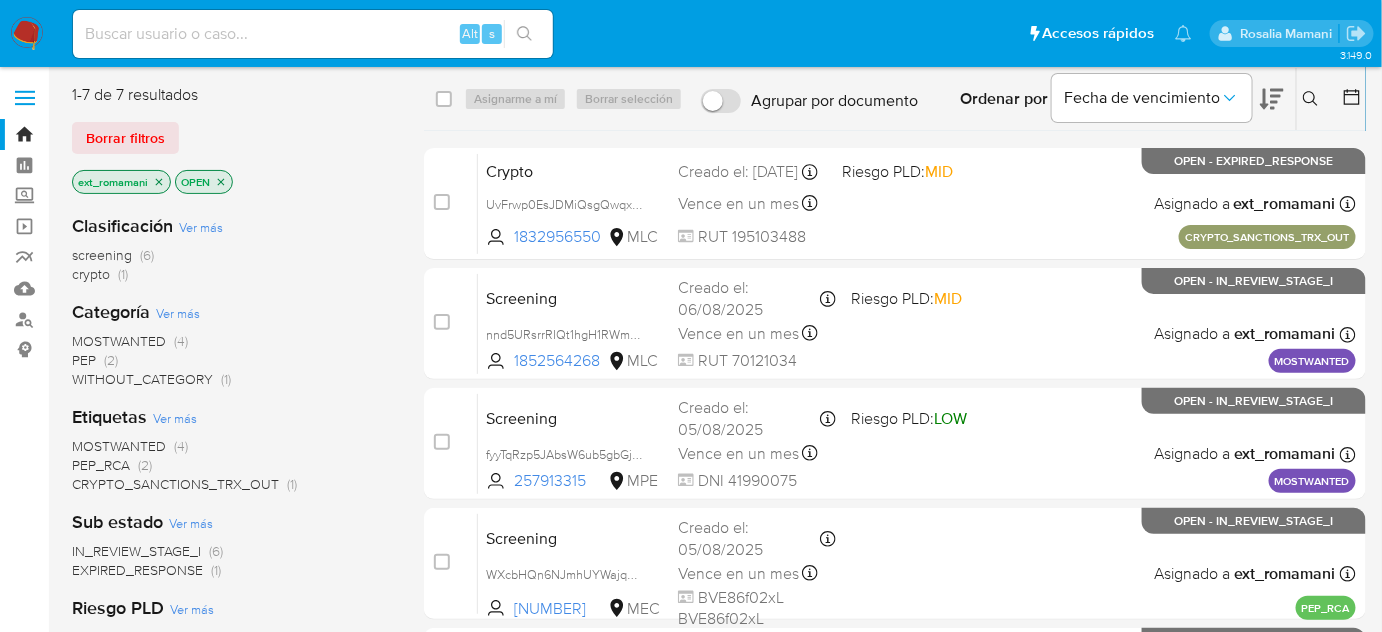 click on "MOSTWANTED" at bounding box center (119, 341) 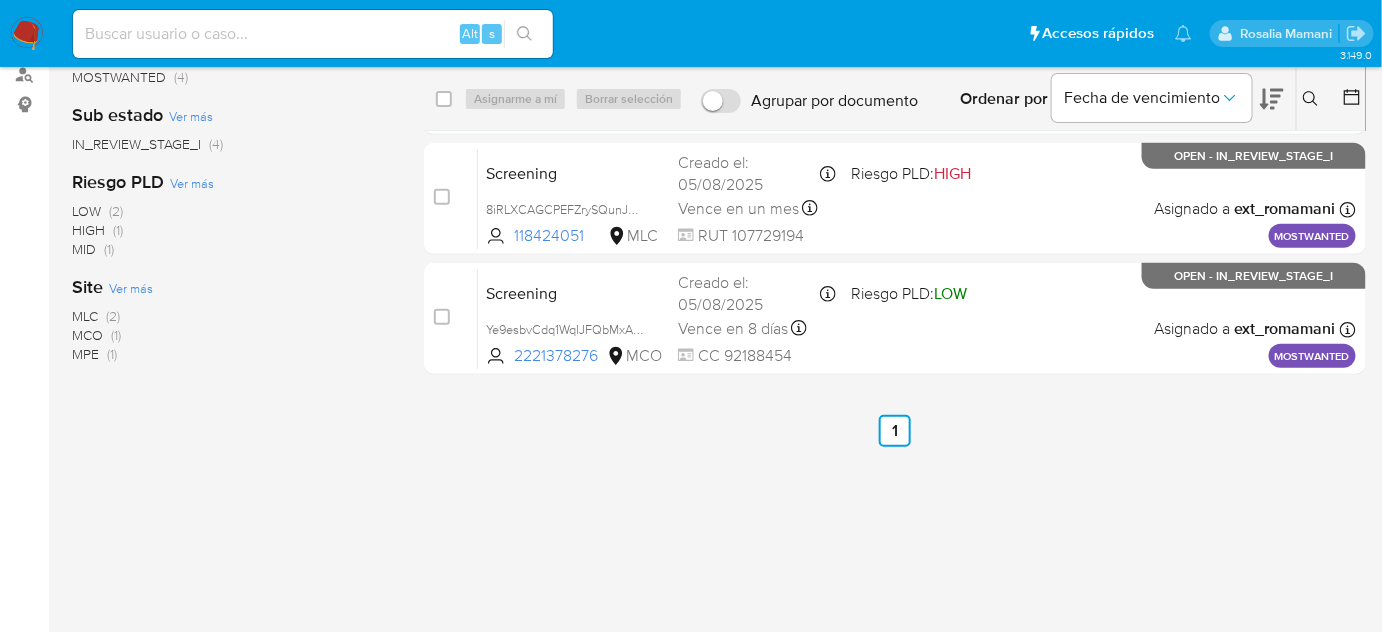 scroll, scrollTop: 272, scrollLeft: 0, axis: vertical 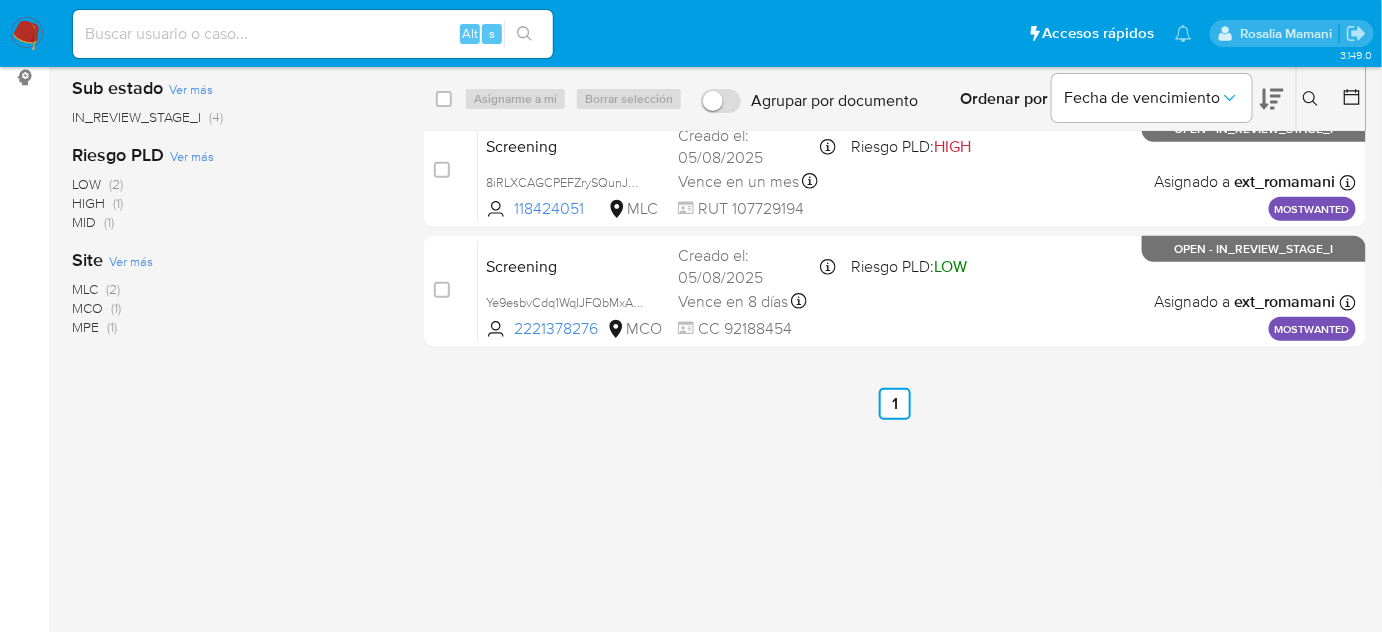 click on "MLC" at bounding box center (85, 289) 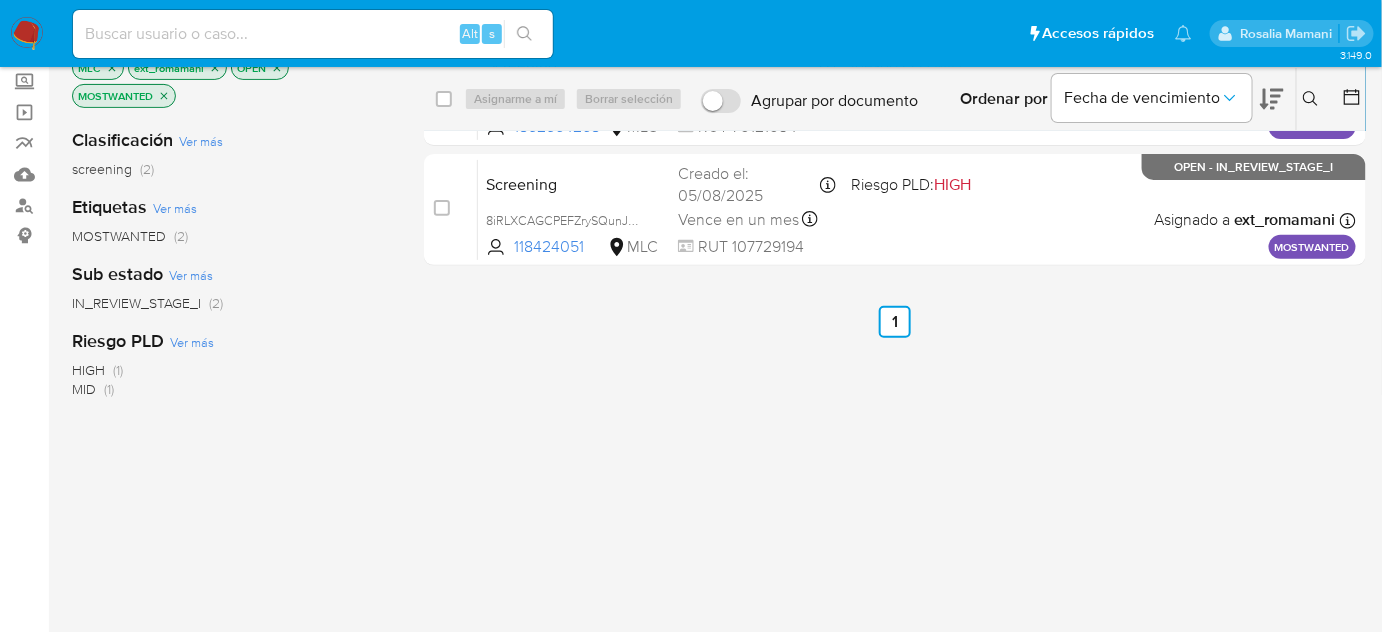 scroll, scrollTop: 0, scrollLeft: 0, axis: both 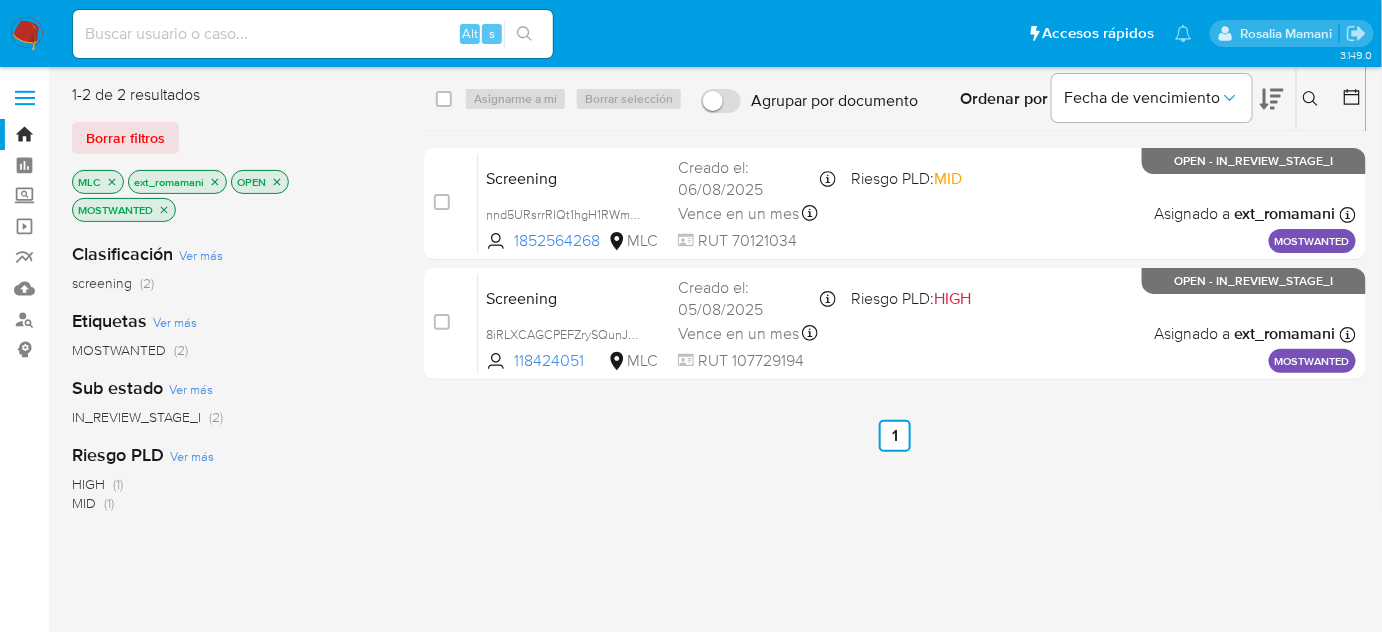 click 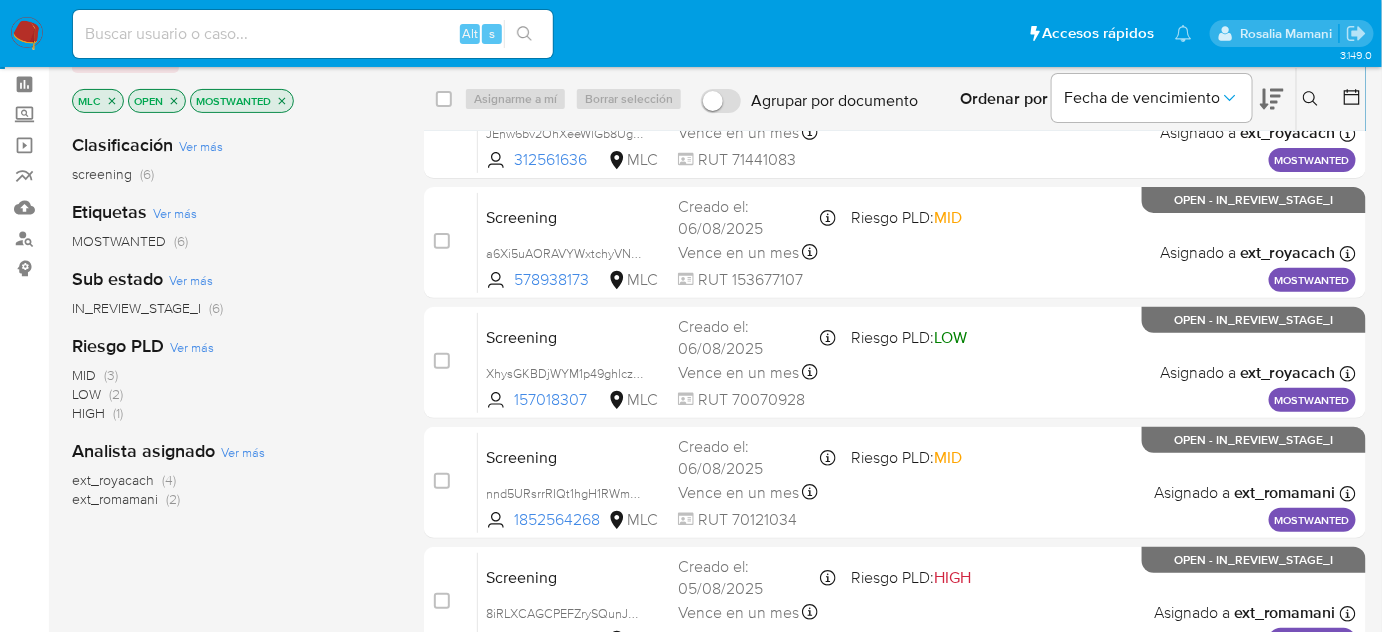 scroll, scrollTop: 0, scrollLeft: 0, axis: both 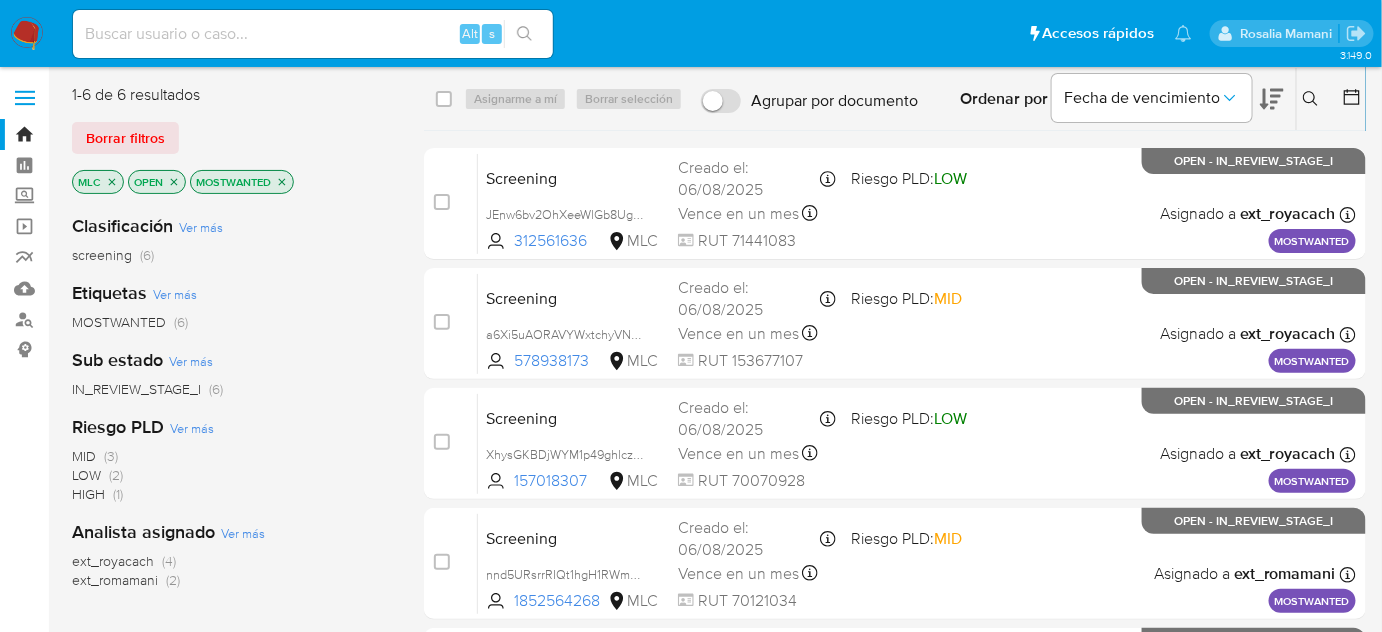 click 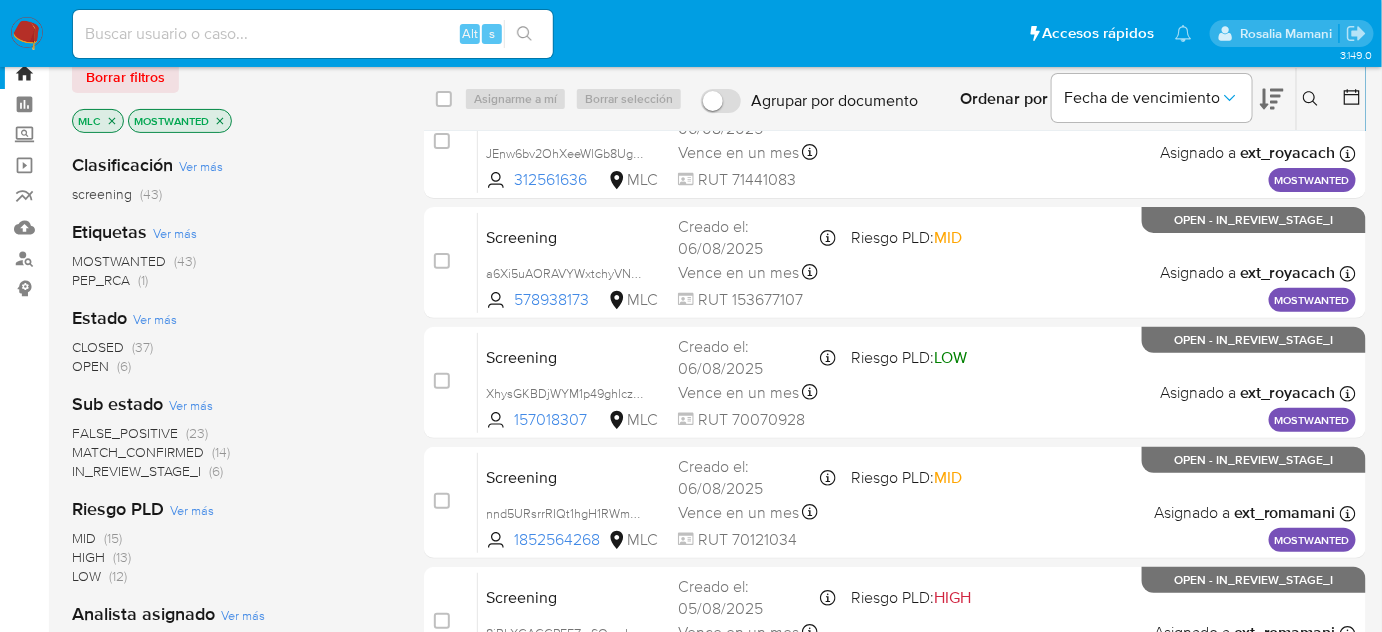 scroll, scrollTop: 272, scrollLeft: 0, axis: vertical 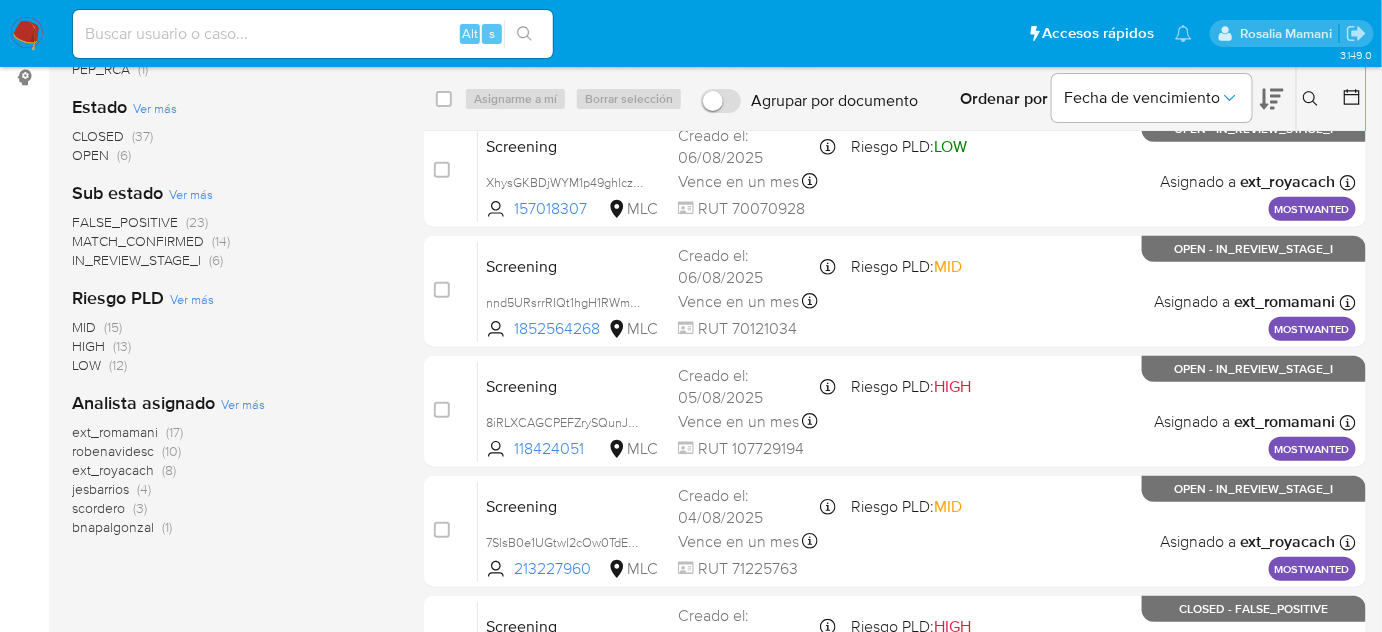click on "(4)" at bounding box center [144, 489] 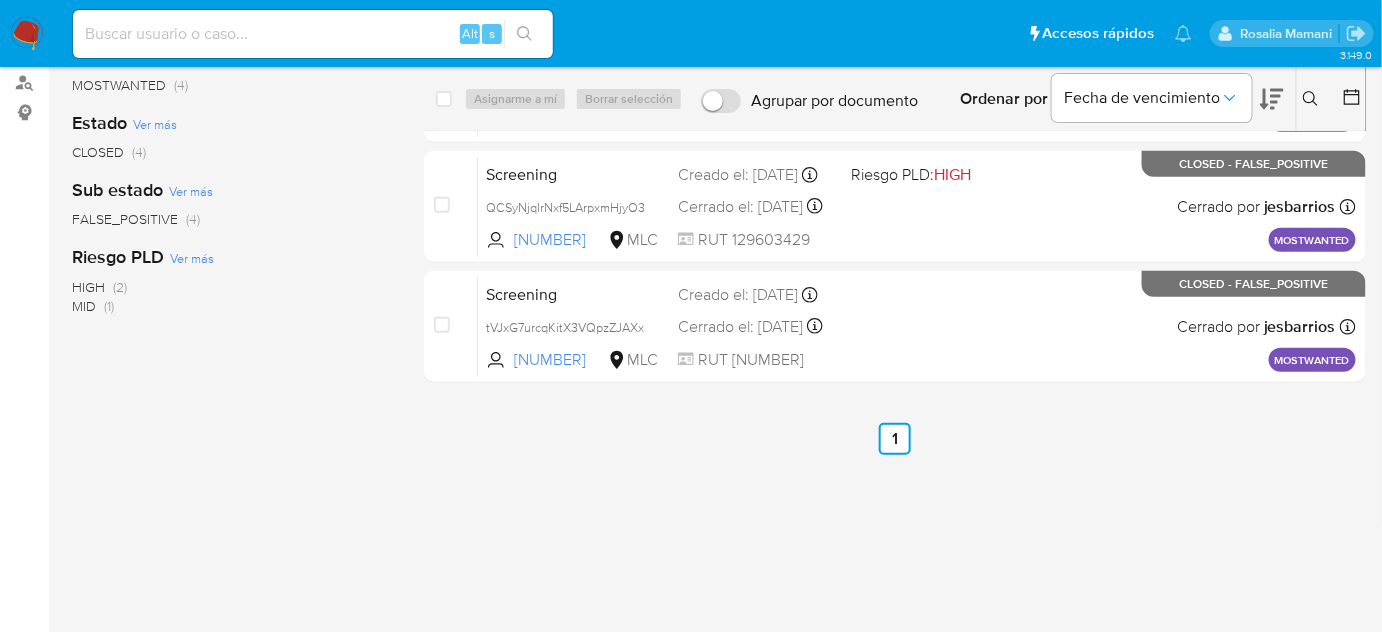 scroll, scrollTop: 0, scrollLeft: 0, axis: both 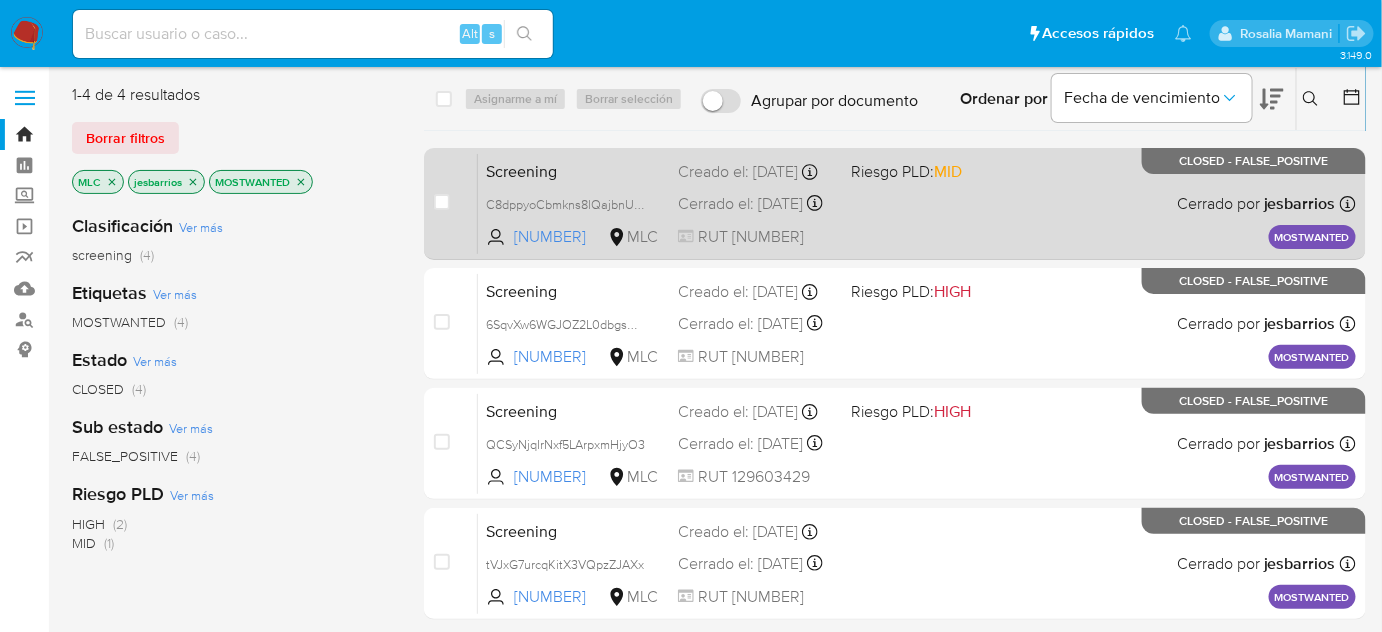 click on "Screening C8dppyoCbmkns8lQajbnUuOX 50163394 MLC Riesgo PLD:  MID Creado el: 18/06/2025   Creado el: 18/06/2025 21:34:43 Cerrado el: 19/06/2025   Cerrado el: 19/06/2025 09:37:40 RUT   98972676 Cerrado por   jesbarrios   Asignado el: 19/06/2025 08:13:55 MOSTWANTED CLOSED - FALSE_POSITIVE" at bounding box center [917, 203] 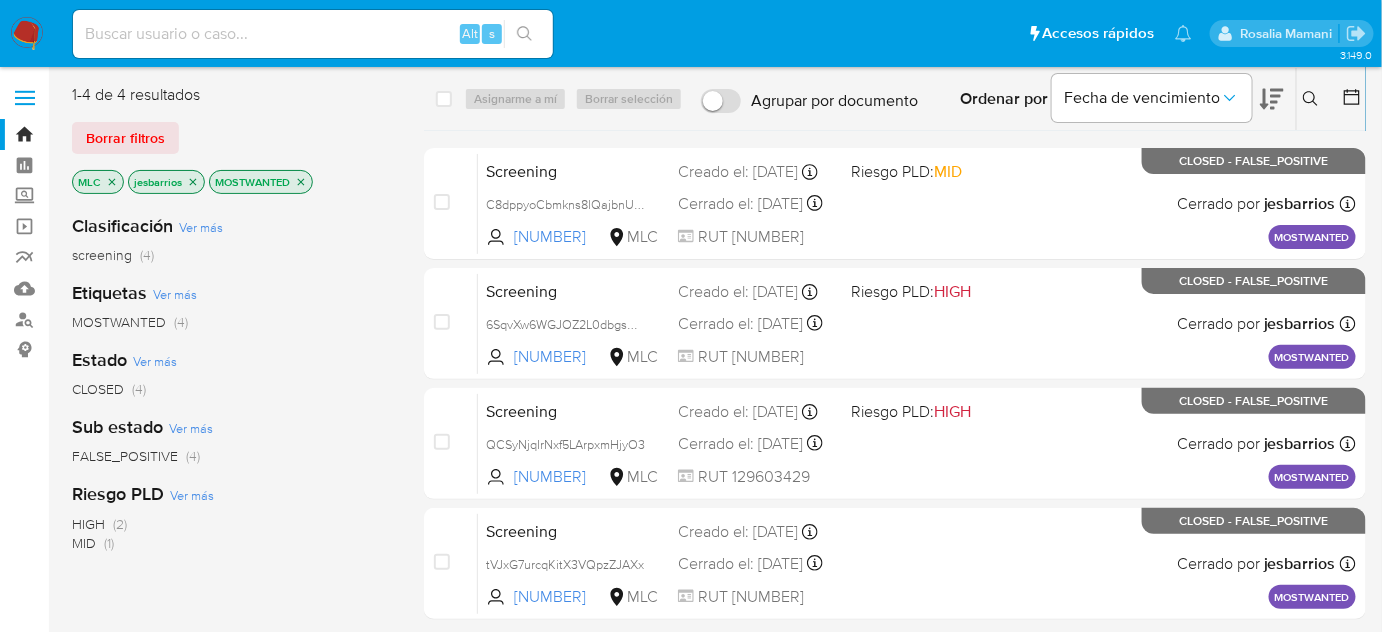 click 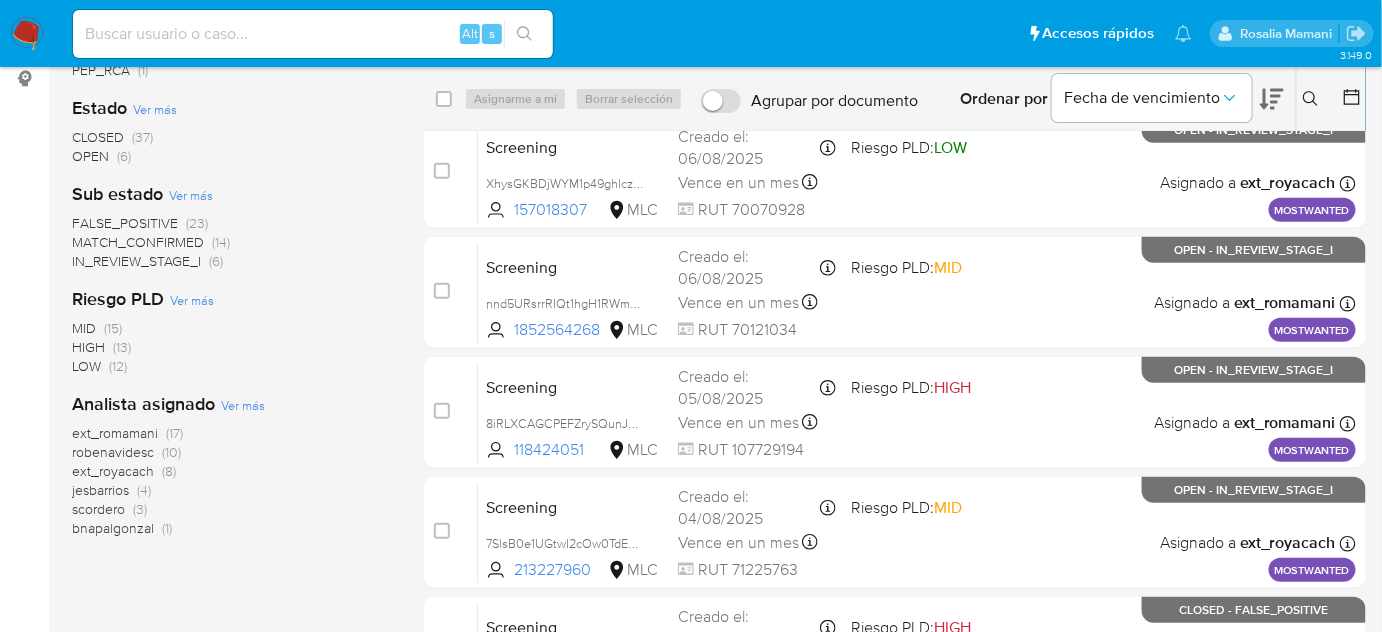 scroll, scrollTop: 272, scrollLeft: 0, axis: vertical 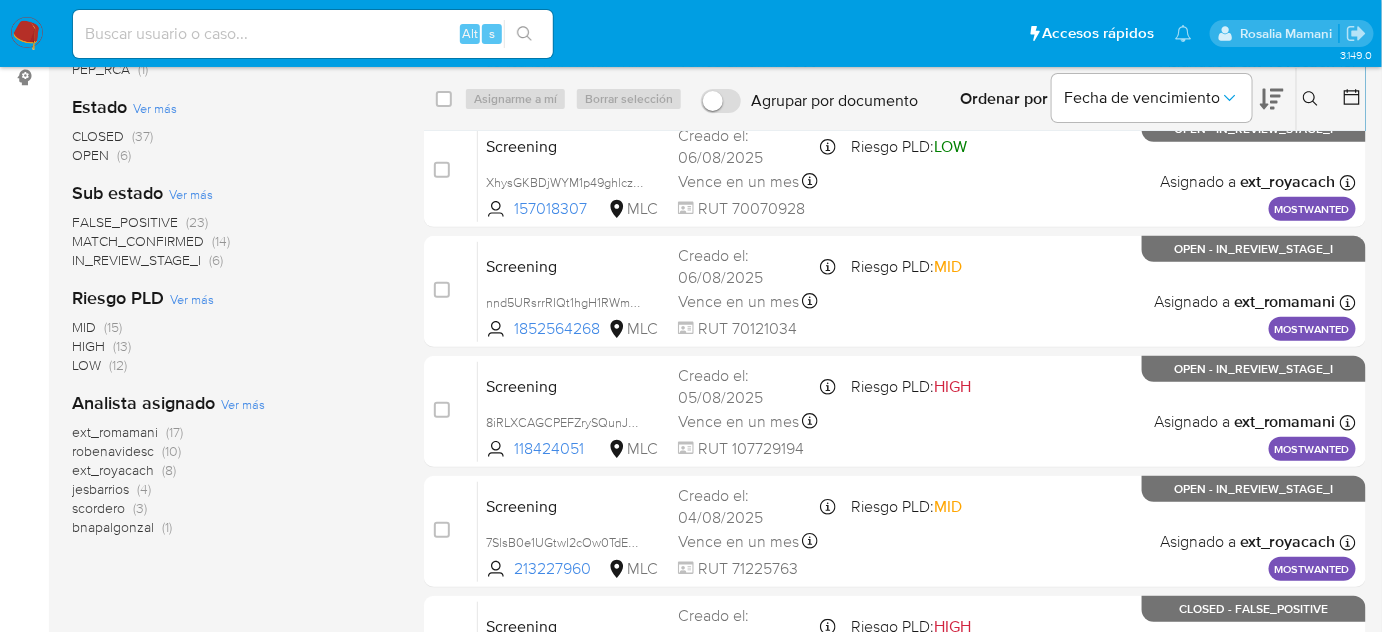 click on "(10)" at bounding box center [171, 451] 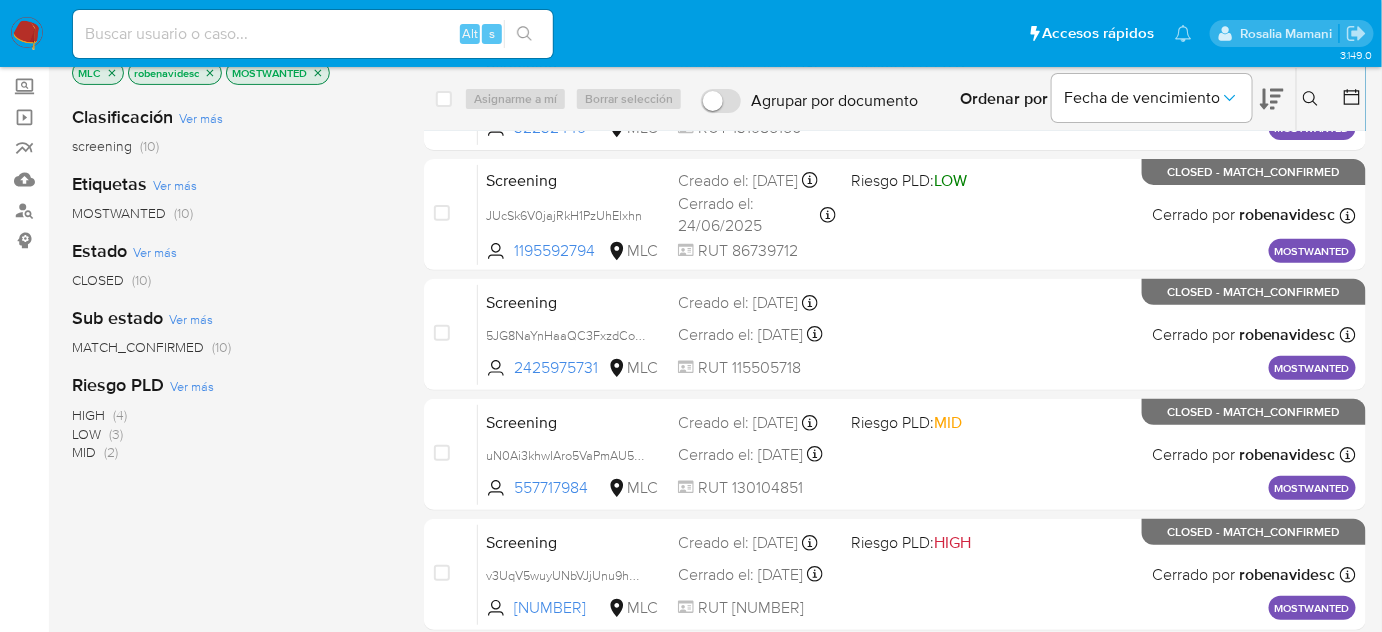 scroll, scrollTop: 0, scrollLeft: 0, axis: both 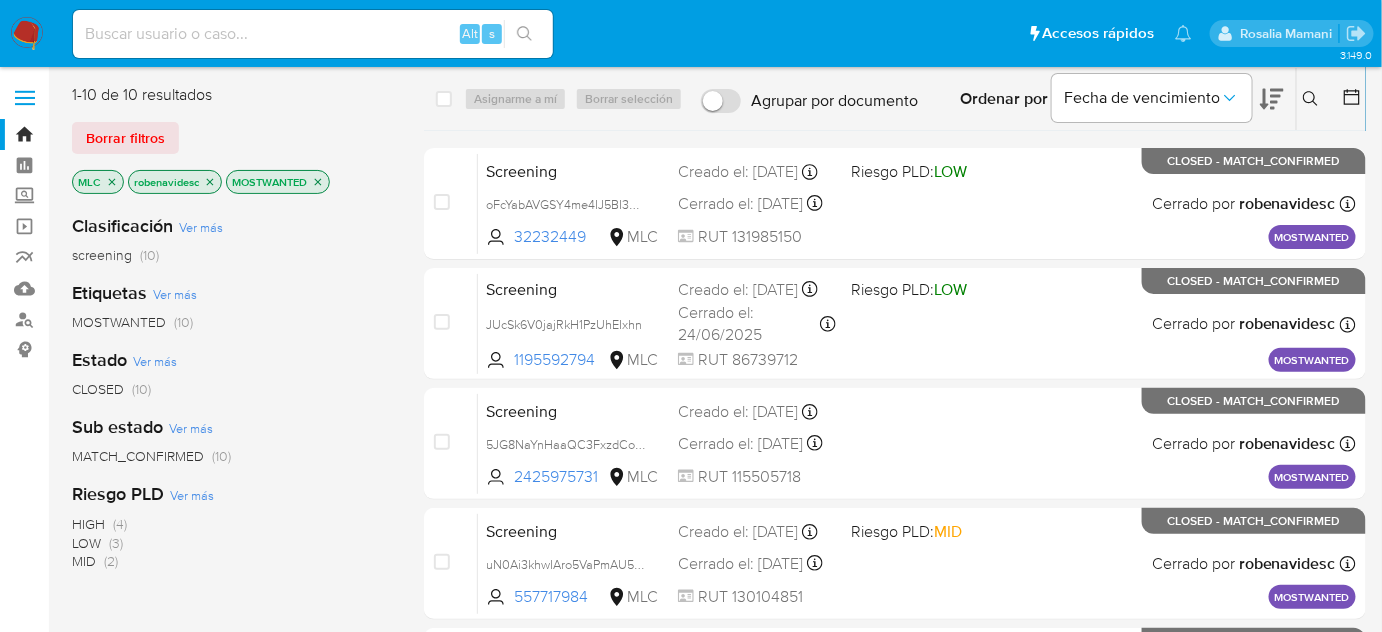 click 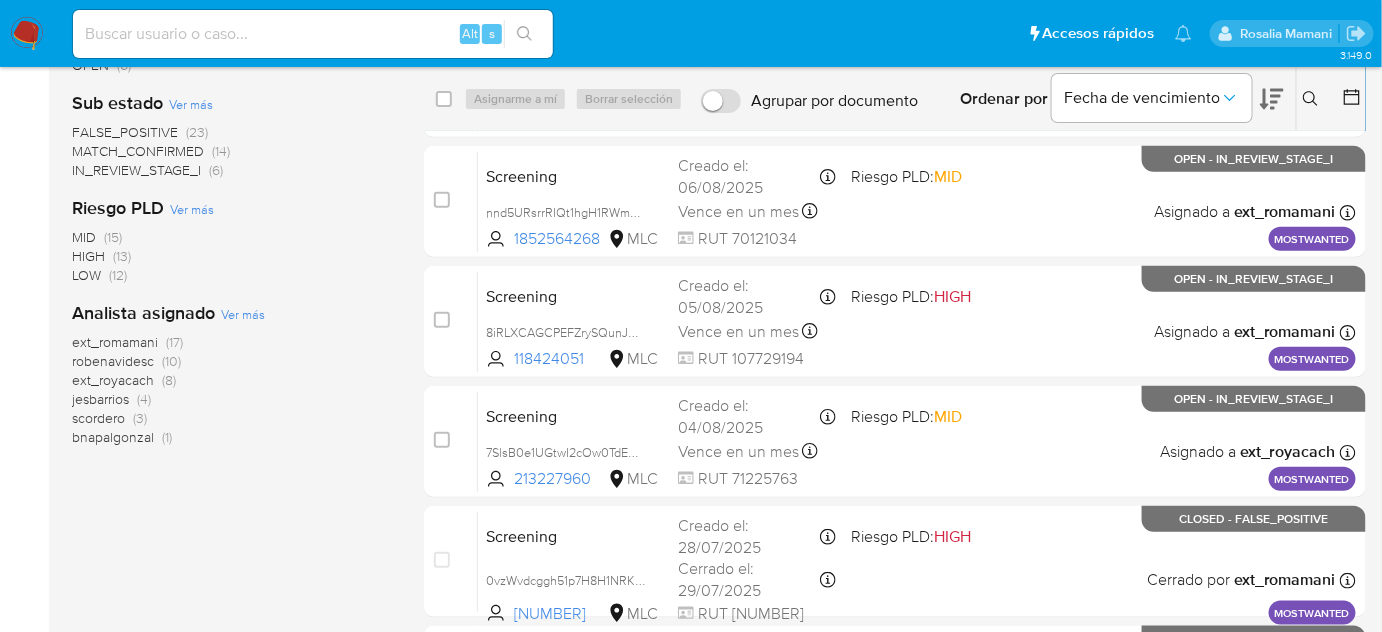 scroll, scrollTop: 363, scrollLeft: 0, axis: vertical 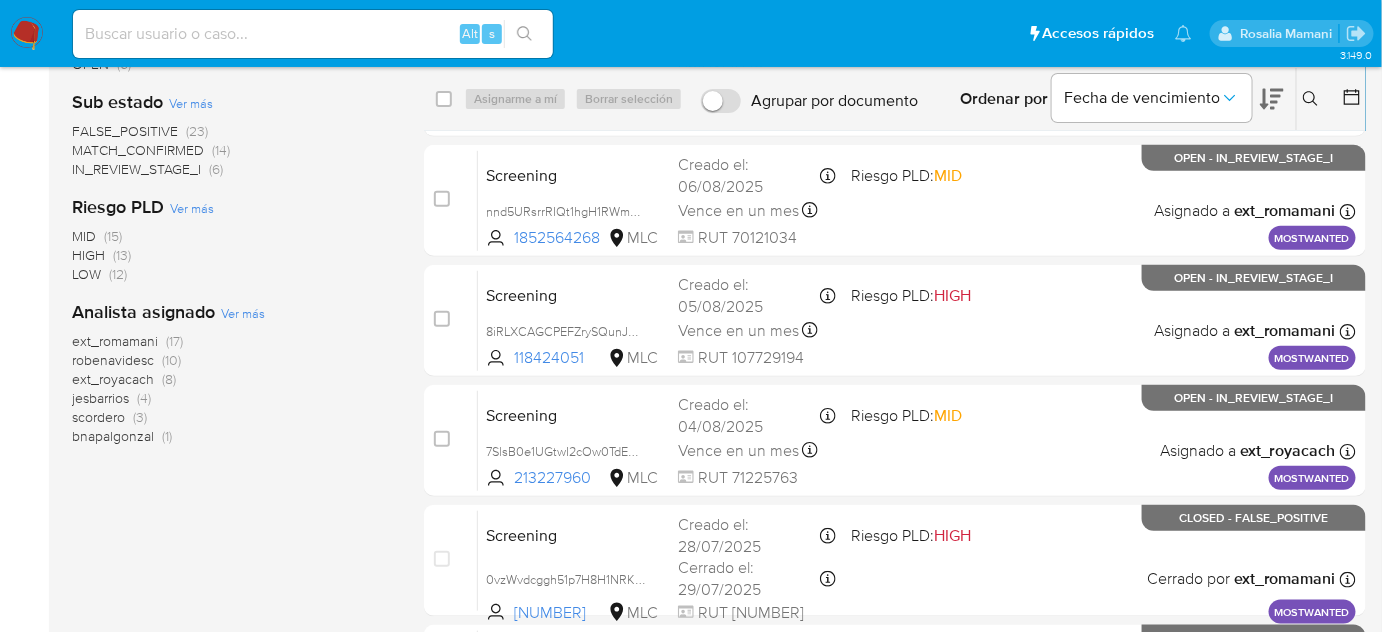 click at bounding box center [27, 34] 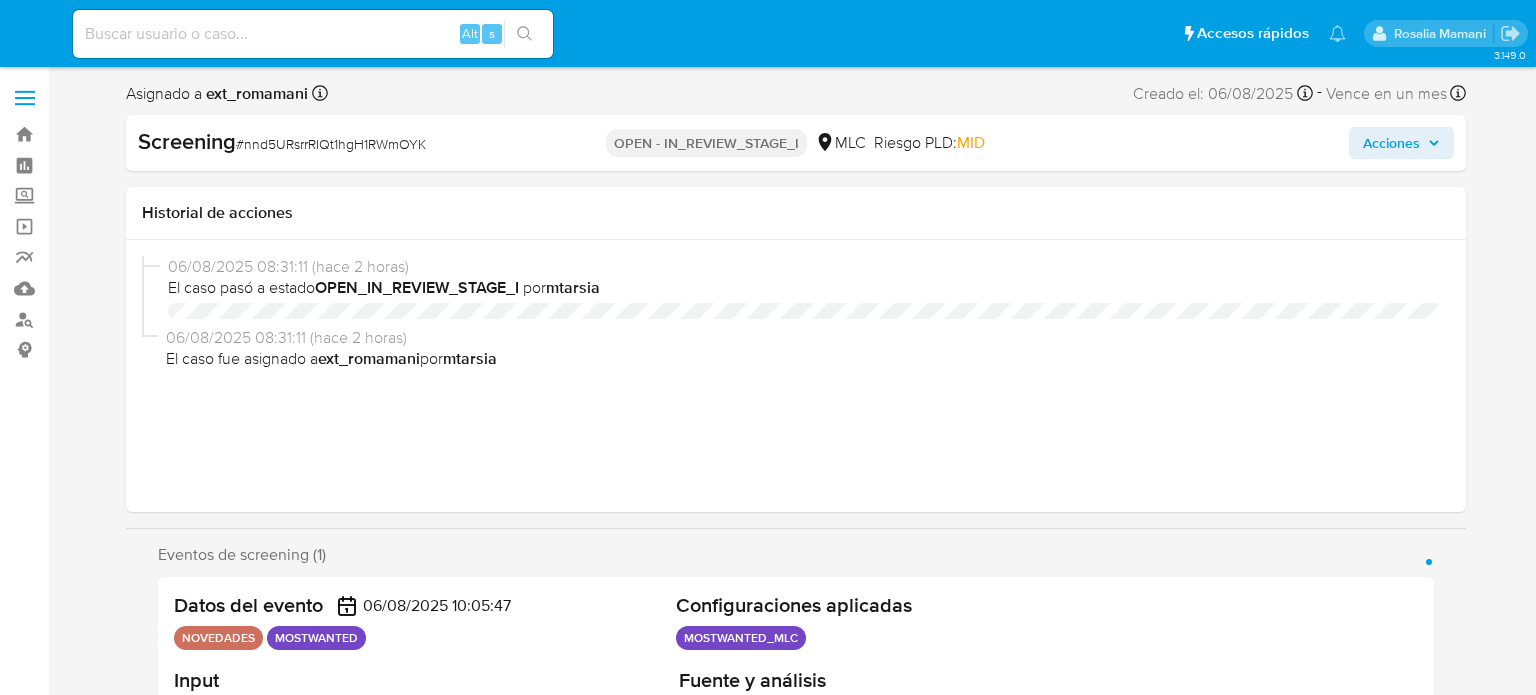 select on "10" 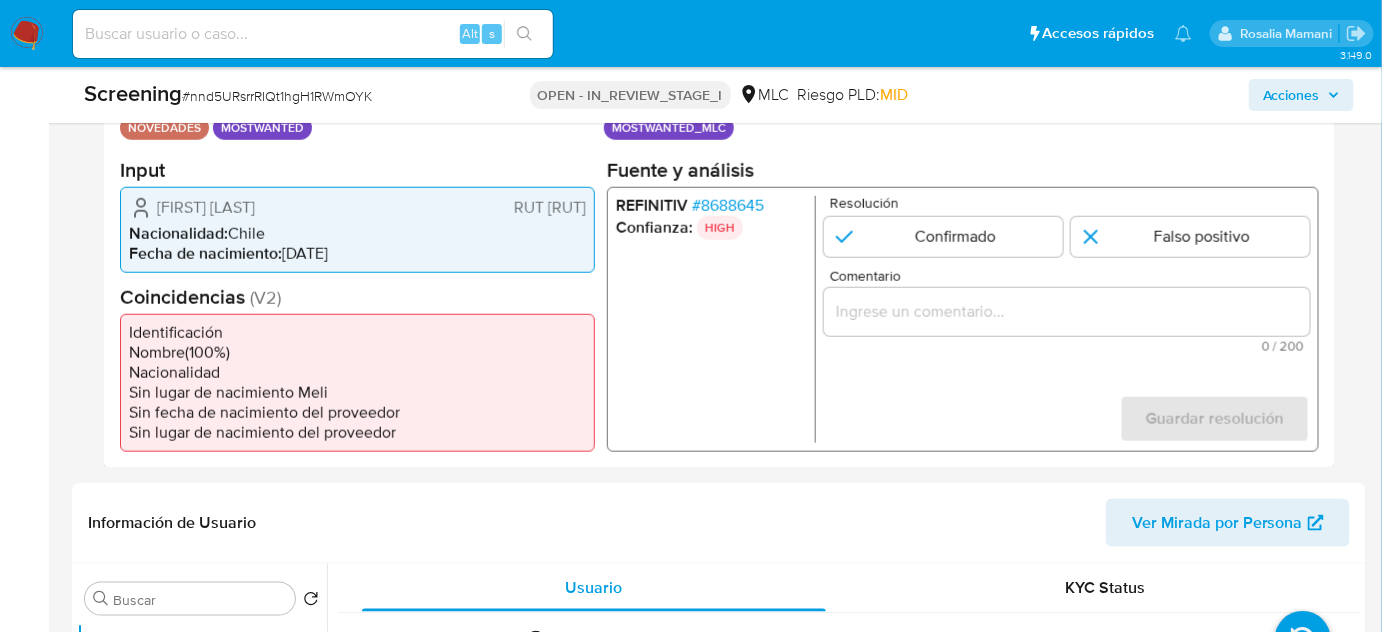scroll, scrollTop: 363, scrollLeft: 0, axis: vertical 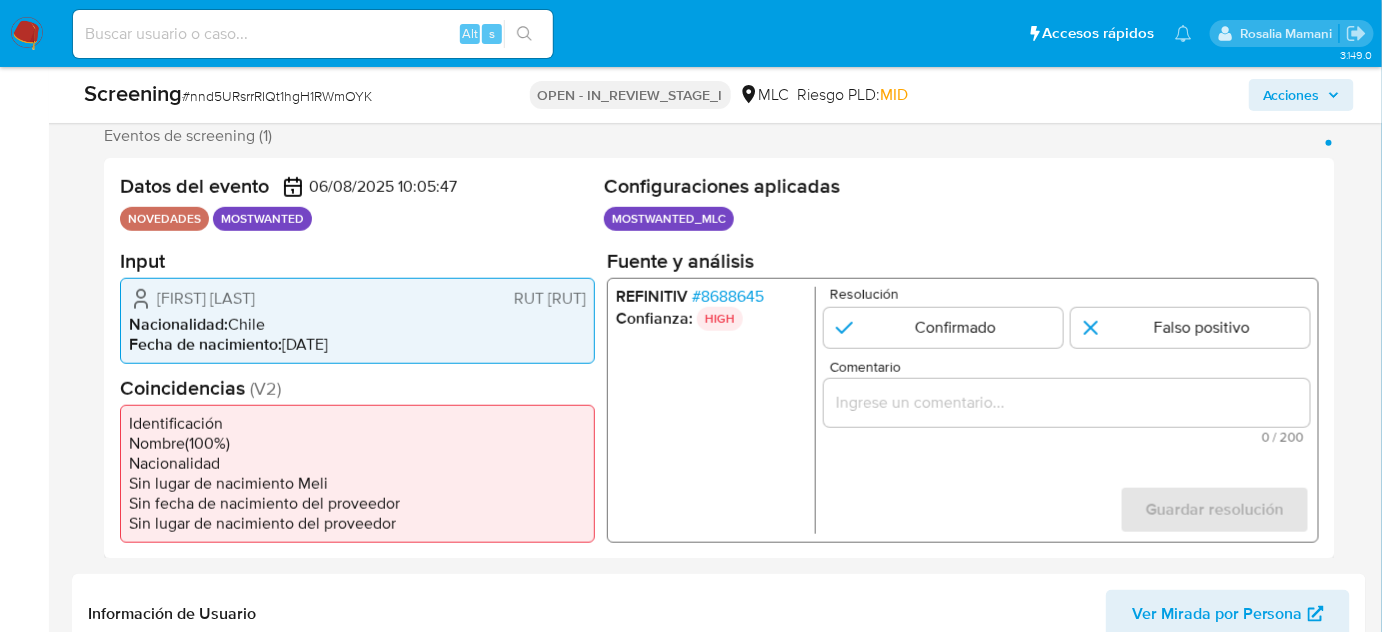 drag, startPoint x: 362, startPoint y: 300, endPoint x: 150, endPoint y: 306, distance: 212.08488 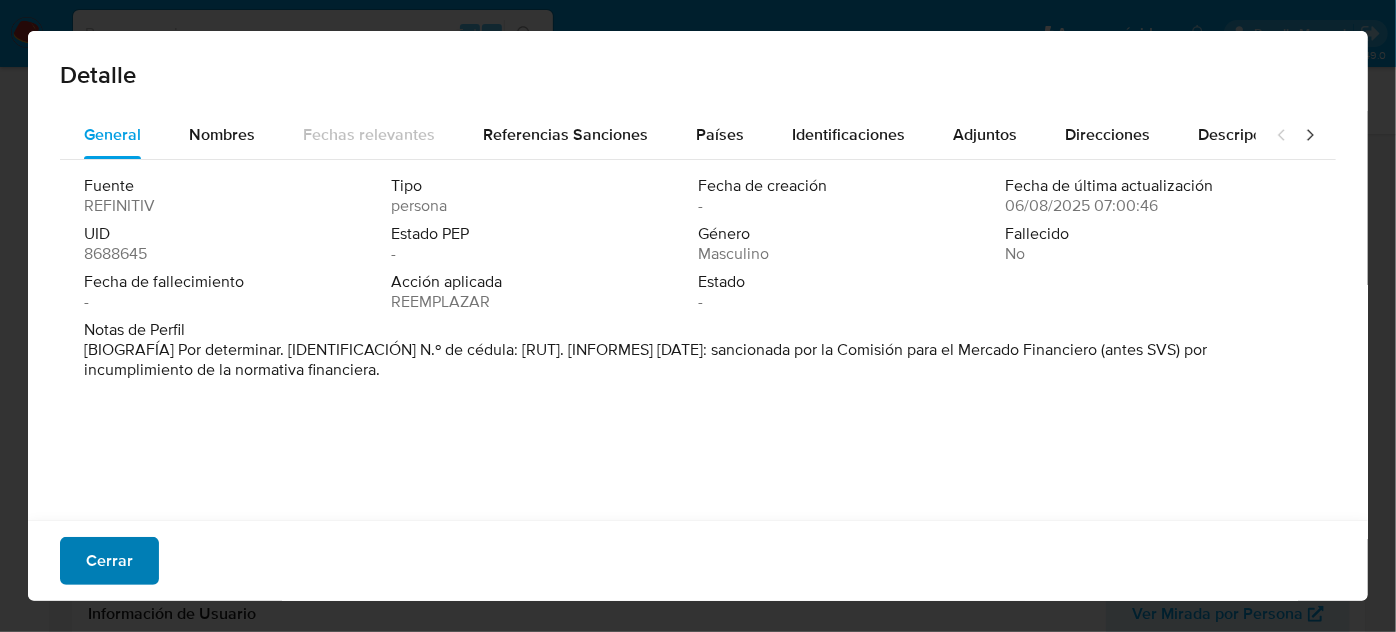 click on "Cerrar" at bounding box center (109, 561) 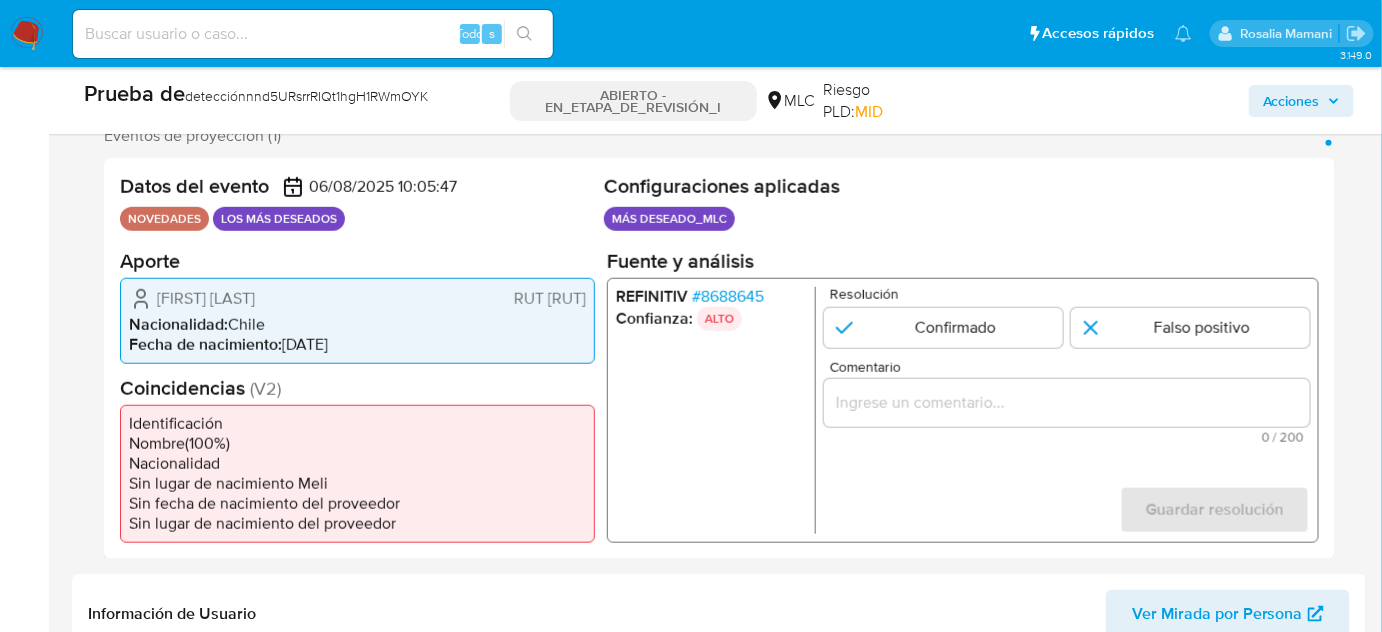 drag, startPoint x: 338, startPoint y: 292, endPoint x: 145, endPoint y: 303, distance: 193.31322 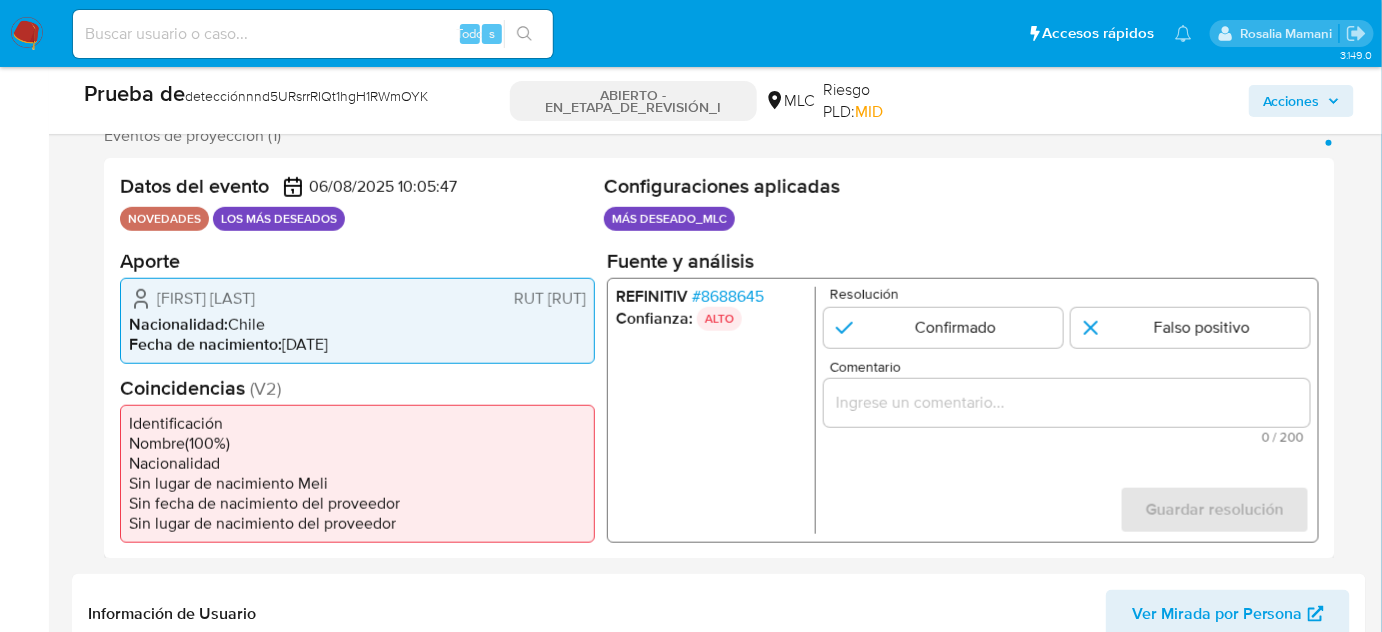 click on "8688645" at bounding box center [732, 295] 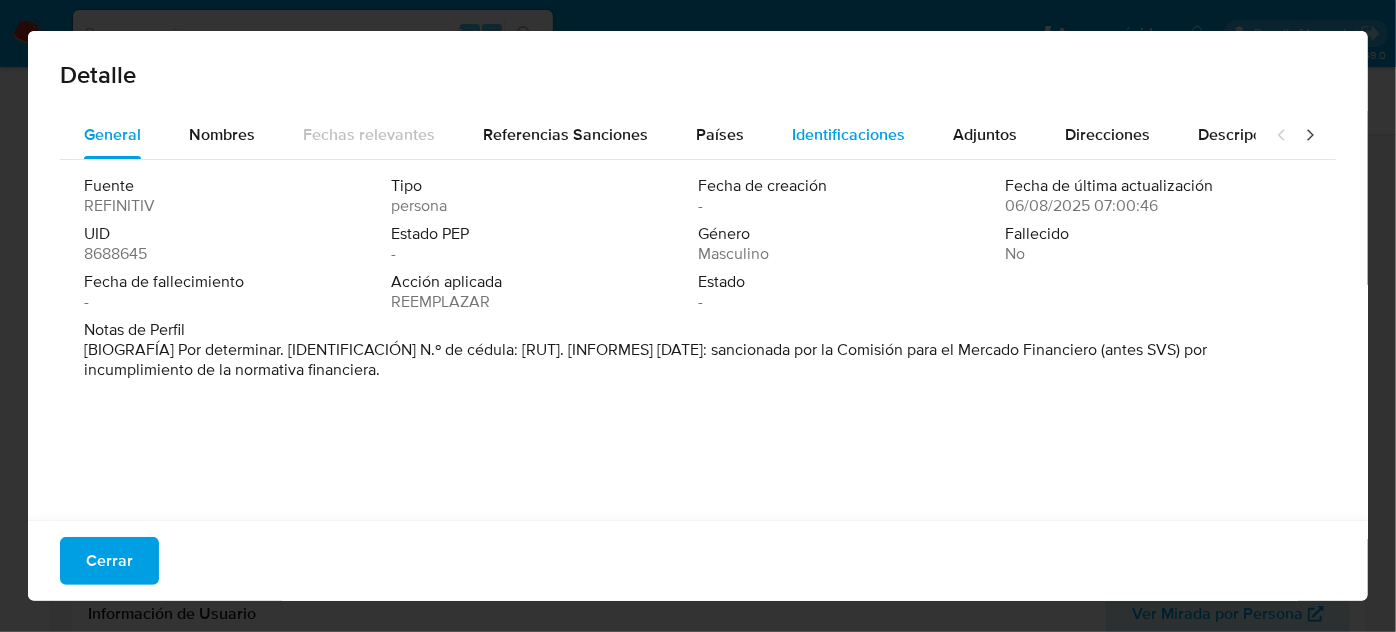 click on "Identificaciones" at bounding box center (848, 134) 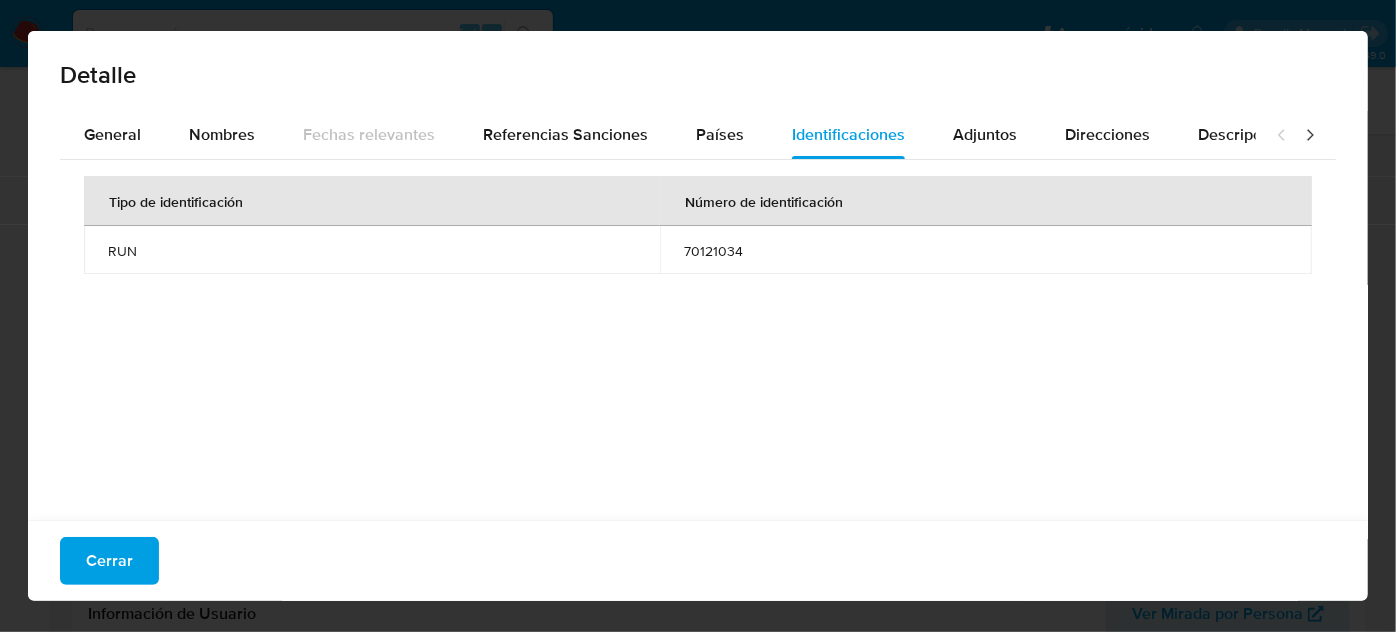 drag, startPoint x: 675, startPoint y: 253, endPoint x: 741, endPoint y: 255, distance: 66.0303 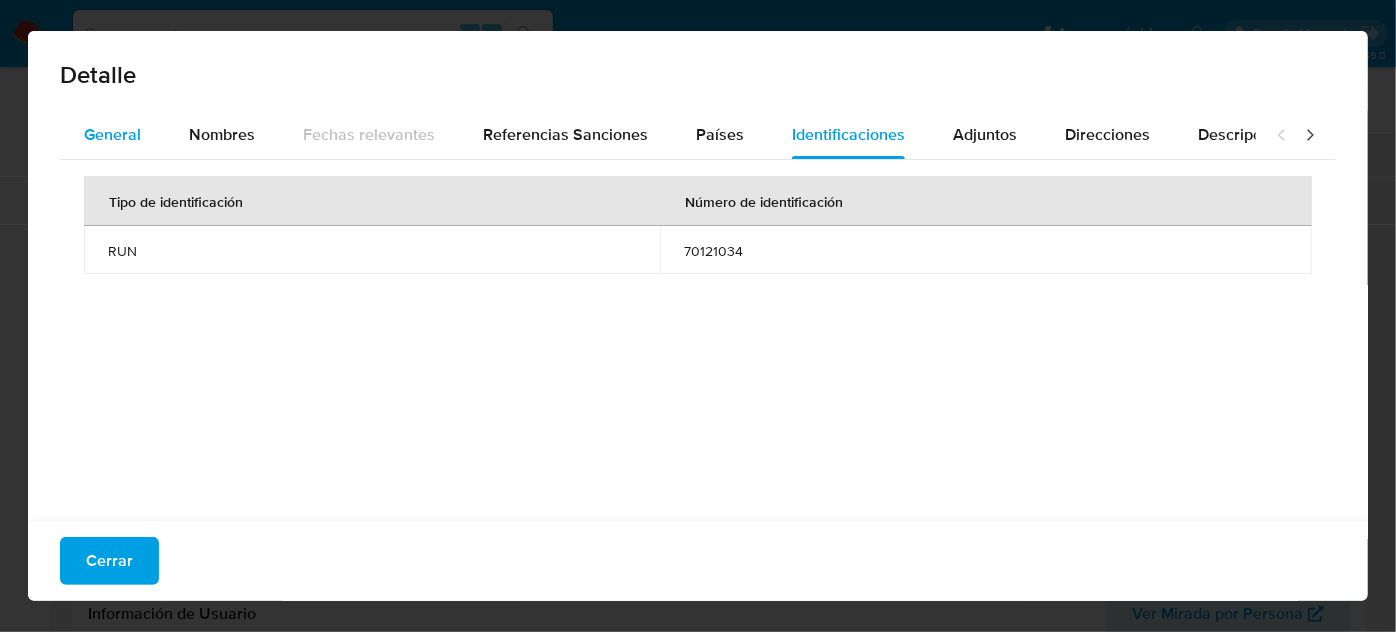 click on "General" at bounding box center (112, 134) 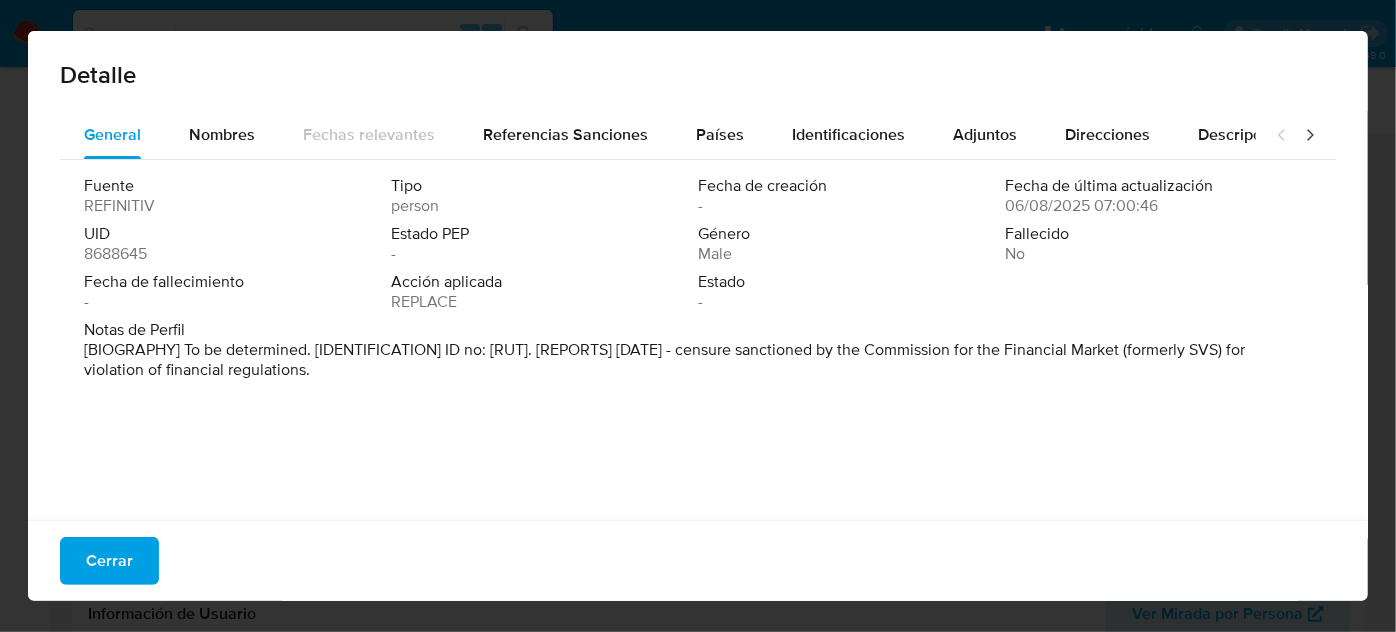 type 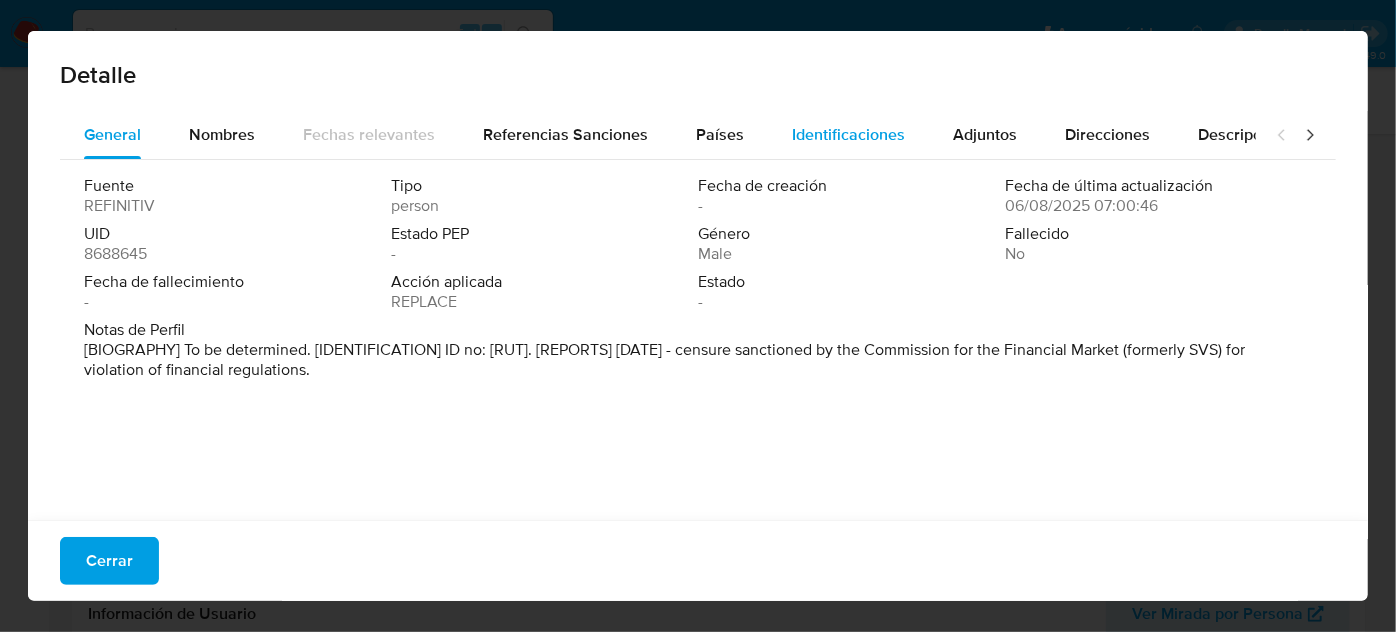 click on "Identificaciones" at bounding box center [848, 135] 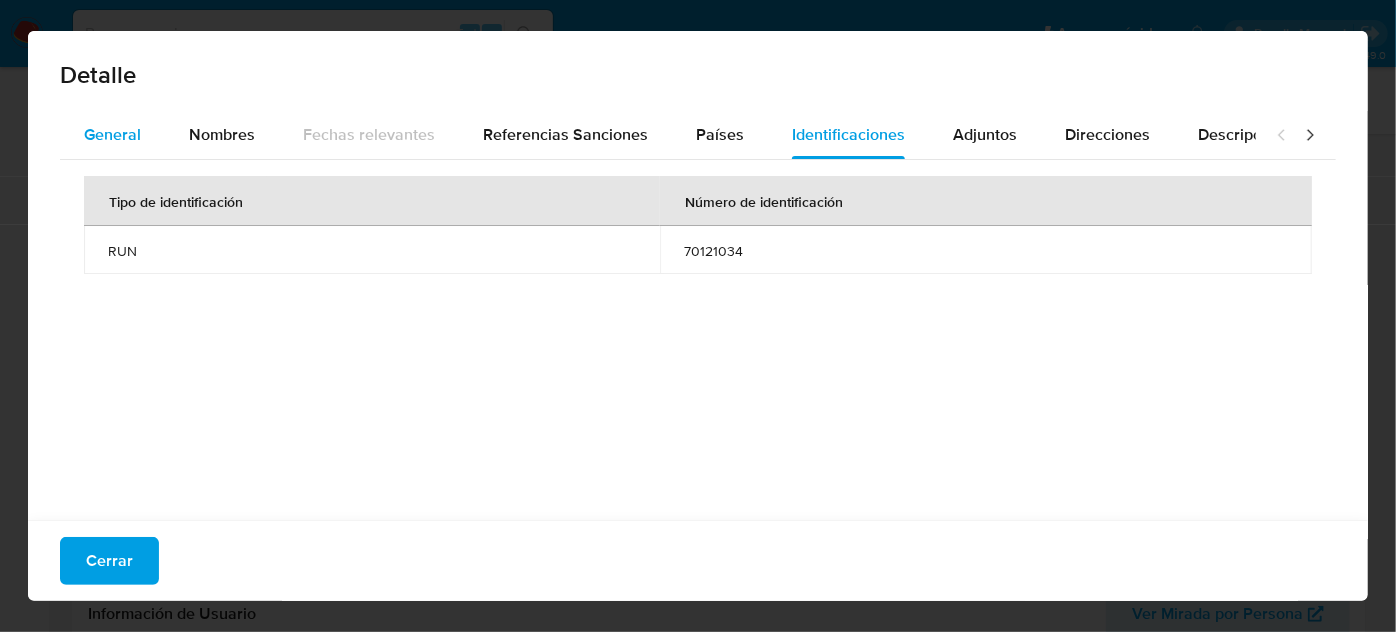 click on "General" at bounding box center [112, 134] 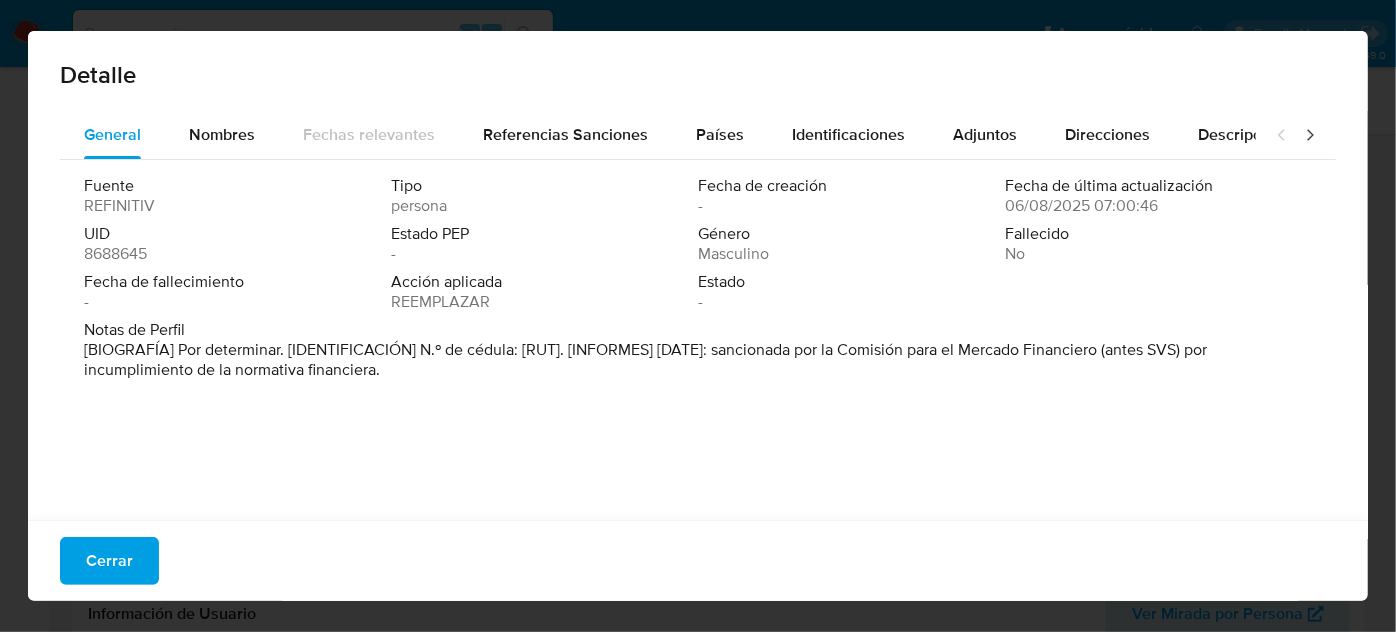 drag, startPoint x: 800, startPoint y: 347, endPoint x: 1245, endPoint y: 378, distance: 446.07846 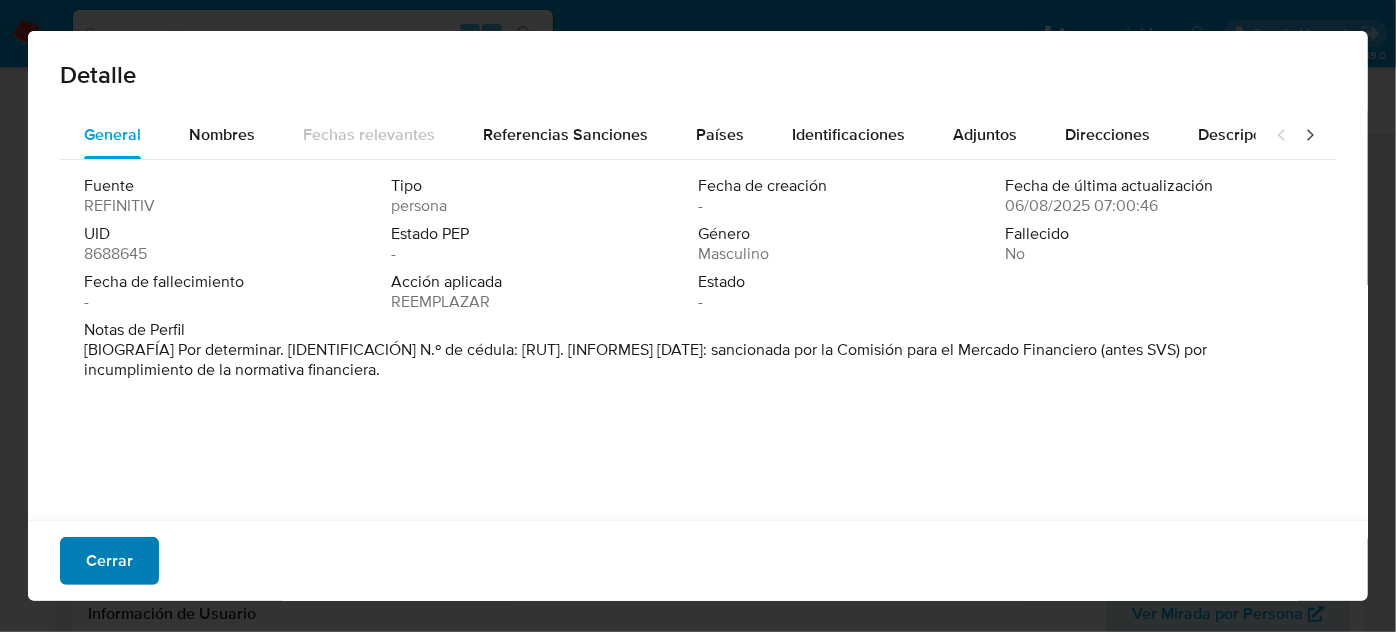 click on "Cerrar" at bounding box center [109, 561] 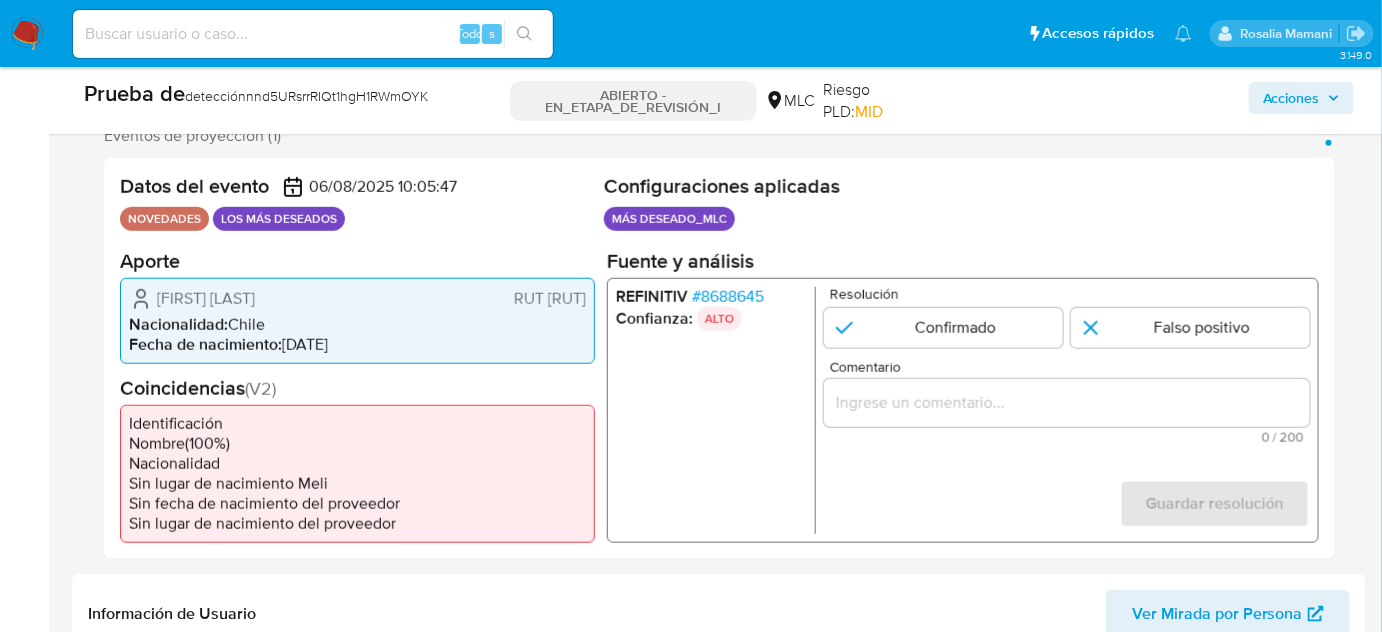 click at bounding box center [1067, 402] 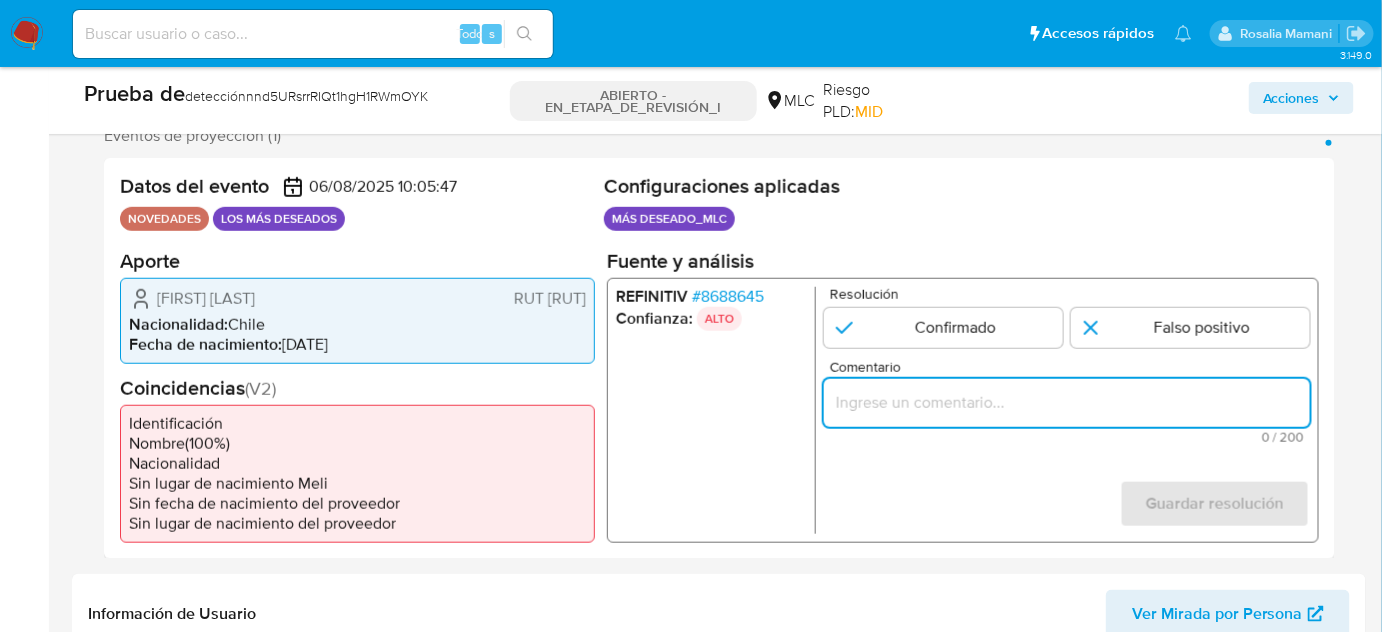 click at bounding box center (1067, 402) 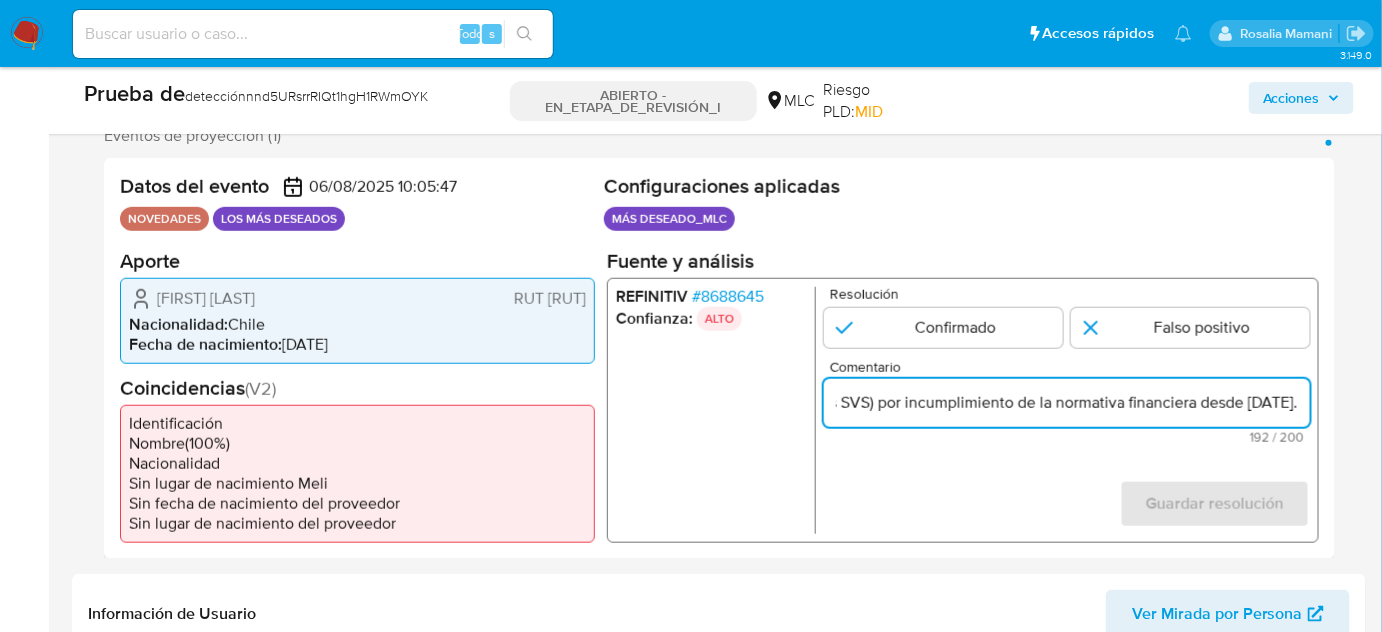 scroll, scrollTop: 0, scrollLeft: 921, axis: horizontal 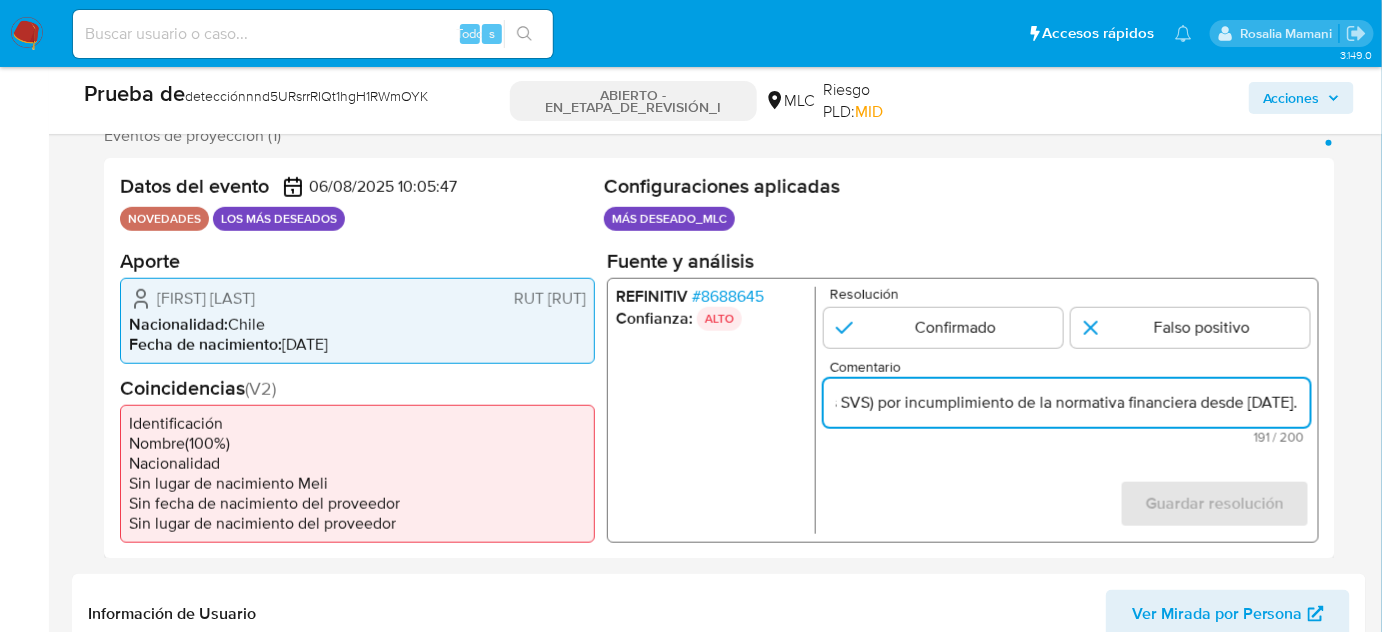 type on "Usuario Fernando Pérez Tirado, RUT 70121034, se encuentra sancionado por la Comisión para el Mercado Financiero (antes SVS) por incumplimiento de la normativa financiera desde Julio de 2025." 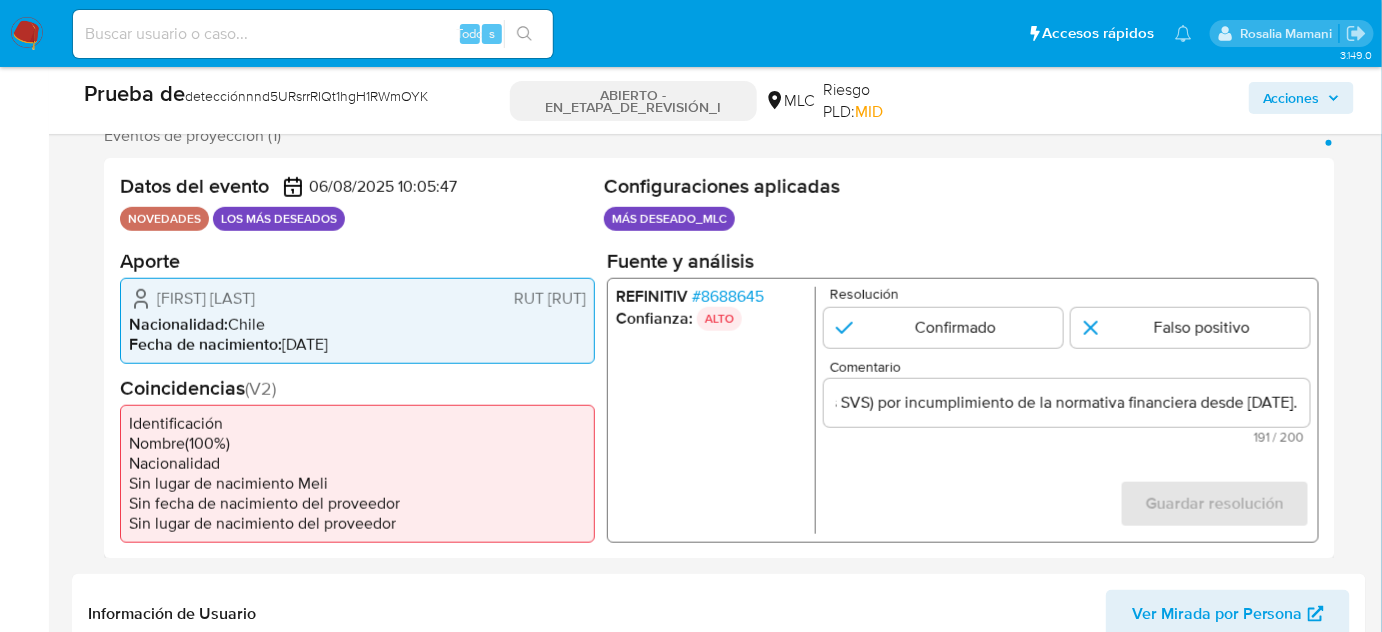 scroll, scrollTop: 0, scrollLeft: 0, axis: both 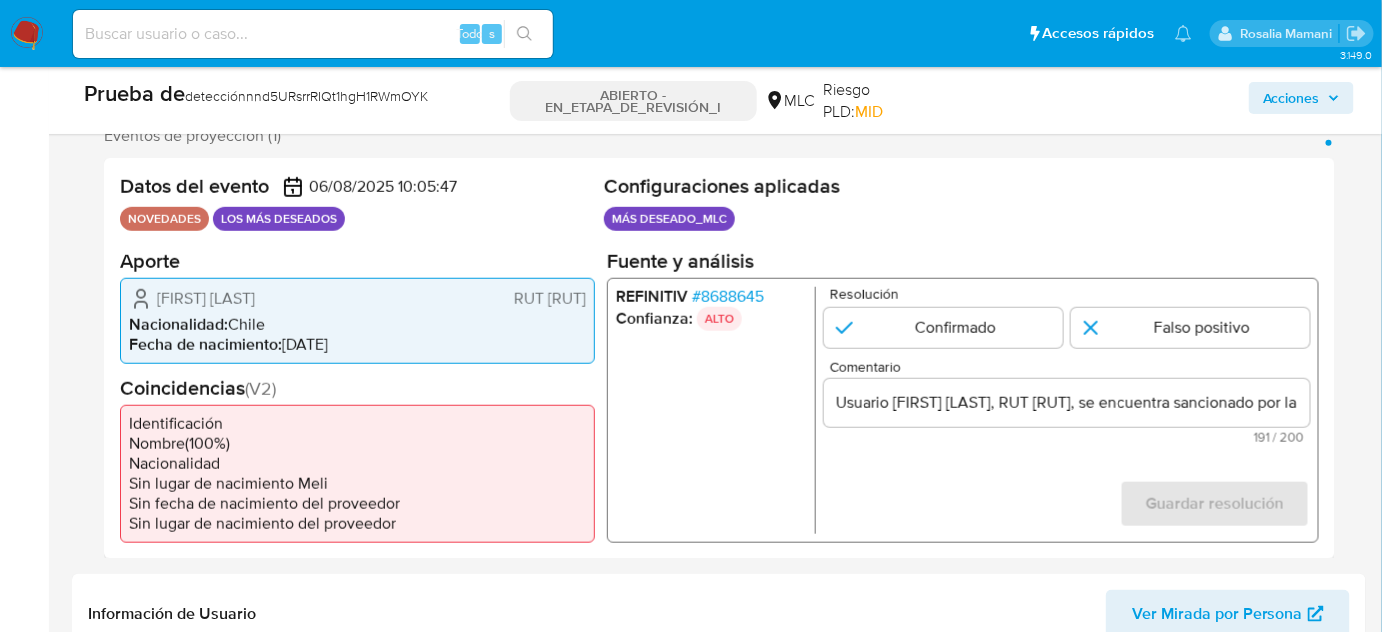 click on "Resolución Confirmado Falso positivo Comentario Usuario Fernando Pérez Tirado, RUT 70121034, se encuentra sancionado por la Comisión para el Mercado Financiero (antes SVS) por incumplimiento de la normativa financiera desde Julio de 2025. 191 / 200 9 caracteres restantes Guardar resolución   Completa ambos campos" at bounding box center [1067, 409] 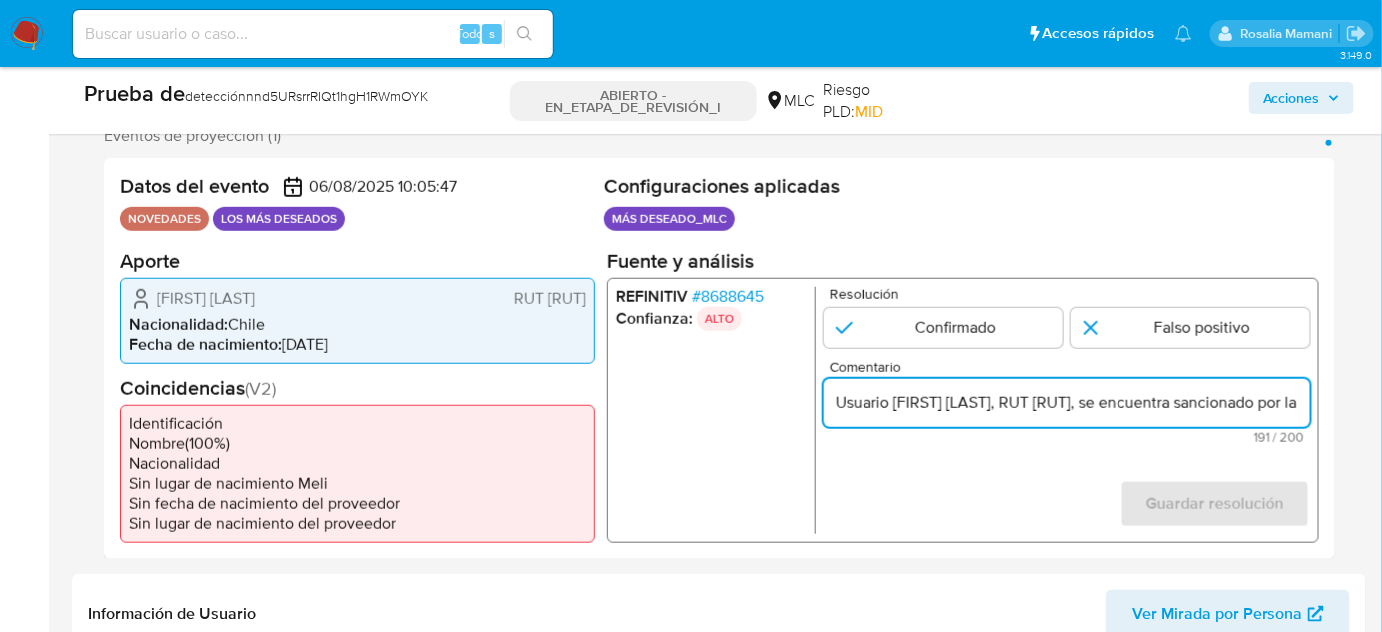 click on "Usuario Fernando Pérez Tirado, RUT 70121034, se encuentra sancionado por la Comisión para el Mercado Financiero (antes SVS) por incumplimiento de la normativa financiera desde Julio de 2025." at bounding box center [1067, 402] 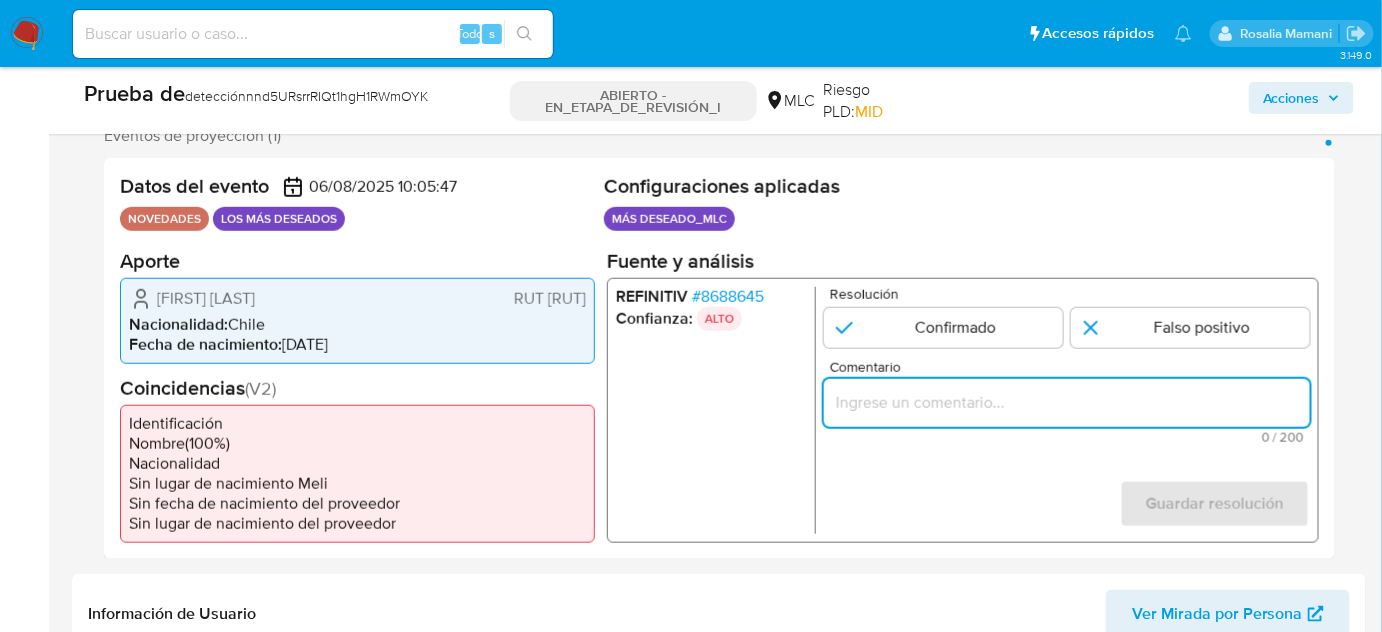 click at bounding box center (1067, 402) 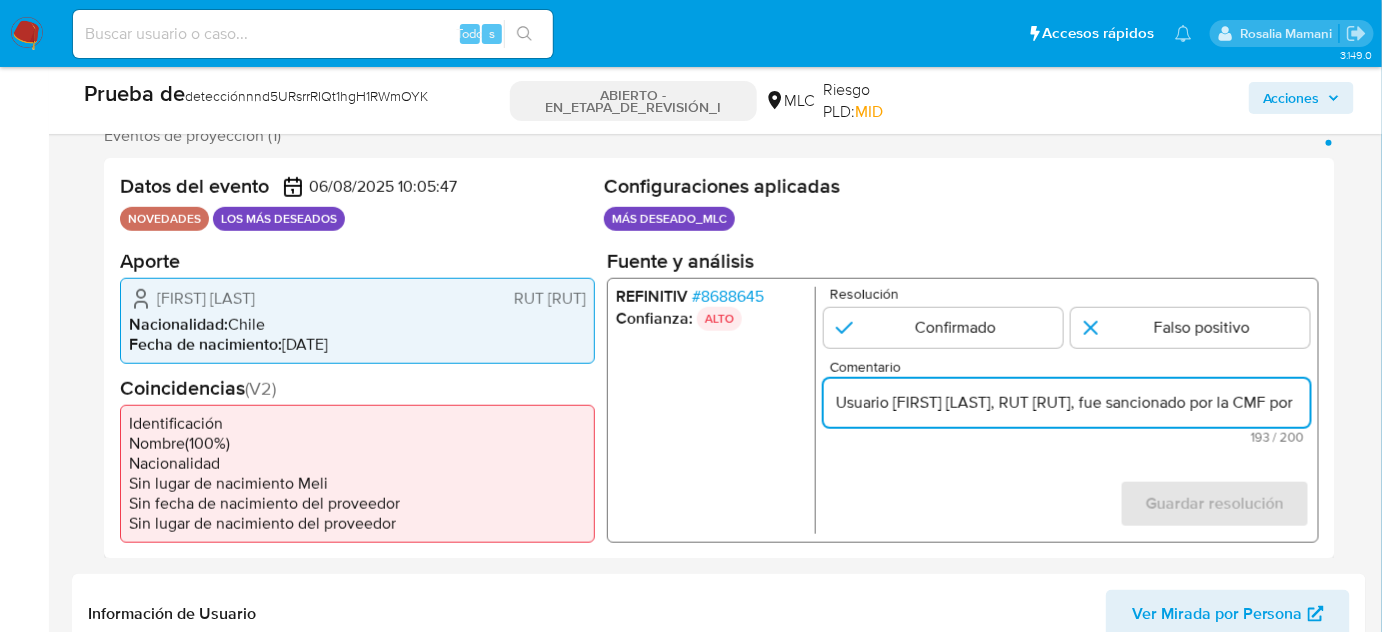 scroll, scrollTop: 0, scrollLeft: 923, axis: horizontal 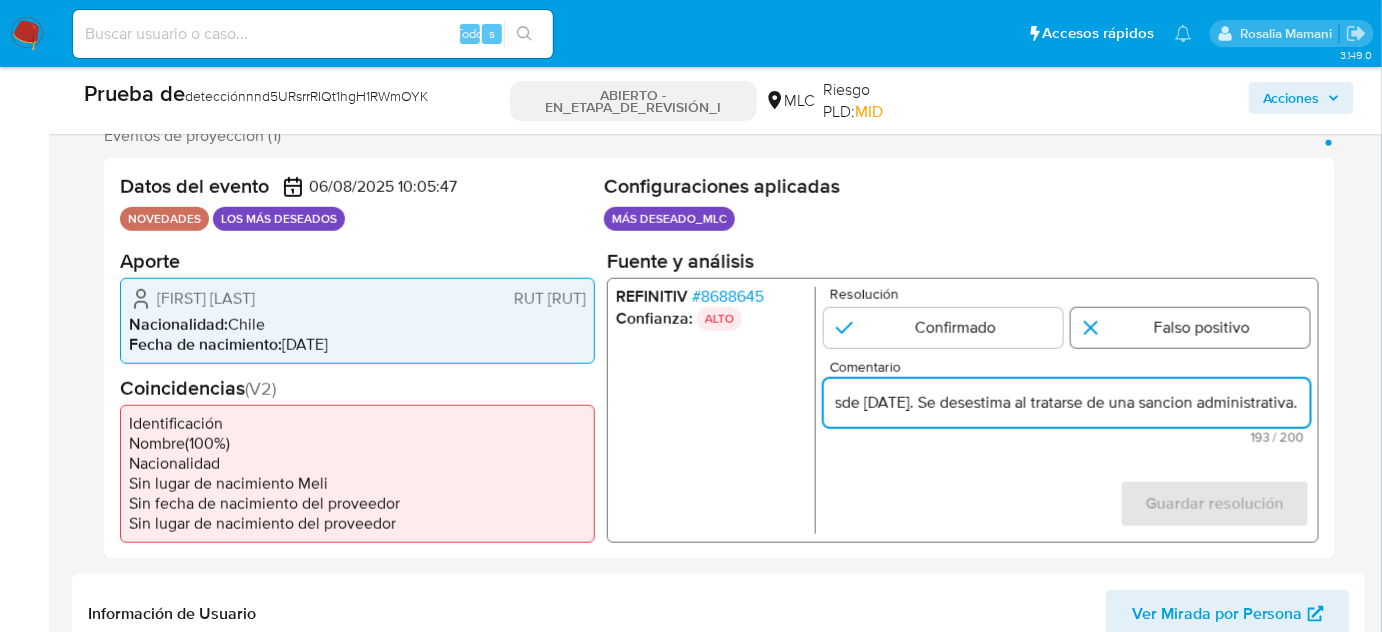 type on "Usuario [FIRST] [LAST], RUT [NUMBER], fue sancionado por la CMF por incumplimiento de la normativa financiera desde [MONTH] de [YEAR]. Se desestima al tratarse de una sancion administrativa." 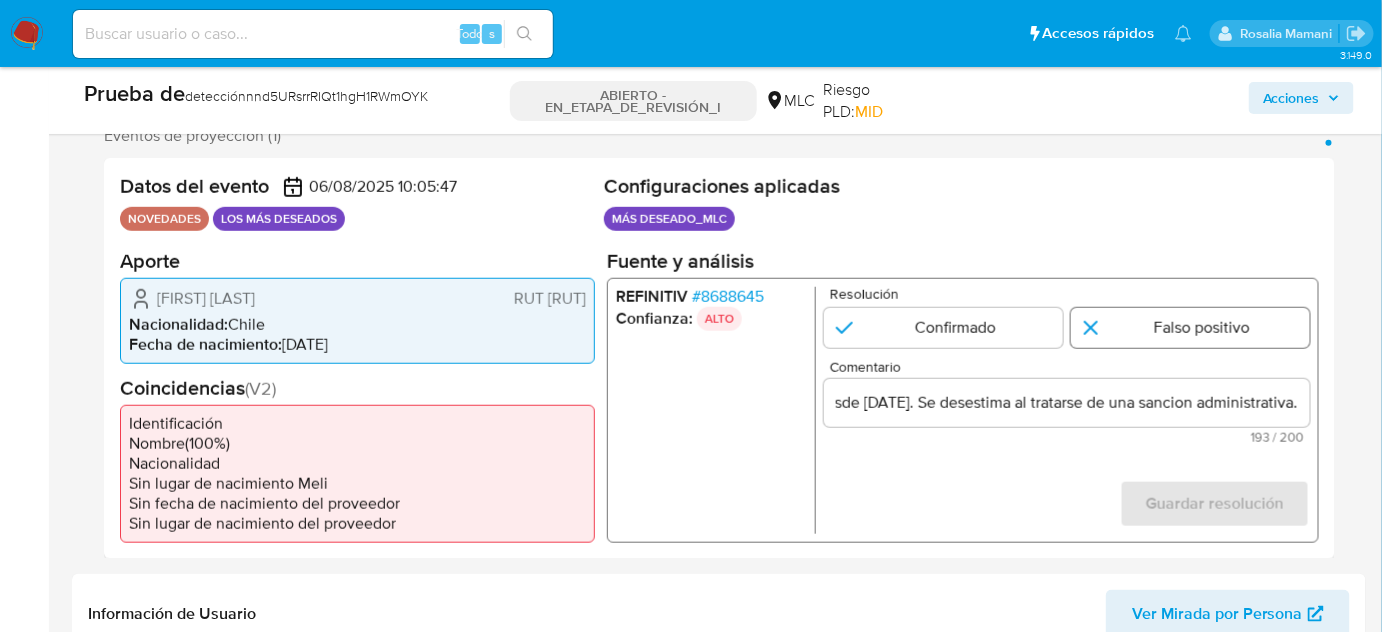 scroll, scrollTop: 0, scrollLeft: 0, axis: both 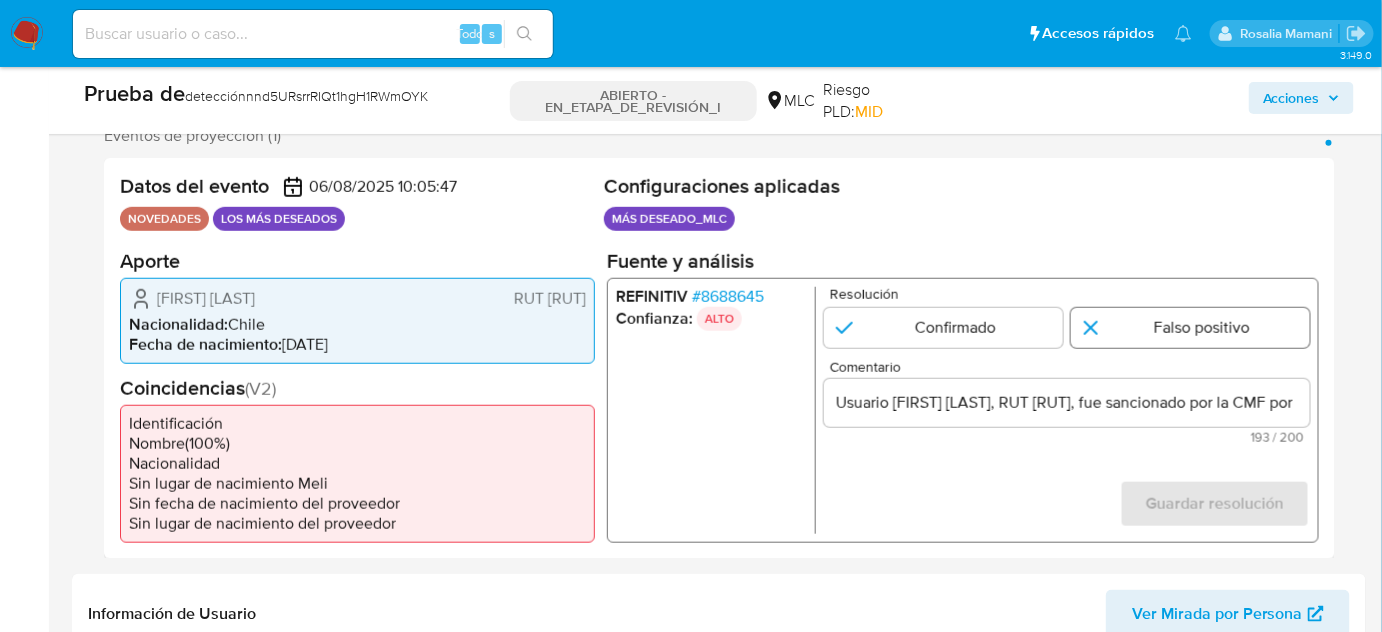 click at bounding box center [1190, 327] 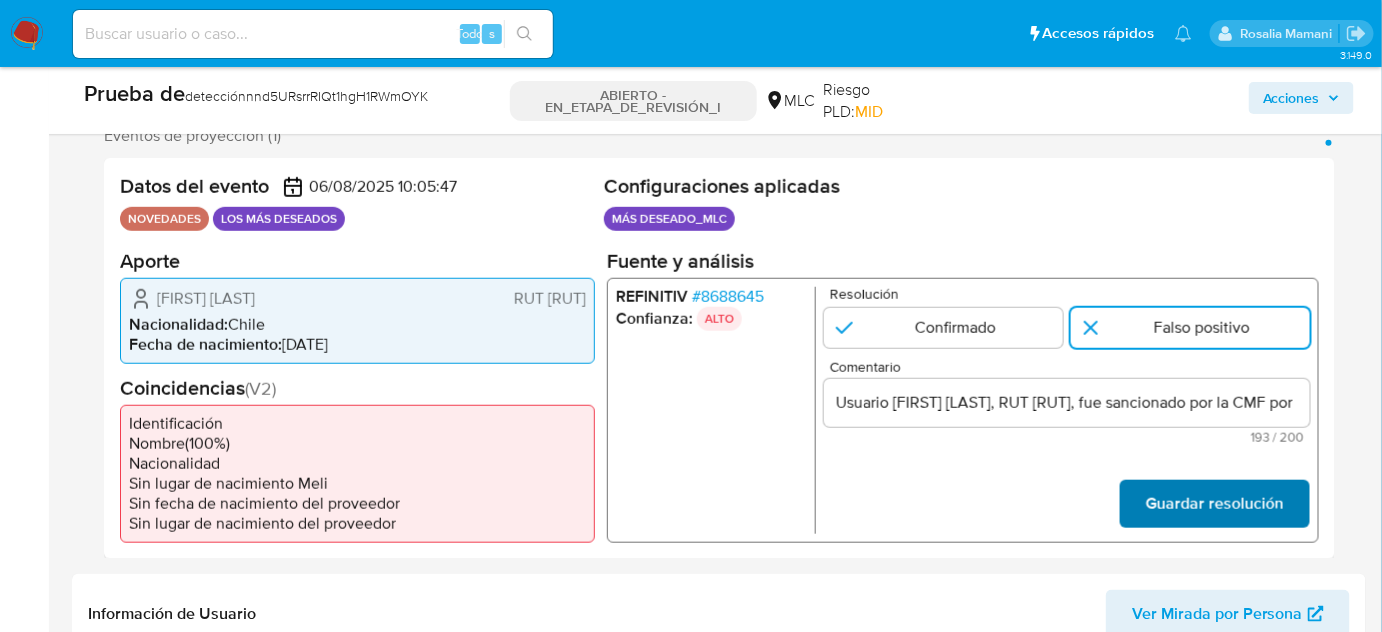 click on "Guardar resolución" at bounding box center (1215, 504) 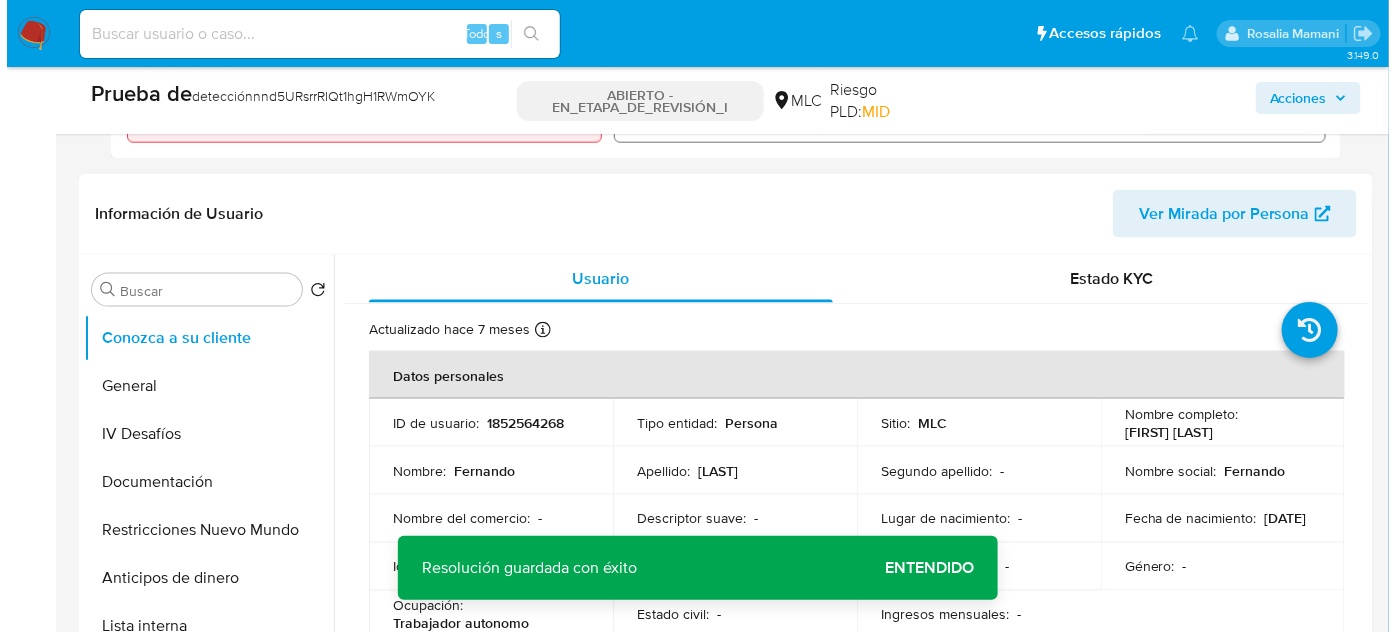 scroll, scrollTop: 909, scrollLeft: 0, axis: vertical 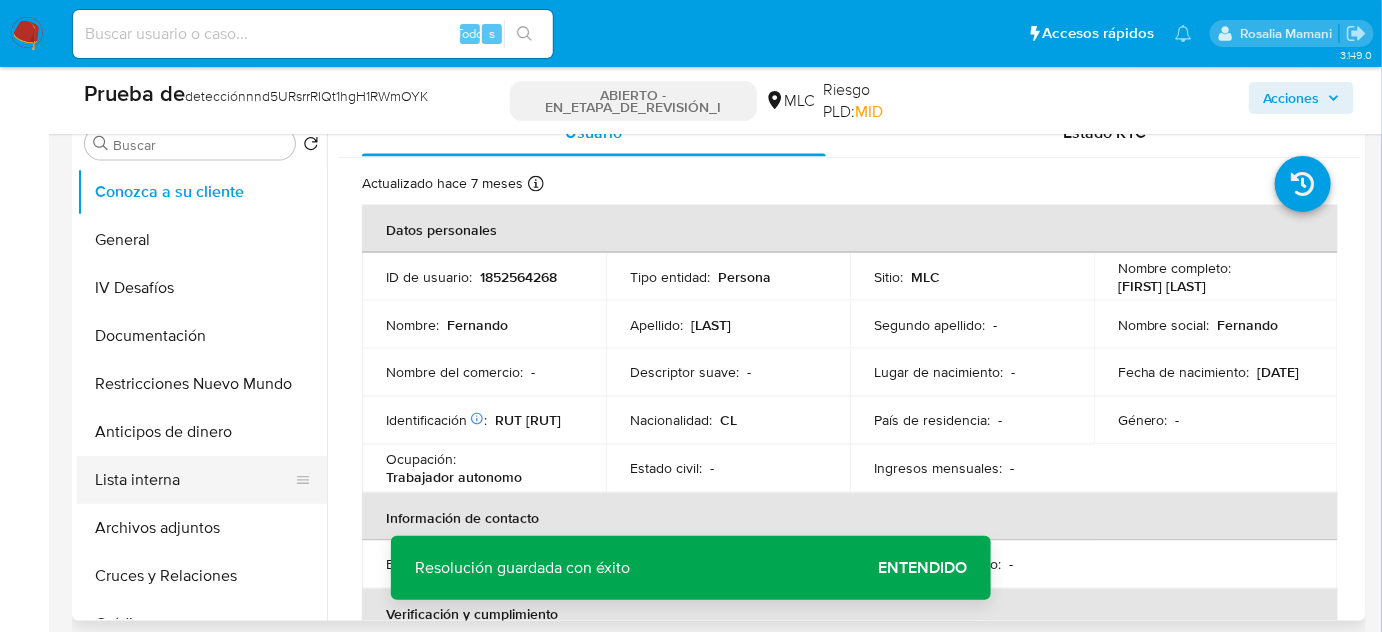 click on "Lista interna" at bounding box center (194, 480) 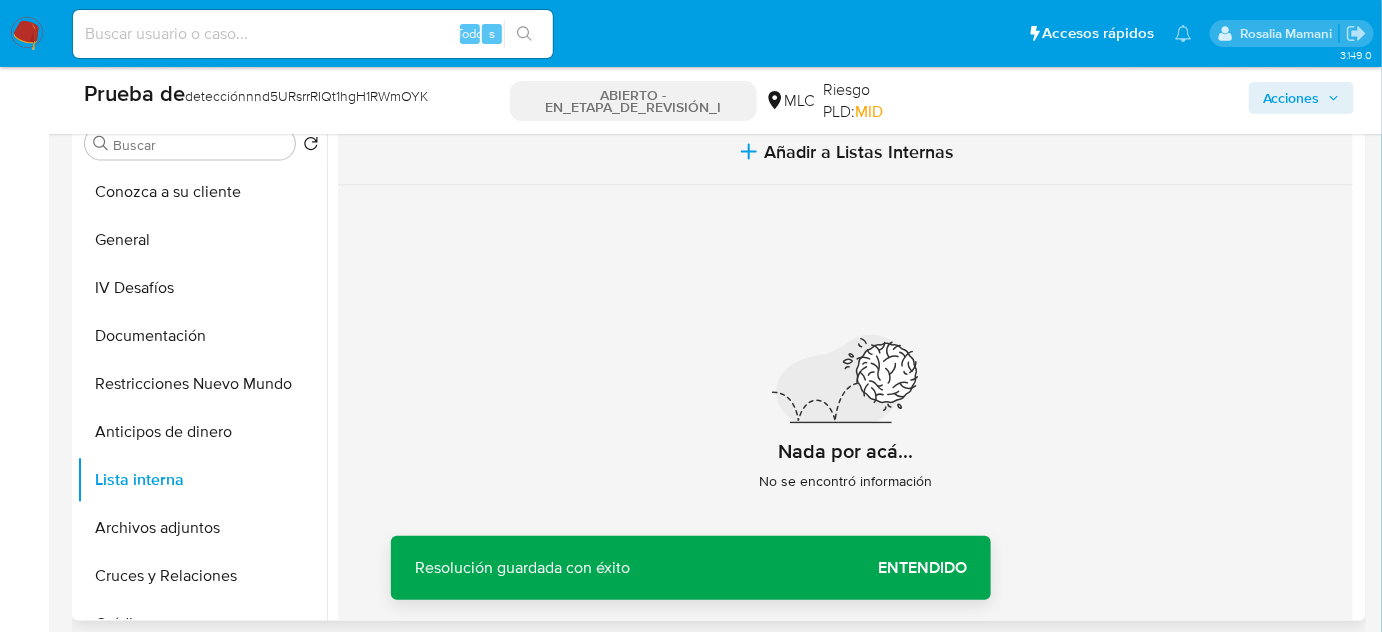 click on "Añadir a Listas Internas" at bounding box center (845, 152) 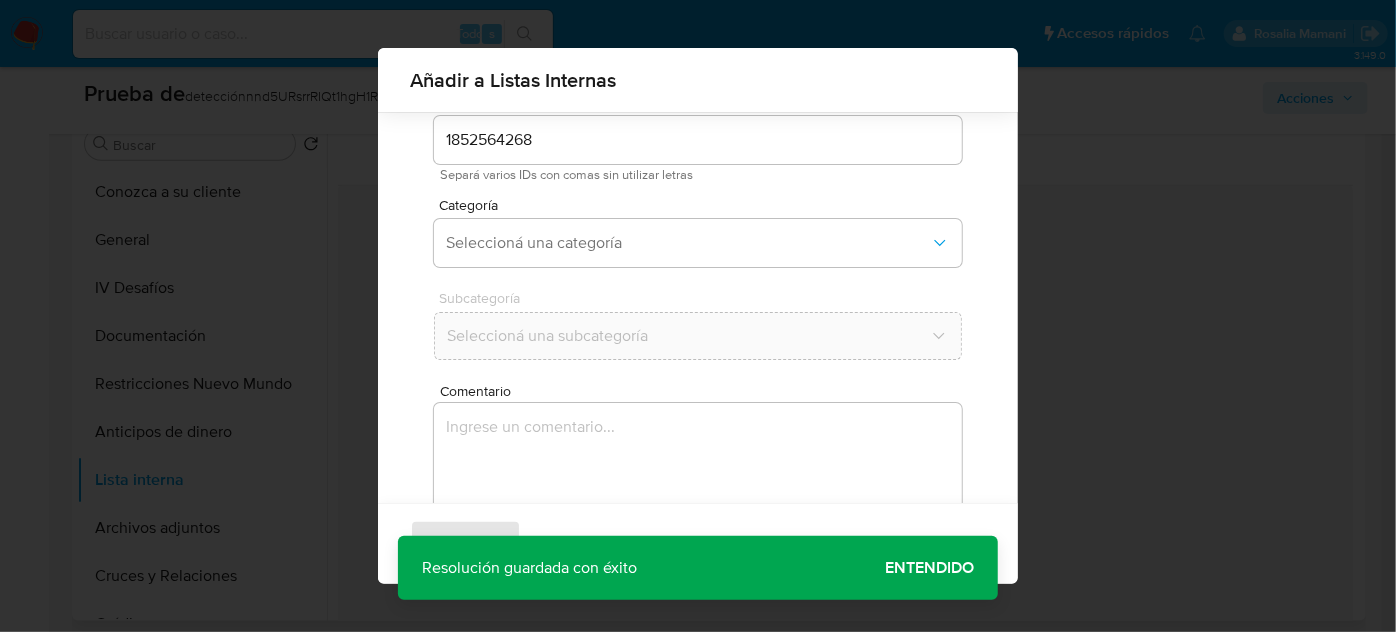 scroll, scrollTop: 165, scrollLeft: 0, axis: vertical 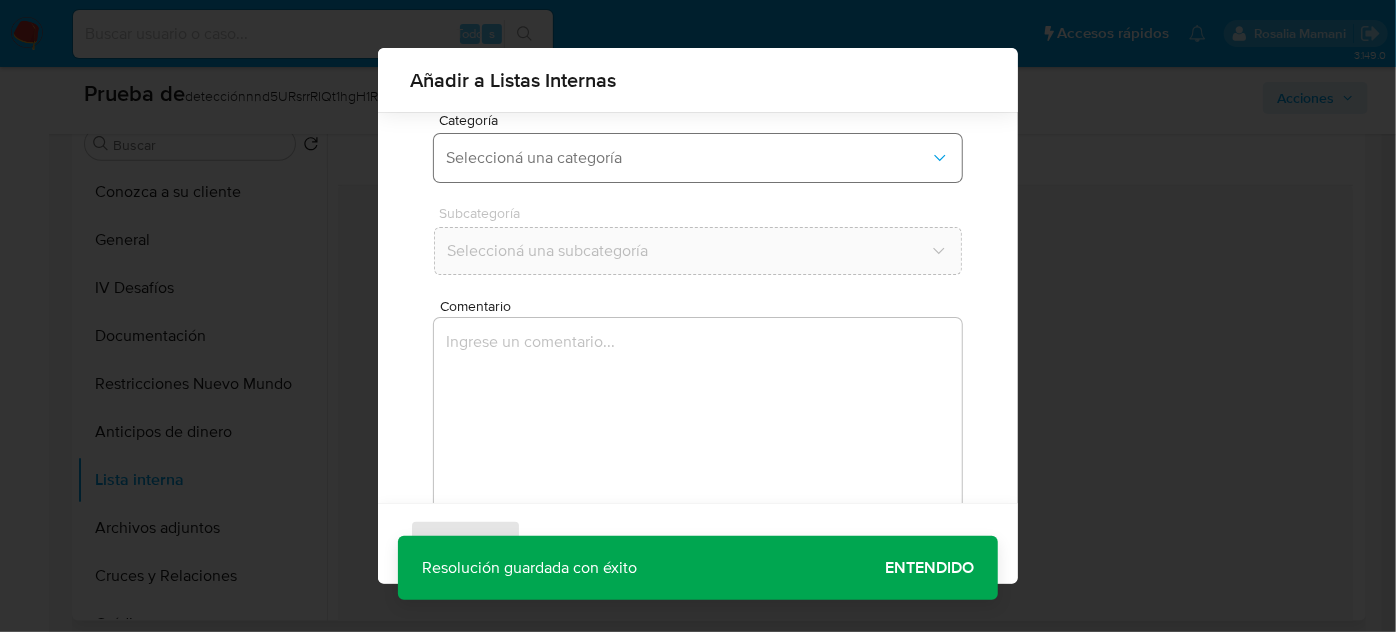 click on "Seleccioná una categoría" at bounding box center [688, 158] 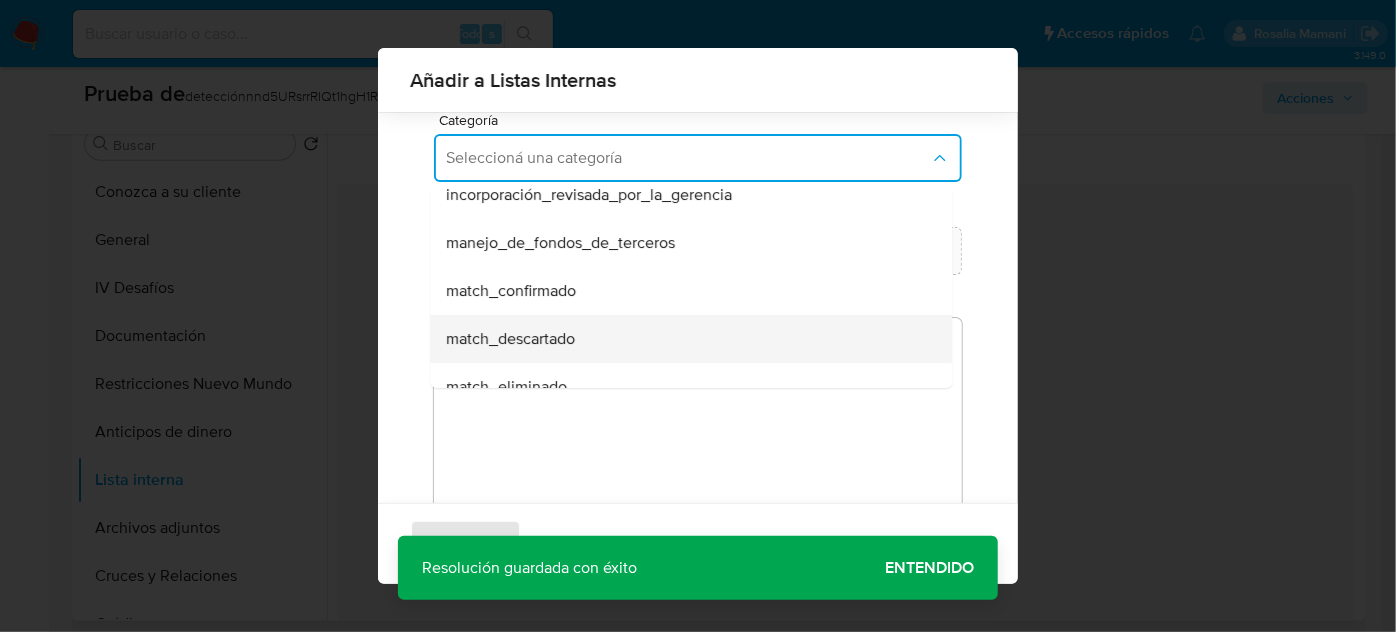 scroll, scrollTop: 90, scrollLeft: 0, axis: vertical 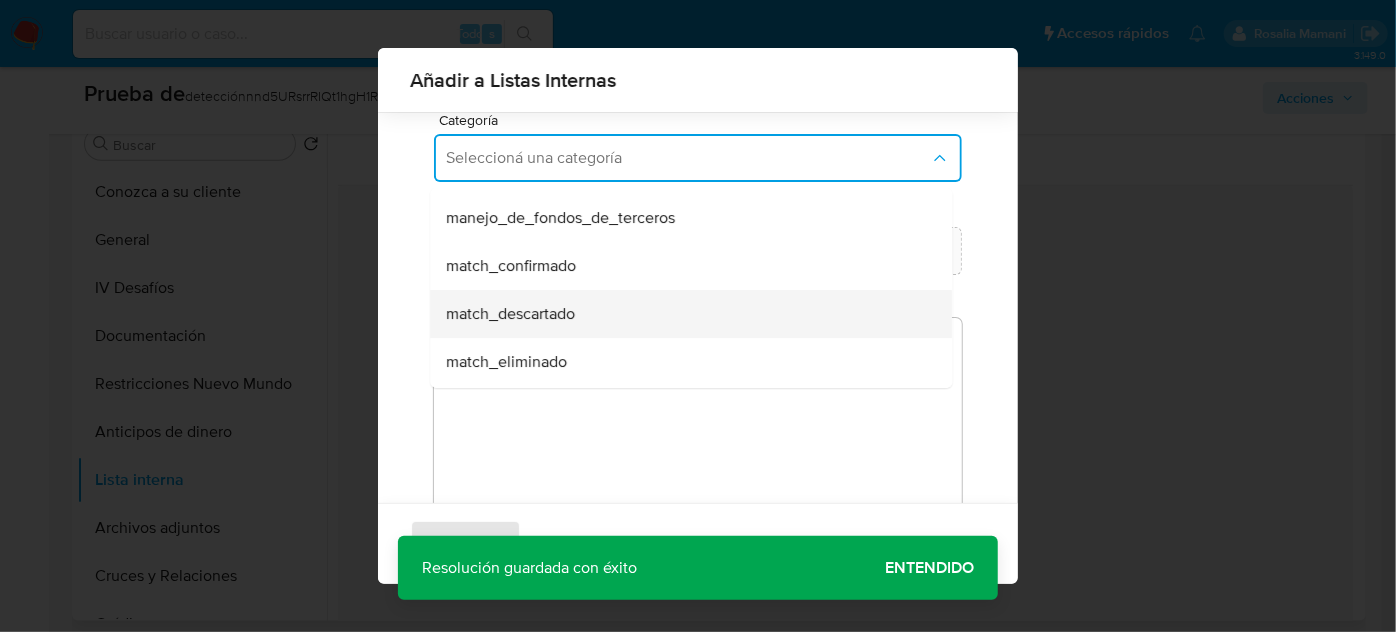 click on "match_descartado" at bounding box center (685, 314) 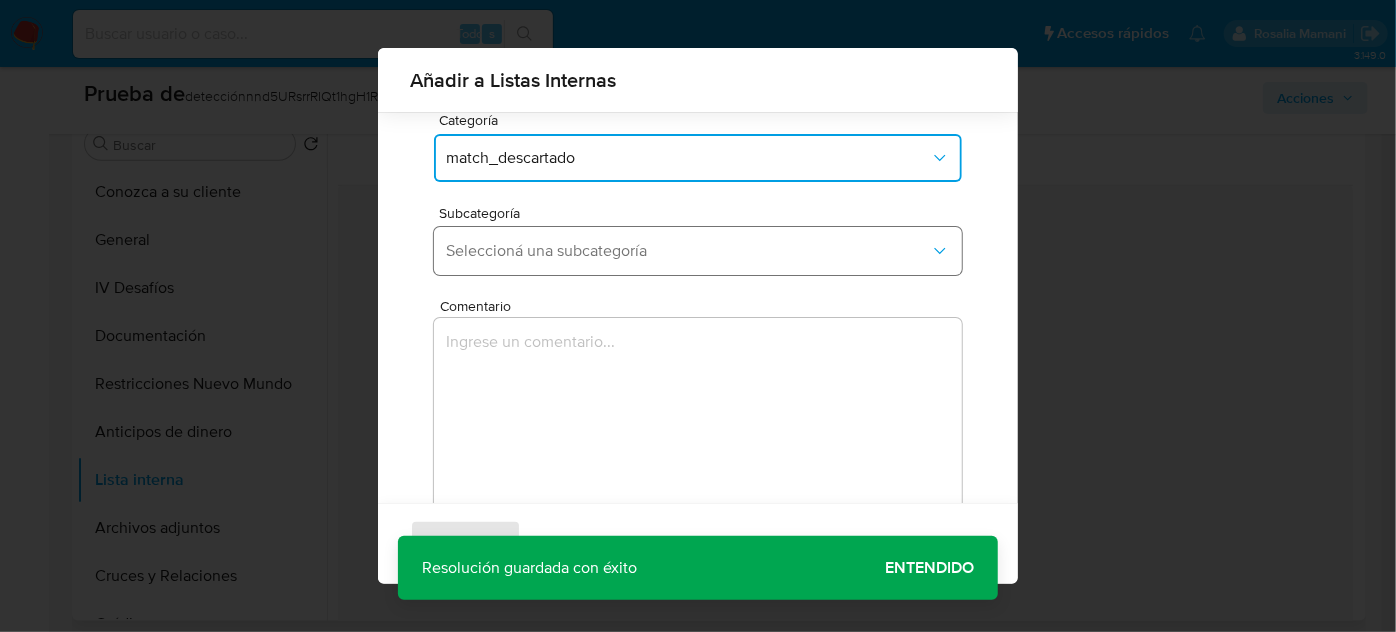 click on "Seleccioná una subcategoría" at bounding box center [688, 251] 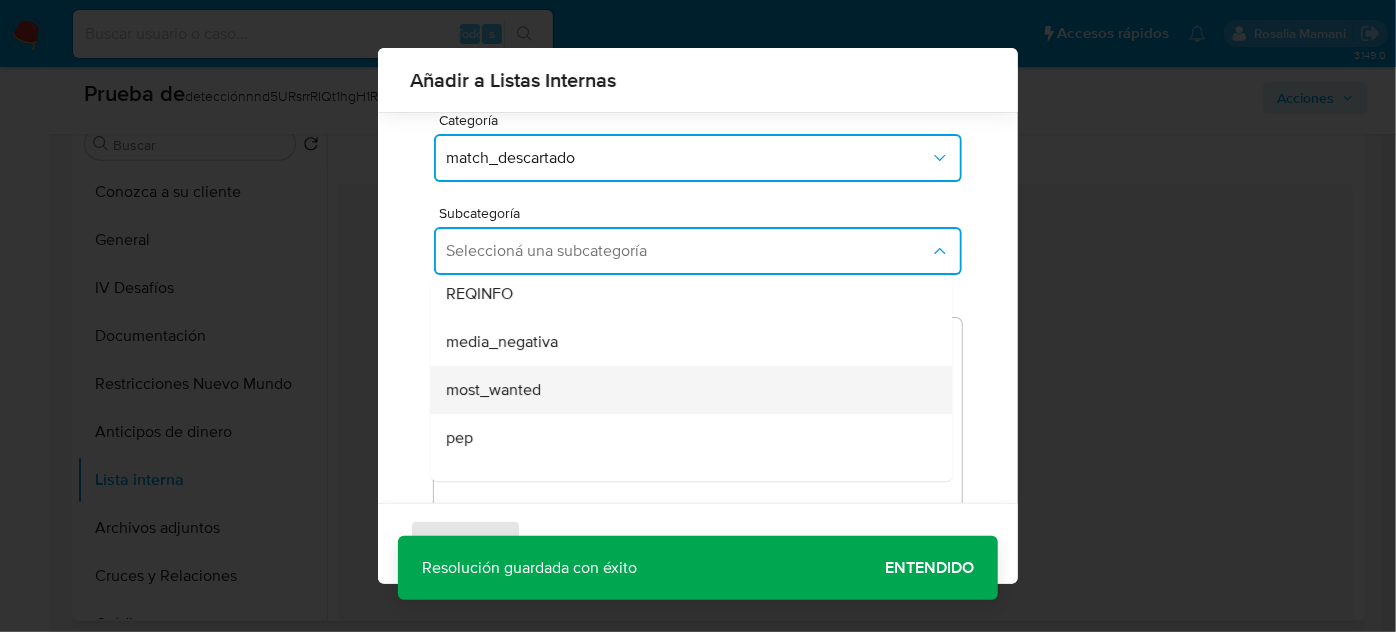 scroll, scrollTop: 90, scrollLeft: 0, axis: vertical 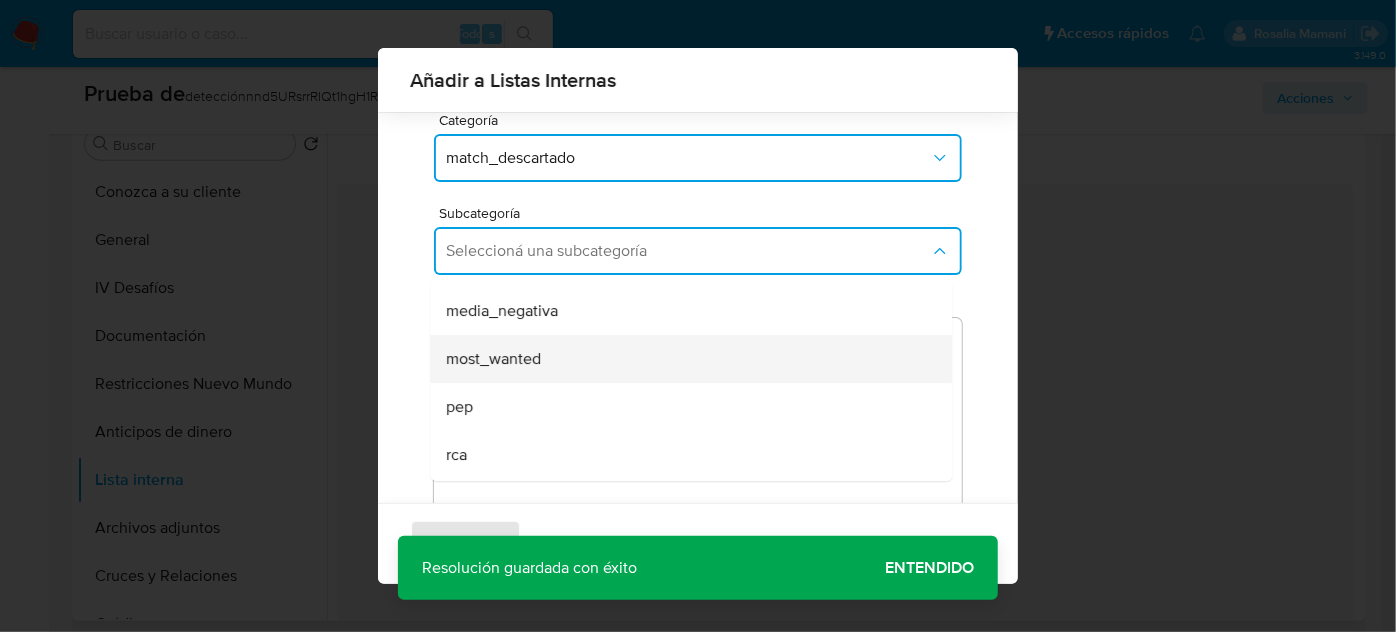 click on "most_wanted" at bounding box center [685, 359] 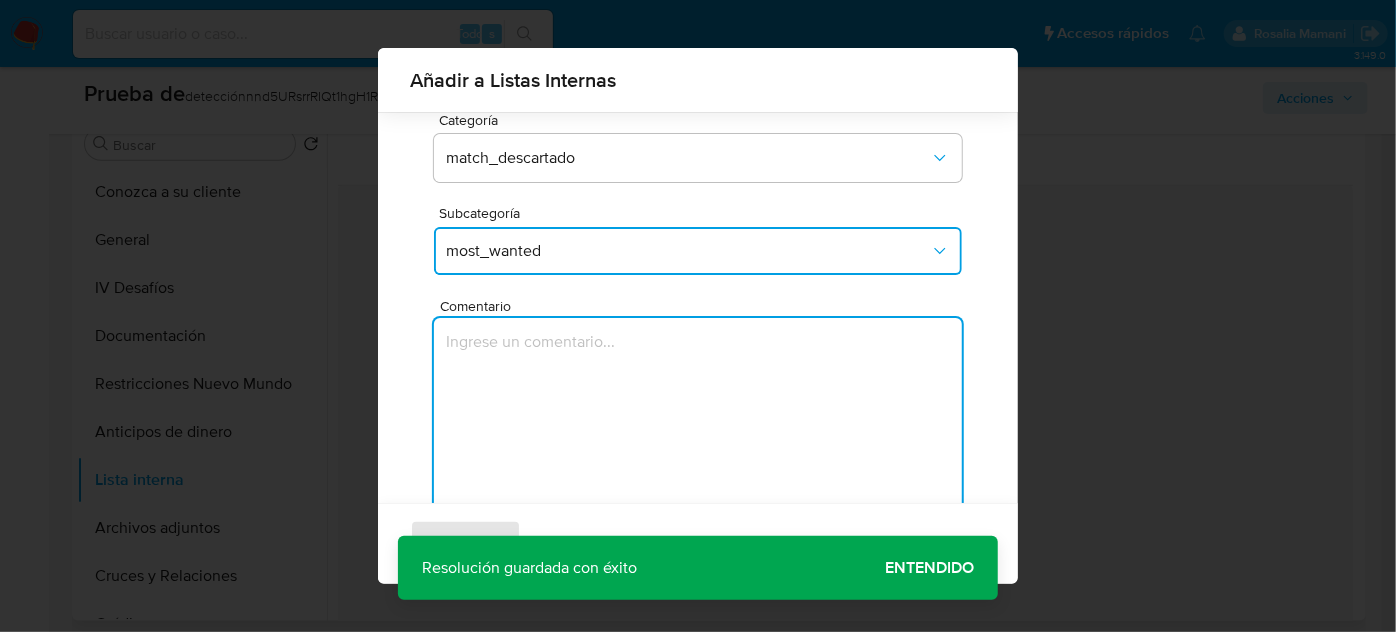 click at bounding box center (698, 414) 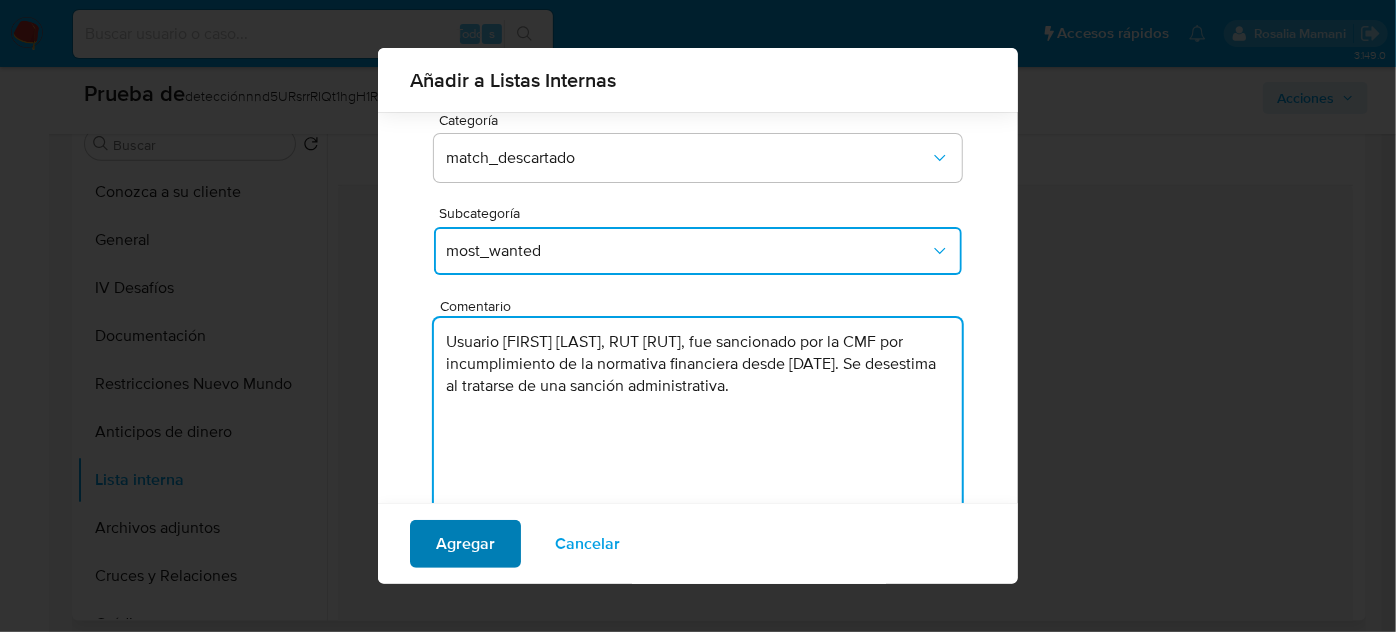 type on "Usuario [FIRST] [LAST], RUT [NUMBER], fue sancionado por la CMF por incumplimiento de la normativa financiera desde [MONTH] de [YEAR]. Se desestima al tratarse de una sanción administrativa." 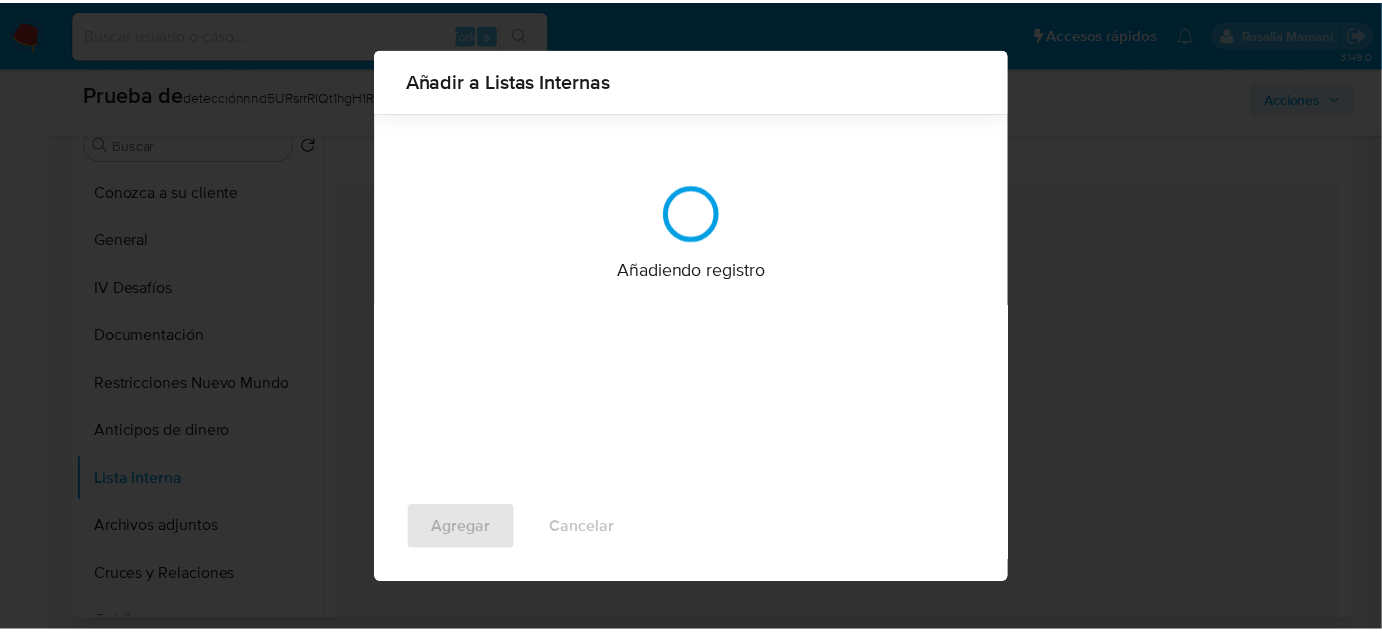 scroll, scrollTop: 0, scrollLeft: 0, axis: both 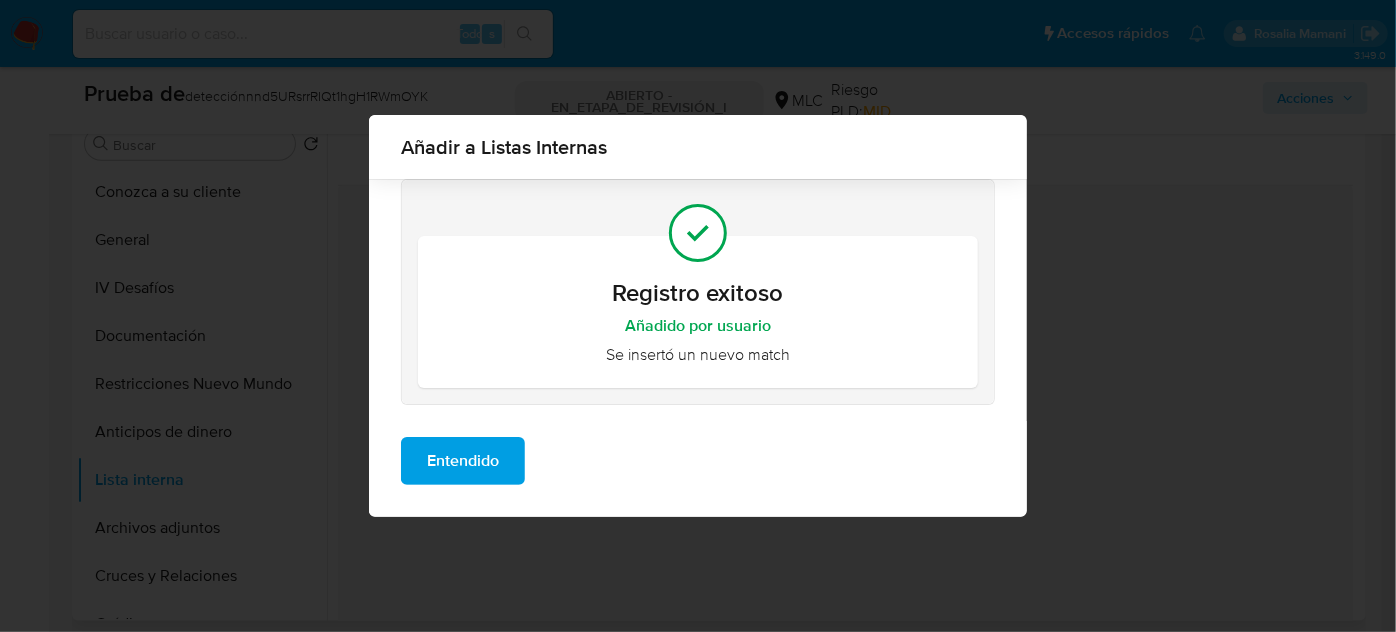 click on "Entendido" at bounding box center [463, 461] 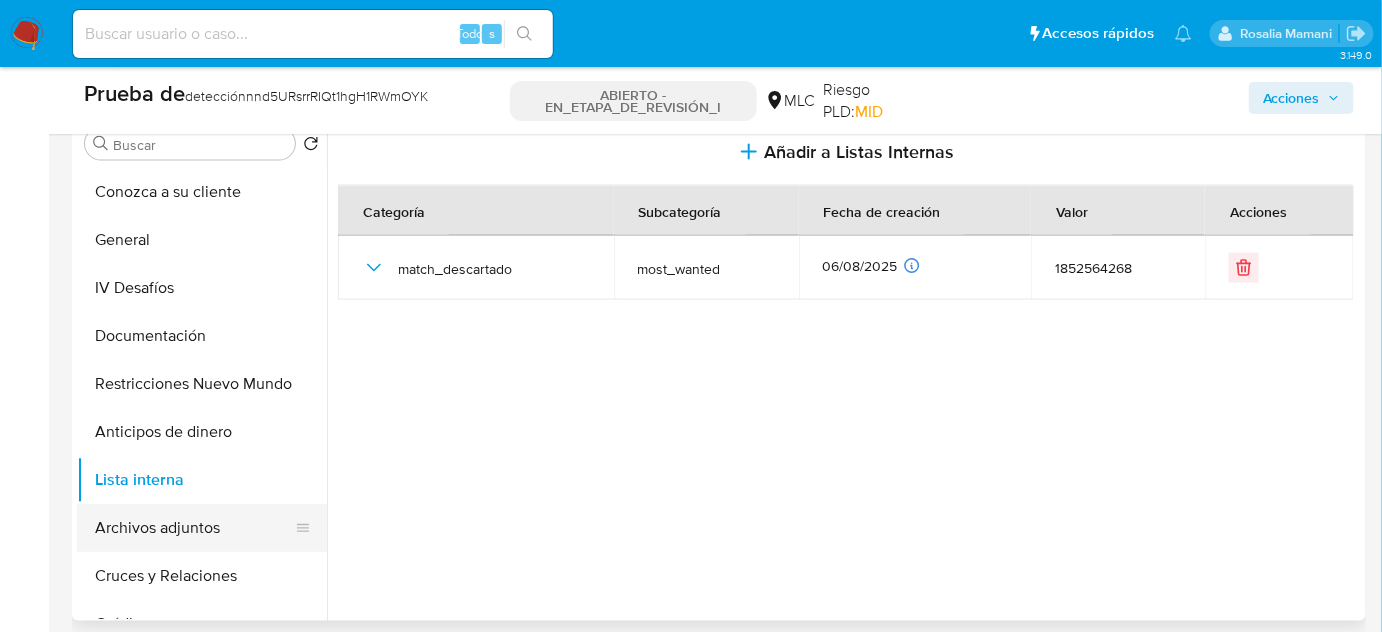 click on "Archivos adjuntos" at bounding box center (194, 528) 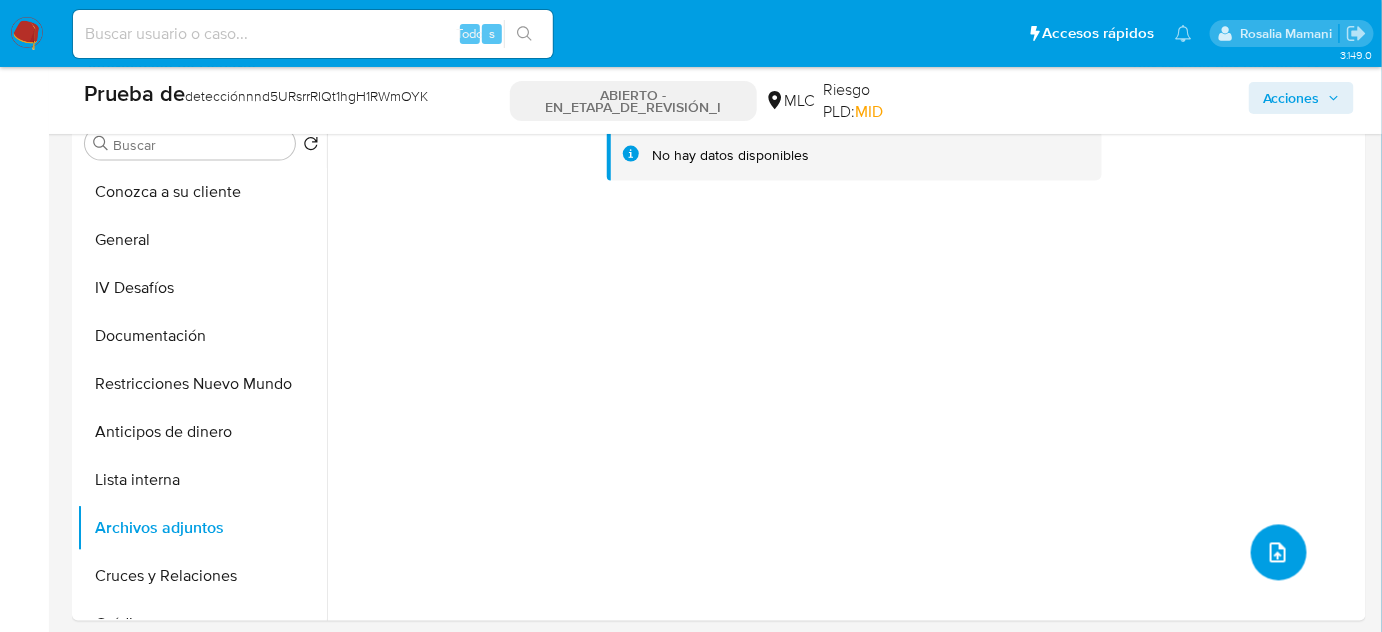 click 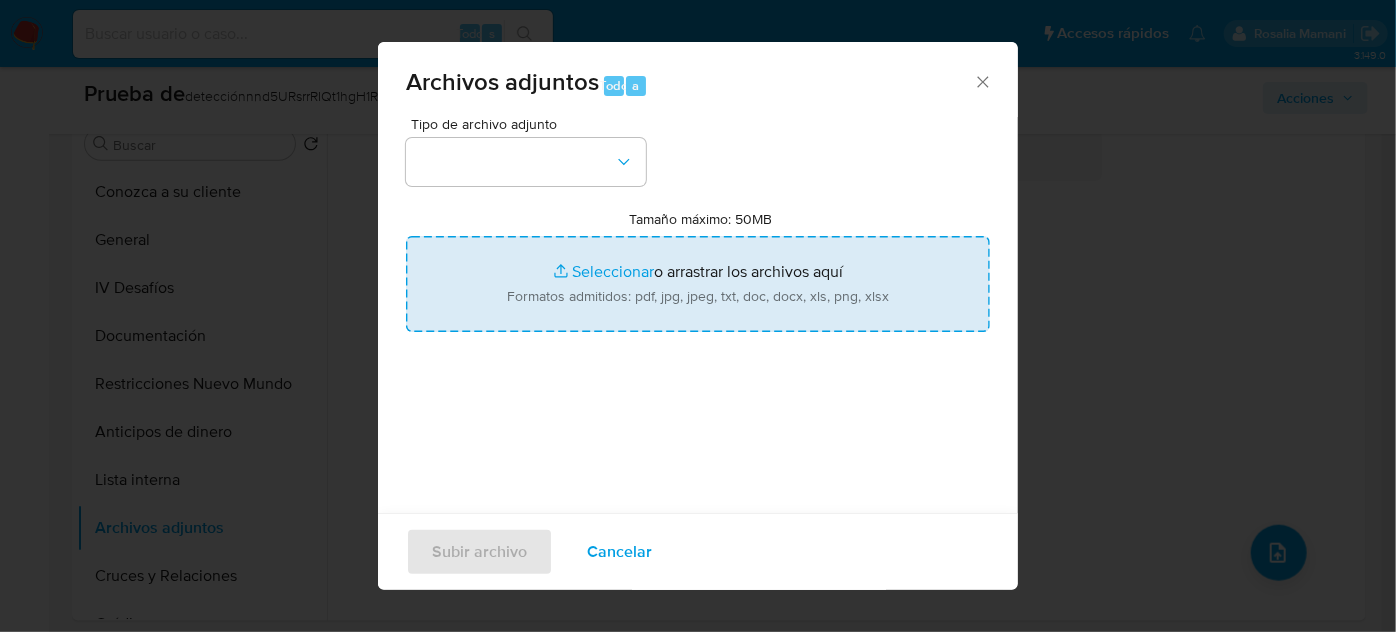 click on "Tamaño máximo: 50MB Seleccionar archivos" at bounding box center (698, 284) 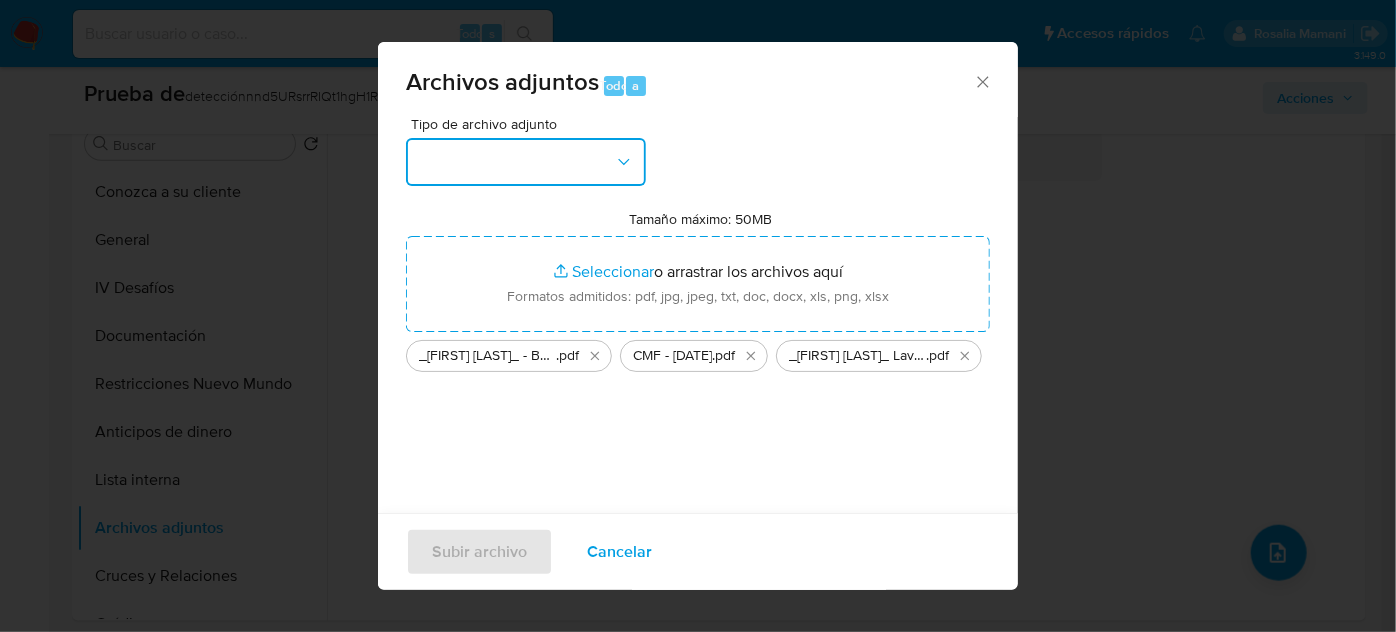 click at bounding box center (526, 162) 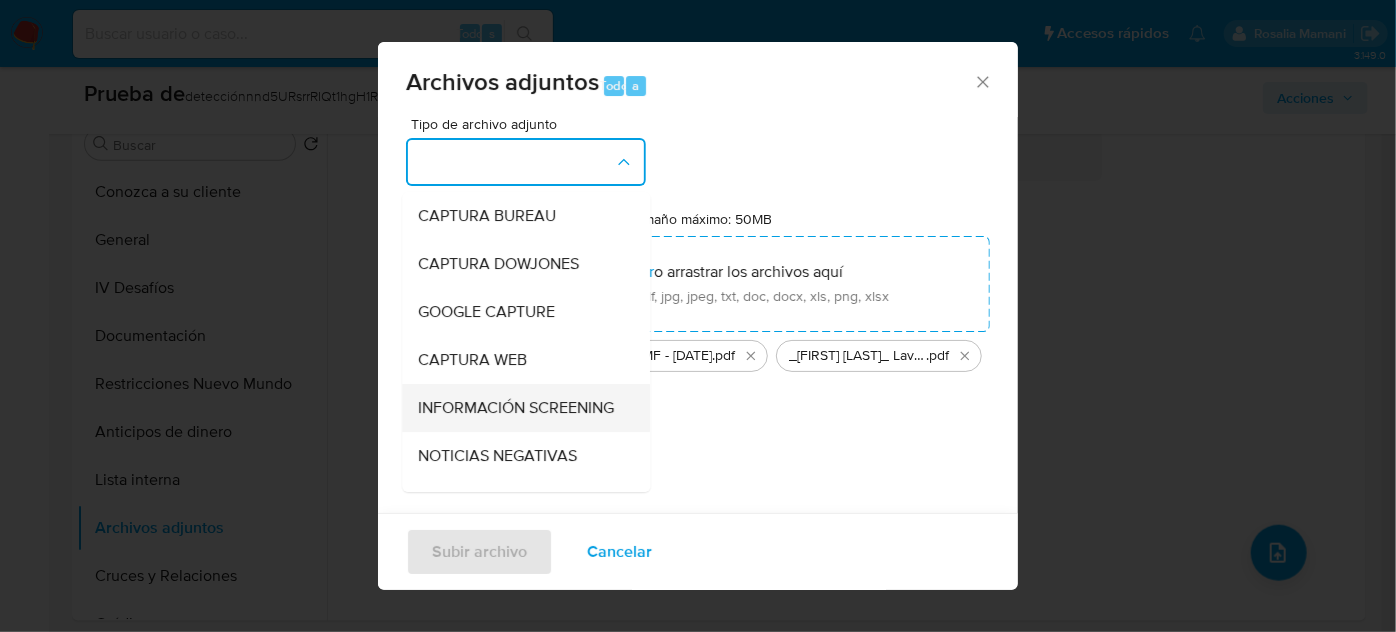 click on "INFORMACIÓN SCREENING" at bounding box center [516, 408] 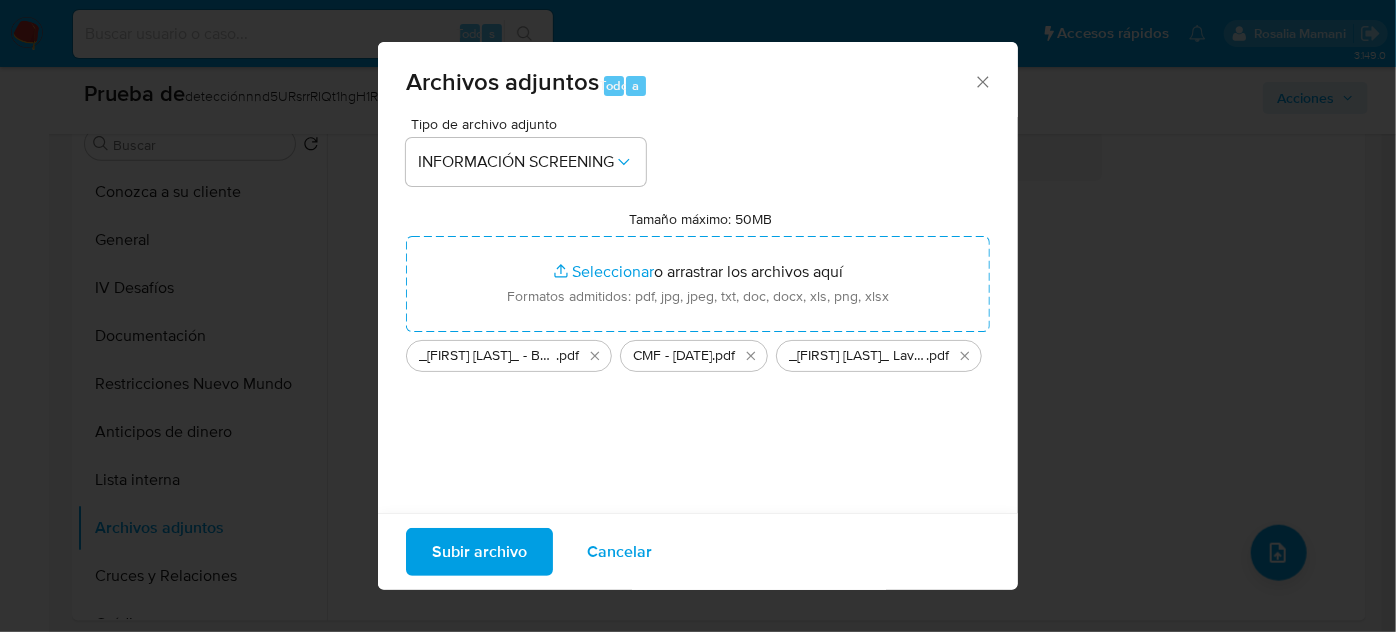 click on "Subir archivo" at bounding box center (479, 552) 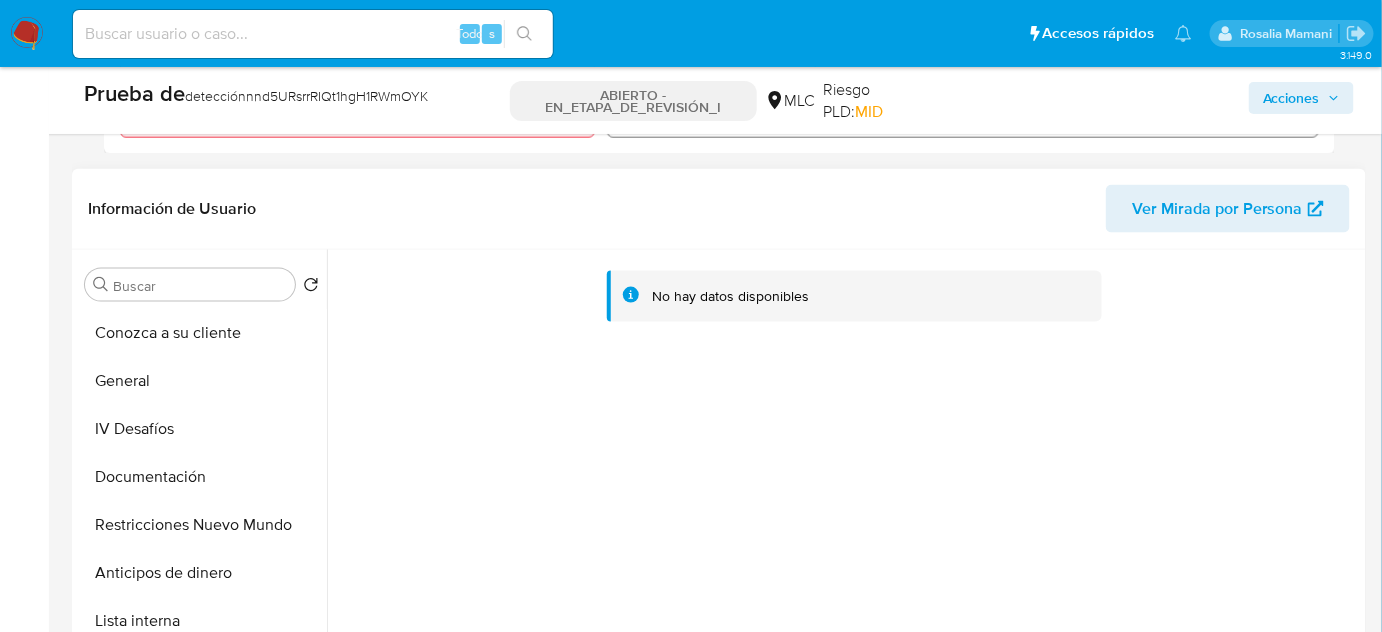 scroll, scrollTop: 727, scrollLeft: 0, axis: vertical 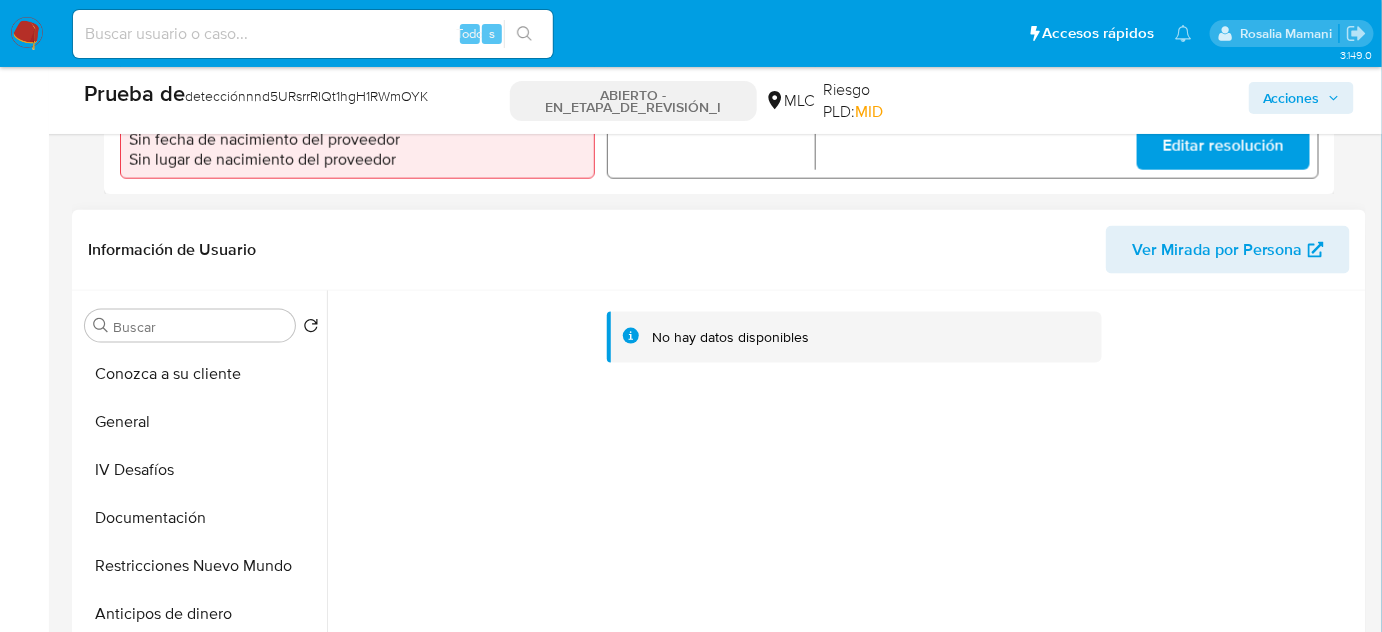 type 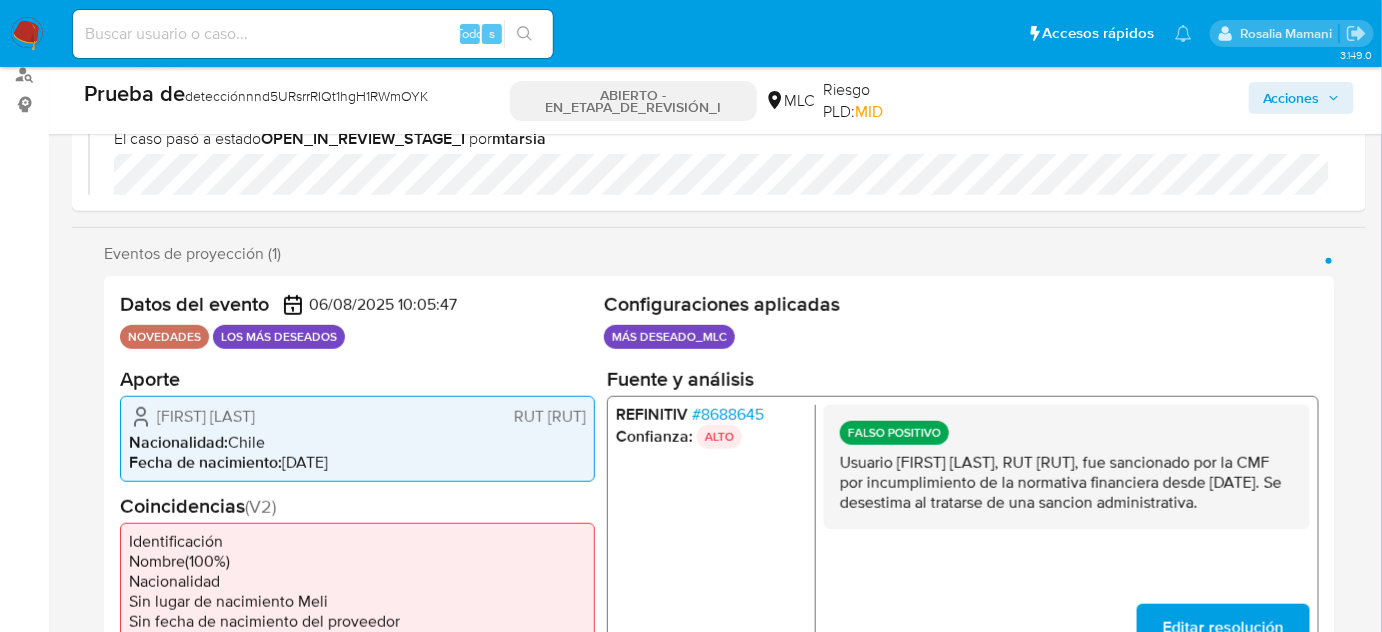 scroll, scrollTop: 363, scrollLeft: 0, axis: vertical 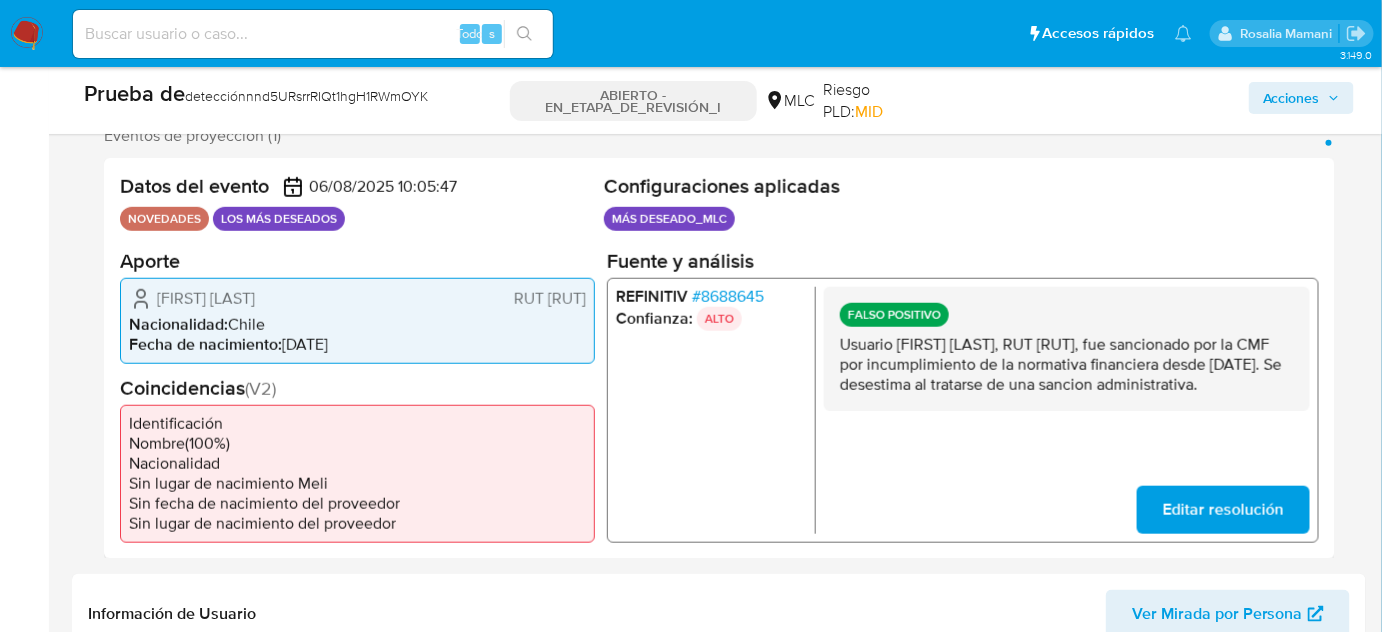 drag, startPoint x: 985, startPoint y: 405, endPoint x: 834, endPoint y: 344, distance: 162.85576 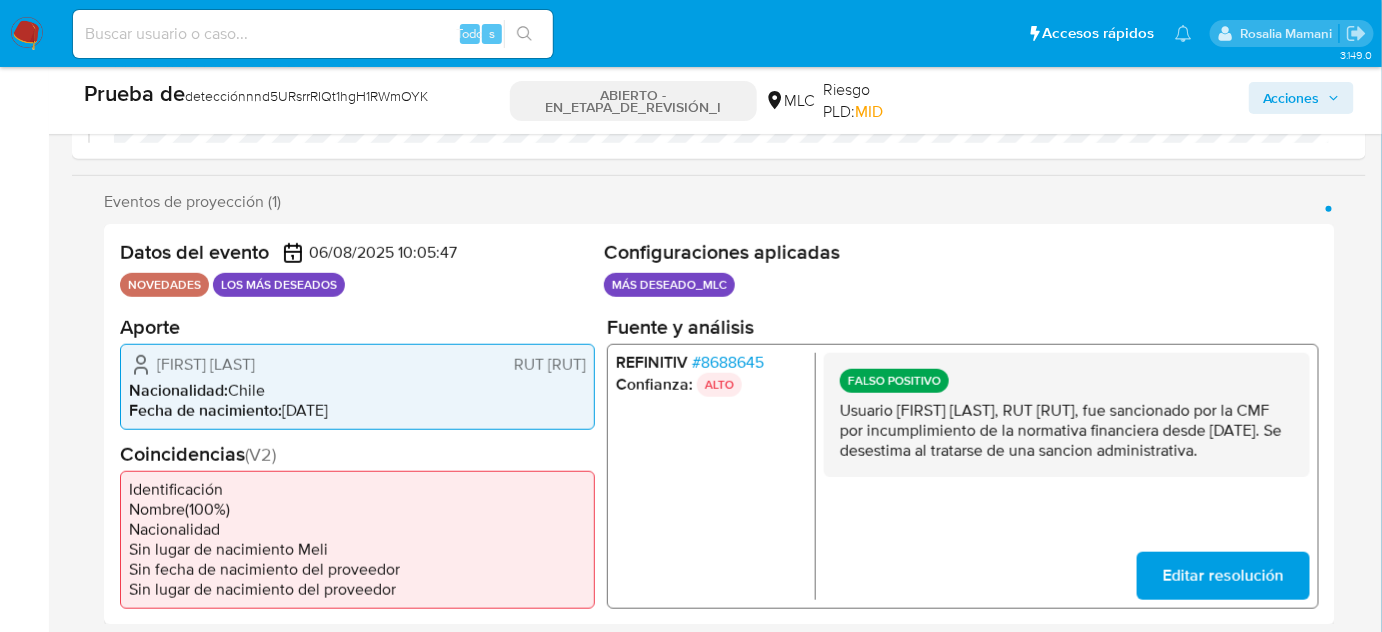 scroll, scrollTop: 0, scrollLeft: 0, axis: both 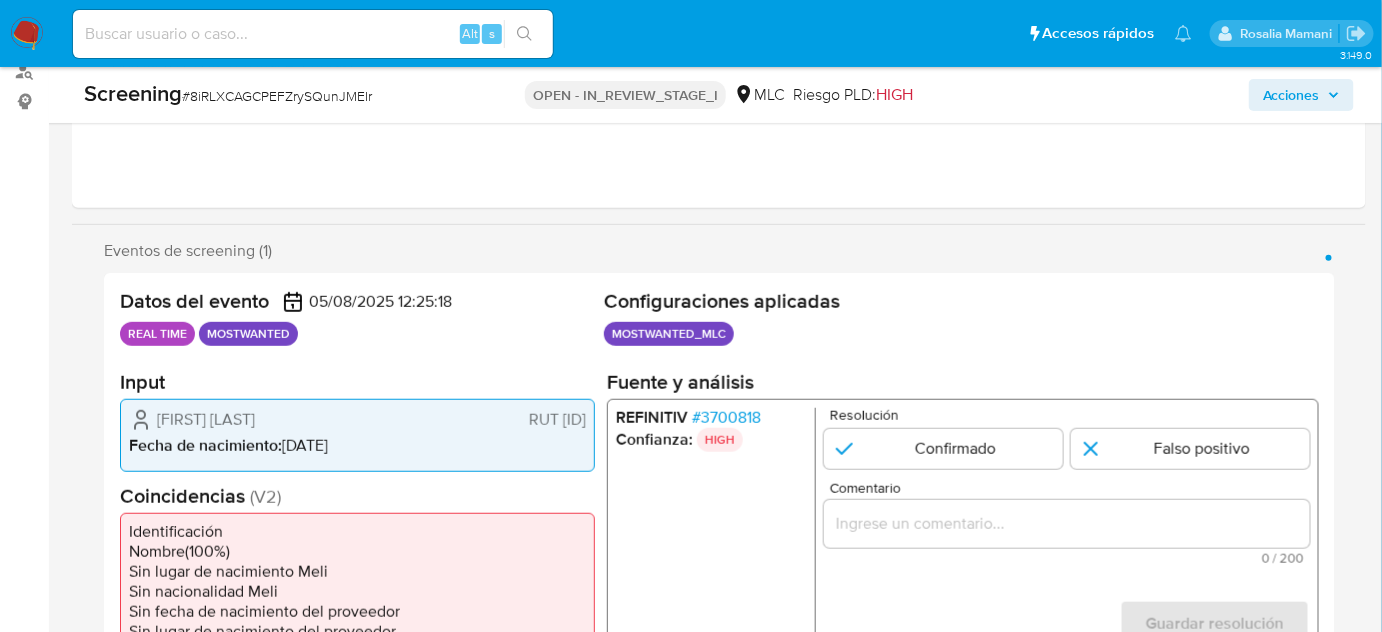 select on "10" 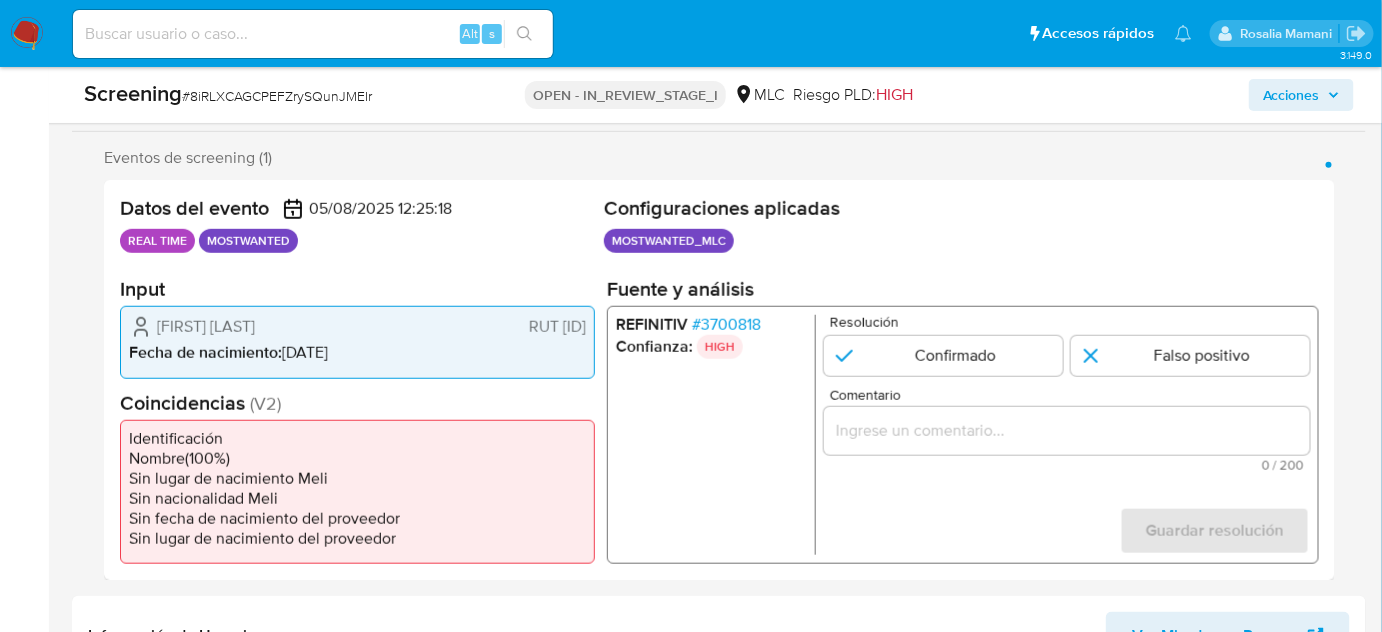 scroll, scrollTop: 363, scrollLeft: 0, axis: vertical 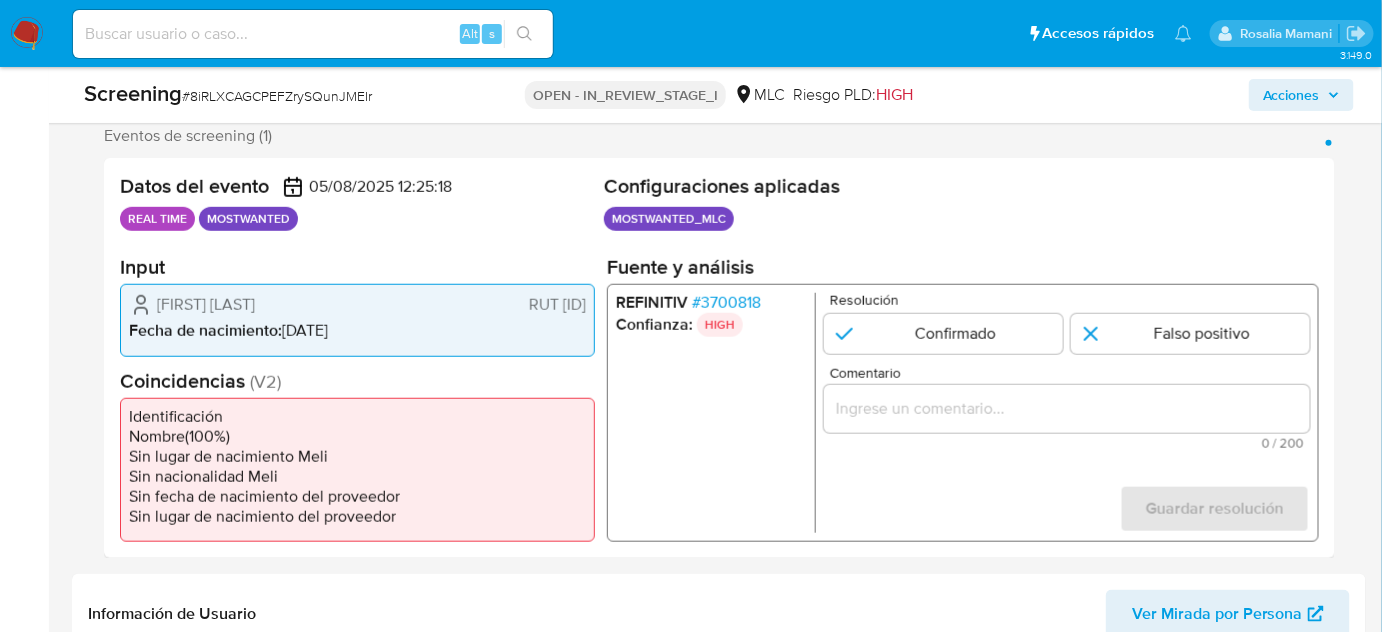 drag, startPoint x: 365, startPoint y: 303, endPoint x: 137, endPoint y: 290, distance: 228.37032 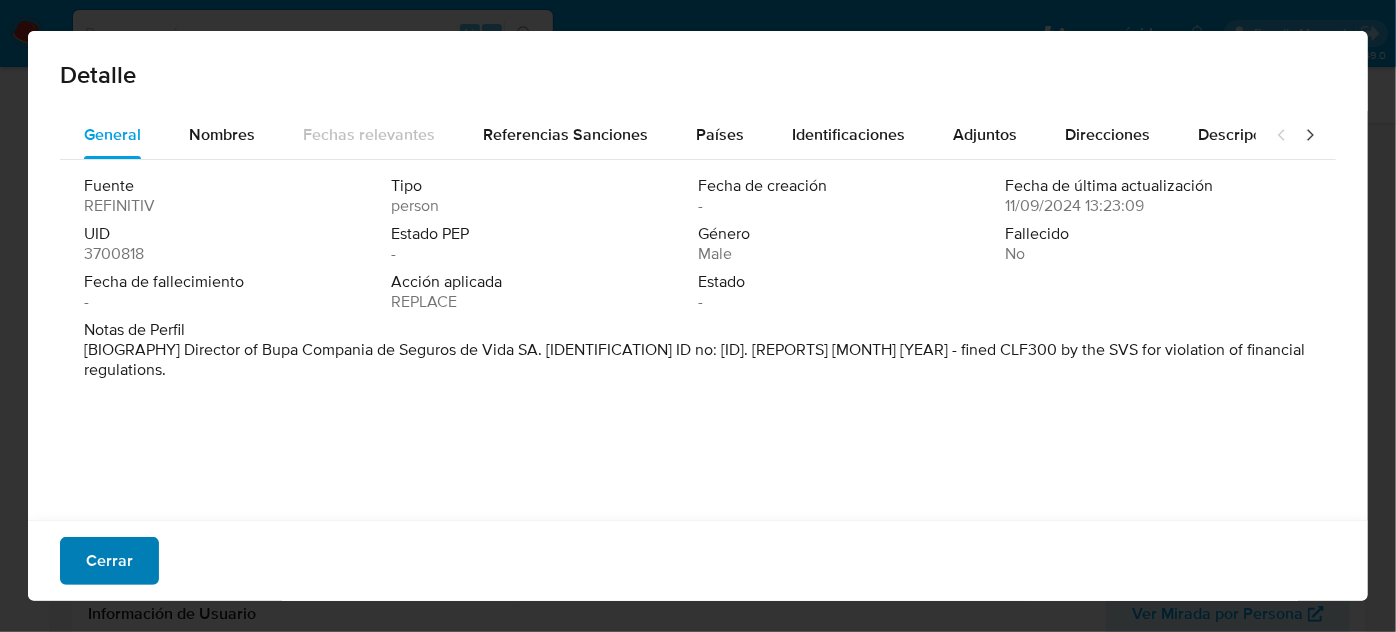drag, startPoint x: 438, startPoint y: 429, endPoint x: 67, endPoint y: 578, distance: 399.80246 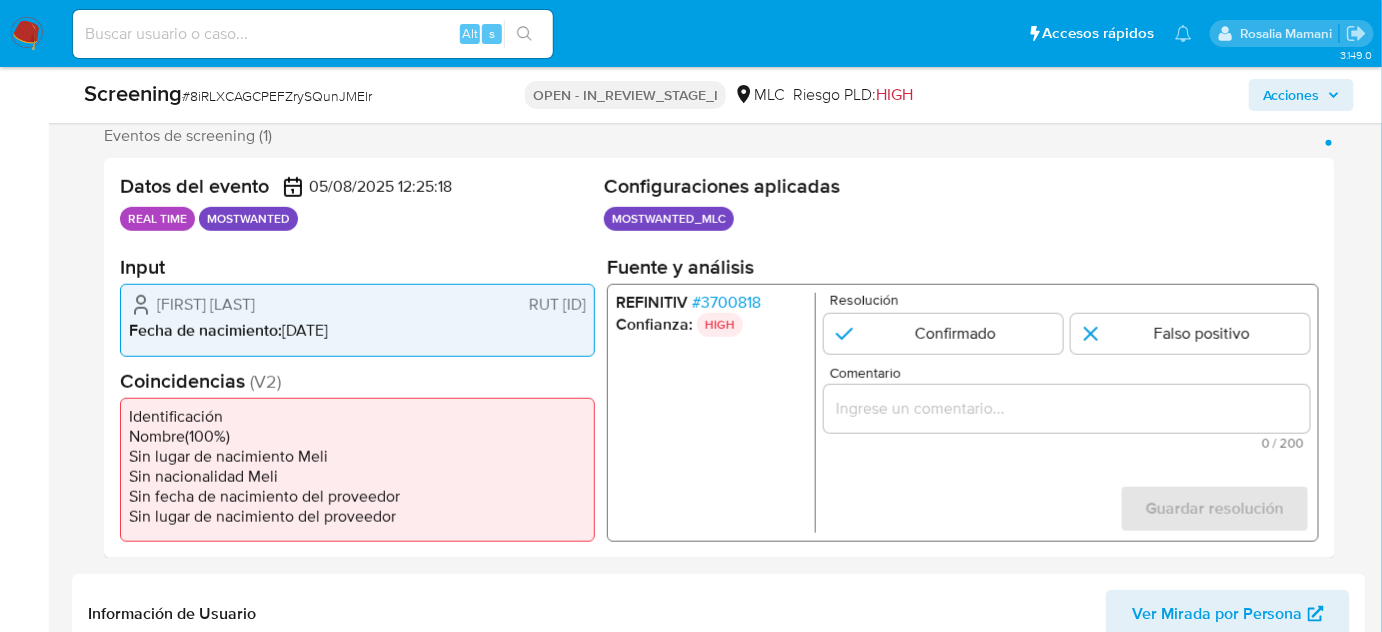 click on "# 3700818" at bounding box center (726, 303) 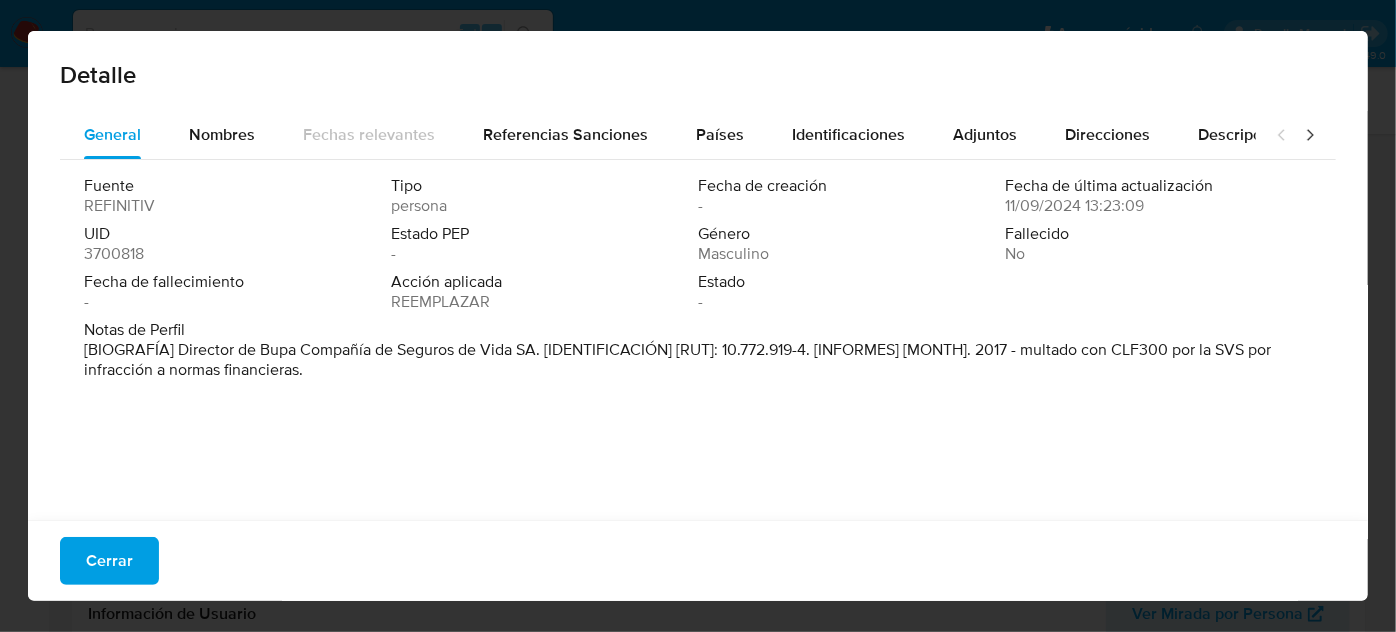 drag, startPoint x: 1173, startPoint y: 348, endPoint x: 1197, endPoint y: 350, distance: 24.083189 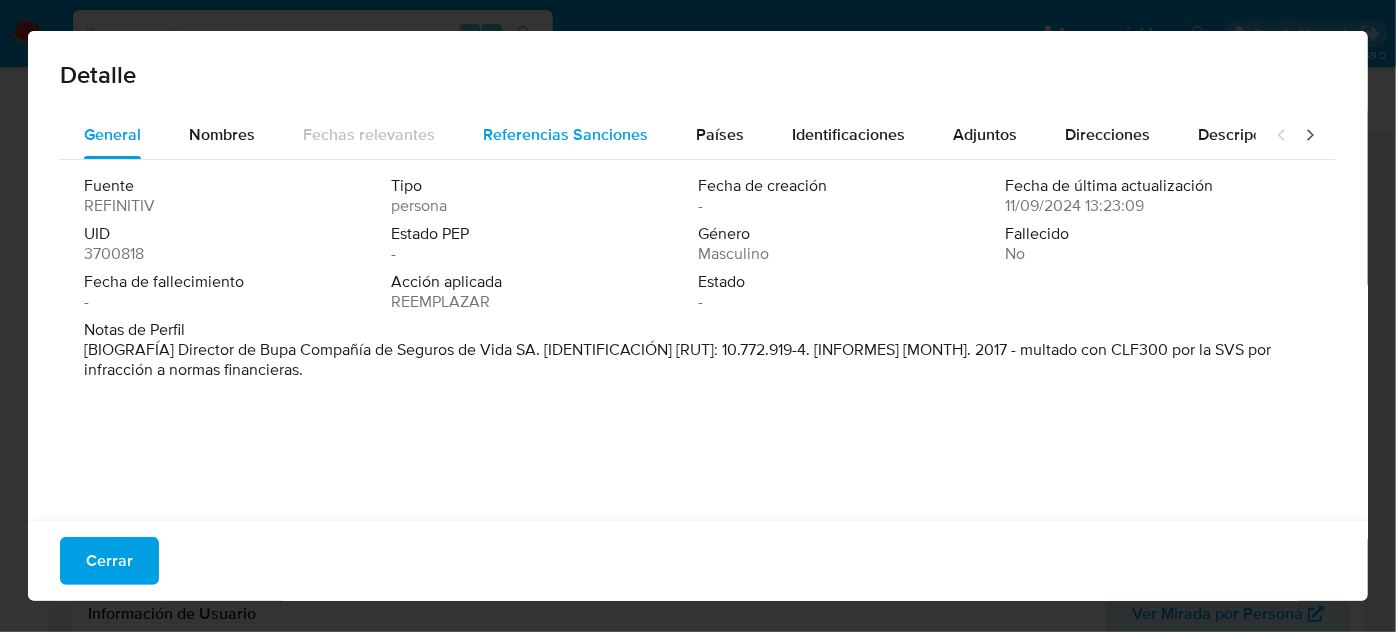 click on "Referencias Sanciones" at bounding box center [565, 134] 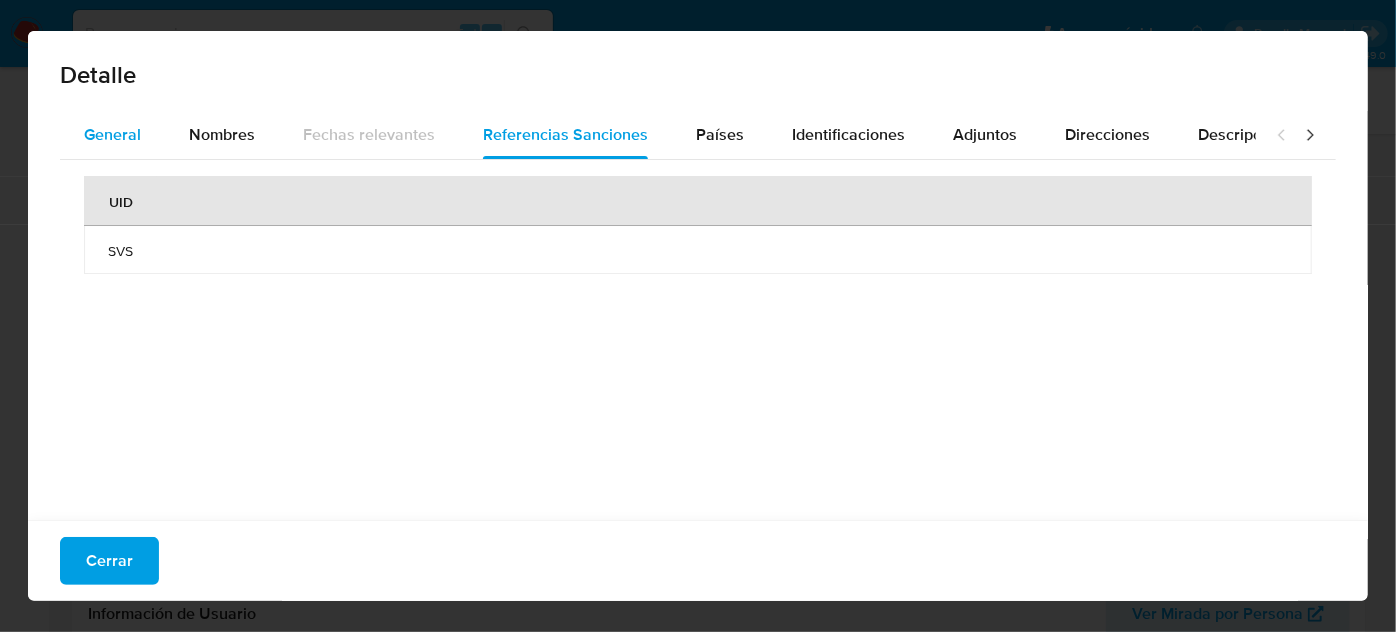click on "General" at bounding box center (112, 134) 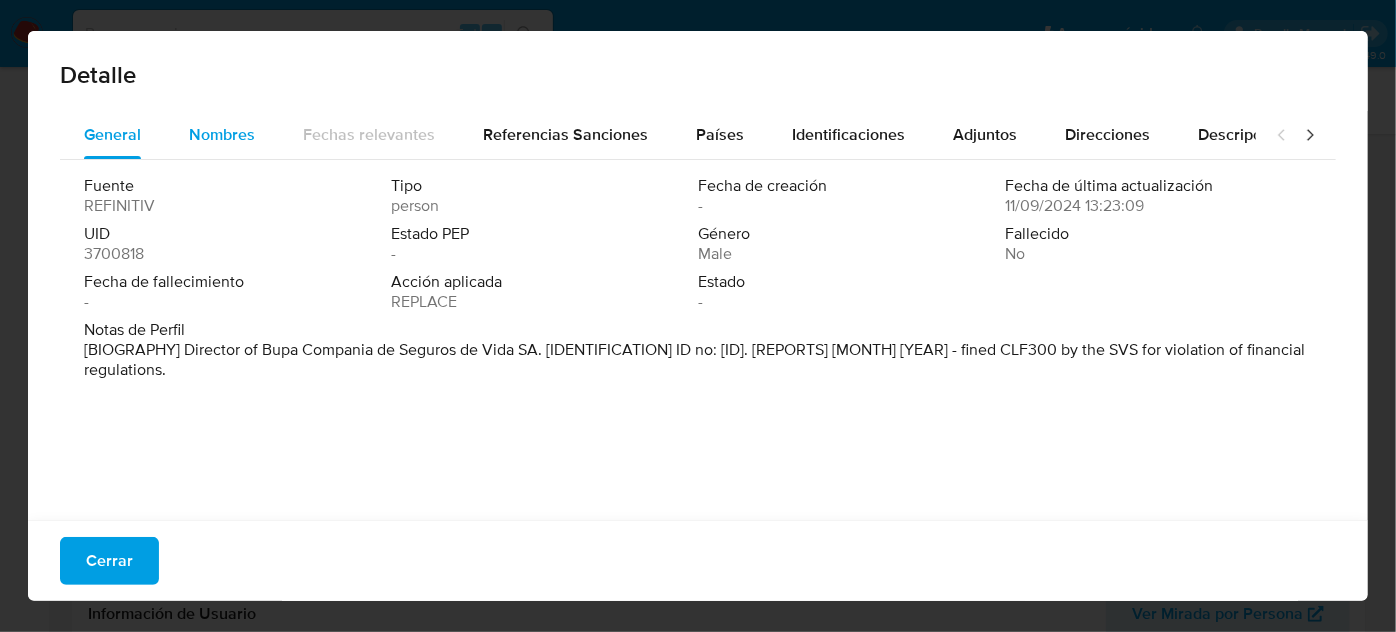 click on "Nombres" at bounding box center [222, 135] 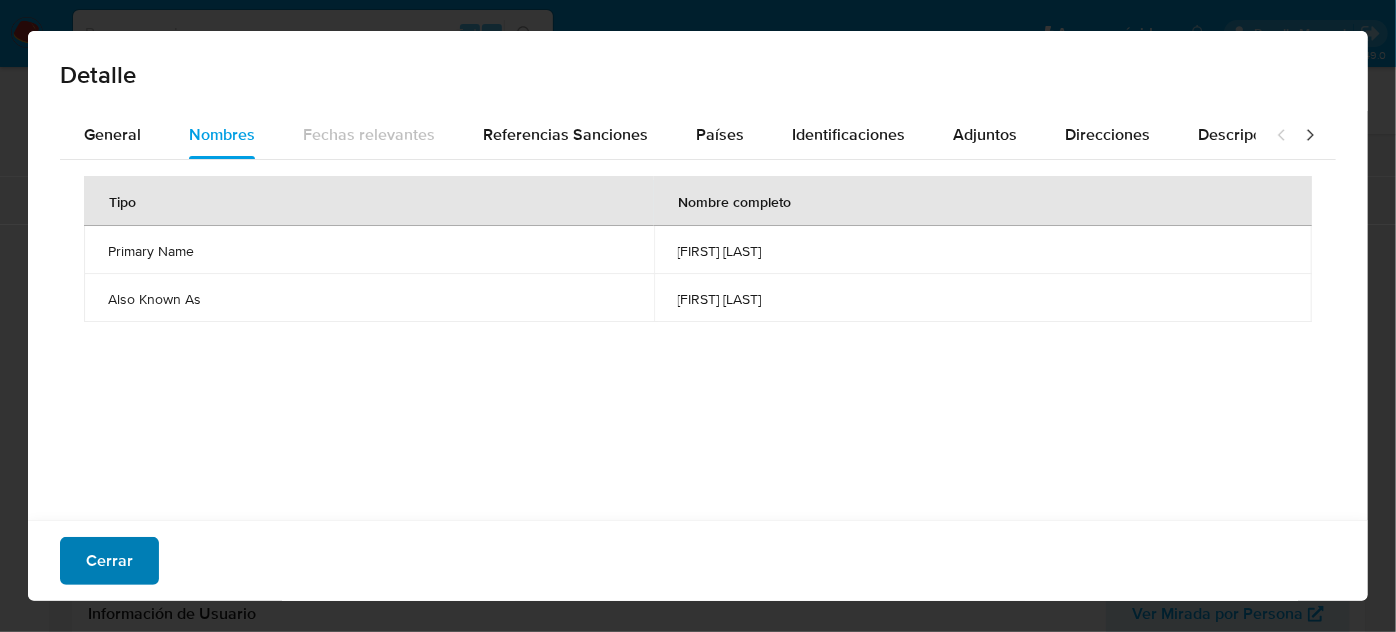 click on "Cerrar" at bounding box center (109, 561) 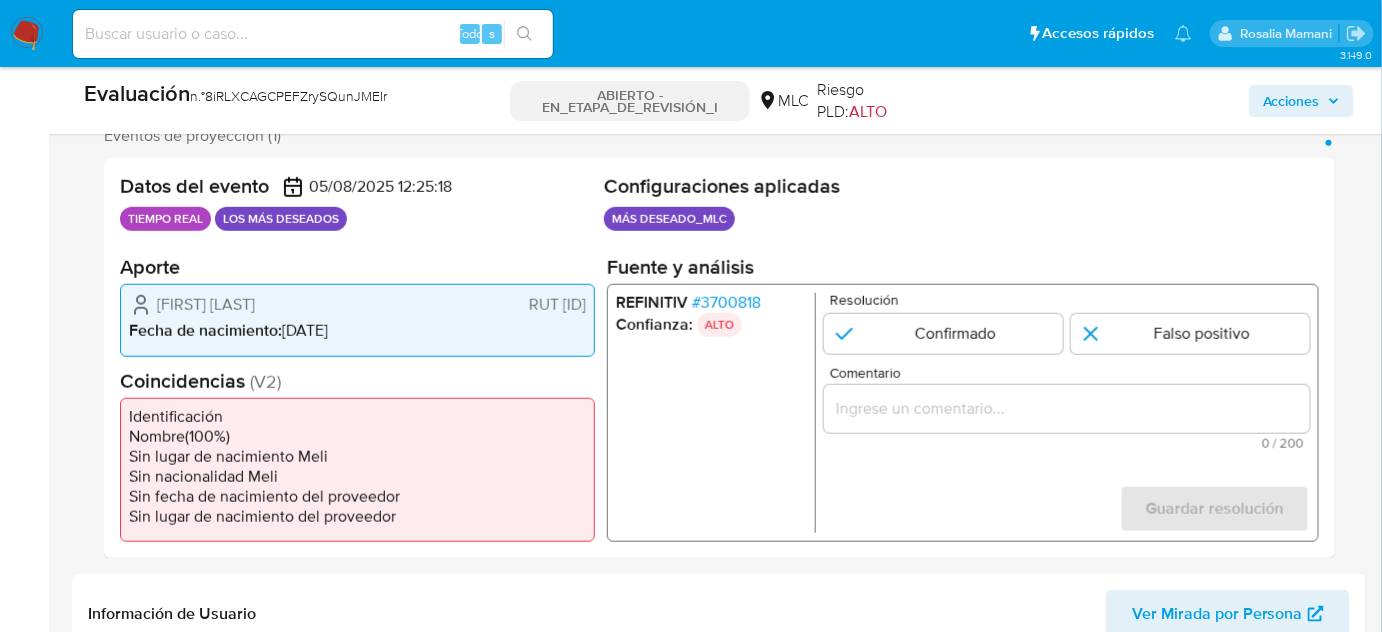click at bounding box center [1067, 409] 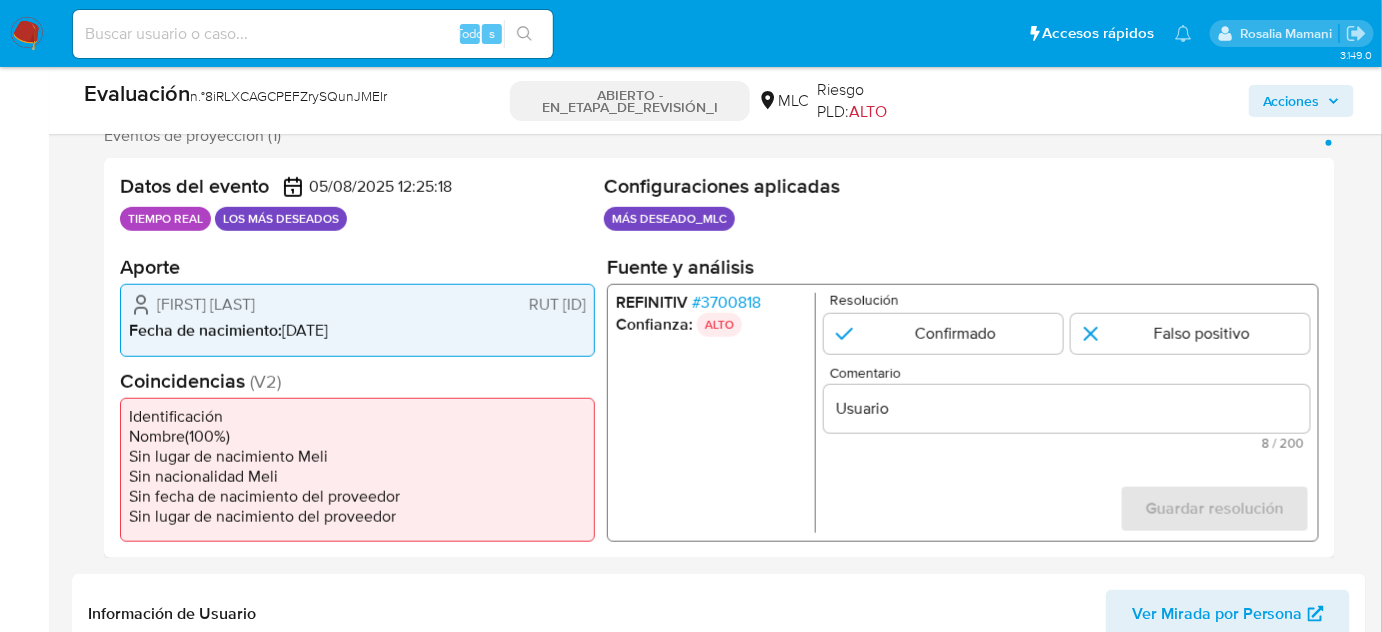 drag, startPoint x: 152, startPoint y: 309, endPoint x: 586, endPoint y: 309, distance: 434 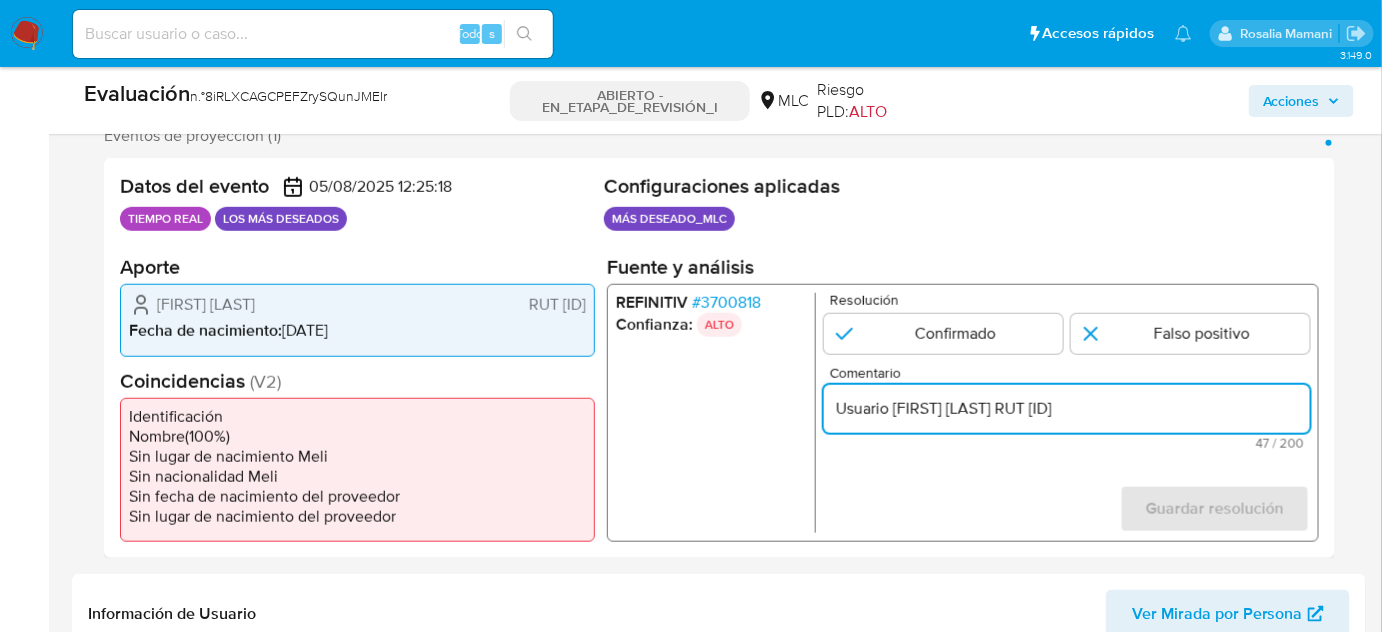 click on "Usuario Juan Ignacio Guiresse Gil RUT 107729194" at bounding box center [1067, 409] 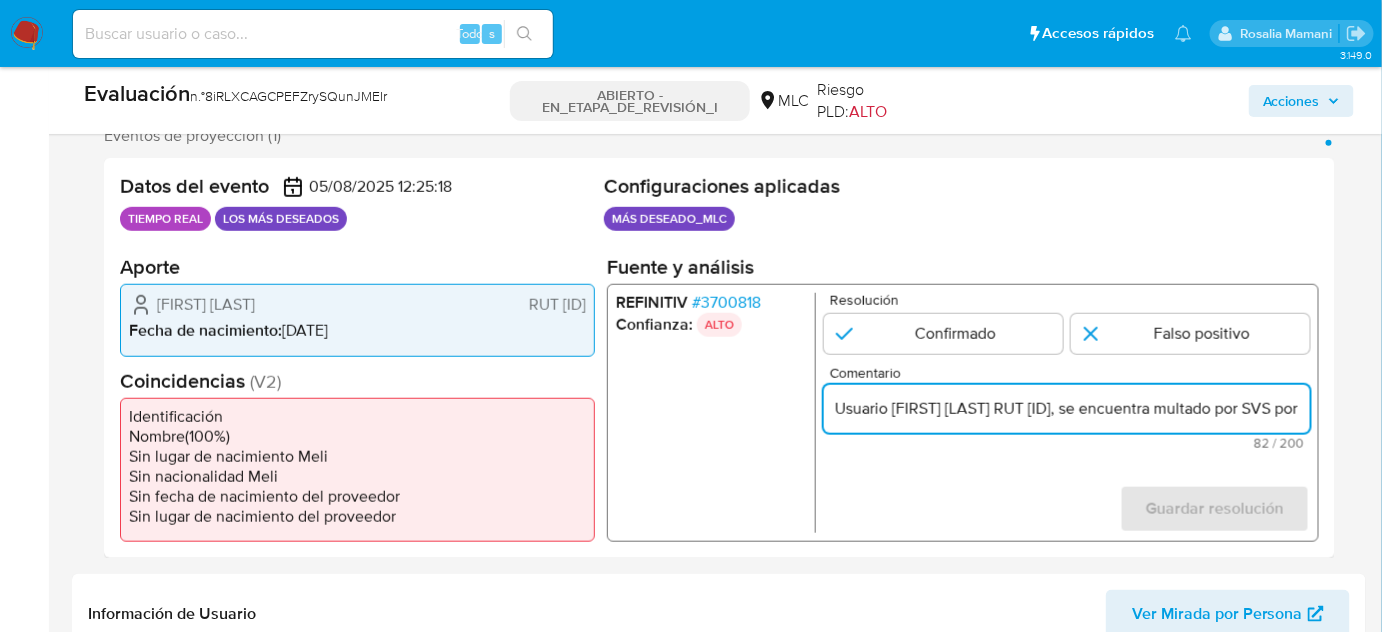 scroll, scrollTop: 0, scrollLeft: 138, axis: horizontal 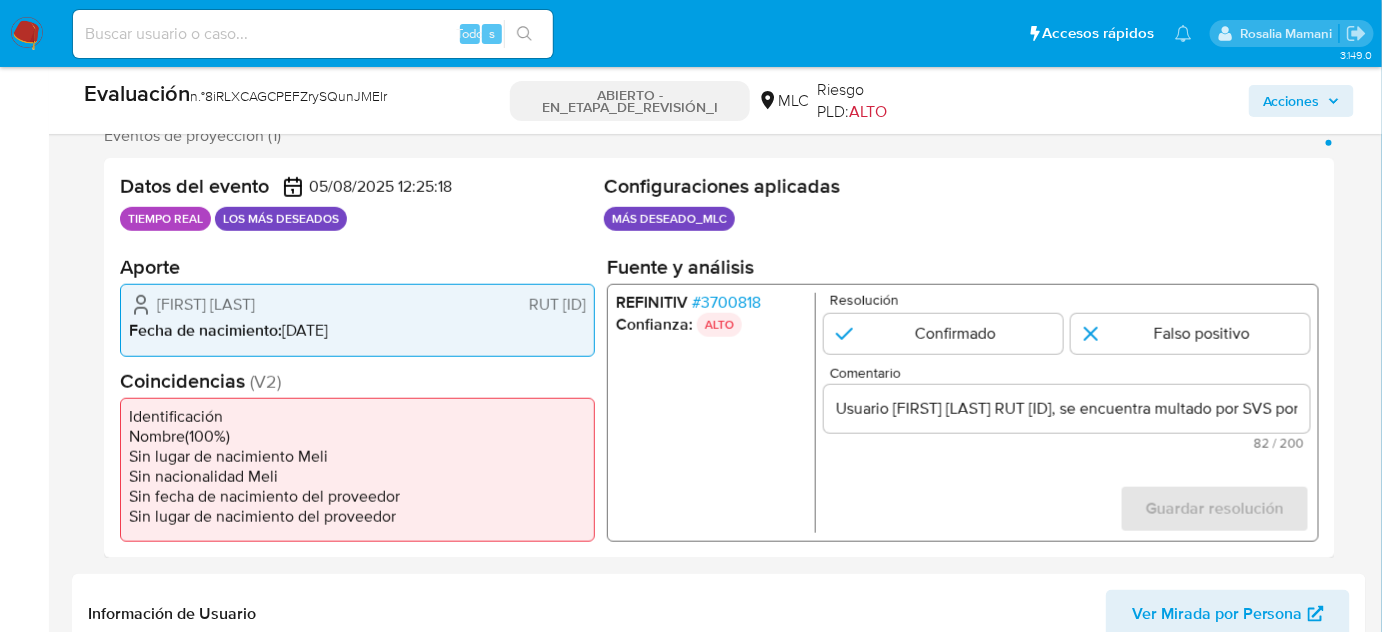 click on "3700818" at bounding box center [731, 302] 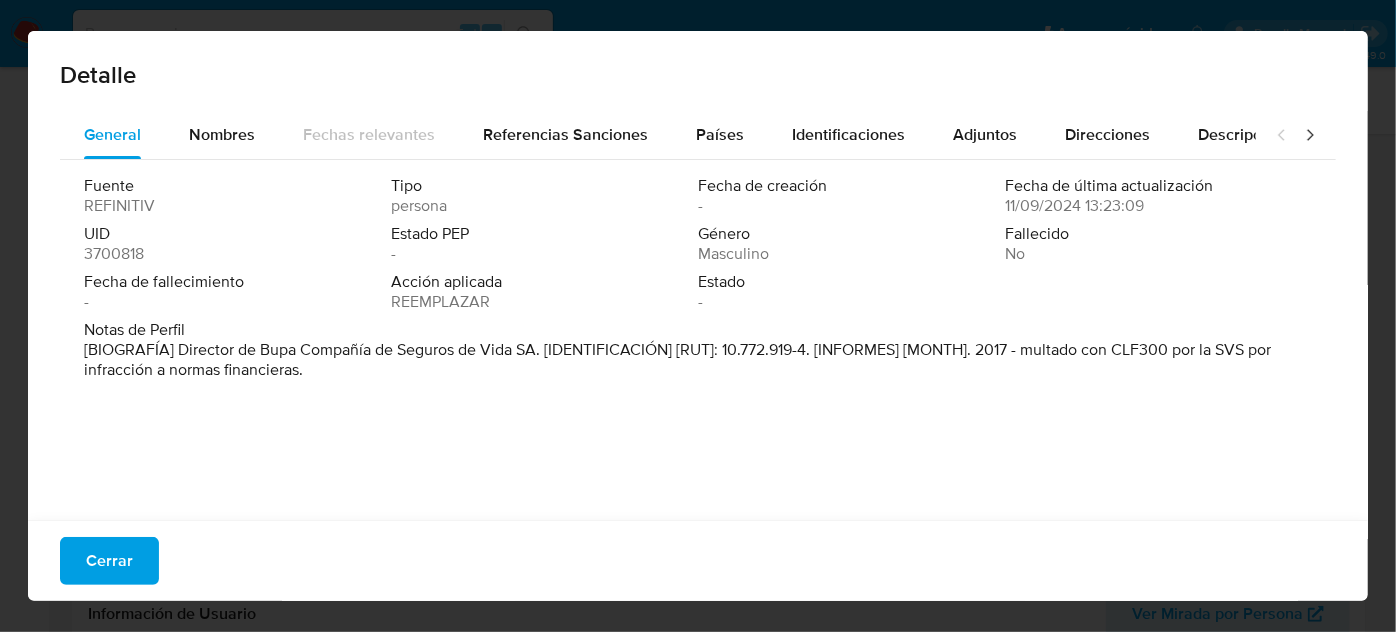 drag, startPoint x: 973, startPoint y: 353, endPoint x: 1222, endPoint y: 375, distance: 249.97 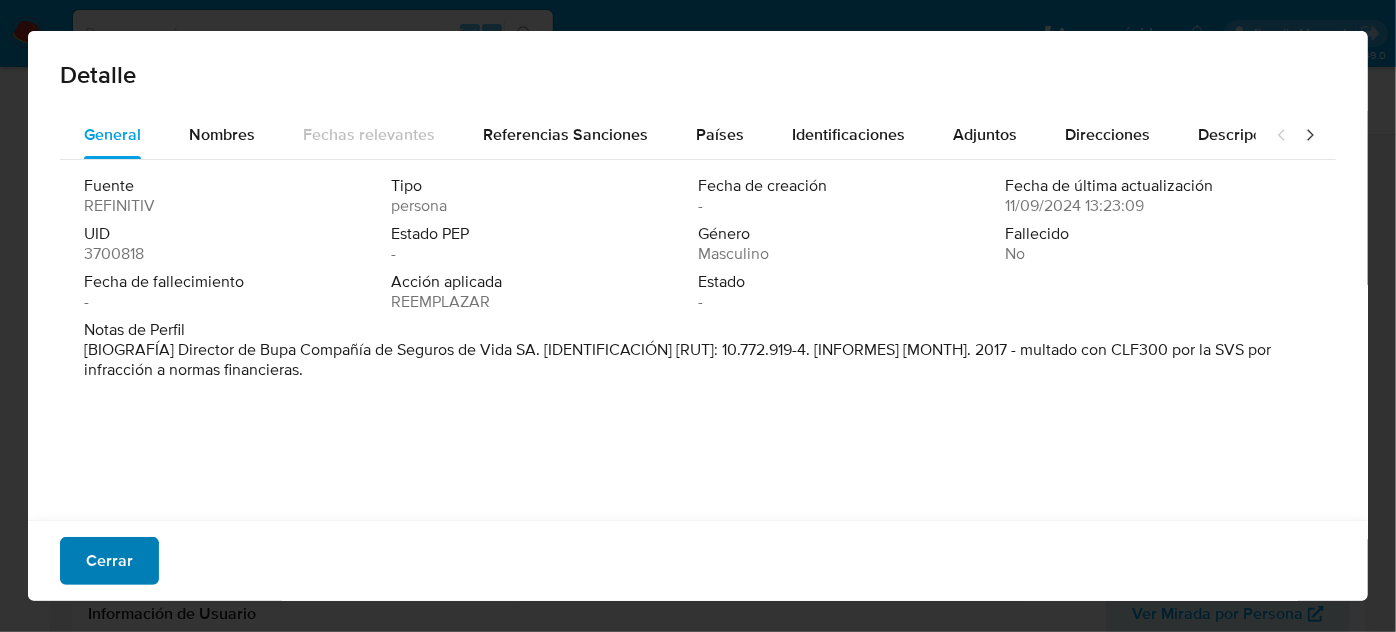 click on "Cerrar" at bounding box center [109, 561] 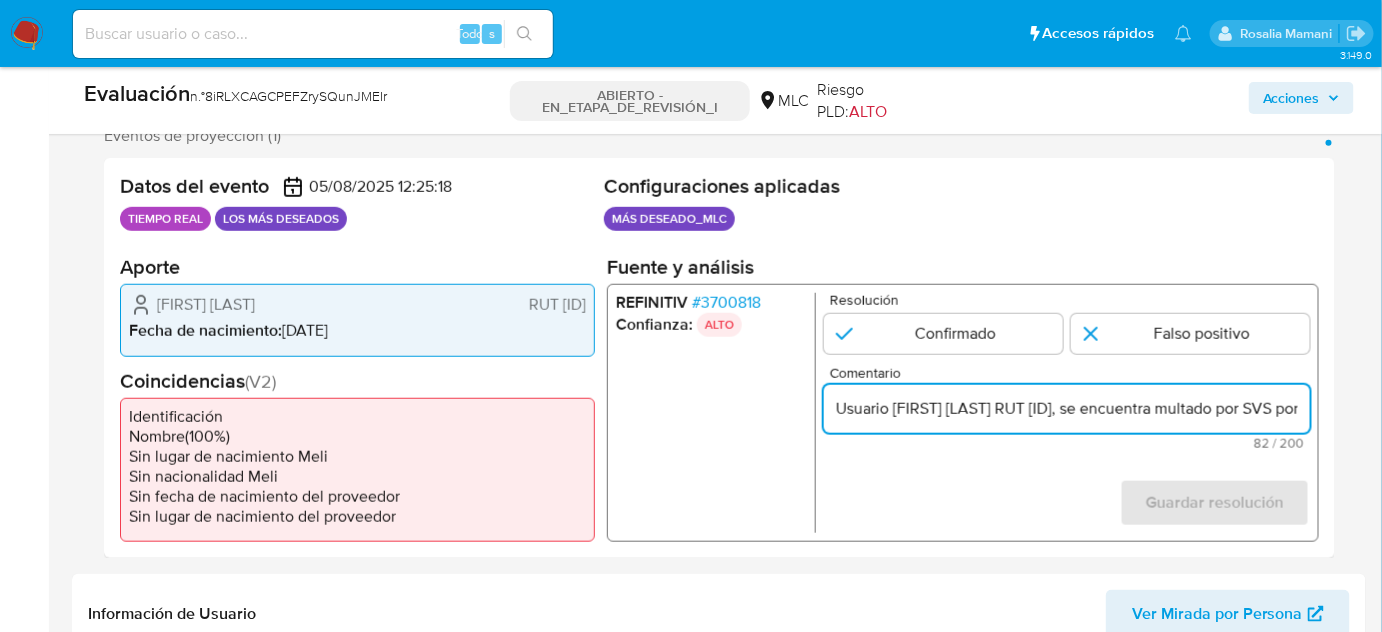 scroll, scrollTop: 0, scrollLeft: 138, axis: horizontal 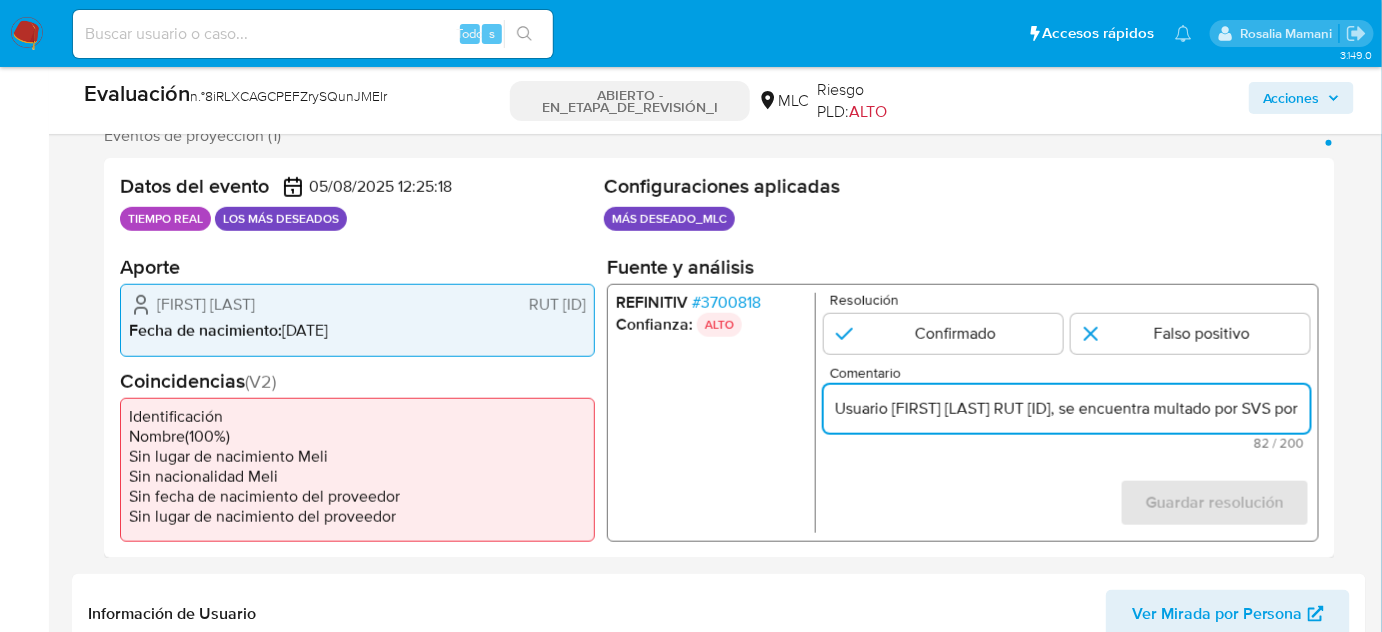 drag, startPoint x: 1192, startPoint y: 410, endPoint x: 1338, endPoint y: 412, distance: 146.0137 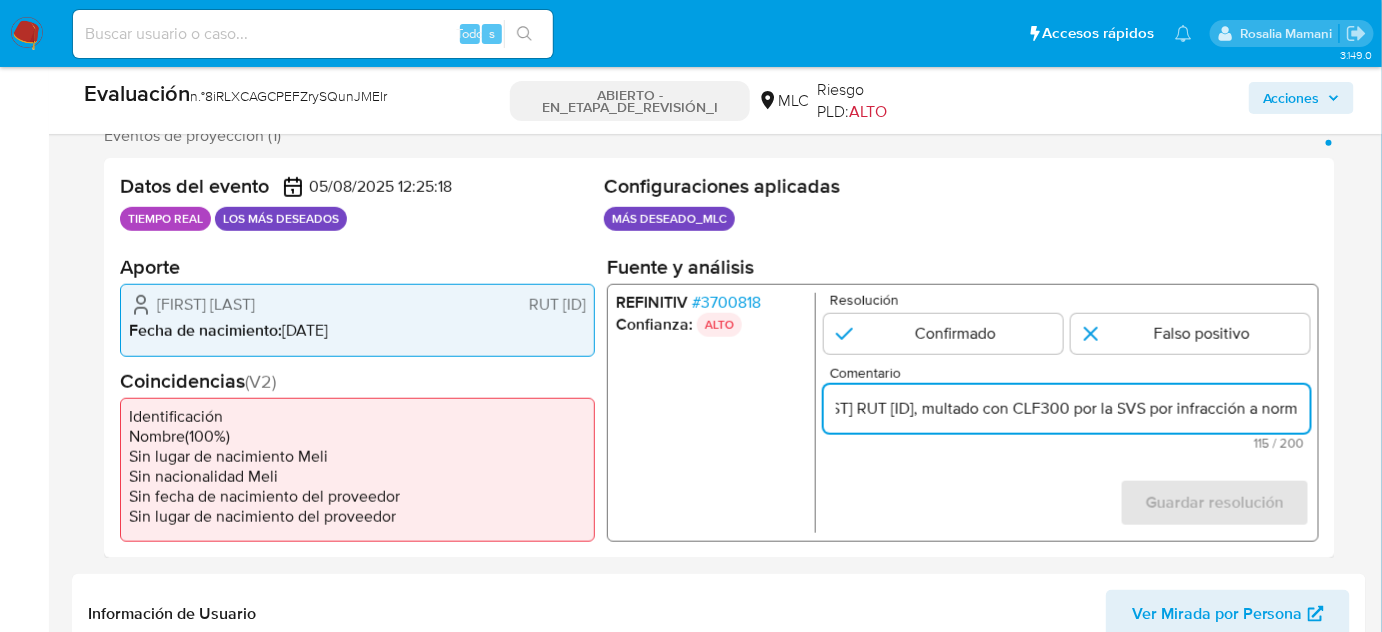 scroll, scrollTop: 0, scrollLeft: 370, axis: horizontal 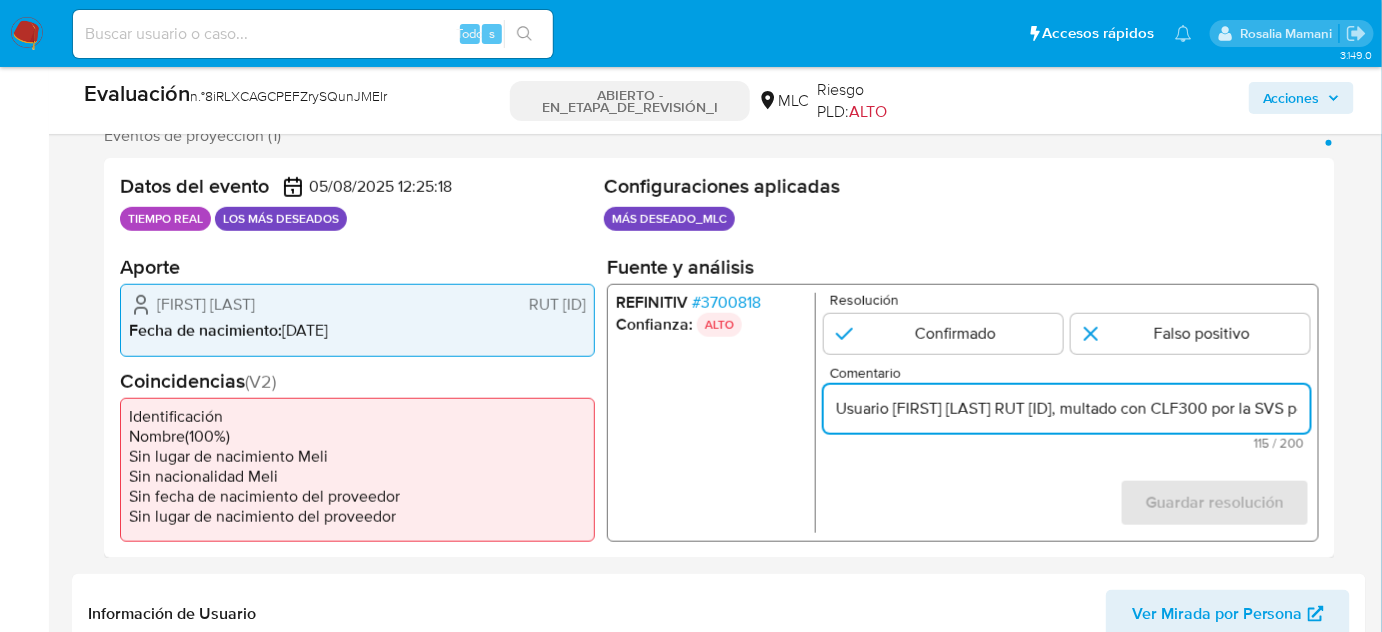 click on "Resolución Confirmado Falso positivo Comentario Usuario Juan Ignacio Guiresse Gil RUT 107729194, multado con CLF300 por la SVS por infracción a normas financieras. 115 / 200 85 caracteres restantes Guardar resolución   Completa ambos campos" at bounding box center [1067, 413] 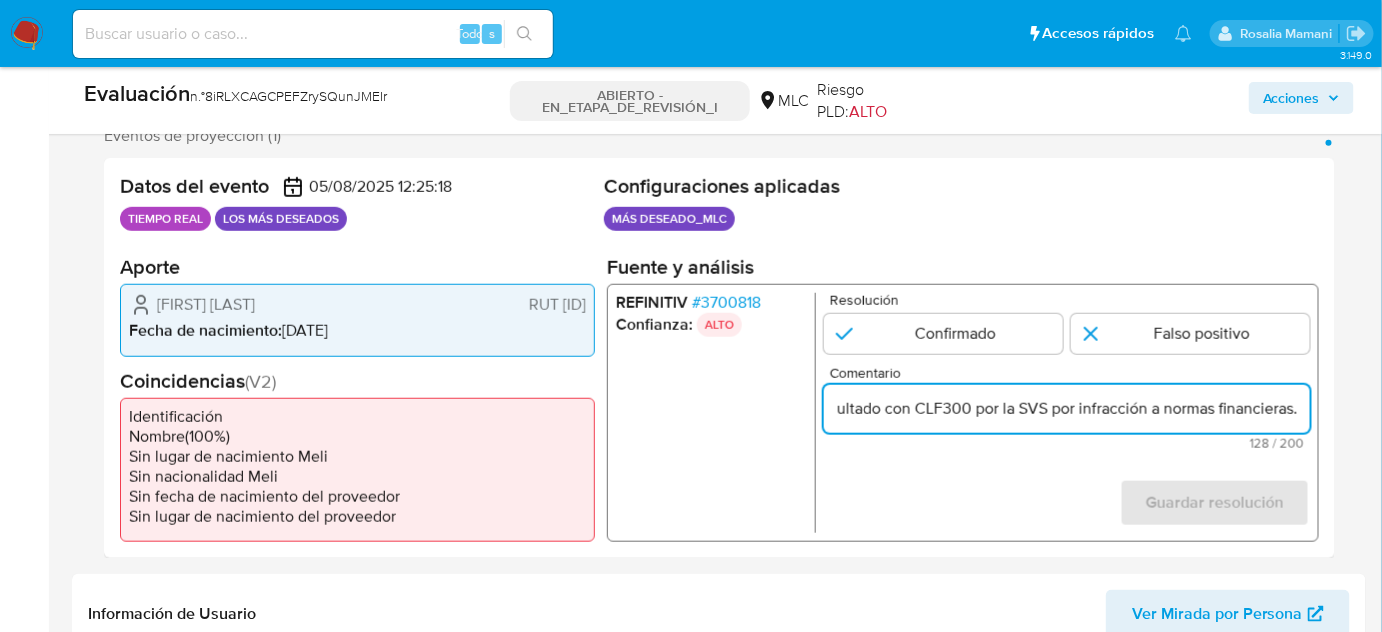 drag, startPoint x: 1279, startPoint y: 411, endPoint x: 1294, endPoint y: 412, distance: 15.033297 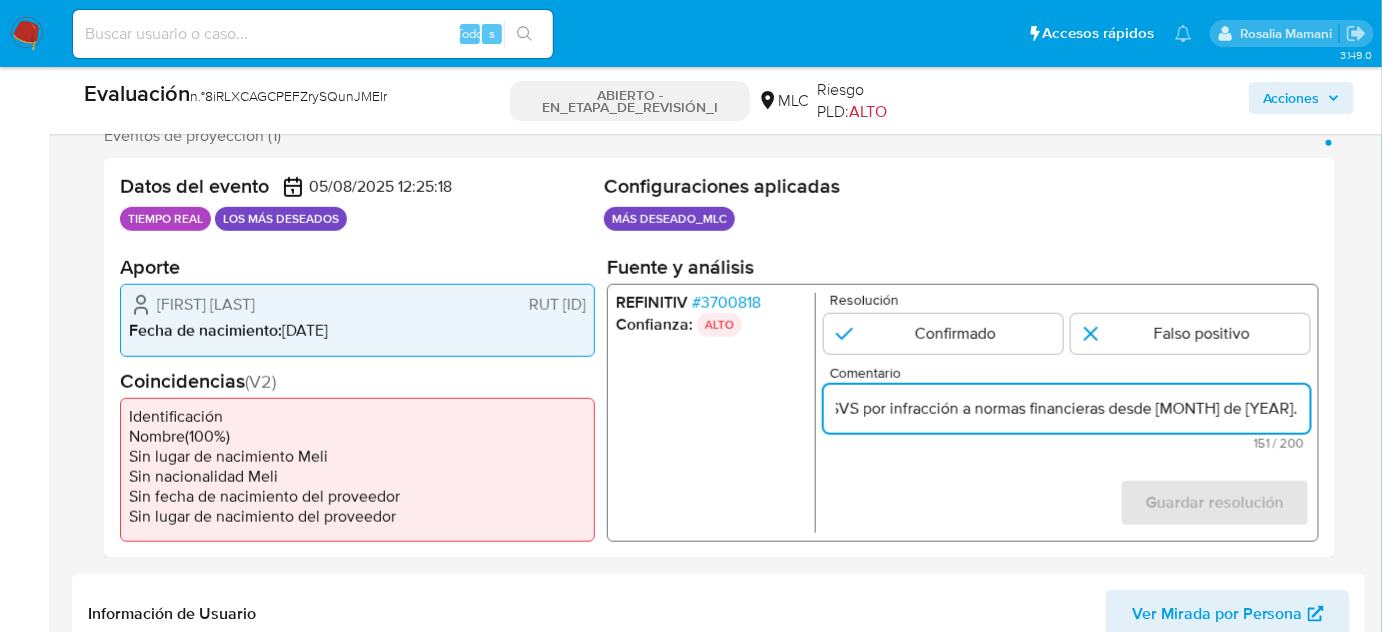 scroll, scrollTop: 0, scrollLeft: 645, axis: horizontal 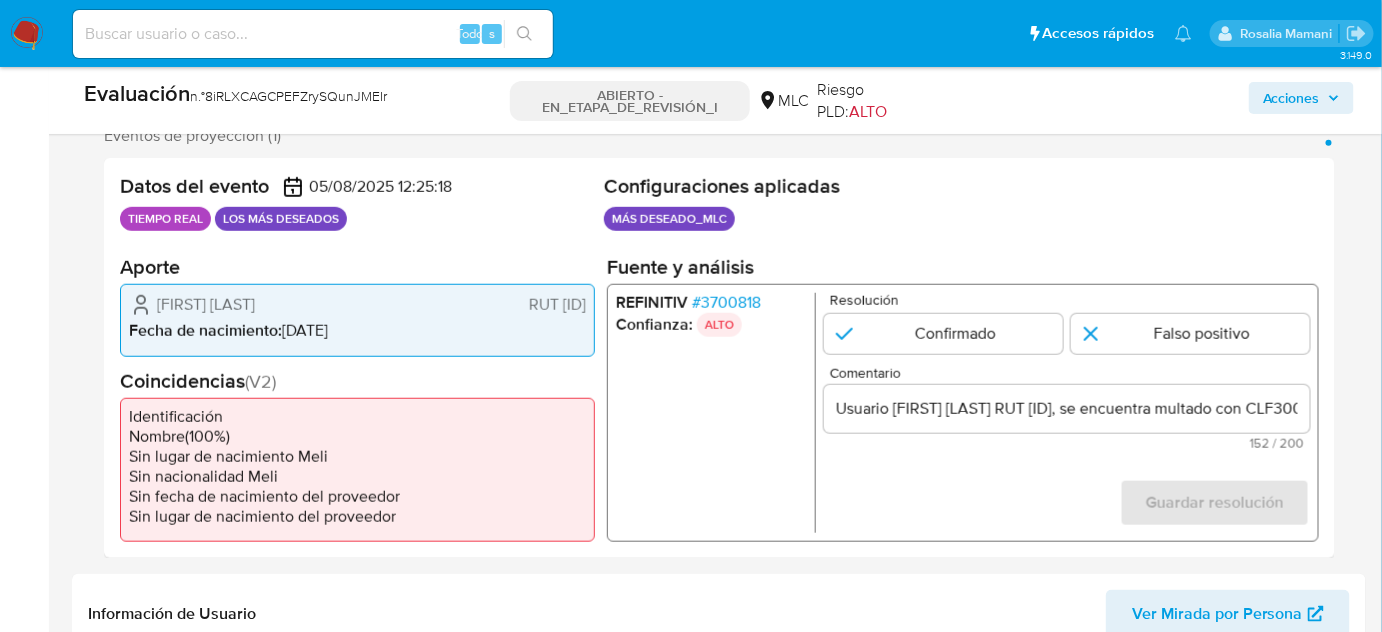 click on "3700818" at bounding box center [731, 302] 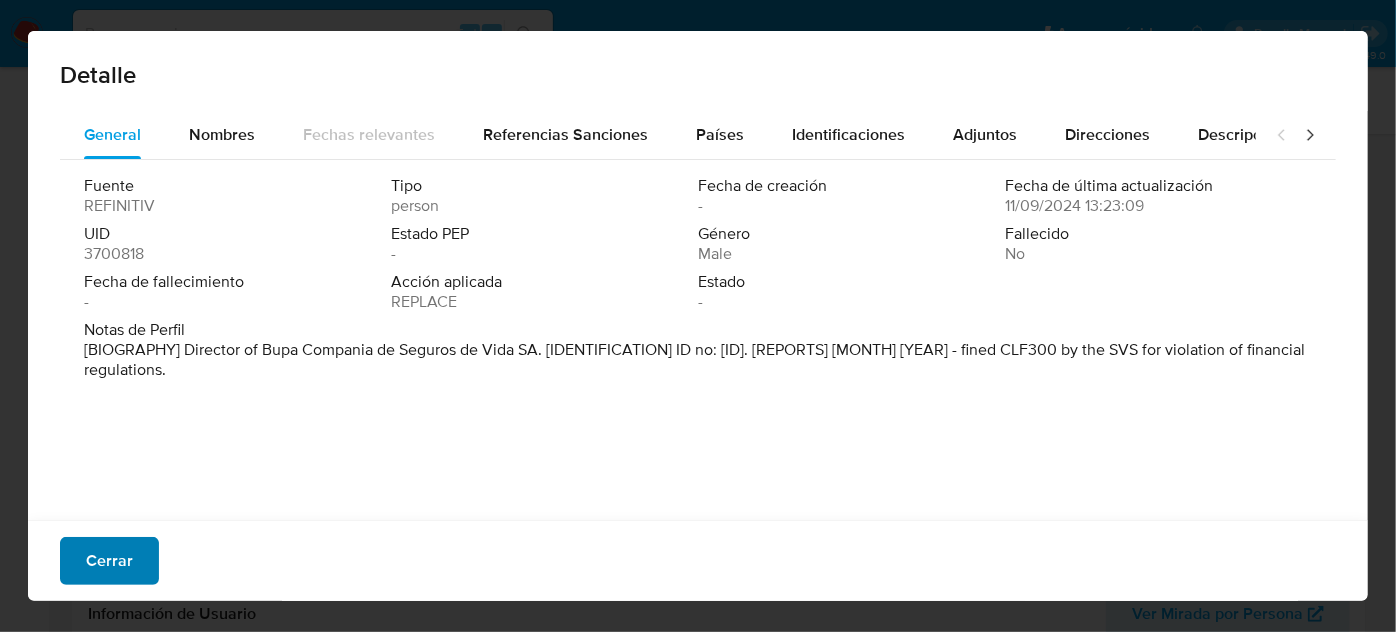 click on "Cerrar" at bounding box center (109, 561) 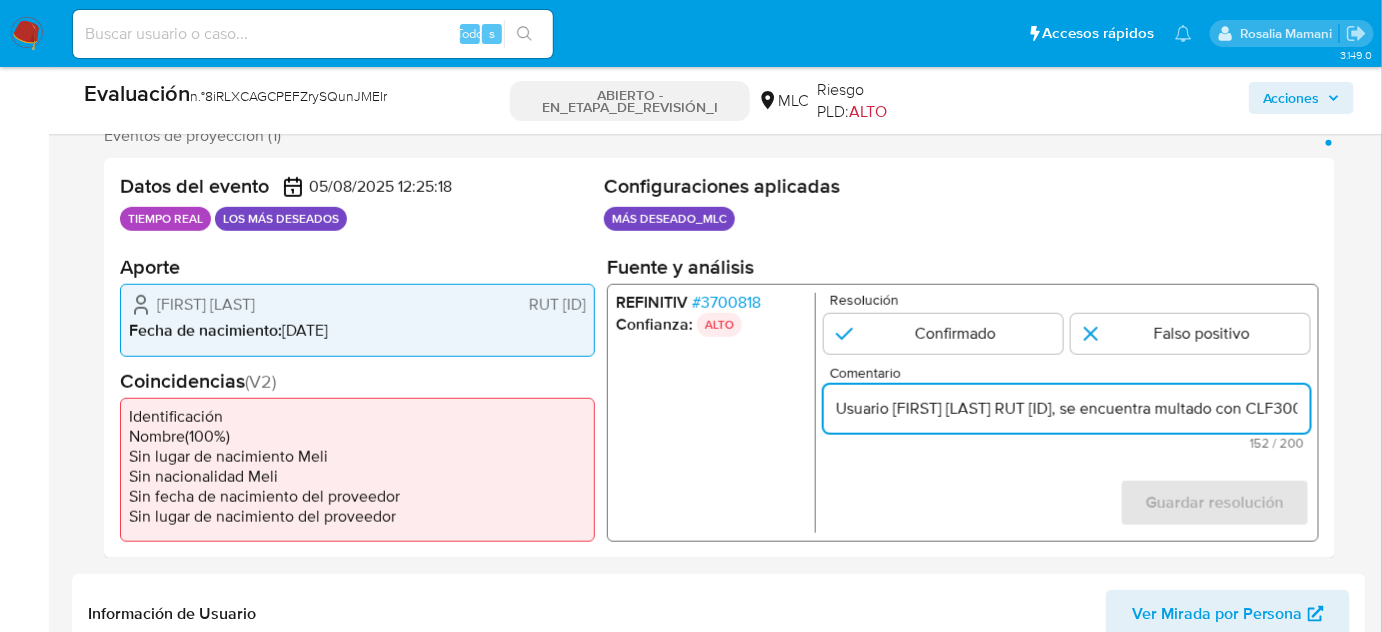 click on "Usuario Juan Ignacio Guiresse Gil RUT 107729194, se encuentra multado con CLF300 por la SVS por infracción a normas financieras desde Diciembre de 2017." at bounding box center [1067, 409] 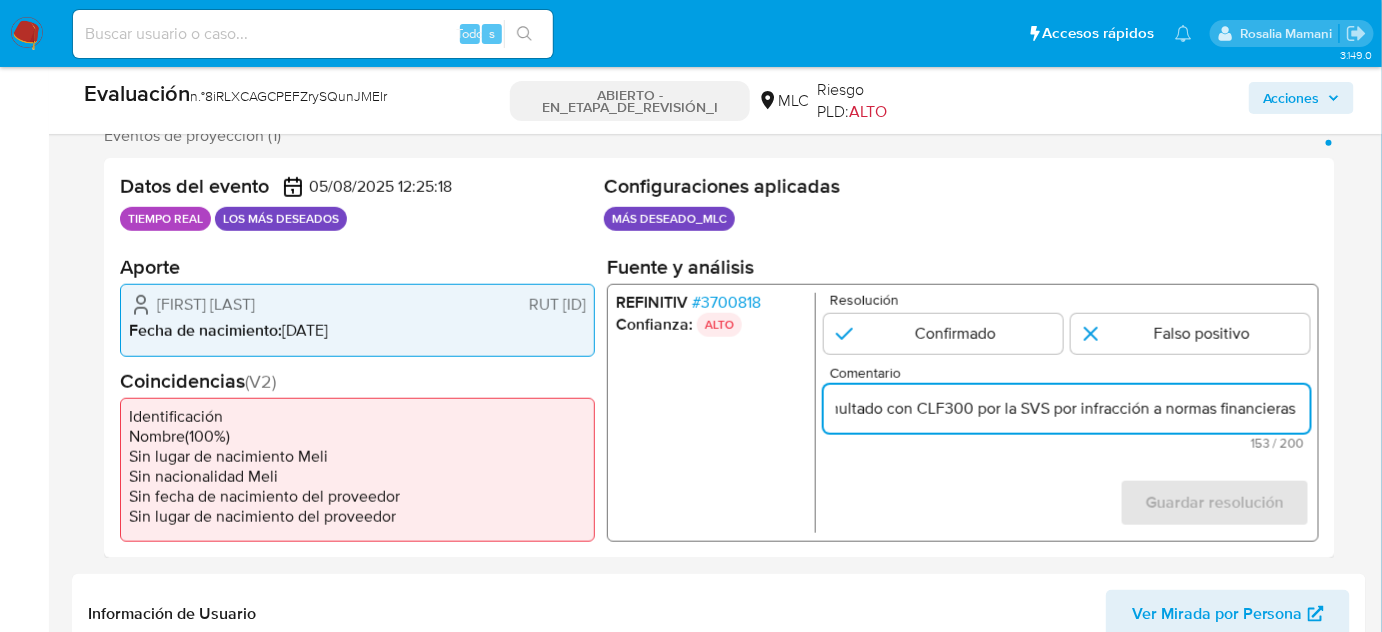 drag, startPoint x: 1278, startPoint y: 411, endPoint x: 1297, endPoint y: 412, distance: 19.026299 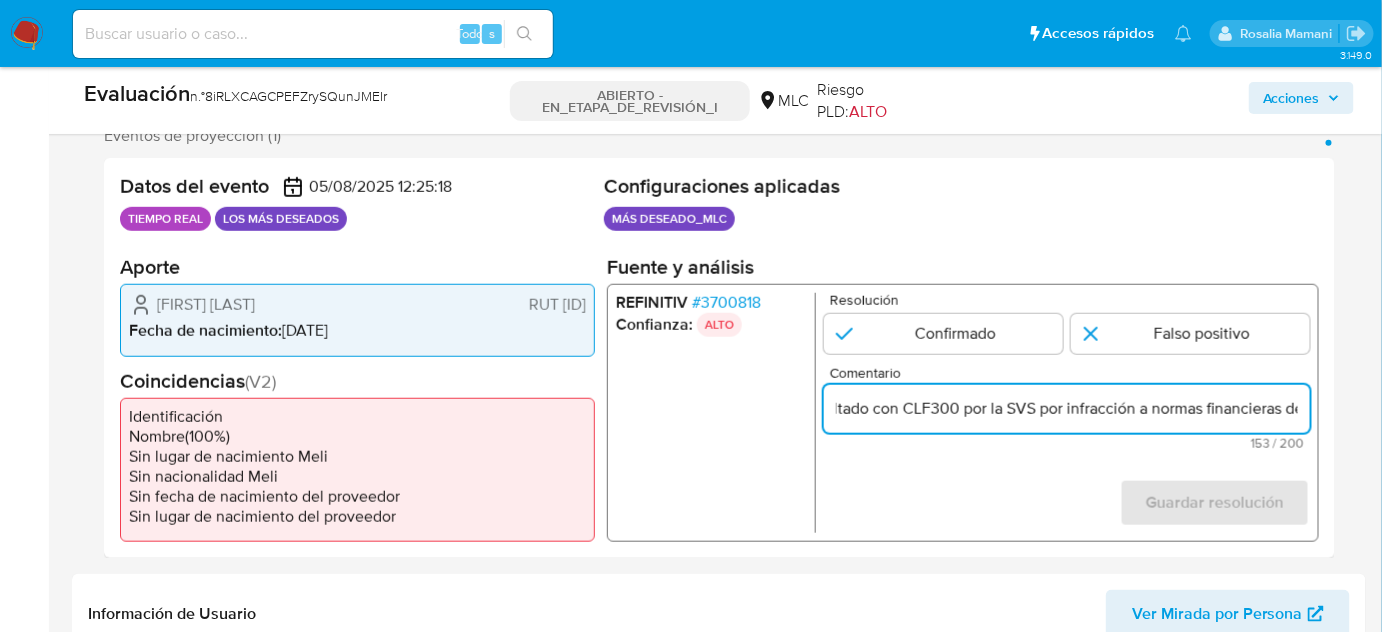 click on "Usuario Juan Ignacio Guiresse Gil, RUT 107729194, se encuentra multado con CLF300 por la SVS por infracción a normas financieras desde Diciembre de 2017." at bounding box center (1067, 409) 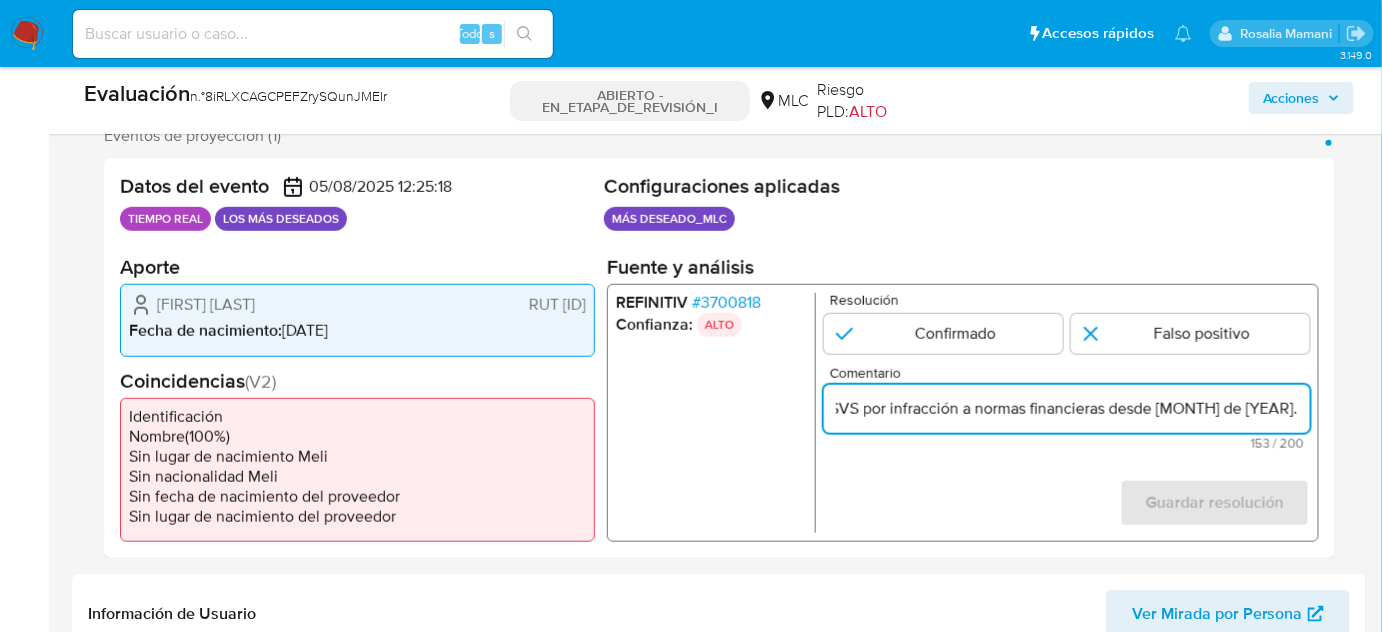 drag, startPoint x: 1225, startPoint y: 410, endPoint x: 1292, endPoint y: 410, distance: 67 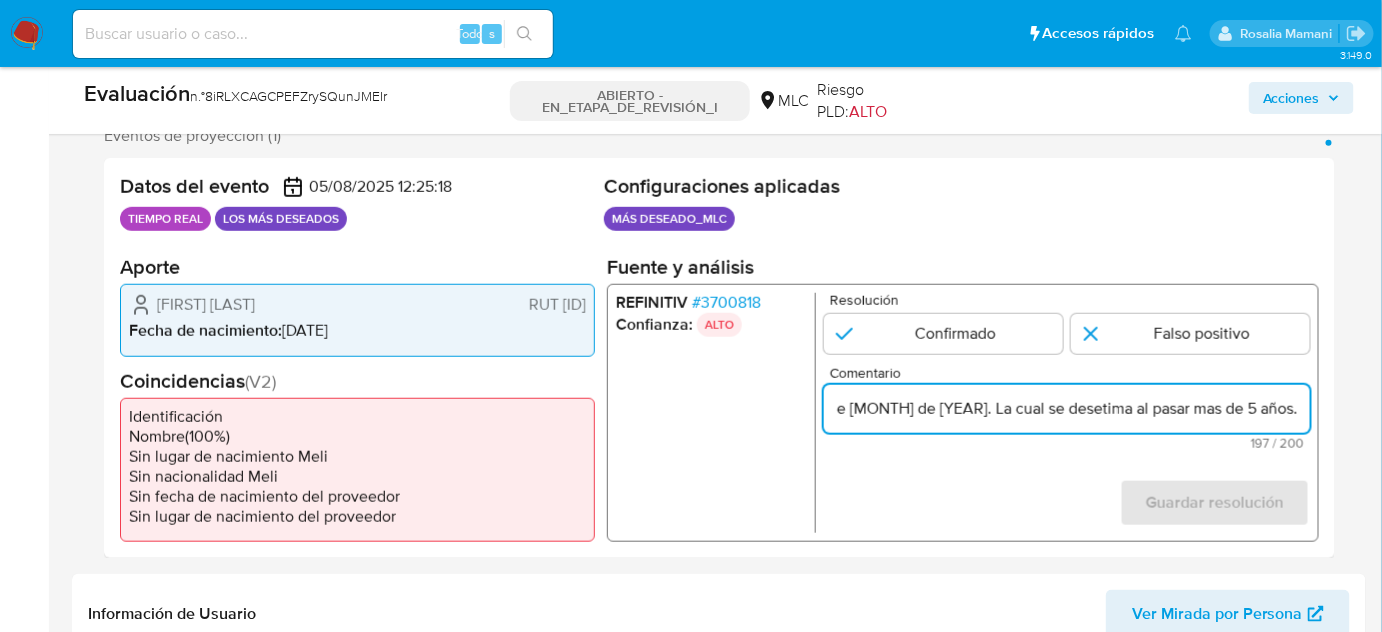 scroll, scrollTop: 0, scrollLeft: 962, axis: horizontal 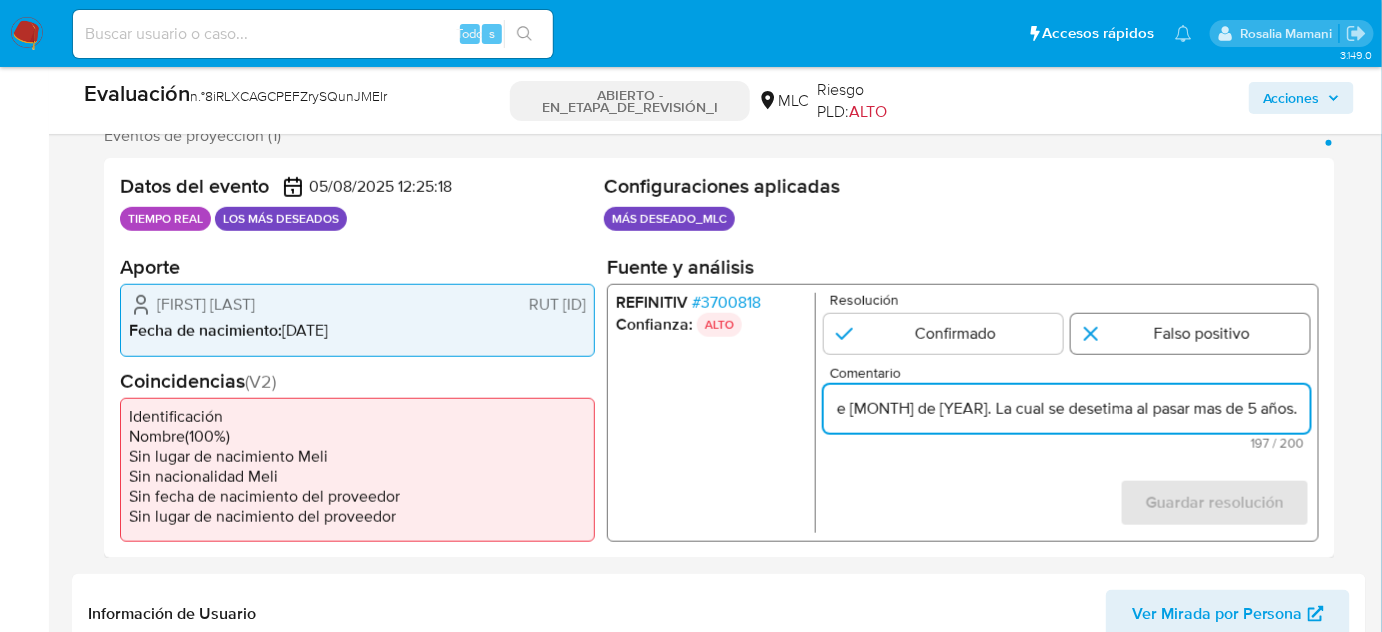 type on "Usuario Juan Ignacio Guiresse Gil, RUT 107729194, se encuentra multado con CLF300 por la SVS por infracción a normas financieras desde Diciembre de 2017. La cual se desetima al pasar mas de 5 años." 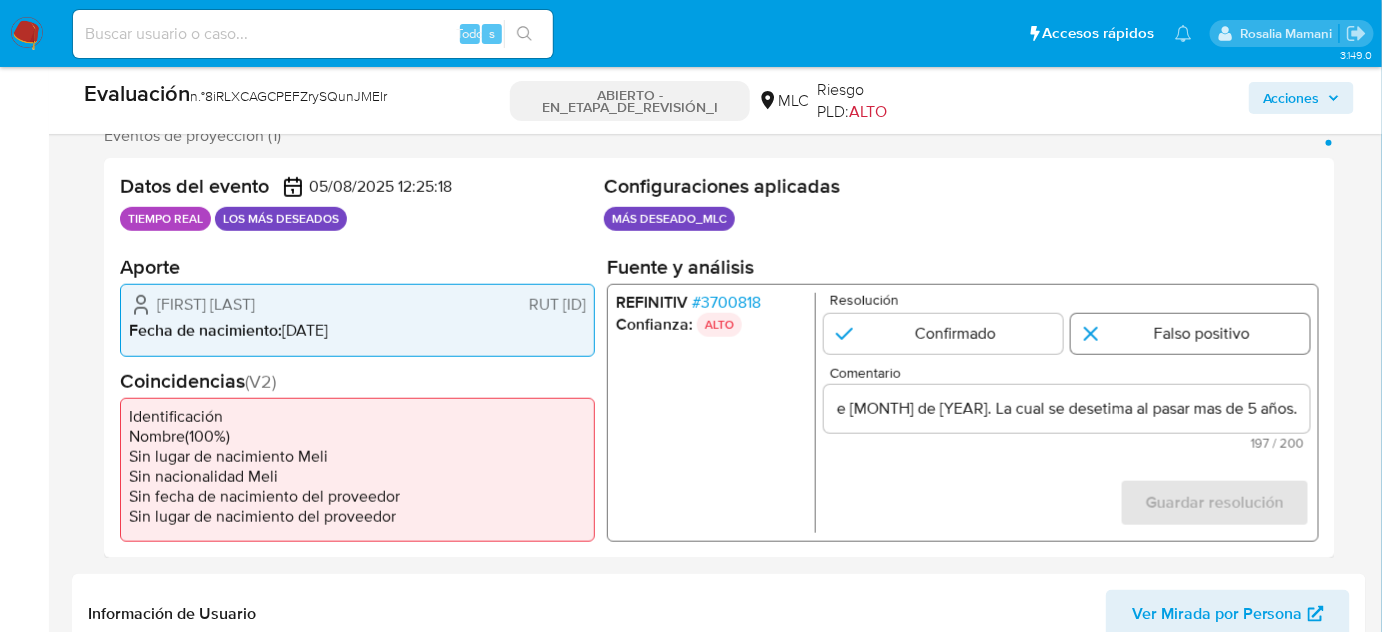 scroll, scrollTop: 0, scrollLeft: 0, axis: both 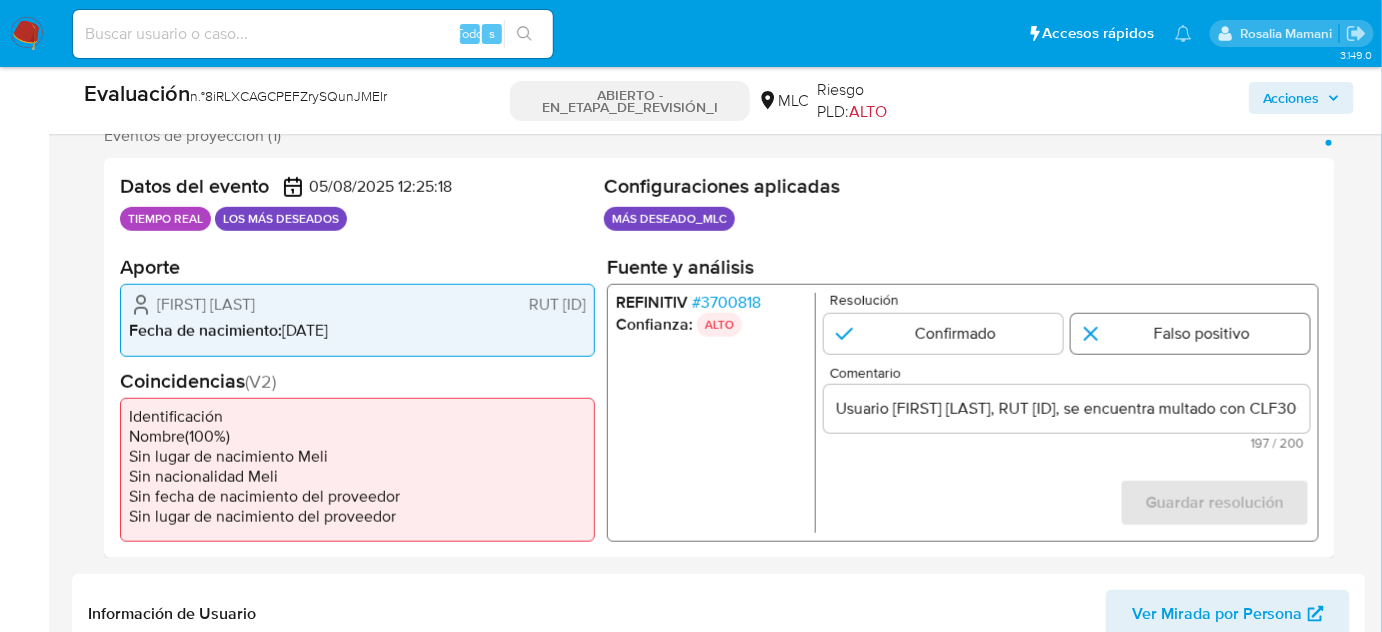 click at bounding box center (1190, 334) 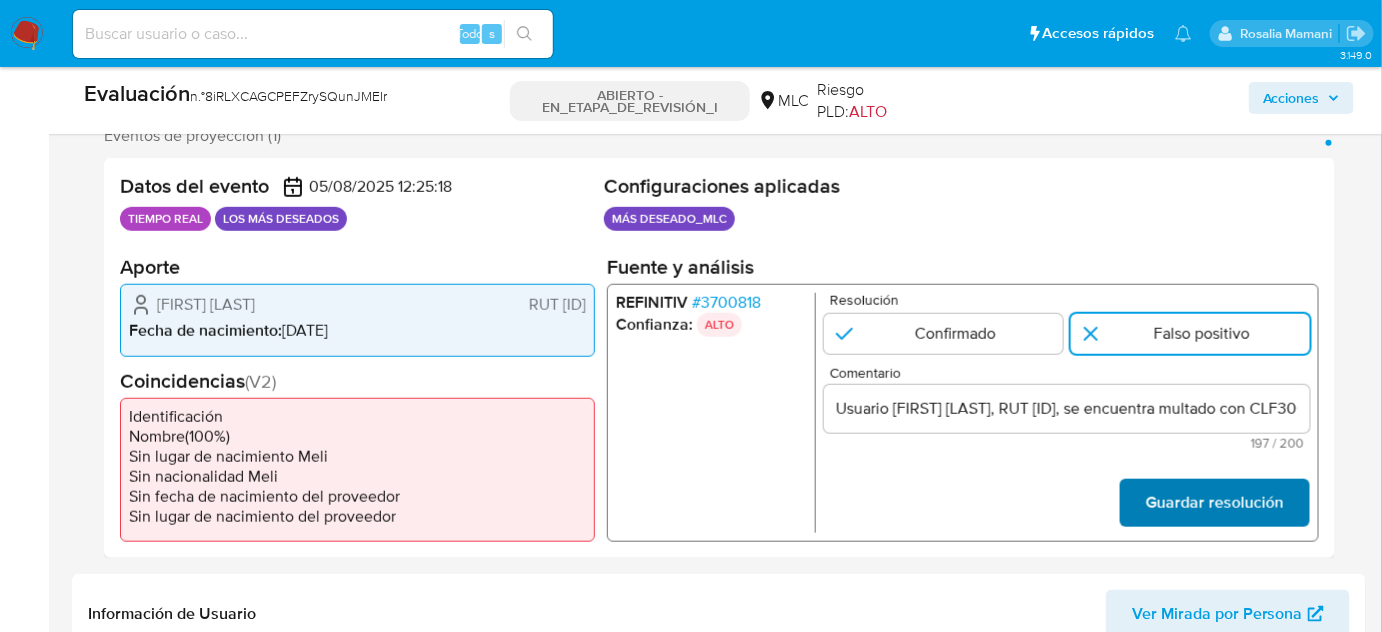 click on "Guardar resolución" at bounding box center (1215, 503) 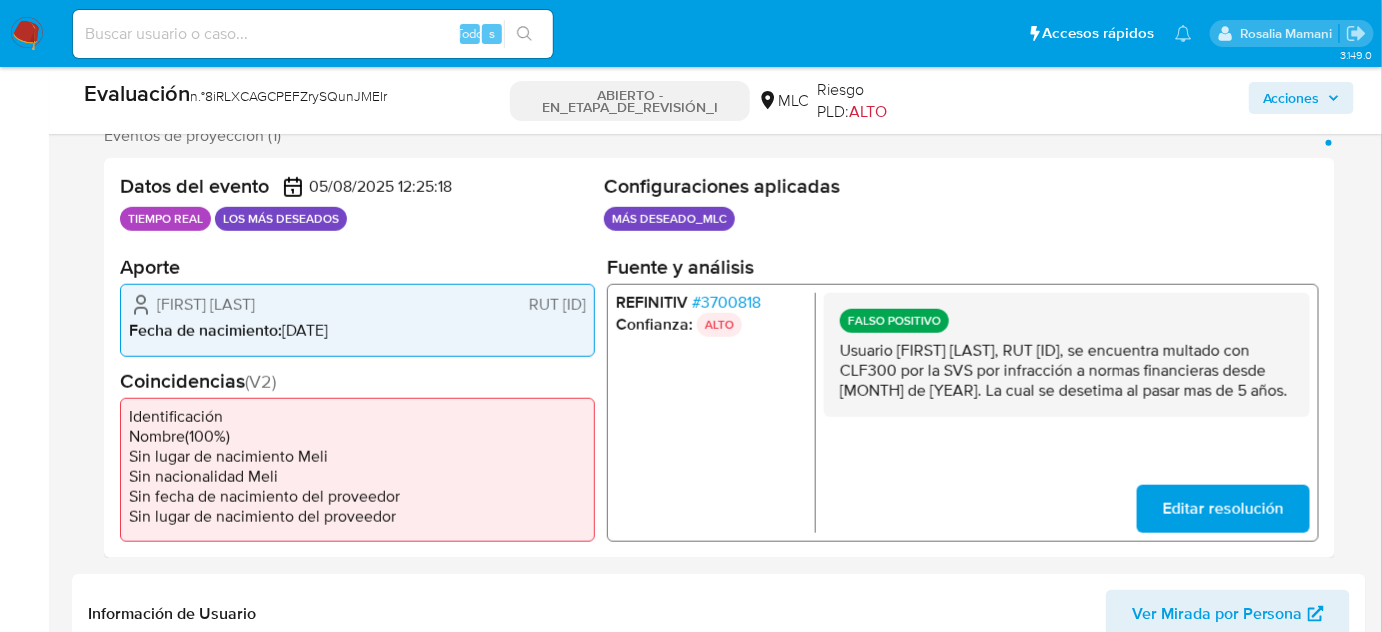 drag, startPoint x: 1058, startPoint y: 415, endPoint x: 829, endPoint y: 359, distance: 235.74774 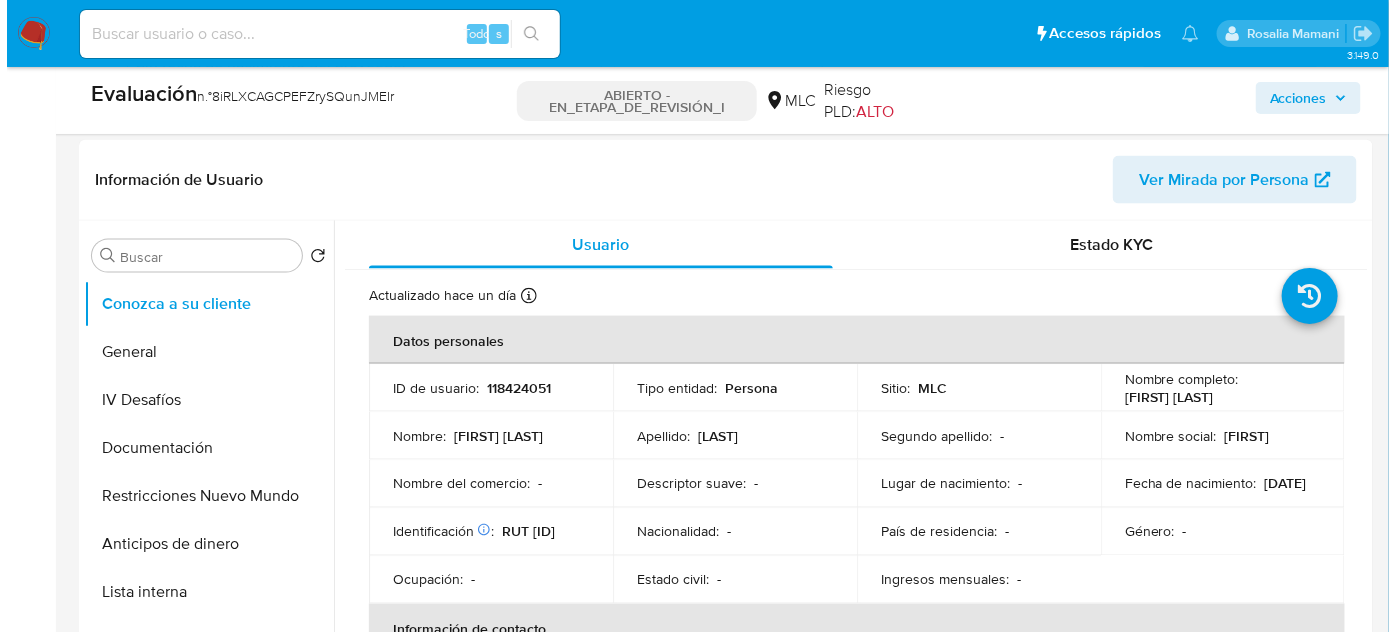 scroll, scrollTop: 909, scrollLeft: 0, axis: vertical 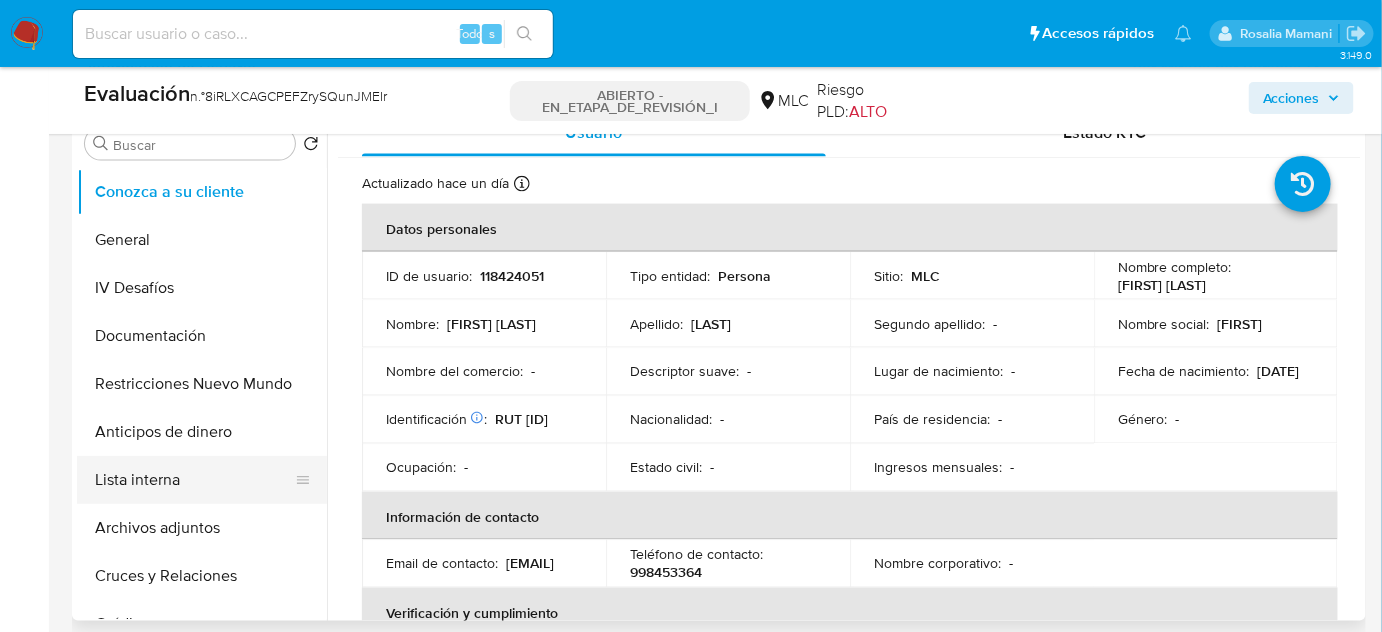 click on "Lista interna" at bounding box center (194, 480) 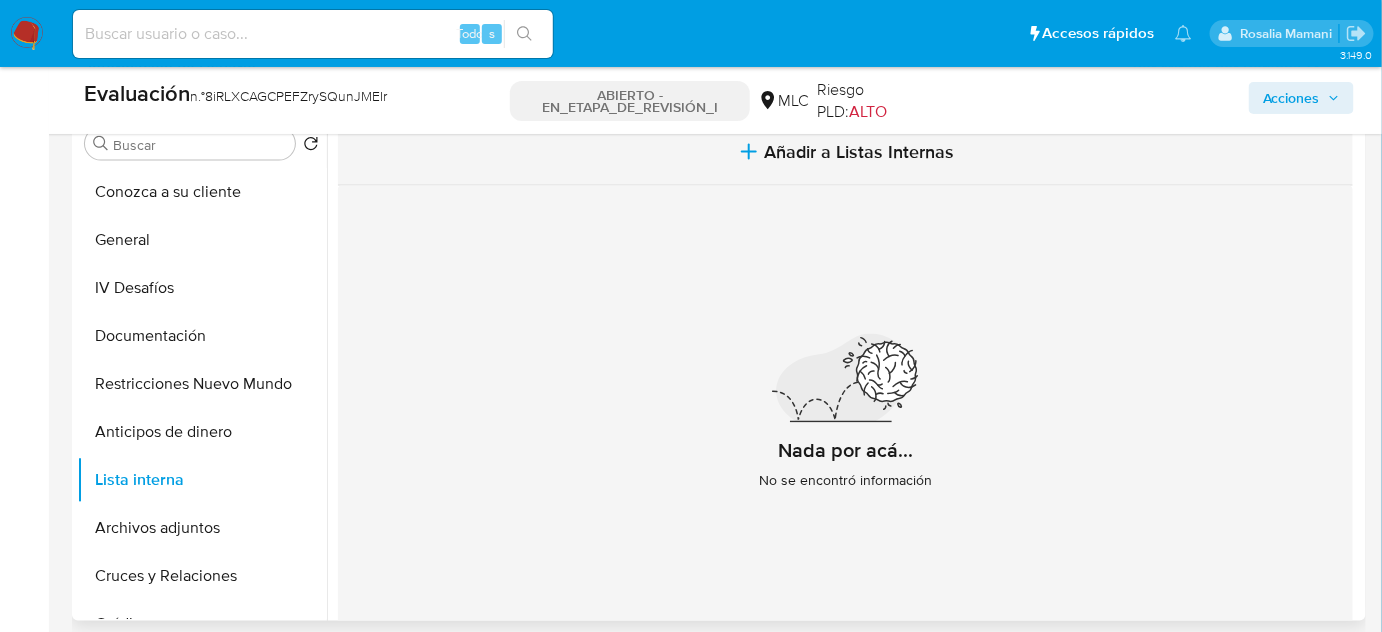 click on "Añadir a Listas Internas" at bounding box center [845, 152] 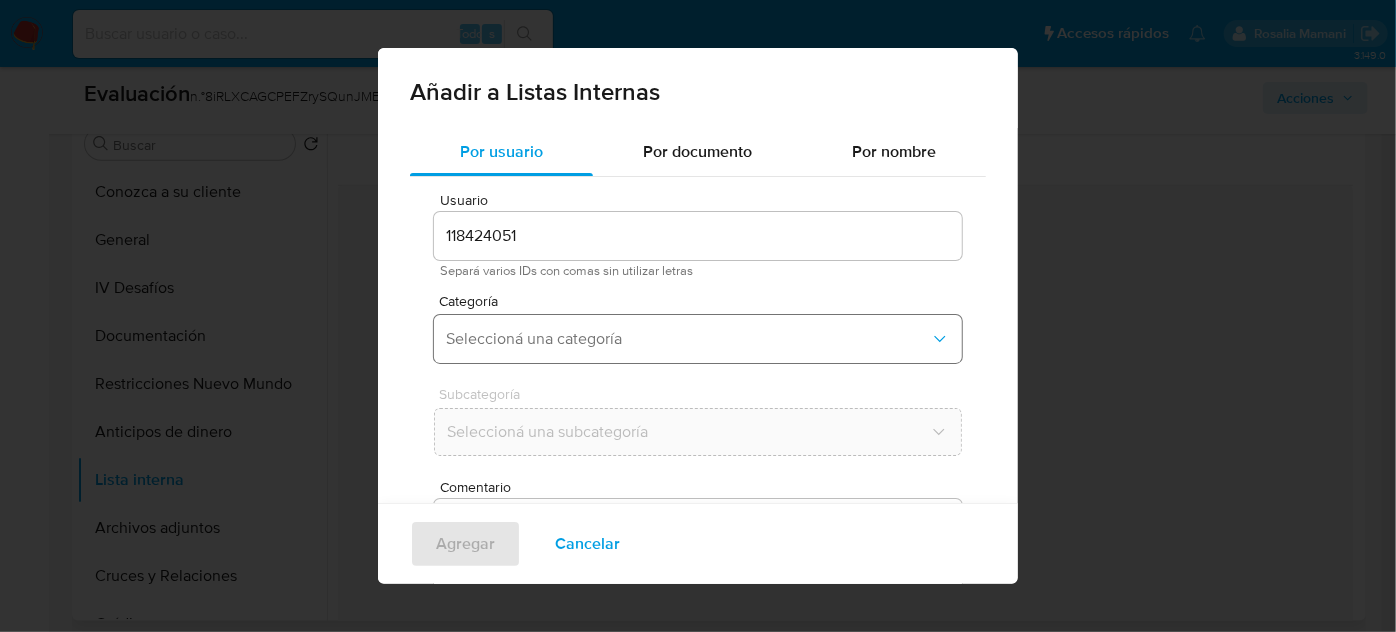 click on "Seleccioná una categoría" at bounding box center (688, 339) 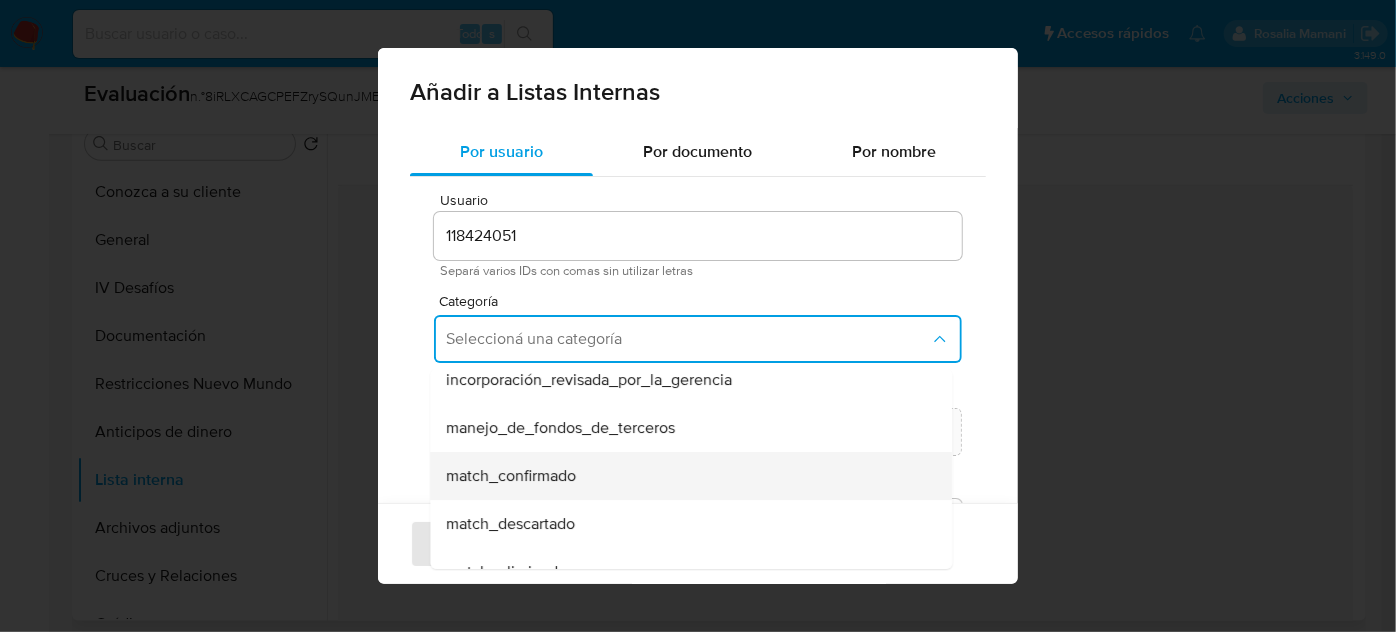 scroll, scrollTop: 90, scrollLeft: 0, axis: vertical 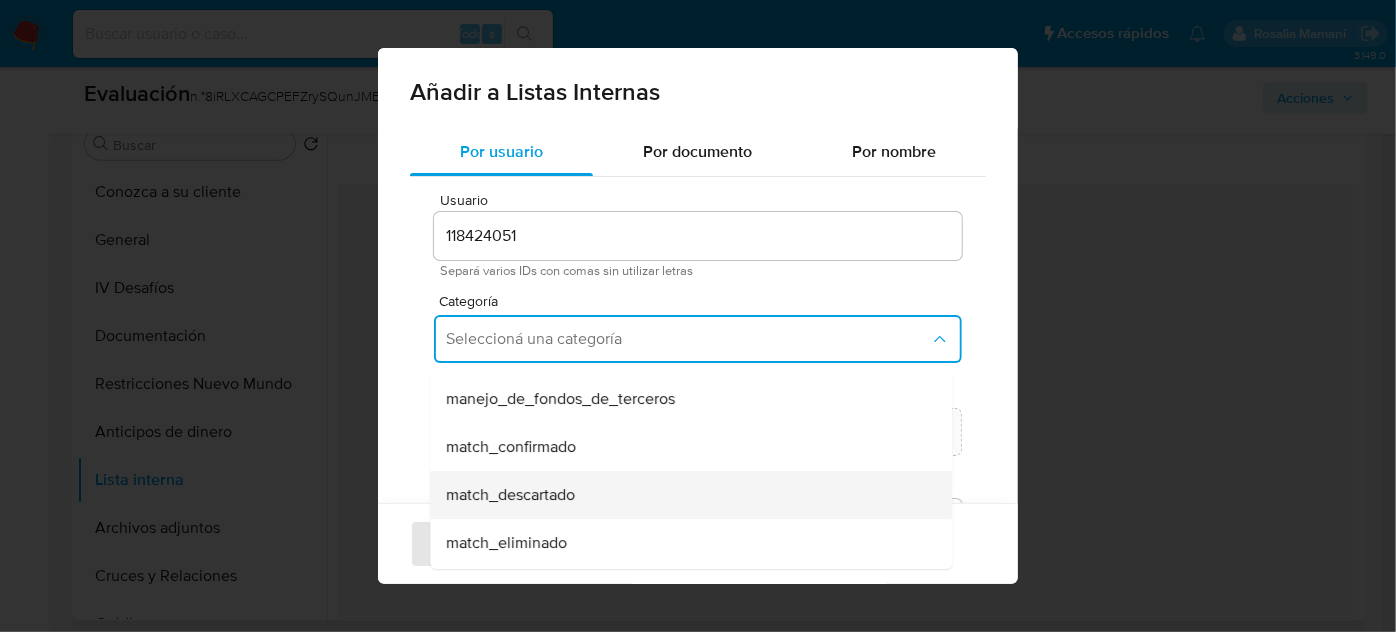 click on "match_descartado" at bounding box center [510, 495] 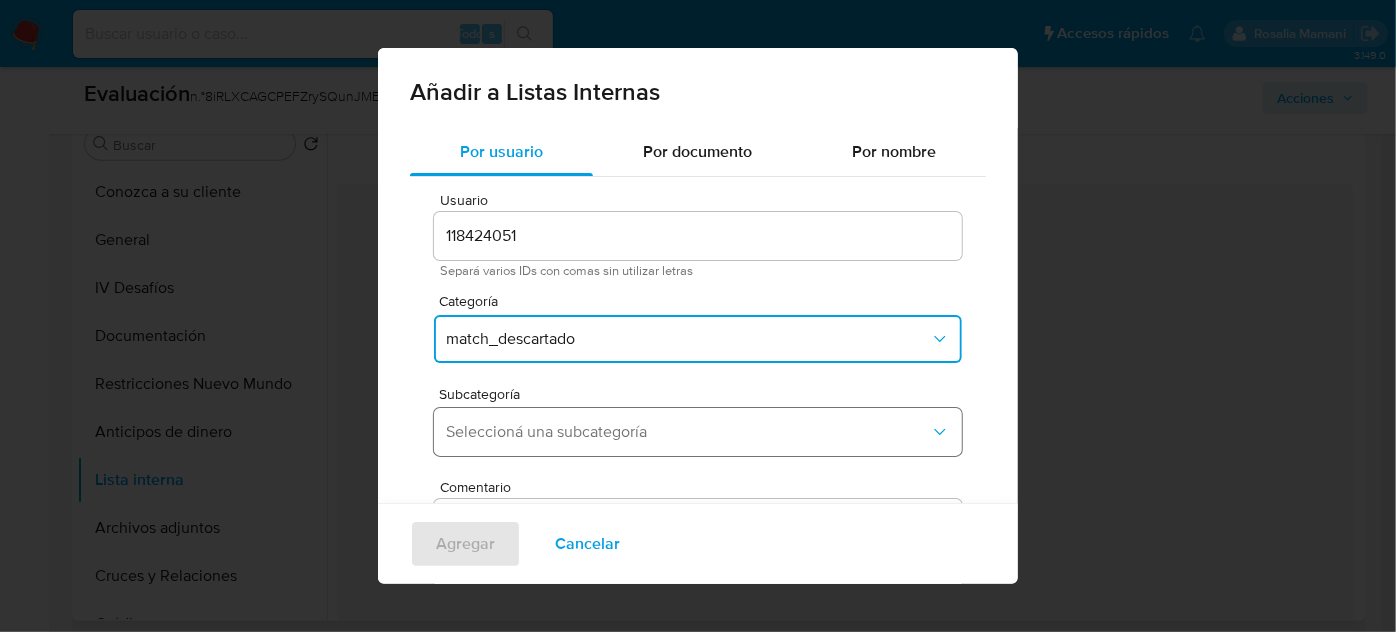 click on "Seleccioná una subcategoría" at bounding box center (688, 432) 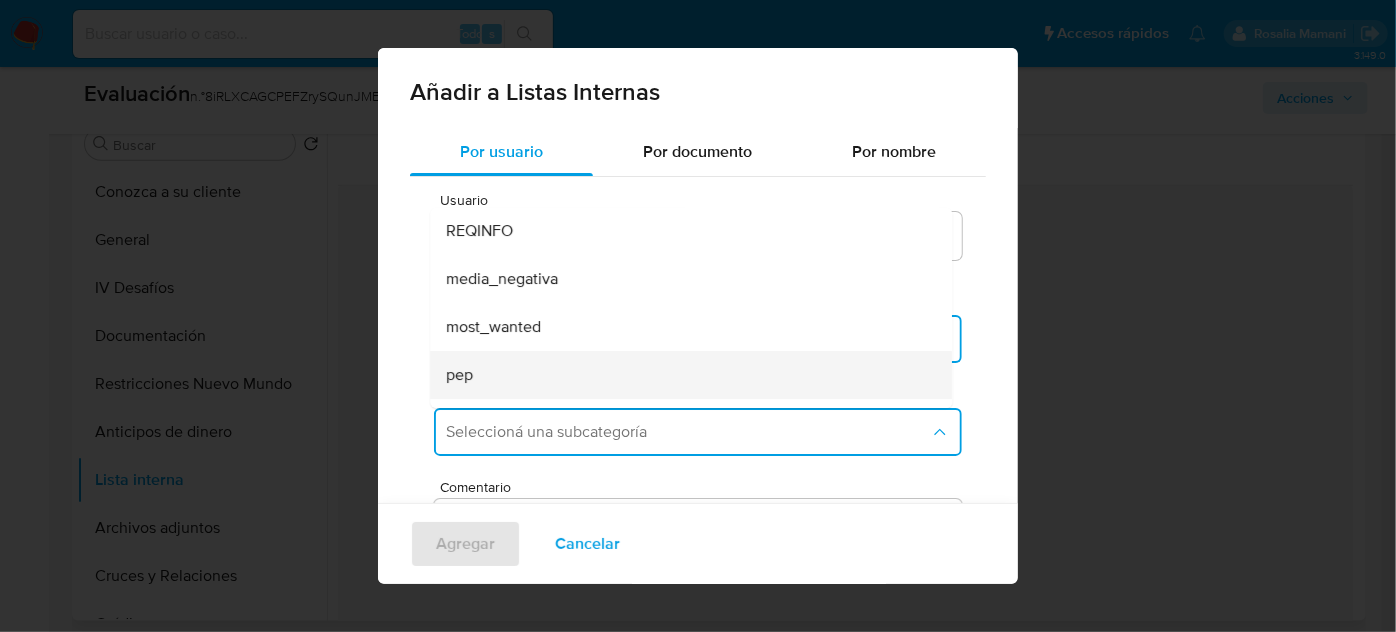 scroll, scrollTop: 90, scrollLeft: 0, axis: vertical 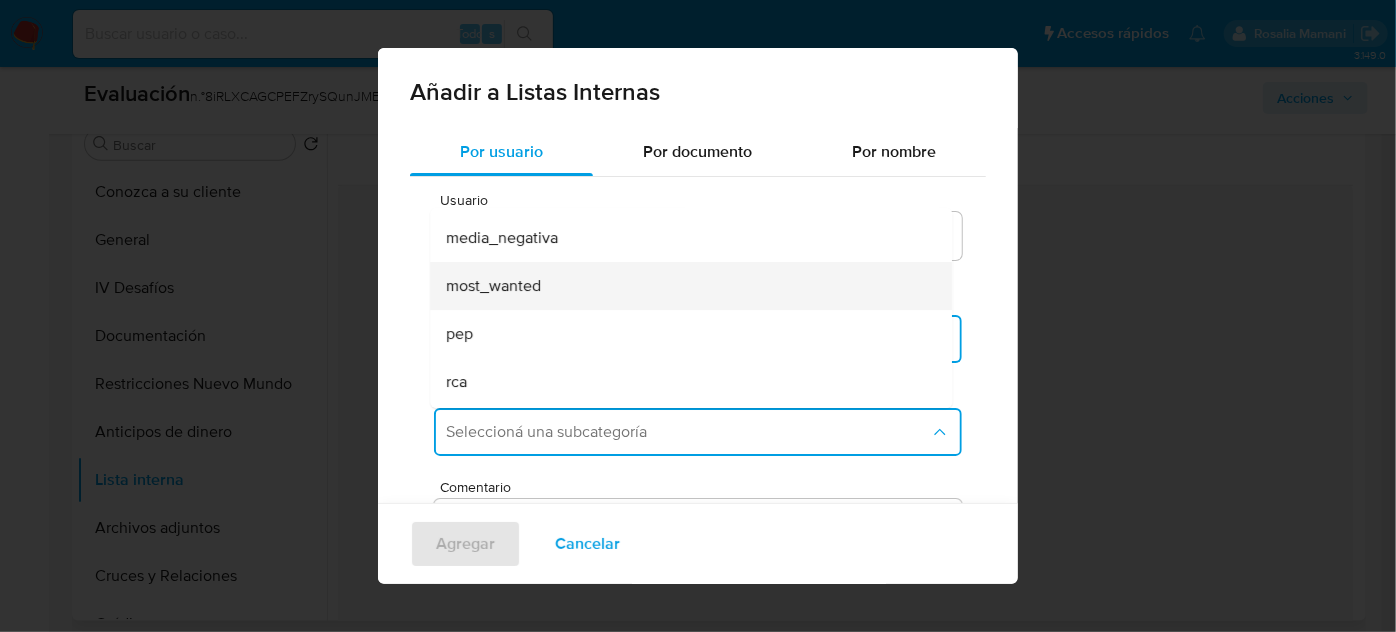 click on "most_wanted" at bounding box center [493, 286] 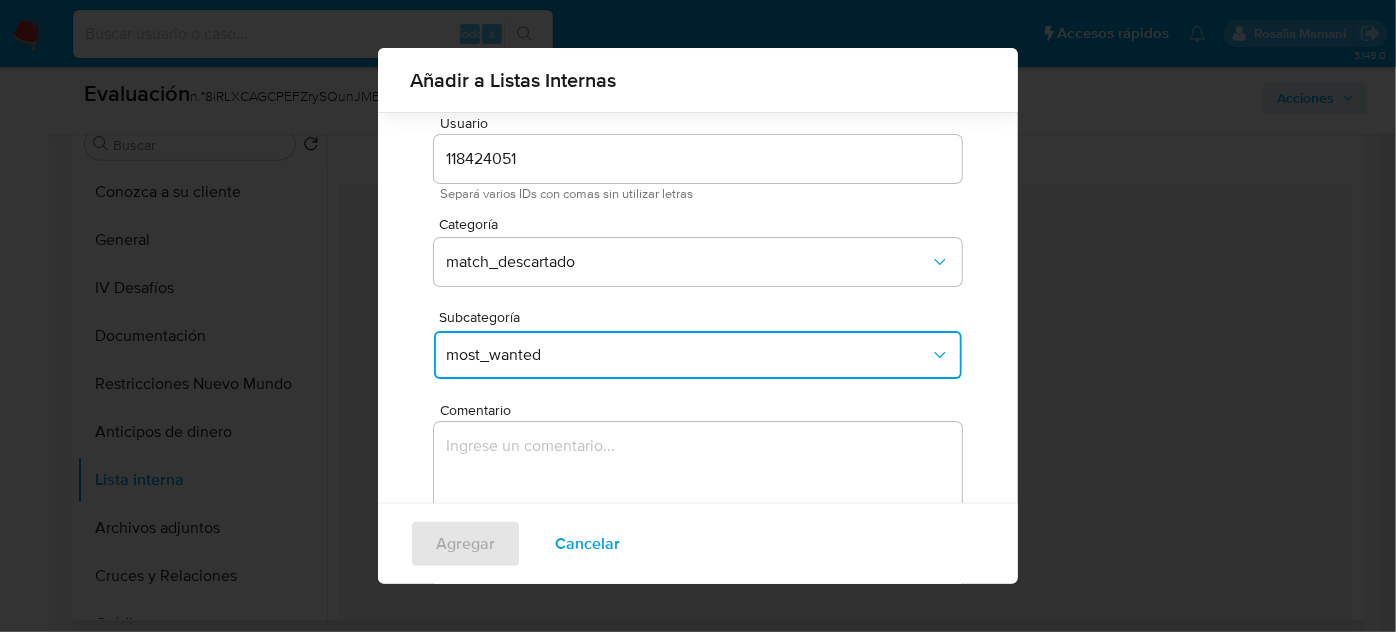 scroll, scrollTop: 74, scrollLeft: 0, axis: vertical 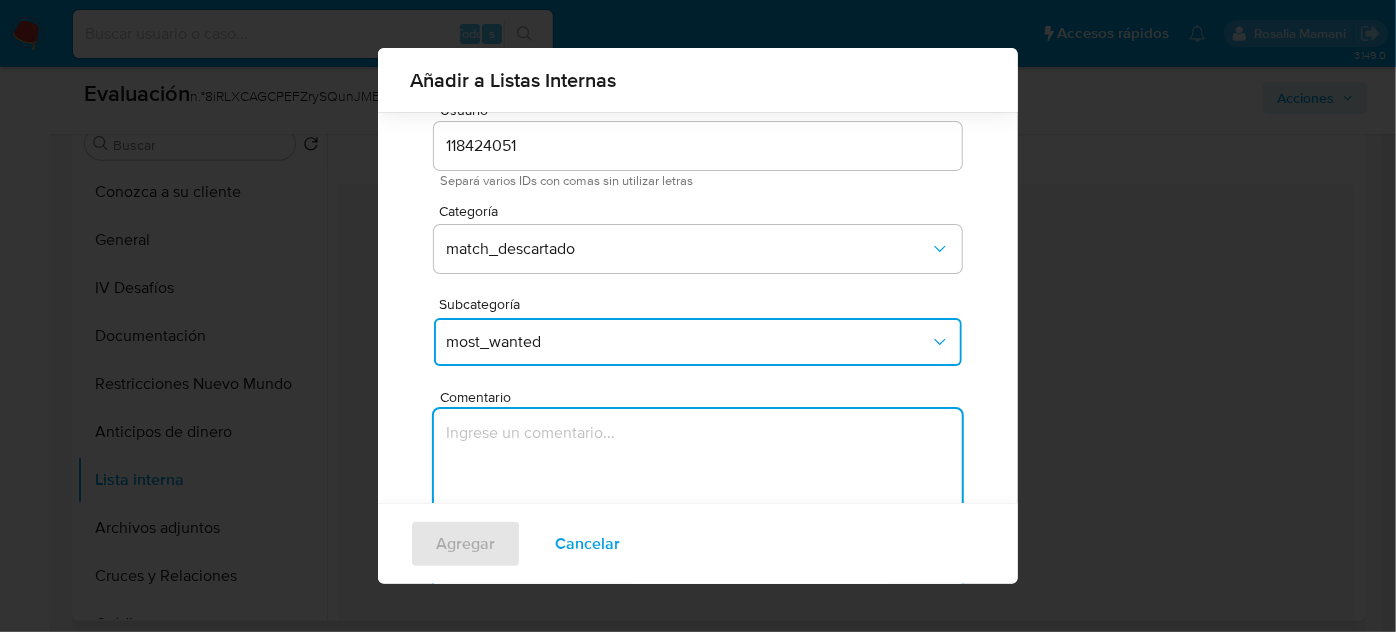 click at bounding box center (698, 505) 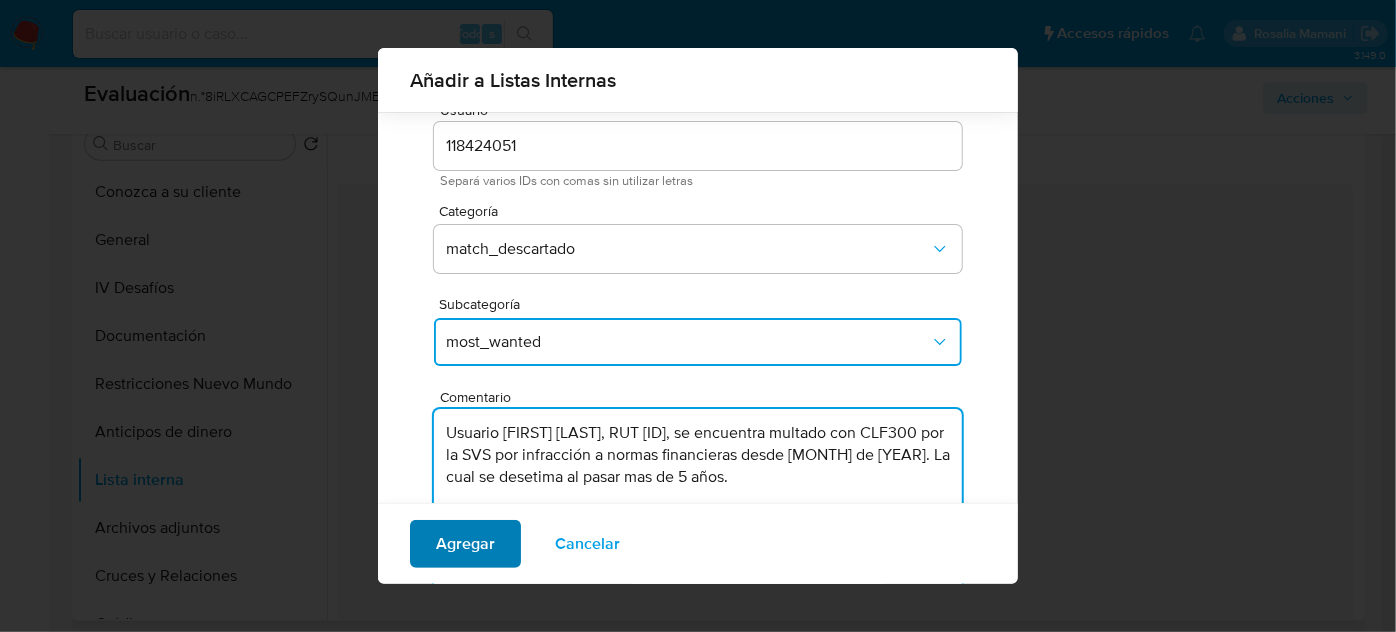 type on "Usuario Juan Ignacio Guiresse Gil, RUT 107729194, se encuentra multado con CLF300 por la SVS por infracción a normas financieras desde Diciembre de 2017. La cual se desetima al pasar mas de 5 años." 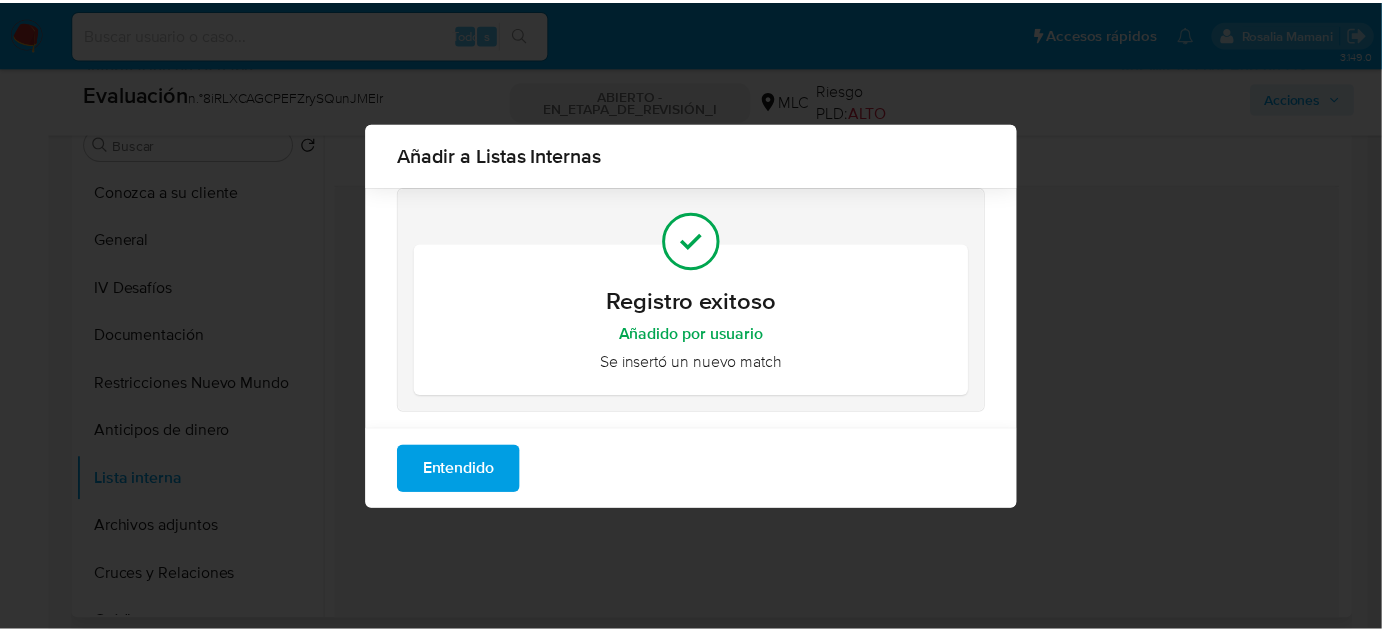 scroll, scrollTop: 0, scrollLeft: 0, axis: both 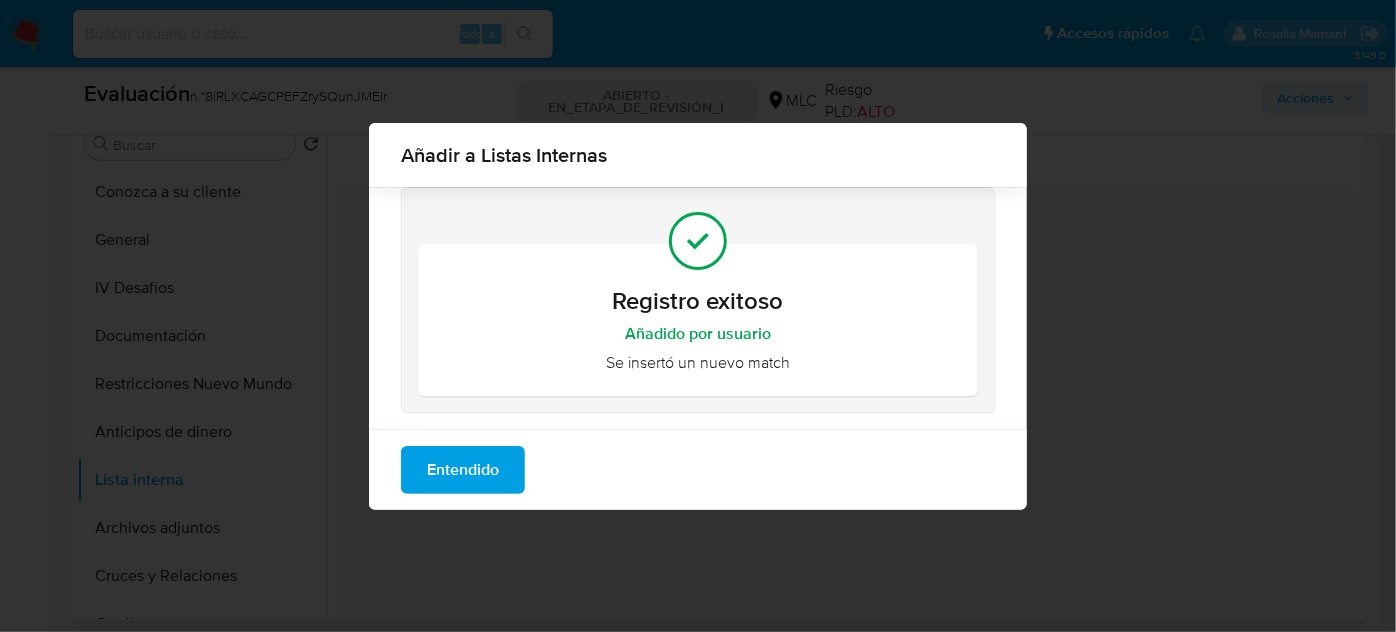 click on "Entendido" at bounding box center (463, 470) 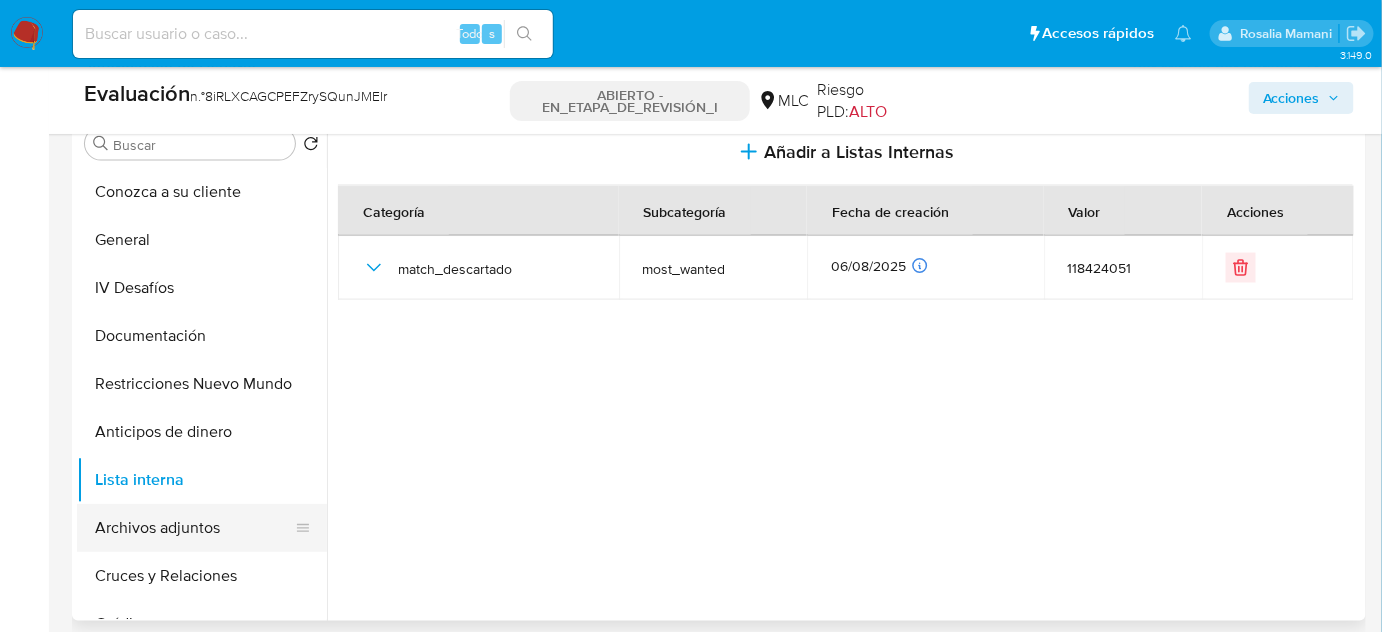 click on "Archivos adjuntos" at bounding box center [194, 528] 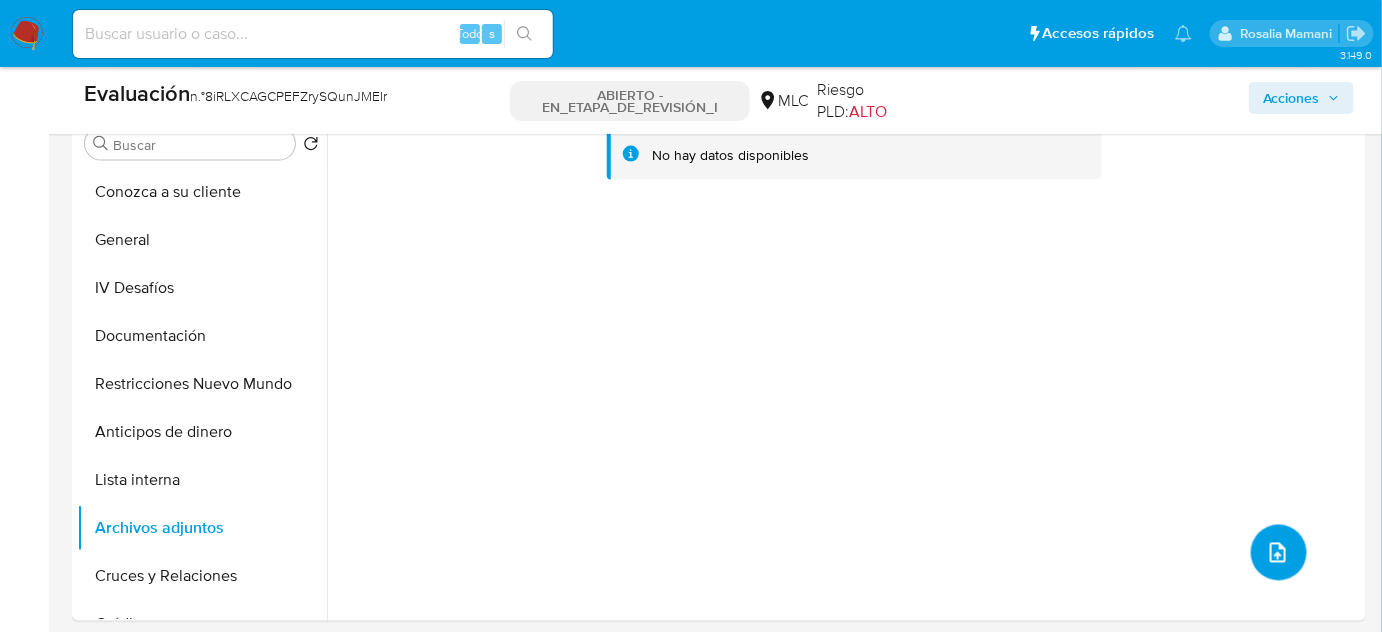 click 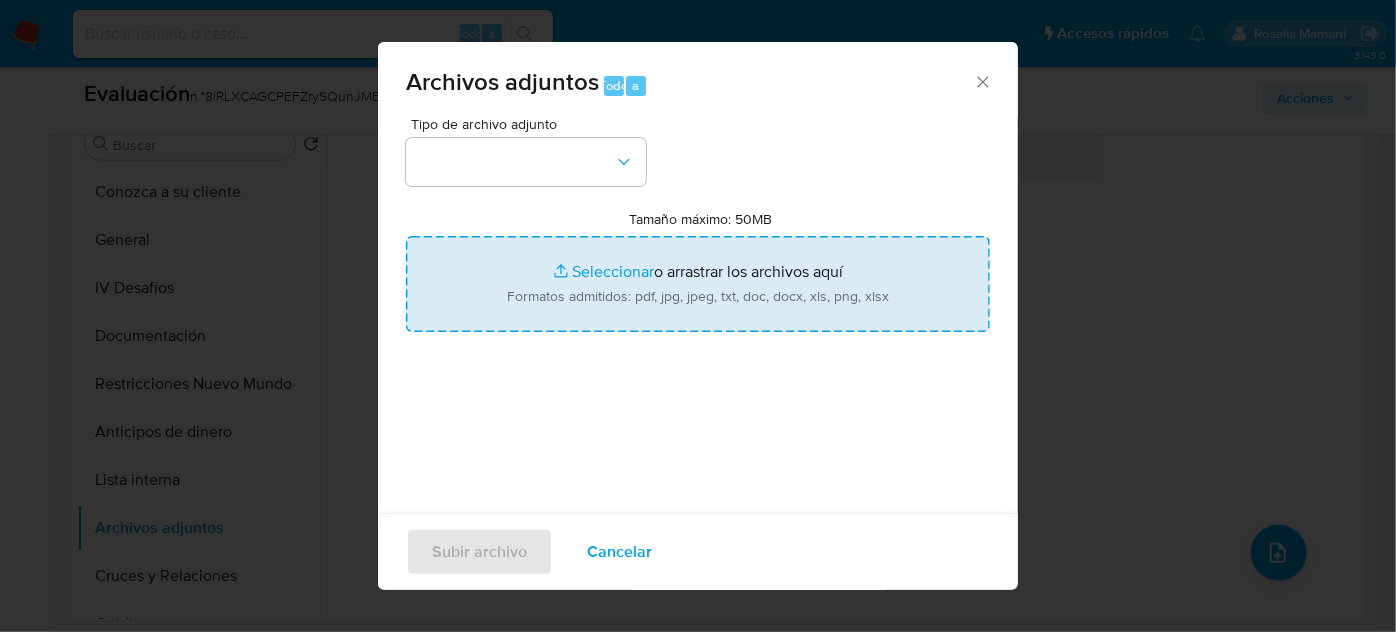 click on "Tamaño máximo: 50MB Seleccionar archivos" at bounding box center [698, 284] 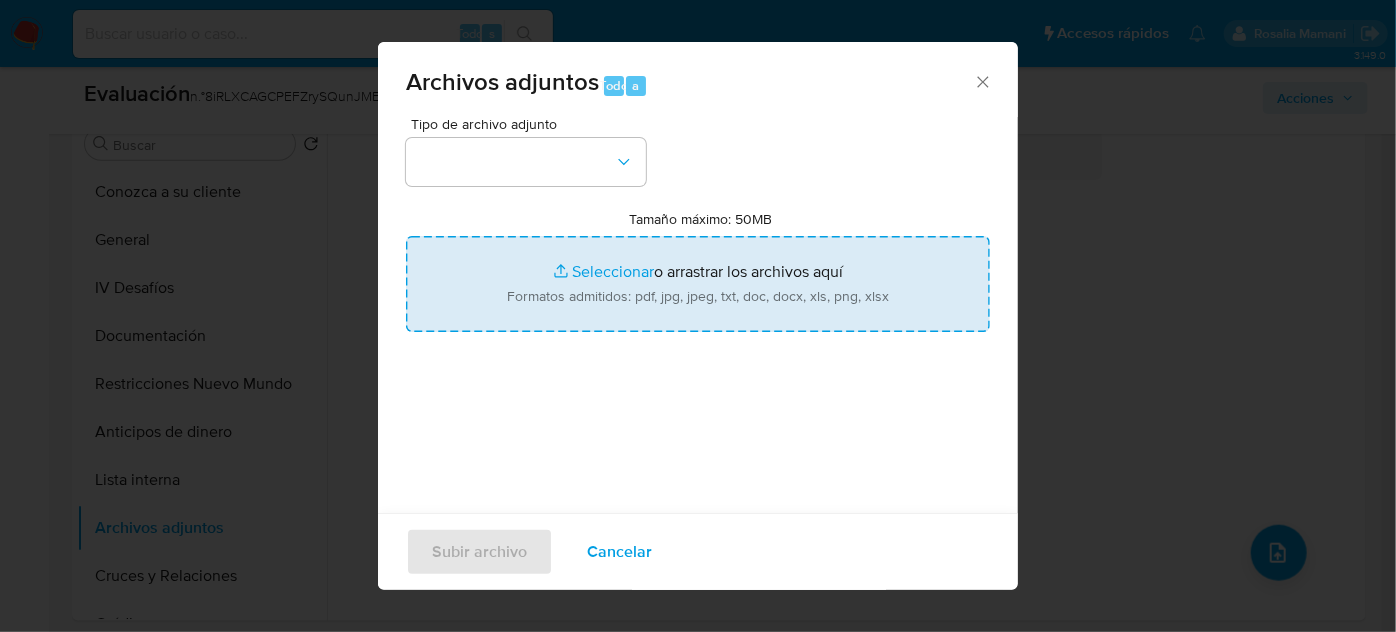 type on "C:\fakepath\_Juan Guiresse Gil_ - Buscar con Google.pdf" 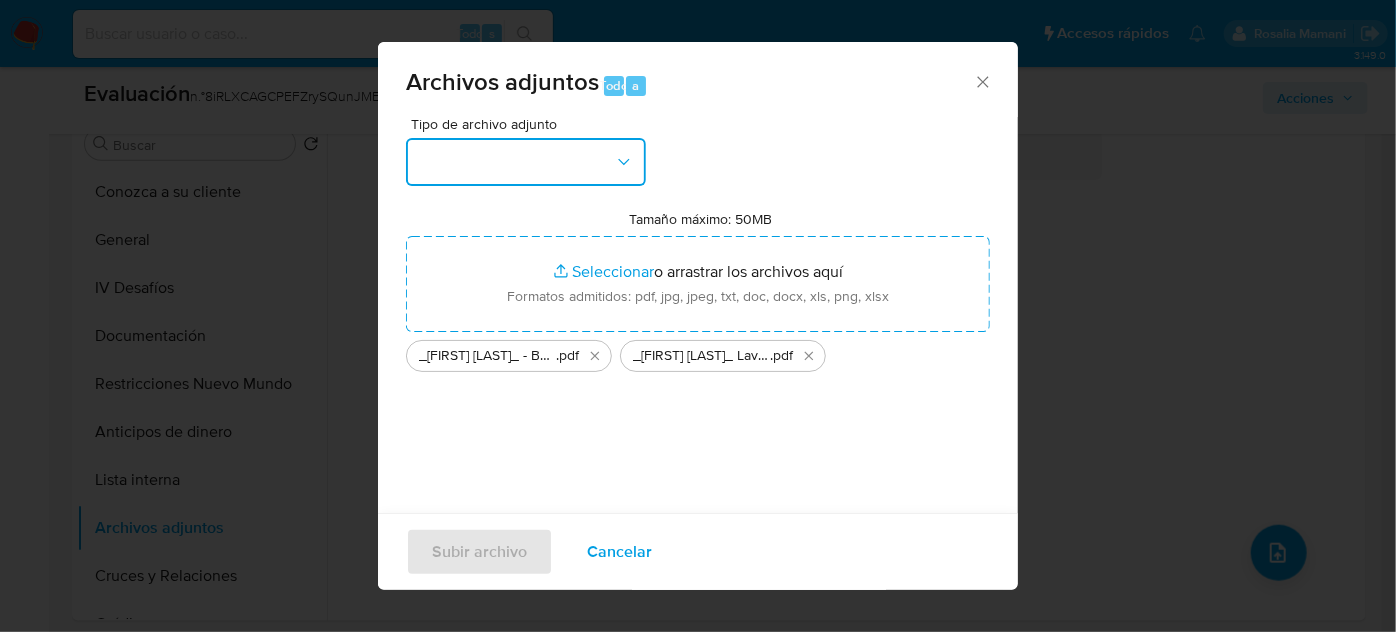 click at bounding box center (526, 162) 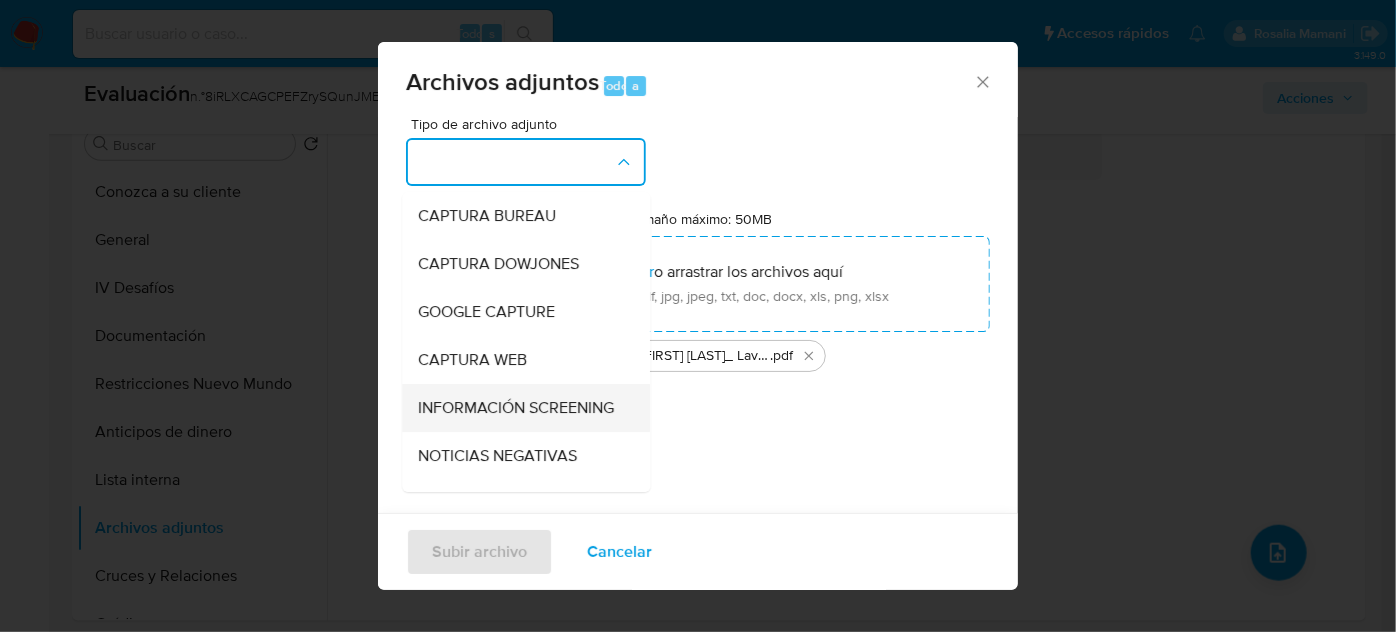 click on "INFORMACIÓN SCREENING" at bounding box center [516, 408] 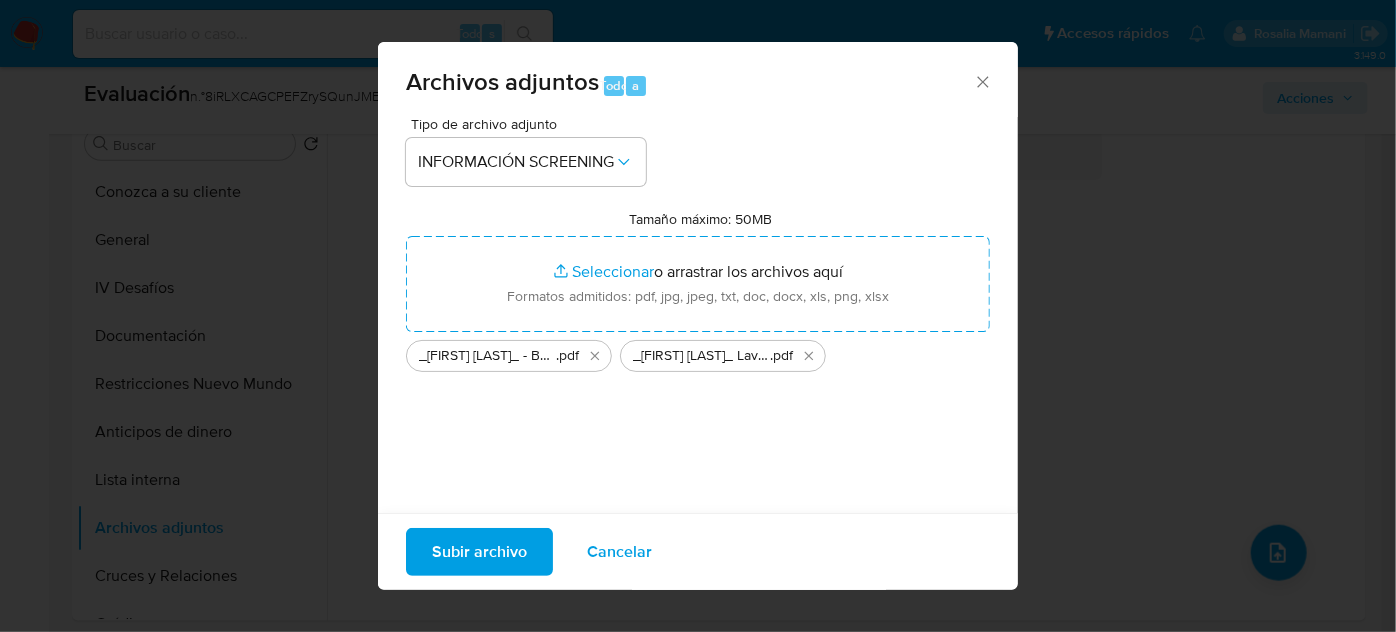 click on "Subir archivo" at bounding box center (479, 552) 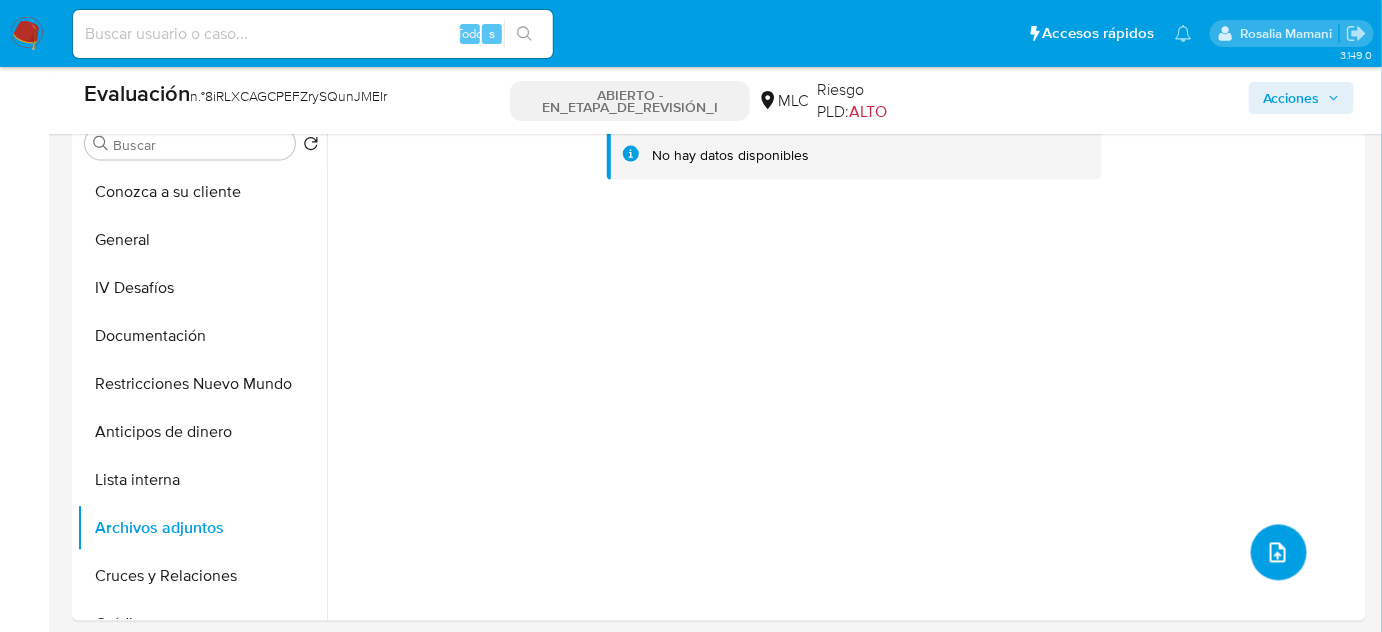 type 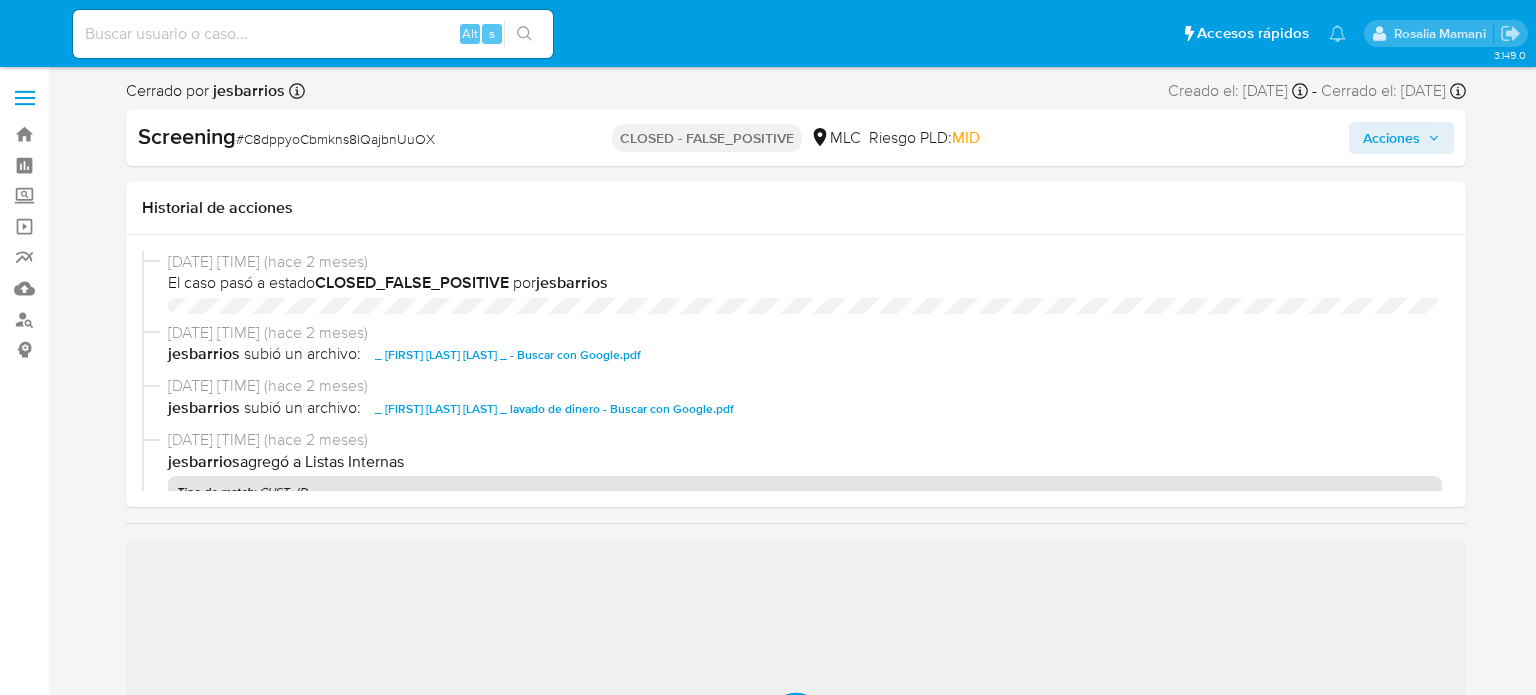 select on "10" 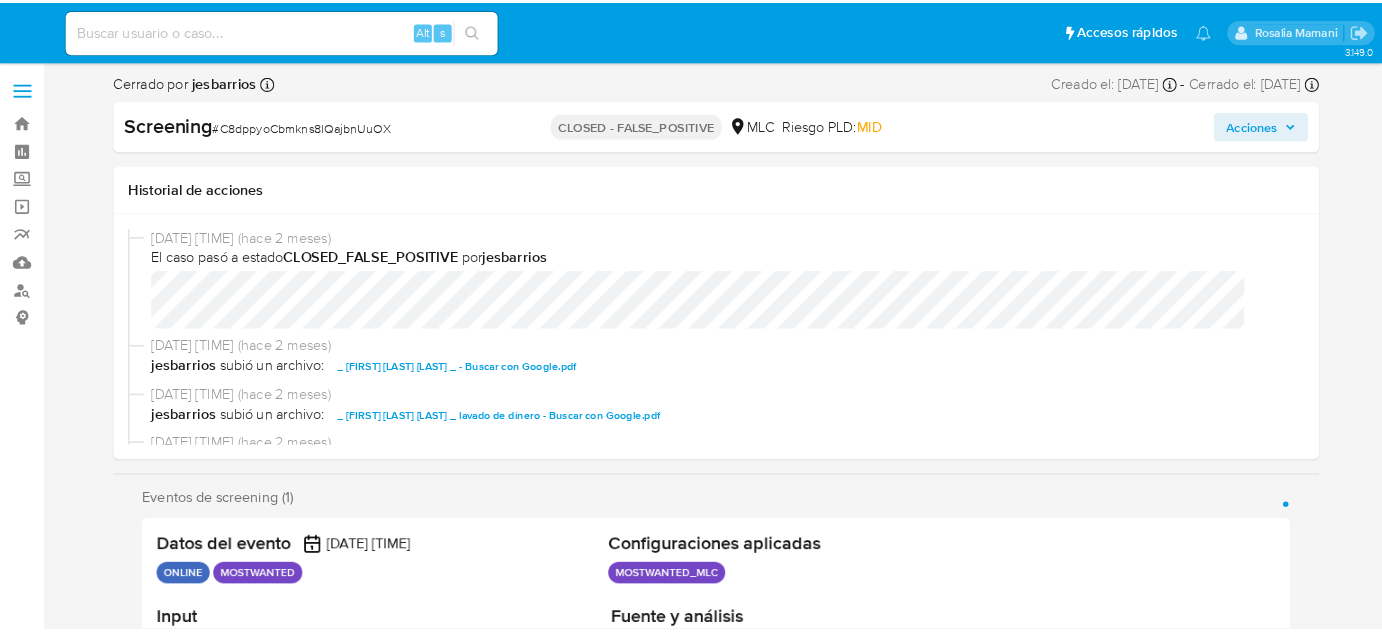 scroll, scrollTop: 0, scrollLeft: 0, axis: both 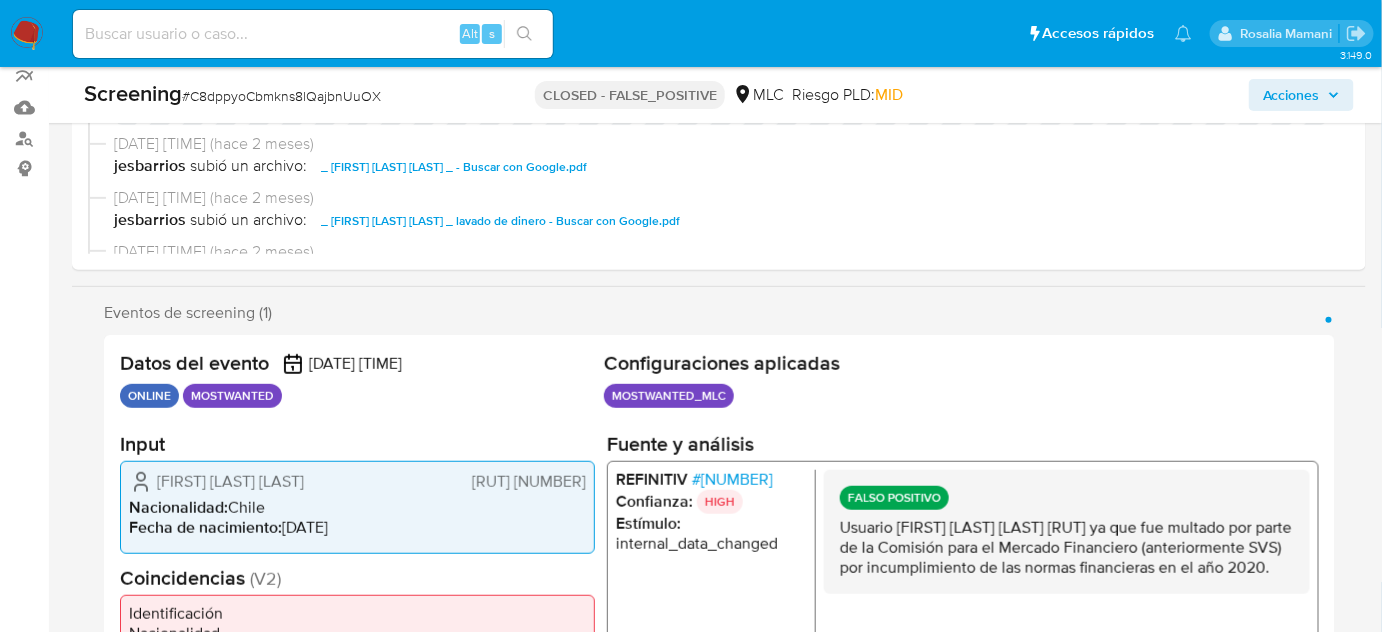 click on "Acciones" at bounding box center (1291, 95) 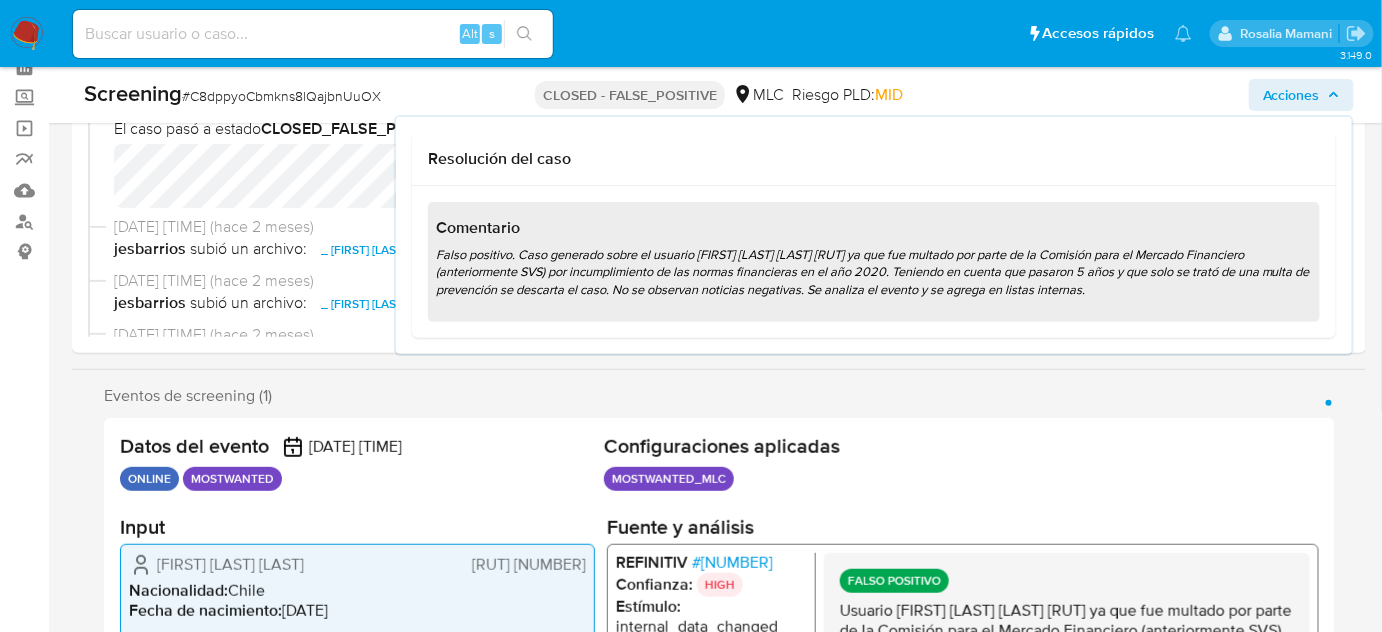 scroll, scrollTop: 0, scrollLeft: 0, axis: both 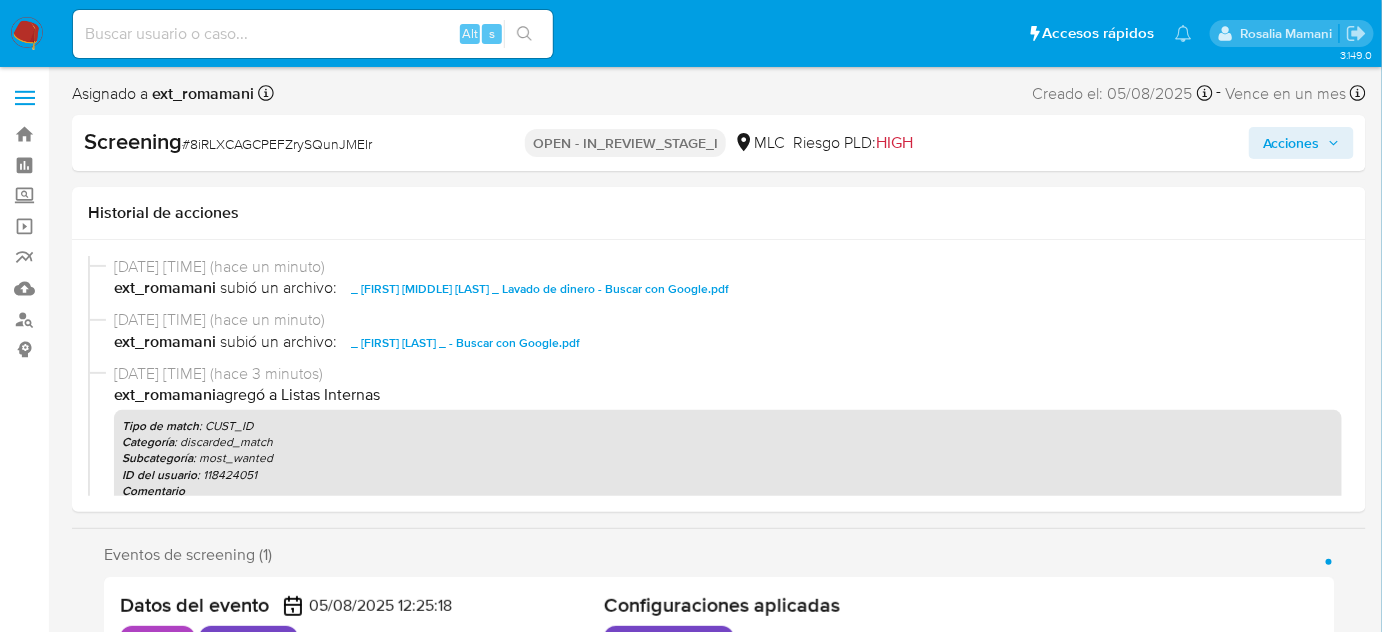 select on "10" 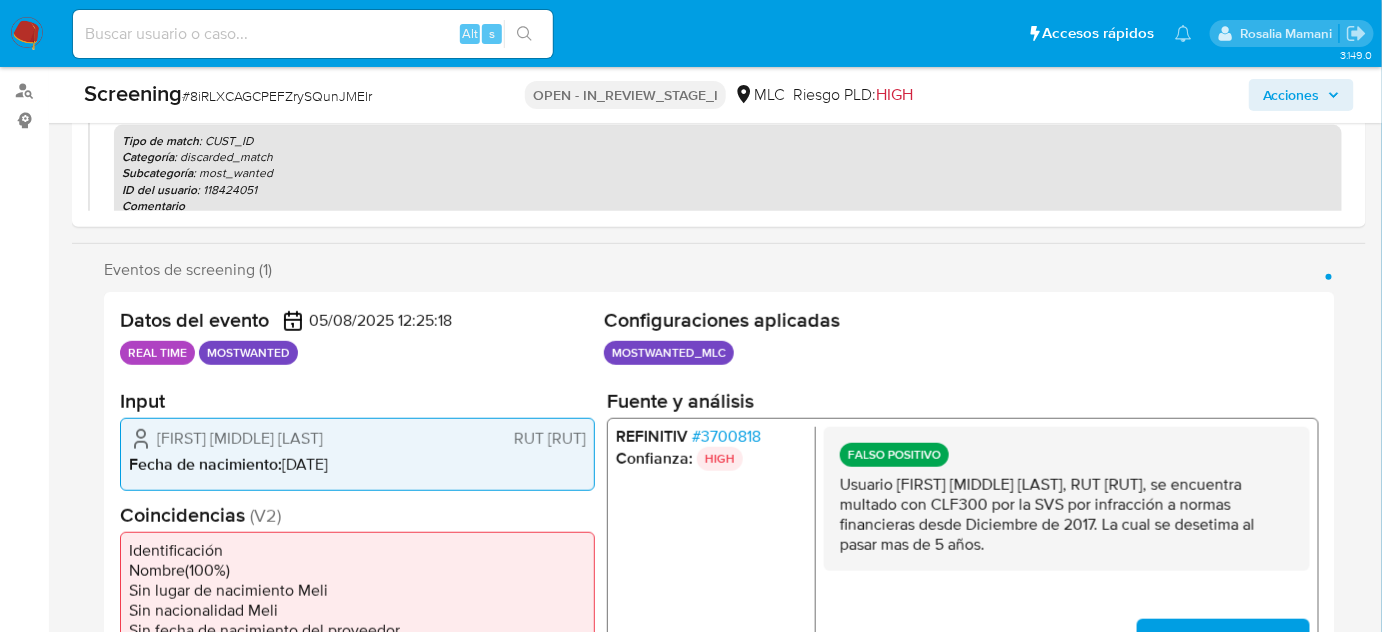 scroll, scrollTop: 272, scrollLeft: 0, axis: vertical 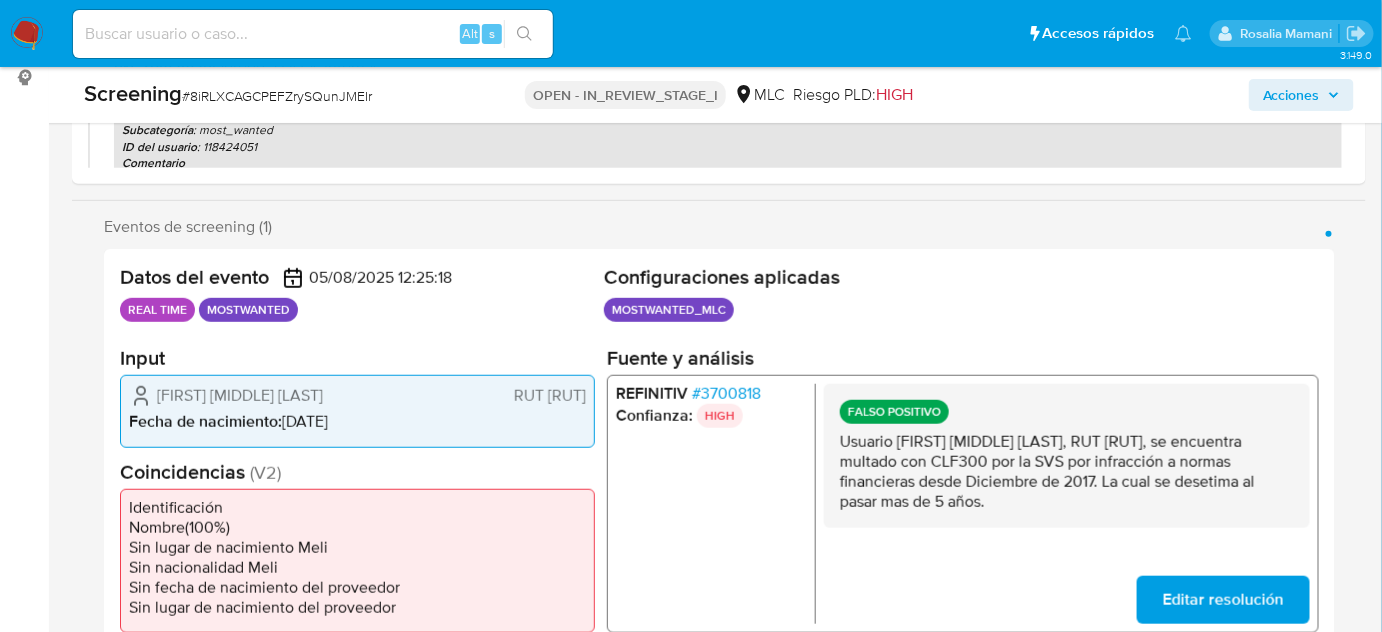 drag, startPoint x: 833, startPoint y: 442, endPoint x: 1008, endPoint y: 503, distance: 185.32674 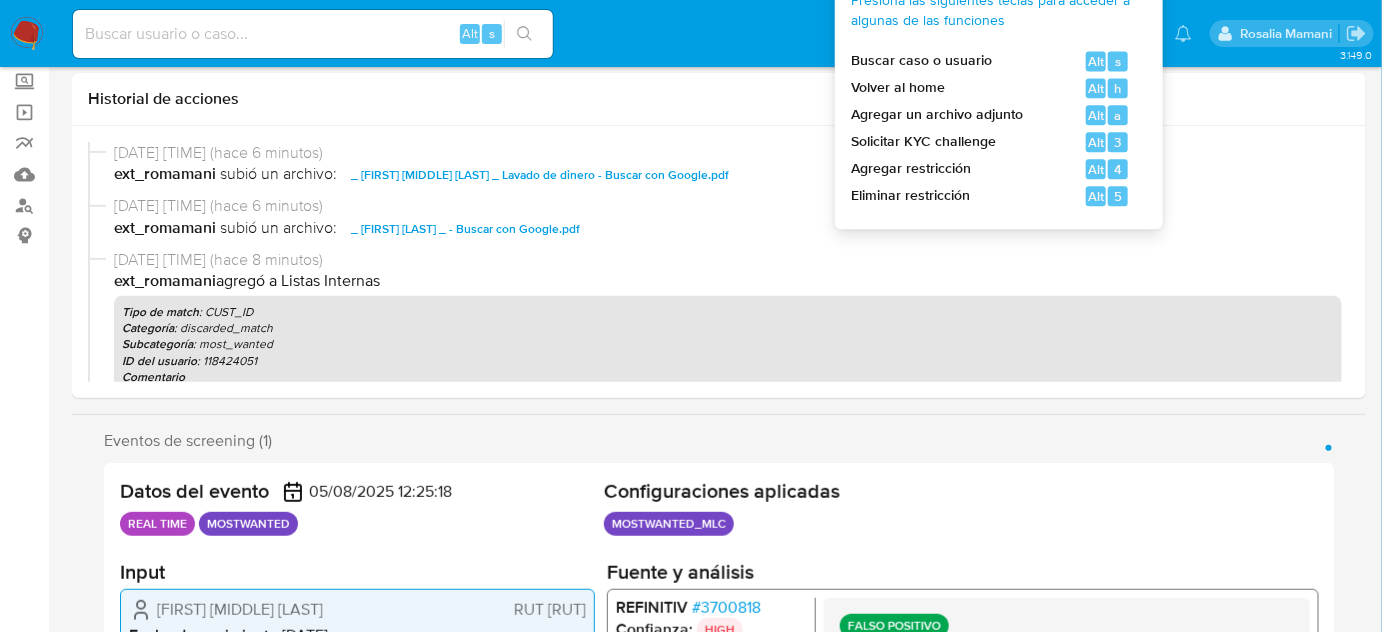 scroll, scrollTop: 0, scrollLeft: 0, axis: both 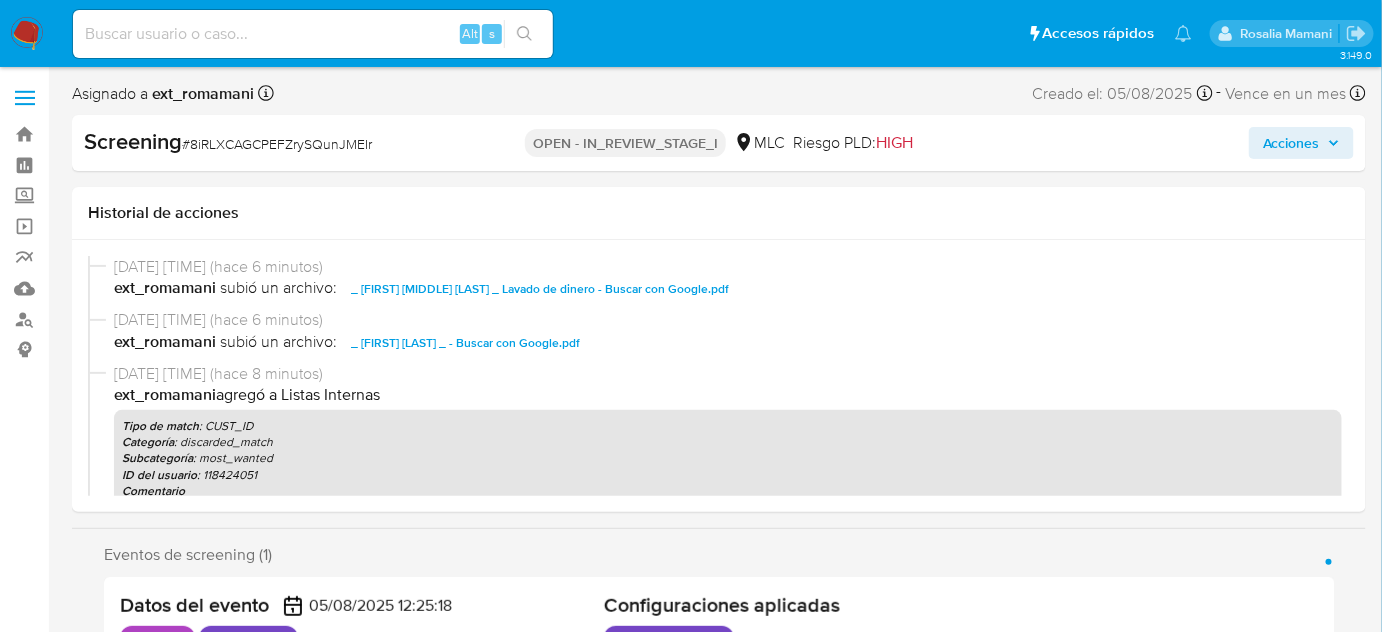 drag, startPoint x: 1296, startPoint y: 140, endPoint x: 1275, endPoint y: 162, distance: 30.413813 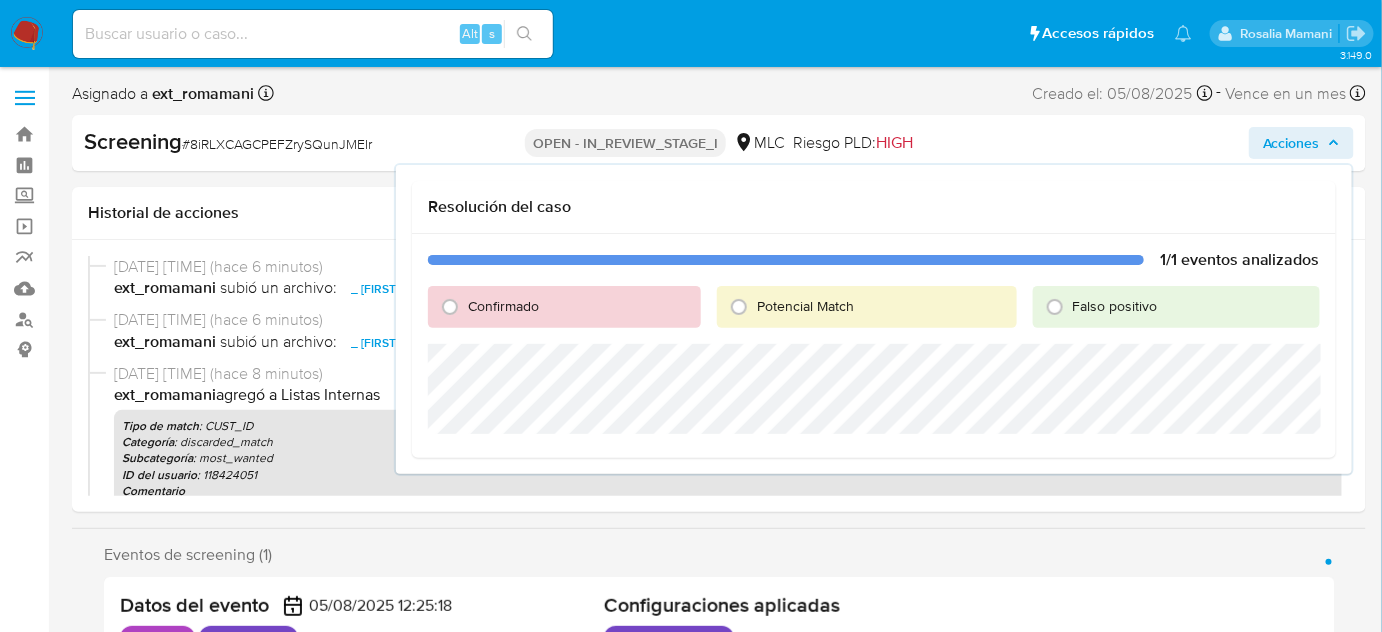 click on "Falso positivo" at bounding box center [1176, 307] 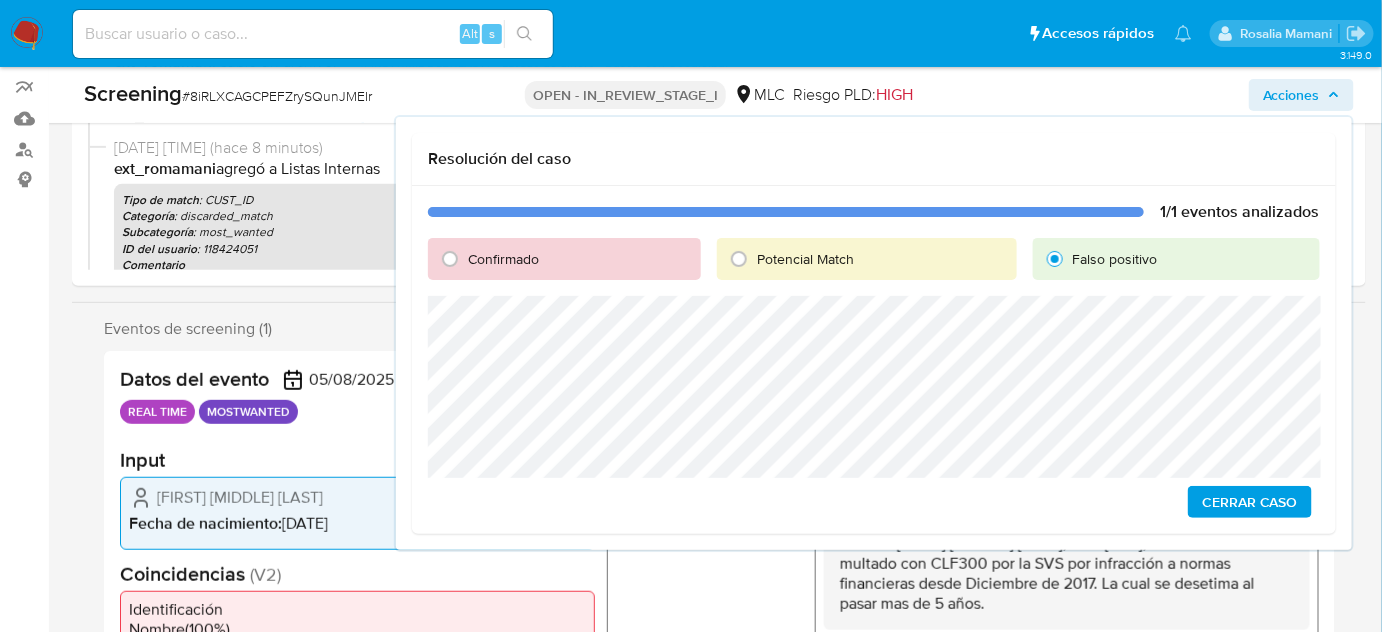 scroll, scrollTop: 181, scrollLeft: 0, axis: vertical 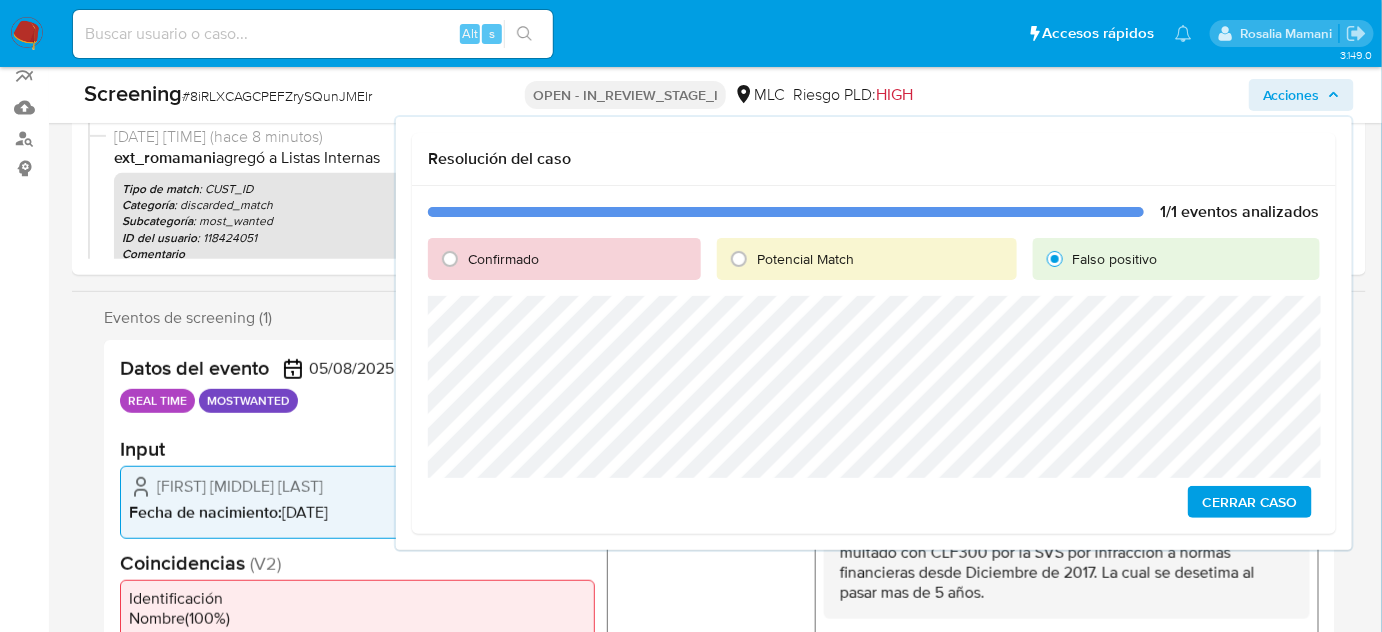 click on "Cerrar Caso" at bounding box center [1250, 502] 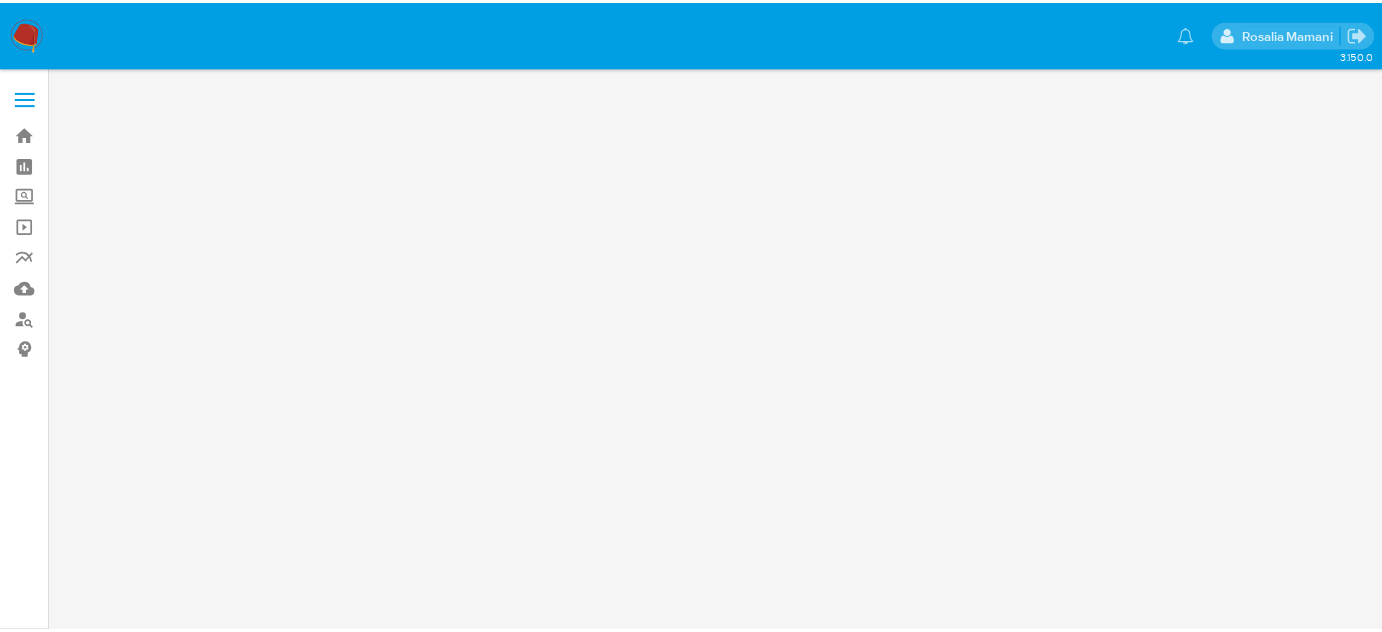 scroll, scrollTop: 0, scrollLeft: 0, axis: both 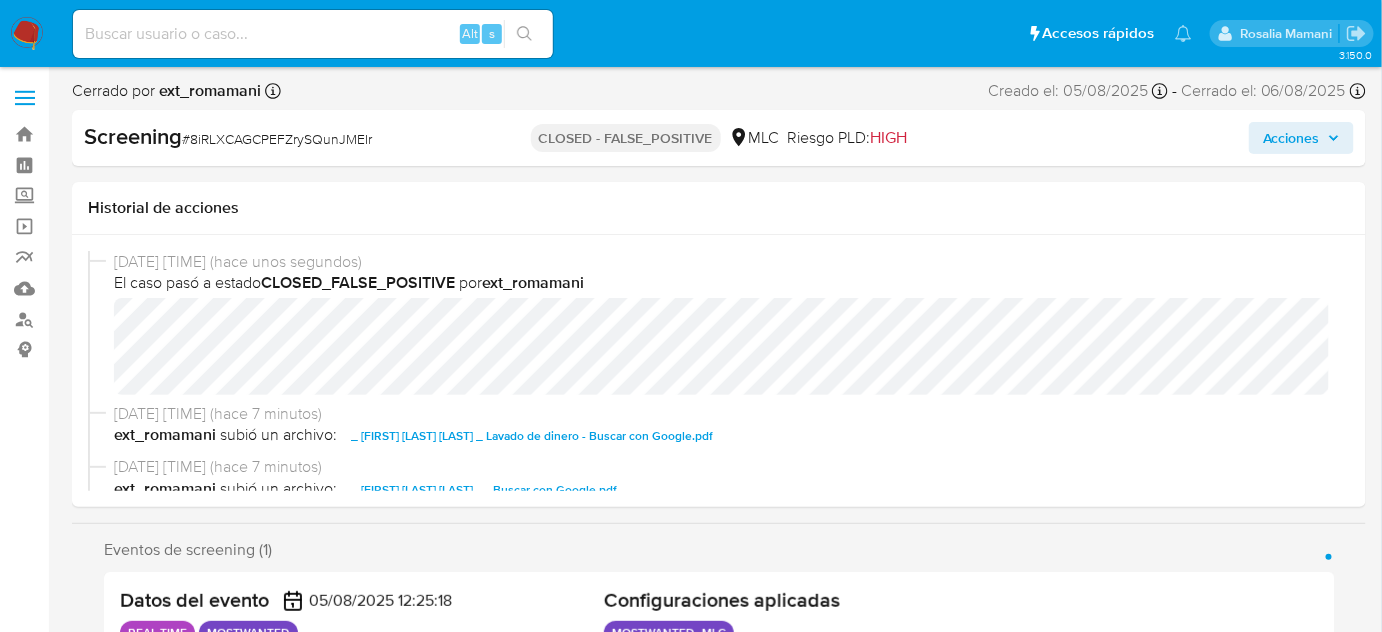 select on "10" 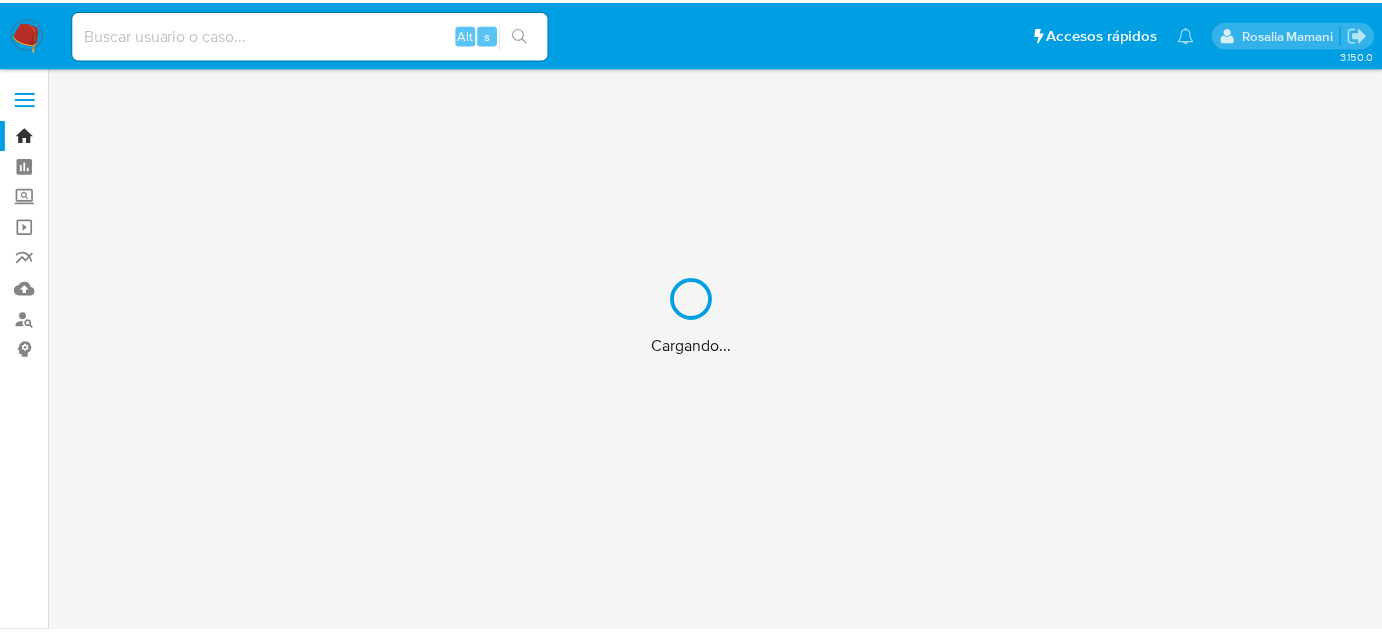 scroll, scrollTop: 0, scrollLeft: 0, axis: both 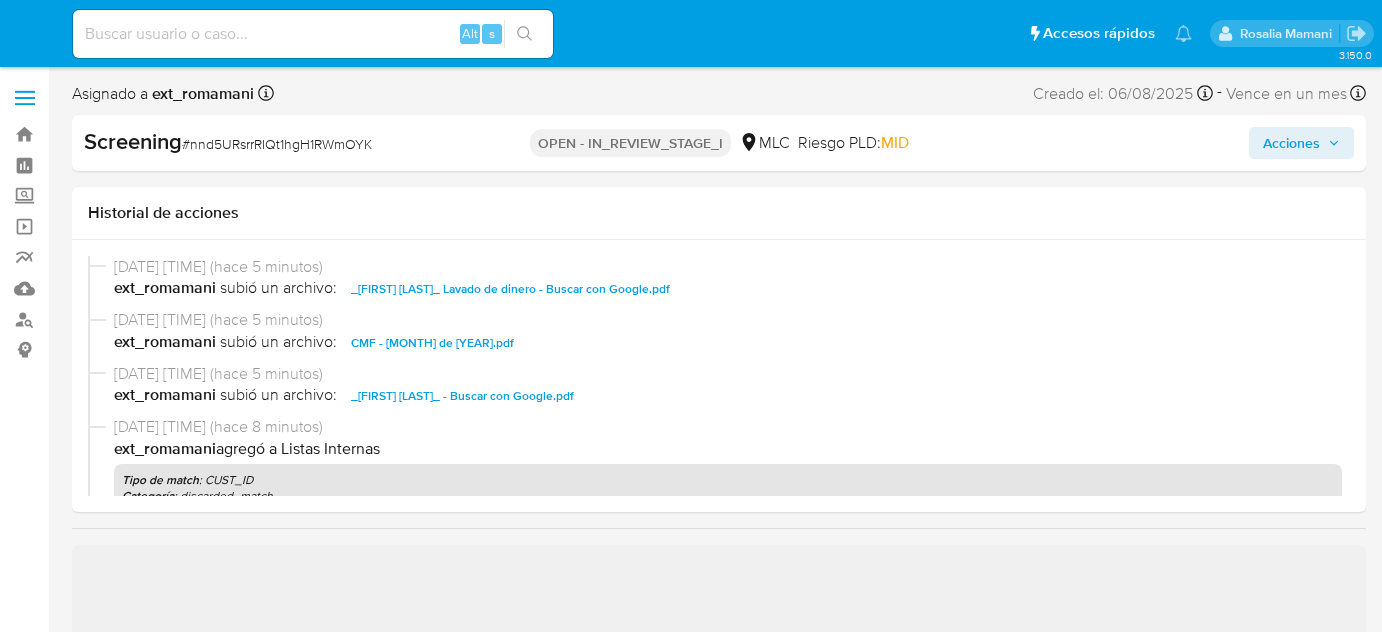 select on "10" 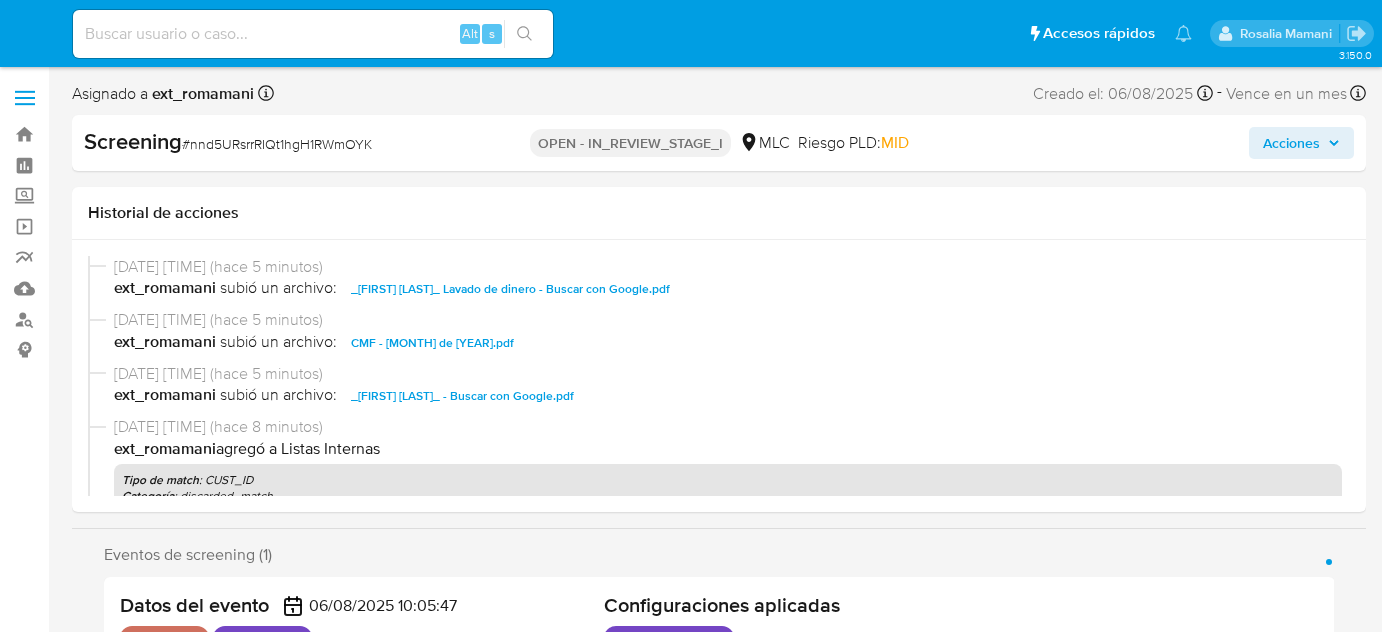 scroll, scrollTop: 0, scrollLeft: 0, axis: both 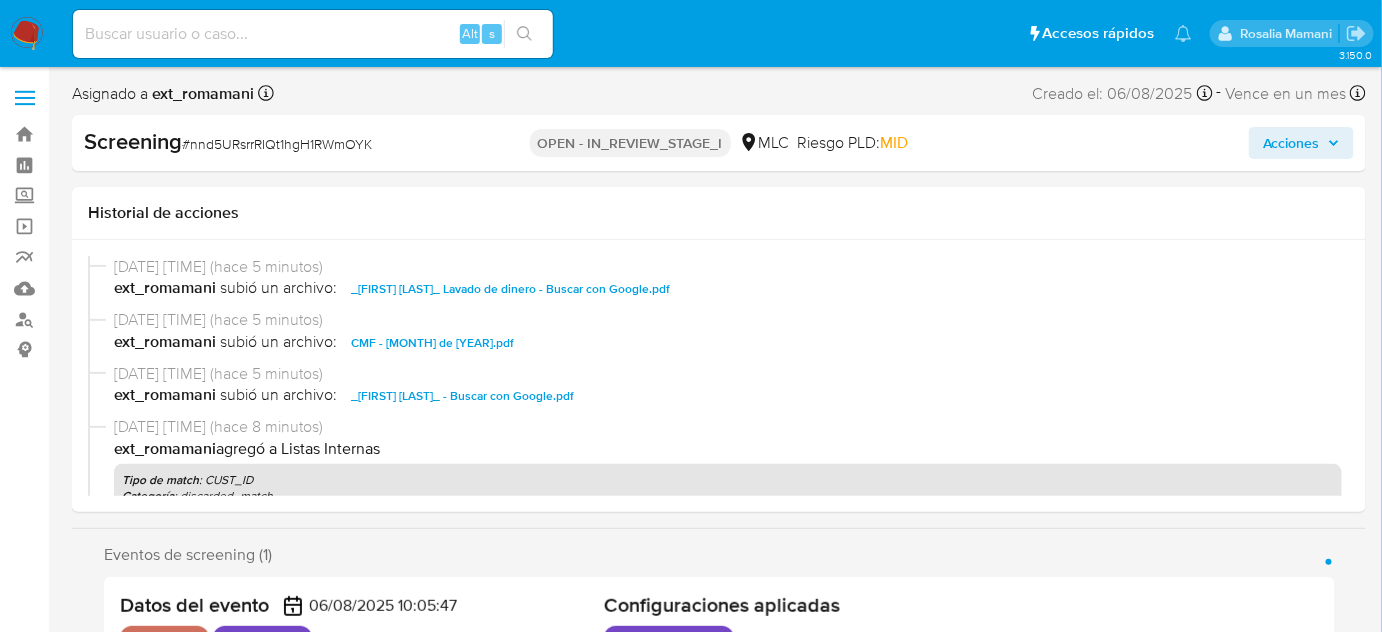 click on "Acciones" at bounding box center (1291, 143) 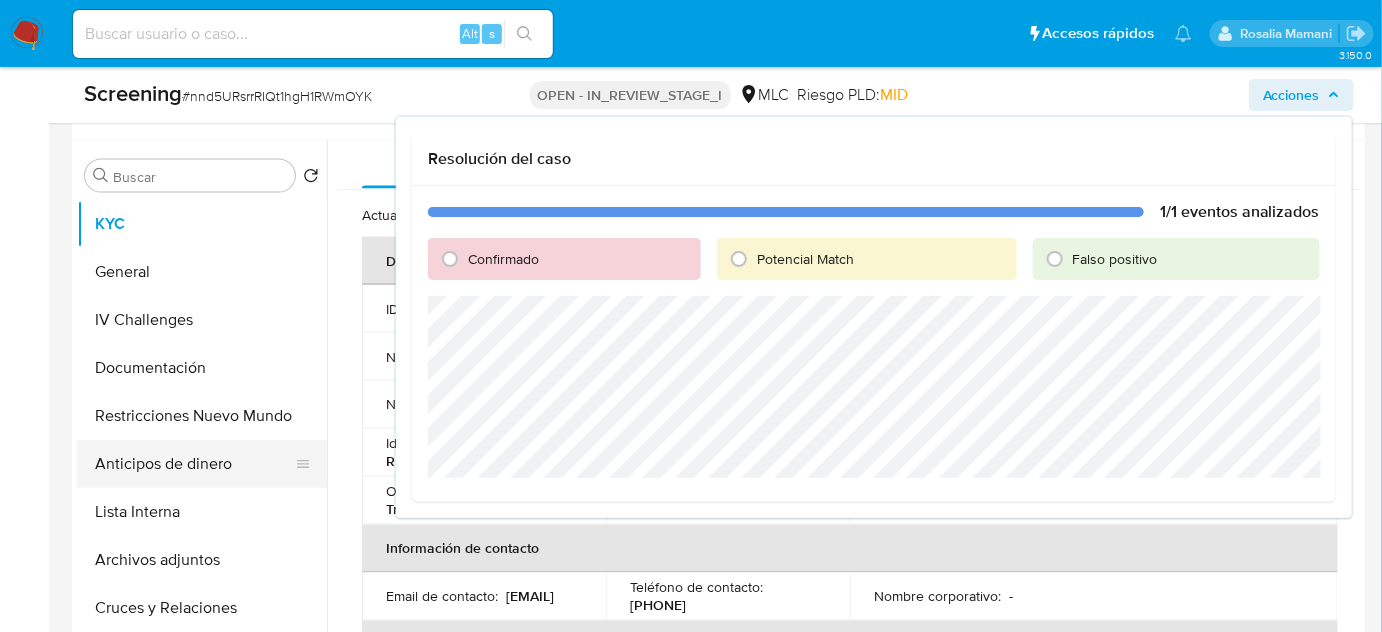 scroll, scrollTop: 909, scrollLeft: 0, axis: vertical 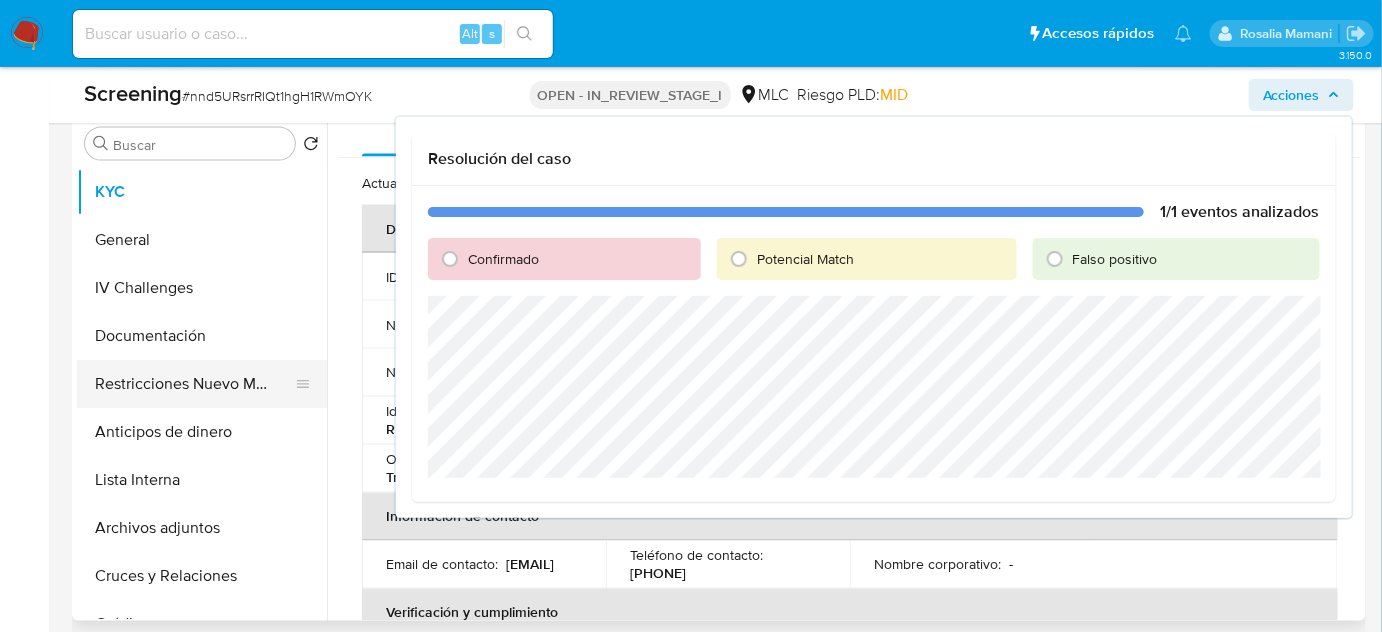 click on "Restricciones Nuevo Mundo" at bounding box center [194, 384] 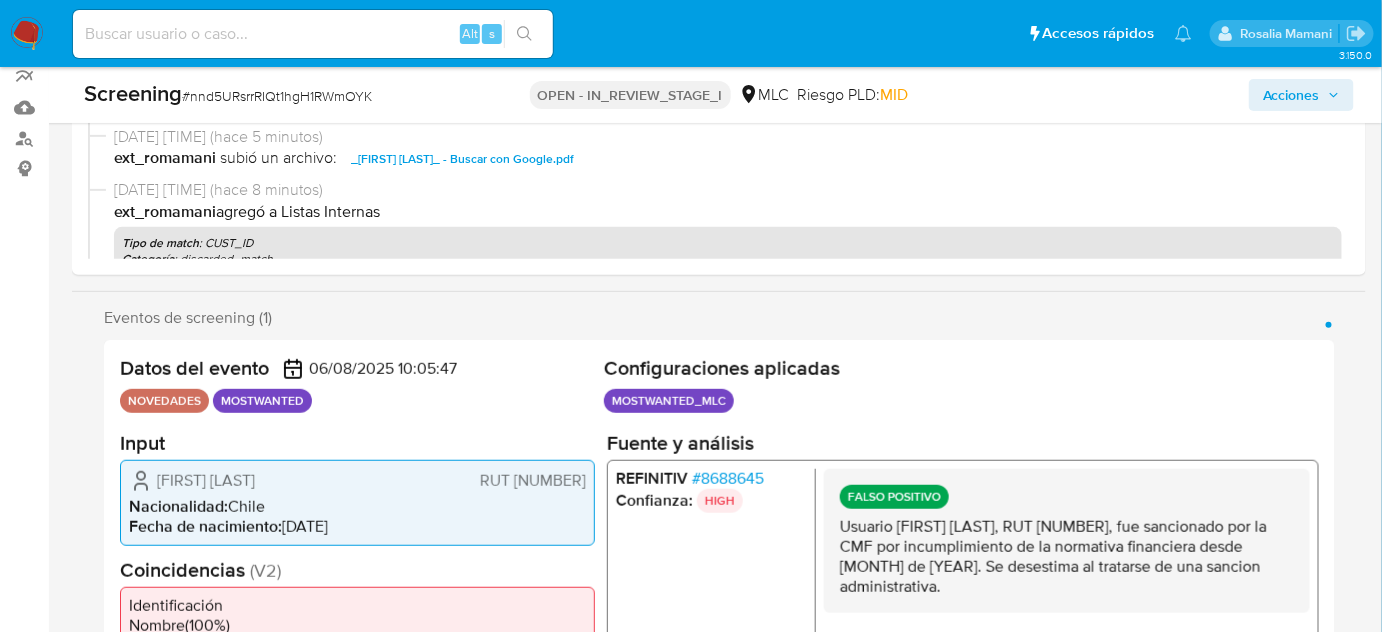 scroll, scrollTop: 0, scrollLeft: 0, axis: both 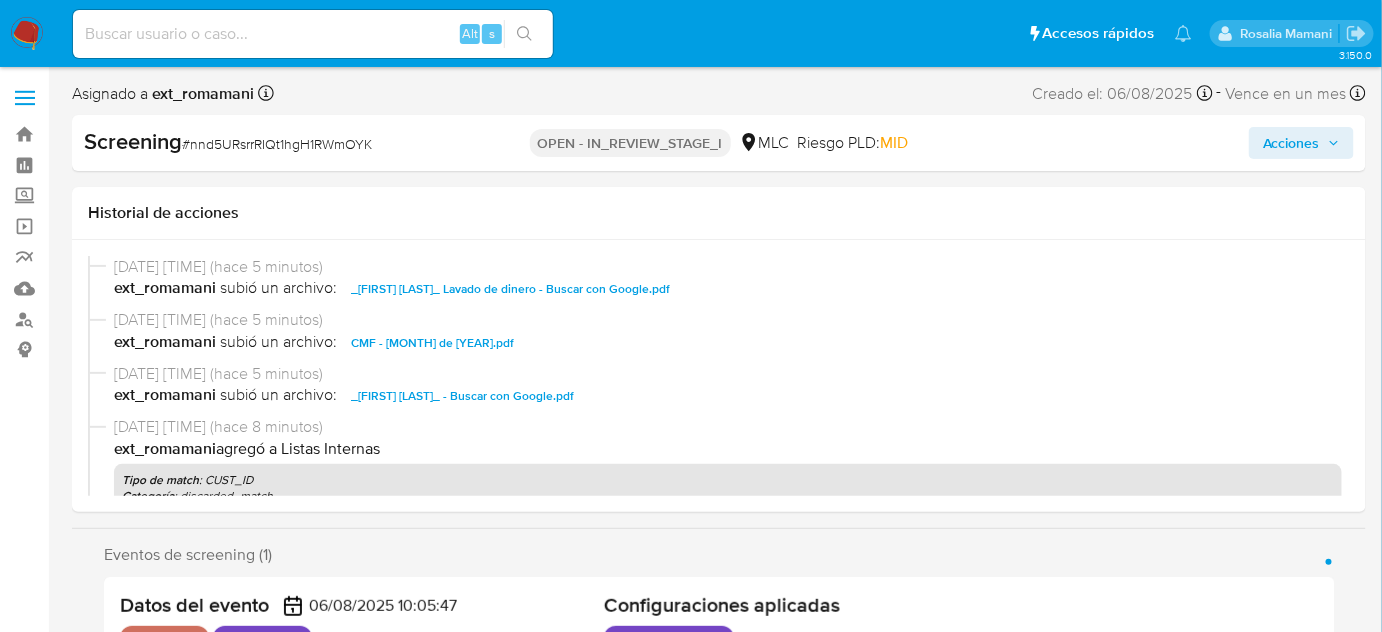 click on "Acciones" at bounding box center (1291, 143) 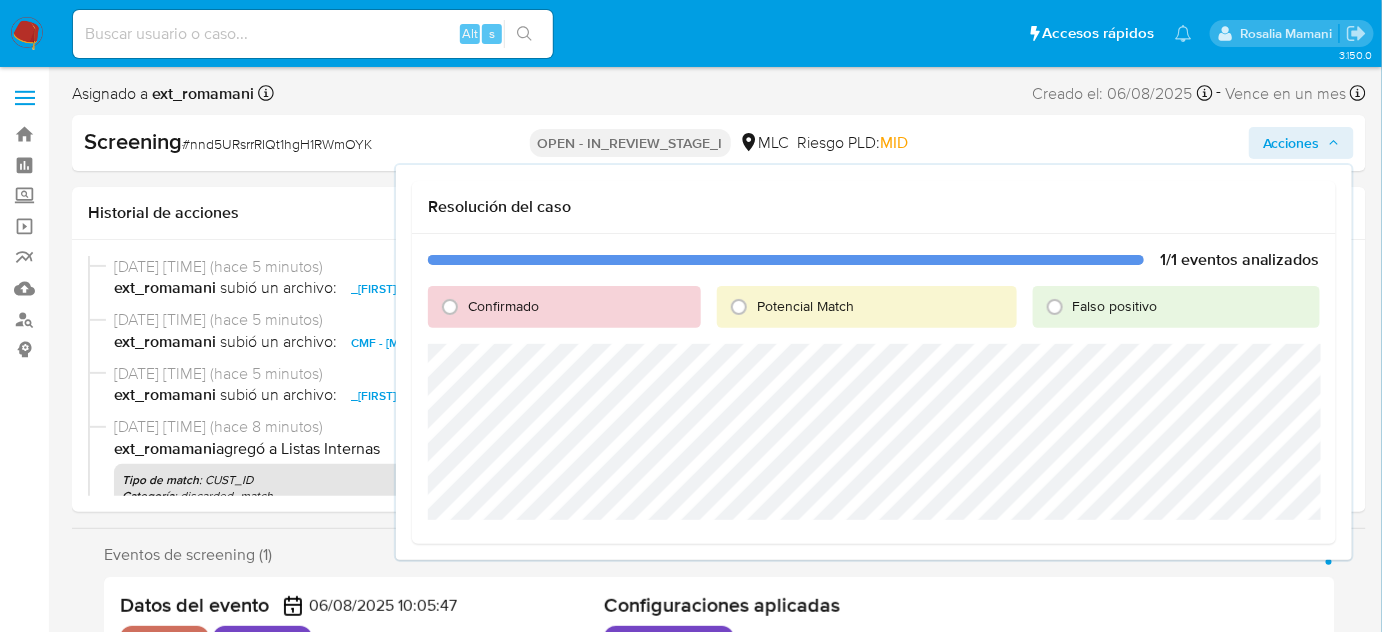 scroll, scrollTop: 90, scrollLeft: 0, axis: vertical 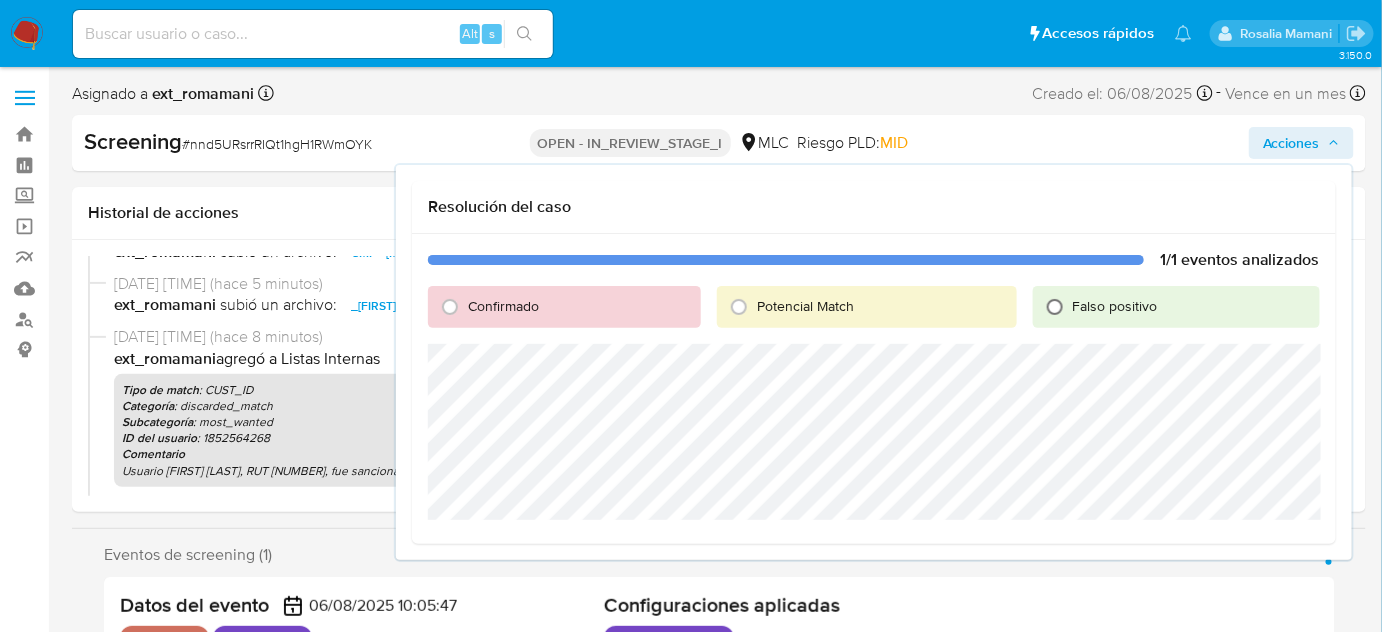 click on "Falso positivo" at bounding box center (1055, 307) 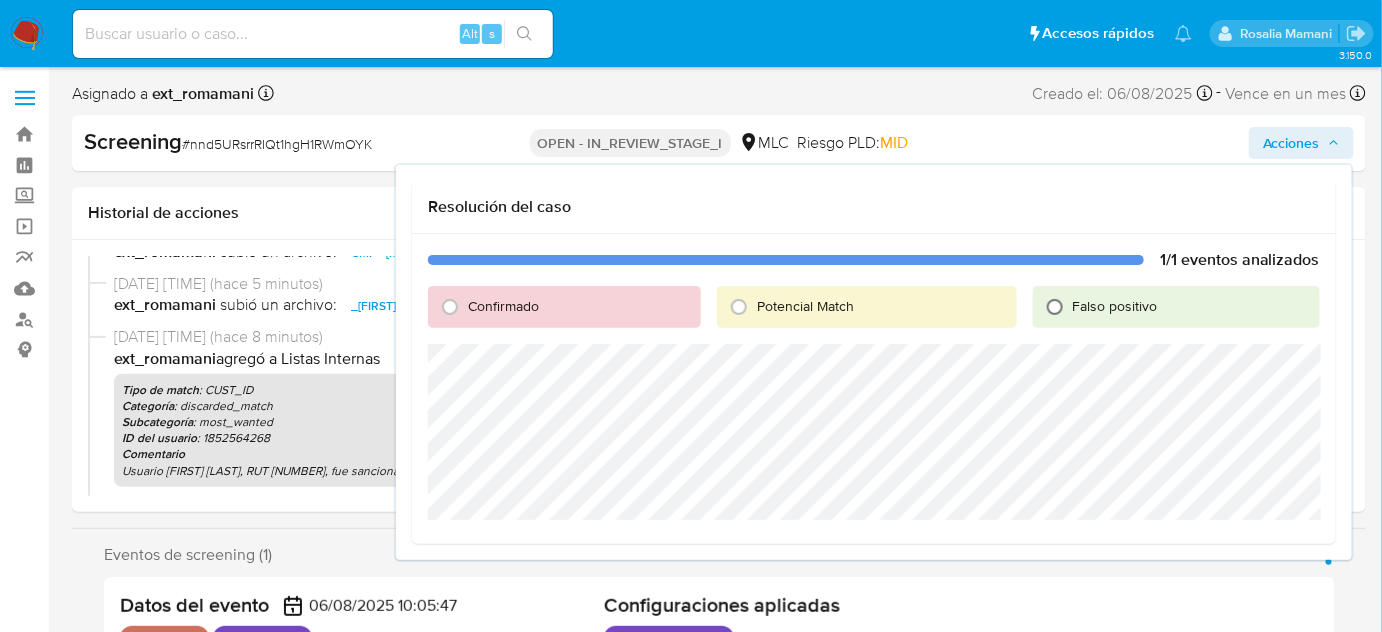 radio on "true" 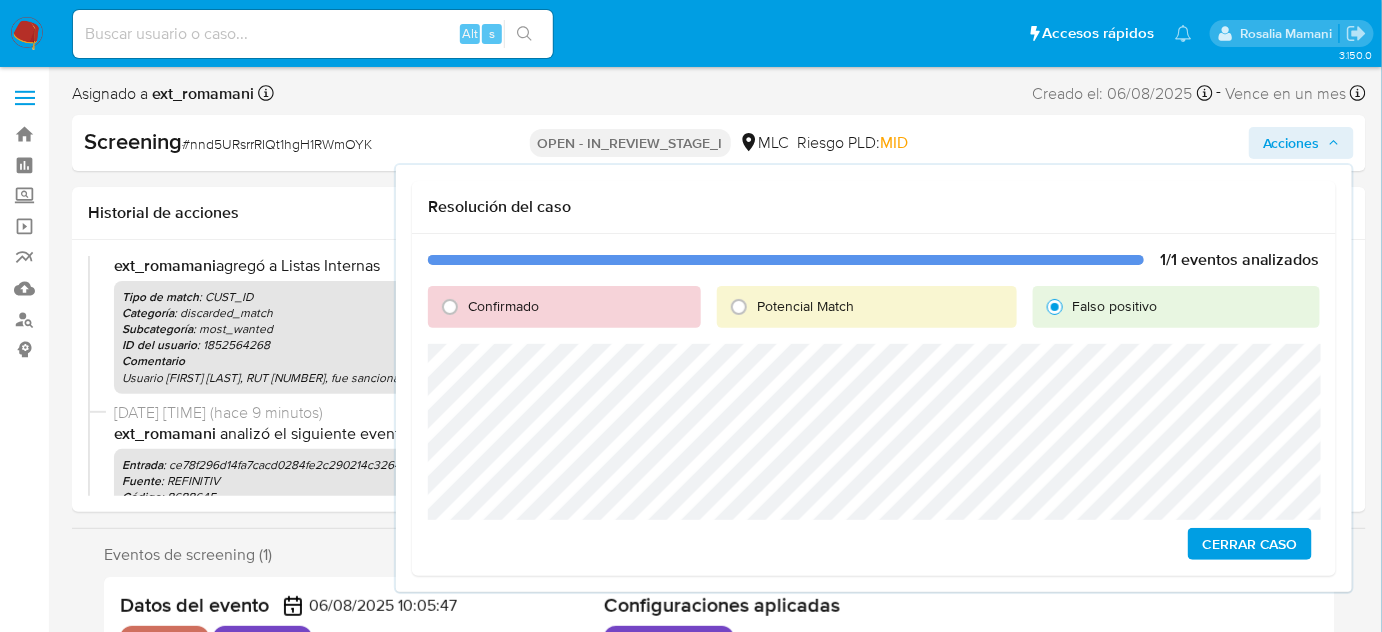 scroll, scrollTop: 272, scrollLeft: 0, axis: vertical 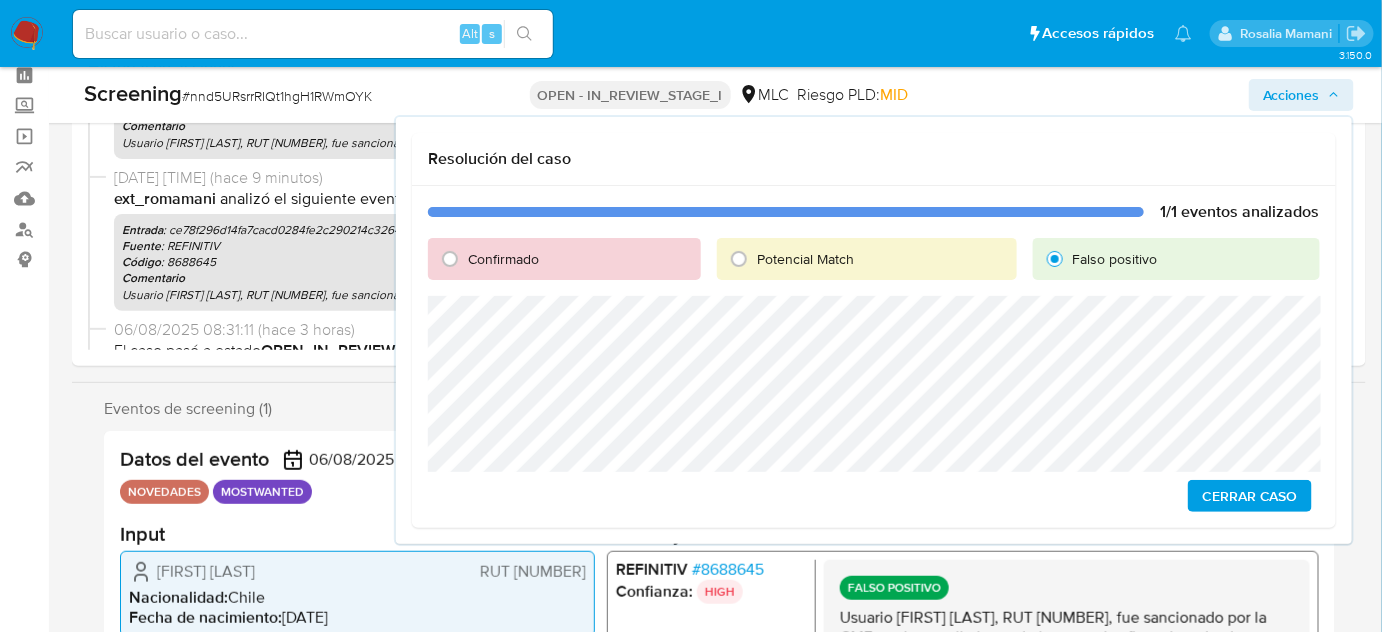 click on "Cerrar Caso" at bounding box center [1250, 496] 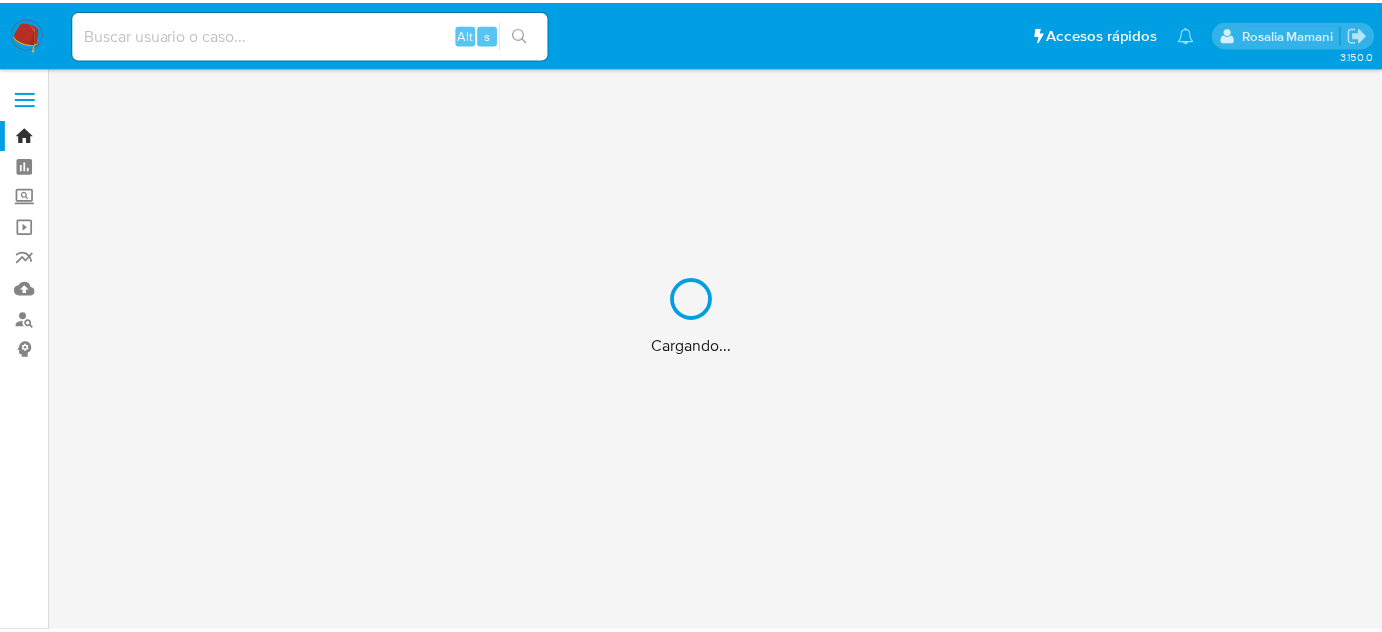 scroll, scrollTop: 0, scrollLeft: 0, axis: both 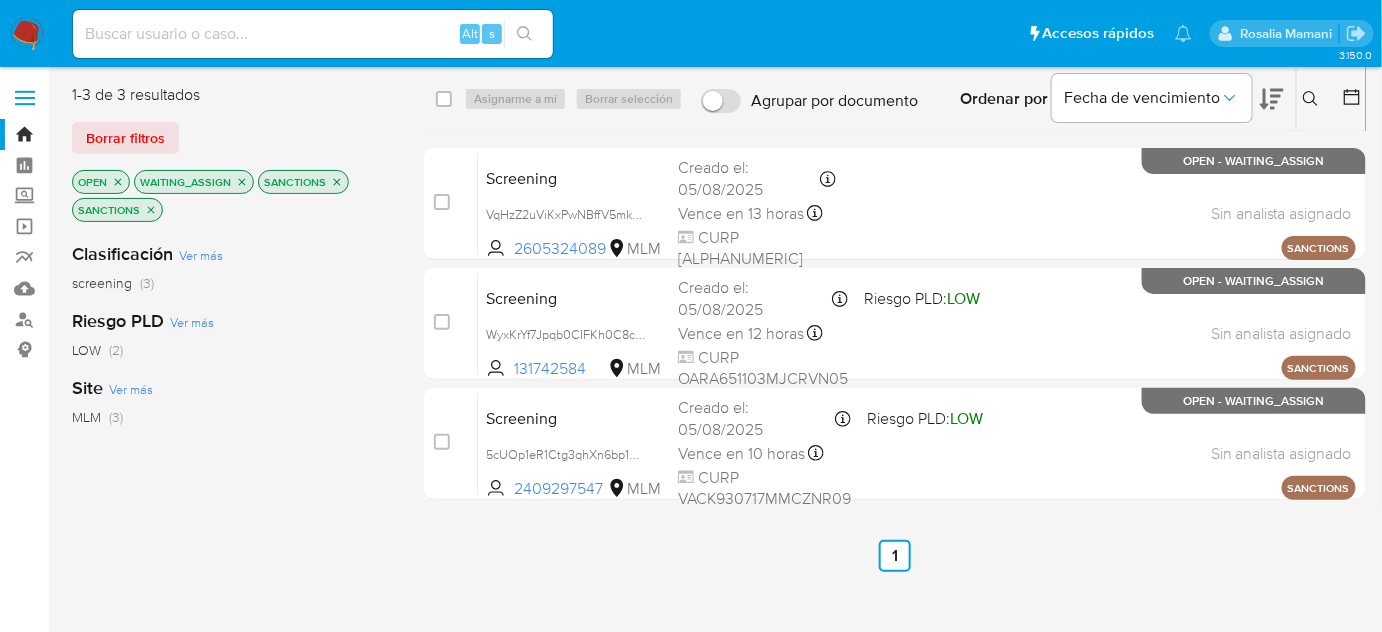 click on "SANCTIONS" at bounding box center (303, 182) 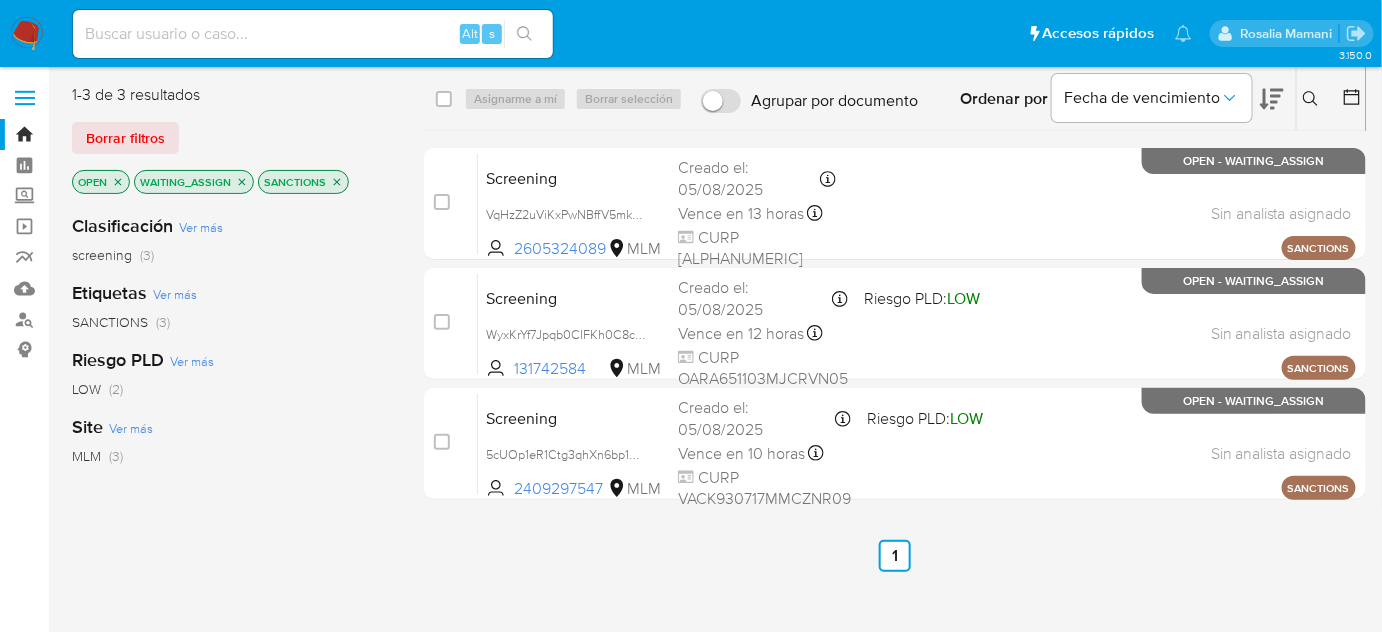 click 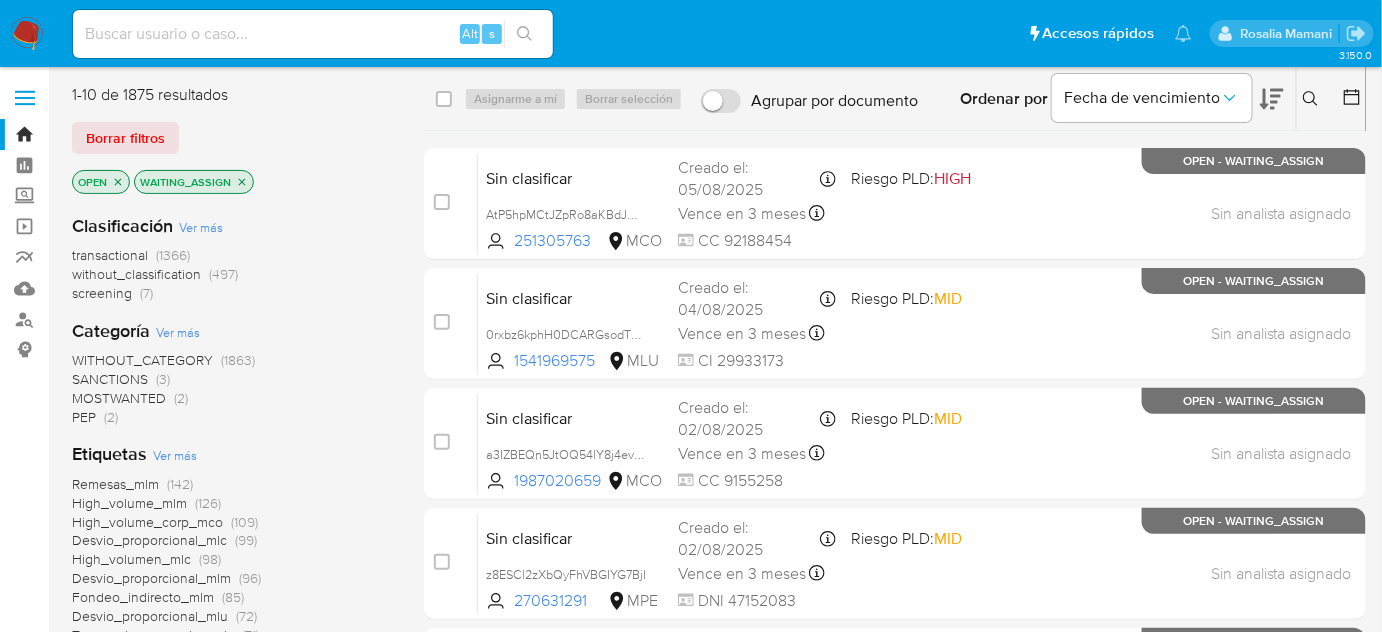 click on "PEP" at bounding box center (84, 417) 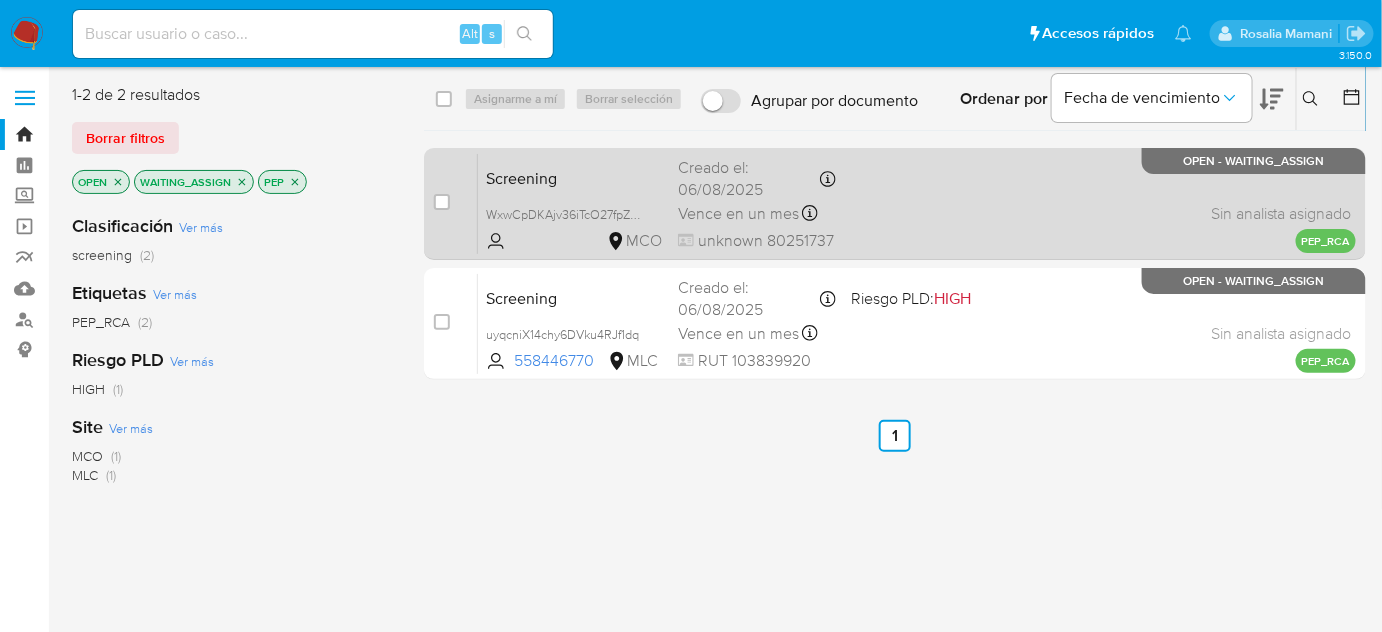 click on "Screening WxwCpDKAjv36iTcO27fpZuTt MCO Creado el: 06/08/2025   Creado el: 06/08/2025 11:17:47 Vence en un mes   Vence el 05/09/2025 11:17:47 unknown   80251737 Sin analista asignado   Asignado el: - PEP_RCA OPEN - WAITING_ASSIGN" at bounding box center (917, 203) 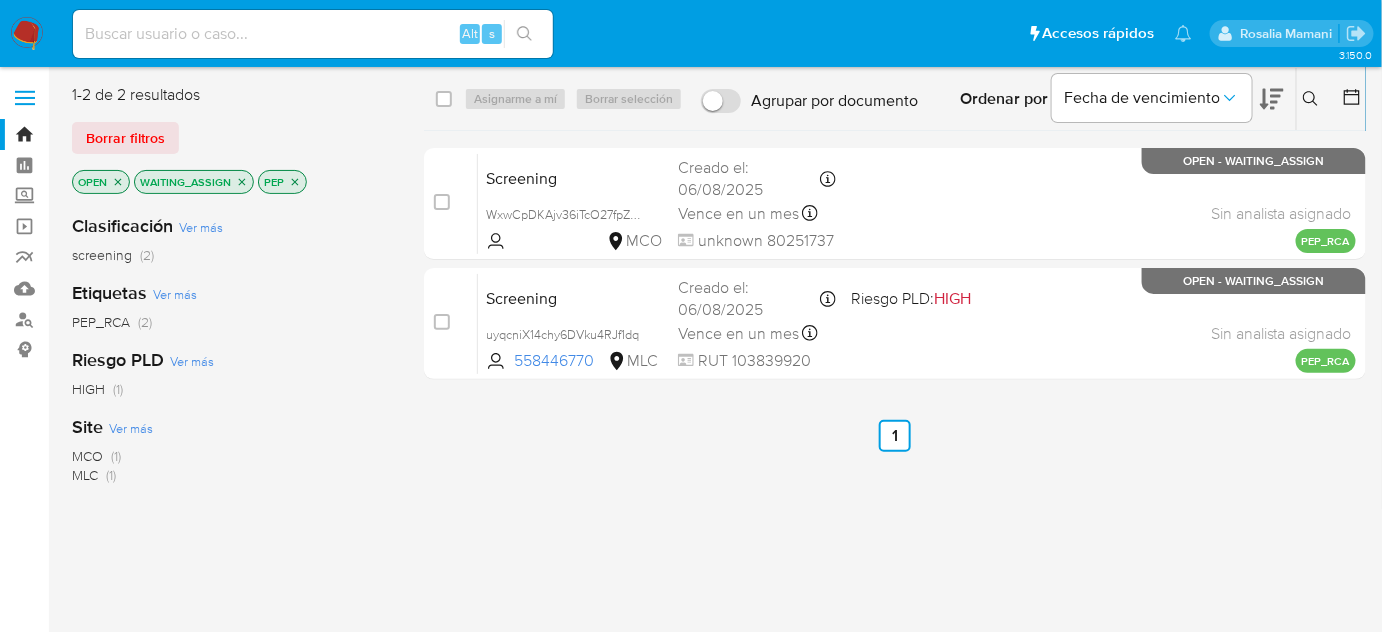 click at bounding box center (27, 34) 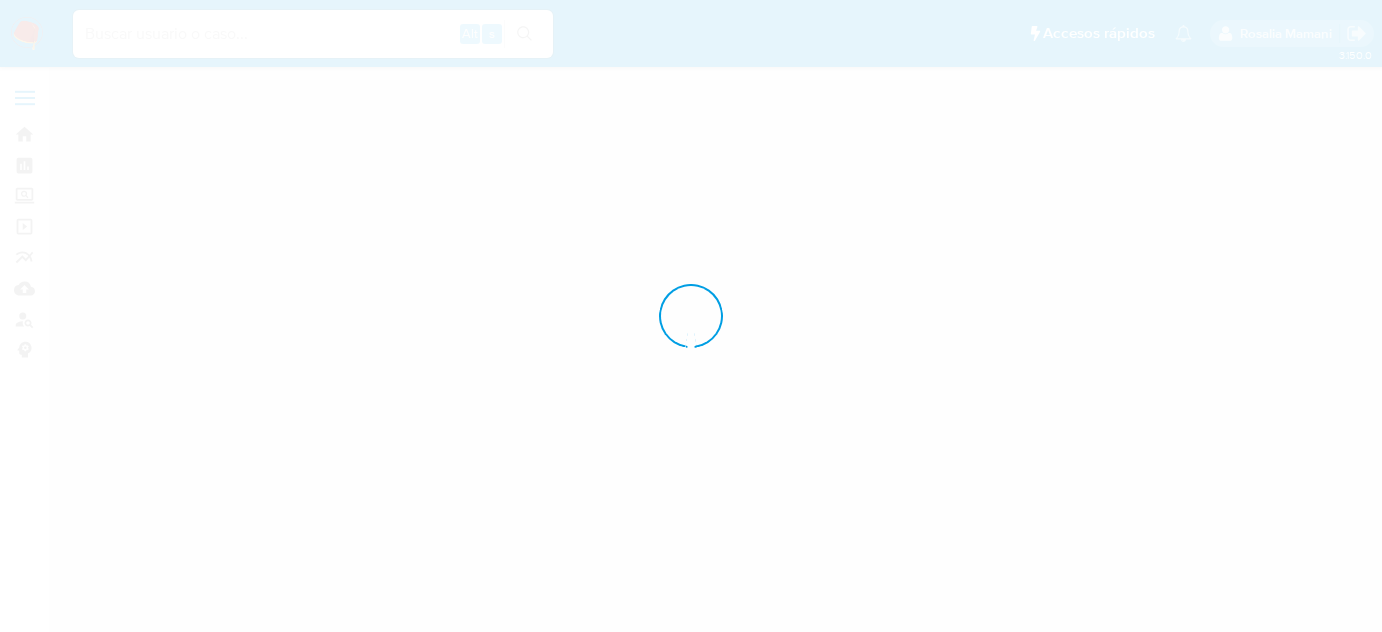 scroll, scrollTop: 0, scrollLeft: 0, axis: both 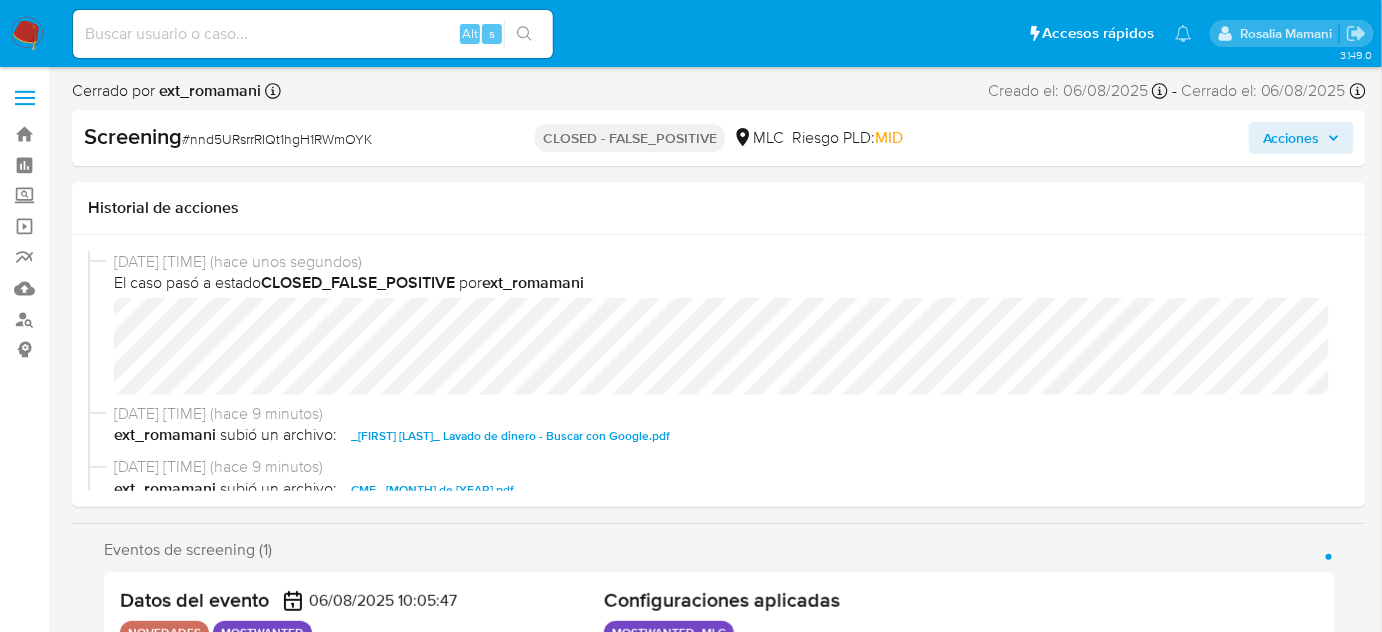 select on "10" 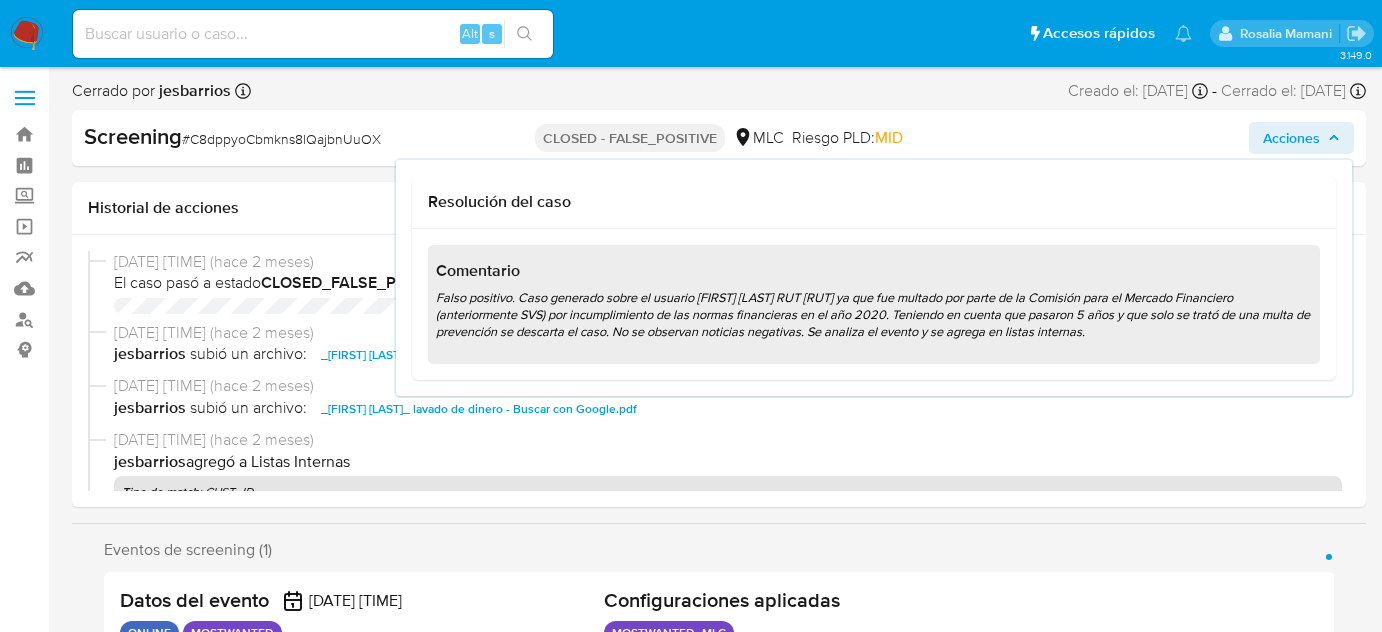 select on "10" 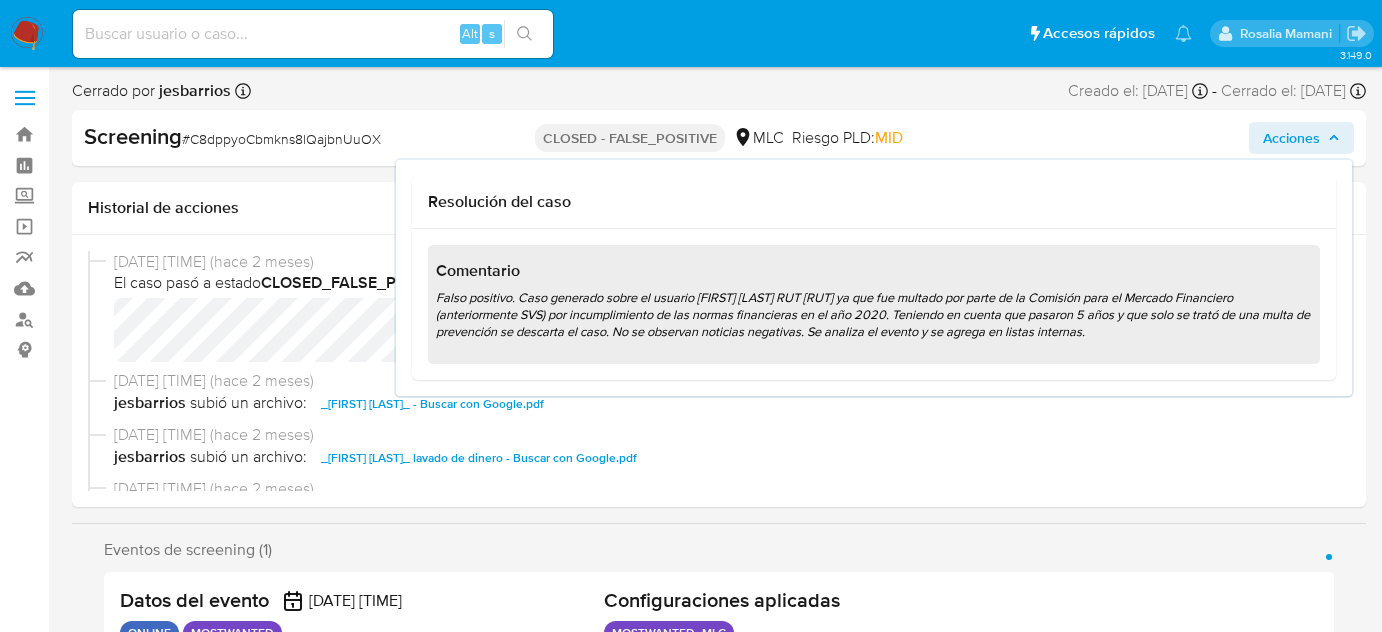 scroll, scrollTop: 0, scrollLeft: 0, axis: both 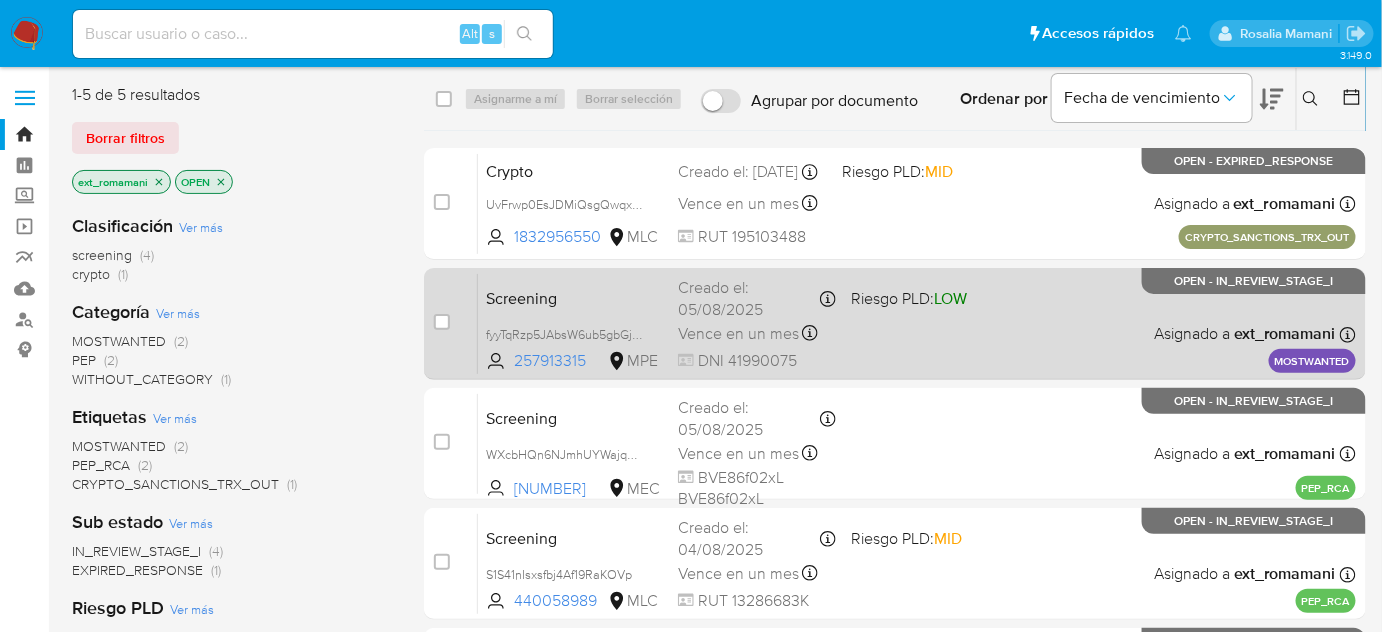 click on "Screening fyyTqRzp5JAbsW6ub5gbGjM5 257913315 MPE Riesgo PLD:  LOW Creado el: 05/08/2025   Creado el: 05/08/2025 17:53:34 Vence en un mes   Vence el 04/09/2025 17:53:34 DNI   41990075 Asignado a   ext_romamani   Asignado el: 06/08/2025 08:31:11 MOSTWANTED OPEN - IN_REVIEW_STAGE_I" at bounding box center (917, 323) 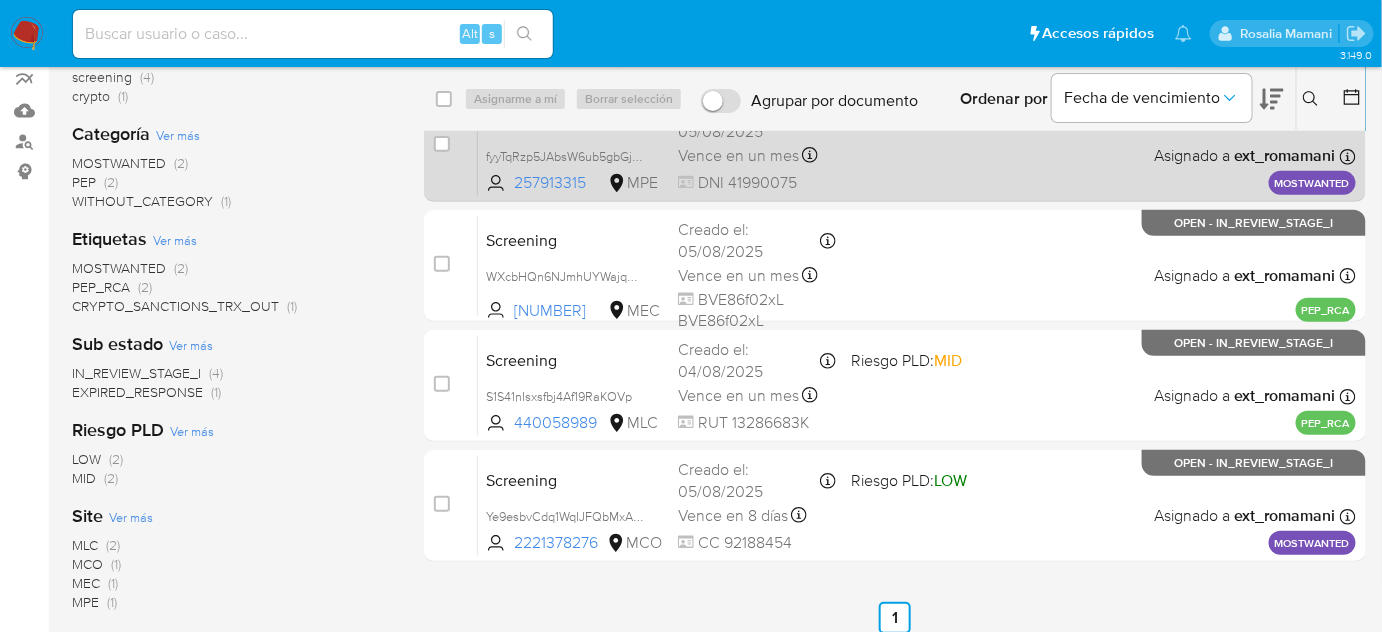 scroll, scrollTop: 181, scrollLeft: 0, axis: vertical 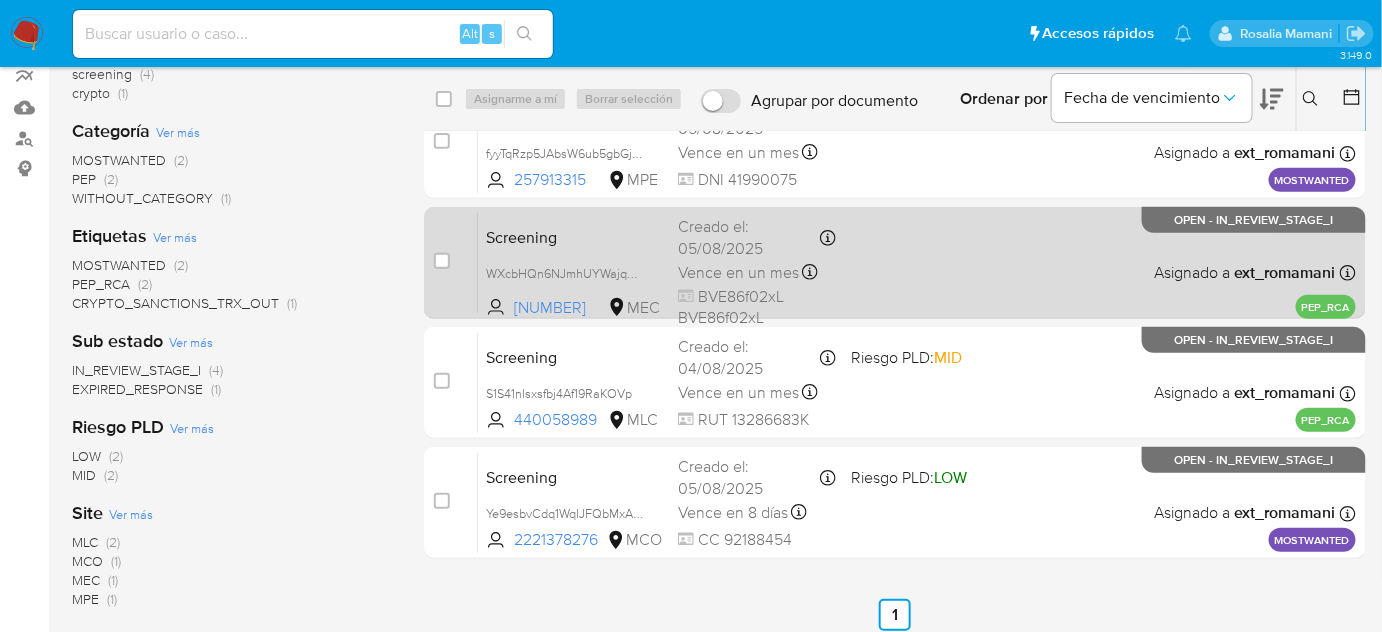 click on "Screening WXcbHQn6NJmhUYWajqOqxvt4 2607852872 MEC Creado el: 05/08/2025   Creado el: 05/08/2025 09:49:07 Vence en un mes   Vence el 04/09/2025 09:49:07 BVE86f02xL   BVE86f02xL Asignado a   ext_romamani   Asignado el: 06/08/2025 08:32:19 PEP_RCA OPEN - IN_REVIEW_STAGE_I" at bounding box center (917, 262) 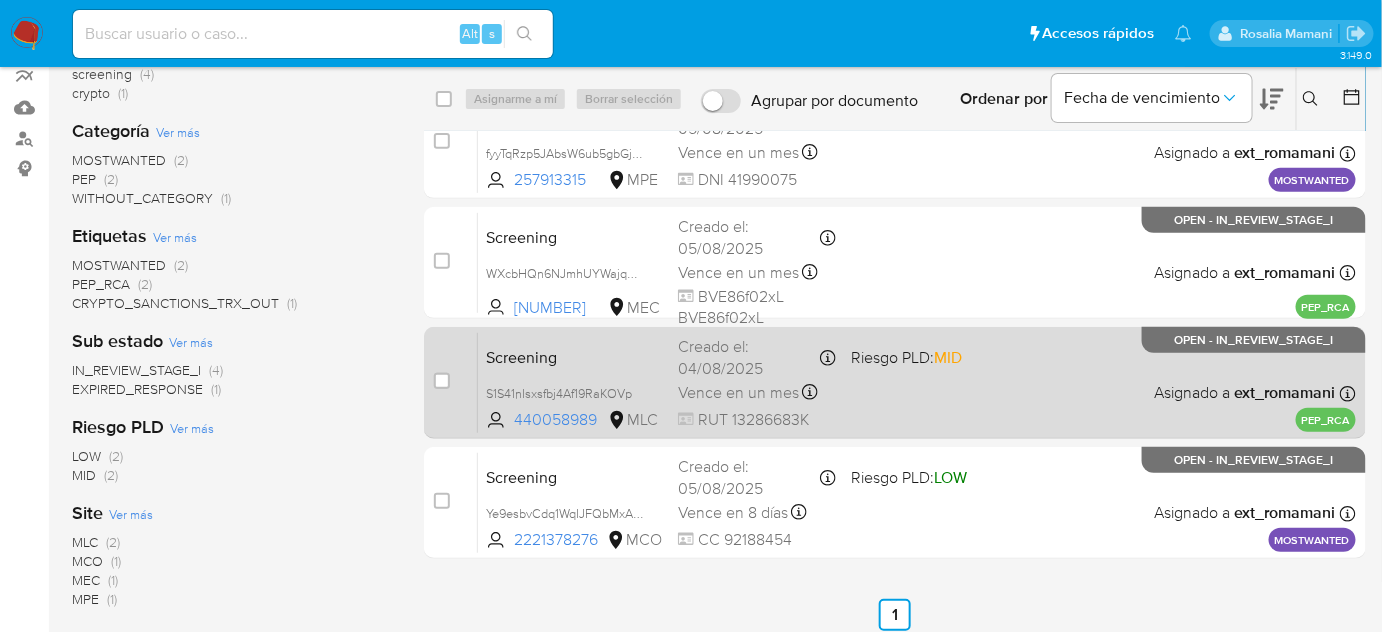 click on "Riesgo PLD:  MID" at bounding box center (907, 357) 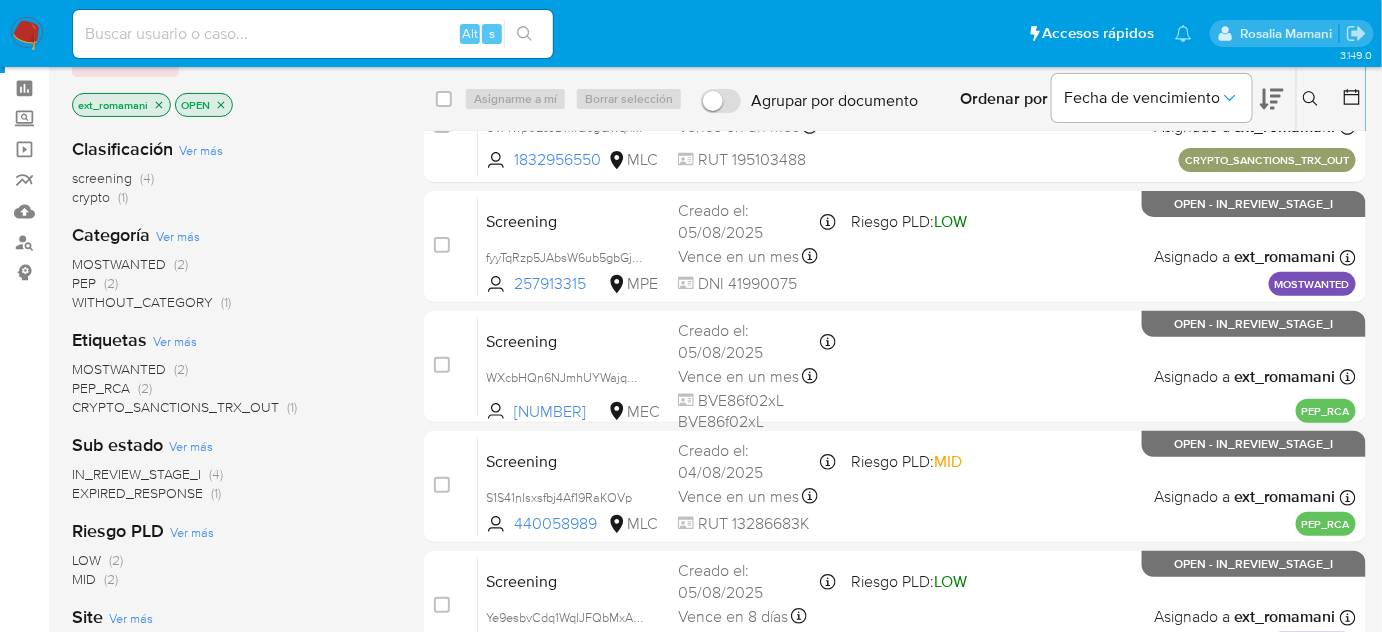 scroll, scrollTop: 0, scrollLeft: 0, axis: both 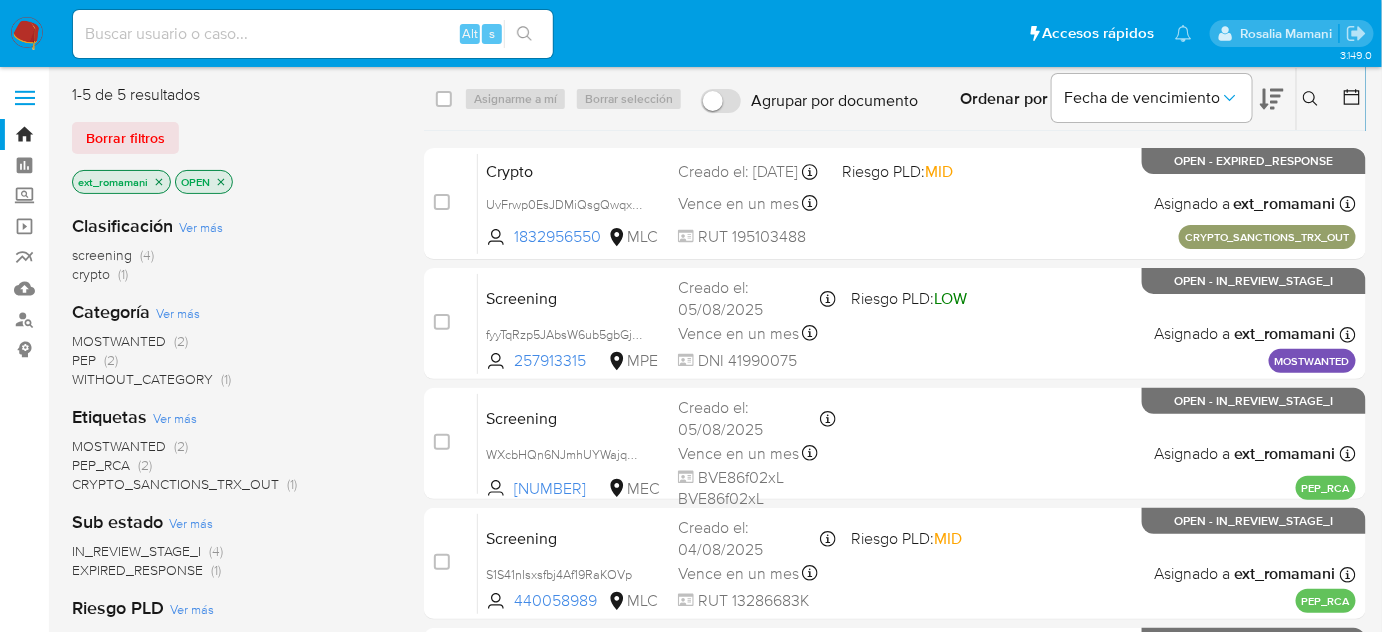 click at bounding box center (27, 34) 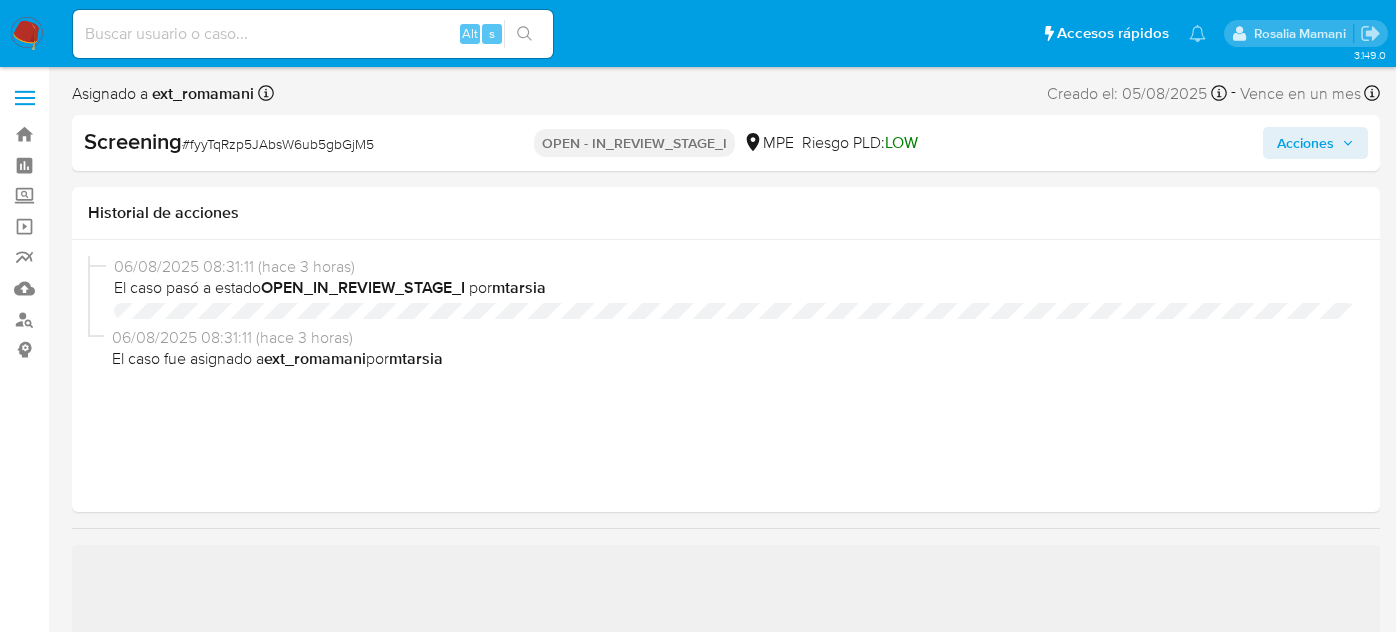 select on "10" 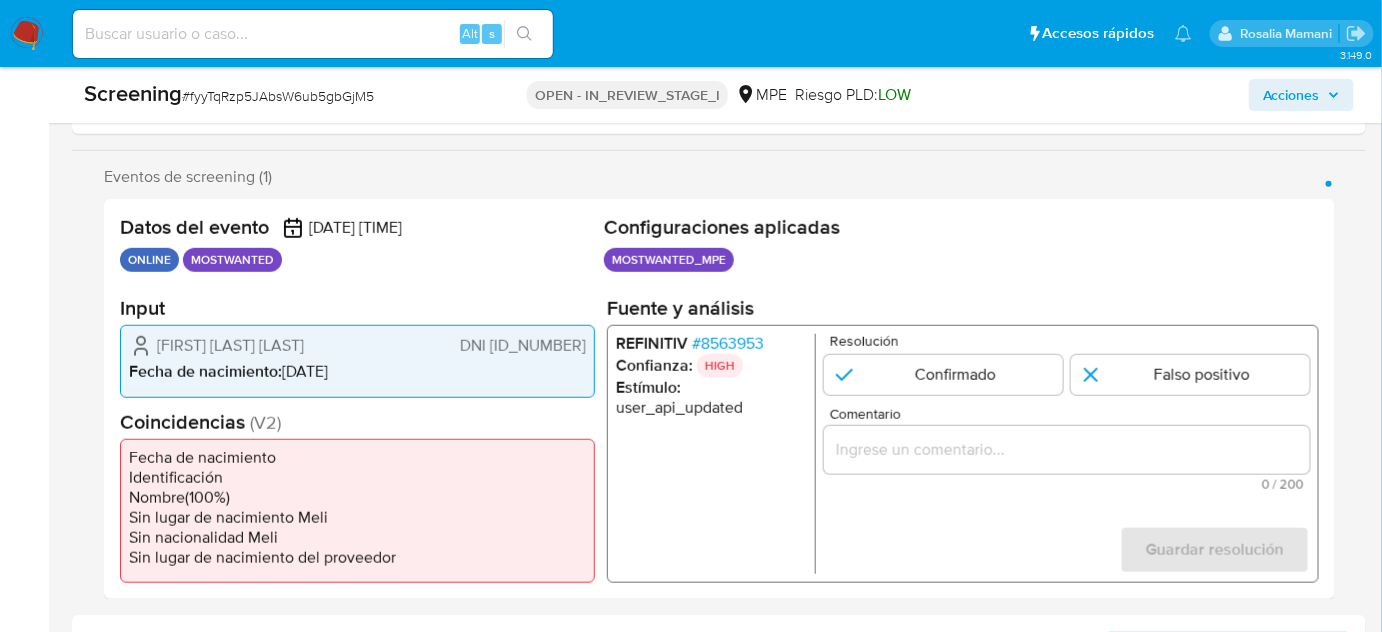 scroll, scrollTop: 363, scrollLeft: 0, axis: vertical 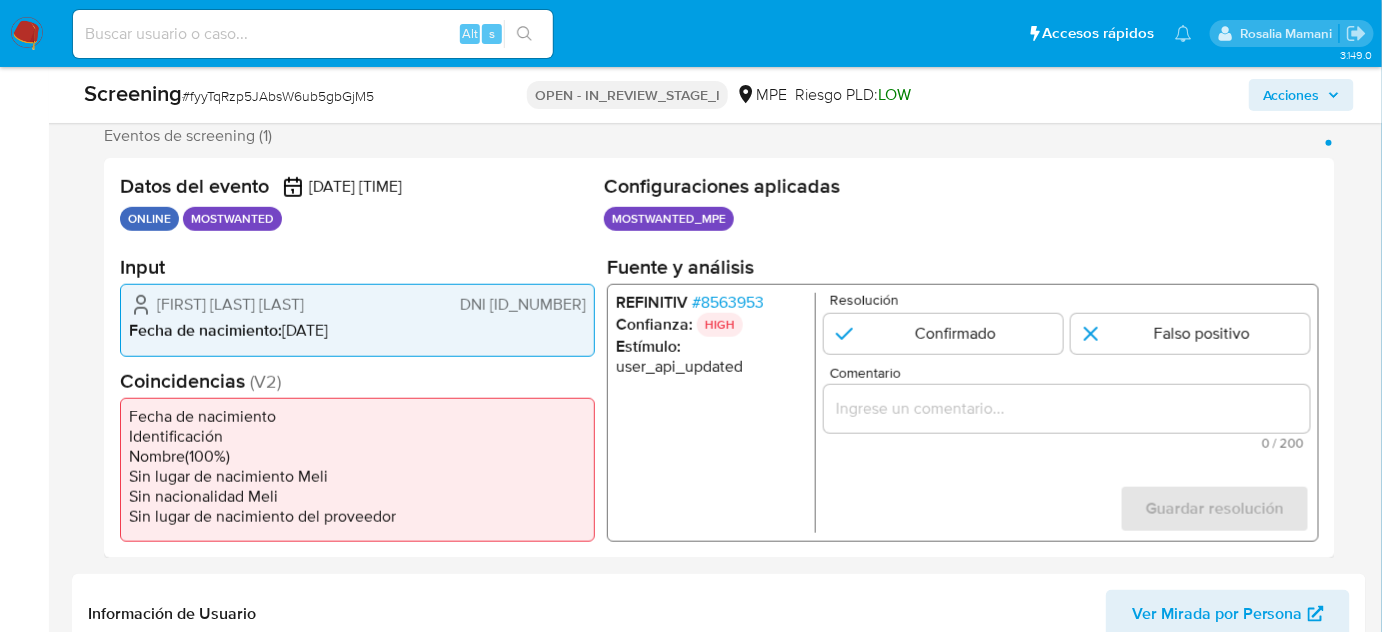 drag, startPoint x: 342, startPoint y: 305, endPoint x: 152, endPoint y: 307, distance: 190.01053 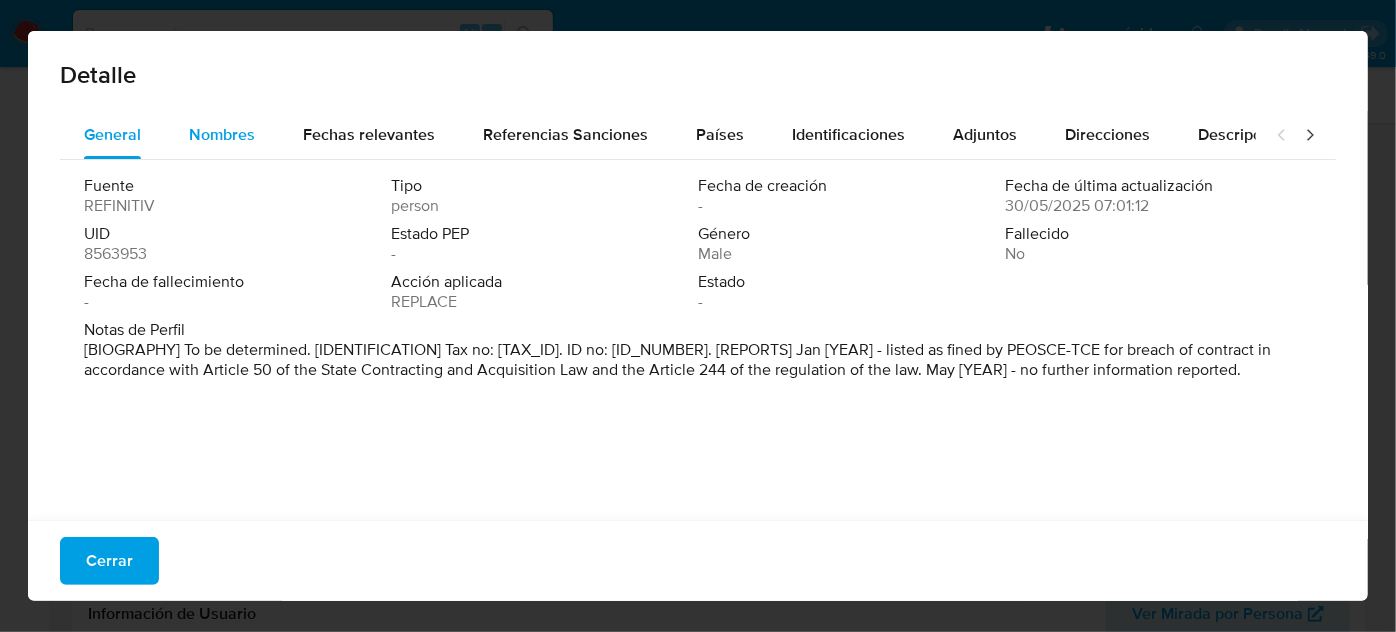 click on "Nombres" at bounding box center [222, 134] 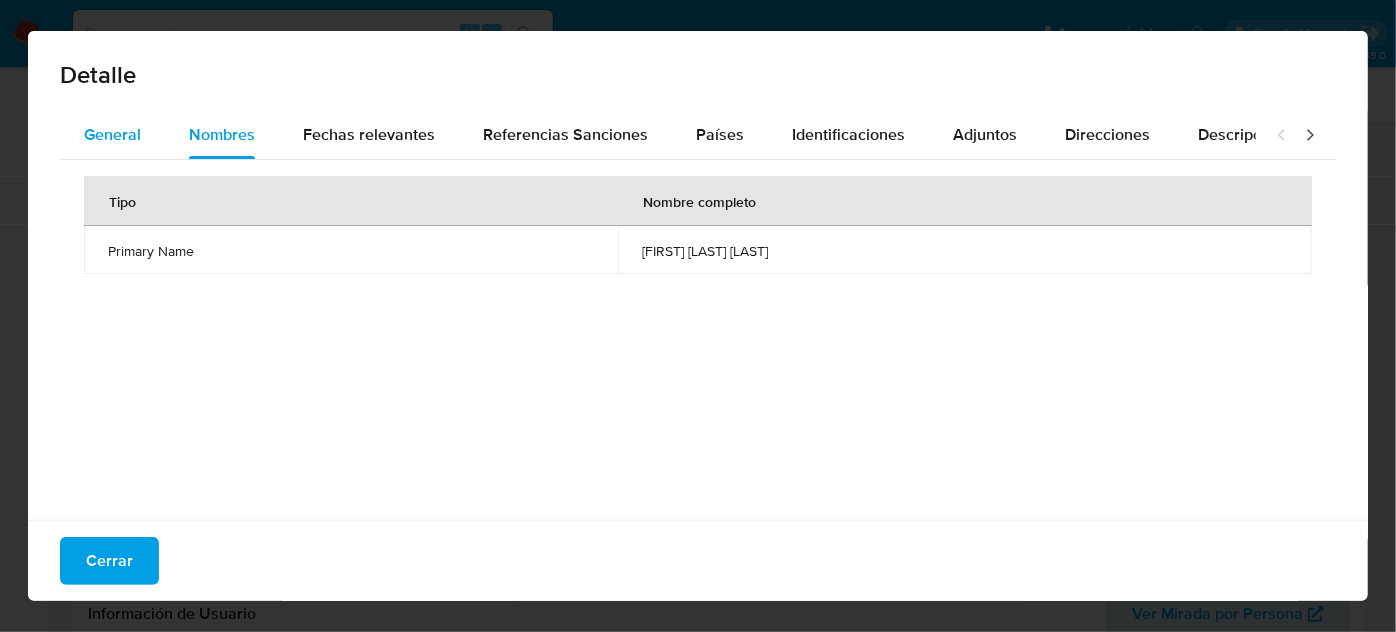 click on "General" at bounding box center (112, 134) 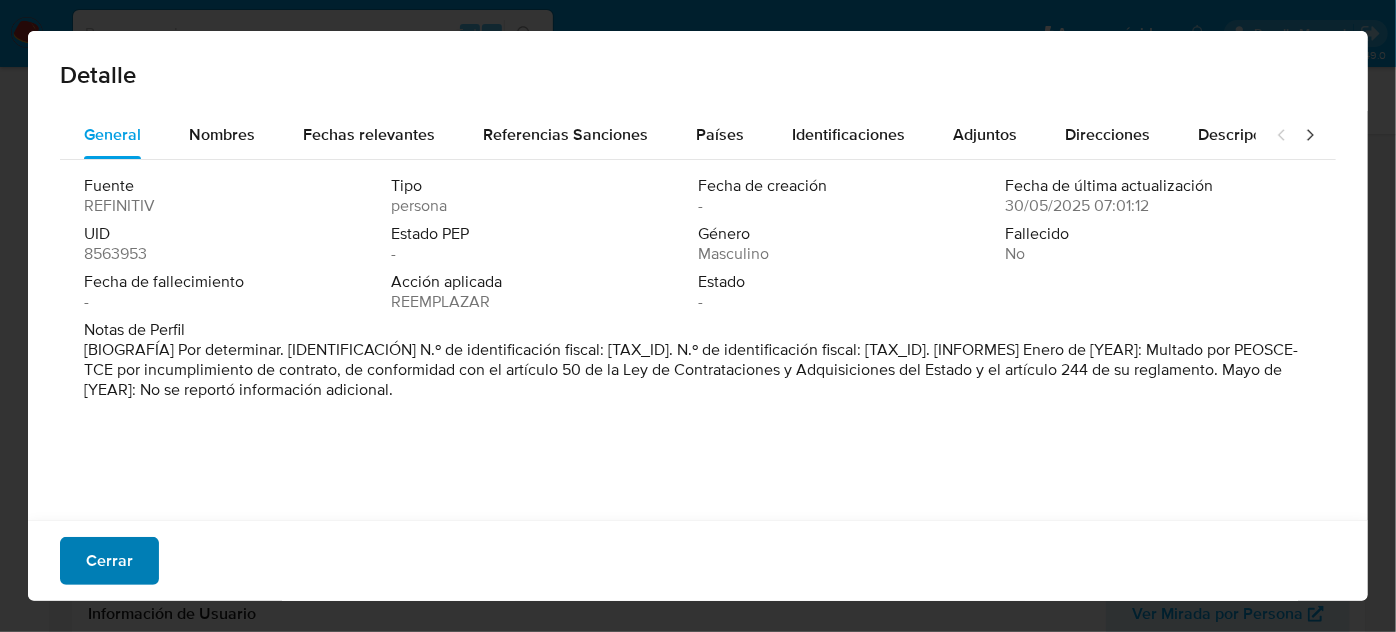 click on "Cerrar" at bounding box center [109, 561] 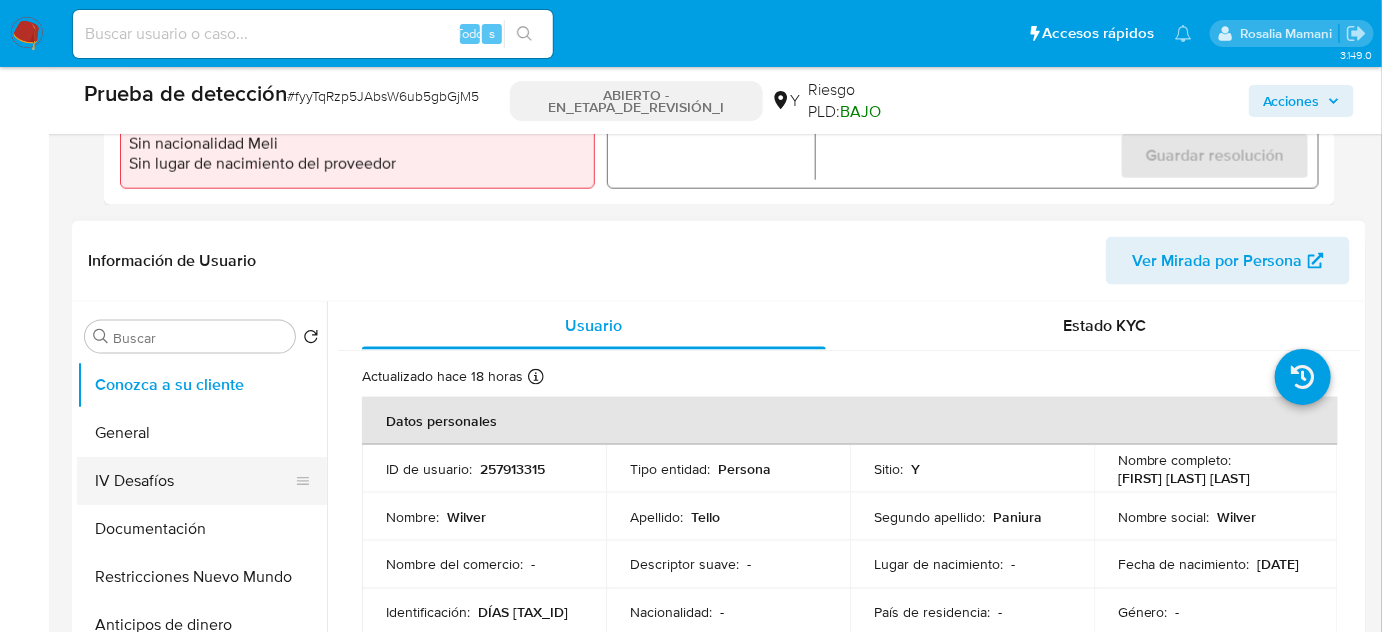 scroll, scrollTop: 727, scrollLeft: 0, axis: vertical 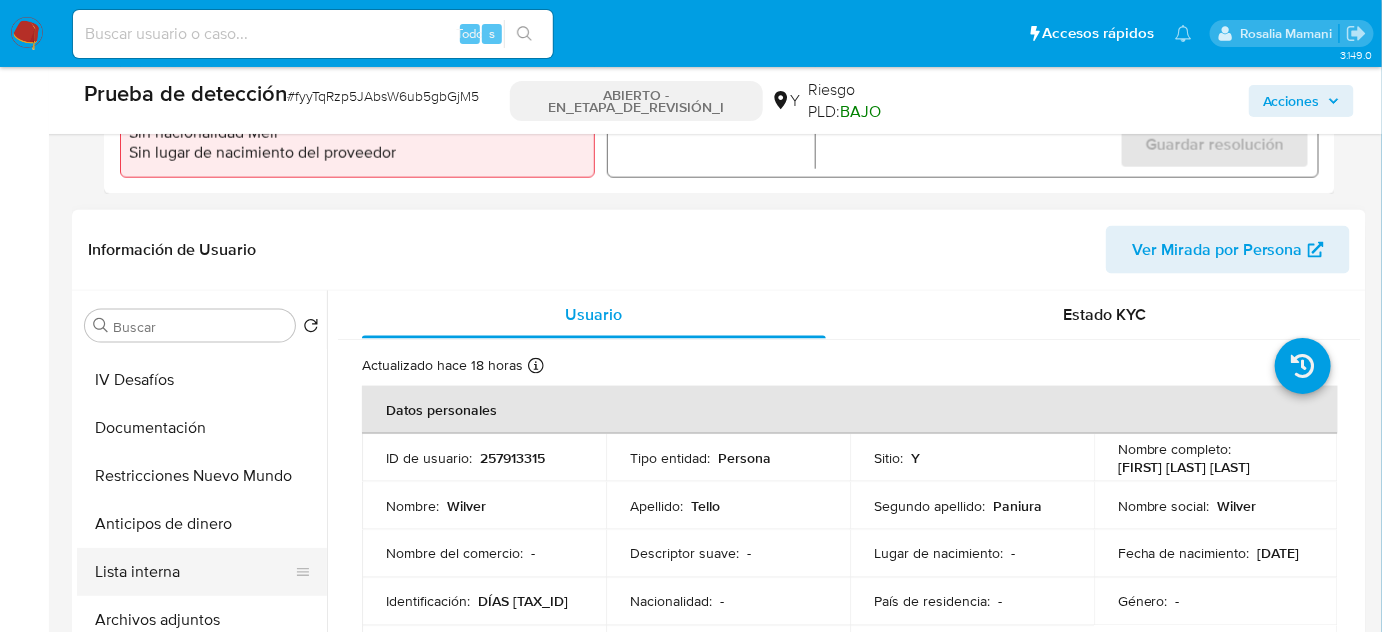 click on "Lista interna" at bounding box center (194, 572) 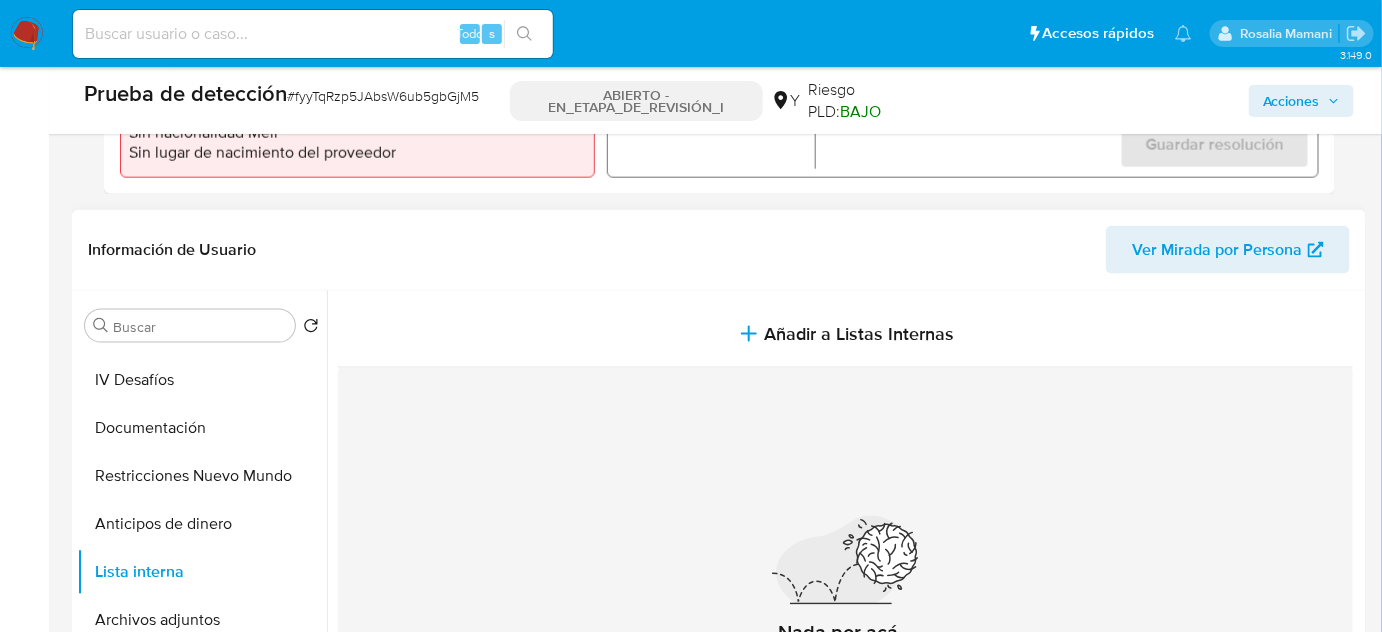 scroll, scrollTop: 45, scrollLeft: 0, axis: vertical 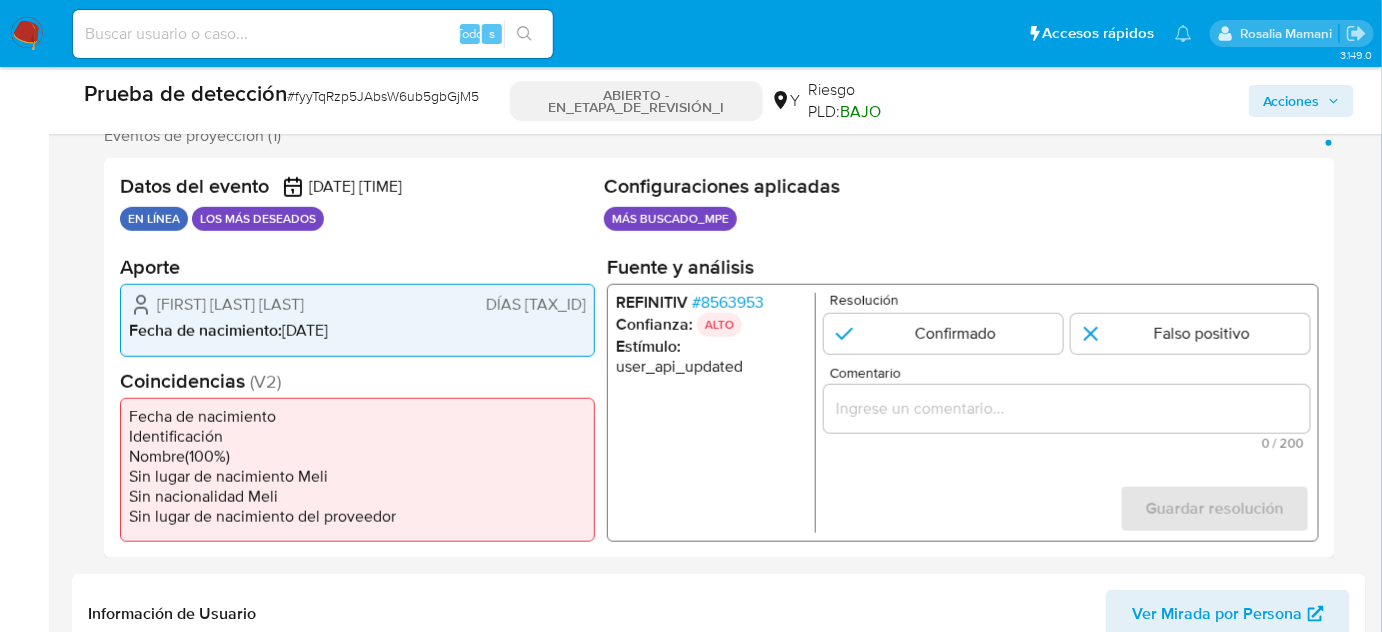 click on "8563953" at bounding box center (732, 302) 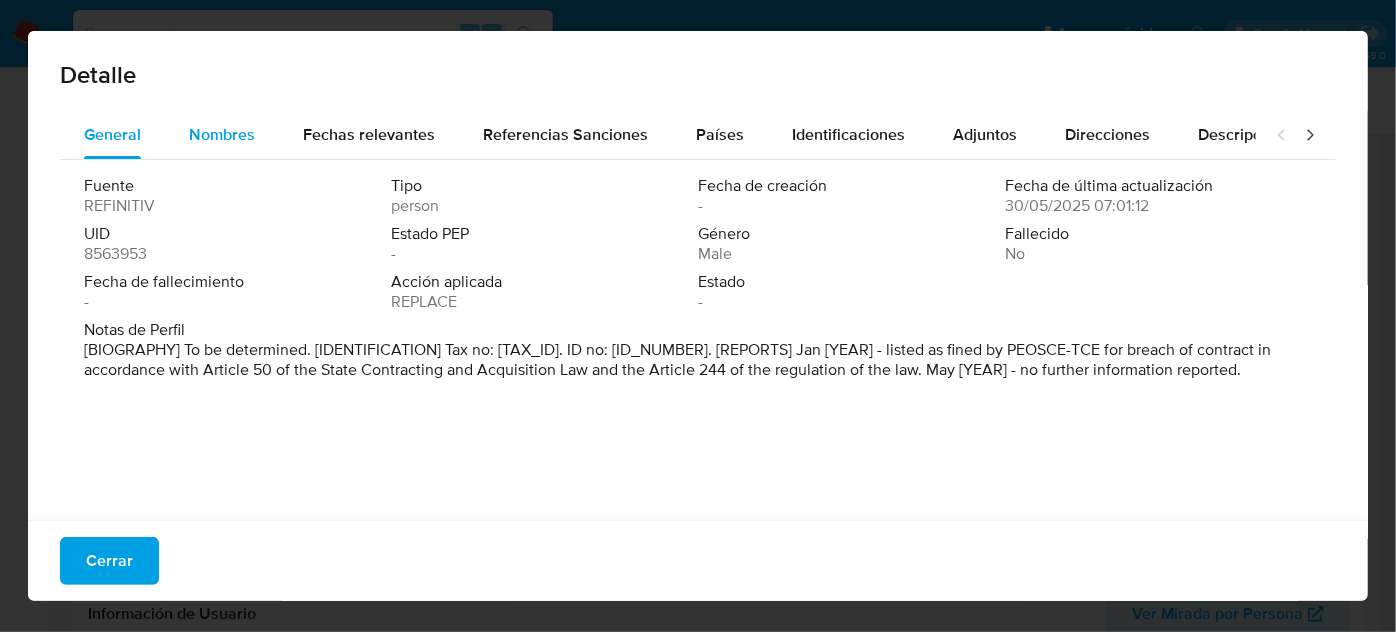 click on "Nombres" at bounding box center [222, 135] 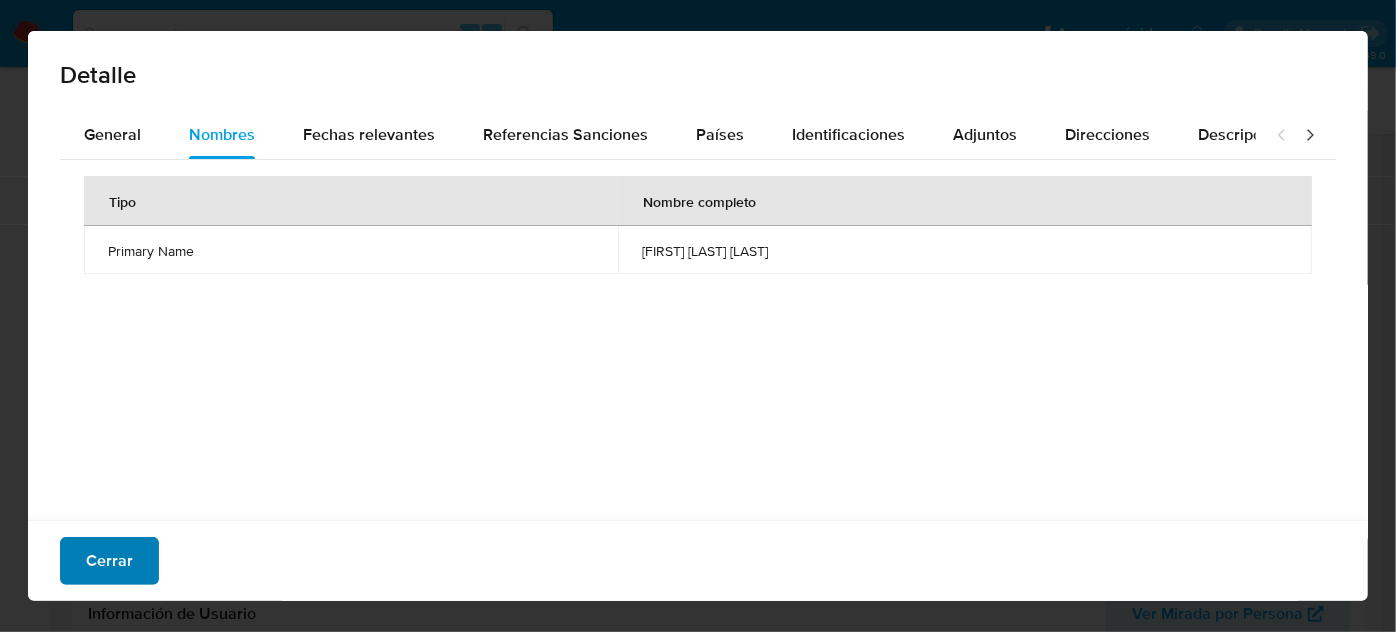 click on "Cerrar" at bounding box center (109, 561) 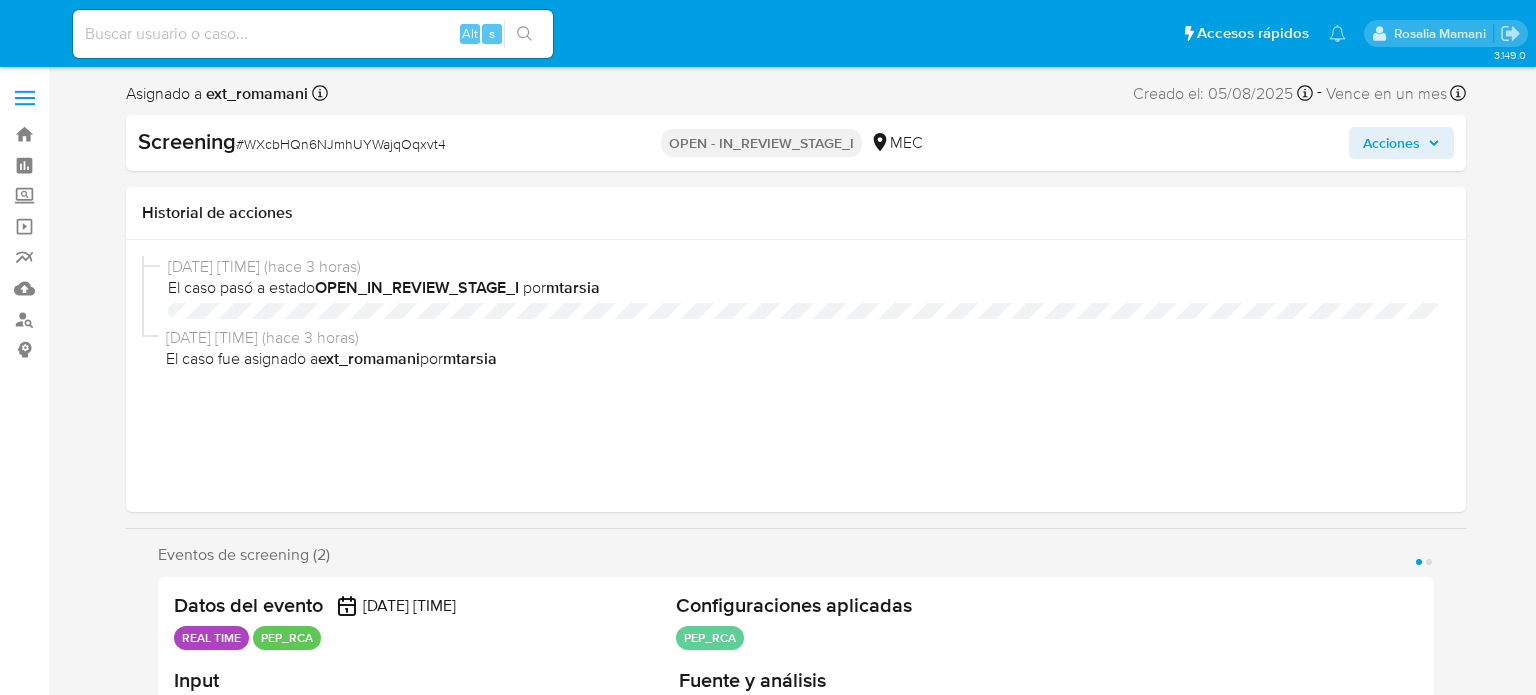 select on "10" 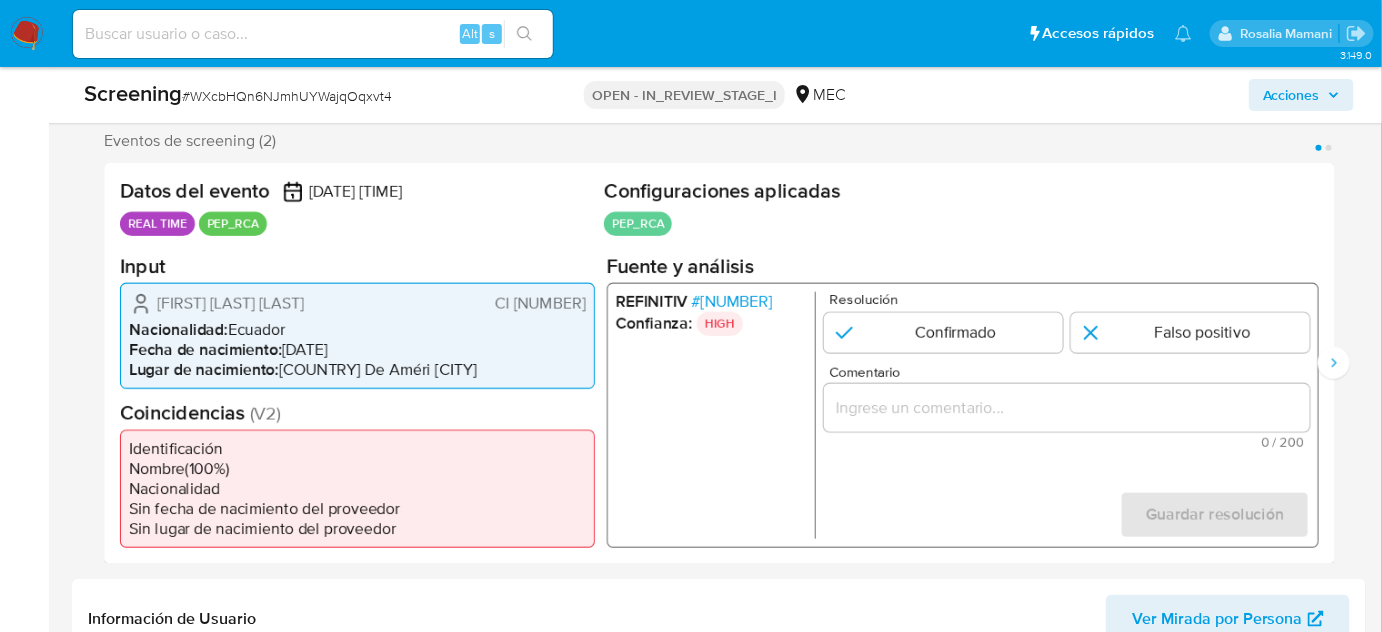 scroll, scrollTop: 363, scrollLeft: 0, axis: vertical 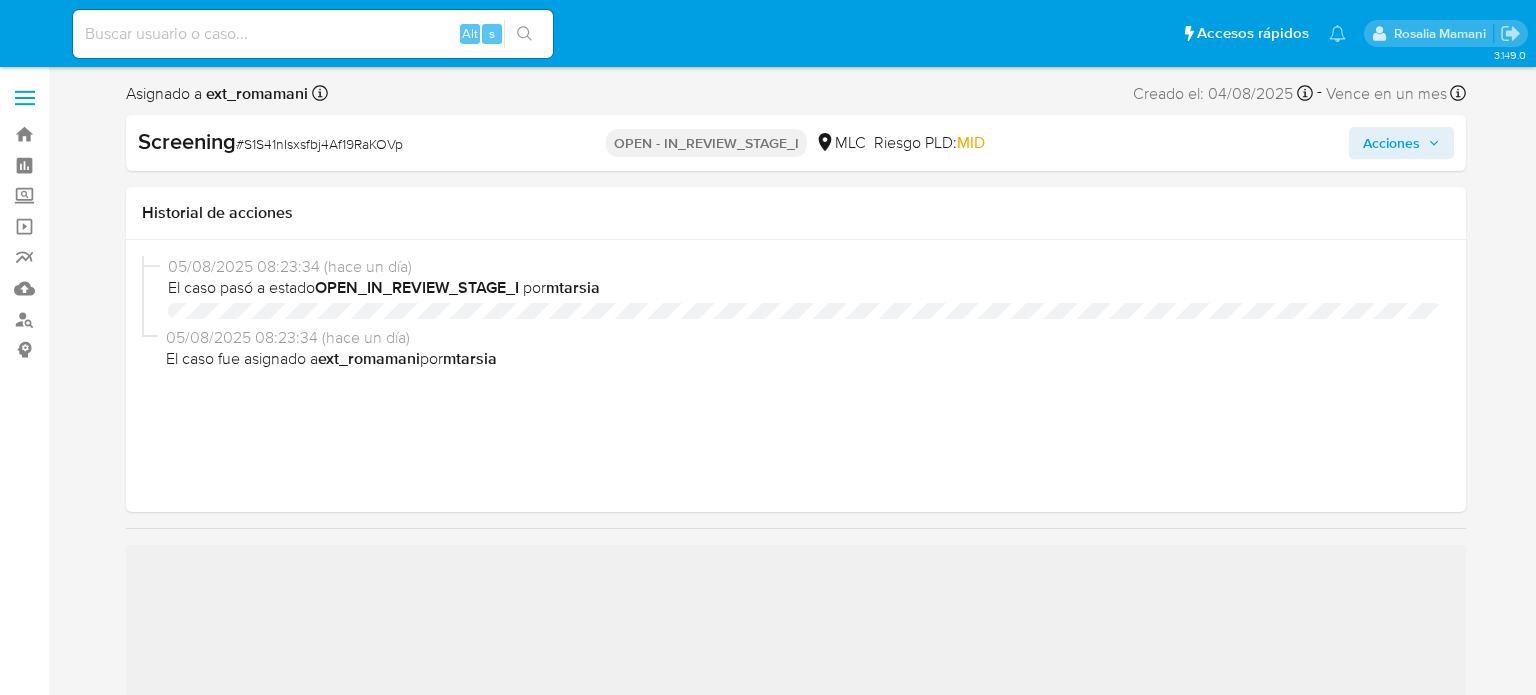 select on "10" 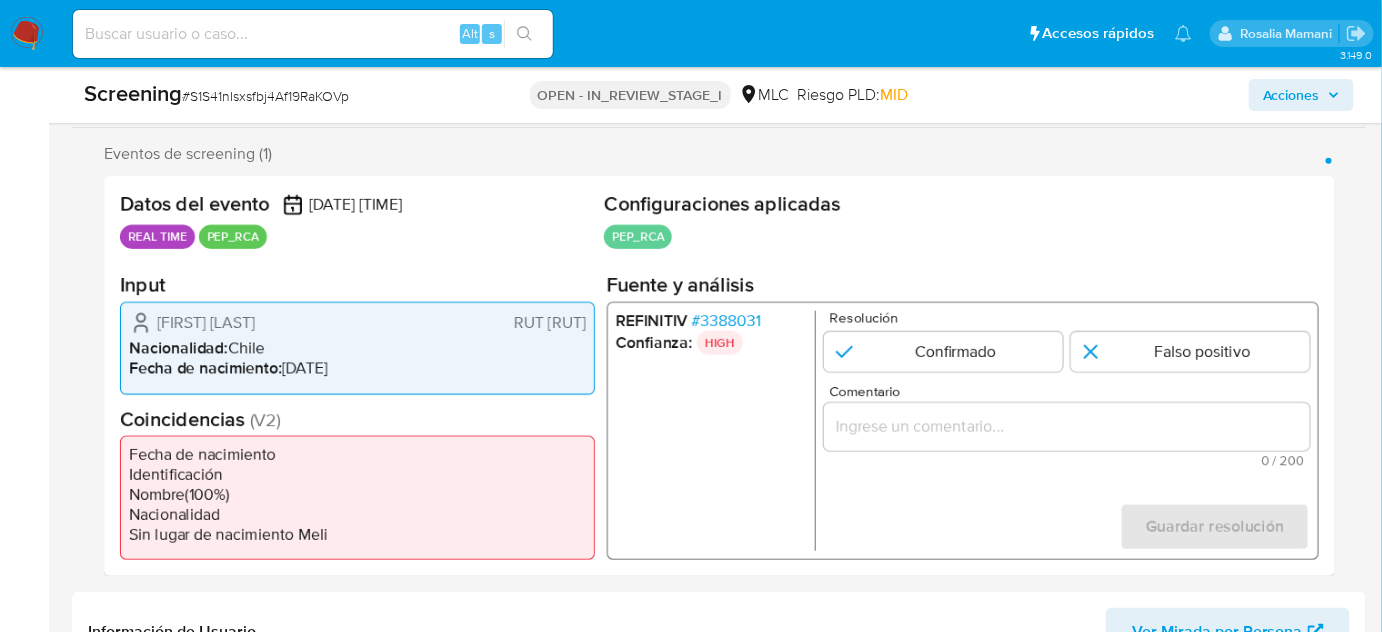 scroll, scrollTop: 363, scrollLeft: 0, axis: vertical 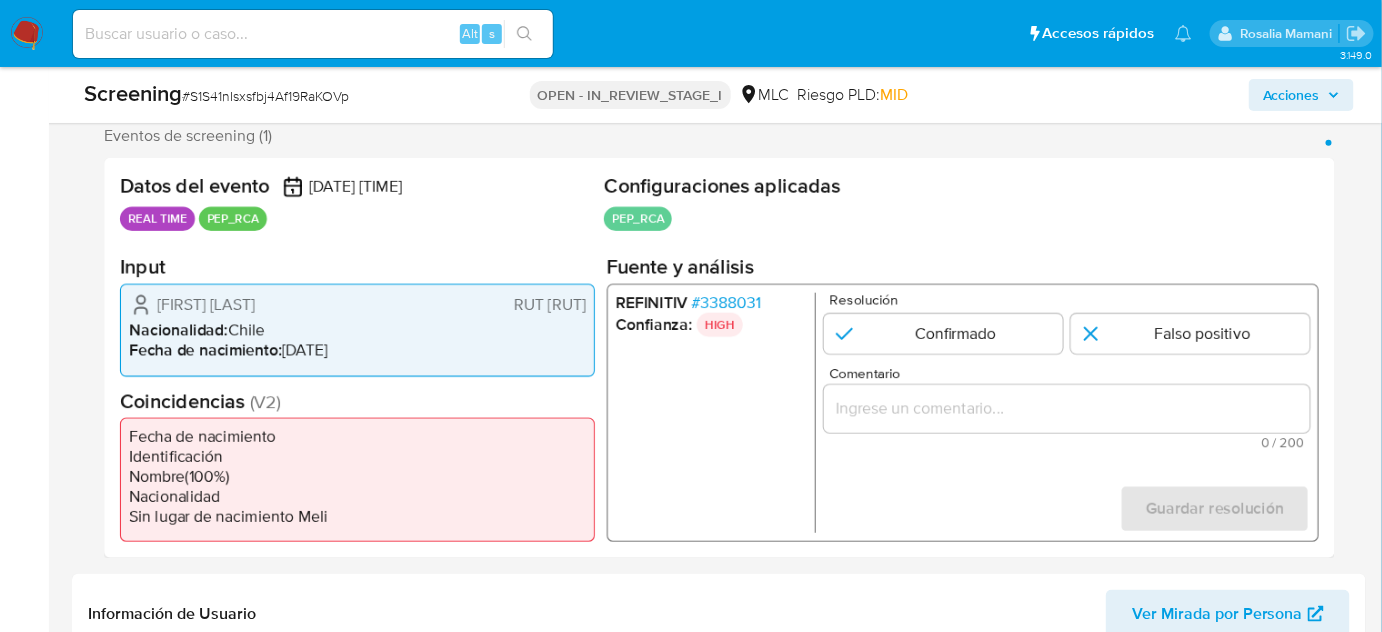drag, startPoint x: 413, startPoint y: 302, endPoint x: 156, endPoint y: 311, distance: 257.15753 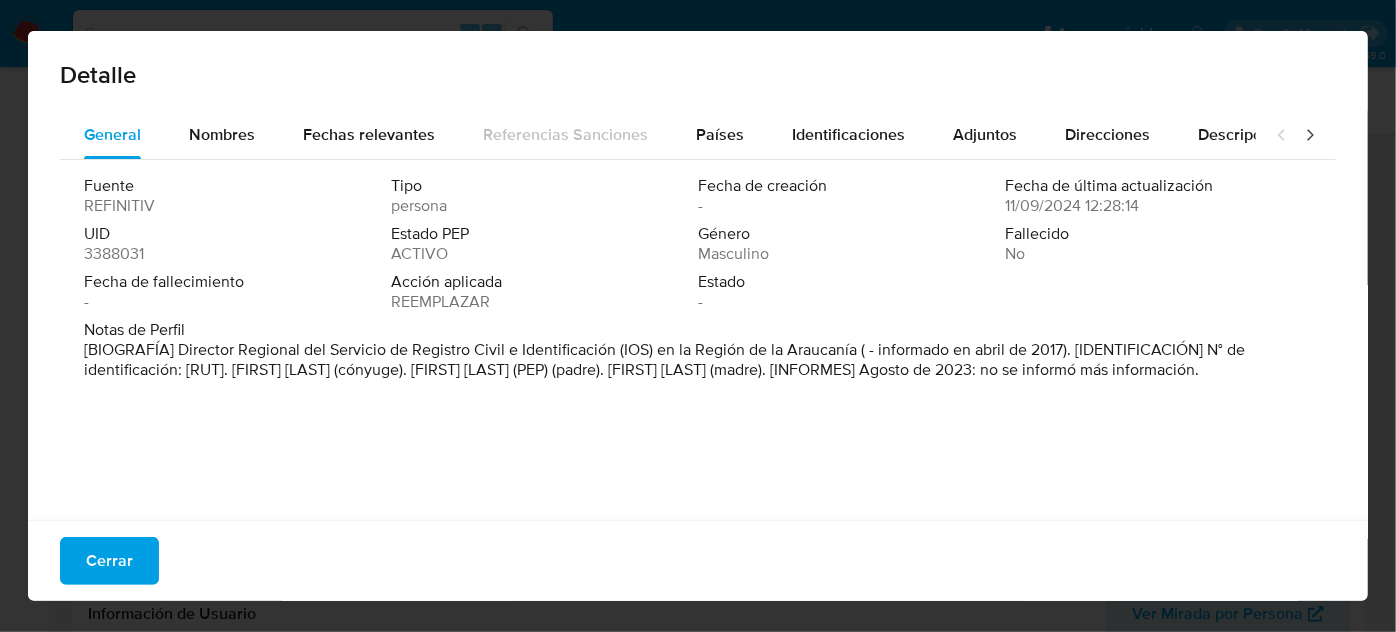 drag, startPoint x: 573, startPoint y: 370, endPoint x: 742, endPoint y: 376, distance: 169.10648 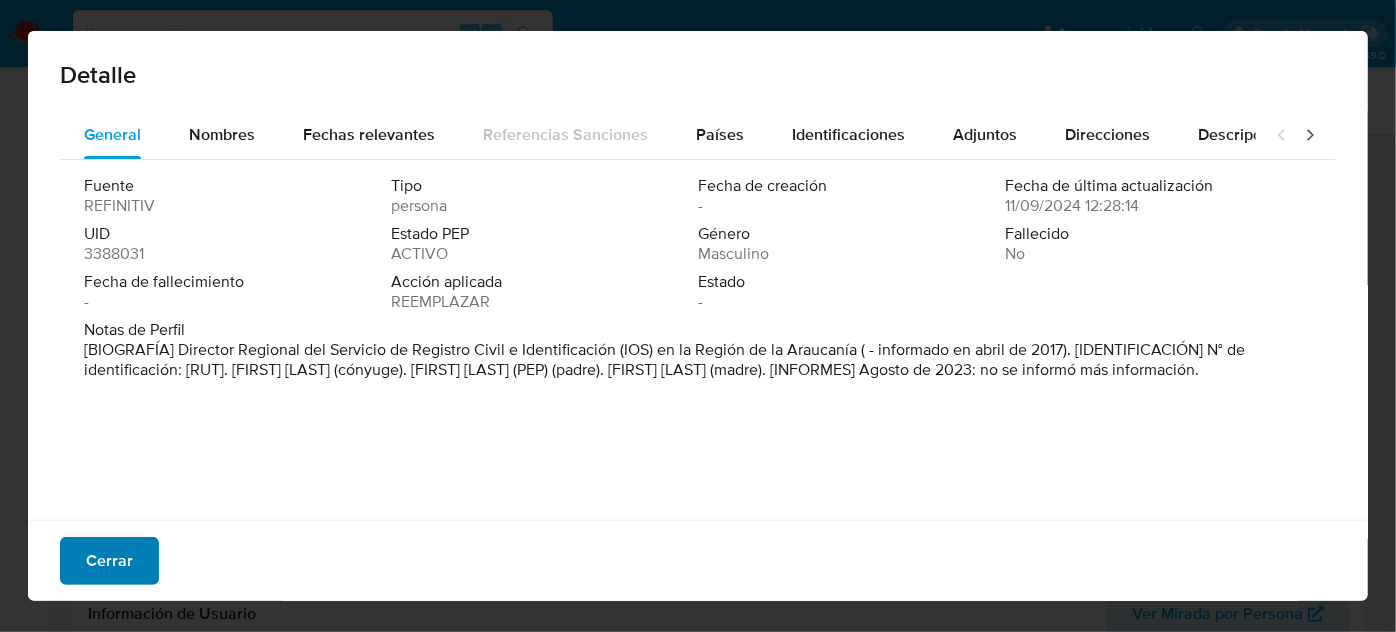 click on "Cerrar" at bounding box center (109, 561) 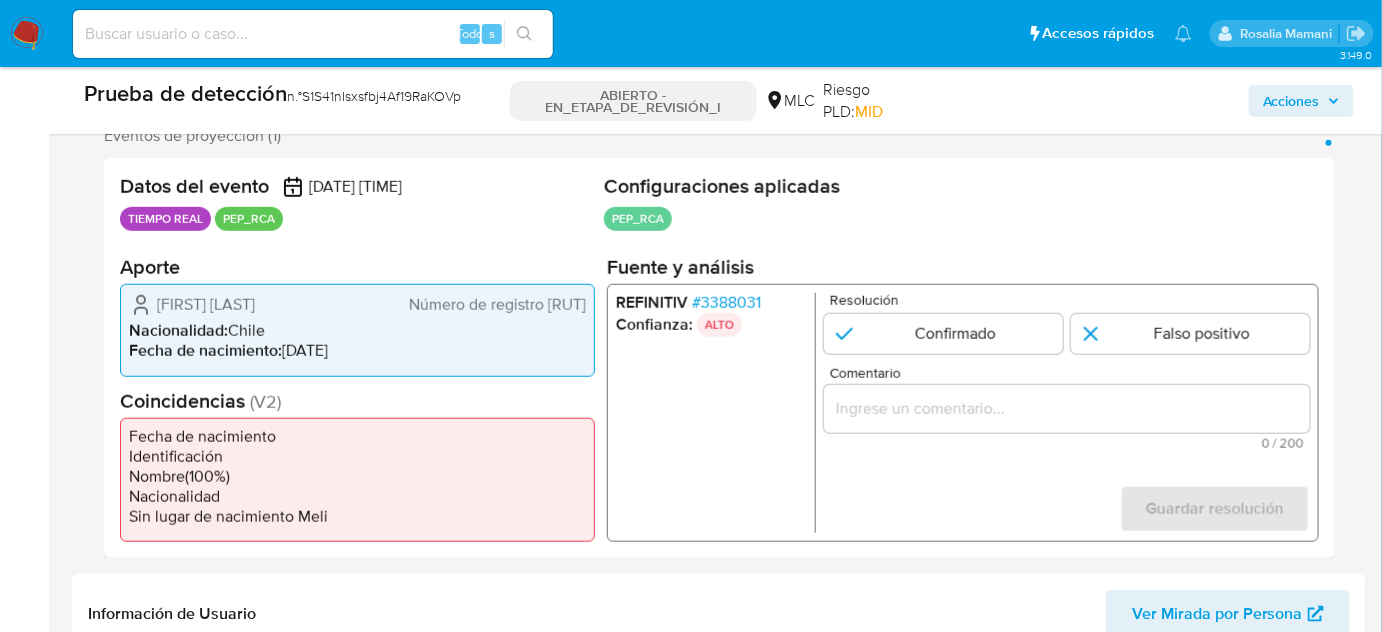 click at bounding box center [1067, 409] 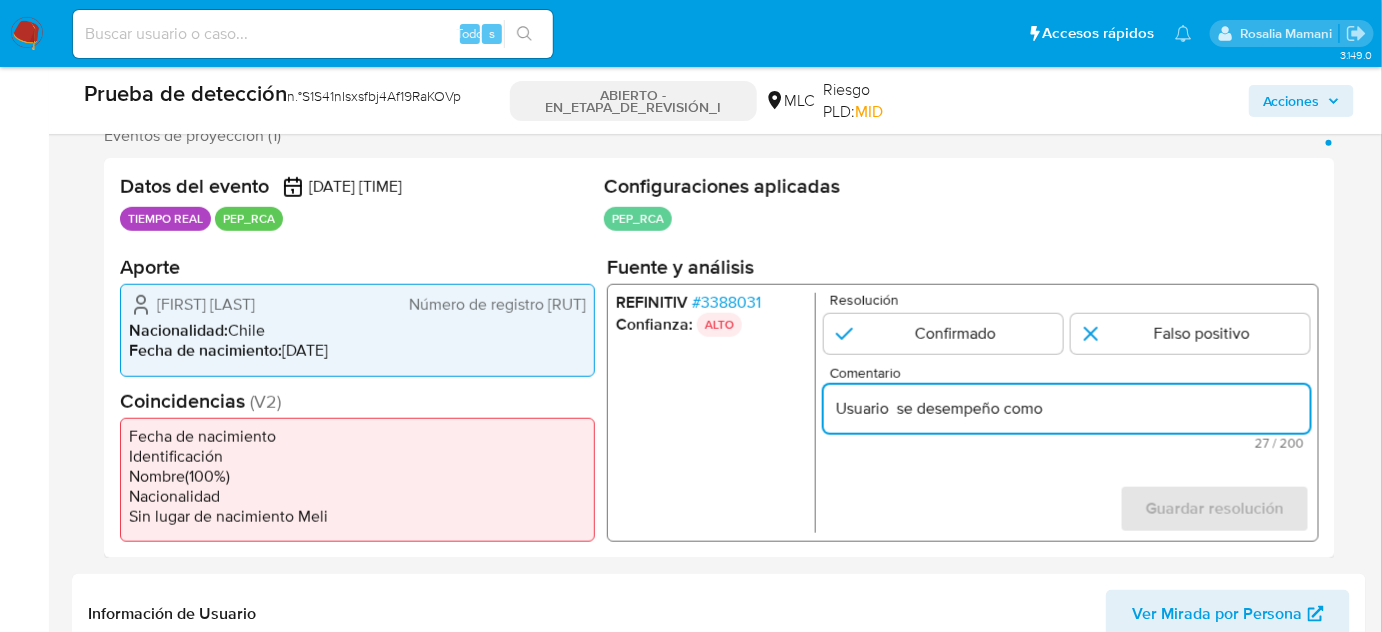 paste on "Director Regional del Servicio de Registro Civil e Identificación (IOS) en la Región de la Araucanía" 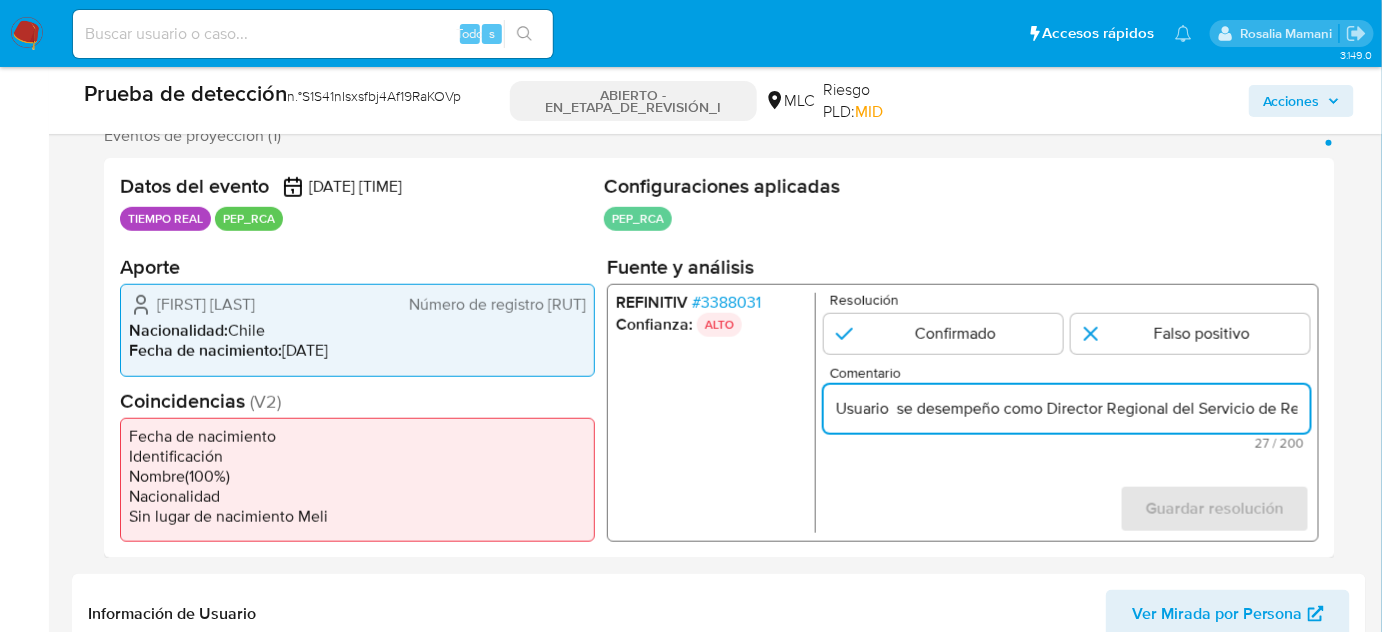 scroll, scrollTop: 0, scrollLeft: 428, axis: horizontal 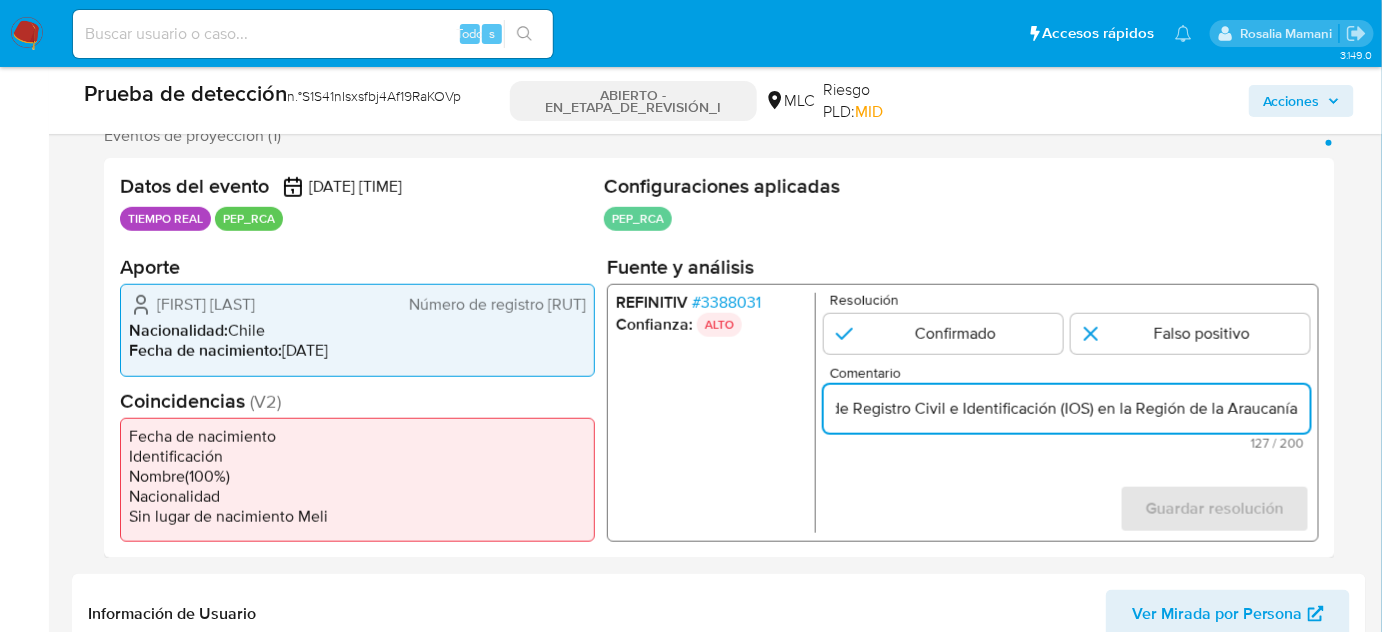 drag, startPoint x: 1098, startPoint y: 404, endPoint x: 1059, endPoint y: 414, distance: 40.261642 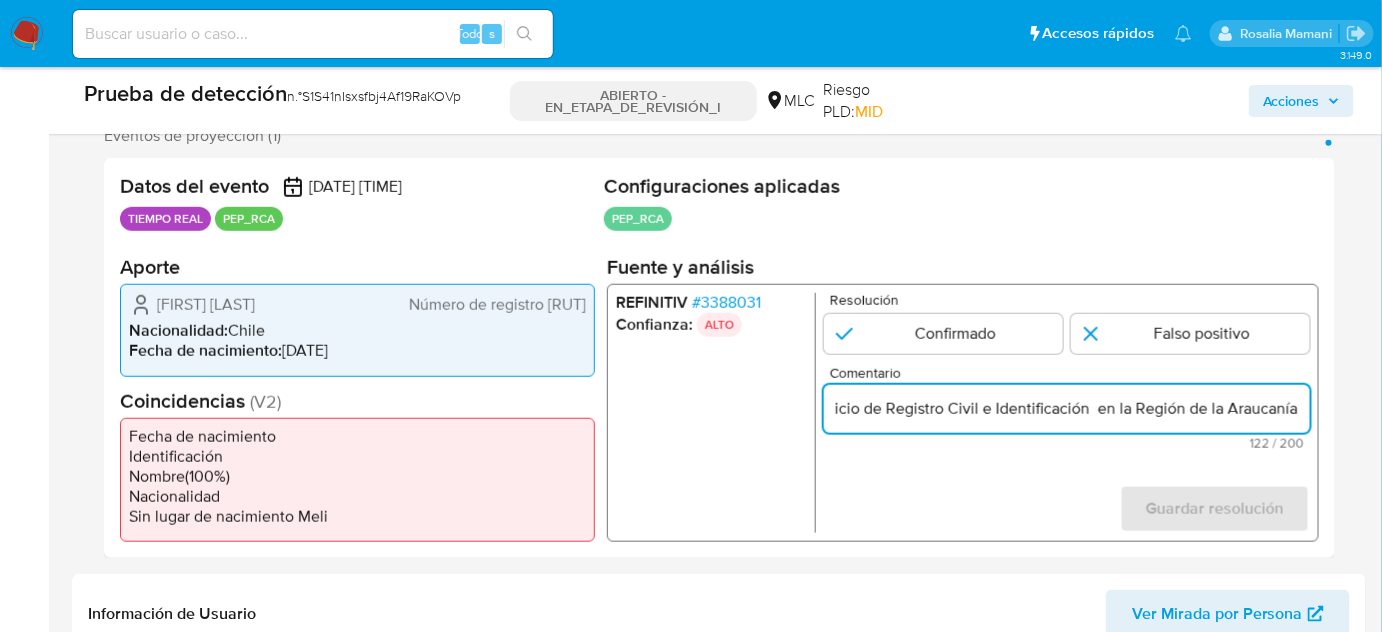 scroll, scrollTop: 0, scrollLeft: 390, axis: horizontal 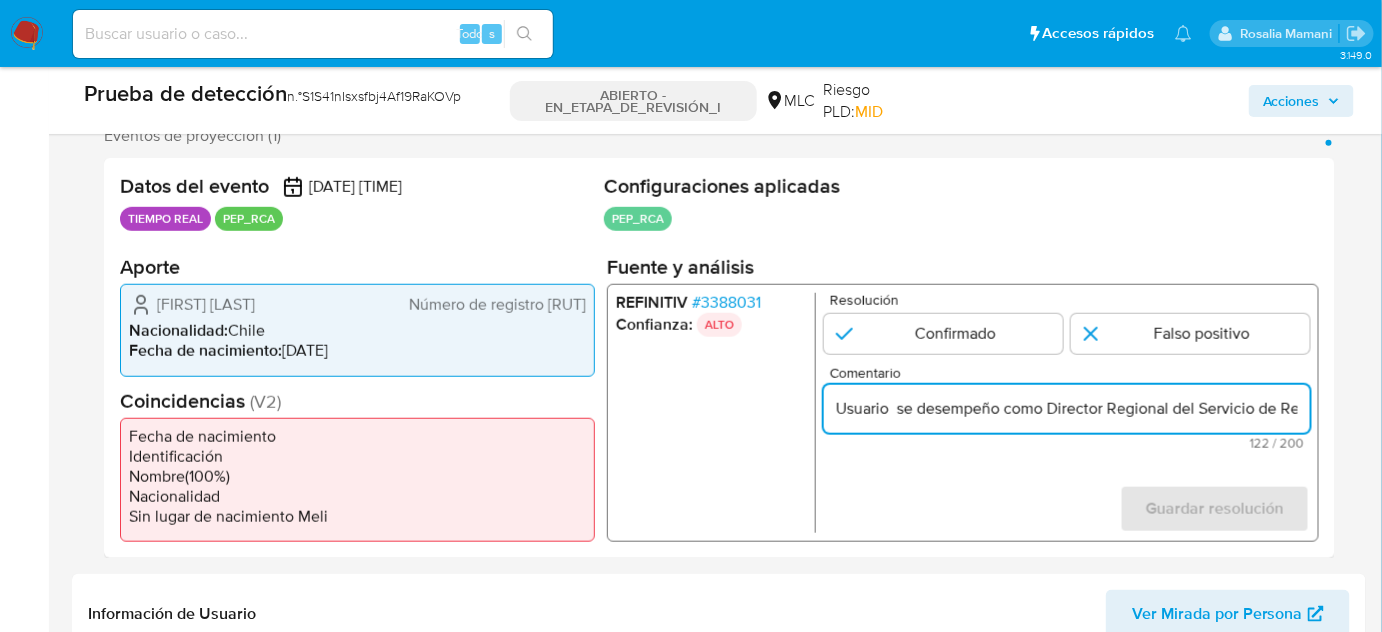 click on "Resolución Confirmado Falso positivo Comentario Usuario  se desempeño como Director Regional del Servicio de Registro Civil e Identificación  en la Región de la Araucanía 122 / 200 78 caracteres restantes Guardar resolución   Completa ambos campos" at bounding box center (1067, 413) 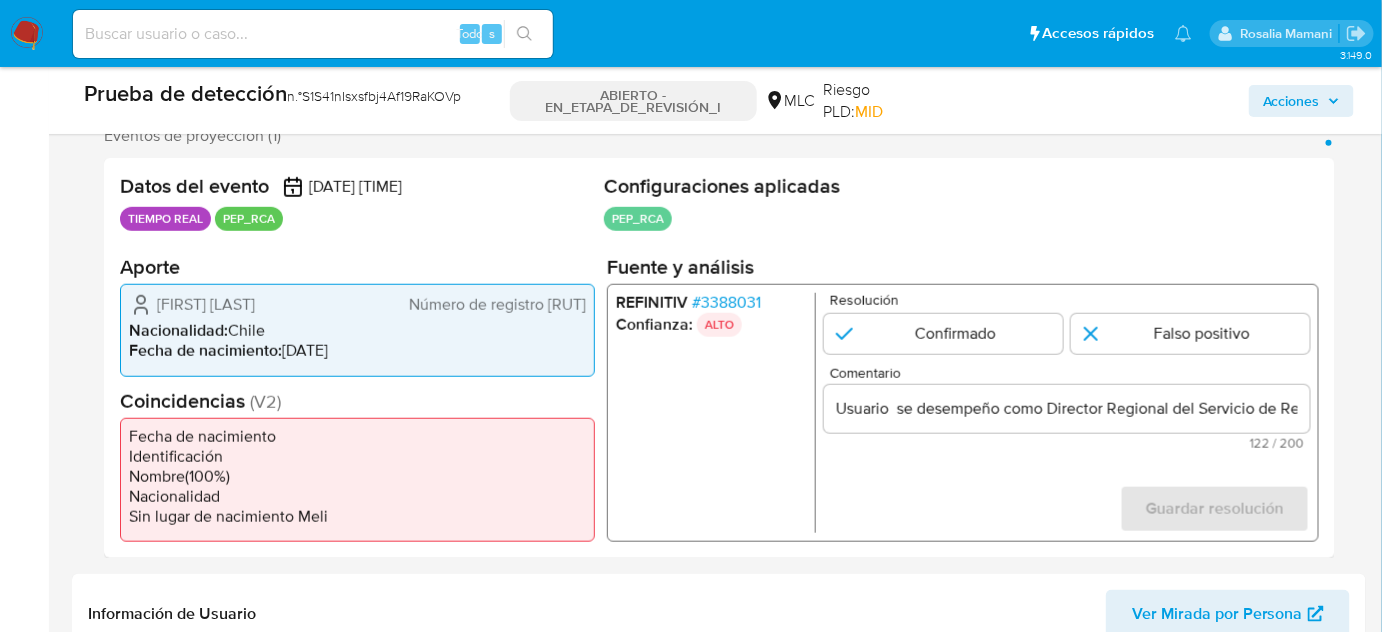 drag, startPoint x: 148, startPoint y: 298, endPoint x: 440, endPoint y: 309, distance: 292.20712 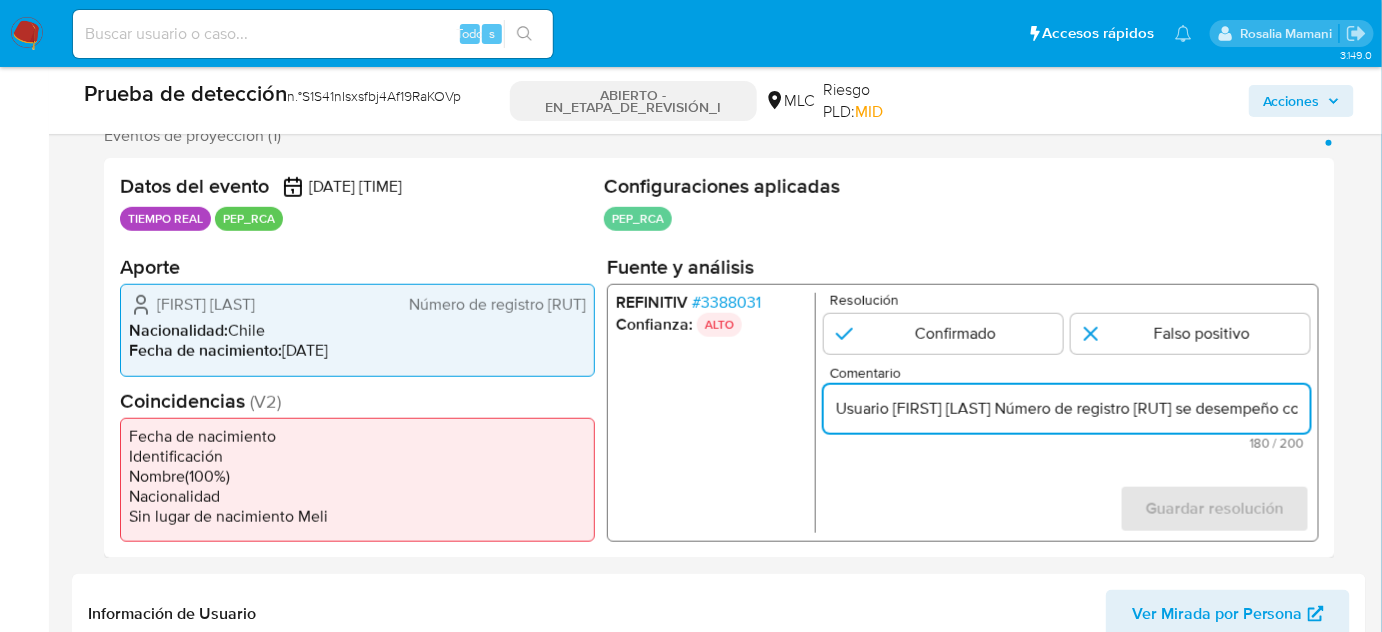 click on "Usuario César Enrique Peiñan Aillapán Número de registro 13286683K se desempeño como Director Regional del Servicio de Registro Civil e Identificación  en la Región de la Araucanía" at bounding box center [1067, 409] 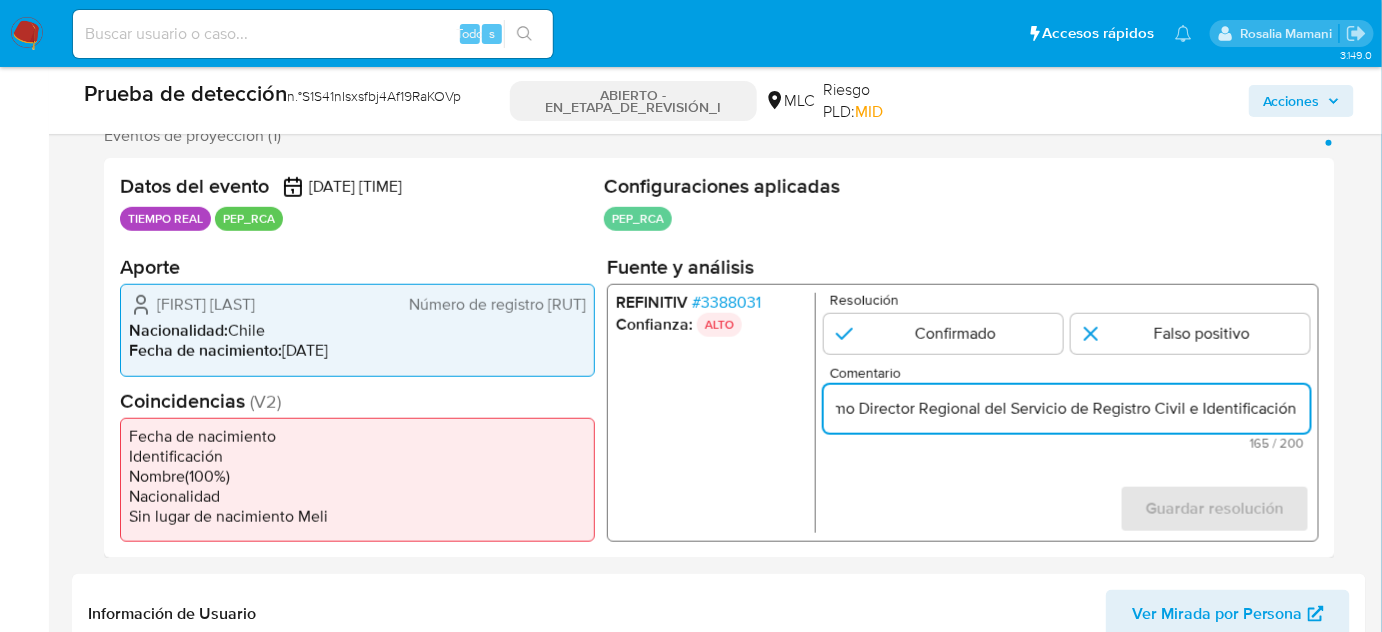 drag, startPoint x: 1277, startPoint y: 395, endPoint x: 1292, endPoint y: 403, distance: 17 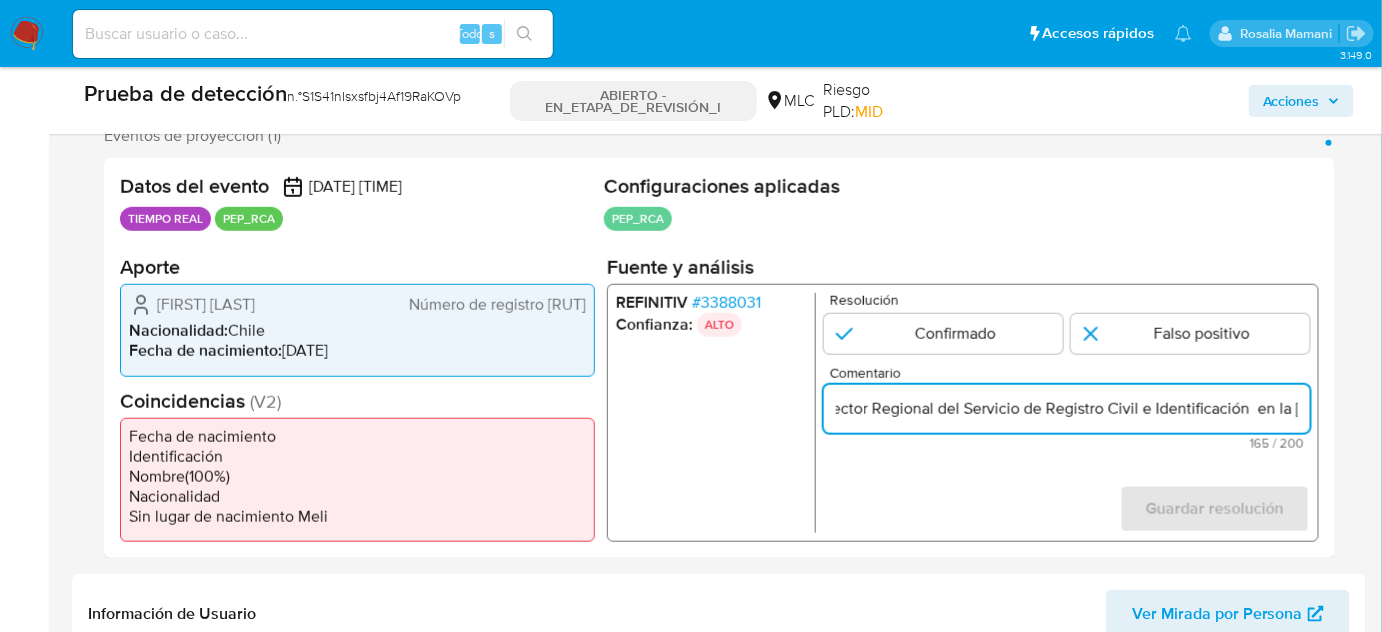click on "Usuario César Enrique Peiñan Aillapán RUT 13286683K se desempeño como Director Regional del Servicio de Registro Civil e Identificación  en la Región de la Araucanía" at bounding box center (1067, 409) 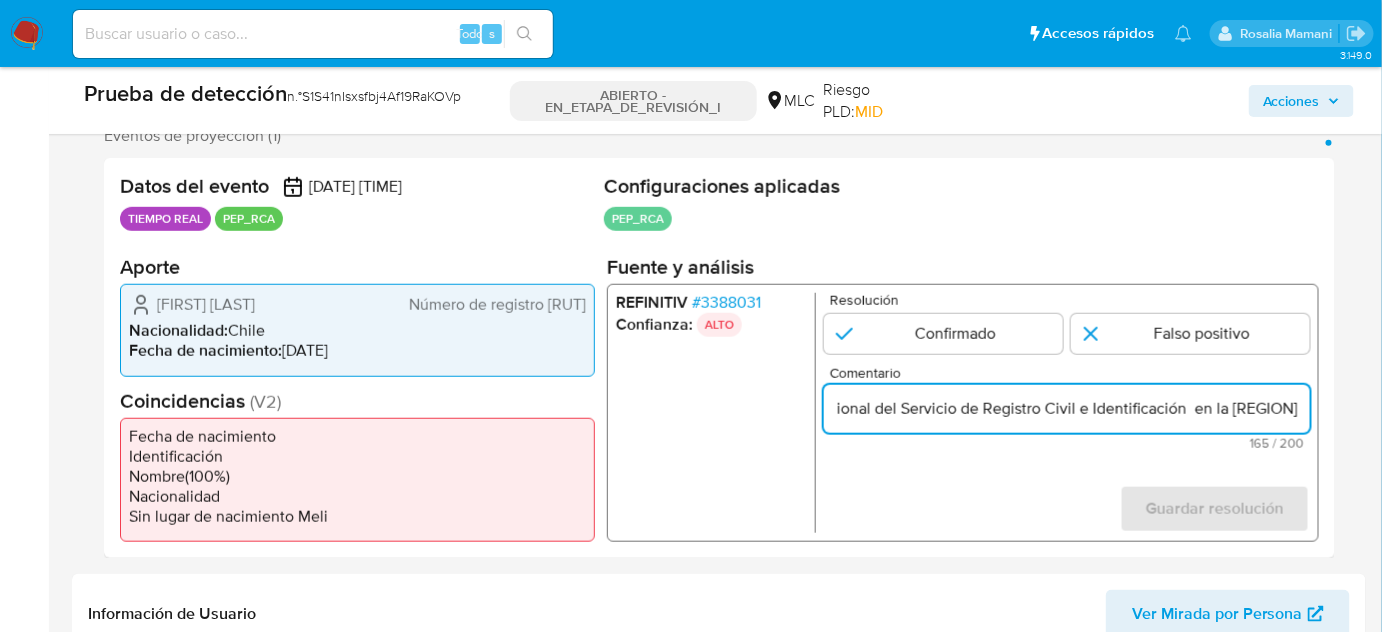 scroll, scrollTop: 0, scrollLeft: 724, axis: horizontal 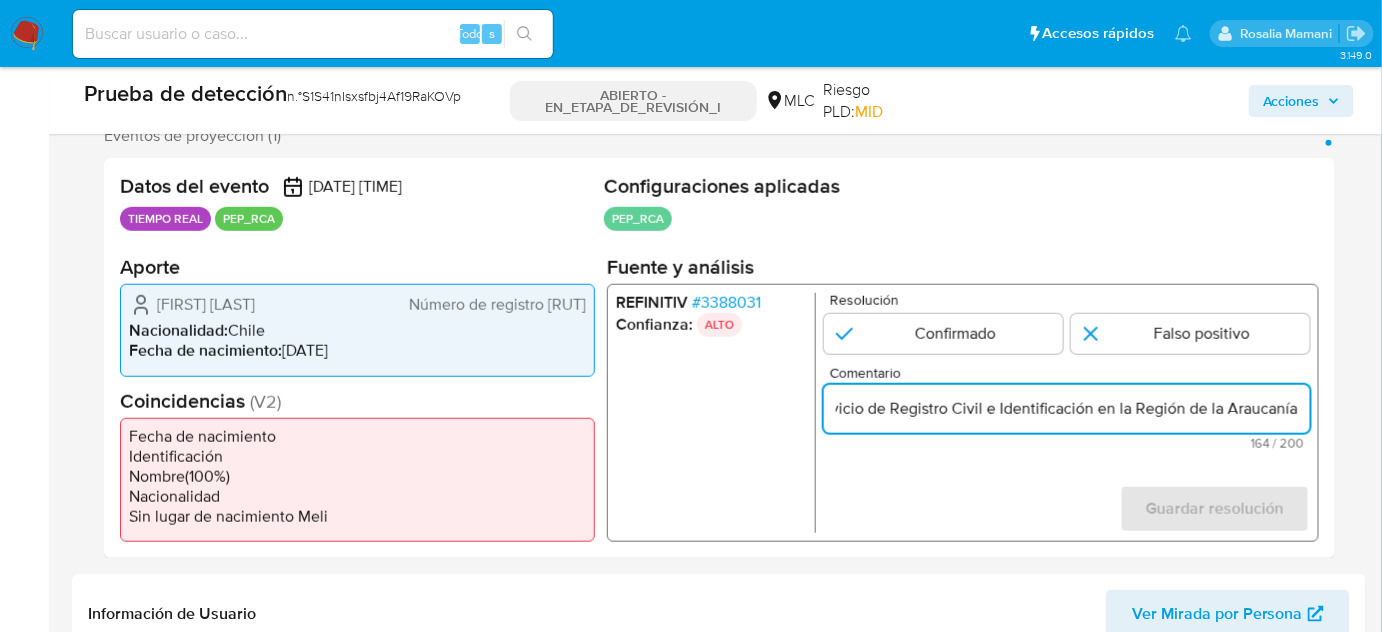 click on "Usuario César Enrique Peiñan Aillapán RUT 13286683K se desempeño como Director Regional del Servicio de Registro Civil e Identificación en la Región de la Araucanía" at bounding box center (1067, 409) 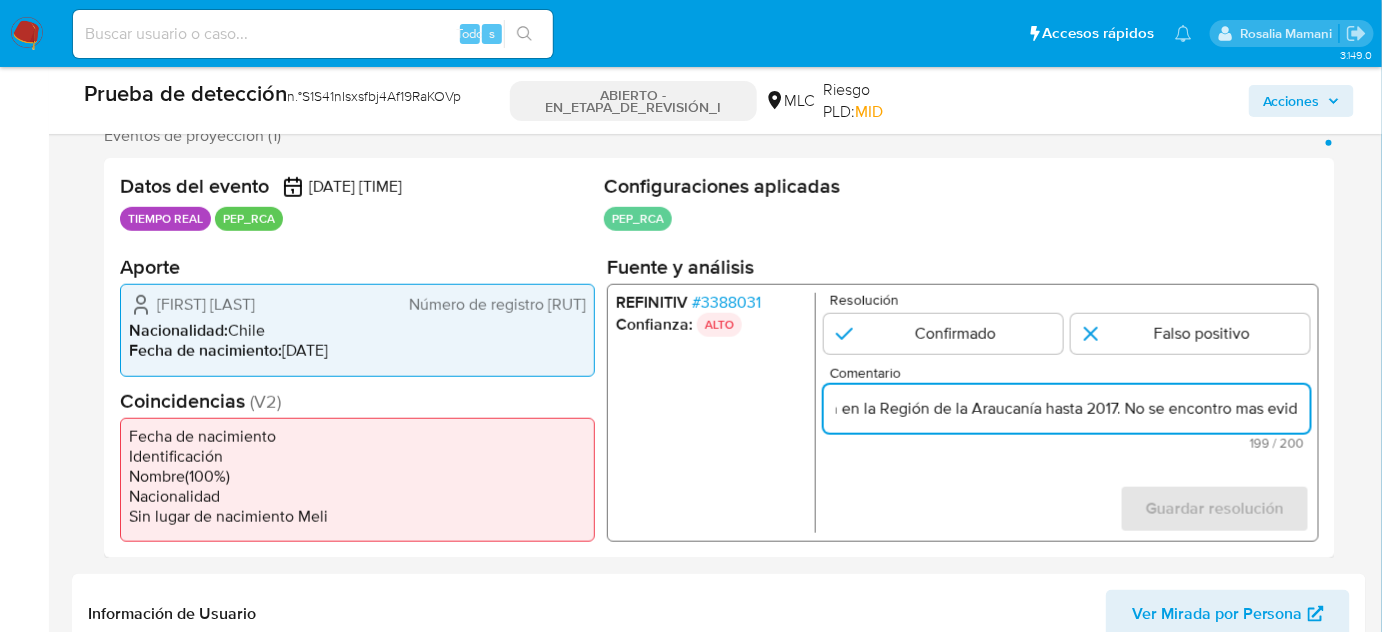 scroll, scrollTop: 0, scrollLeft: 979, axis: horizontal 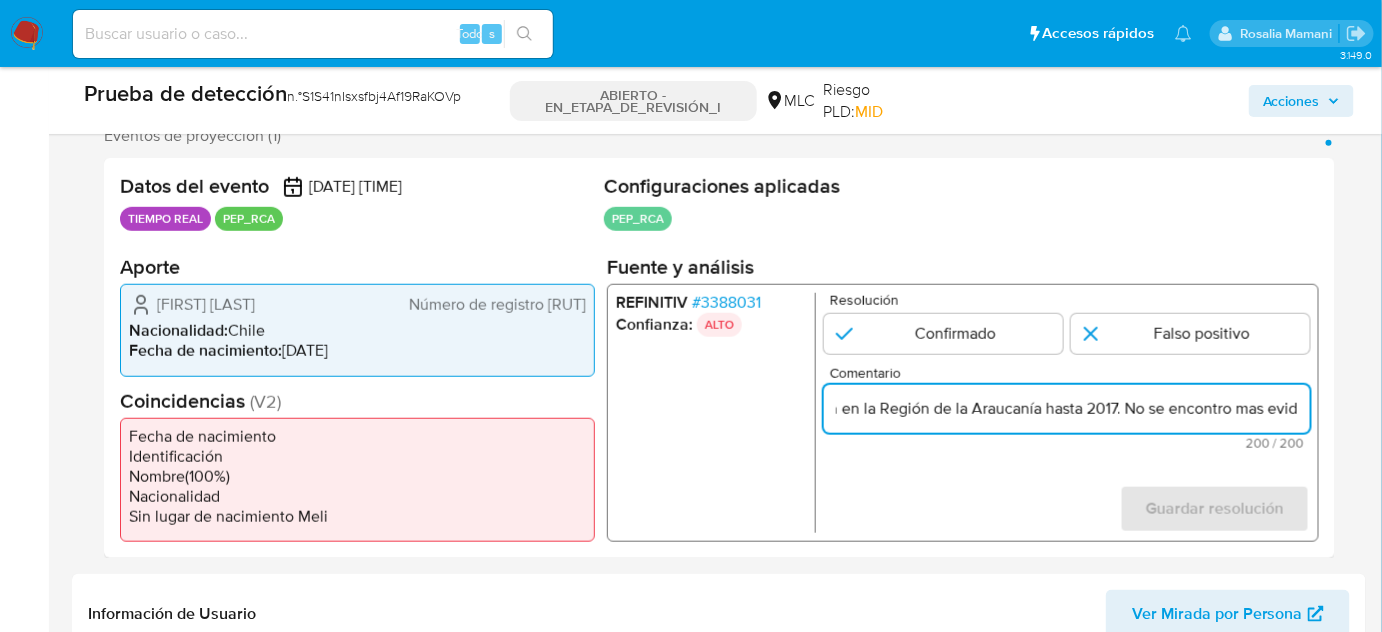drag, startPoint x: 1123, startPoint y: 404, endPoint x: 1368, endPoint y: 428, distance: 246.1727 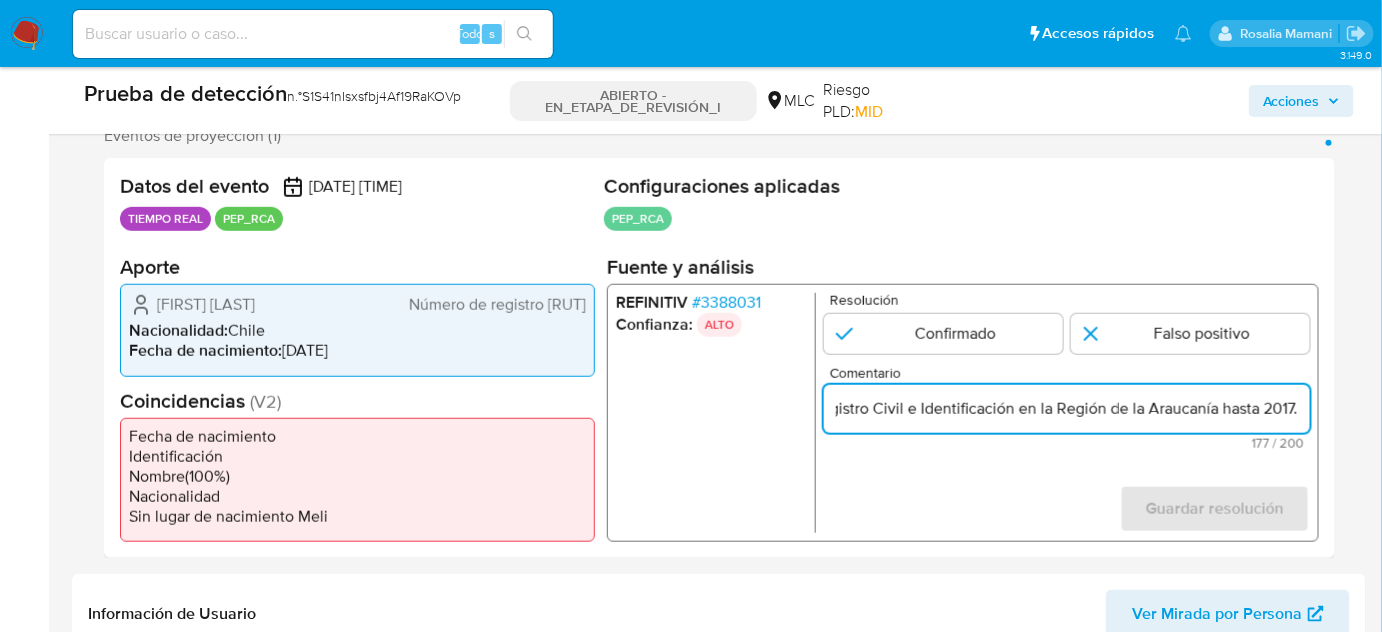 scroll, scrollTop: 0, scrollLeft: 805, axis: horizontal 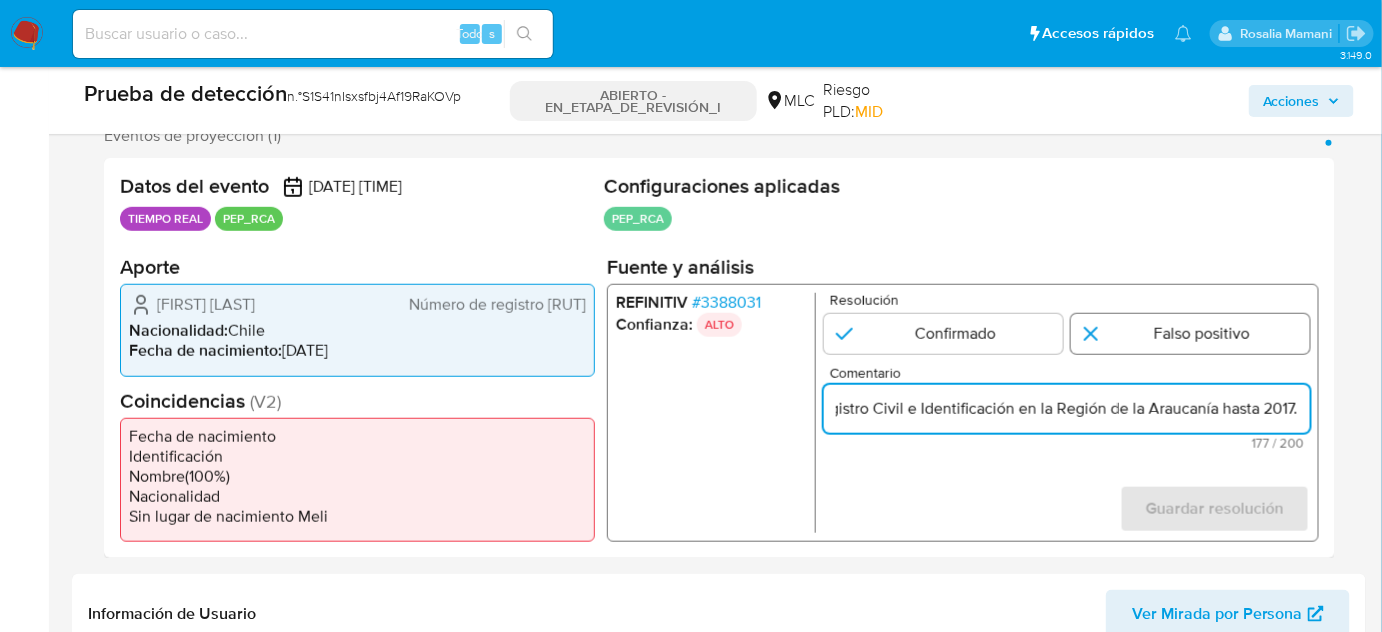 type on "Usuario César Enrique Peiñan Aillapán RUT 13286683K se desempeño como Director Regional del Servicio de Registro Civil e Identificación en la Región de la Araucanía hasta 2017." 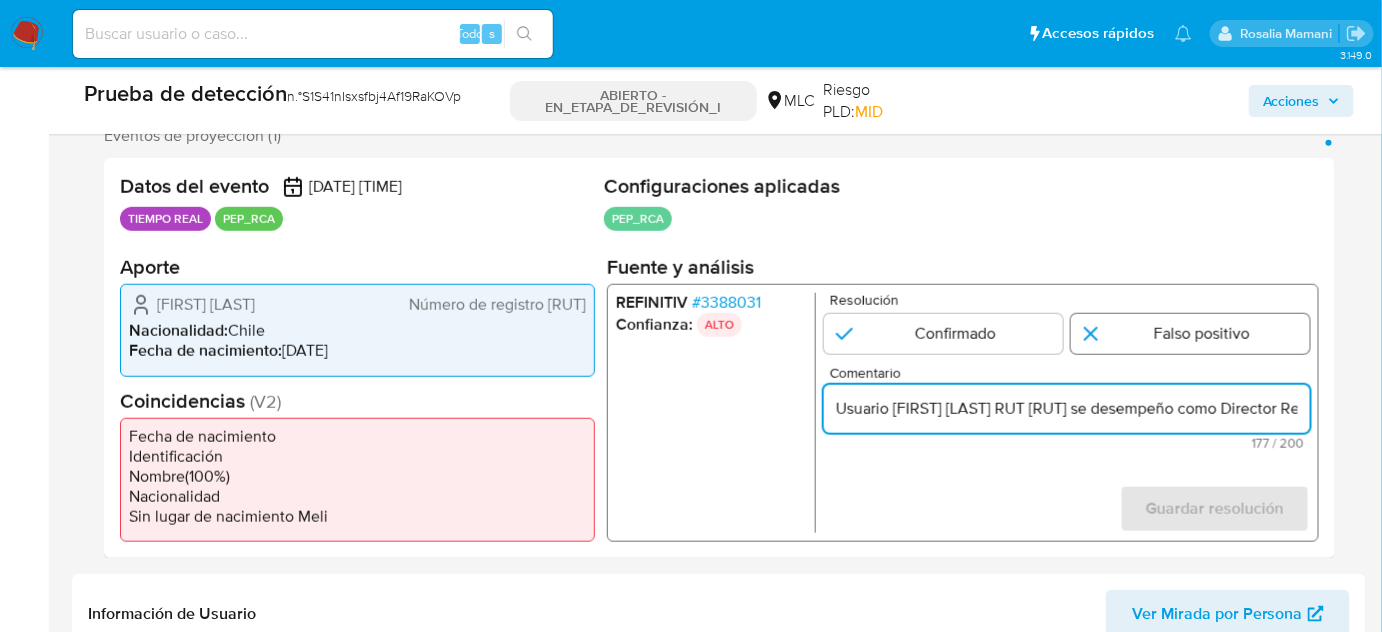click at bounding box center (1190, 334) 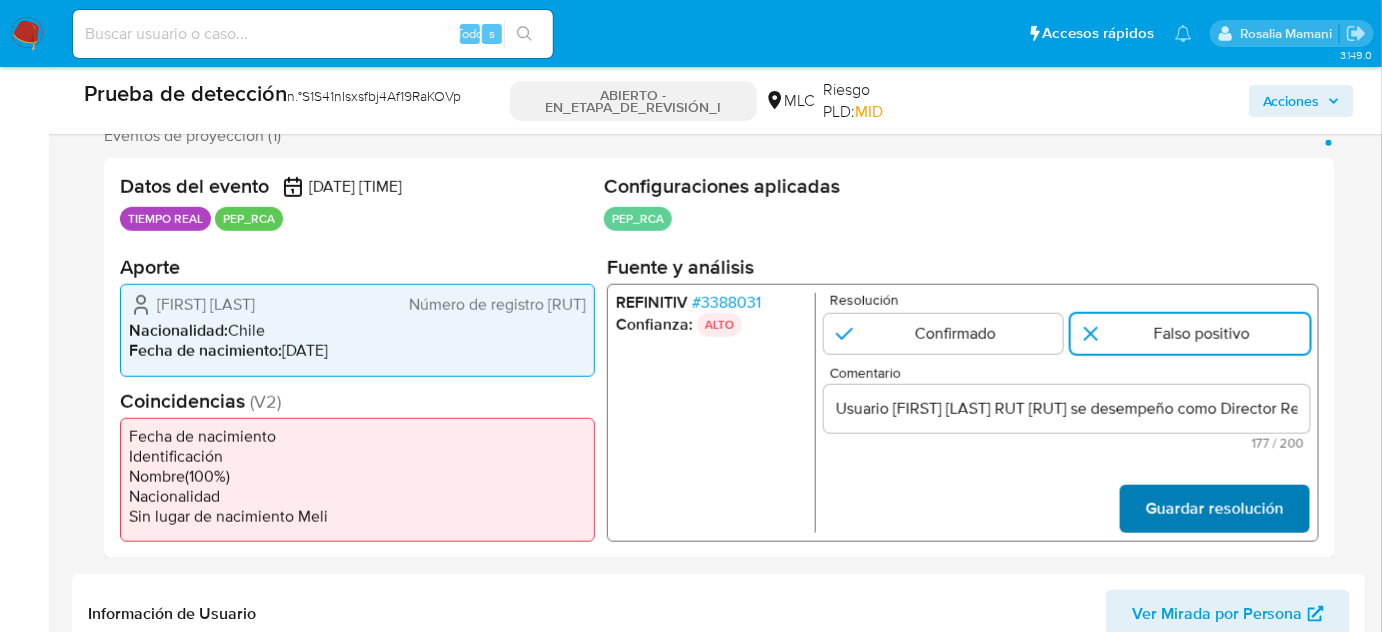 click on "Guardar resolución" at bounding box center (1215, 509) 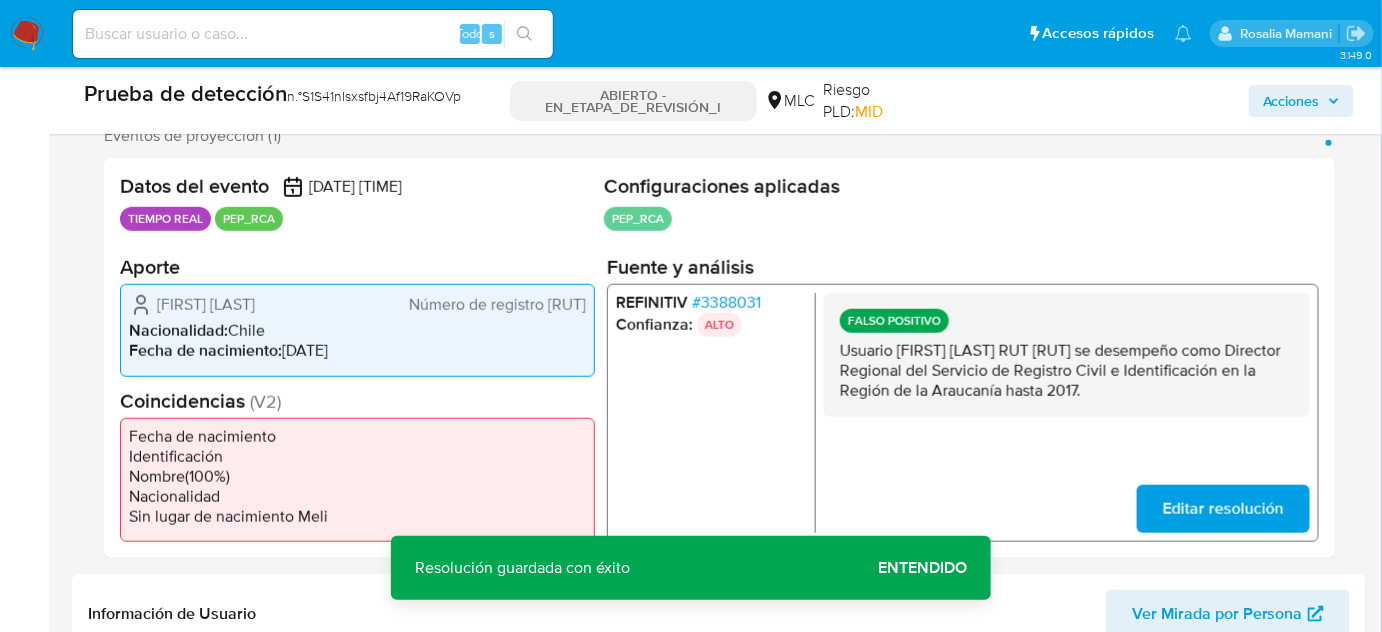 click on "3388031" at bounding box center [731, 302] 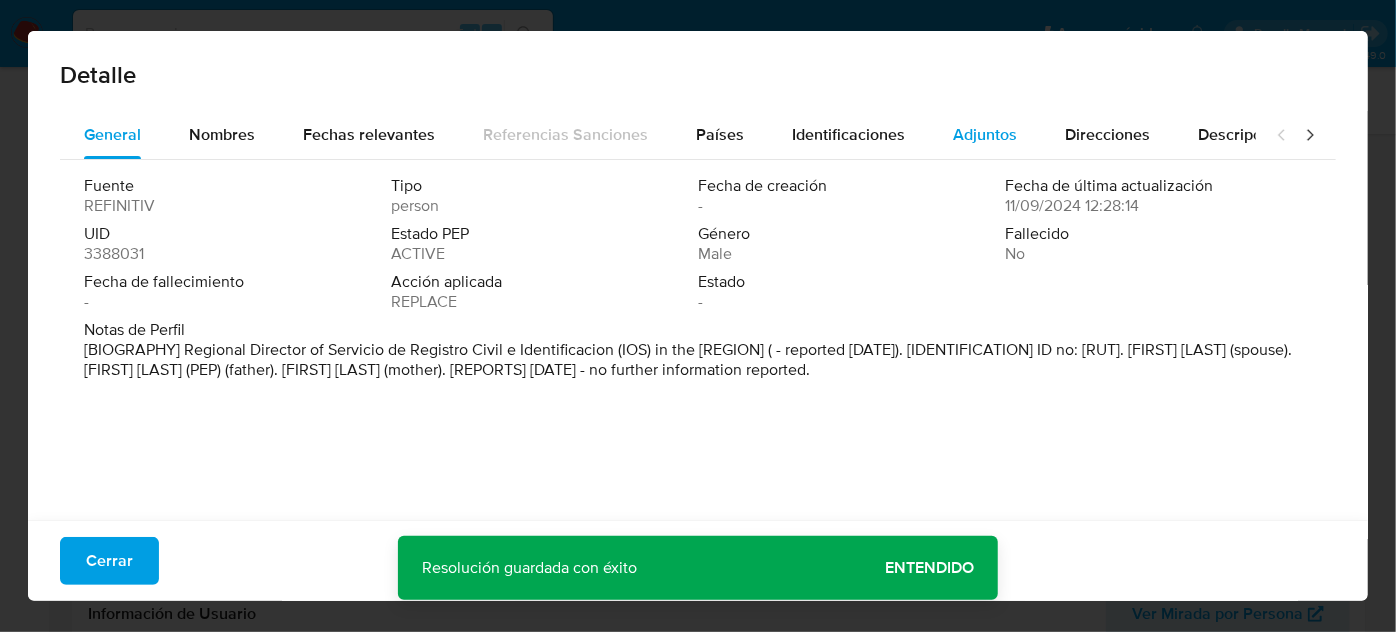 click on "Adjuntos" at bounding box center (985, 134) 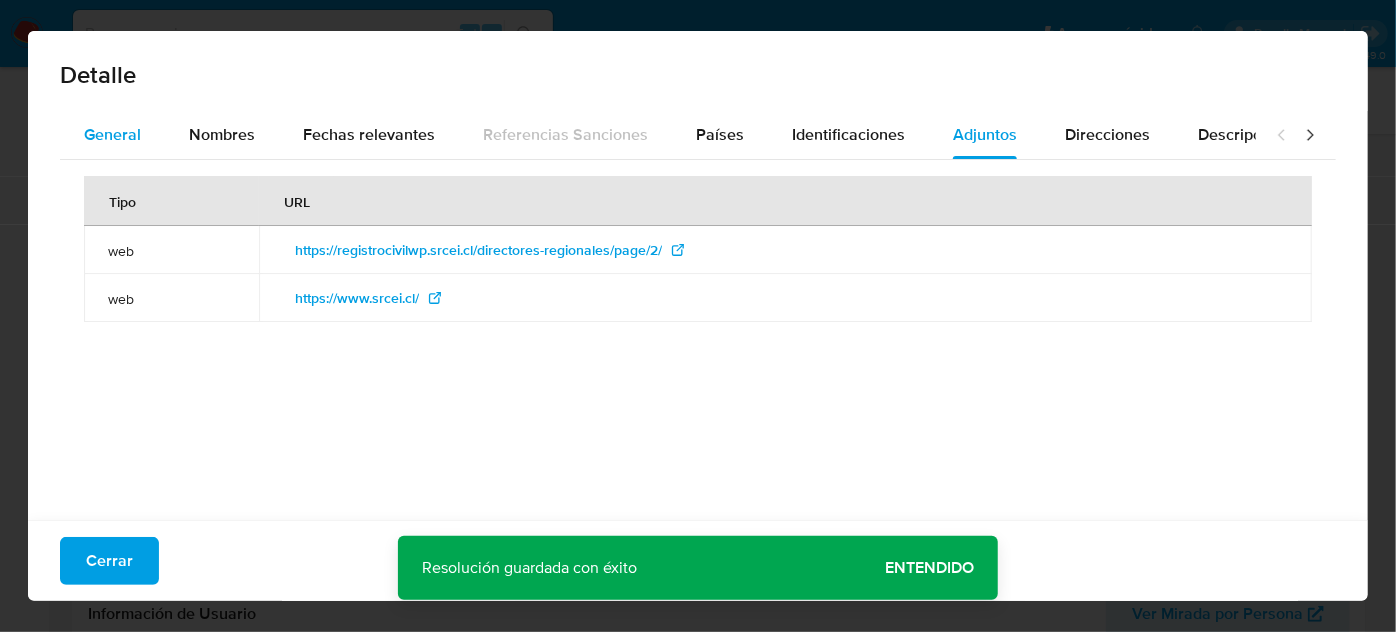 click on "General" at bounding box center [112, 134] 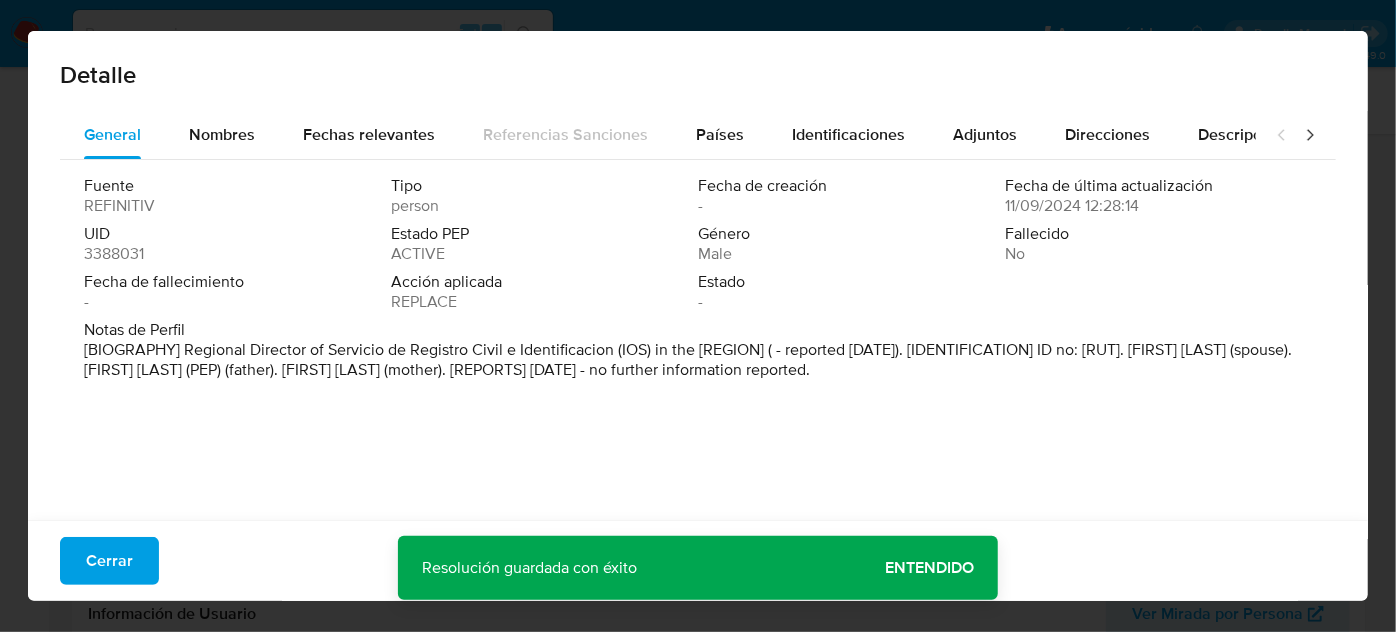 drag, startPoint x: 370, startPoint y: 376, endPoint x: 539, endPoint y: 375, distance: 169.00296 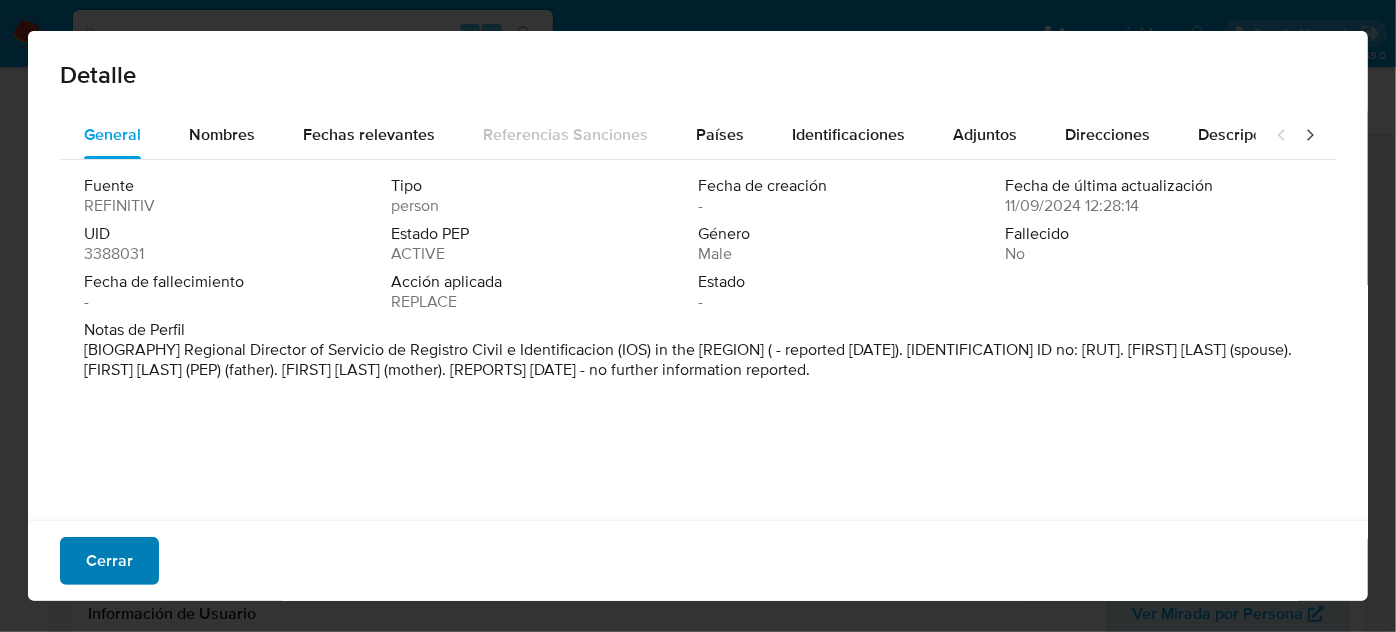 click on "Cerrar" at bounding box center (109, 561) 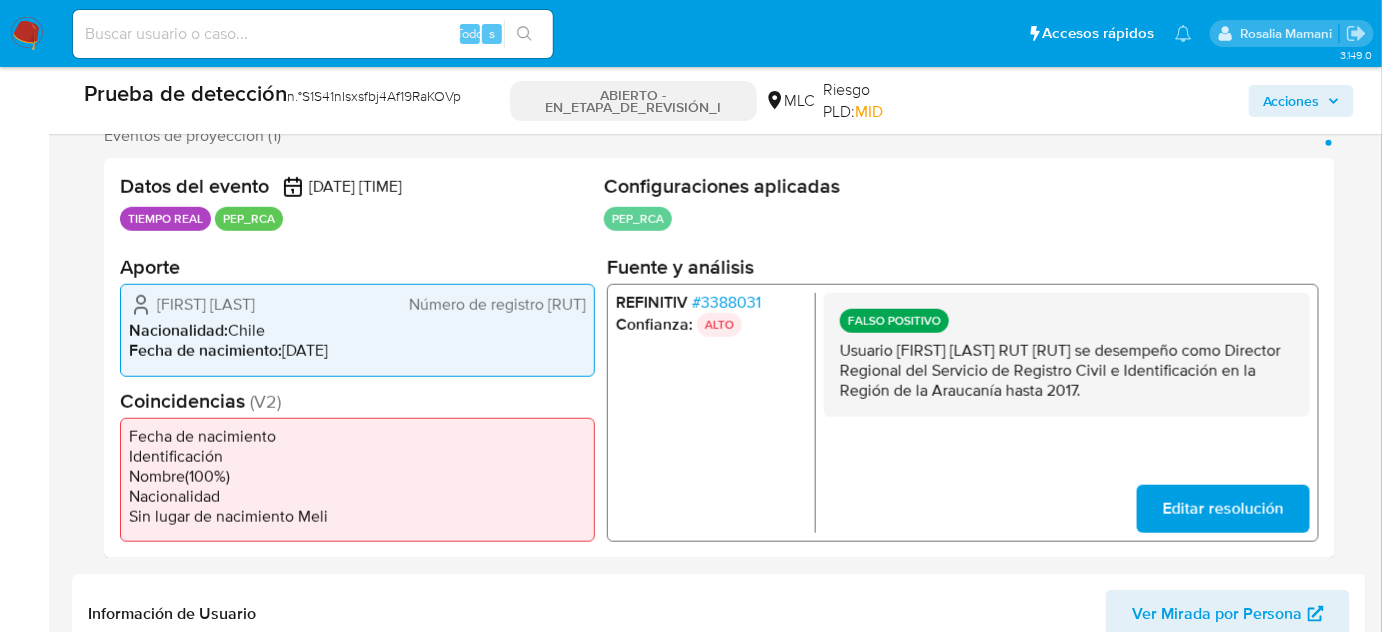 drag, startPoint x: 1277, startPoint y: 384, endPoint x: 836, endPoint y: 350, distance: 442.30872 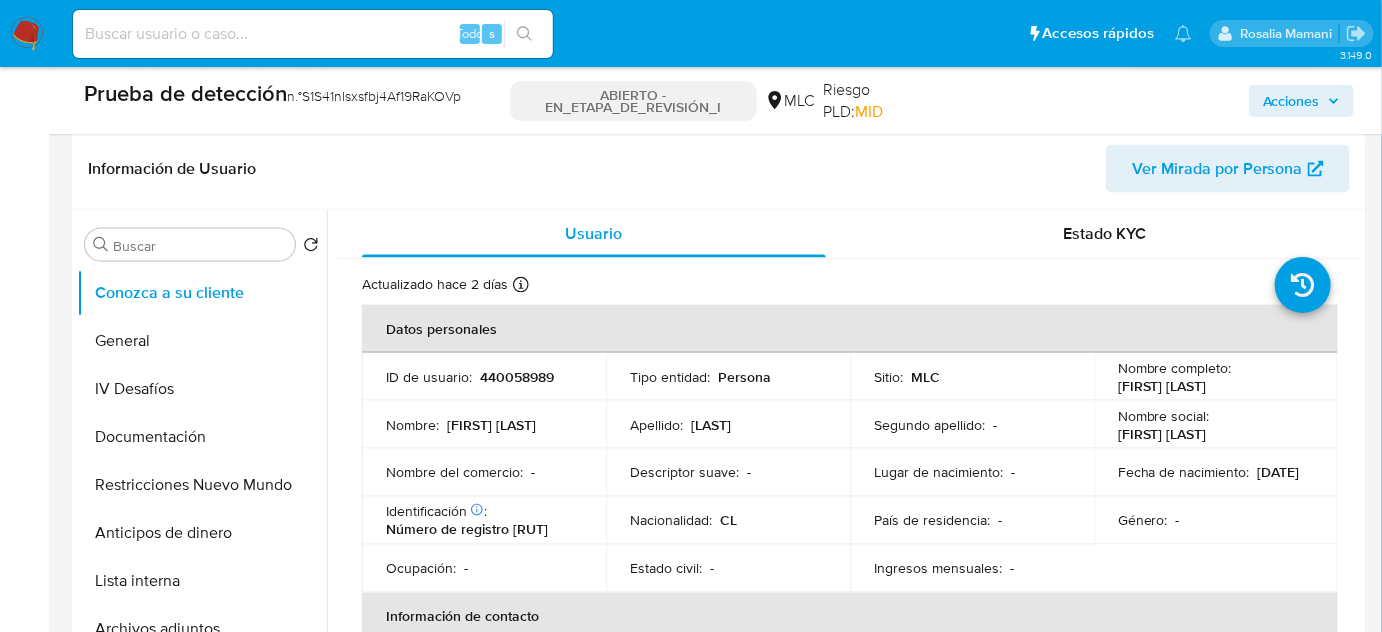 scroll, scrollTop: 818, scrollLeft: 0, axis: vertical 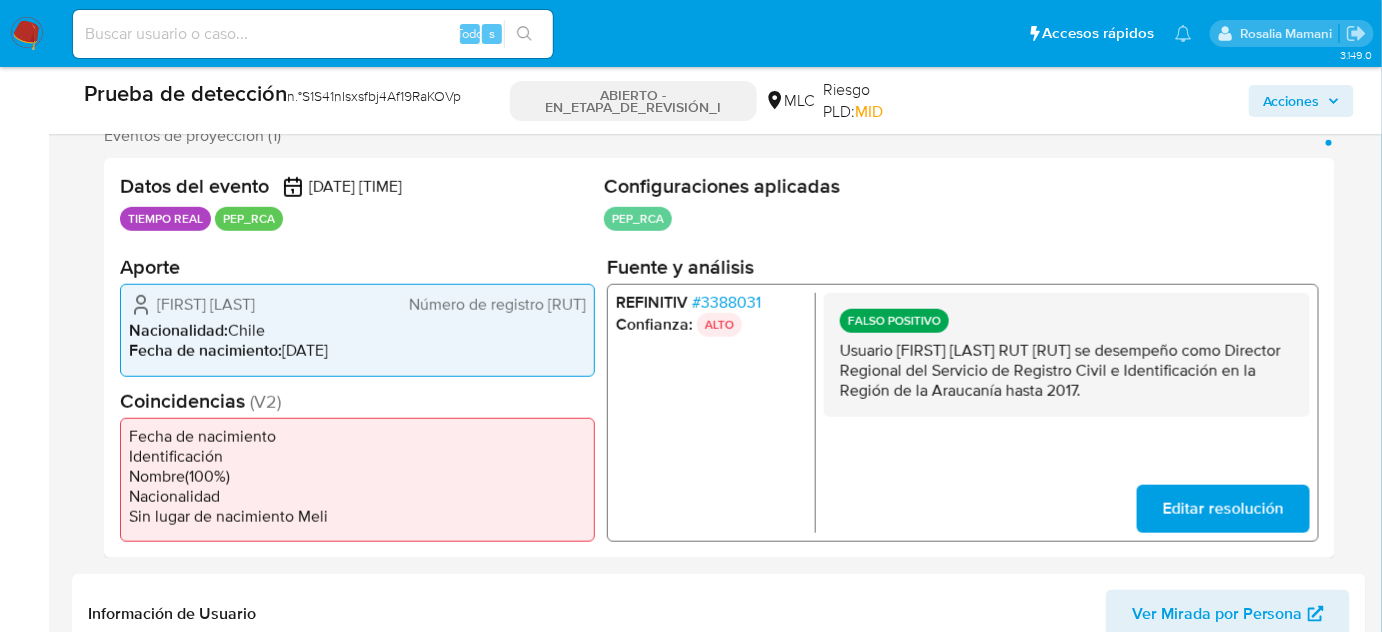 click on "3388031" at bounding box center [731, 302] 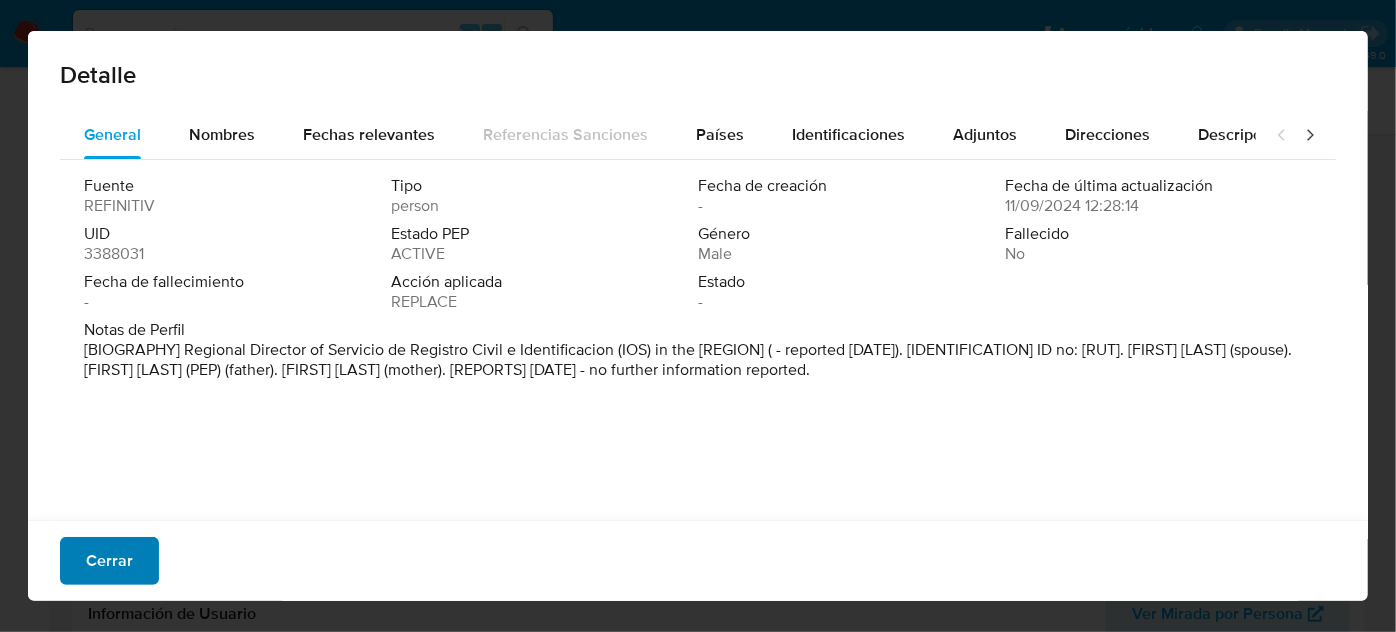 click on "Cerrar" at bounding box center [109, 561] 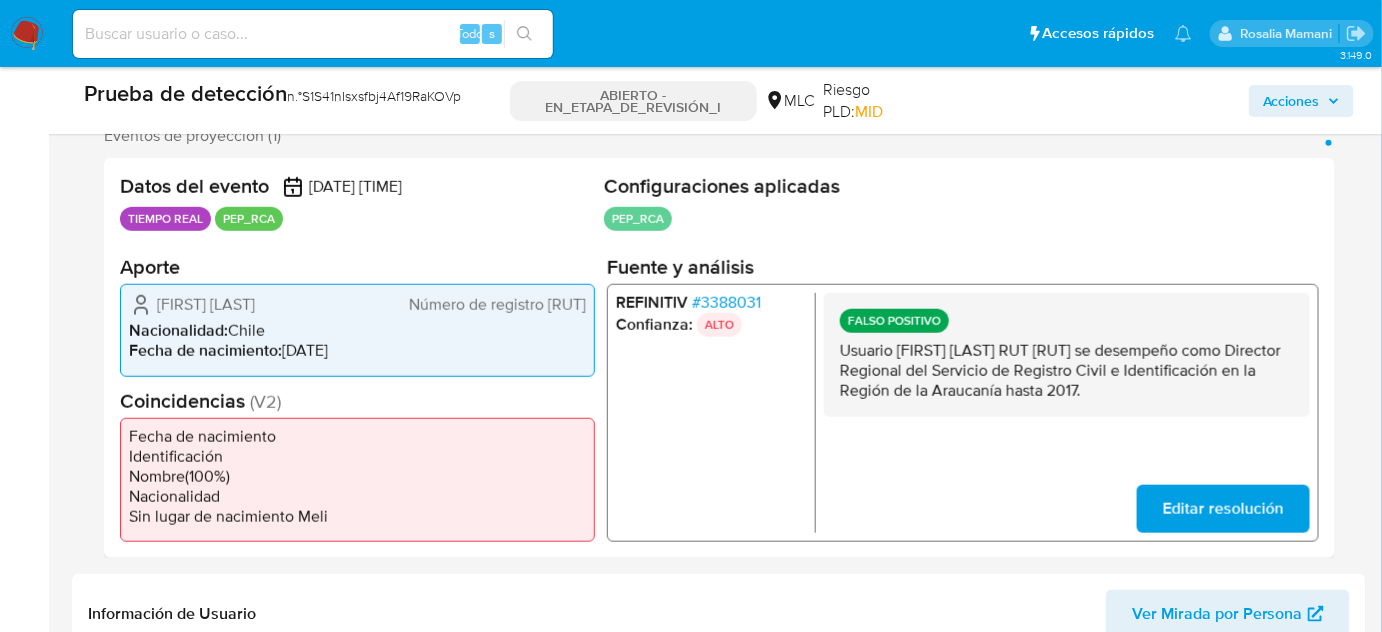 scroll, scrollTop: 454, scrollLeft: 0, axis: vertical 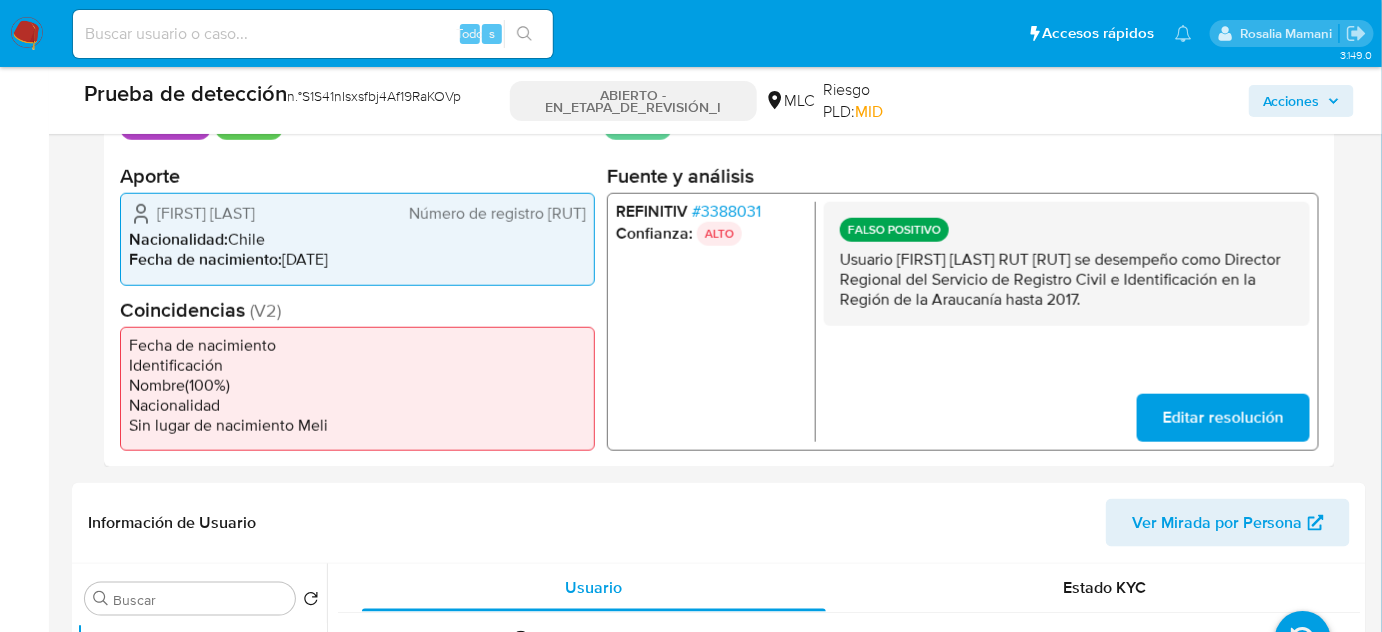 drag, startPoint x: 1279, startPoint y: 298, endPoint x: 839, endPoint y: 255, distance: 442.09613 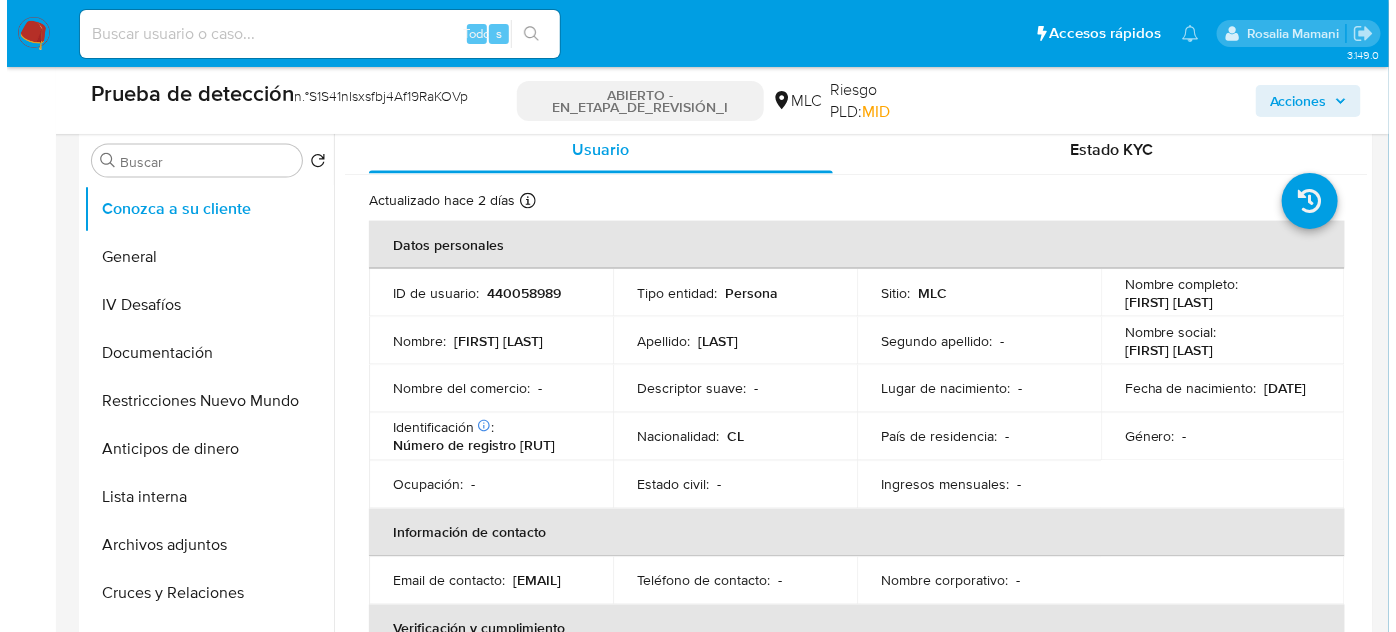 scroll, scrollTop: 909, scrollLeft: 0, axis: vertical 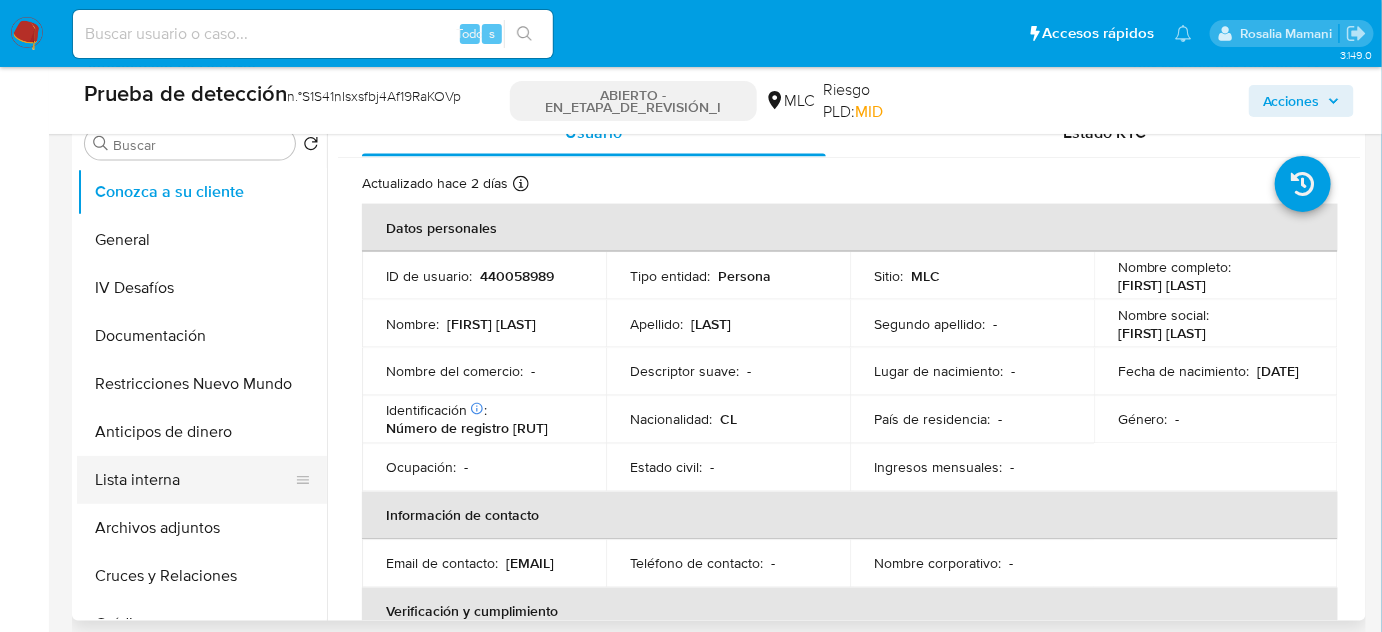 click on "Lista interna" at bounding box center (194, 480) 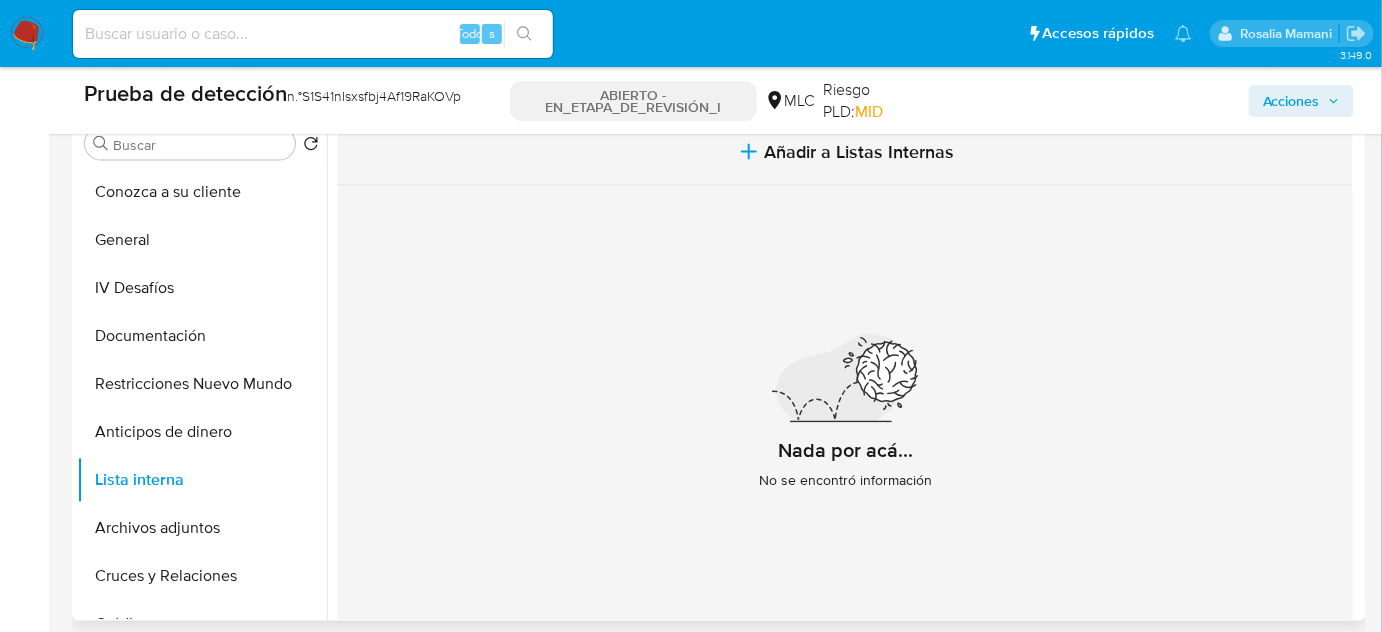click on "Añadir a Listas Internas" at bounding box center [860, 152] 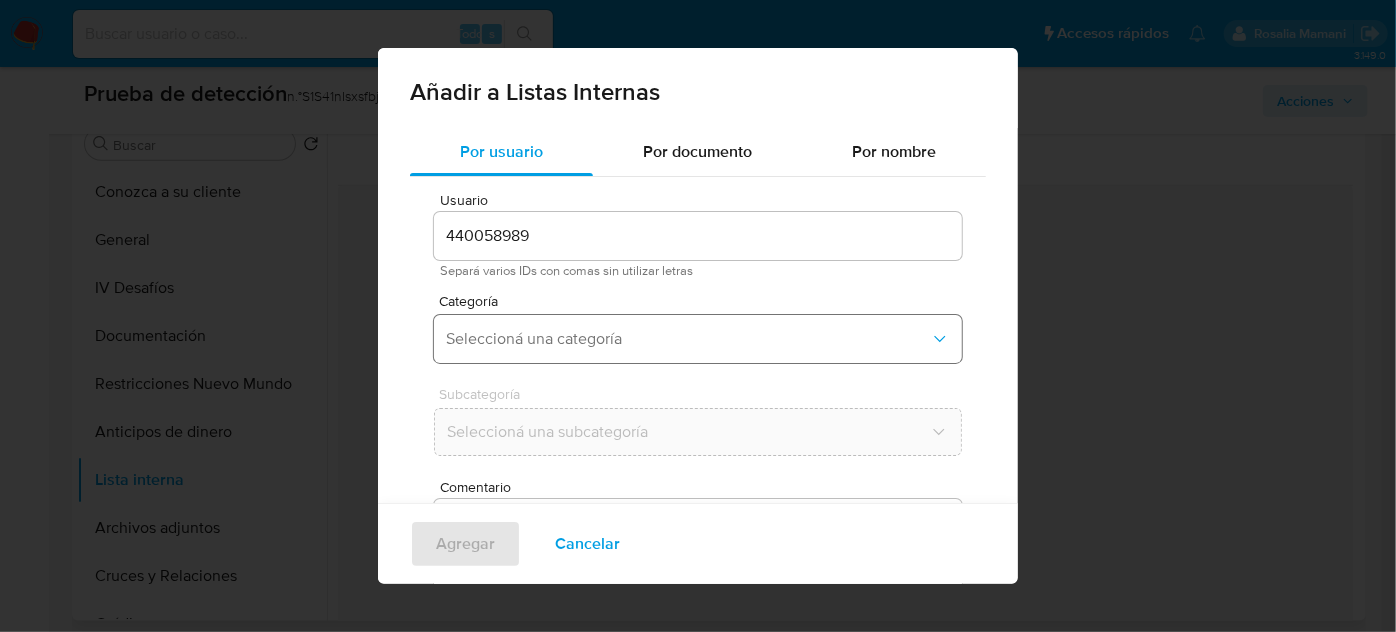 click on "Seleccioná una categoría" at bounding box center [698, 339] 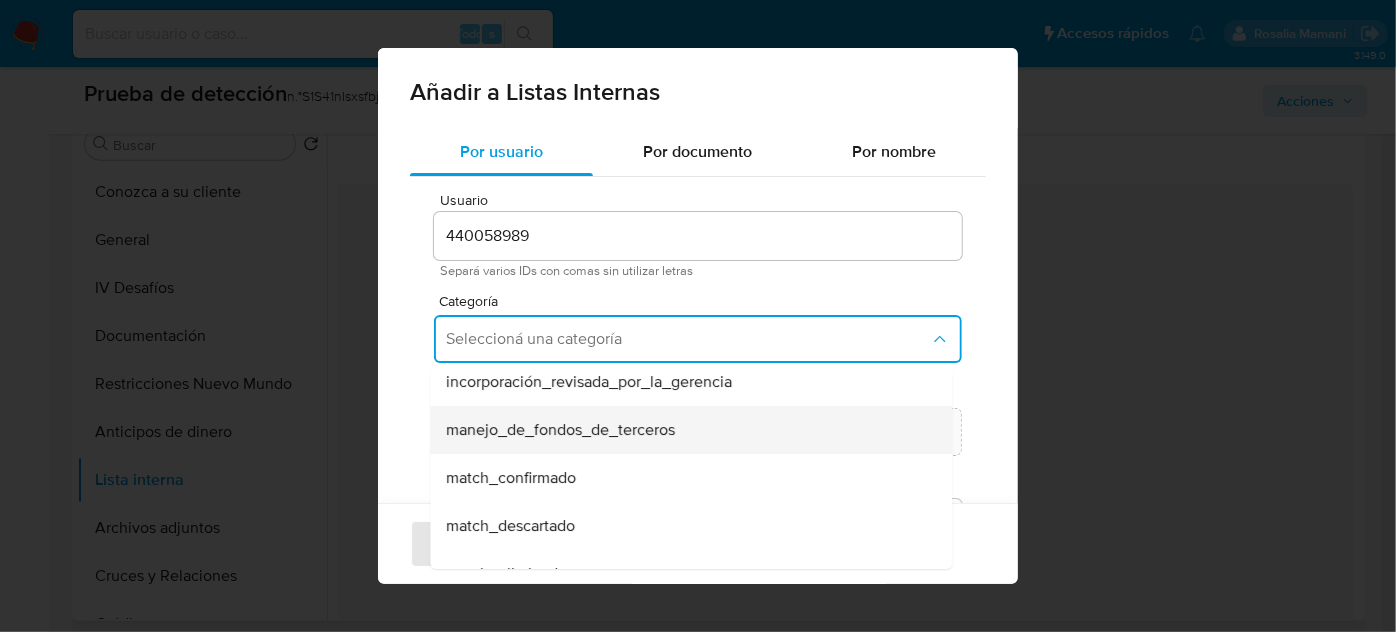 scroll, scrollTop: 90, scrollLeft: 0, axis: vertical 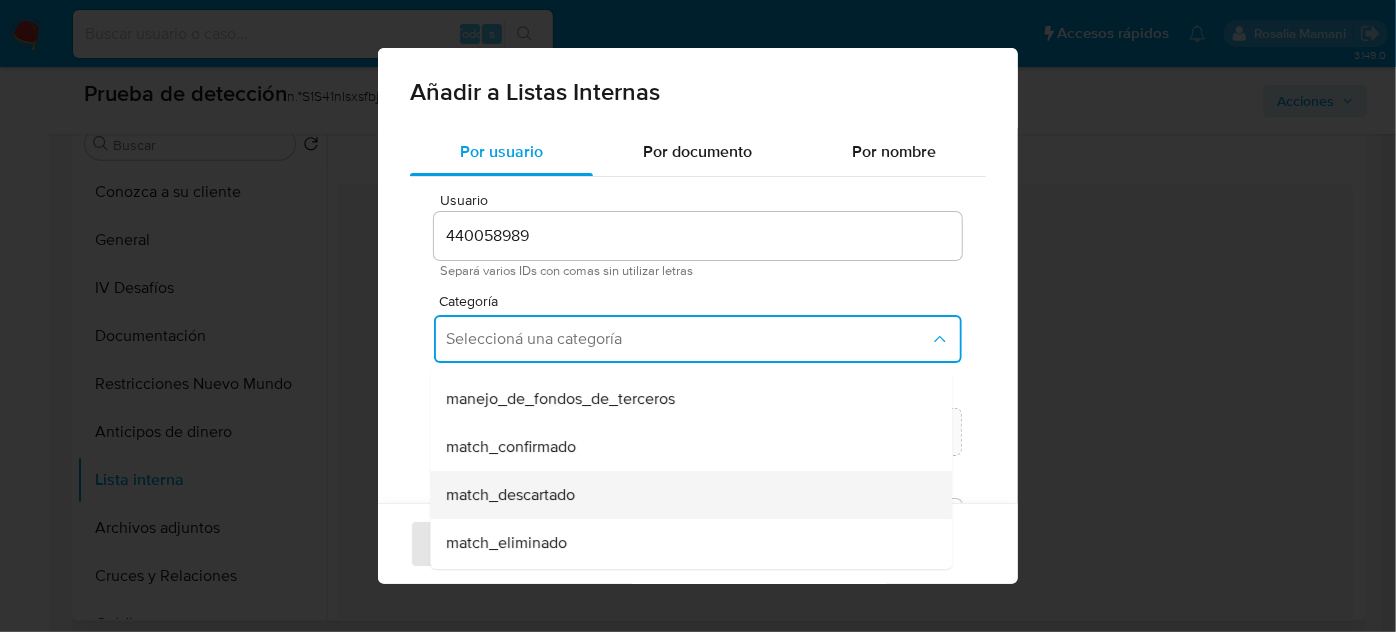 click on "match_descartado" at bounding box center [510, 495] 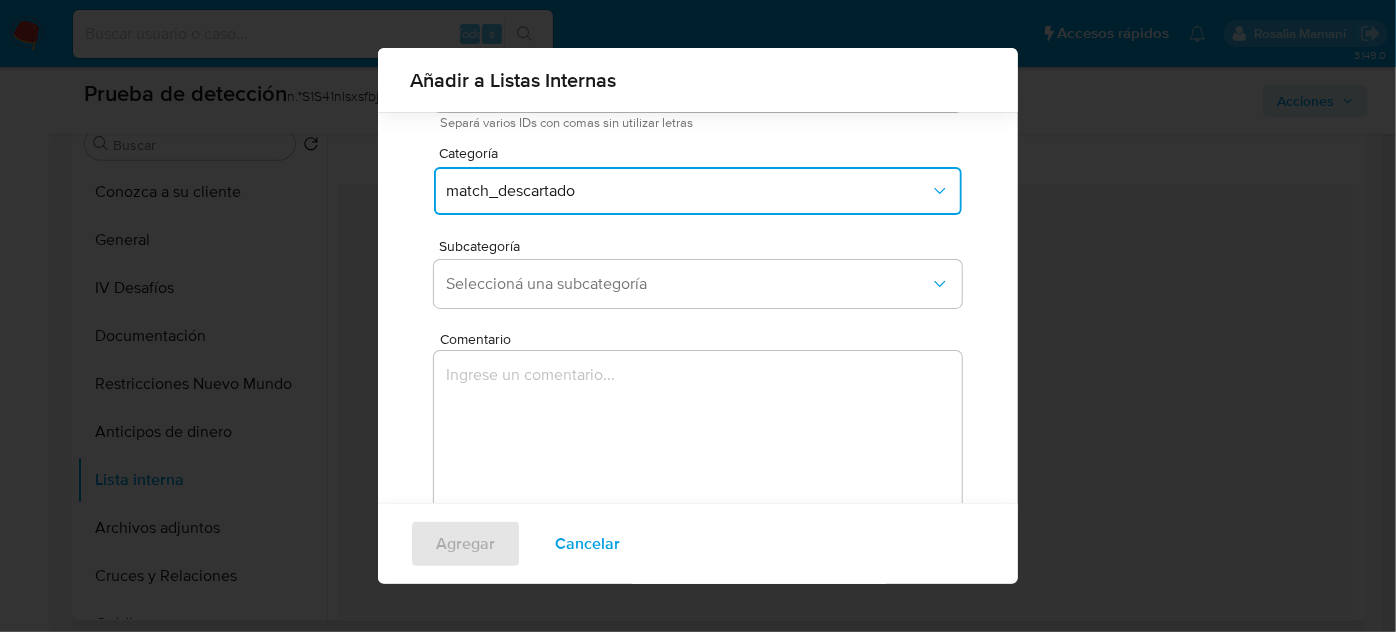 scroll, scrollTop: 165, scrollLeft: 0, axis: vertical 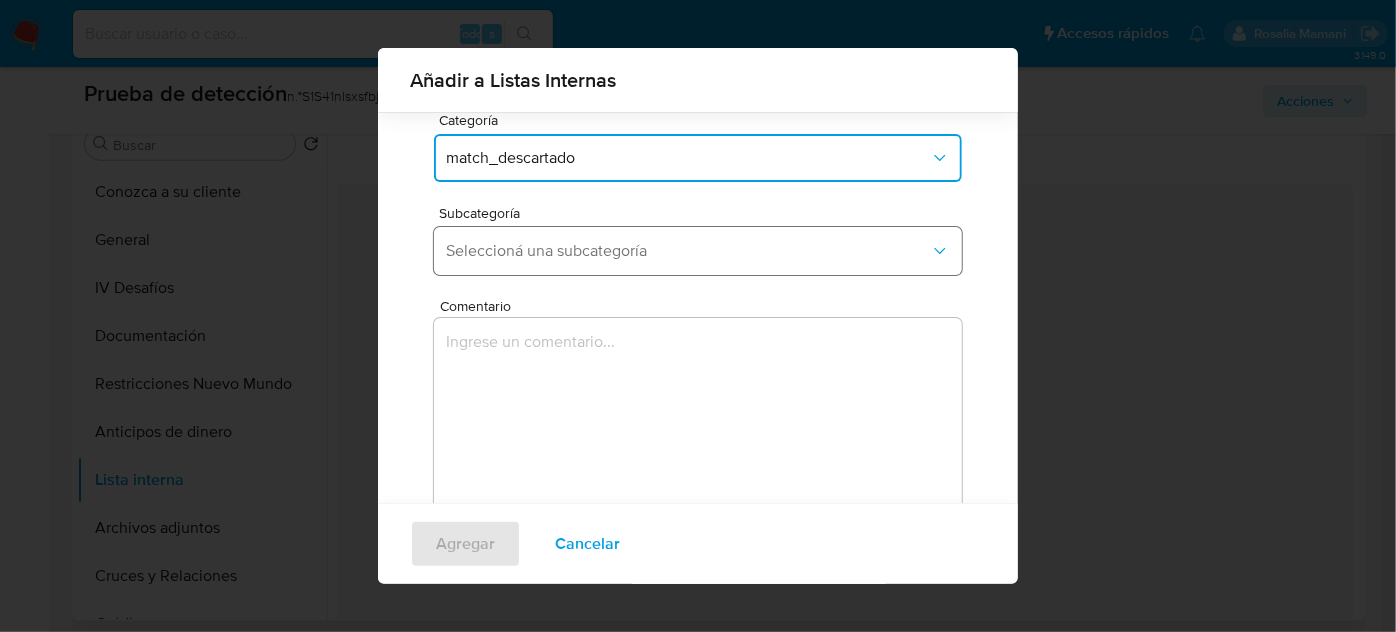 click on "Seleccioná una subcategoría" at bounding box center (698, 251) 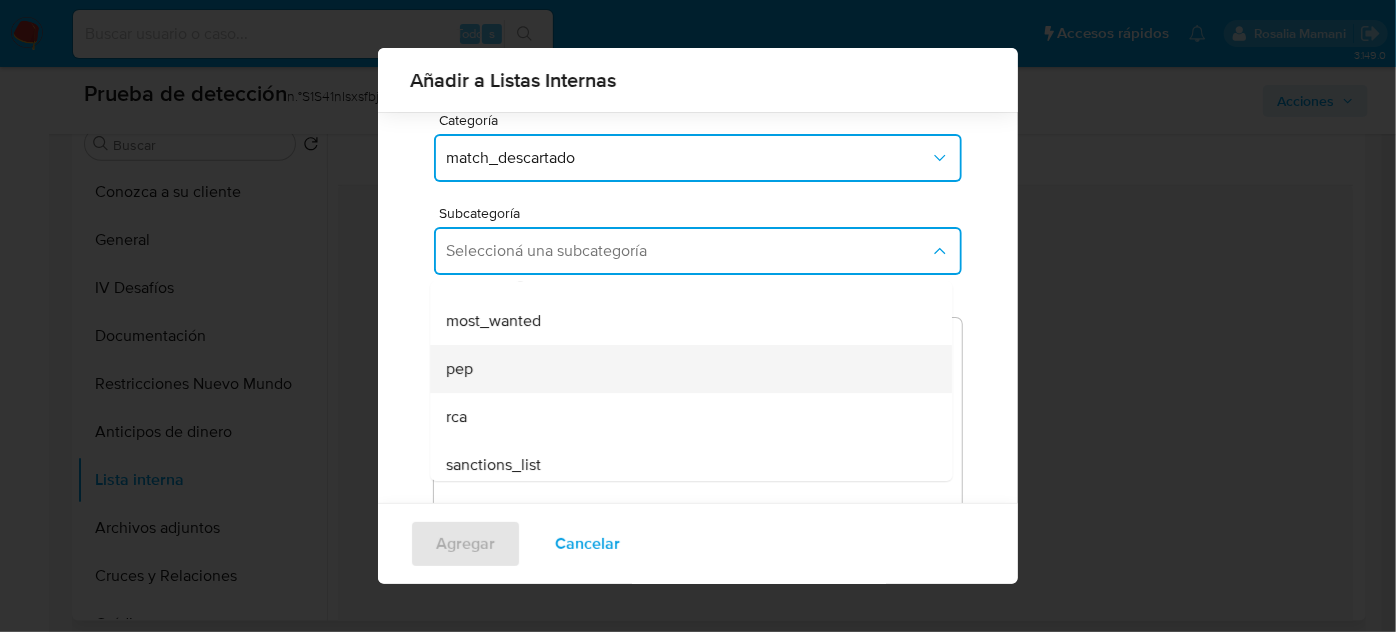 scroll, scrollTop: 136, scrollLeft: 0, axis: vertical 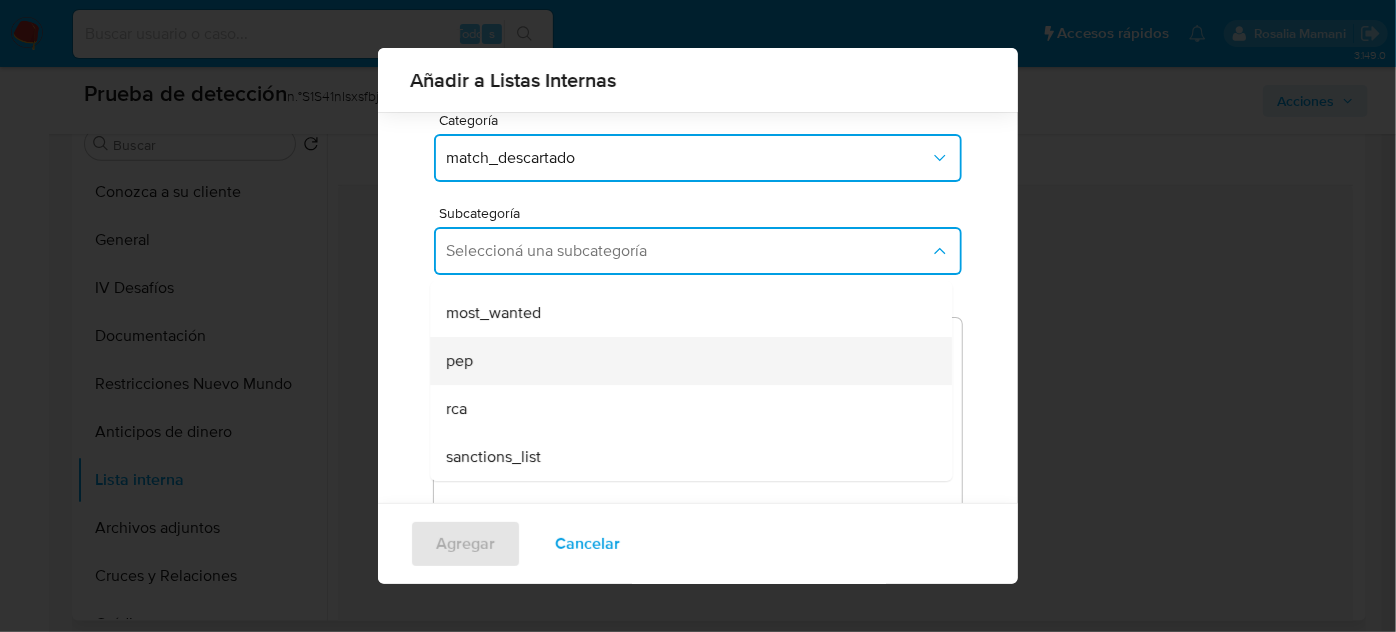 click on "pep" at bounding box center (685, 361) 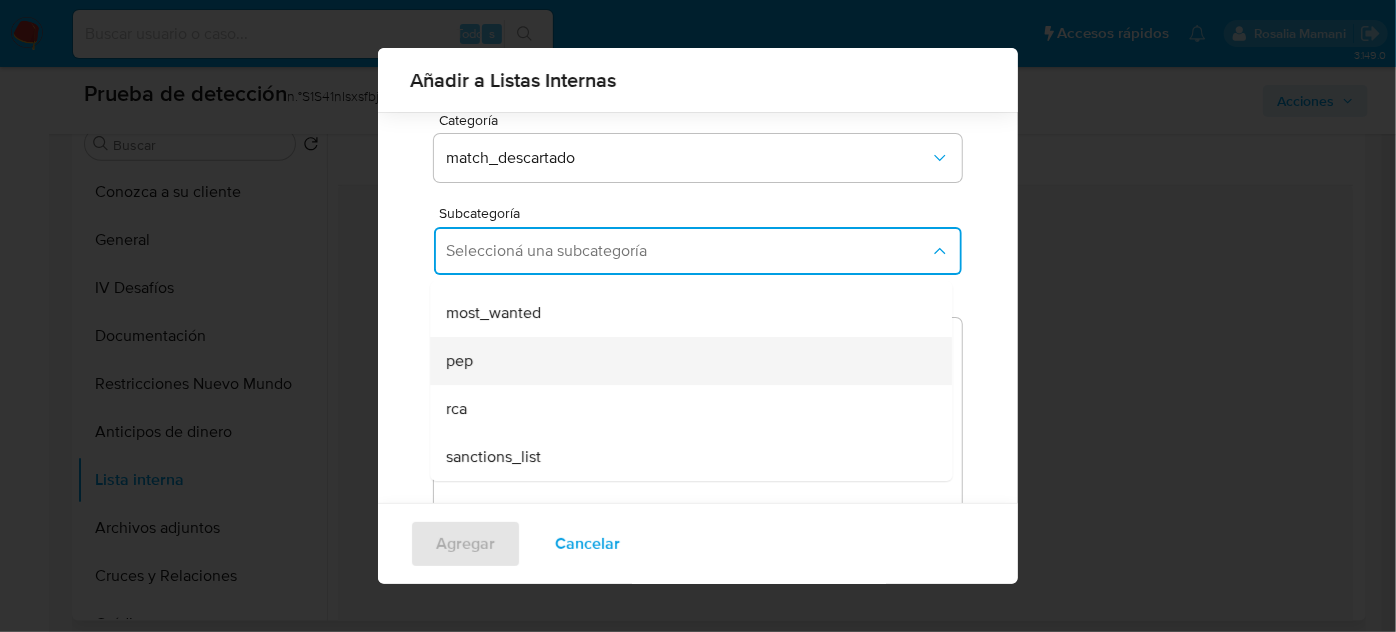 click at bounding box center [698, 414] 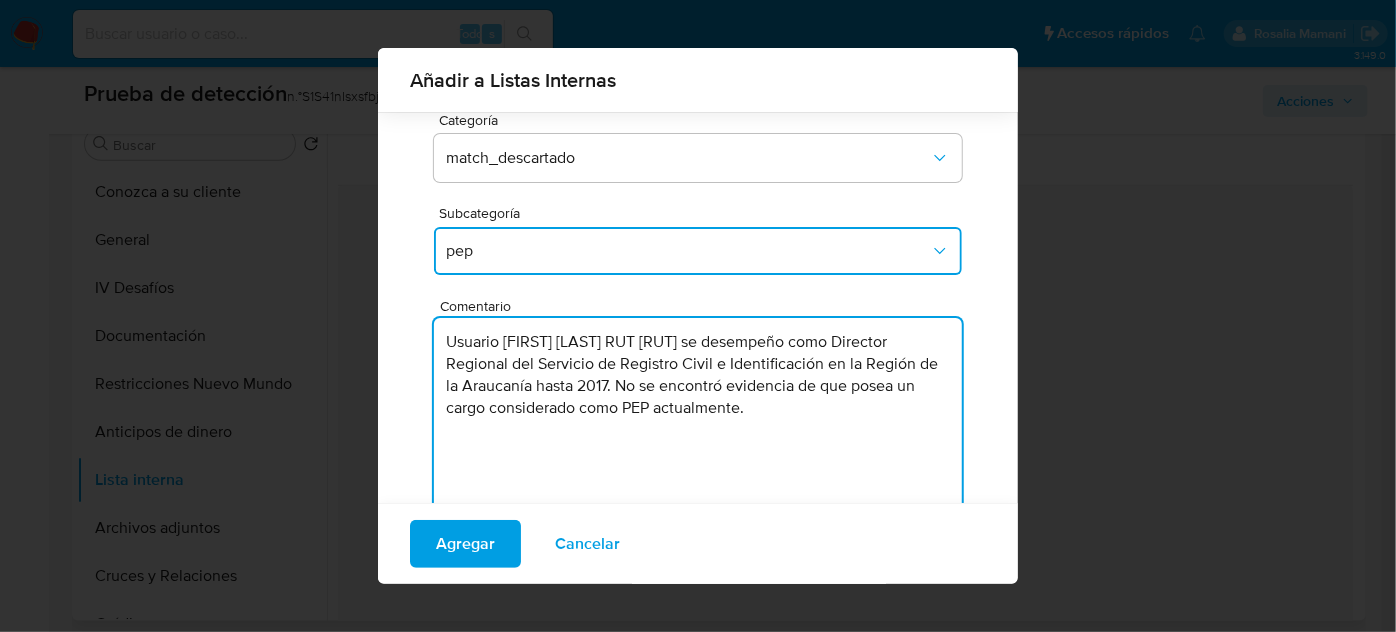 drag, startPoint x: 685, startPoint y: 444, endPoint x: 390, endPoint y: 343, distance: 311.81085 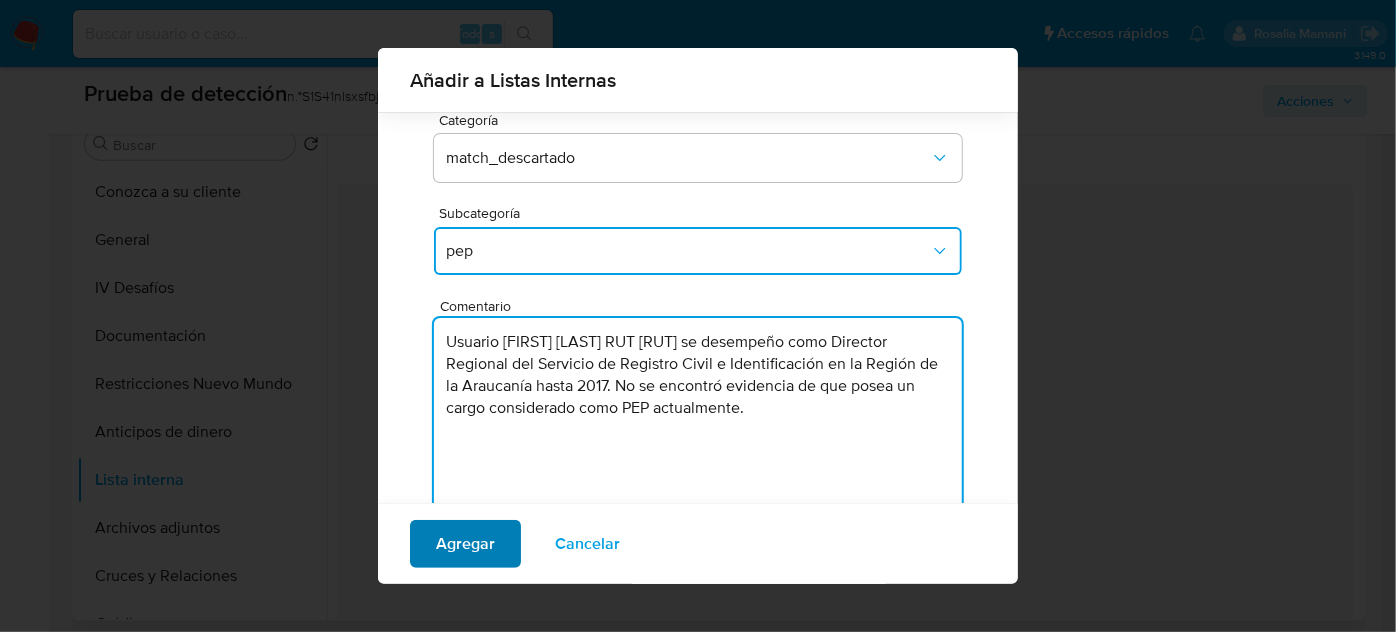 type on "Usuario César Enrique Peiñan Aillapán RUT 13286683K se desempeño como Director Regional del Servicio de Registro Civil e Identificación en la Región de la Araucanía hasta 2017. No se encontró evidencia de que posea un cargo considerado como PEP actualmente." 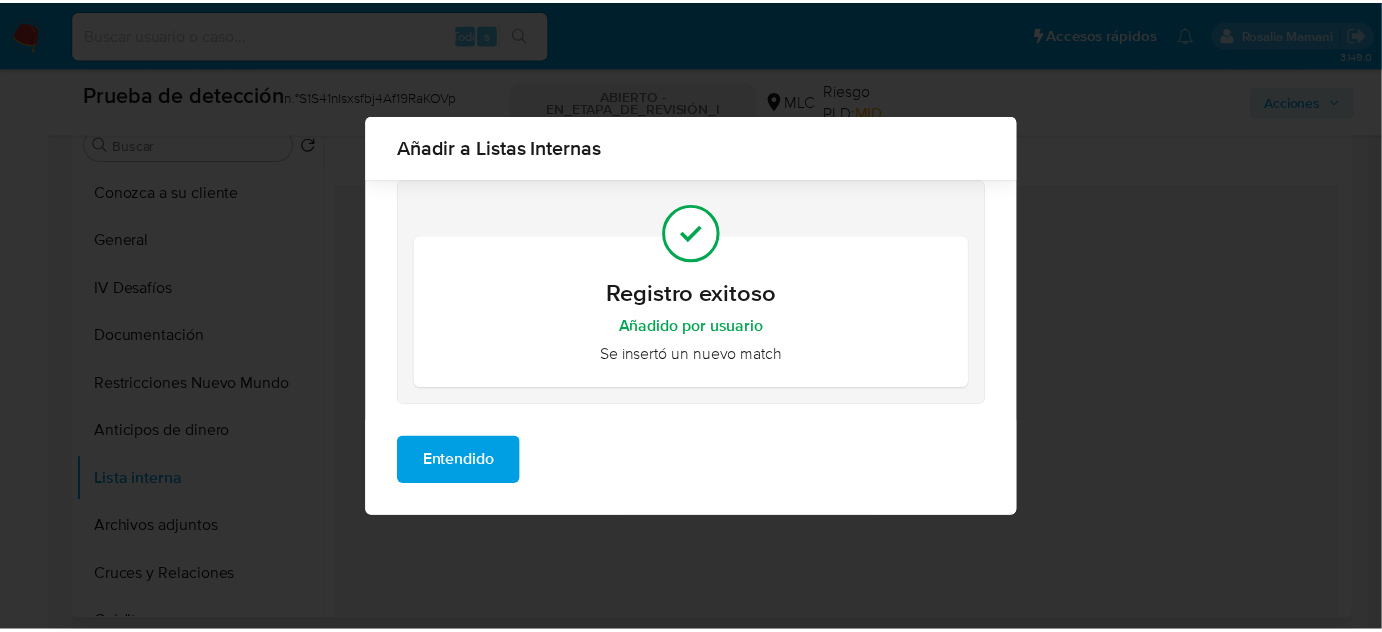 scroll, scrollTop: 0, scrollLeft: 0, axis: both 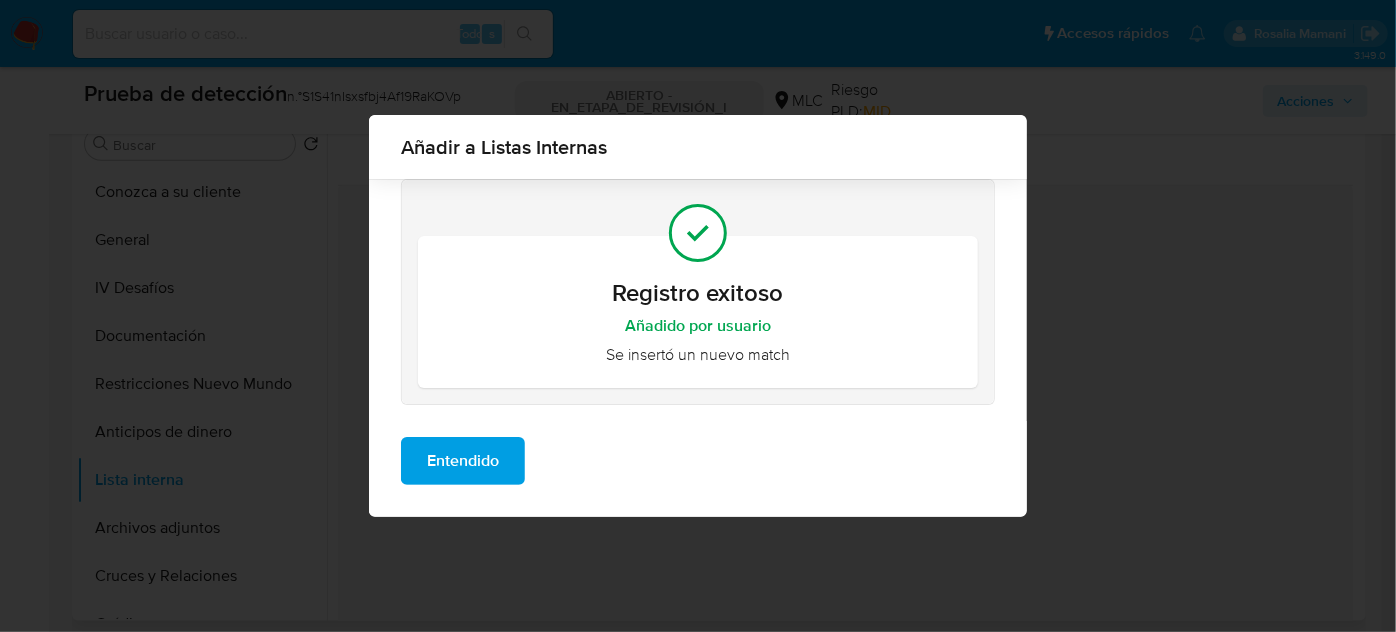 click on "Entendido" at bounding box center [463, 461] 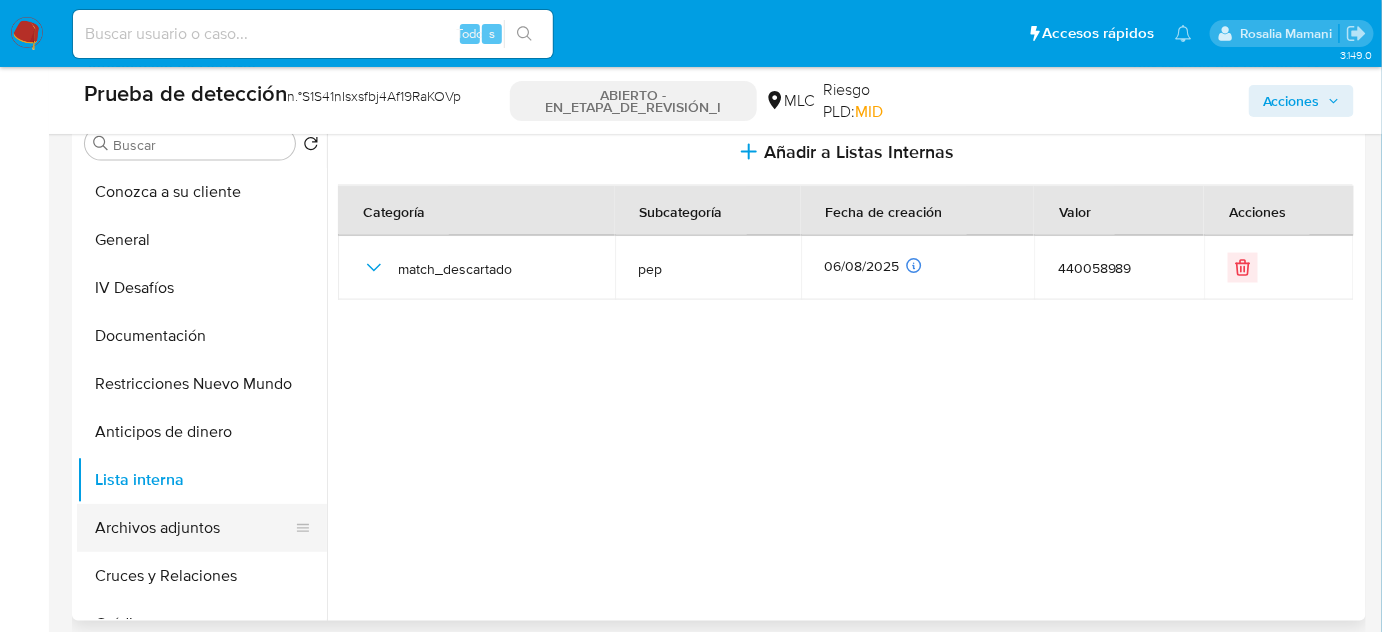click on "Archivos adjuntos" at bounding box center [194, 528] 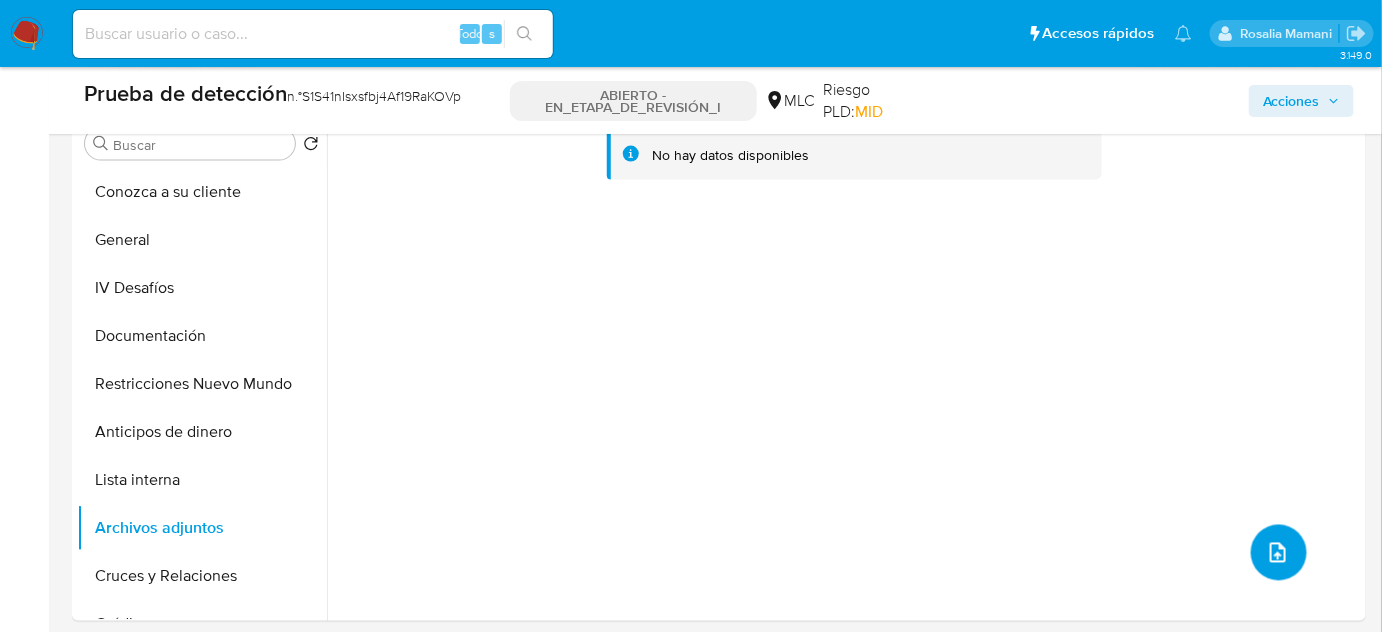 click 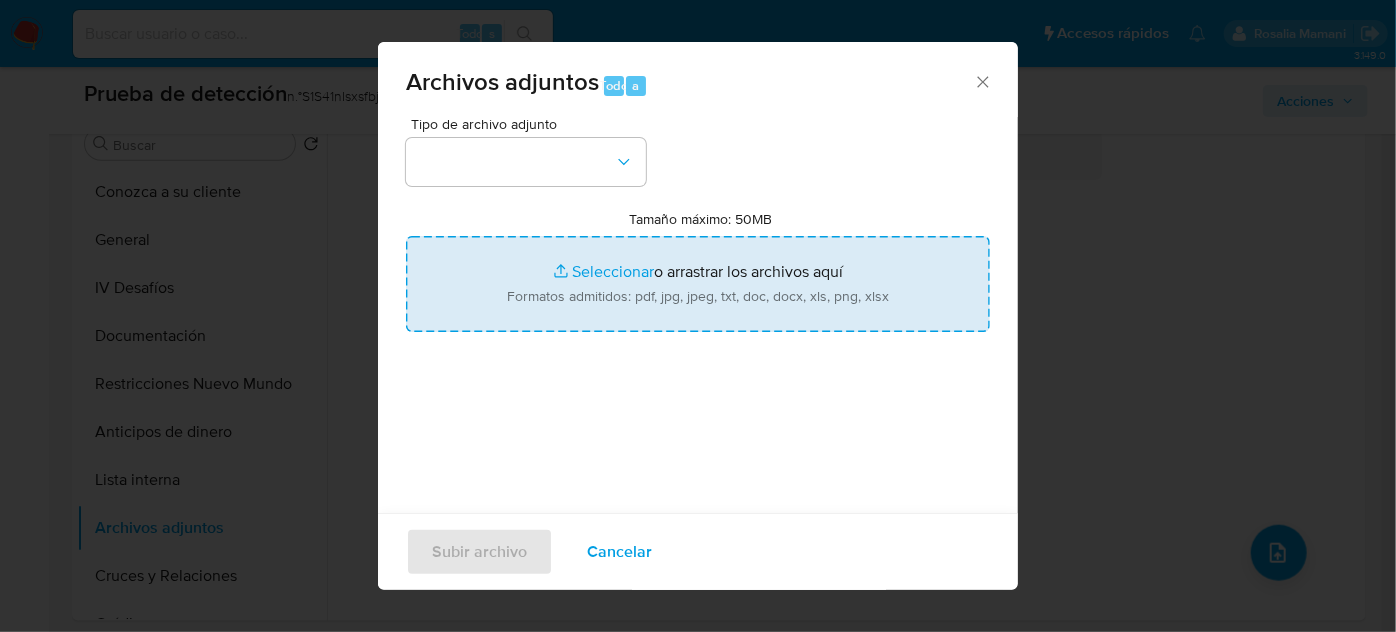 click on "Tamaño máximo: 50MB Seleccionar archivos" at bounding box center (698, 284) 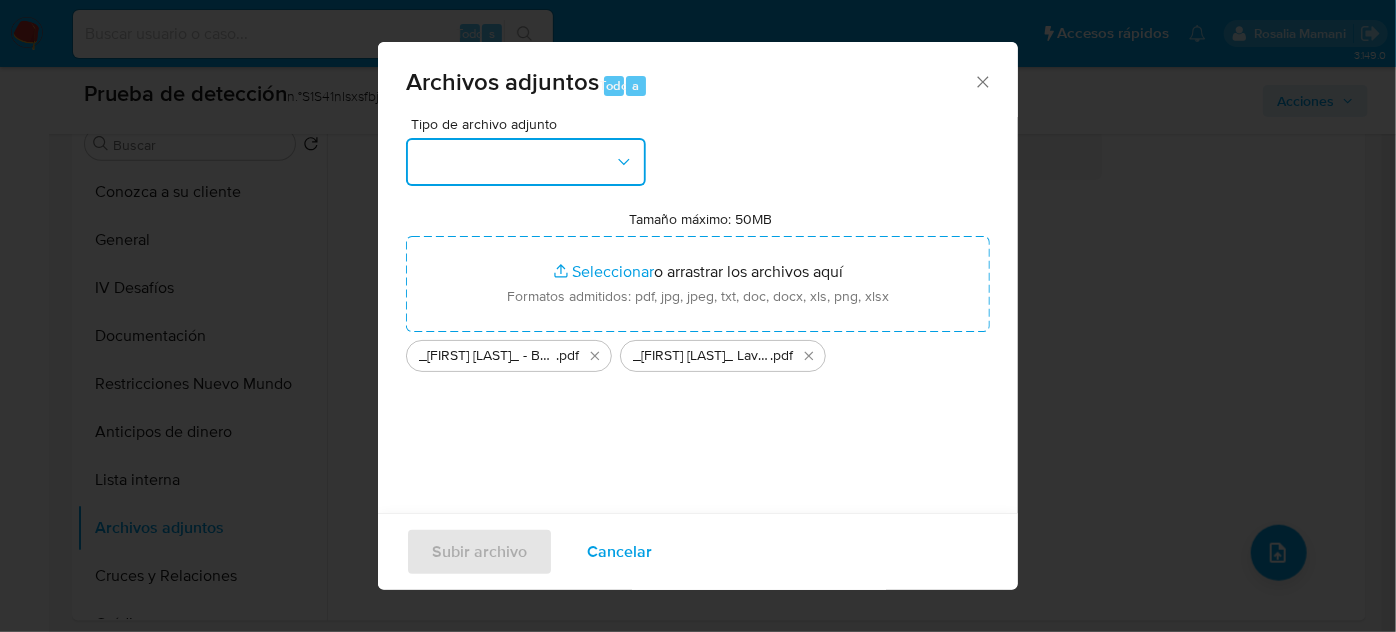drag, startPoint x: 559, startPoint y: 266, endPoint x: 461, endPoint y: 166, distance: 140.01428 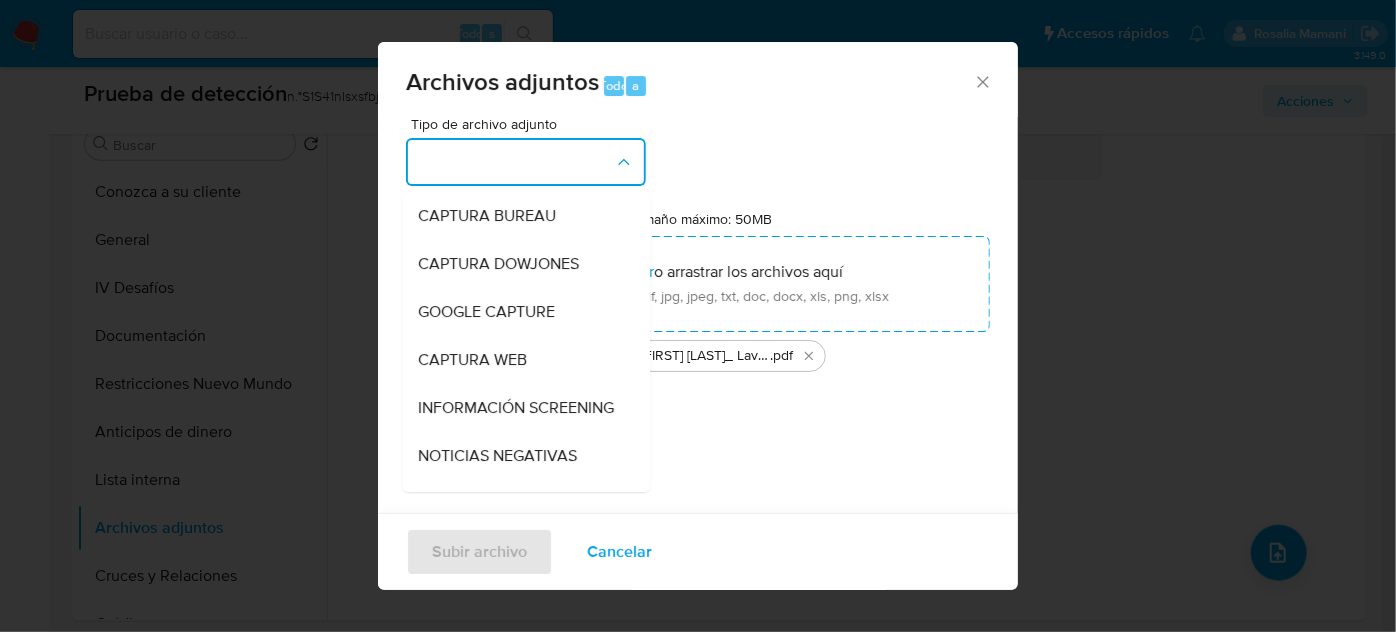 drag, startPoint x: 452, startPoint y: 416, endPoint x: 433, endPoint y: 415, distance: 19.026299 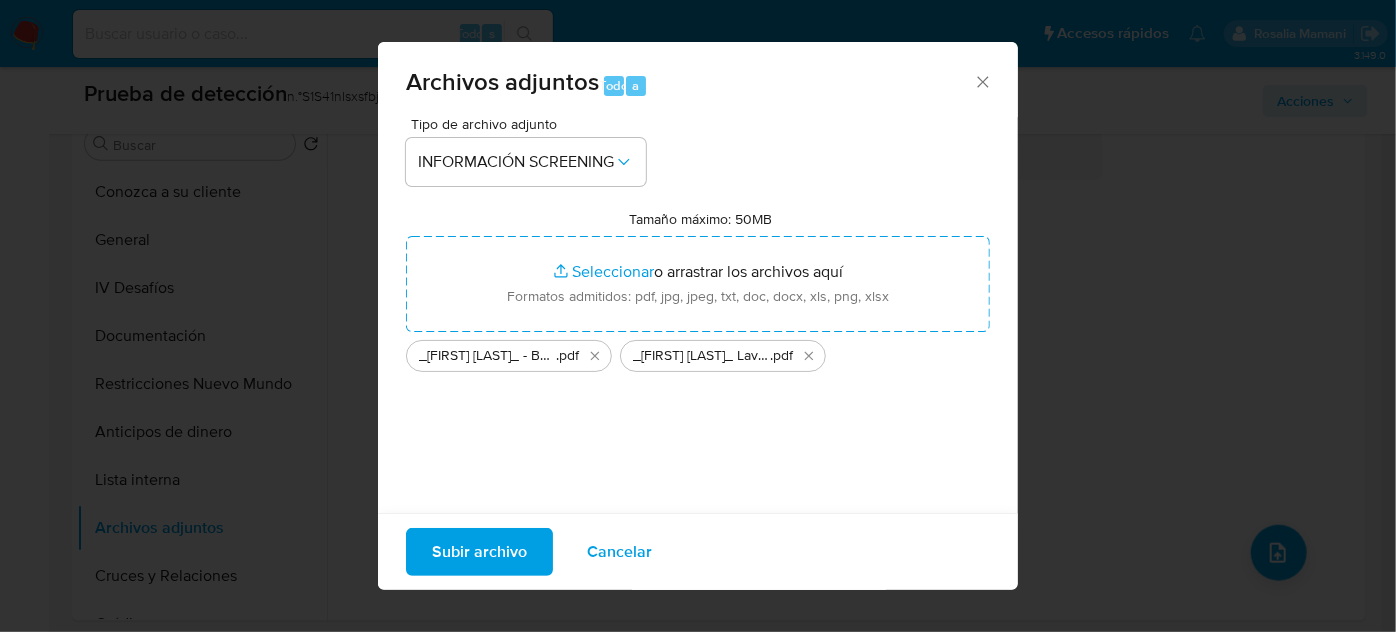 click on "Subir archivo" at bounding box center [479, 552] 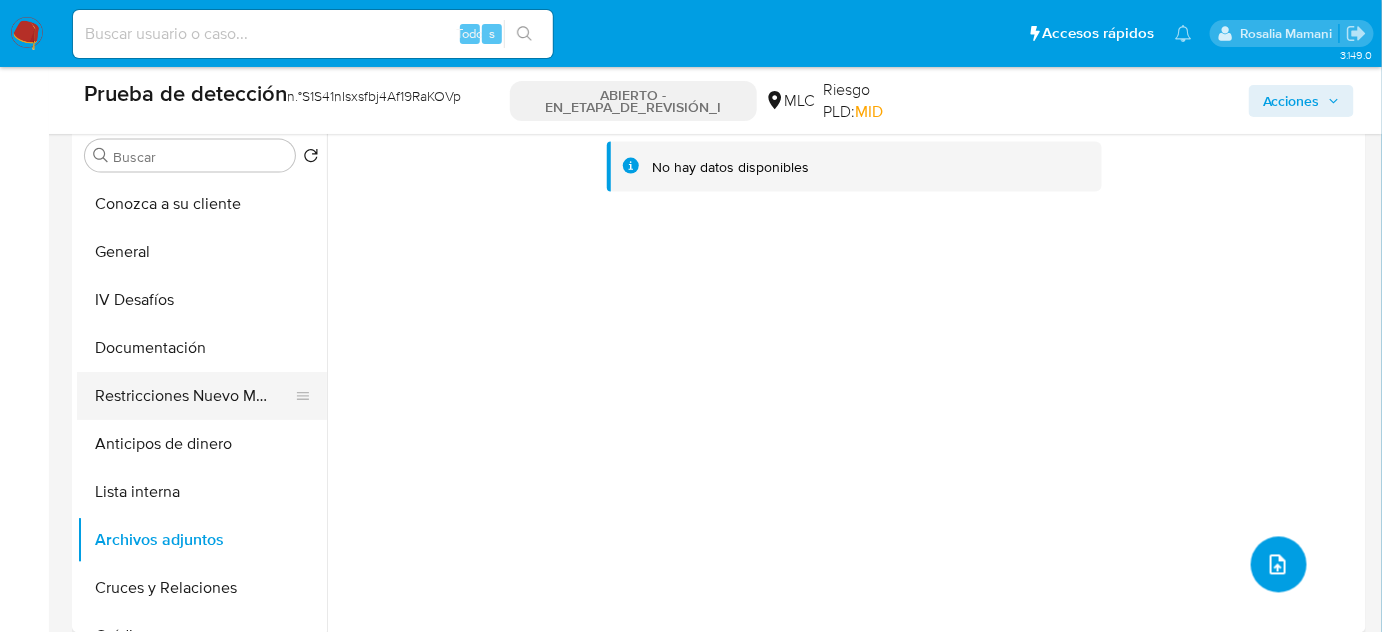 scroll, scrollTop: 909, scrollLeft: 0, axis: vertical 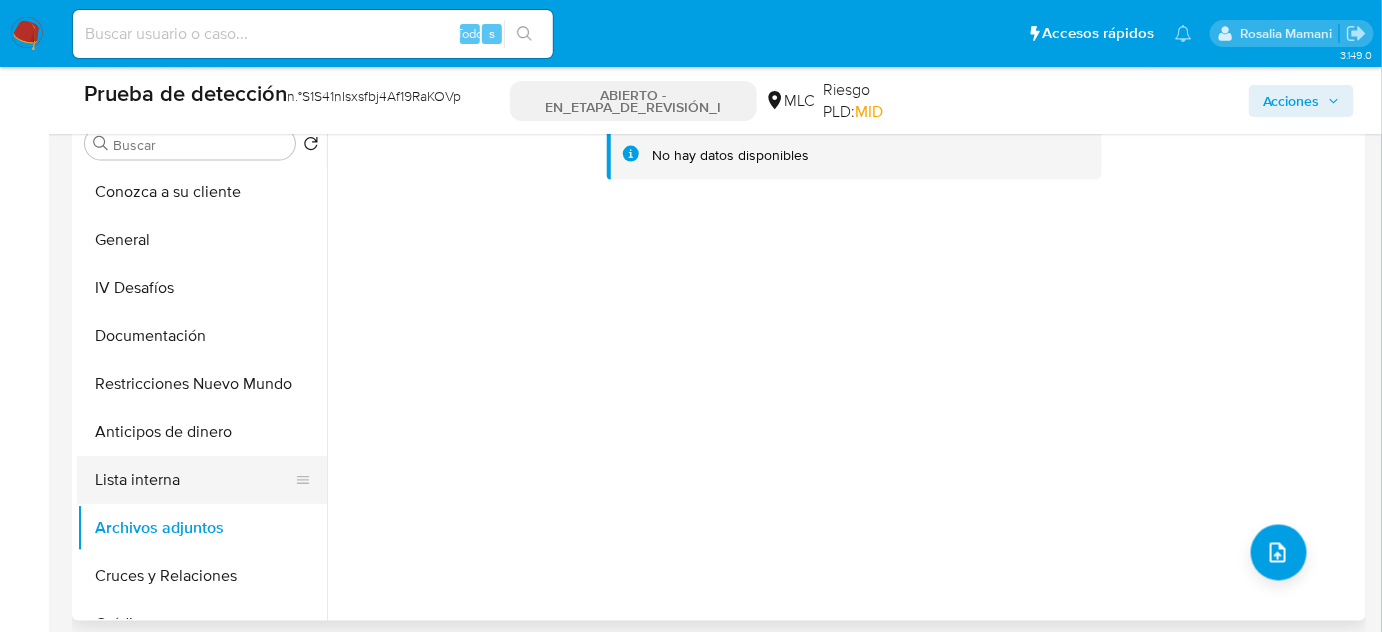 click on "Lista interna" at bounding box center (194, 480) 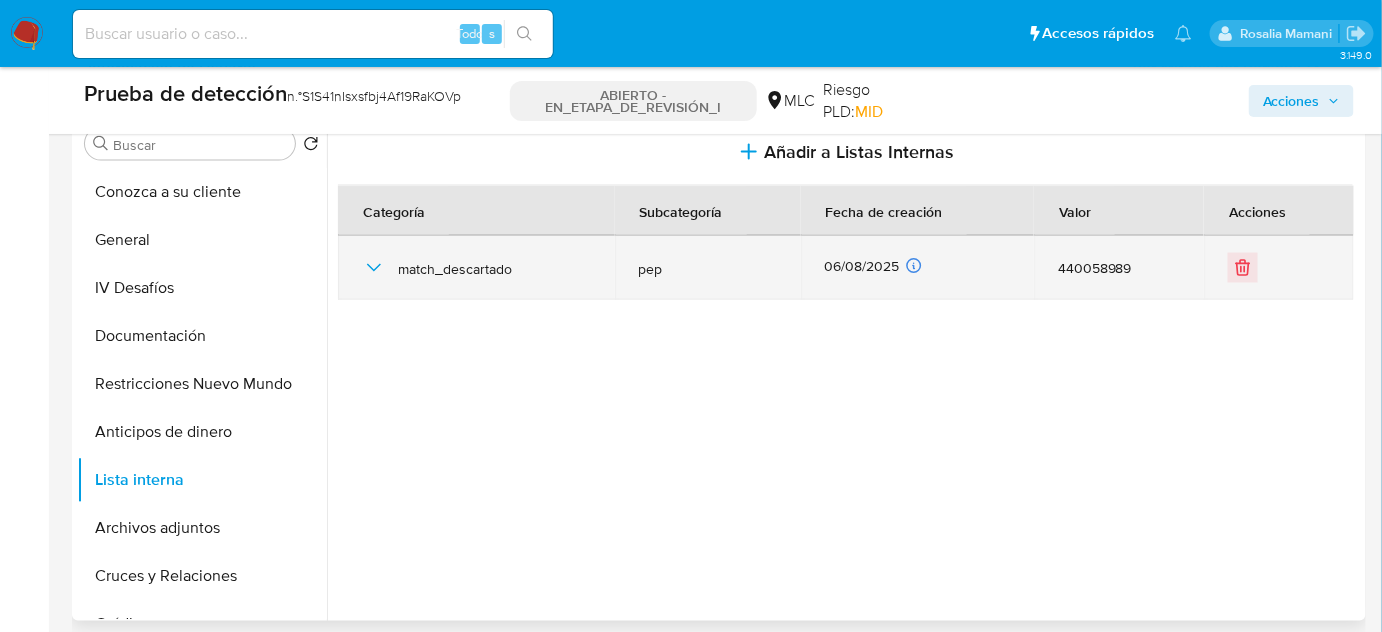 click 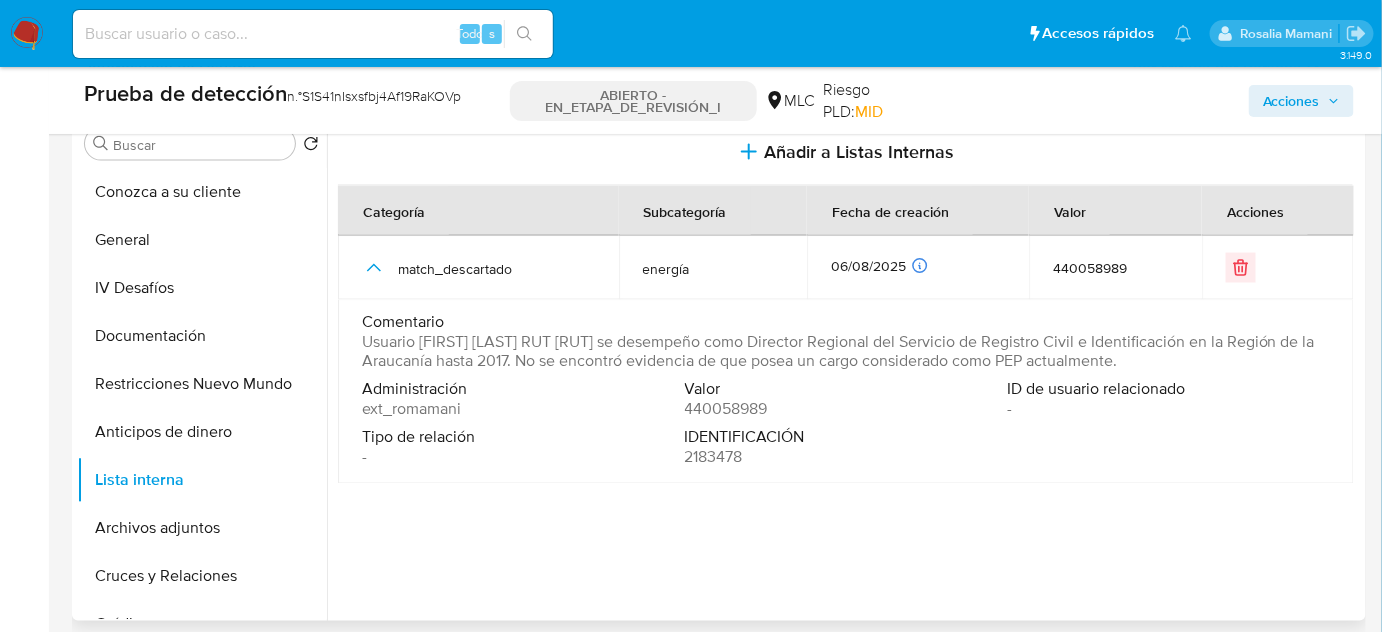 click on "Usuario César Enrique Peiñan Aillapán RUT 13286683K se desempeño como Director Regional del Servicio de Registro Civil e Identificación en la Región de la Araucanía hasta 2017. No se encontró evidencia de que posea un cargo considerado como PEP actualmente." at bounding box center (844, 352) 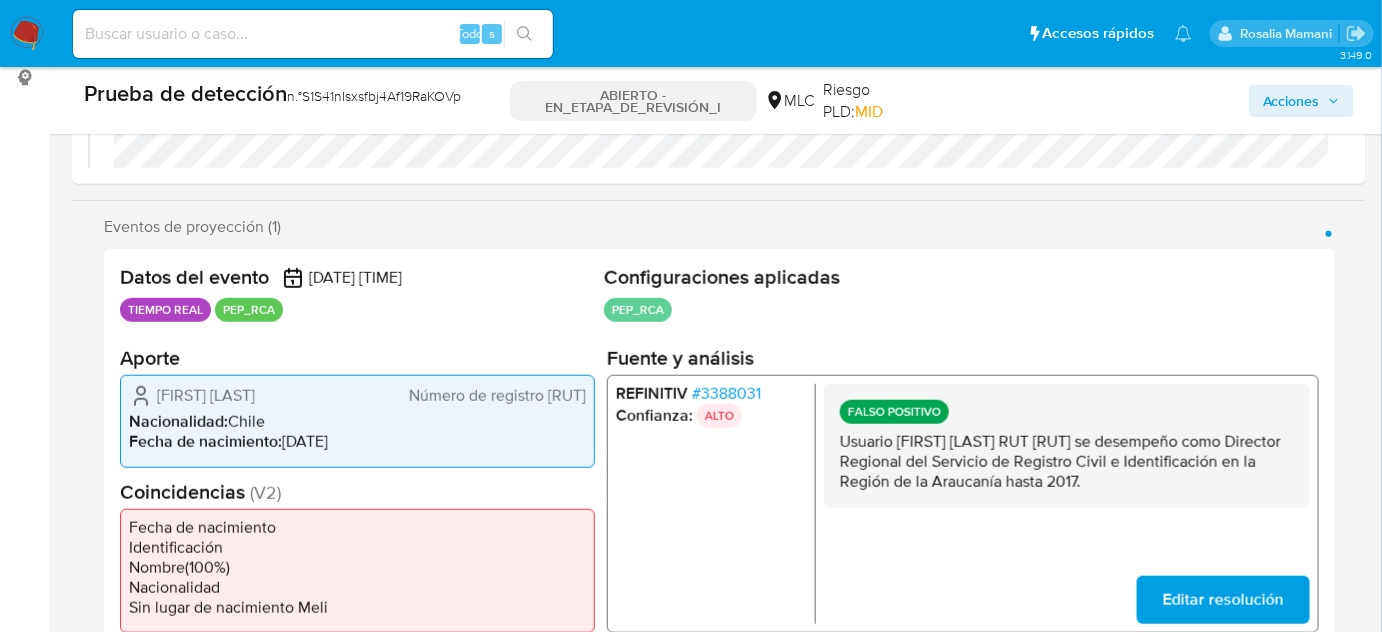 scroll, scrollTop: 204, scrollLeft: 0, axis: vertical 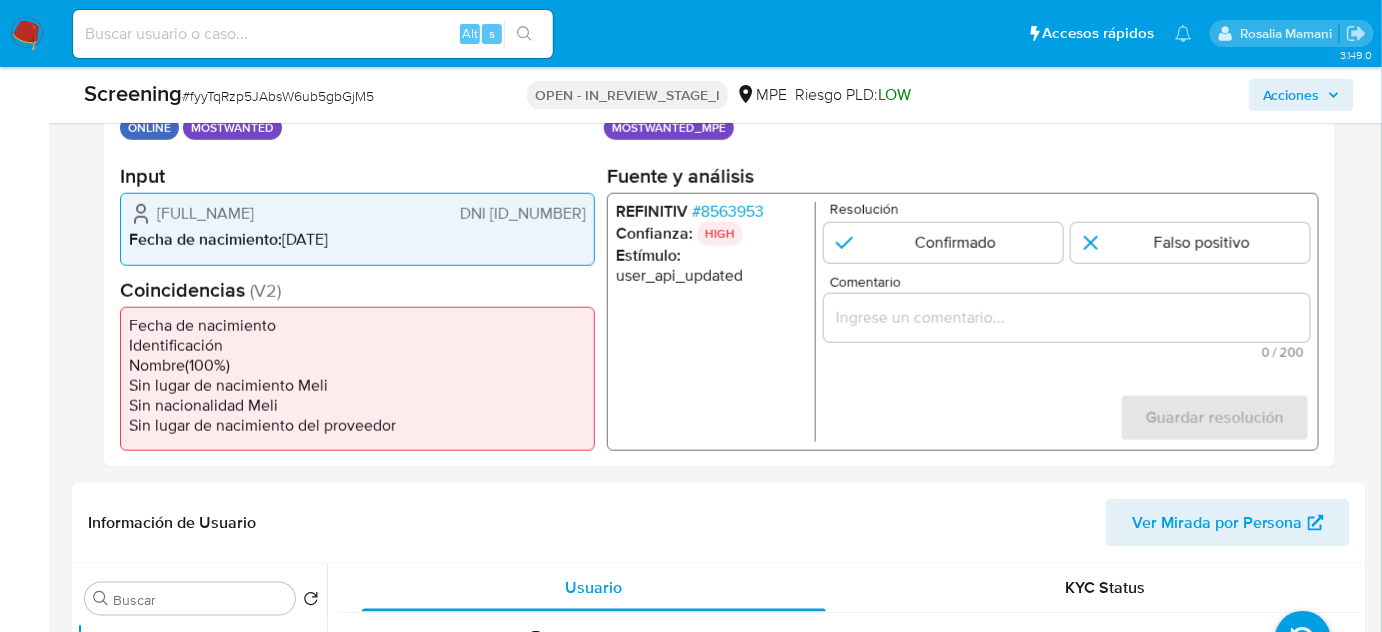 select on "10" 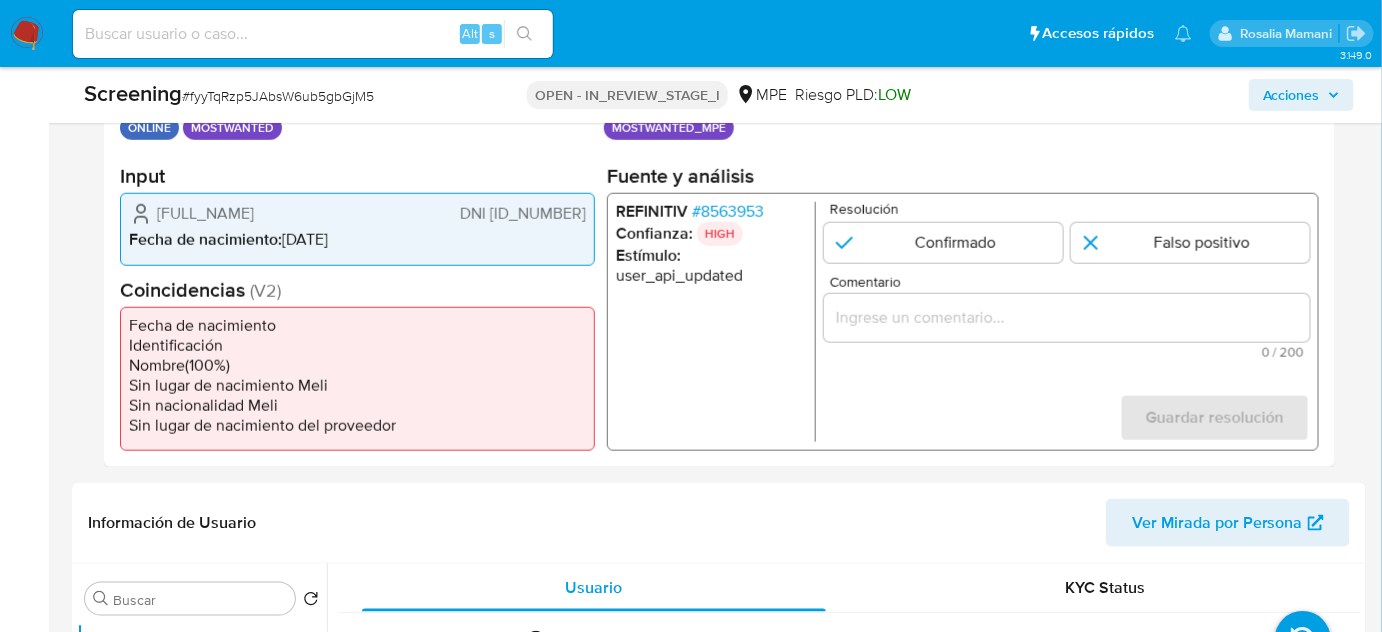 click on "# 8563953" at bounding box center [728, 212] 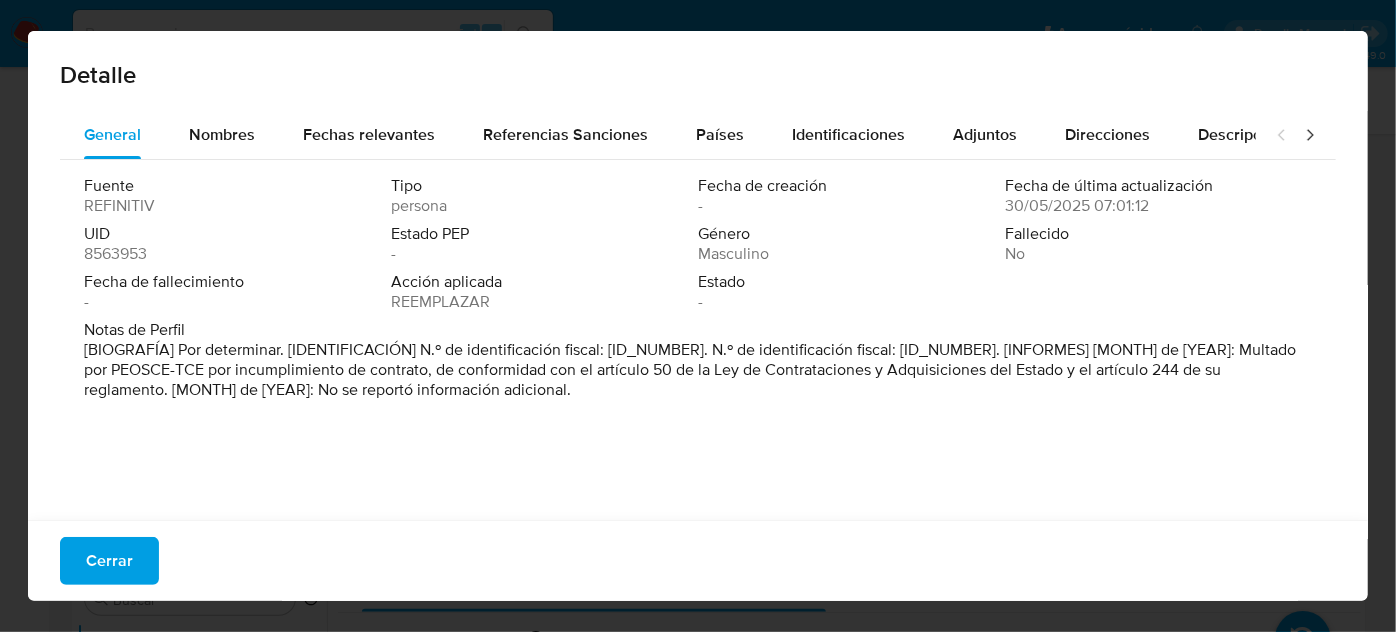 drag, startPoint x: 88, startPoint y: 371, endPoint x: 178, endPoint y: 370, distance: 90.005554 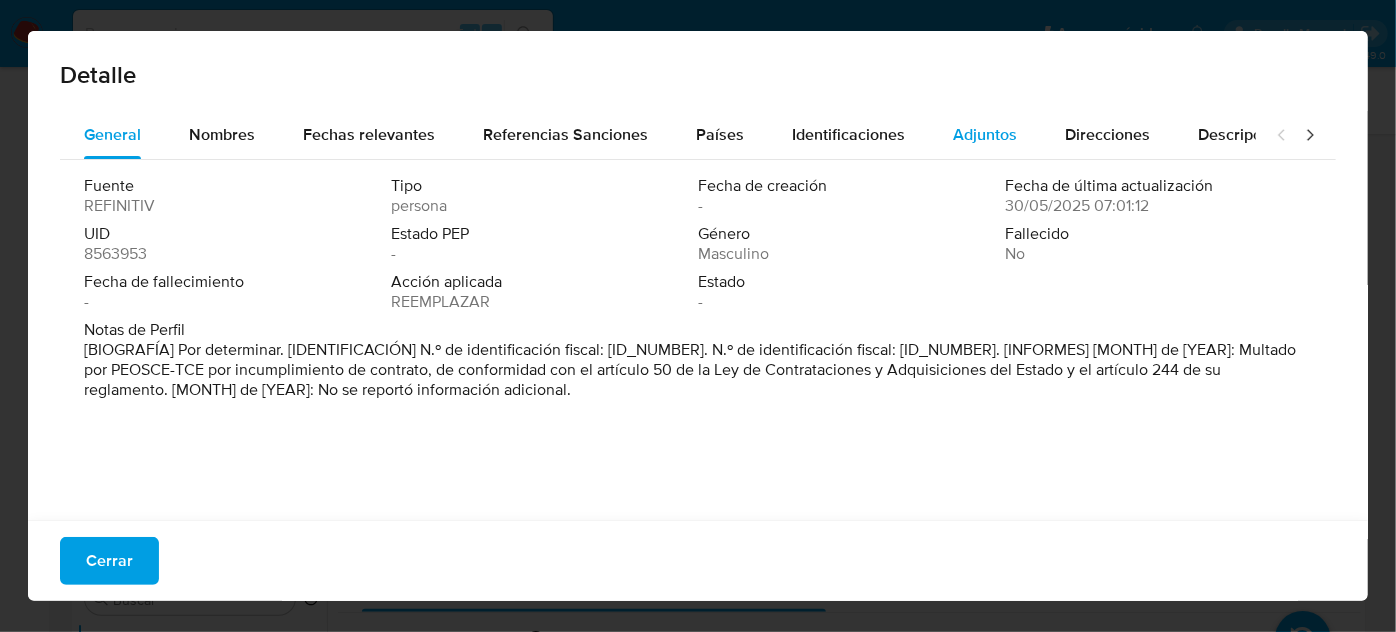click on "Adjuntos" at bounding box center [985, 134] 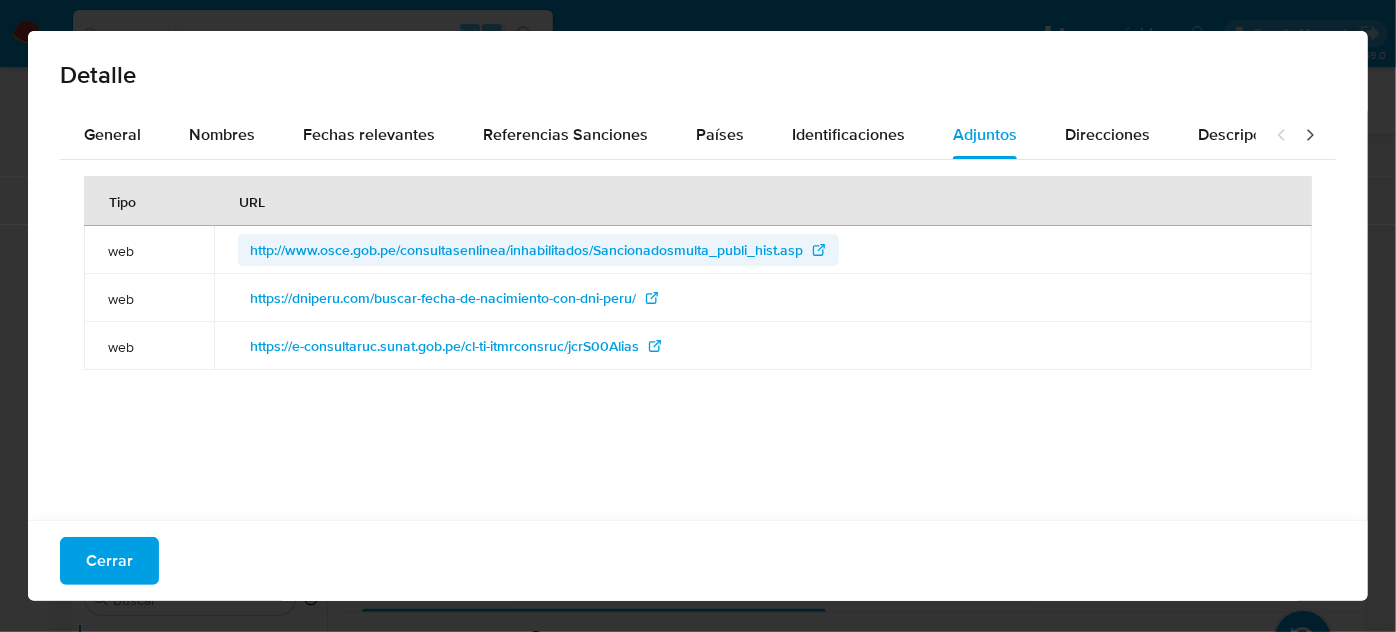 type 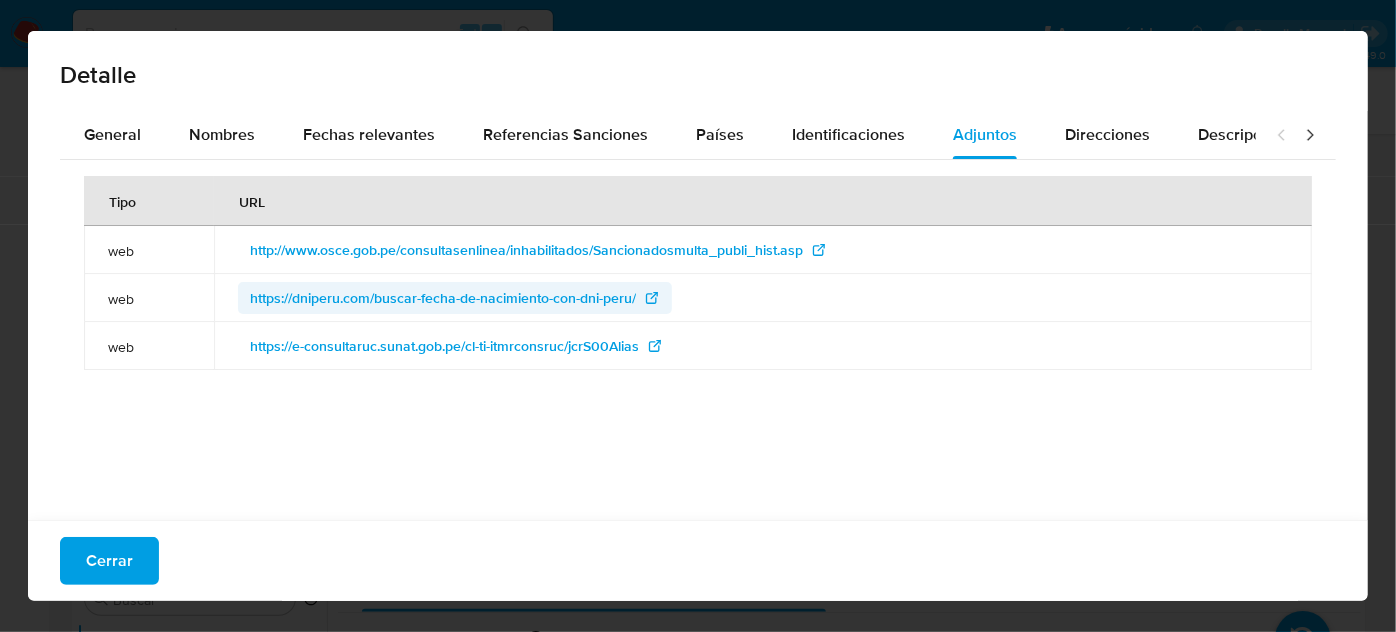 click on "https://dniperu.com/buscar-fecha-de-nacimiento-con-dni-peru/" at bounding box center [443, 298] 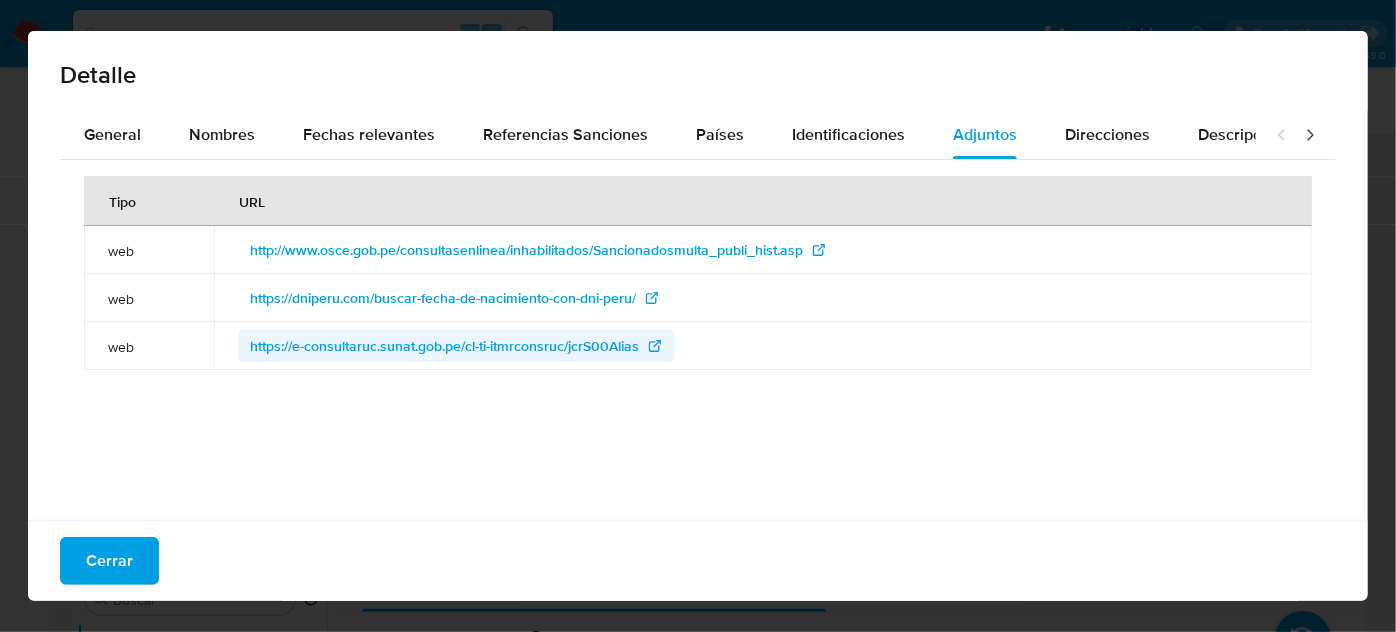 click on "https://e-consultaruc.sunat.gob.pe/cl-ti-itmrconsruc/jcrS00Alias" at bounding box center (444, 346) 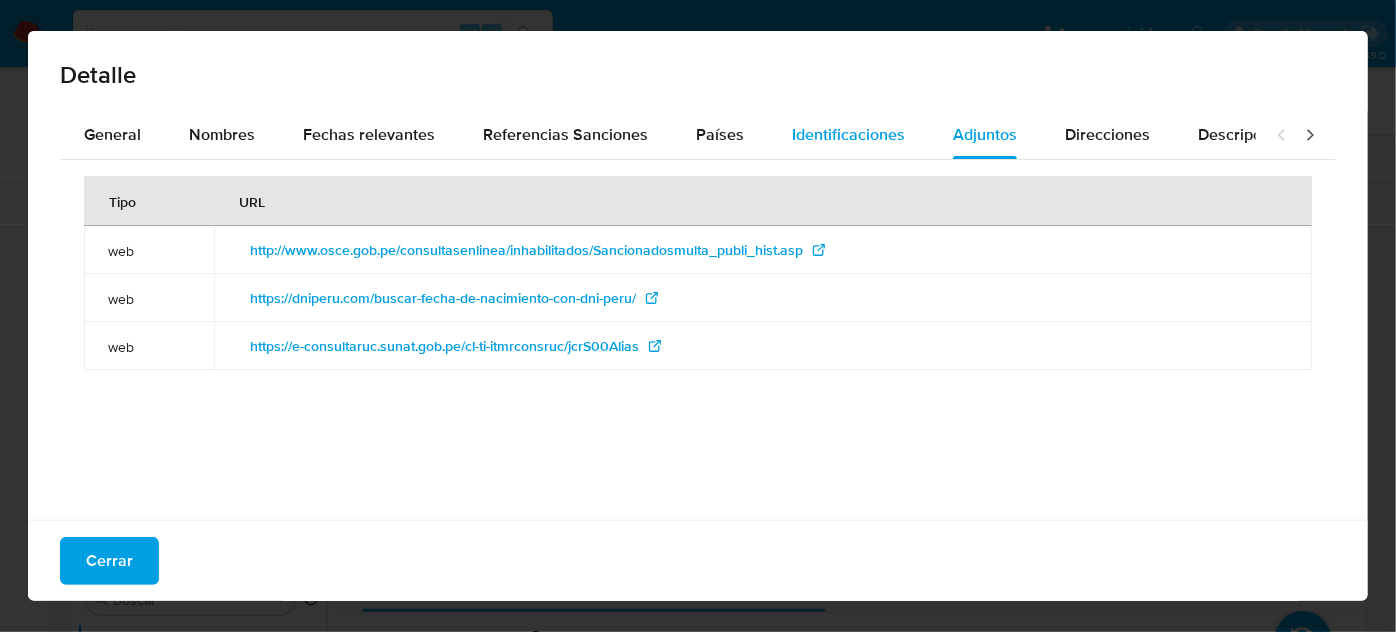 click on "Identificaciones" at bounding box center (848, 134) 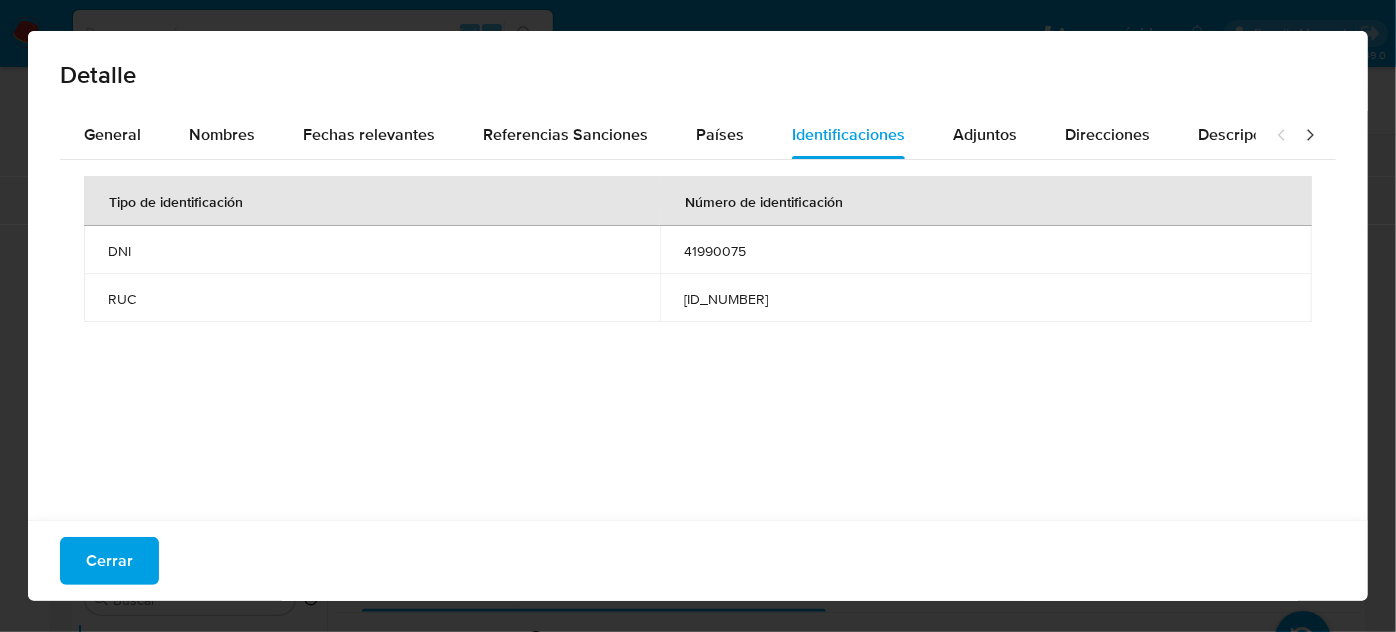 drag, startPoint x: 668, startPoint y: 258, endPoint x: 749, endPoint y: 259, distance: 81.00617 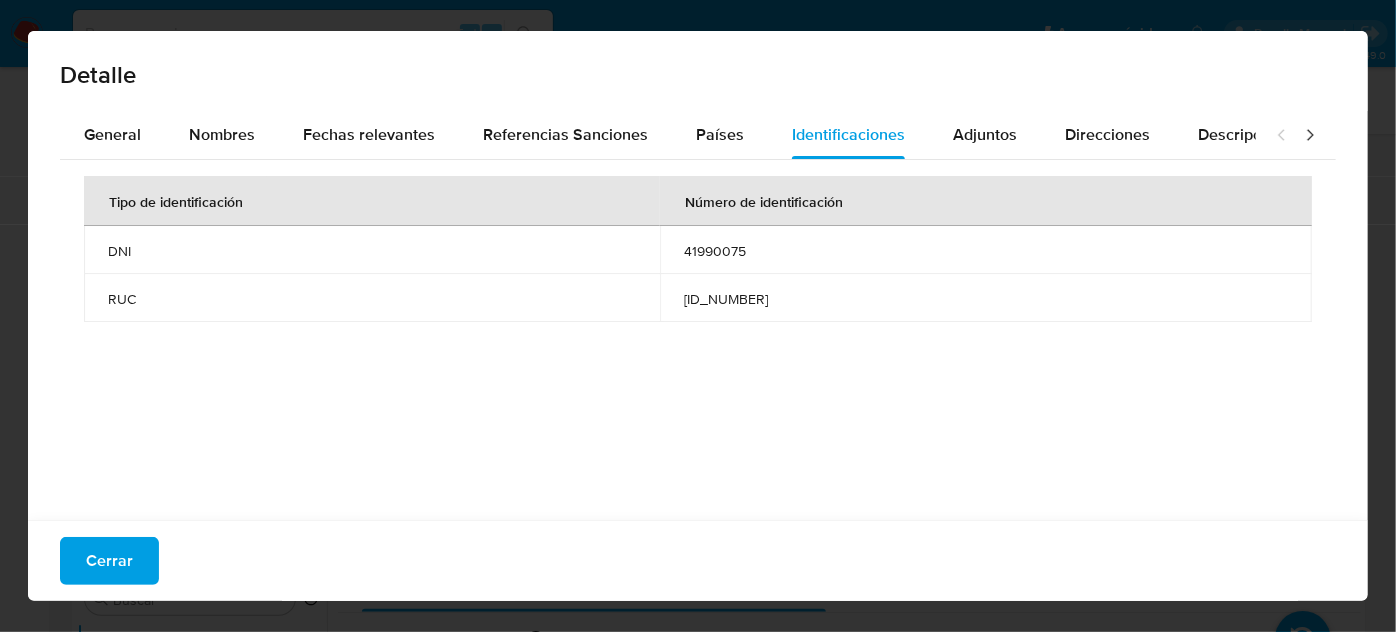 drag, startPoint x: 674, startPoint y: 299, endPoint x: 775, endPoint y: 299, distance: 101 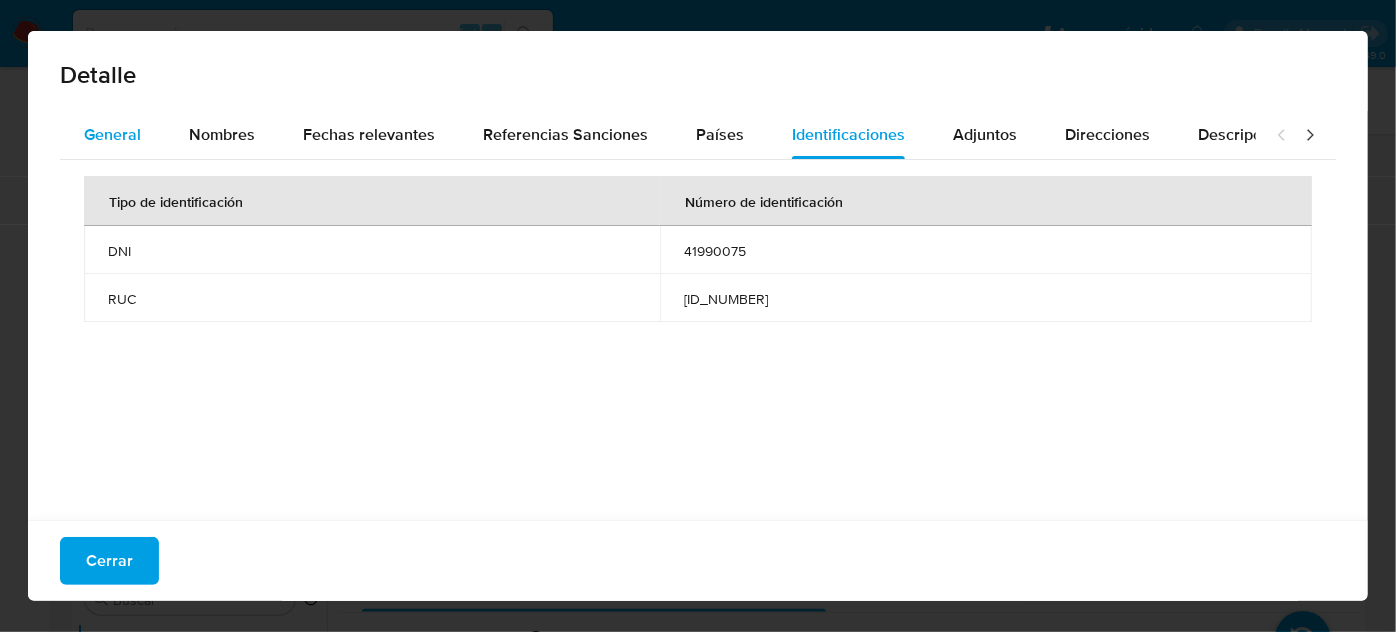 click on "General" at bounding box center (112, 134) 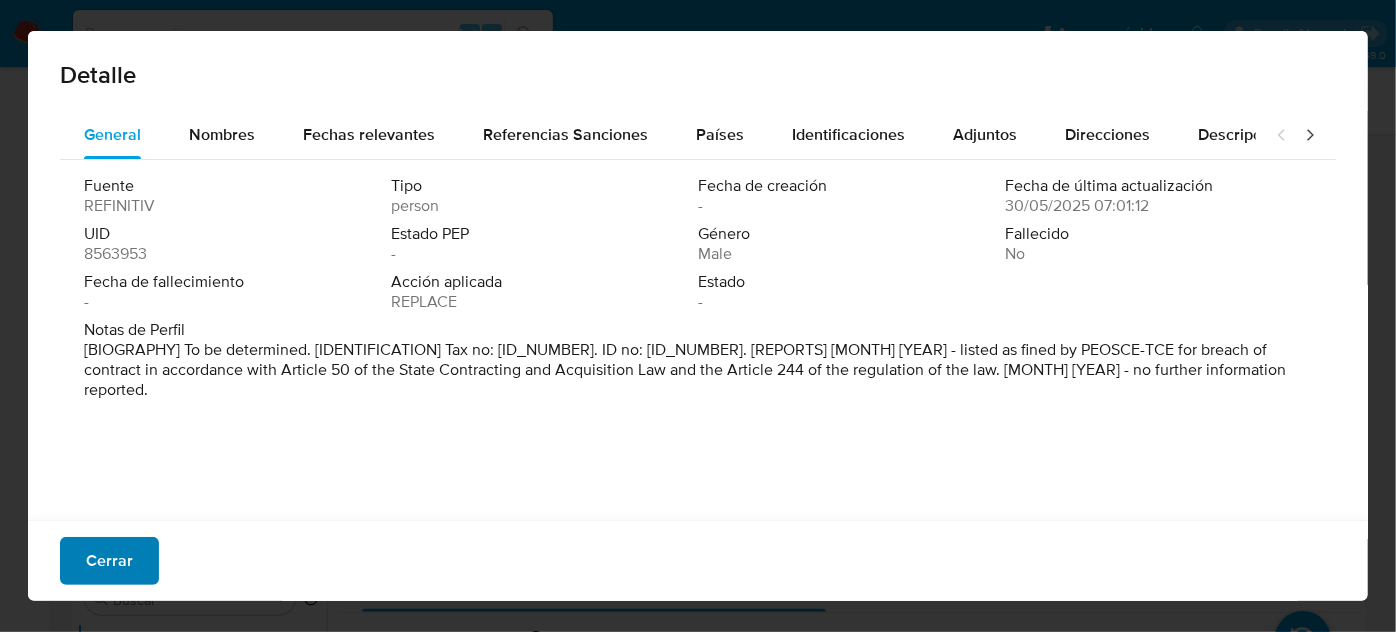 click on "Cerrar" at bounding box center (109, 561) 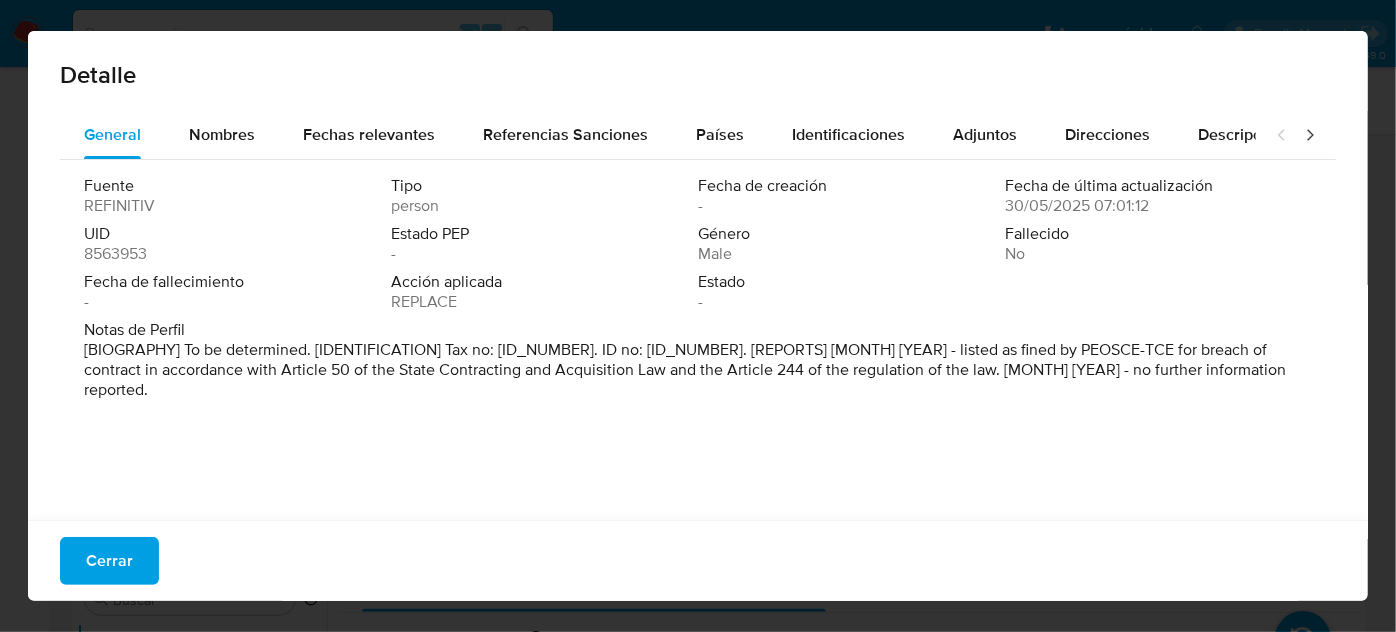 type 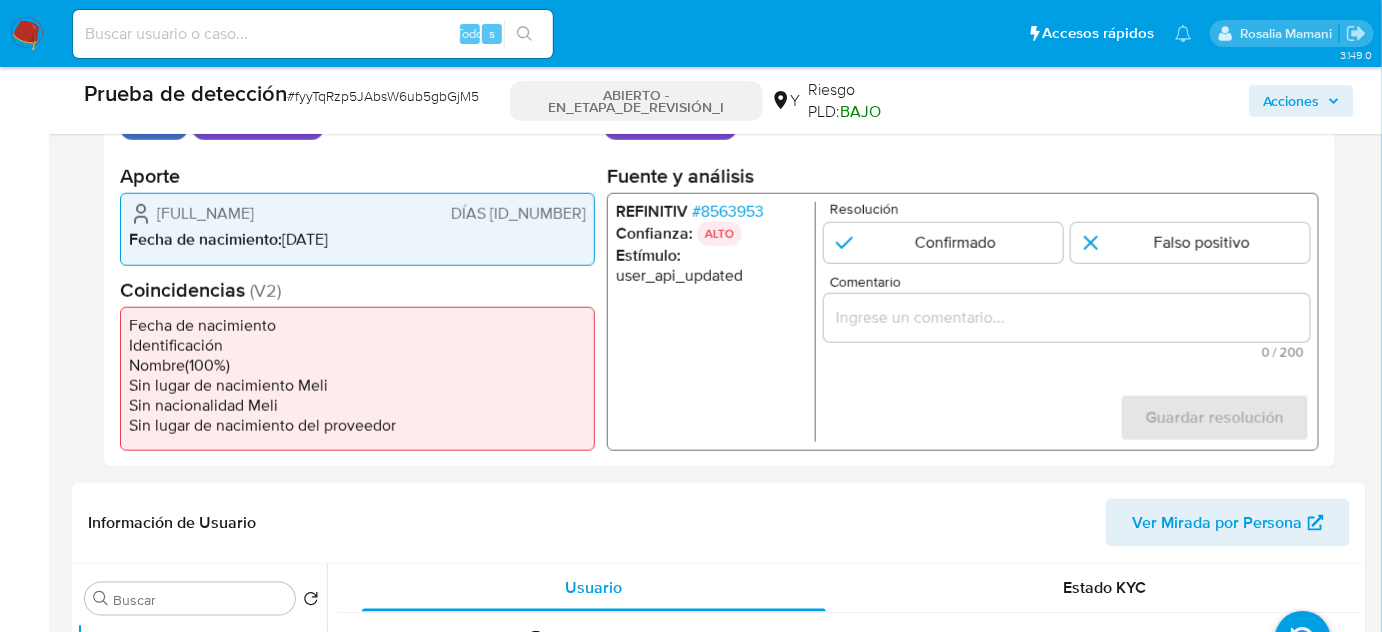 drag, startPoint x: 154, startPoint y: 221, endPoint x: 376, endPoint y: 212, distance: 222.18236 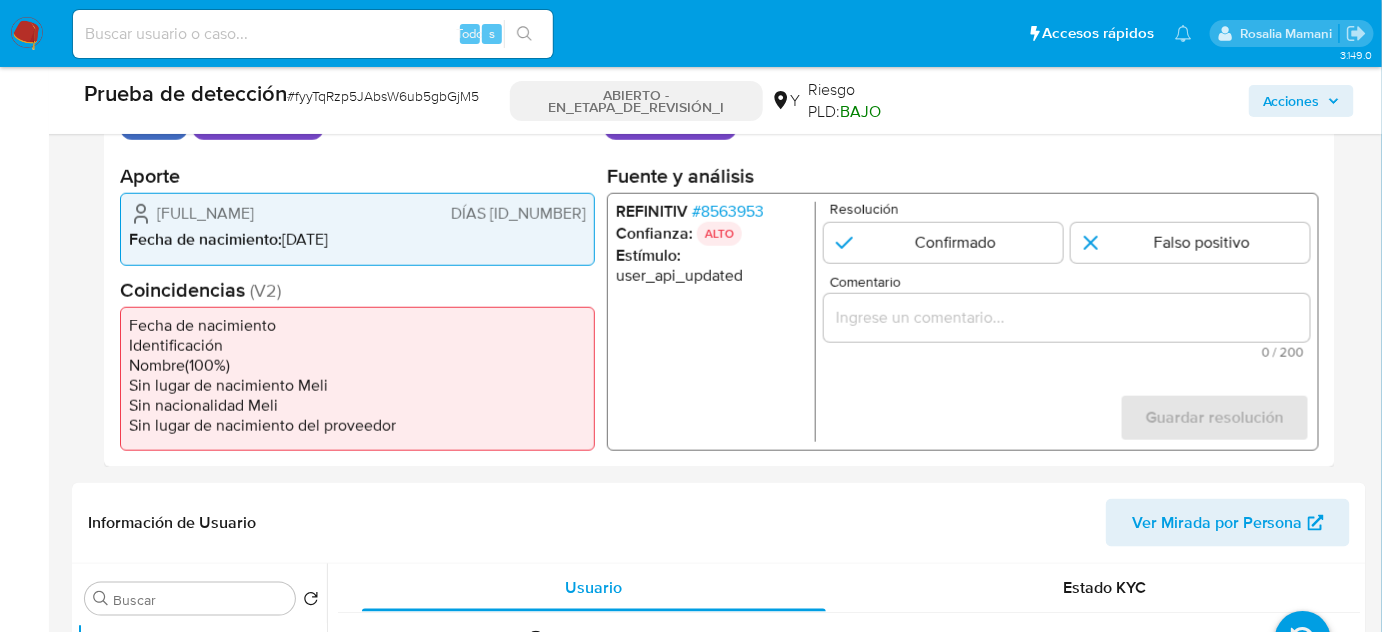 drag, startPoint x: 593, startPoint y: 211, endPoint x: 517, endPoint y: 216, distance: 76.1643 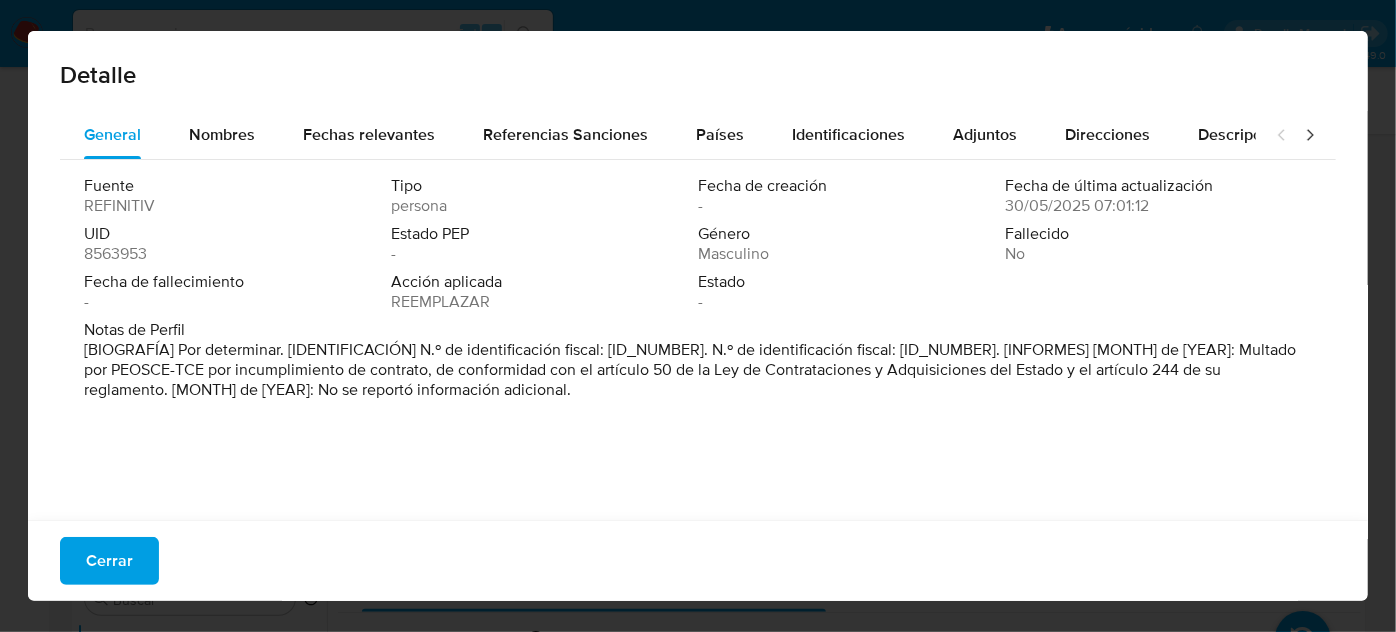 drag, startPoint x: 1180, startPoint y: 349, endPoint x: 198, endPoint y: 393, distance: 982.9852 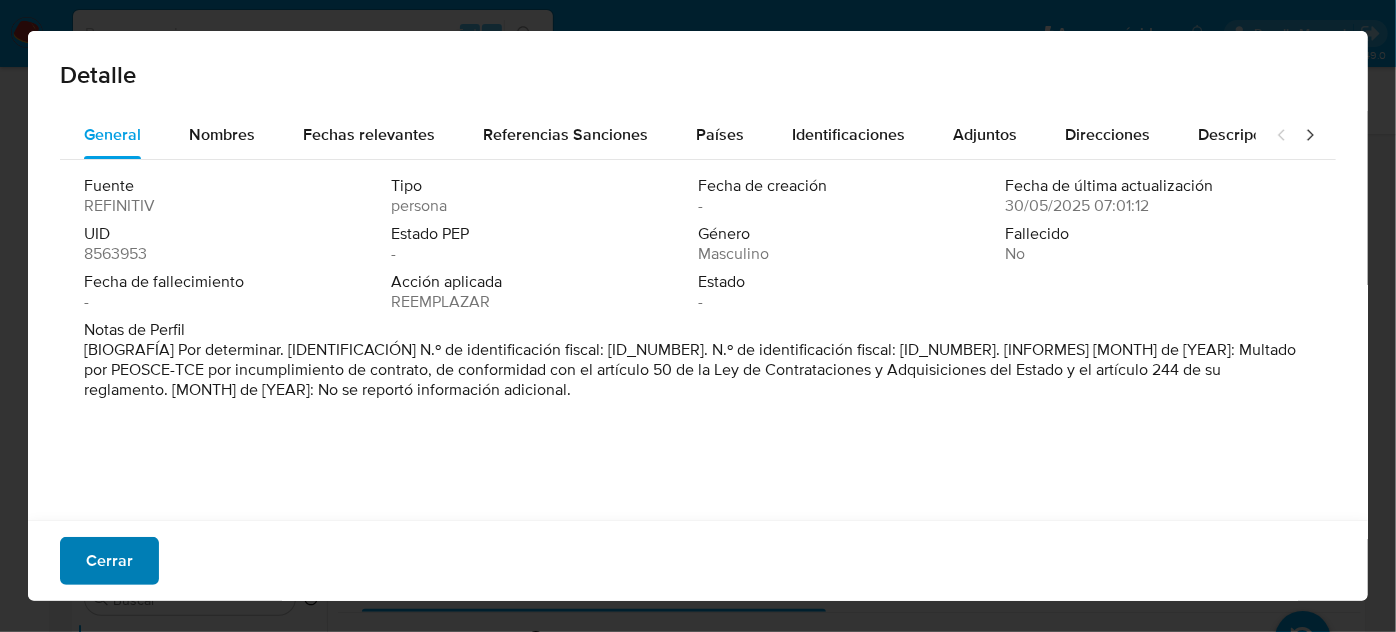 click on "Cerrar" at bounding box center [109, 561] 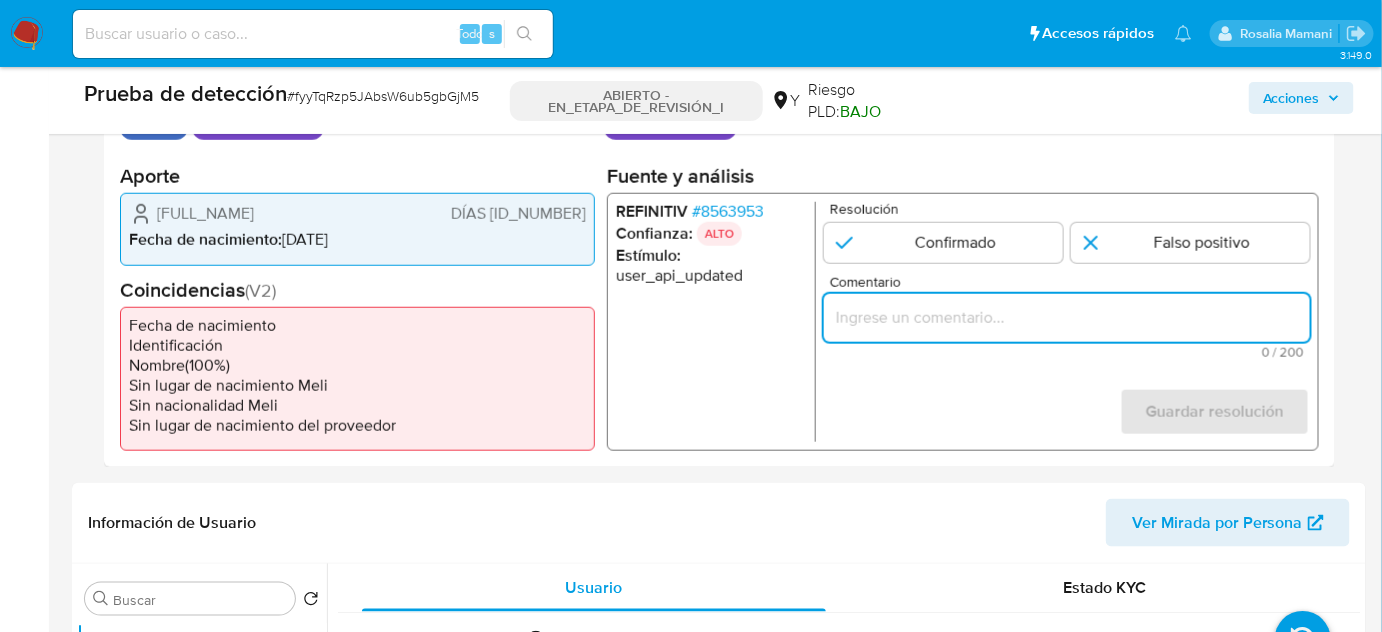 click at bounding box center [1067, 318] 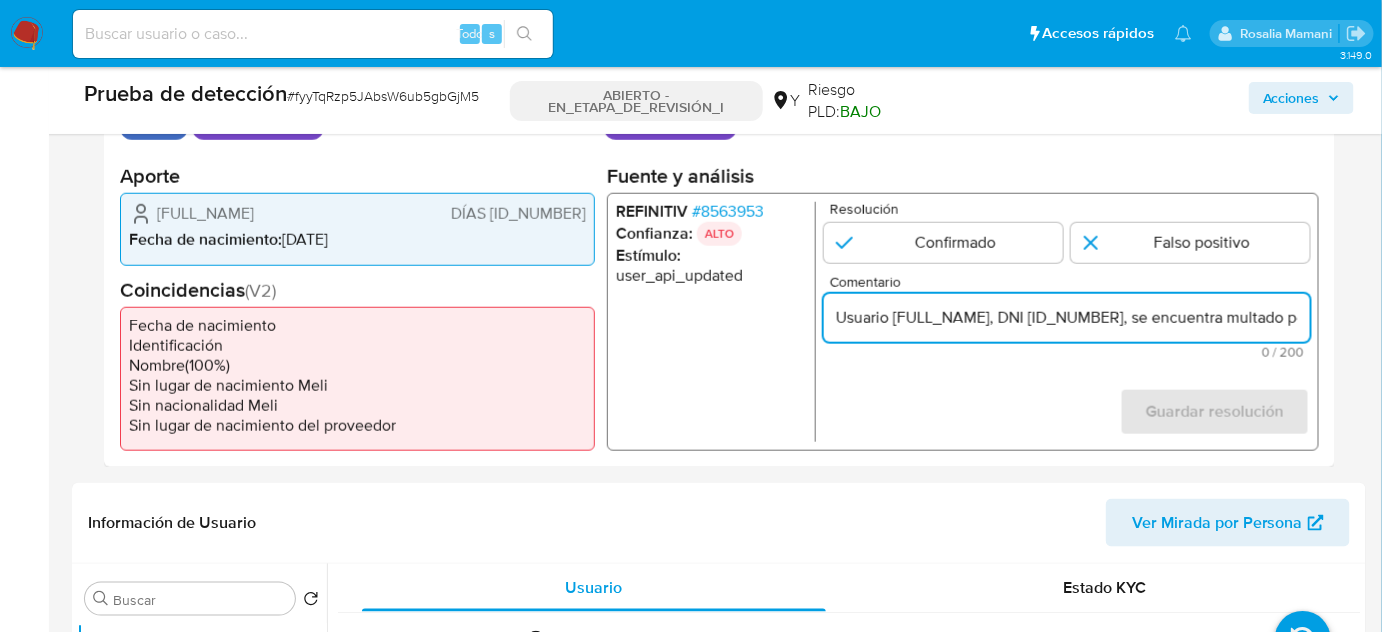 scroll, scrollTop: 0, scrollLeft: 986, axis: horizontal 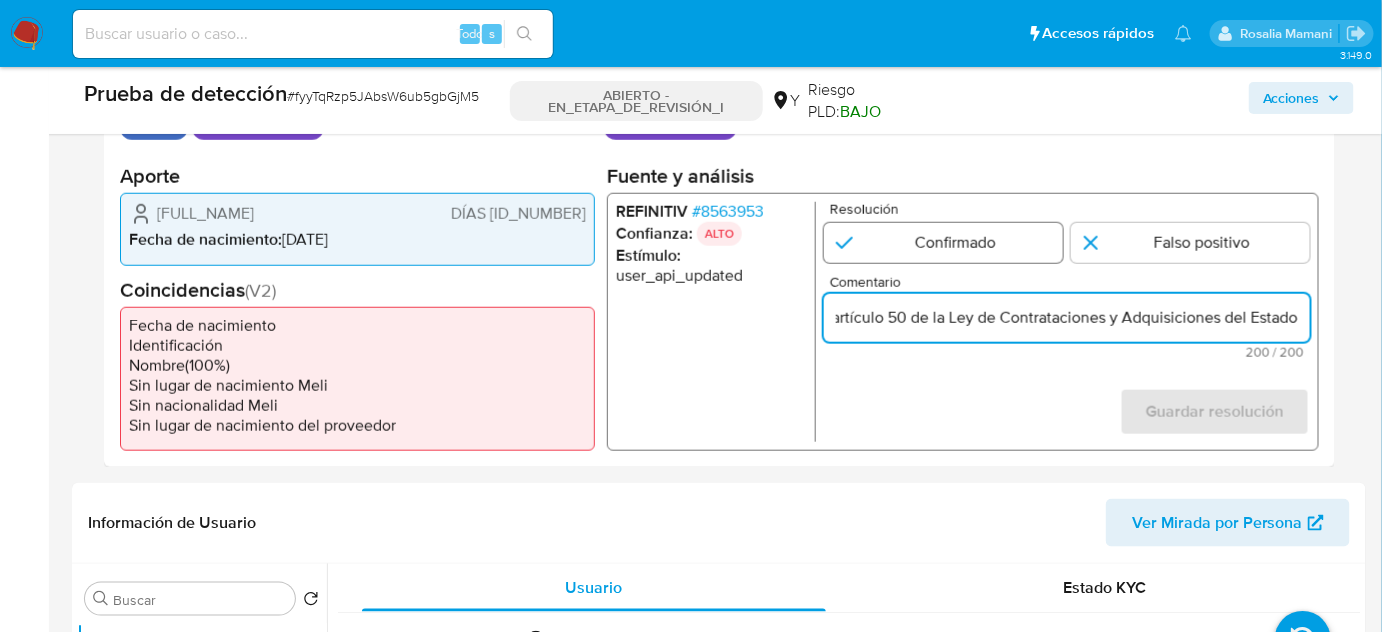 type on "Usuario [FULL_NAME], DNI [ID_NUMBER], se encuentra multado por PEOSCE-TCE por incumplimiento de contrato, de conformidad con el artículo 50 de la Ley de Contrataciones y Adquisiciones del Estado" 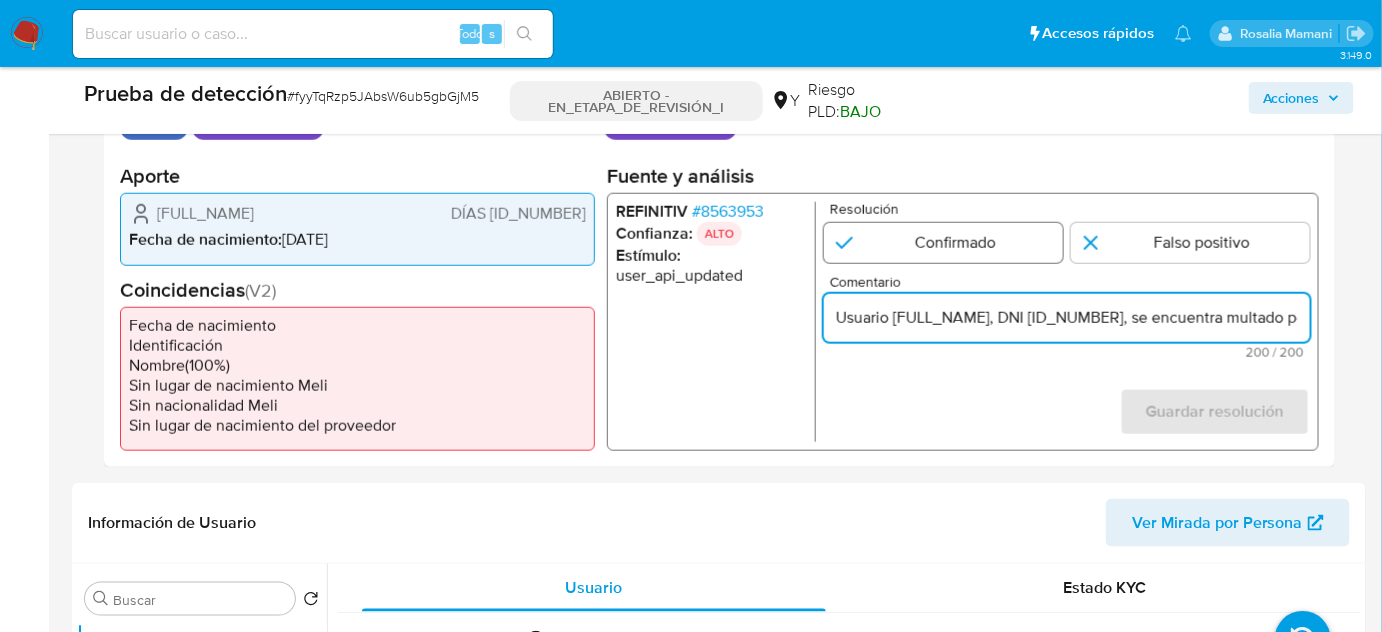 click at bounding box center (943, 243) 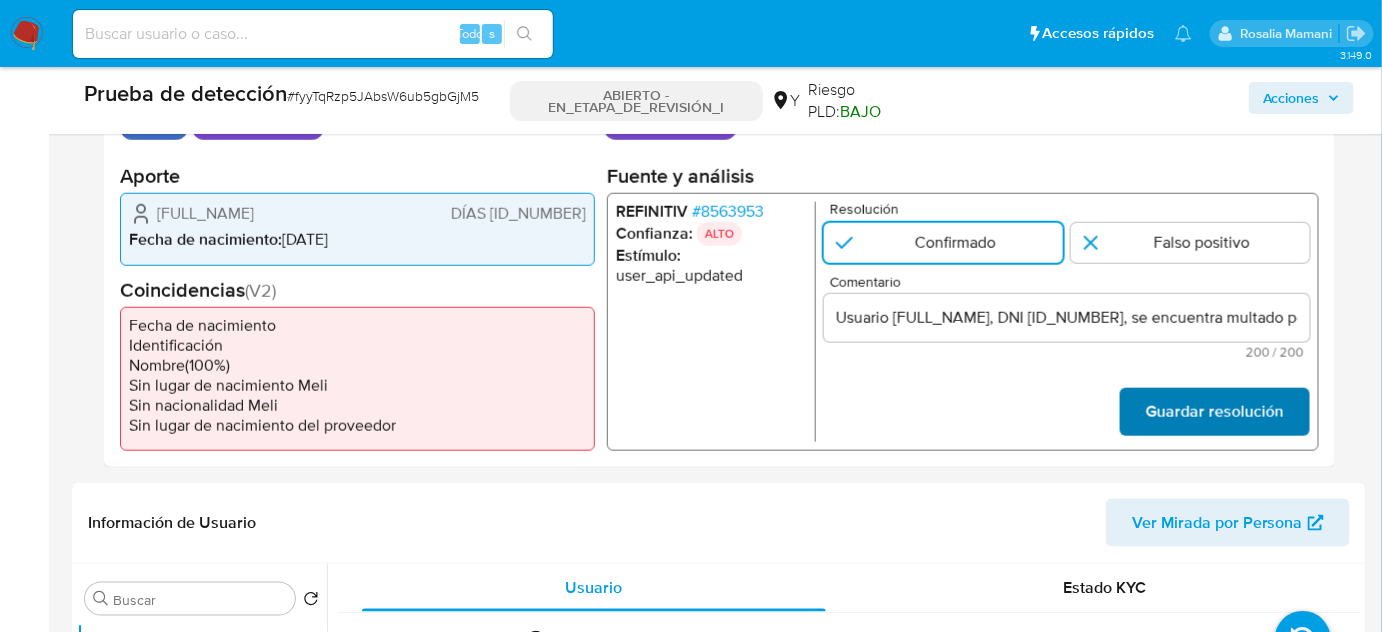 click on "Guardar resolución" at bounding box center [1215, 412] 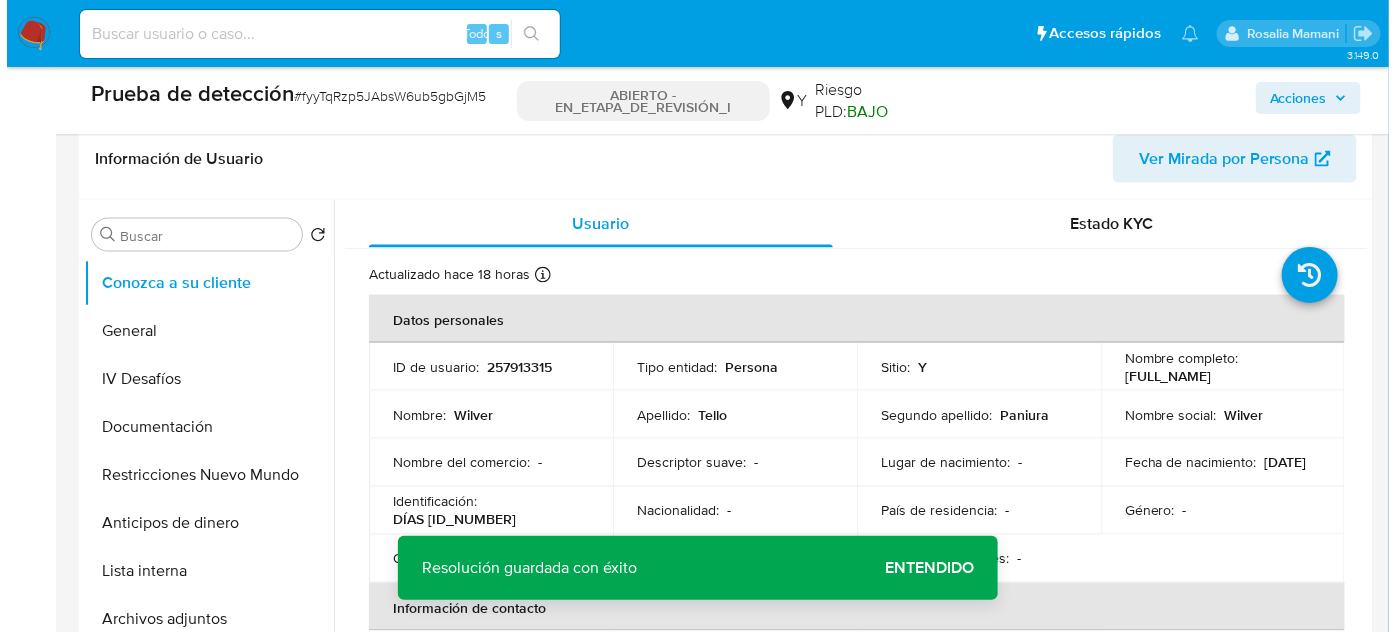 scroll, scrollTop: 909, scrollLeft: 0, axis: vertical 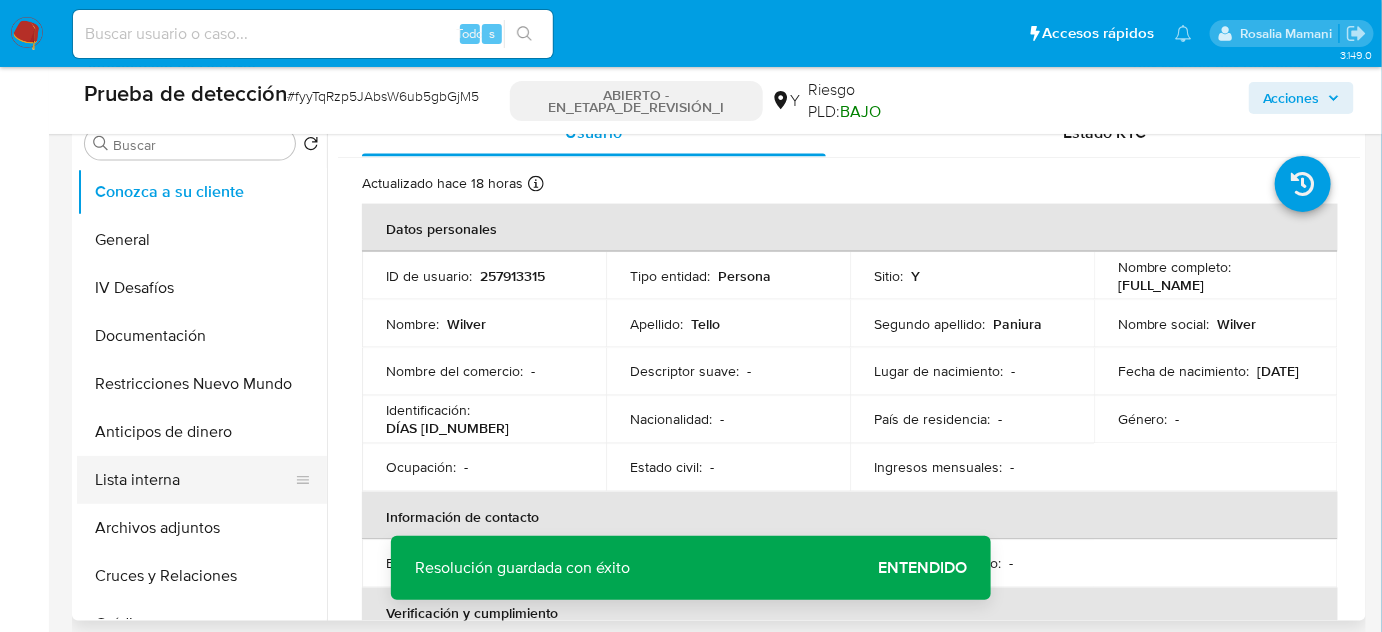 click on "Lista interna" at bounding box center (194, 480) 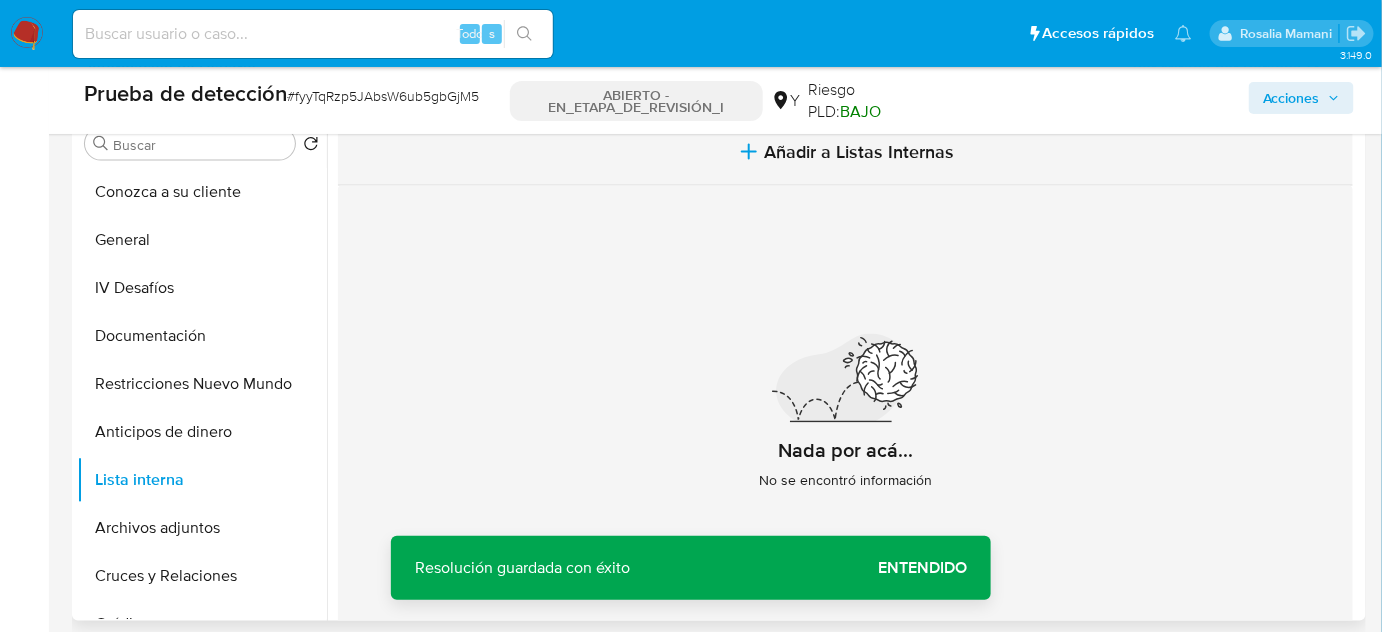 click on "Añadir a Listas Internas" at bounding box center (845, 152) 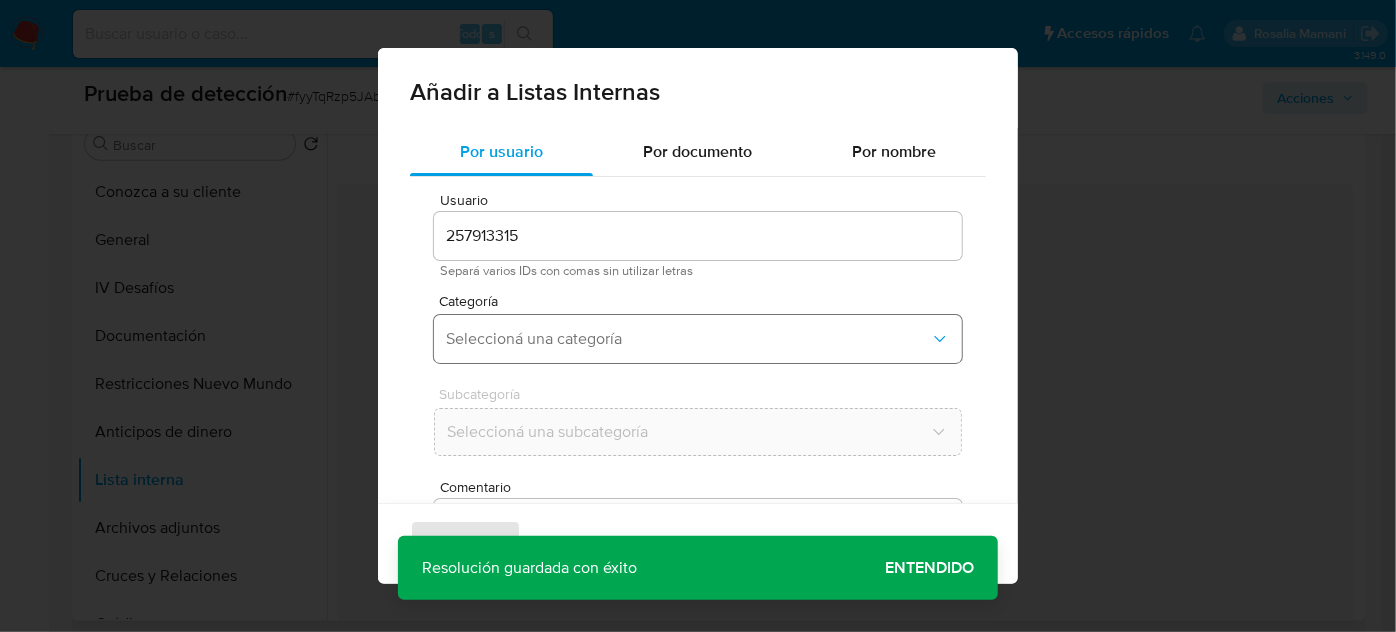 scroll, scrollTop: 74, scrollLeft: 0, axis: vertical 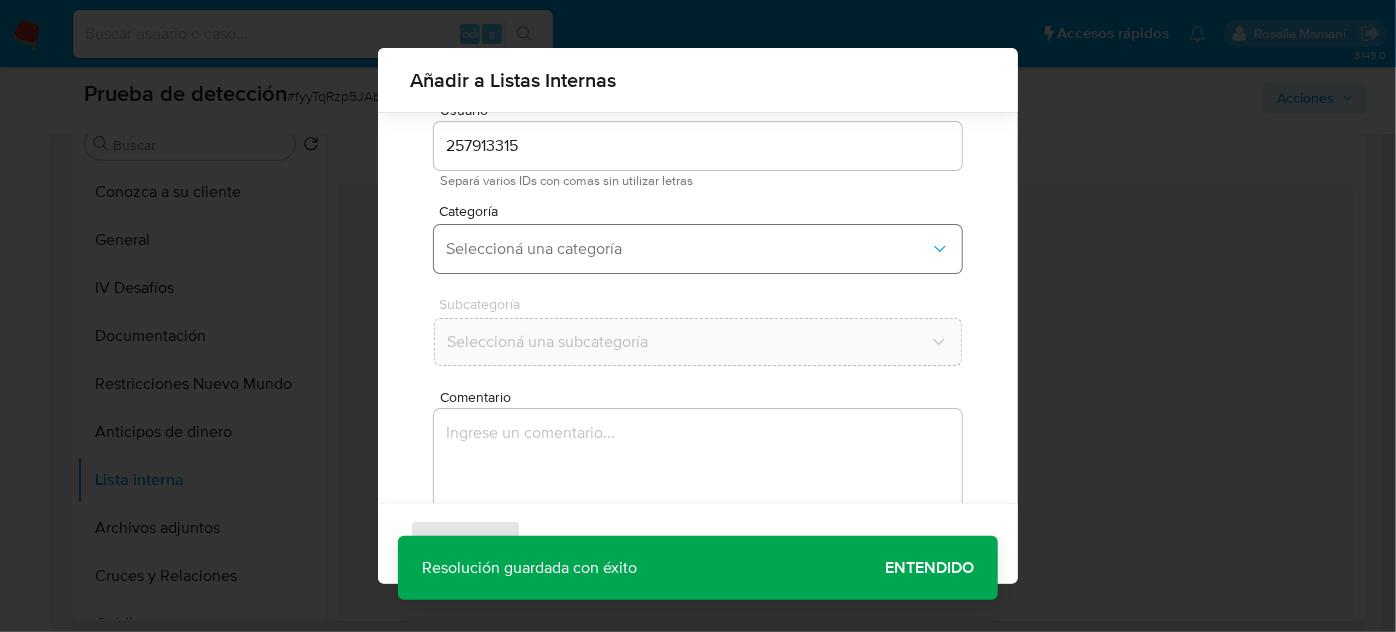 click on "Seleccioná una categoría" at bounding box center (688, 249) 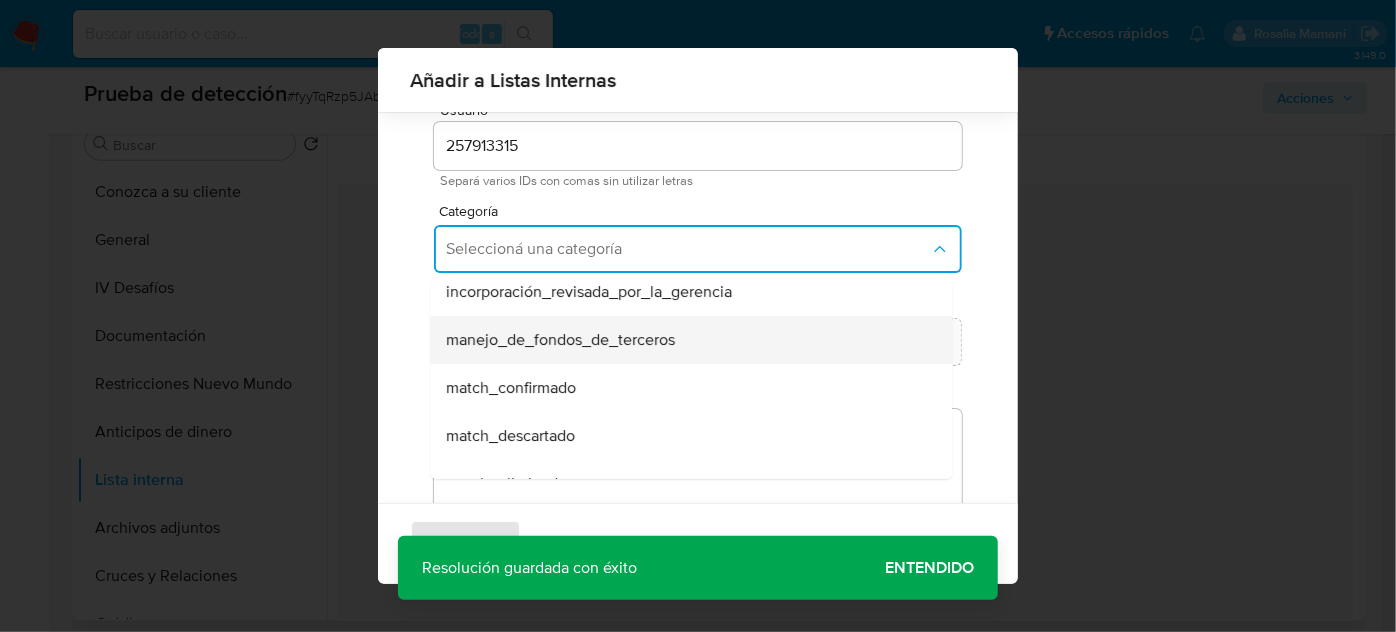 scroll, scrollTop: 90, scrollLeft: 0, axis: vertical 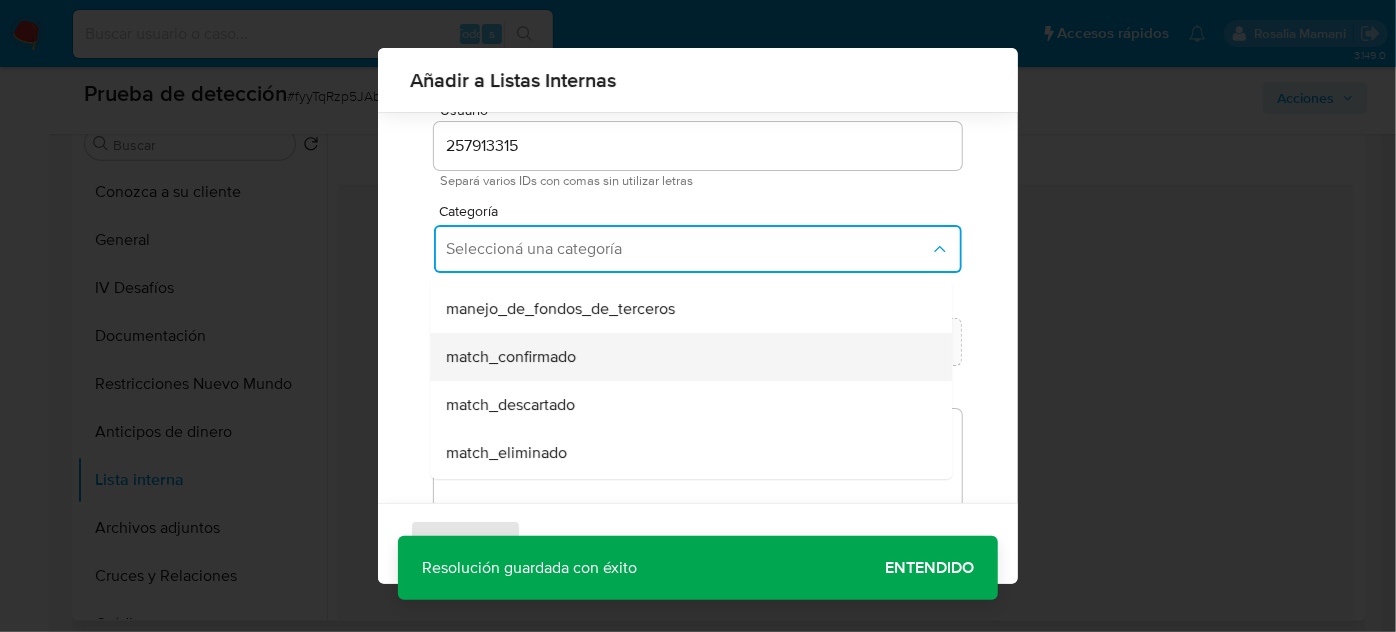 click on "match_confirmado" at bounding box center [511, 357] 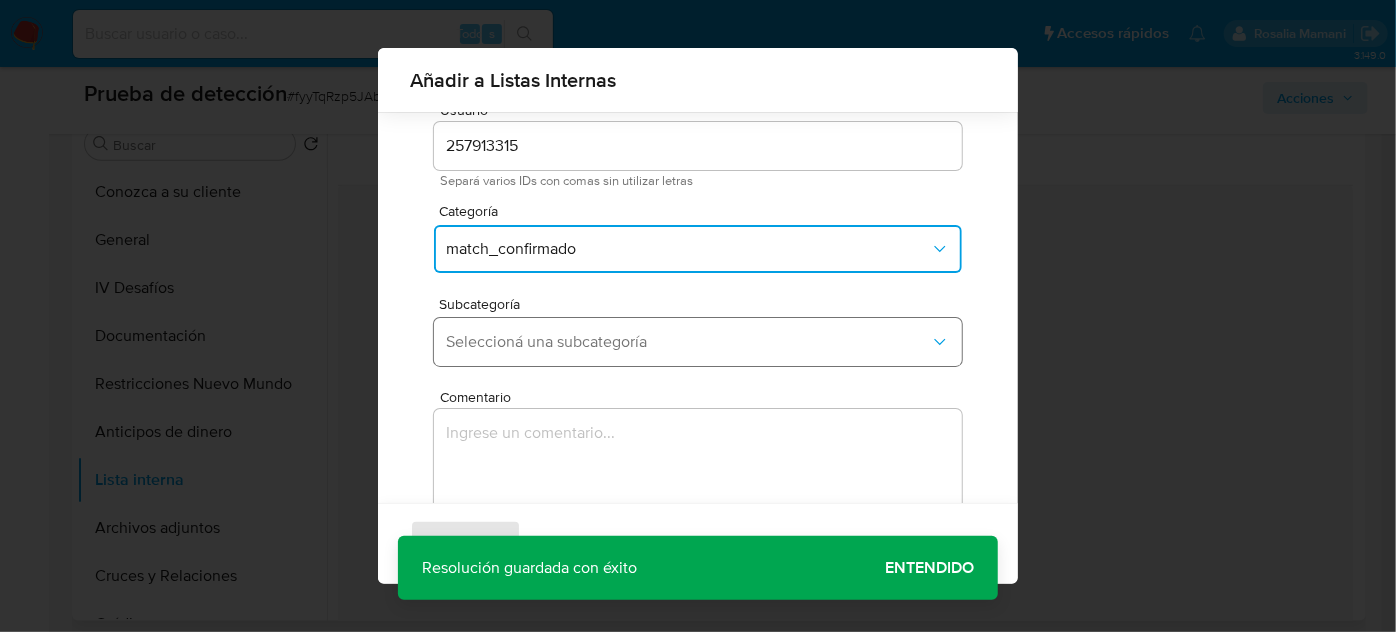 click on "Seleccioná una subcategoría" at bounding box center (698, 342) 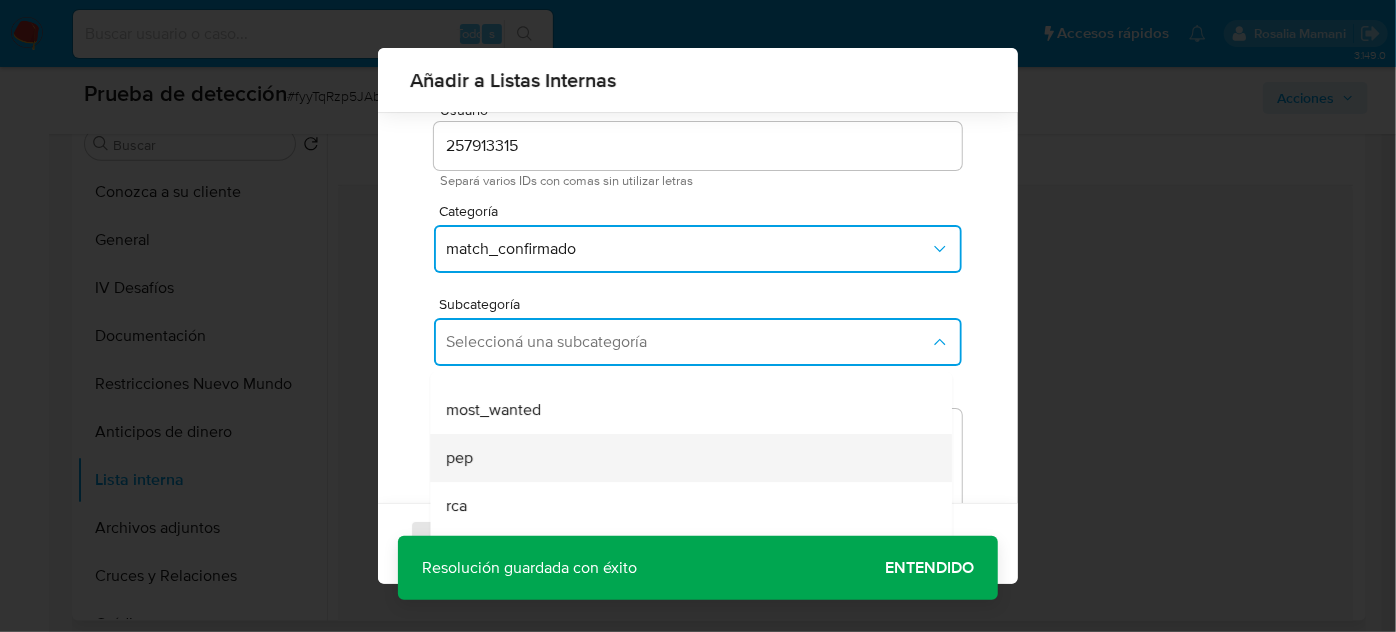scroll, scrollTop: 136, scrollLeft: 0, axis: vertical 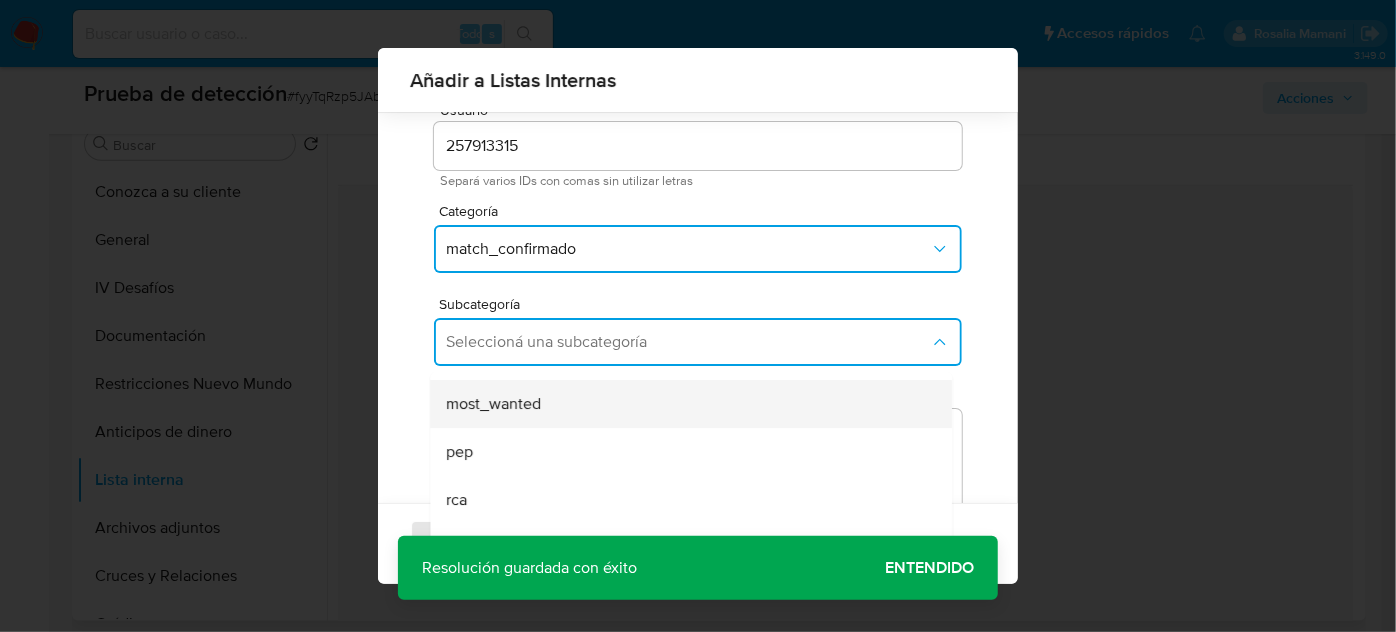 click on "most_wanted" at bounding box center (493, 404) 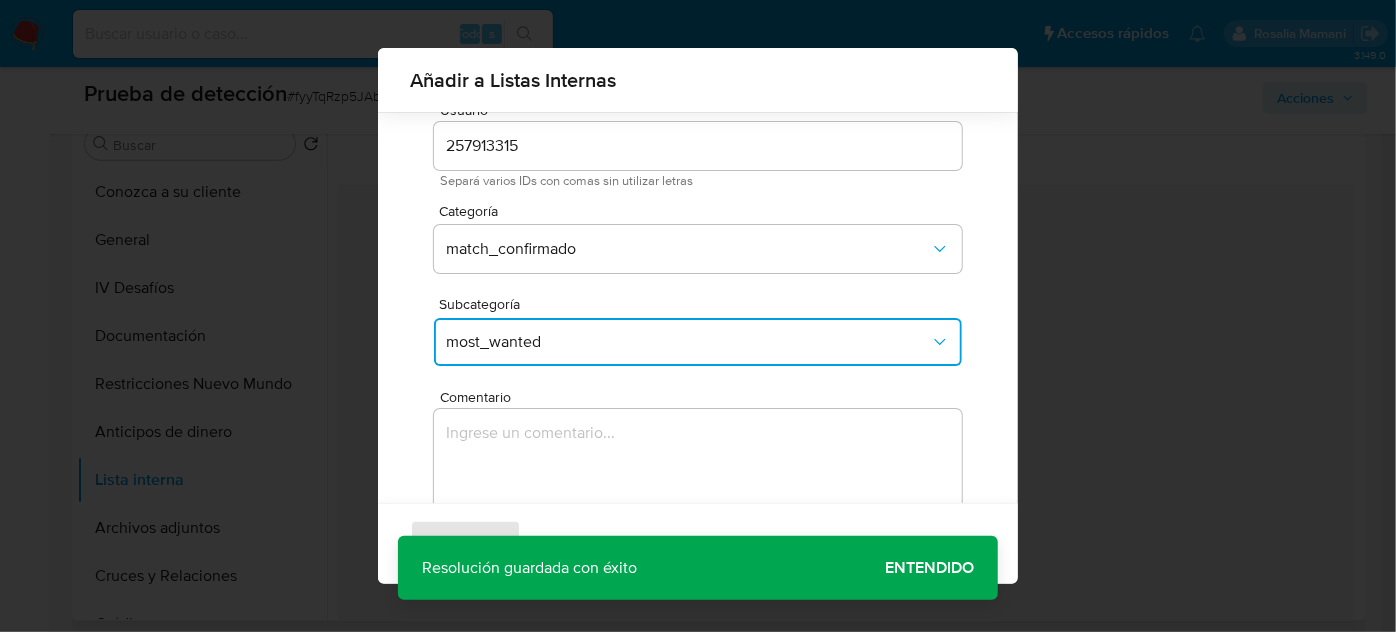 click at bounding box center [698, 505] 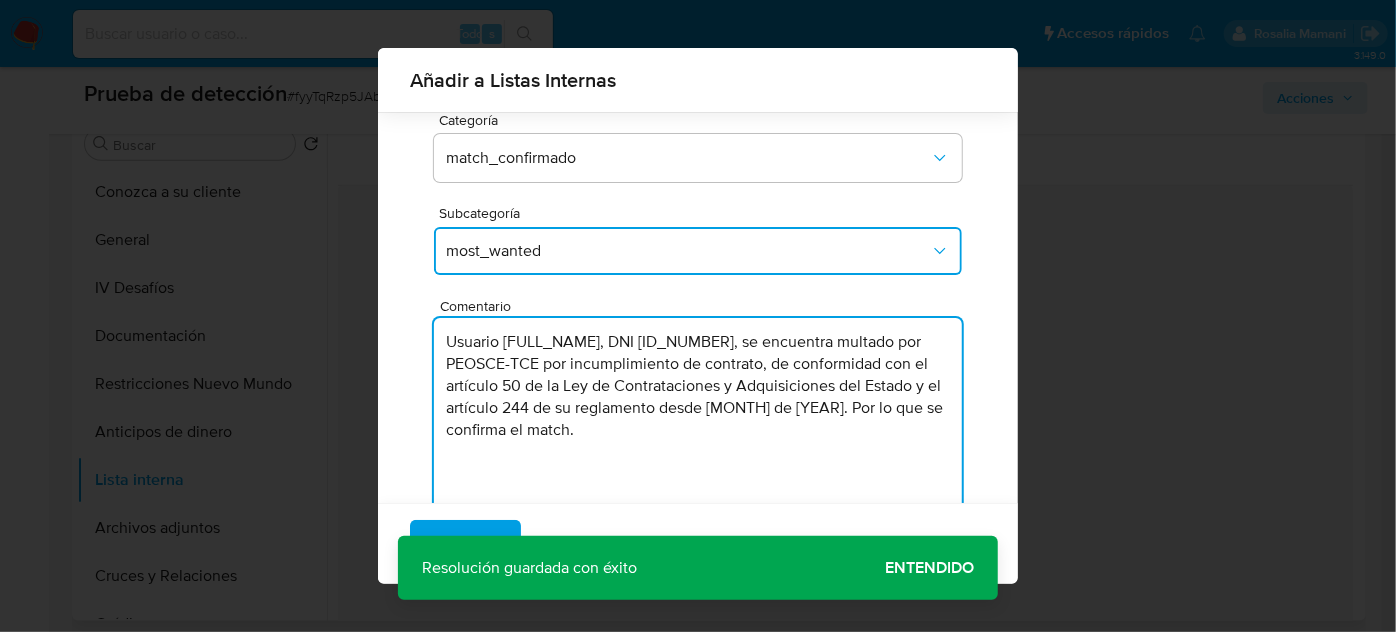 scroll, scrollTop: 165, scrollLeft: 0, axis: vertical 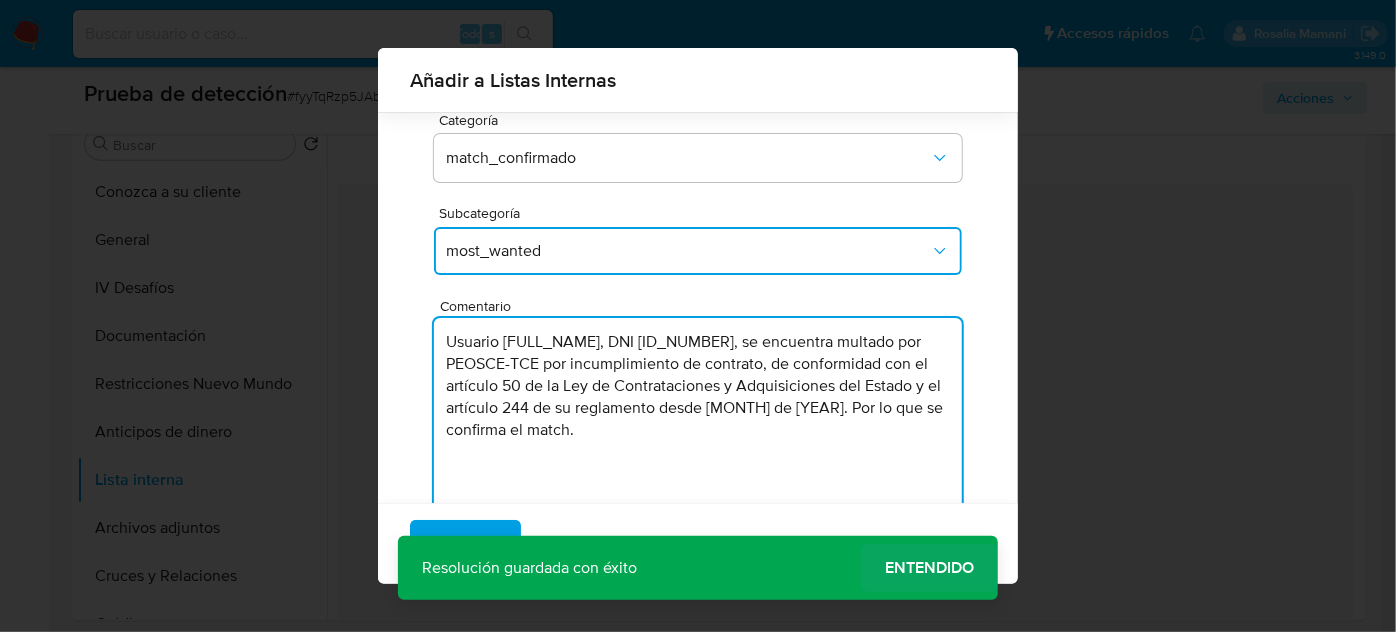 type on "Usuario [NAME] [LAST], DNI [NUMBER], se encuentra multado por PEOSCE-TCE por incumplimiento de contrato, de conformidad con el artículo 50 de la Ley de Contrataciones y Adquisiciones del Estado y el artículo 244 de su reglamento desde Enero de 2024. Por lo que se confirma el match." 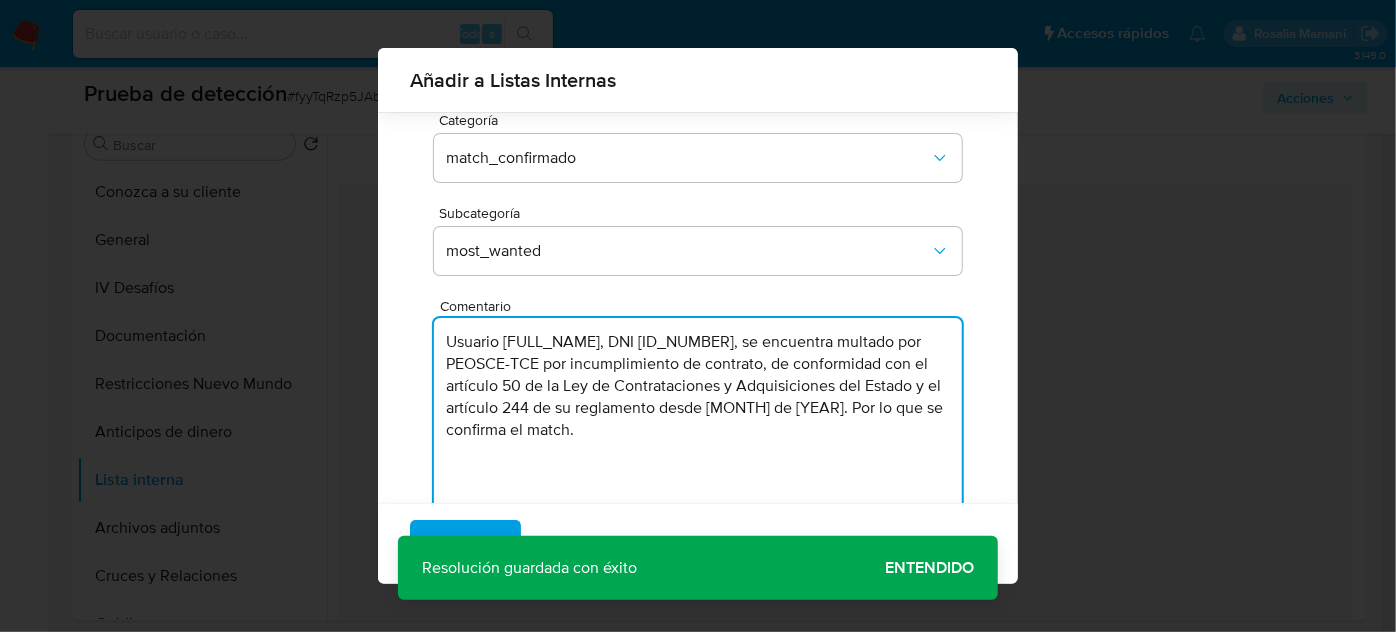 click on "Entendido" at bounding box center [929, 568] 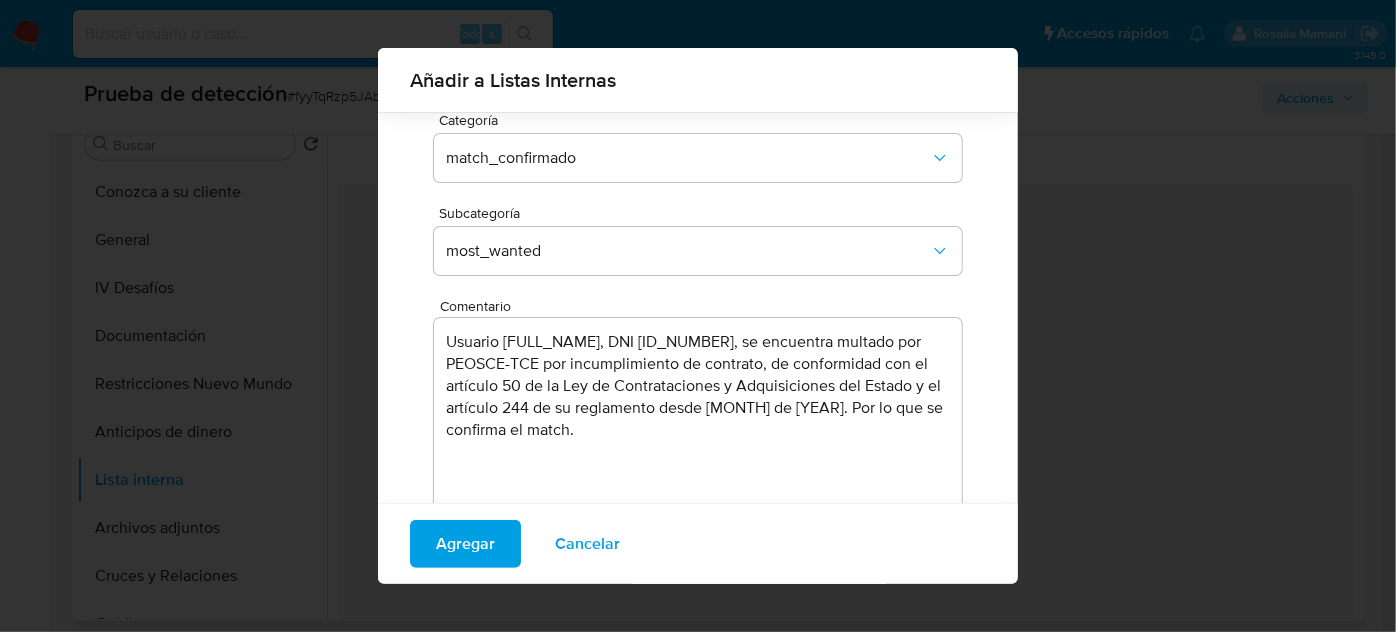 click on "Agregar" at bounding box center [465, 544] 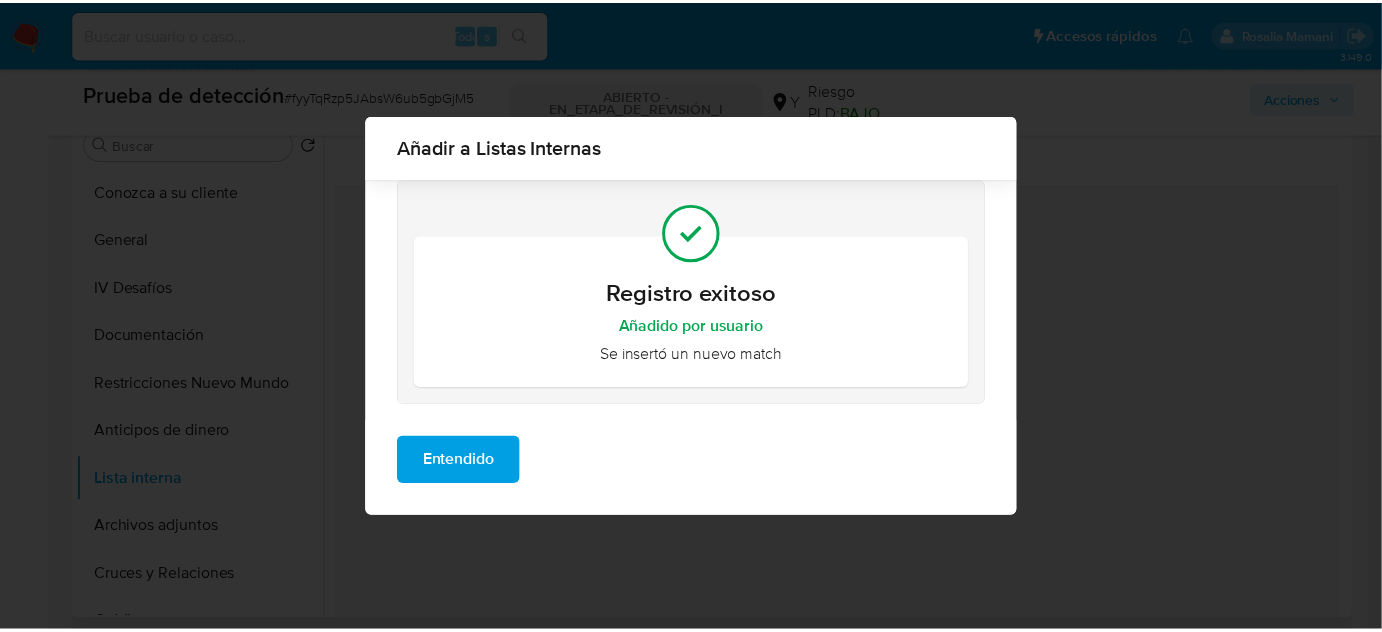 scroll, scrollTop: 0, scrollLeft: 0, axis: both 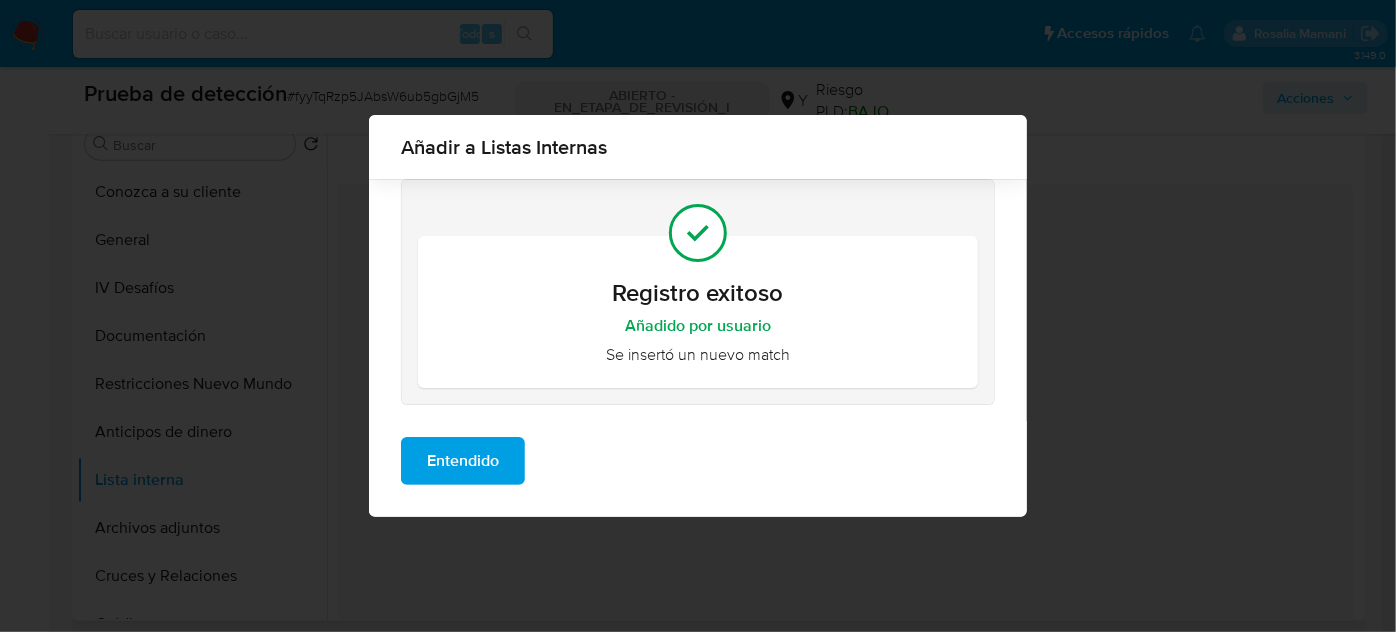 click on "Entendido" at bounding box center (463, 461) 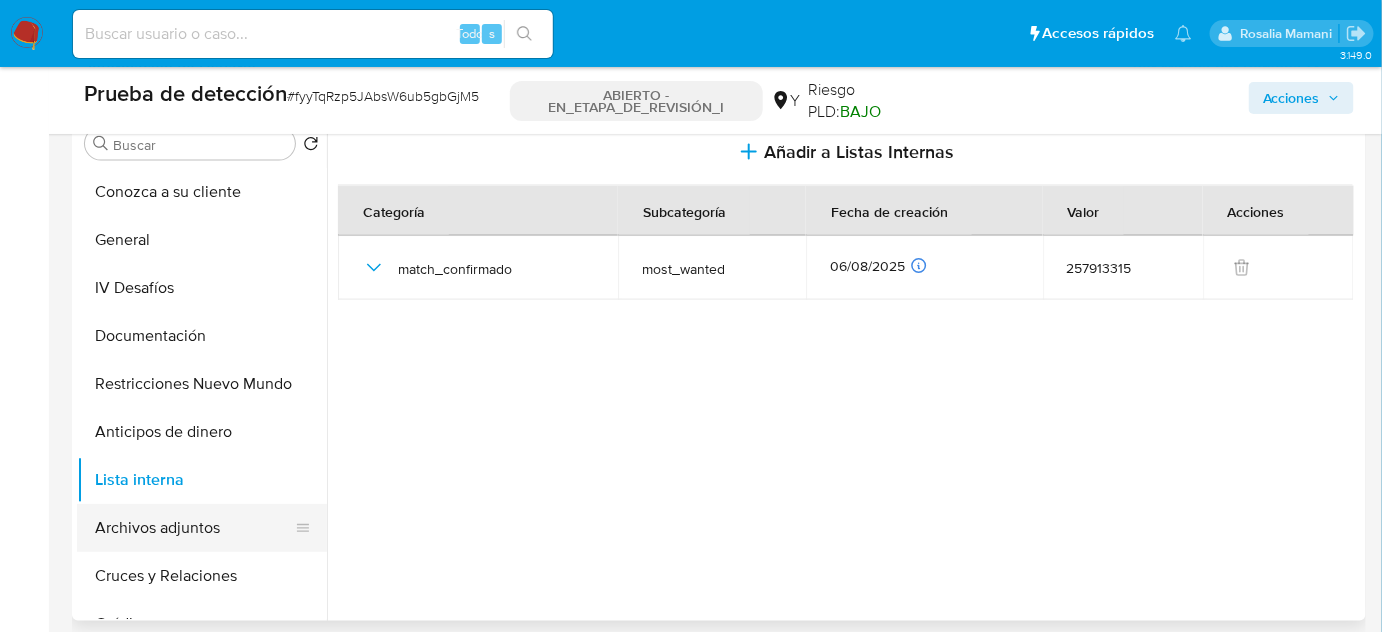 click on "Archivos adjuntos" at bounding box center [194, 528] 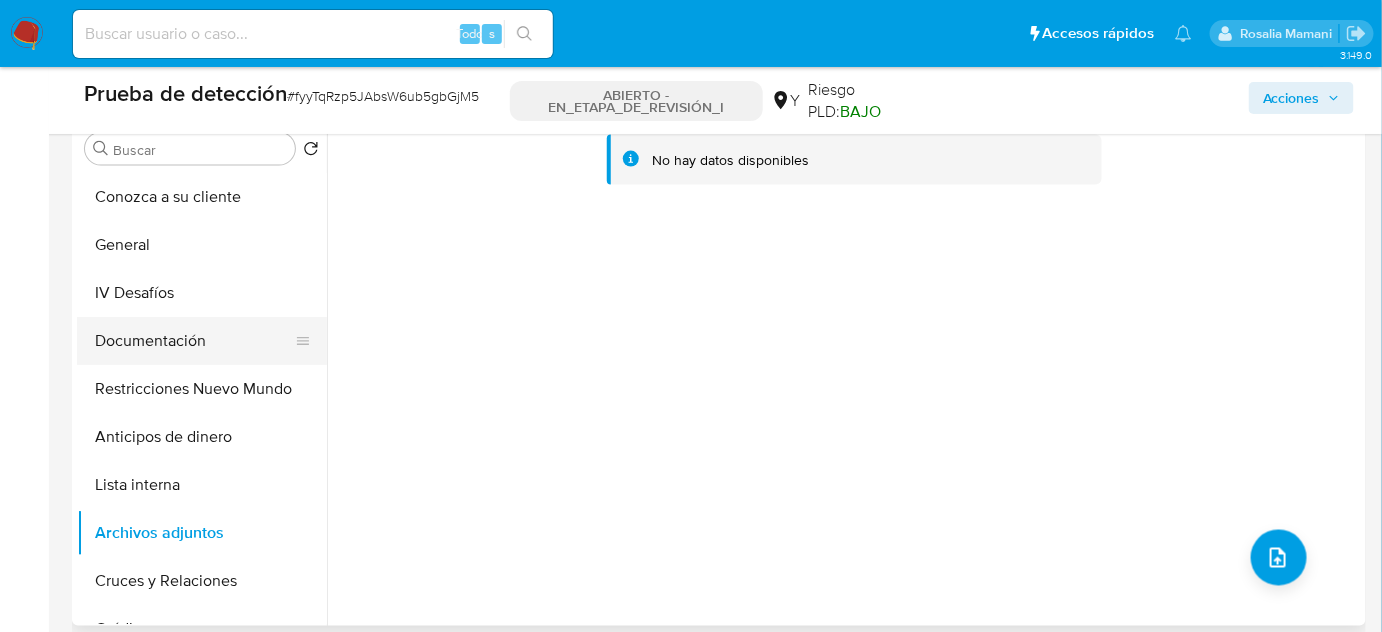 scroll, scrollTop: 909, scrollLeft: 0, axis: vertical 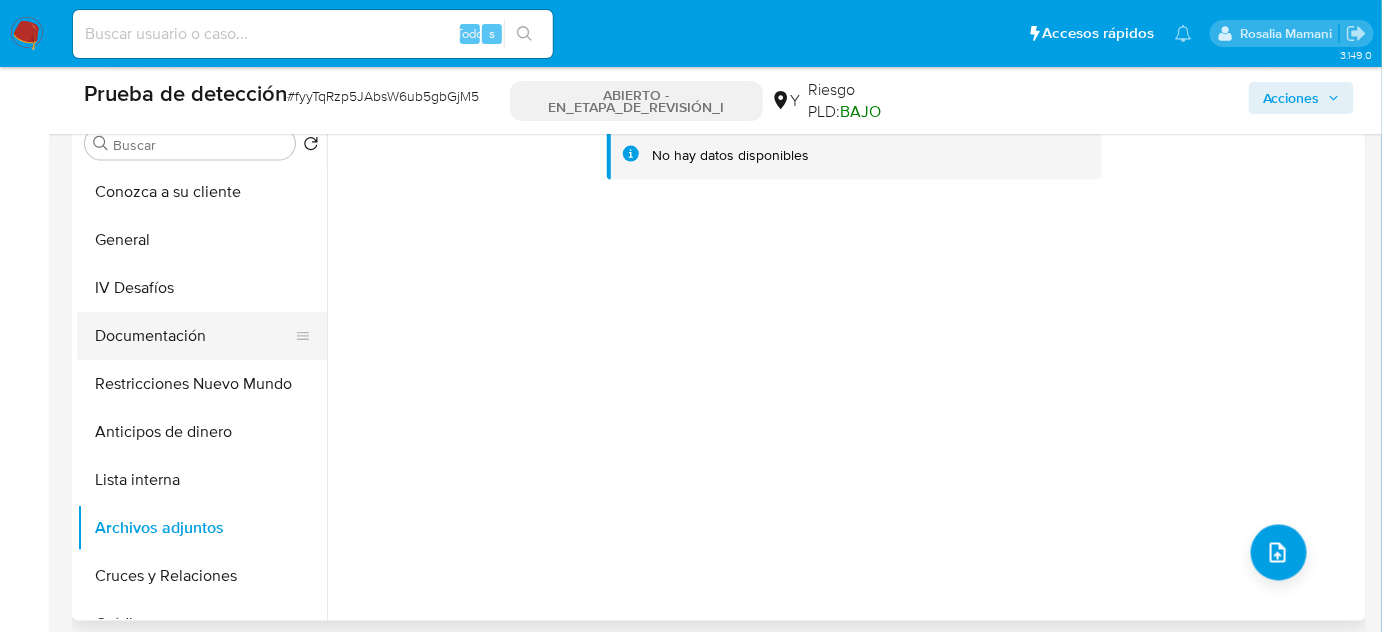 click on "Documentación" at bounding box center (194, 336) 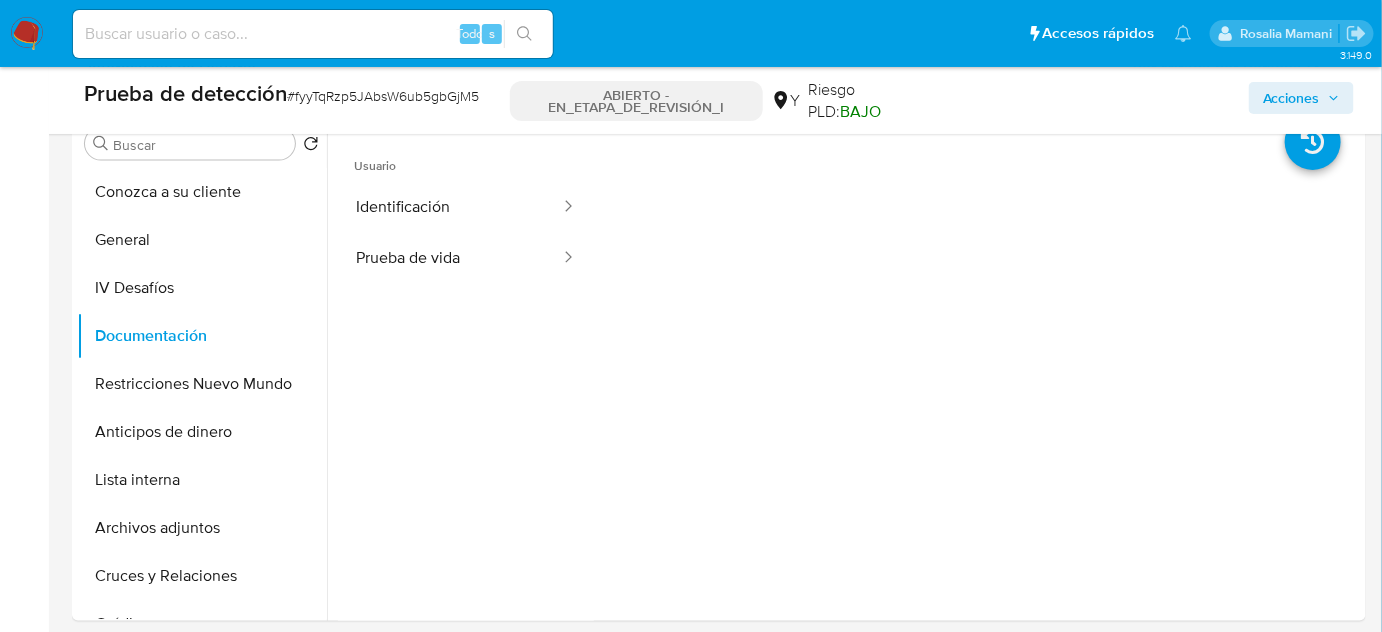 scroll, scrollTop: 818, scrollLeft: 0, axis: vertical 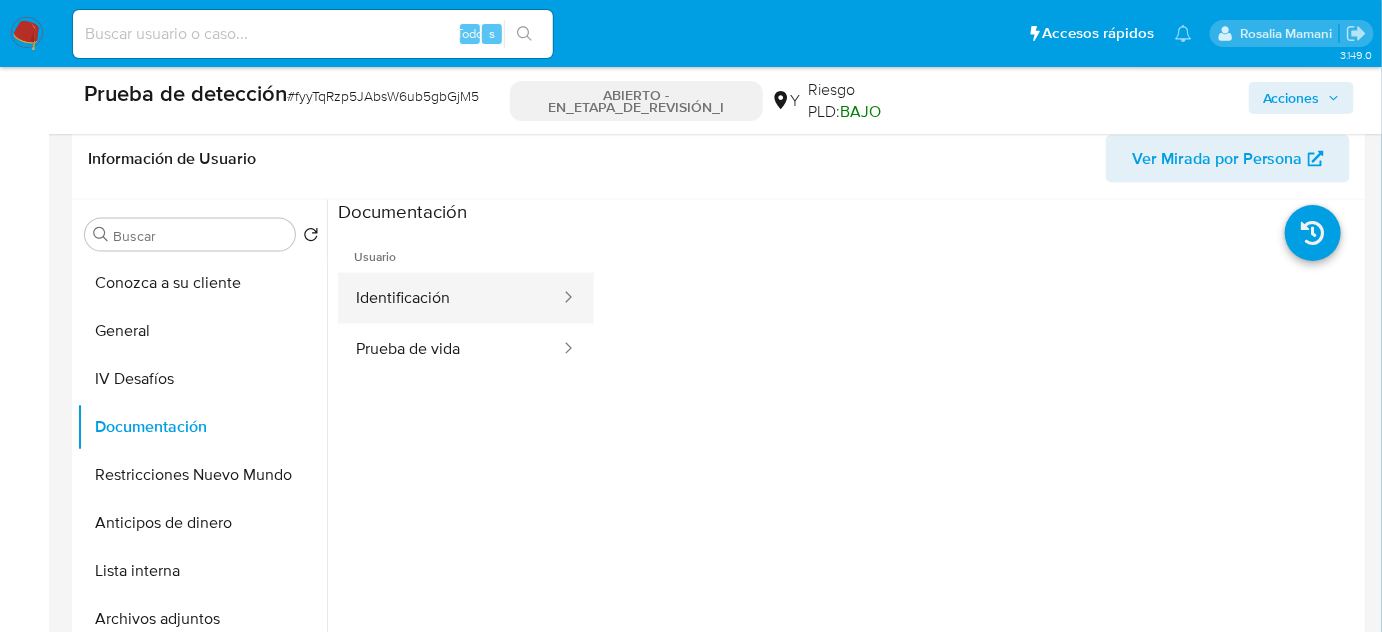 click on "Identificación" at bounding box center (450, 298) 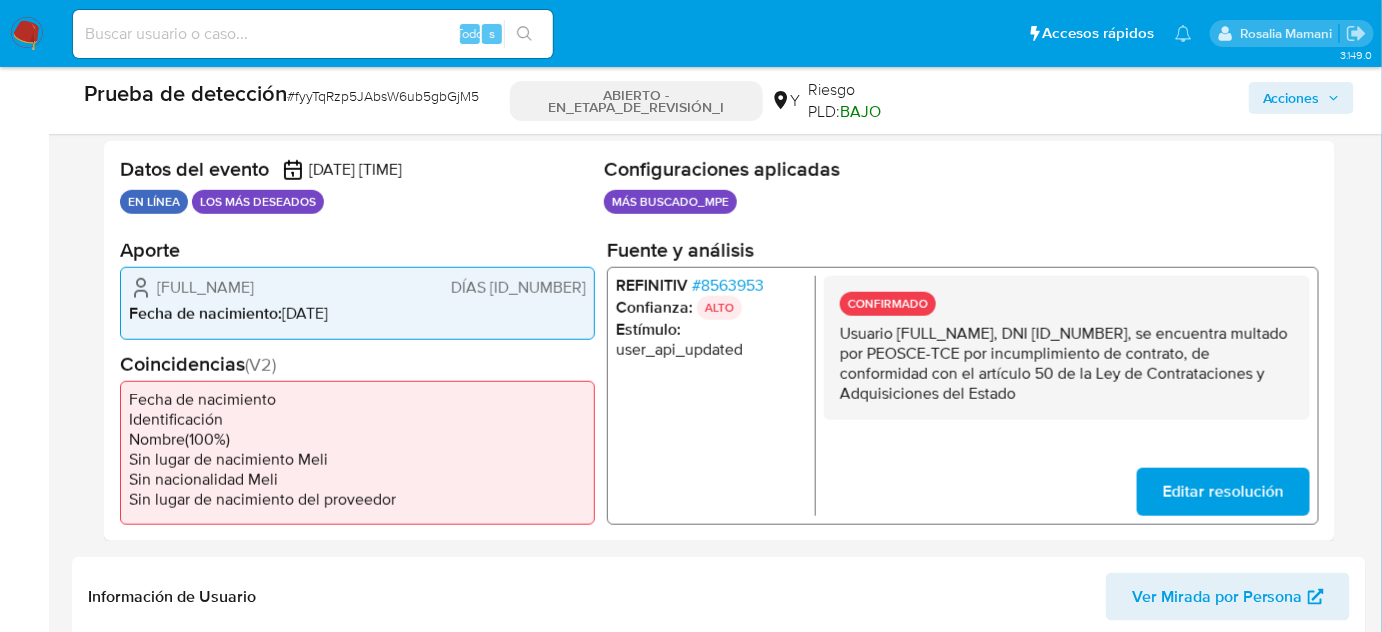 scroll, scrollTop: 363, scrollLeft: 0, axis: vertical 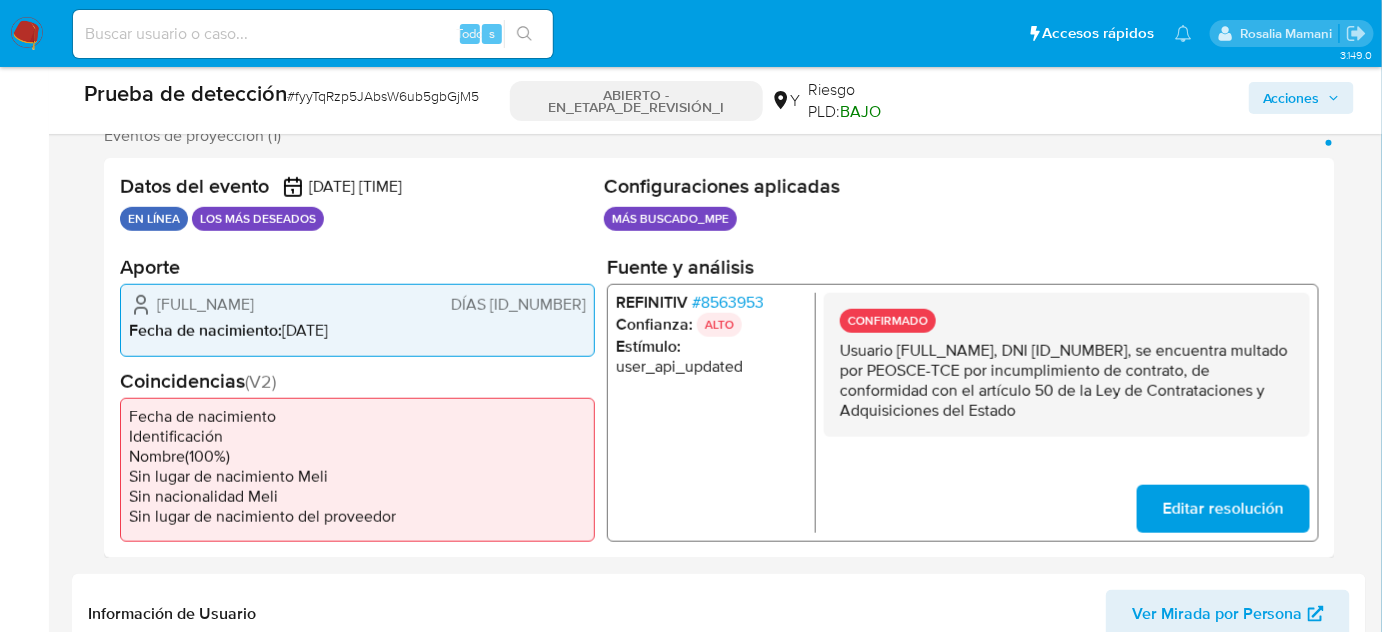 drag, startPoint x: 588, startPoint y: 300, endPoint x: 518, endPoint y: 311, distance: 70.85902 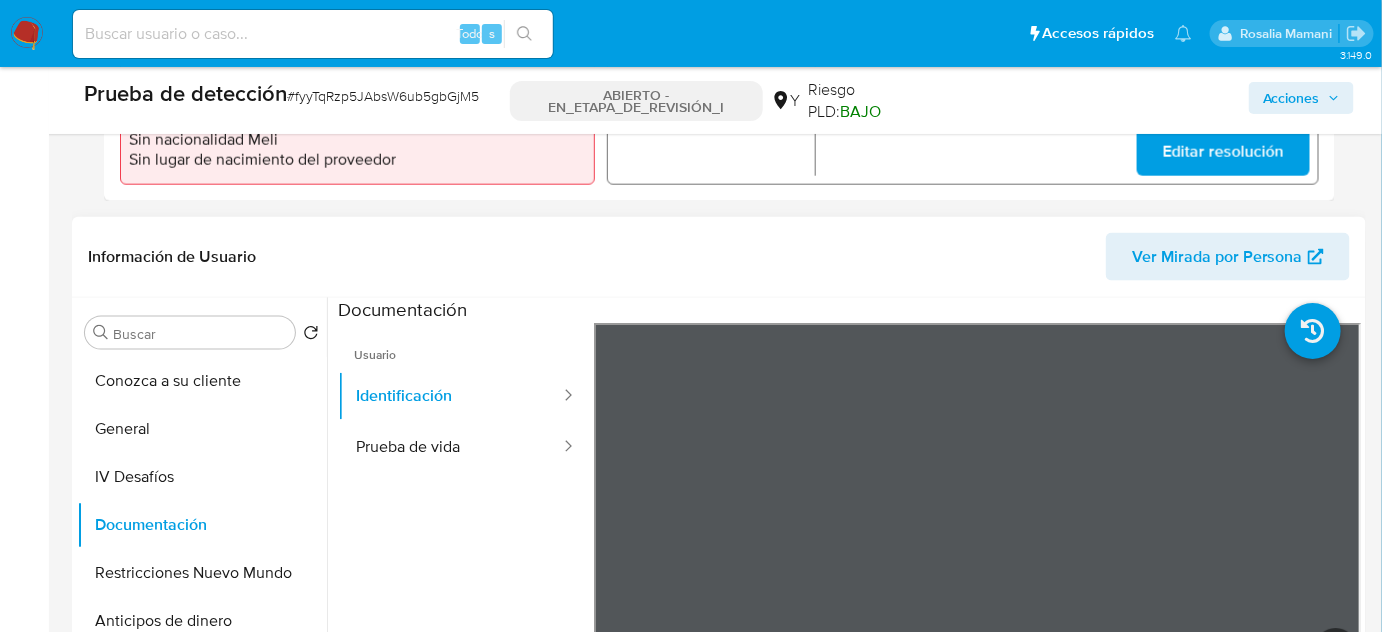 scroll, scrollTop: 727, scrollLeft: 0, axis: vertical 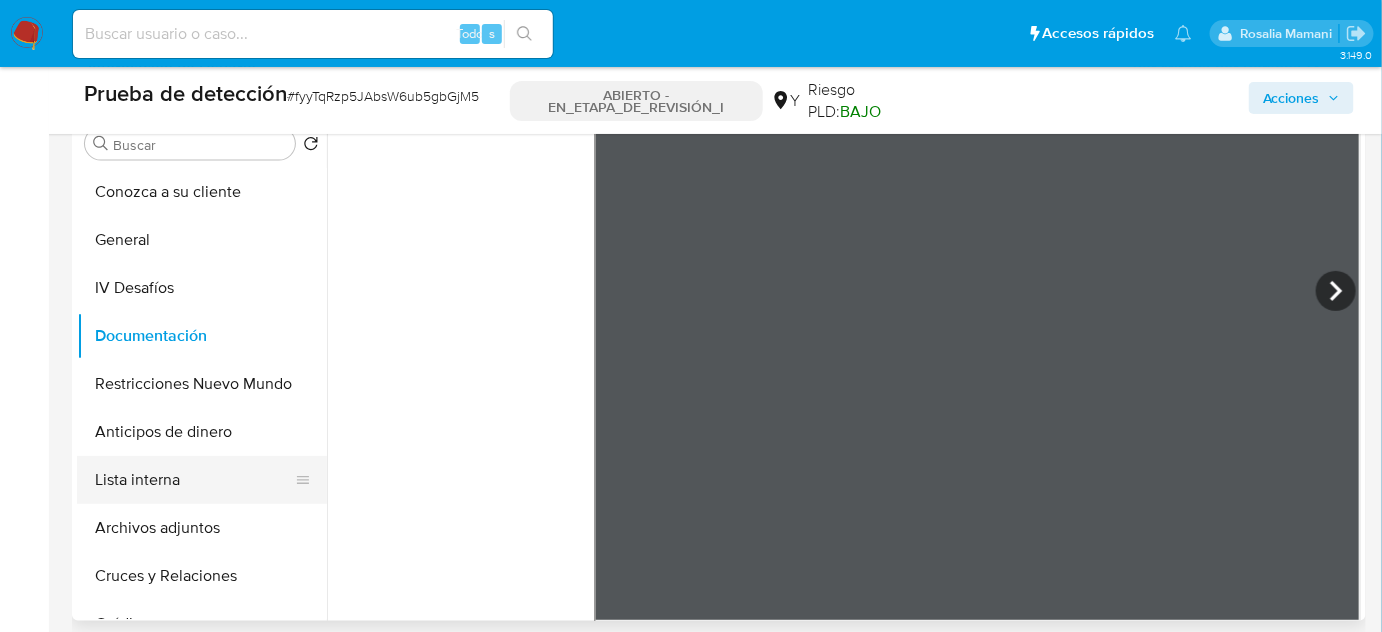 click on "Lista interna" at bounding box center (194, 480) 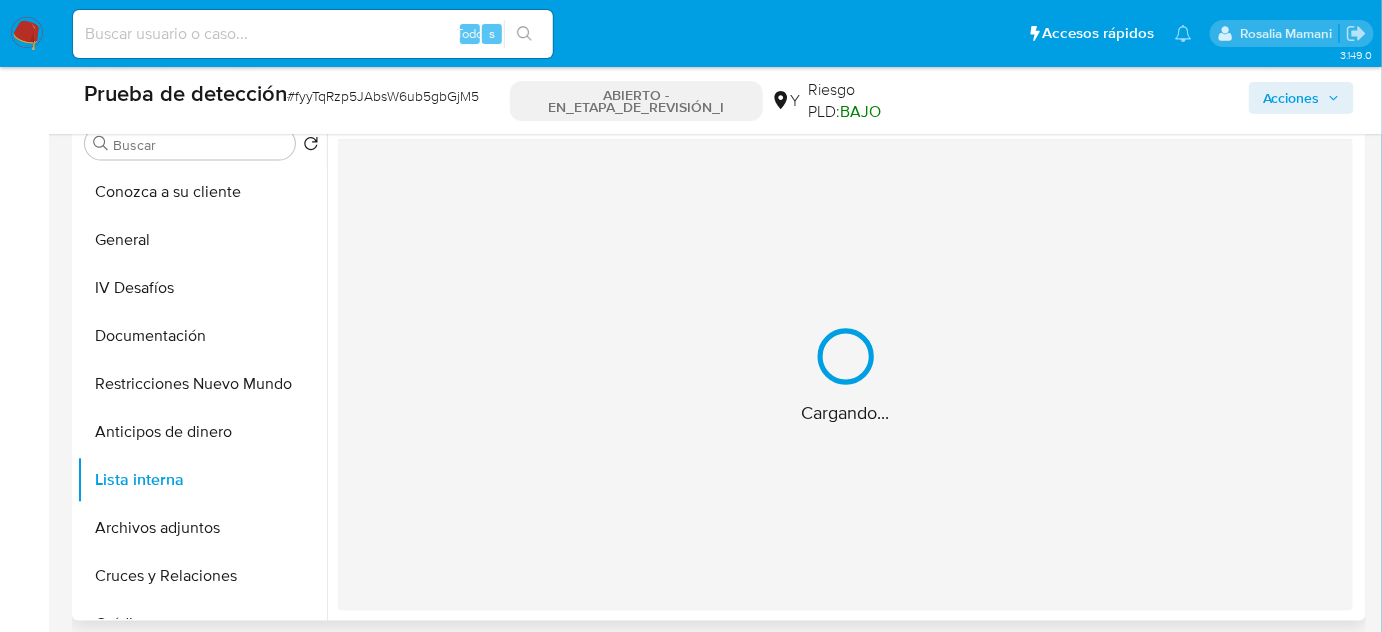 scroll, scrollTop: 0, scrollLeft: 0, axis: both 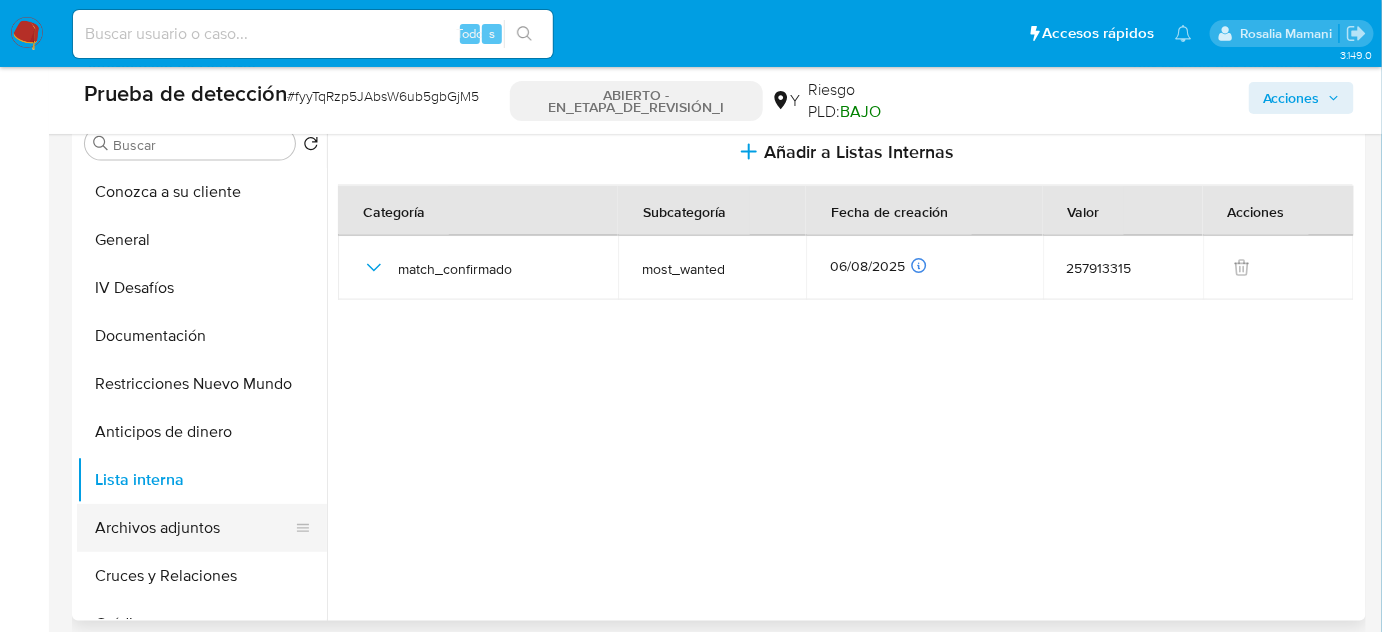 click on "Archivos adjuntos" at bounding box center [194, 528] 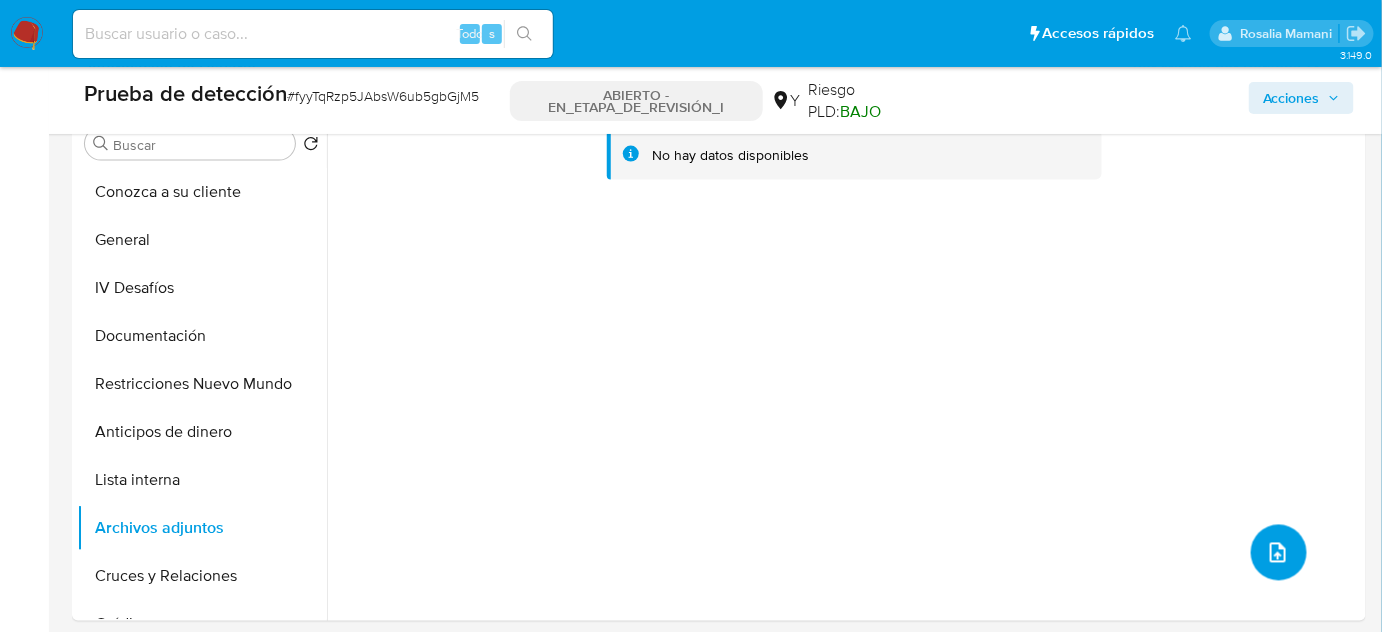 click 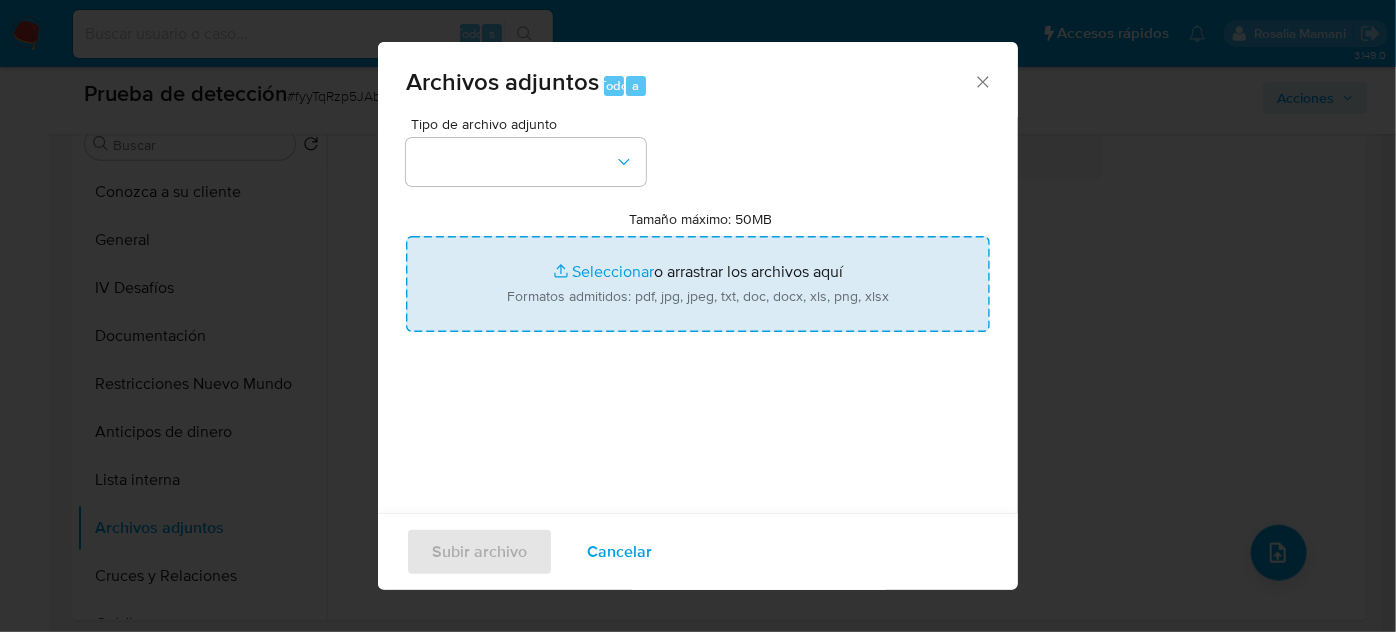 click on "Tamaño máximo: 50MB Seleccionar archivos" at bounding box center [698, 284] 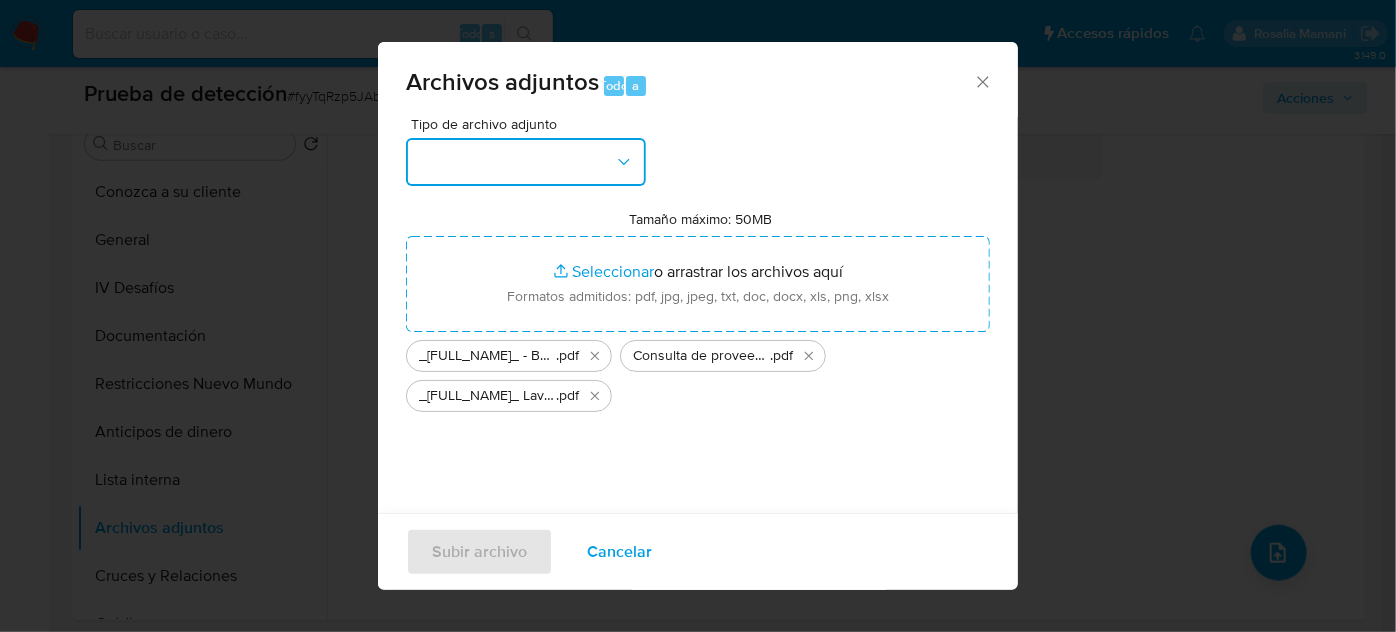 click at bounding box center (526, 162) 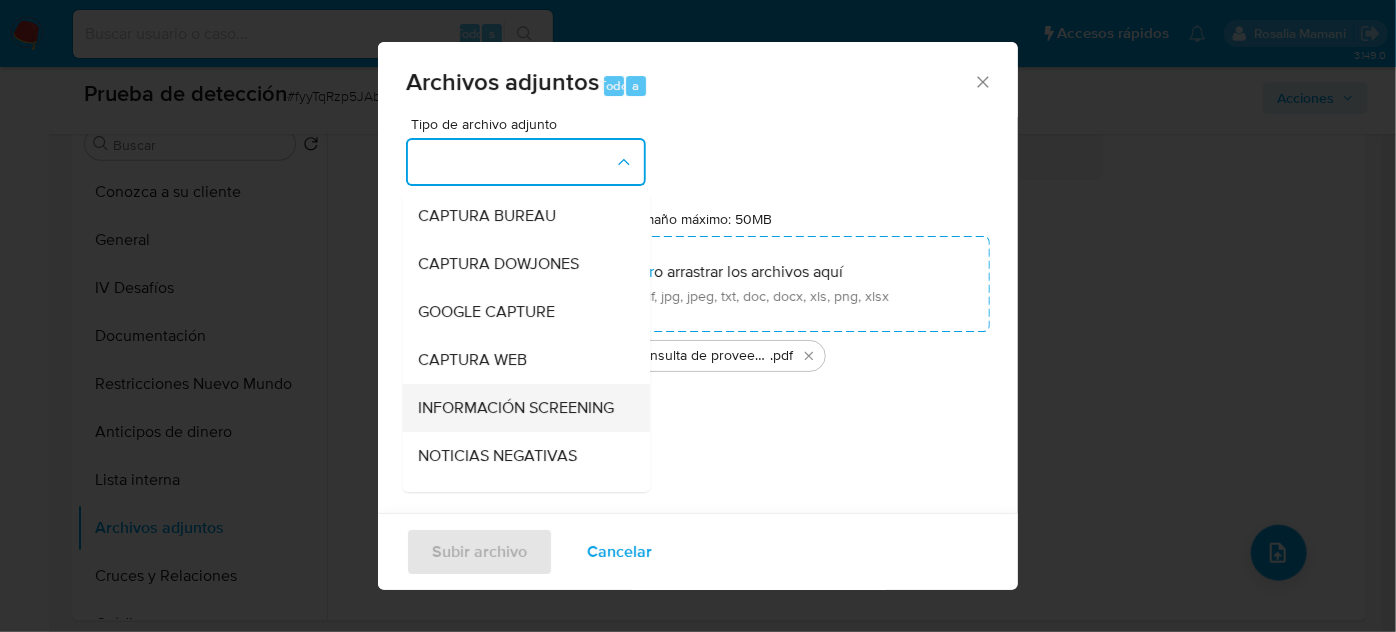 click on "INFORMACIÓN SCREENING" at bounding box center [516, 408] 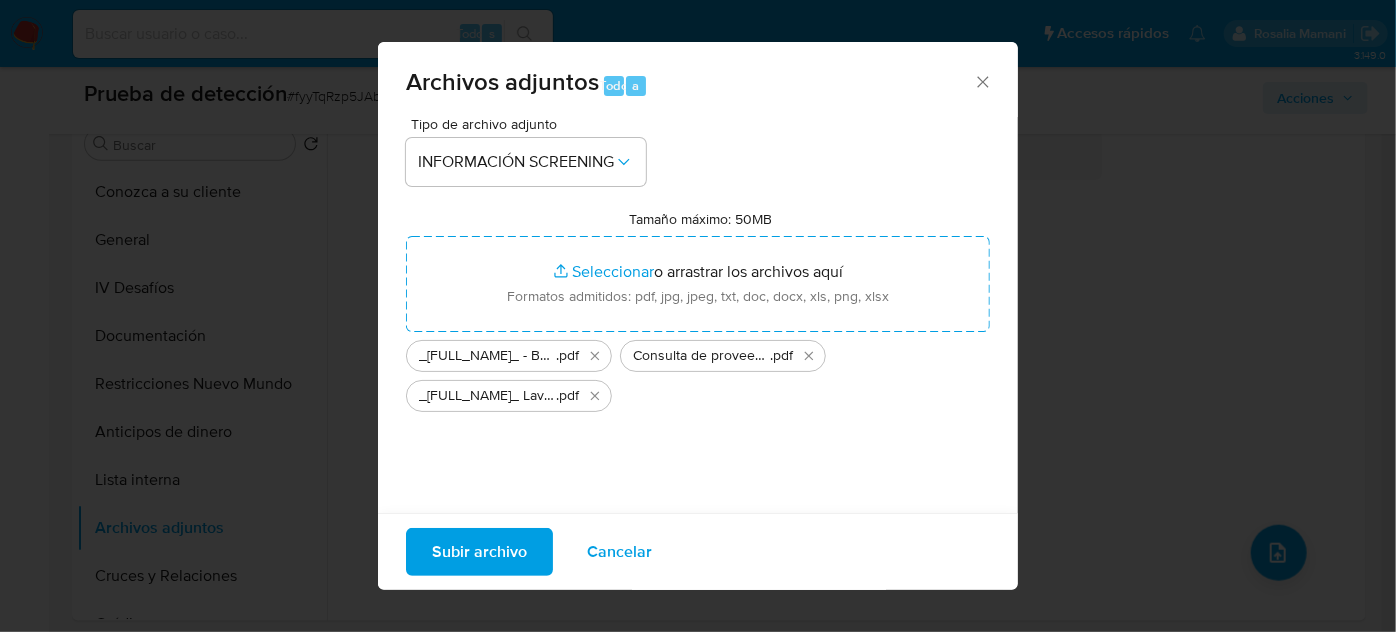click on "Subir archivo" at bounding box center (479, 552) 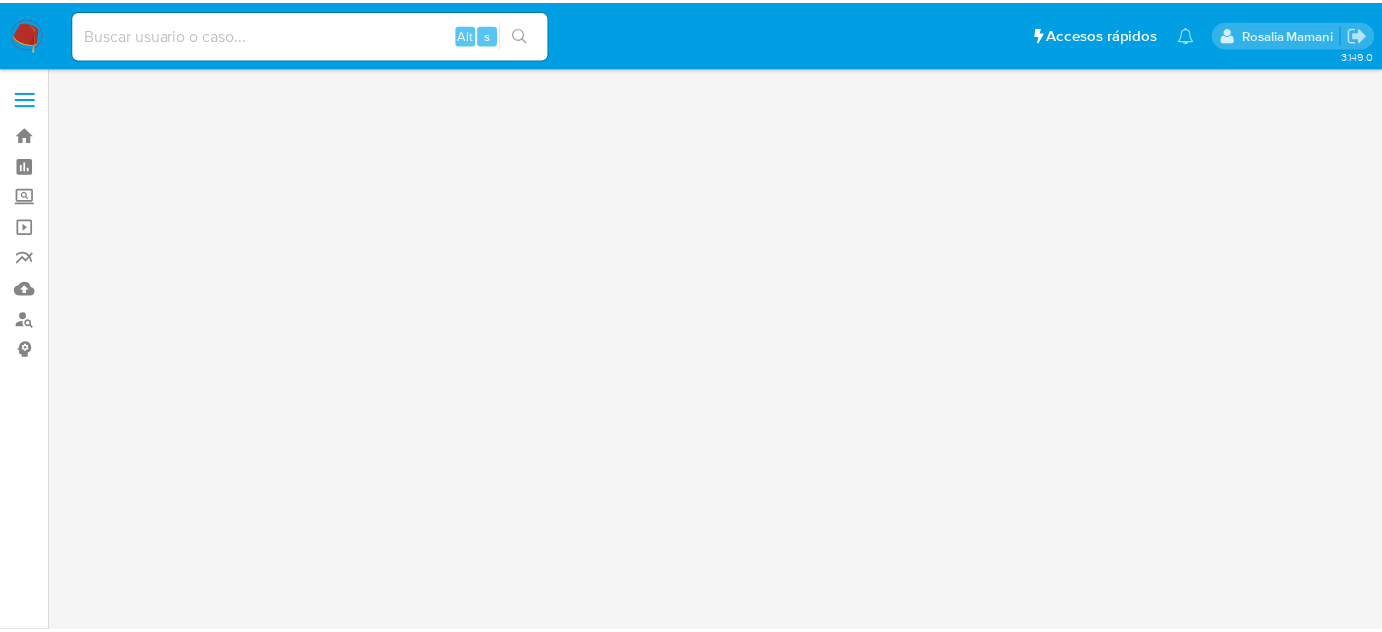 scroll, scrollTop: 0, scrollLeft: 0, axis: both 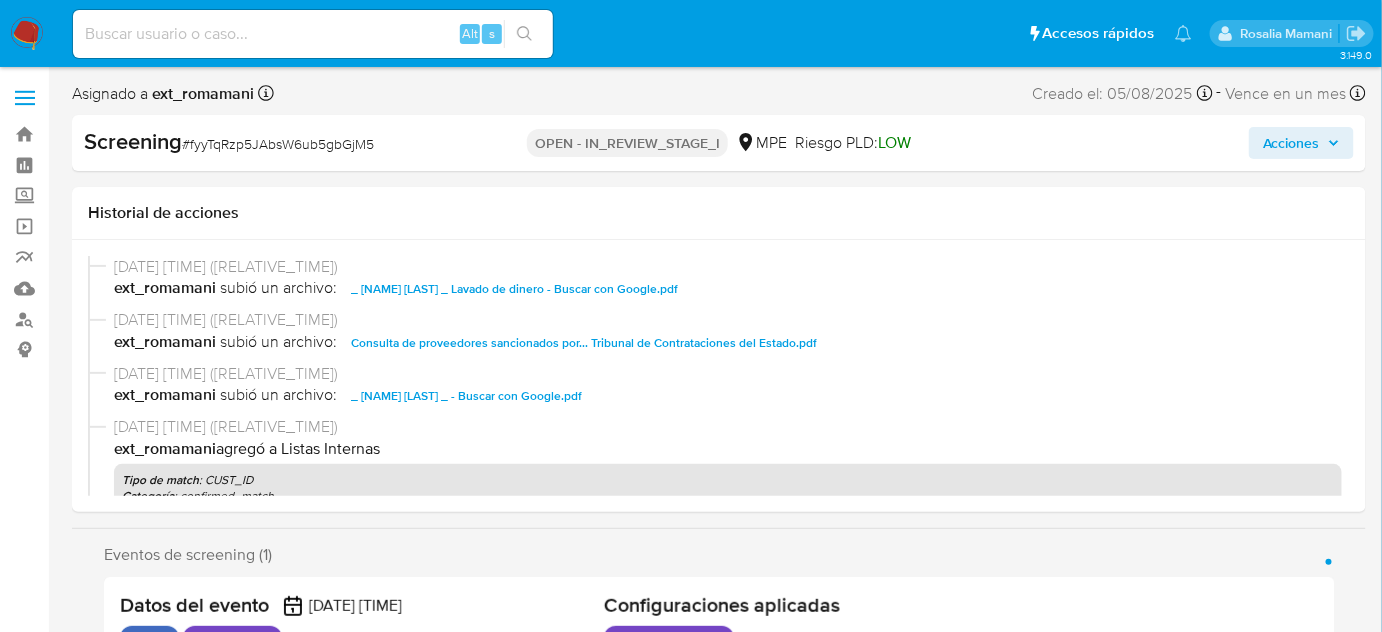 select on "10" 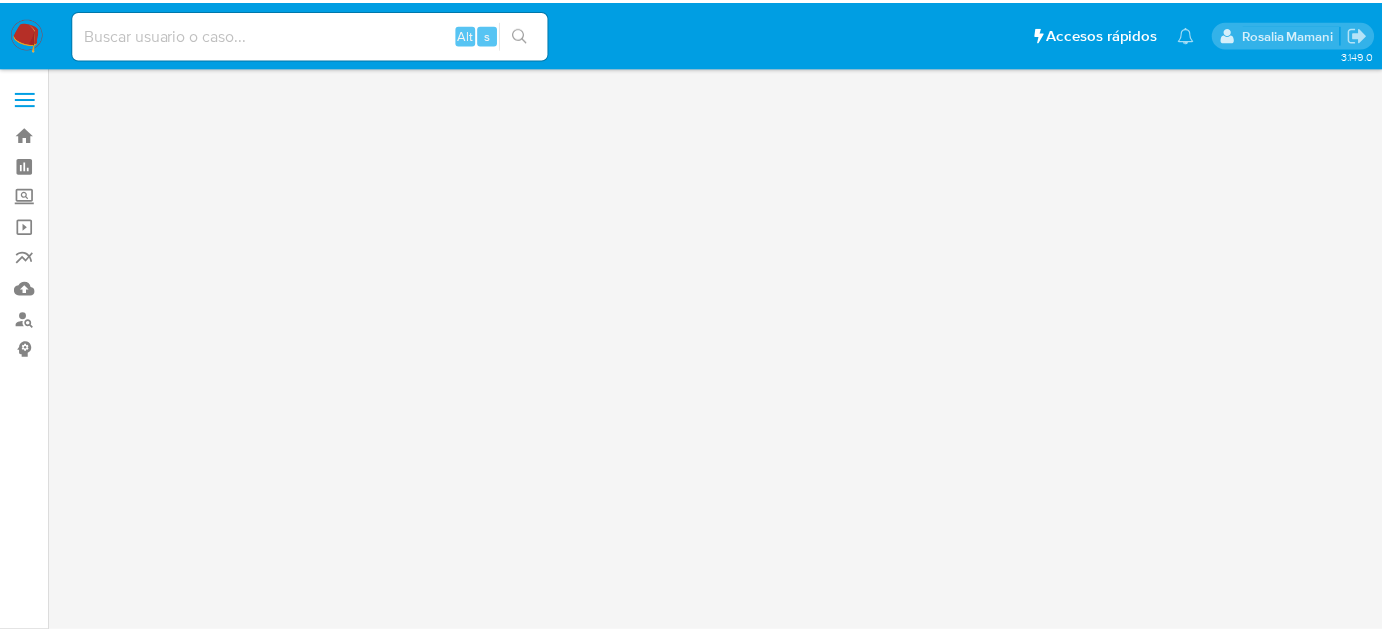scroll, scrollTop: 0, scrollLeft: 0, axis: both 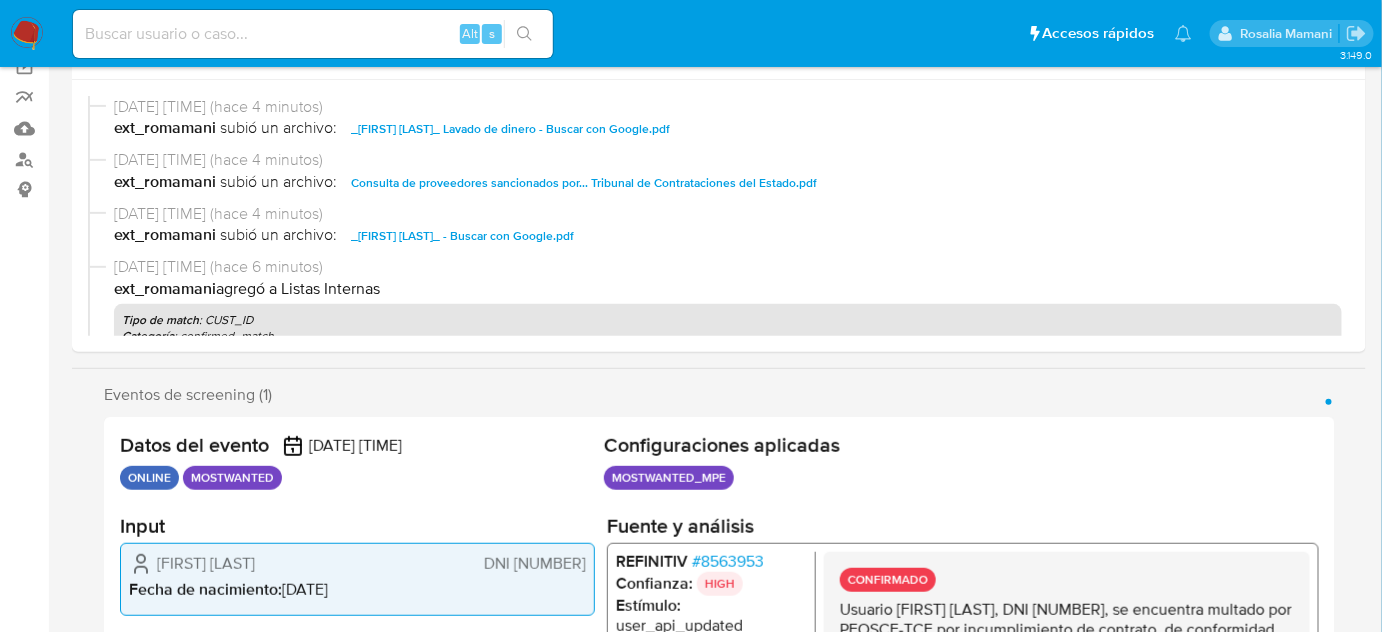 select on "10" 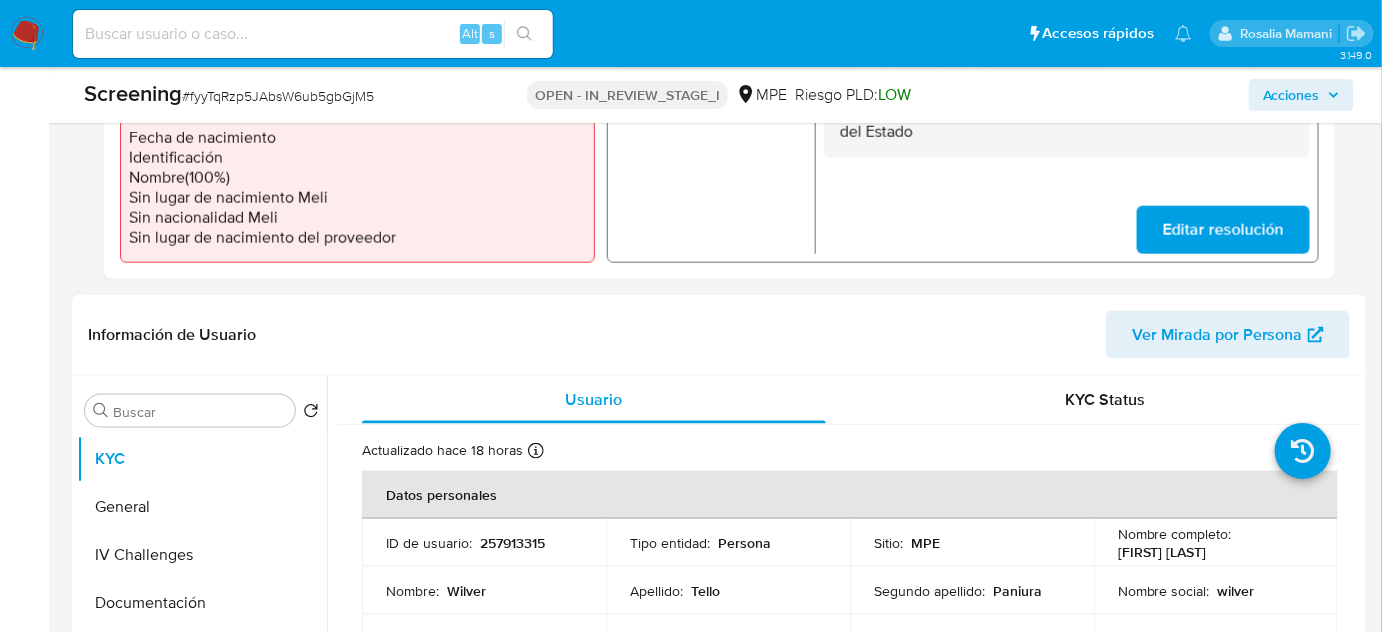 scroll, scrollTop: 727, scrollLeft: 0, axis: vertical 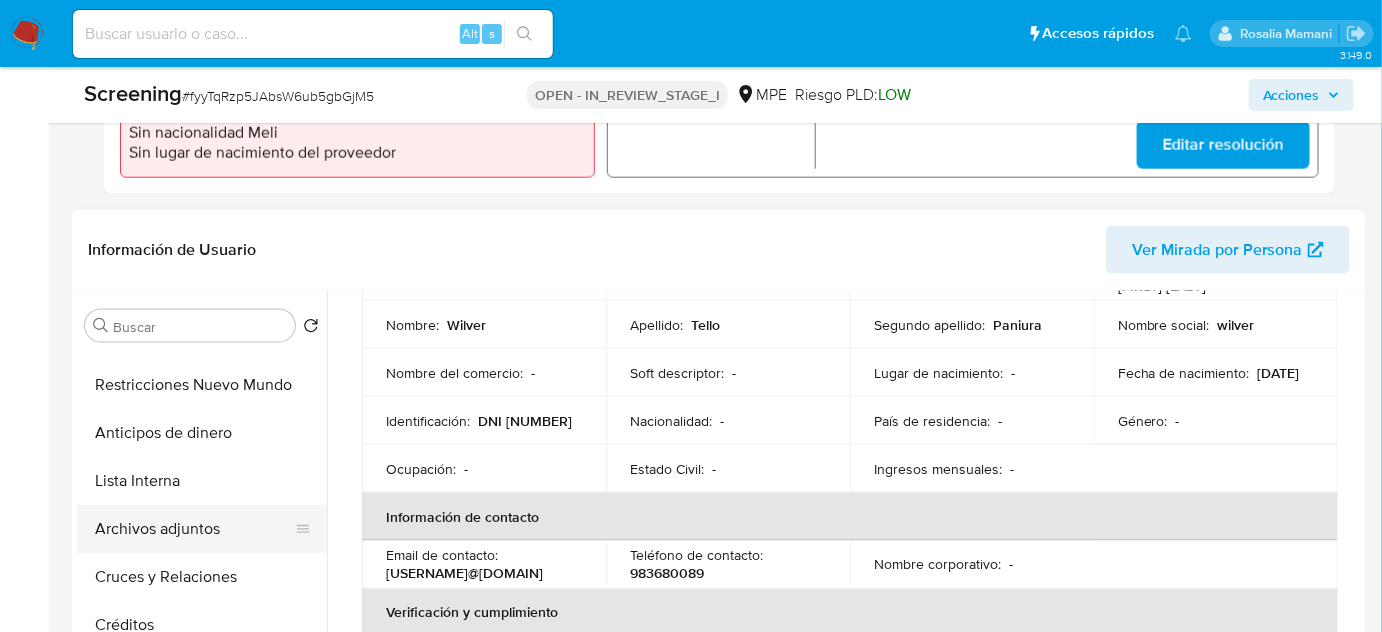 click on "Archivos adjuntos" at bounding box center (194, 529) 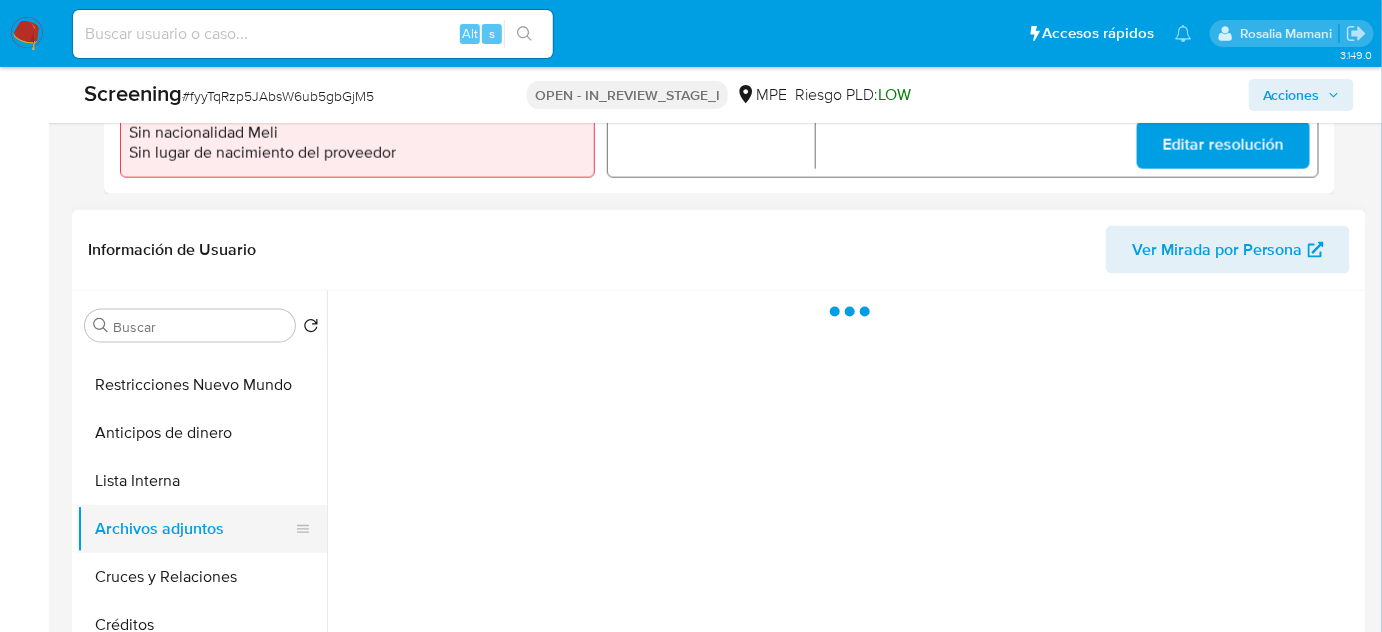 scroll, scrollTop: 0, scrollLeft: 0, axis: both 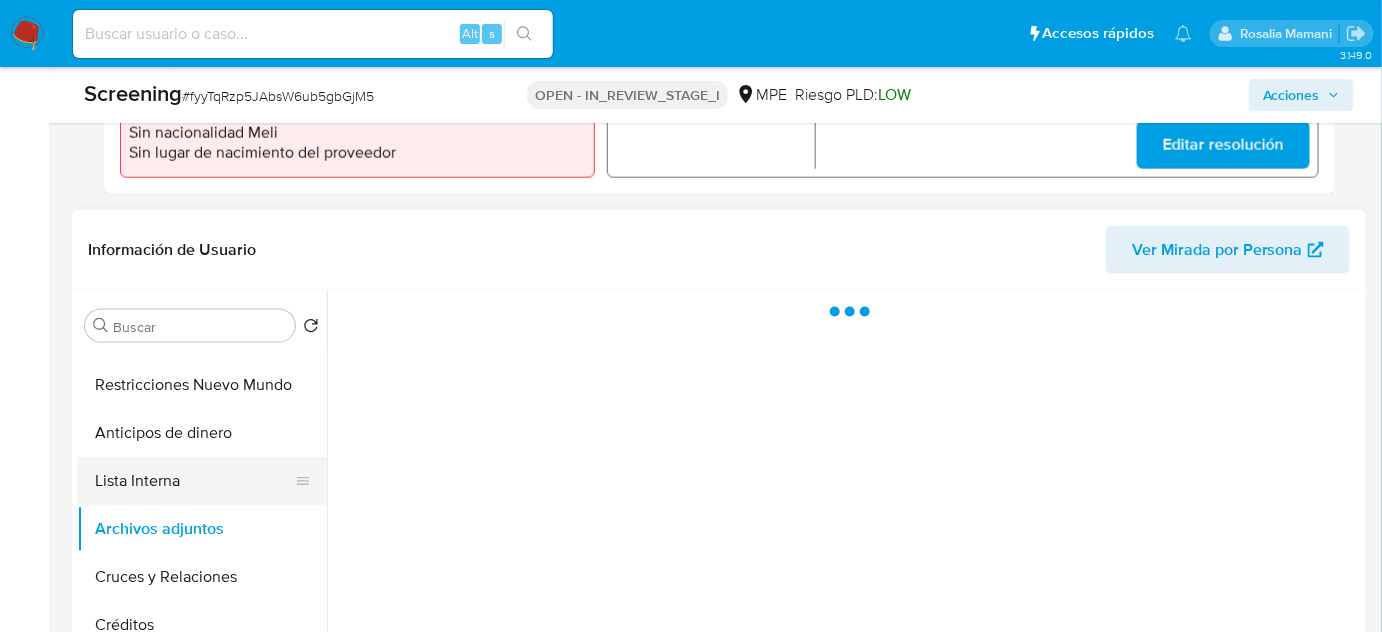 click on "Lista Interna" at bounding box center [194, 481] 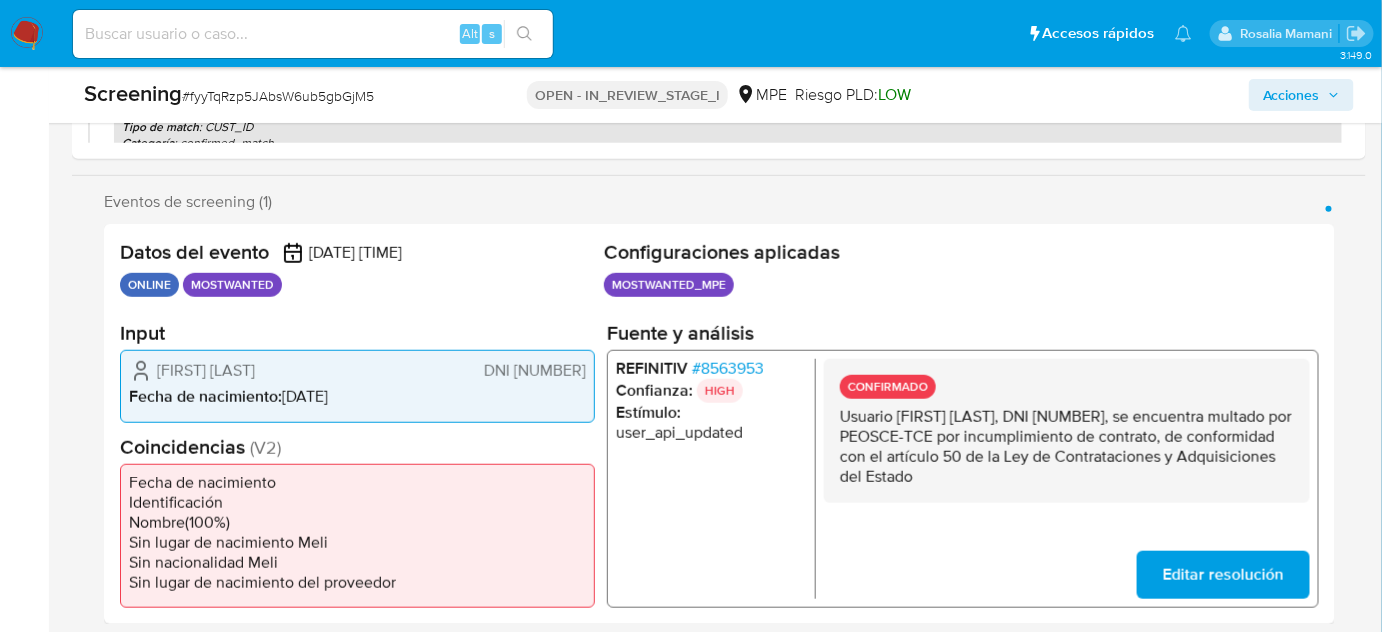 scroll, scrollTop: 363, scrollLeft: 0, axis: vertical 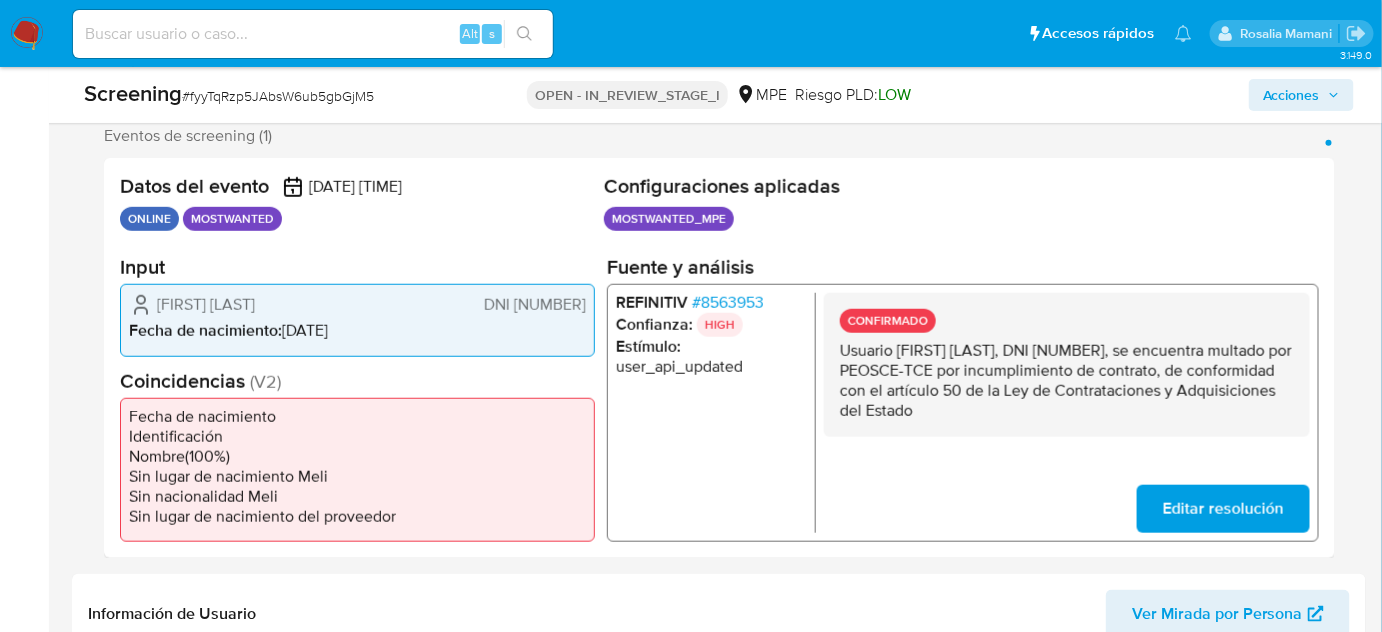 type 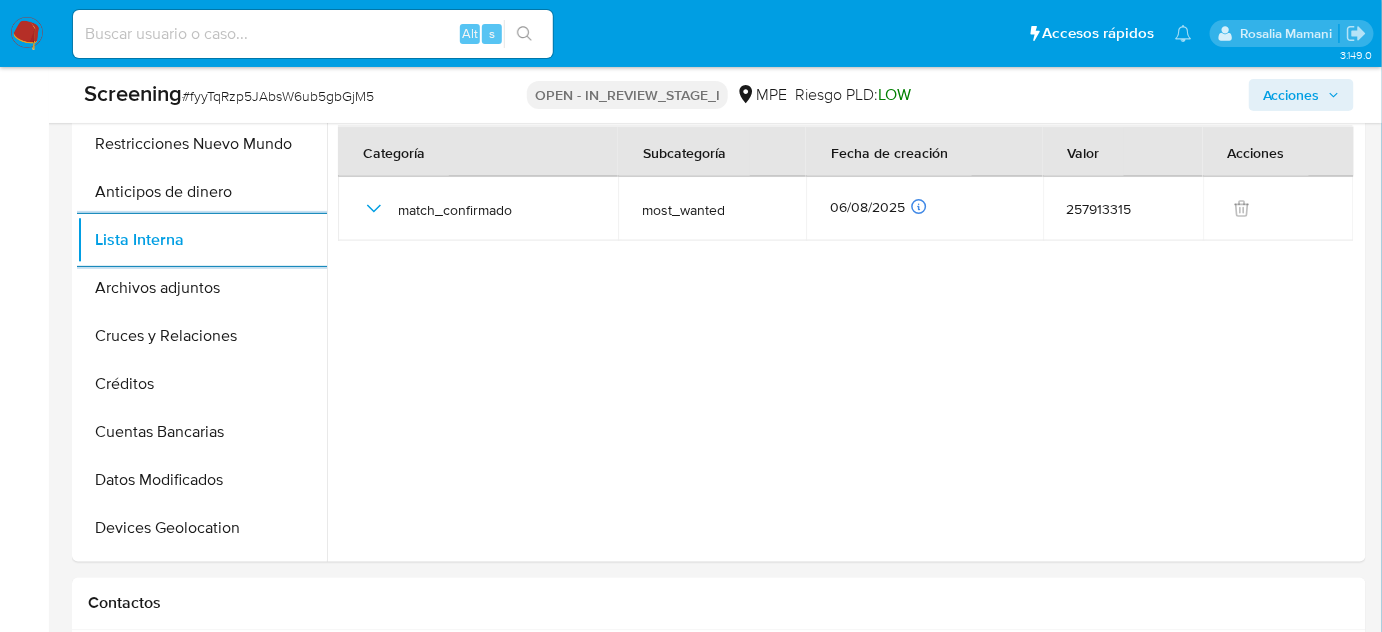 scroll, scrollTop: 1000, scrollLeft: 0, axis: vertical 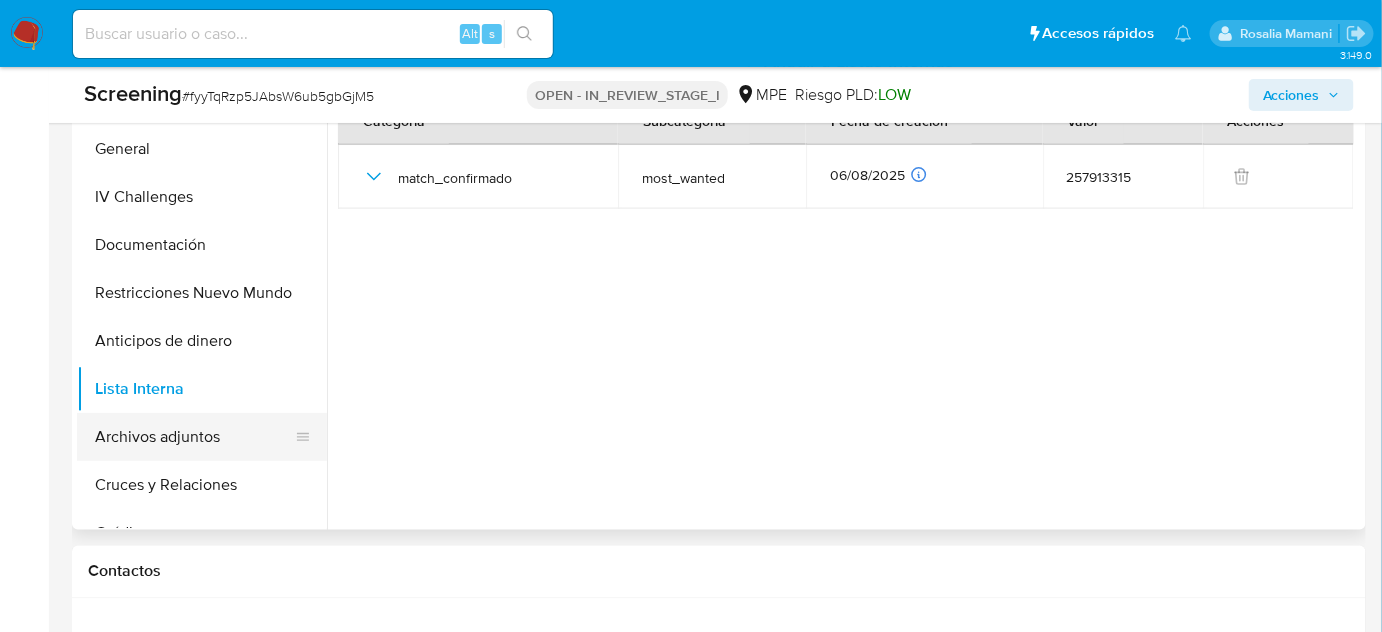 click on "Archivos adjuntos" at bounding box center [194, 437] 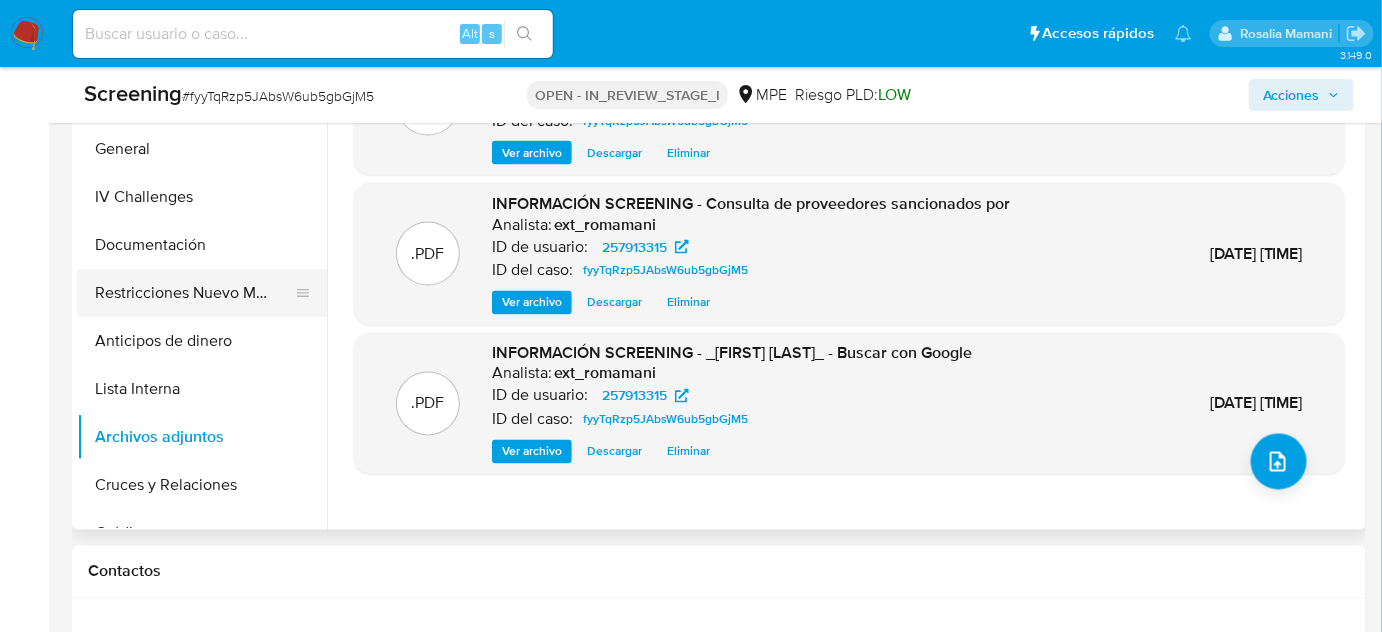 click on "Restricciones Nuevo Mundo" at bounding box center [194, 293] 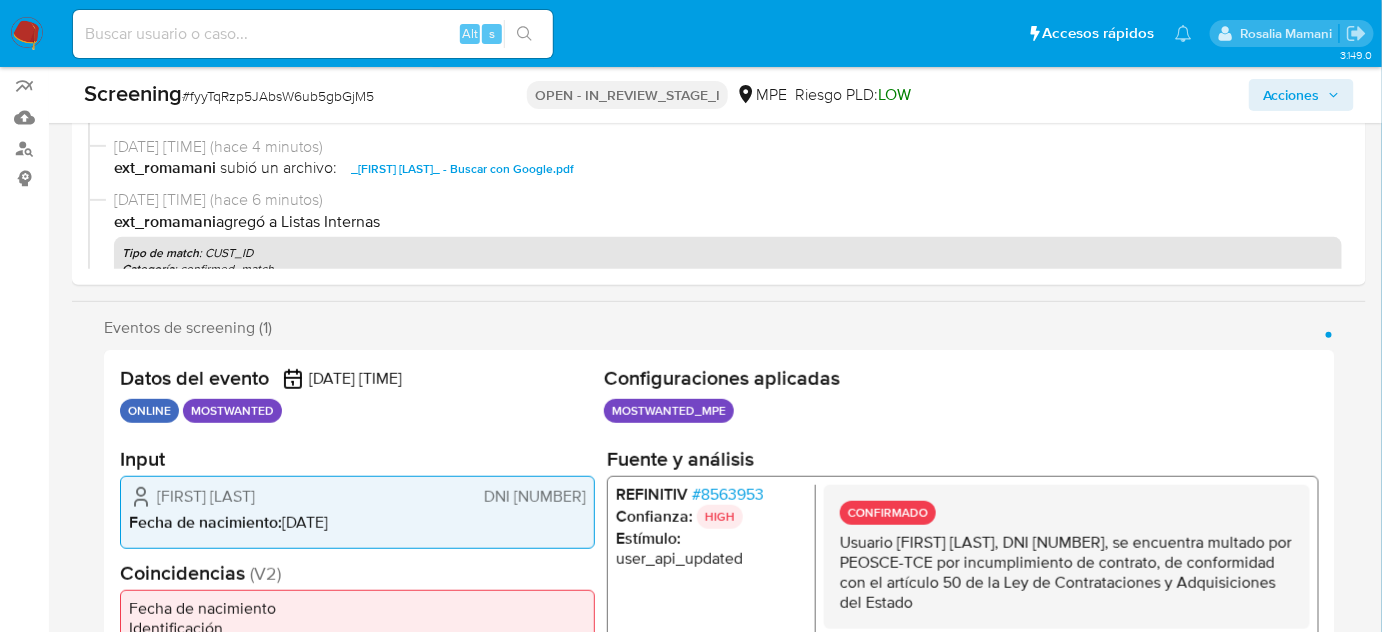 scroll, scrollTop: 0, scrollLeft: 0, axis: both 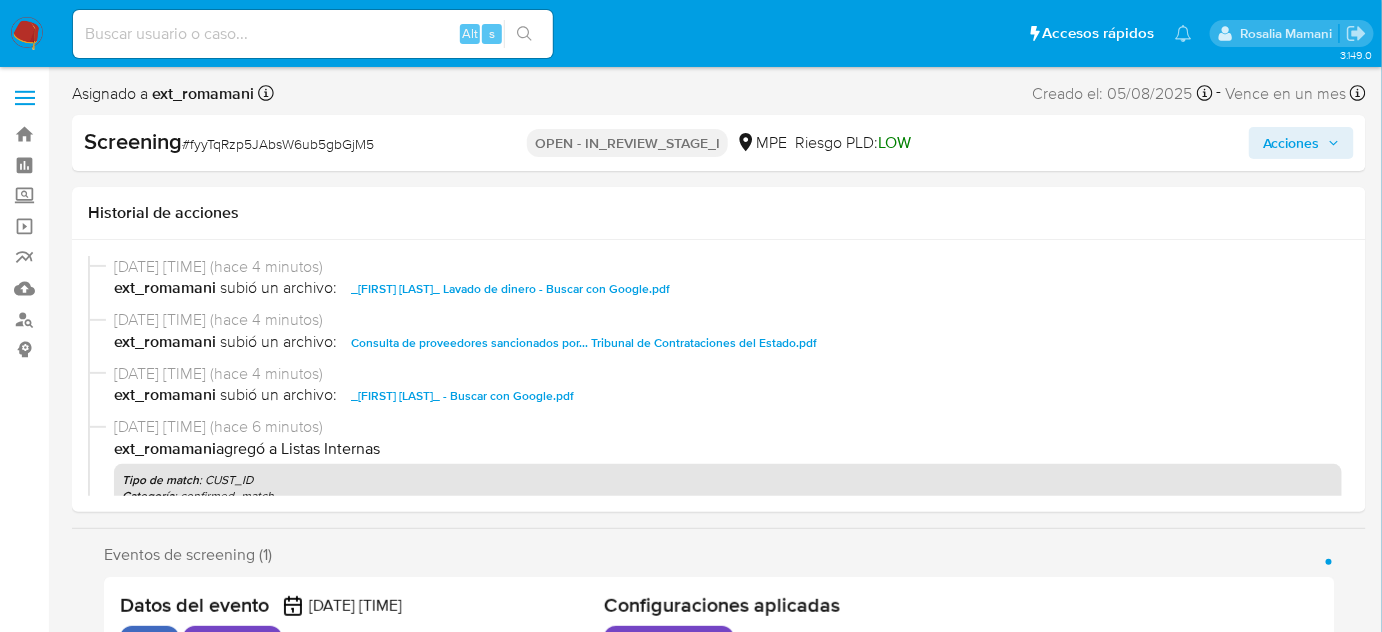 click on "Acciones" at bounding box center [1291, 143] 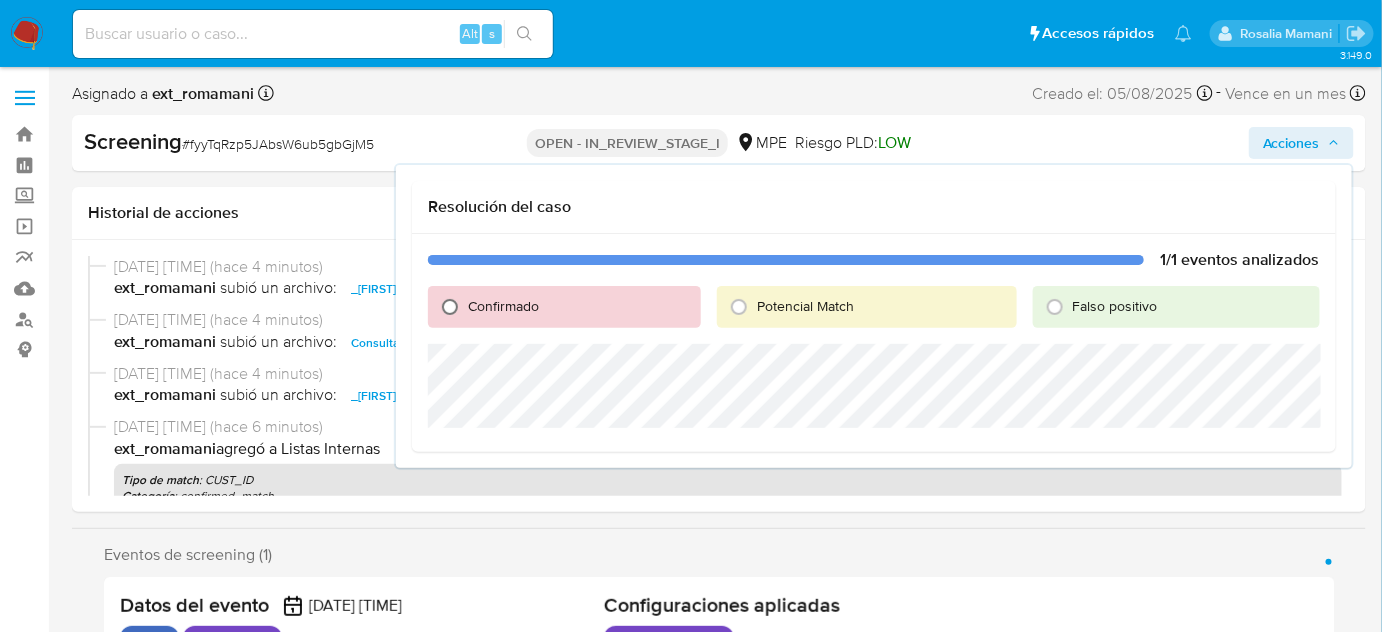 click on "Confirmado" at bounding box center (450, 307) 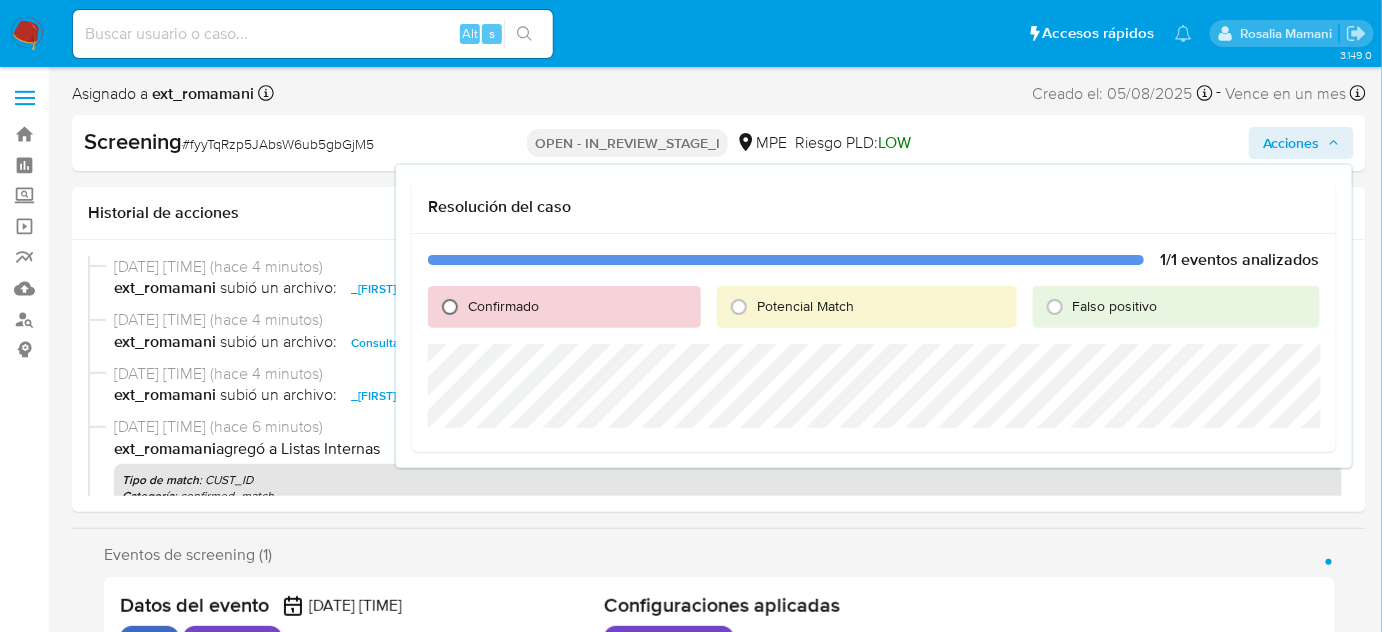 radio on "true" 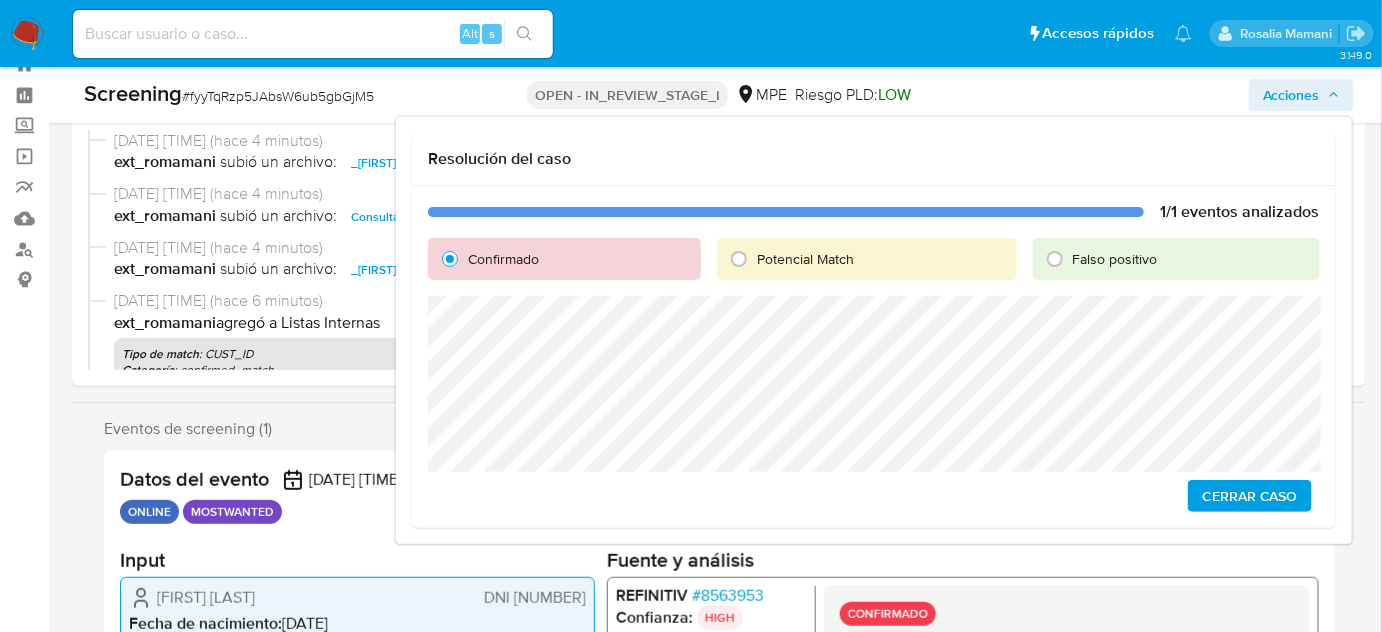 scroll, scrollTop: 181, scrollLeft: 0, axis: vertical 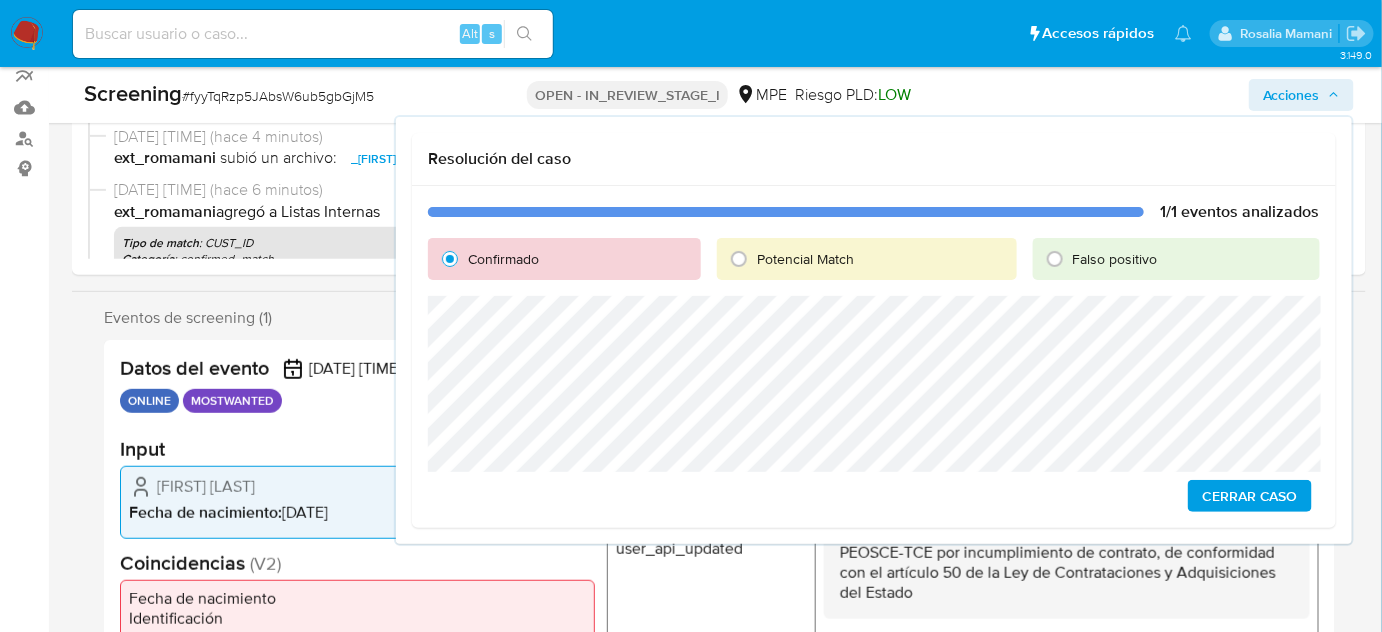 click on "Cerrar Caso" at bounding box center (1250, 496) 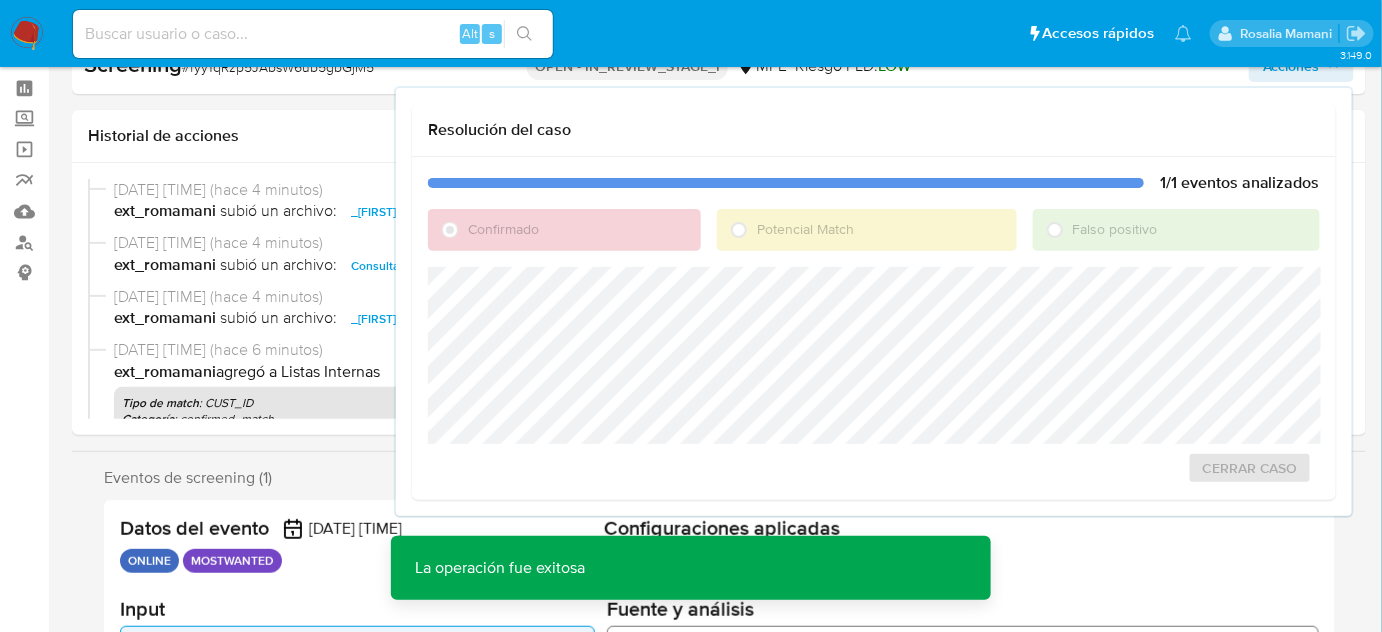 scroll, scrollTop: 0, scrollLeft: 0, axis: both 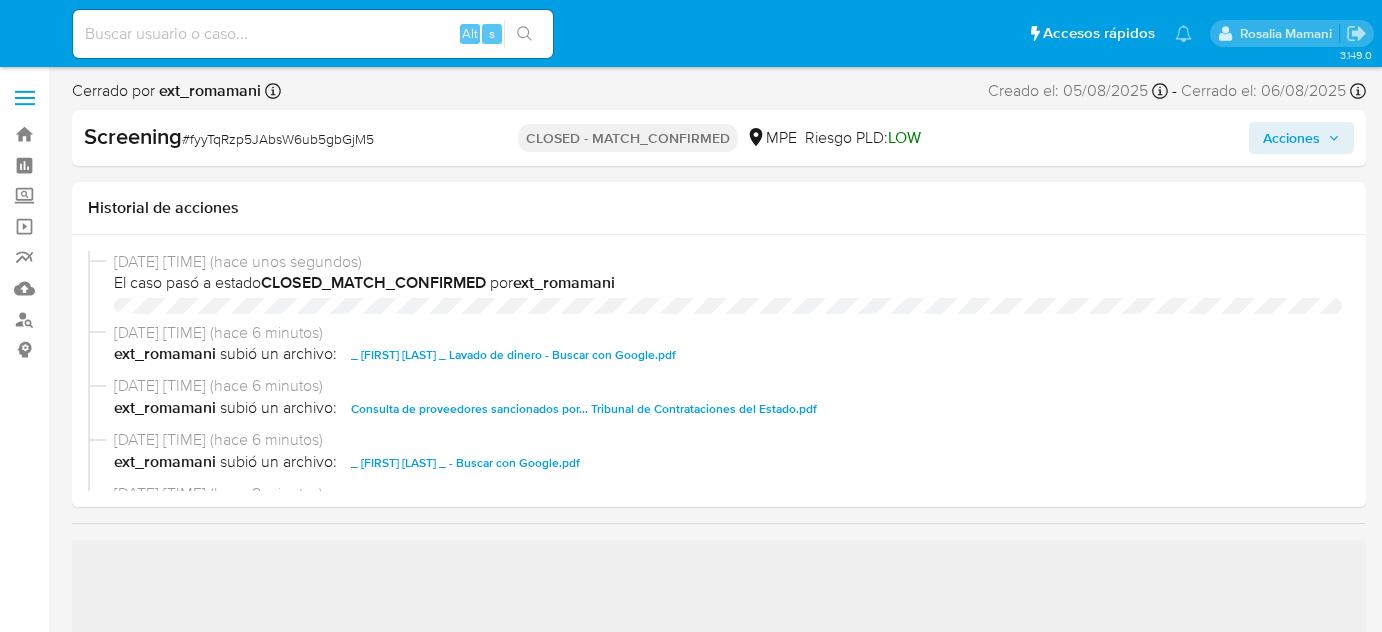select on "10" 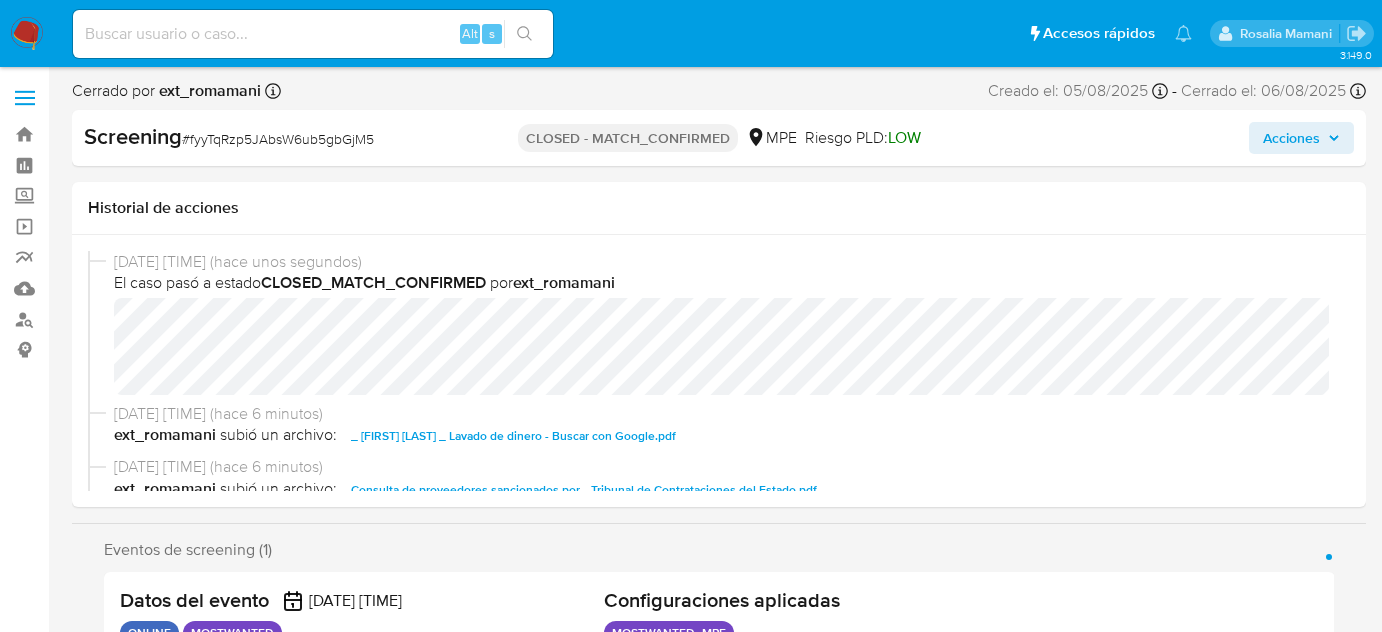 scroll, scrollTop: 0, scrollLeft: 0, axis: both 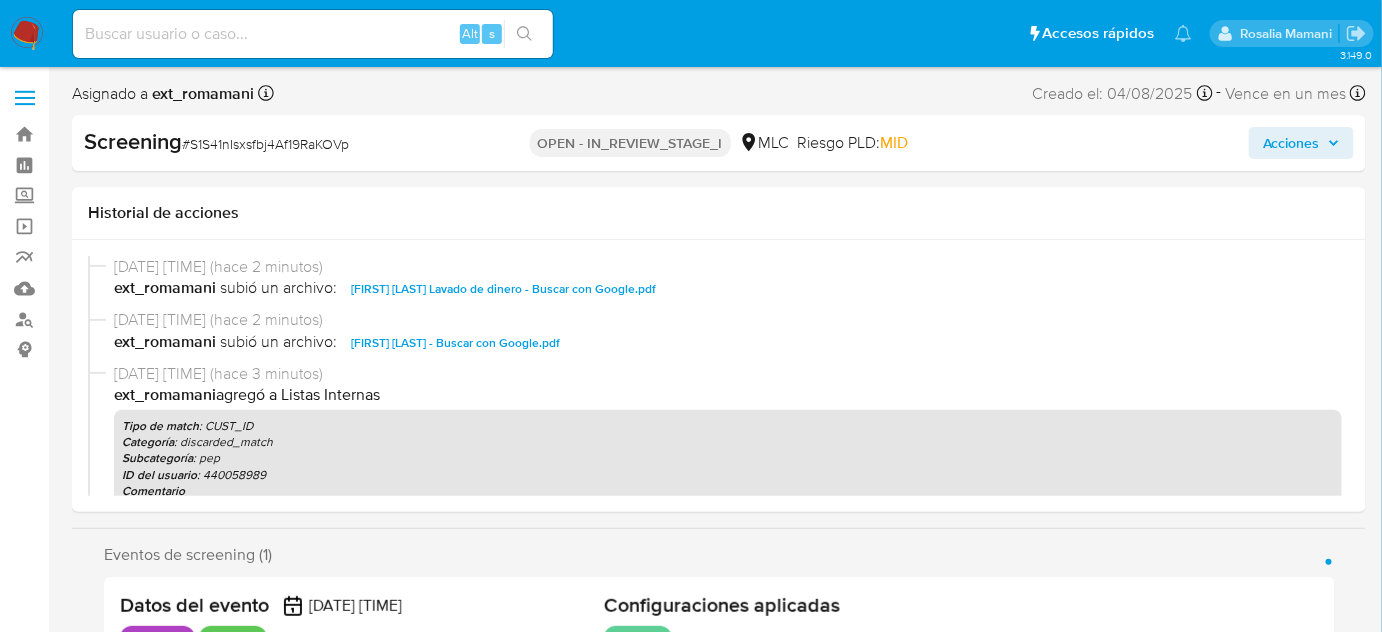 click on "Acciones" at bounding box center [1291, 143] 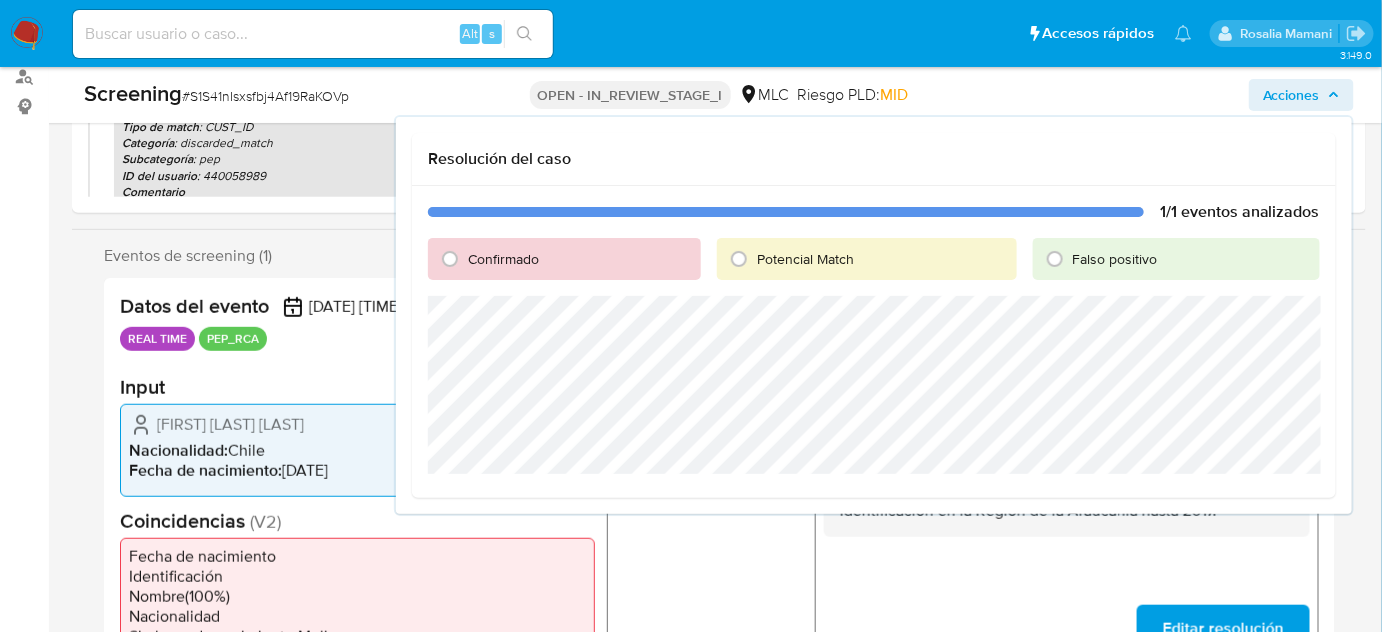 scroll, scrollTop: 272, scrollLeft: 0, axis: vertical 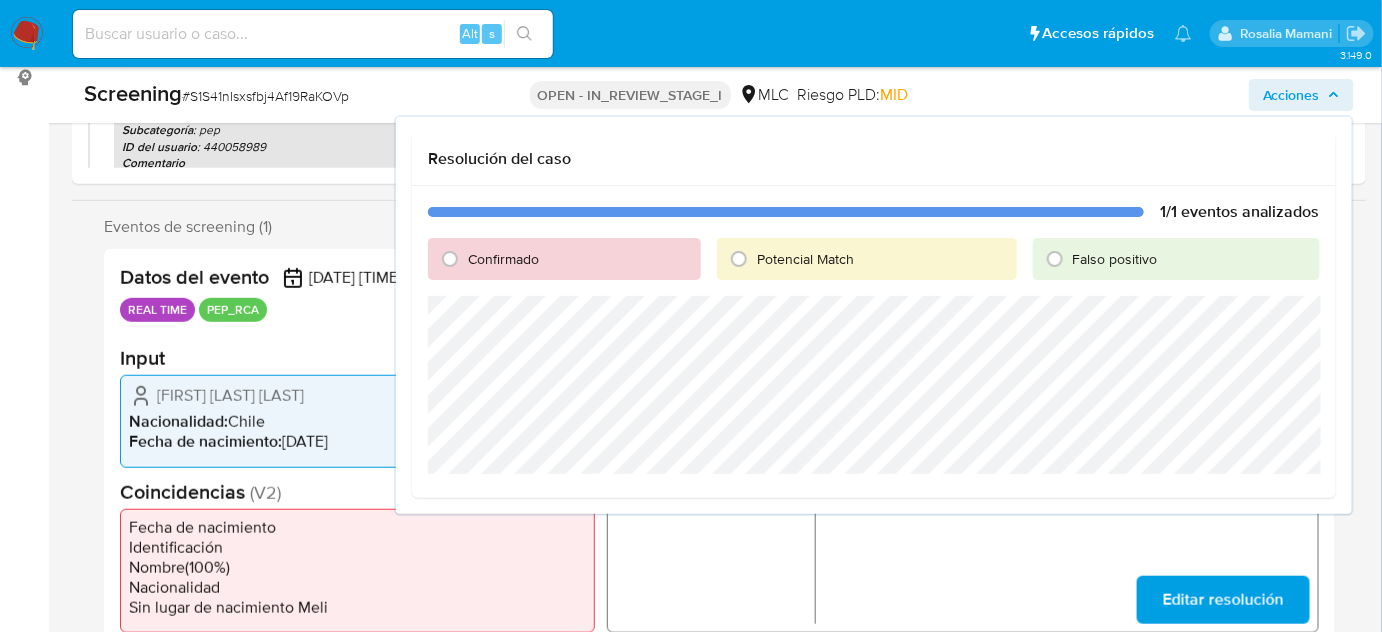 click on "Falso positivo" at bounding box center (1115, 259) 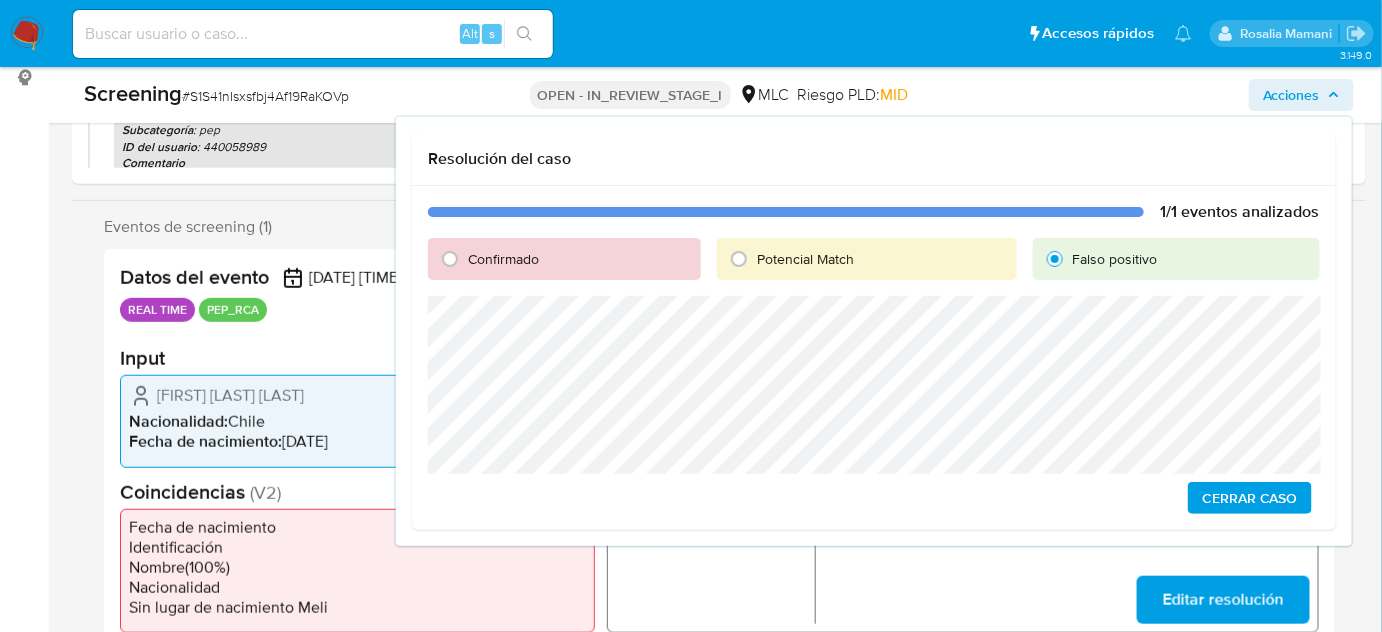 click on "Cerrar Caso" at bounding box center (1250, 498) 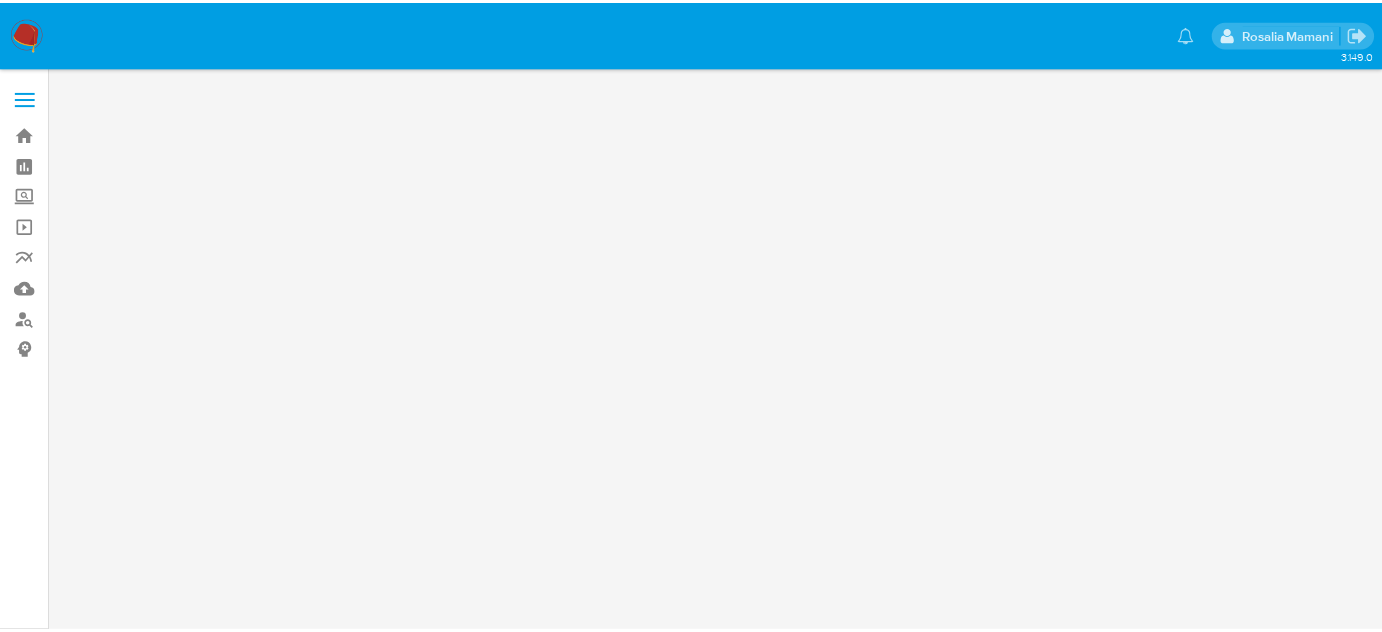 scroll, scrollTop: 0, scrollLeft: 0, axis: both 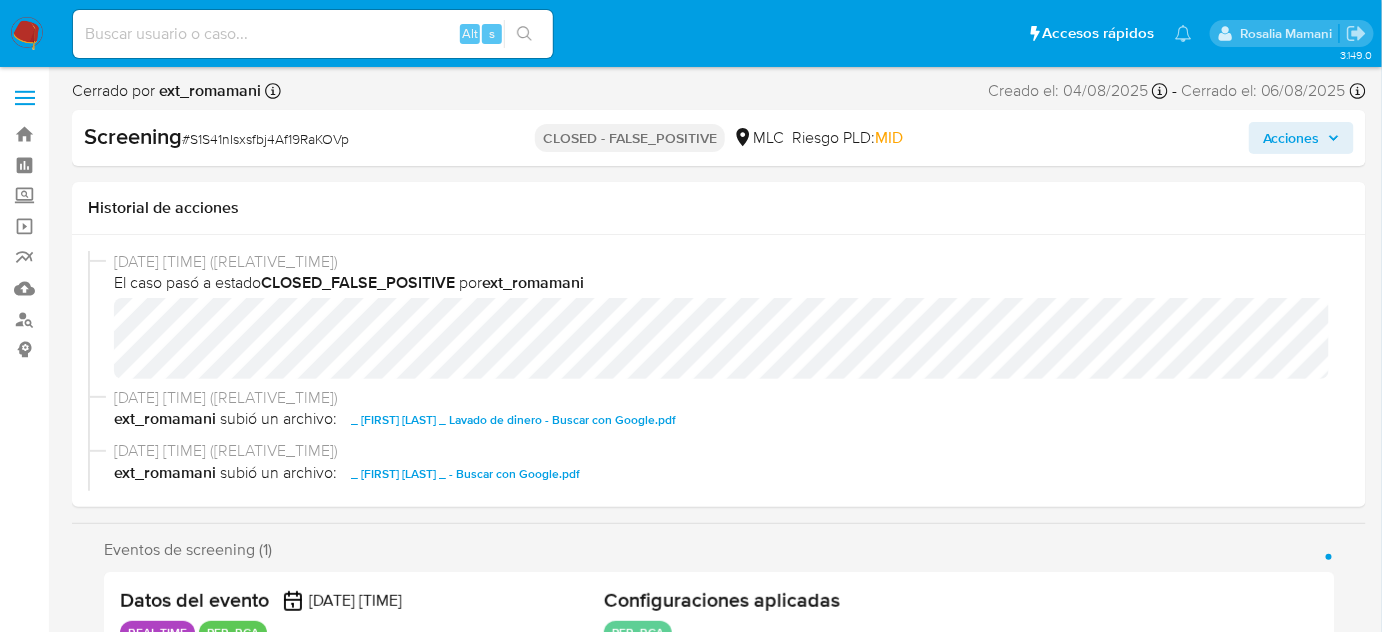select on "10" 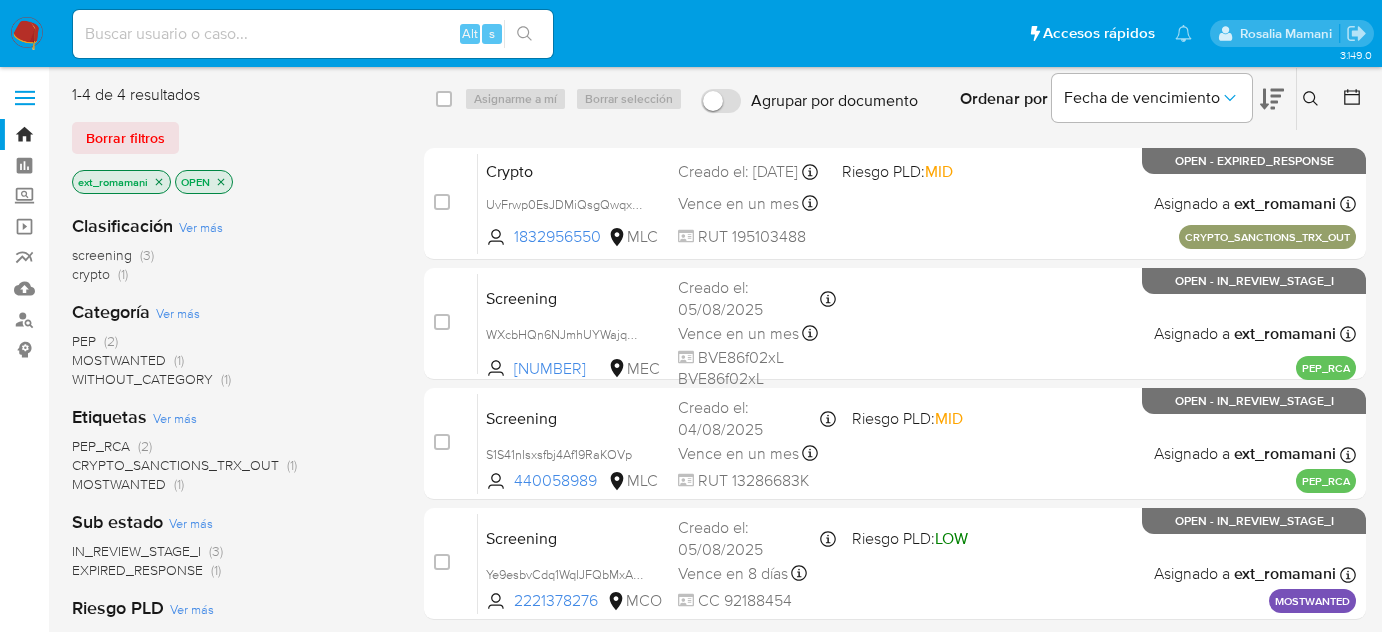 scroll, scrollTop: 0, scrollLeft: 0, axis: both 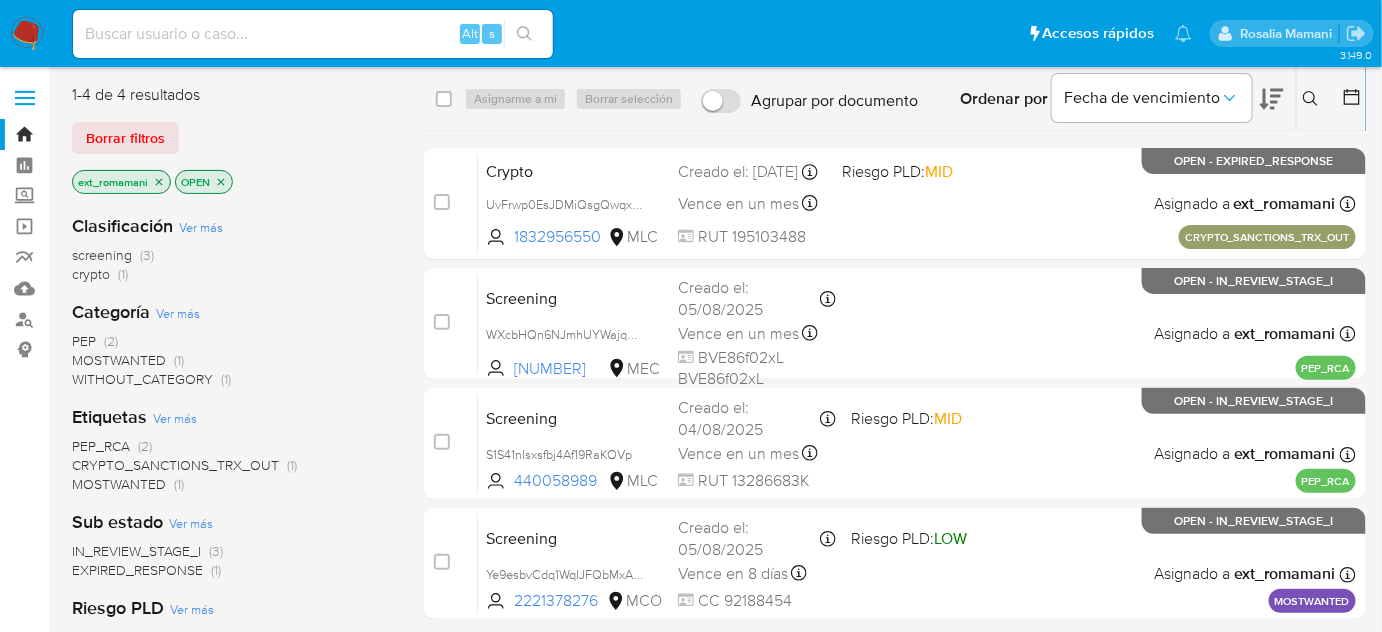 click at bounding box center [27, 34] 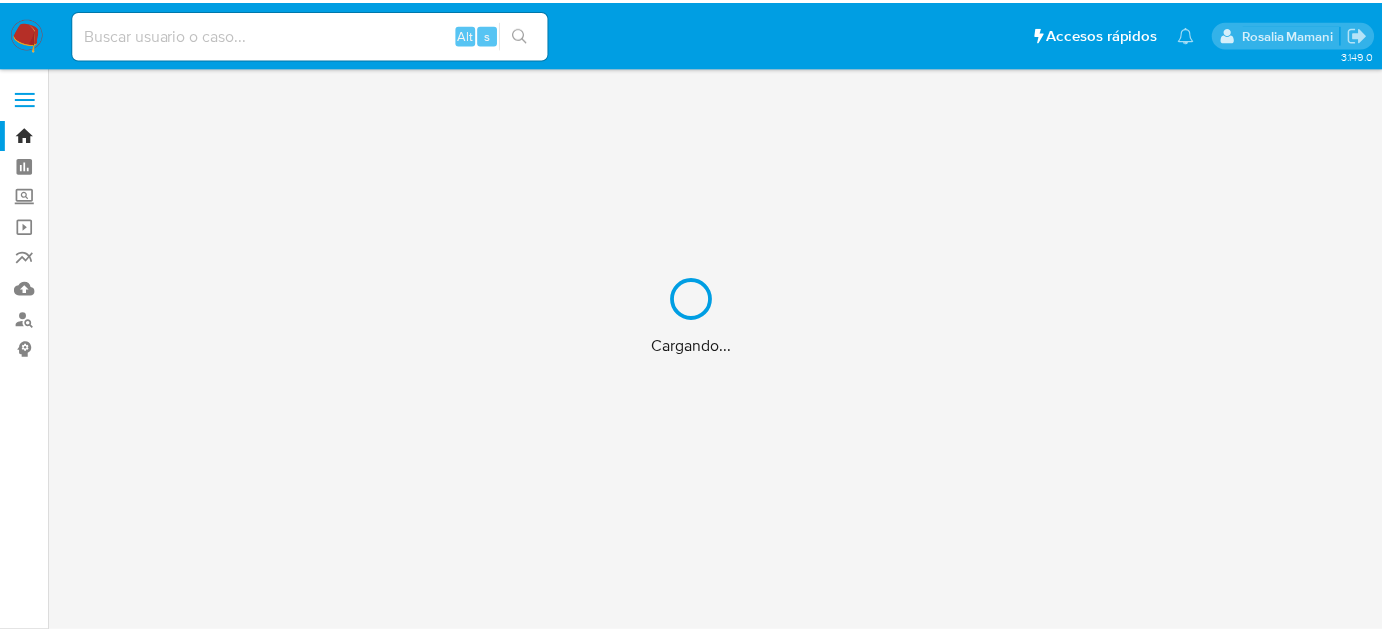 scroll, scrollTop: 0, scrollLeft: 0, axis: both 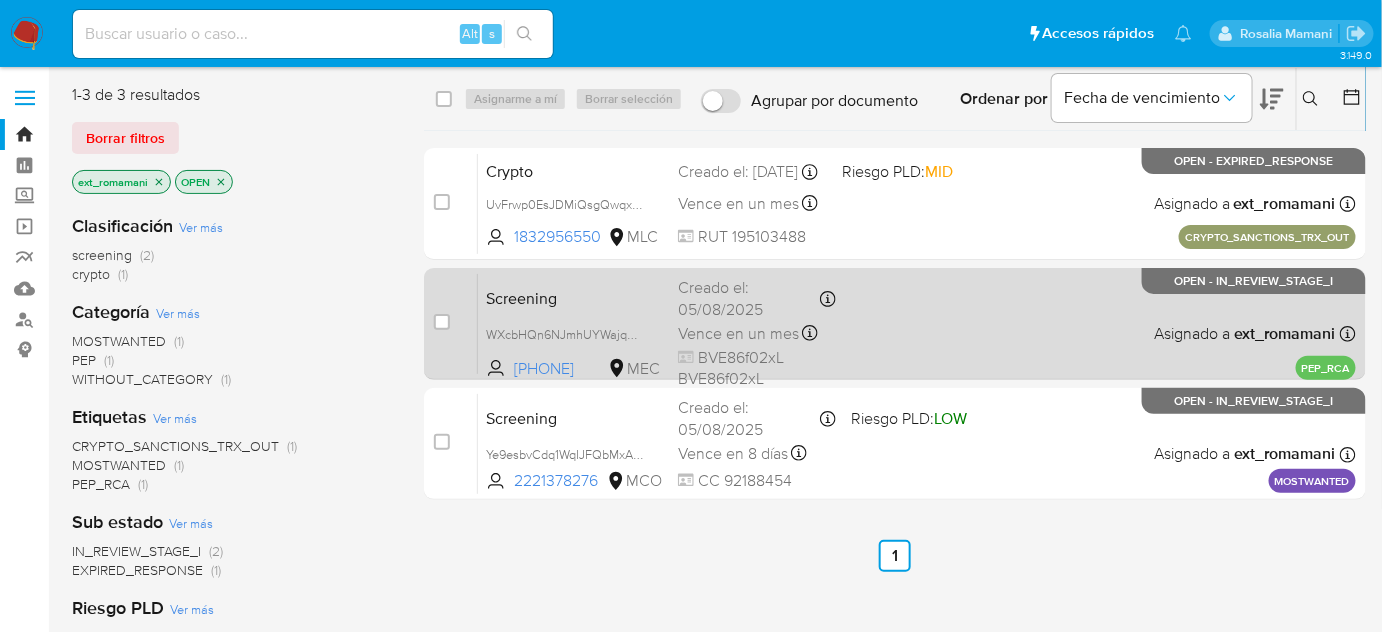 click on "Screening WXcbHQn6NJmhUYWajqOqxvt4 2607852872 MEC Creado el: 05/08/2025   Creado el: 05/08/2025 09:49:07 Vence en un mes   Vence el 04/09/2025 09:49:07 BVE86f02xL   BVE86f02xL Asignado a   ext_romamani   Asignado el: 06/08/2025 08:32:19 PEP_RCA OPEN - IN_REVIEW_STAGE_I" at bounding box center (917, 323) 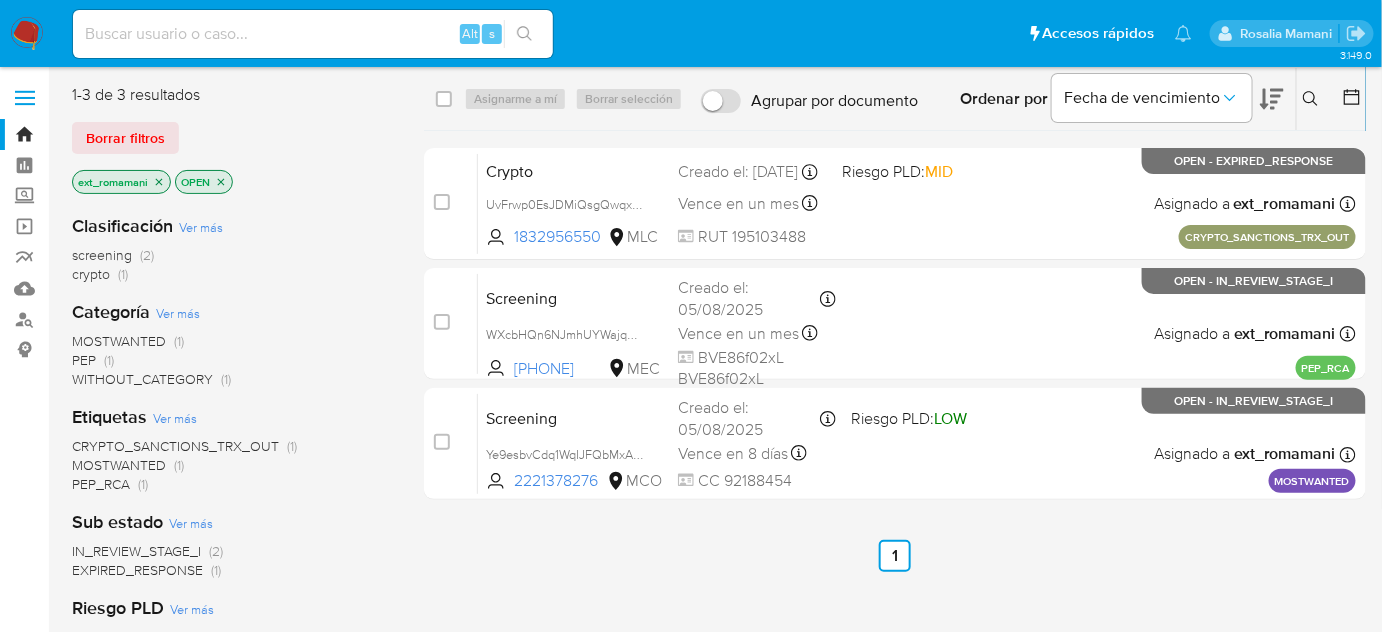 click at bounding box center [27, 34] 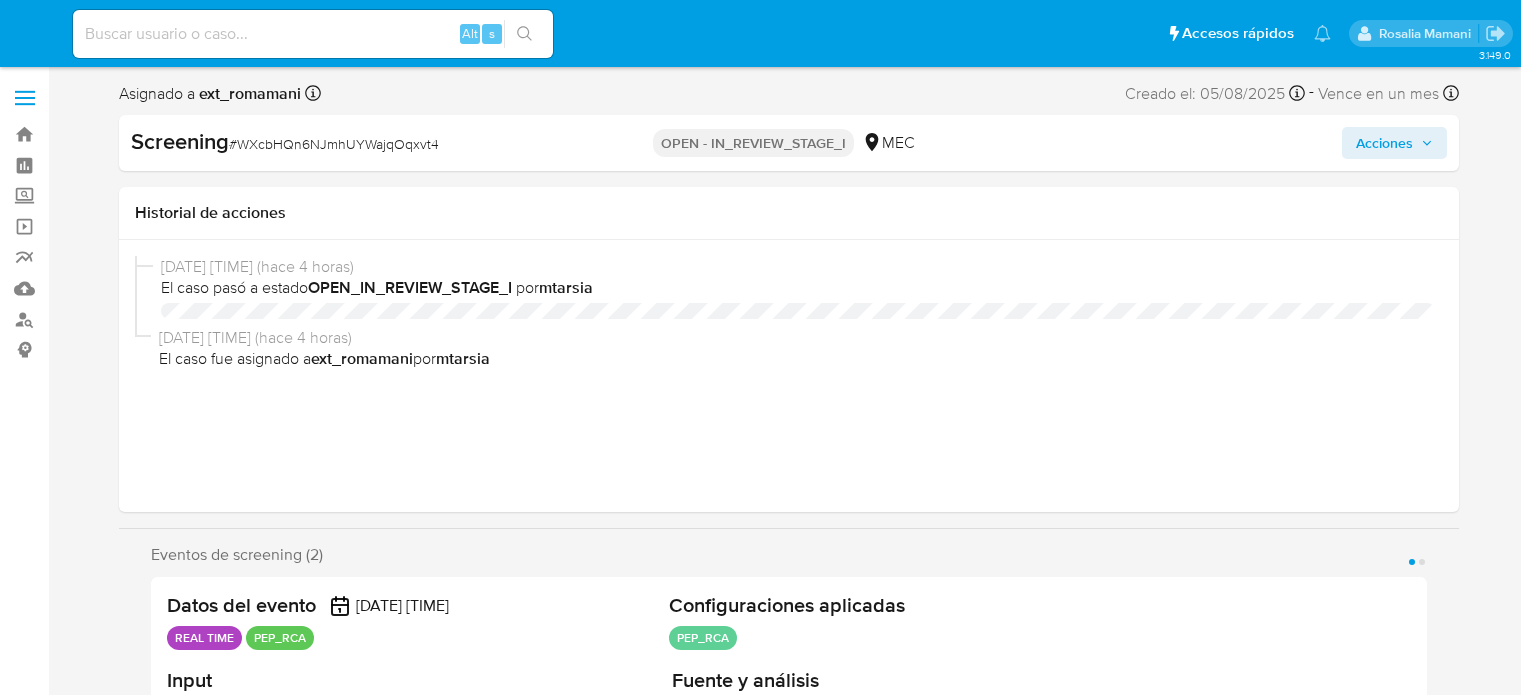 select on "10" 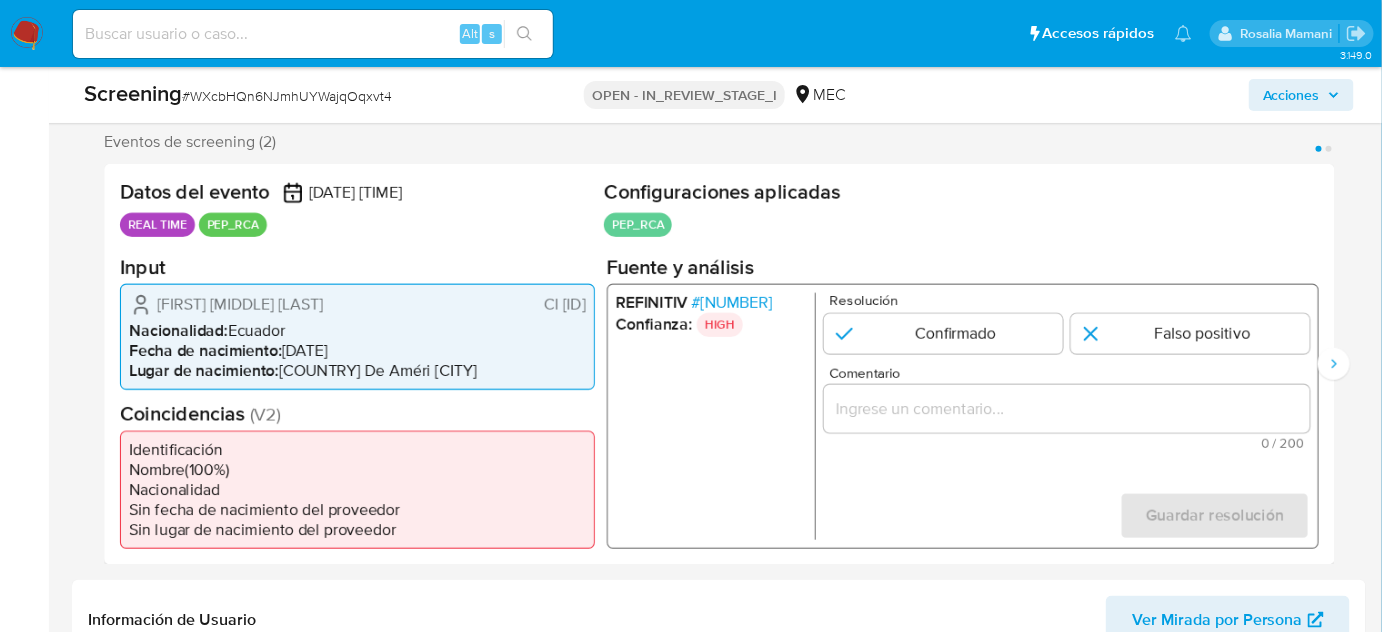 scroll, scrollTop: 363, scrollLeft: 0, axis: vertical 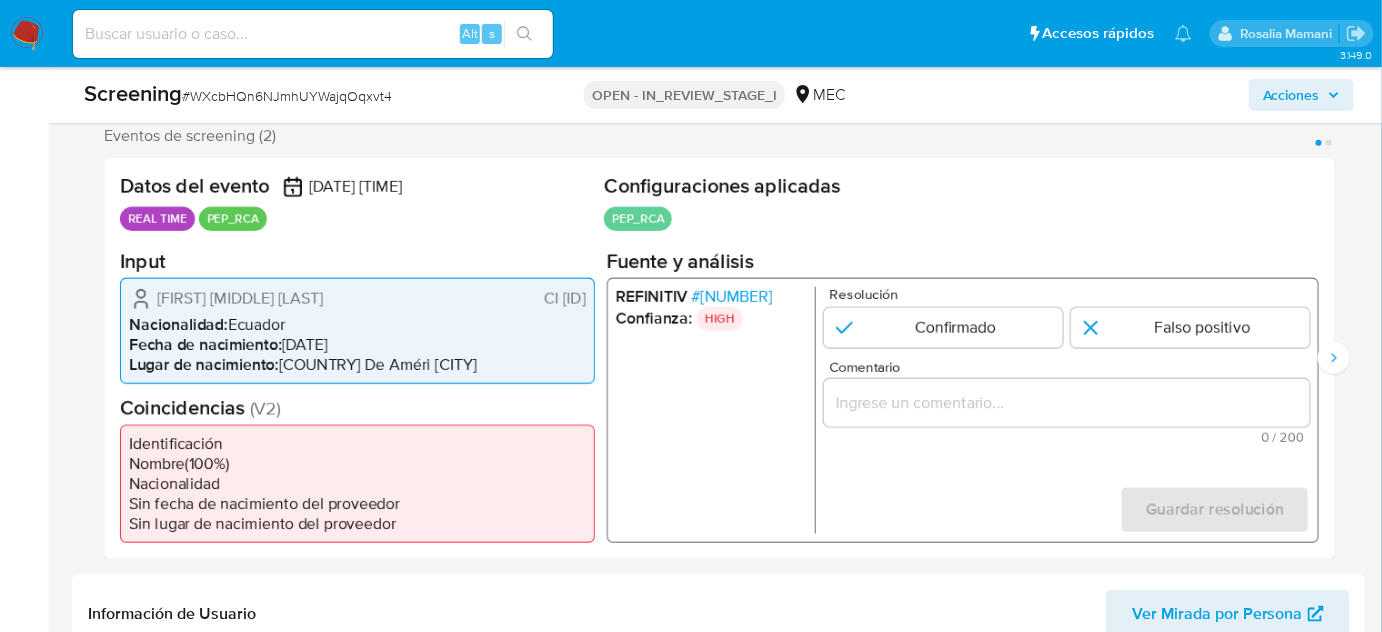 drag, startPoint x: 346, startPoint y: 296, endPoint x: 154, endPoint y: 298, distance: 192.01042 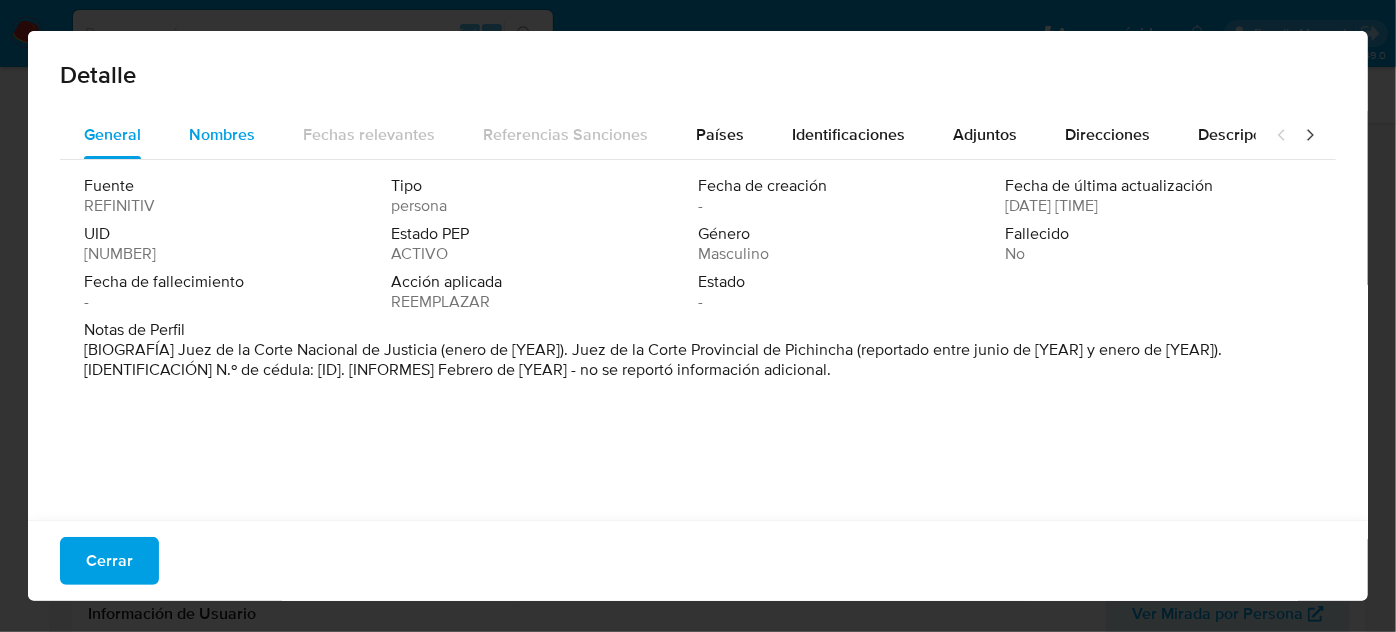 click on "Nombres" at bounding box center (222, 134) 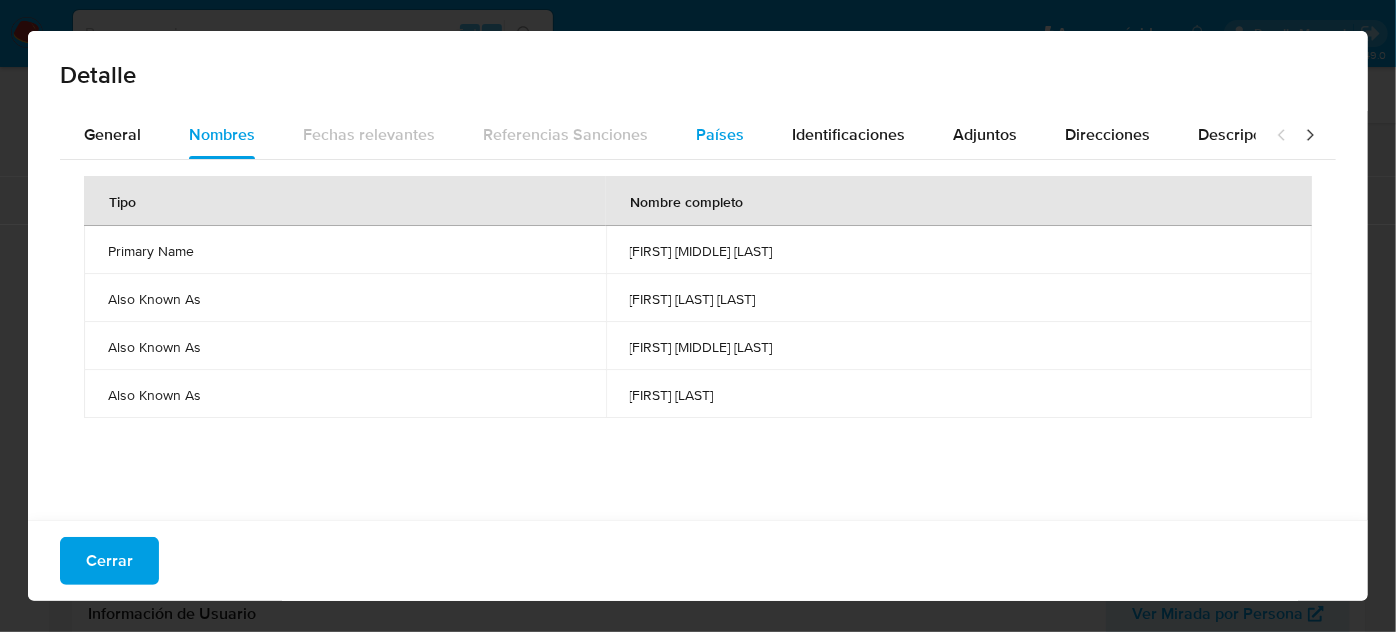 click on "Países" at bounding box center [720, 134] 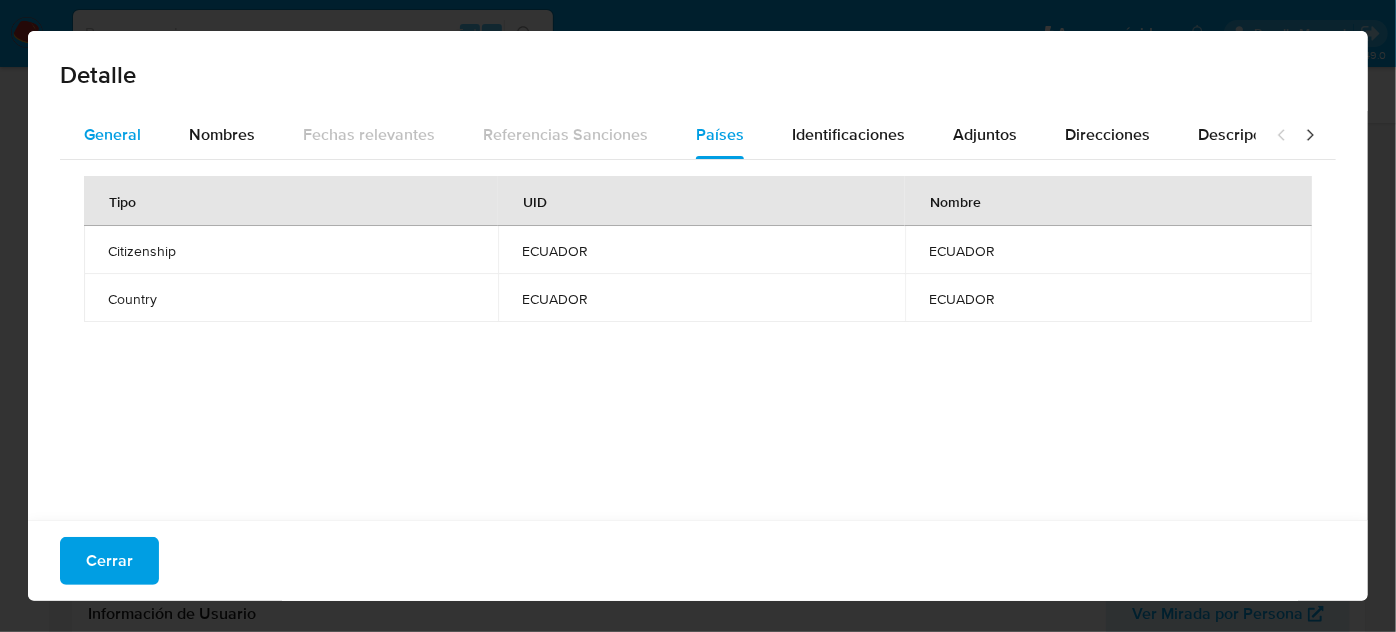 click on "General" at bounding box center [112, 135] 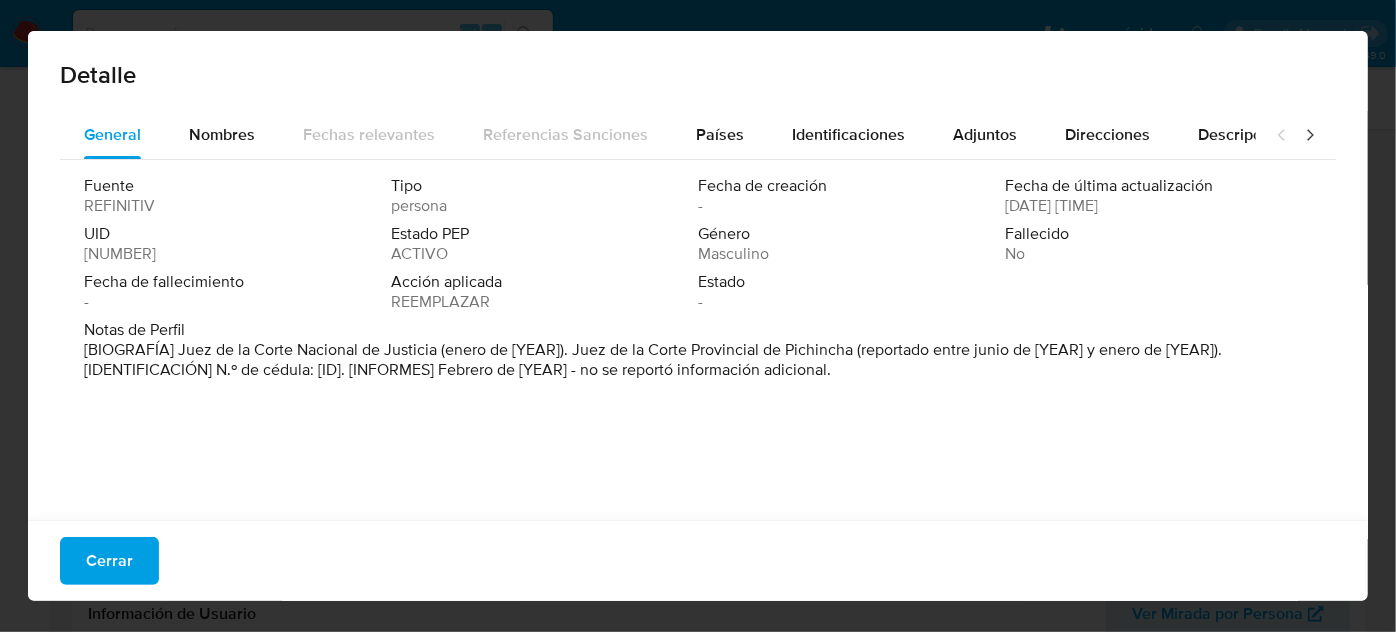 drag, startPoint x: 176, startPoint y: 354, endPoint x: 438, endPoint y: 351, distance: 262.01718 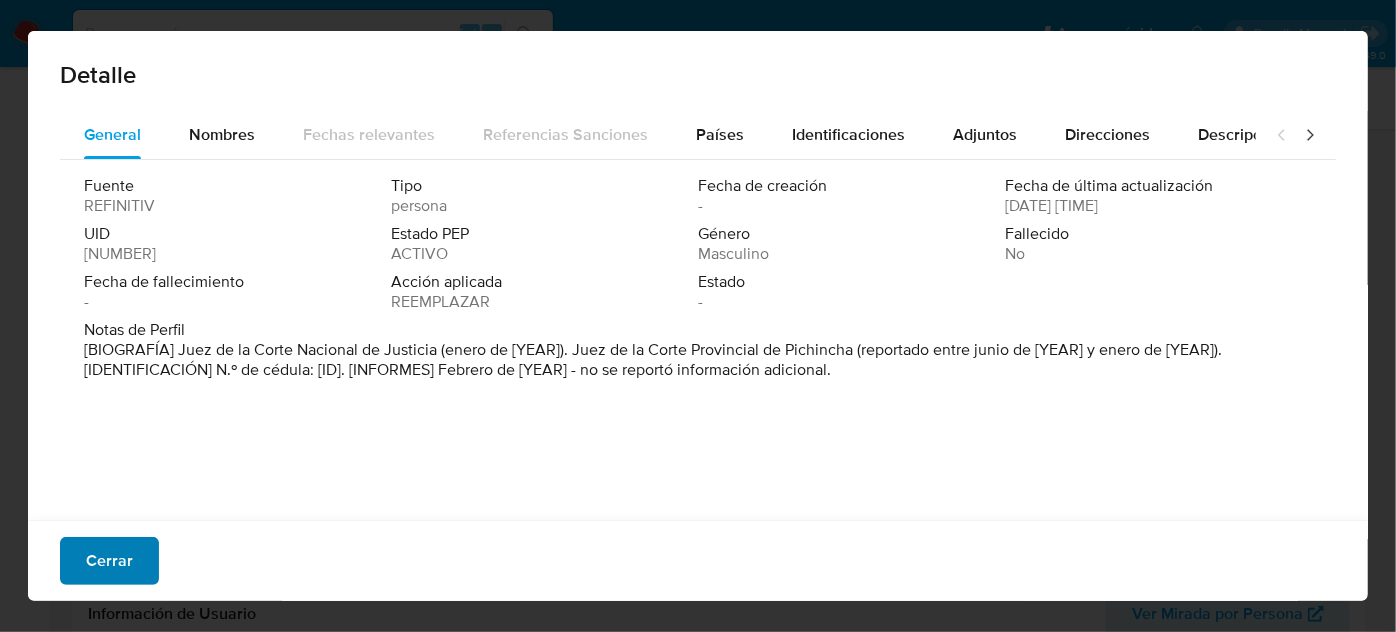 click on "Cerrar" at bounding box center [109, 561] 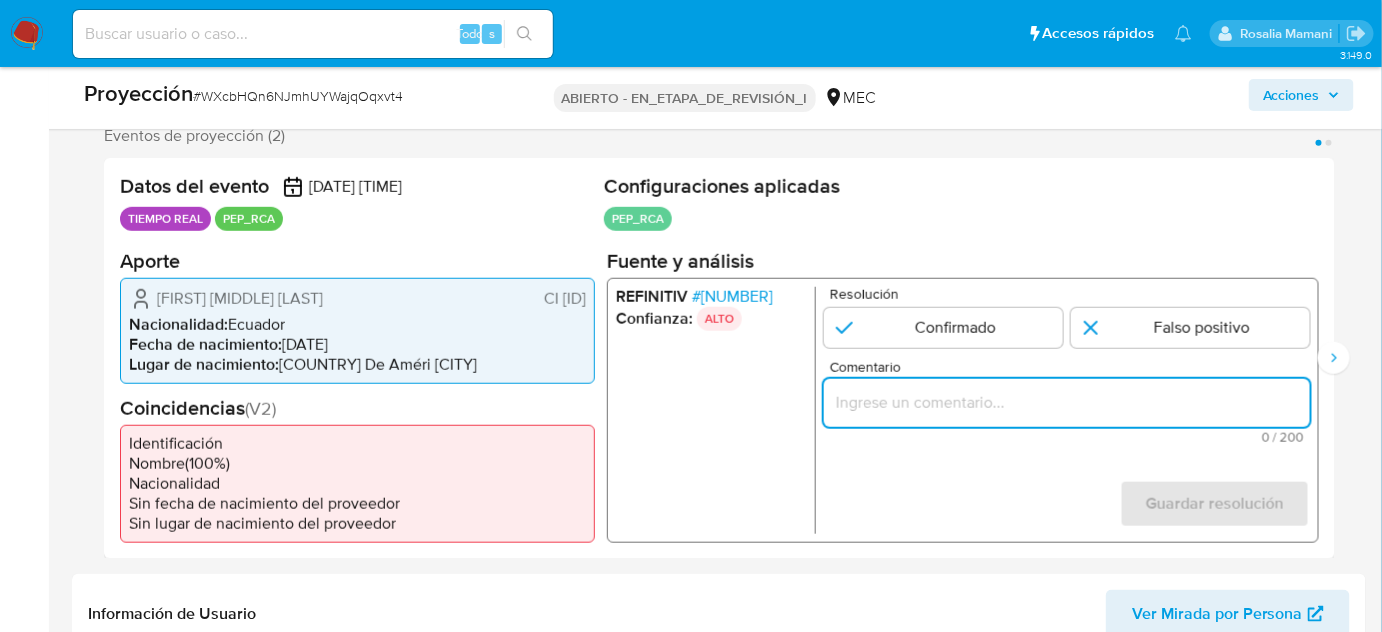 click at bounding box center [1067, 402] 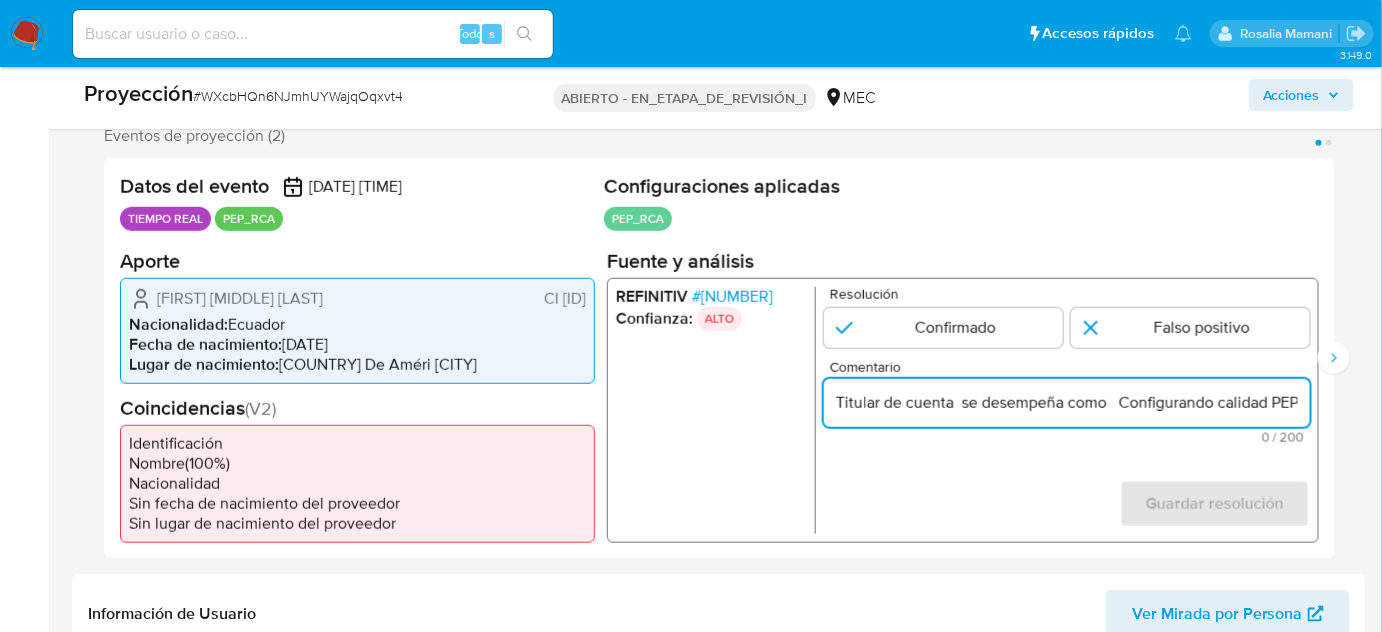 scroll, scrollTop: 0, scrollLeft: 7, axis: horizontal 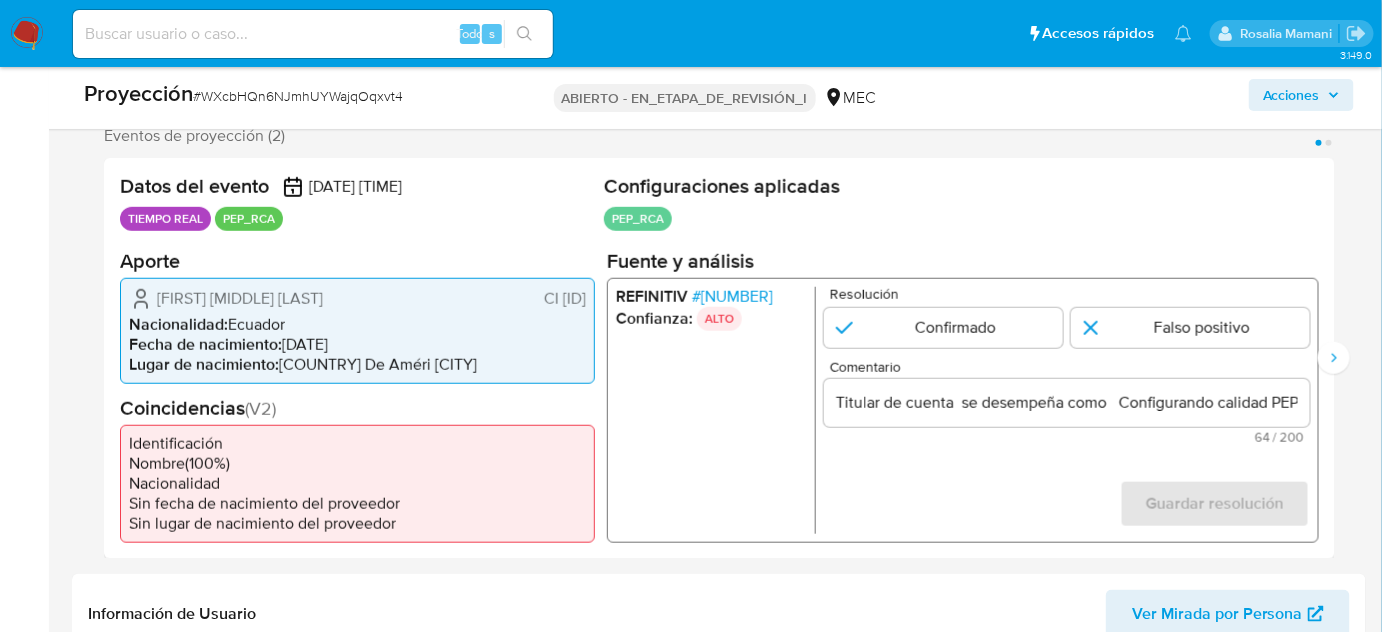 drag, startPoint x: 154, startPoint y: 296, endPoint x: 588, endPoint y: 301, distance: 434.0288 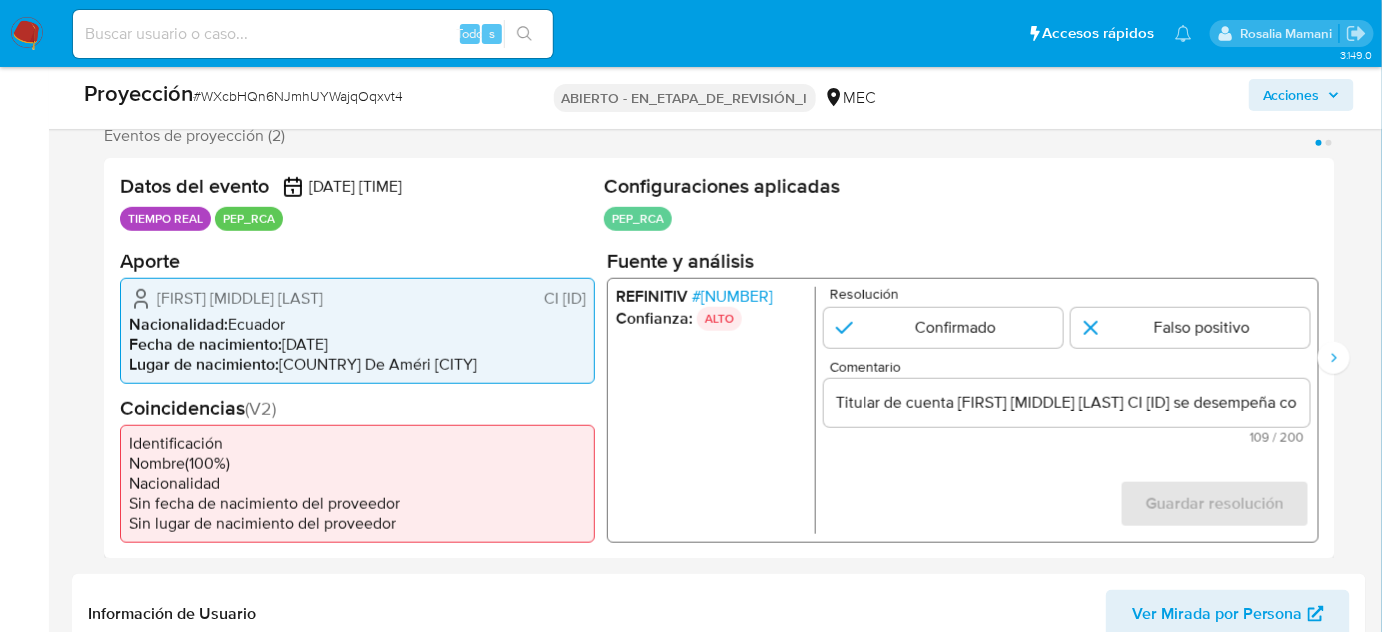 click on "Titular de cuenta Fabian Patricio Racines Garrido CI 1711903094 se desempeña como   Configurando calidad PEP." at bounding box center (1067, 402) 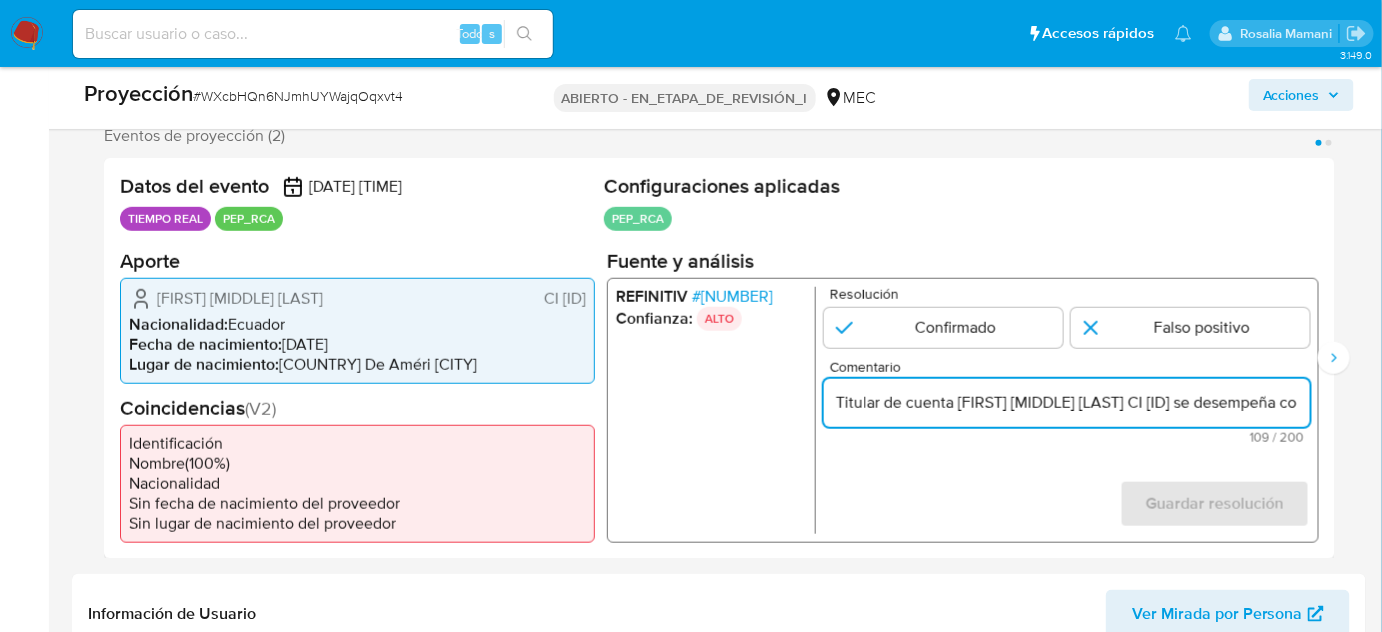 click on "Titular de cuenta Fabian Patricio Racines Garrido CI 1711903094 se desempeña como   Configurando calidad PEP." at bounding box center [1067, 402] 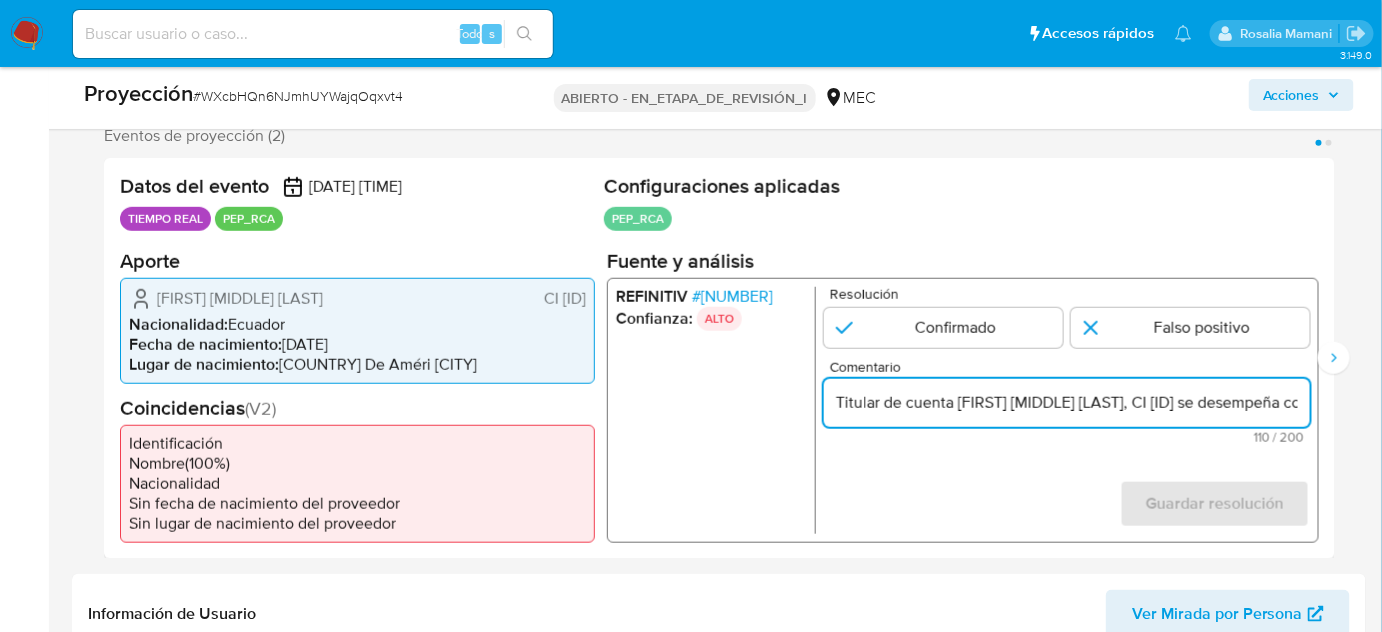 click on "Titular de cuenta Fabian Patricio Racines Garrido, CI 1711903094 se desempeña como   Configurando calidad PEP." at bounding box center (1067, 402) 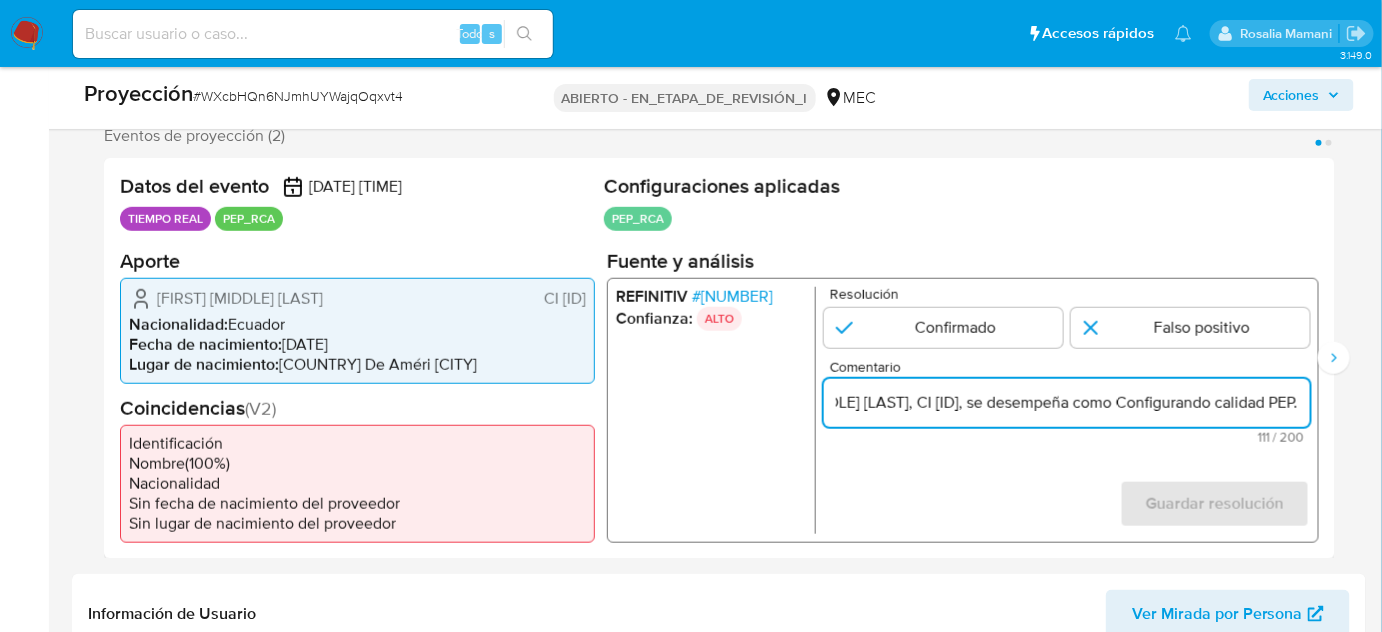 click on "Titular de cuenta Fabian Patricio Racines Garrido, CI 1711903094, se desempeña como   Configurando calidad PEP." at bounding box center (1067, 402) 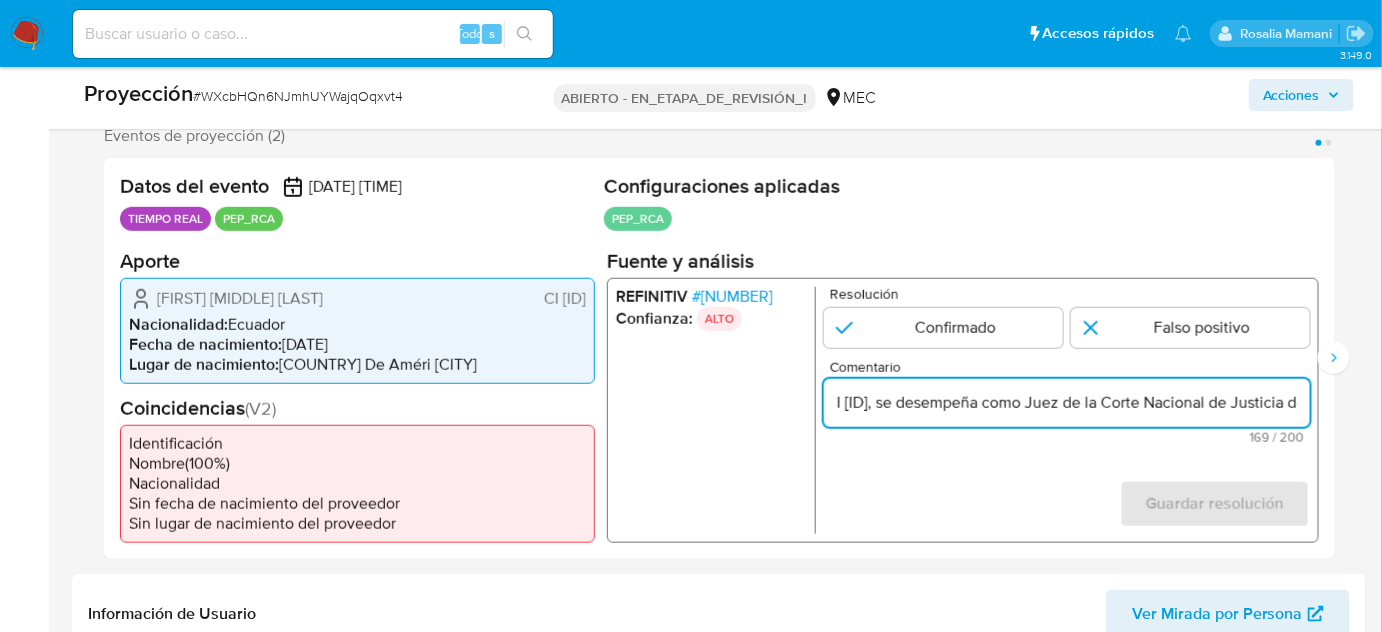 scroll, scrollTop: 0, scrollLeft: 560, axis: horizontal 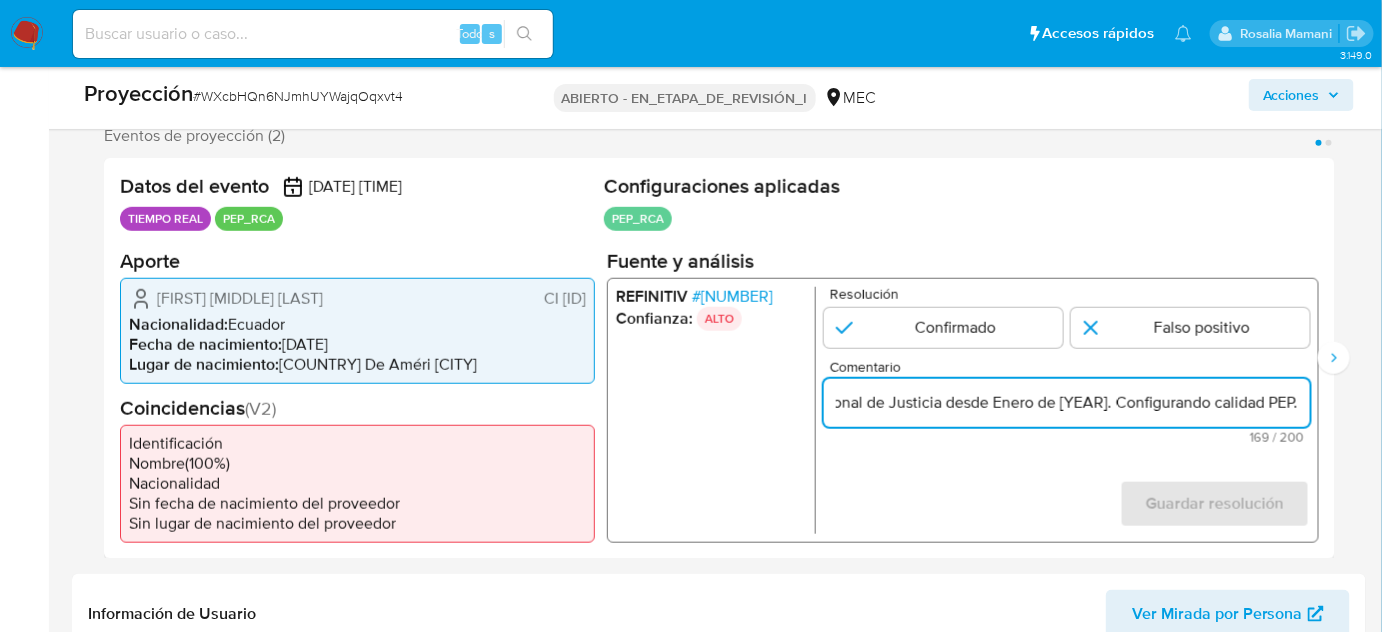 click on "Titular de cuenta Fabian Patricio Racines Garrido, CI 1711903094, se desempeña como Juez de la Corte Nacional de Justicia desde Enero de 2021.  Configurando calidad PEP." at bounding box center [1067, 402] 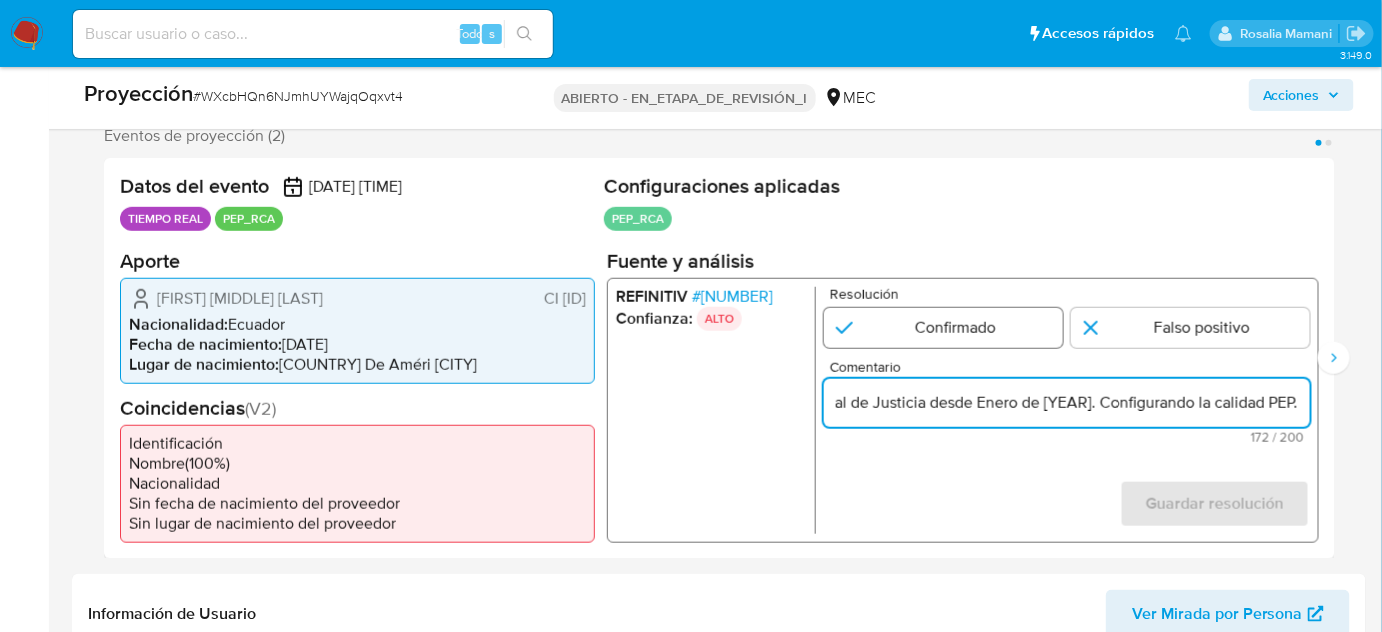 type on "Titular de cuenta Fabian Patricio Racines Garrido, CI 1711903094, se desempeña como Juez de la Corte Nacional de Justicia desde Enero de 2021.  Configurando la calidad PEP." 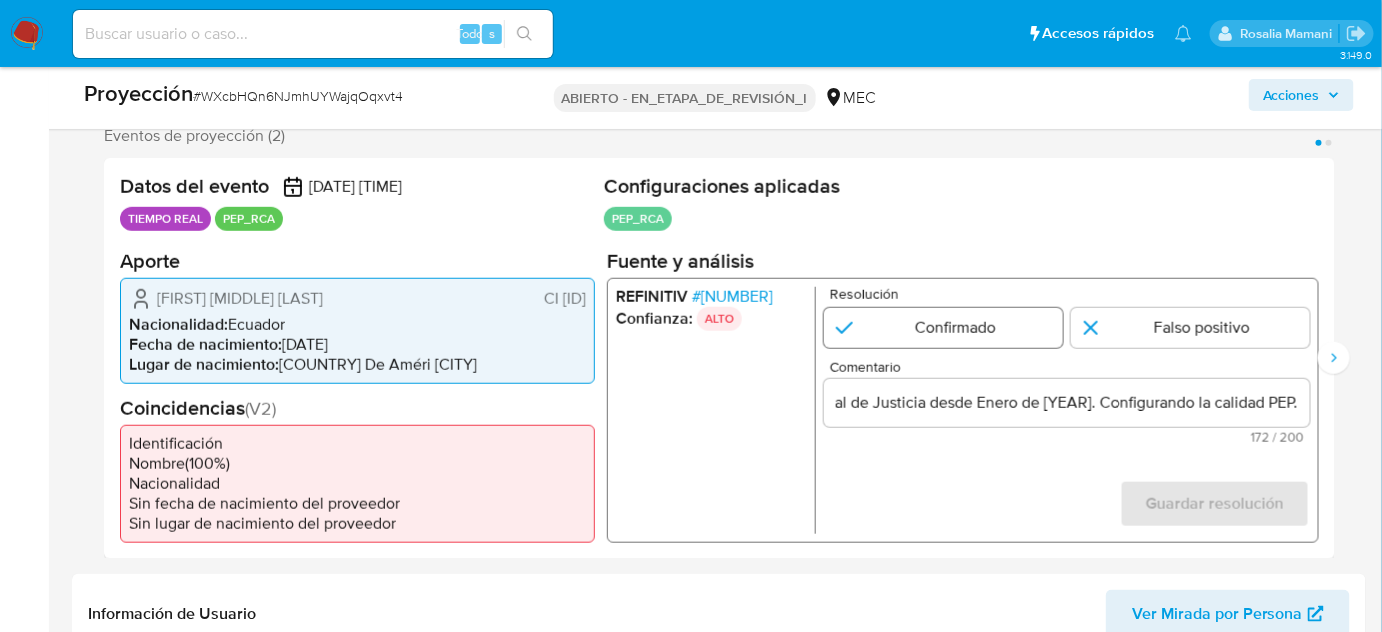 scroll, scrollTop: 0, scrollLeft: 0, axis: both 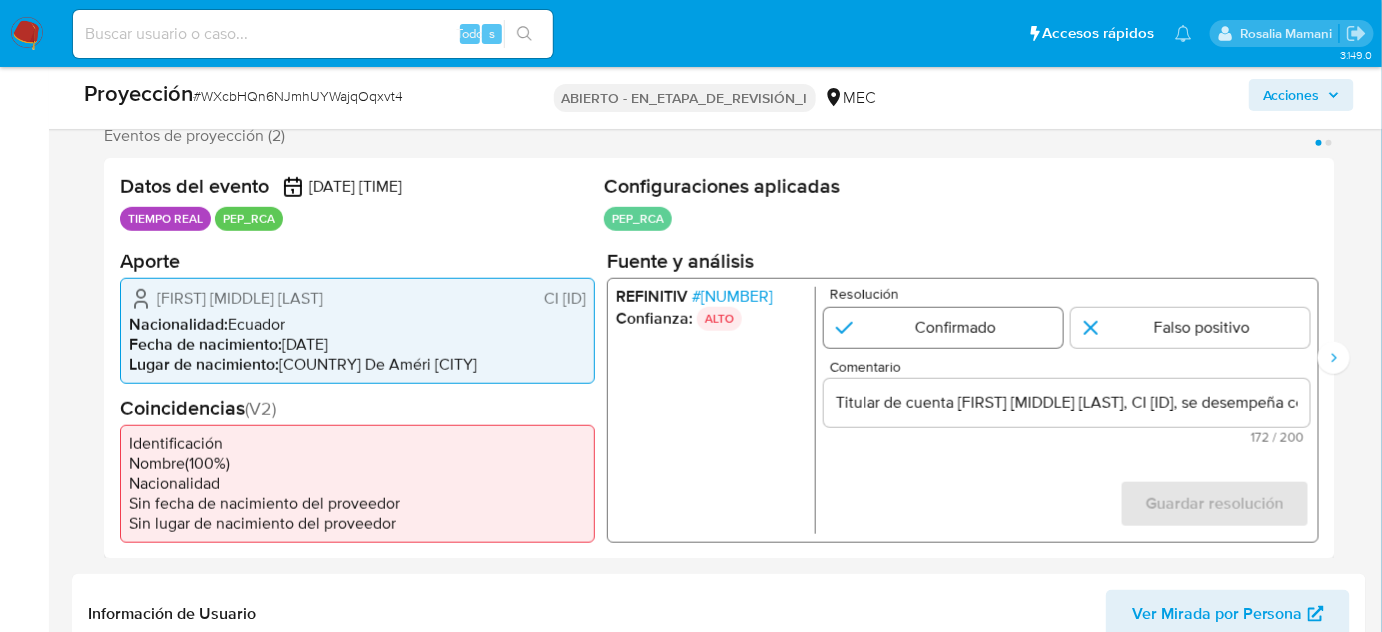 click at bounding box center [943, 327] 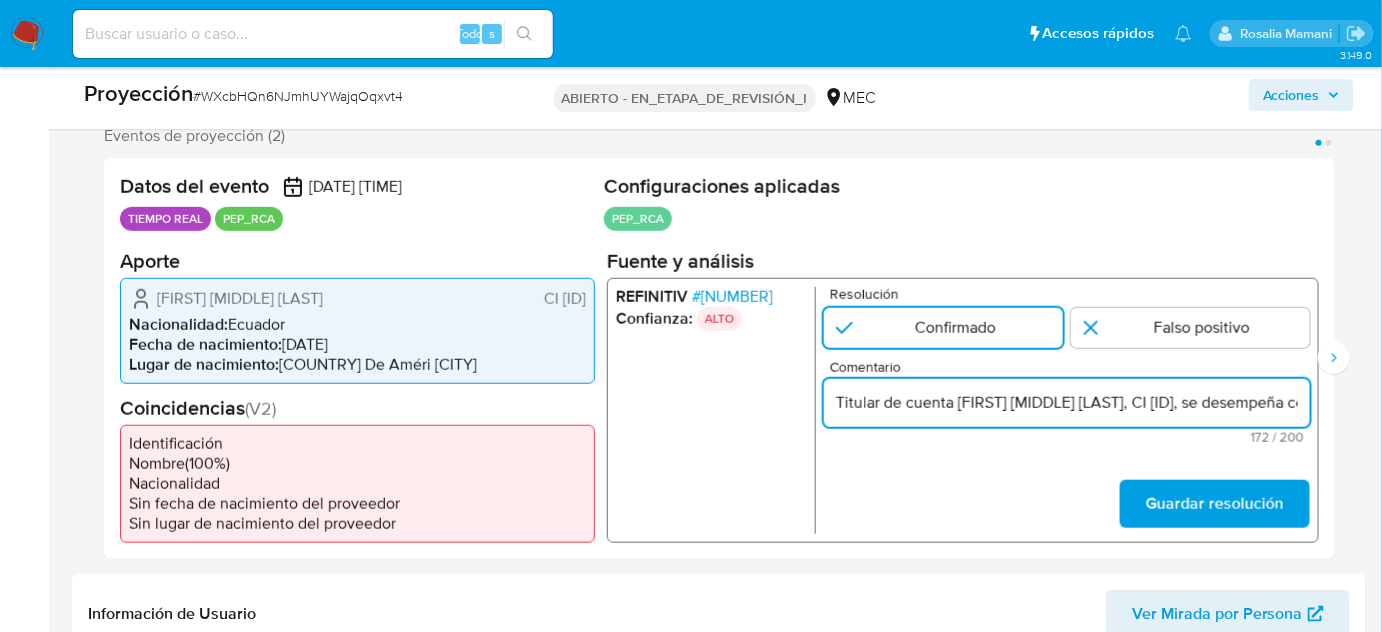 click on "Titular de cuenta Fabian Patricio Racines Garrido, CI 1711903094, se desempeña como Juez de la Corte Nacional de Justicia desde Enero de 2021.  Configurando la calidad PEP." at bounding box center [1067, 402] 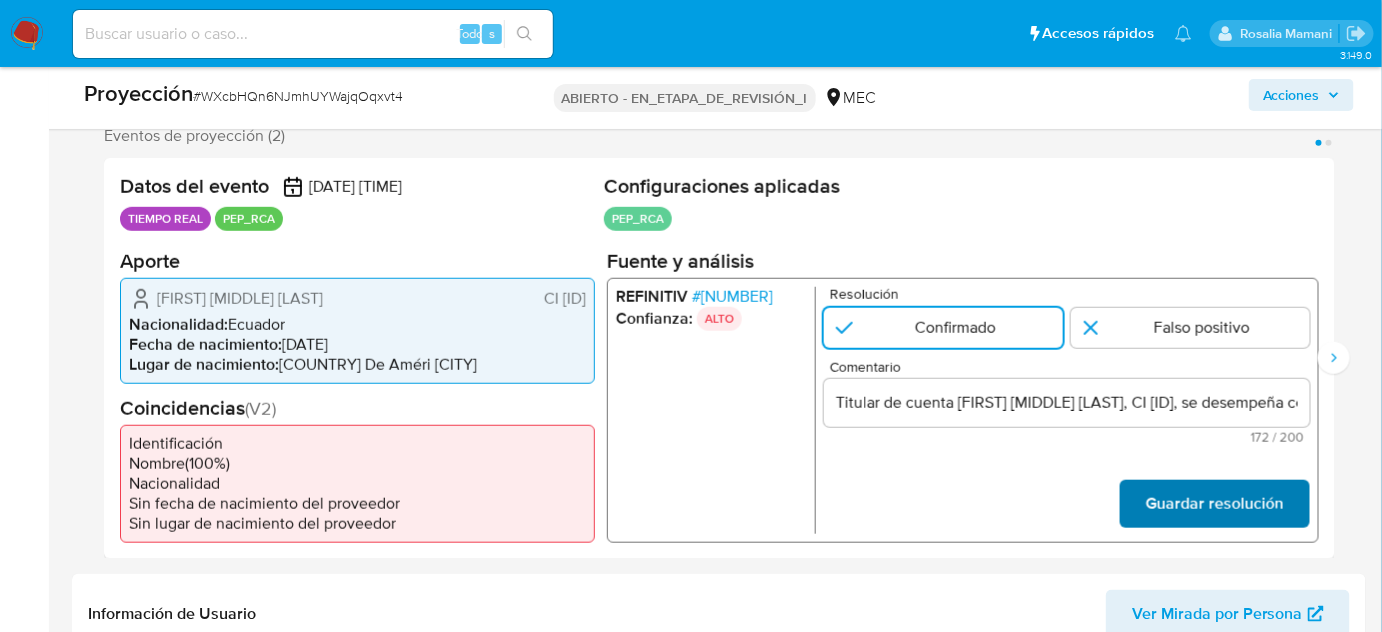 click on "Guardar resolución" at bounding box center [1215, 504] 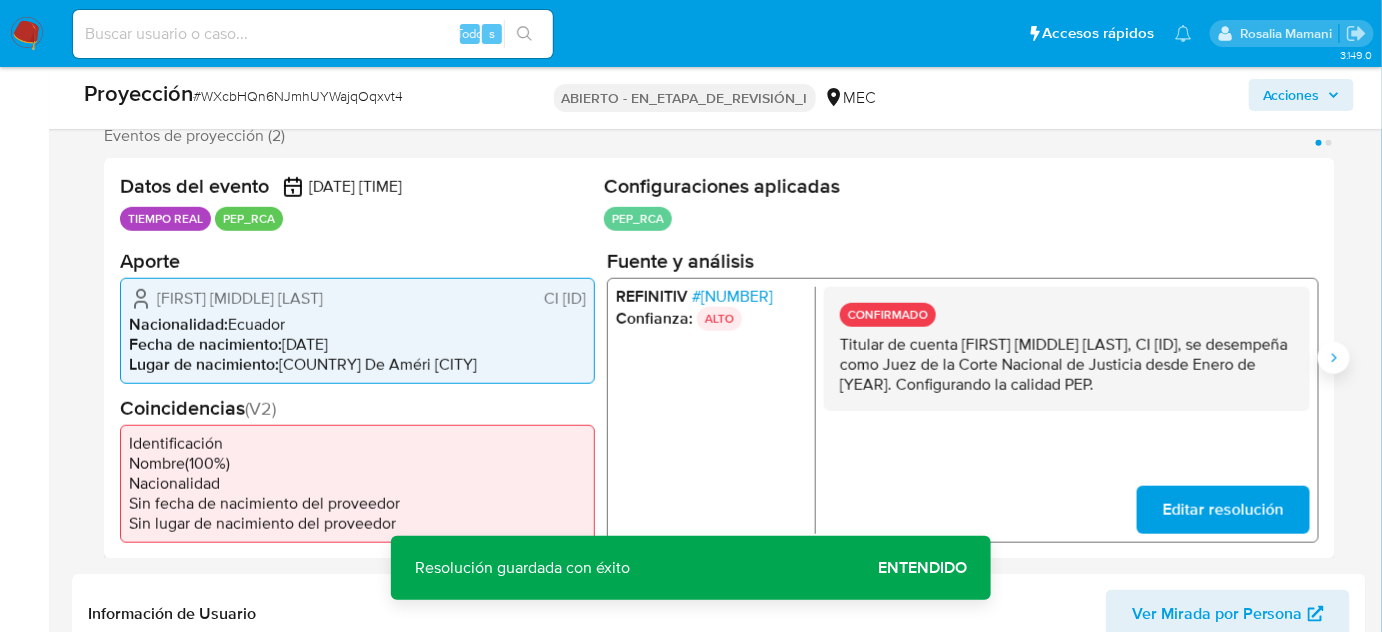 click at bounding box center (1334, 358) 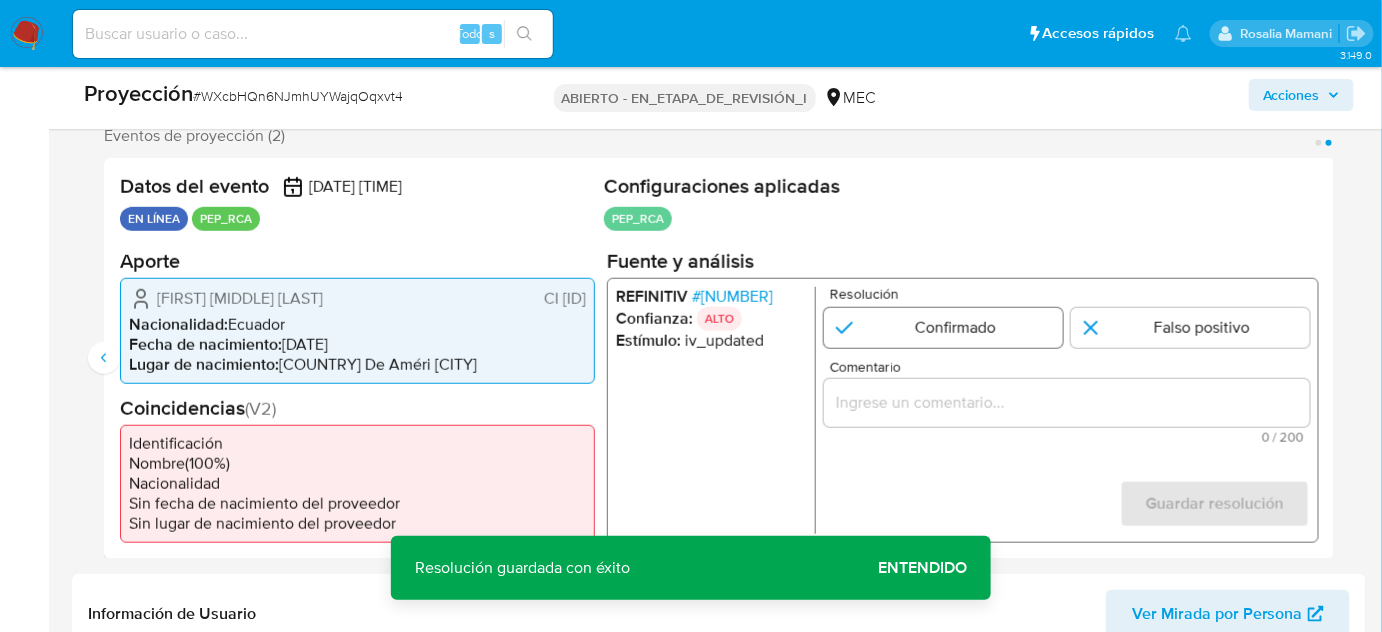 click at bounding box center [943, 327] 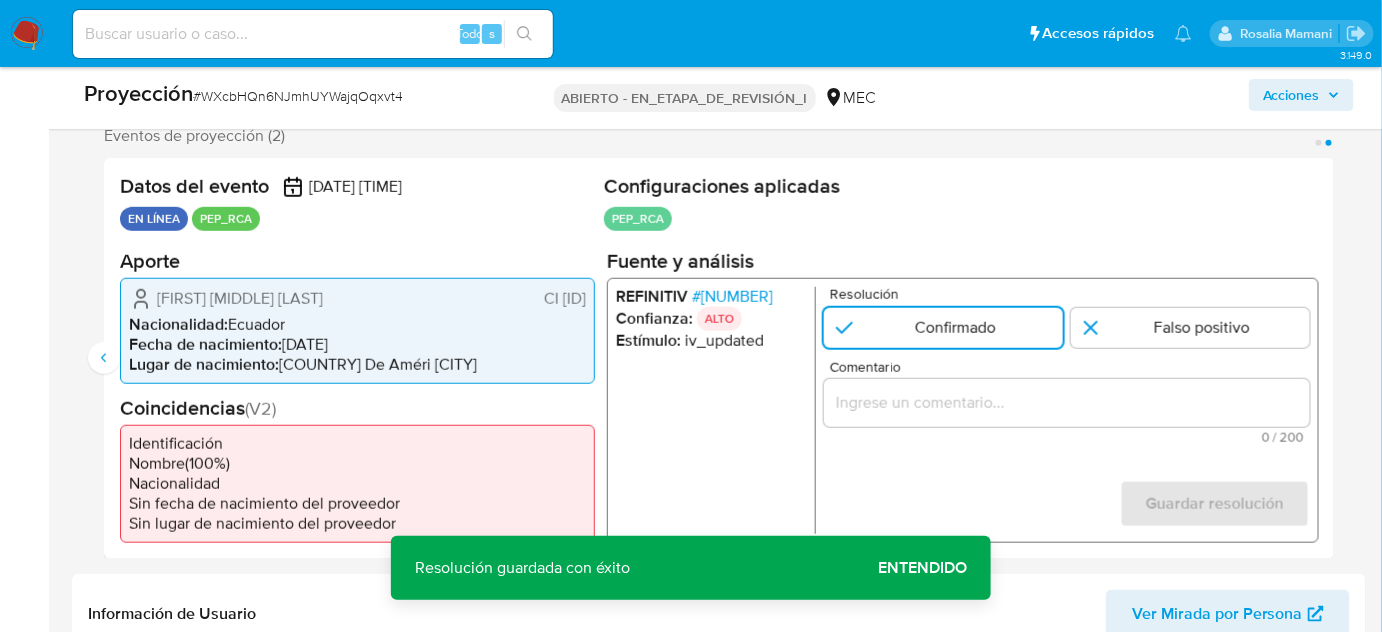 click at bounding box center [1067, 402] 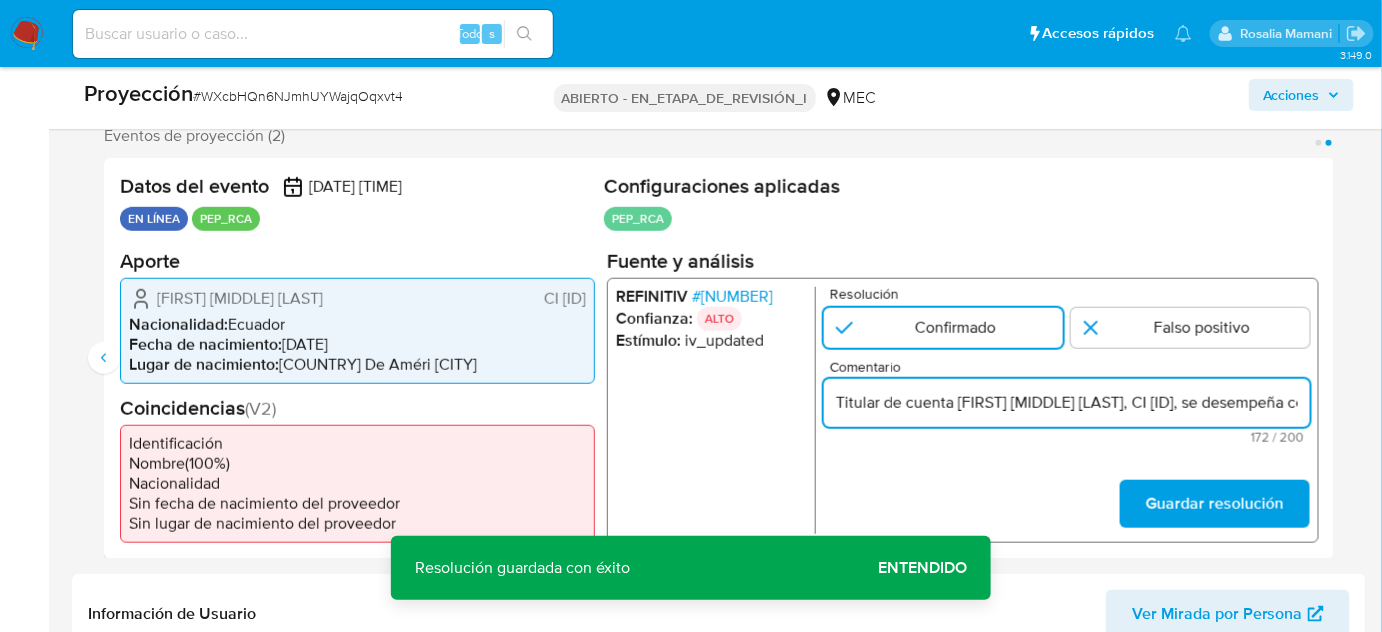 scroll, scrollTop: 0, scrollLeft: 768, axis: horizontal 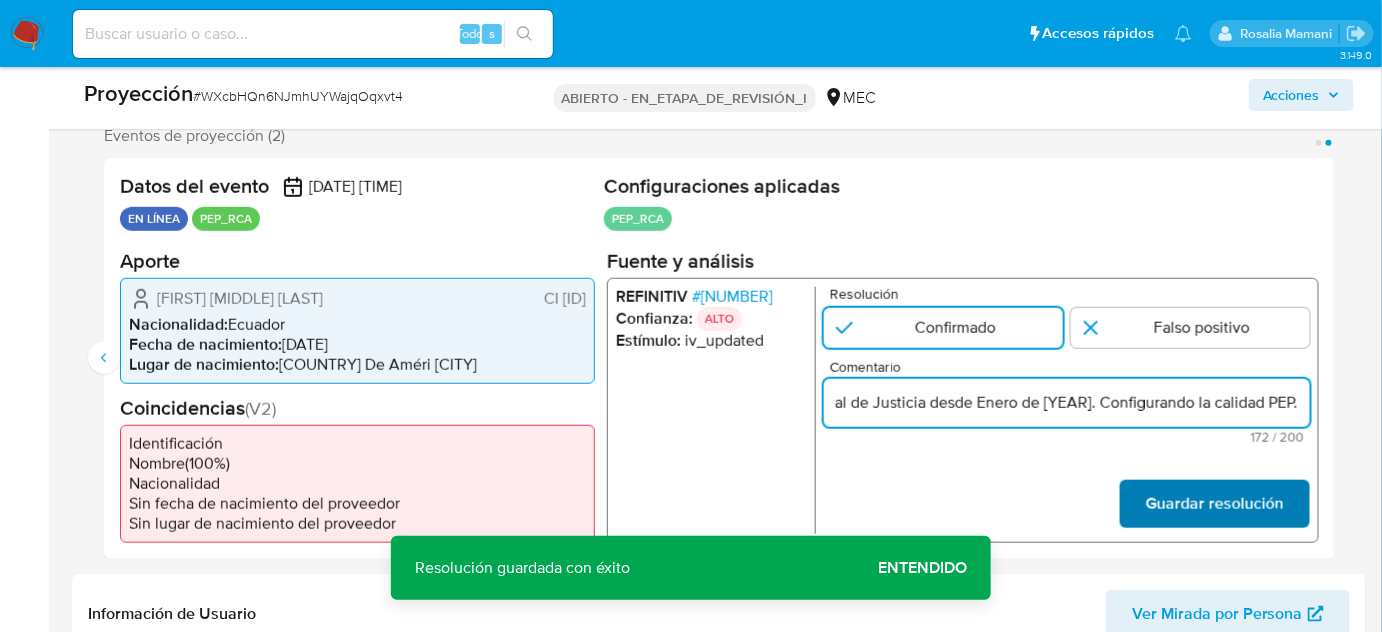 type on "Titular de cuenta Fabian Patricio Racines Garrido, CI 1711903094, se desempeña como Juez de la Corte Nacional de Justicia desde Enero de 2021.  Configurando la calidad PEP." 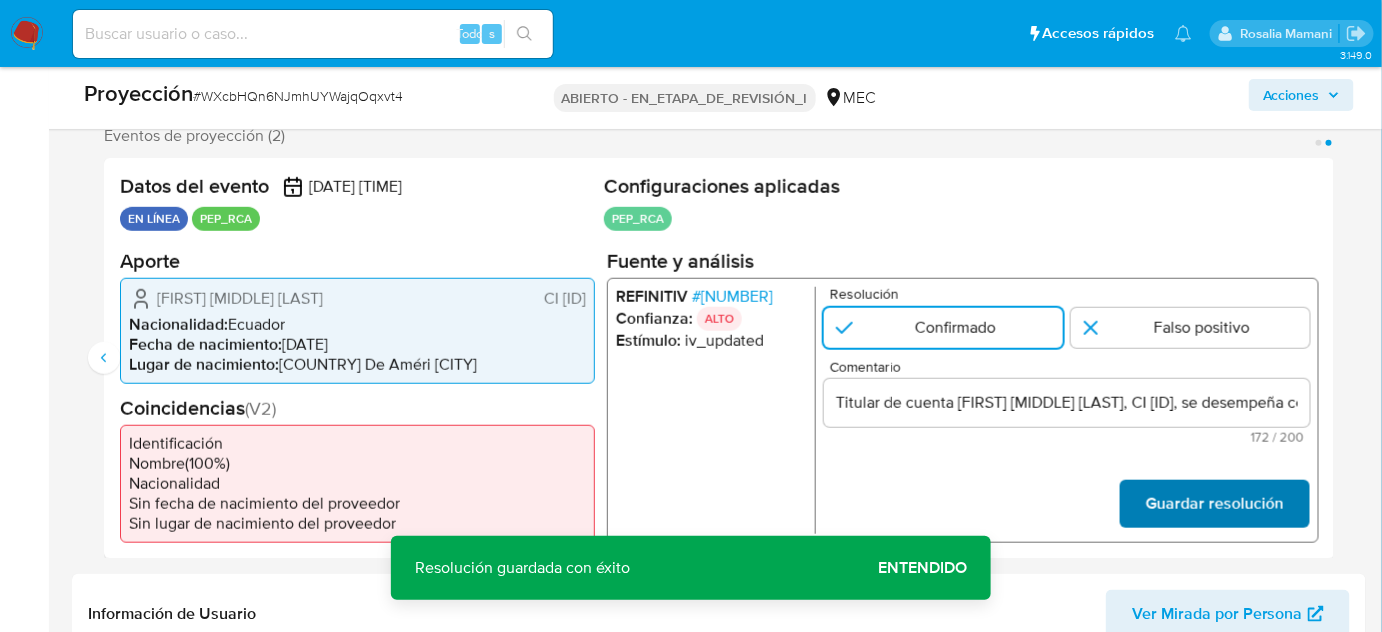 click on "Guardar resolución" at bounding box center [1215, 504] 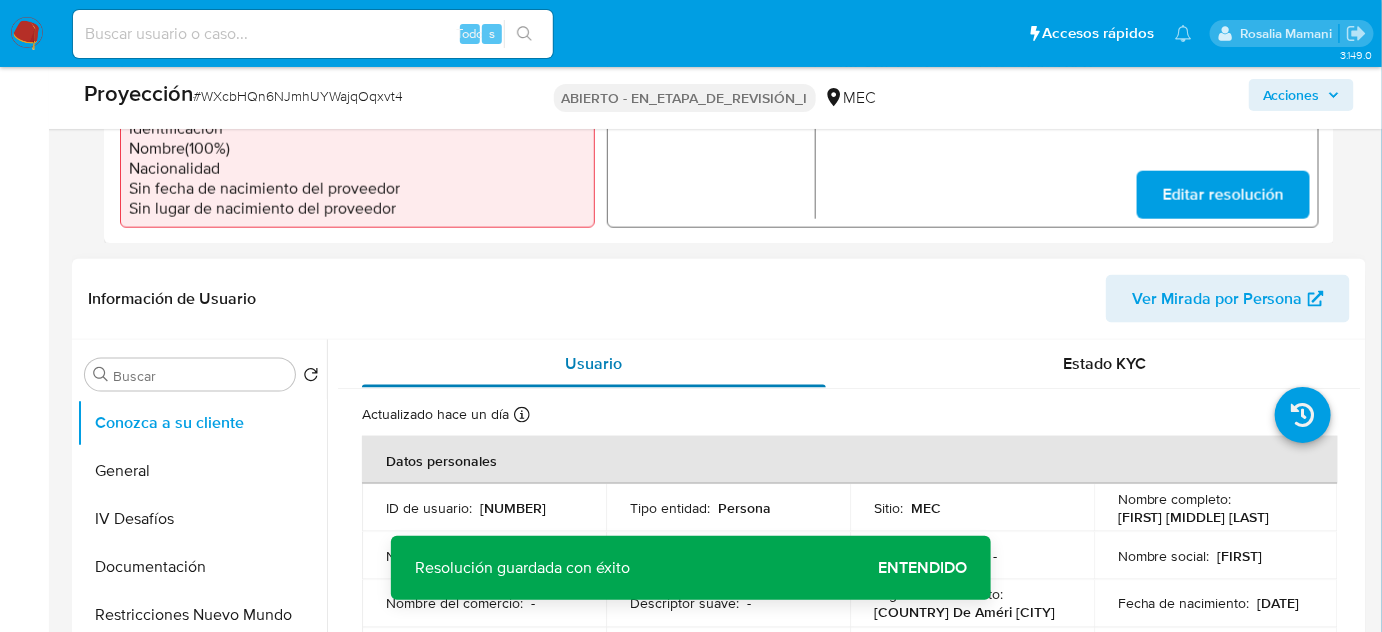 scroll, scrollTop: 727, scrollLeft: 0, axis: vertical 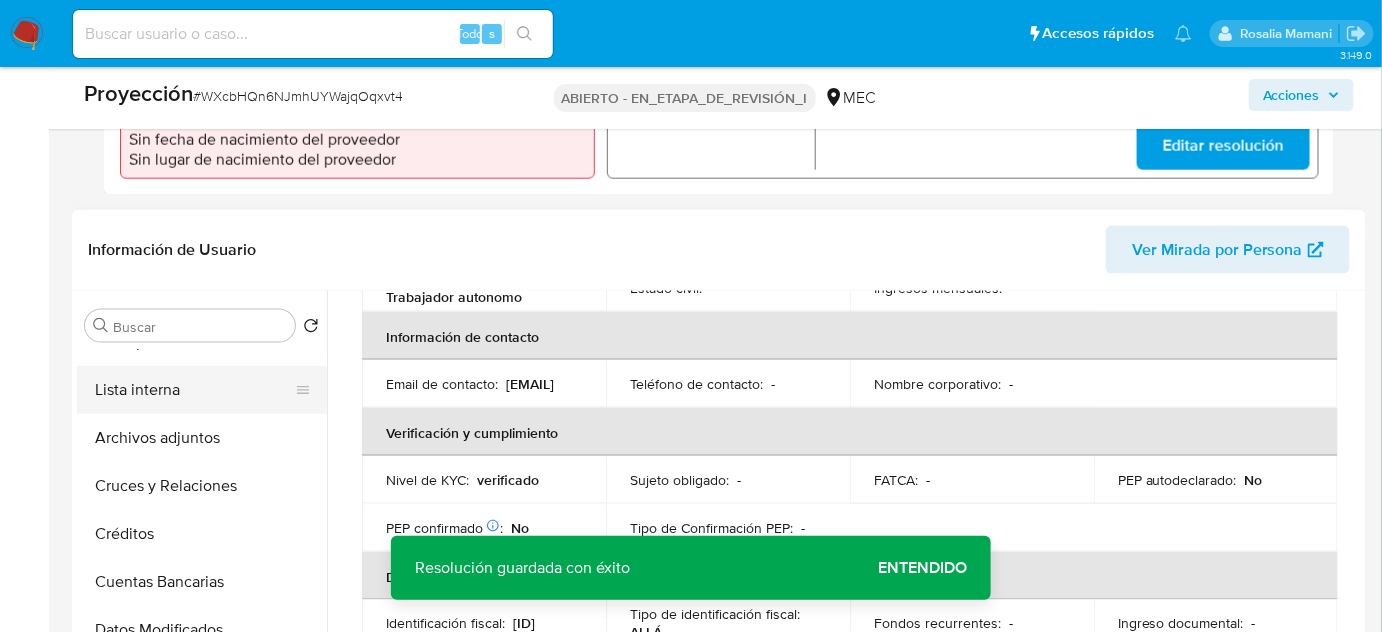 click on "Lista interna" at bounding box center [194, 390] 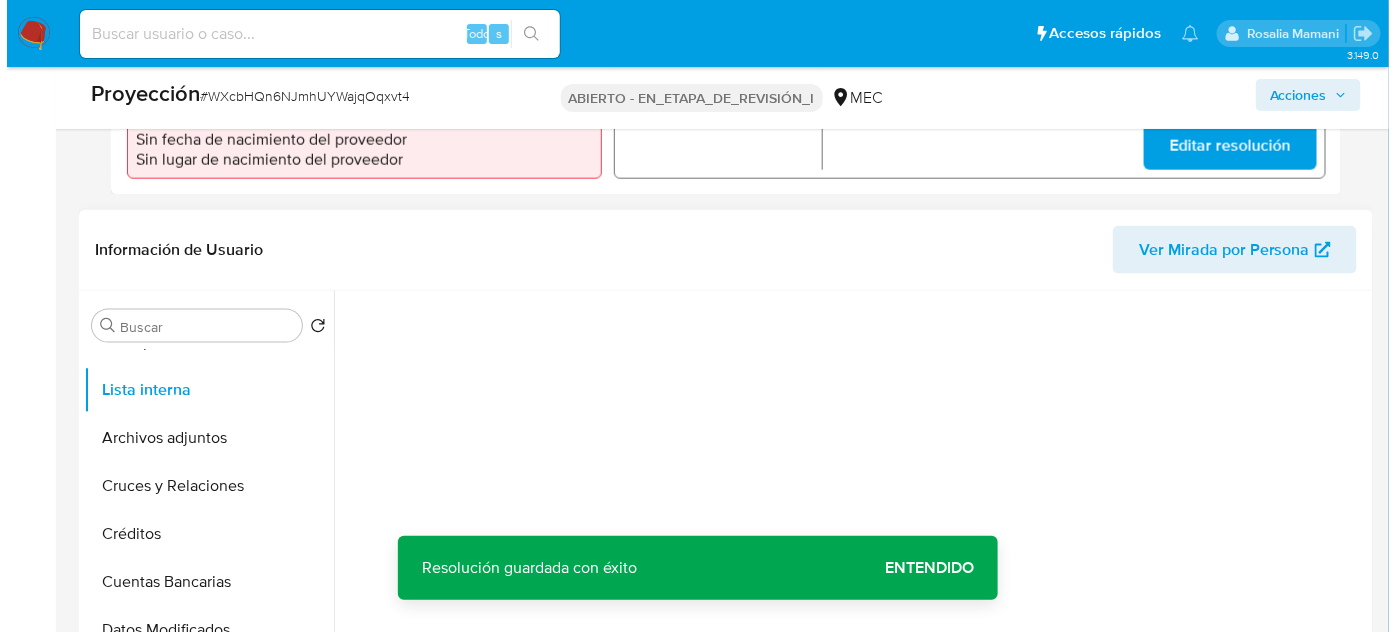 scroll, scrollTop: 0, scrollLeft: 0, axis: both 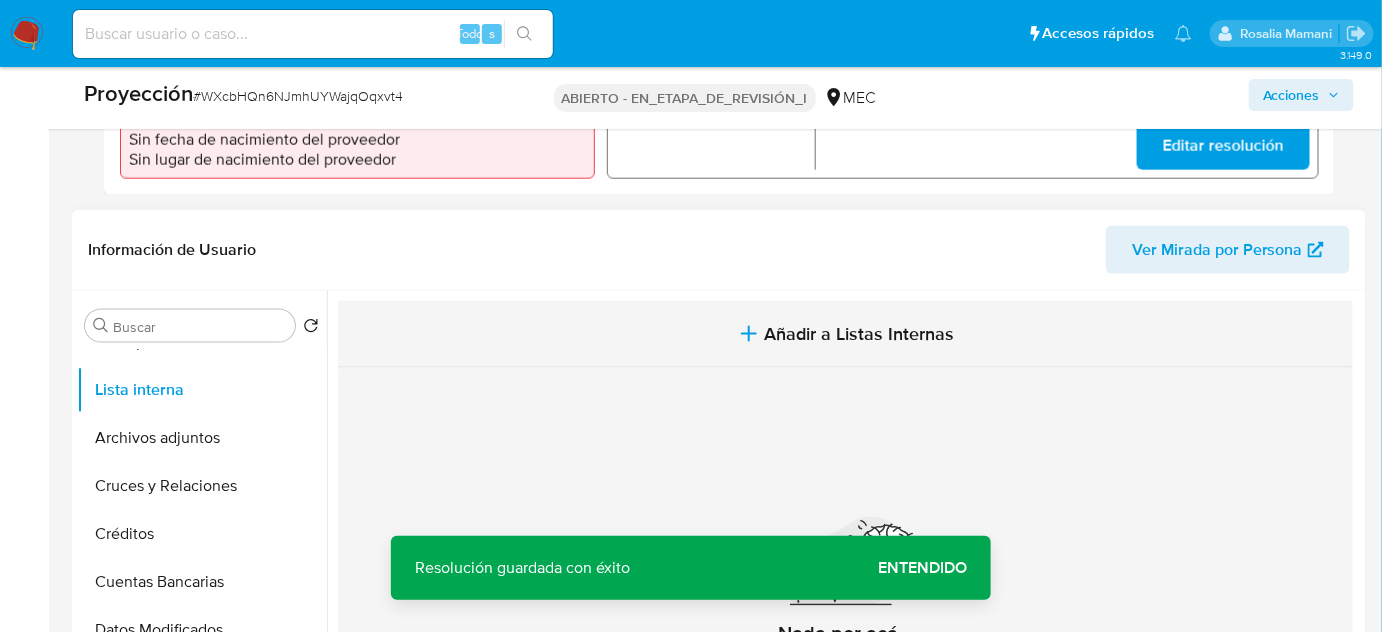 click on "Añadir a Listas Internas" at bounding box center [860, 334] 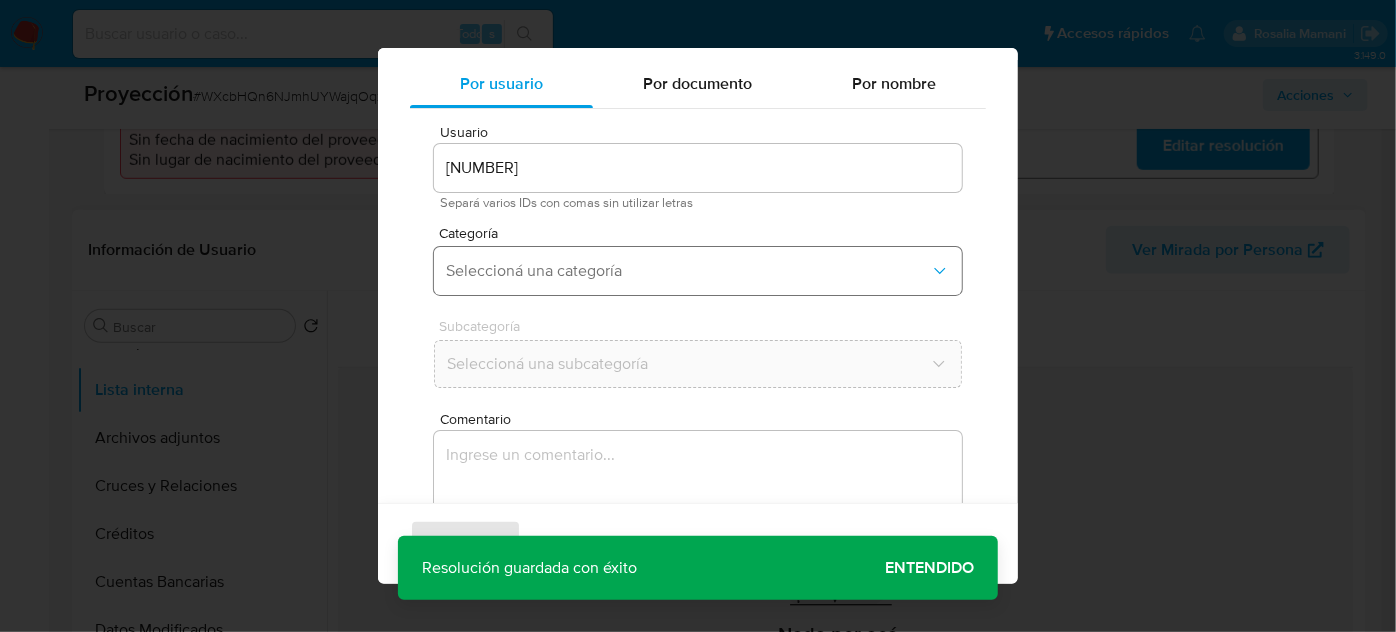 scroll, scrollTop: 74, scrollLeft: 0, axis: vertical 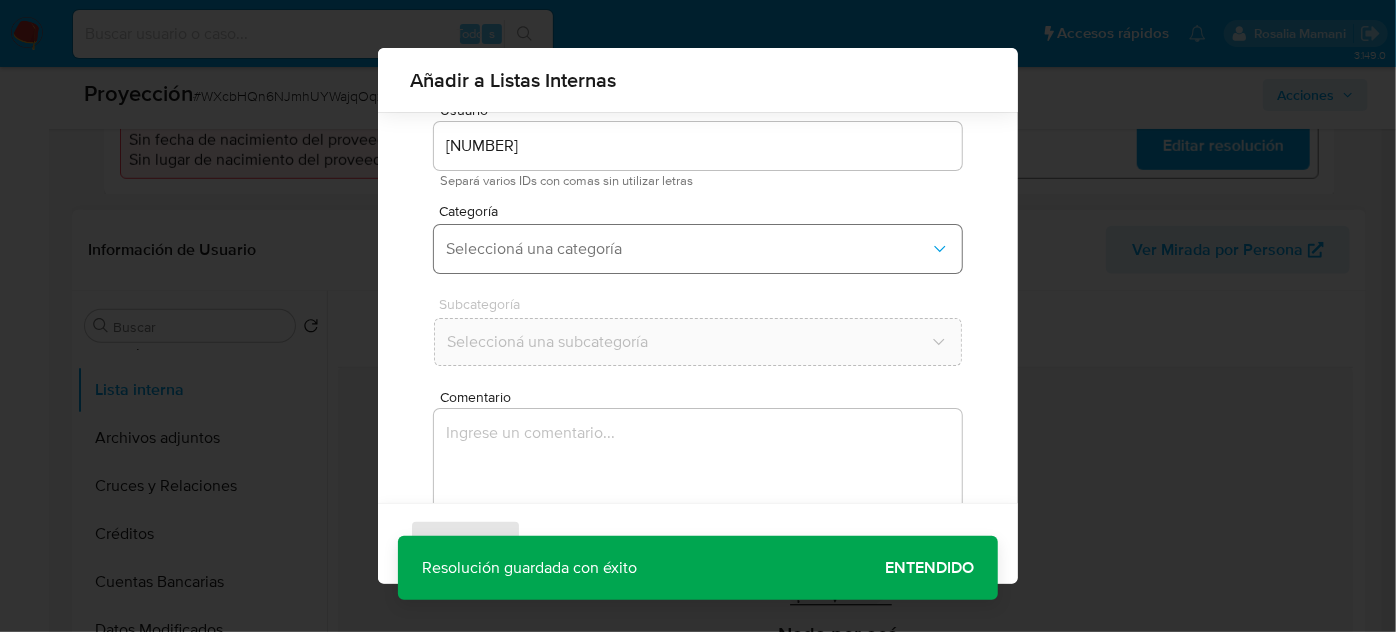 click on "Seleccioná una categoría" at bounding box center [688, 249] 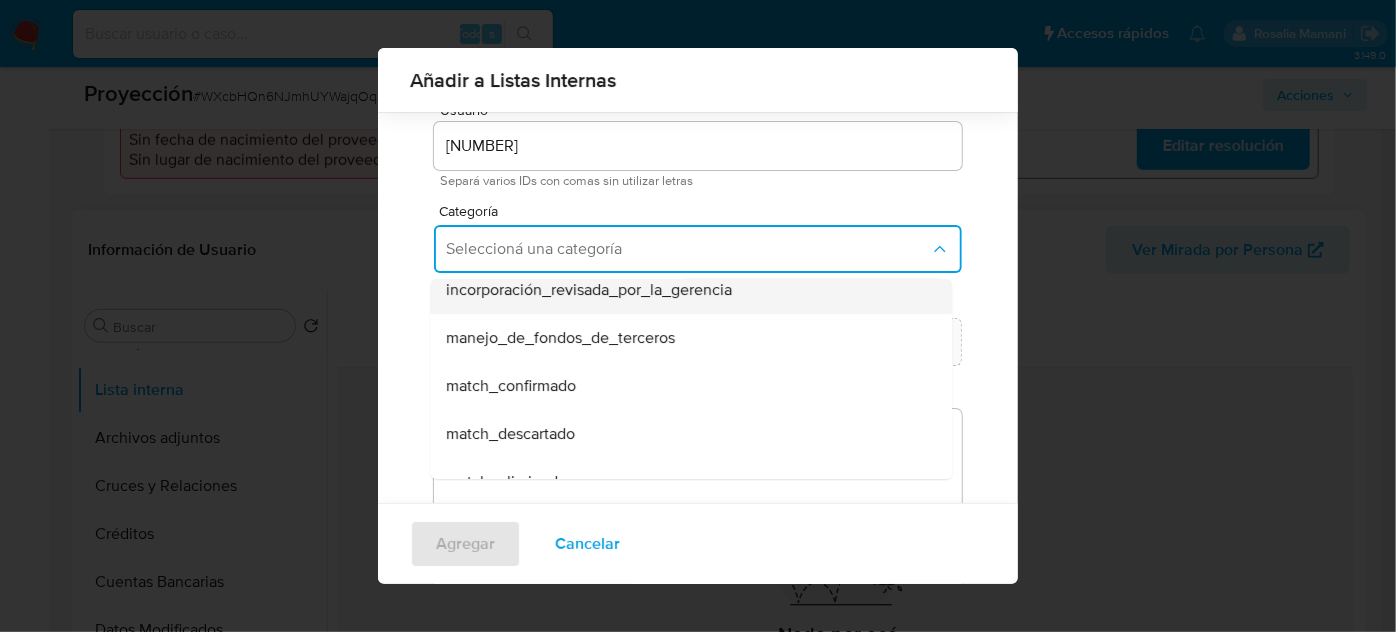 scroll, scrollTop: 90, scrollLeft: 0, axis: vertical 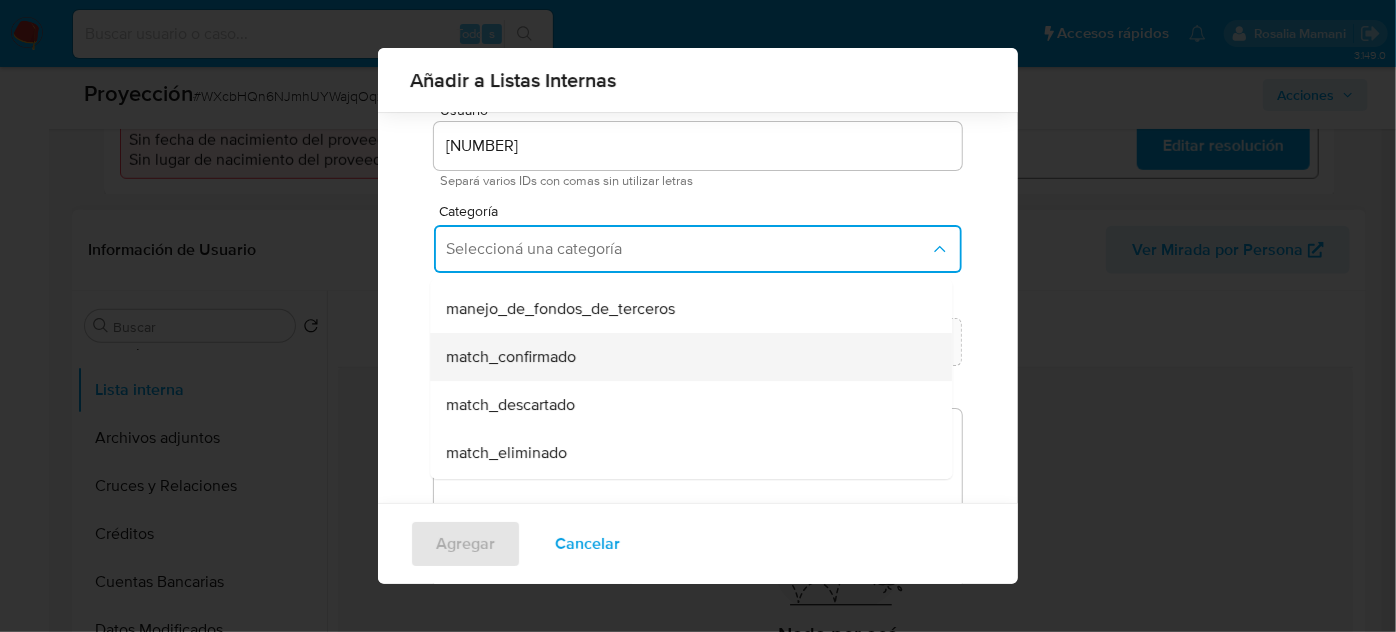 click on "match_confirmado" at bounding box center (511, 357) 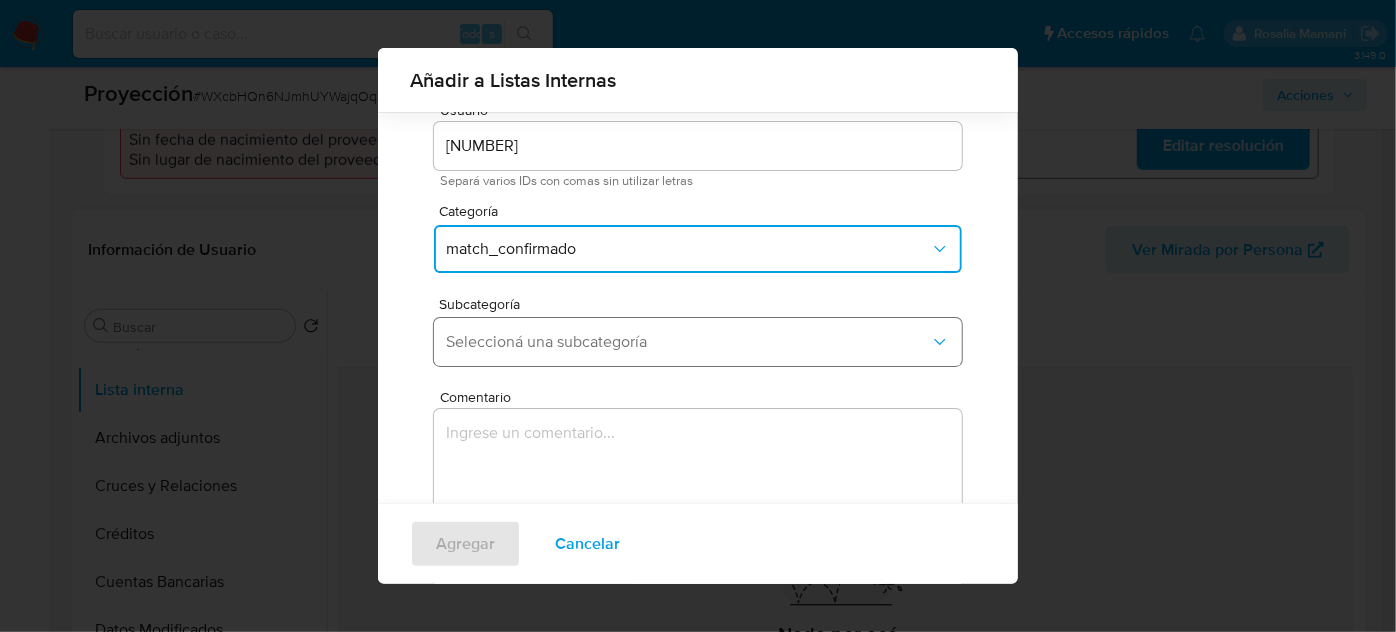 click on "Seleccioná una subcategoría" at bounding box center (688, 342) 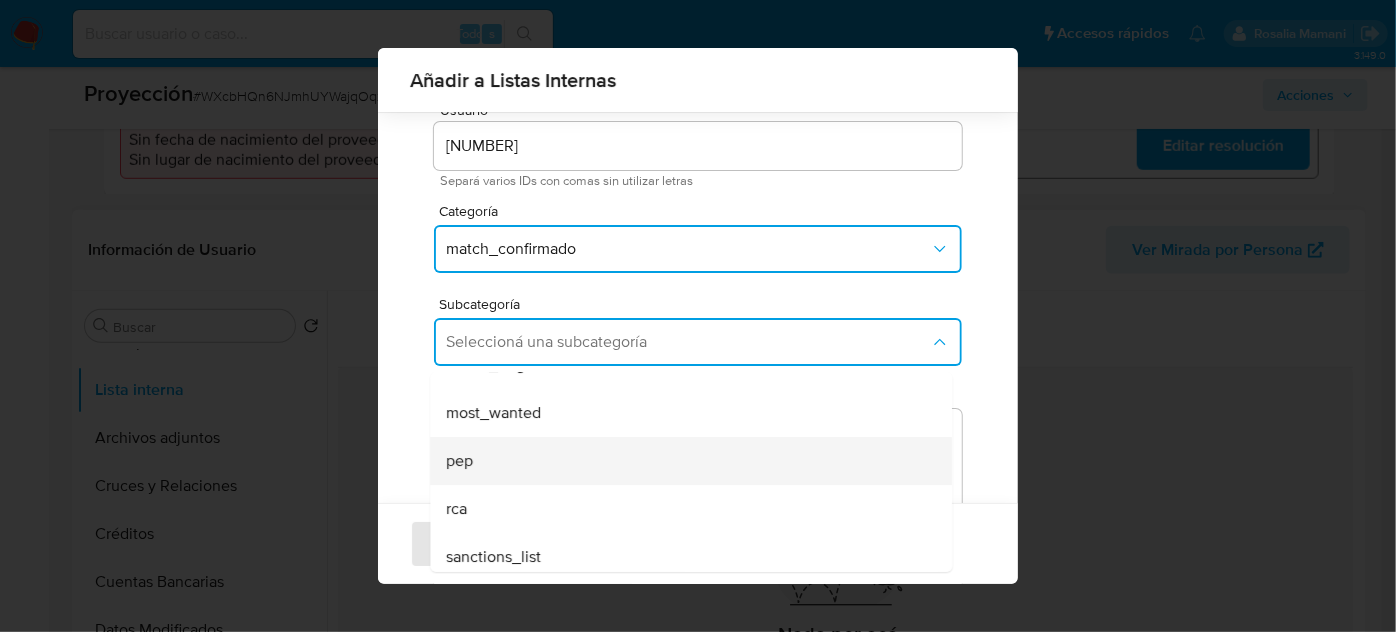 scroll, scrollTop: 136, scrollLeft: 0, axis: vertical 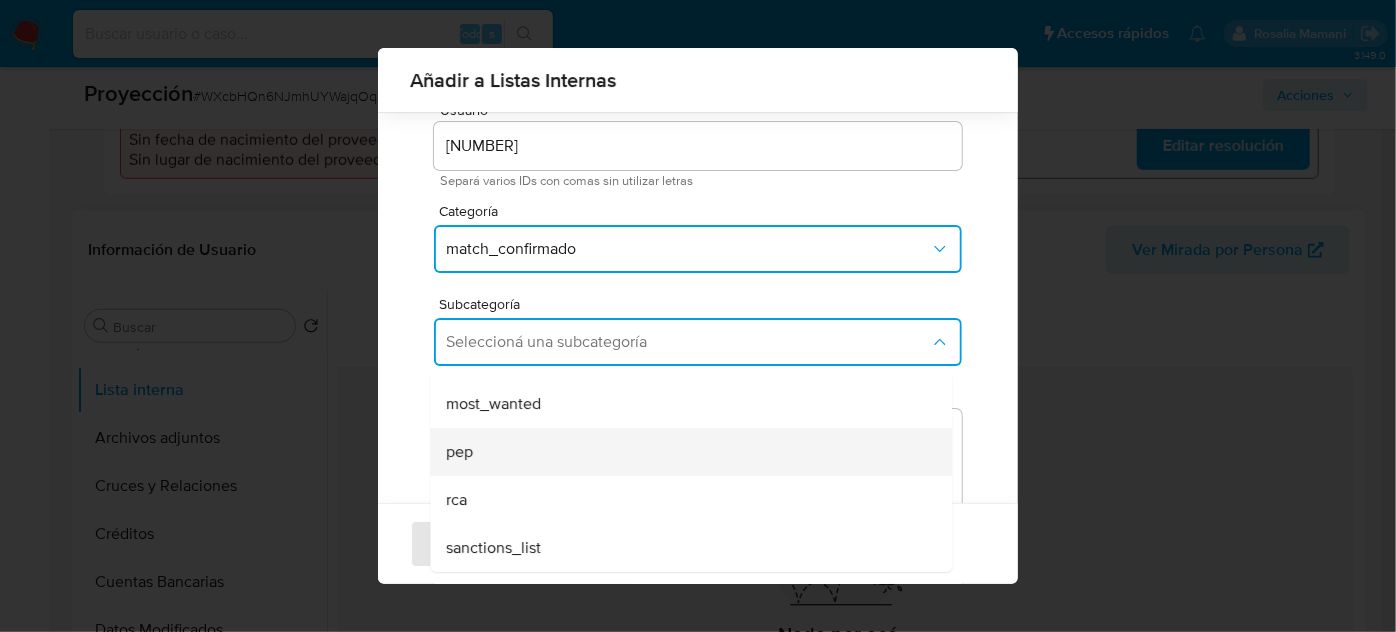 click on "pep" at bounding box center [685, 452] 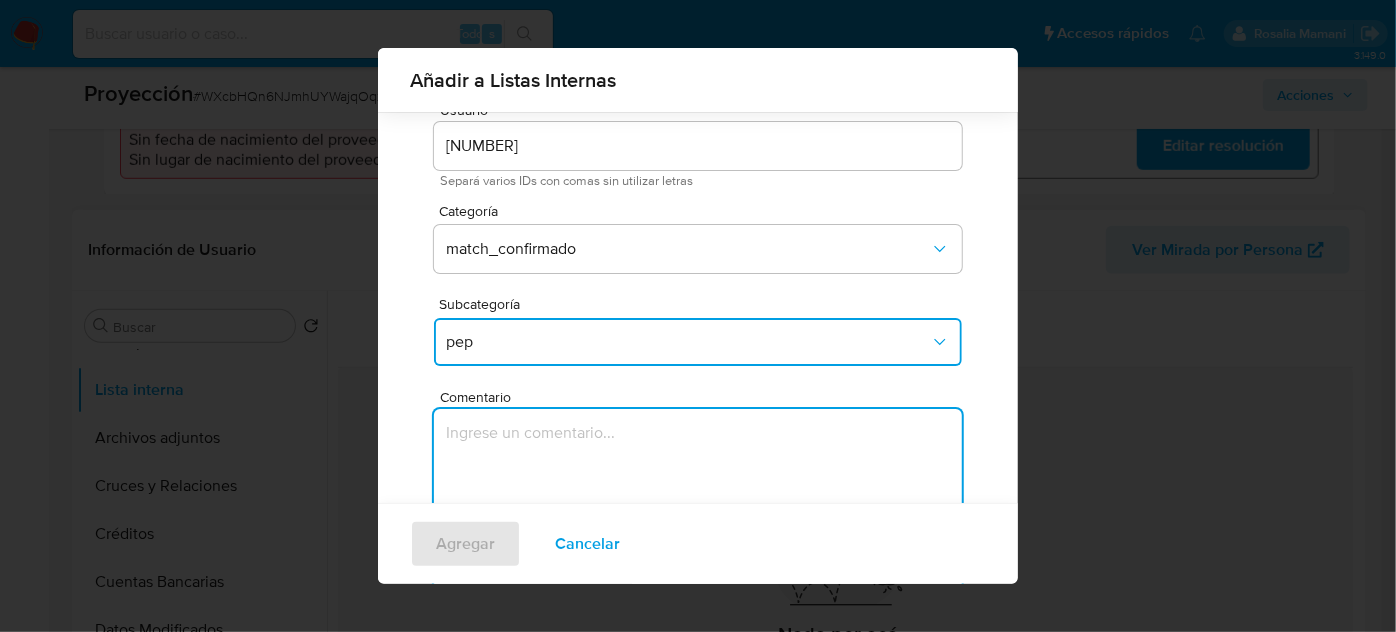 click at bounding box center [698, 505] 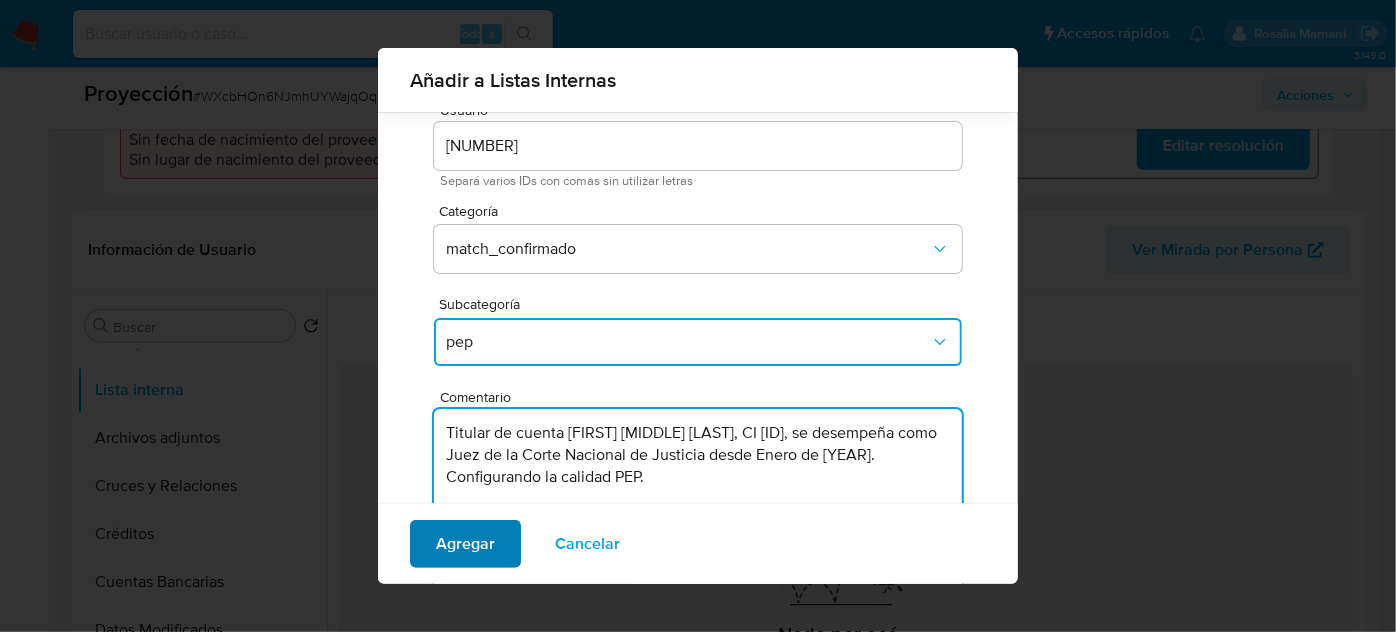 type on "Titular de cuenta Fabian Patricio Racines Garrido, CI 1711903094, se desempeña como Juez de la Corte Nacional de Justicia desde Enero de 2021.  Configurando la calidad PEP." 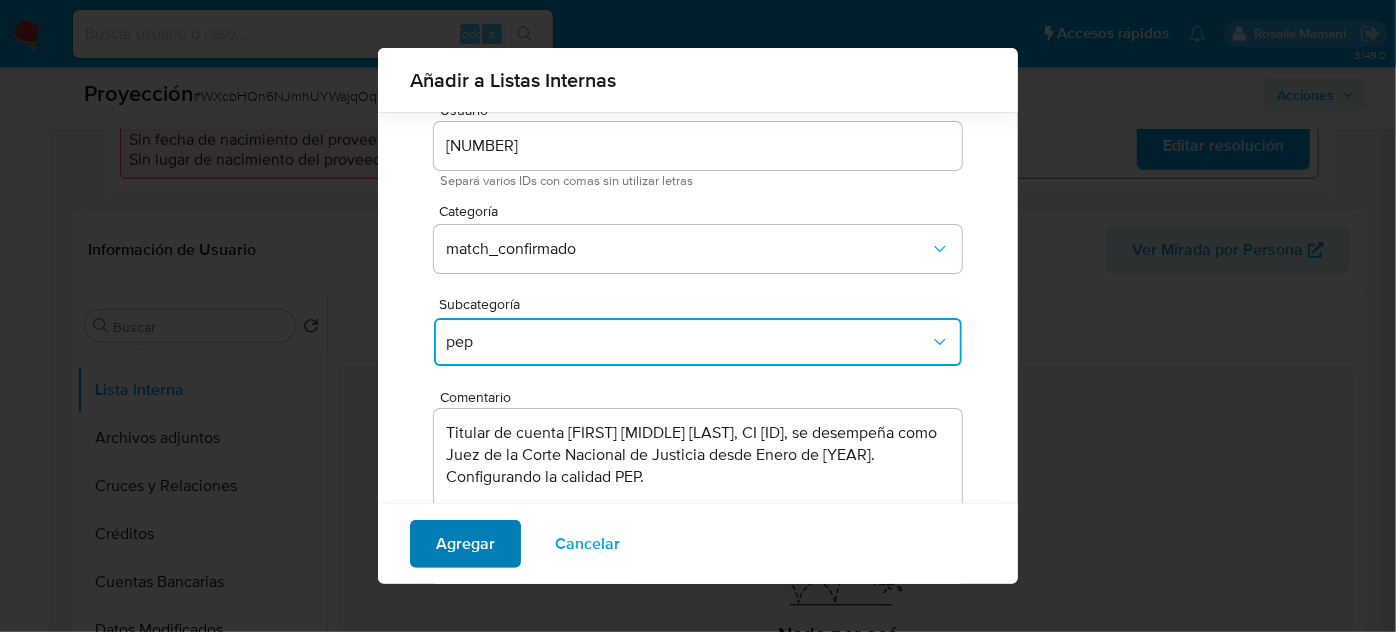 click on "Agregar" at bounding box center [465, 544] 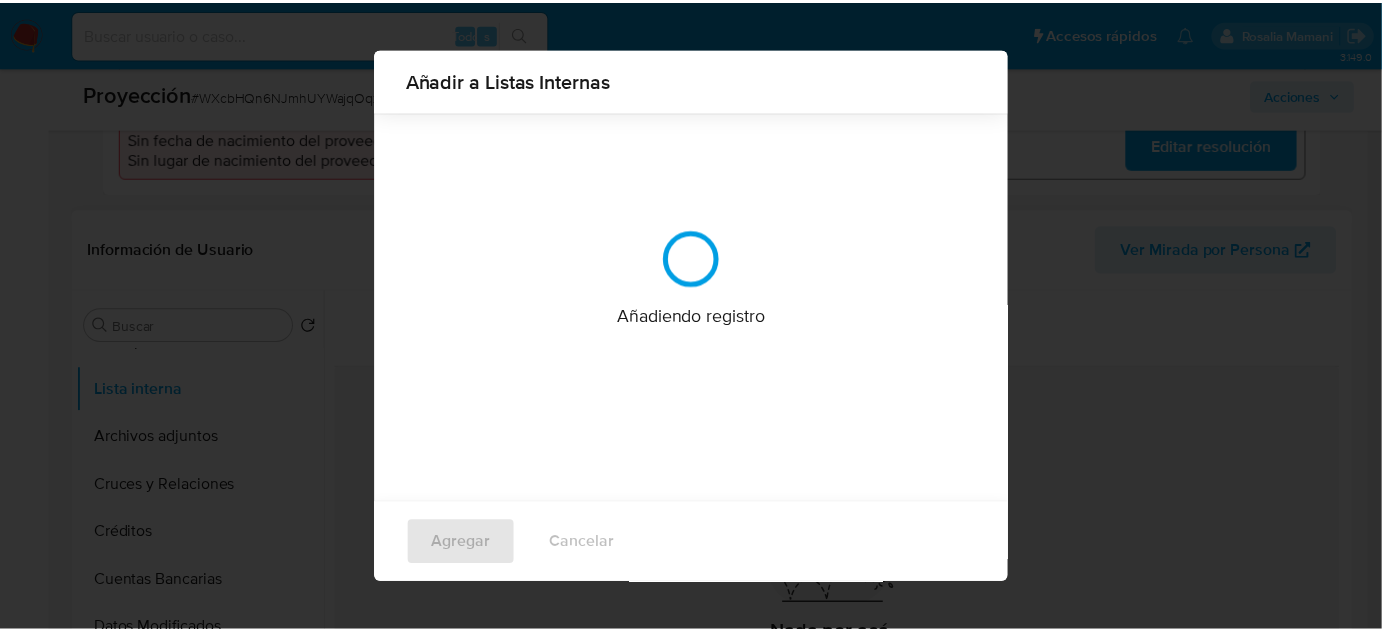 scroll, scrollTop: 0, scrollLeft: 0, axis: both 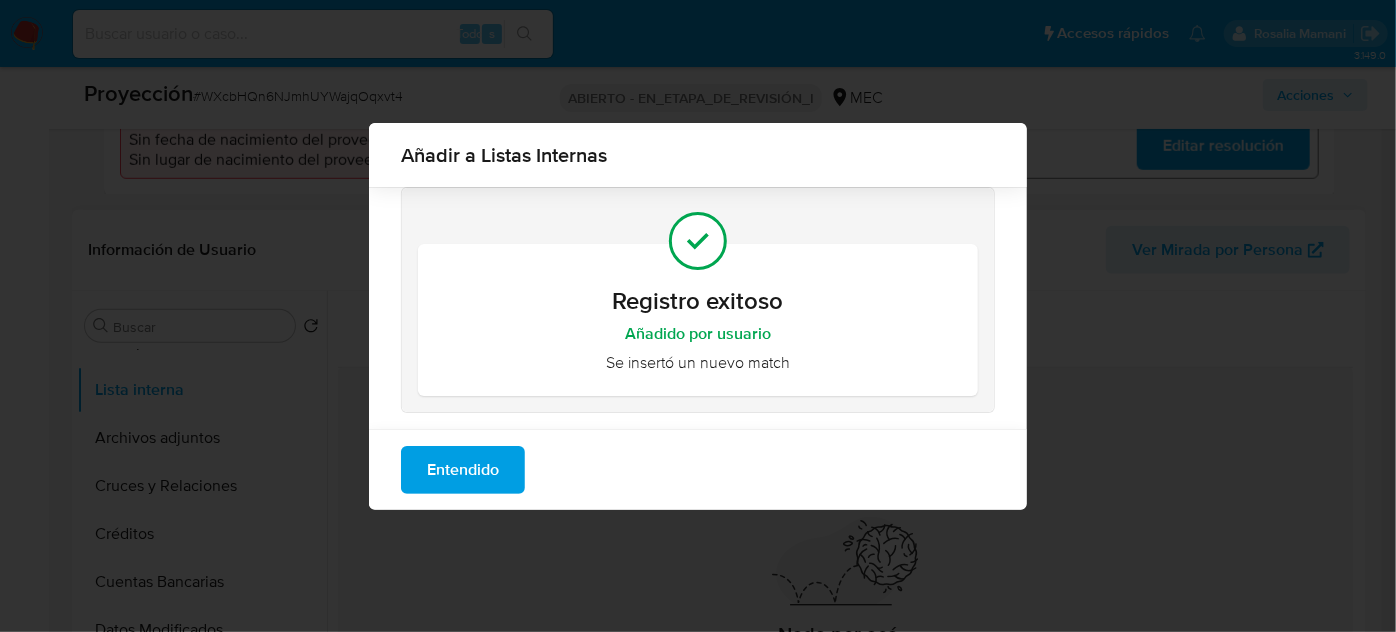 click on "Entendido" at bounding box center (463, 470) 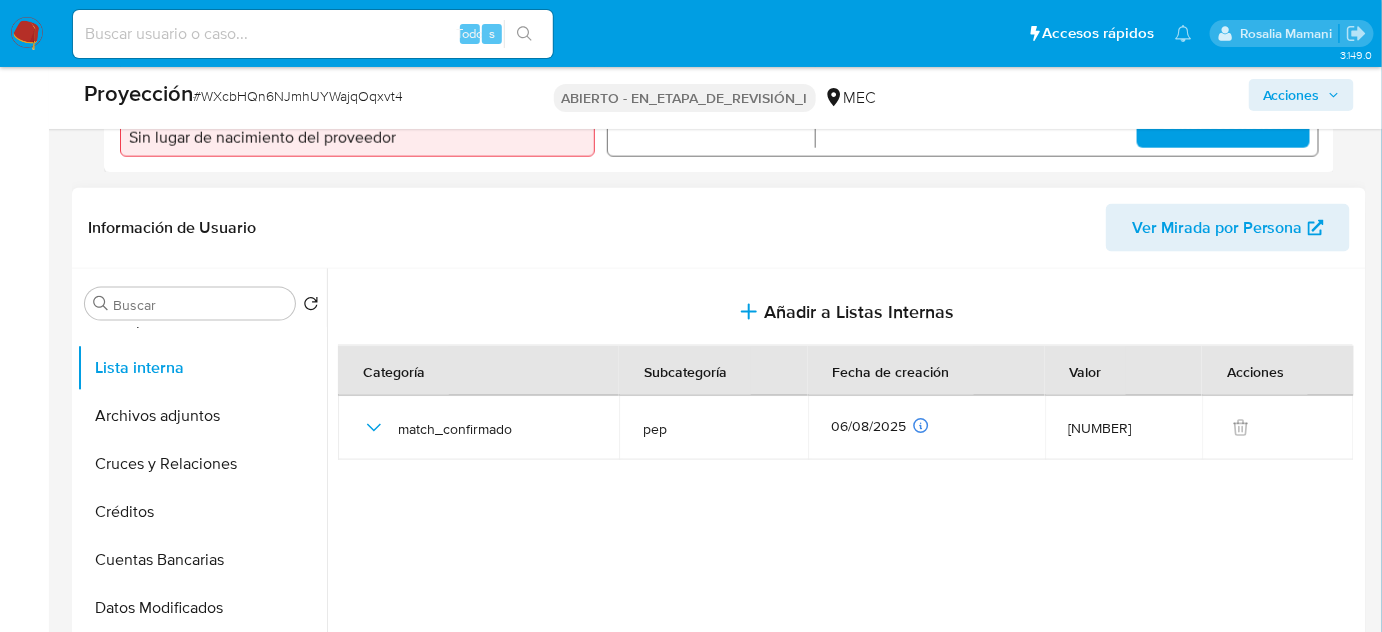 scroll, scrollTop: 818, scrollLeft: 0, axis: vertical 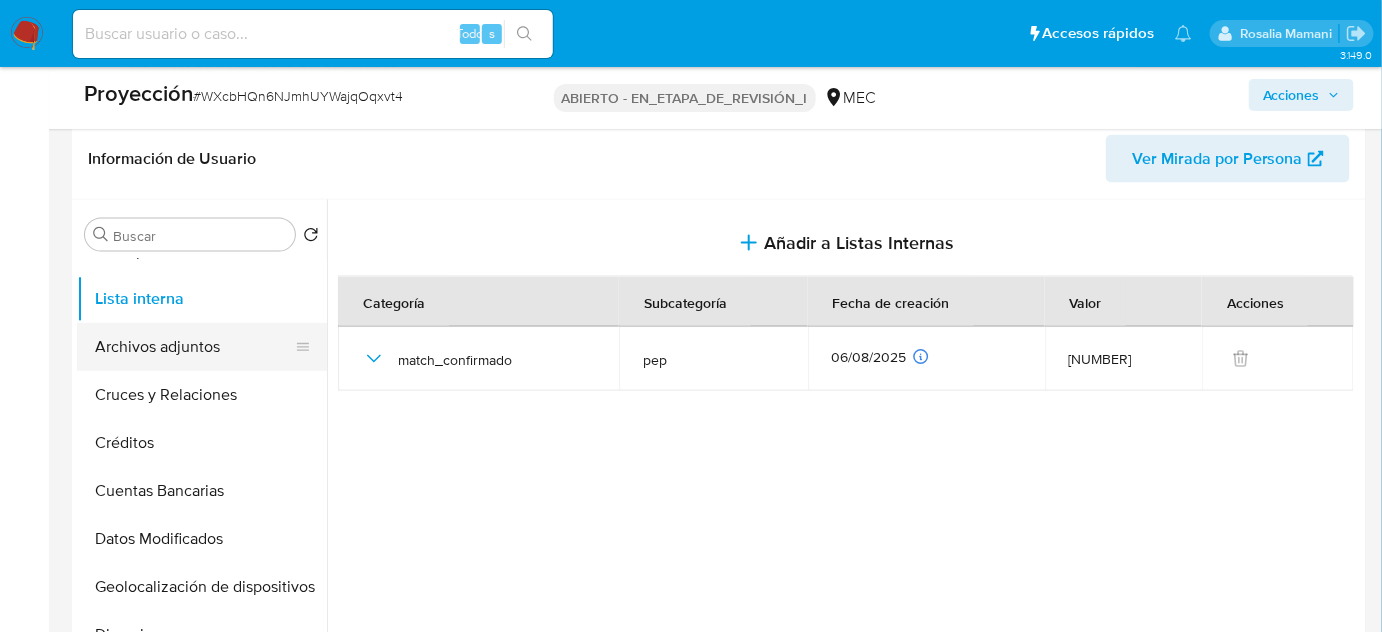 click on "Archivos adjuntos" at bounding box center [194, 347] 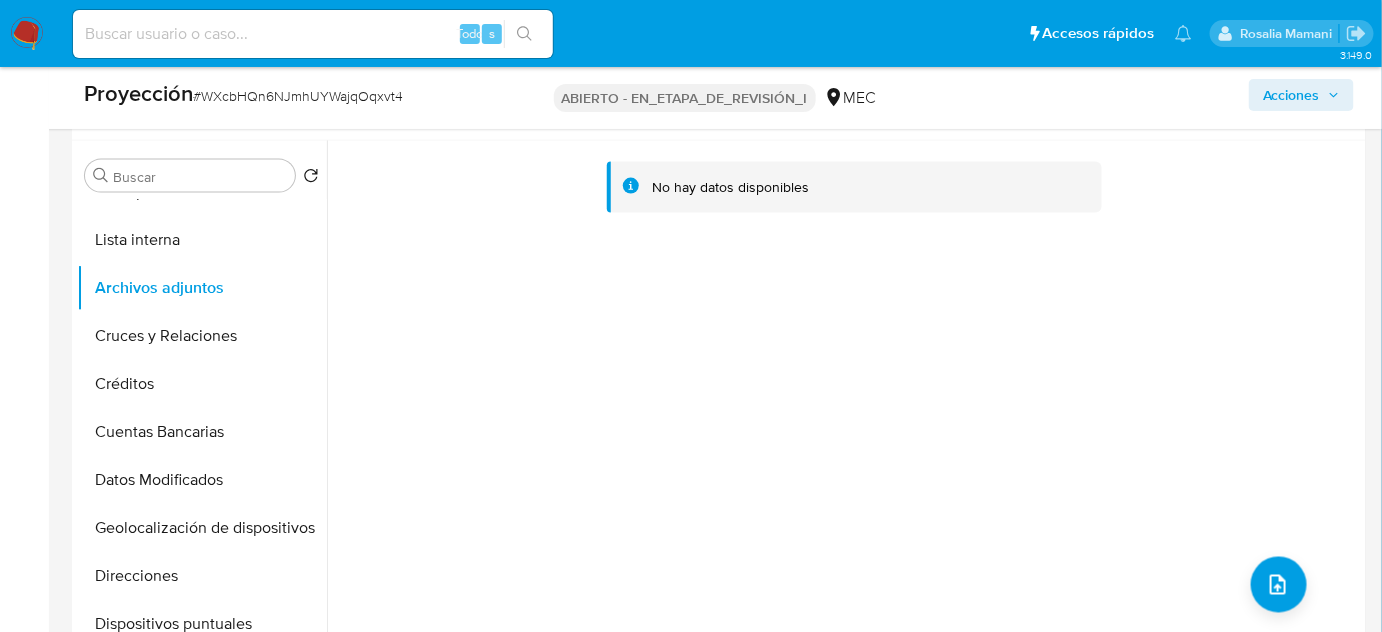 scroll, scrollTop: 909, scrollLeft: 0, axis: vertical 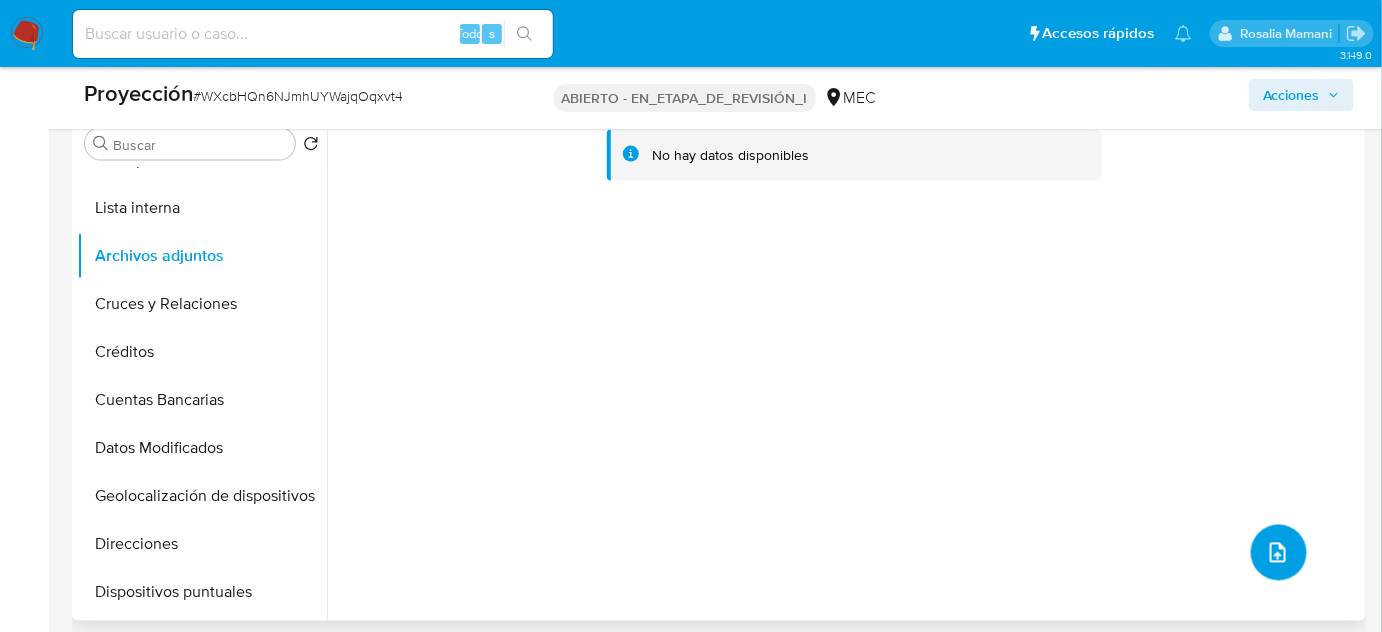 click 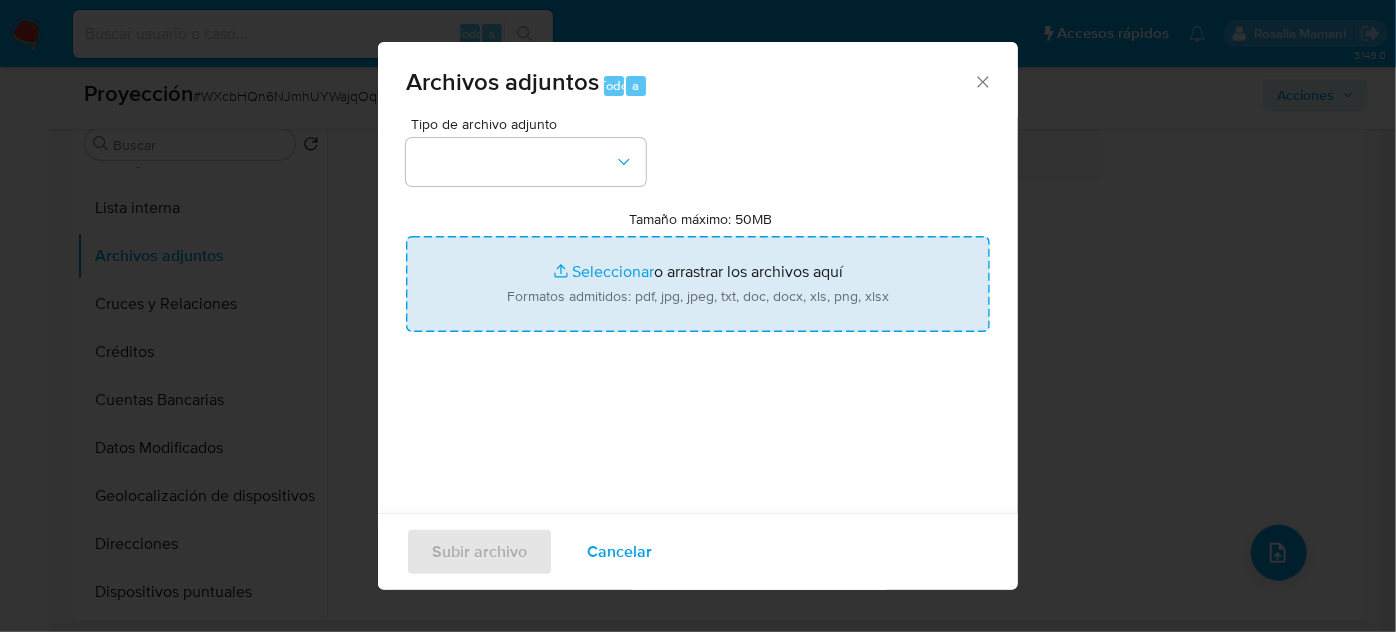 click on "Tamaño máximo: 50MB Seleccionar archivos" at bounding box center [698, 284] 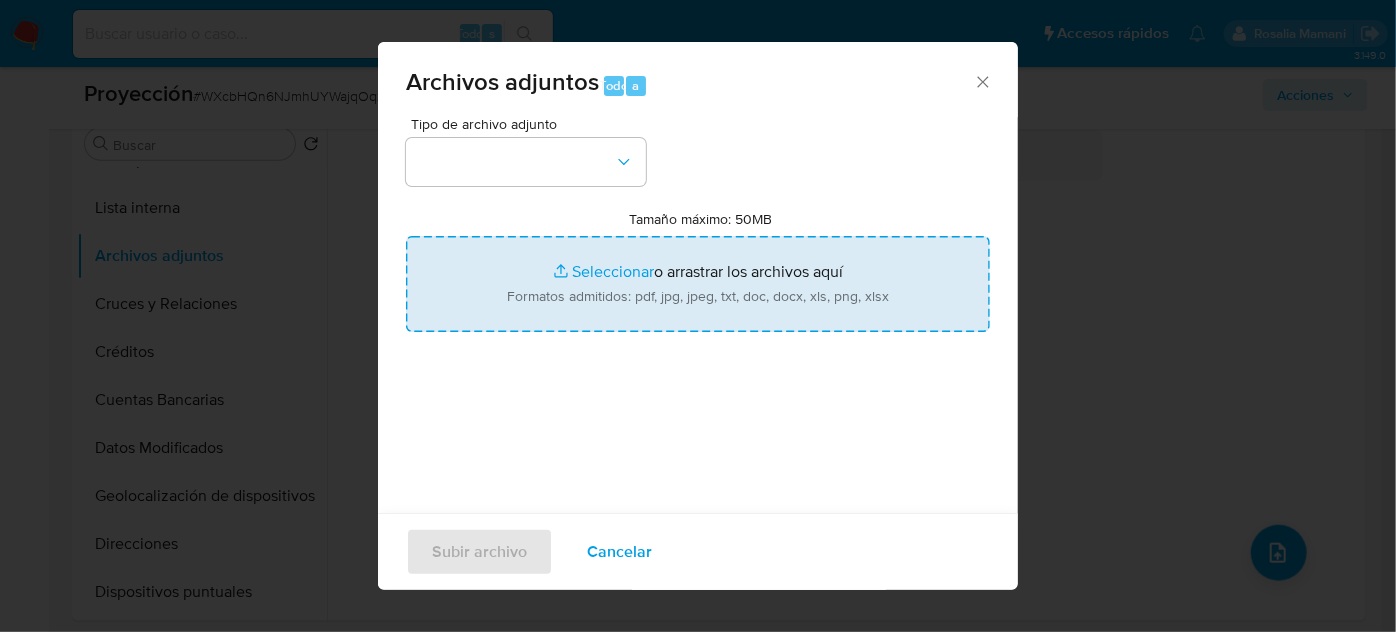 type on "C:\fakepath\Actores vinculados al correísmo acechan...ia y las entidades de control - Plan V.pdf" 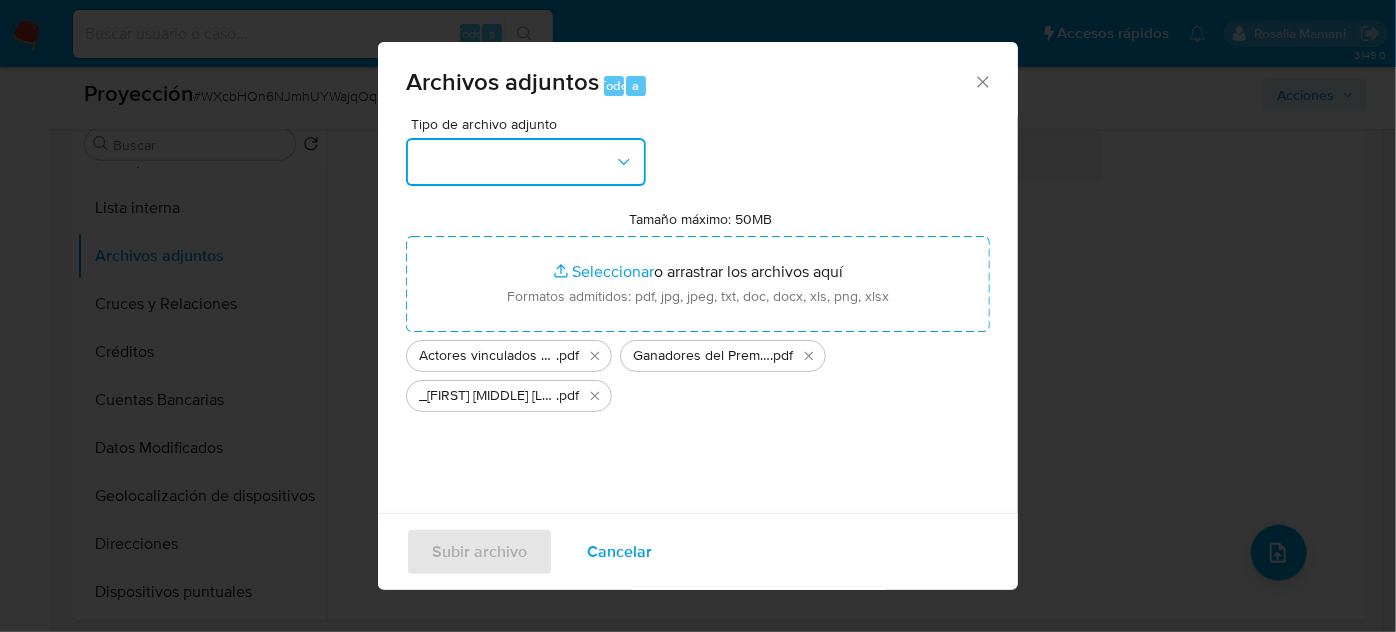 click at bounding box center [526, 162] 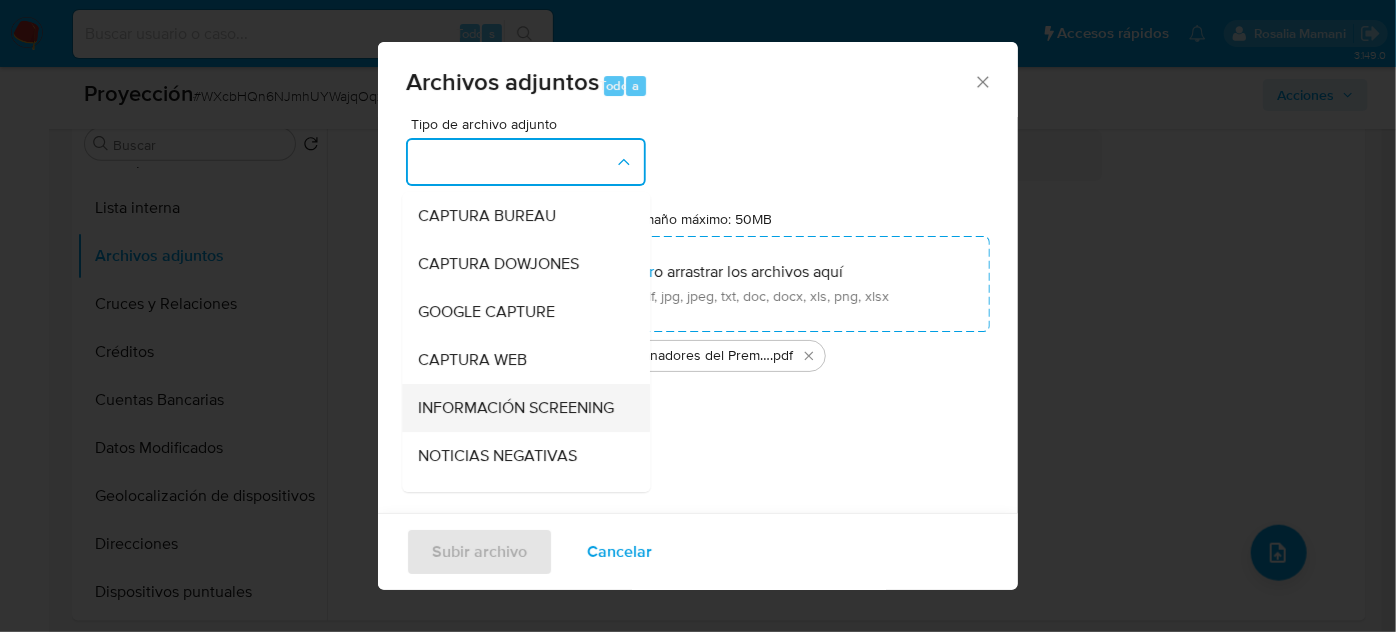 click on "INFORMACIÓN SCREENING" at bounding box center [516, 408] 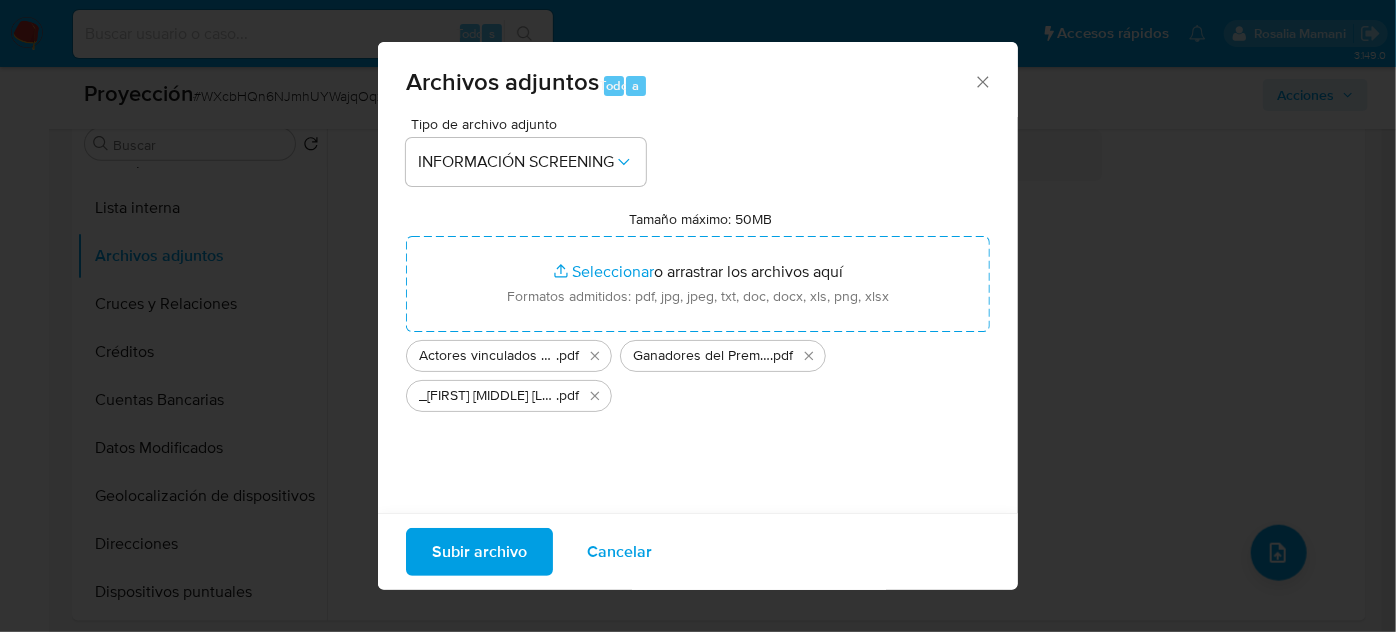 click on "Subir archivo" at bounding box center (479, 552) 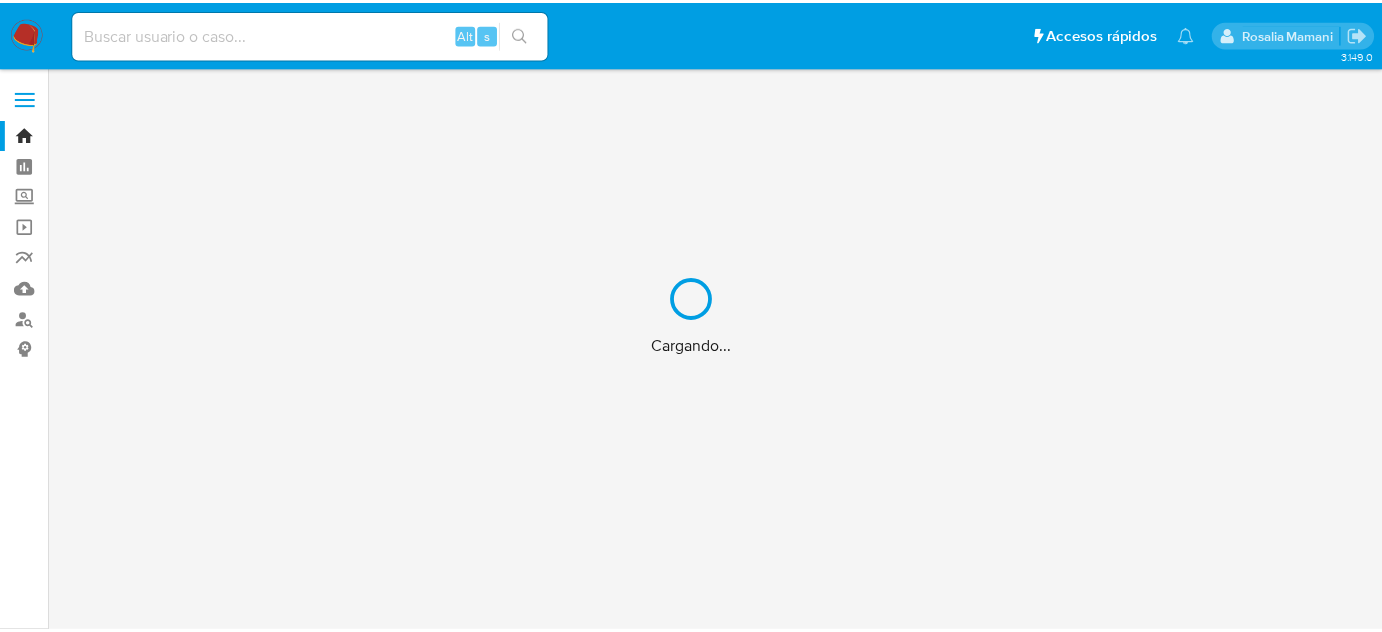 scroll, scrollTop: 0, scrollLeft: 0, axis: both 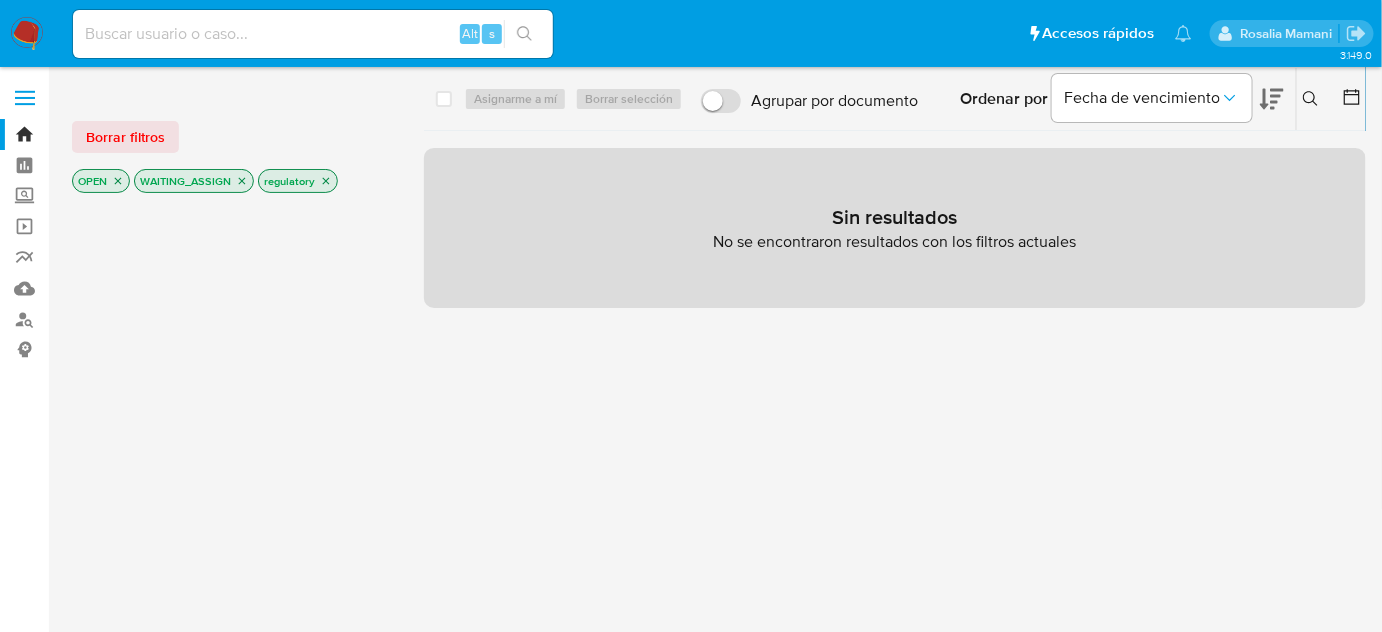 click 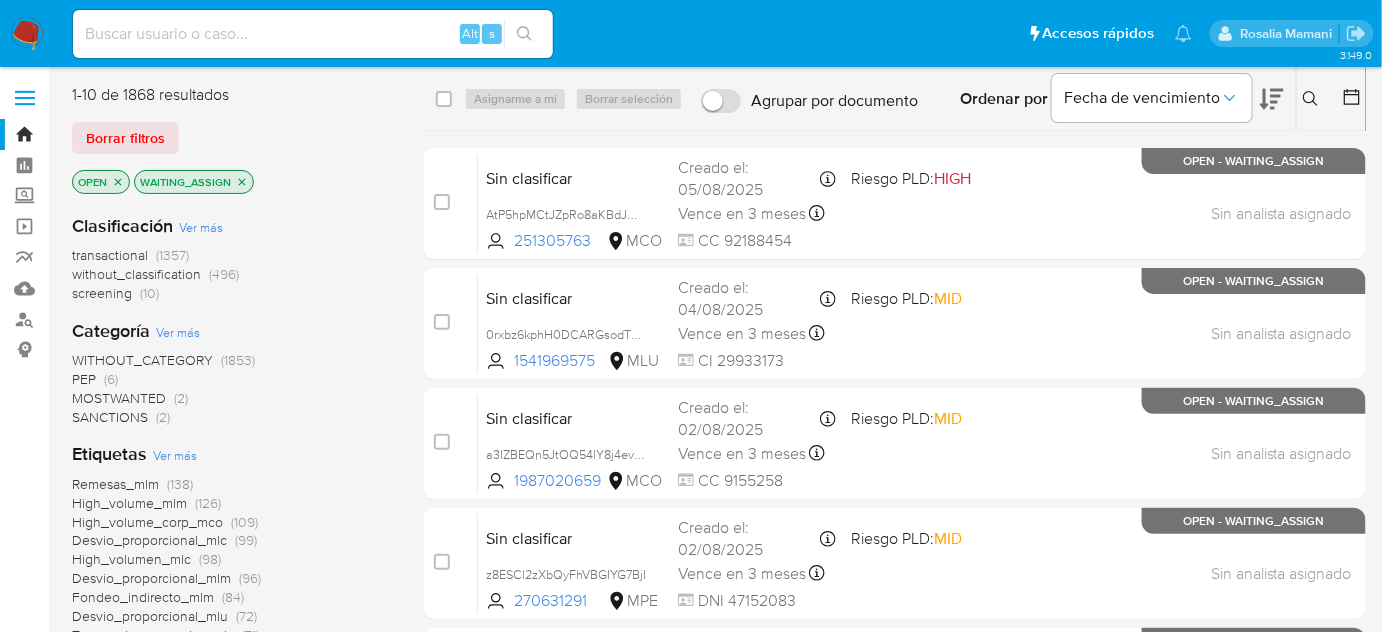 click on "MOSTWANTED" at bounding box center [119, 398] 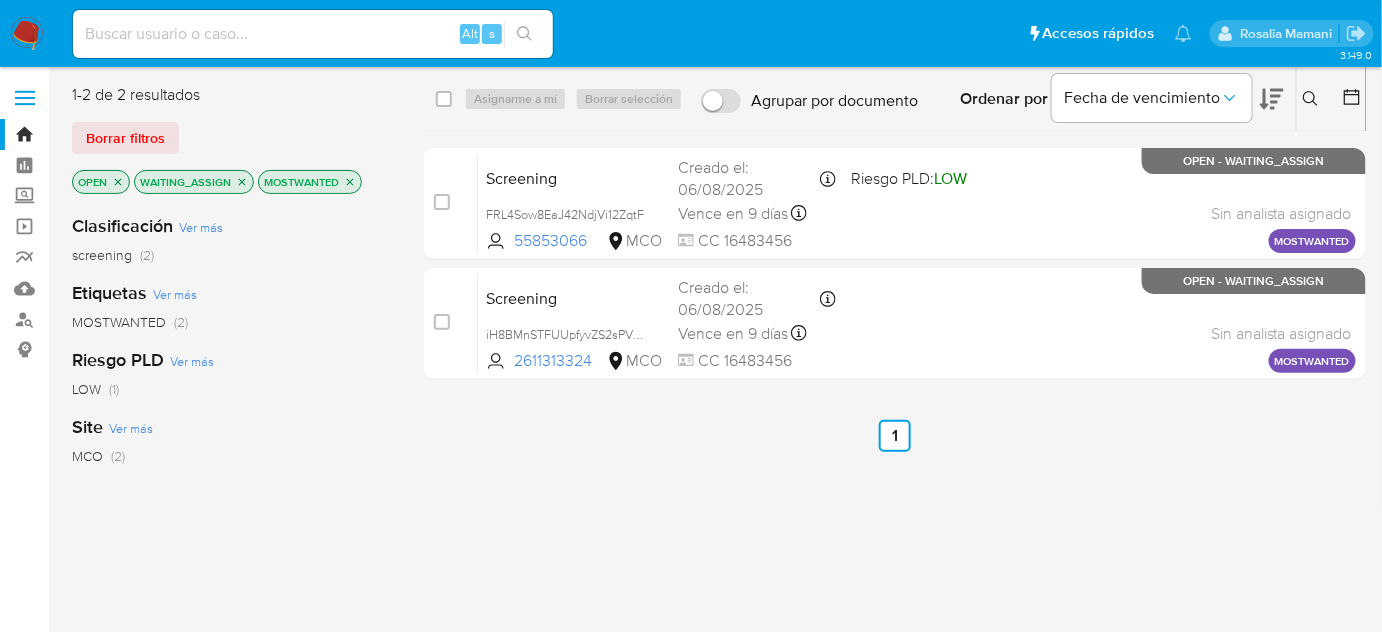 click at bounding box center (27, 34) 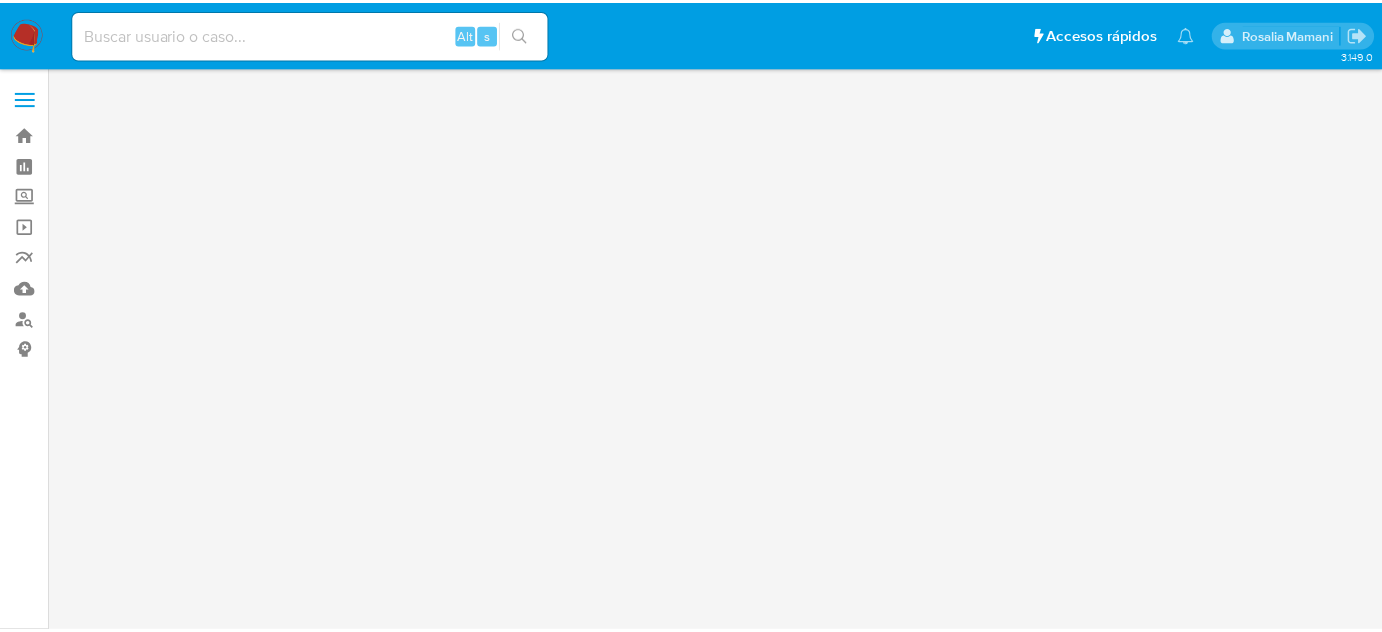 scroll, scrollTop: 0, scrollLeft: 0, axis: both 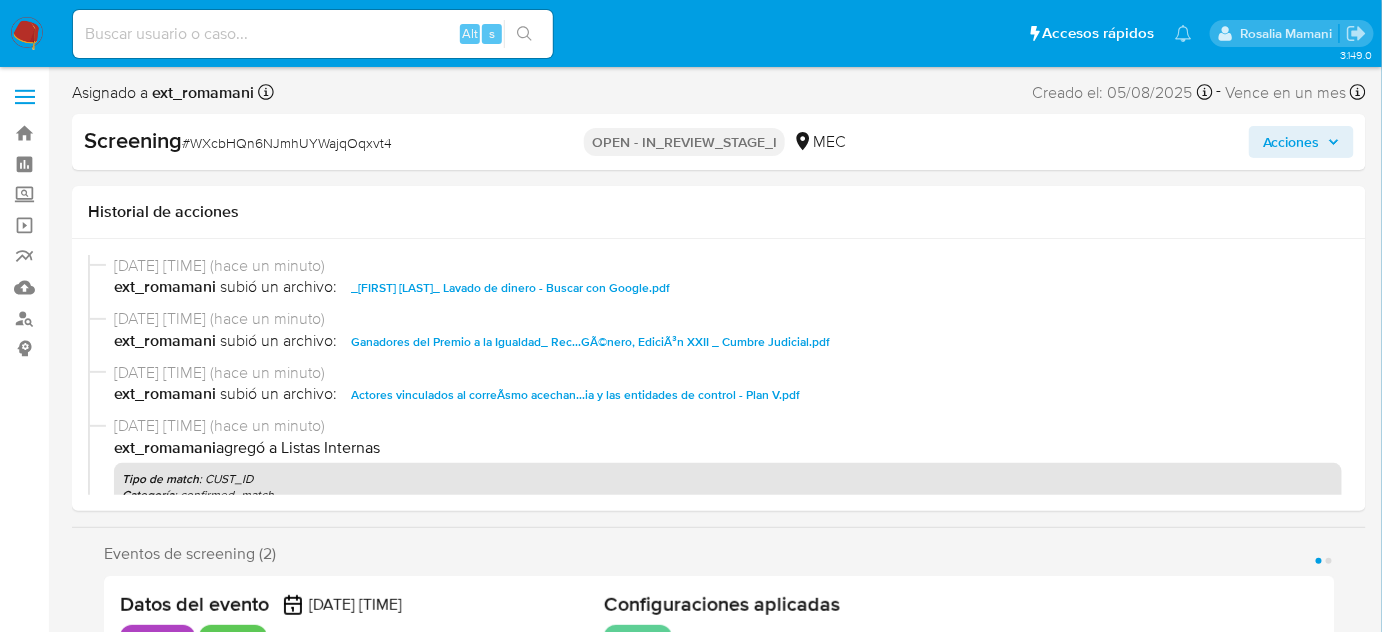 select on "10" 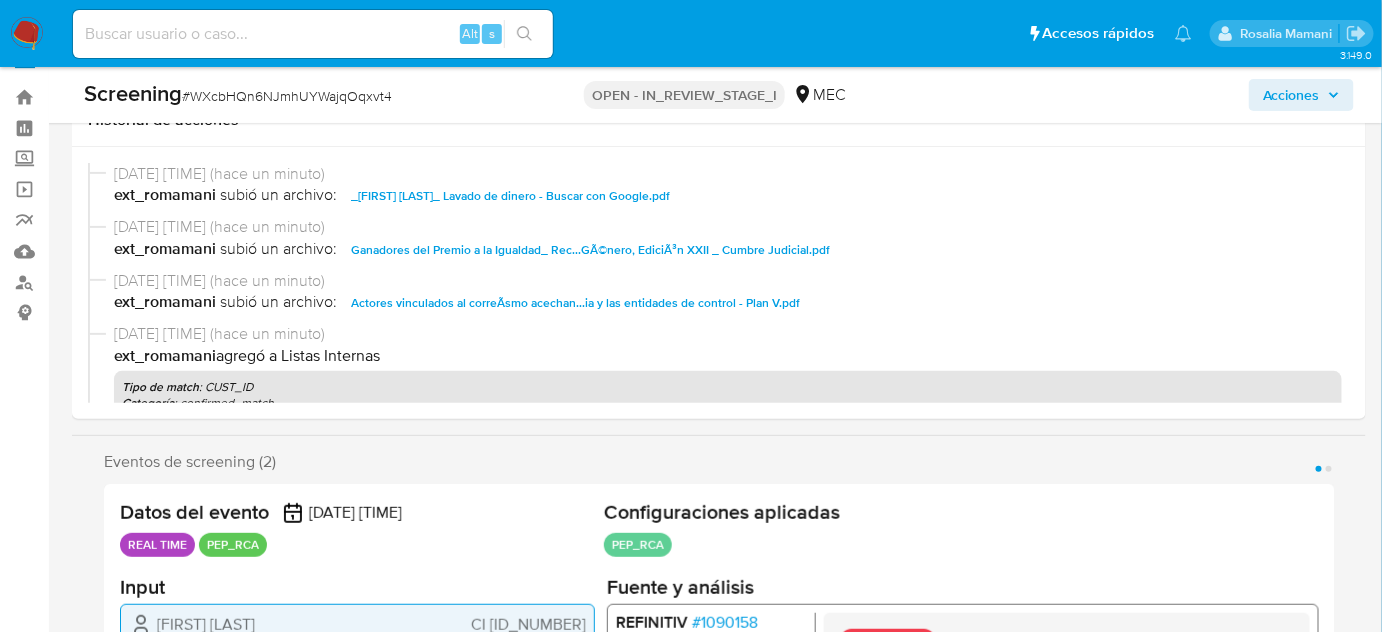 scroll, scrollTop: 0, scrollLeft: 0, axis: both 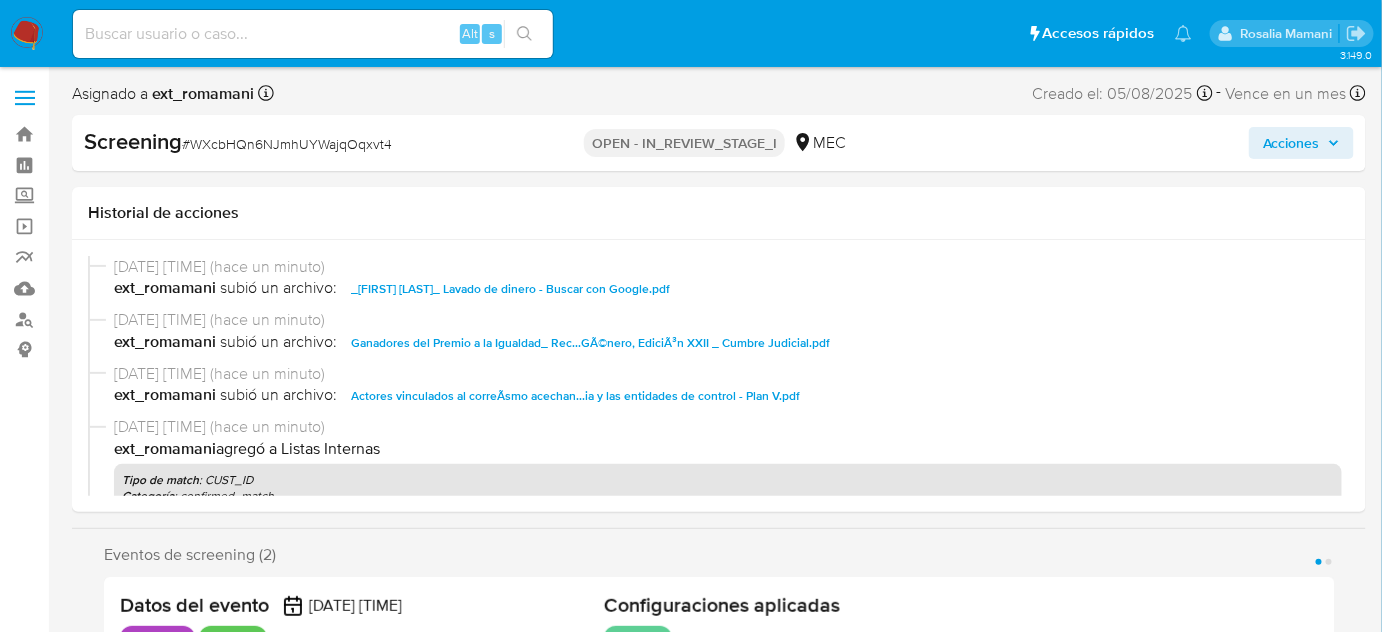 click on "Acciones" at bounding box center (1291, 143) 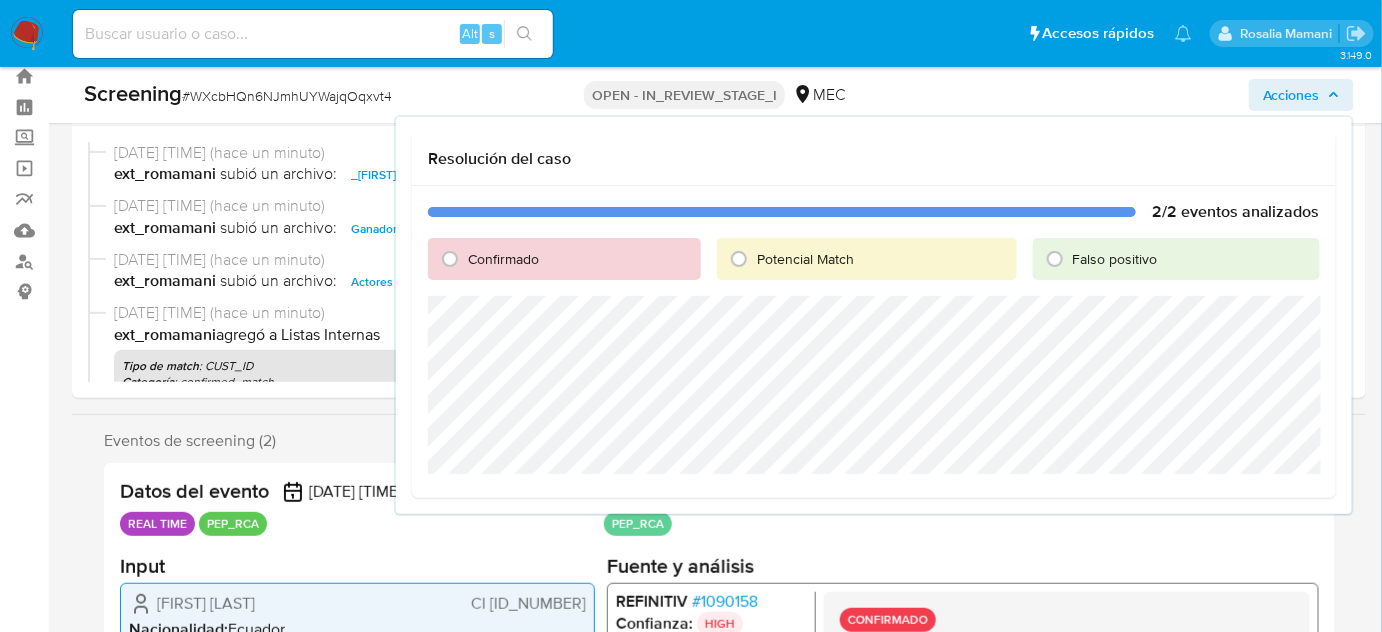 scroll, scrollTop: 90, scrollLeft: 0, axis: vertical 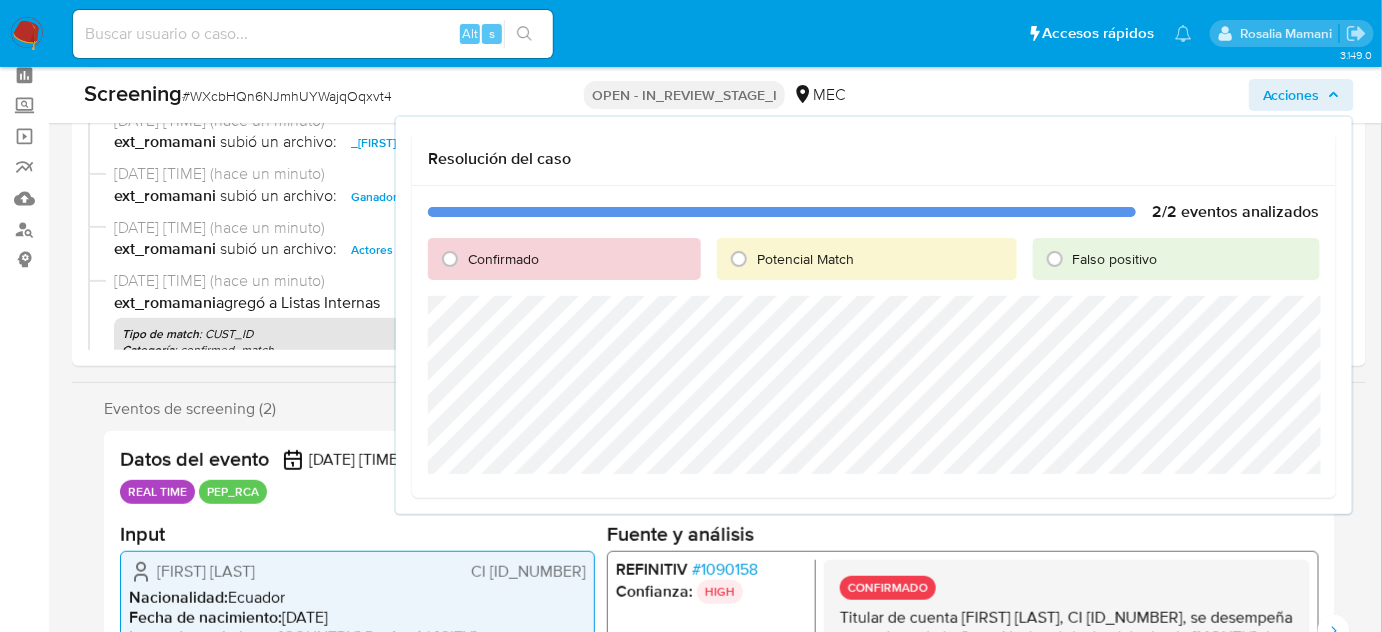 click on "Confirmado" at bounding box center [503, 259] 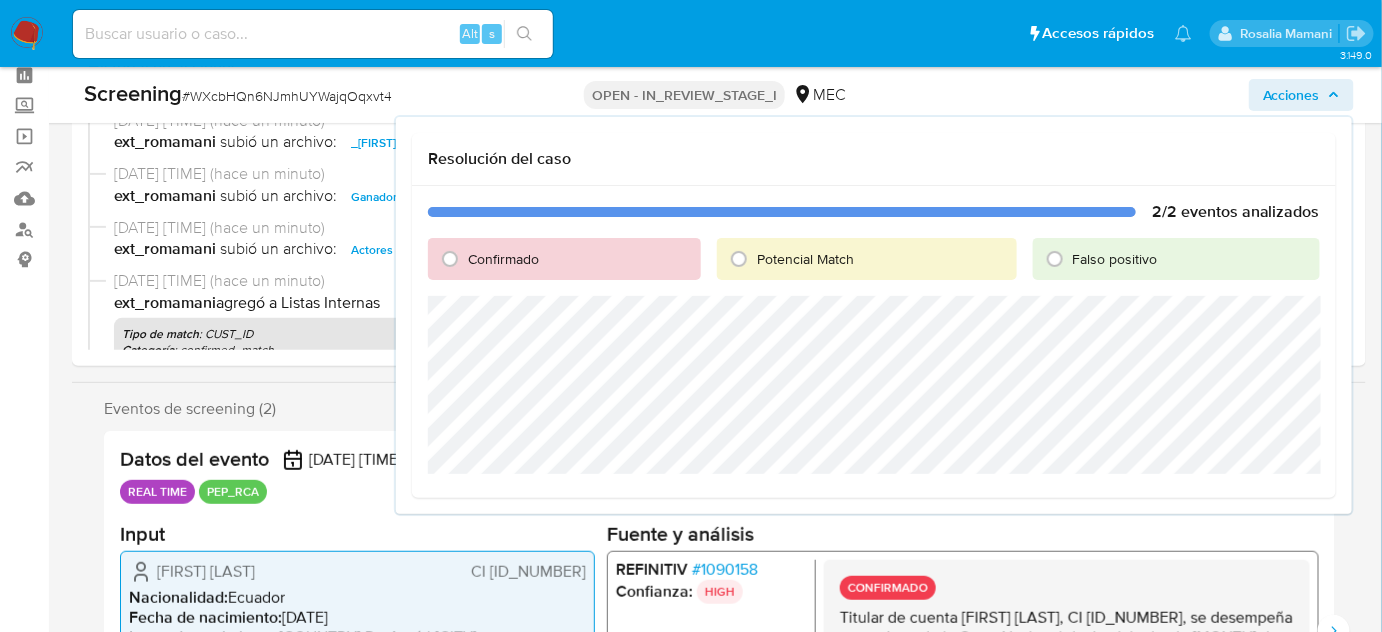 radio on "true" 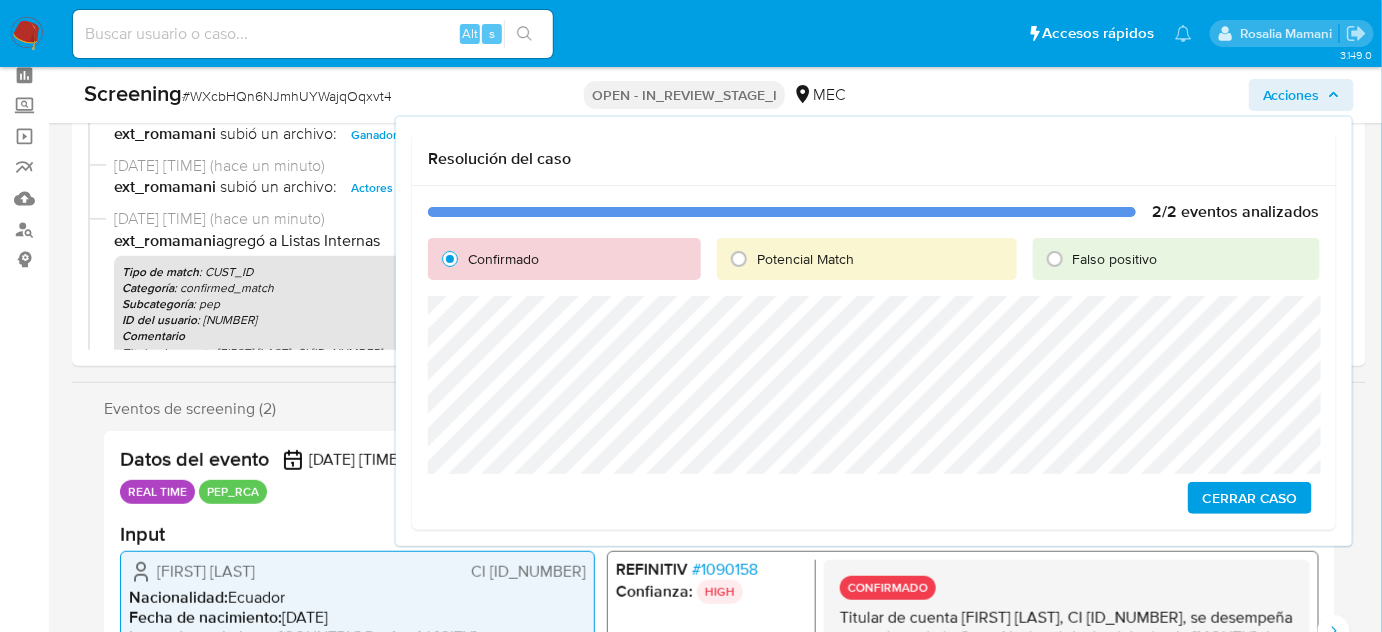 scroll, scrollTop: 90, scrollLeft: 0, axis: vertical 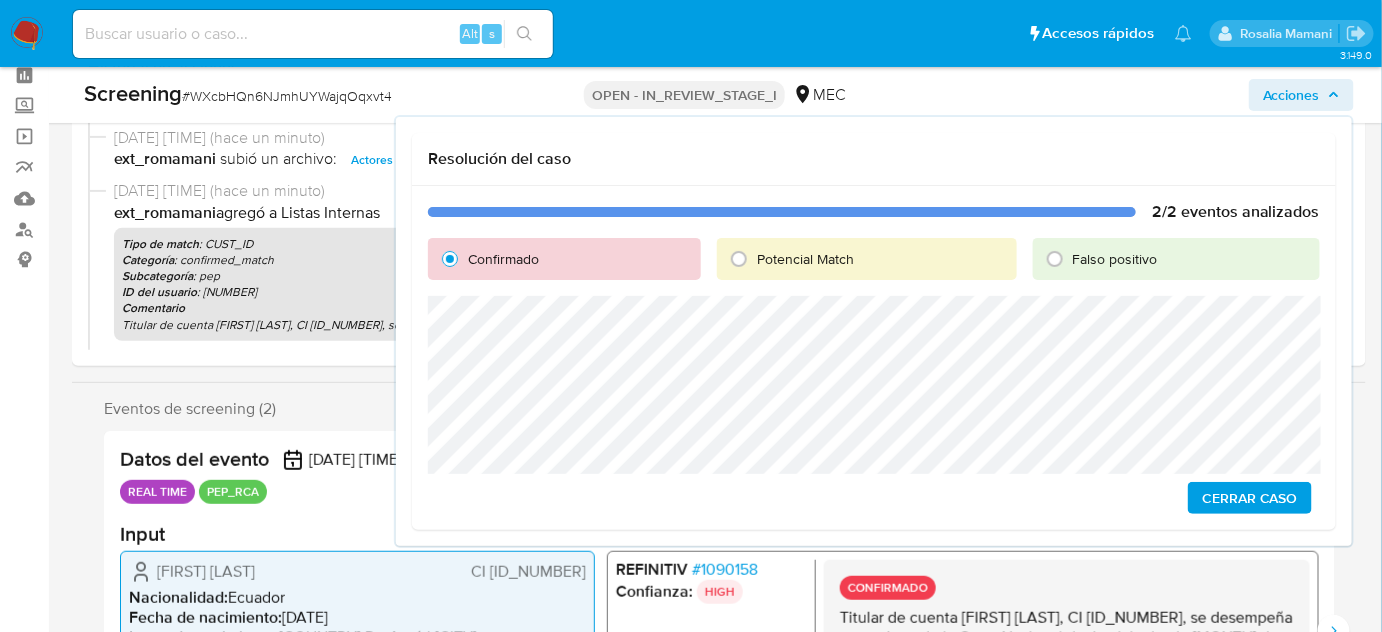 click on "Cerrar Caso" at bounding box center [1250, 498] 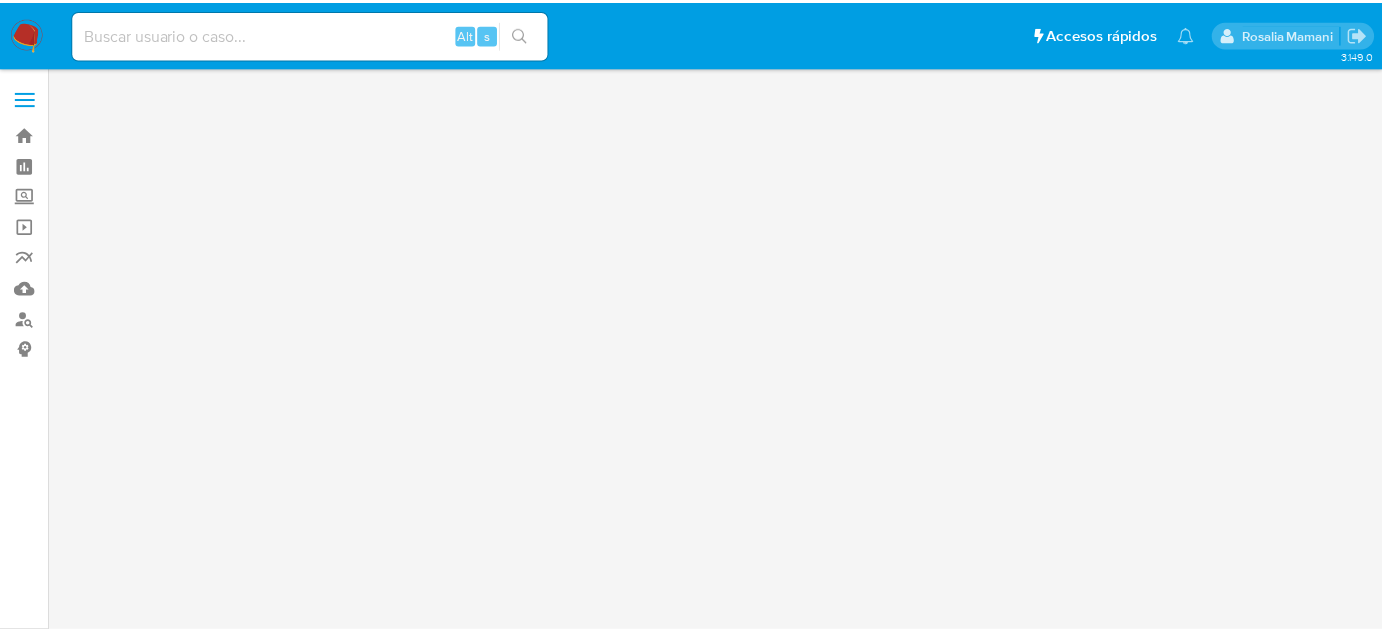 scroll, scrollTop: 0, scrollLeft: 0, axis: both 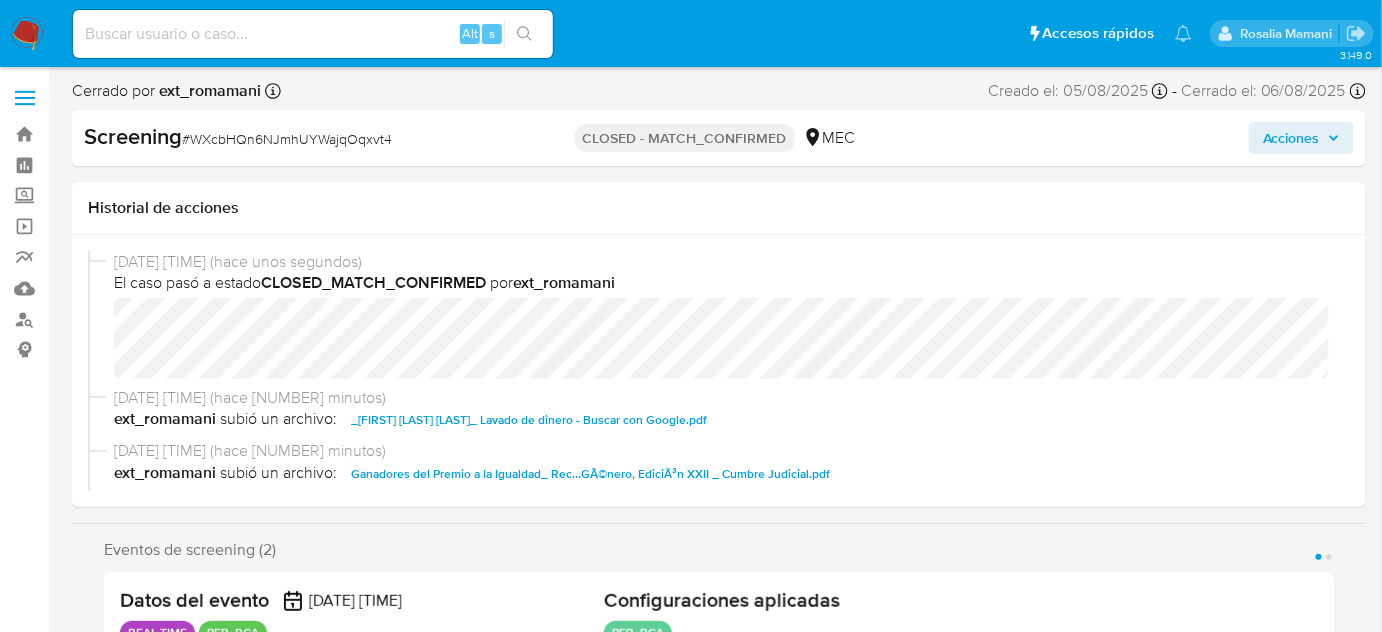 select on "10" 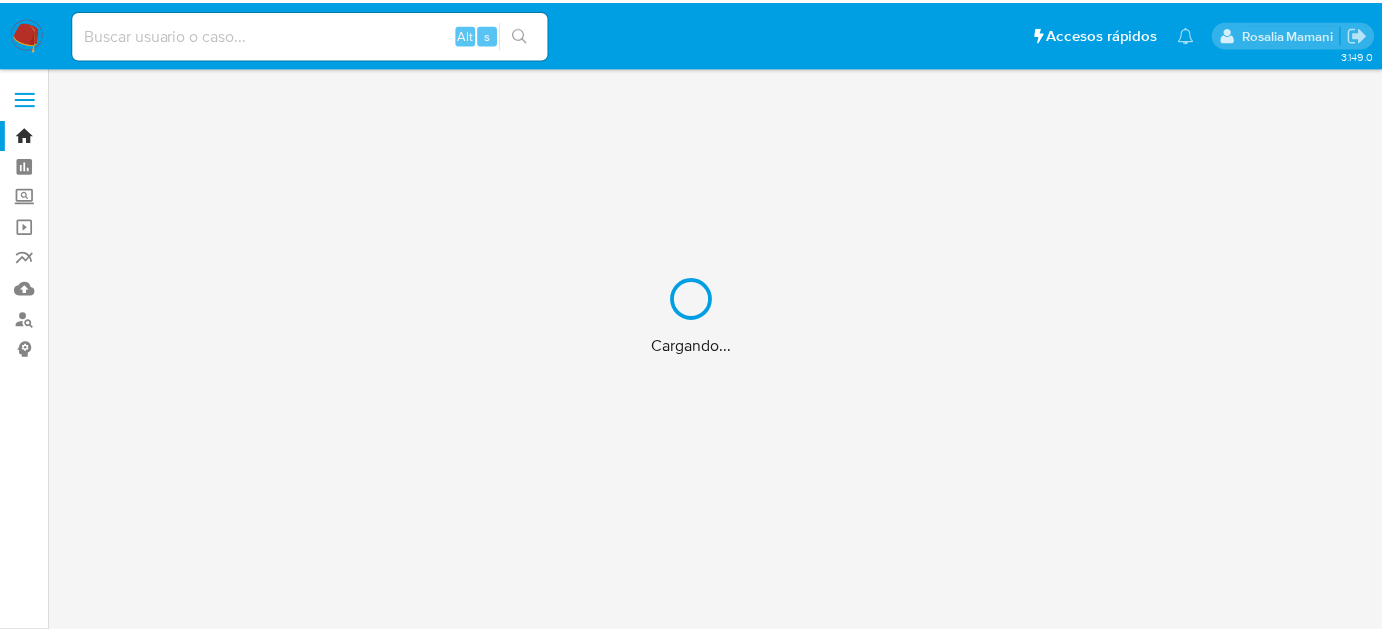 scroll, scrollTop: 0, scrollLeft: 0, axis: both 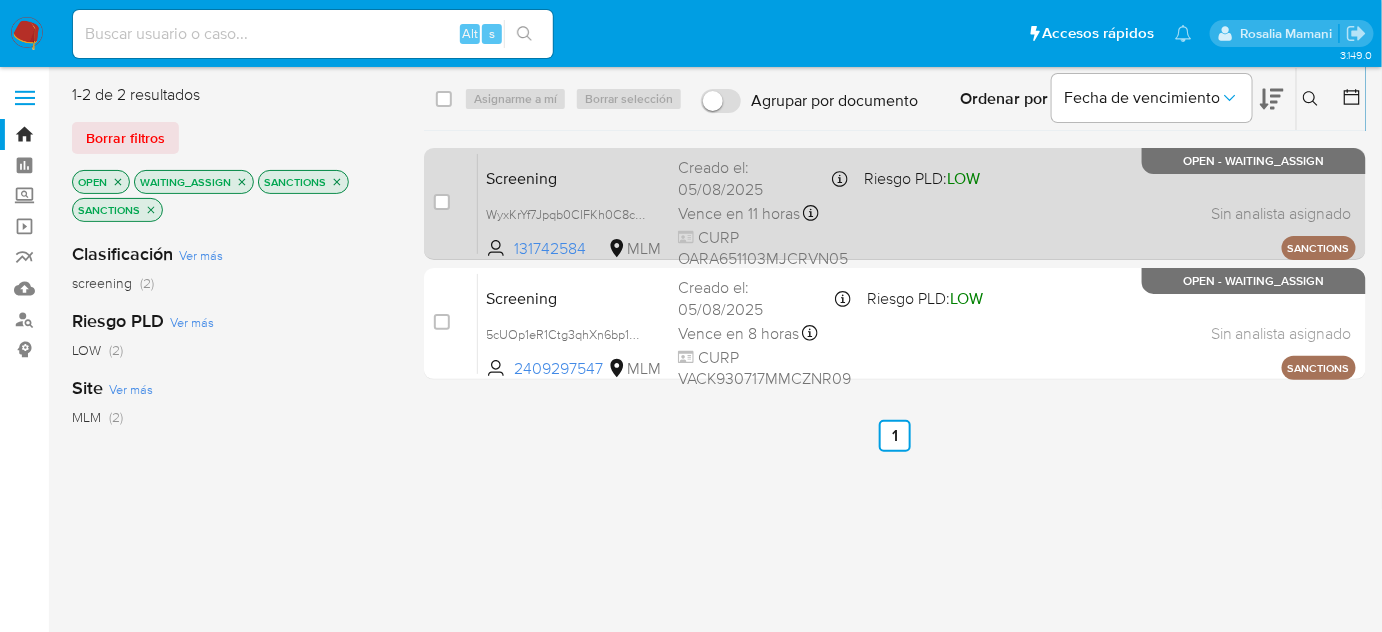 click on "Screening WyxKrYf7Jpqb0CIFKh0C8cbz 131742584 MLM Riesgo PLD:  LOW Creado el: [DATE]   Creado el: [DATE] [TIME] Vence en 11 horas   Vence el [DATE] [TIME] CURP   [CURP] Sin analista asignado   Asignado el: - SANCTIONS OPEN - WAITING_ASSIGN" at bounding box center [917, 203] 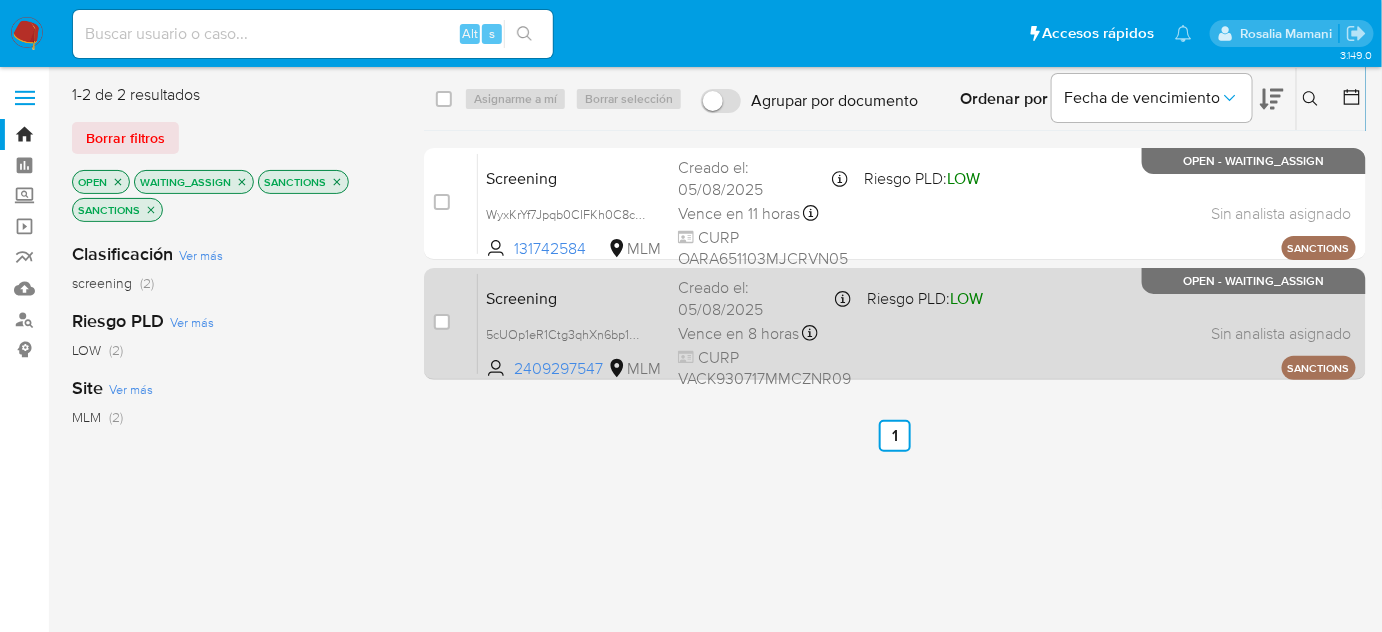 click on "Screening 5cUOp1eR1Ctg3qhXn6bp1QQd 2409297547 MLM Riesgo PLD:  LOW Creado el: [DATE]   Creado el: [DATE] [TIME] Vence en 8 horas   Vence el [DATE] [TIME] CURP   [CURP] Sin analista asignado   Asignado el: - SANCTIONS OPEN - WAITING_ASSIGN" at bounding box center (917, 323) 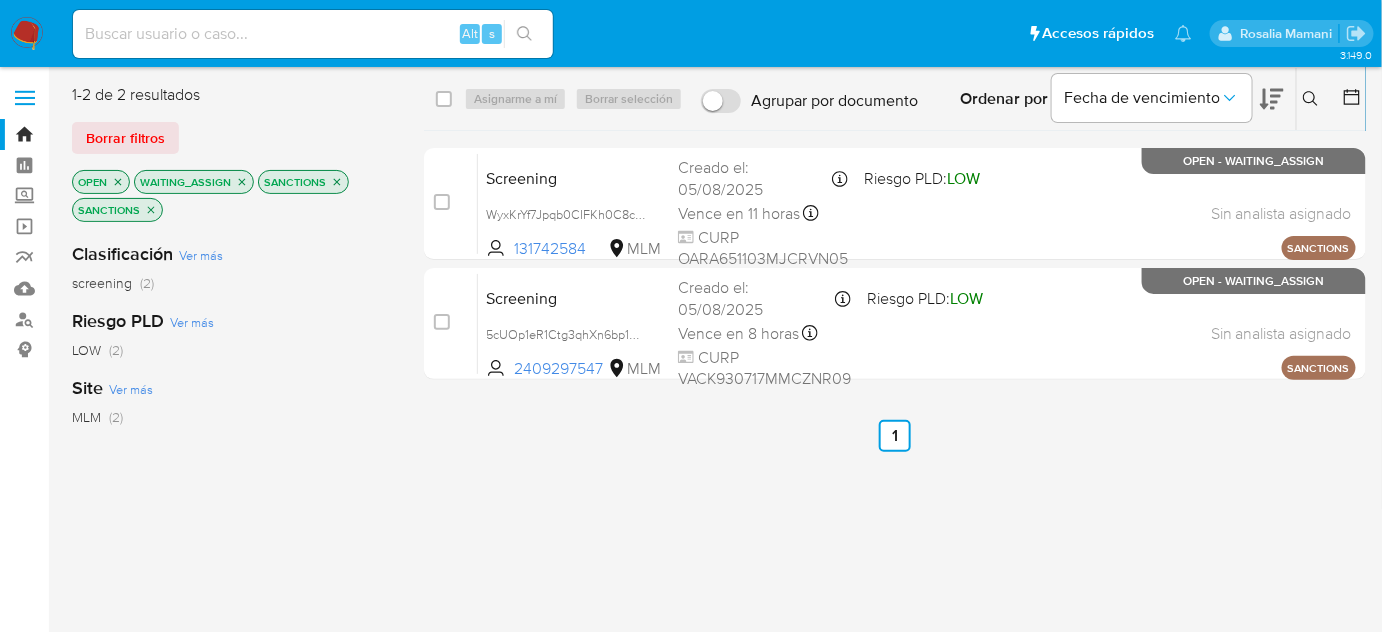 click 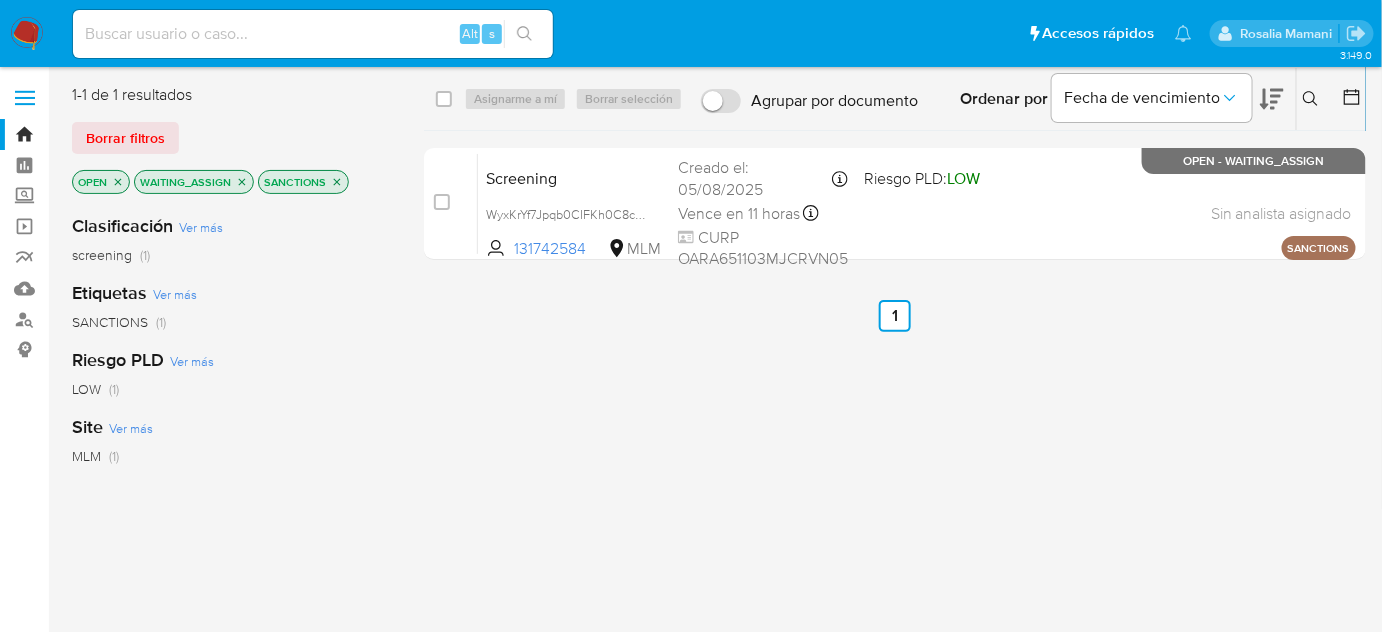 click 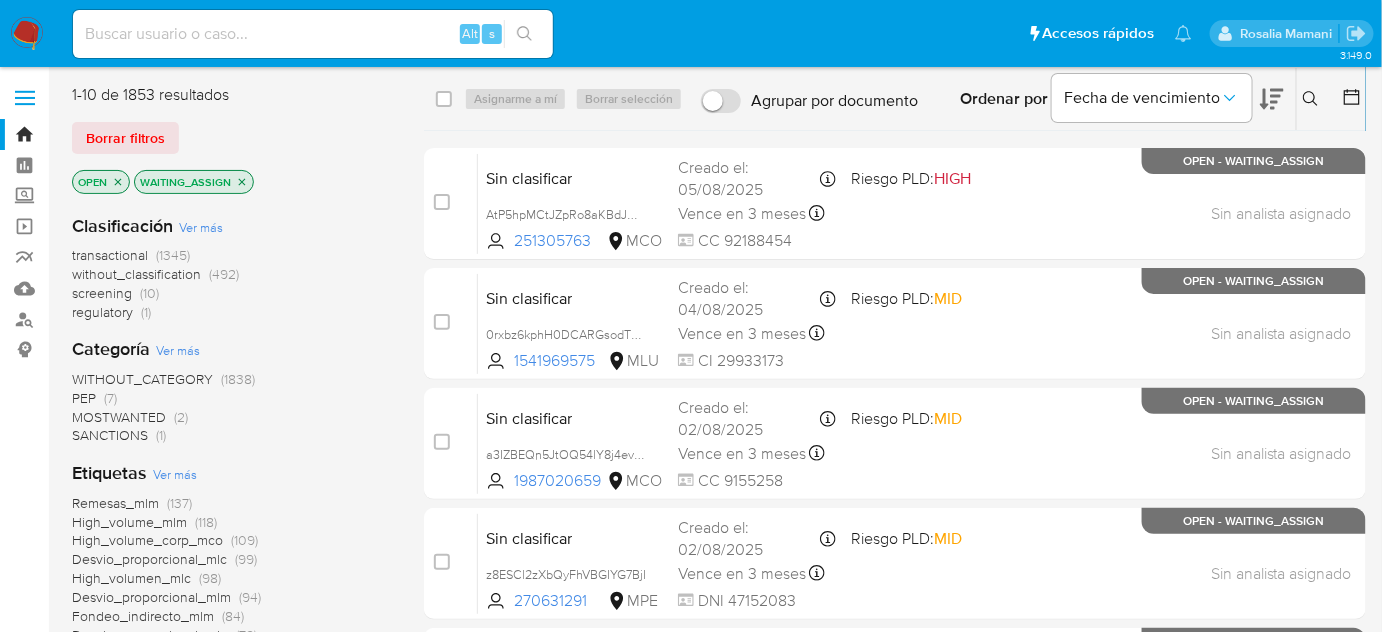 click on "regulatory" at bounding box center [102, 312] 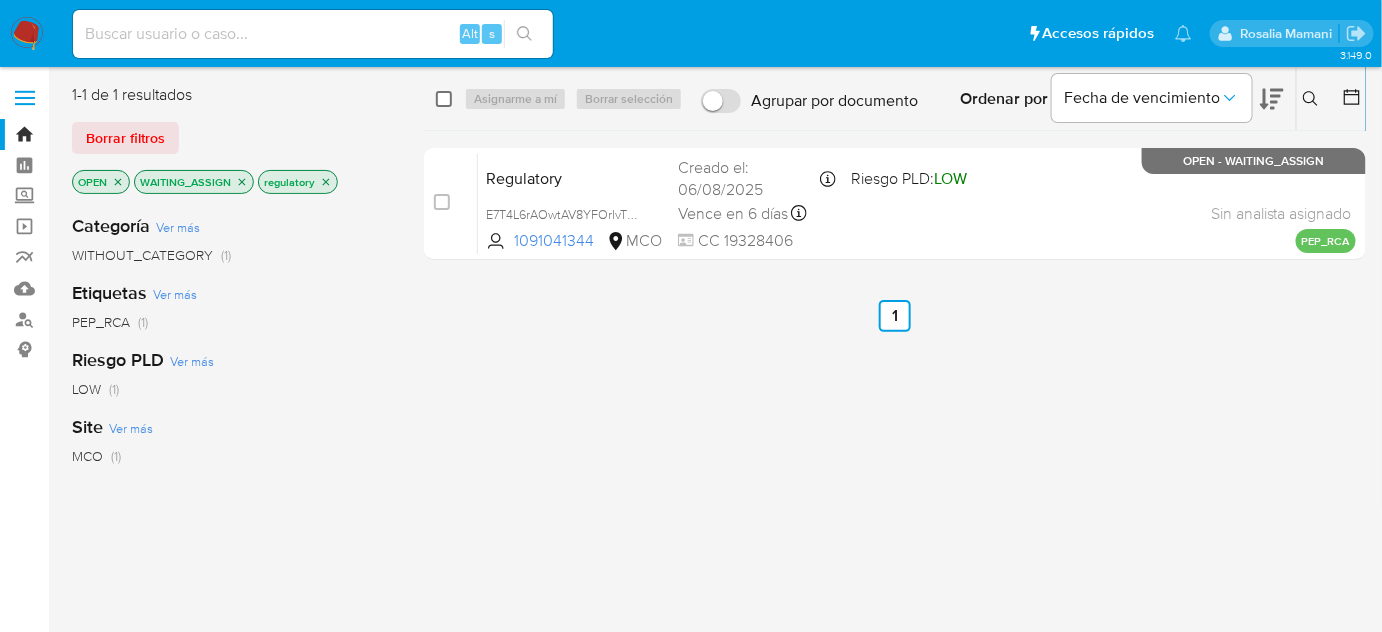 click at bounding box center [444, 99] 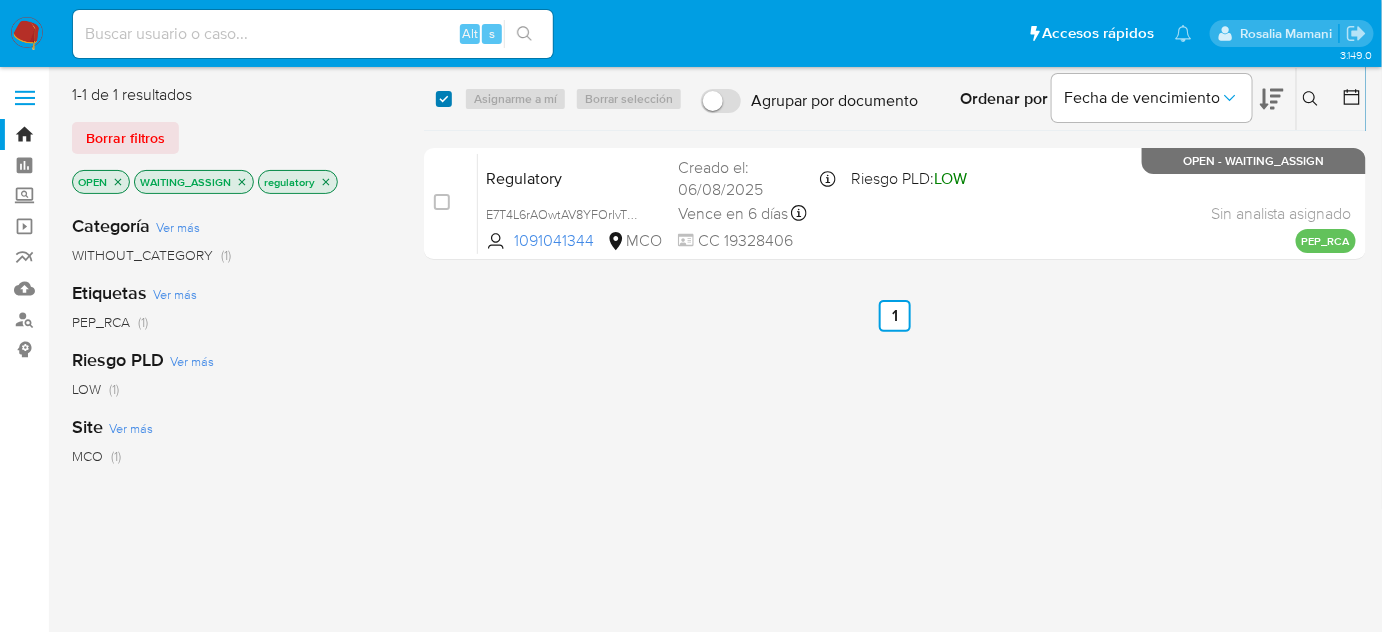 checkbox on "true" 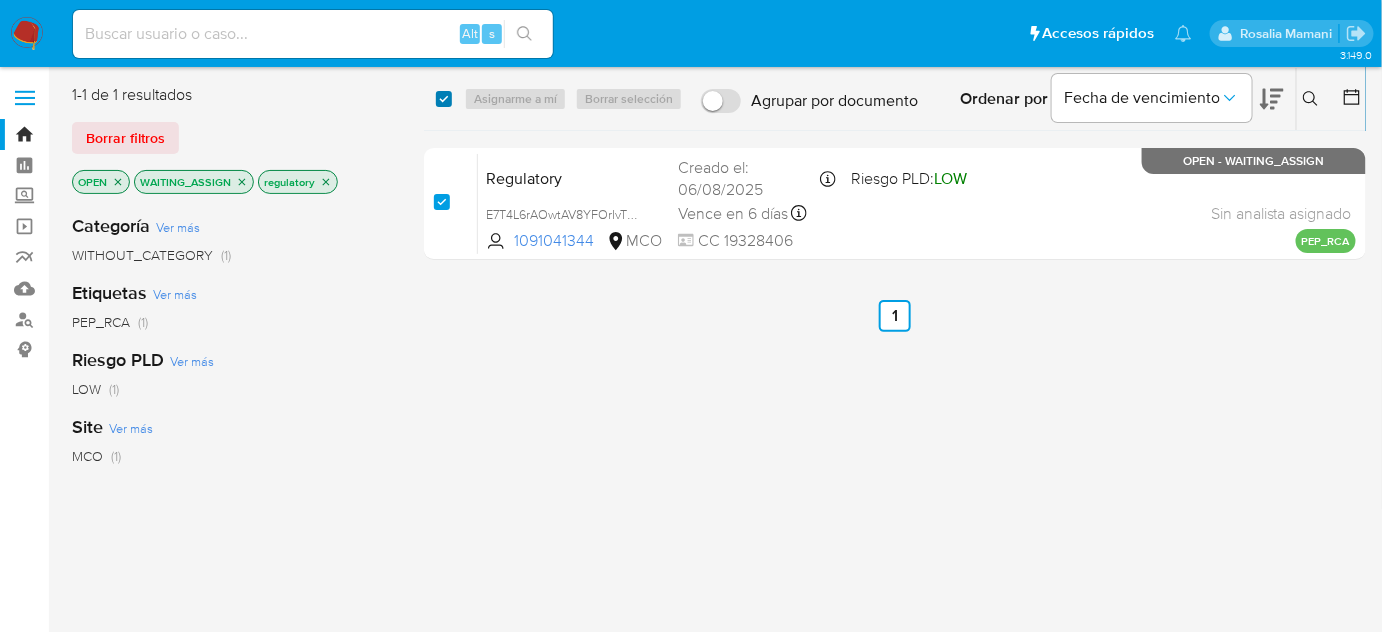 checkbox on "true" 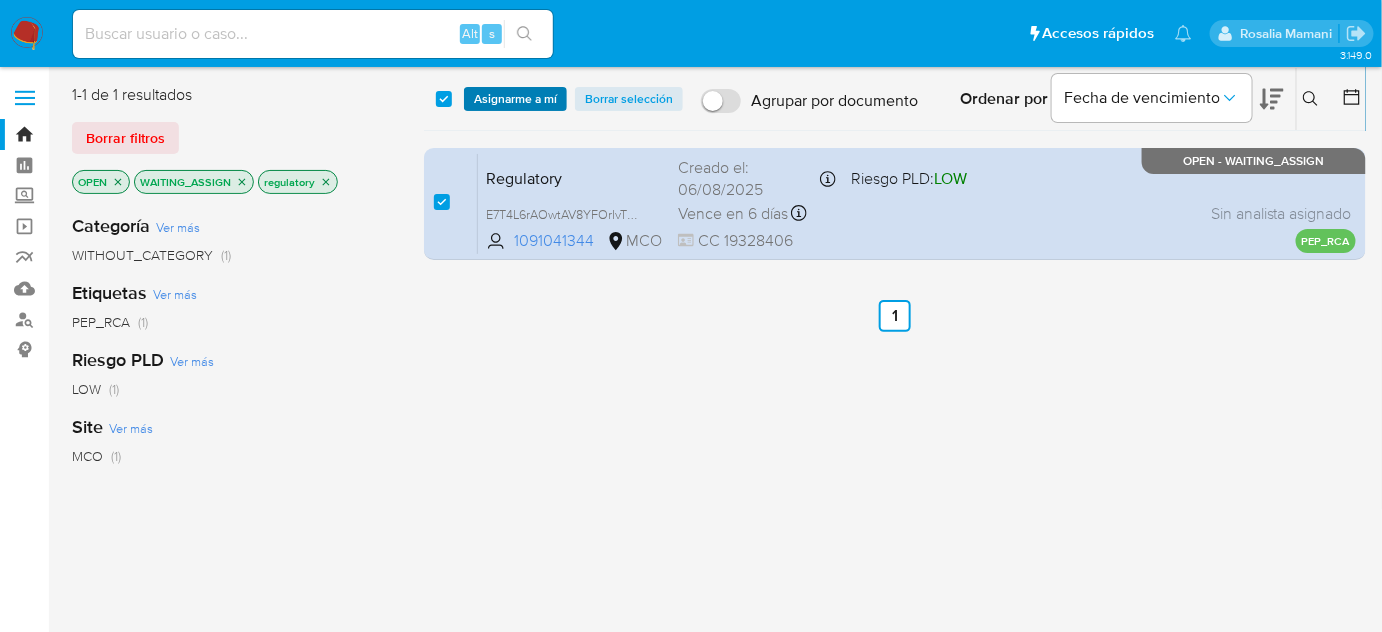 click on "Asignarme a mí" at bounding box center (515, 99) 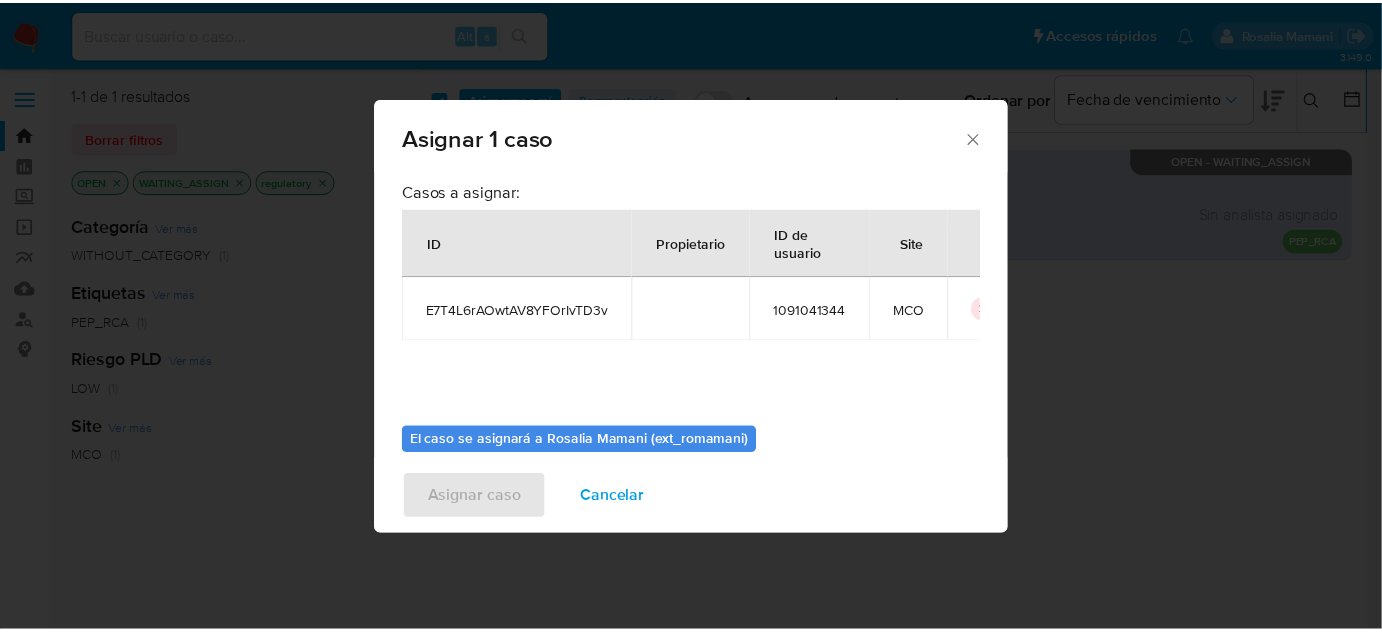 scroll, scrollTop: 102, scrollLeft: 0, axis: vertical 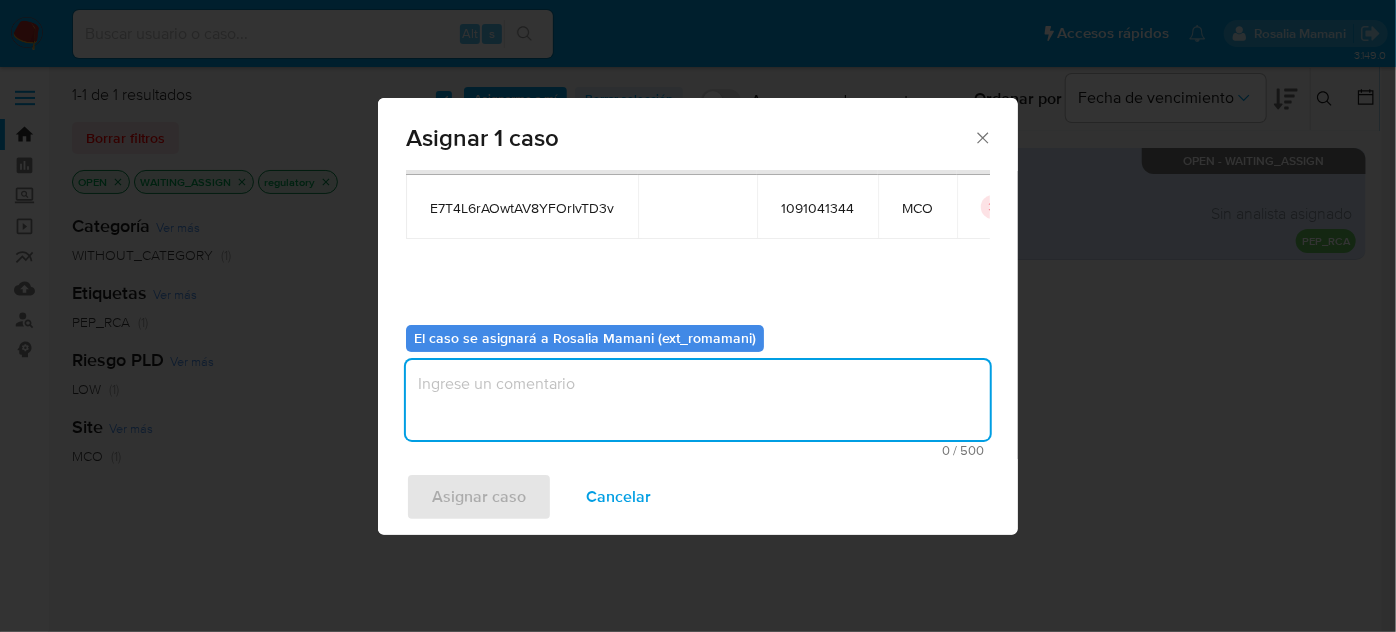 click at bounding box center [698, 400] 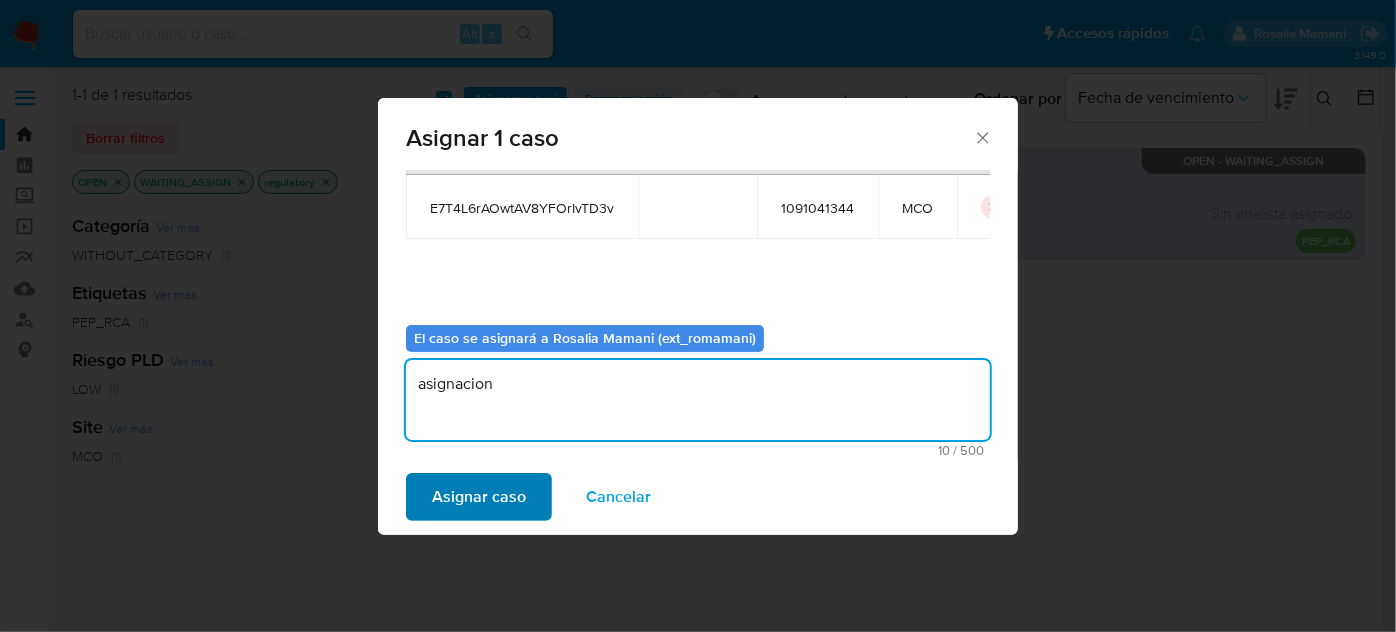 type on "asignacion" 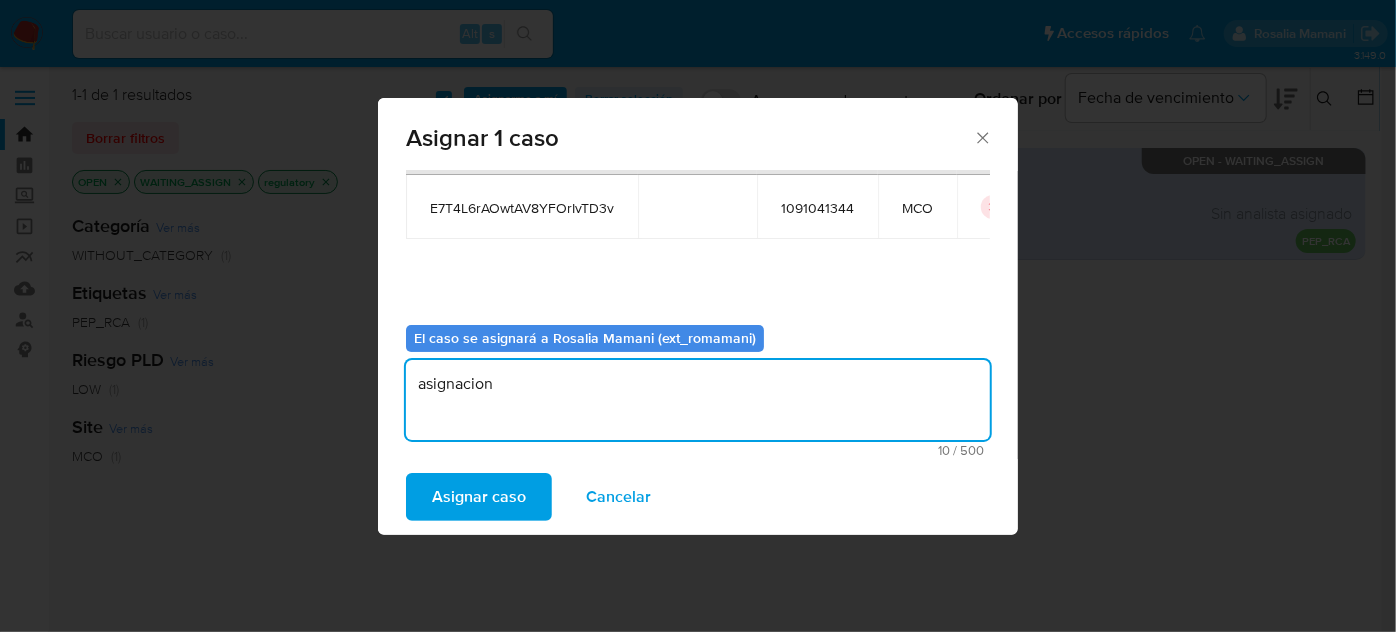 click on "Asignar caso" at bounding box center [479, 497] 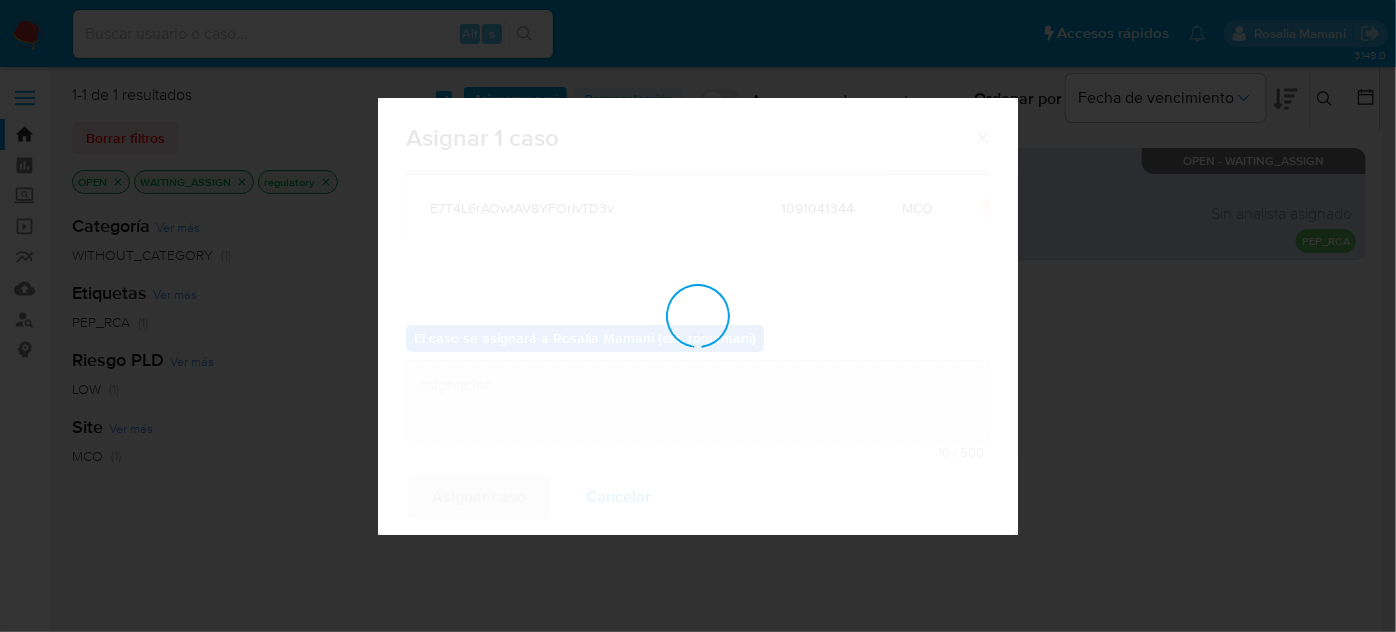 type 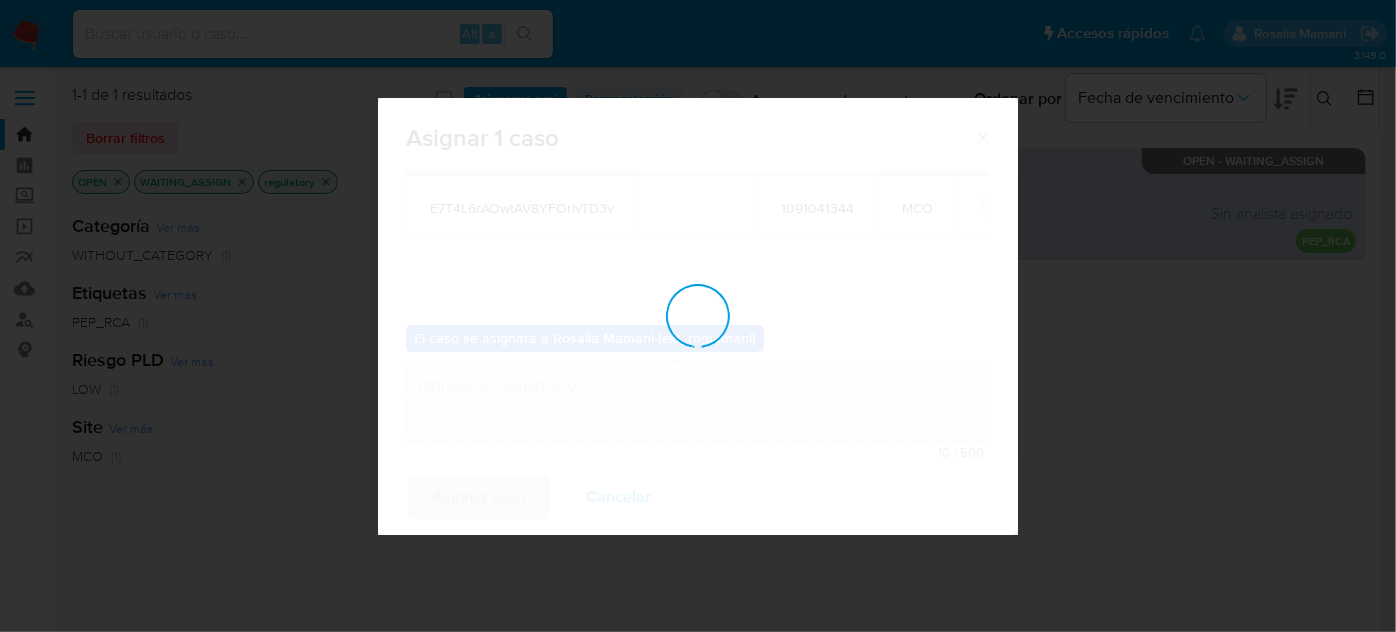 checkbox on "false" 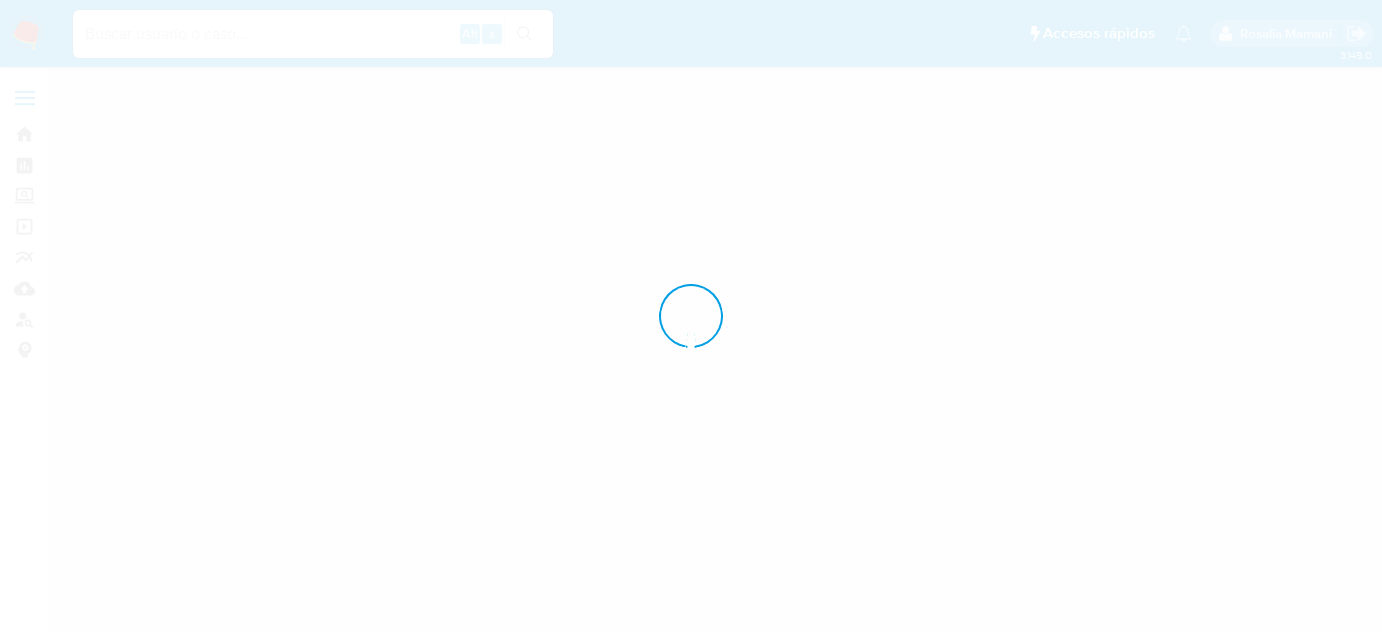 scroll, scrollTop: 0, scrollLeft: 0, axis: both 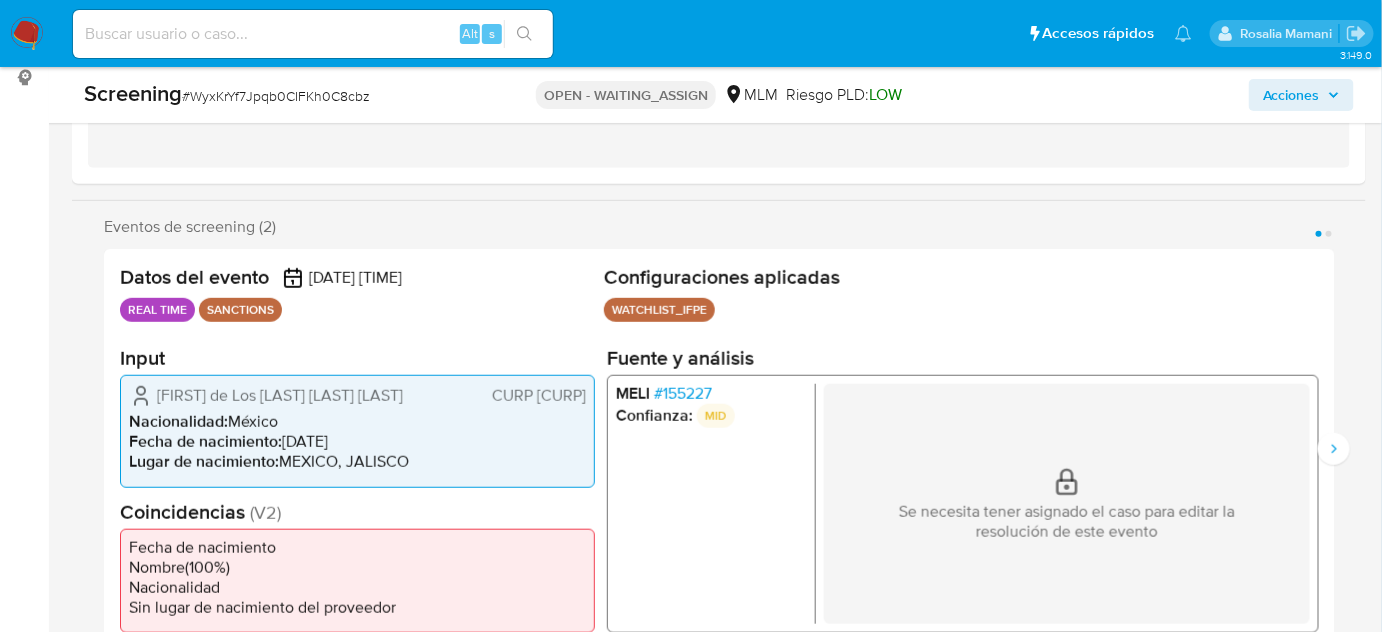 select on "10" 